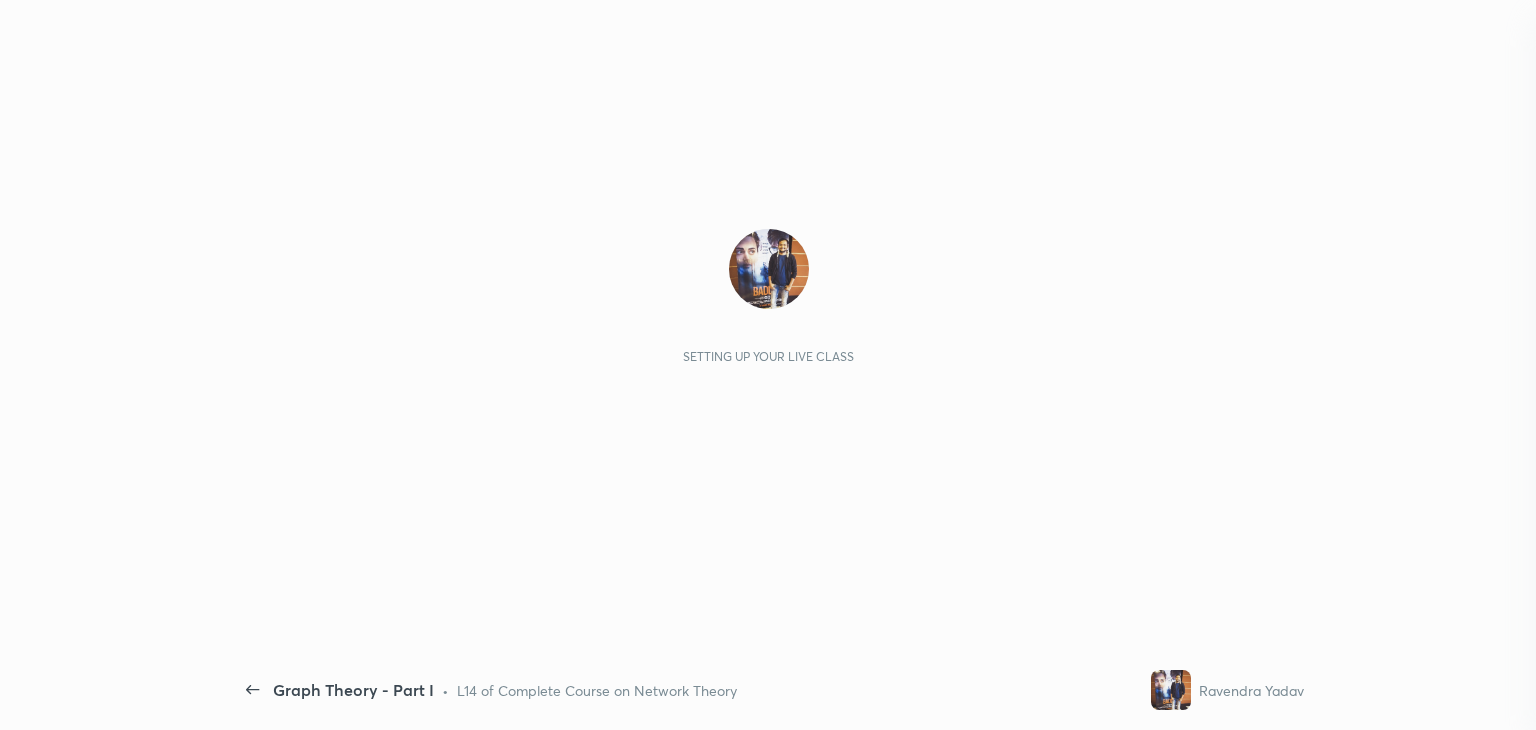 scroll, scrollTop: 0, scrollLeft: 0, axis: both 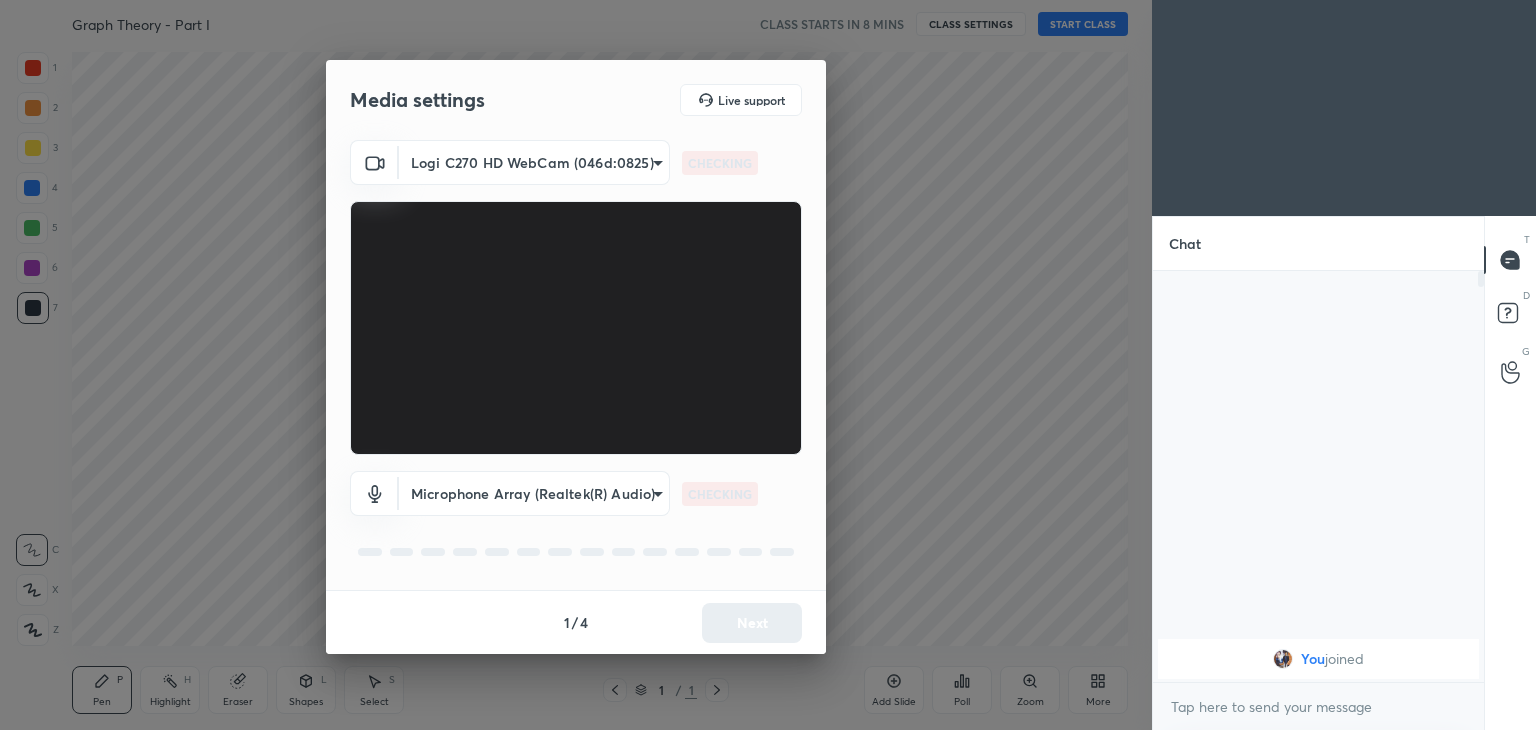 click on "1 2 3 4 5 6 7 C X Z C X Z E E Erase all H H Graph Theory - Part I CLASS STARTS IN 8 MINS CLASS SETTINGS START CLASS Setting up your live class Back Graph Theory - Part I • L14 of Complete Course on Network Theory [PERSON] Pen P Highlight H Eraser Shapes L Select S 1 / 1 Add Slide Poll Zoom More Chat You joined 1 NEW MESSAGE Enable hand raising Enable raise hand to speak to learners. Once enabled, chat will be turned off temporarily. Enable x introducing Raise a hand with a doubt Now learners can raise their hand along with a doubt How it works? Doubts asked by learners will show up here Raise hand disabled You have disabled Raise hand currently. Enable it to invite learners to speak Enable Can't raise hand Looks like educator just invited you to speak. Please wait before you can raise your hand again. Got it T Messages (T) D Doubts (D) G Raise Hand (G) Report an issue Reason for reporting Buffering Chat not working Audio - Video sync issue Educator video quality low Attach an image Report 1" at bounding box center [768, 365] 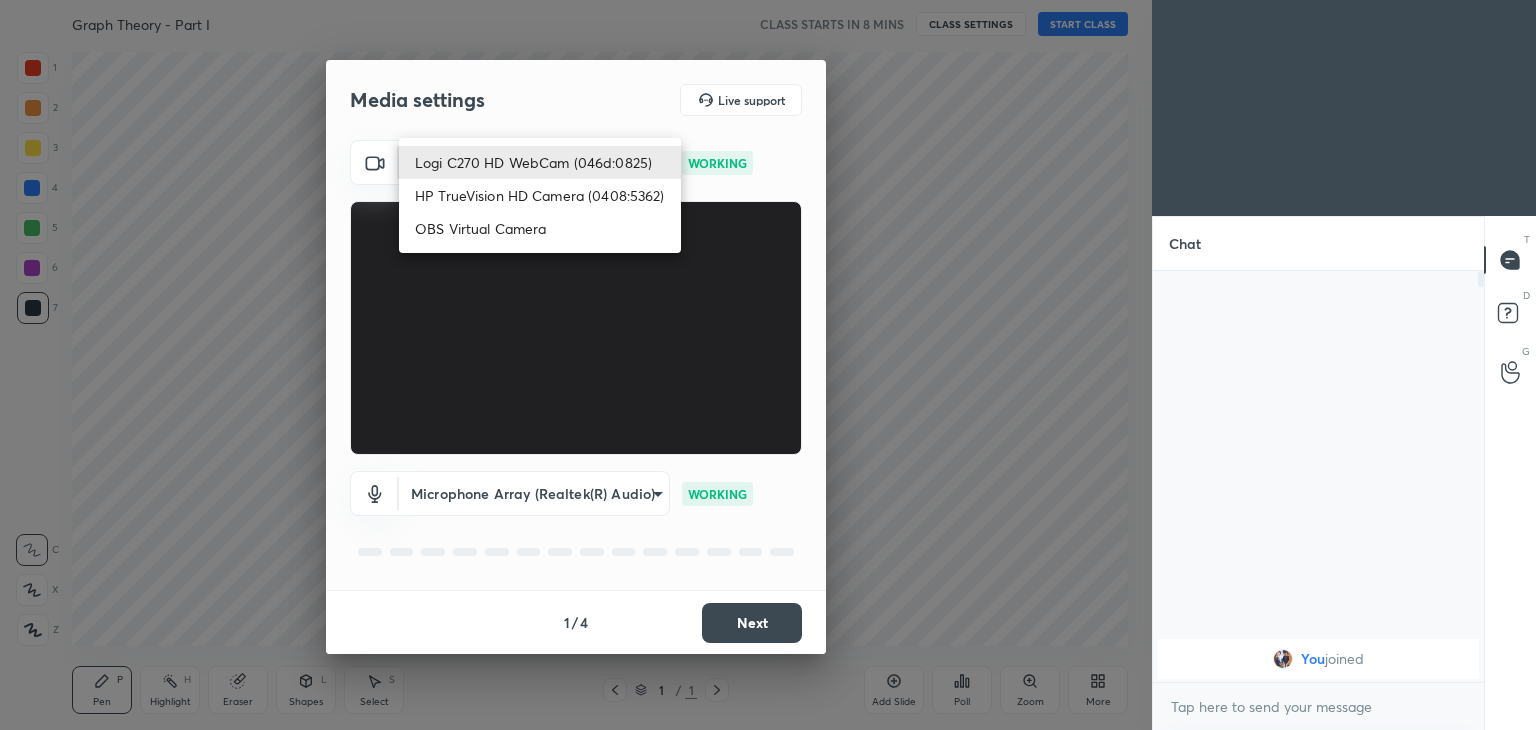 click on "HP TrueVision HD Camera (0408:5362)" at bounding box center [540, 195] 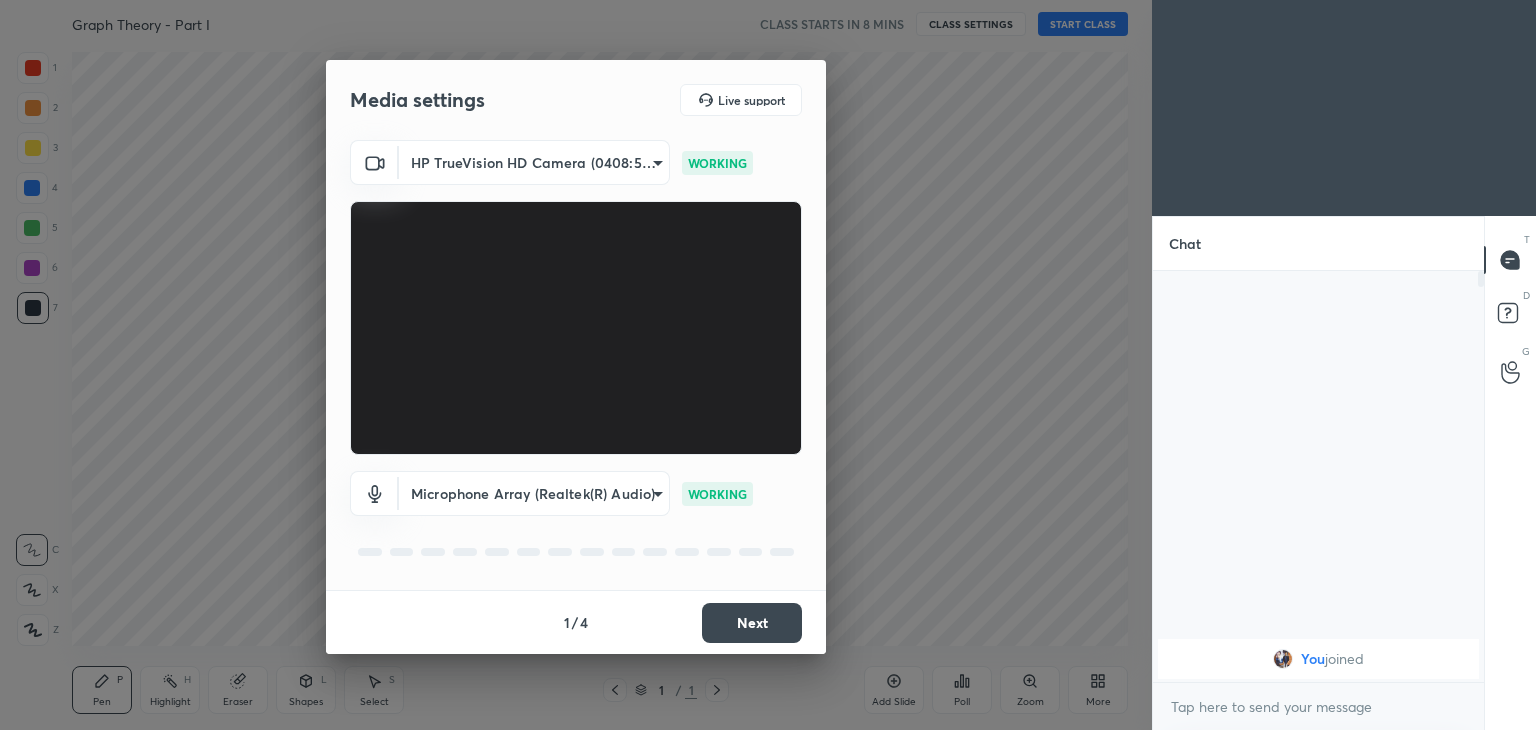 click on "Next" at bounding box center [752, 623] 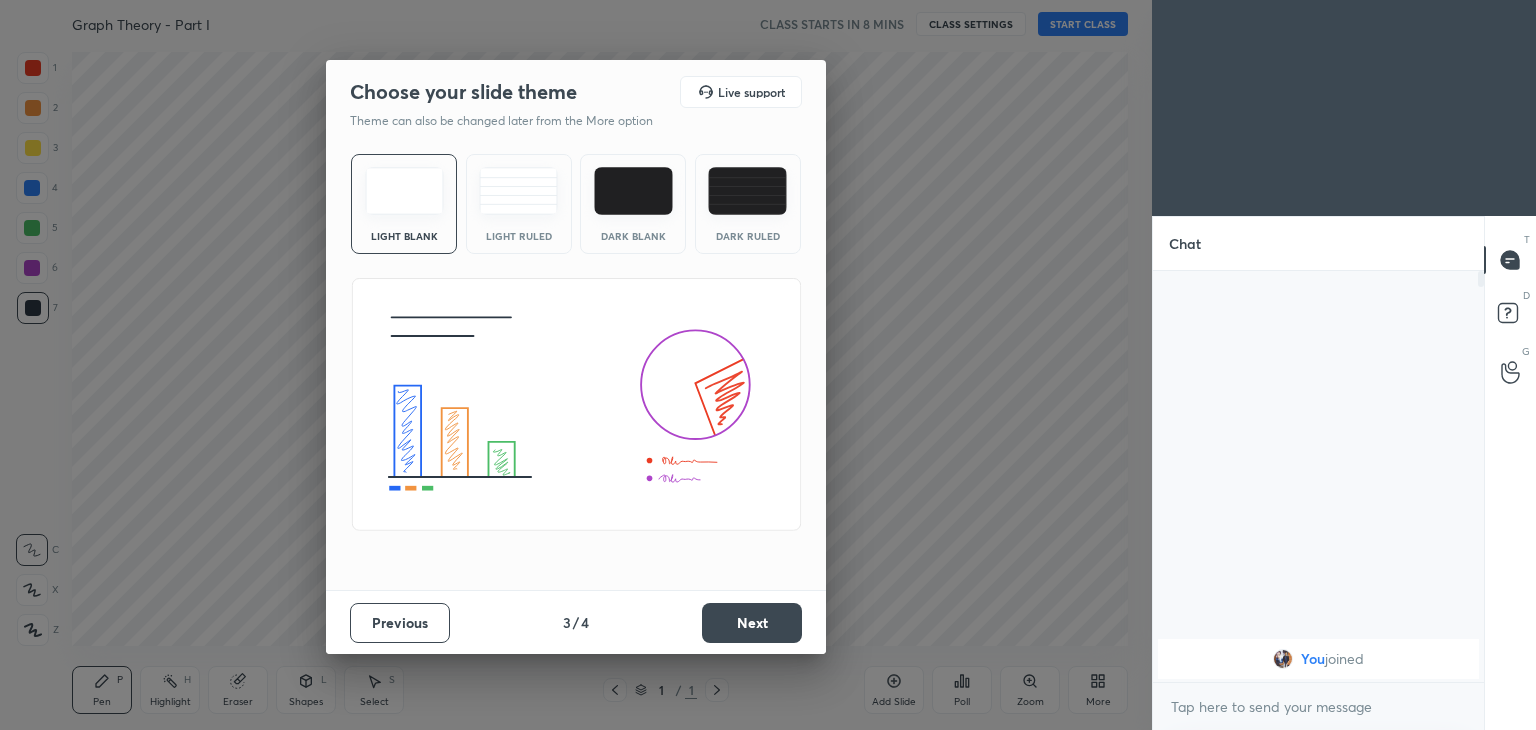 click on "Next" at bounding box center [752, 623] 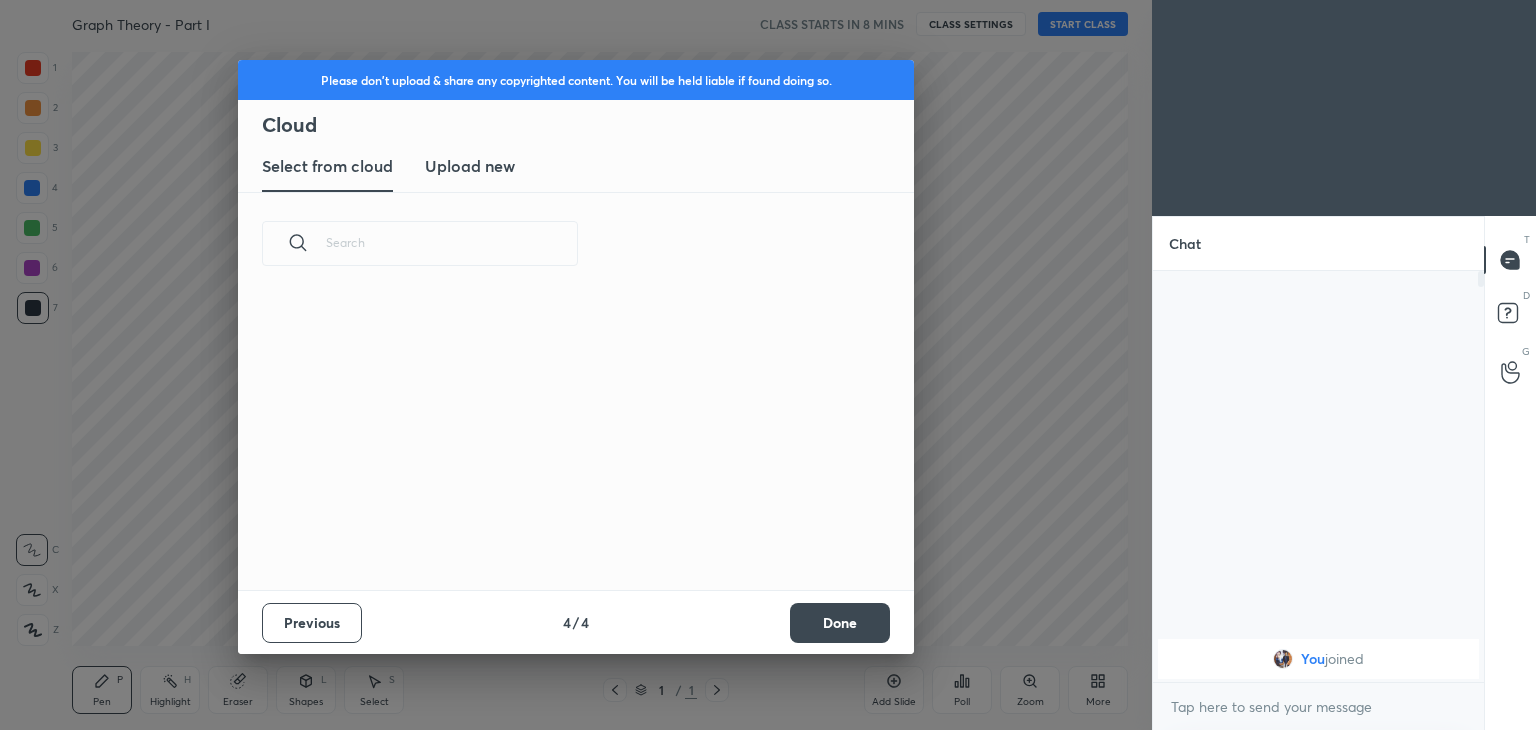 click on "Done" at bounding box center [840, 623] 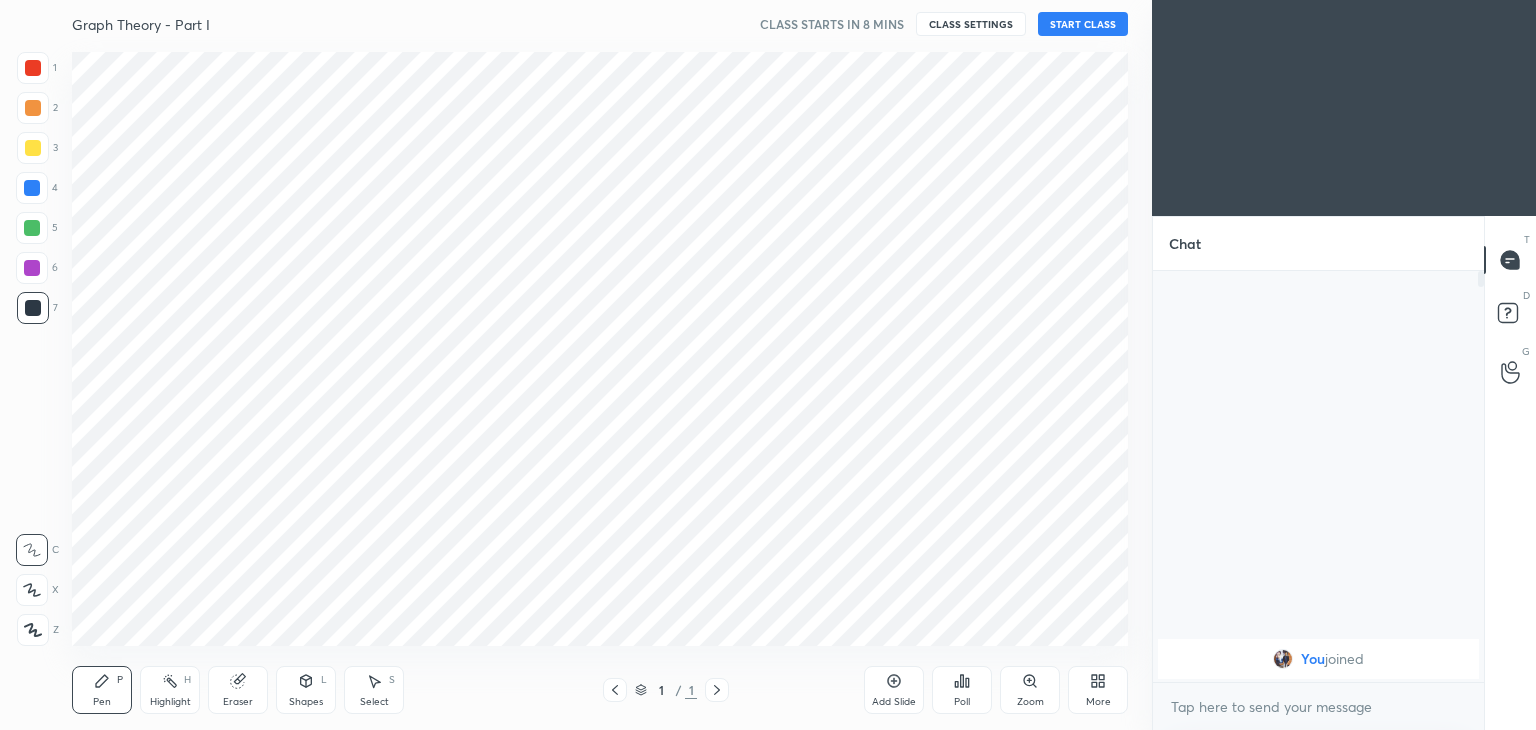 click at bounding box center [576, 365] 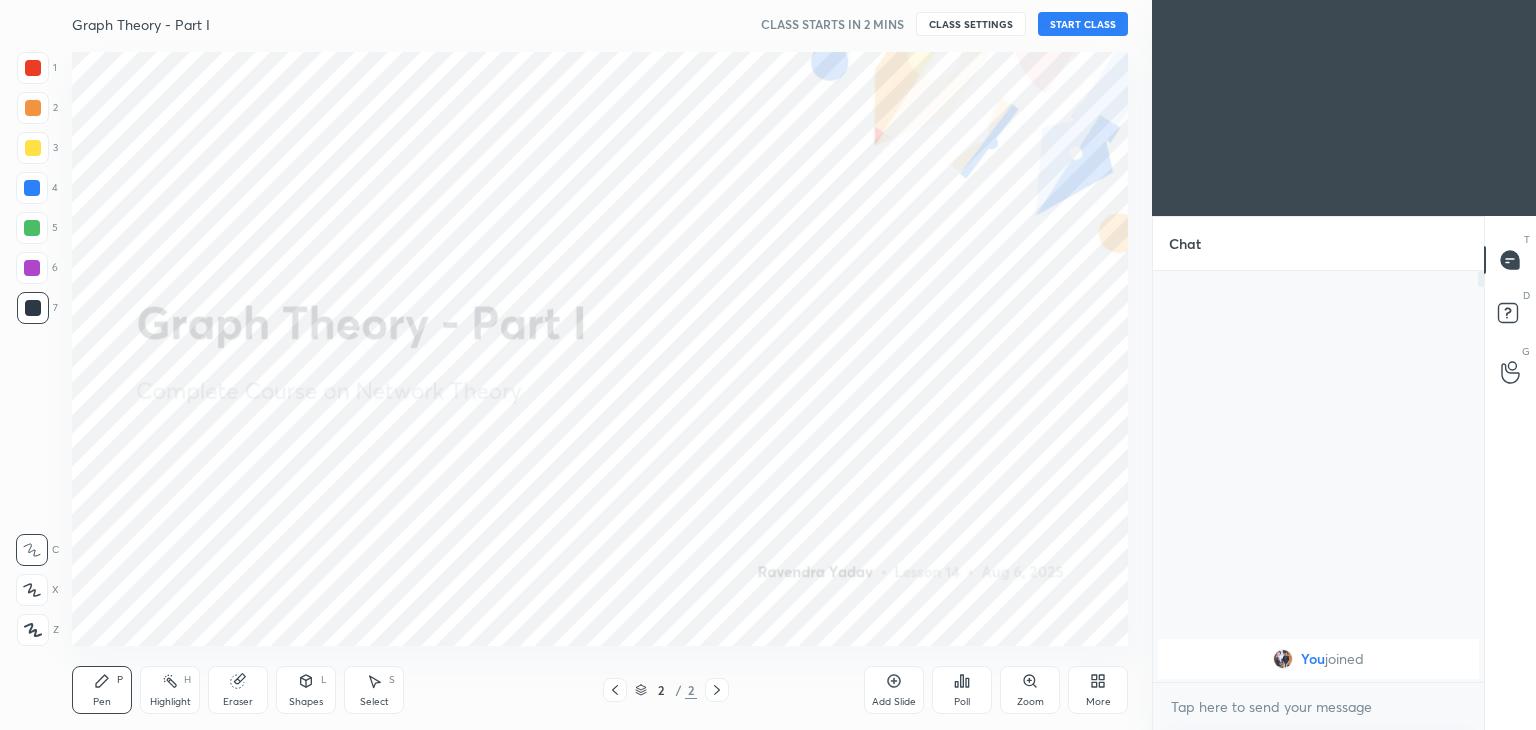 click on "START CLASS" at bounding box center [1083, 24] 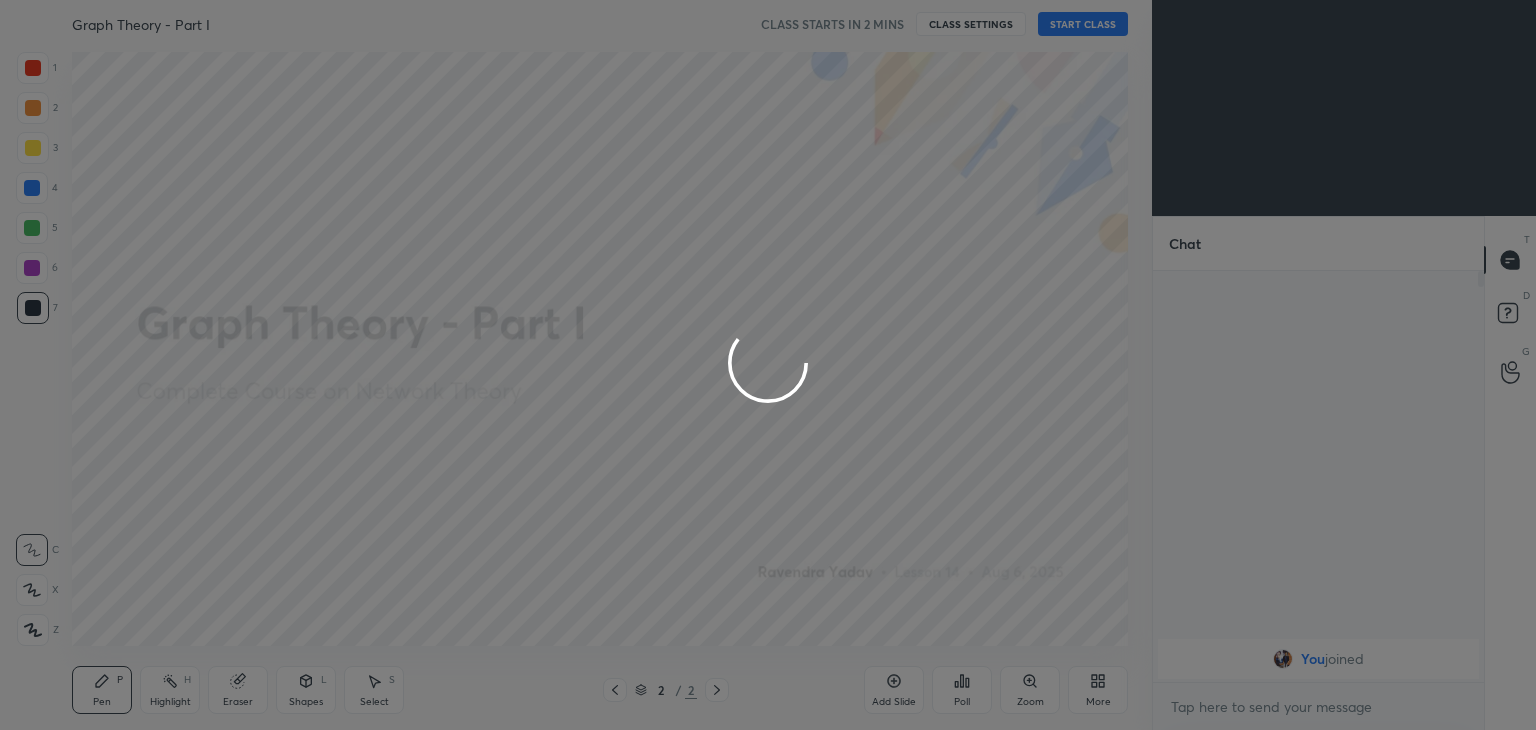 type on "x" 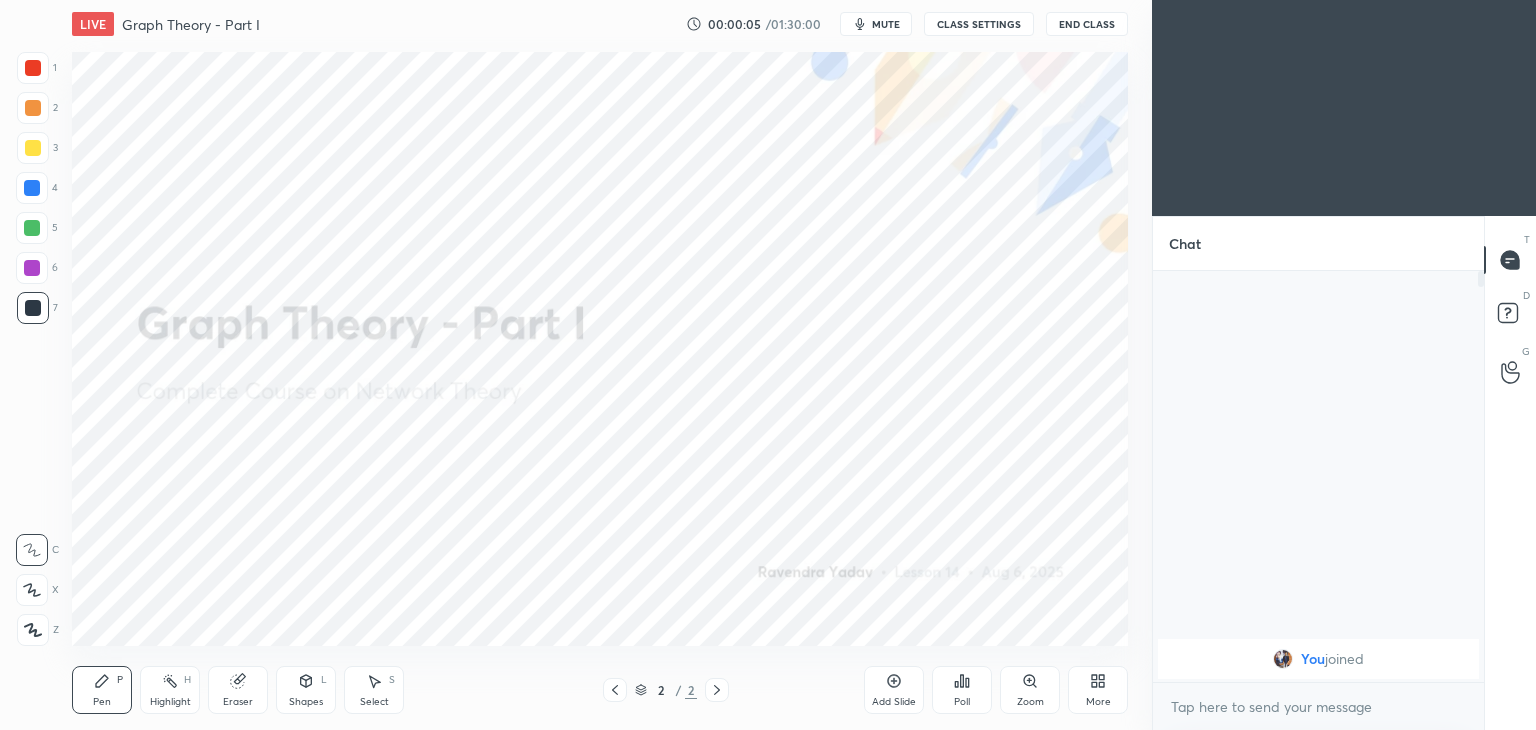 click on "mute" at bounding box center [886, 24] 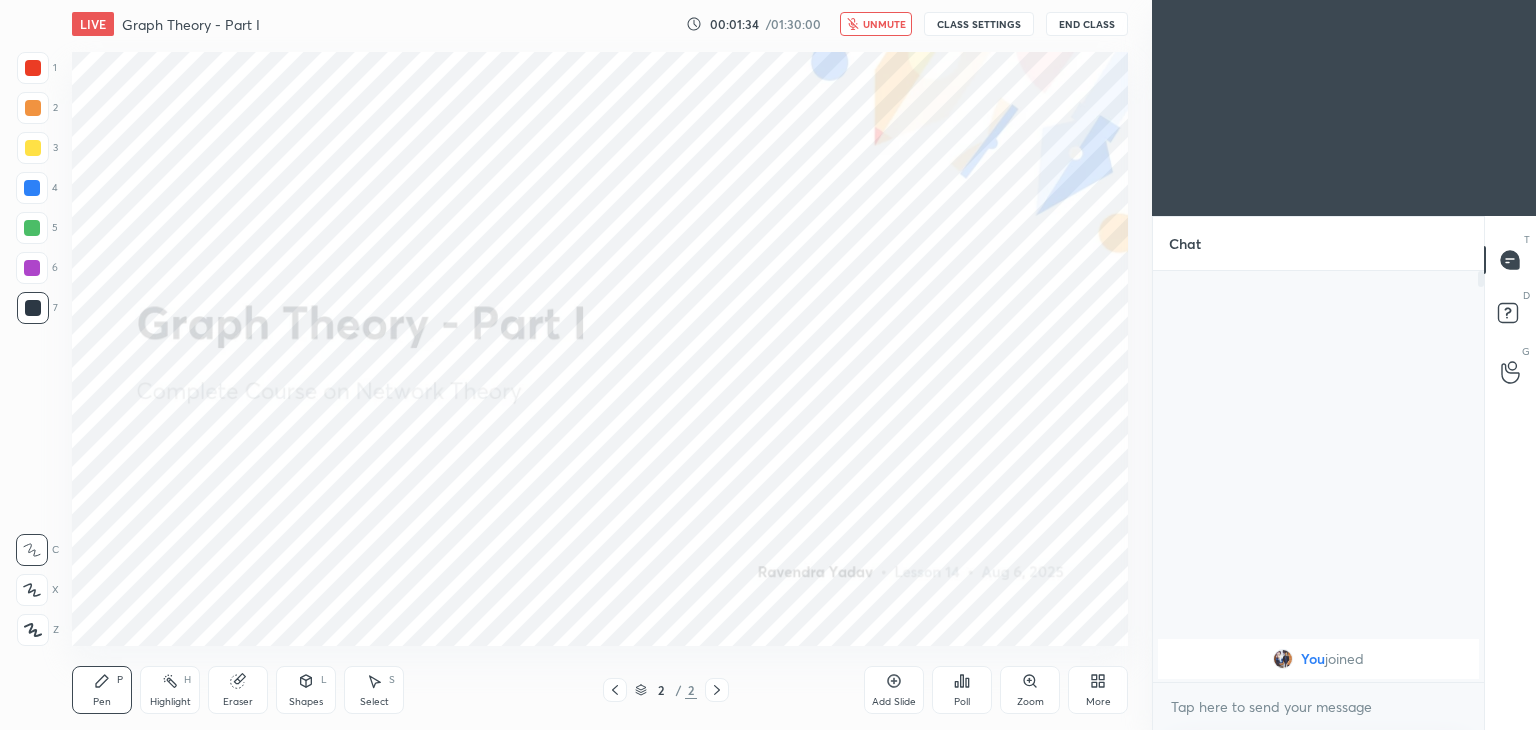click on "unmute" at bounding box center (884, 24) 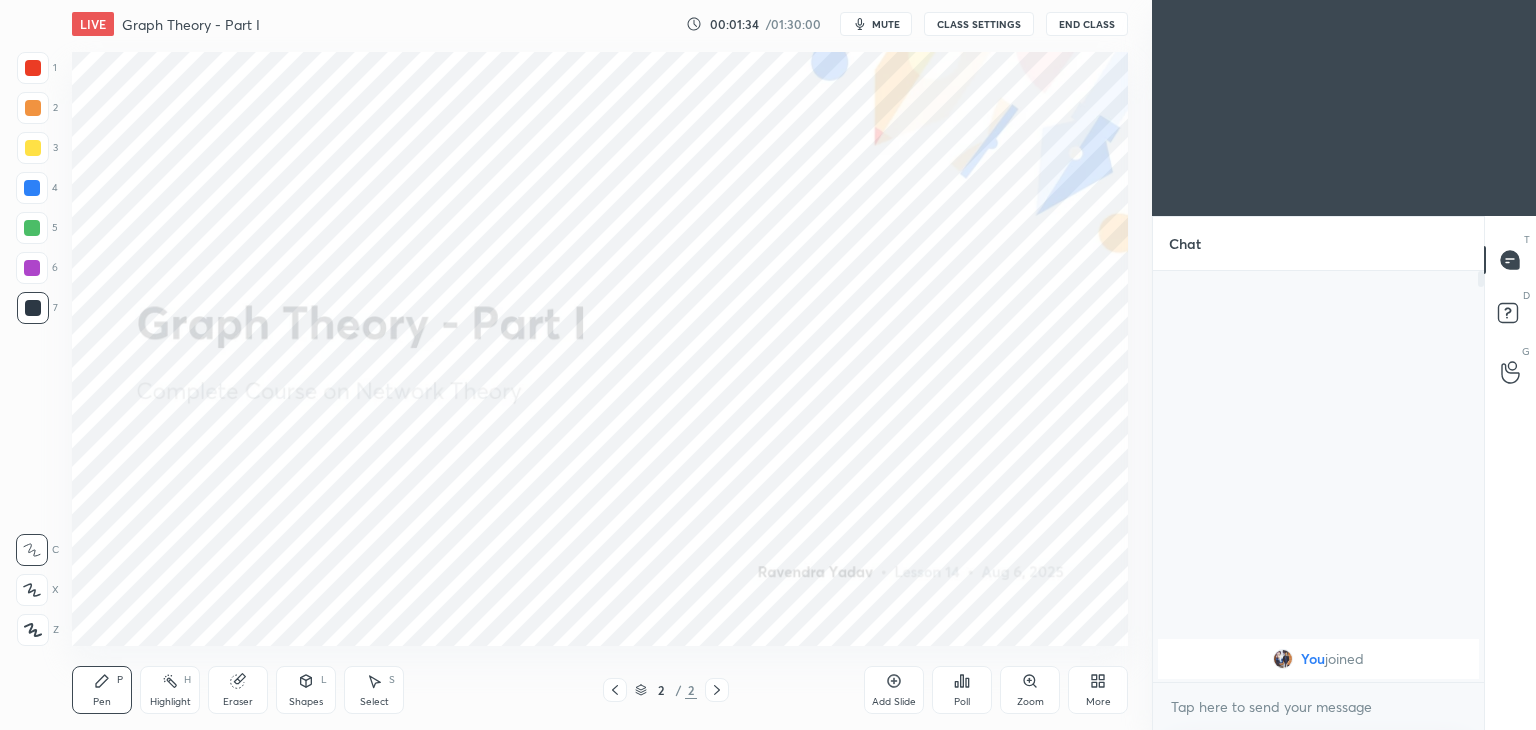 click on "CLASS SETTINGS" at bounding box center (979, 24) 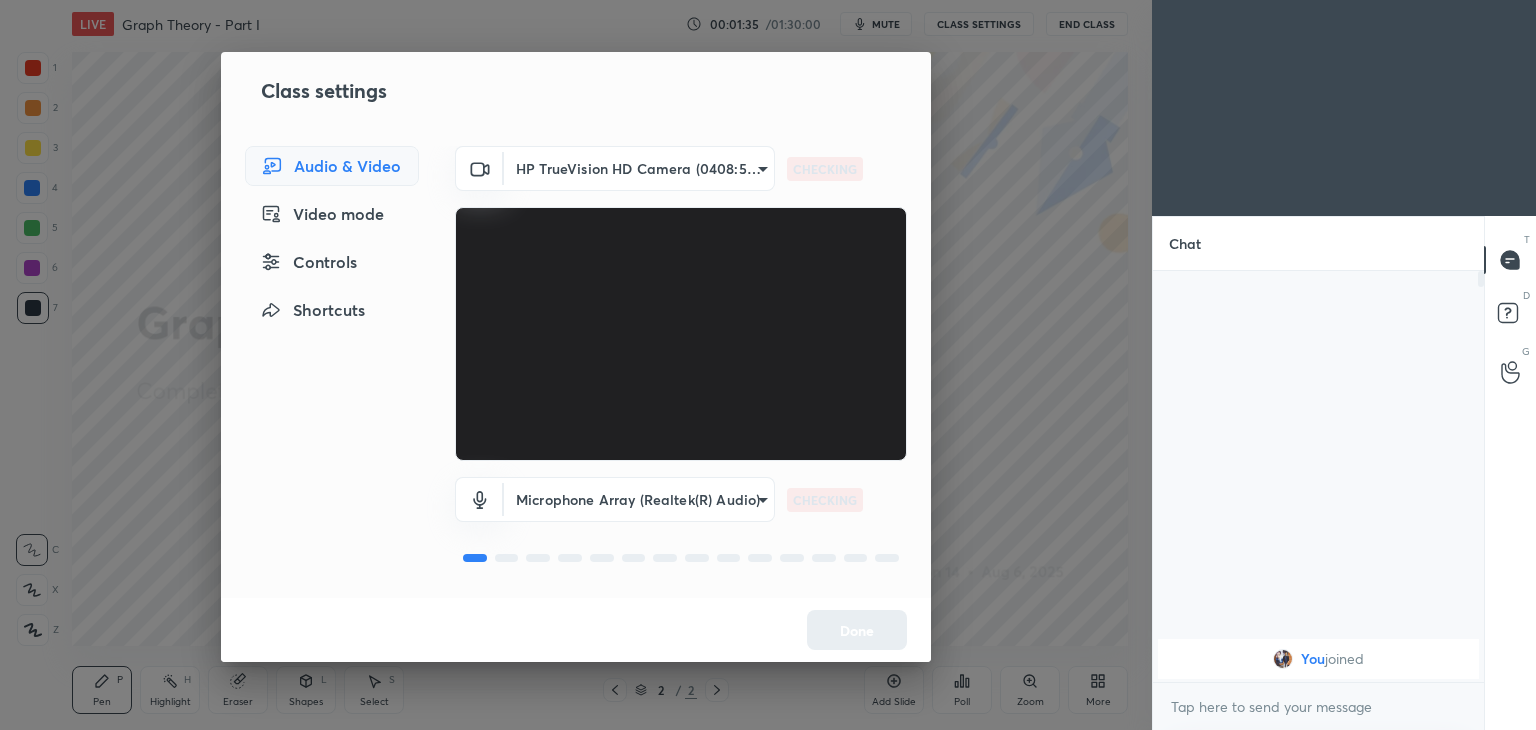 click on "1 2 3 4 5 6 7 C X Z C X Z E E Erase all   H H LIVE Graph Theory - Part I 00:01:35 /  01:30:00 mute CLASS SETTINGS End Class Setting up your live class Poll for   secs No correct answer Start poll Back Graph Theory - Part I • L14 of Complete Course on Network Theory Ravendra Yadav Pen P Highlight H Eraser Shapes L Select S 2 / 2 Add Slide Poll Zoom More Chat You  joined 1 NEW MESSAGE Enable hand raising Enable raise hand to speak to learners. Once enabled, chat will be turned off temporarily. Enable x   introducing Raise a hand with a doubt Now learners can raise their hand along with a doubt  How it works? Doubts asked by learners will show up here NEW DOUBTS ASKED No one has raised a hand yet Can't raise hand Looks like educator just invited you to speak. Please wait before you can raise your hand again. Got it T Messages (T) D Doubts (D) G Raise Hand (G) Report an issue Reason for reporting Buffering Chat not working Audio - Video sync issue Educator video quality low ​ Attach an image Report Video mode" at bounding box center [768, 365] 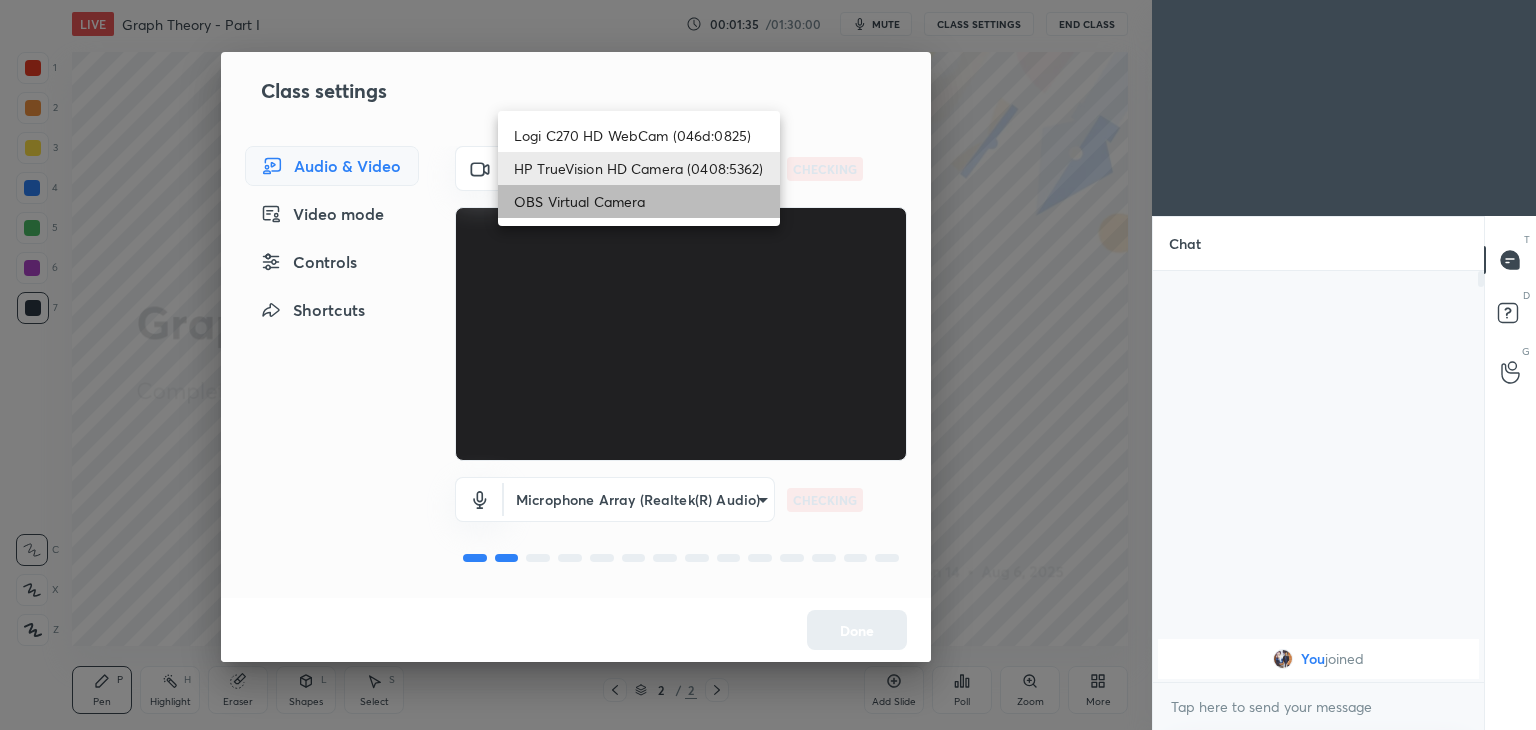 click on "OBS Virtual Camera" at bounding box center (639, 201) 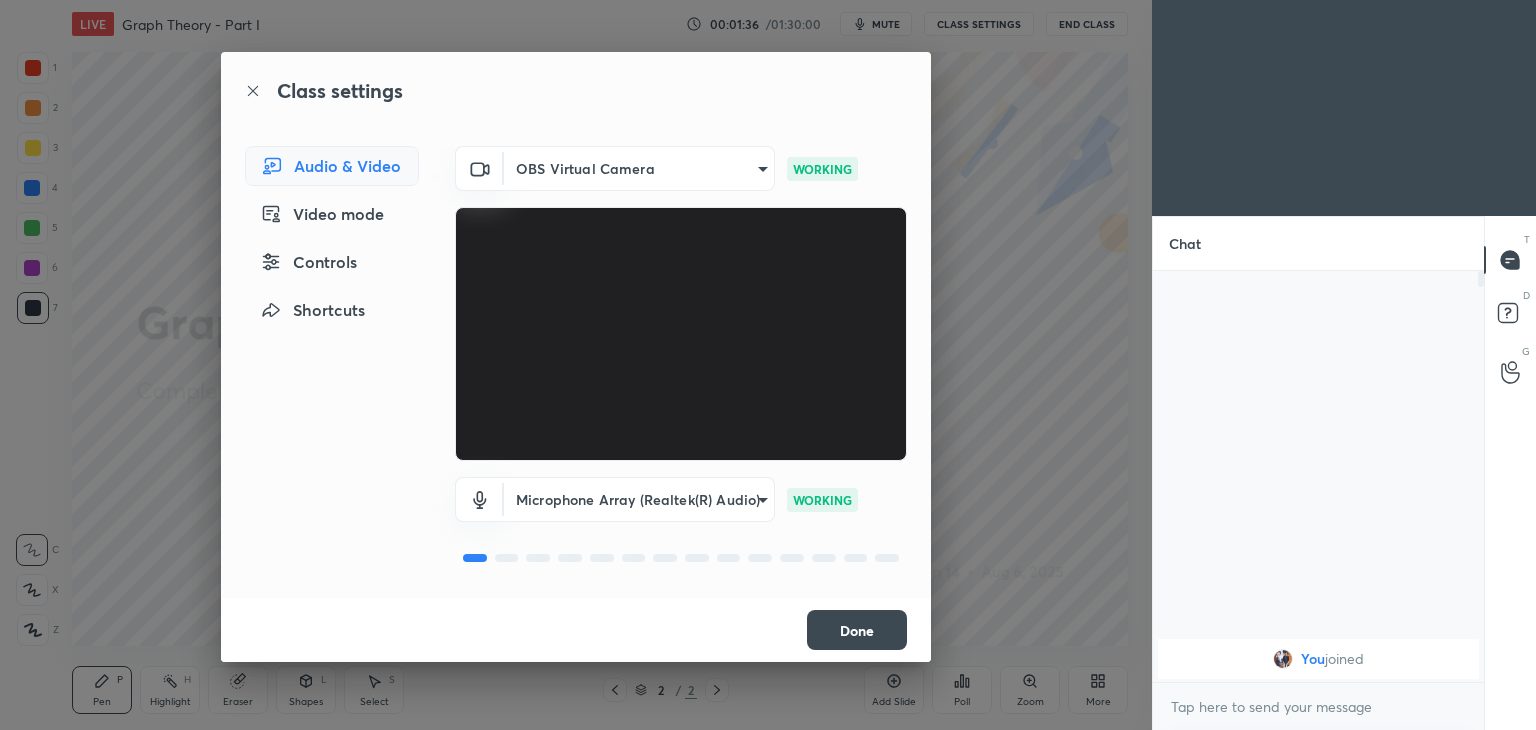 click on "1 2 3 4 5 6 7 C X Z C X Z E E Erase all   H H LIVE Graph Theory - Part I 00:01:36 /  01:30:00 mute CLASS SETTINGS End Class Setting up your live class Poll for   secs No correct answer Start poll Back Graph Theory - Part I • L14 of Complete Course on Network Theory Ravendra Yadav Pen P Highlight H Eraser Shapes L Select S 2 / 2 Add Slide Poll Zoom More Chat You  joined 1 NEW MESSAGE Enable hand raising Enable raise hand to speak to learners. Once enabled, chat will be turned off temporarily. Enable x   introducing Raise a hand with a doubt Now learners can raise their hand along with a doubt  How it works? Doubts asked by learners will show up here NEW DOUBTS ASKED No one has raised a hand yet Can't raise hand Looks like educator just invited you to speak. Please wait before you can raise your hand again. Got it T Messages (T) D Doubts (D) G Raise Hand (G) Report an issue Reason for reporting Buffering Chat not working Audio - Video sync issue Educator video quality low ​ Attach an image Report Video mode" at bounding box center (768, 365) 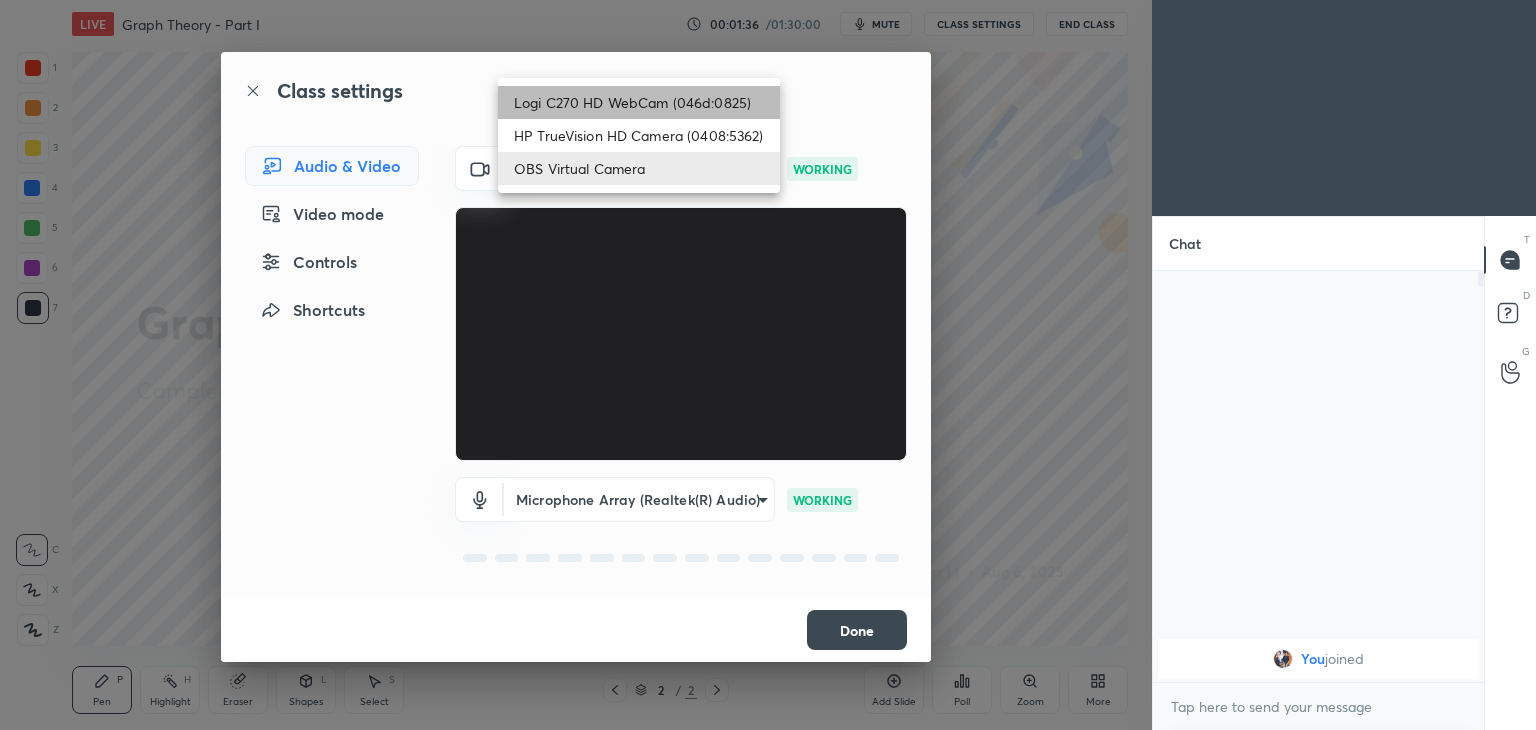 click on "Logi C270 HD WebCam (046d:0825)" at bounding box center (639, 102) 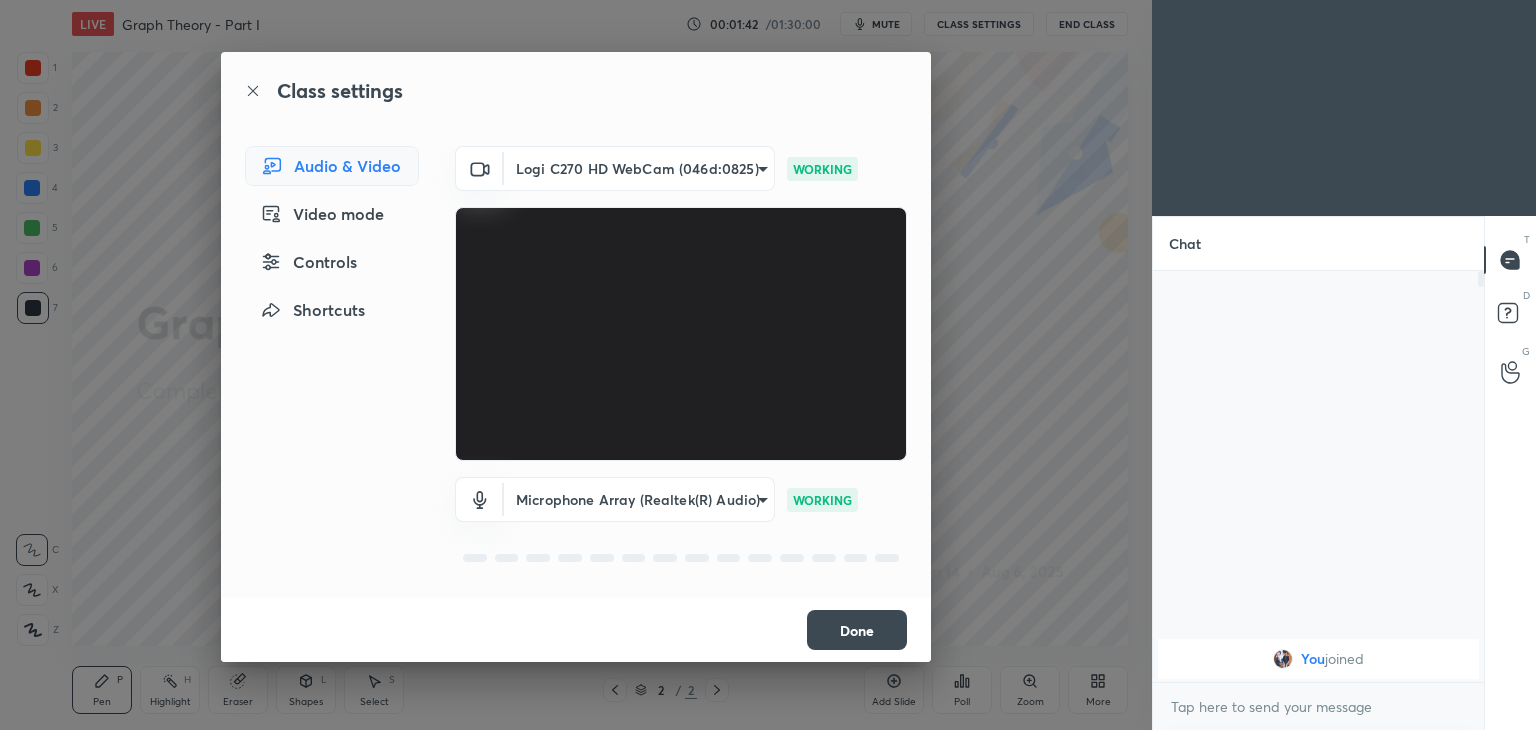 click on "Done" at bounding box center [857, 630] 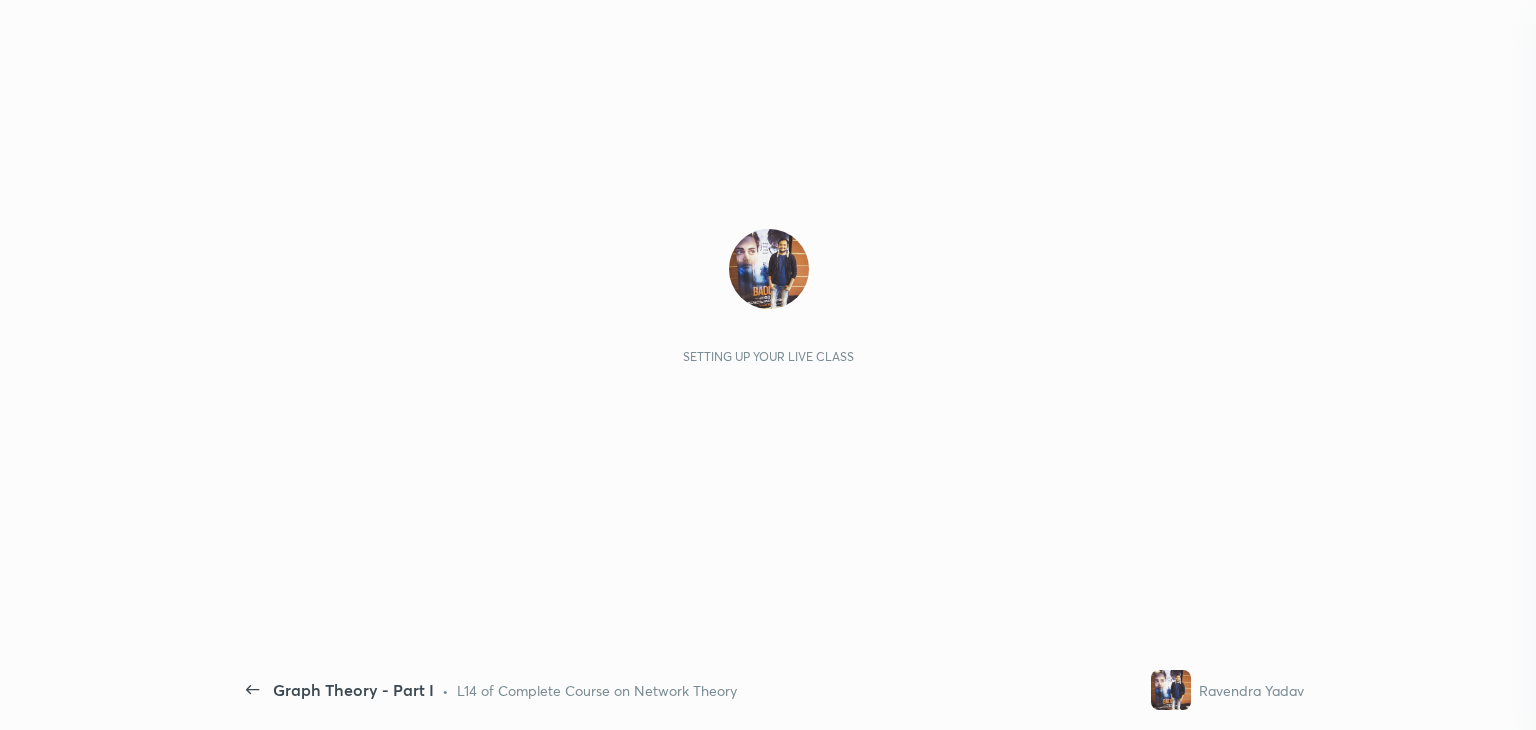 scroll, scrollTop: 0, scrollLeft: 0, axis: both 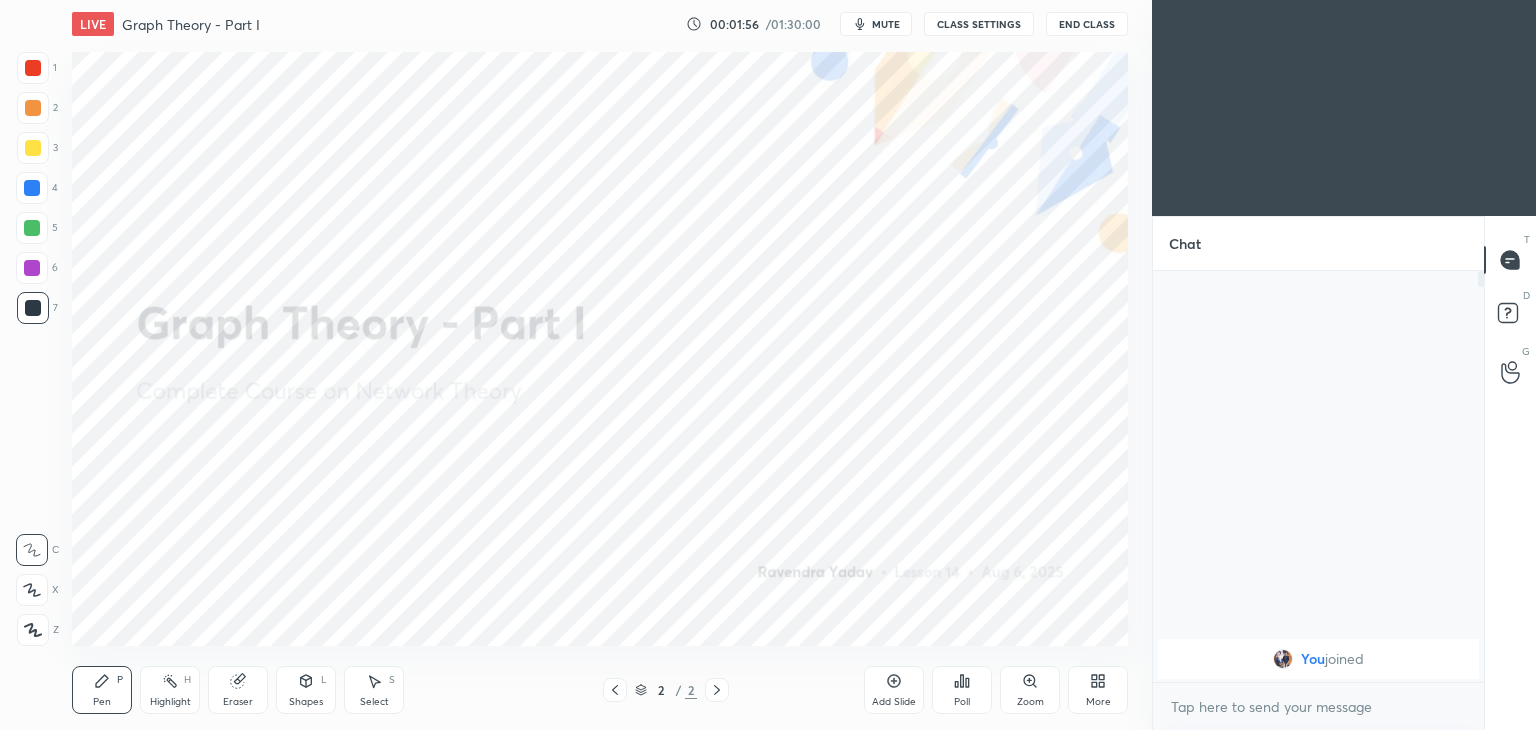 click at bounding box center (33, 68) 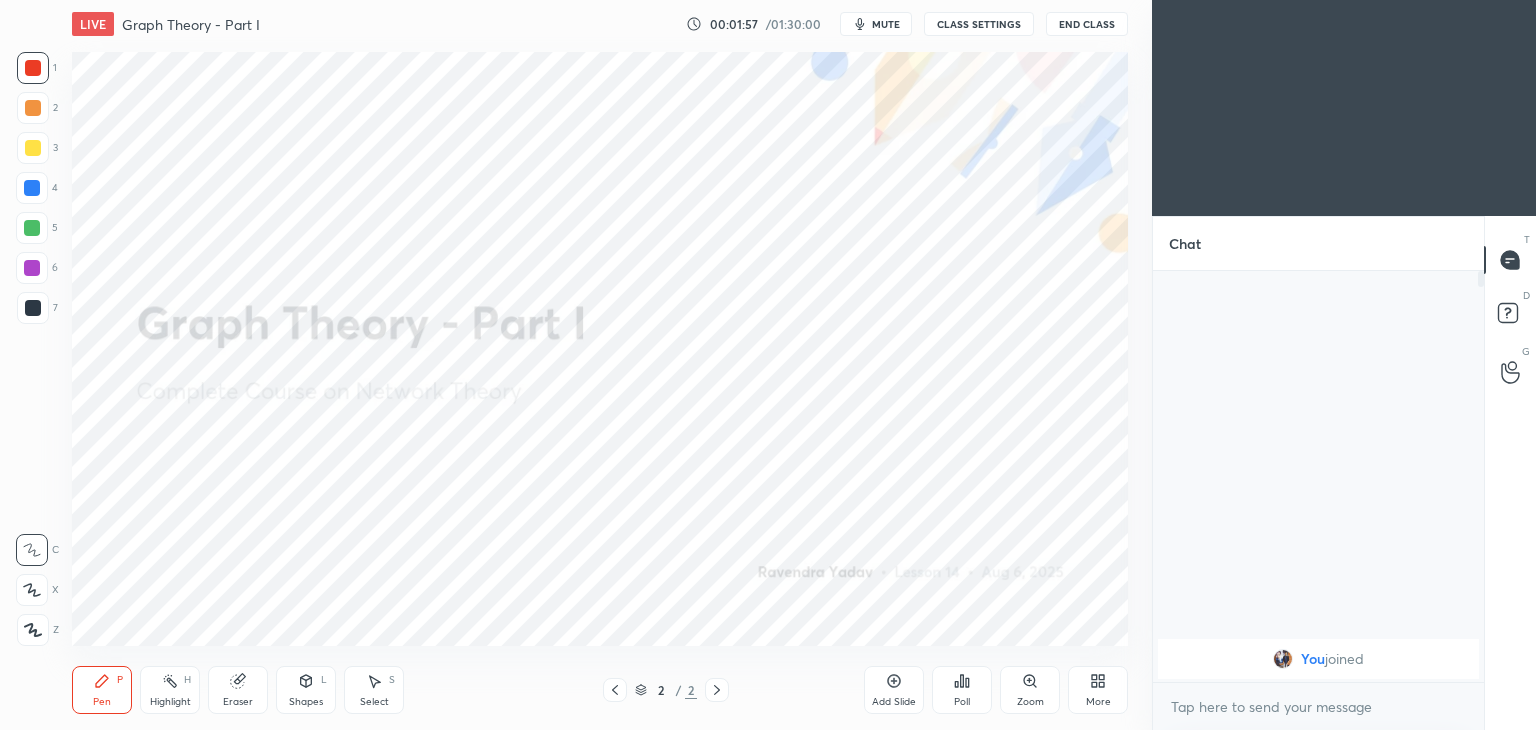 click at bounding box center [32, 590] 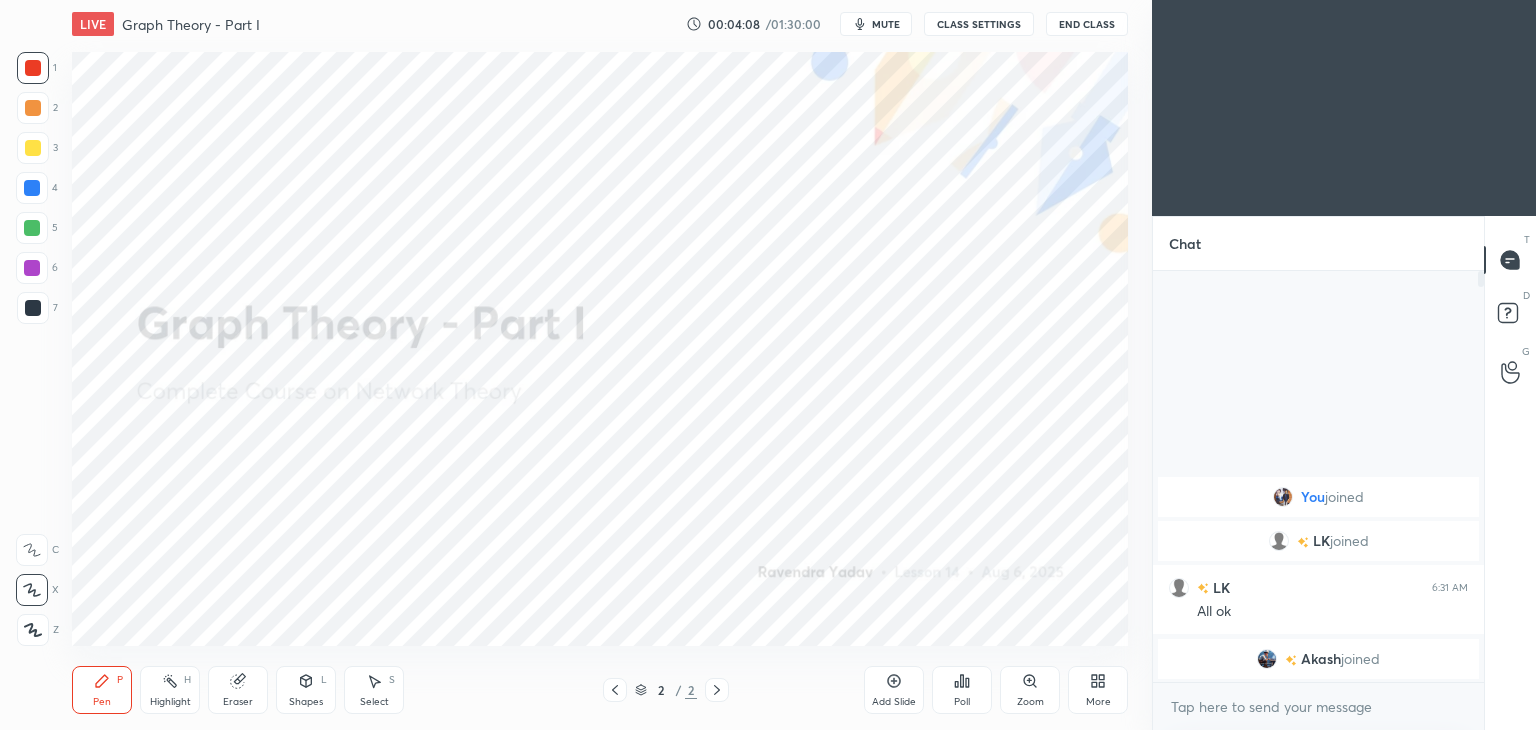 click 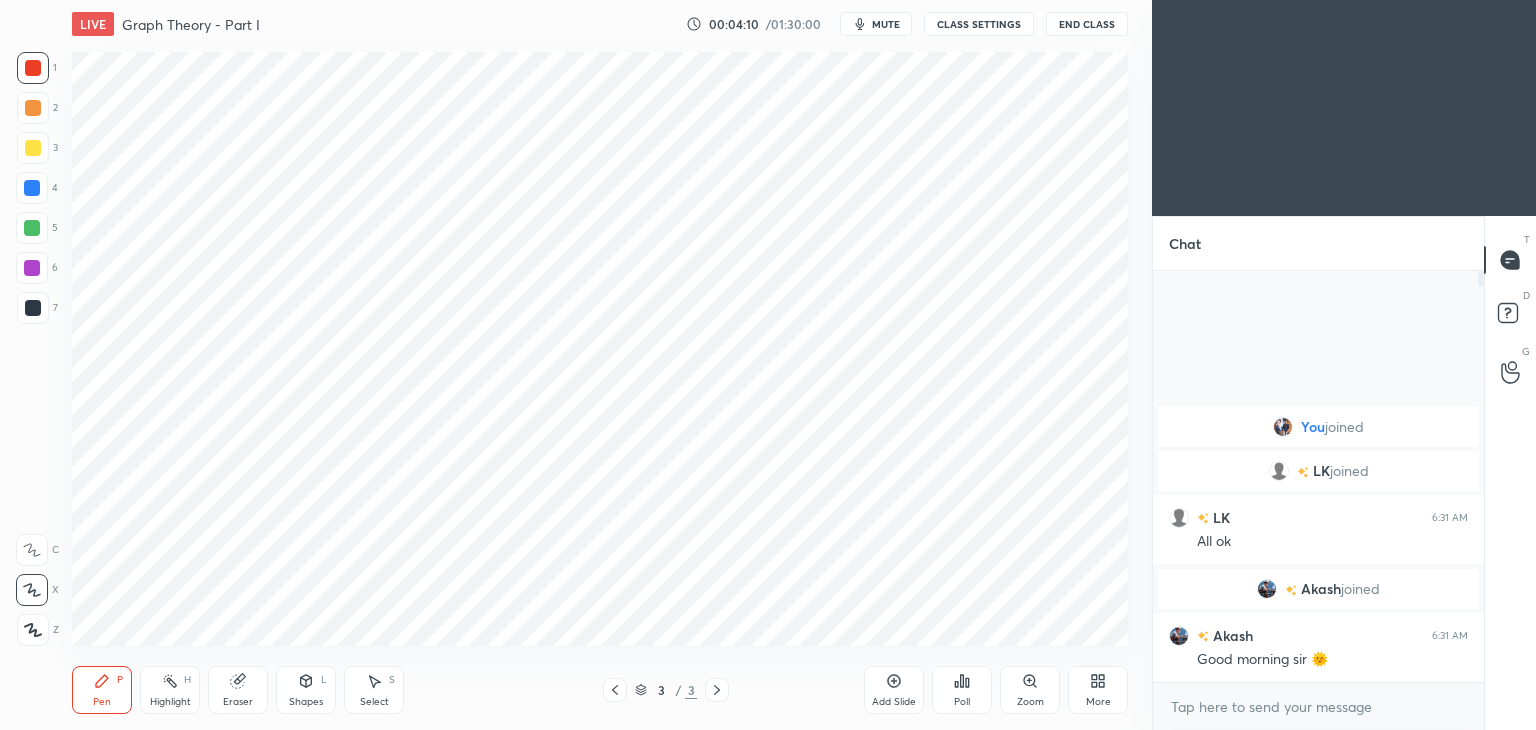 click on "More" at bounding box center [1098, 690] 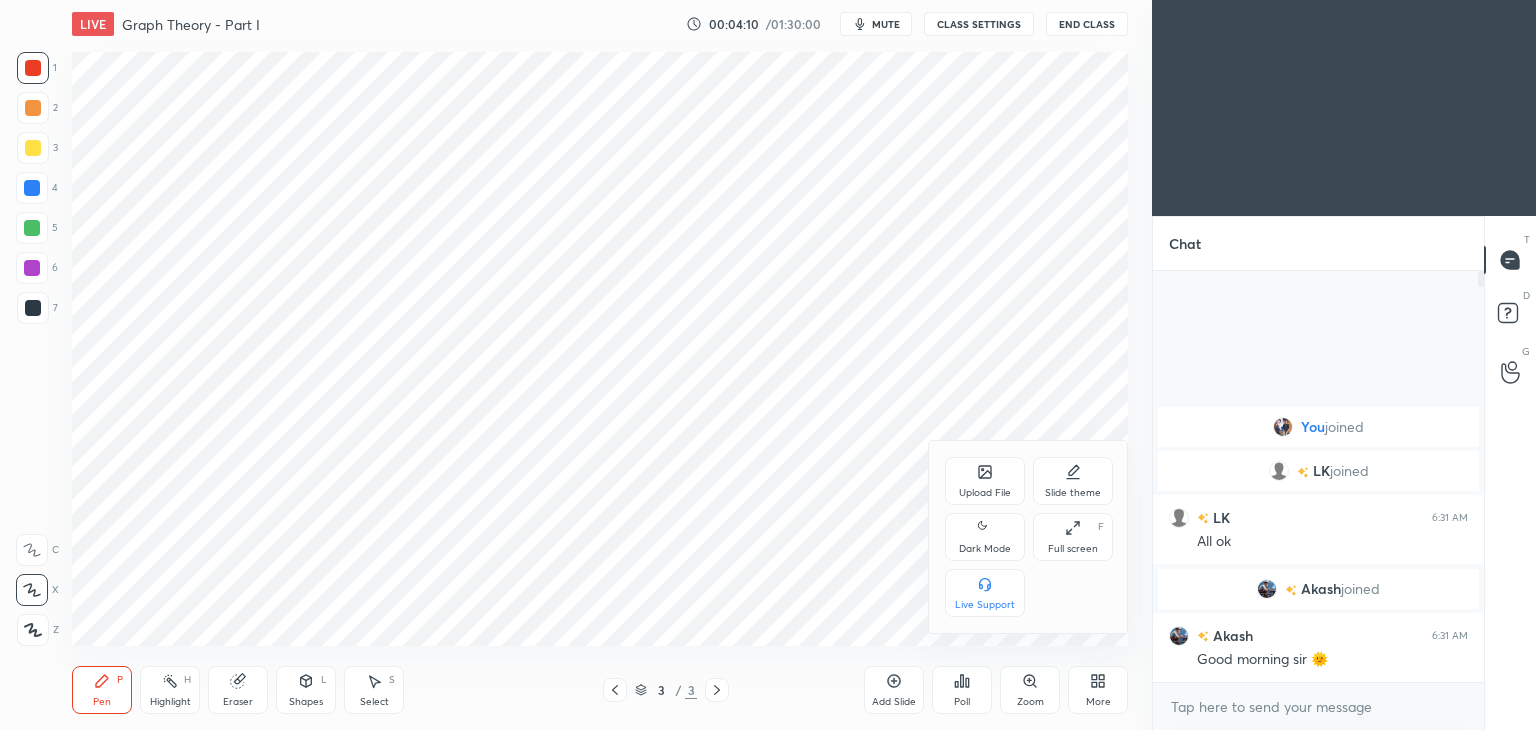click on "Full screen F" at bounding box center (1073, 537) 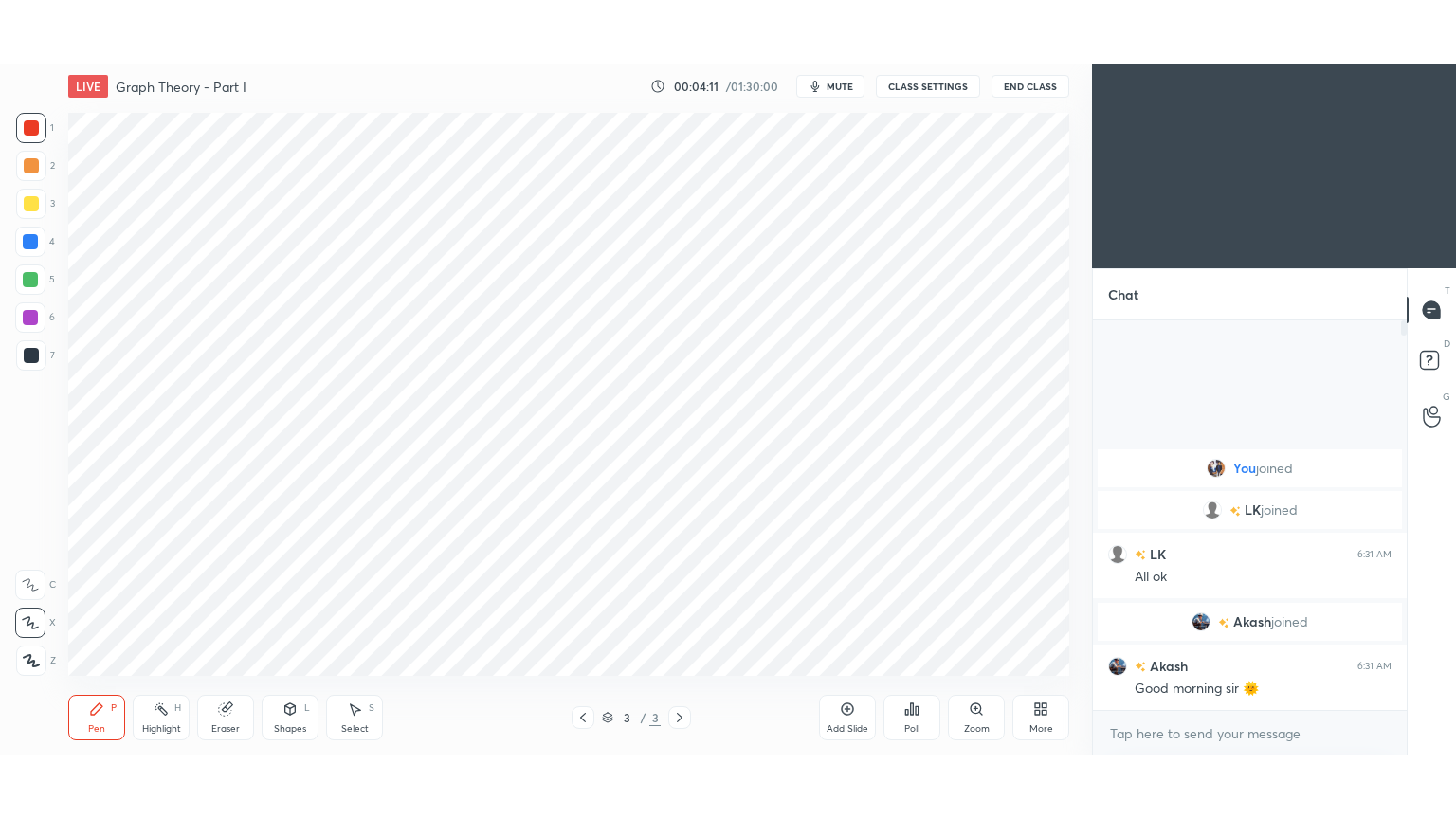 scroll, scrollTop: 94094, scrollLeft: 93776, axis: both 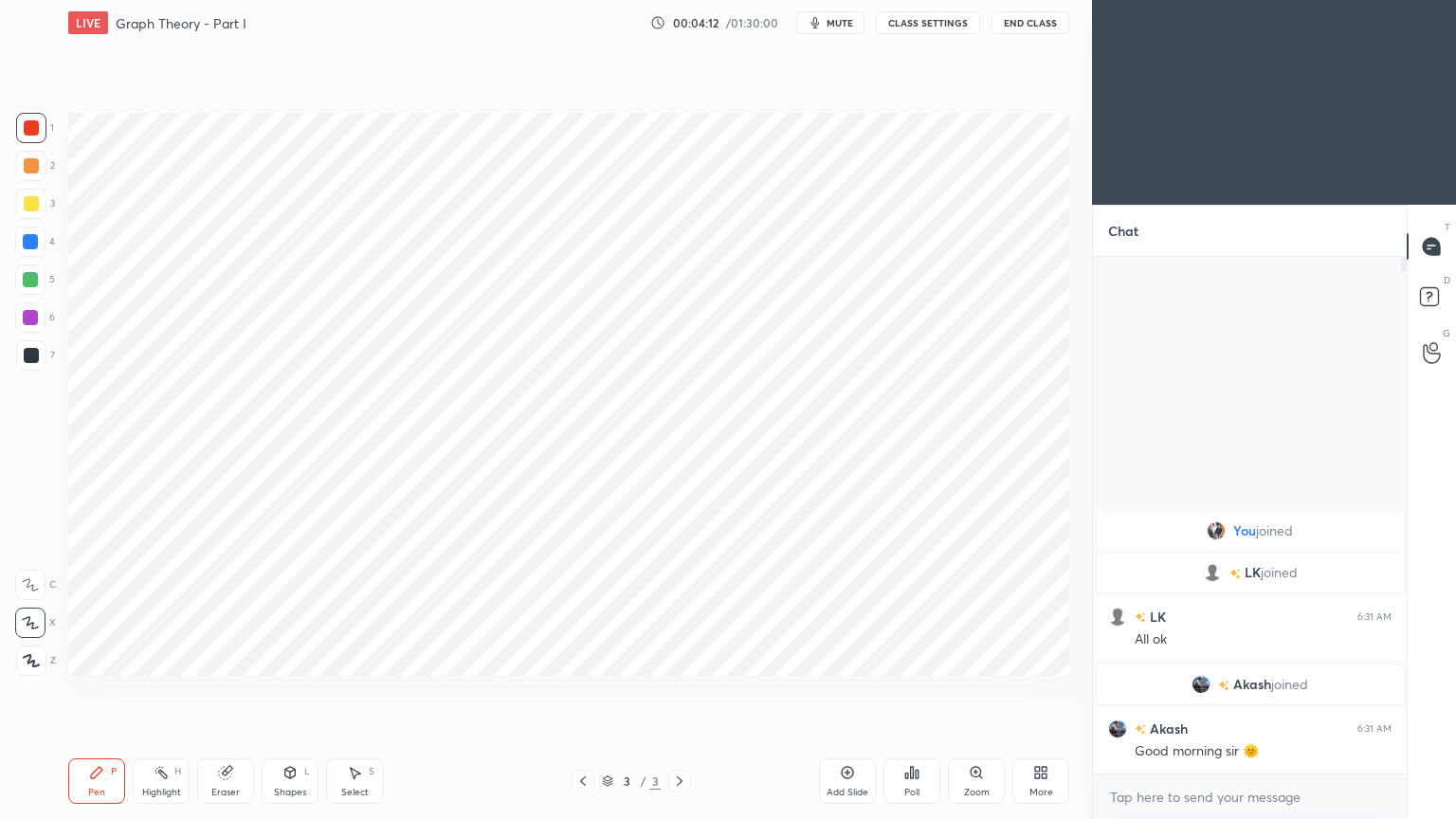 click at bounding box center [31, 128] 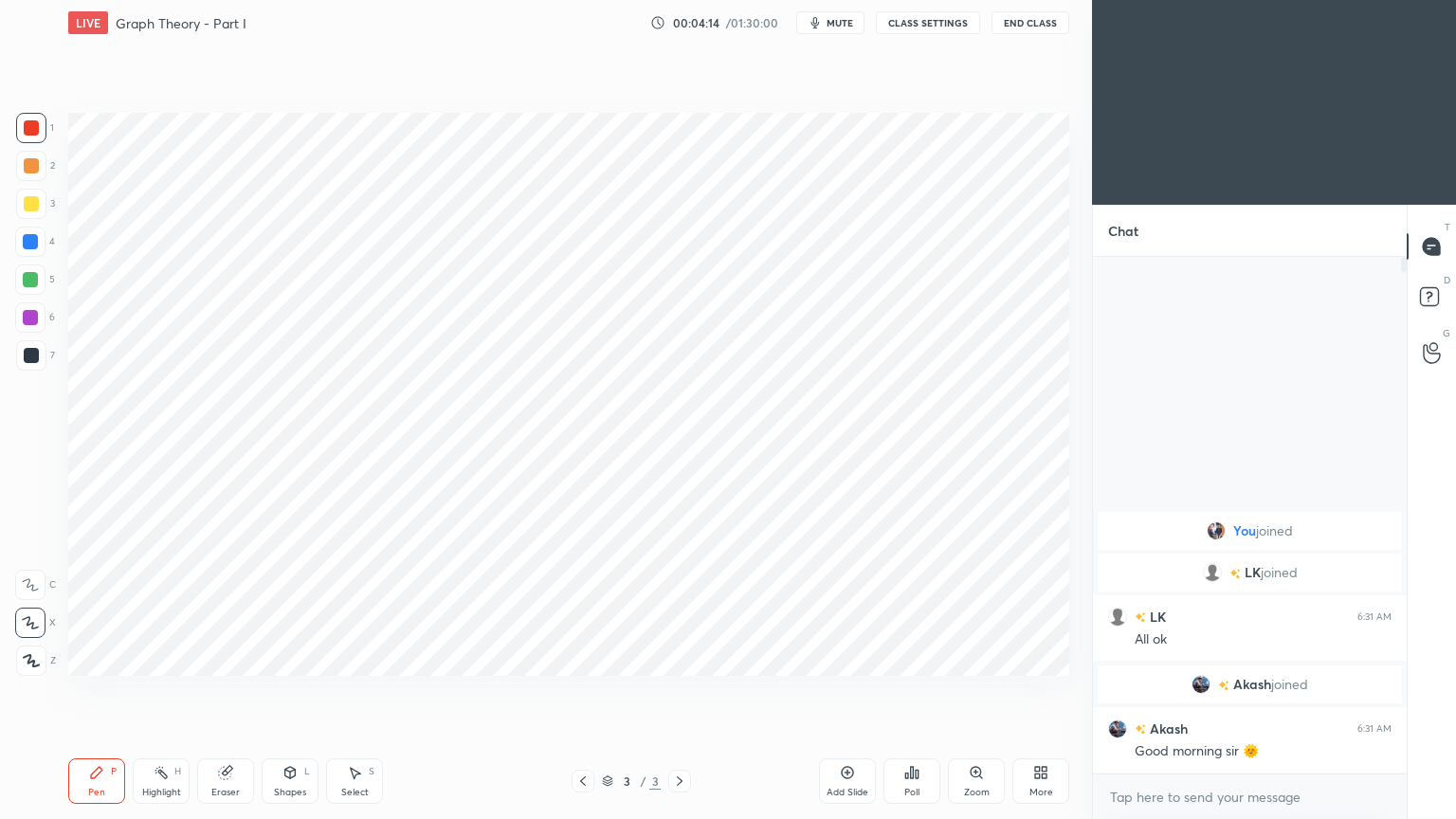 click on "Pen P" at bounding box center [97, 781] 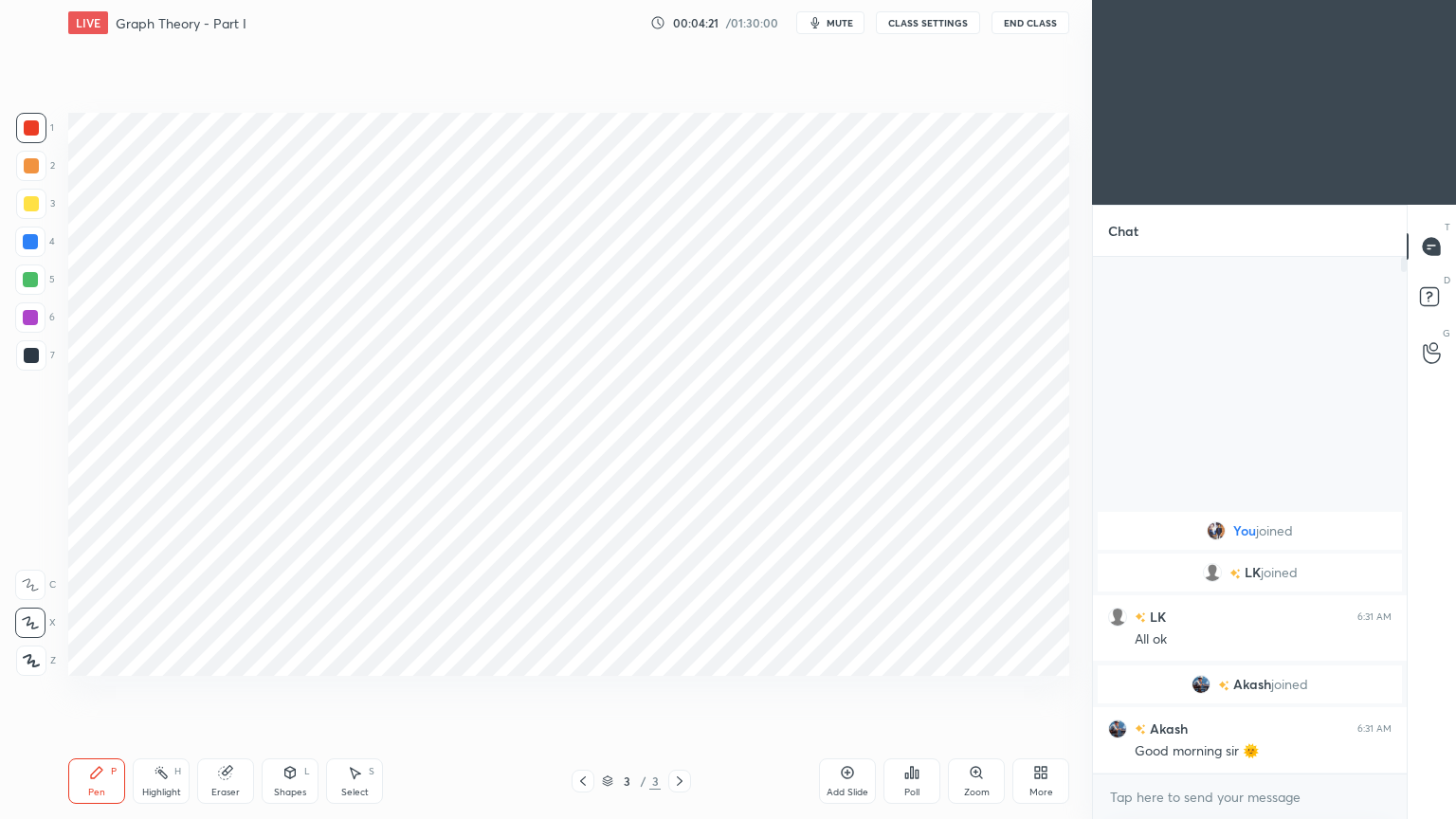 click at bounding box center [30, 280] 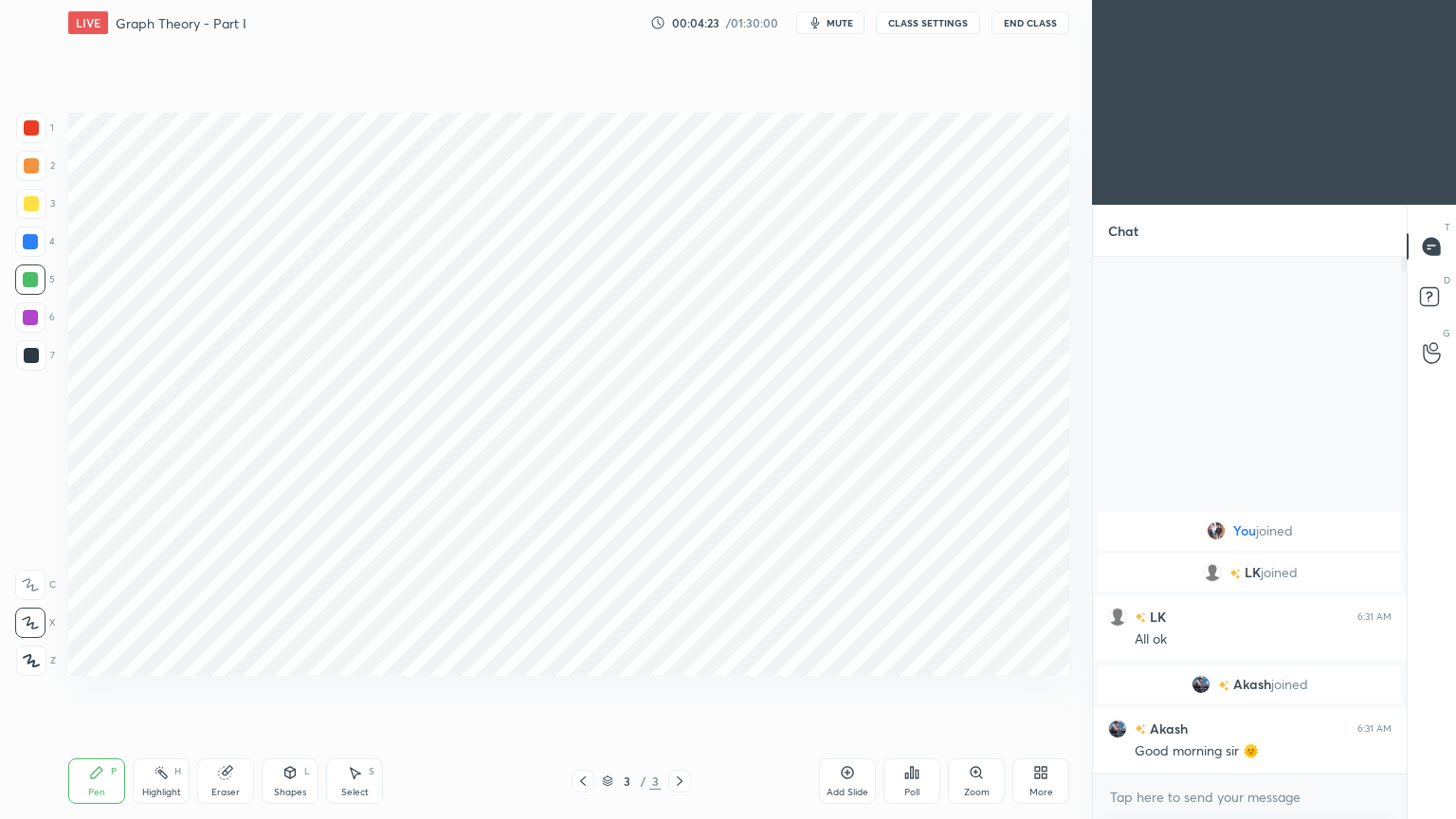 click 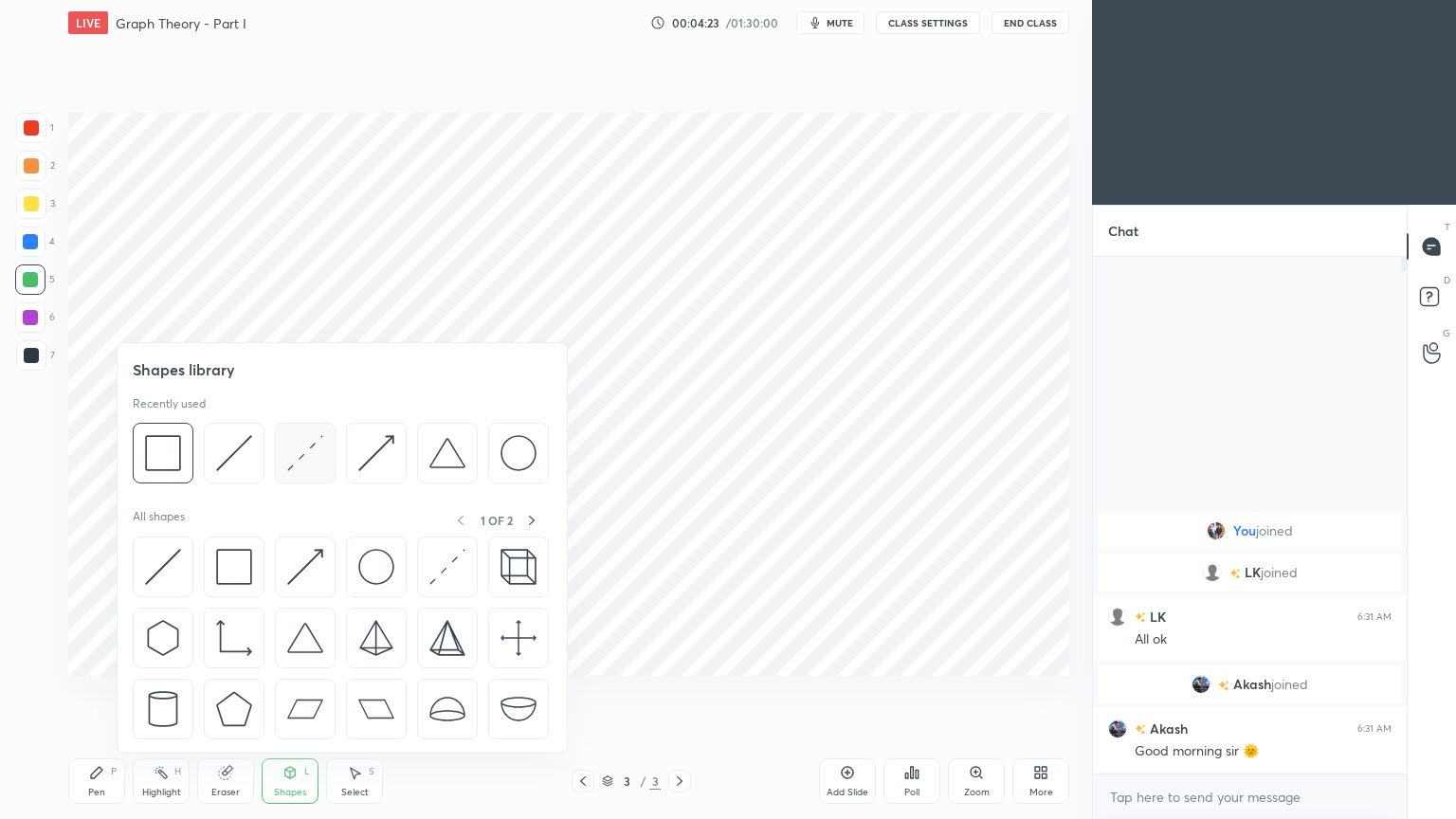 click at bounding box center [305, 453] 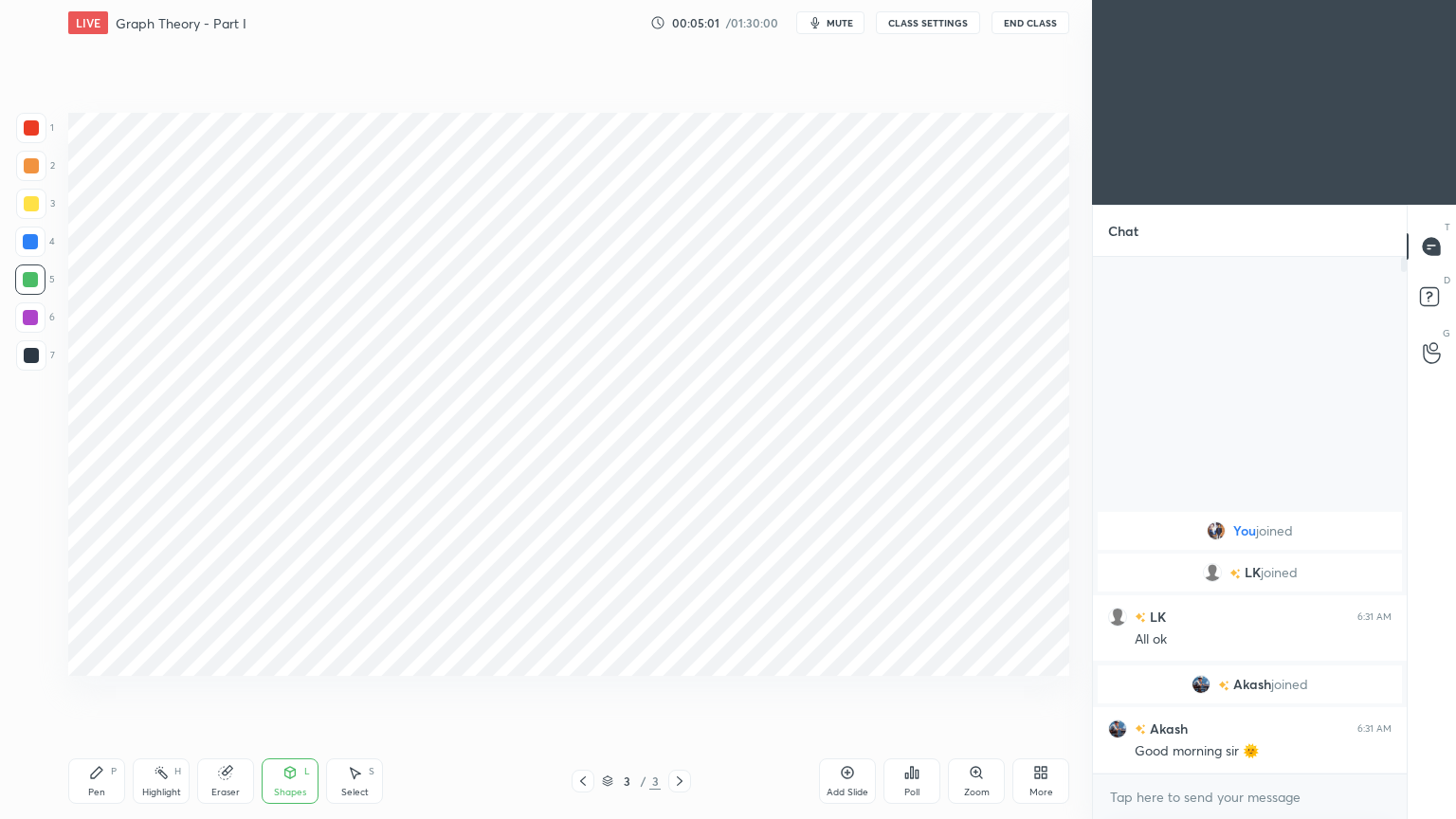 click on "1 2 3 4 5 6 7 C X Z C X Z E E Erase all   H H" at bounding box center (30, 394) 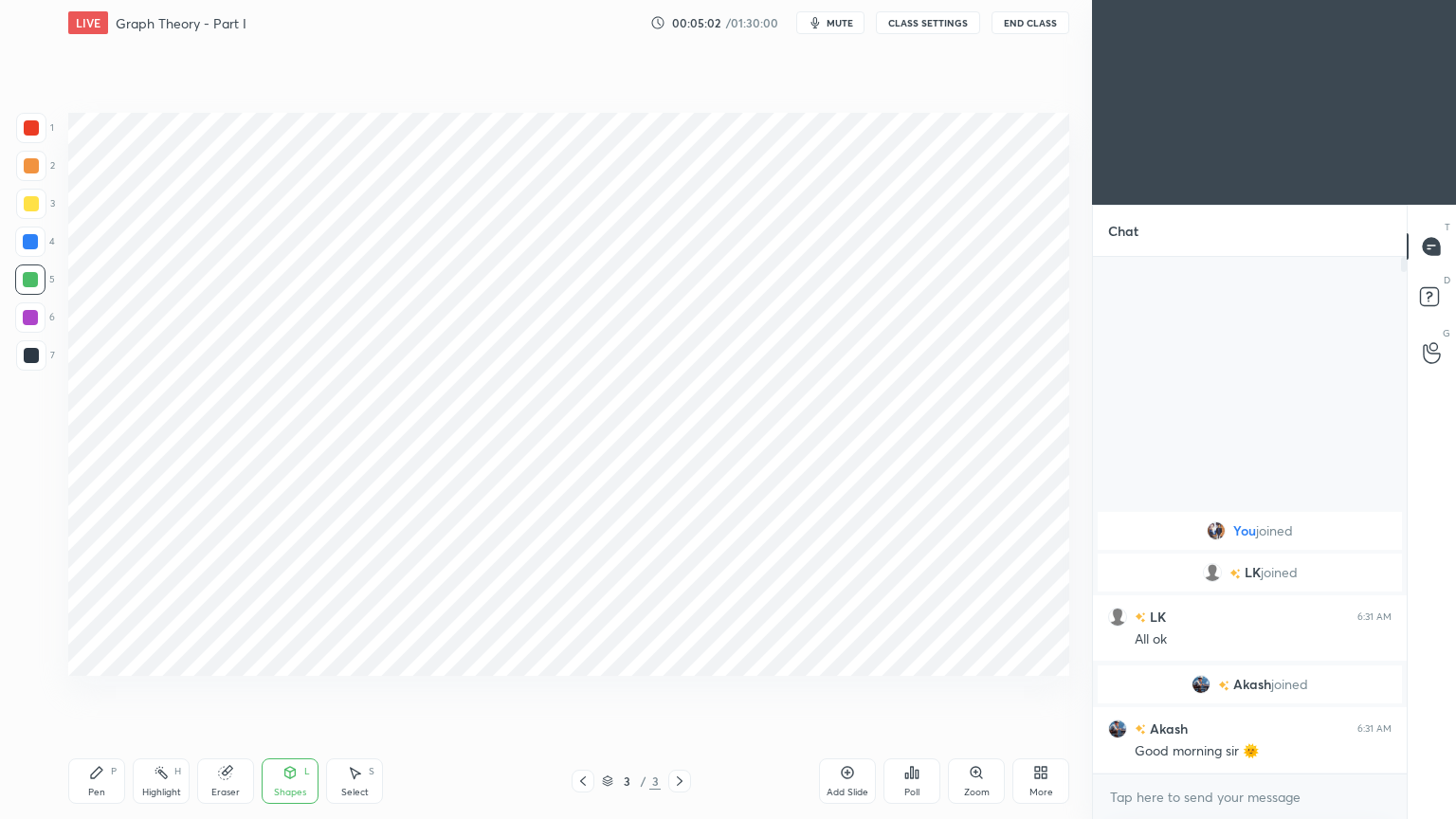 click at bounding box center (30, 242) 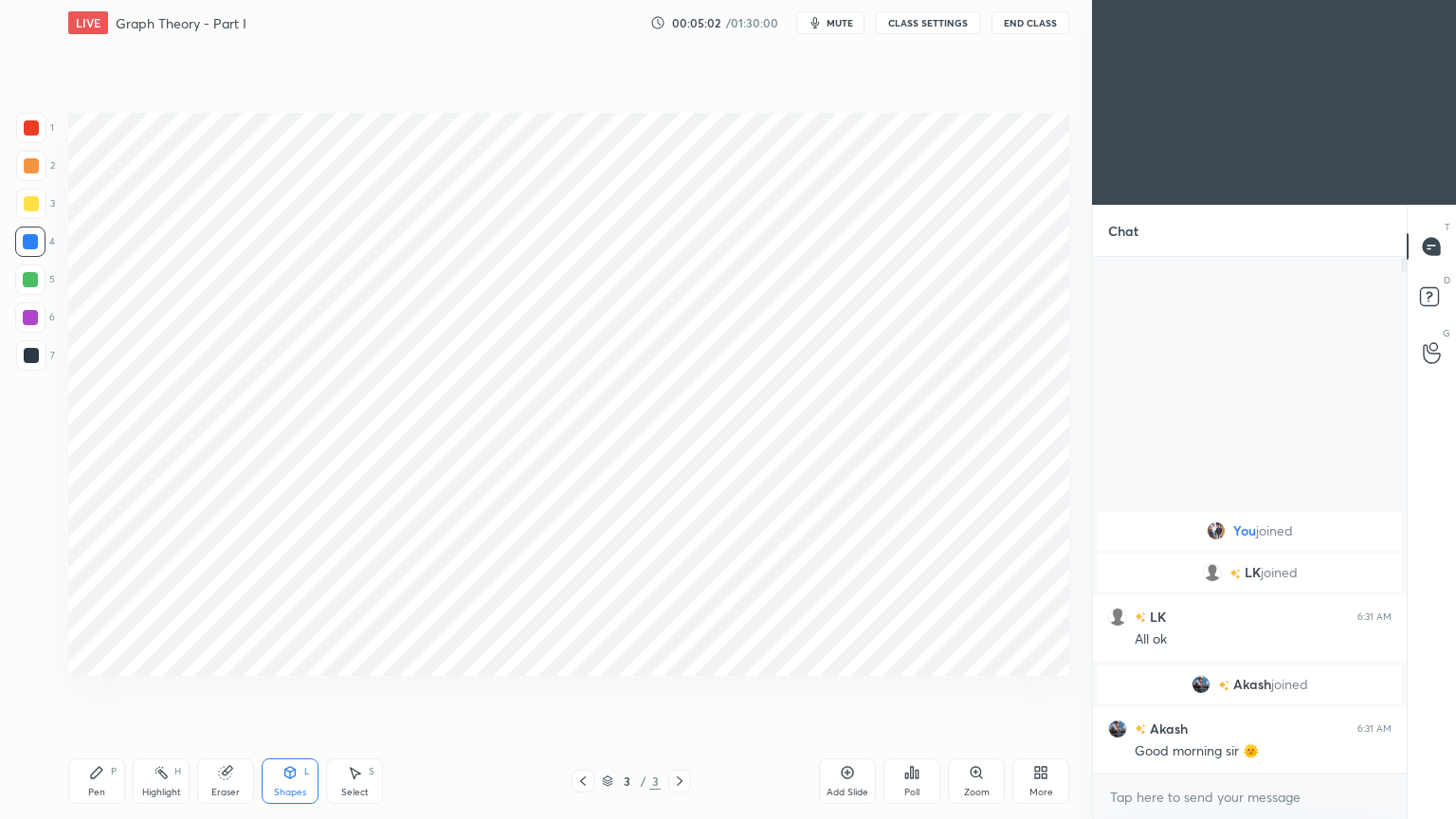 click at bounding box center [30, 242] 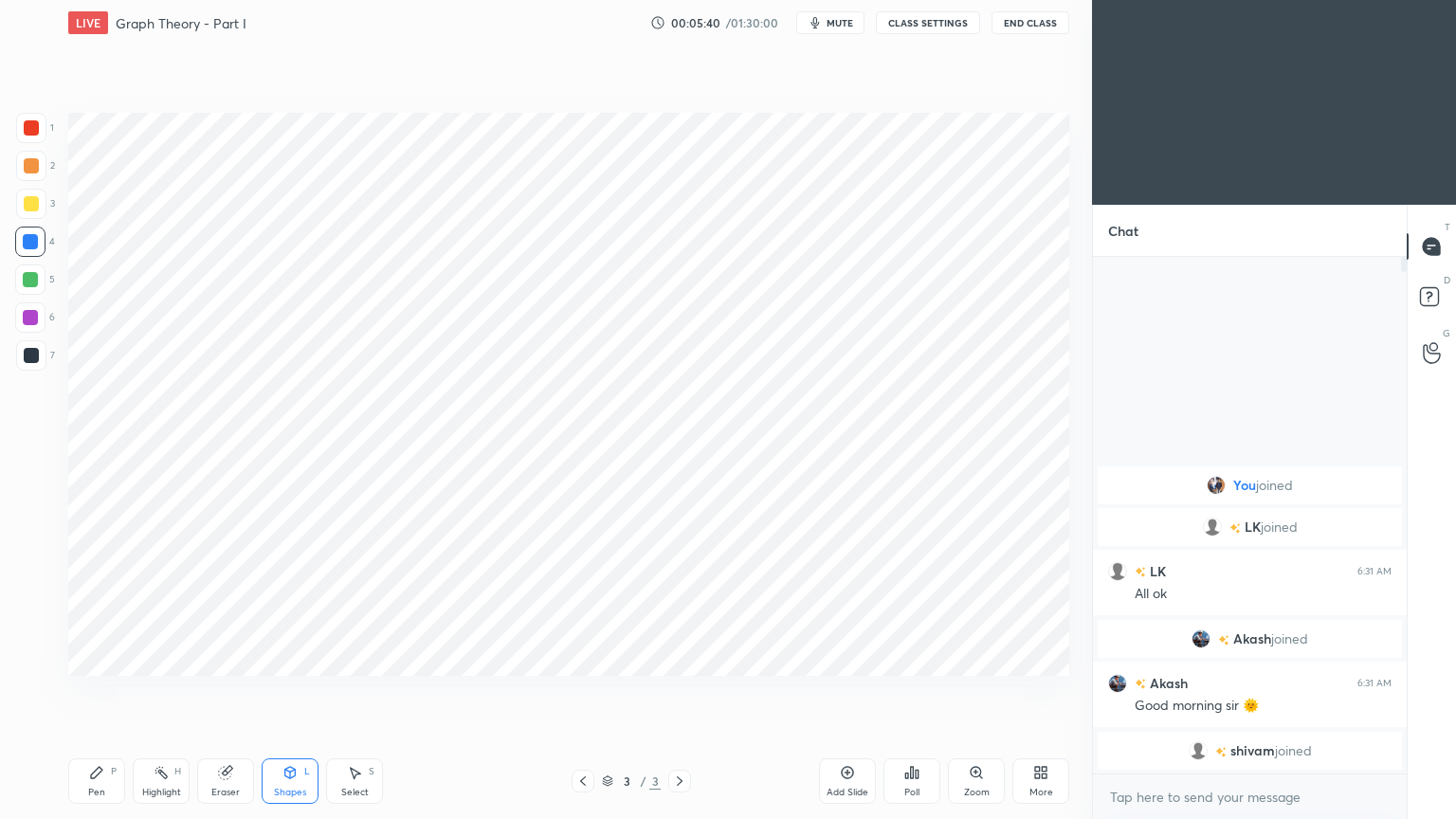 click on "Eraser" at bounding box center (226, 781) 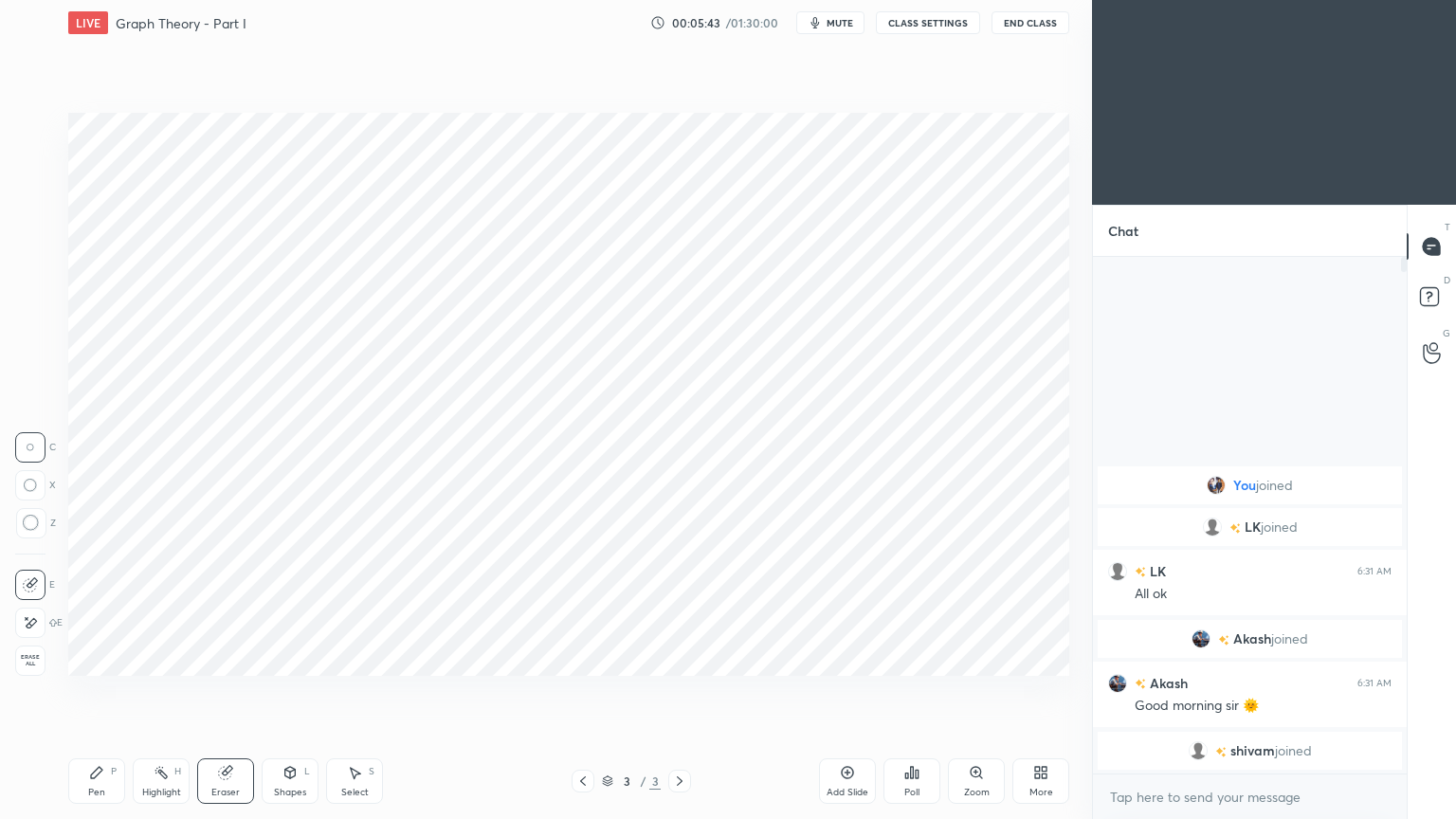 click 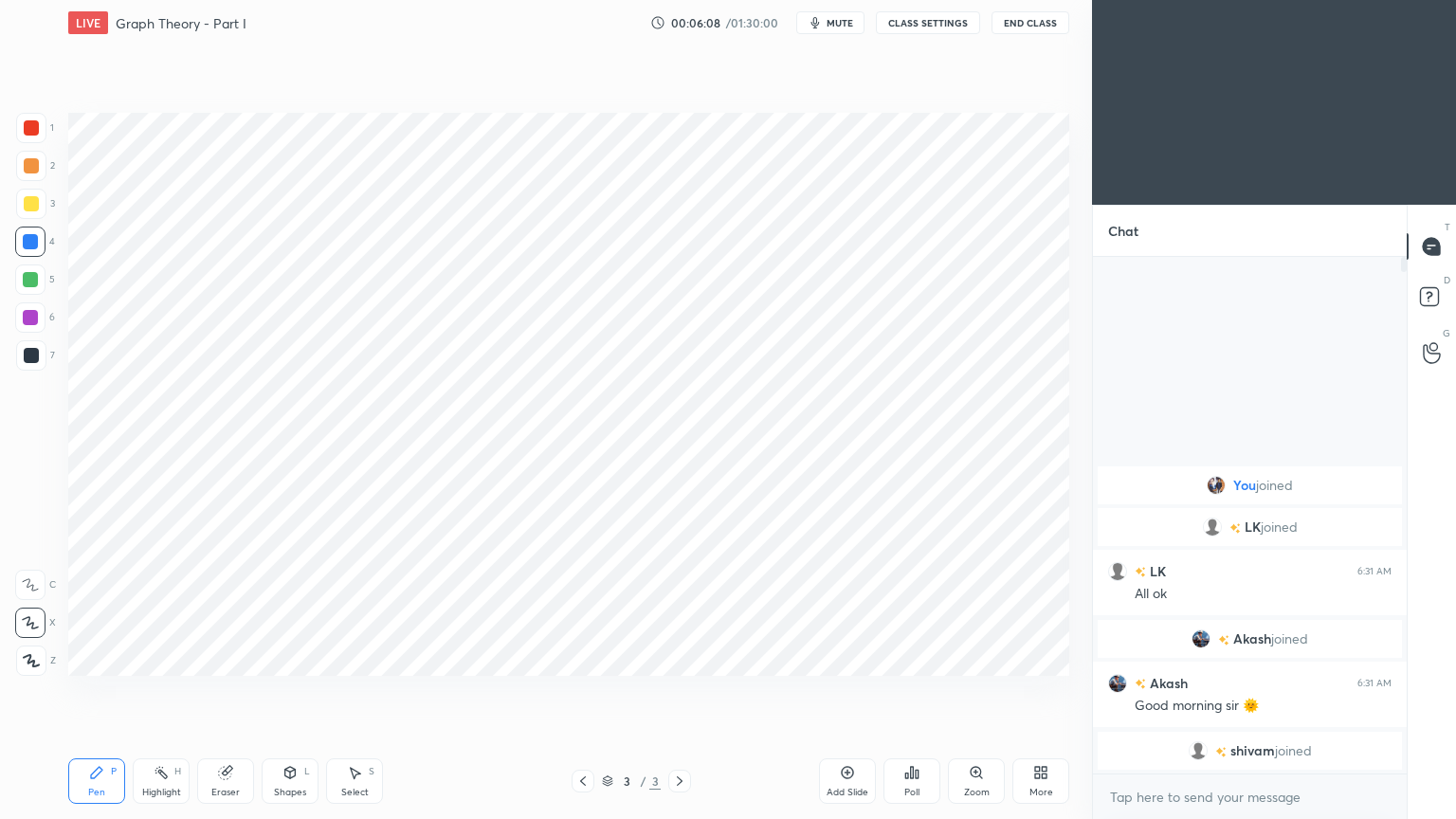 click at bounding box center (30, 318) 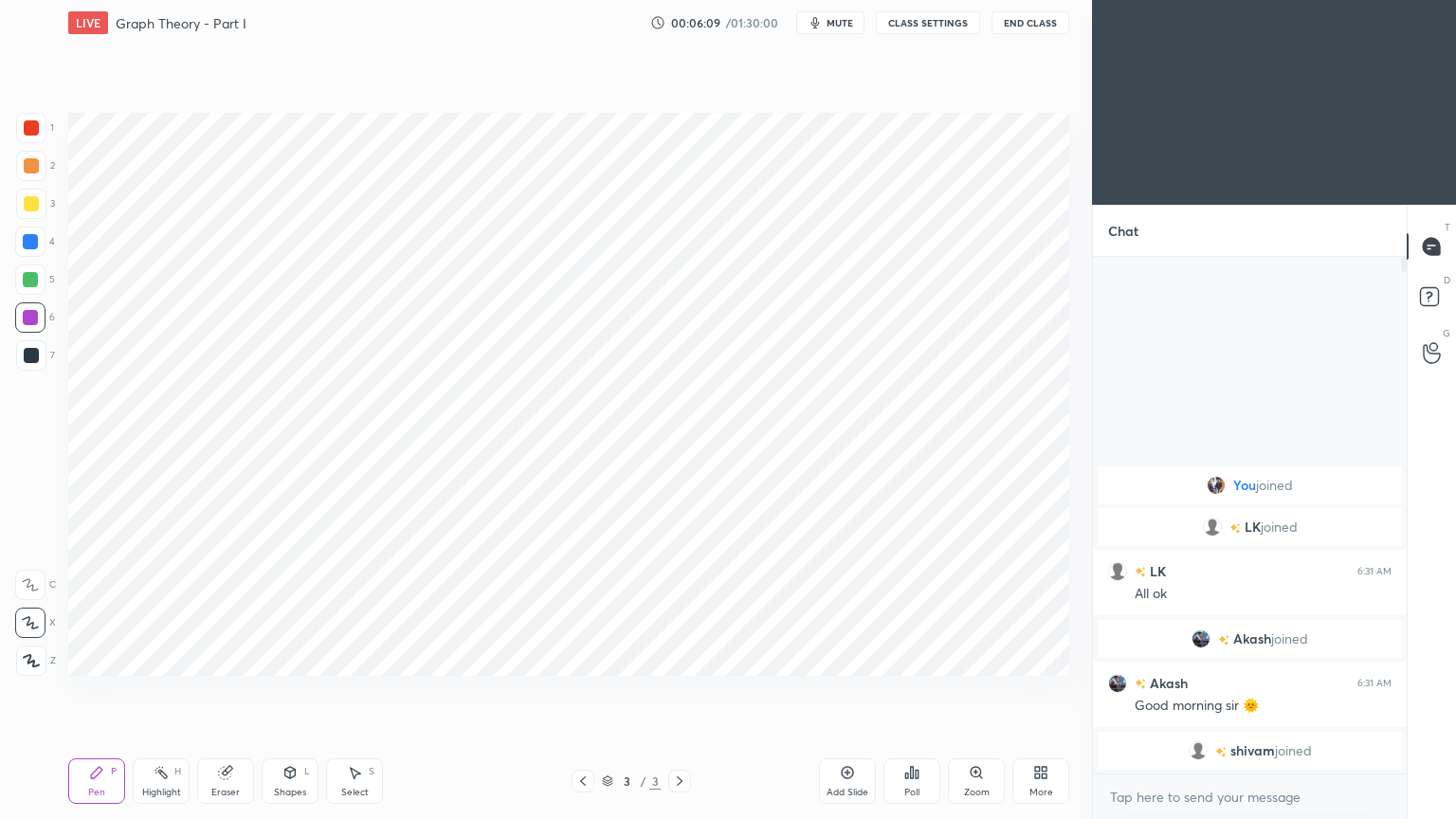 click on "Shapes" at bounding box center [290, 792] 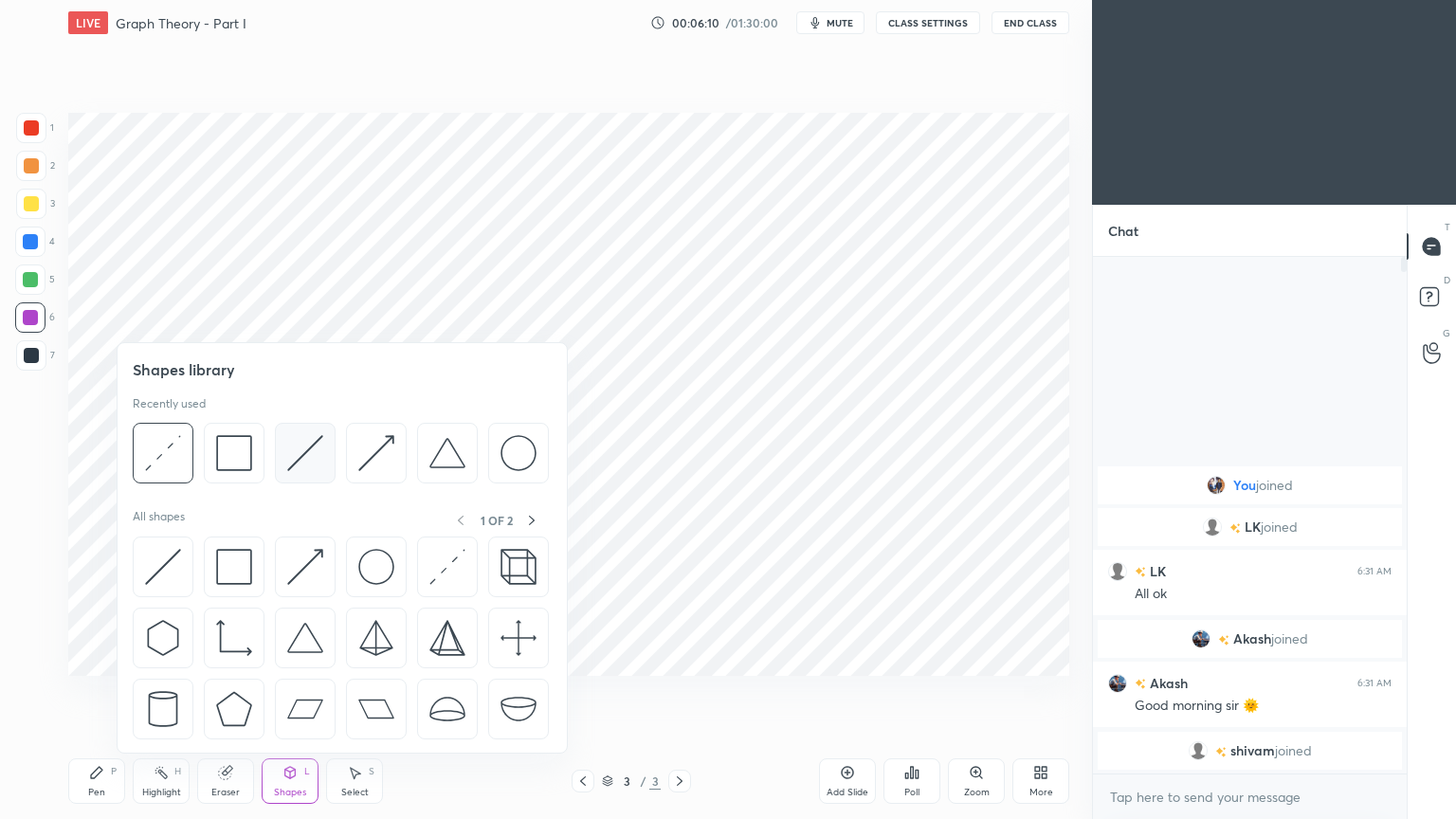 click at bounding box center (305, 453) 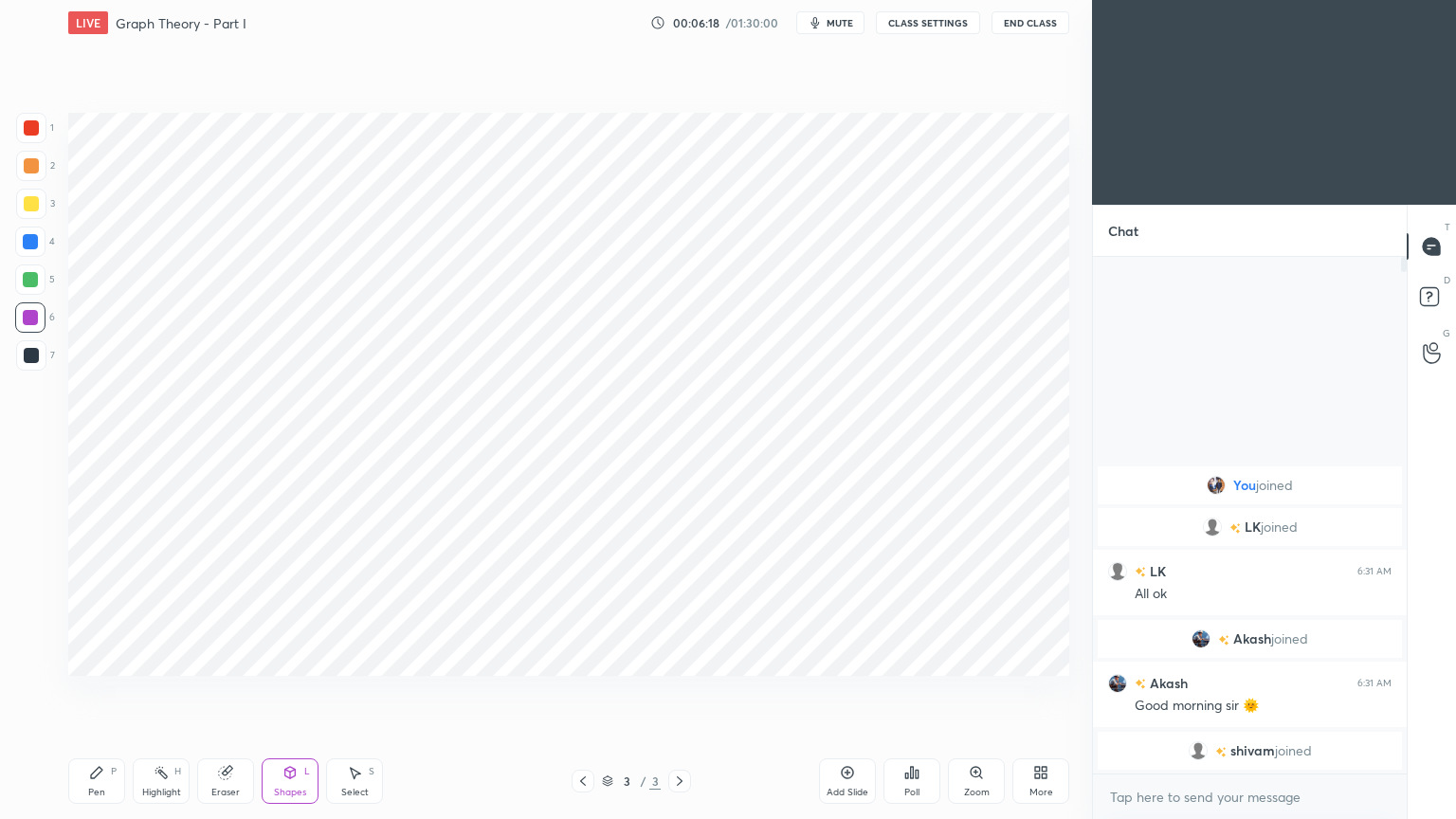 click on "Pen" at bounding box center [97, 792] 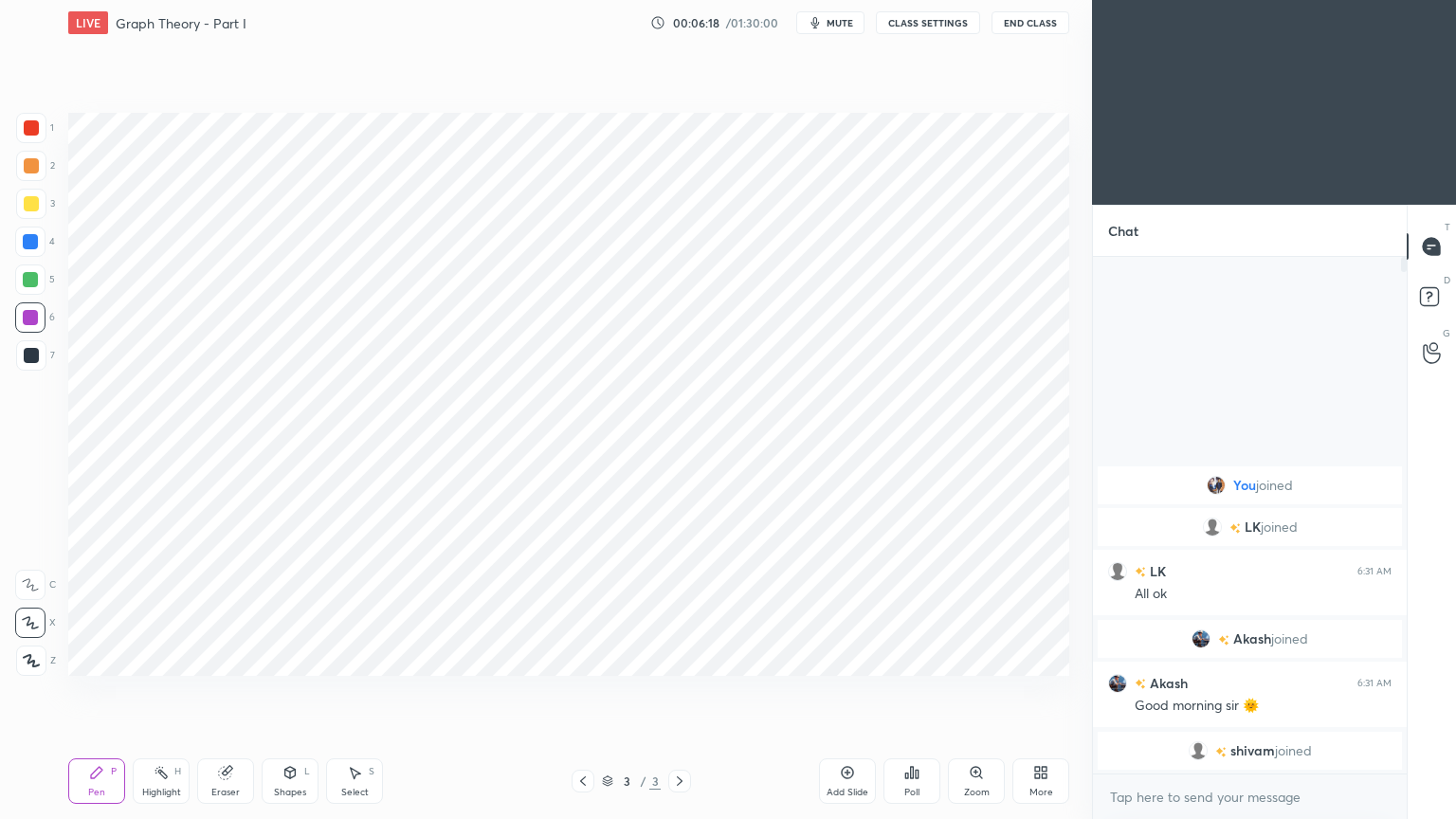 click on "Pen P Highlight H Eraser Shapes L Select S 3 / 3 Add Slide Poll Zoom More" at bounding box center [569, 781] 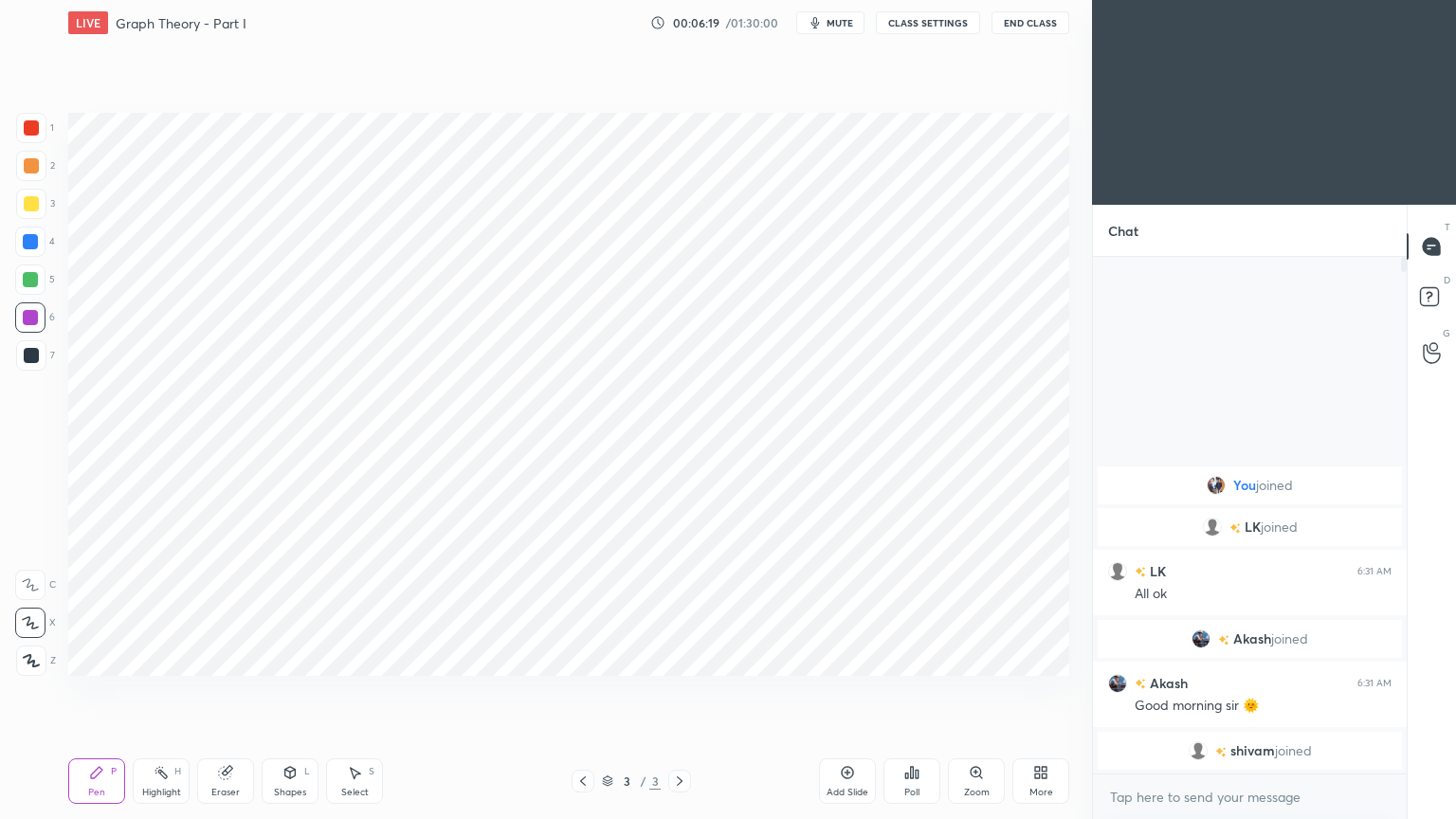click 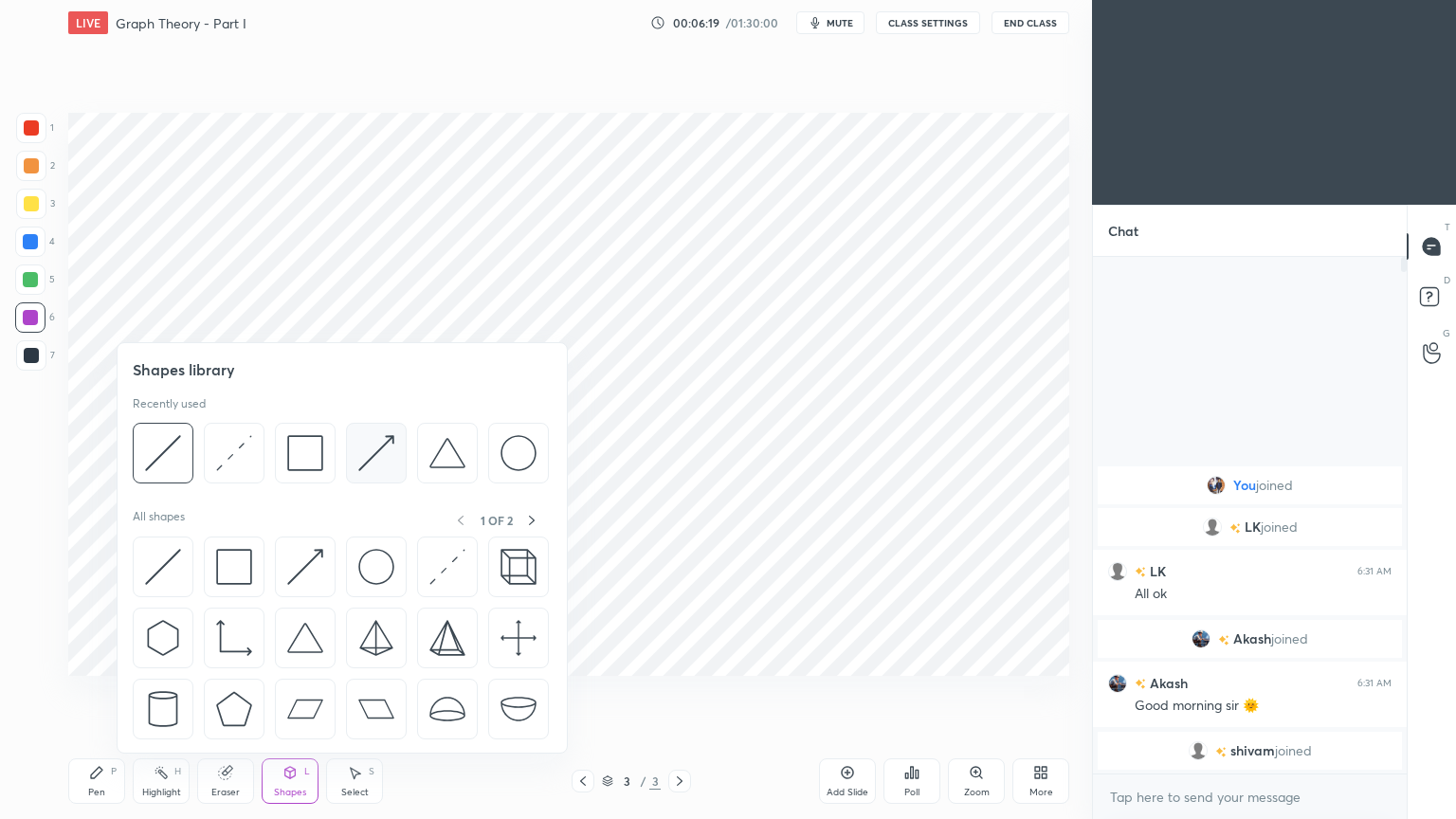 click at bounding box center [376, 453] 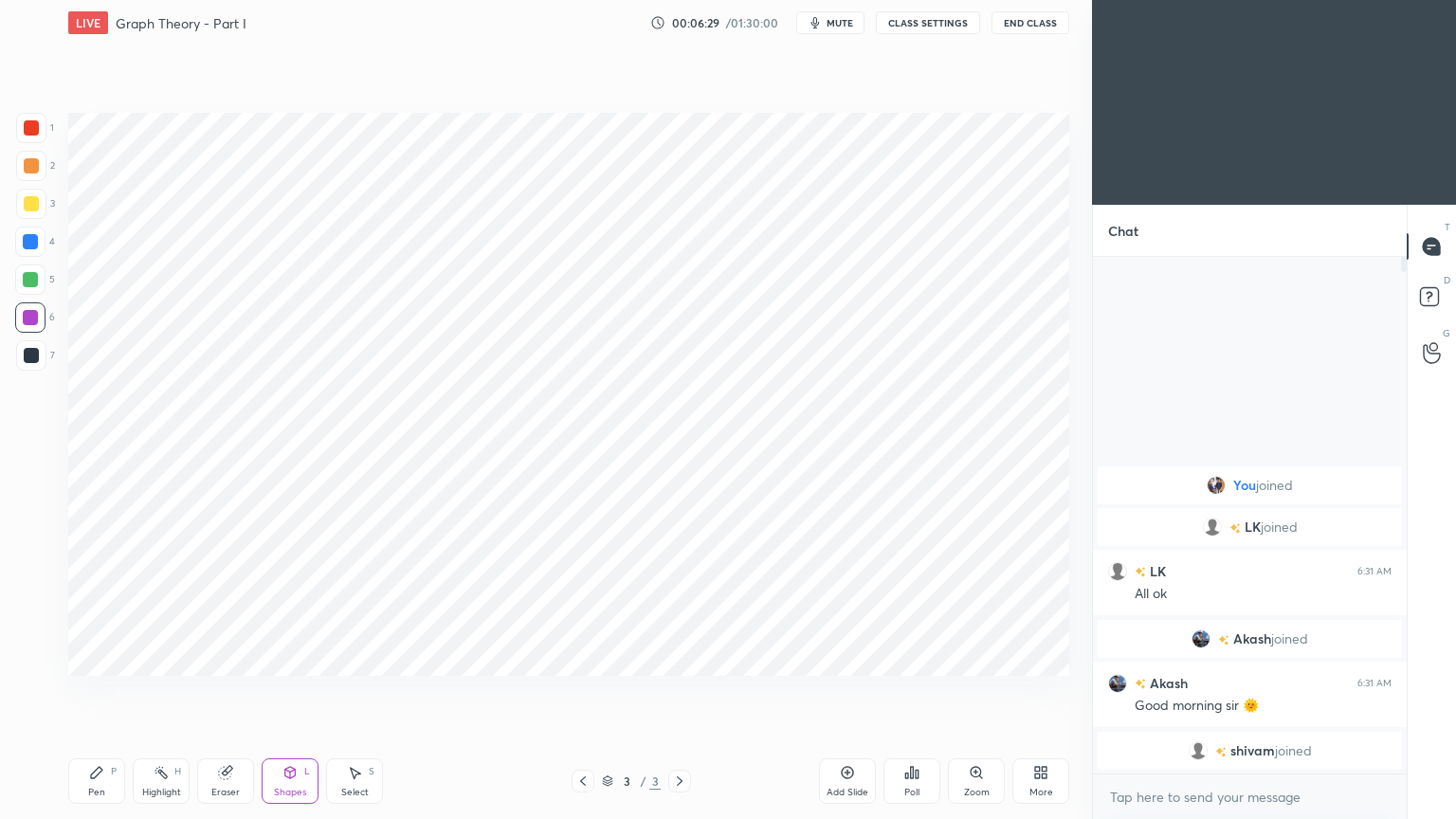 click on "Pen" at bounding box center [97, 792] 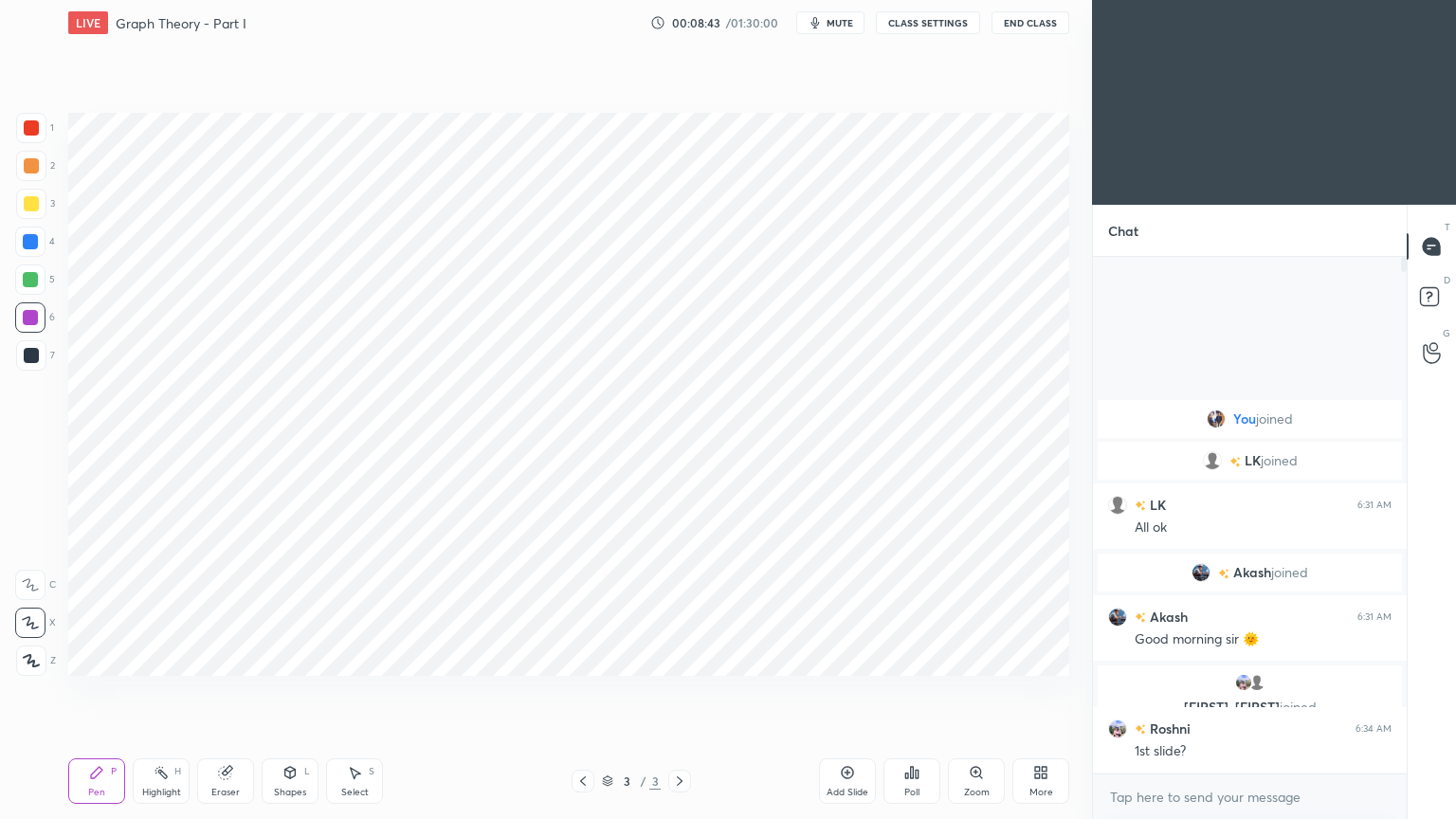 click at bounding box center [31, 355] 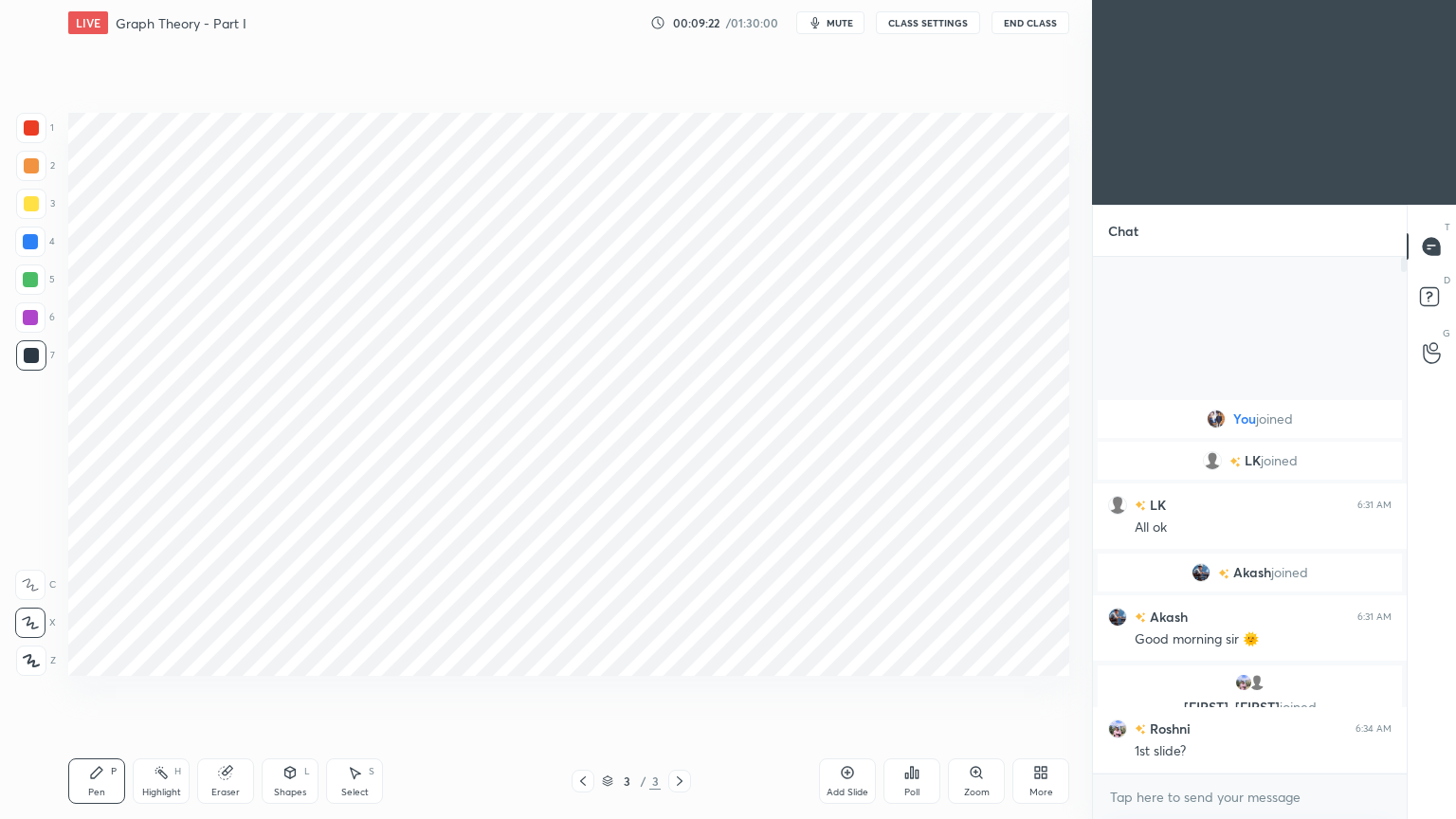 click at bounding box center (30, 318) 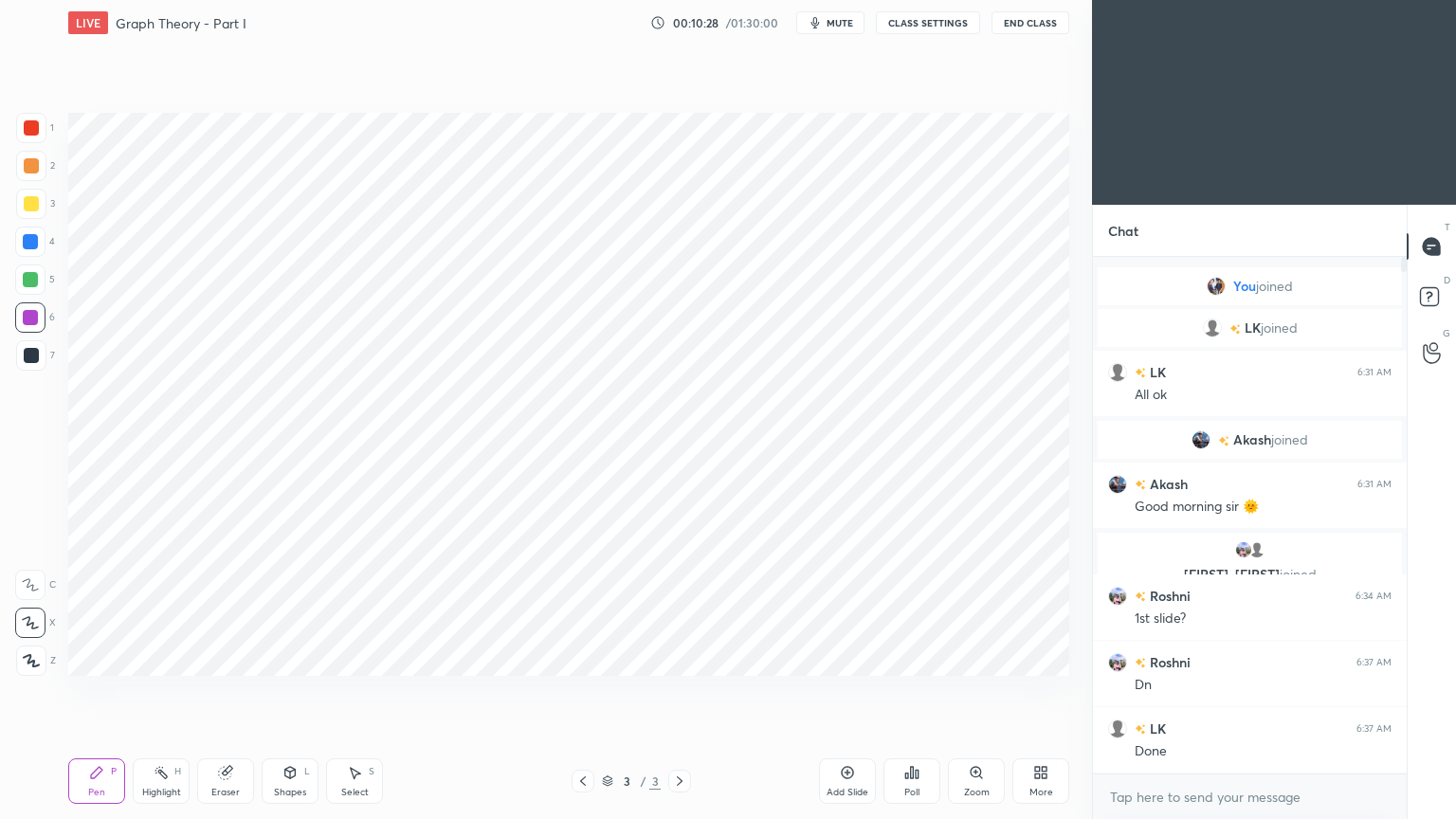 click 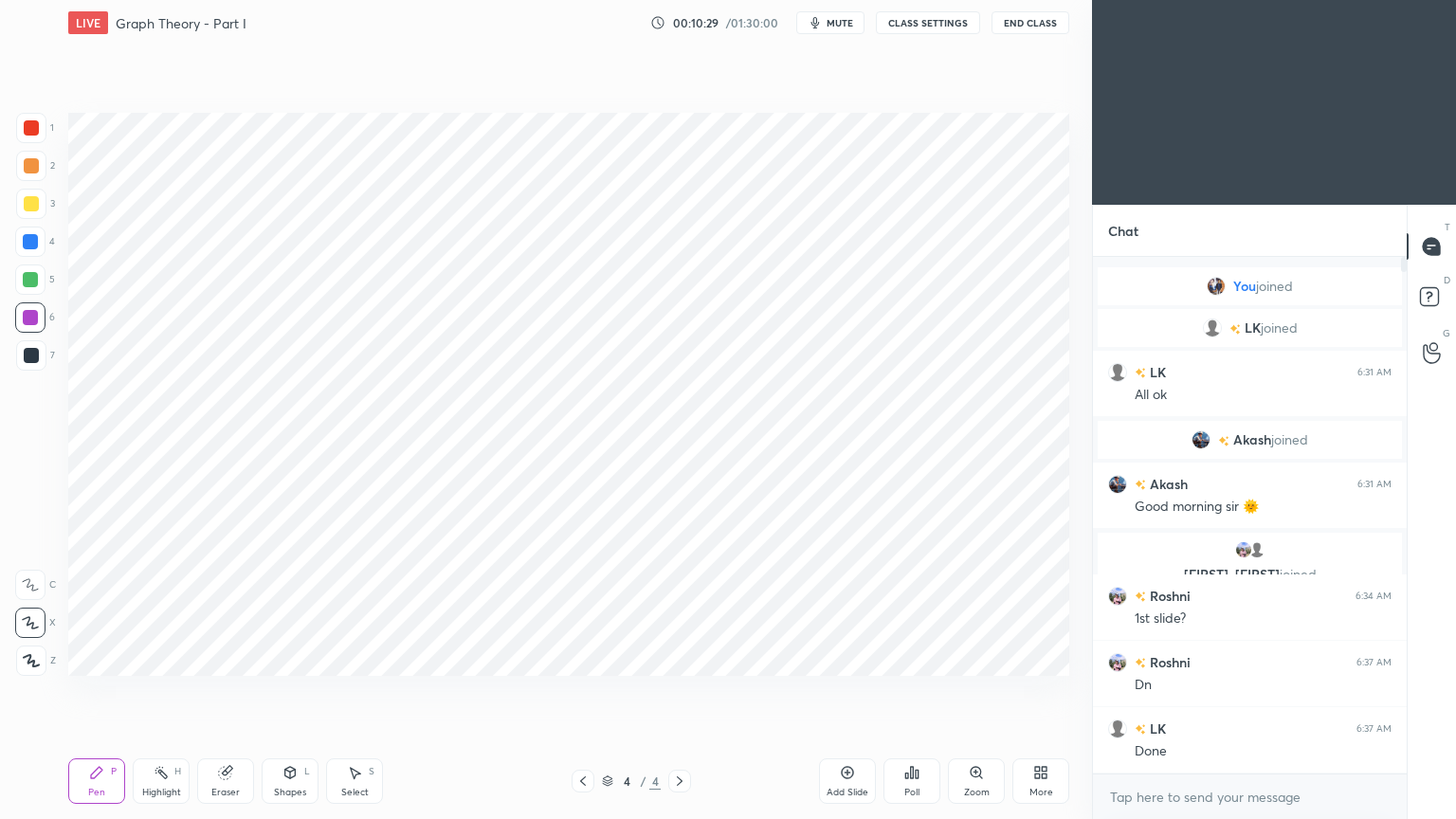 click at bounding box center (30, 242) 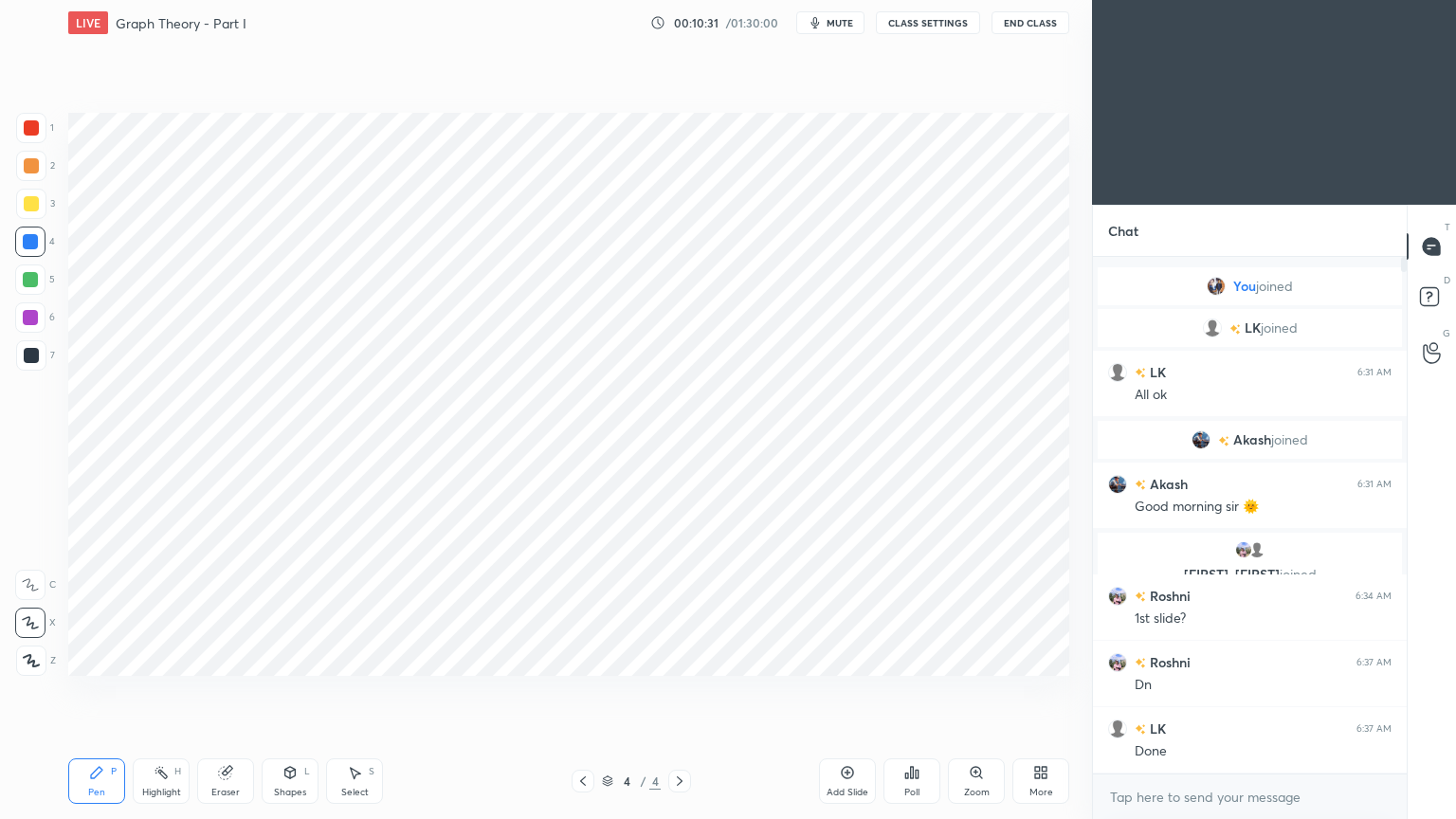 click on "Shapes" at bounding box center [290, 792] 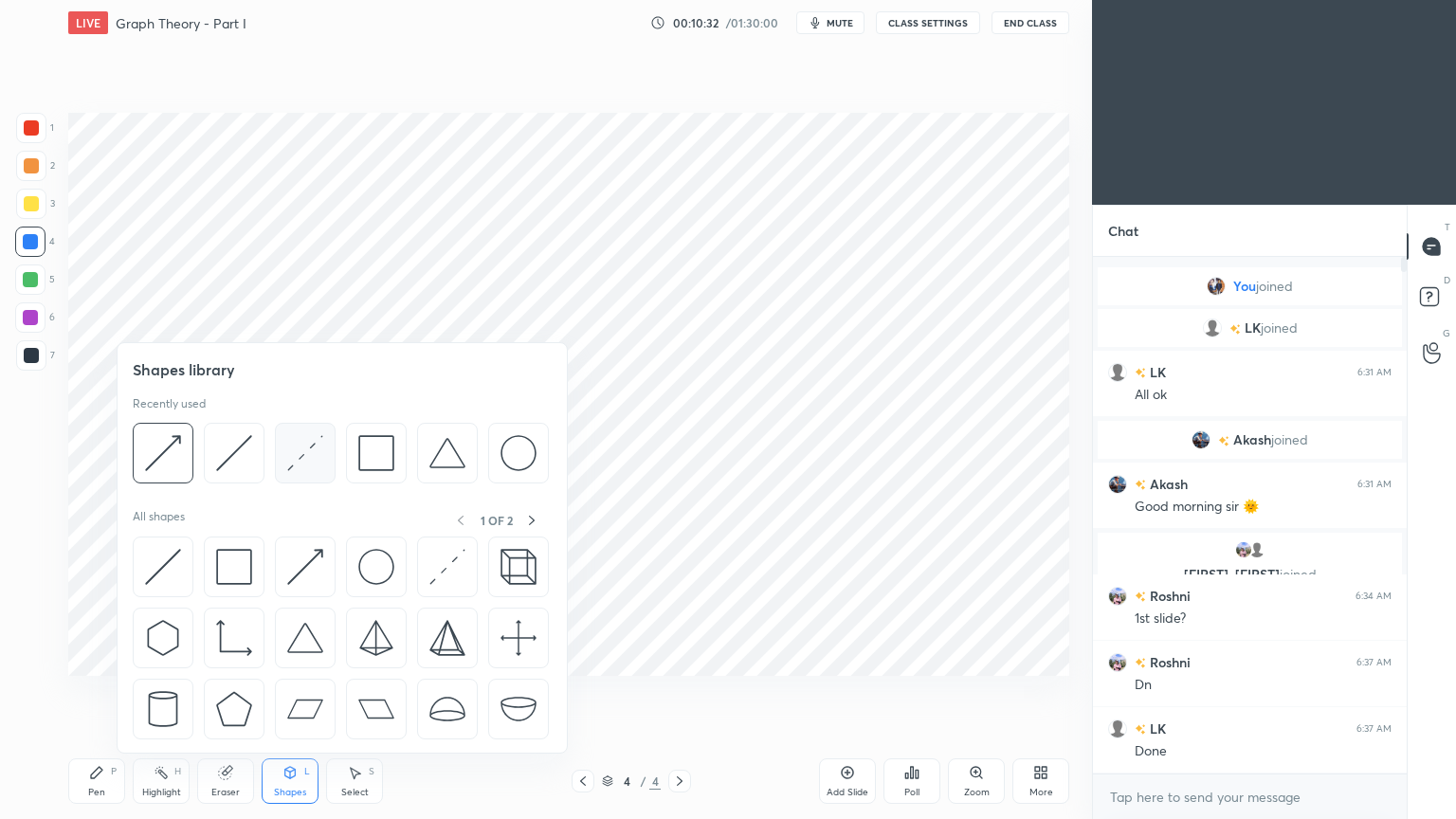 click at bounding box center [305, 453] 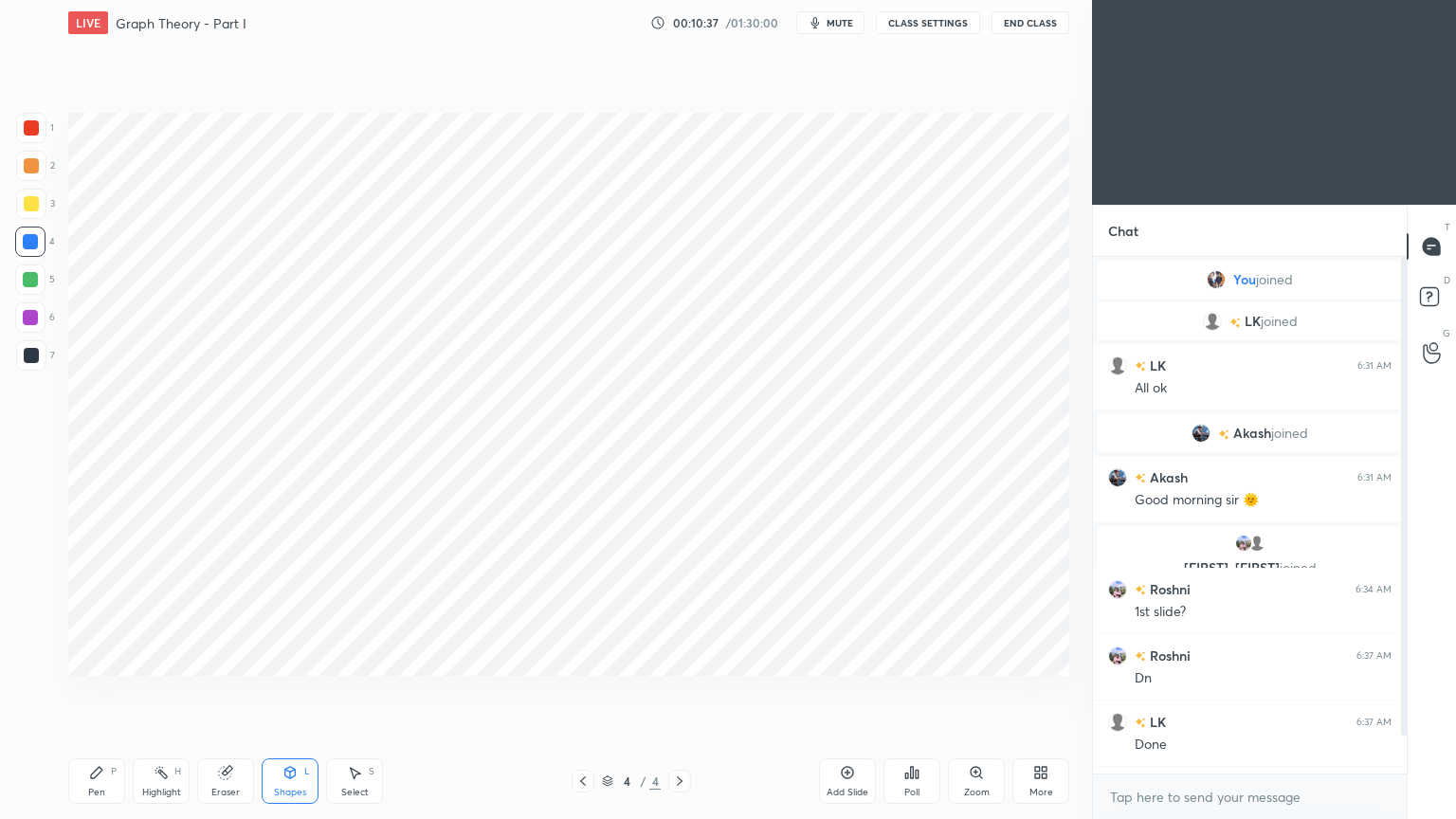 click at bounding box center [1404, 496] 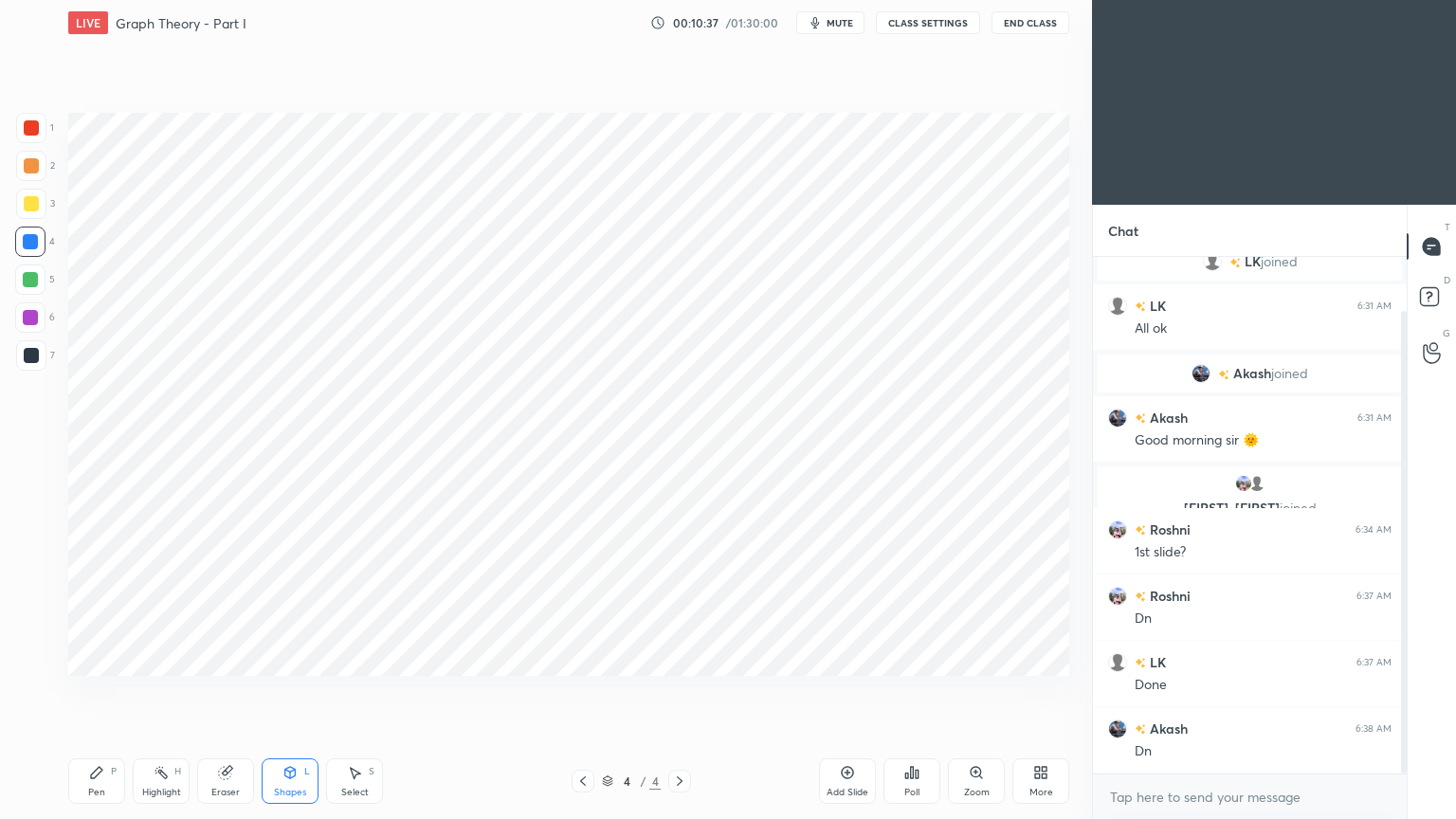 scroll, scrollTop: 60, scrollLeft: 0, axis: vertical 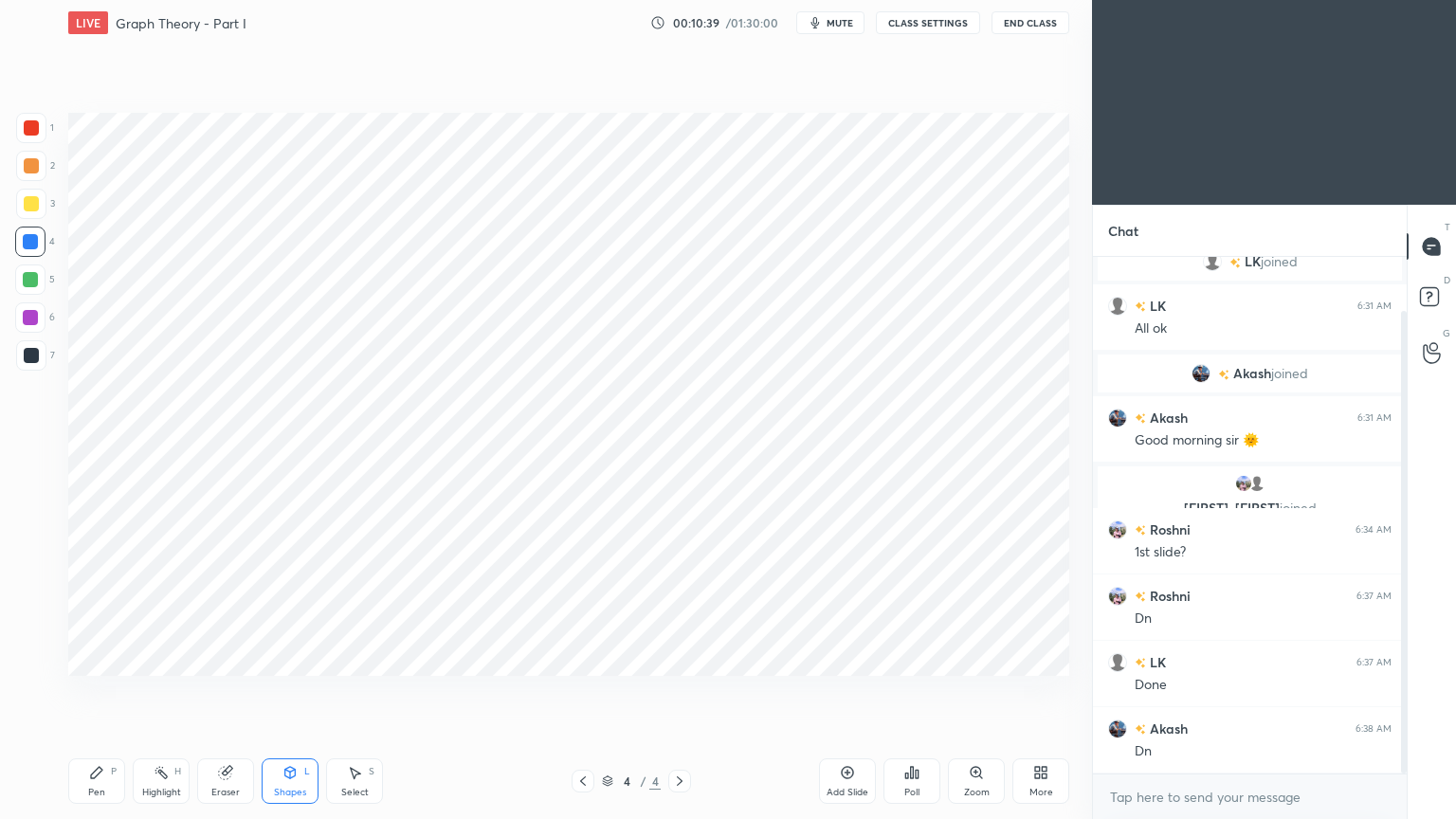 click on "Pen P" at bounding box center (97, 781) 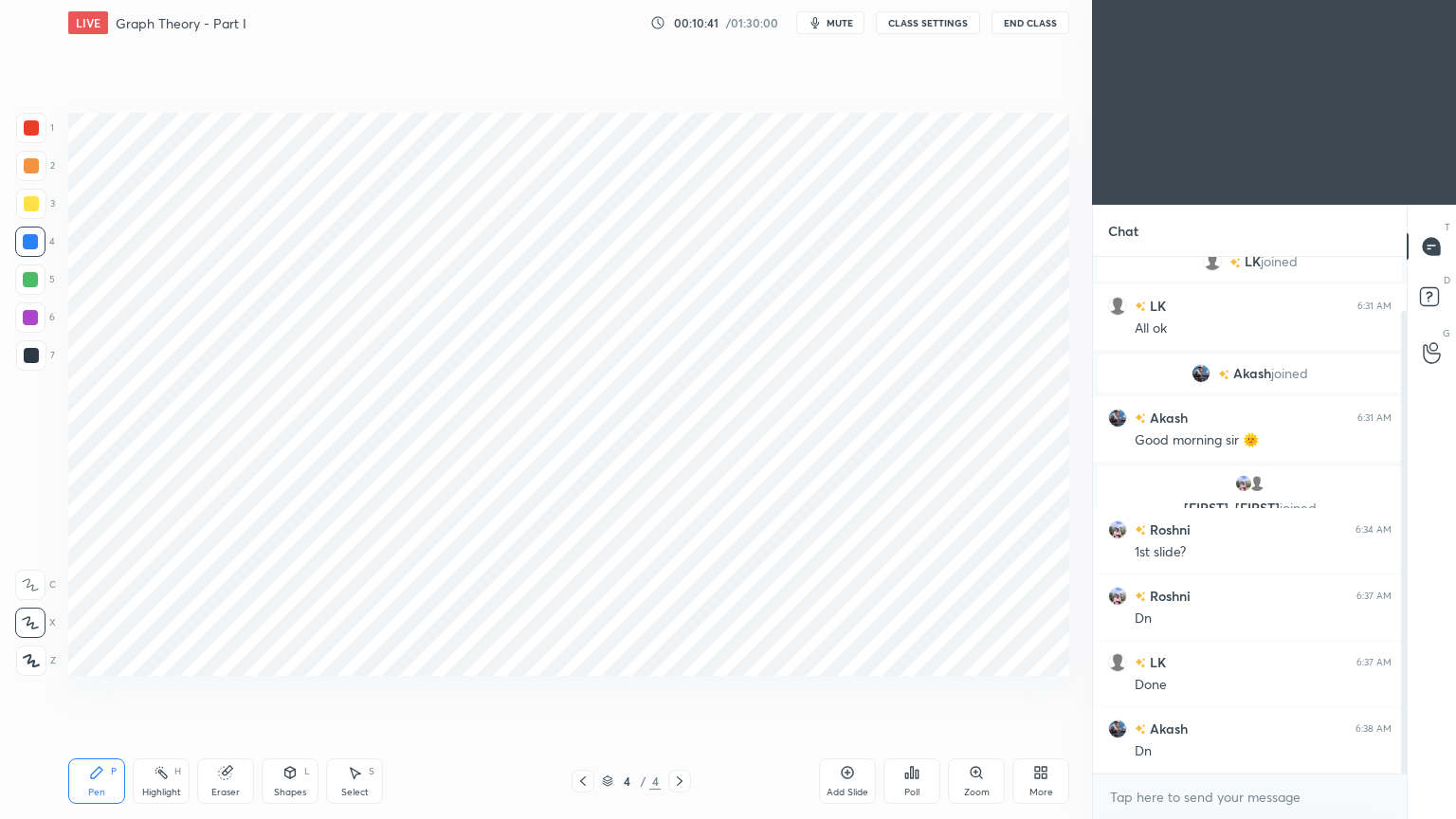 click at bounding box center (31, 355) 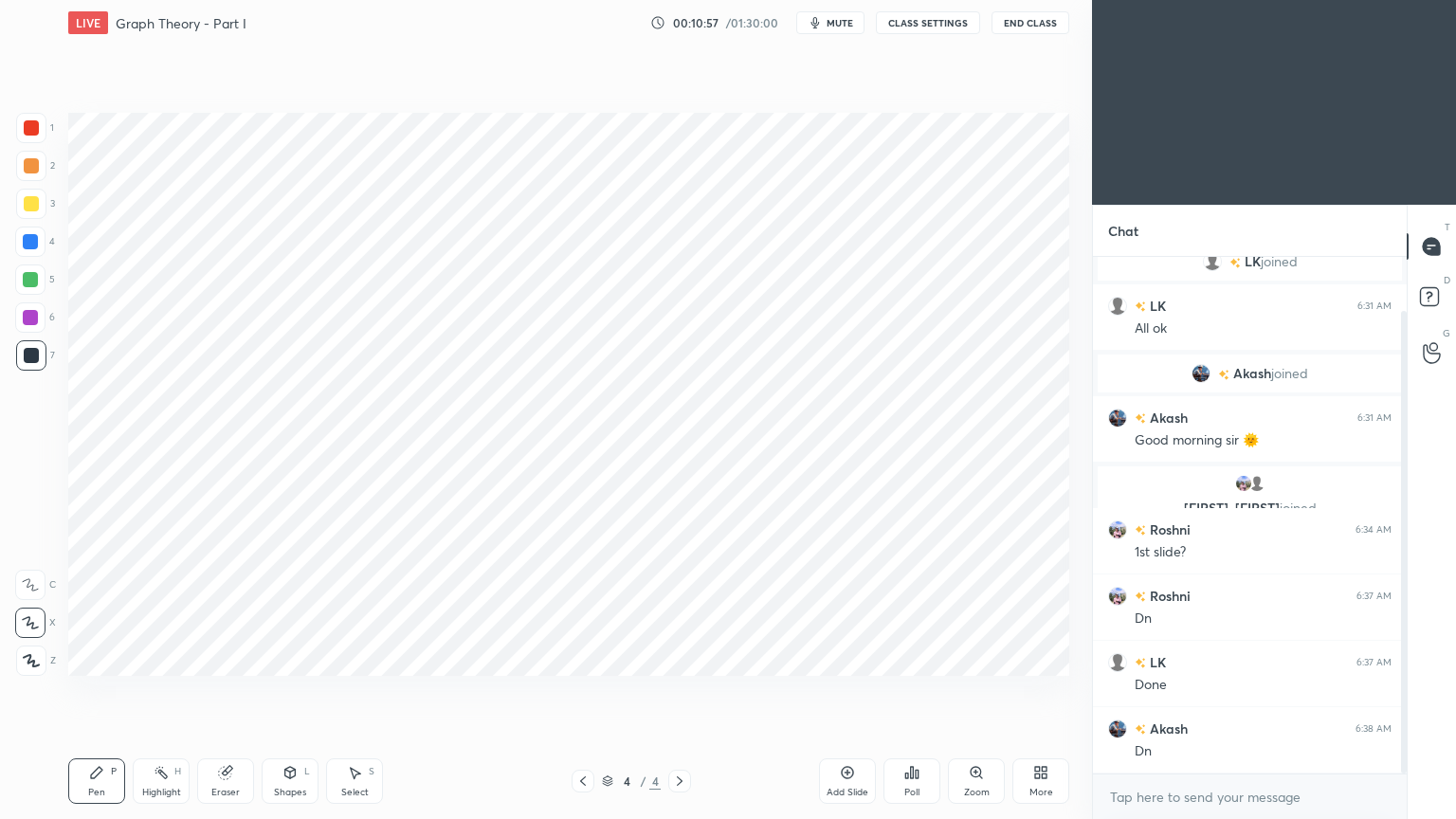 click at bounding box center (31, 128) 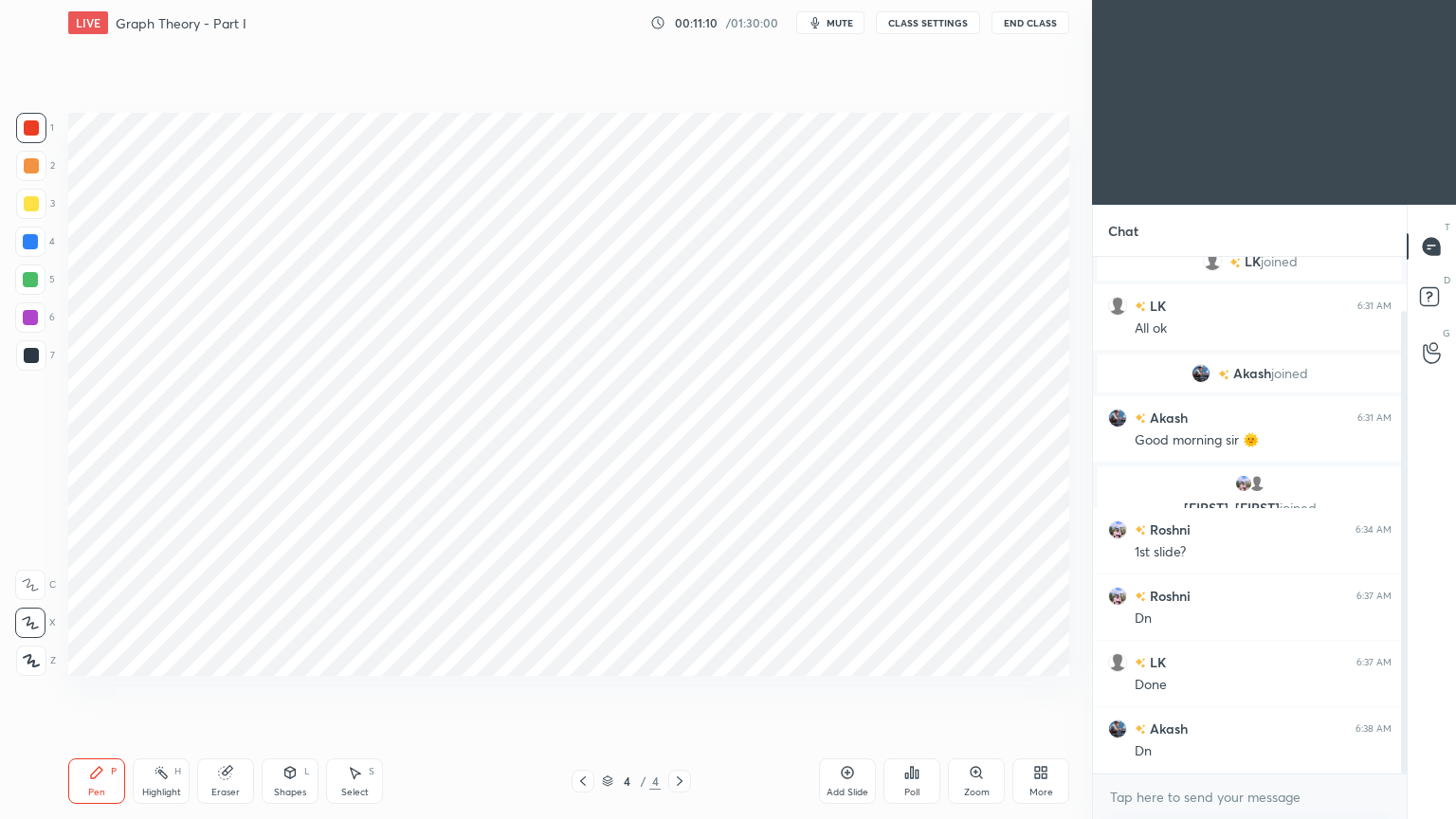 click at bounding box center (30, 318) 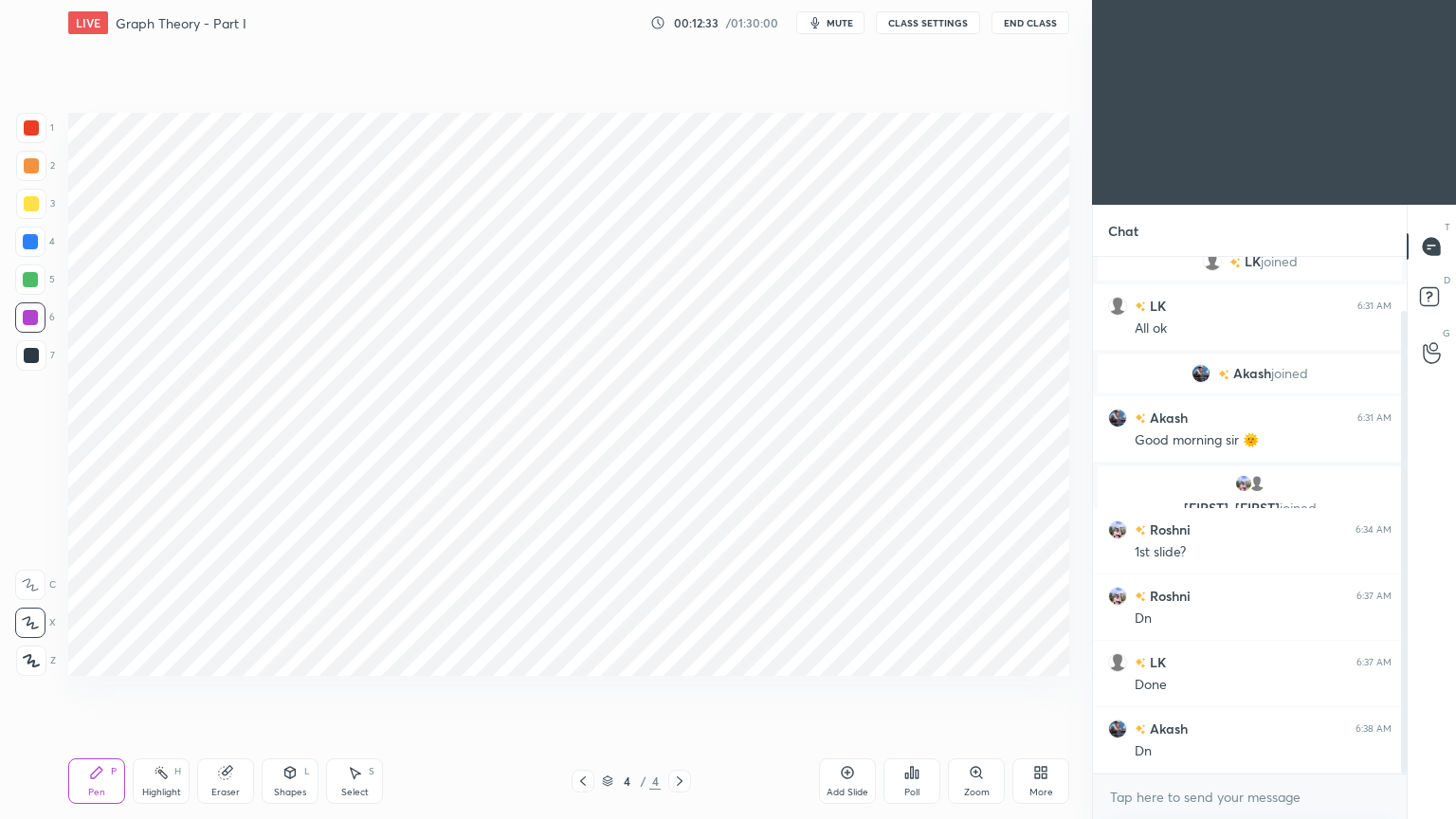 click on "Eraser" at bounding box center [226, 781] 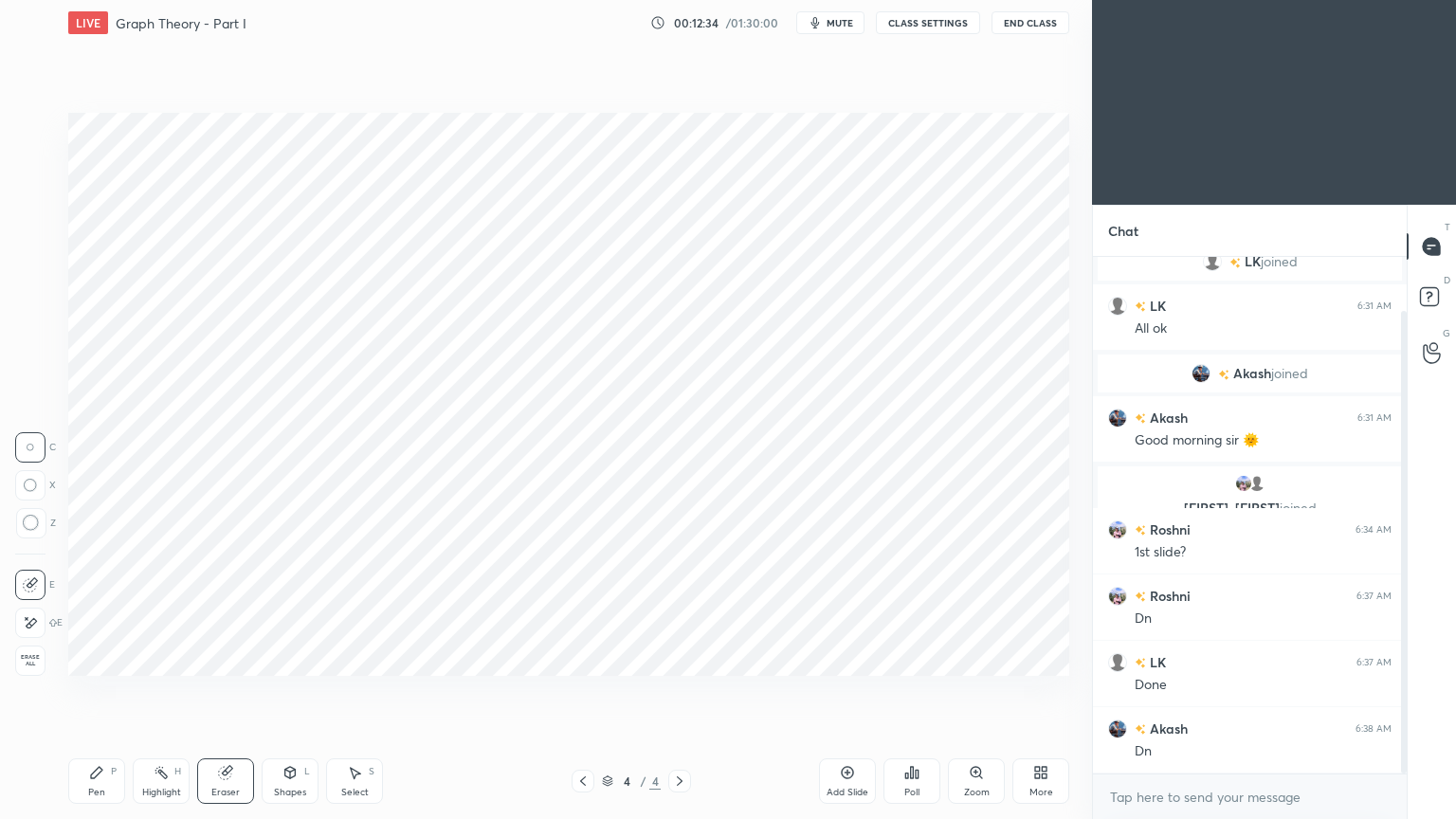 click on "Pen P" at bounding box center [97, 781] 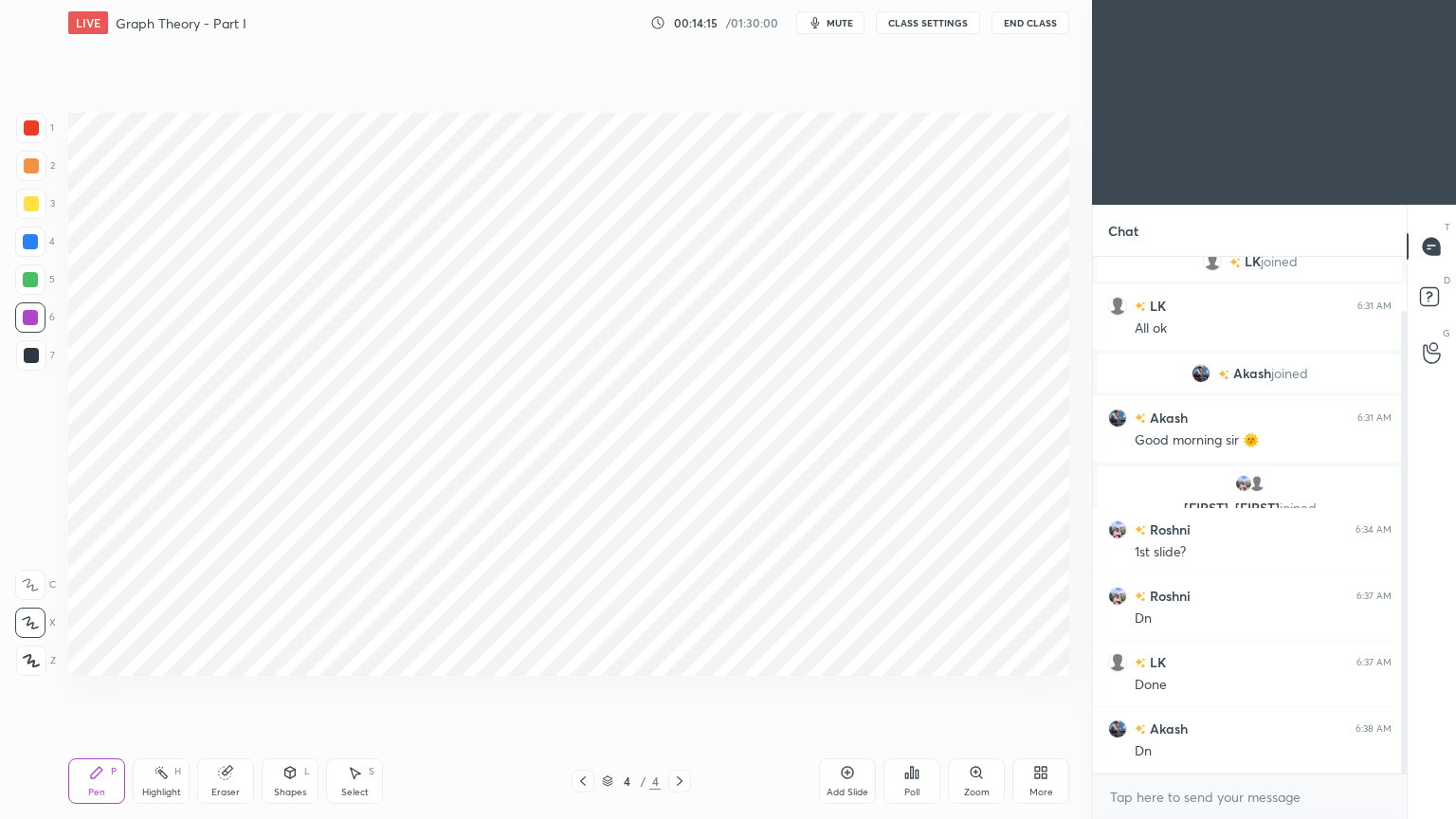click at bounding box center (31, 128) 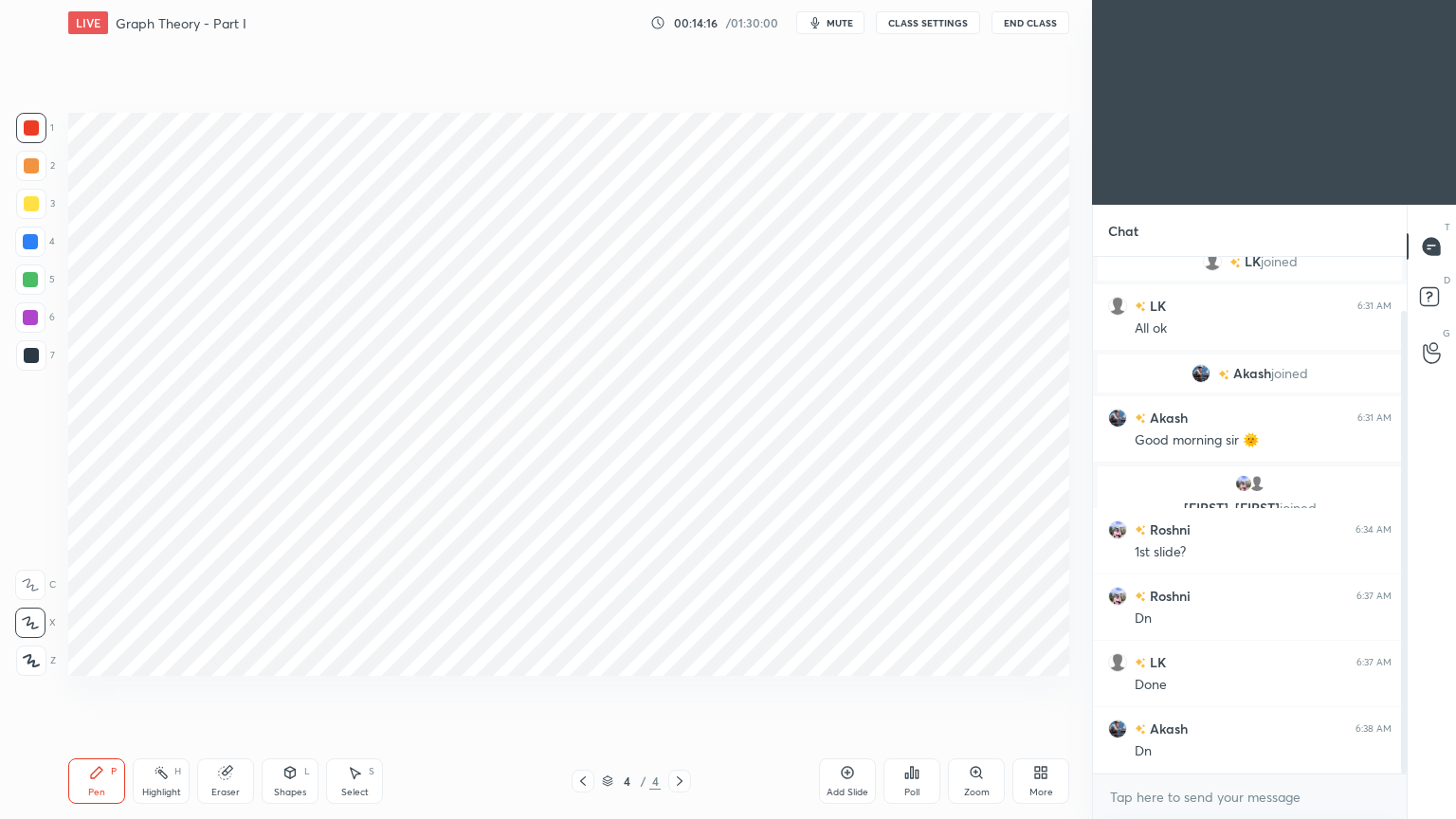 click on "Pen P" at bounding box center [97, 781] 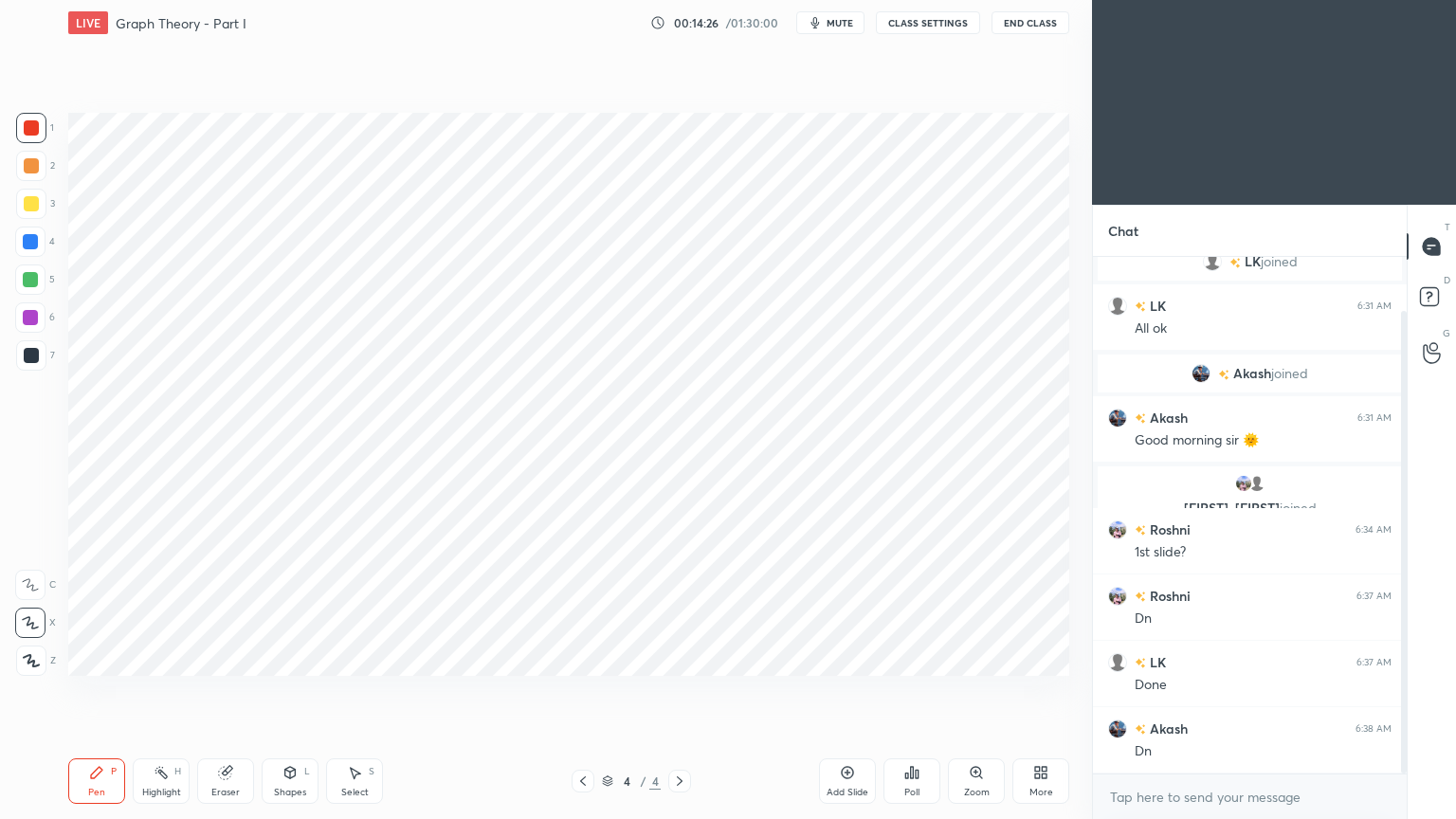 scroll, scrollTop: 125, scrollLeft: 0, axis: vertical 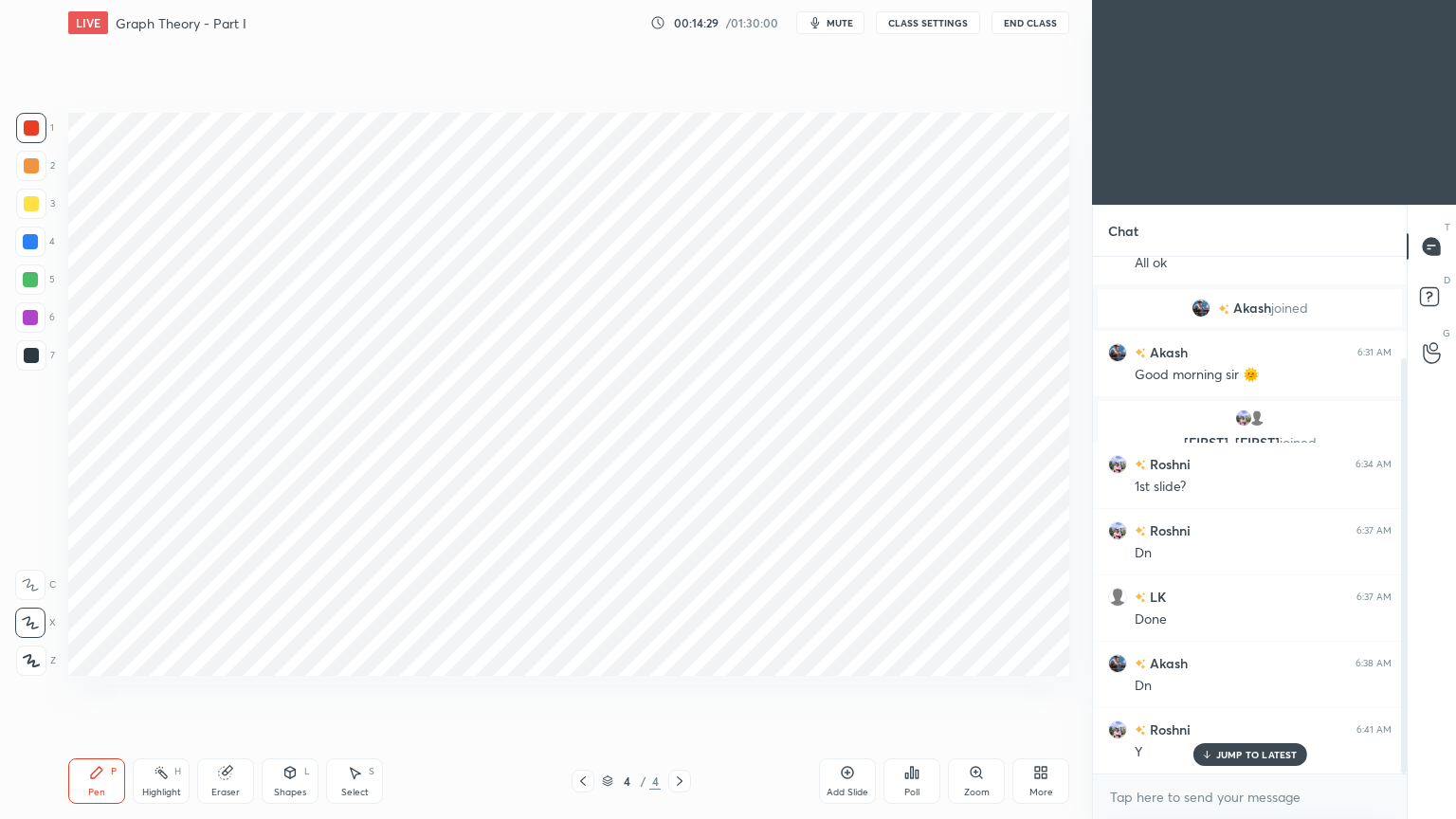 click on "Add Slide" at bounding box center [847, 792] 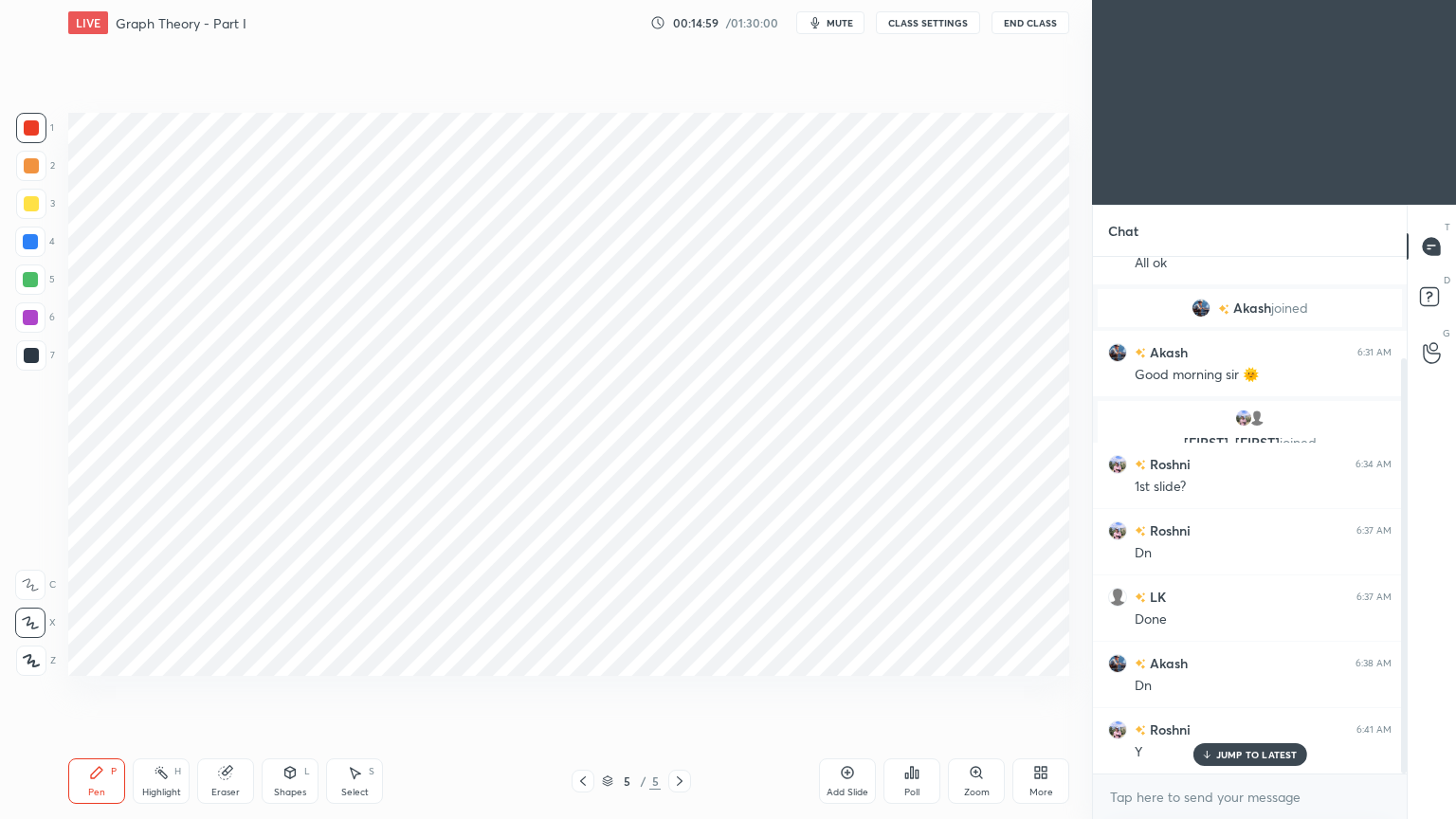 click at bounding box center (31, 355) 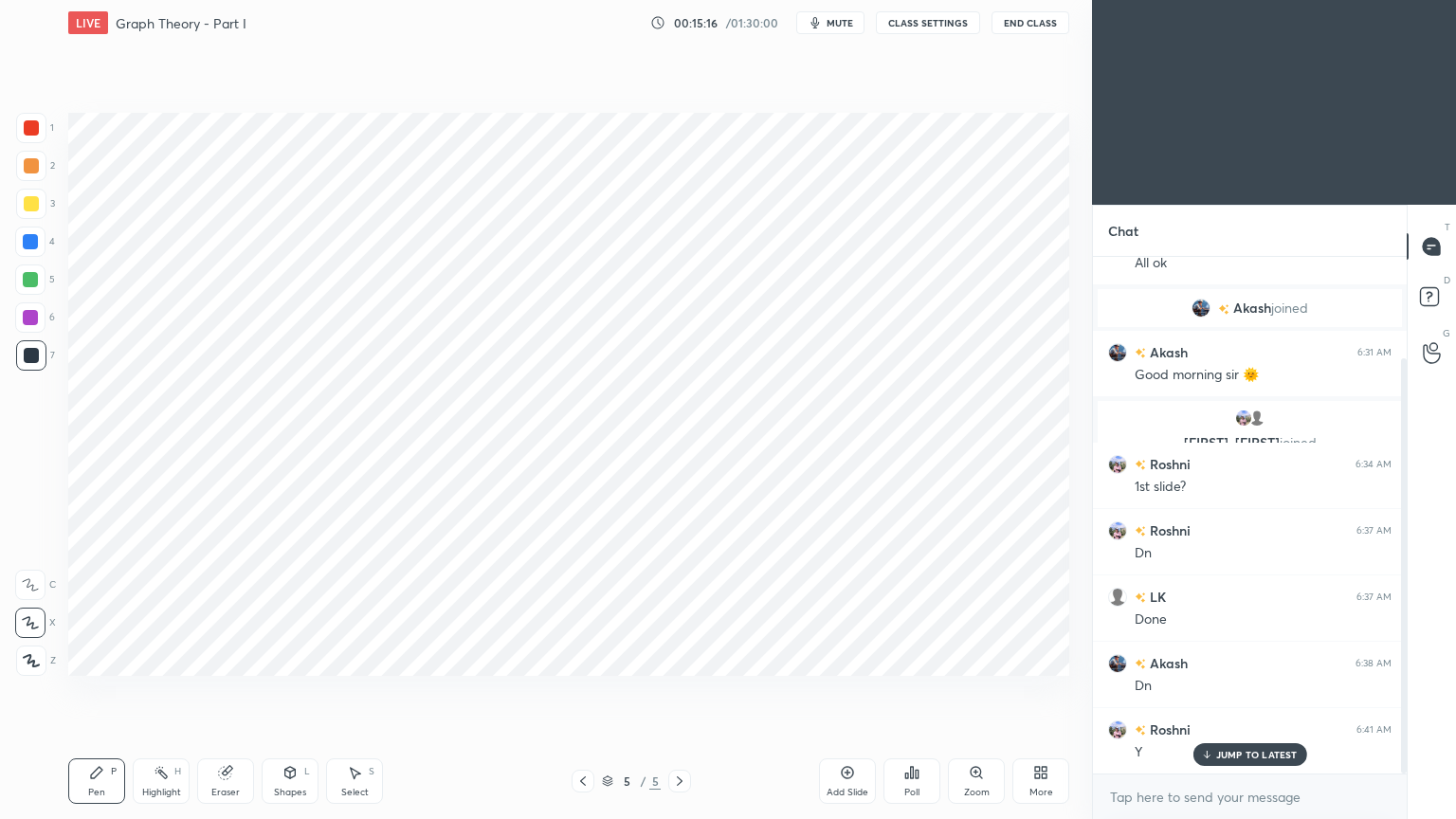 click on "4" at bounding box center [35, 246] 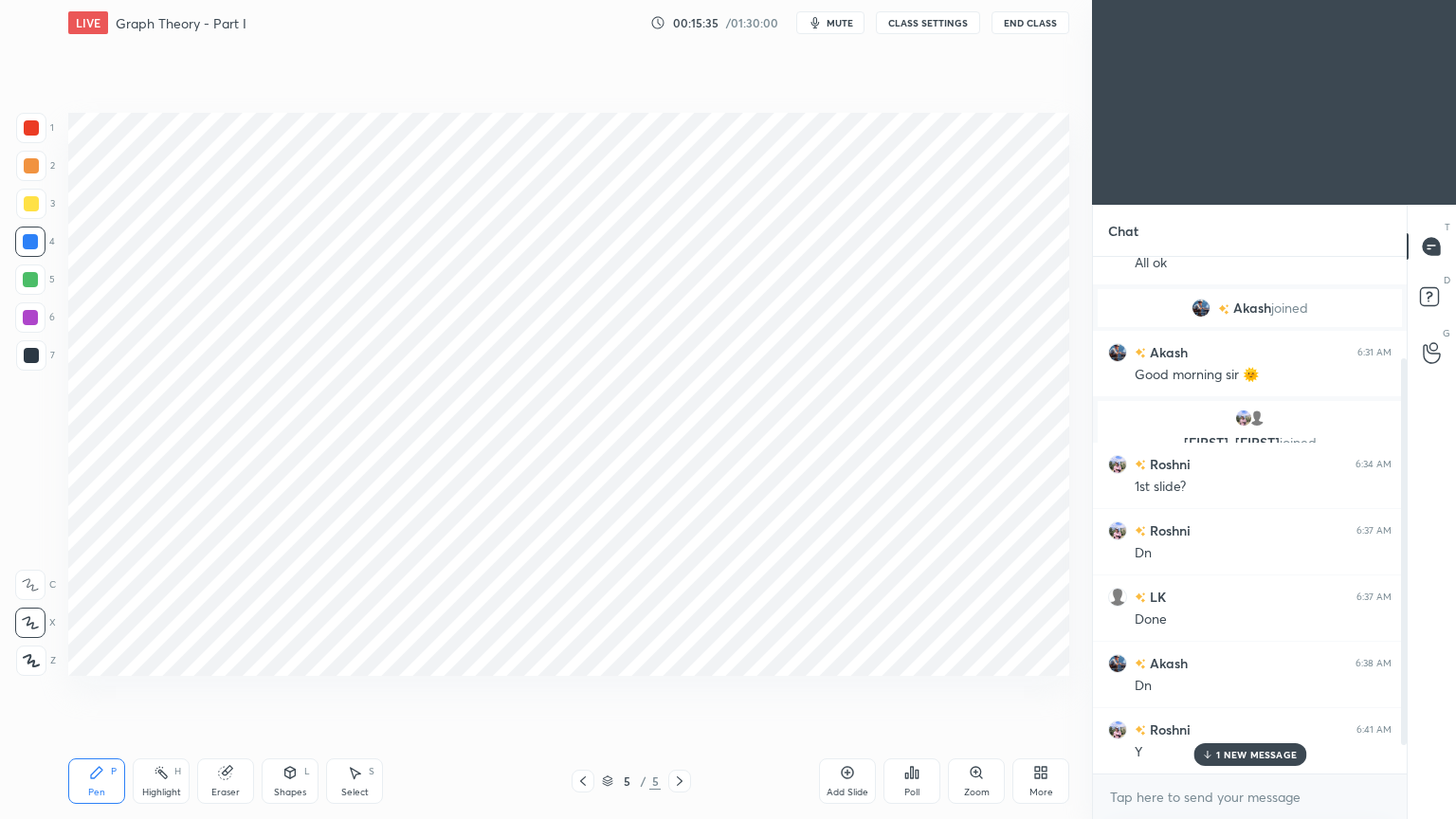 scroll, scrollTop: 192, scrollLeft: 0, axis: vertical 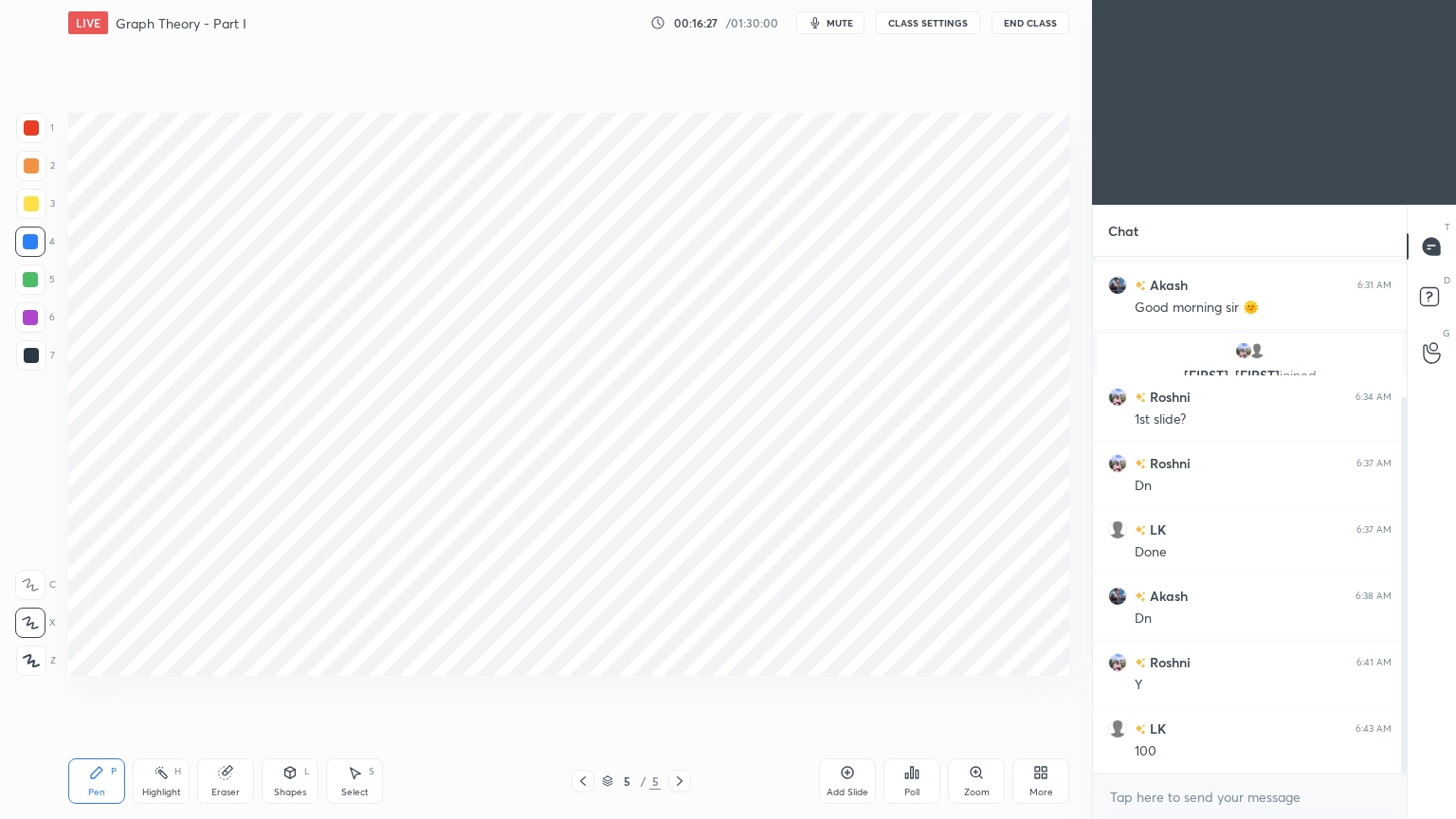 click at bounding box center [31, 128] 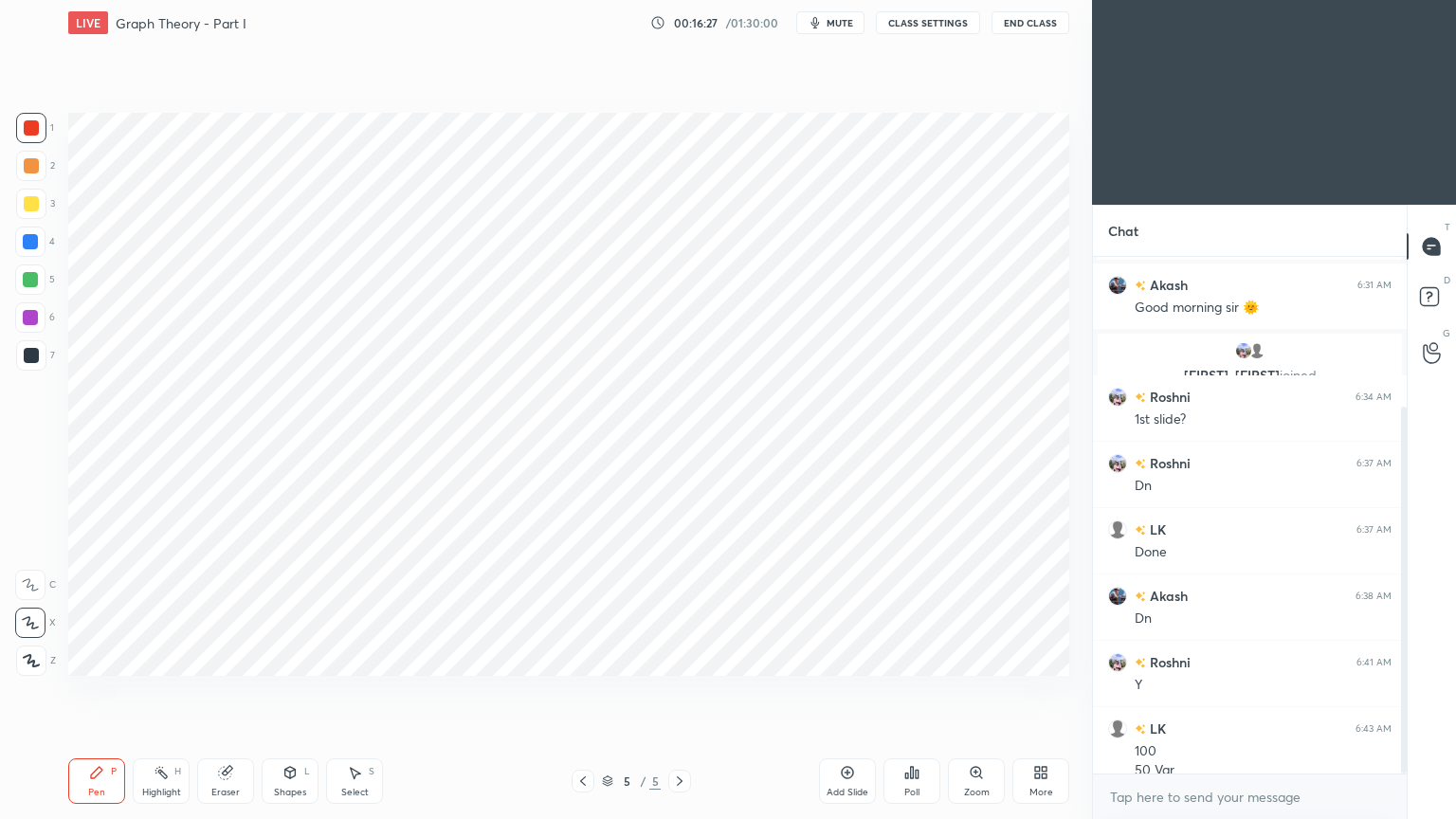scroll, scrollTop: 211, scrollLeft: 0, axis: vertical 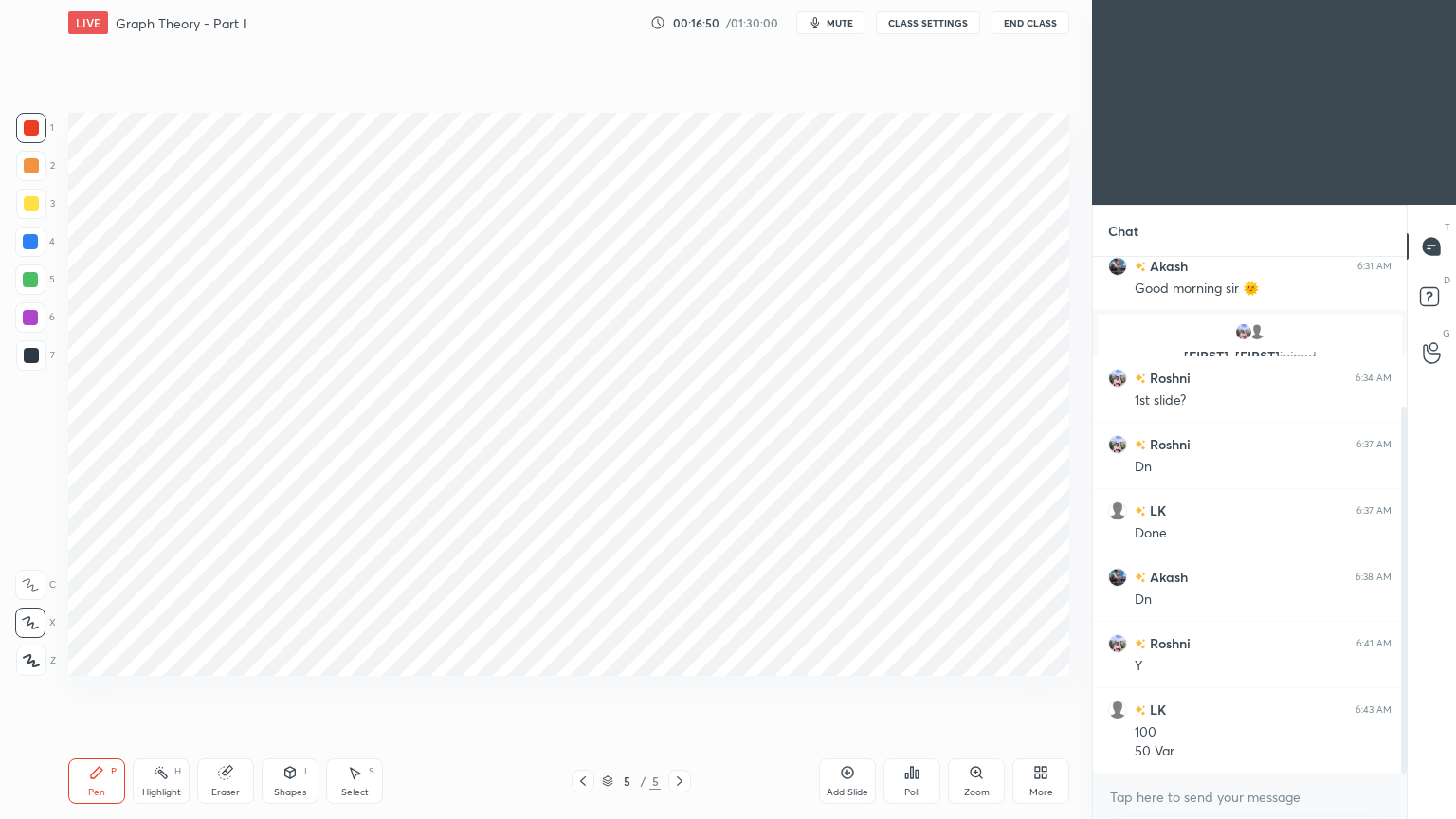 drag, startPoint x: 22, startPoint y: 235, endPoint x: 26, endPoint y: 249, distance: 14.56022 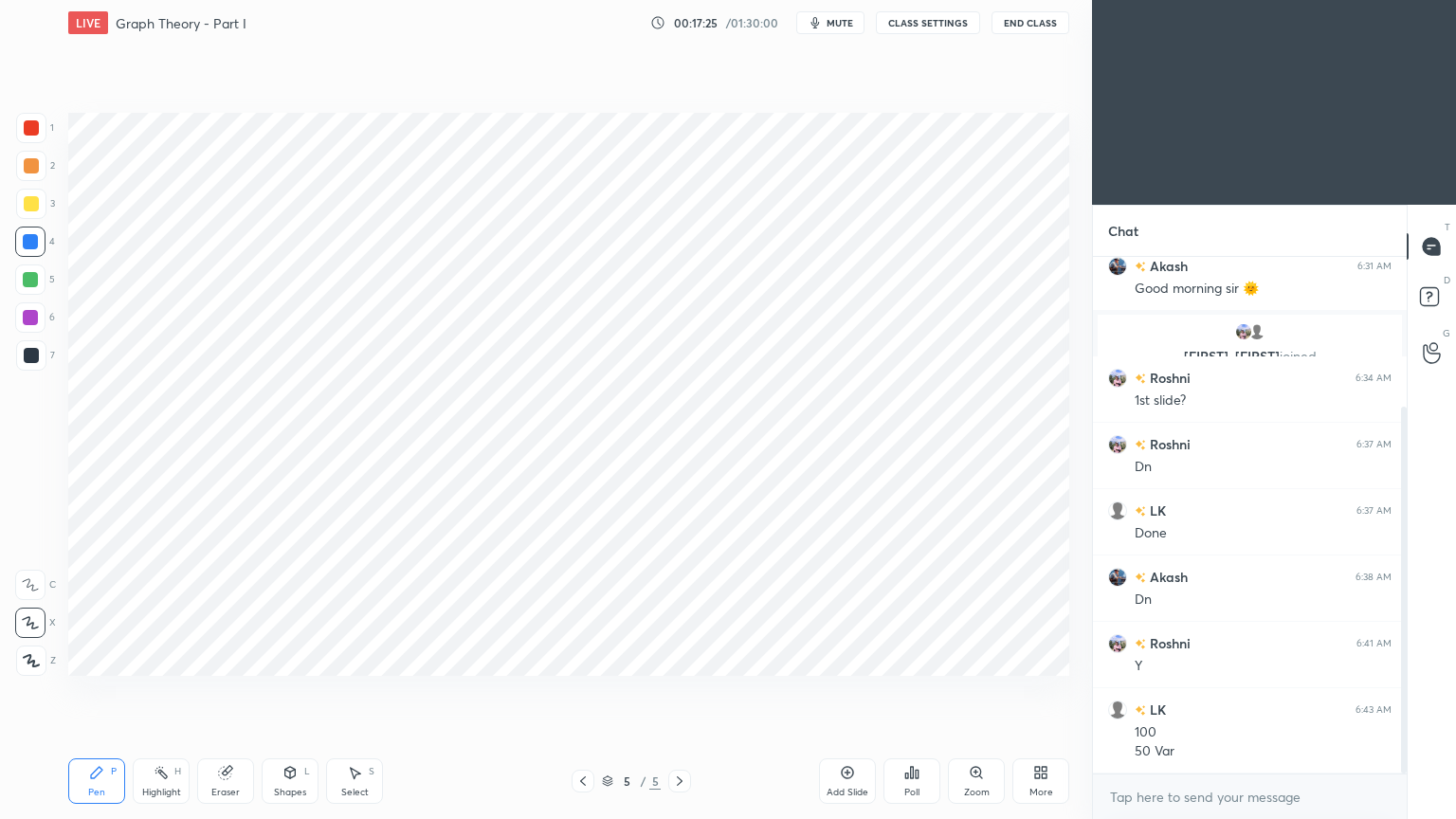click at bounding box center (31, 128) 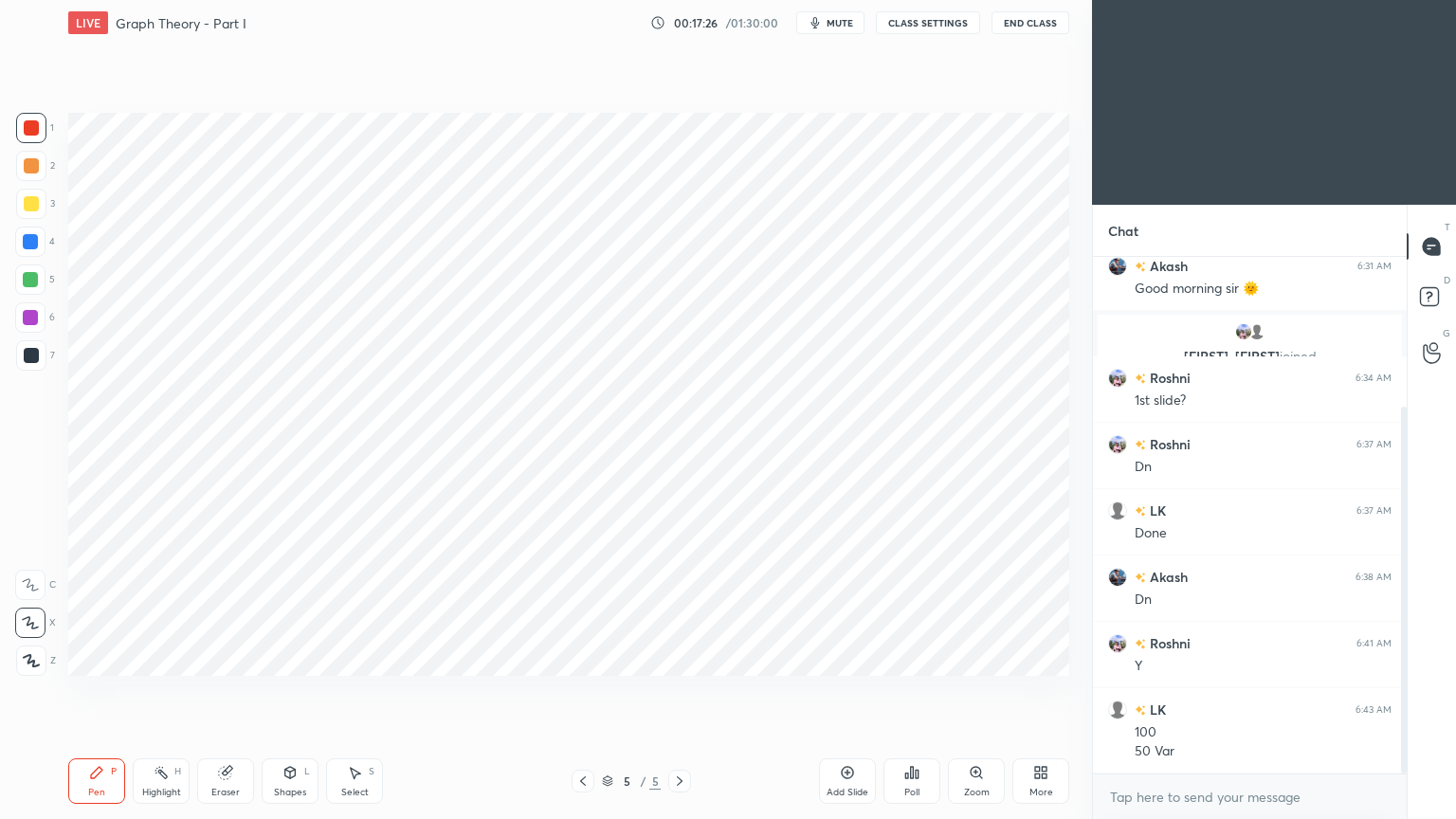 click on "Pen" at bounding box center (97, 792) 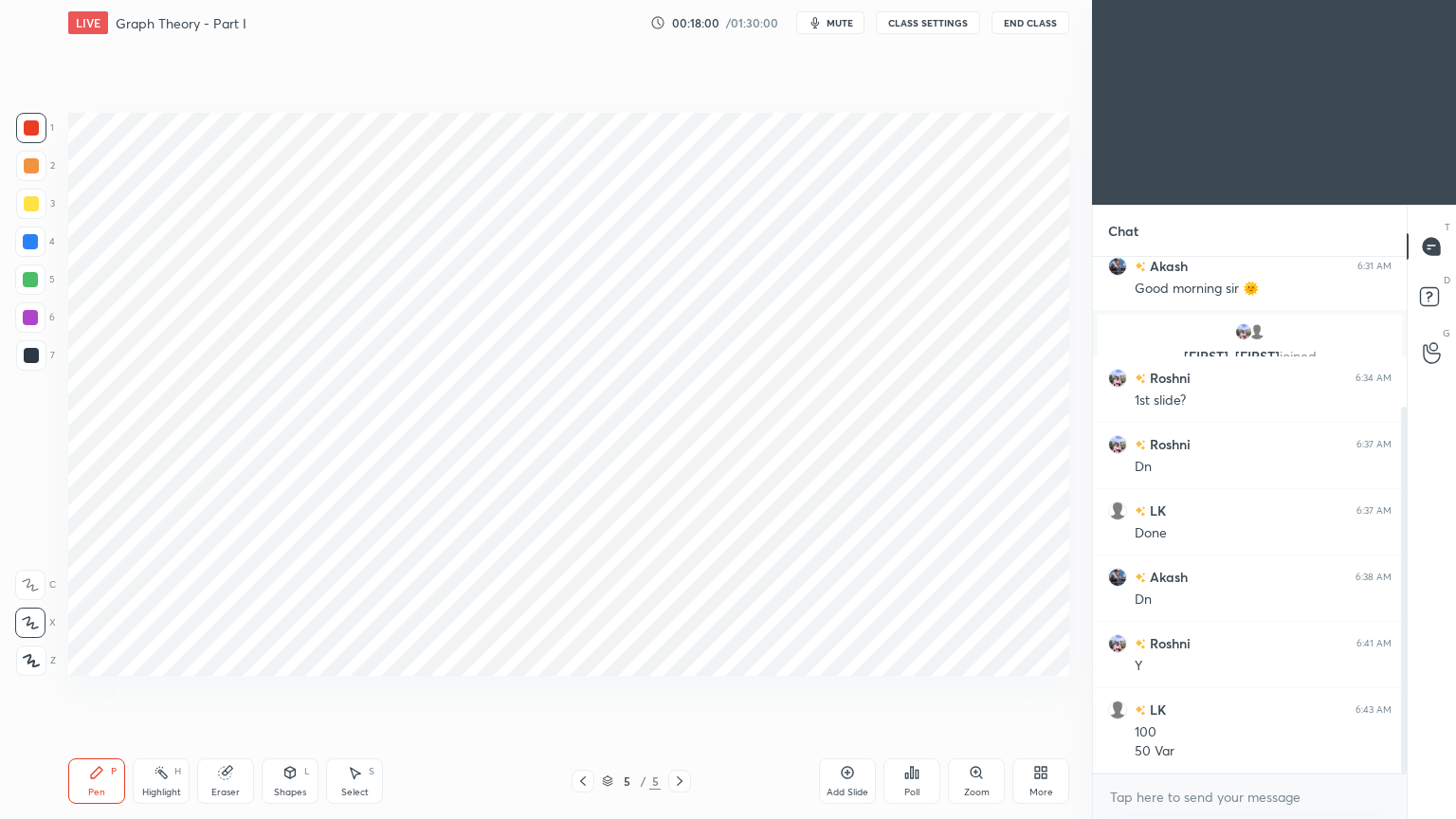 scroll, scrollTop: 277, scrollLeft: 0, axis: vertical 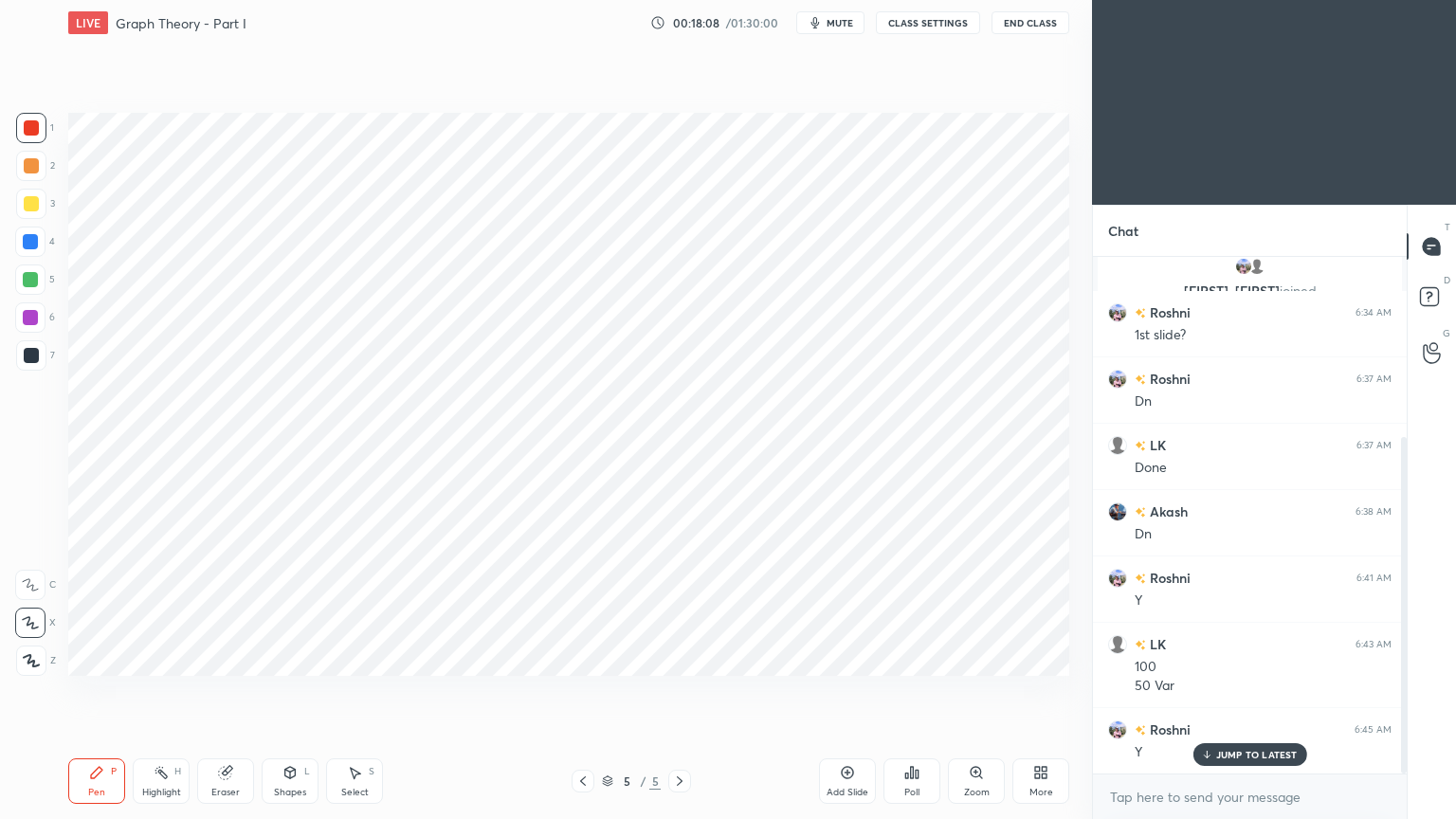 click on "Add Slide" at bounding box center [847, 781] 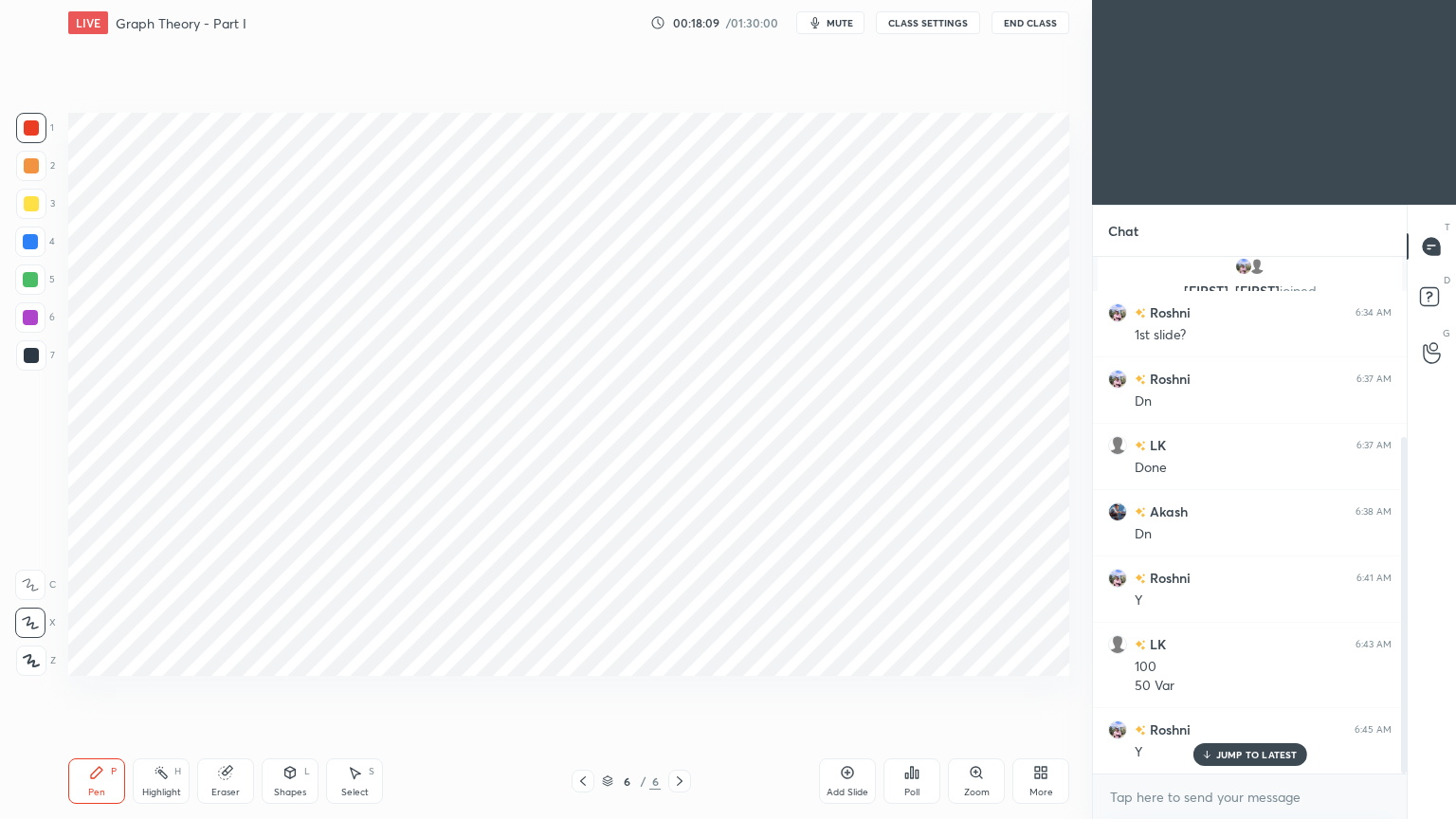 click at bounding box center (31, 128) 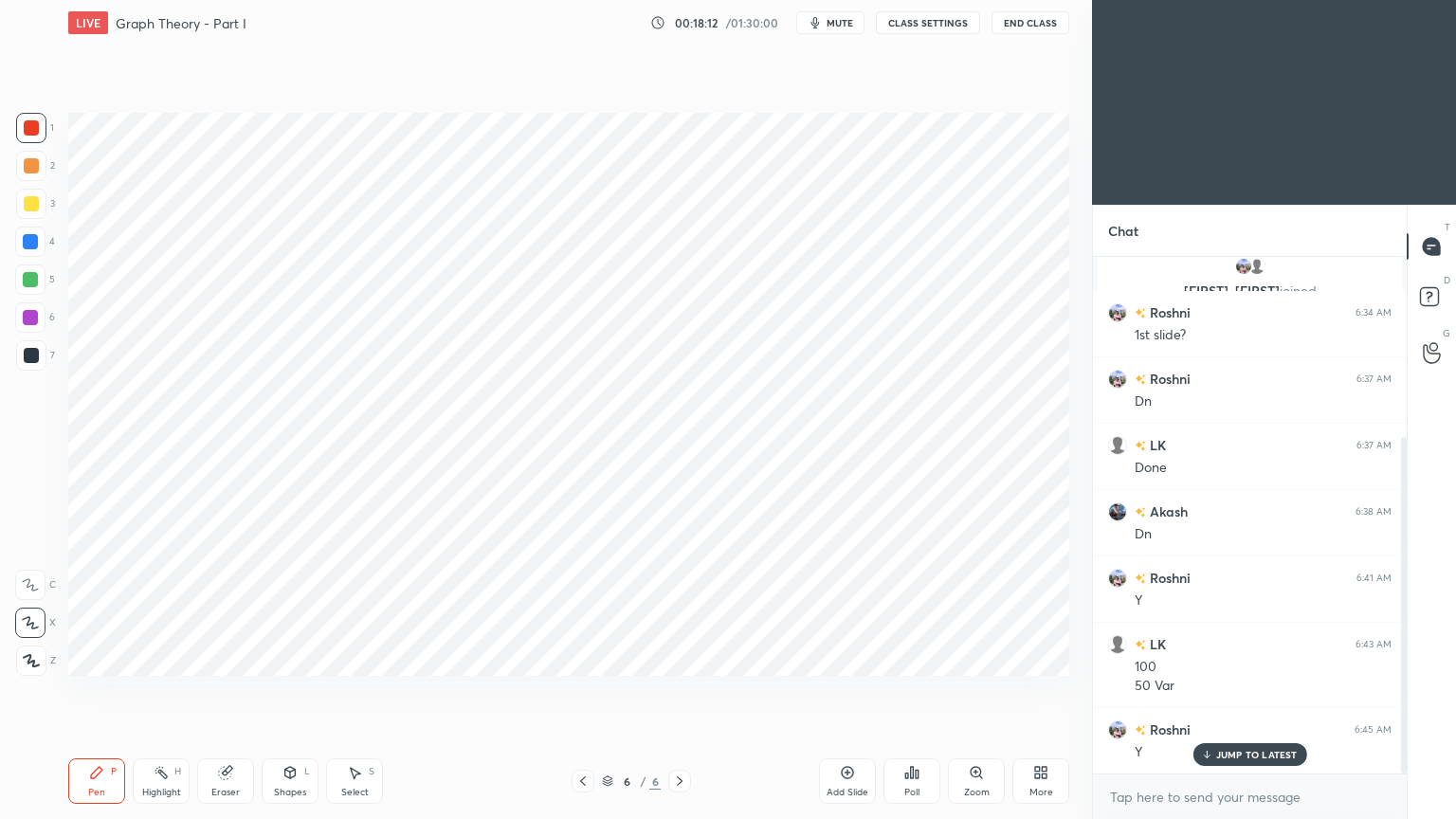 click at bounding box center [30, 318] 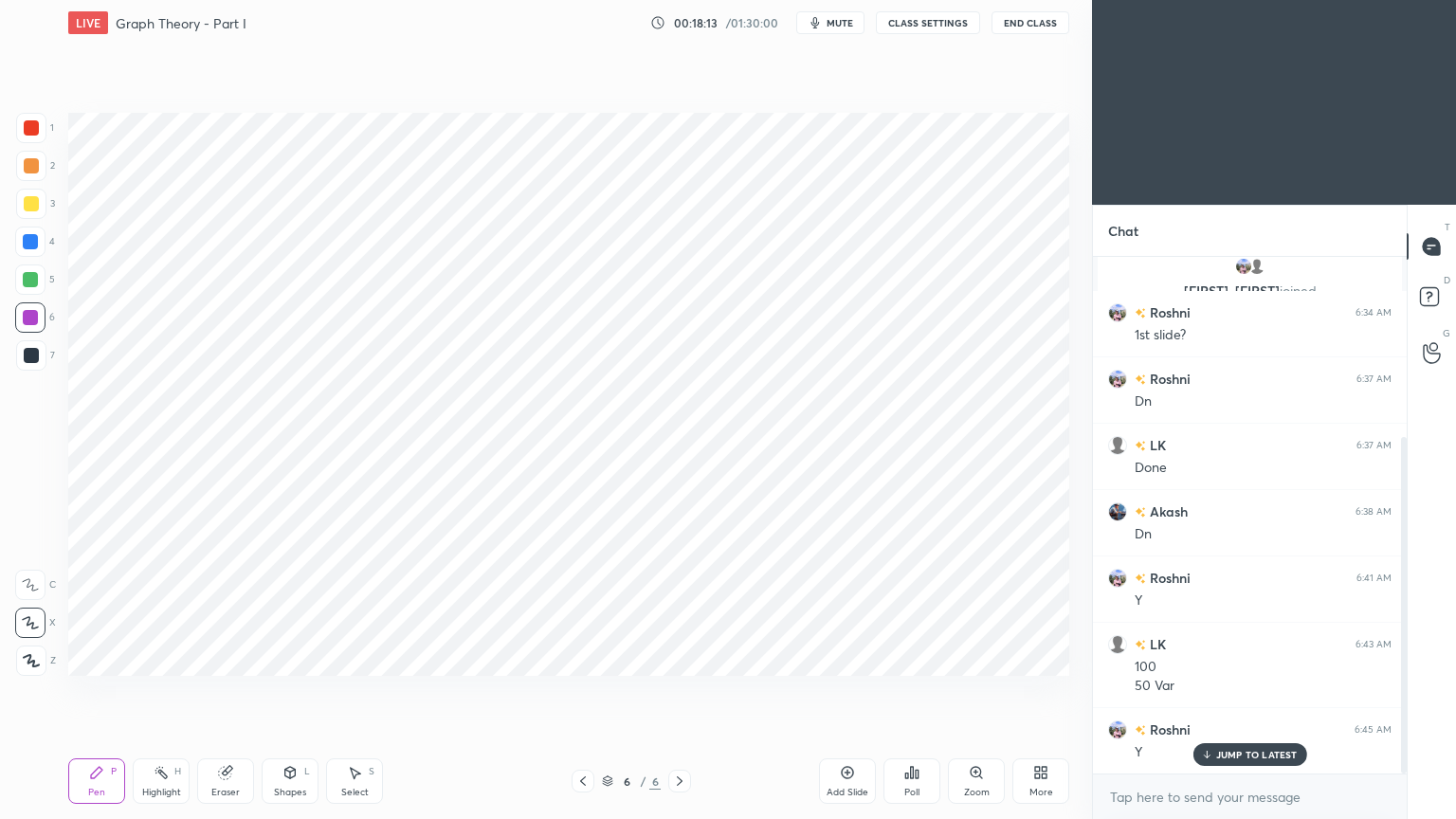 click 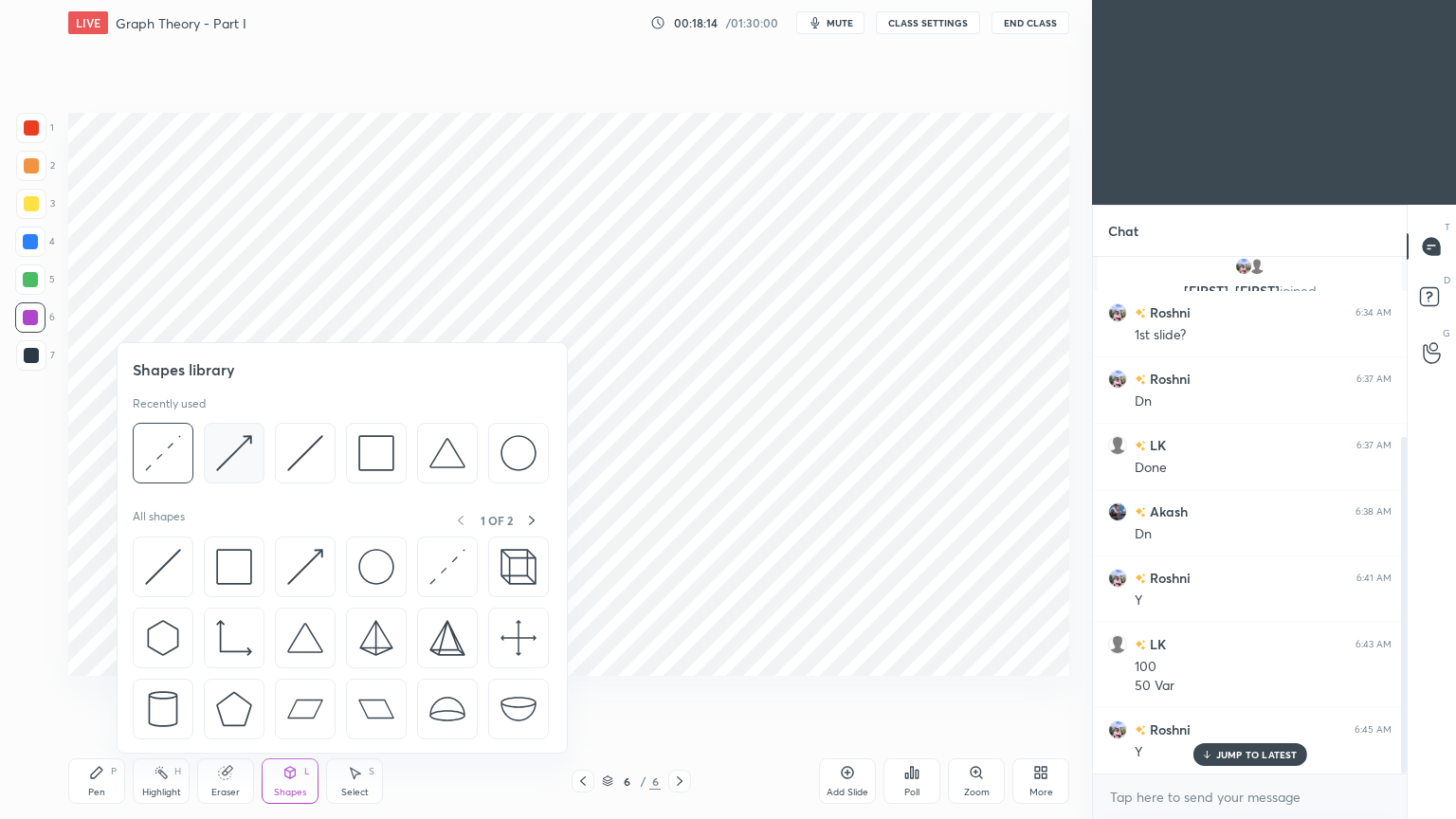 click at bounding box center [234, 453] 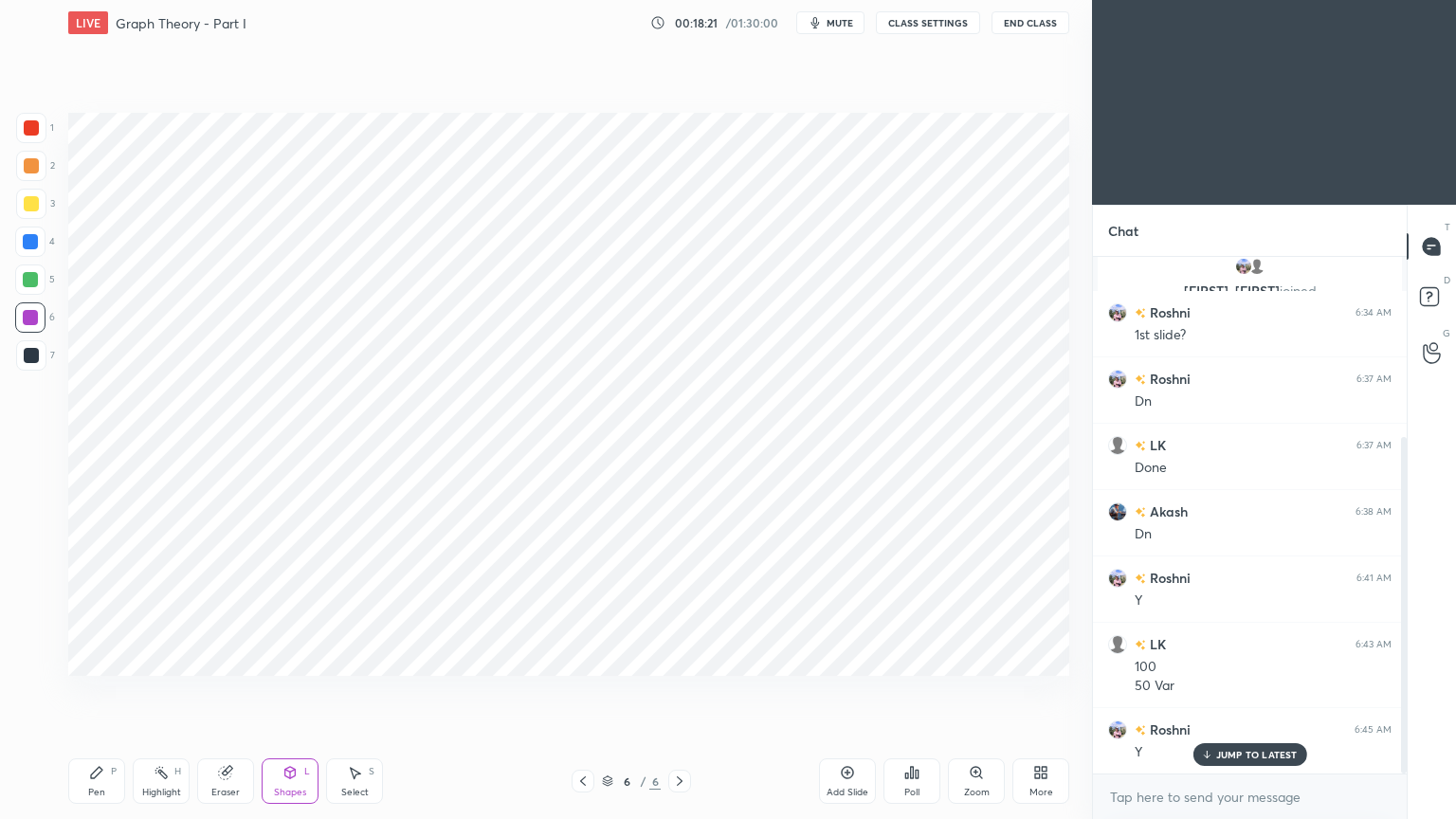 click at bounding box center (31, 355) 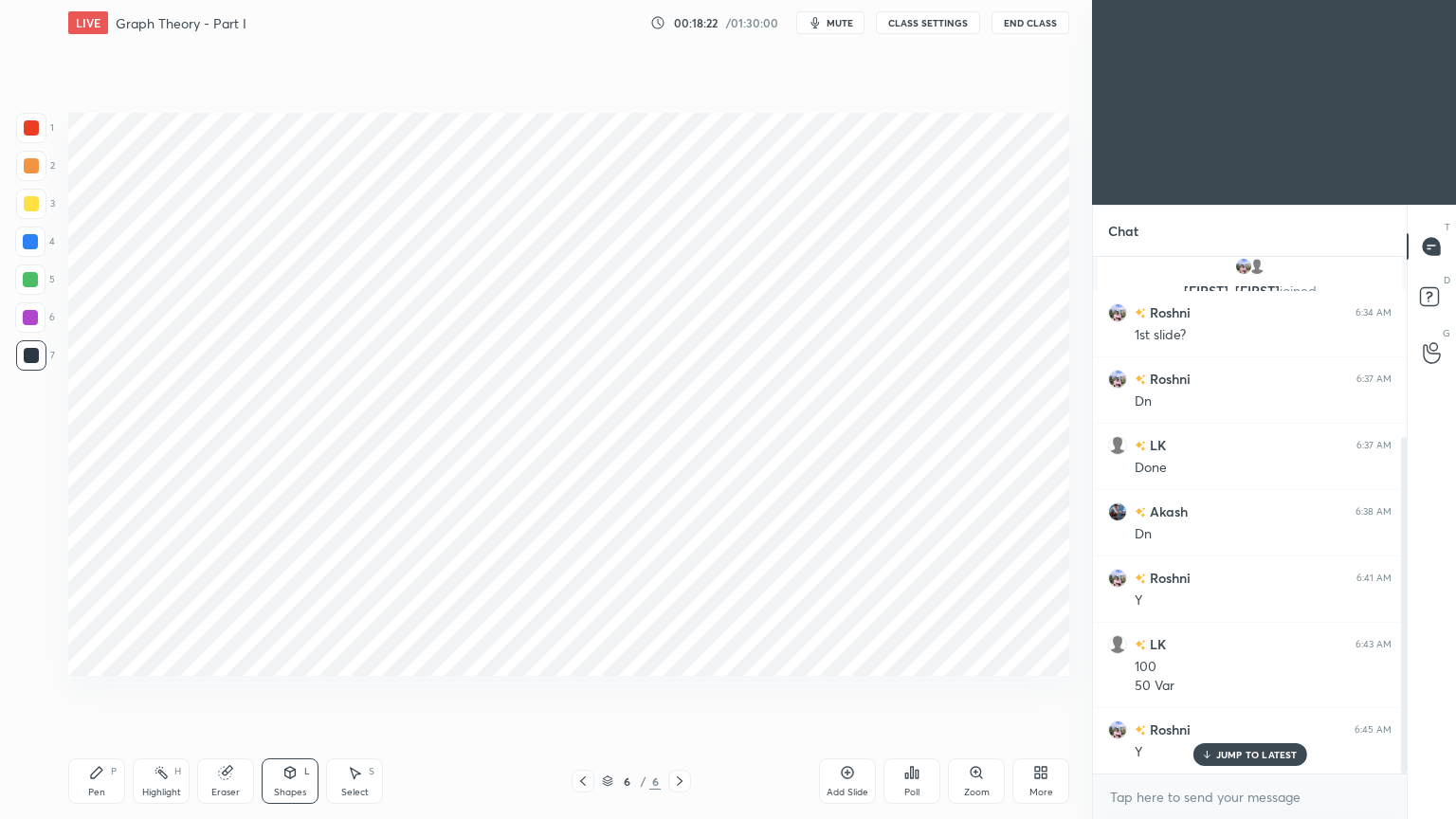 click on "Pen P" at bounding box center [97, 781] 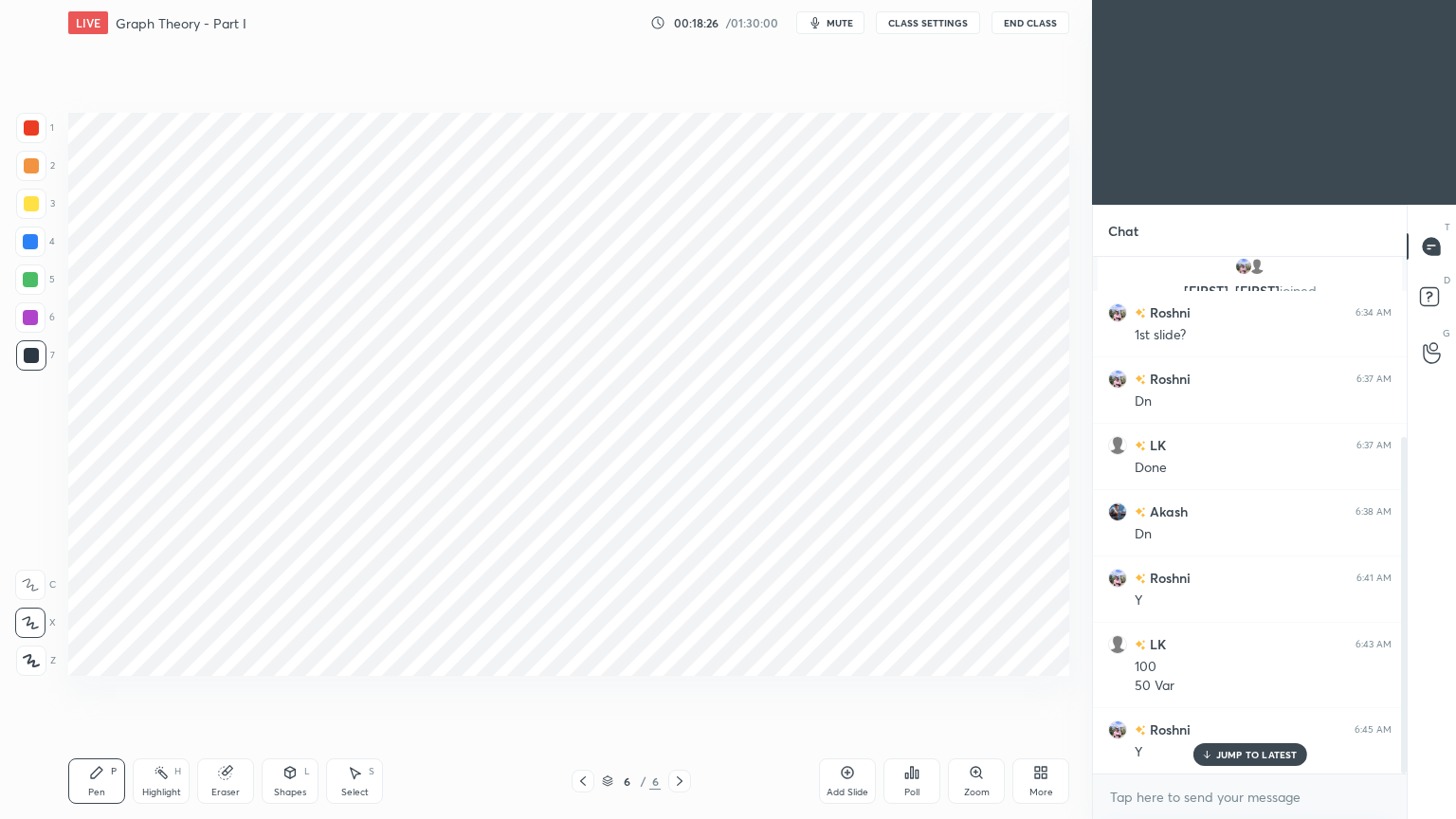 click on "Shapes L" at bounding box center [290, 781] 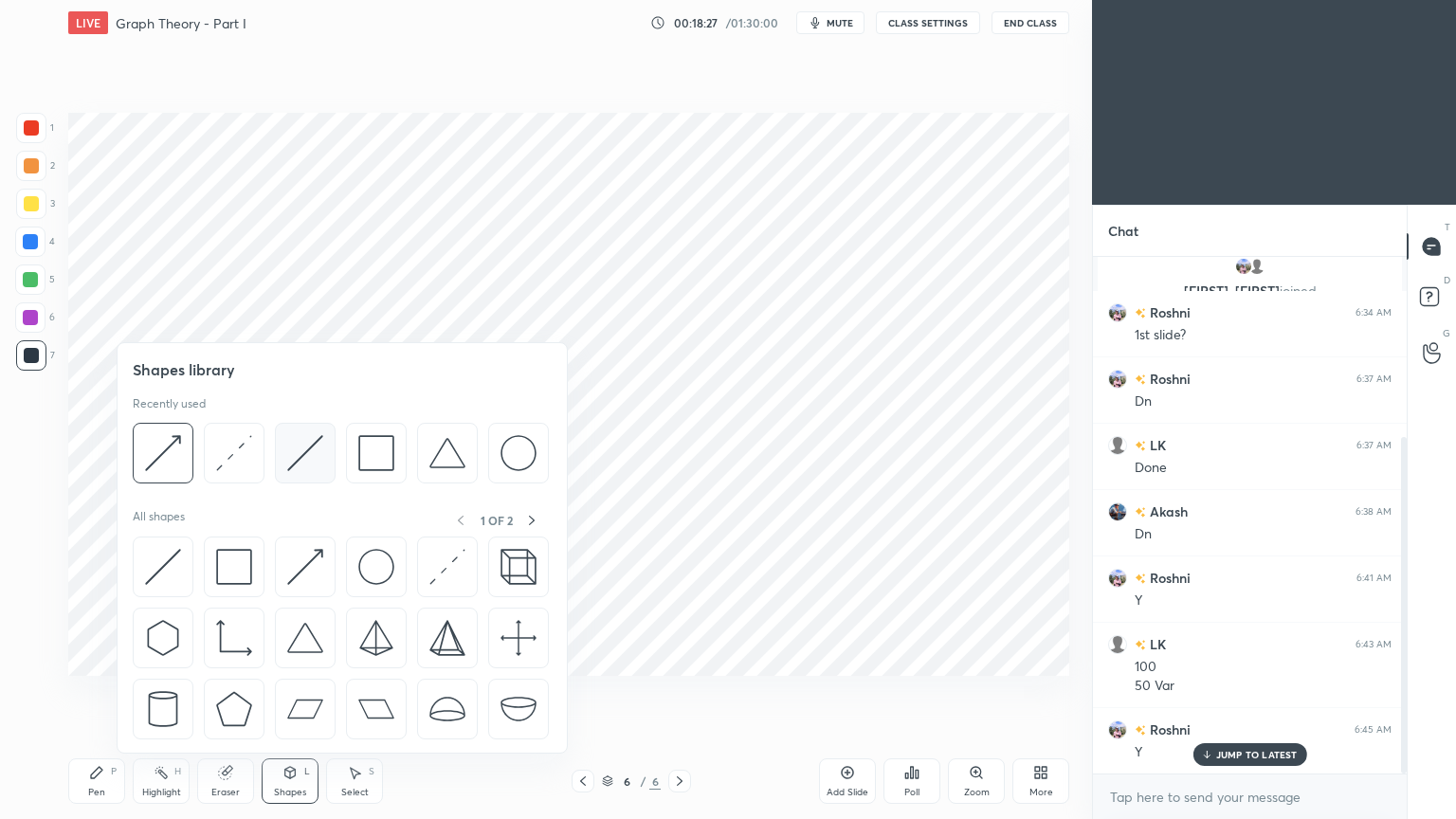 click at bounding box center (305, 453) 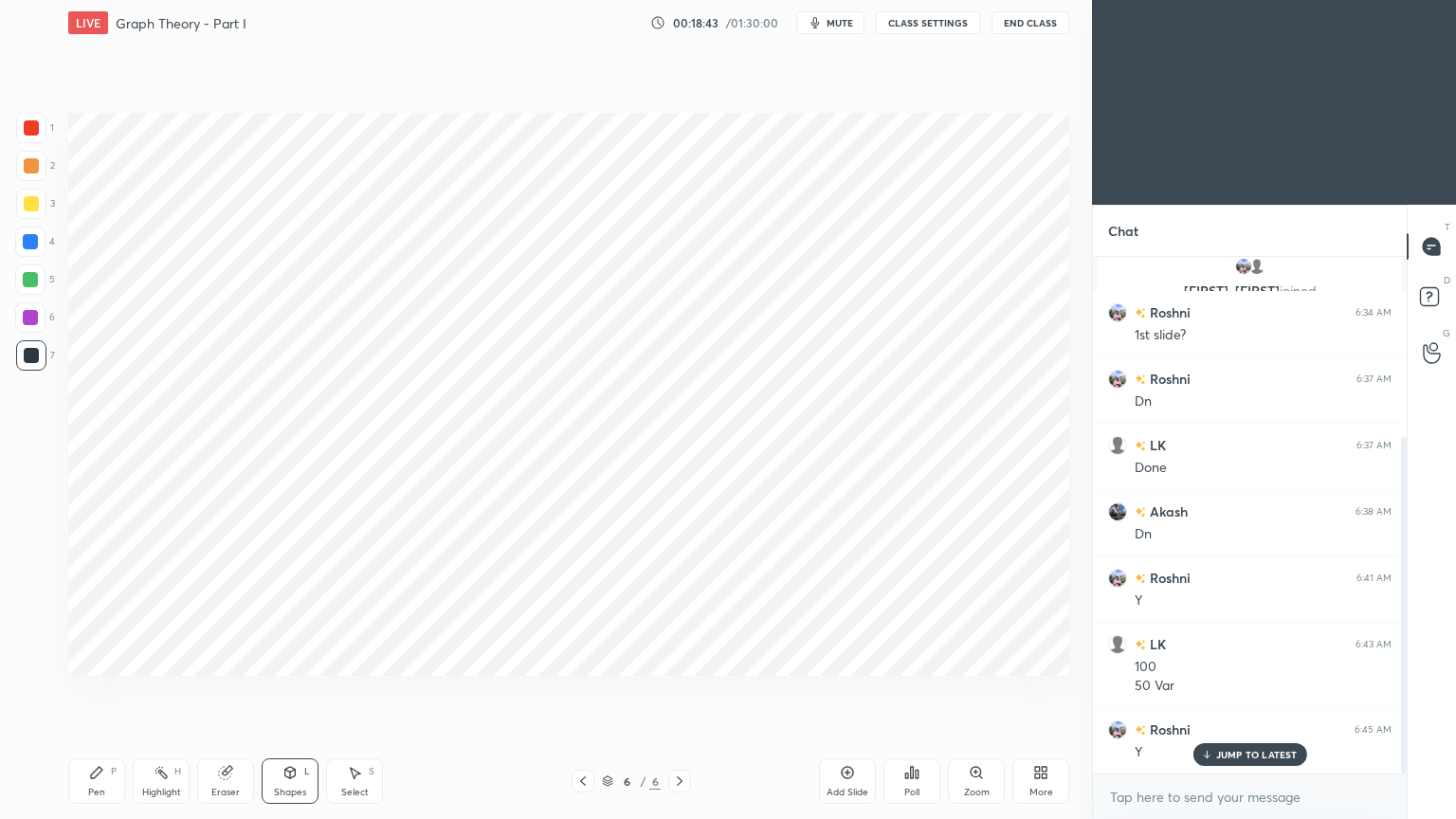 click at bounding box center [31, 128] 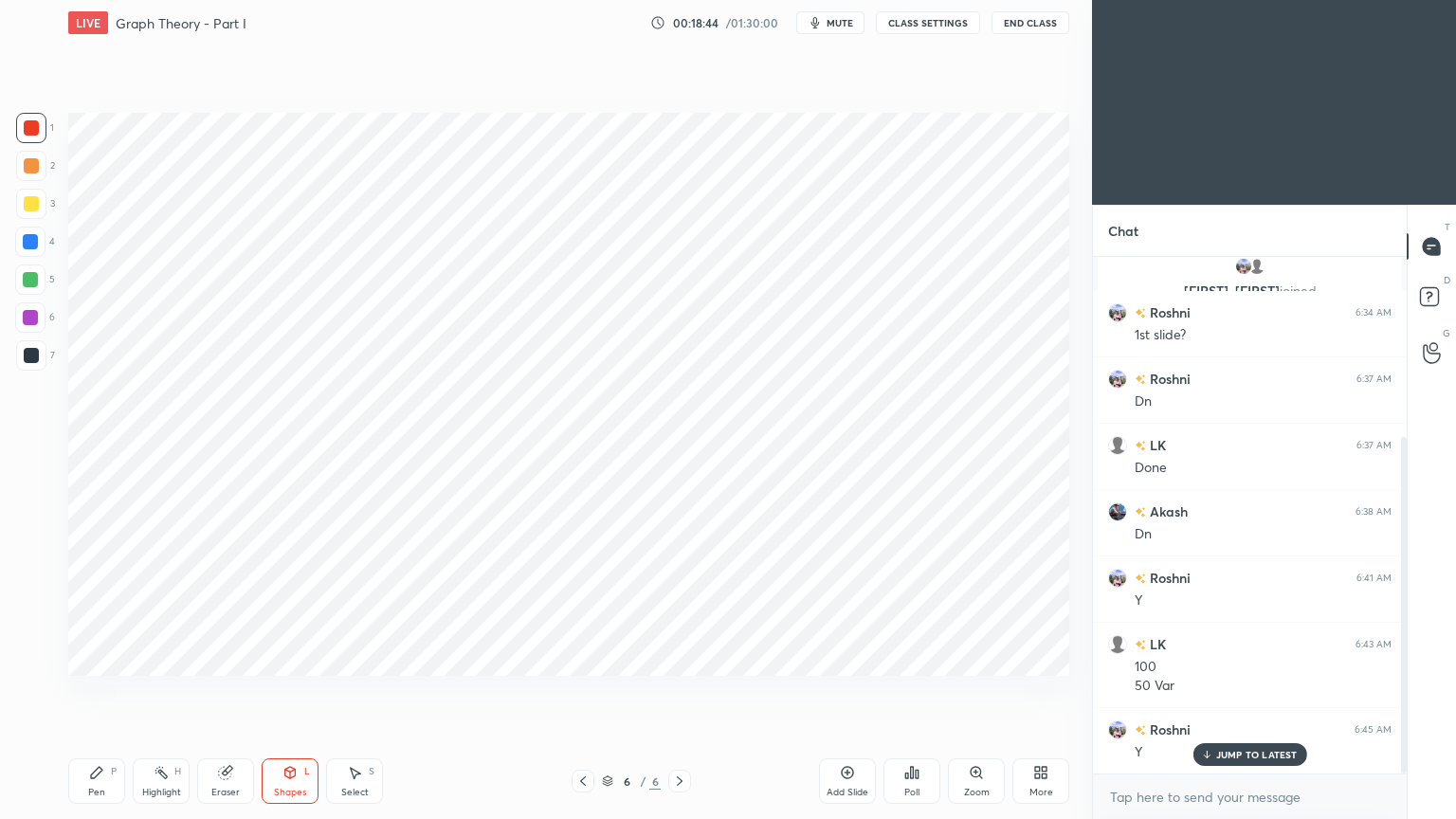 click on "Pen P" at bounding box center [97, 781] 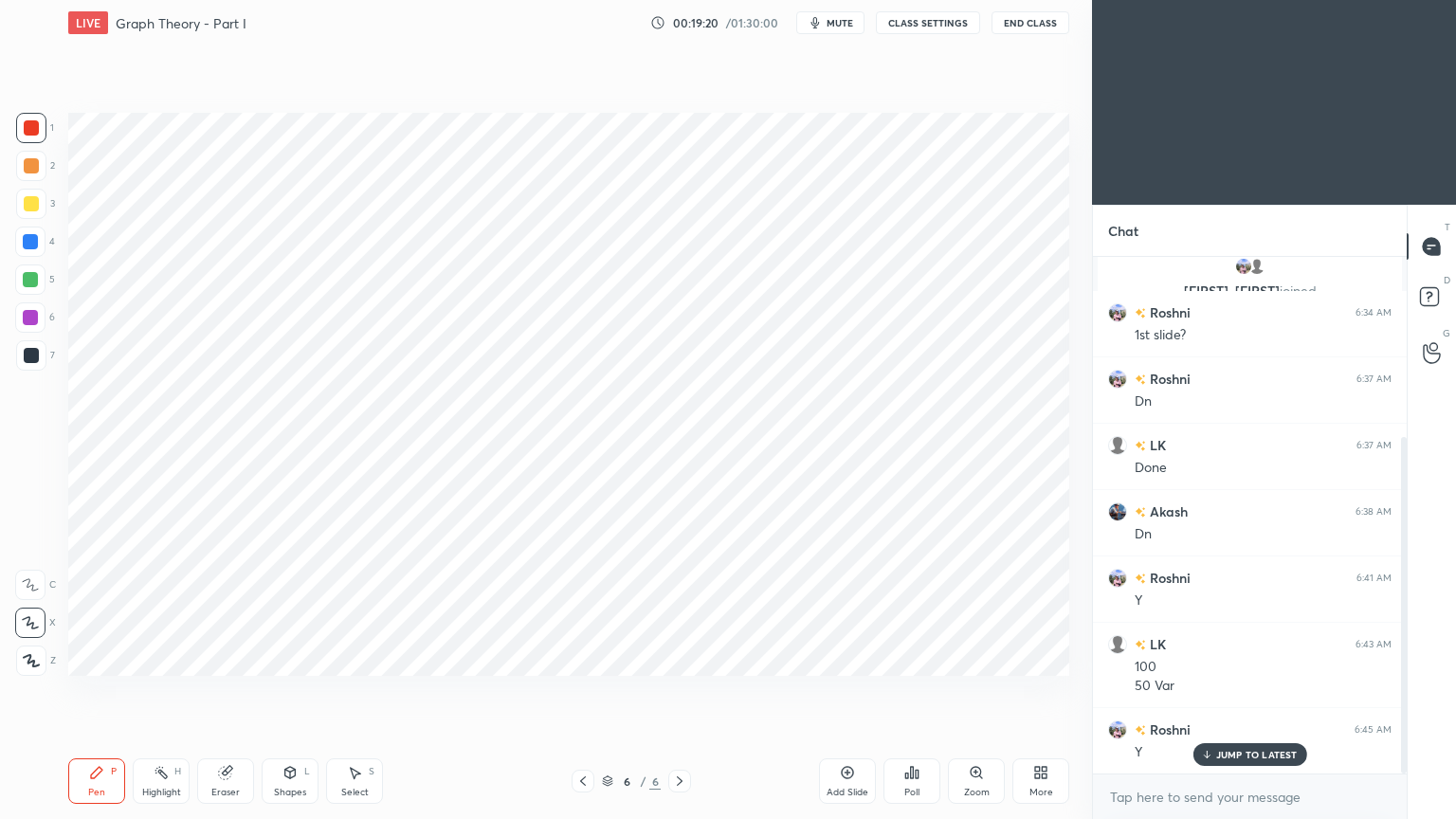 click at bounding box center (31, 355) 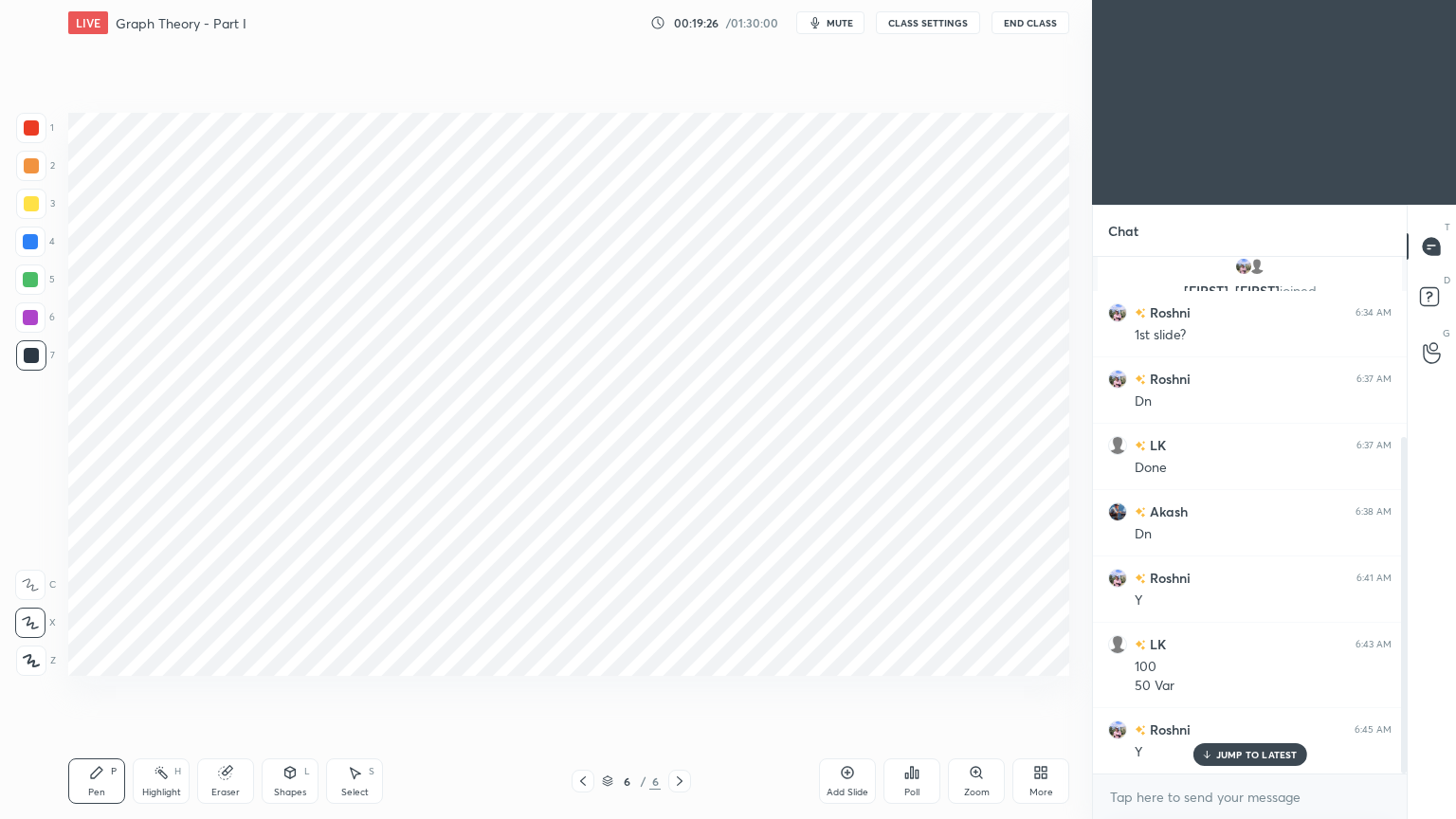 click on "4" at bounding box center [35, 246] 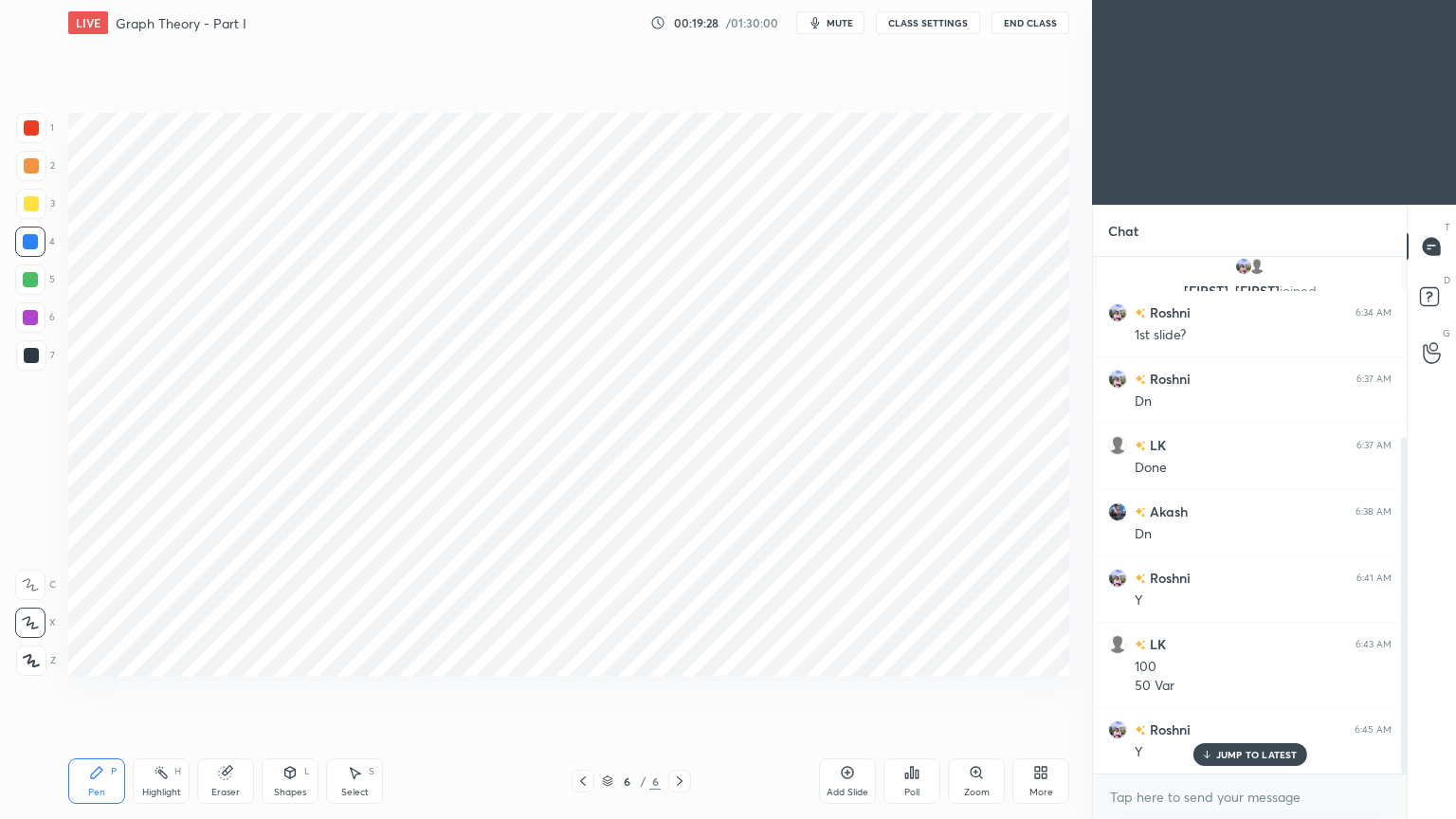 click 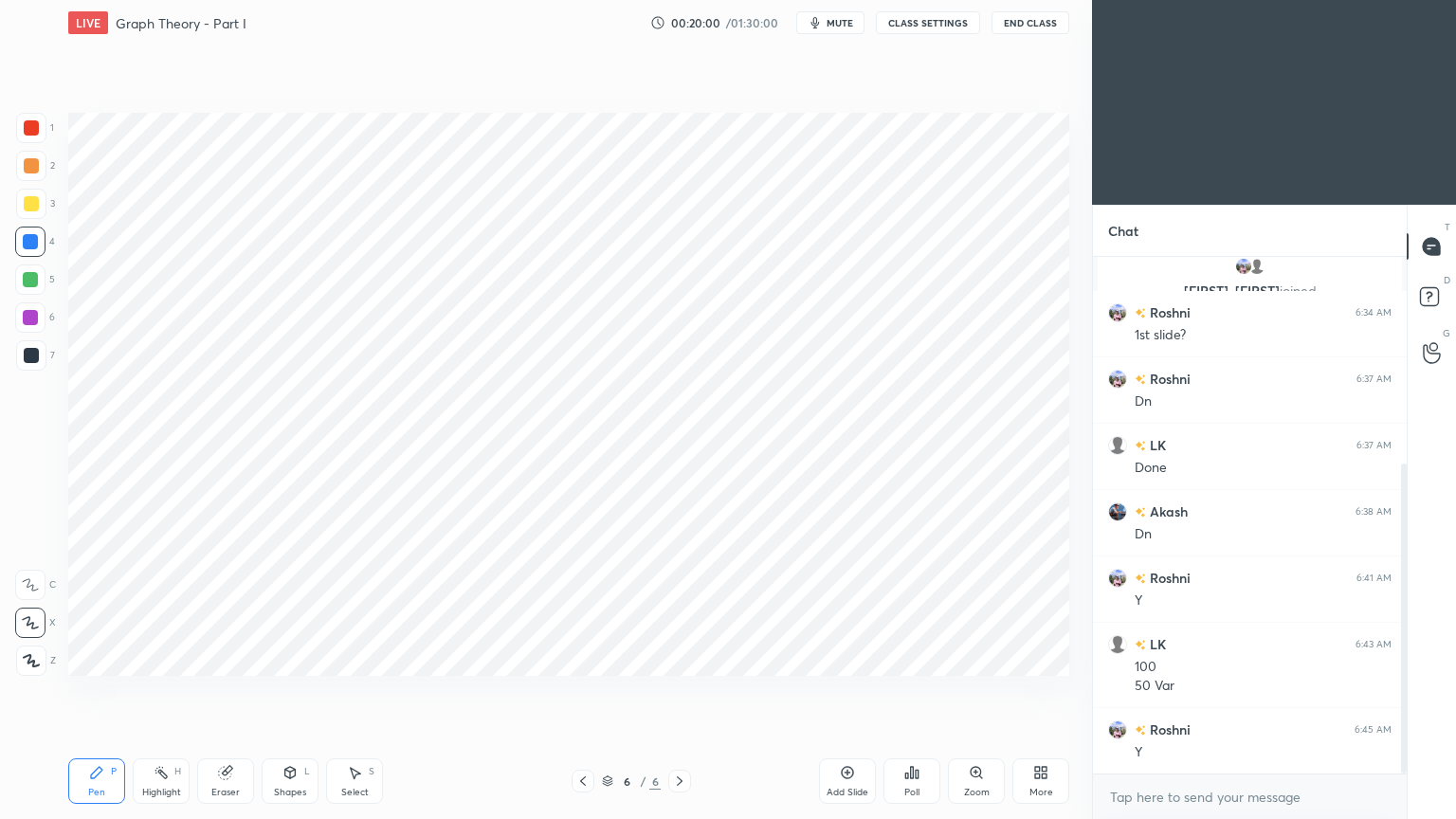 scroll, scrollTop: 344, scrollLeft: 0, axis: vertical 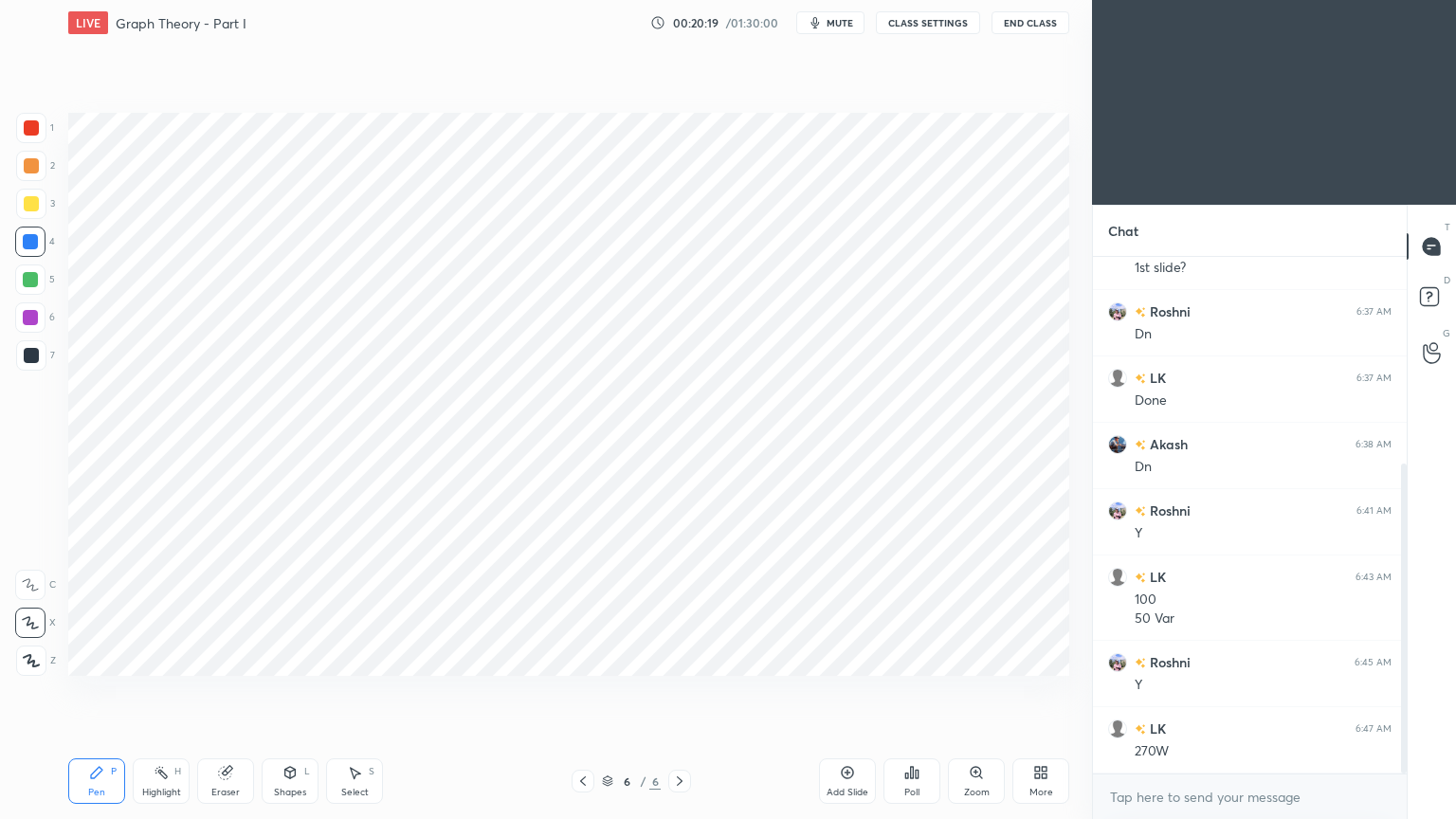 click on "6" at bounding box center [35, 321] 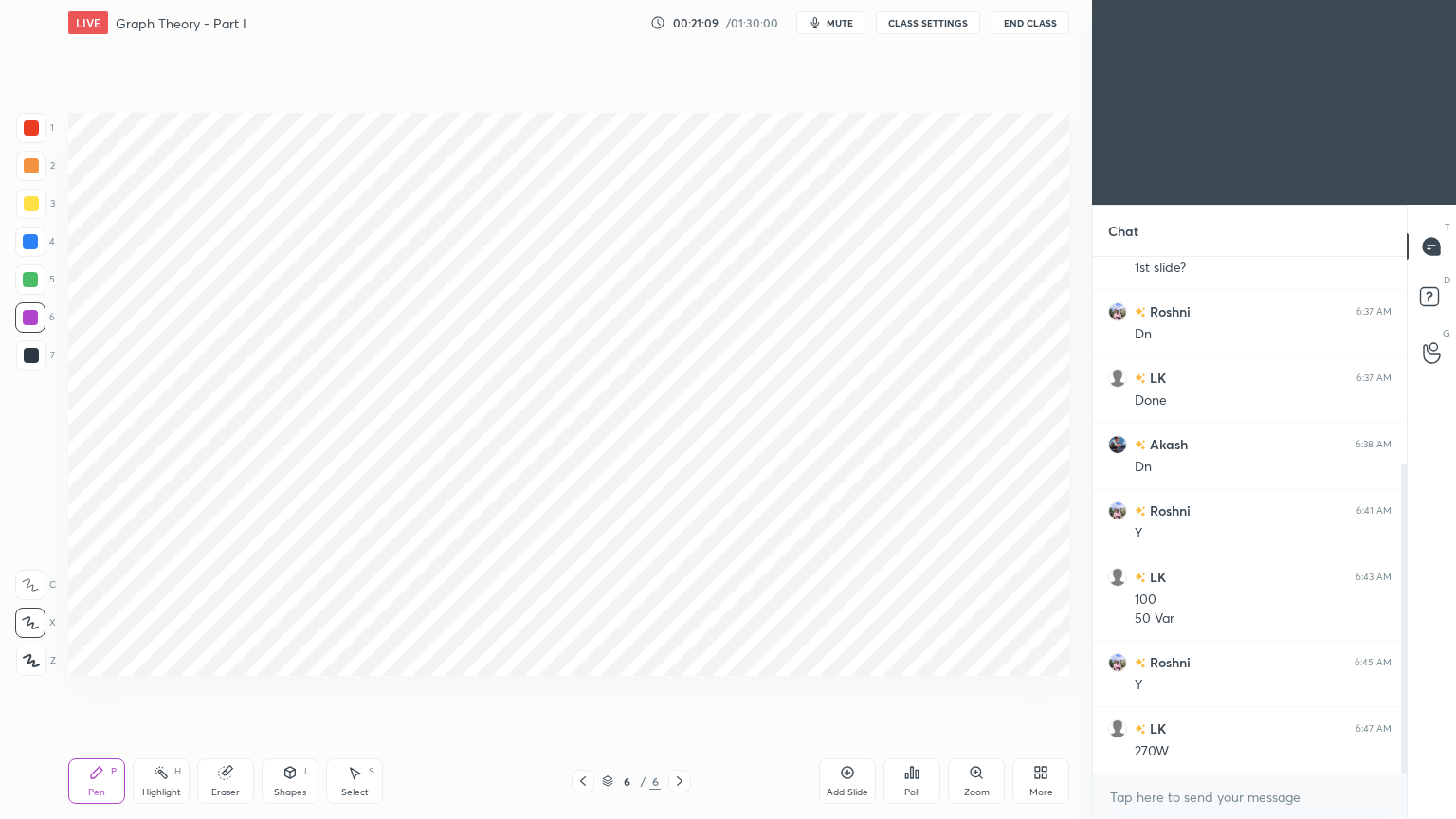 click at bounding box center (31, 128) 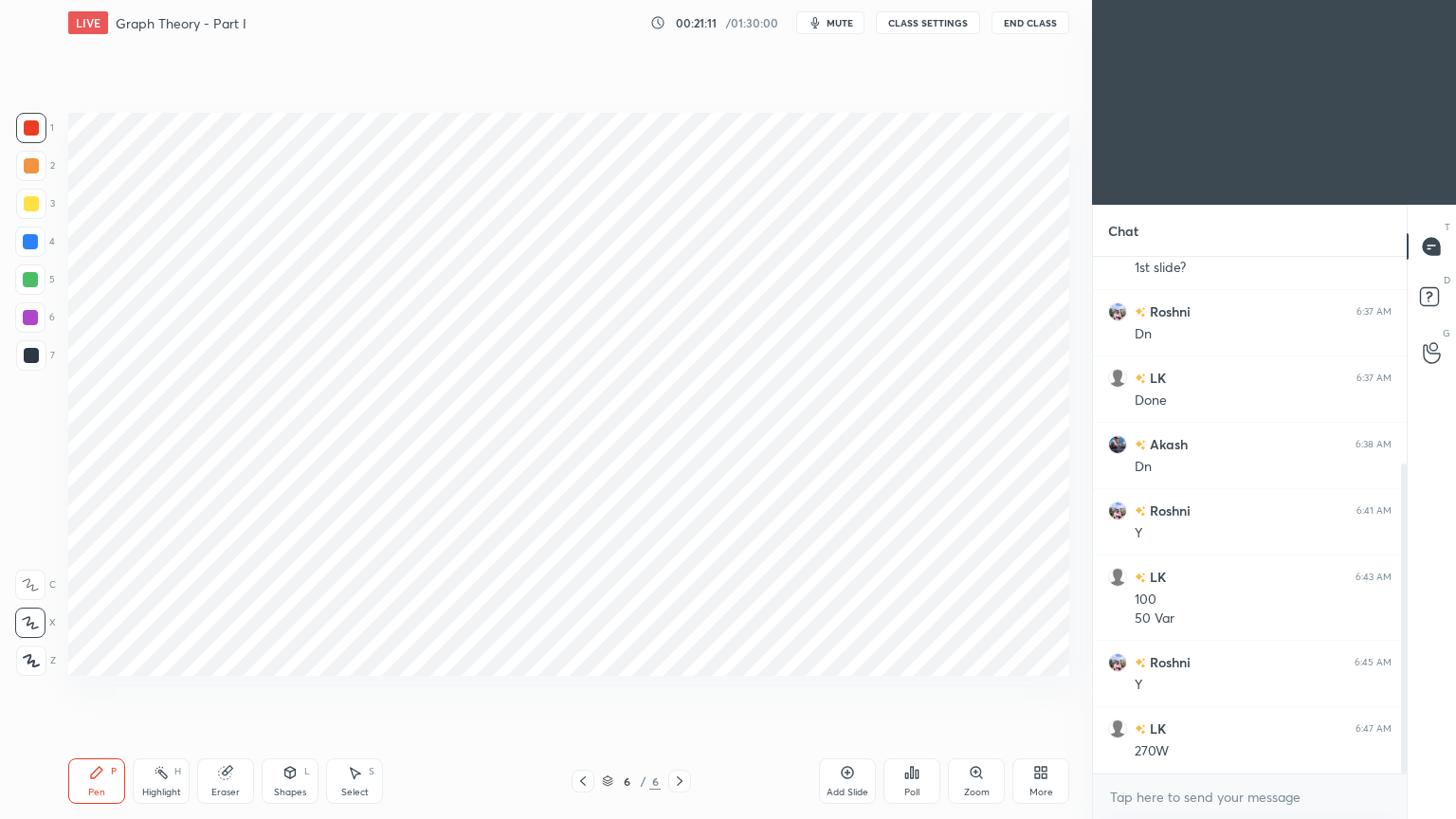 click 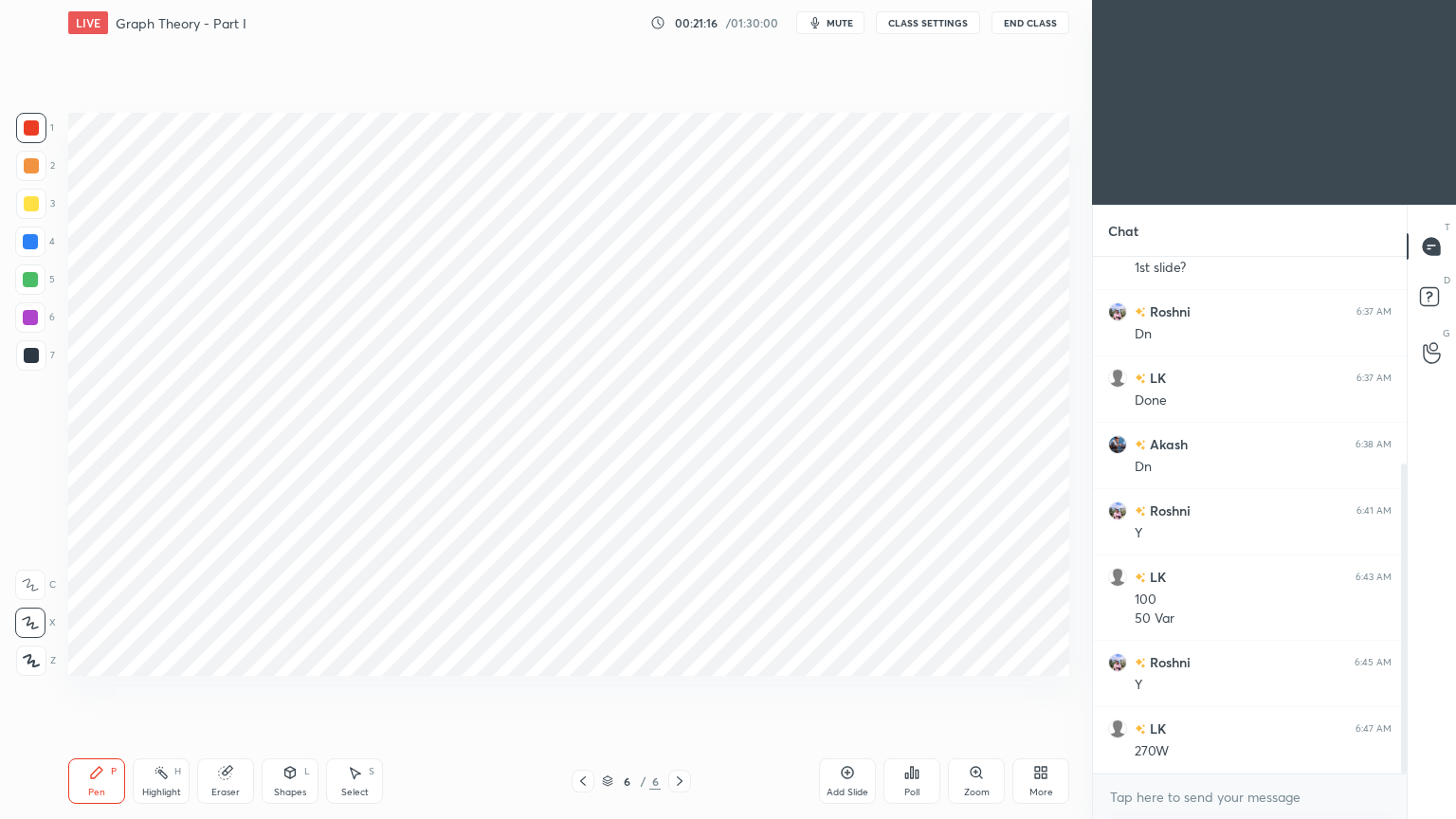 drag, startPoint x: 1408, startPoint y: 610, endPoint x: 1400, endPoint y: 592, distance: 19.697716 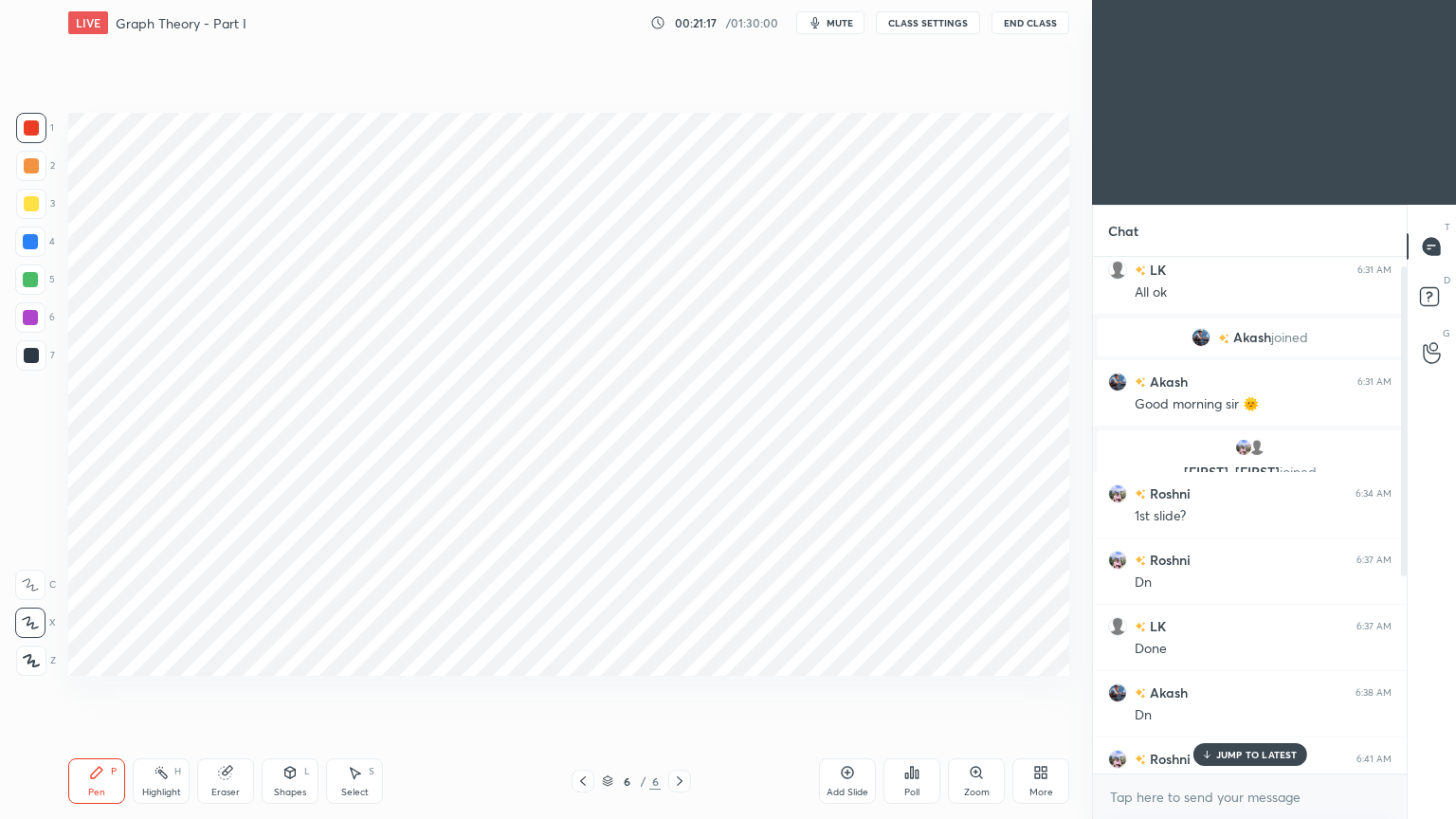 scroll, scrollTop: 0, scrollLeft: 0, axis: both 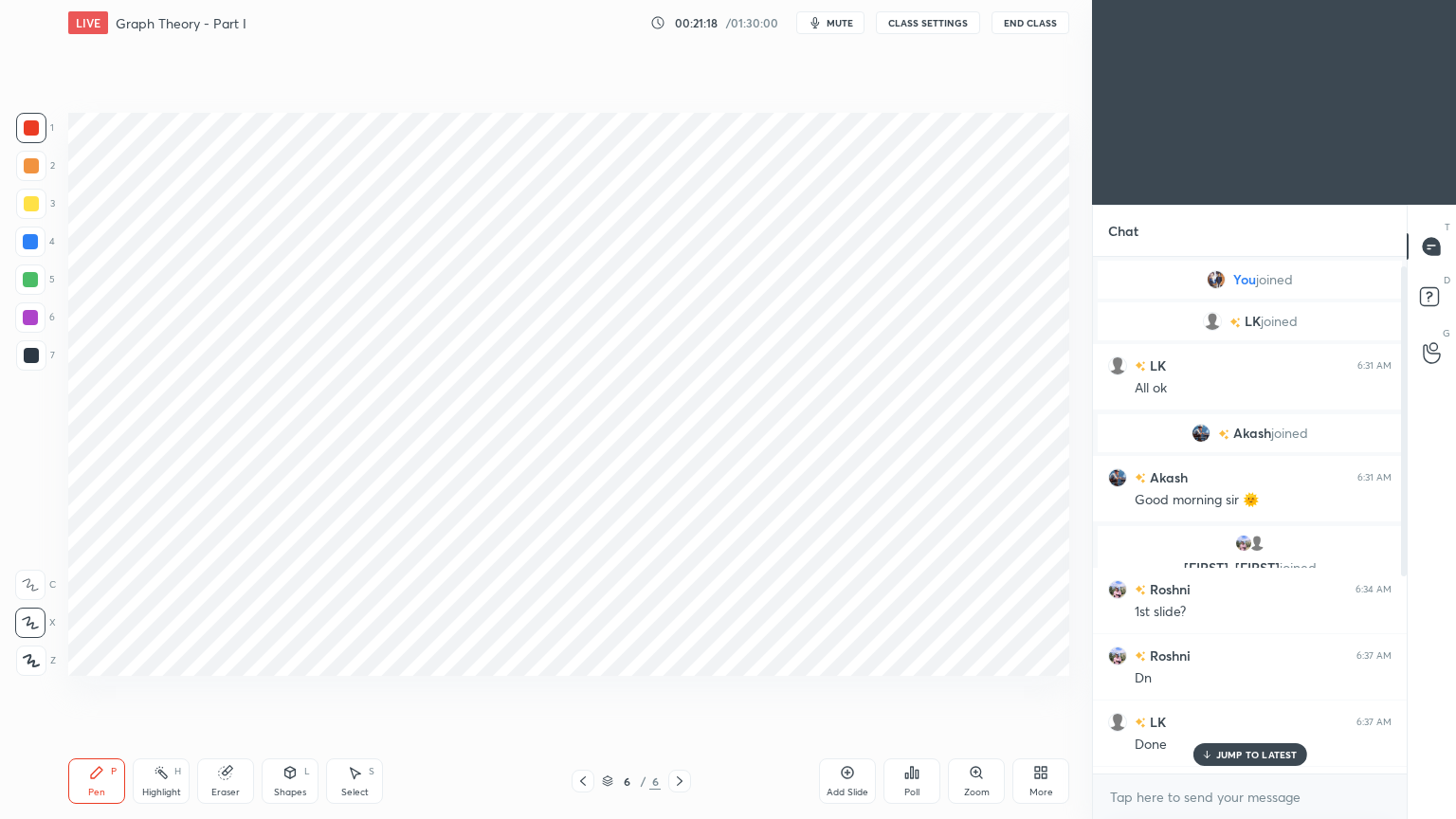 drag, startPoint x: 1403, startPoint y: 588, endPoint x: 1394, endPoint y: 302, distance: 286.14157 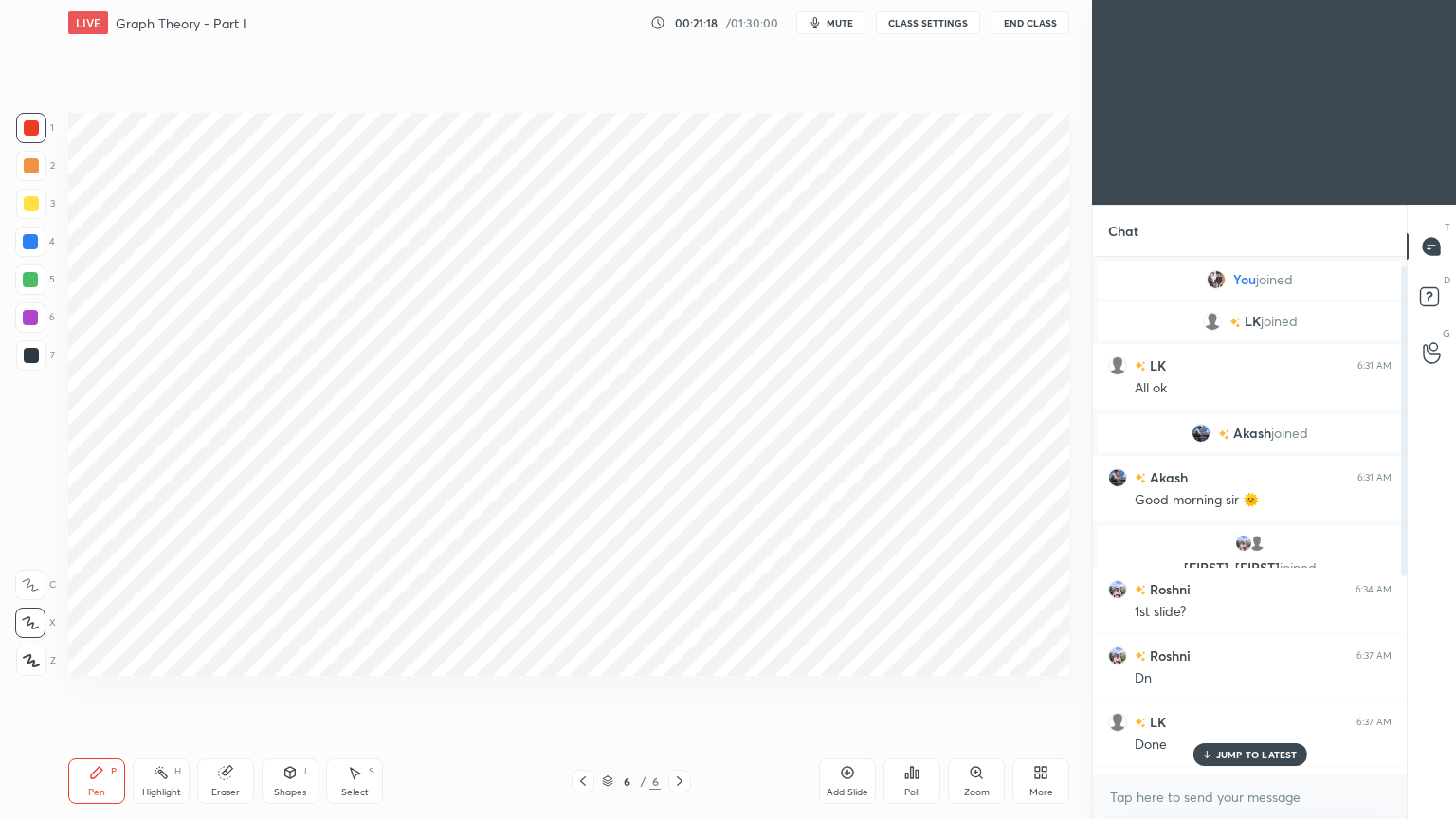 click on "You  joined LK  joined LK 6:31 AM All ok Akash  joined Akash 6:31 AM Good morning sir 🌞 Roshni, shivam  joined Roshni 6:34 AM 1st slide? Roshni 6:37 AM Dn LK 6:37 AM Done Akash 6:38 AM Dn Roshni 6:41 AM Y JUMP TO LATEST" at bounding box center (1249, 515) 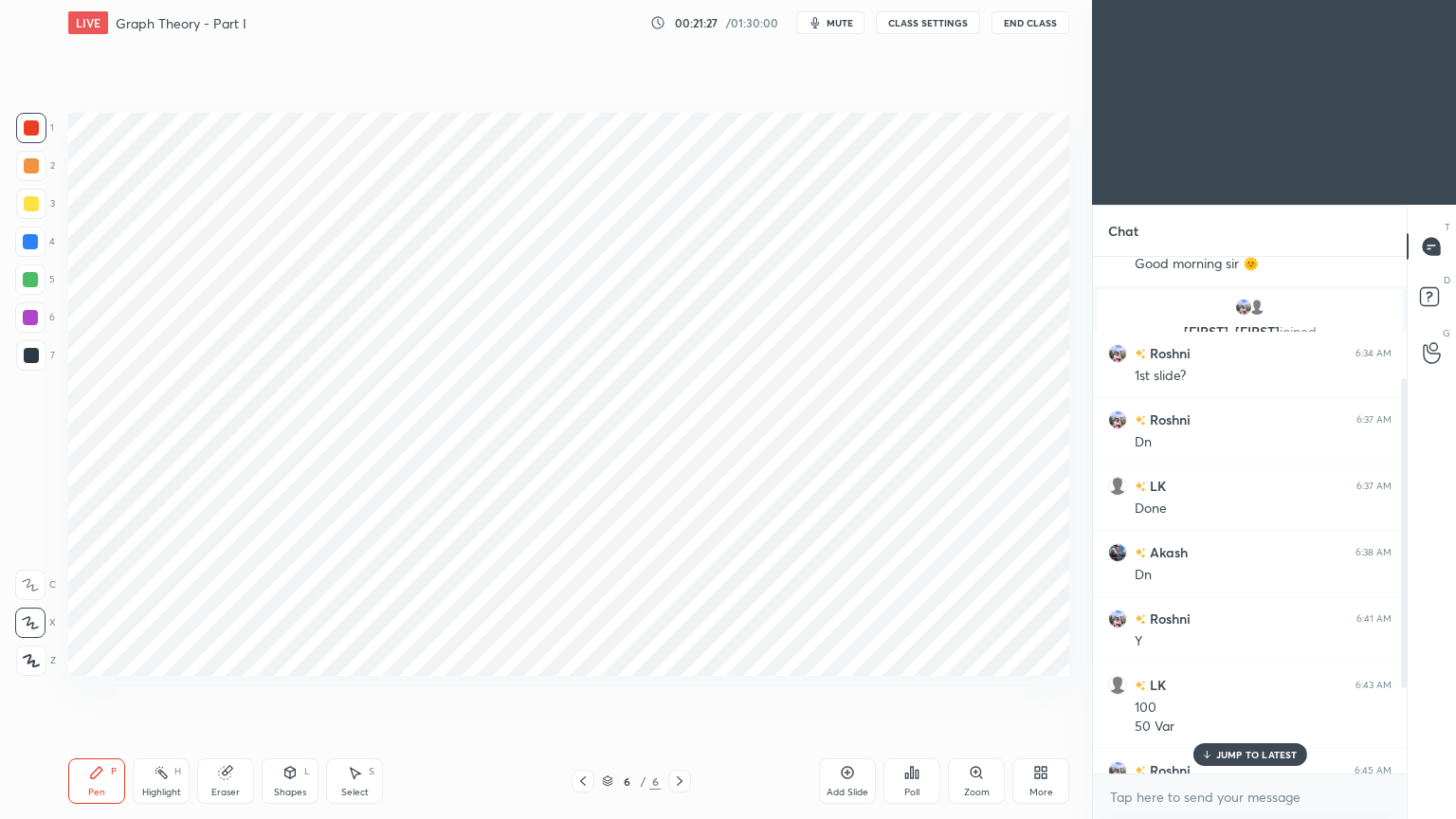 scroll, scrollTop: 344, scrollLeft: 0, axis: vertical 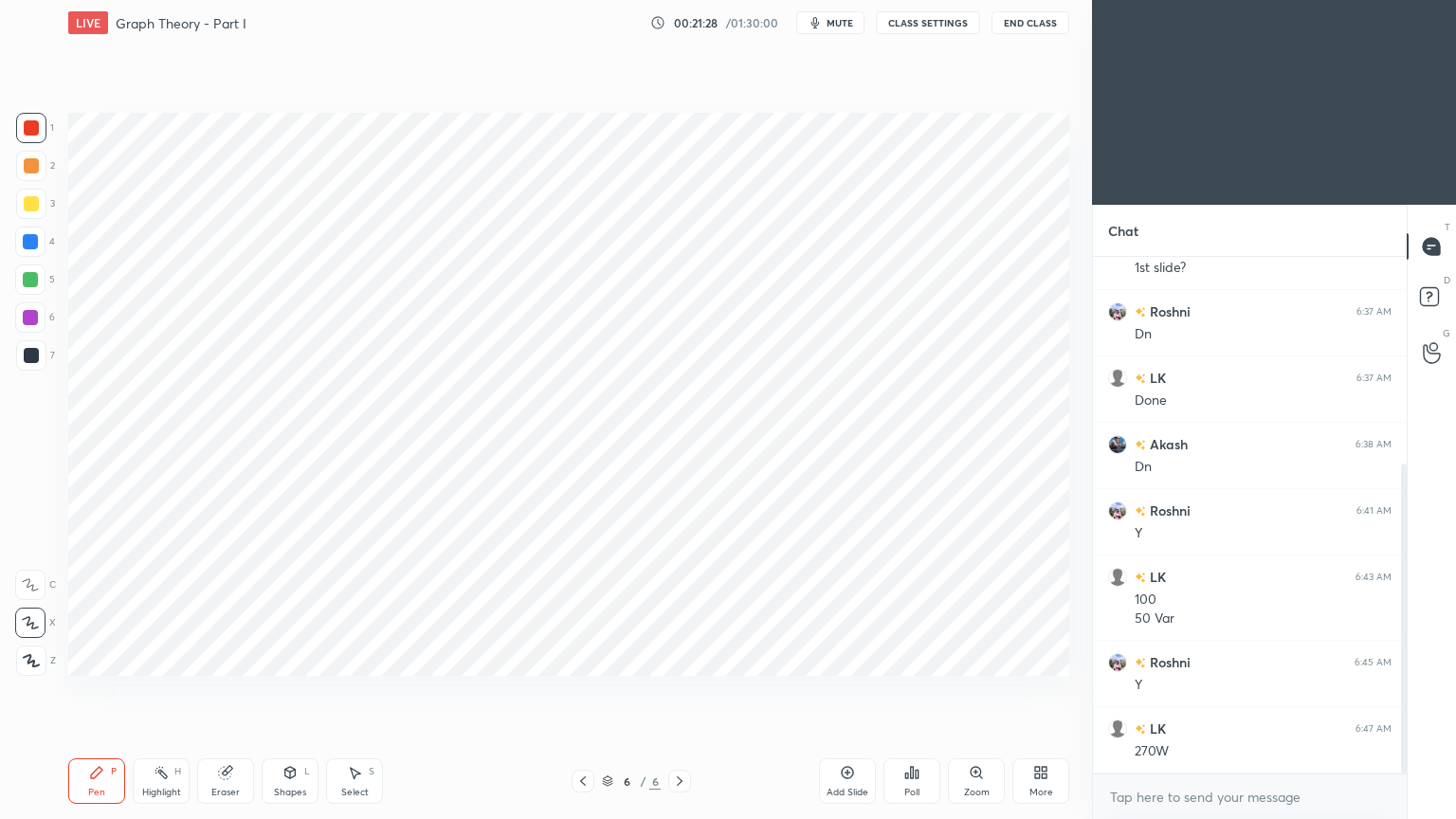 drag, startPoint x: 1403, startPoint y: 380, endPoint x: 1432, endPoint y: 729, distance: 350.2028 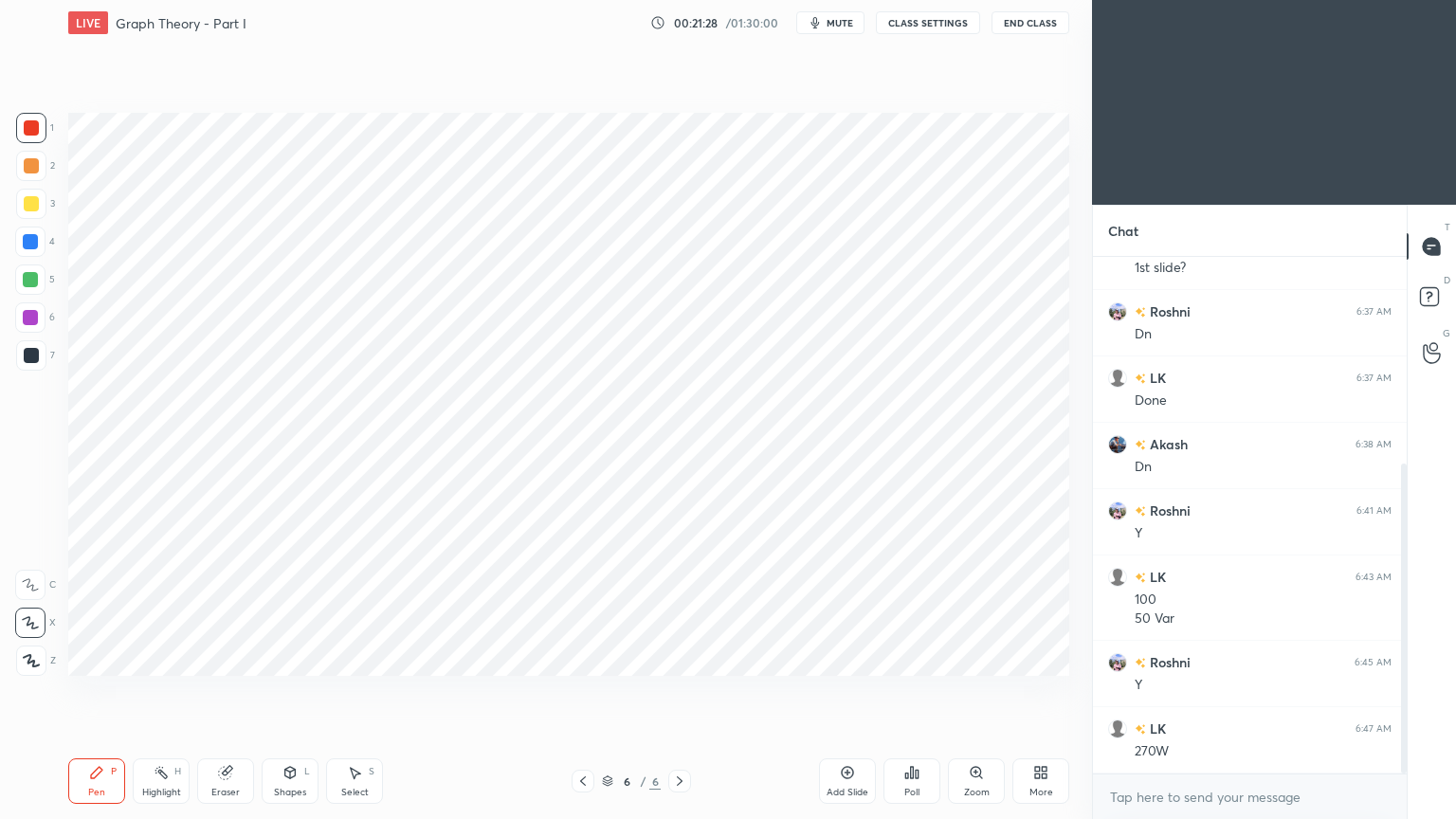 click on "Chat Roshni, shivam  joined Roshni 6:34 AM 1st slide? Roshni 6:37 AM Dn LK 6:37 AM Done Akash 6:38 AM Dn Roshni 6:41 AM Y LK 6:43 AM 100 50 Var Roshni 6:45 AM Y LK 6:47 AM 270W JUMP TO LATEST Enable hand raising Enable raise hand to speak to learners. Once enabled, chat will be turned off temporarily. Enable x   introducing Raise a hand with a doubt Now learners can raise their hand along with a doubt  How it works? Doubts asked by learners will show up here NEW DOUBTS ASKED No one has raised a hand yet Can't raise hand Looks like educator just invited you to speak. Please wait before you can raise your hand again. Got it T Messages (T) D Doubts (D) G Raise Hand (G)" at bounding box center (1274, 512) 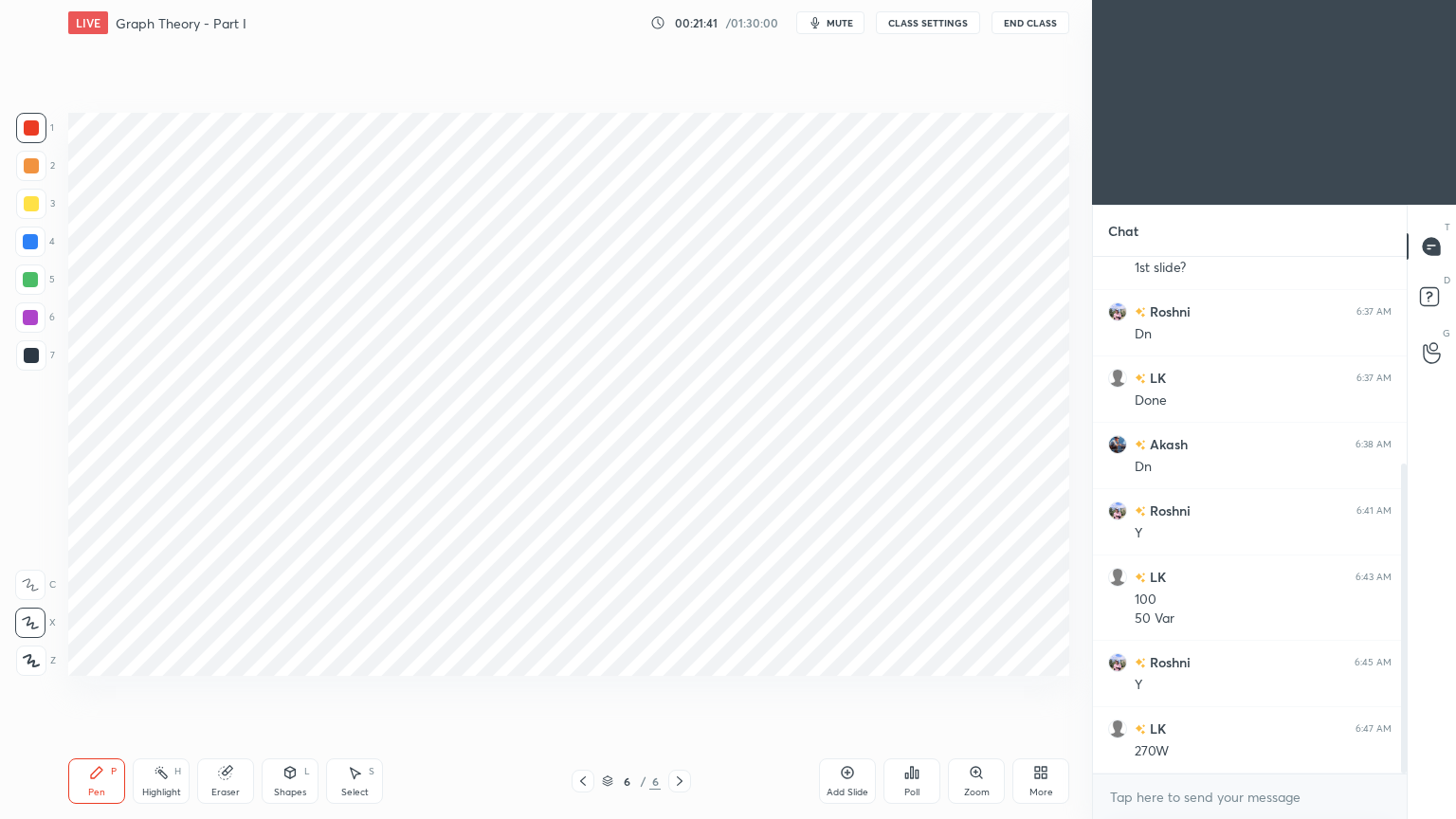 click at bounding box center [31, 128] 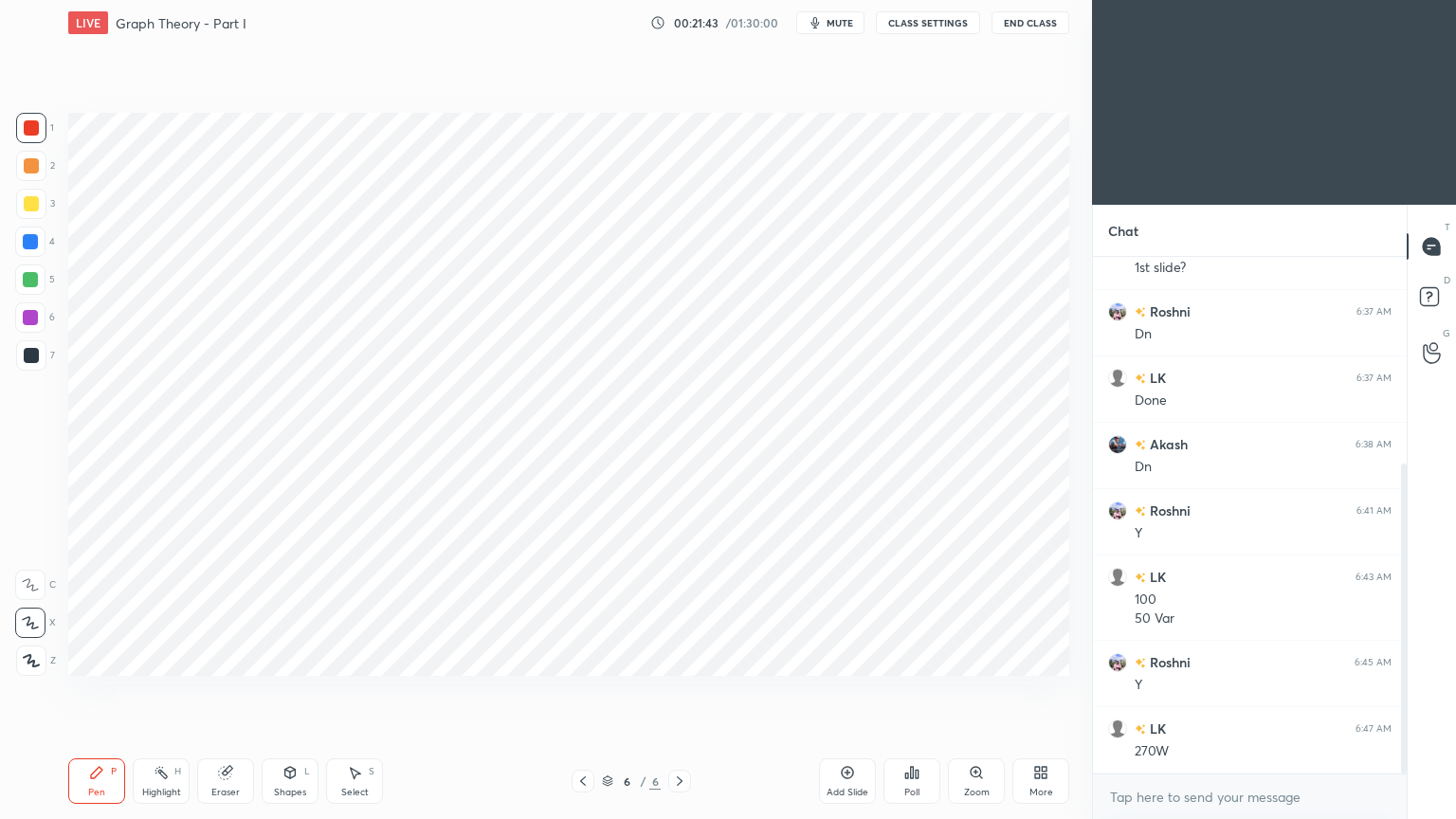 click on "Pen P" at bounding box center [97, 781] 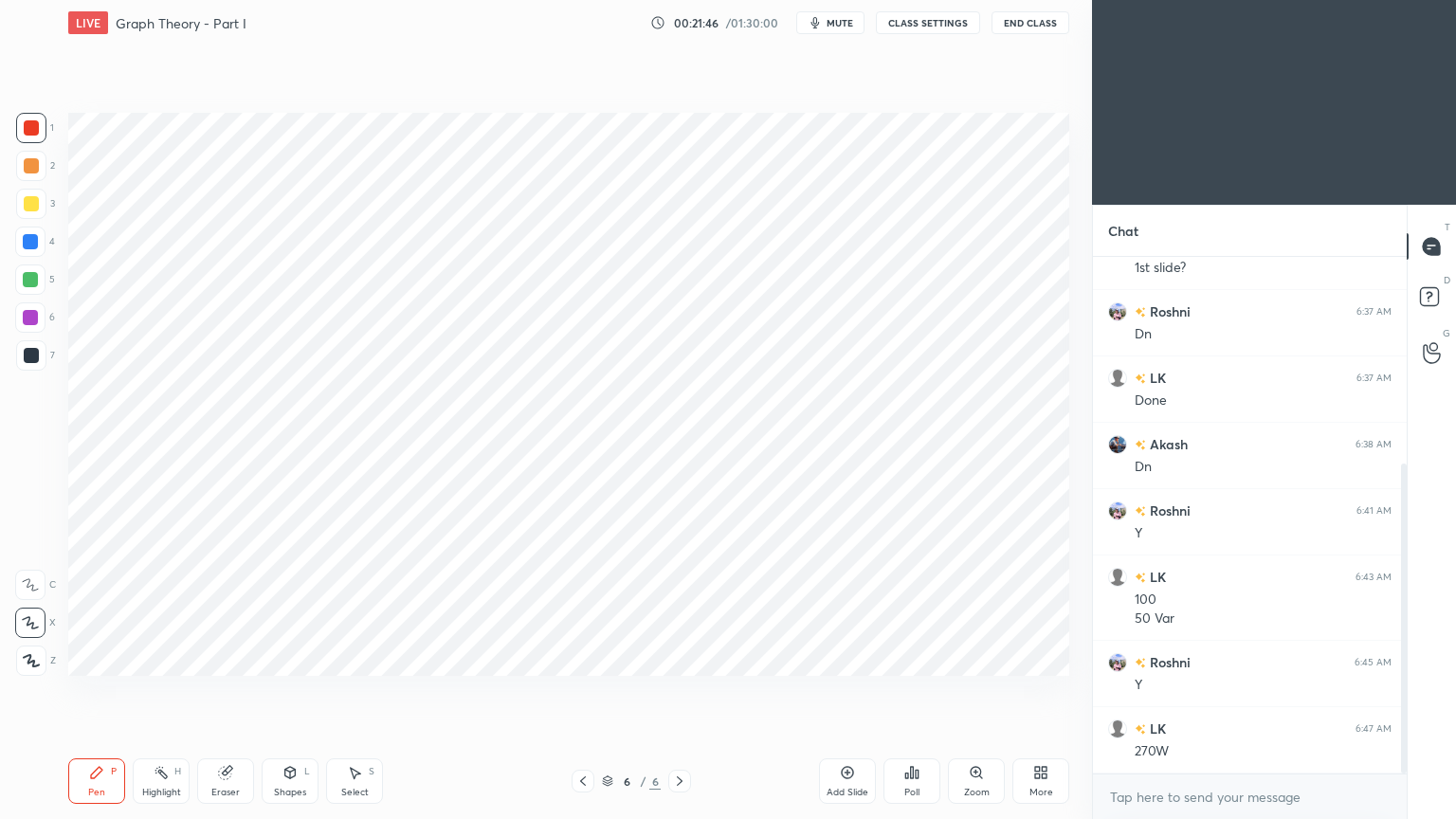 scroll, scrollTop: 428, scrollLeft: 0, axis: vertical 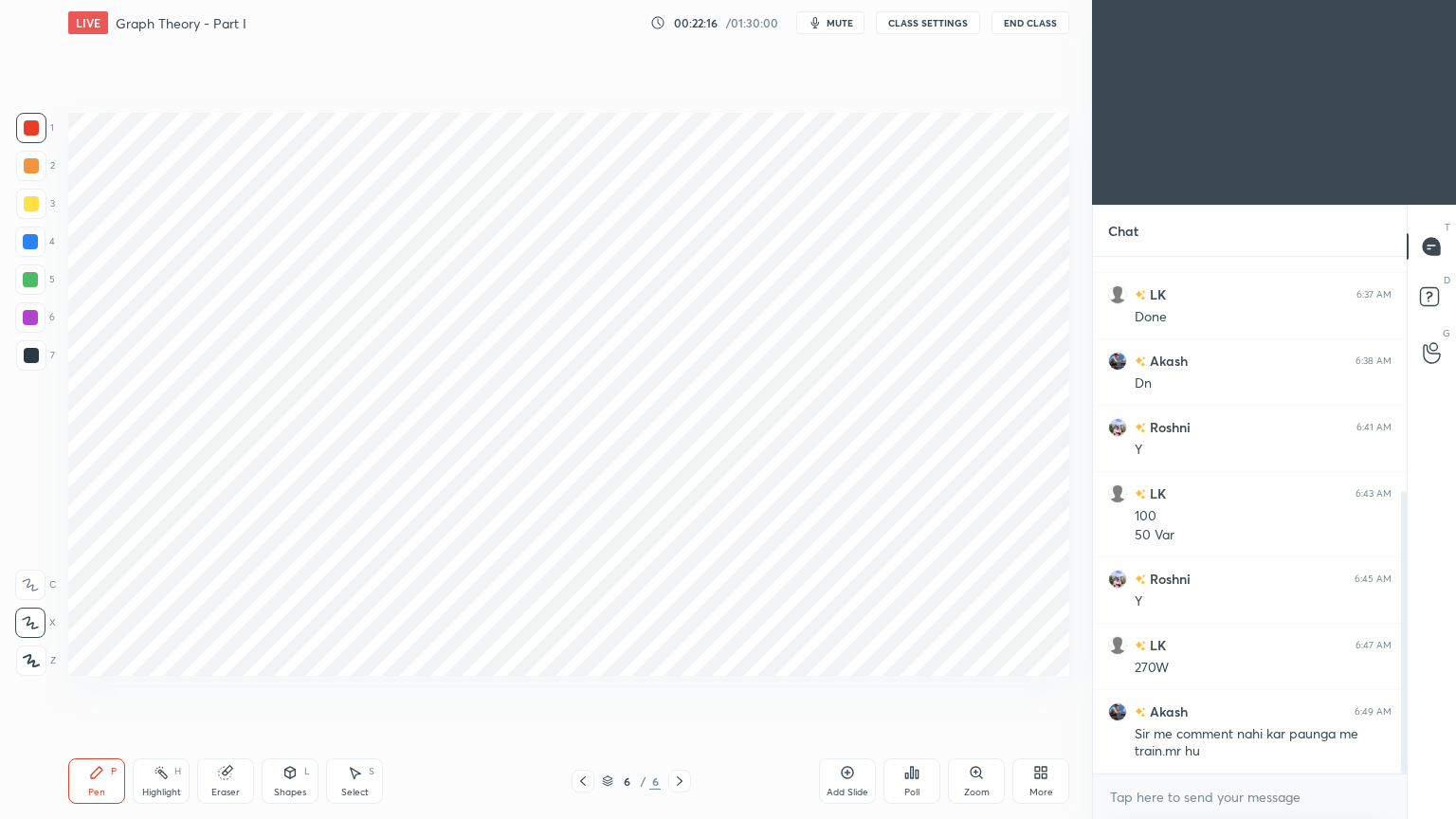 click 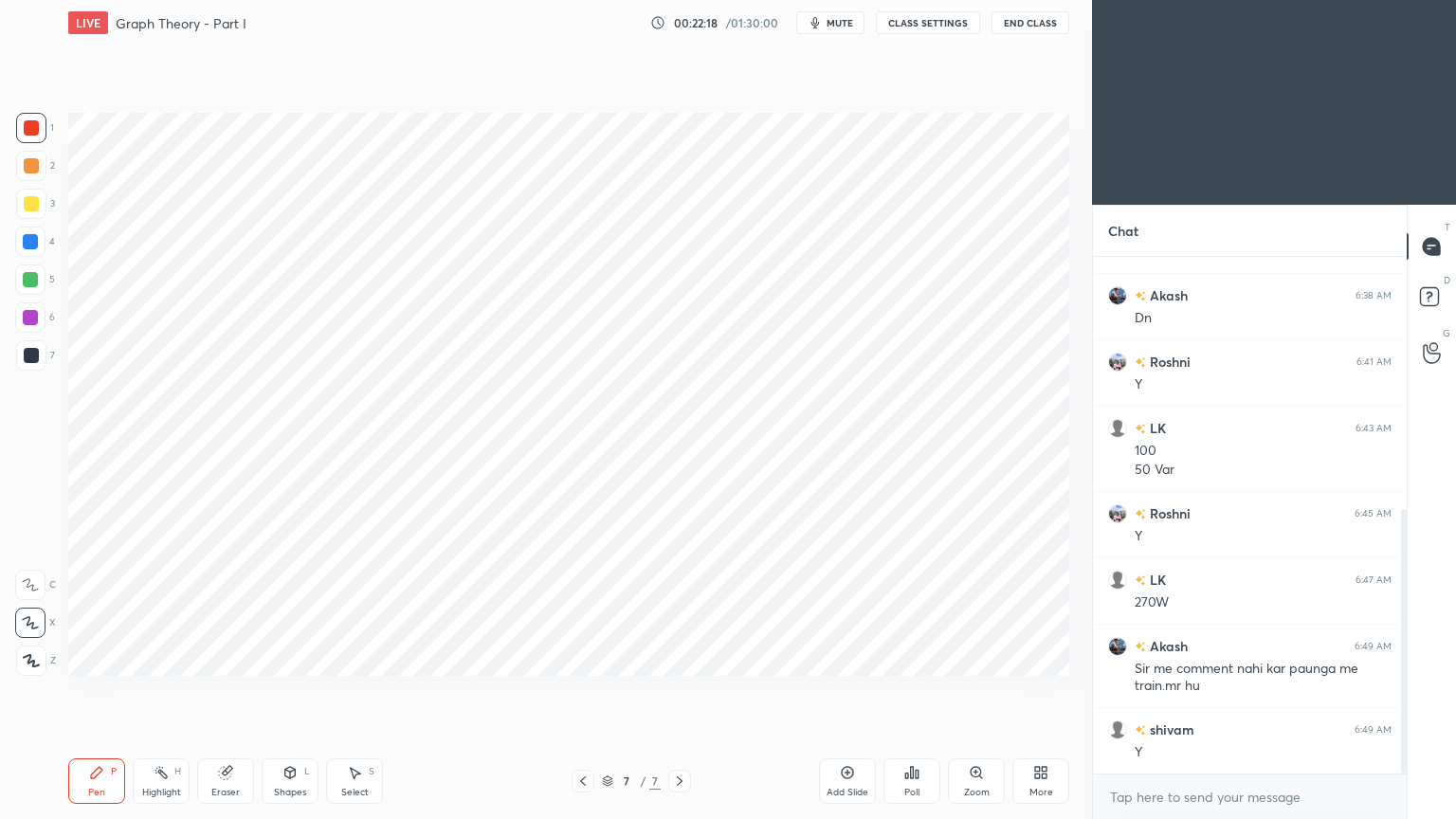 click at bounding box center (31, 128) 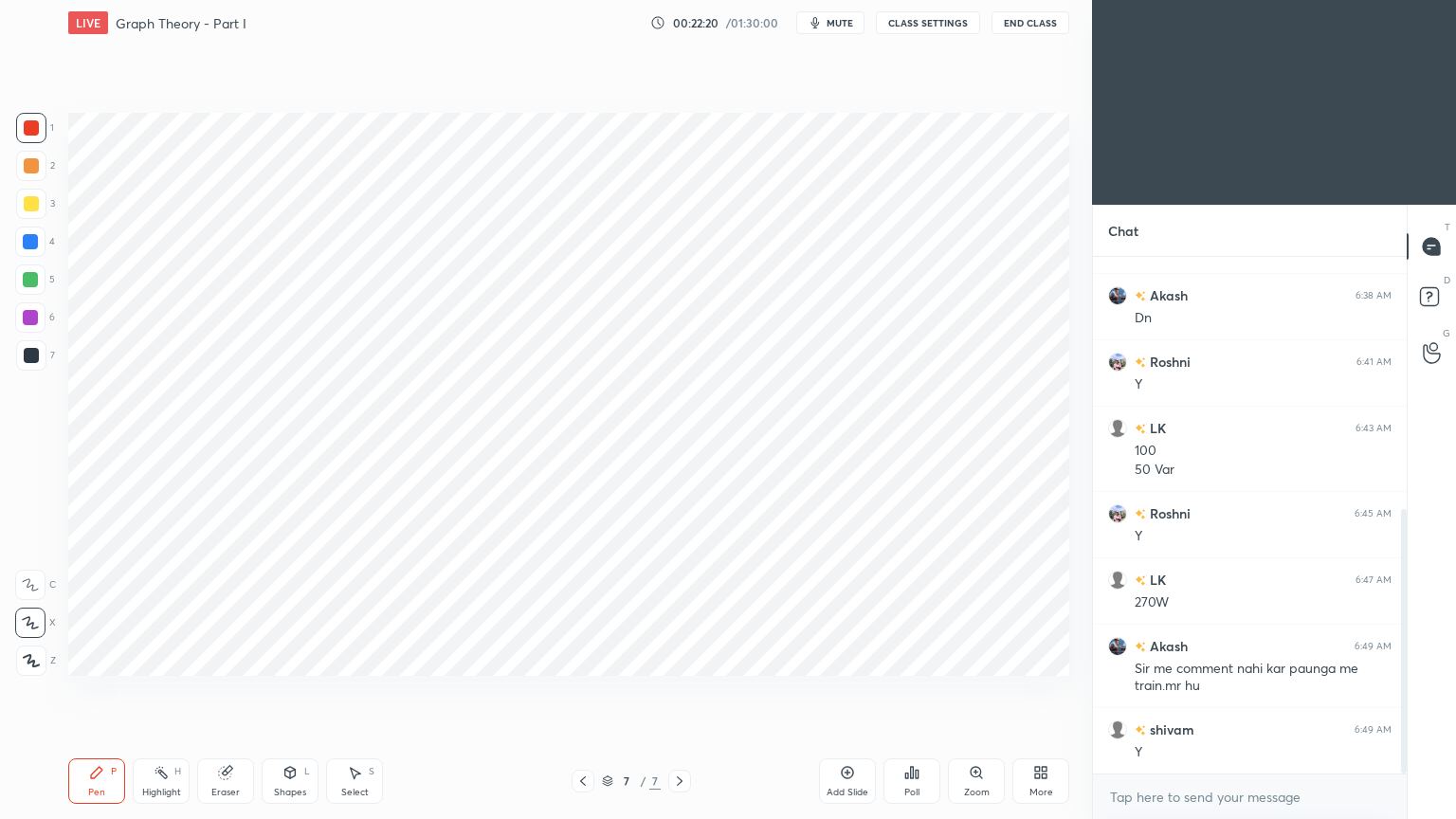 click at bounding box center (30, 318) 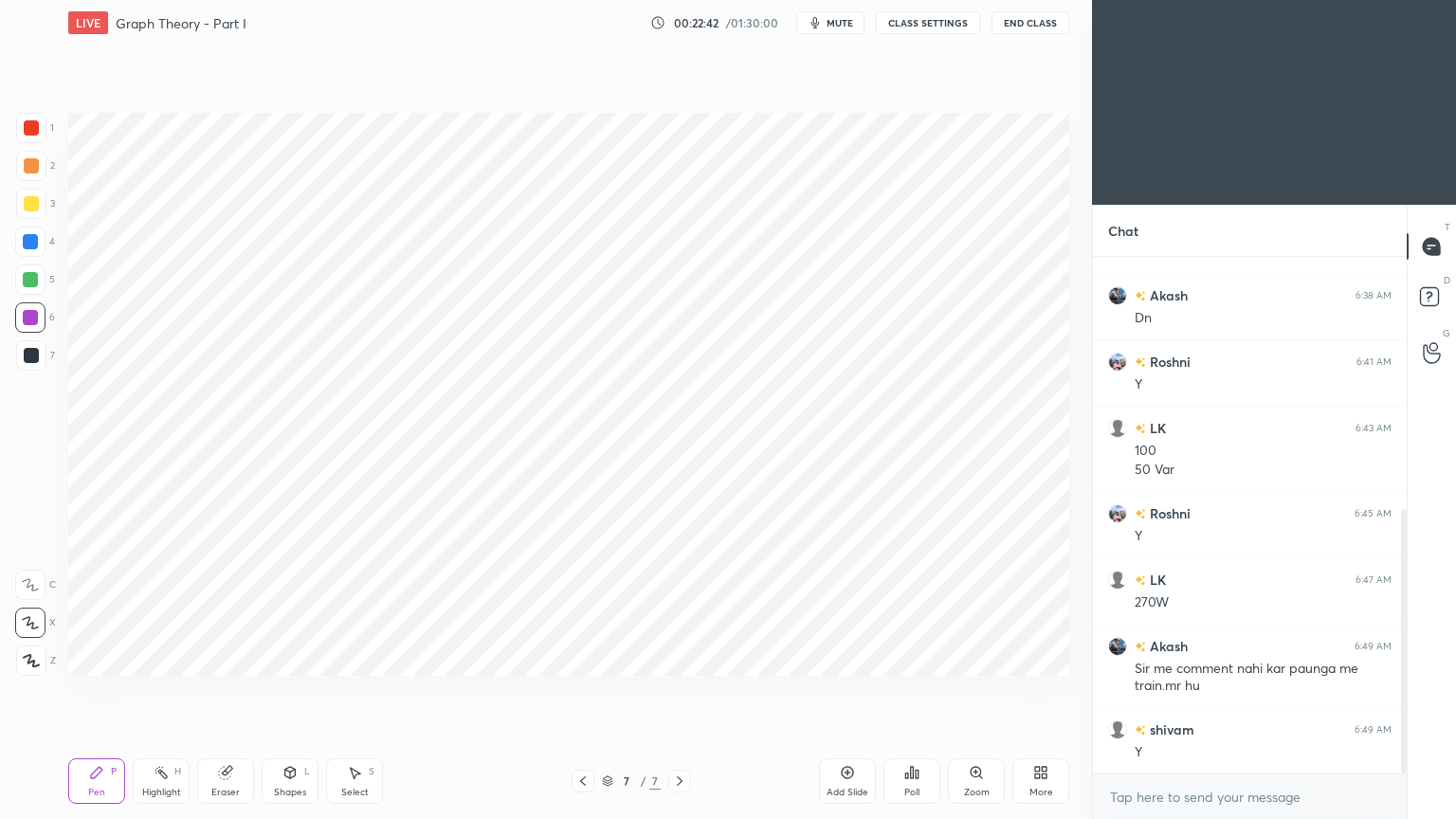 click at bounding box center (31, 355) 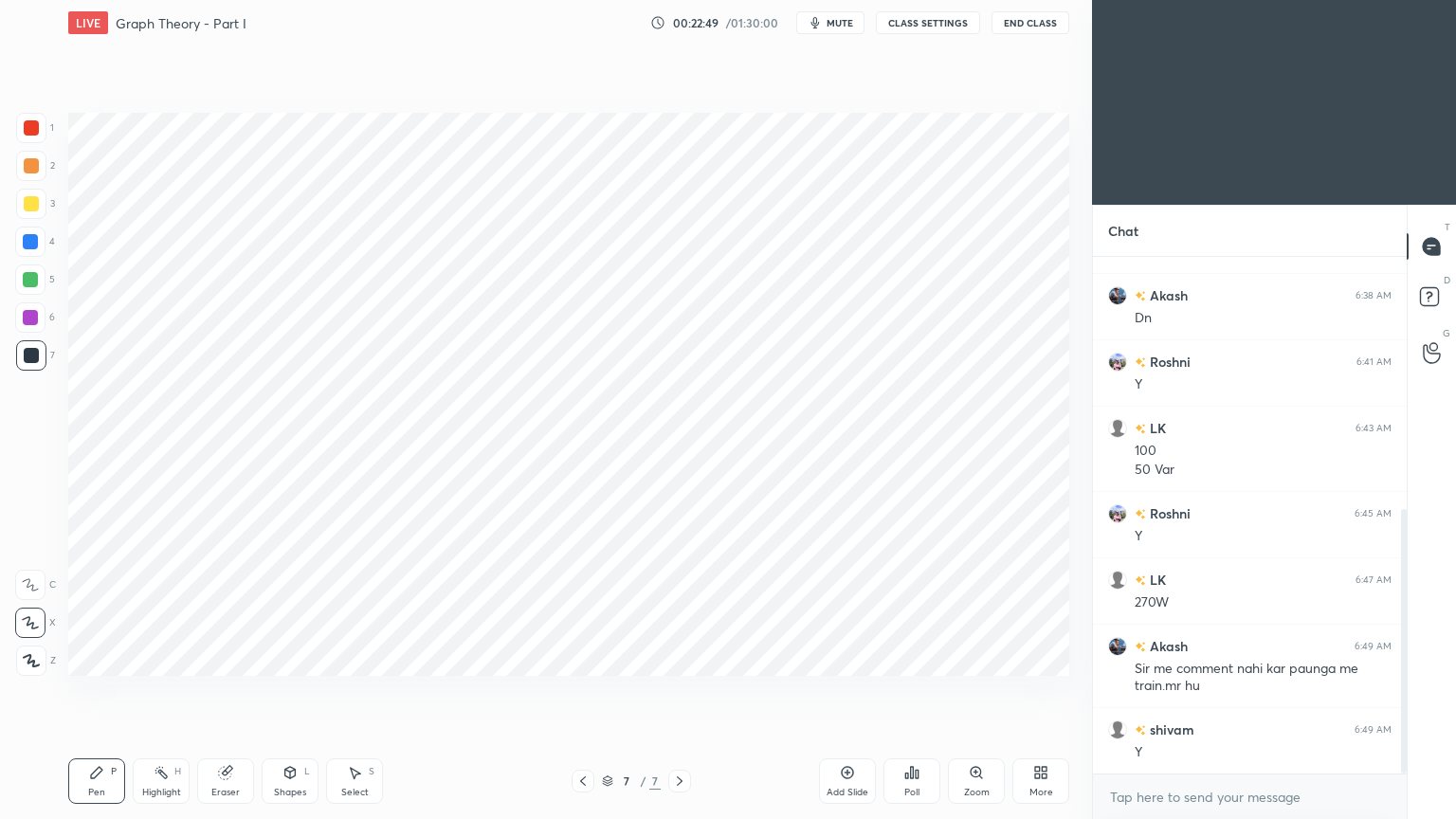 drag, startPoint x: 26, startPoint y: 125, endPoint x: 41, endPoint y: 141, distance: 21.931712 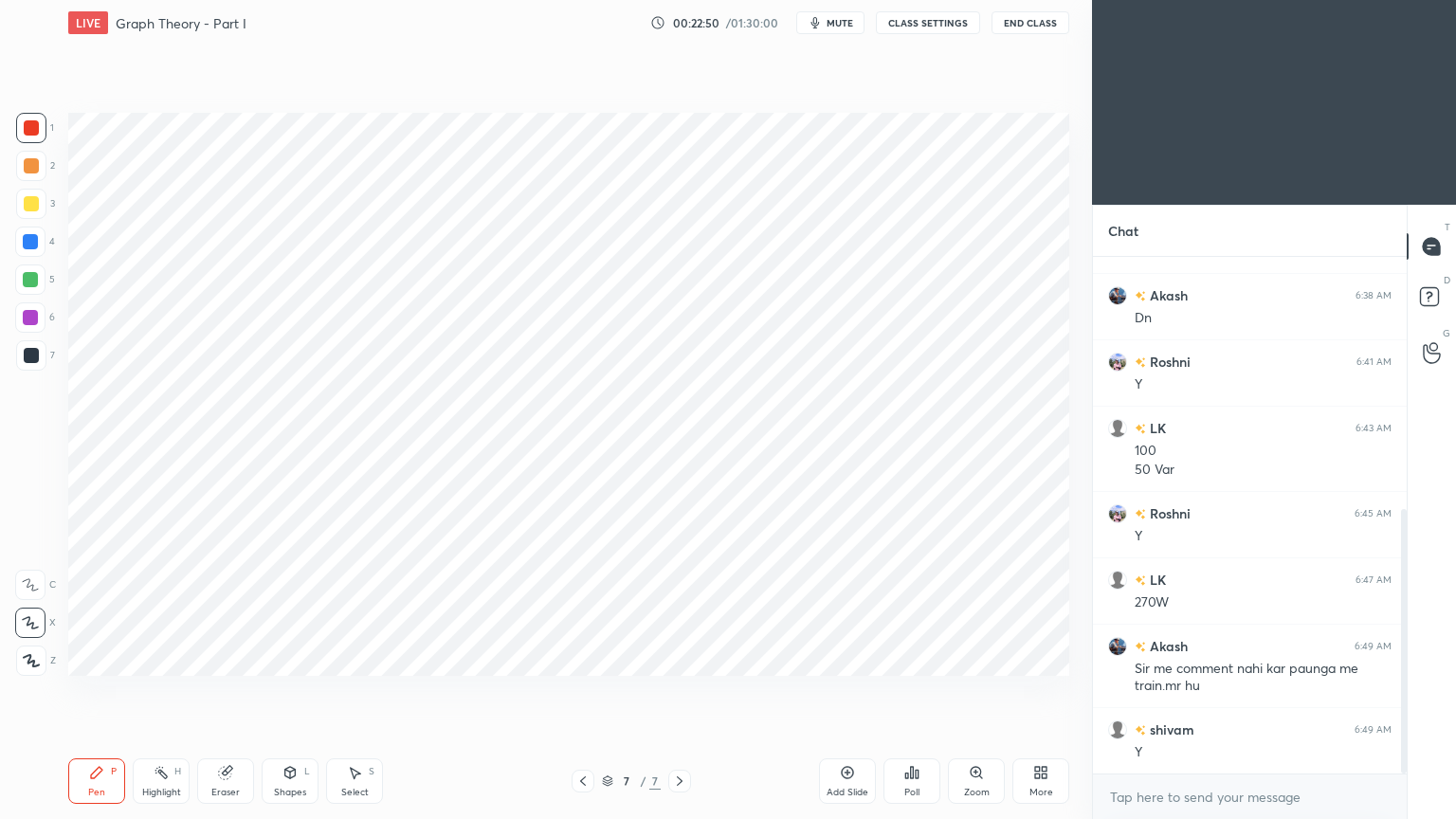 scroll, scrollTop: 538, scrollLeft: 0, axis: vertical 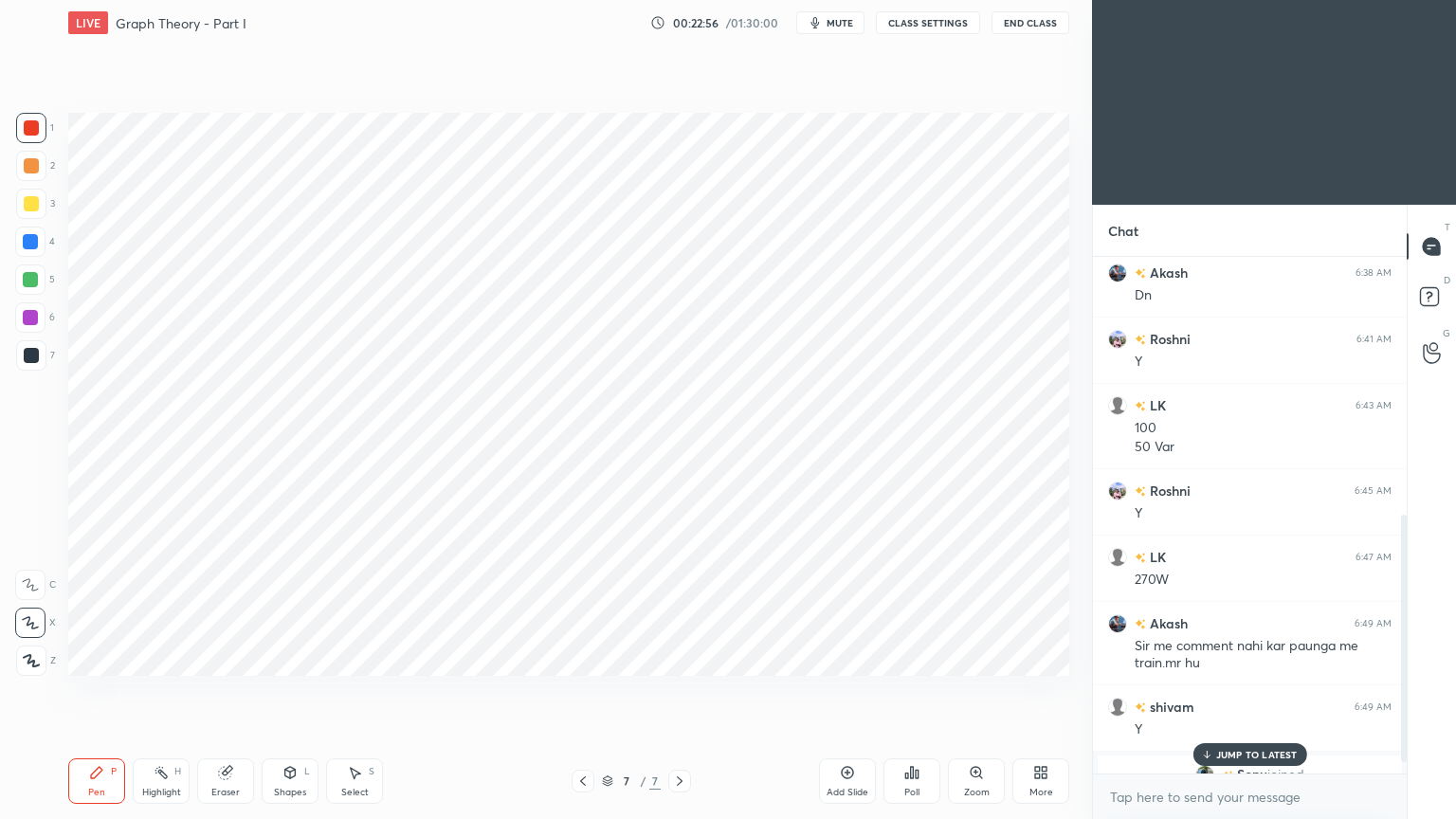 click on "JUMP TO LATEST" at bounding box center [1249, 755] 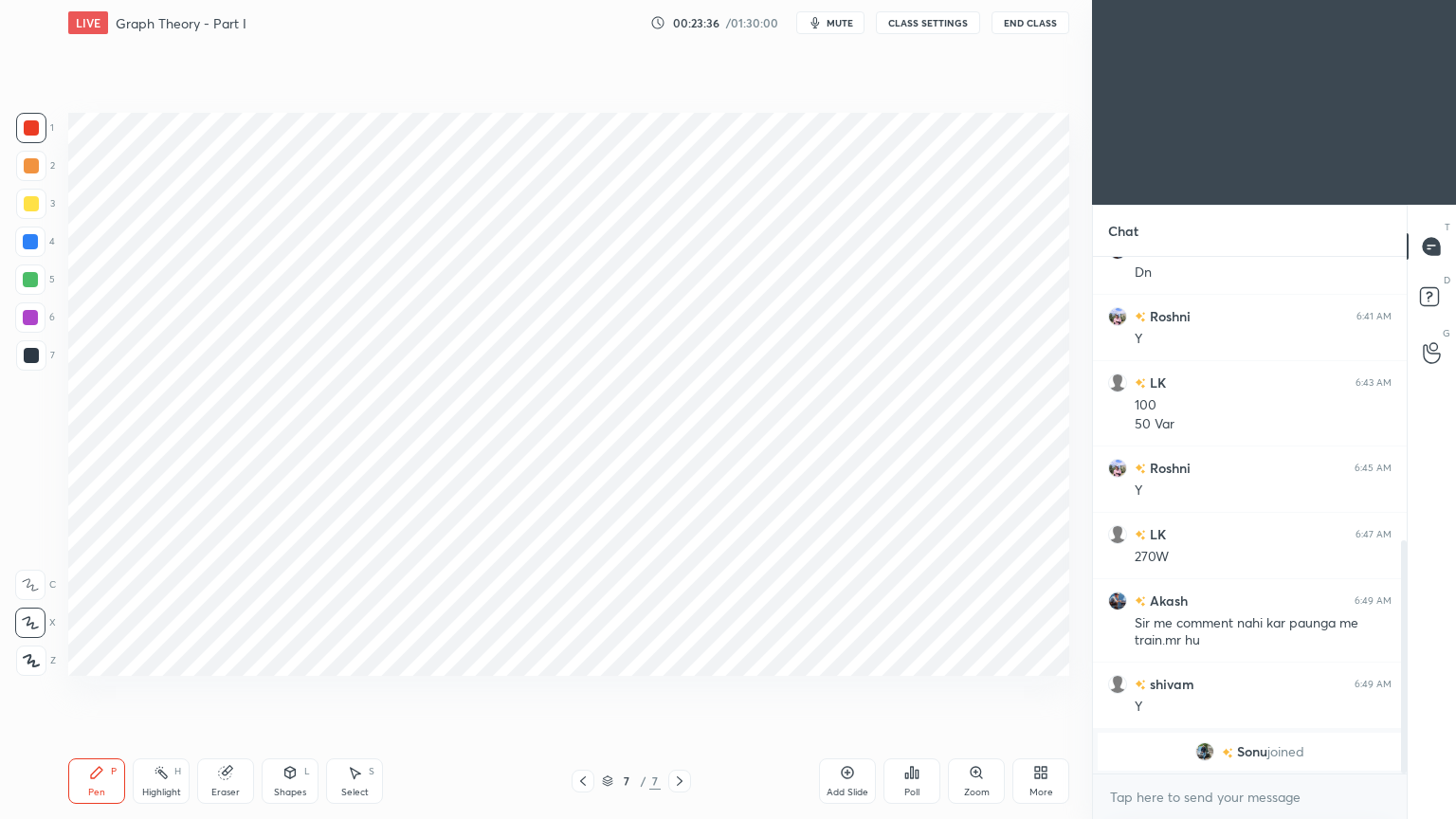 scroll, scrollTop: 628, scrollLeft: 0, axis: vertical 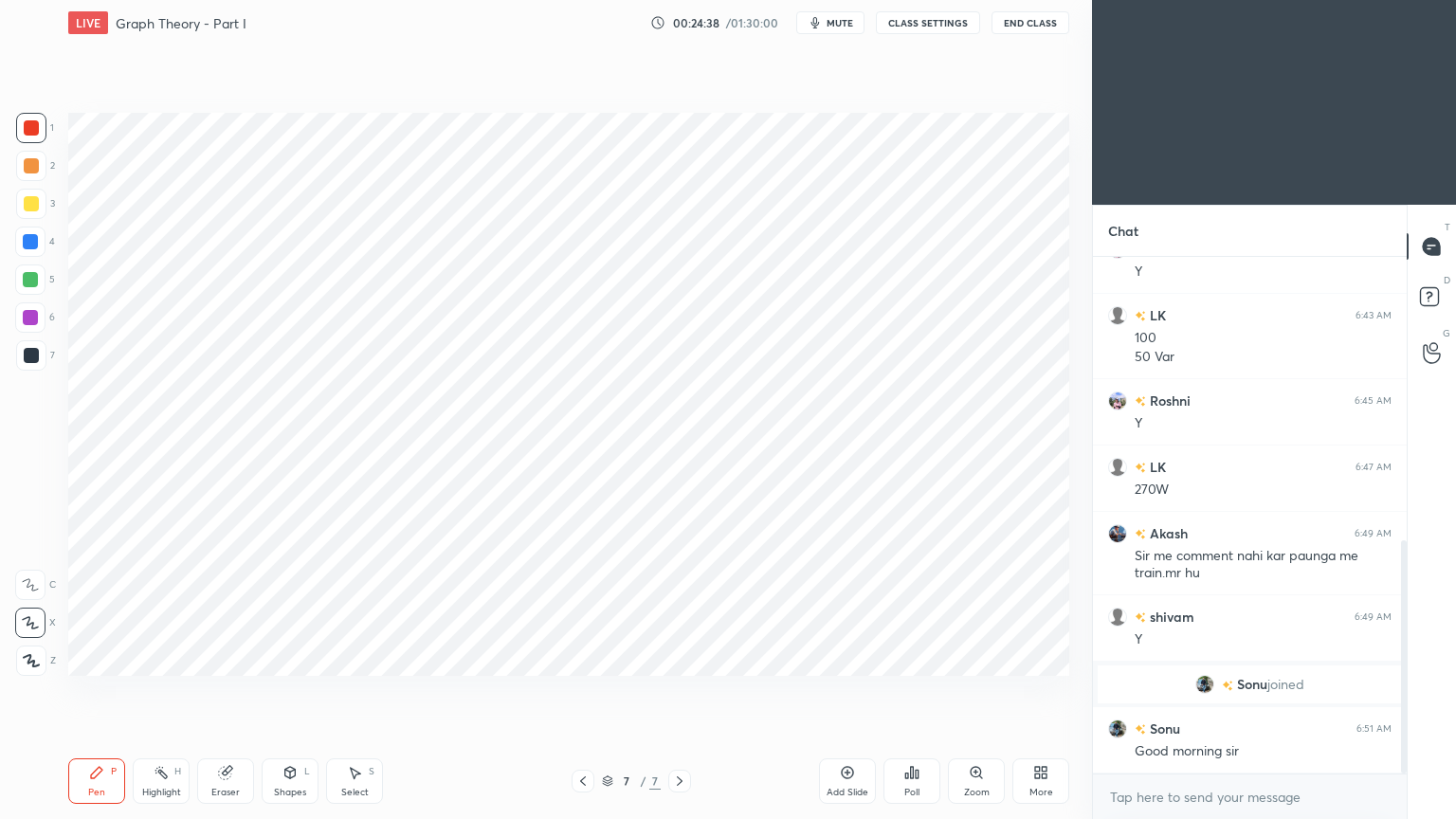 drag, startPoint x: 27, startPoint y: 306, endPoint x: 34, endPoint y: 299, distance: 9.899495 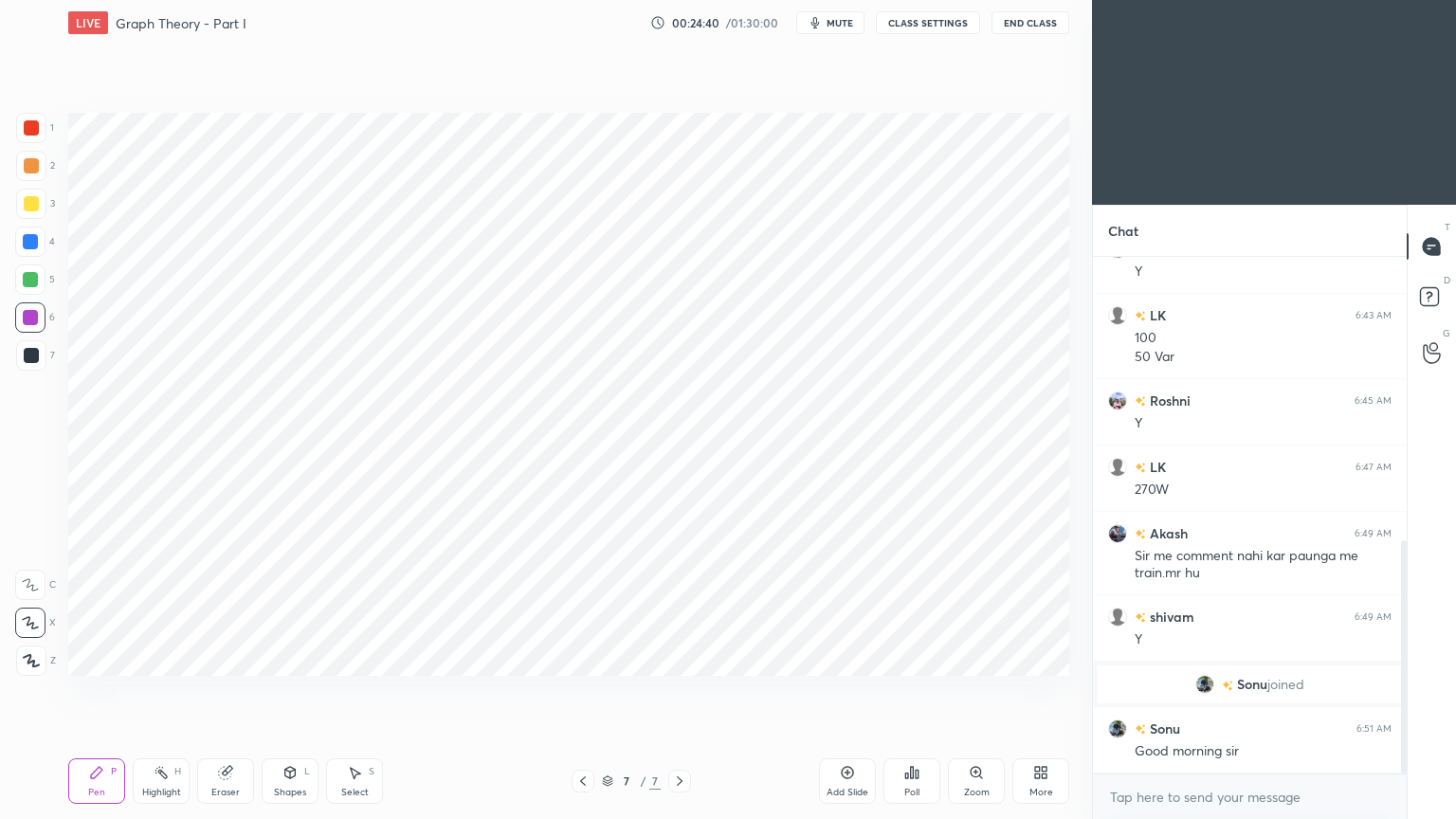 click at bounding box center [30, 242] 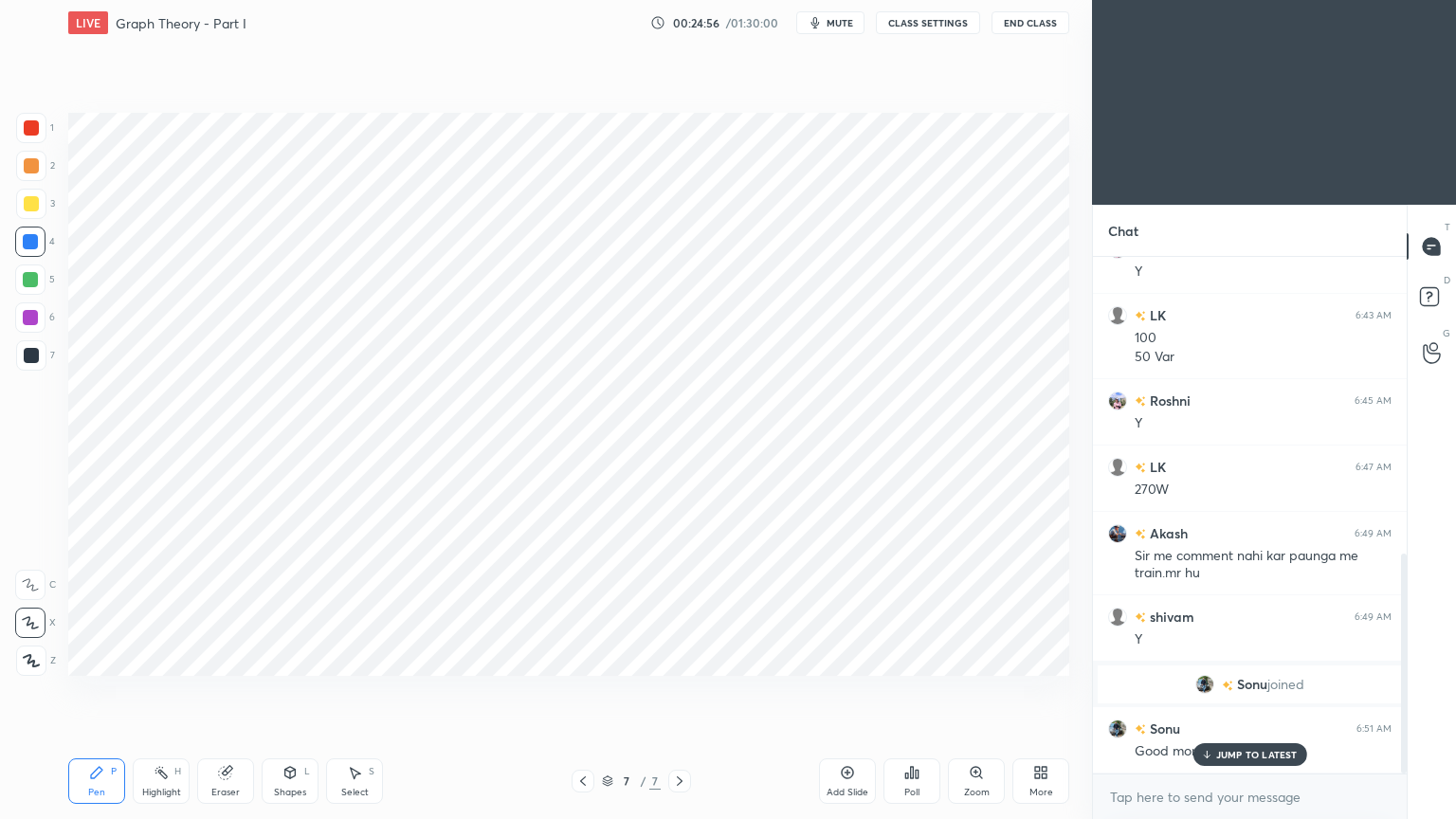 scroll, scrollTop: 694, scrollLeft: 0, axis: vertical 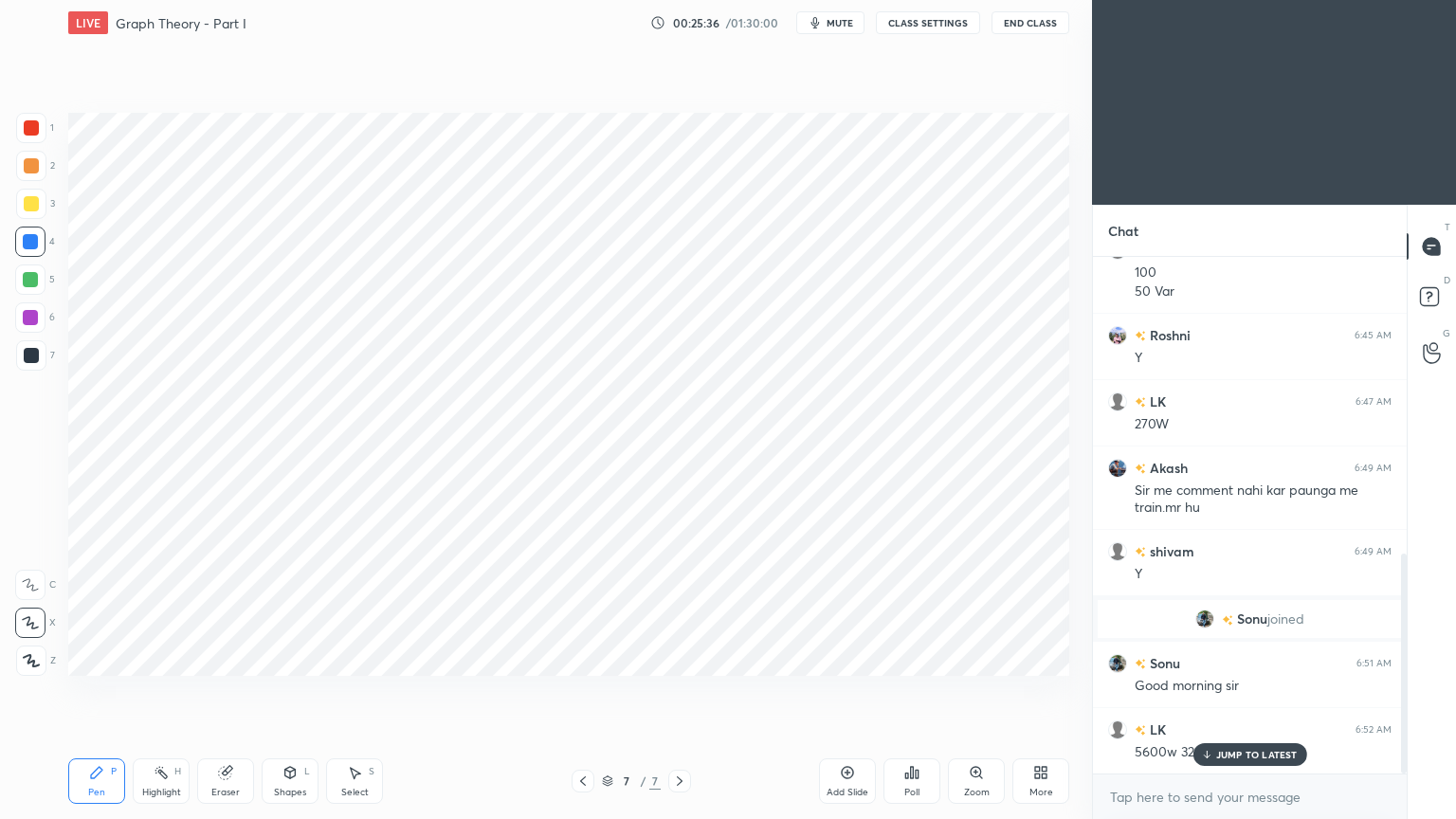 click 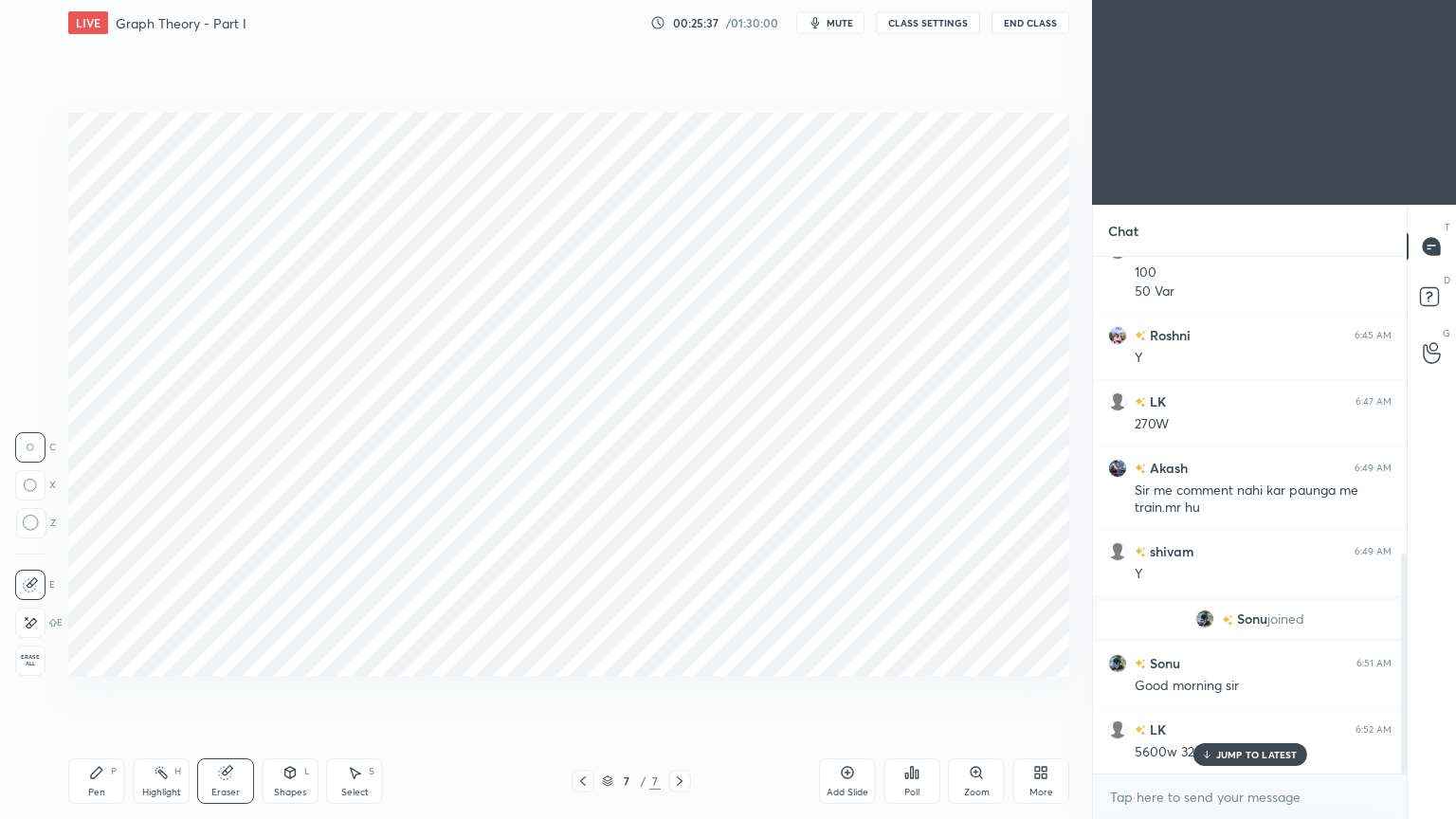 drag, startPoint x: 40, startPoint y: 618, endPoint x: 61, endPoint y: 613, distance: 21.587033 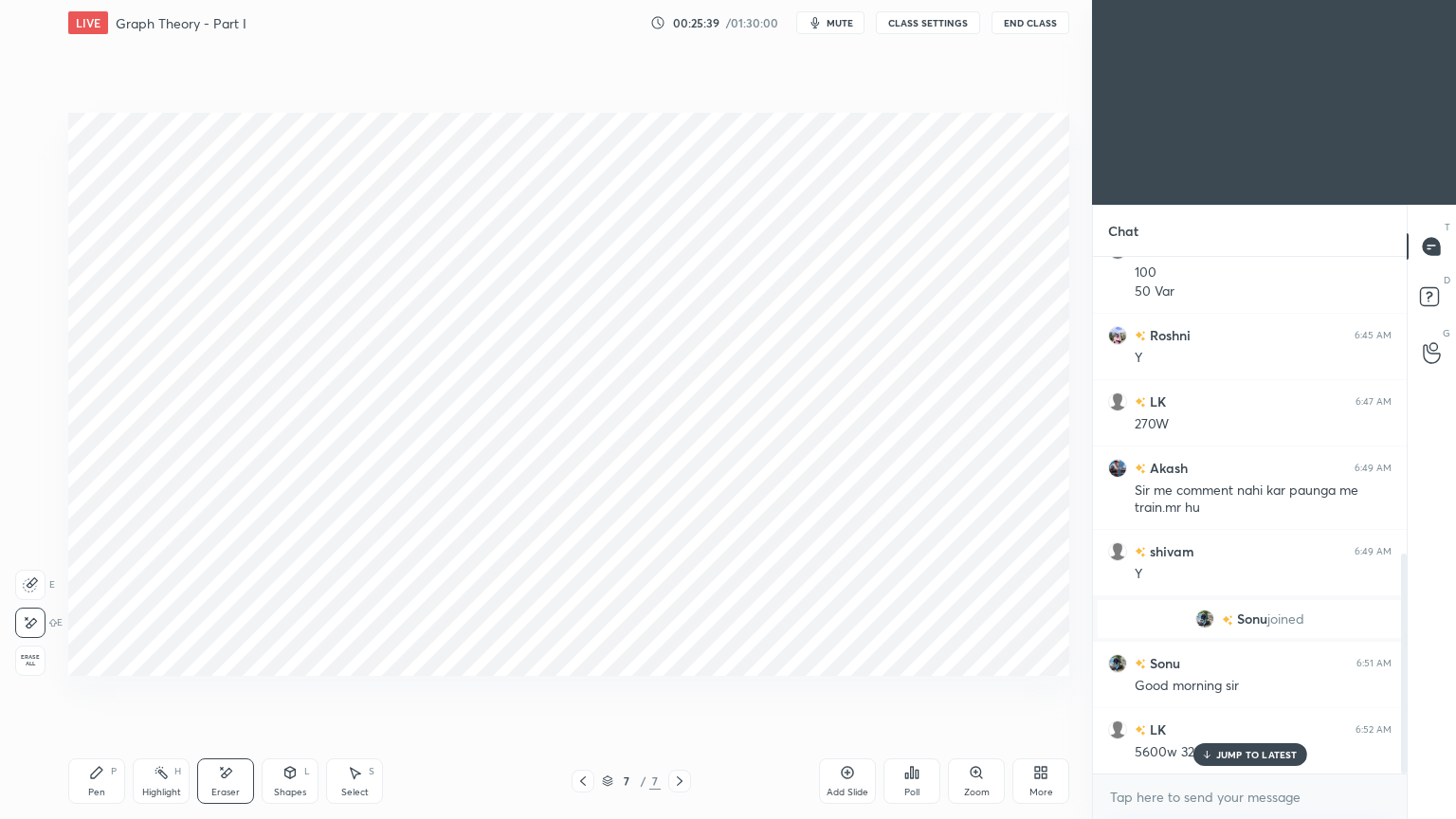 click on "Pen P" at bounding box center [97, 781] 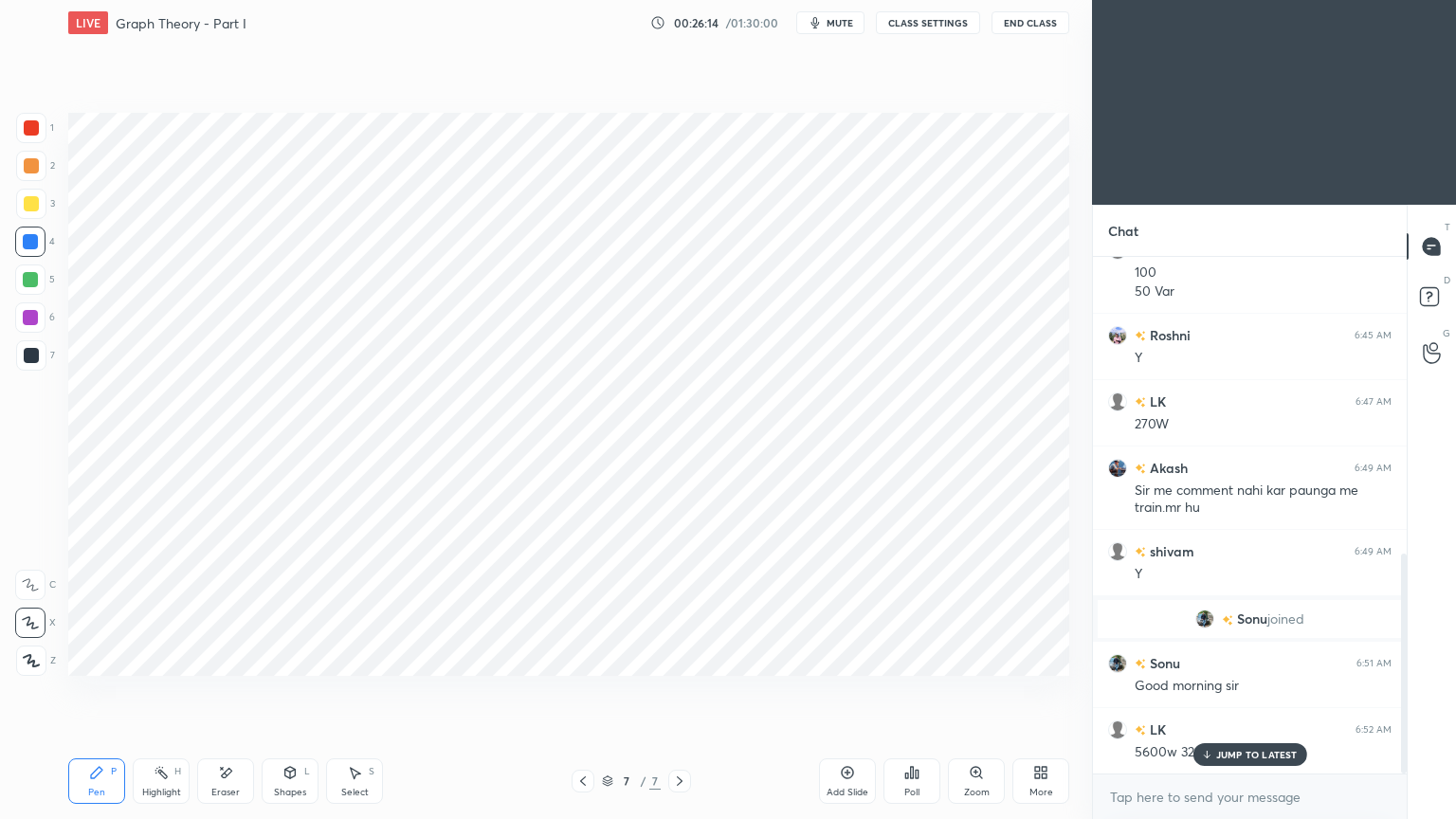 click at bounding box center [31, 355] 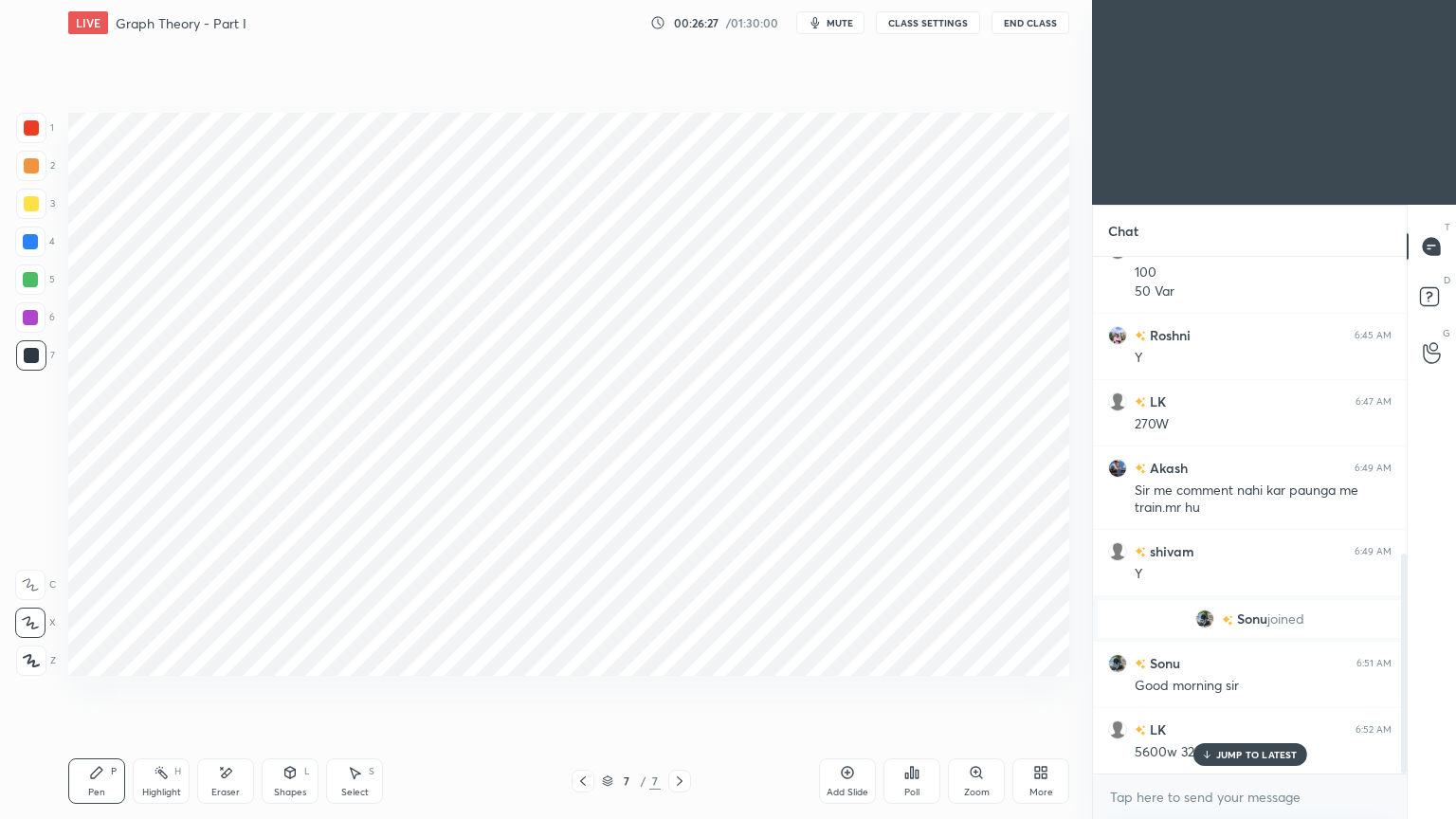 click at bounding box center (31, 128) 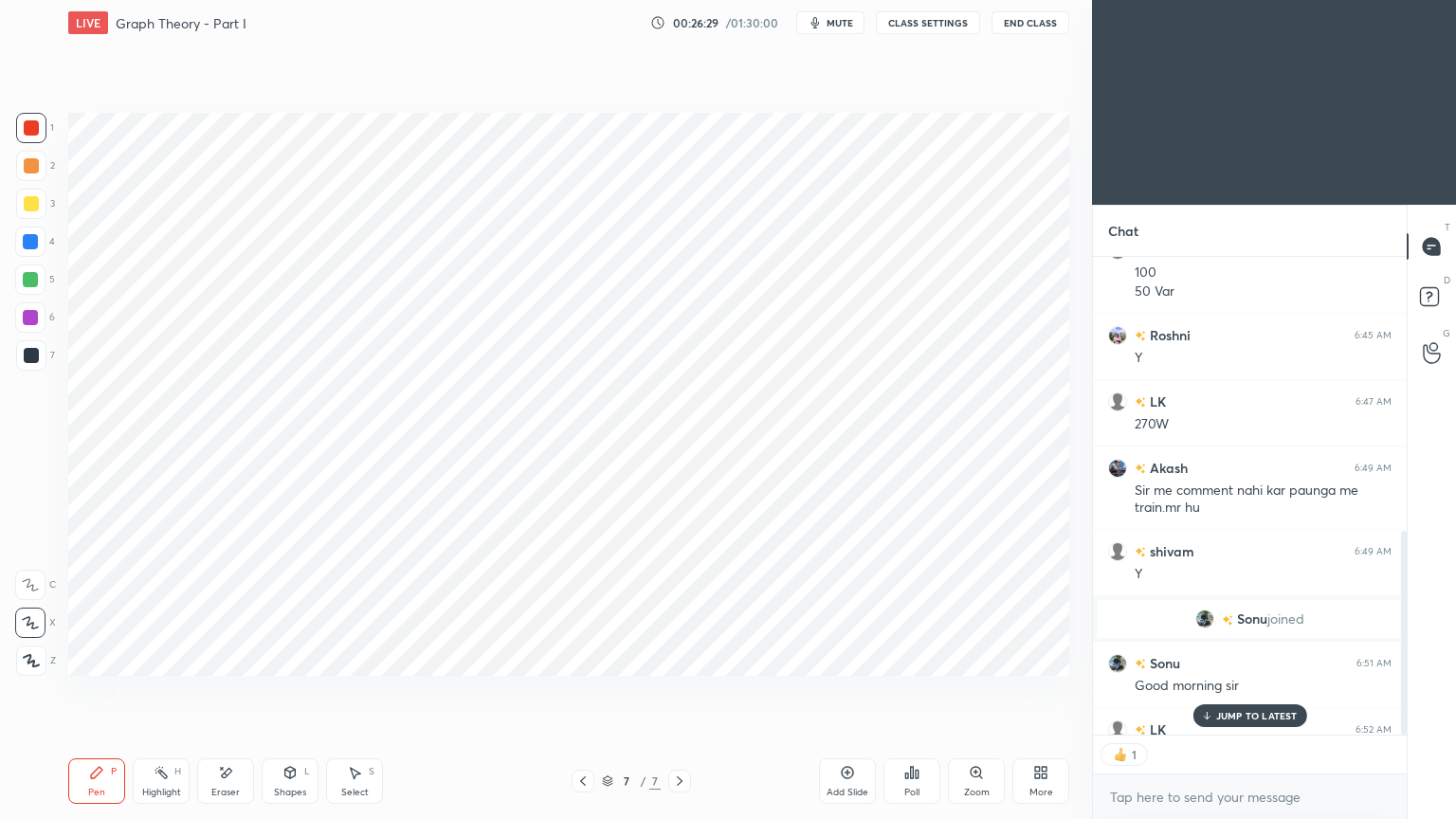 scroll, scrollTop: 473, scrollLeft: 308, axis: both 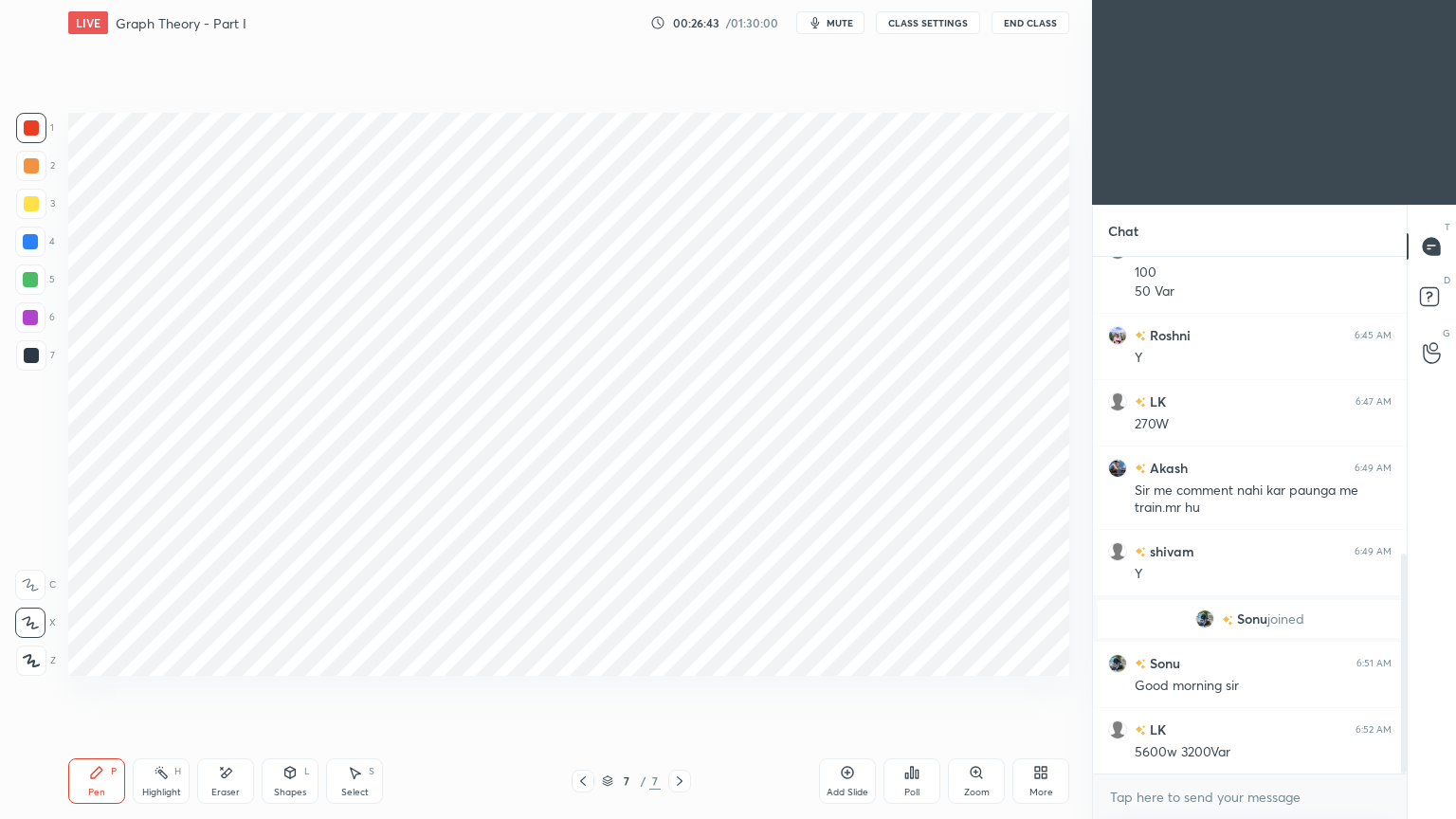 click on "Eraser" at bounding box center (226, 781) 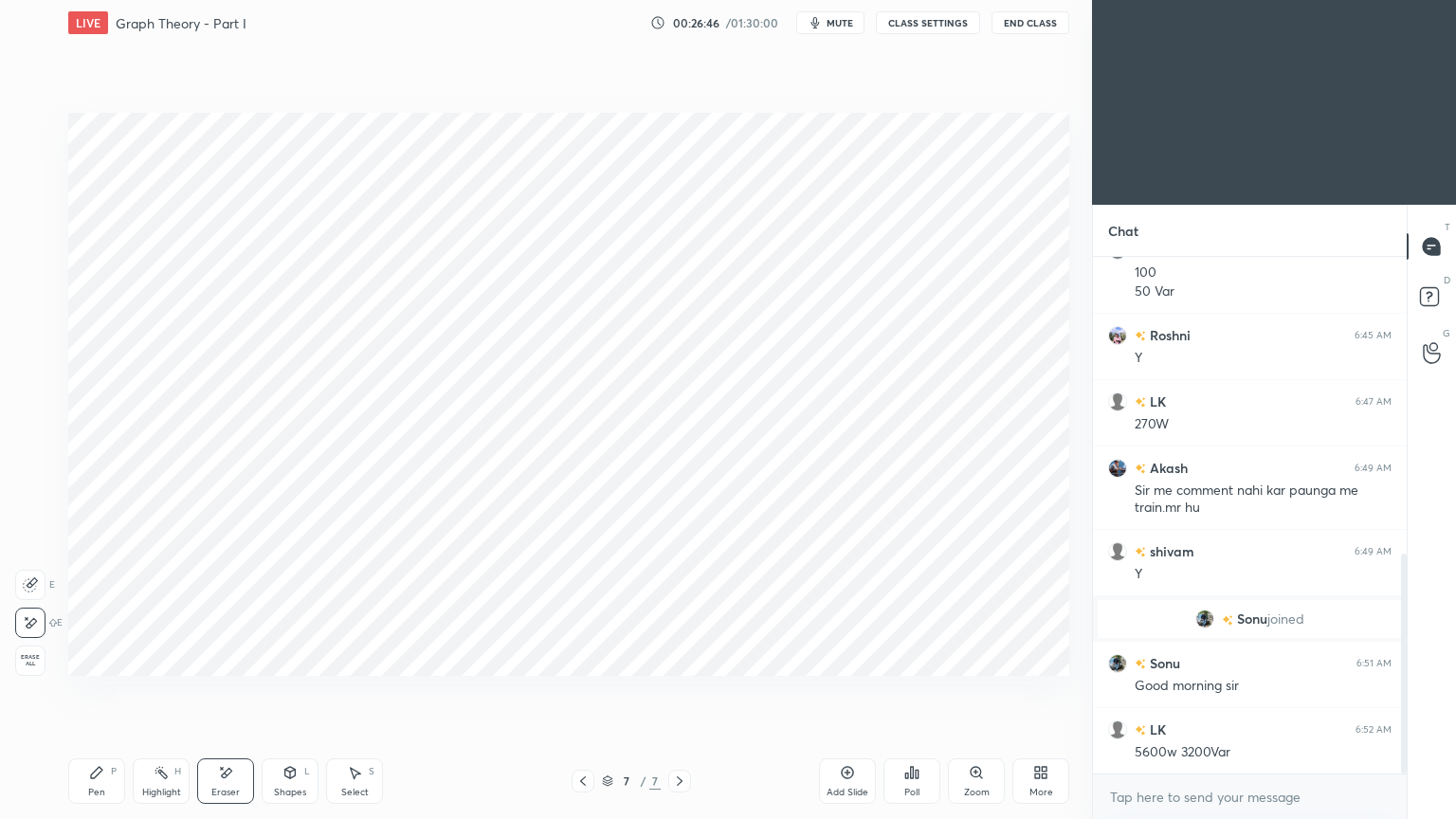 drag, startPoint x: 327, startPoint y: 795, endPoint x: 356, endPoint y: 774, distance: 35.805028 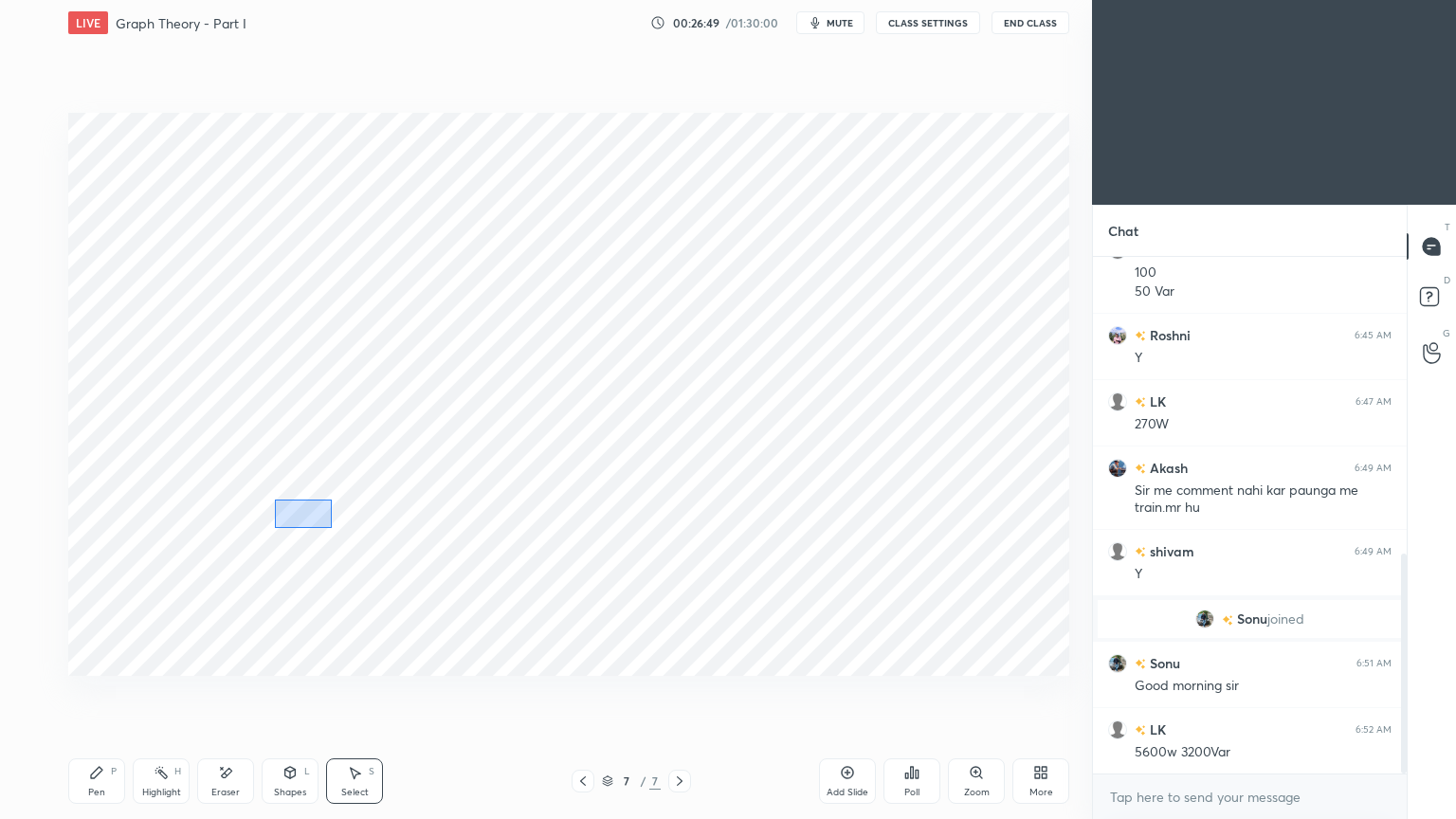 drag, startPoint x: 274, startPoint y: 500, endPoint x: 331, endPoint y: 527, distance: 63.07139 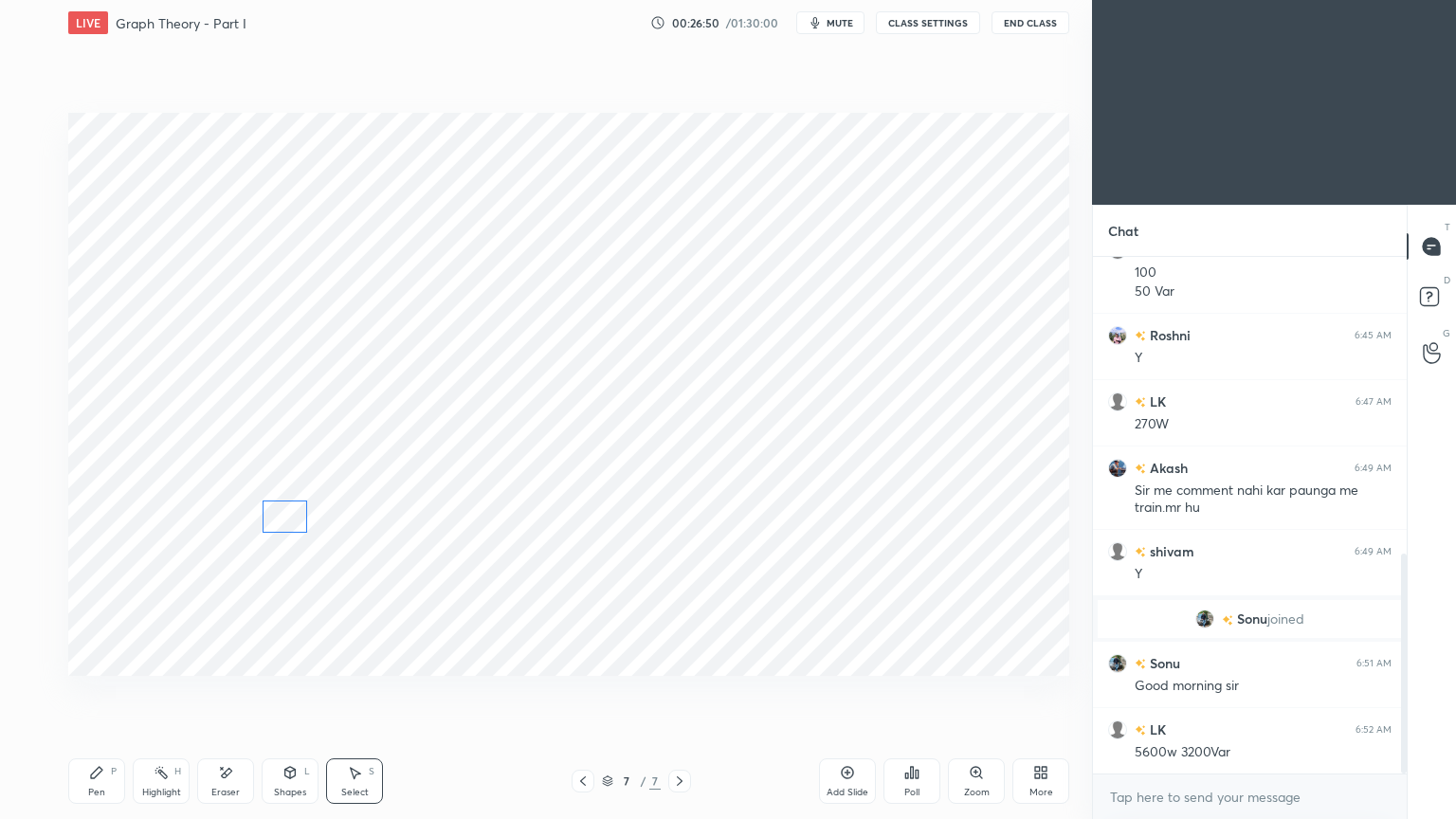 drag, startPoint x: 313, startPoint y: 509, endPoint x: 294, endPoint y: 516, distance: 20.248457 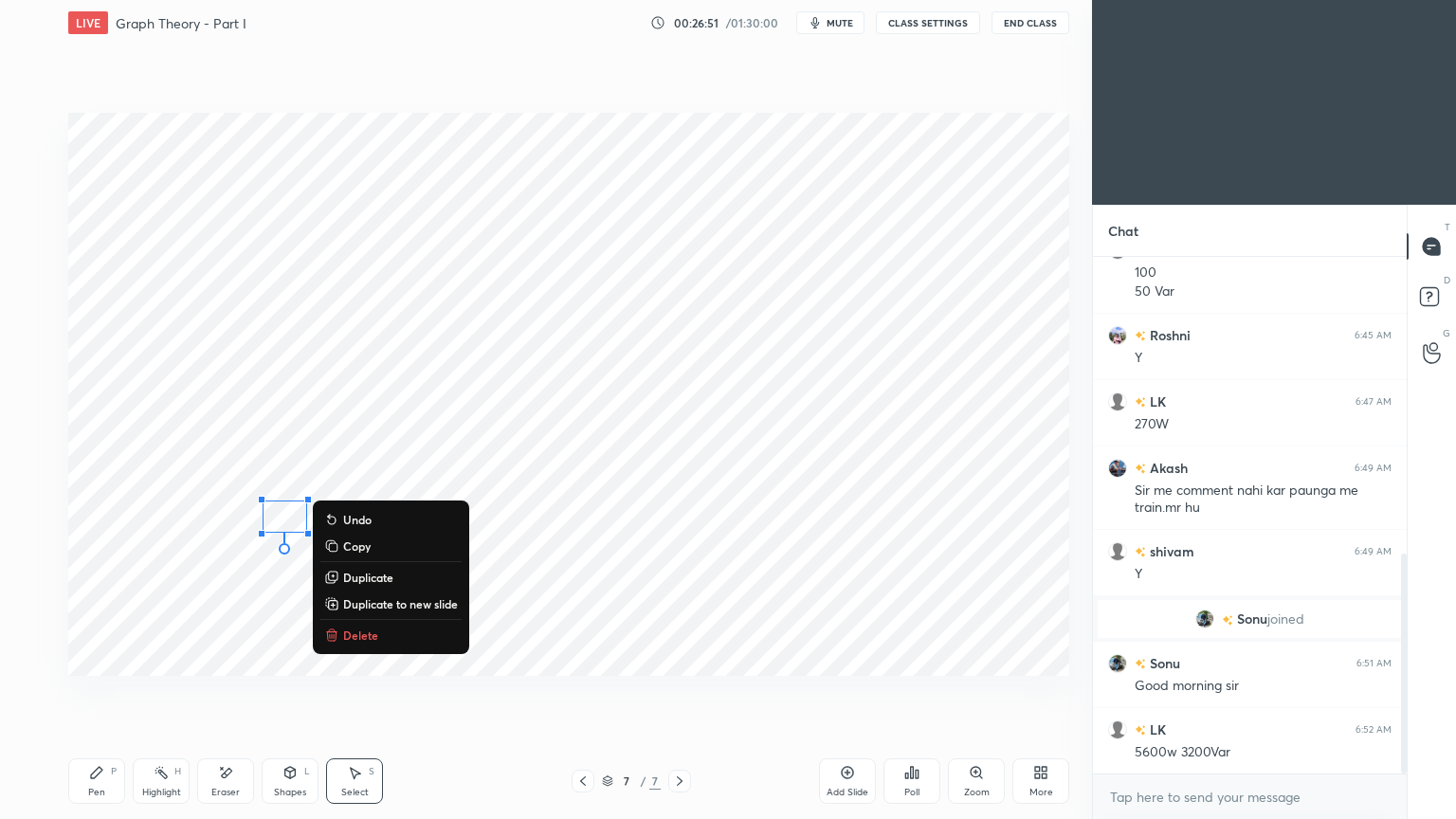 click on "0 ° Undo Copy Duplicate Duplicate to new slide Delete" at bounding box center (569, 394) 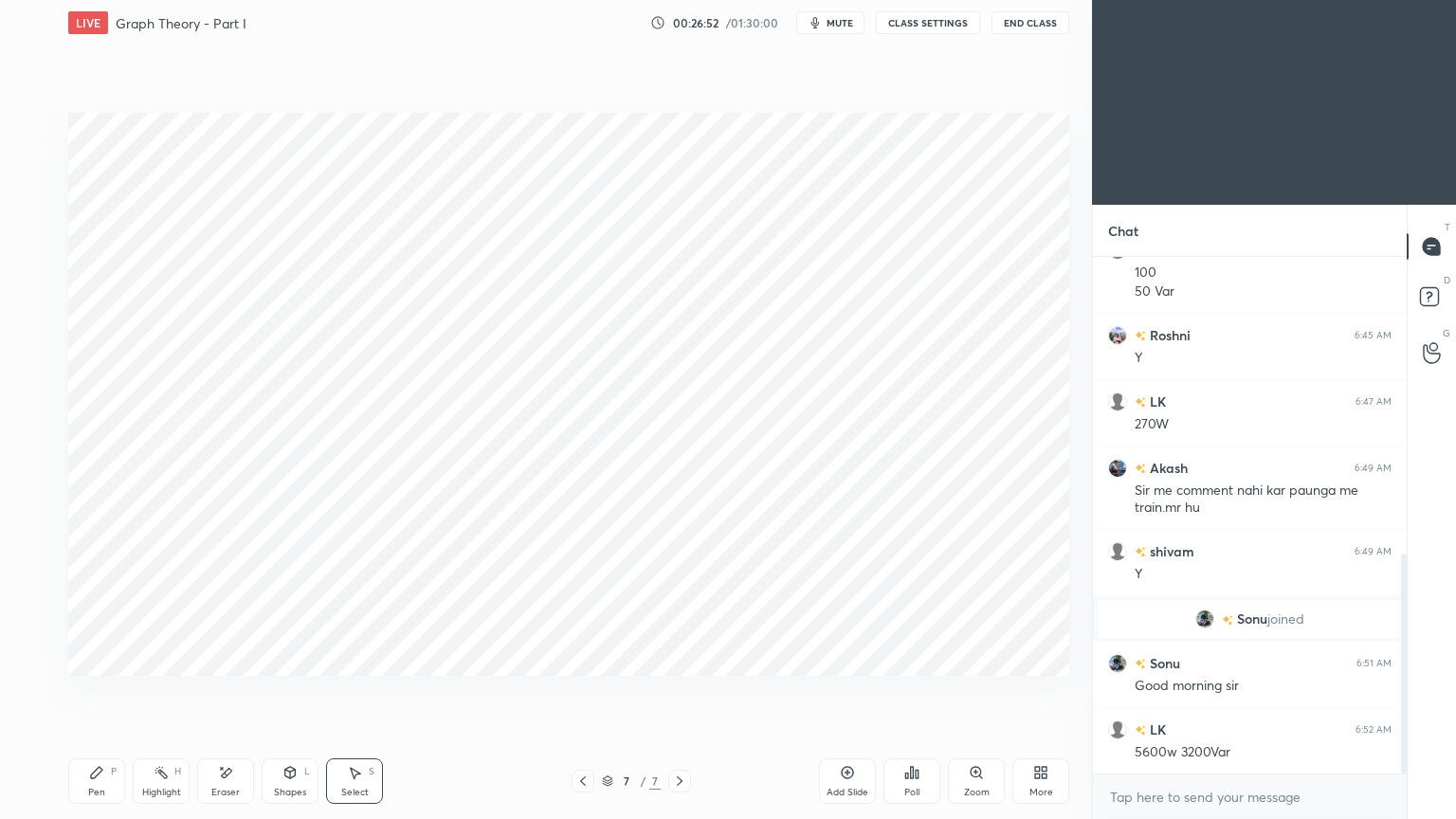 drag, startPoint x: 85, startPoint y: 781, endPoint x: 115, endPoint y: 771, distance: 31.62278 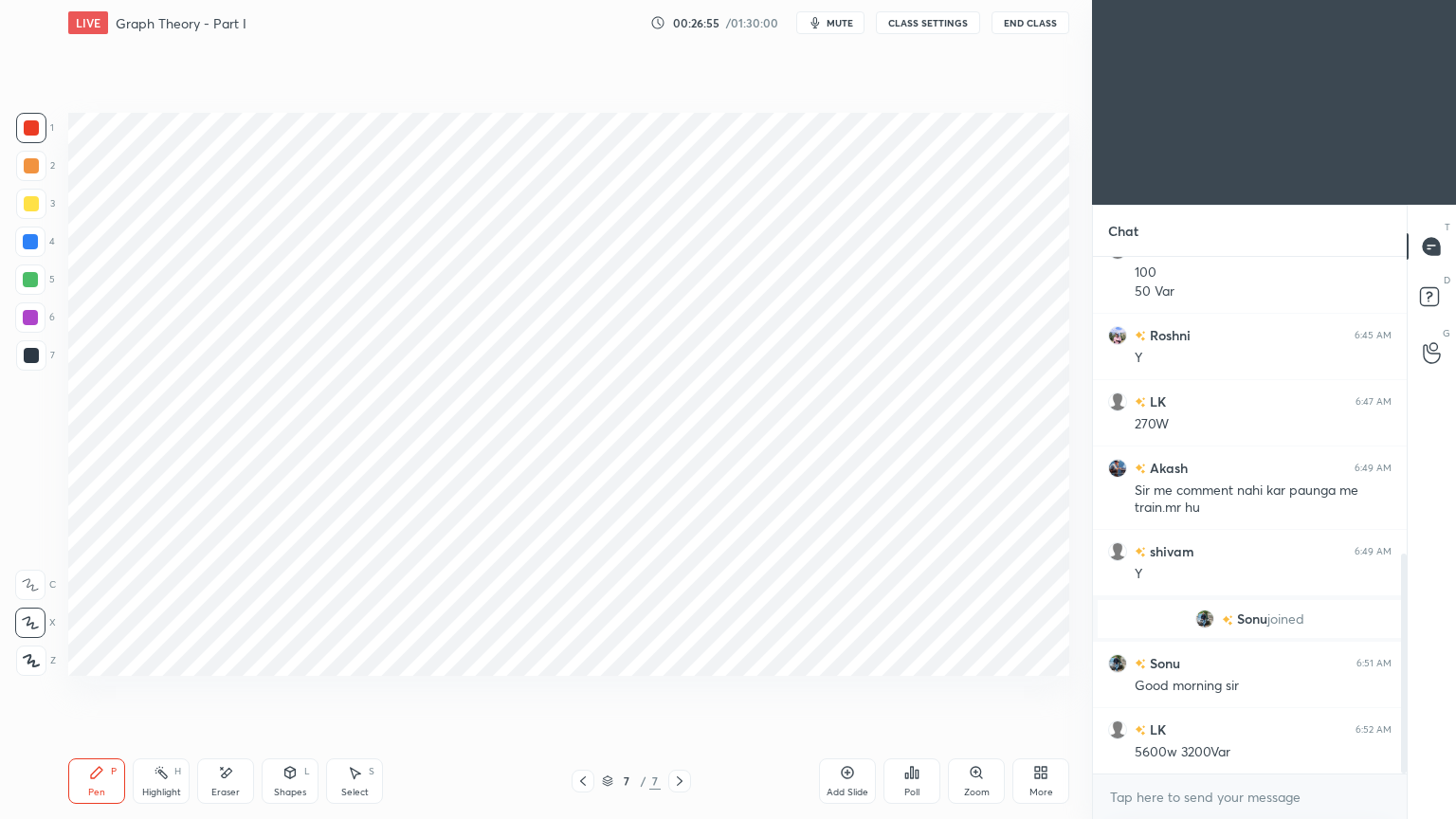 click at bounding box center (31, 128) 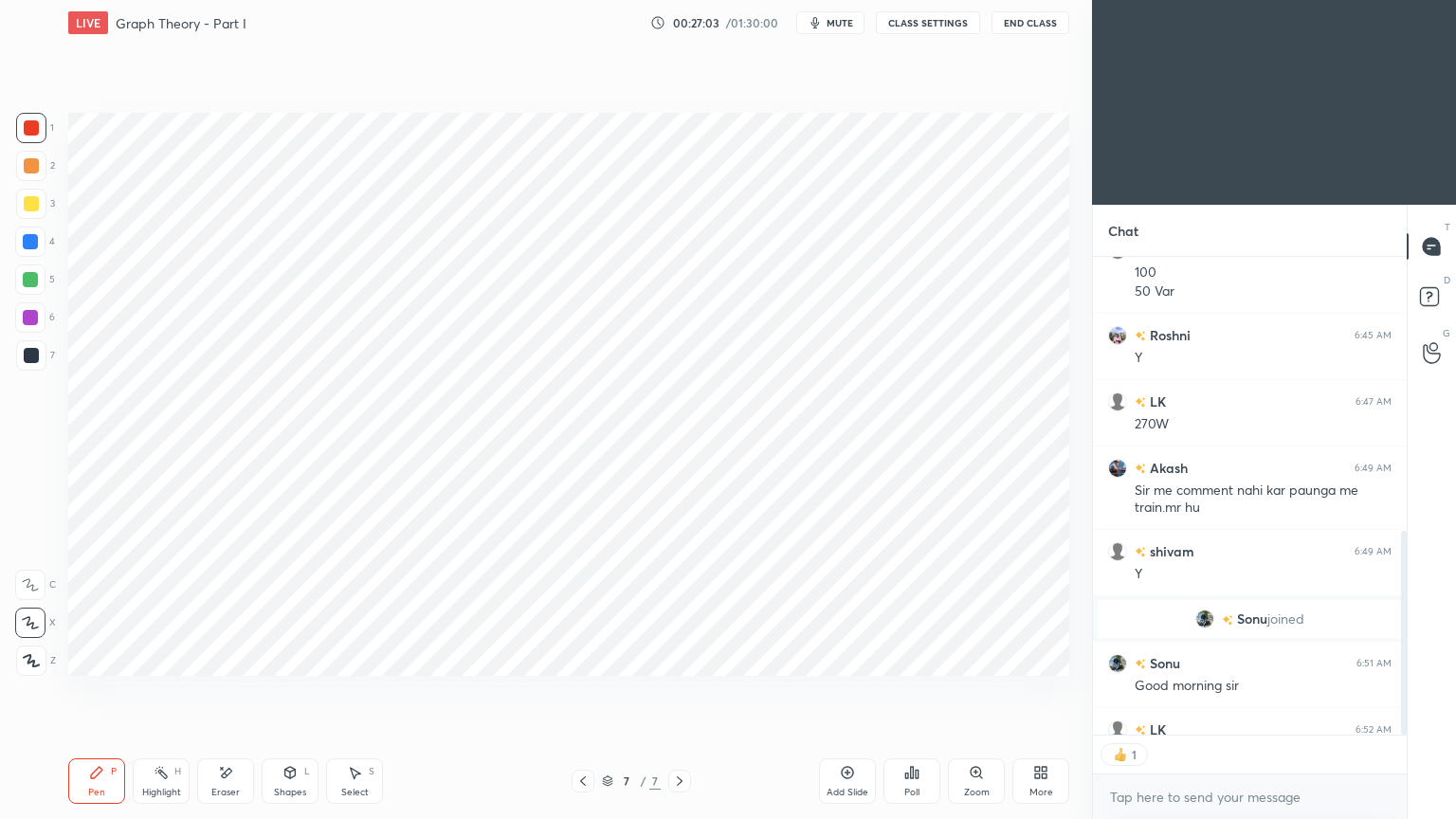 scroll, scrollTop: 6, scrollLeft: 6, axis: both 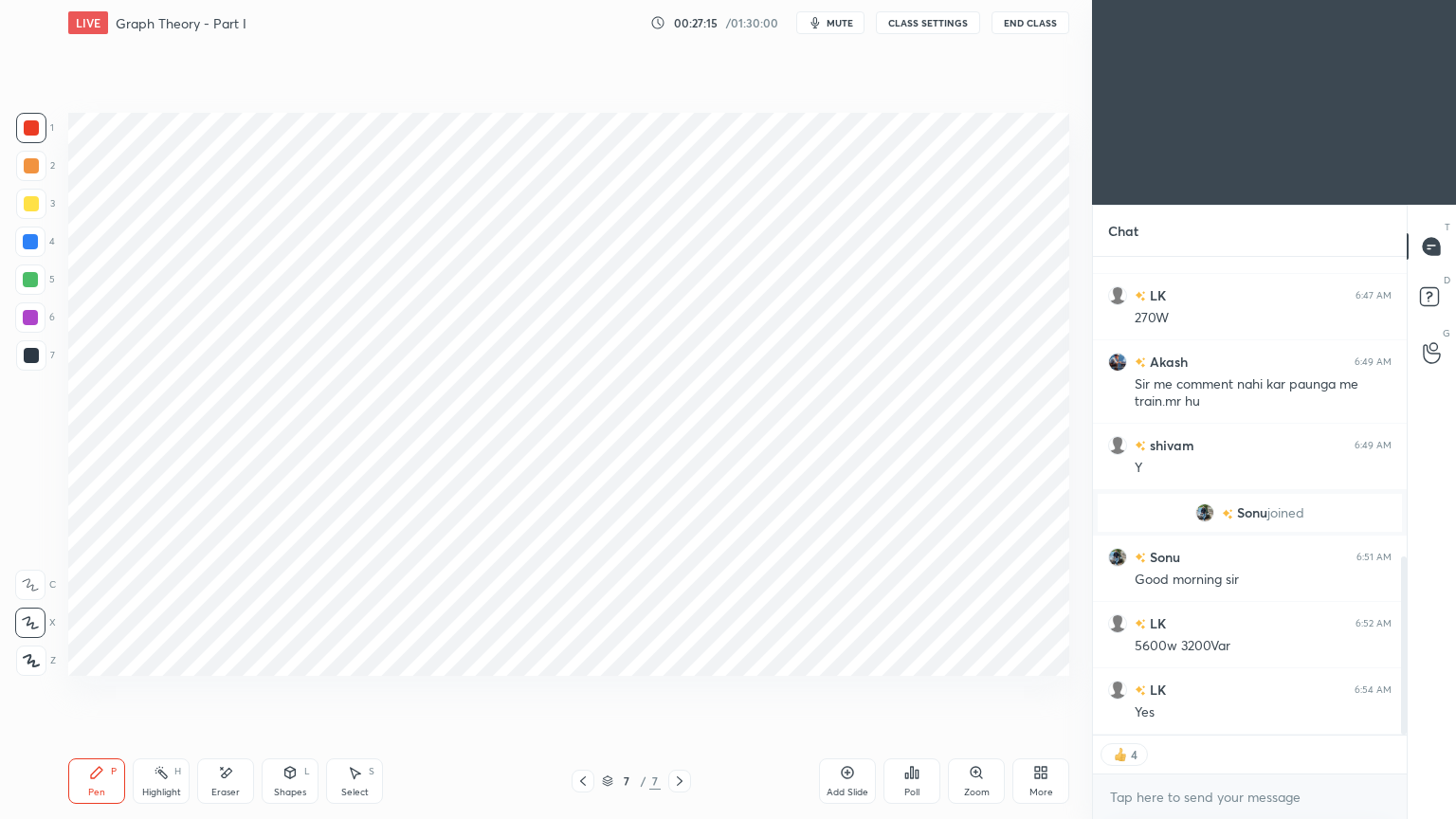 click 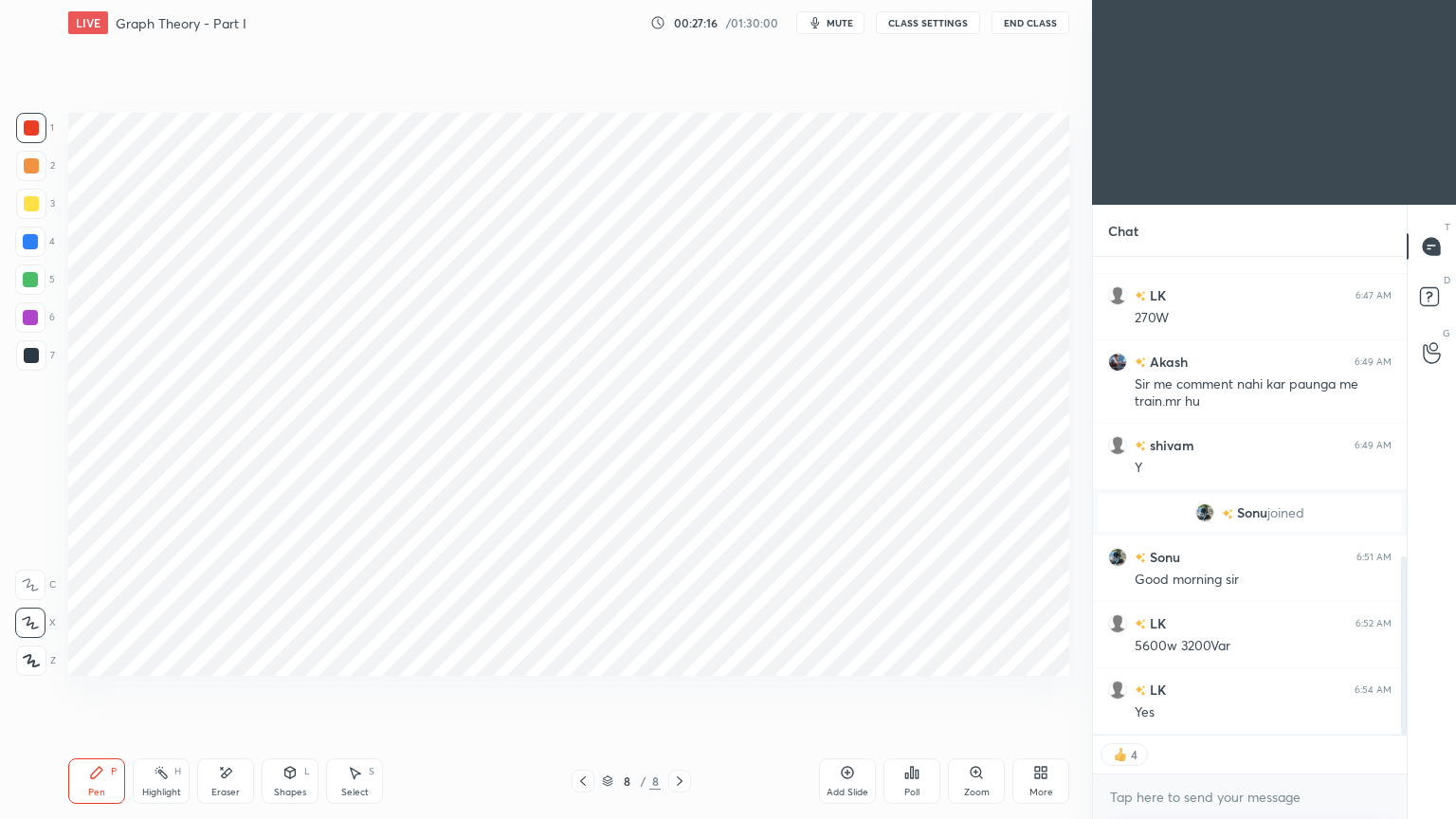 type on "x" 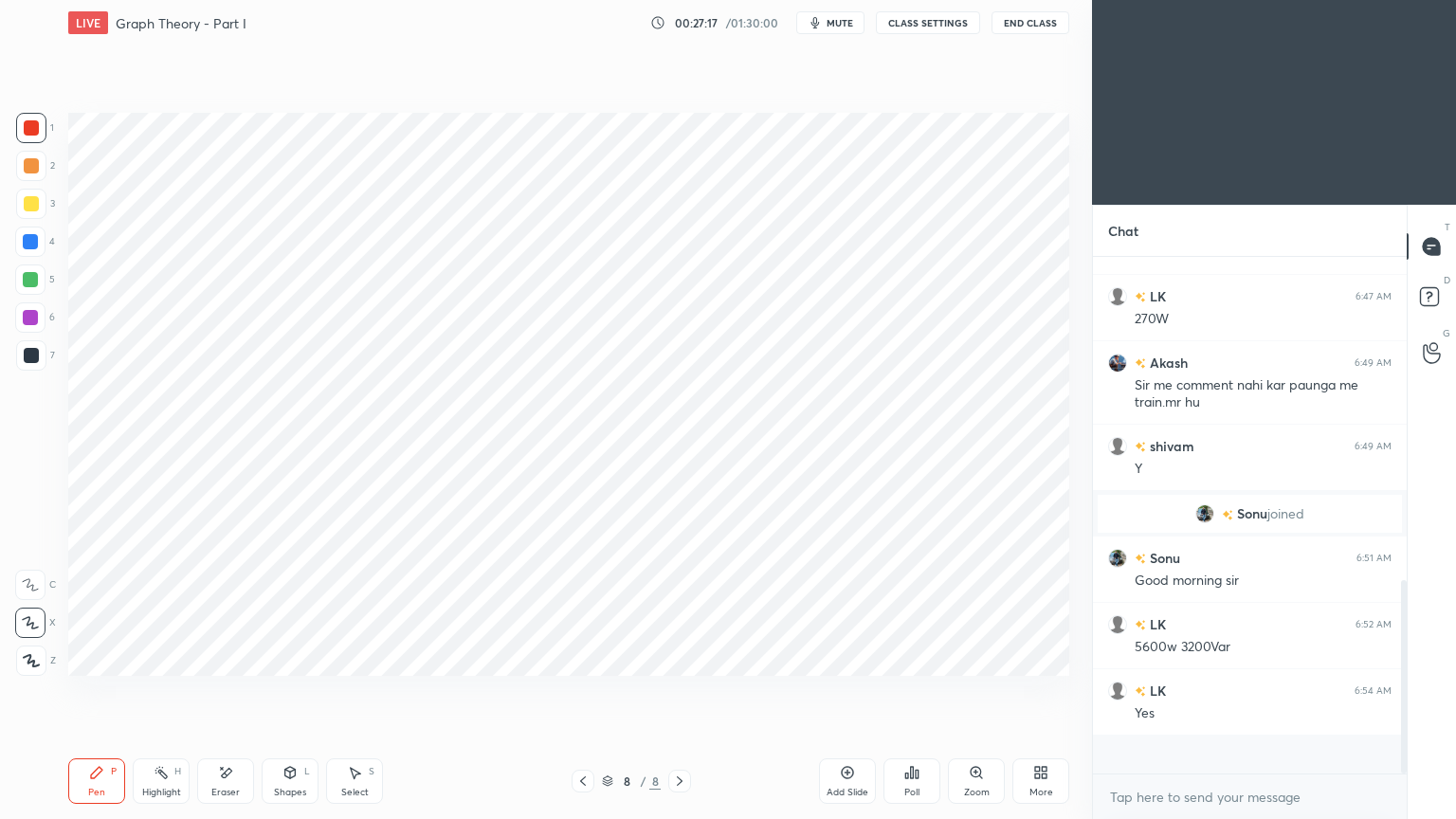 scroll, scrollTop: 6, scrollLeft: 6, axis: both 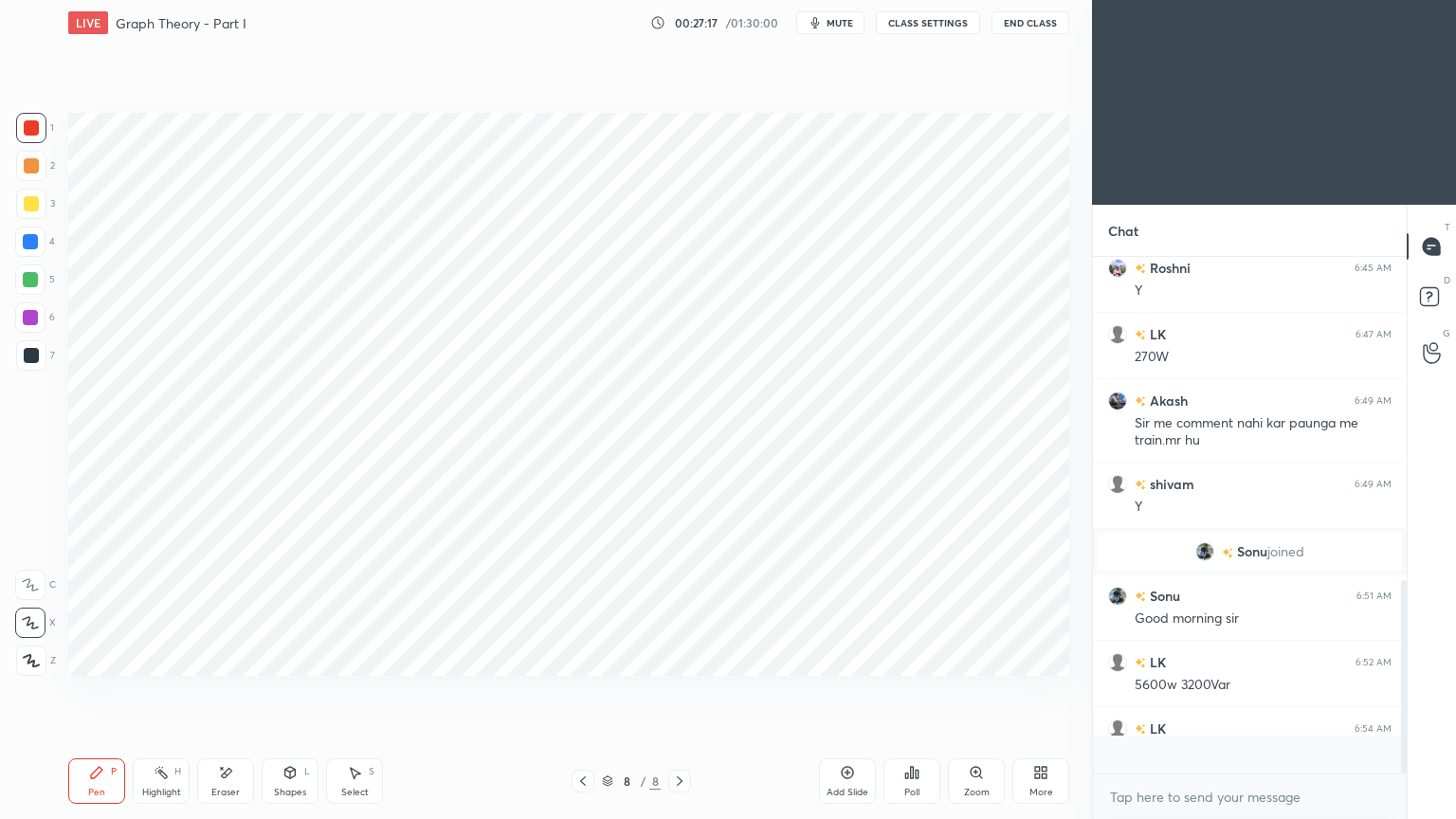 click at bounding box center [31, 128] 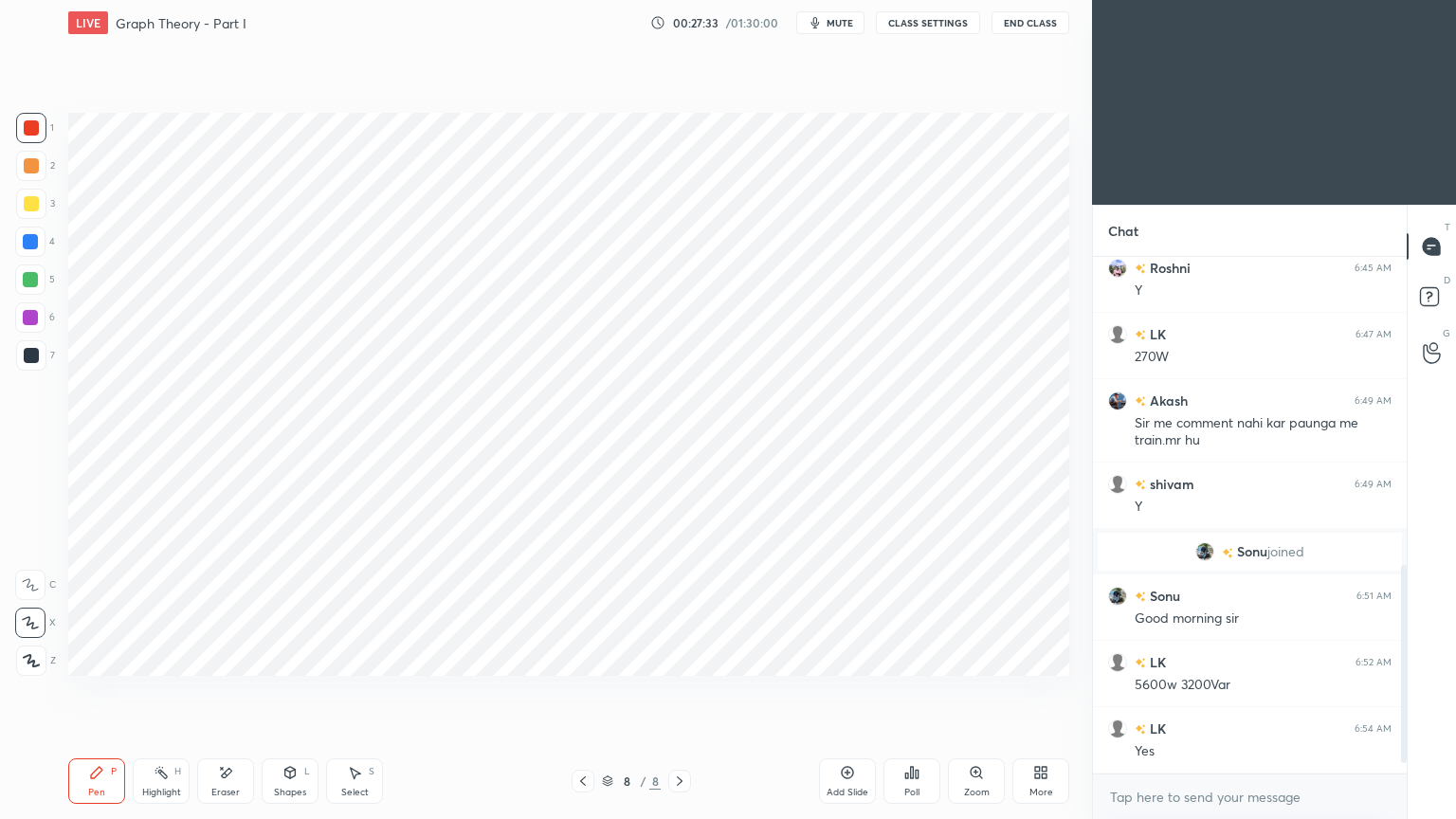 click at bounding box center [30, 280] 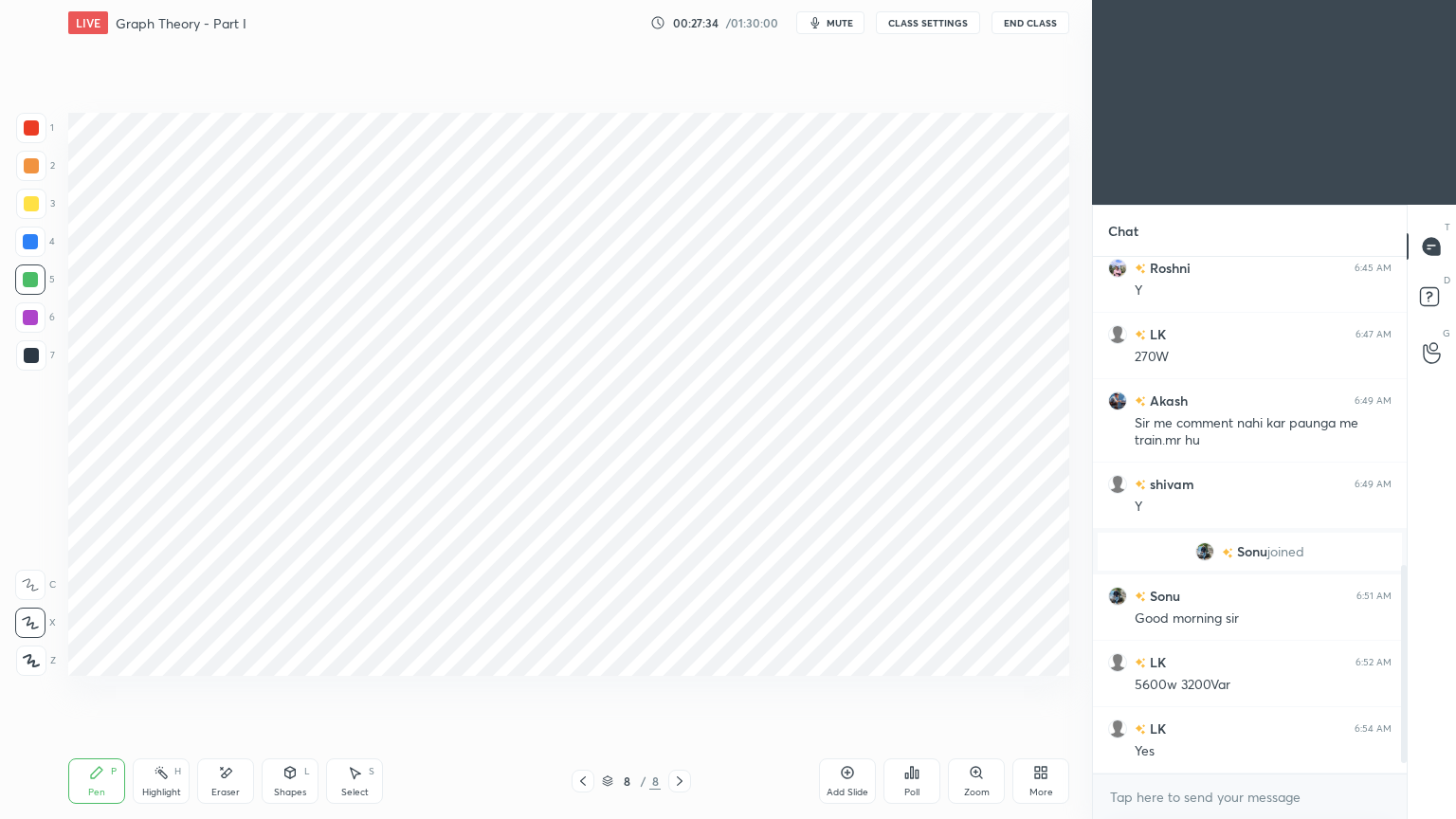 click on "Shapes" at bounding box center (290, 792) 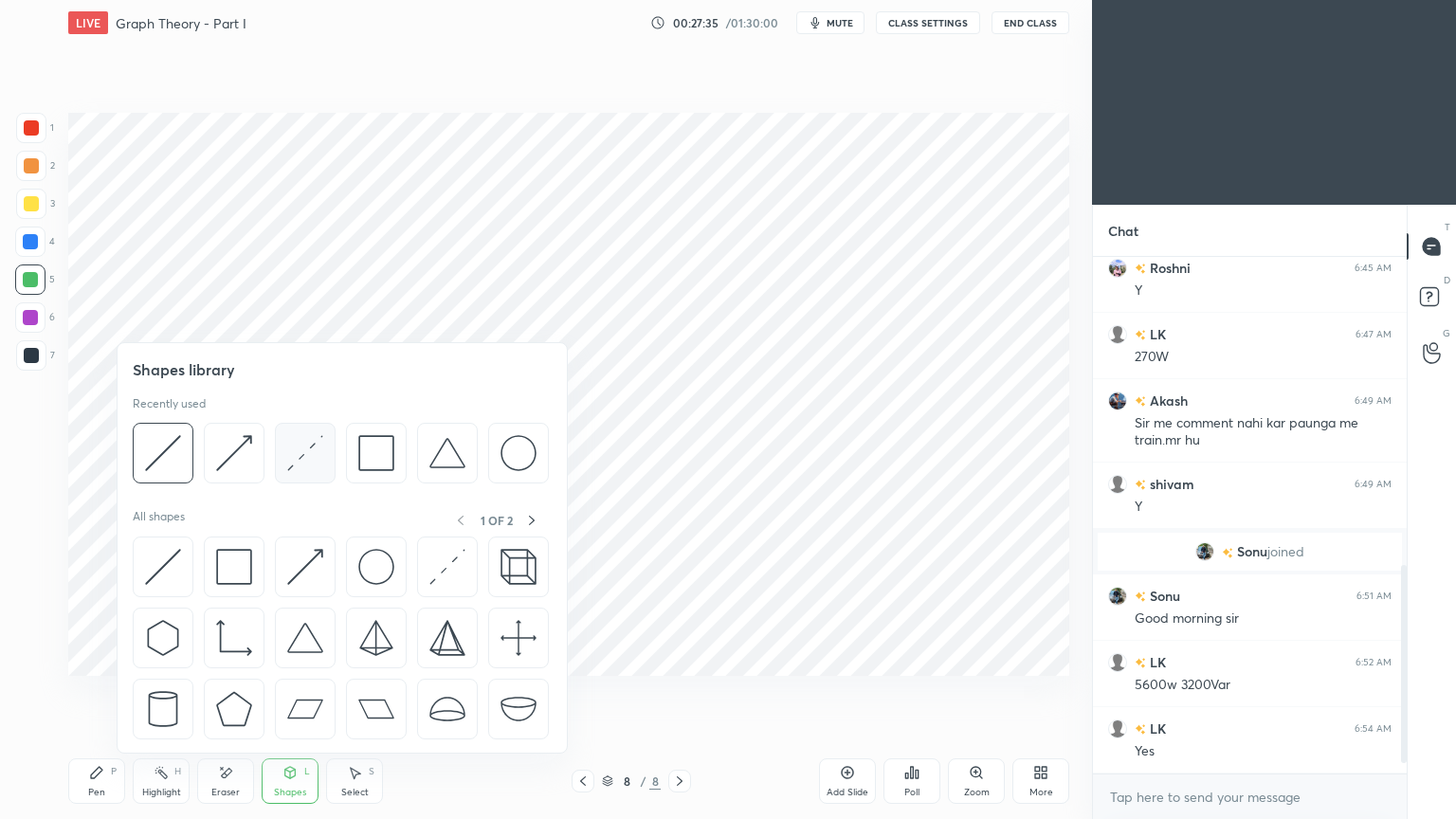 click at bounding box center (305, 453) 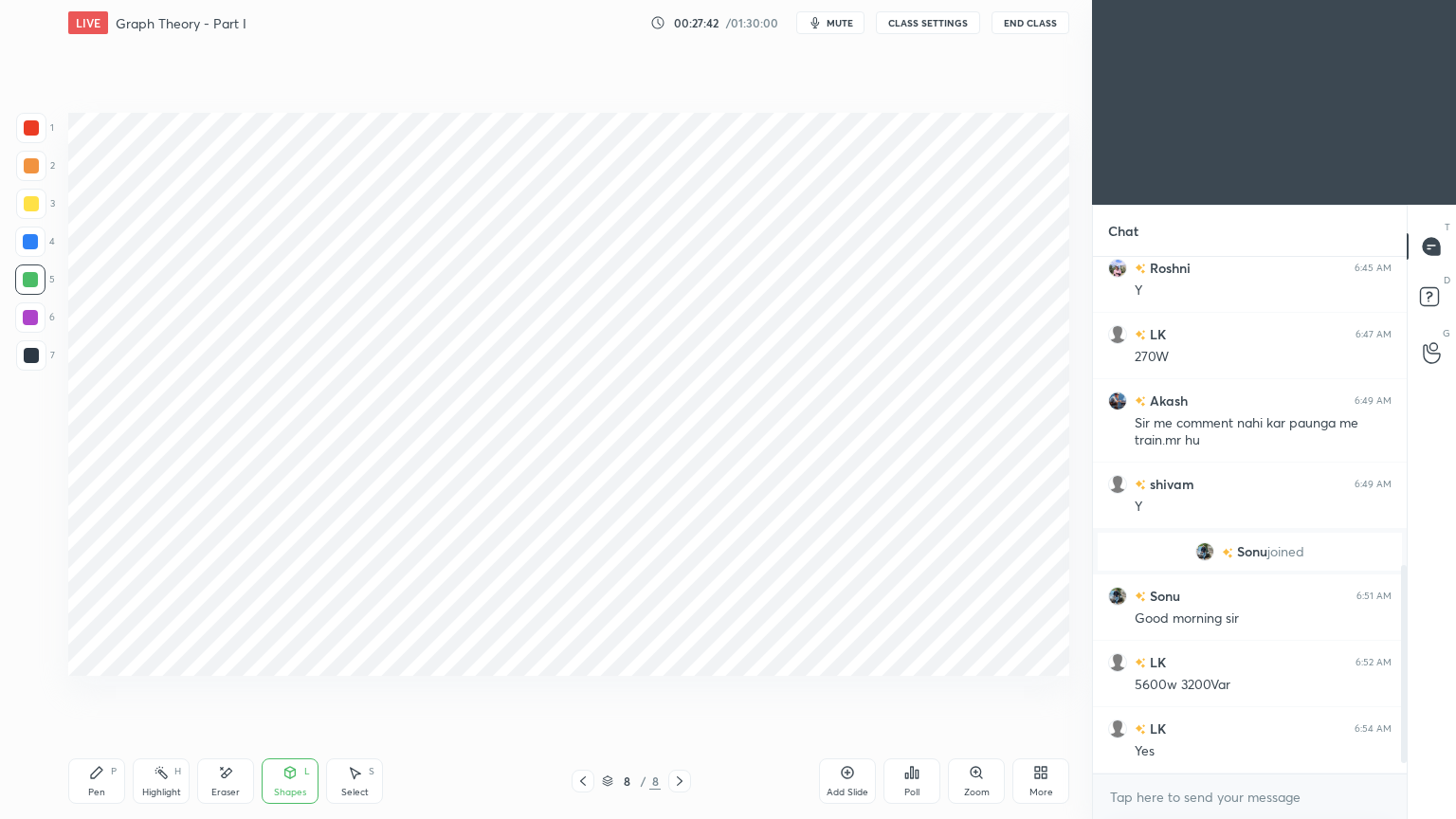 click at bounding box center [30, 242] 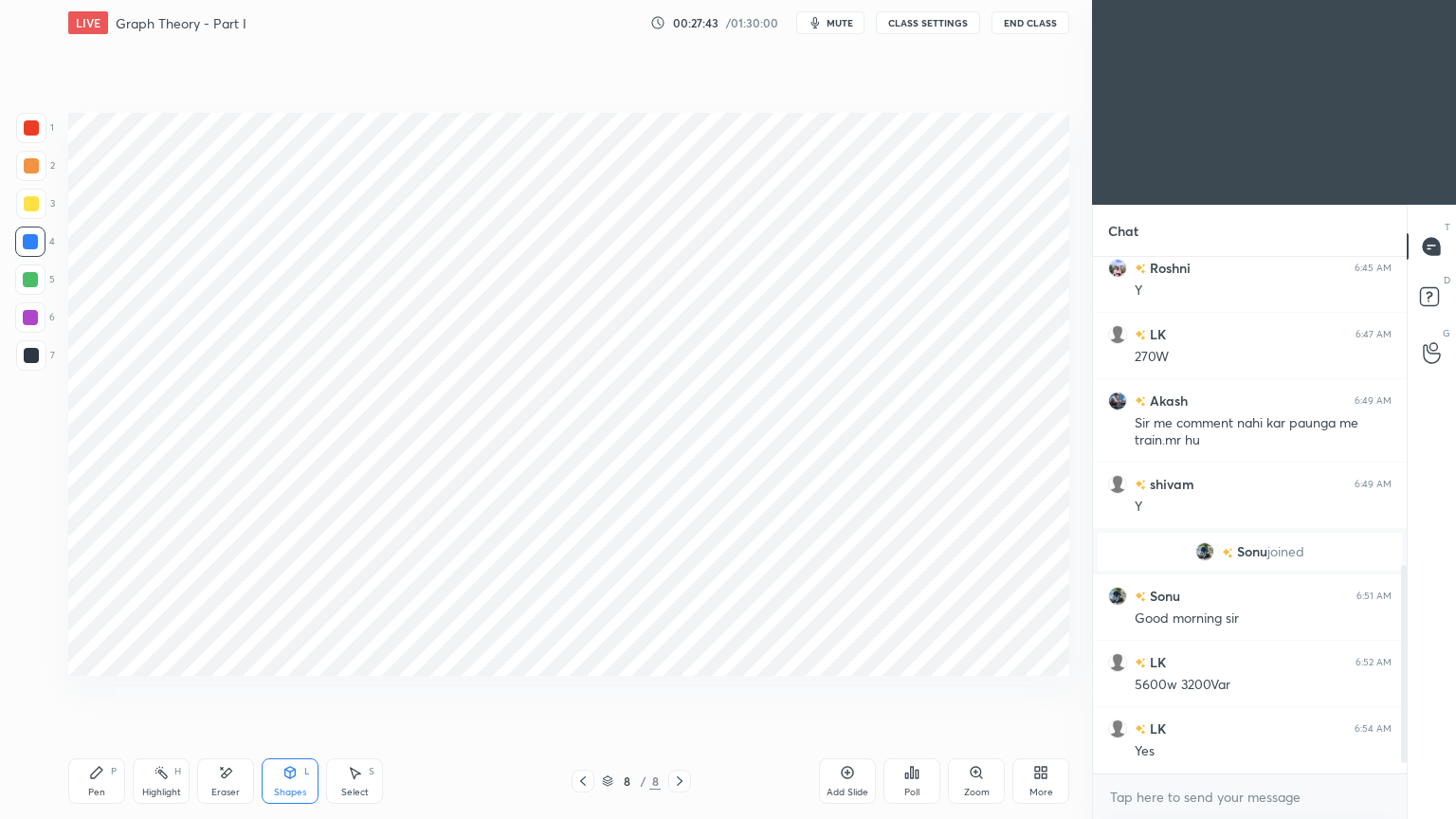 click on "Pen" at bounding box center [97, 792] 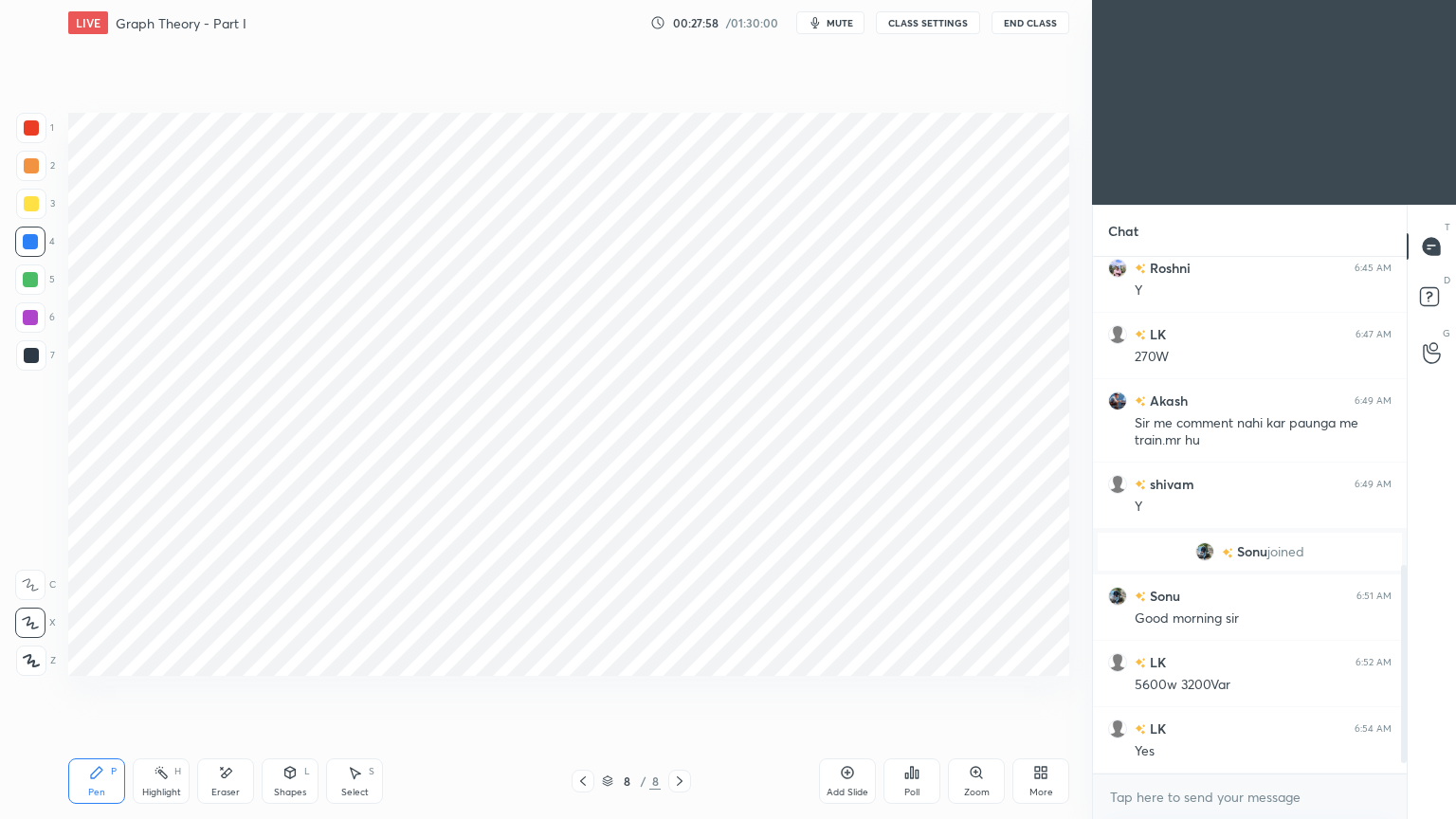 scroll, scrollTop: 827, scrollLeft: 0, axis: vertical 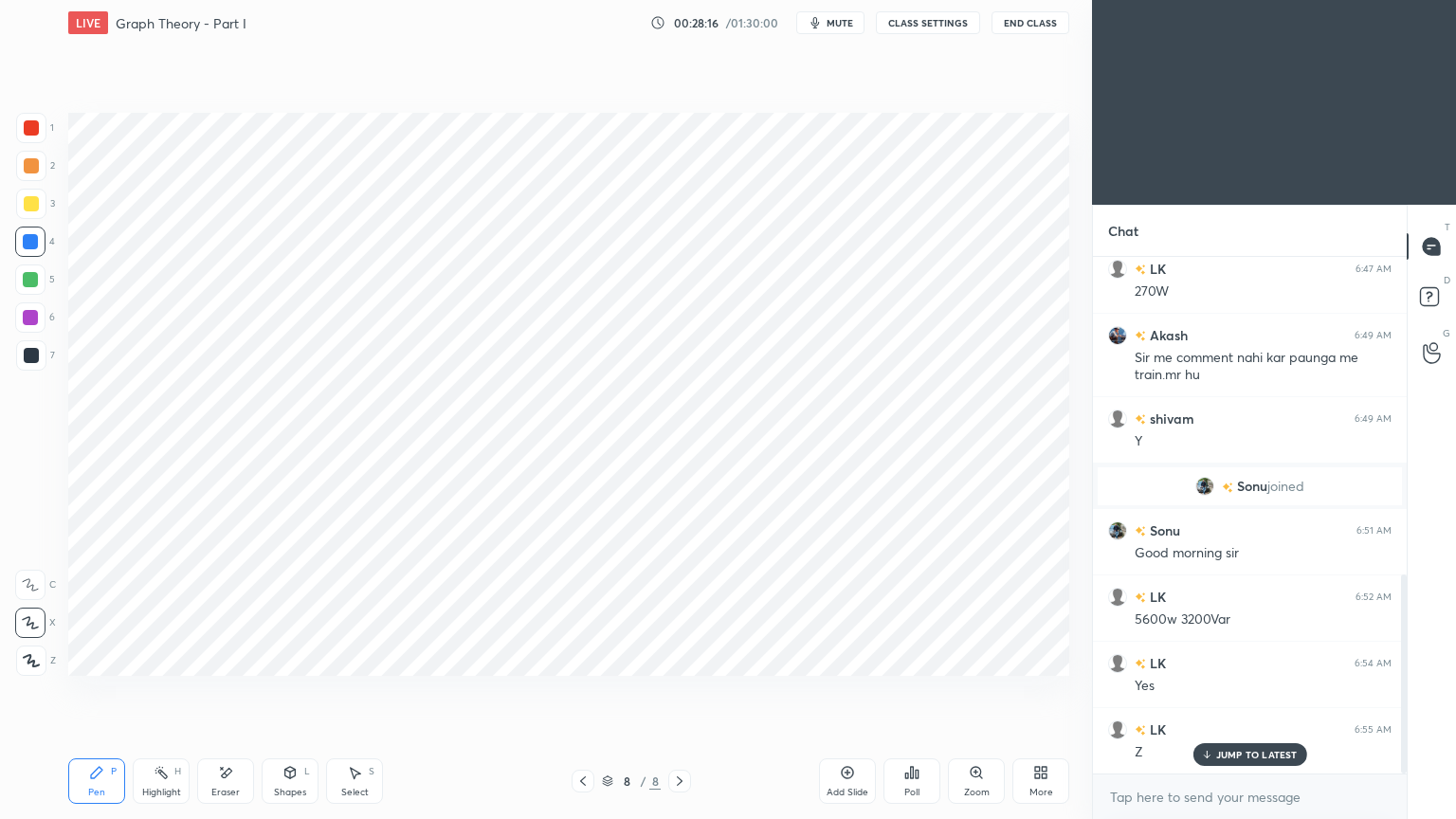 click at bounding box center [30, 318] 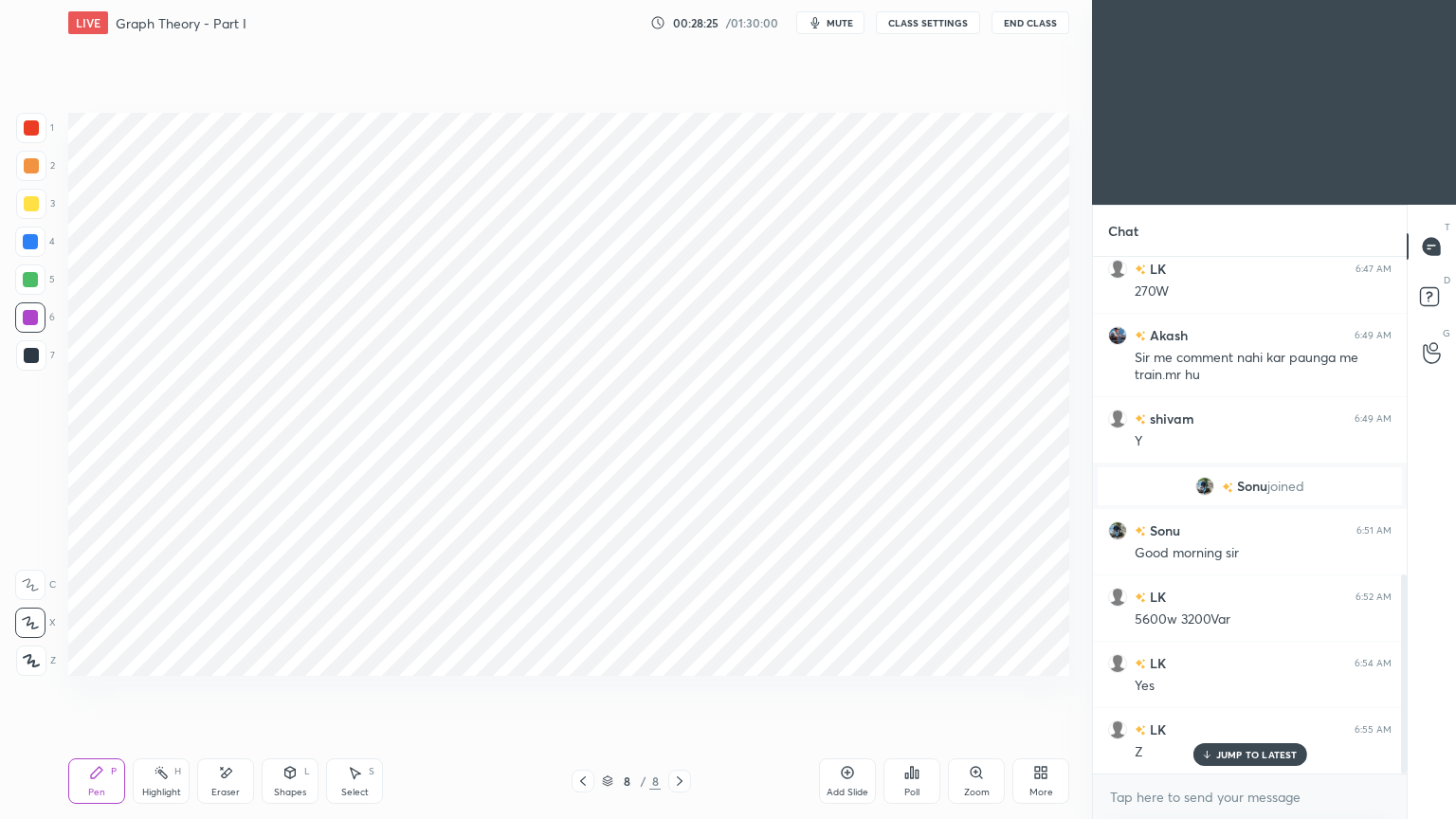 click at bounding box center (30, 280) 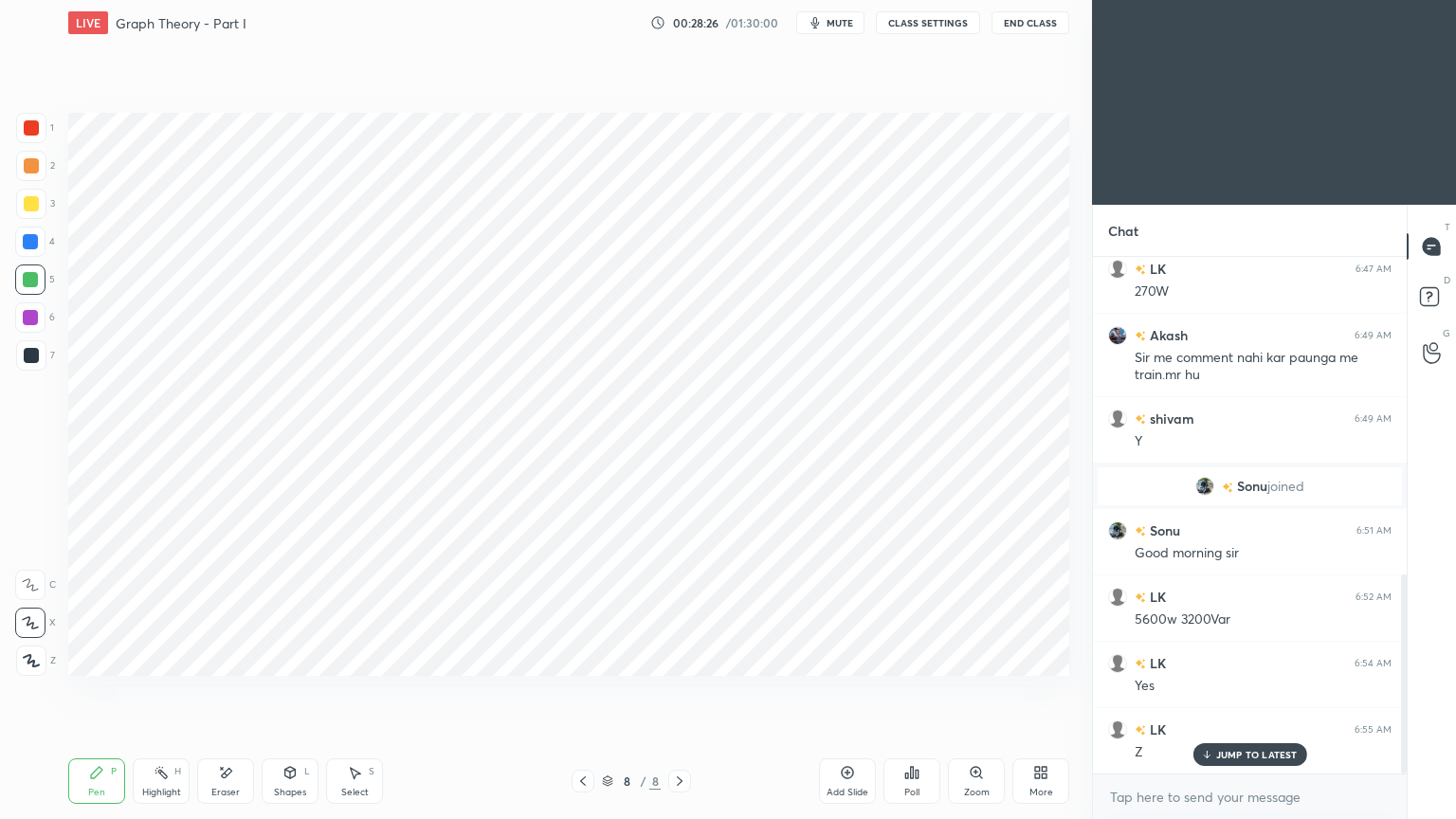 click on "Shapes" at bounding box center (290, 792) 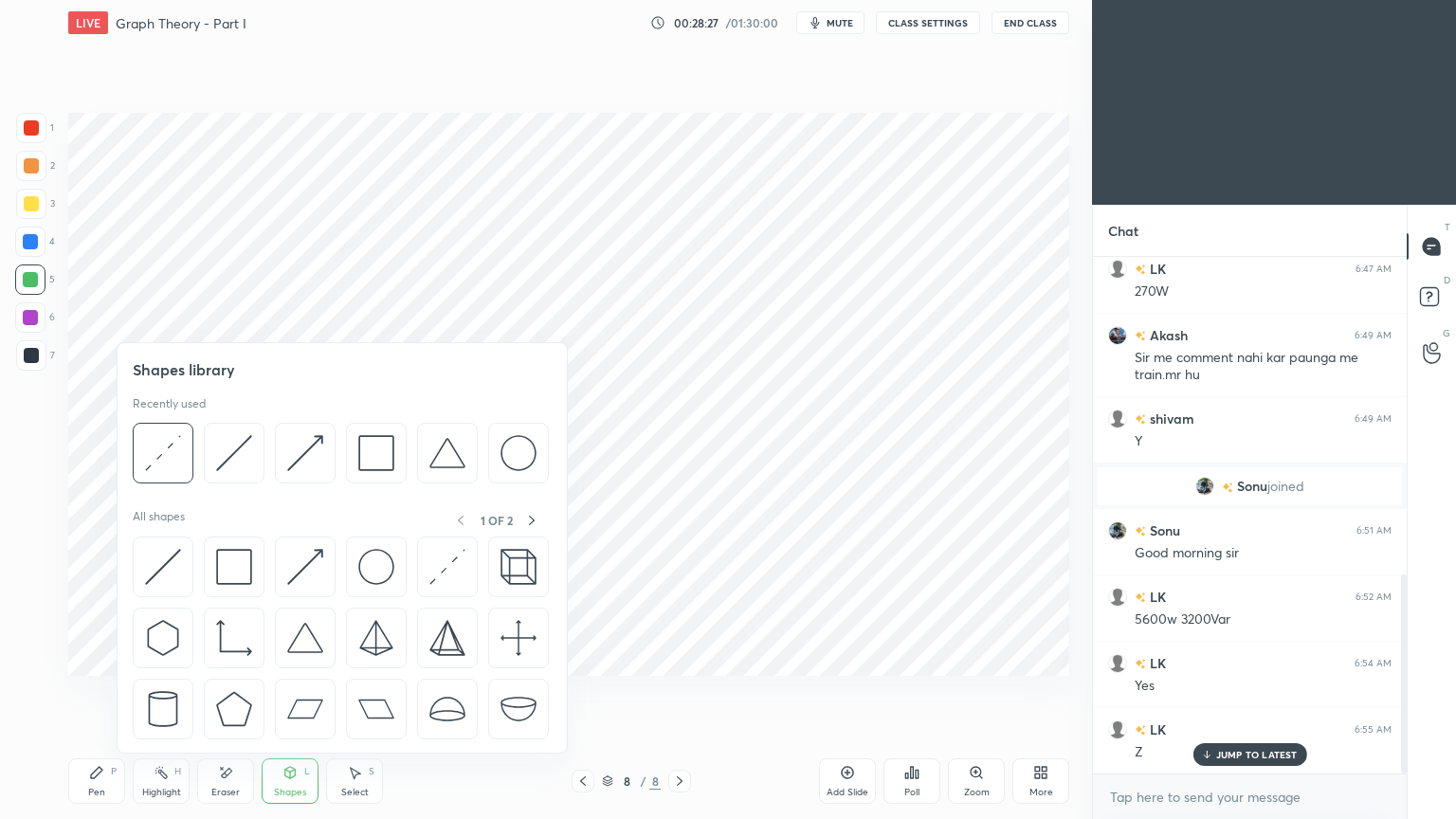 click on "Shapes library Recently used All shapes 1 OF 2" at bounding box center [342, 548] 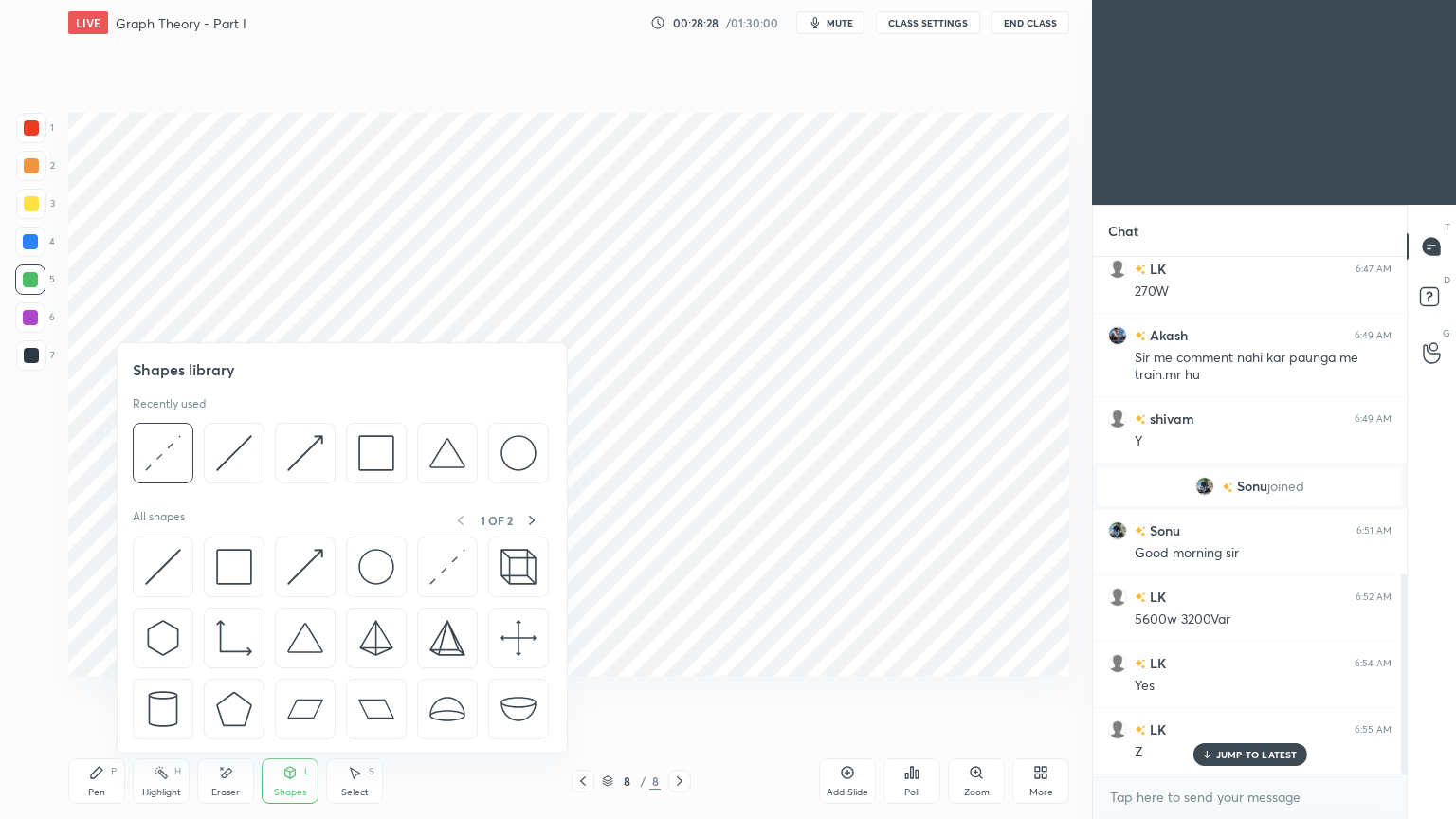 click on "Recently used" at bounding box center (169, 404) 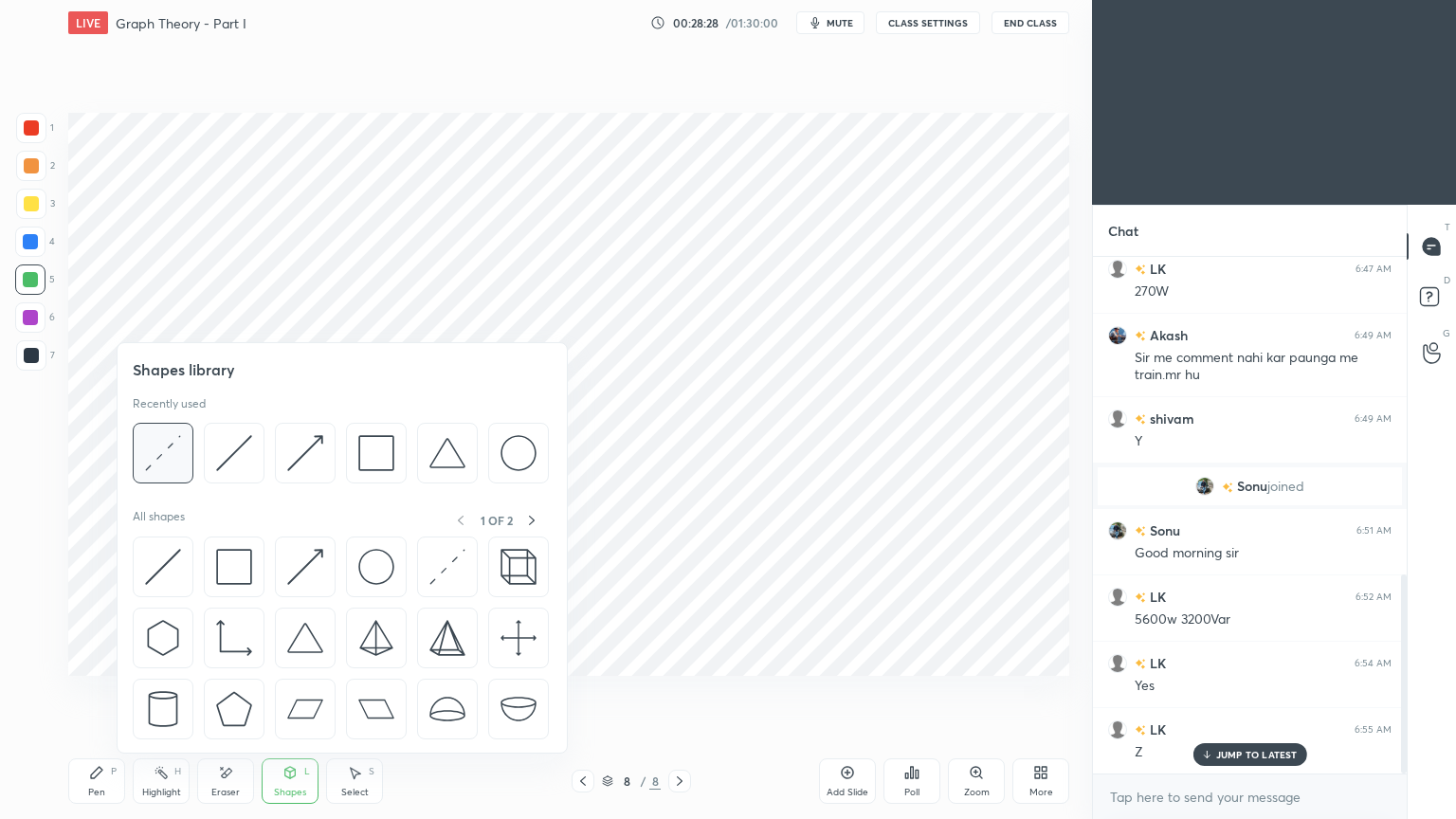click at bounding box center (163, 453) 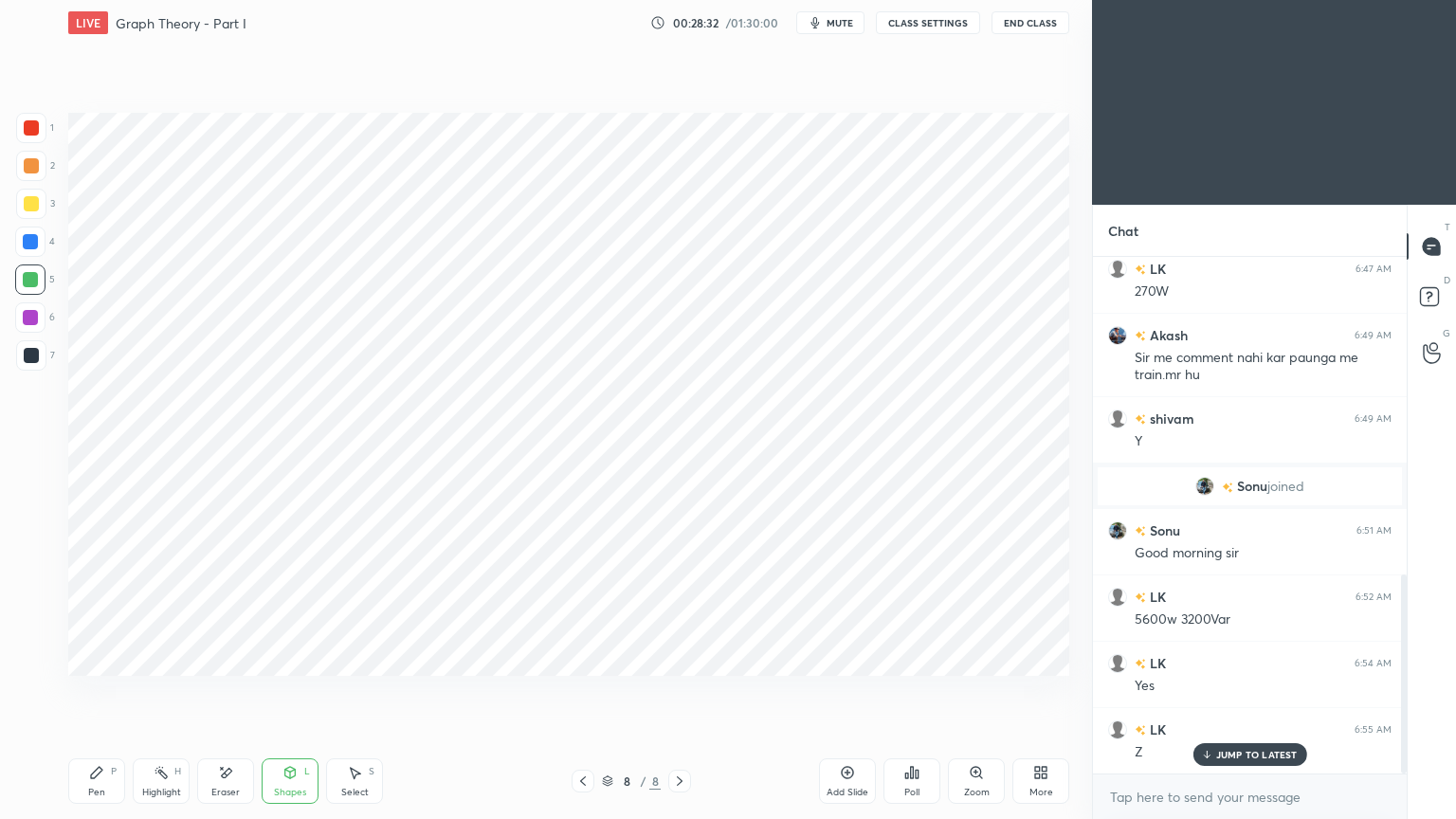click on "1 2 3 4 5 6 7 C X Z E E Erase all   H H" at bounding box center (30, 394) 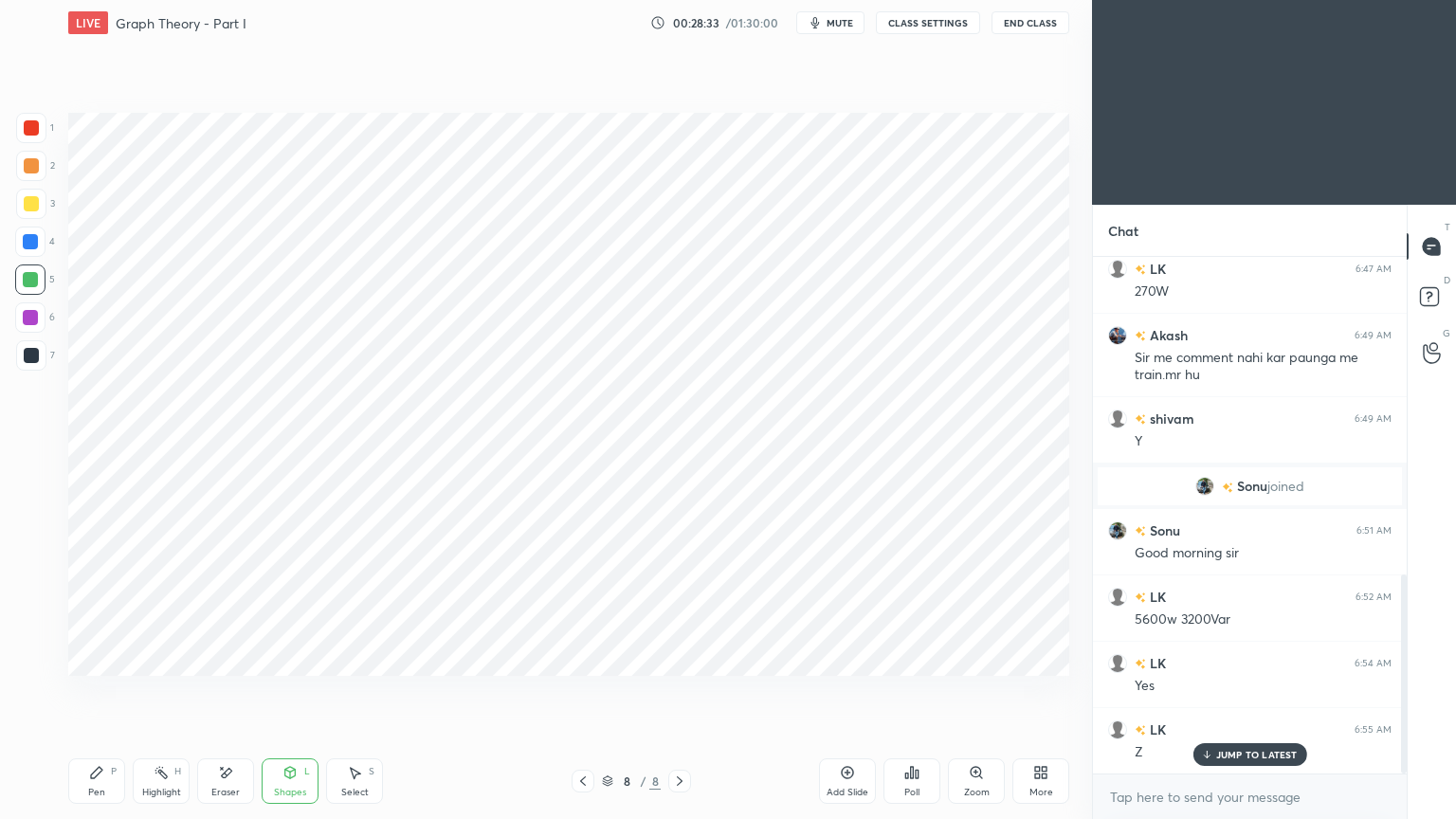 click at bounding box center [30, 242] 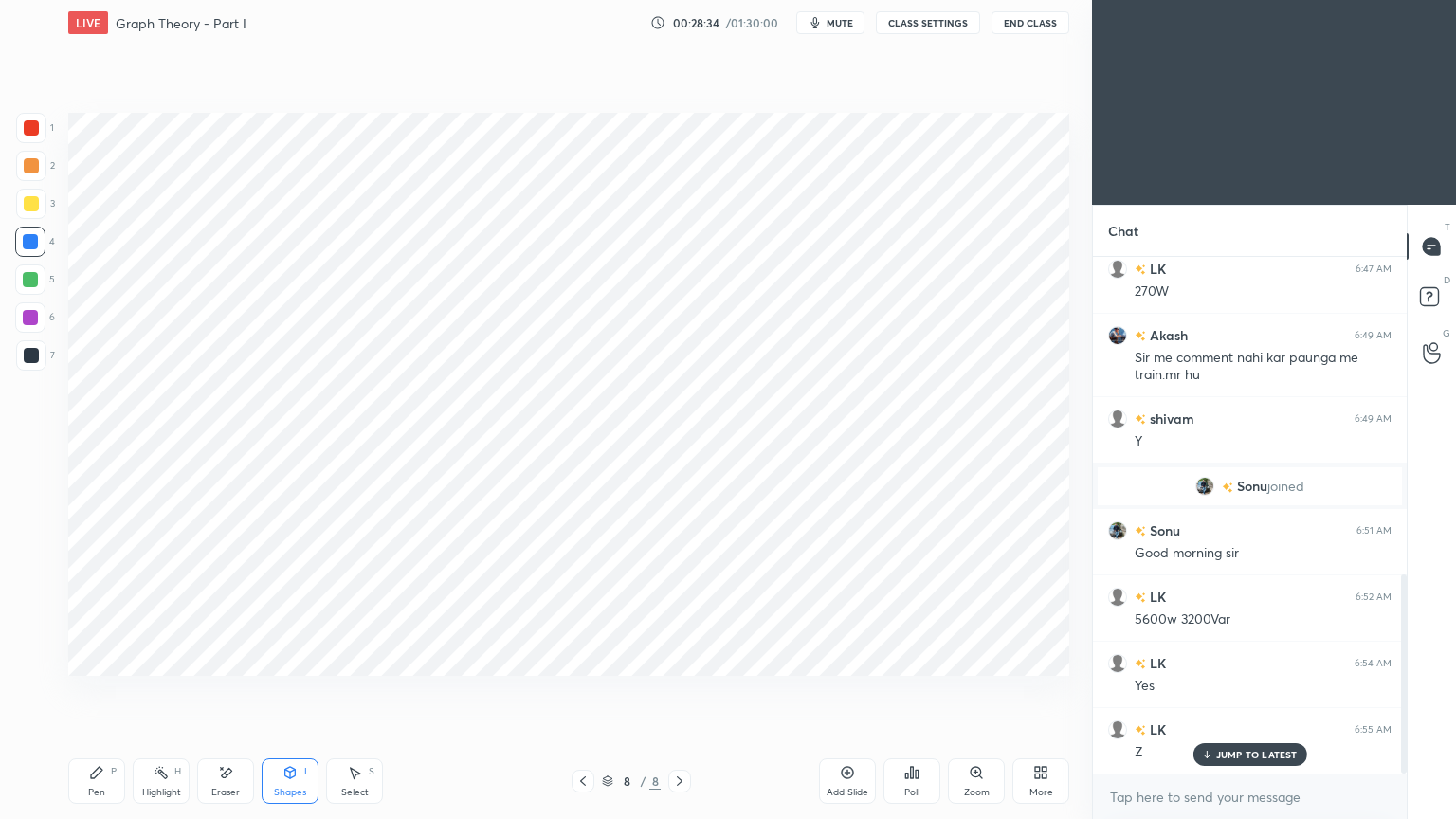click on "Pen P" at bounding box center (97, 781) 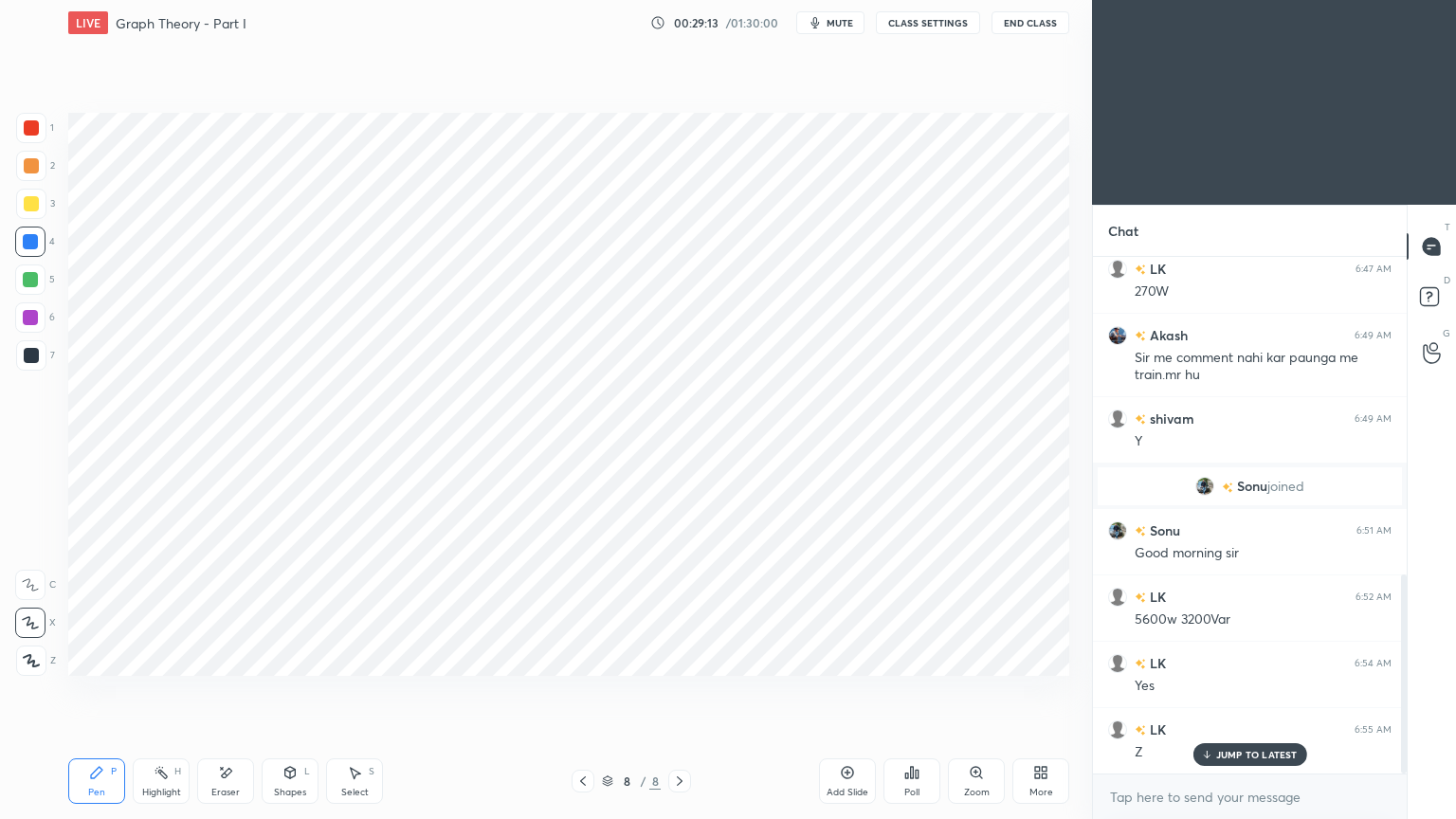 click at bounding box center (30, 318) 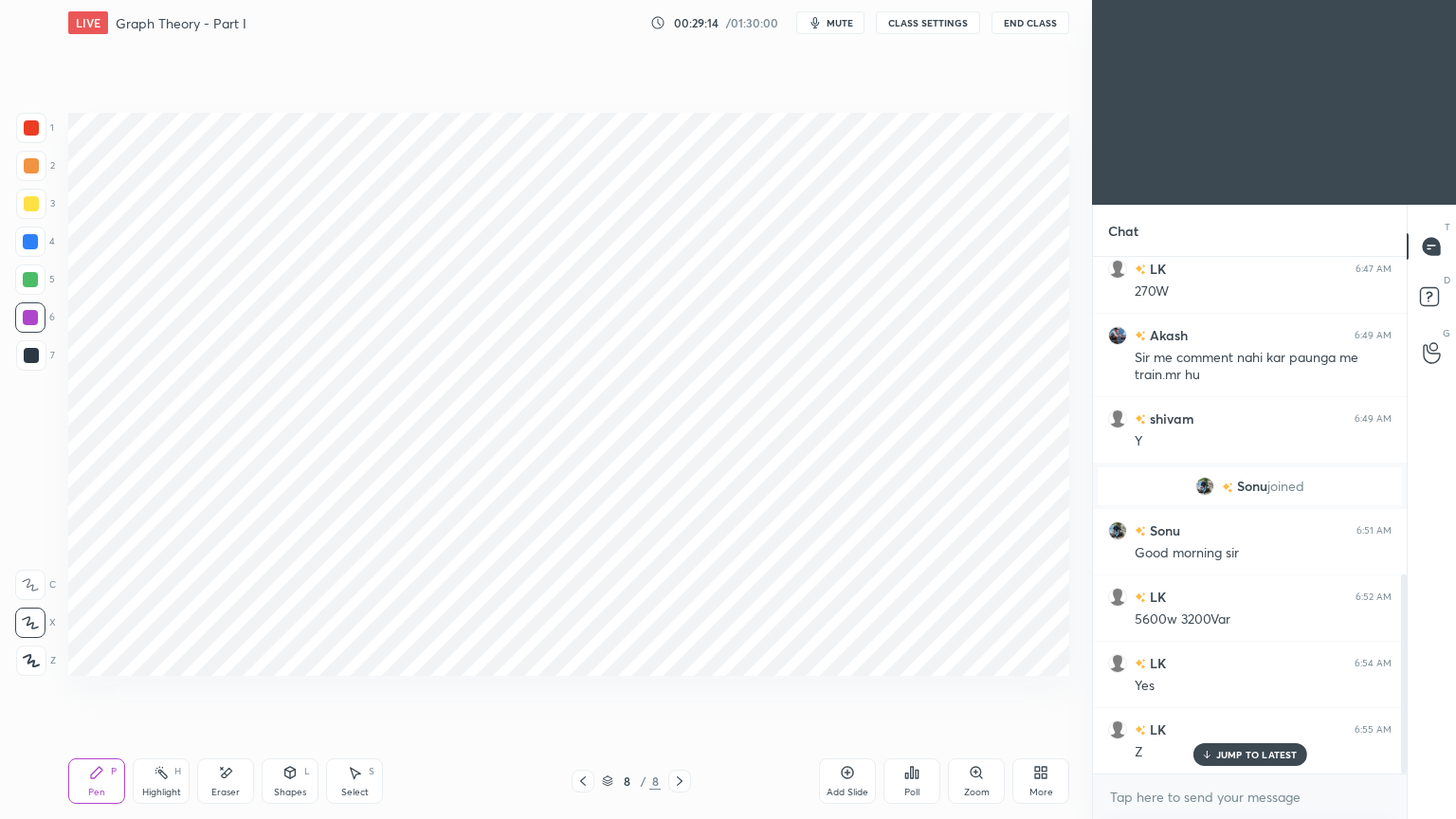 click at bounding box center [31, 355] 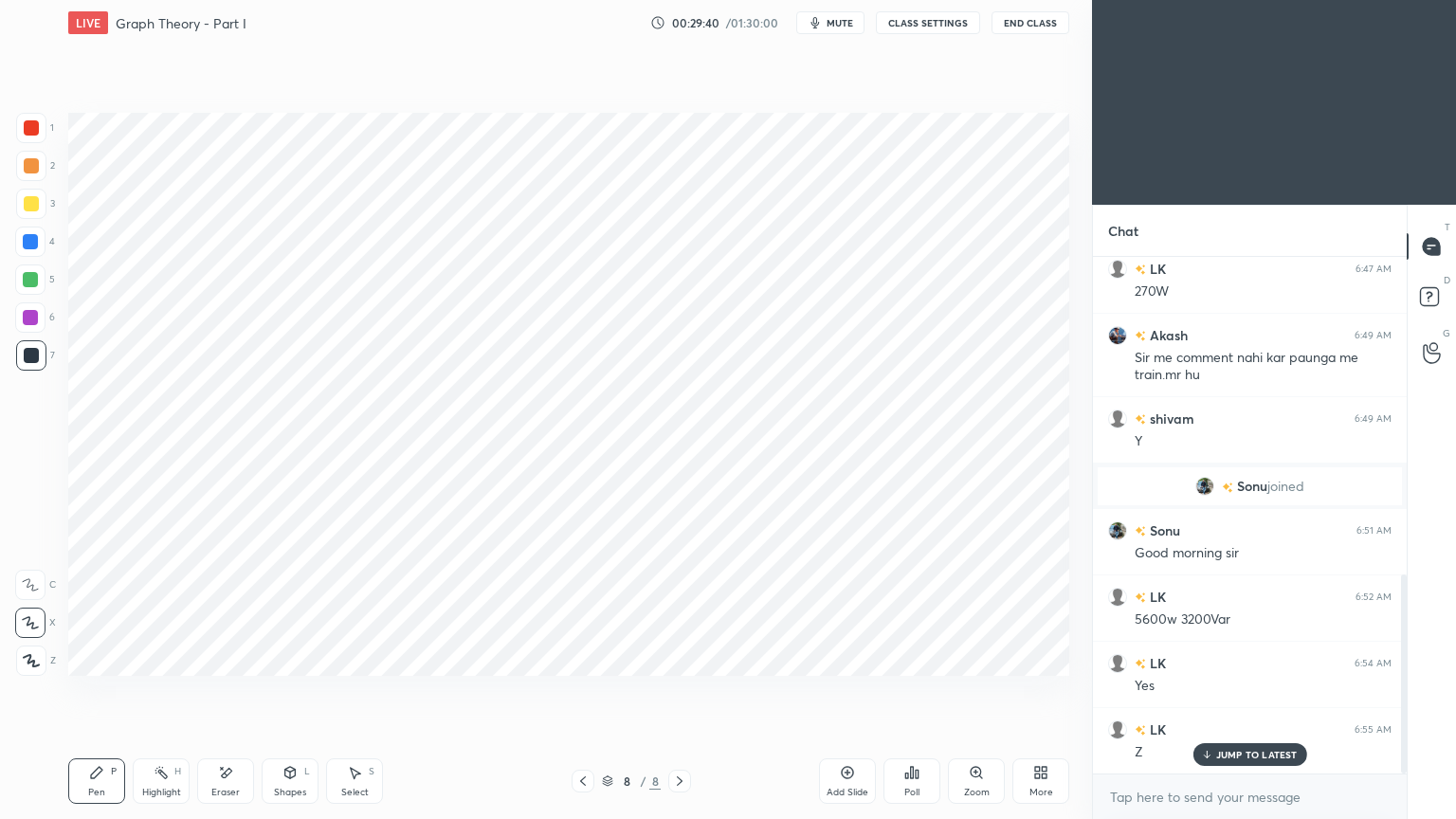 click on "1" at bounding box center [35, 128] 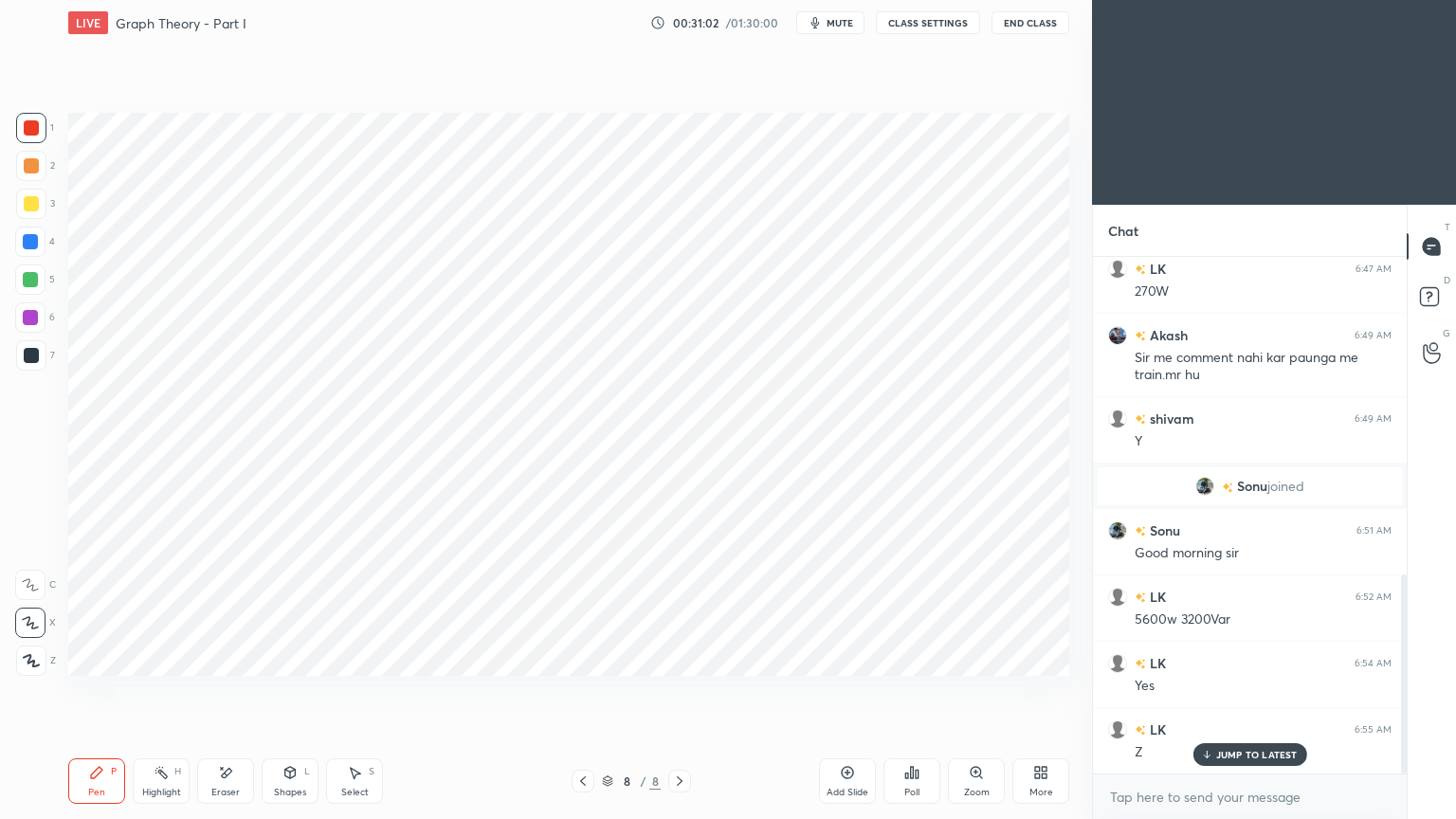 click at bounding box center (30, 280) 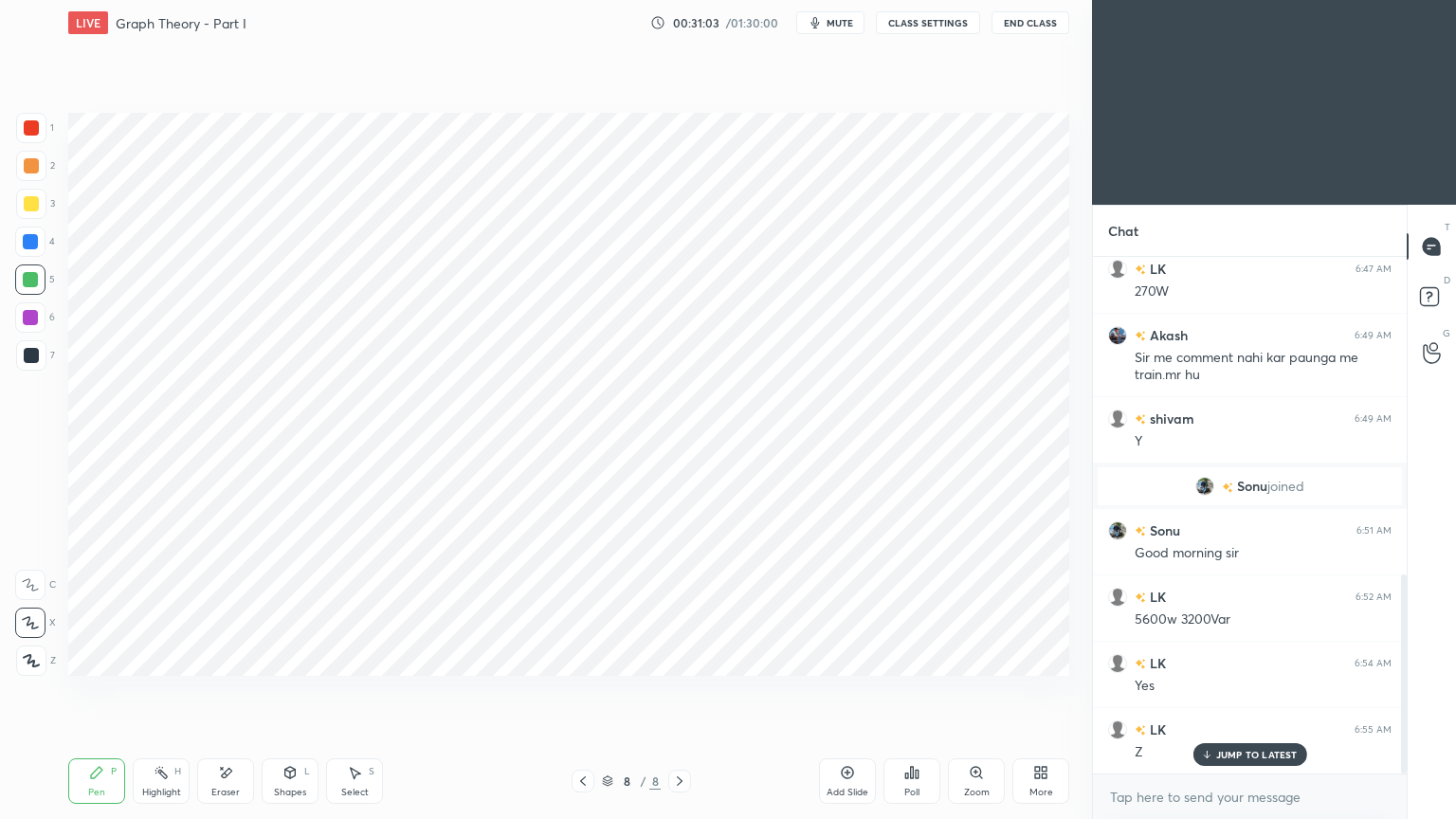 click at bounding box center [30, 242] 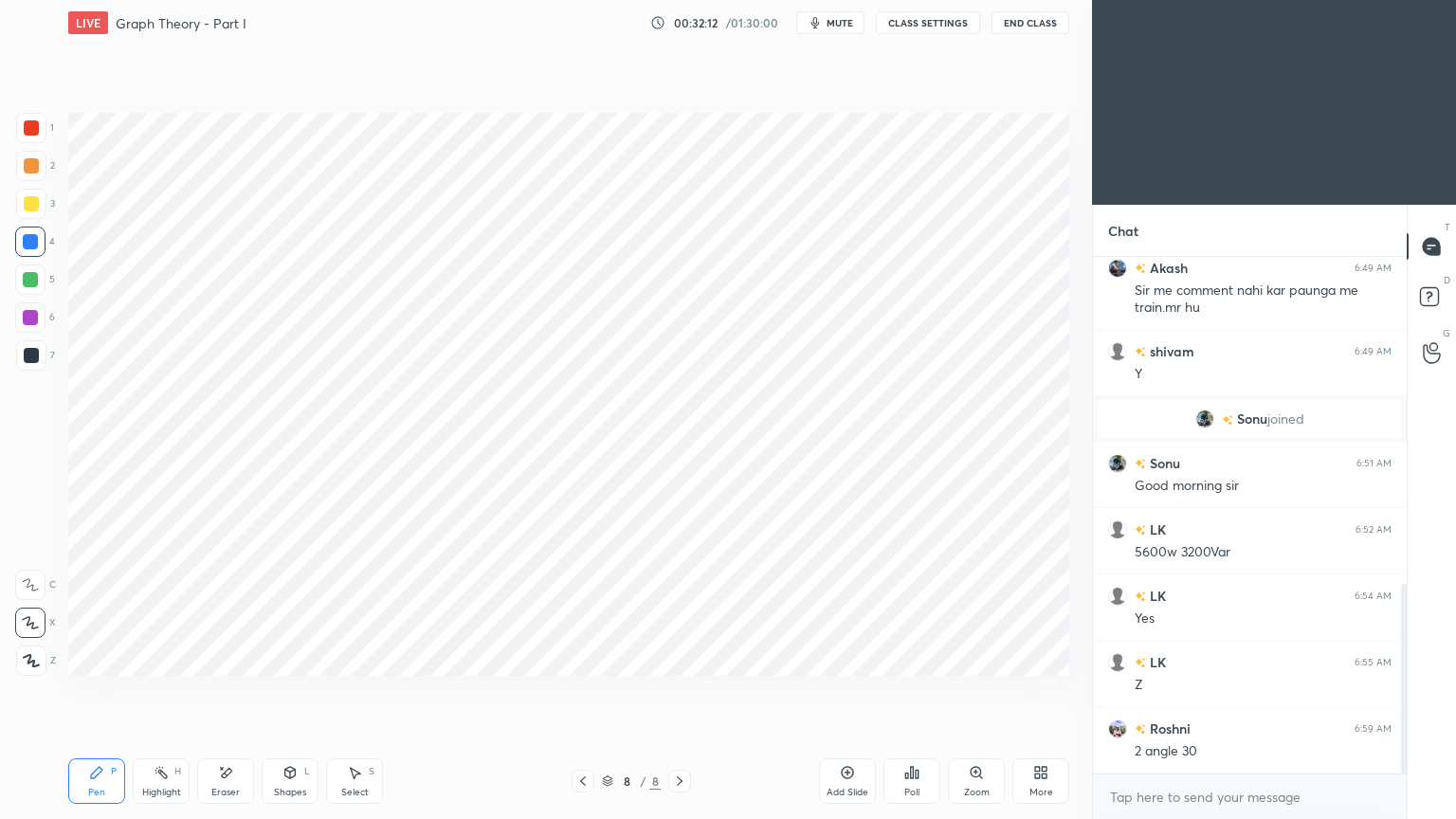 scroll, scrollTop: 959, scrollLeft: 0, axis: vertical 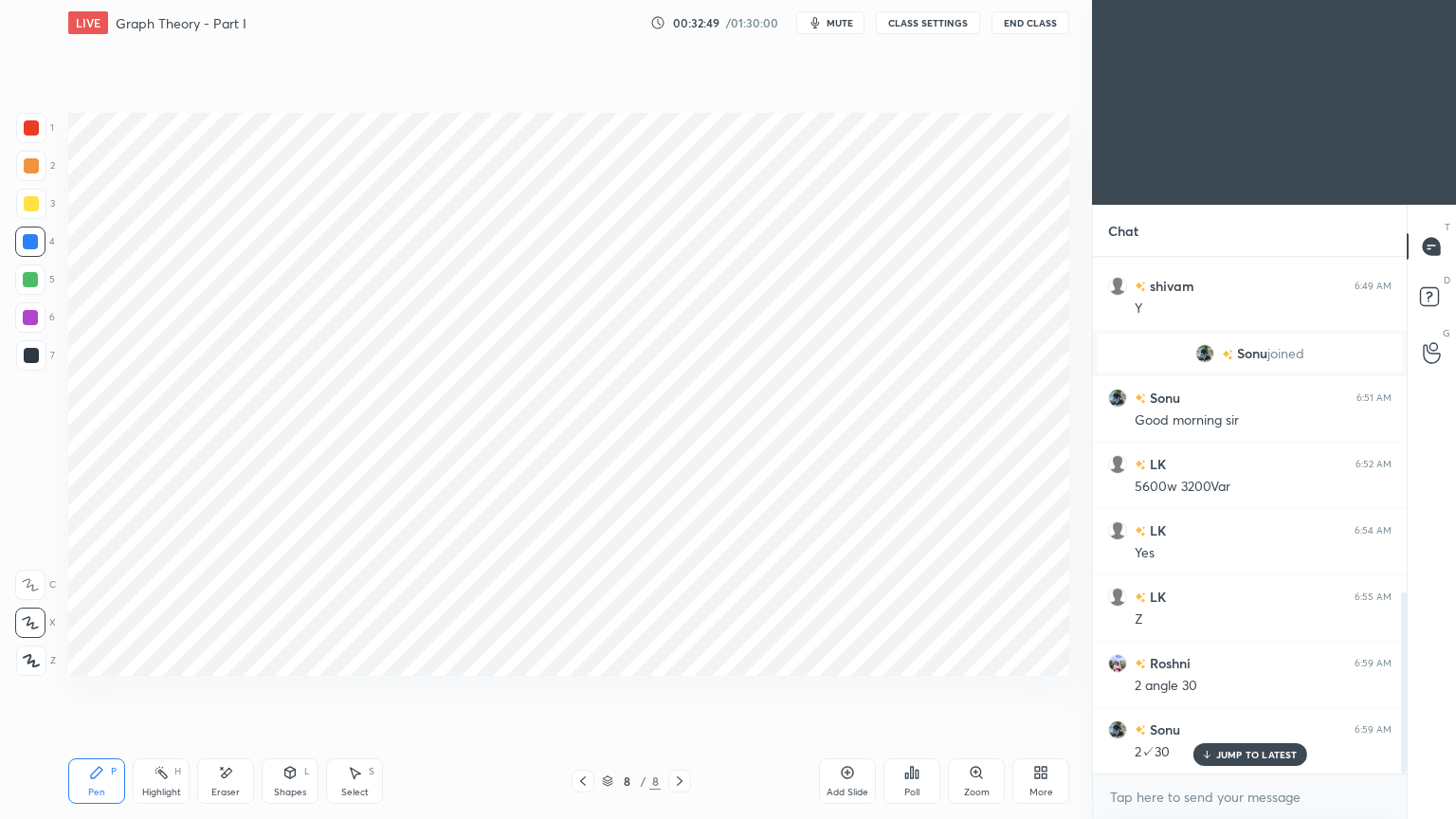 click on "Add Slide" at bounding box center [847, 781] 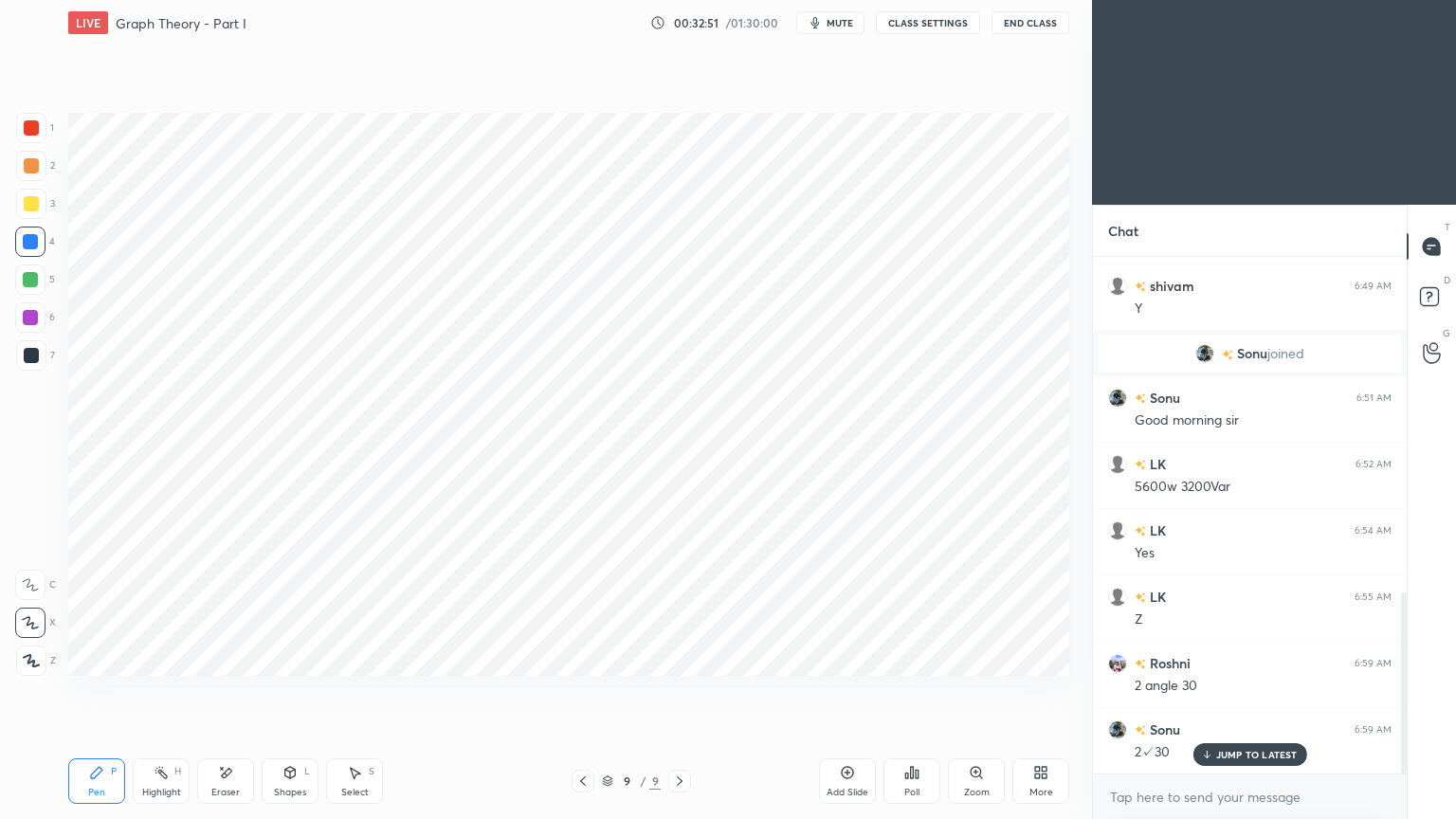 click at bounding box center [31, 128] 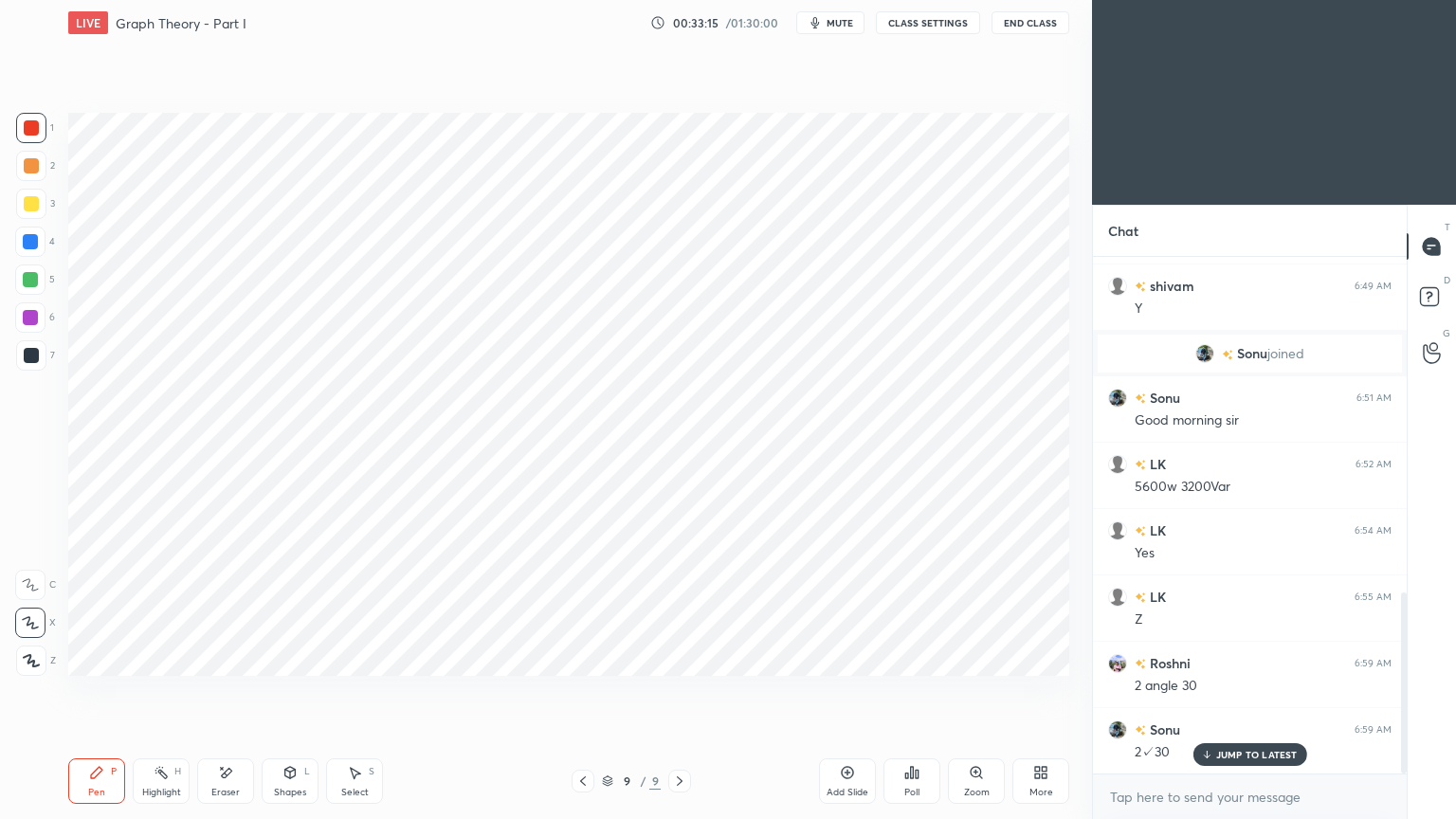 click on "Eraser" at bounding box center (226, 792) 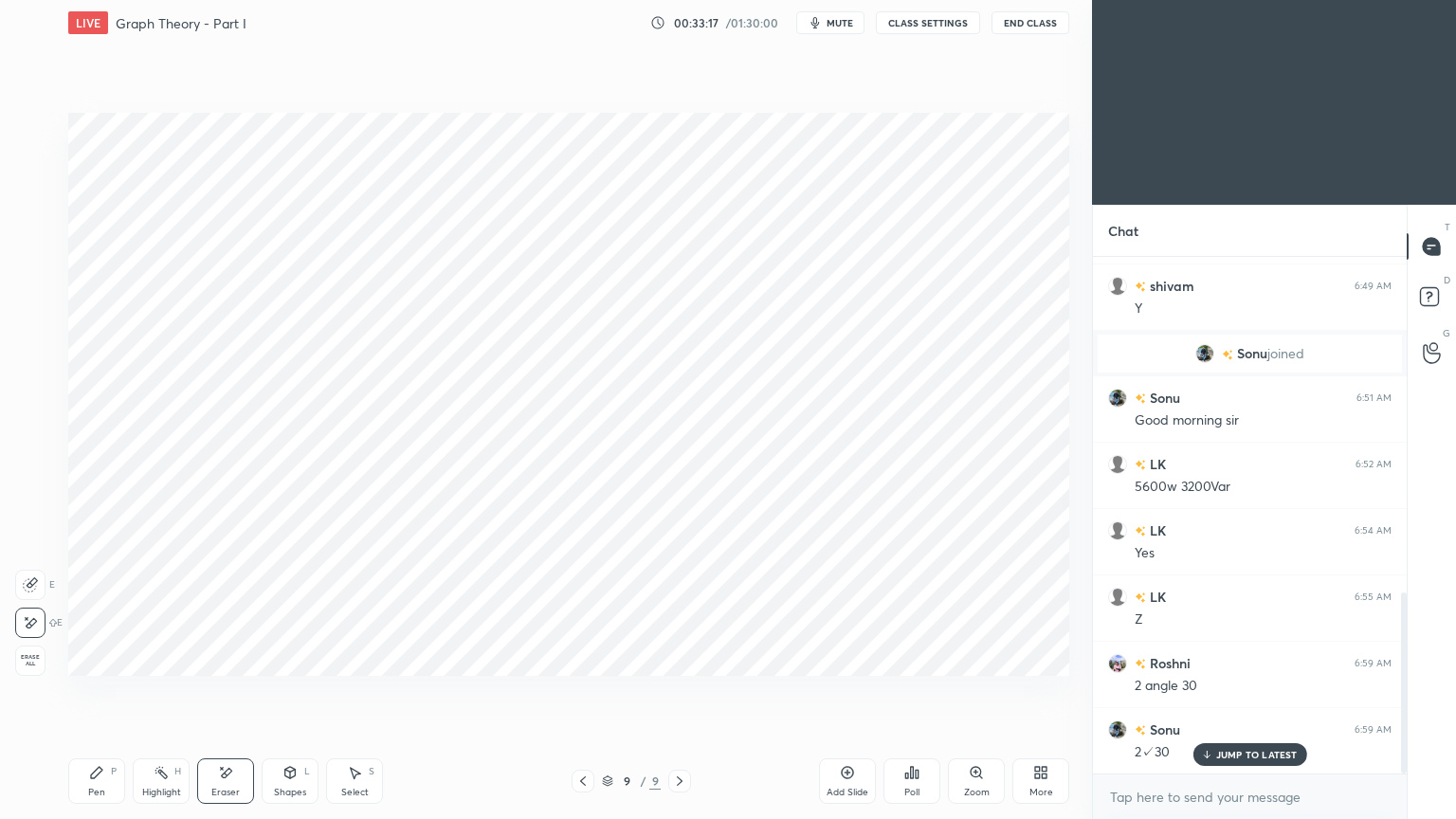 click on "Pen" at bounding box center (97, 792) 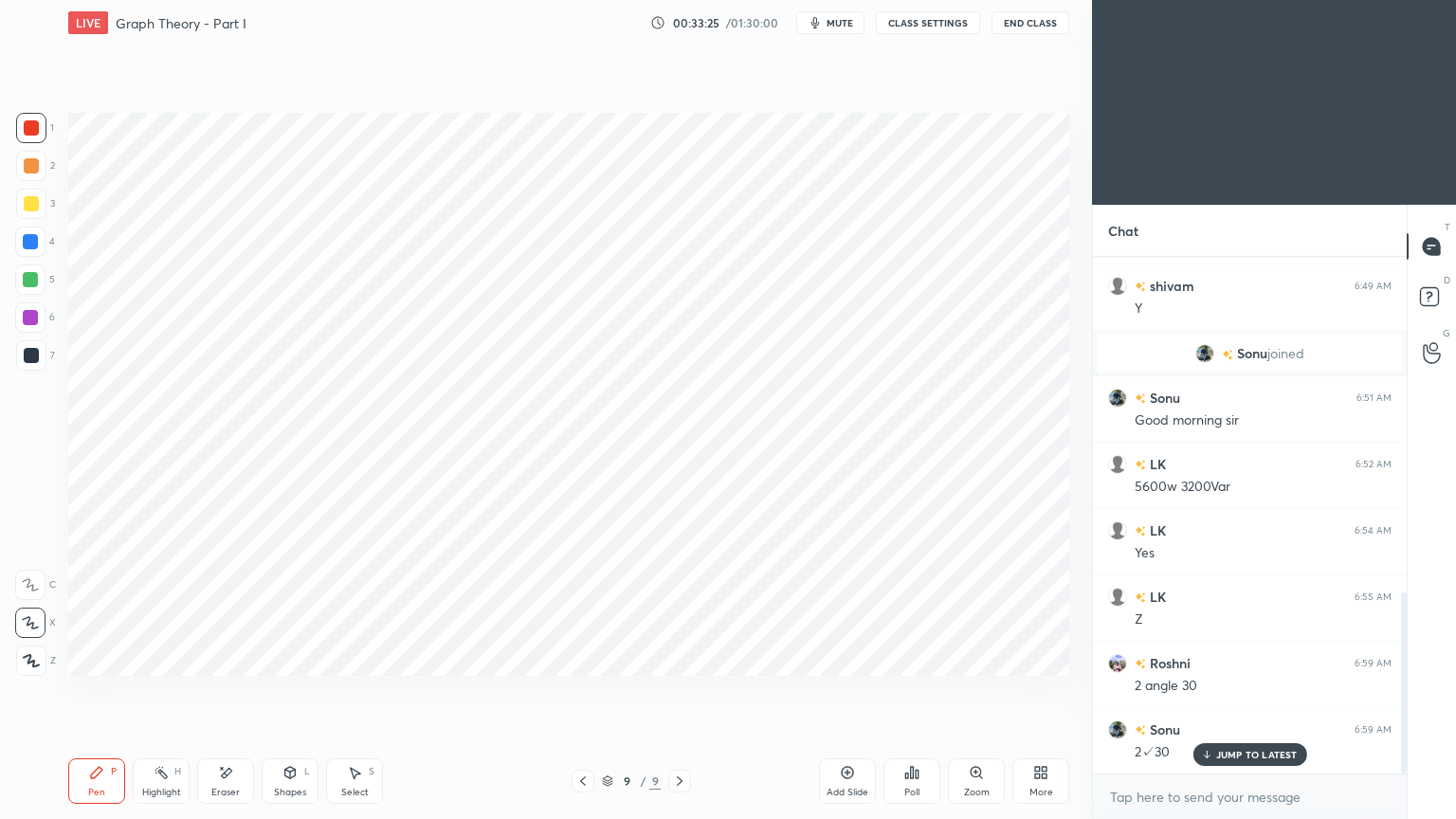 click at bounding box center (31, 355) 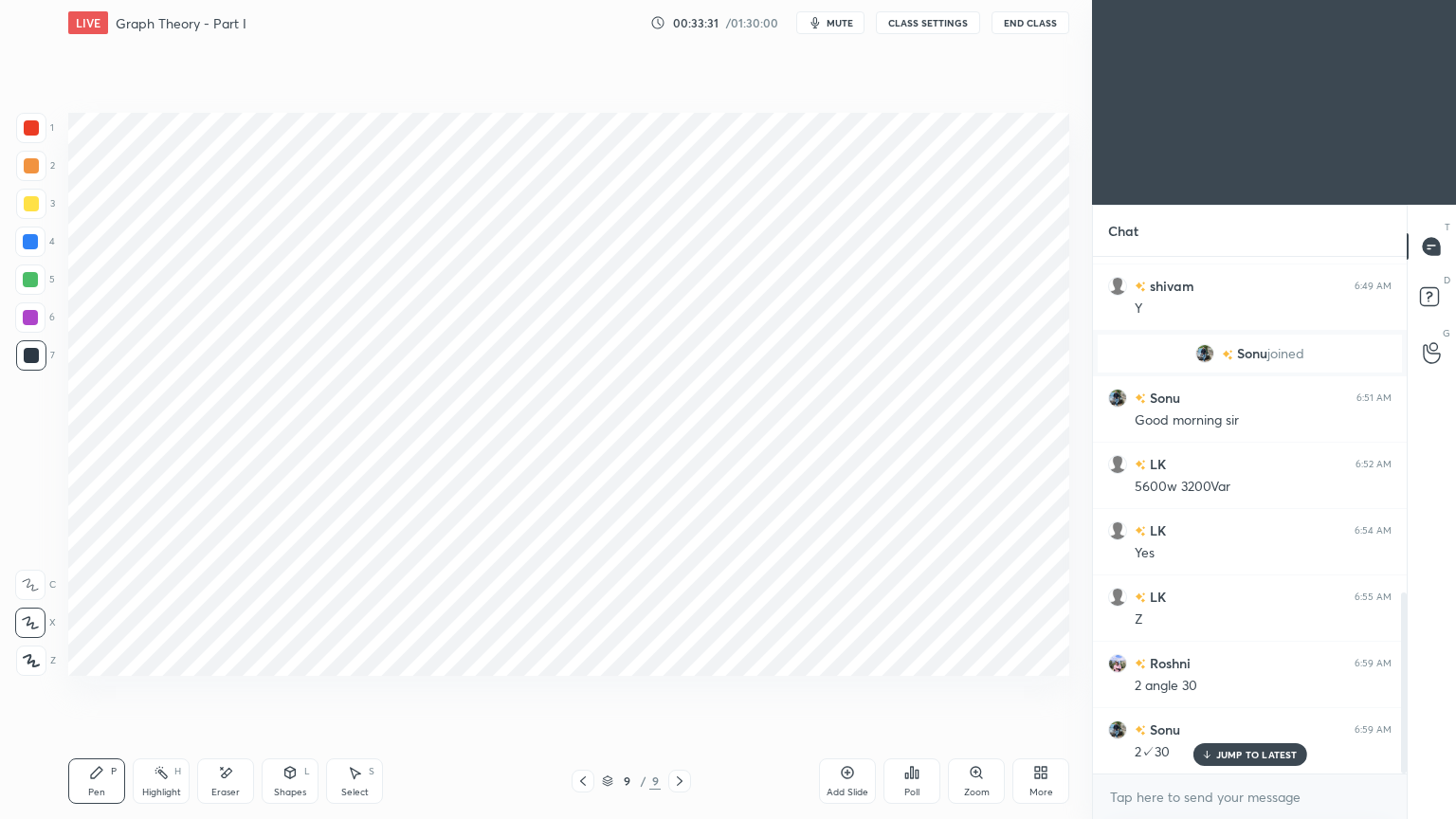 click at bounding box center [31, 128] 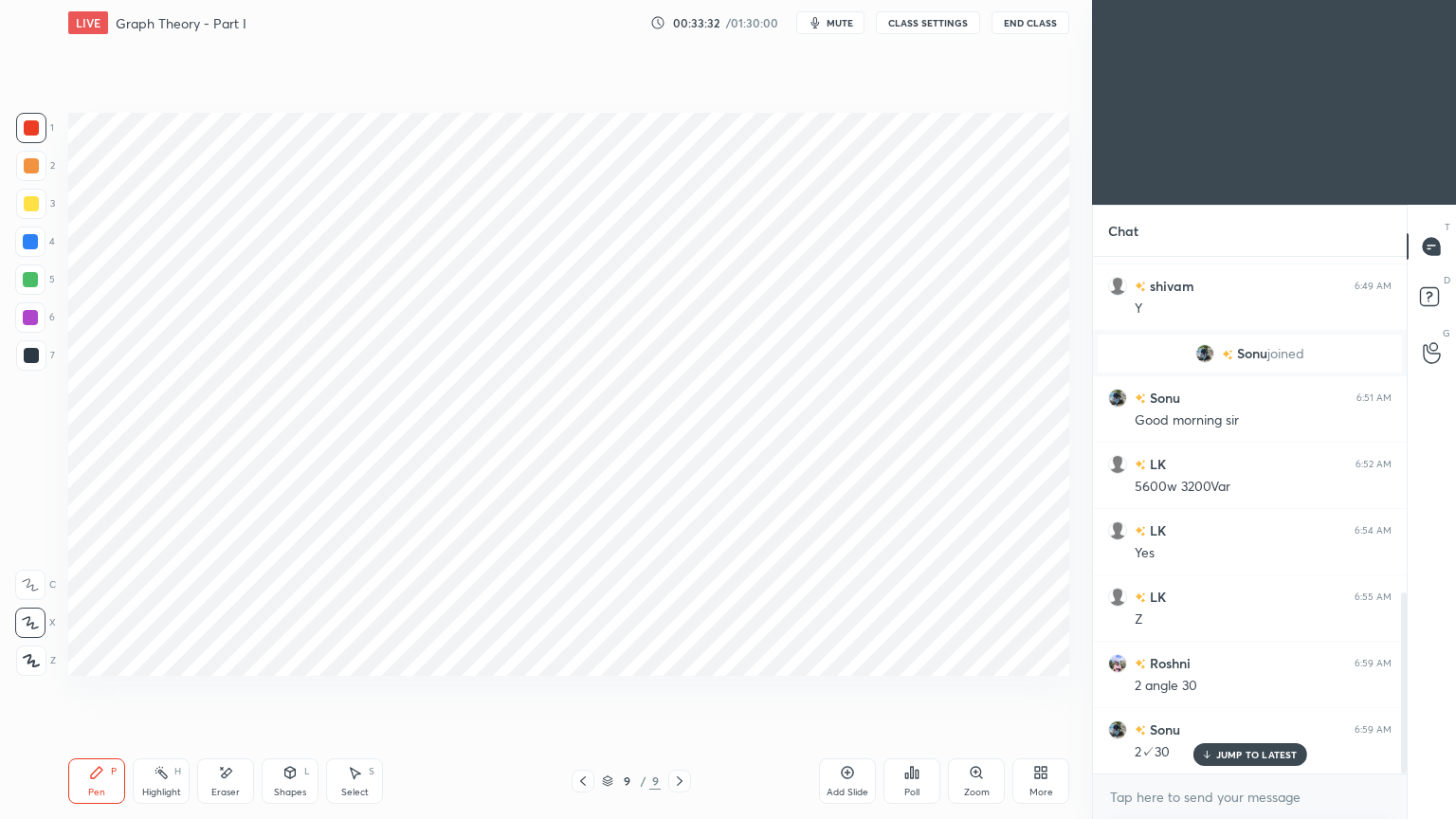 click at bounding box center [30, 318] 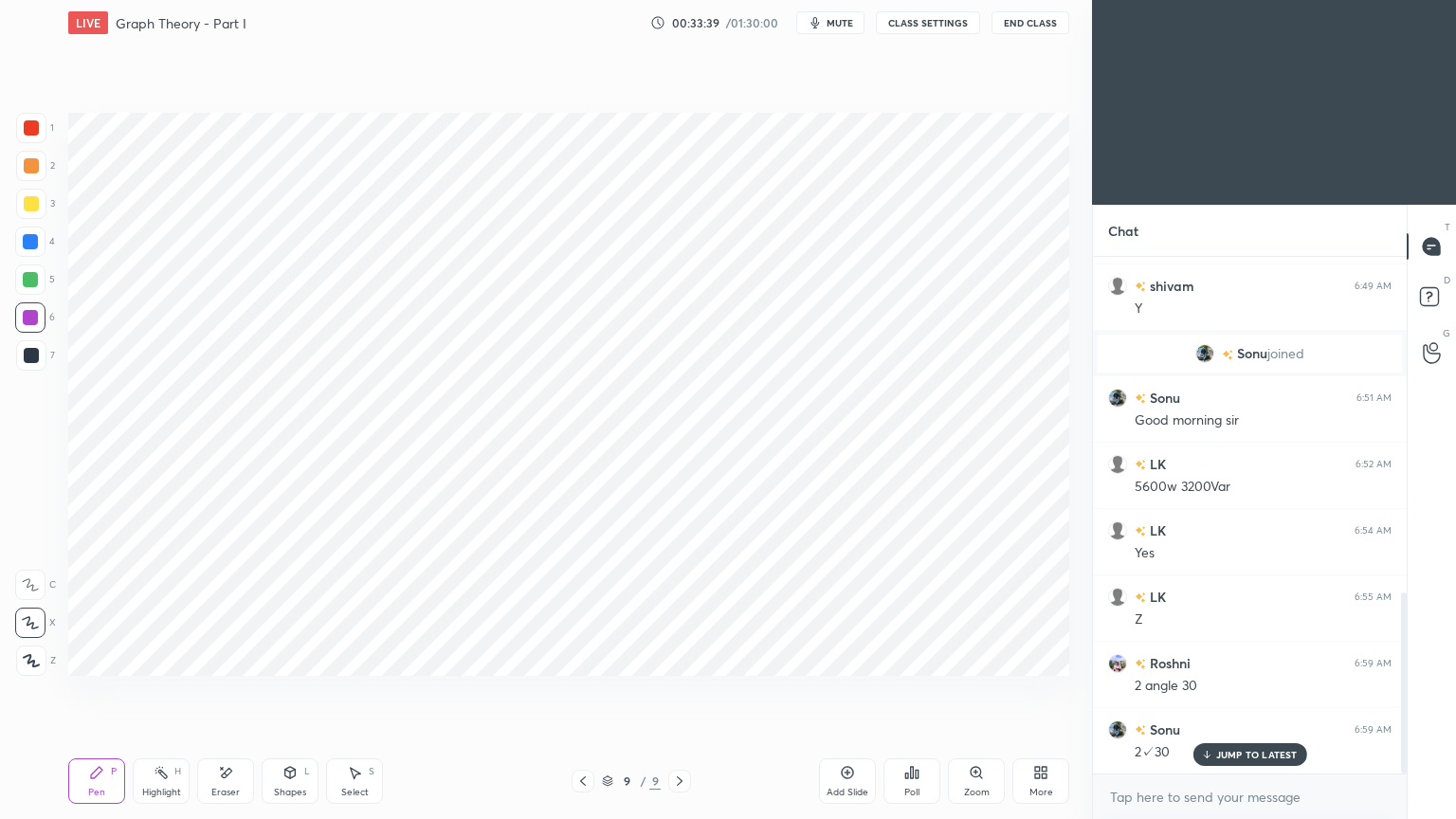click on "1 2 3 4 5 6 7 C X Z E E Erase all   H H" at bounding box center [30, 394] 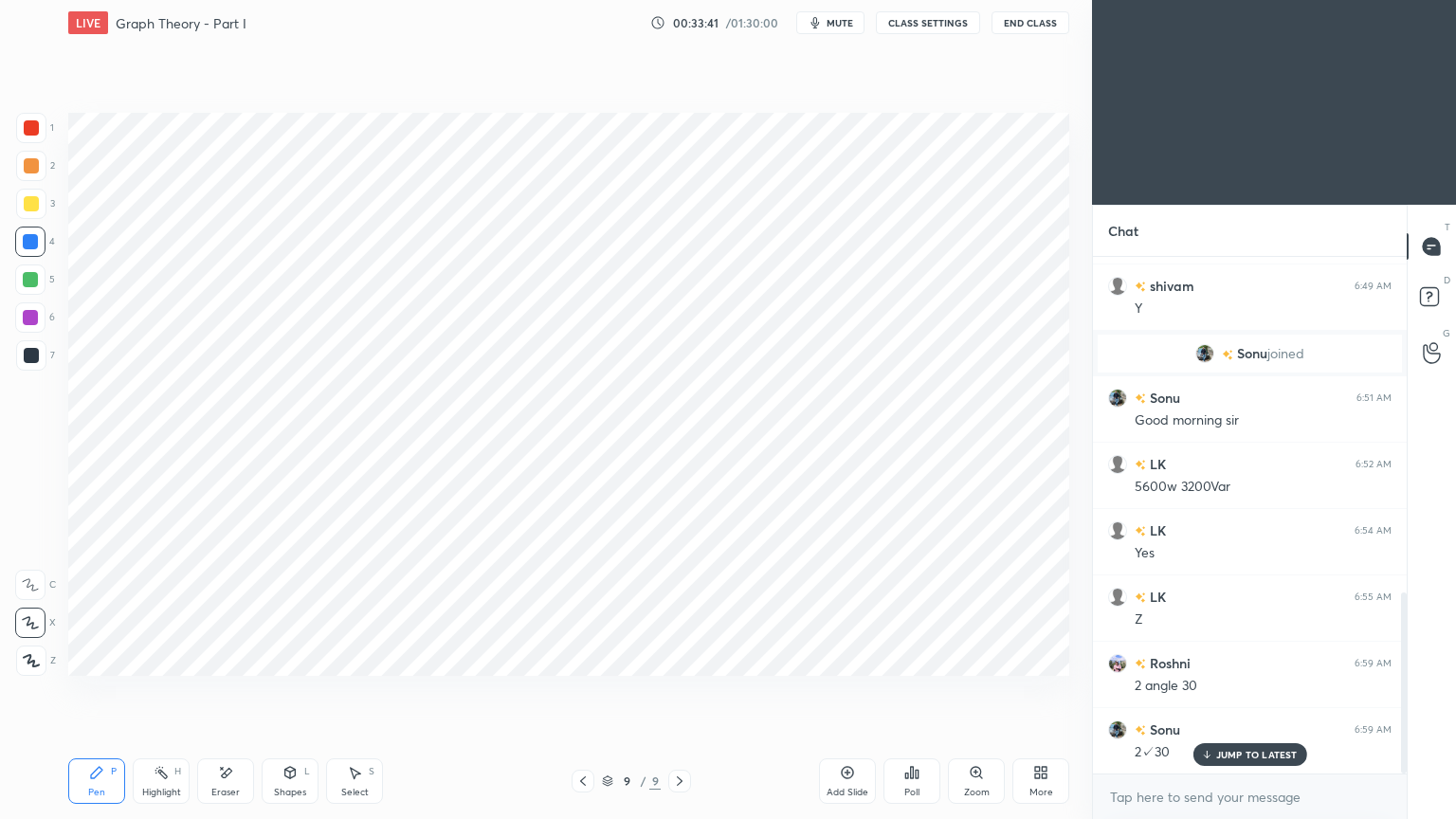 click on "Pen P" at bounding box center [97, 781] 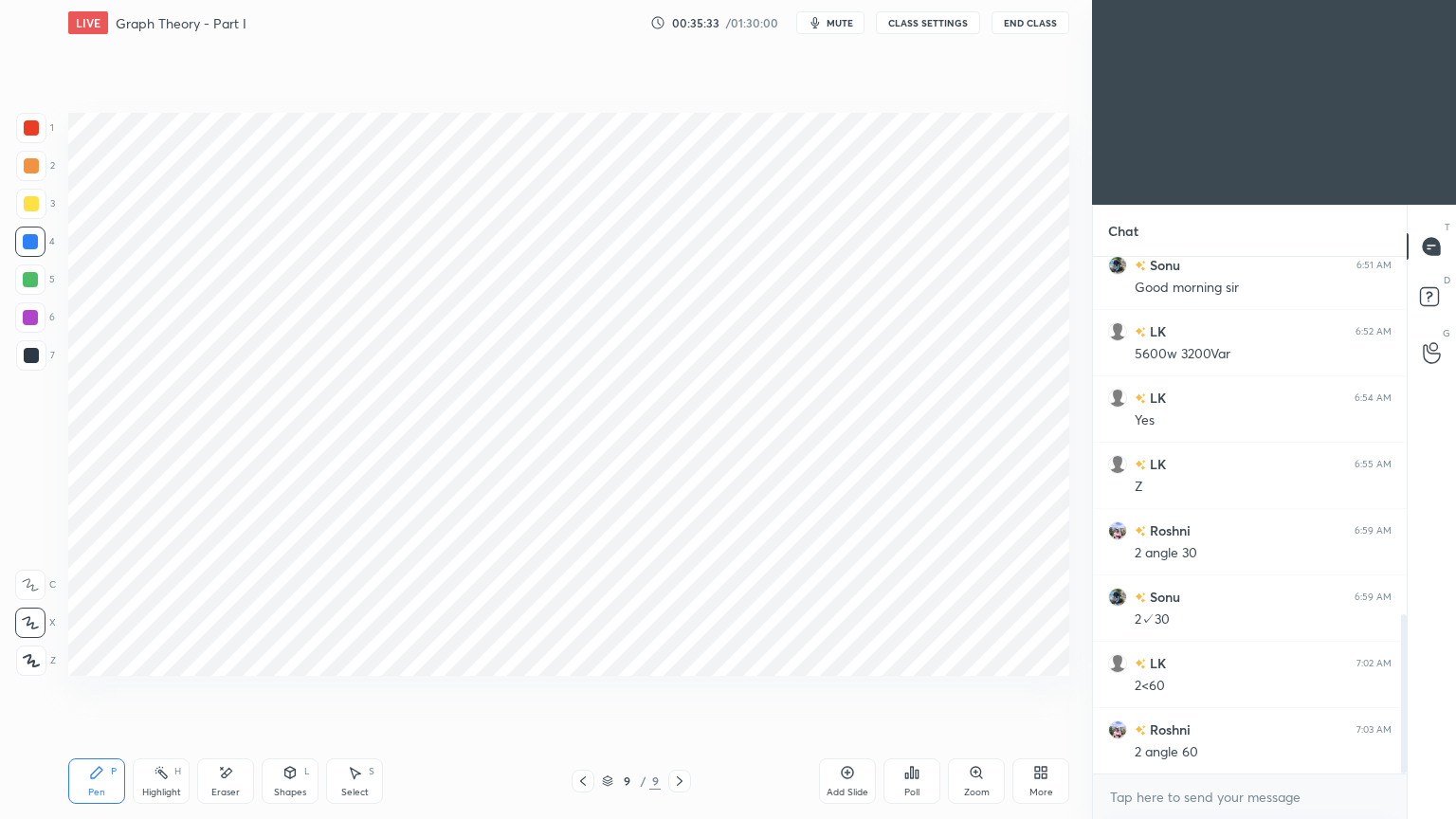 scroll, scrollTop: 1159, scrollLeft: 0, axis: vertical 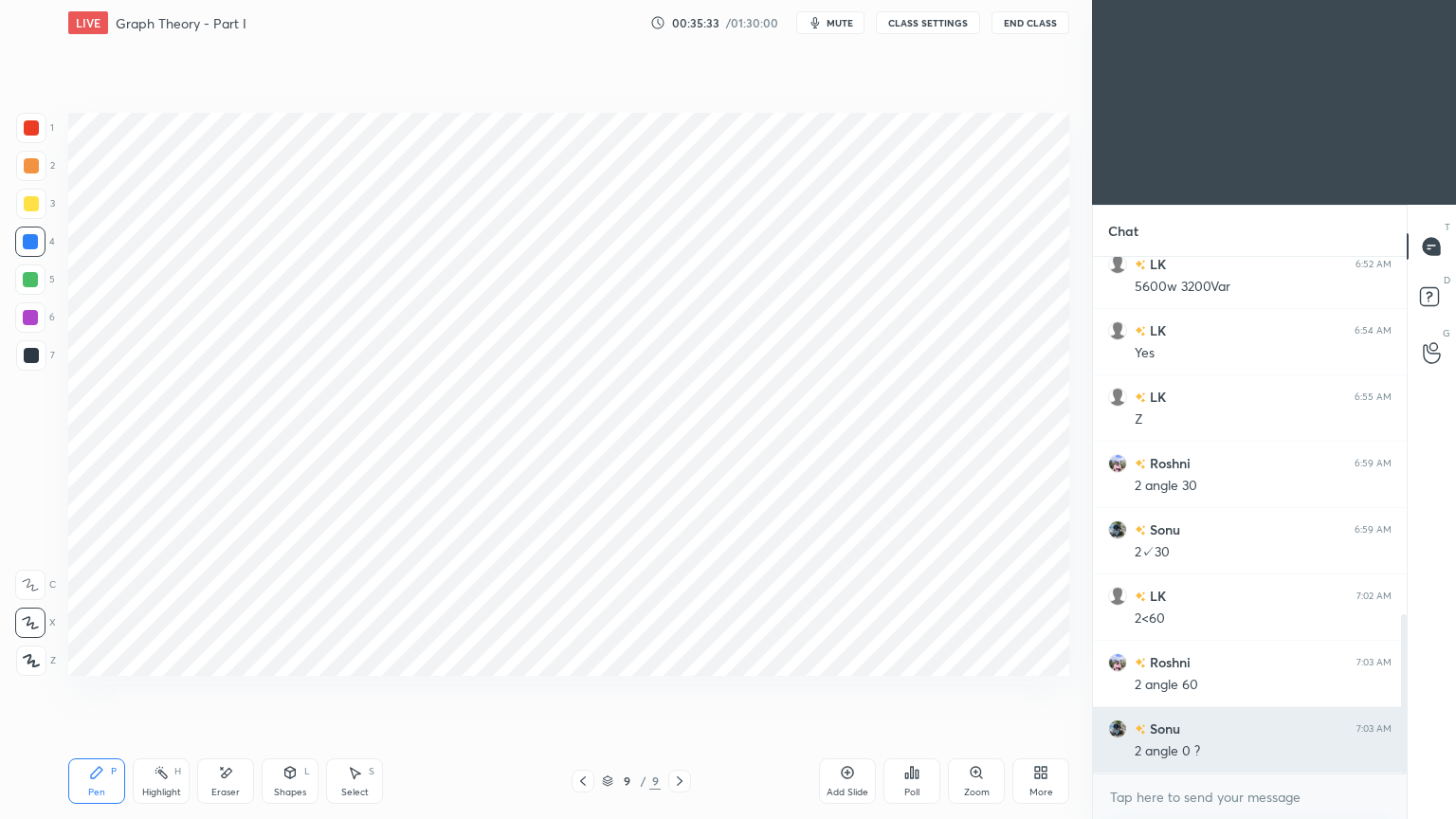 click on "2 angle 0 ?" at bounding box center (1263, 752) 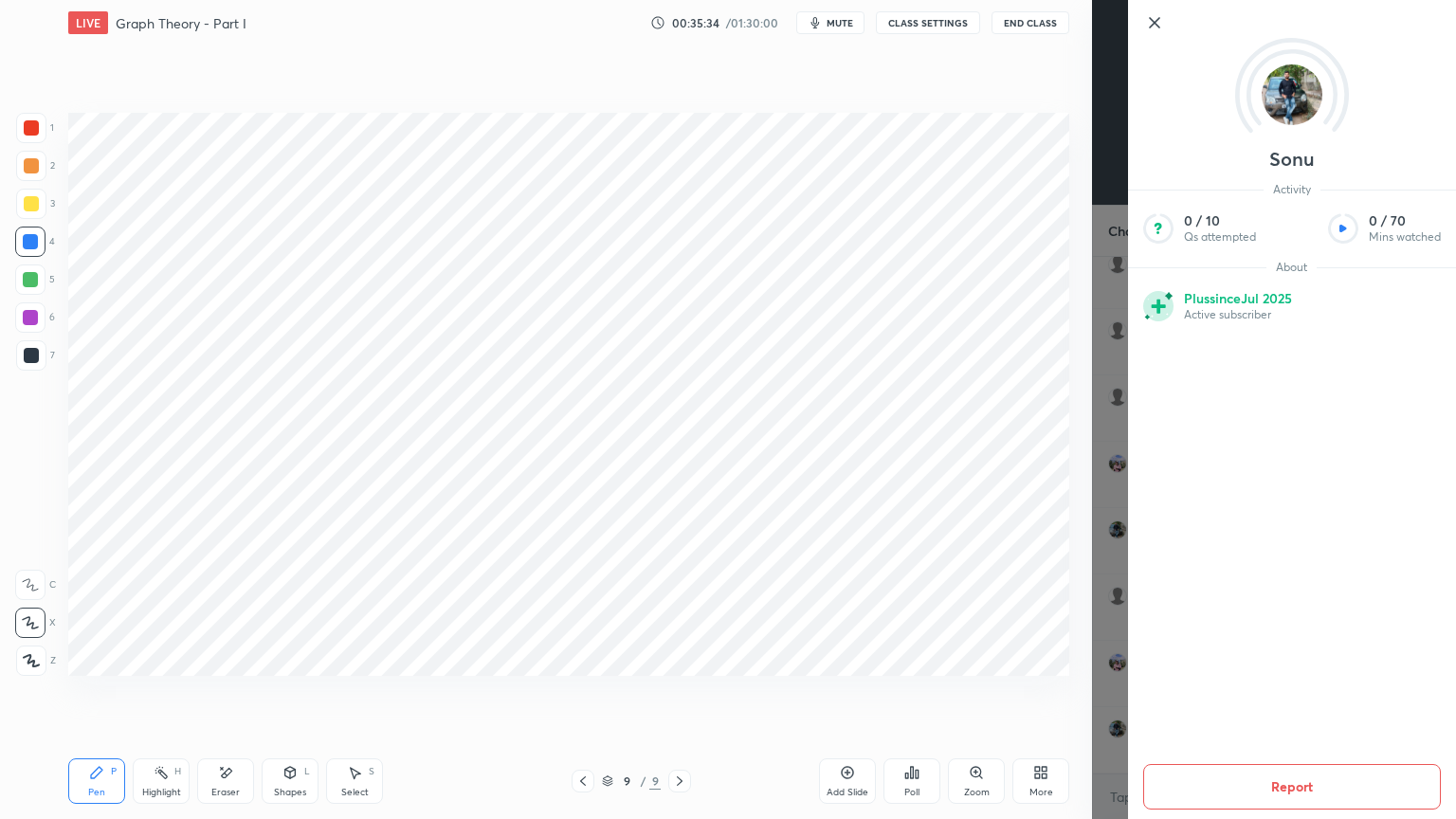 click on "Setting up your live class Poll for   secs No correct answer Start poll" at bounding box center (569, 394) 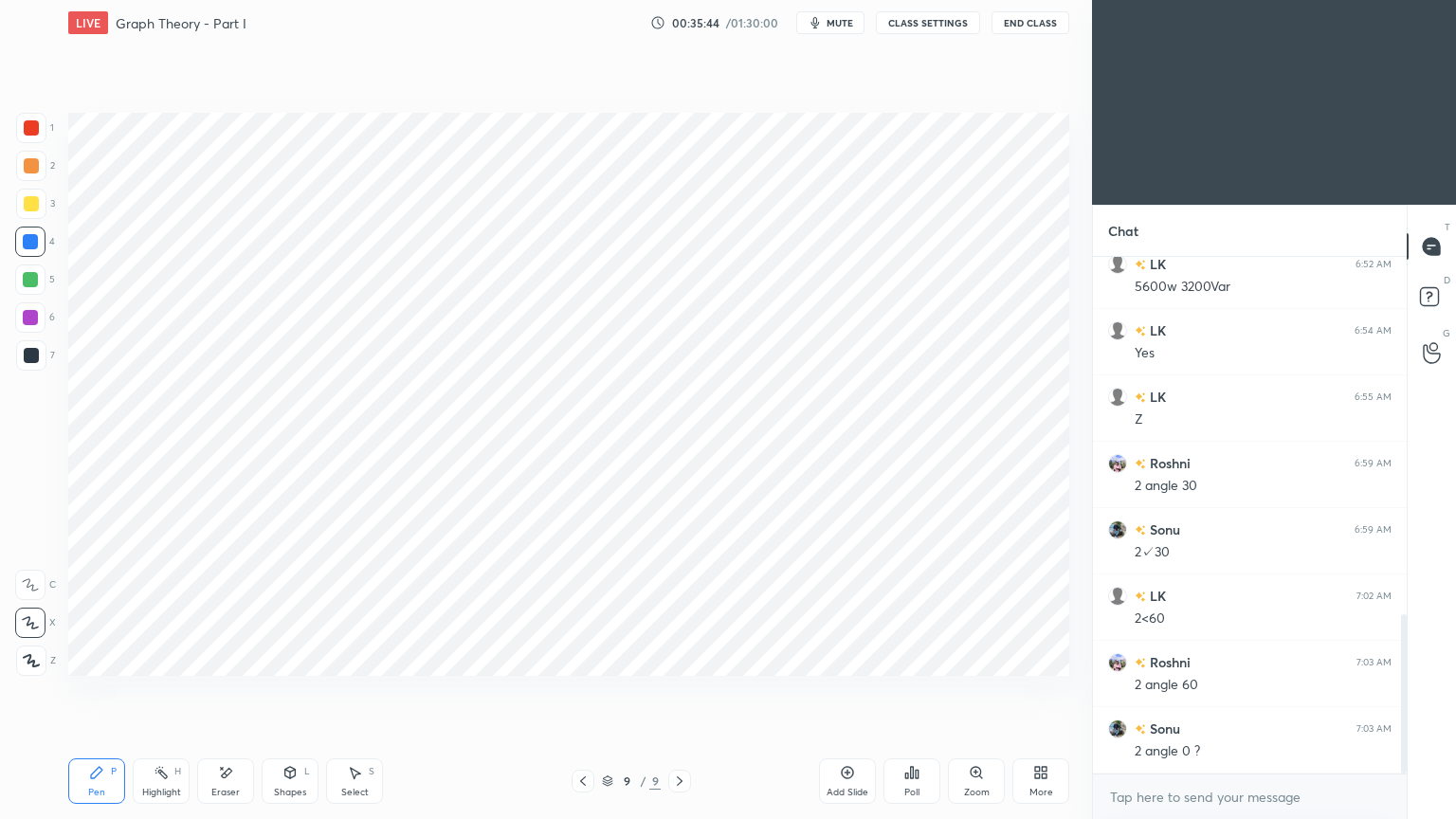 click 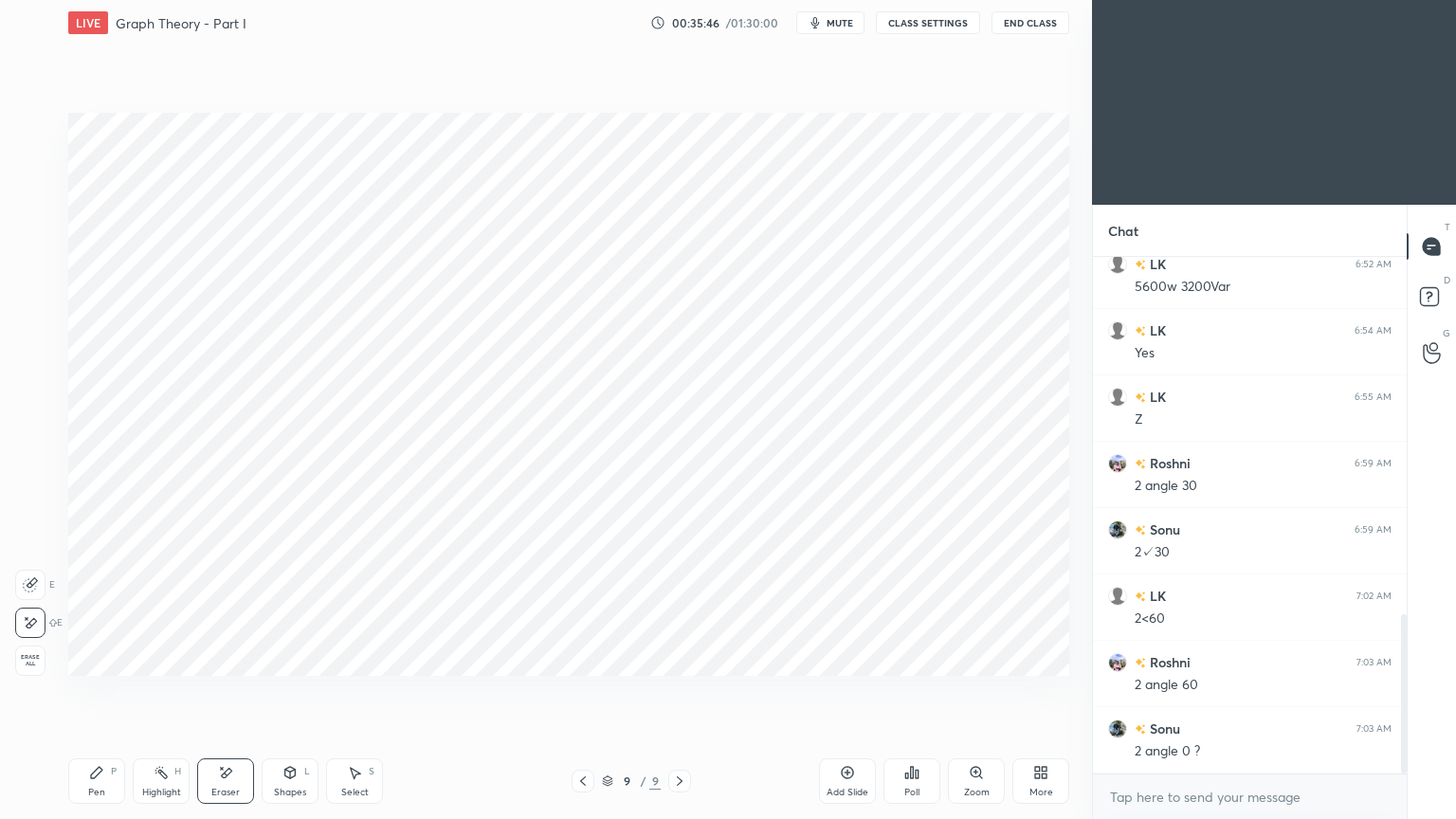 click on "Pen P" at bounding box center (97, 781) 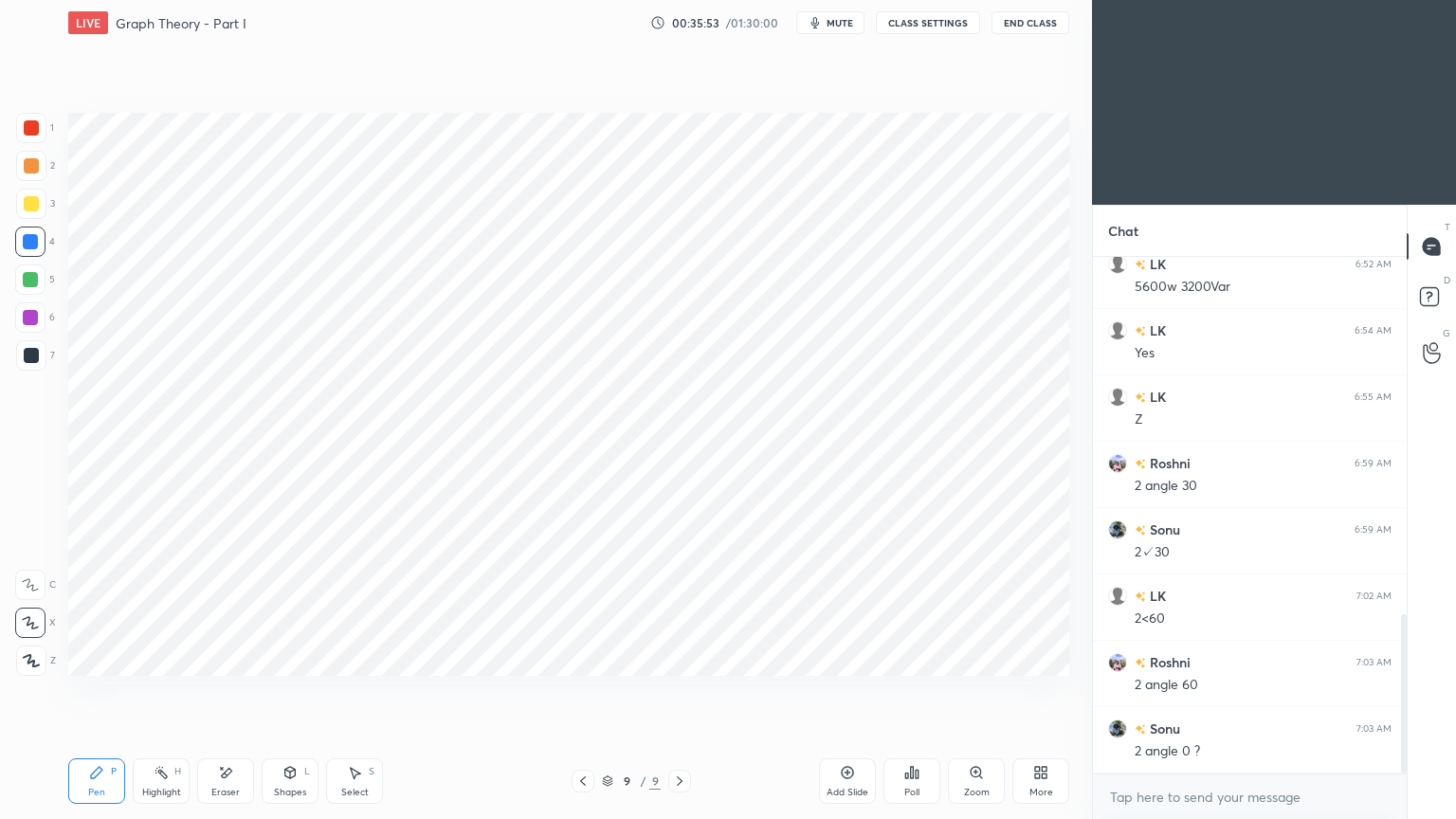 click at bounding box center [30, 318] 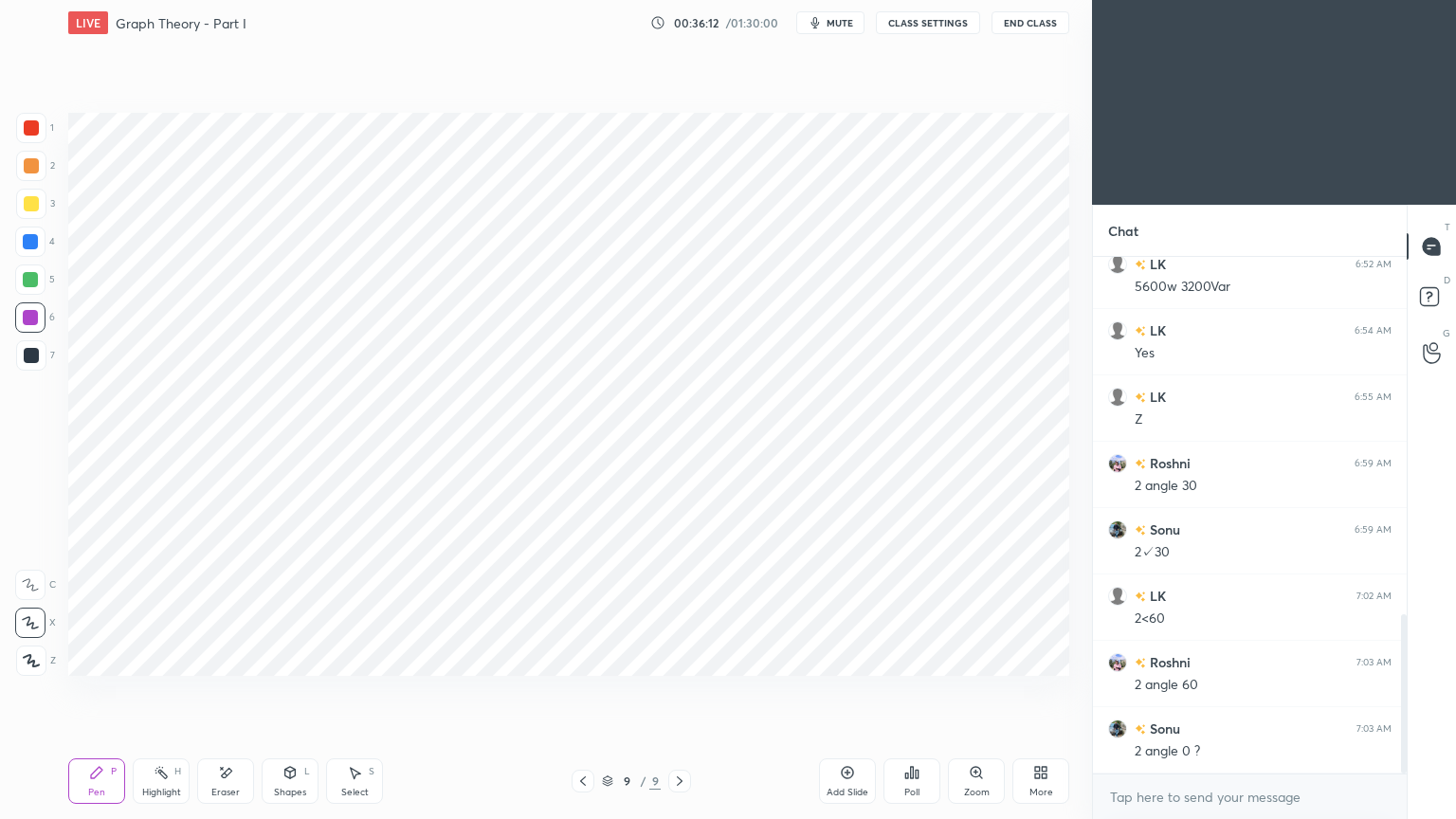 click at bounding box center (31, 355) 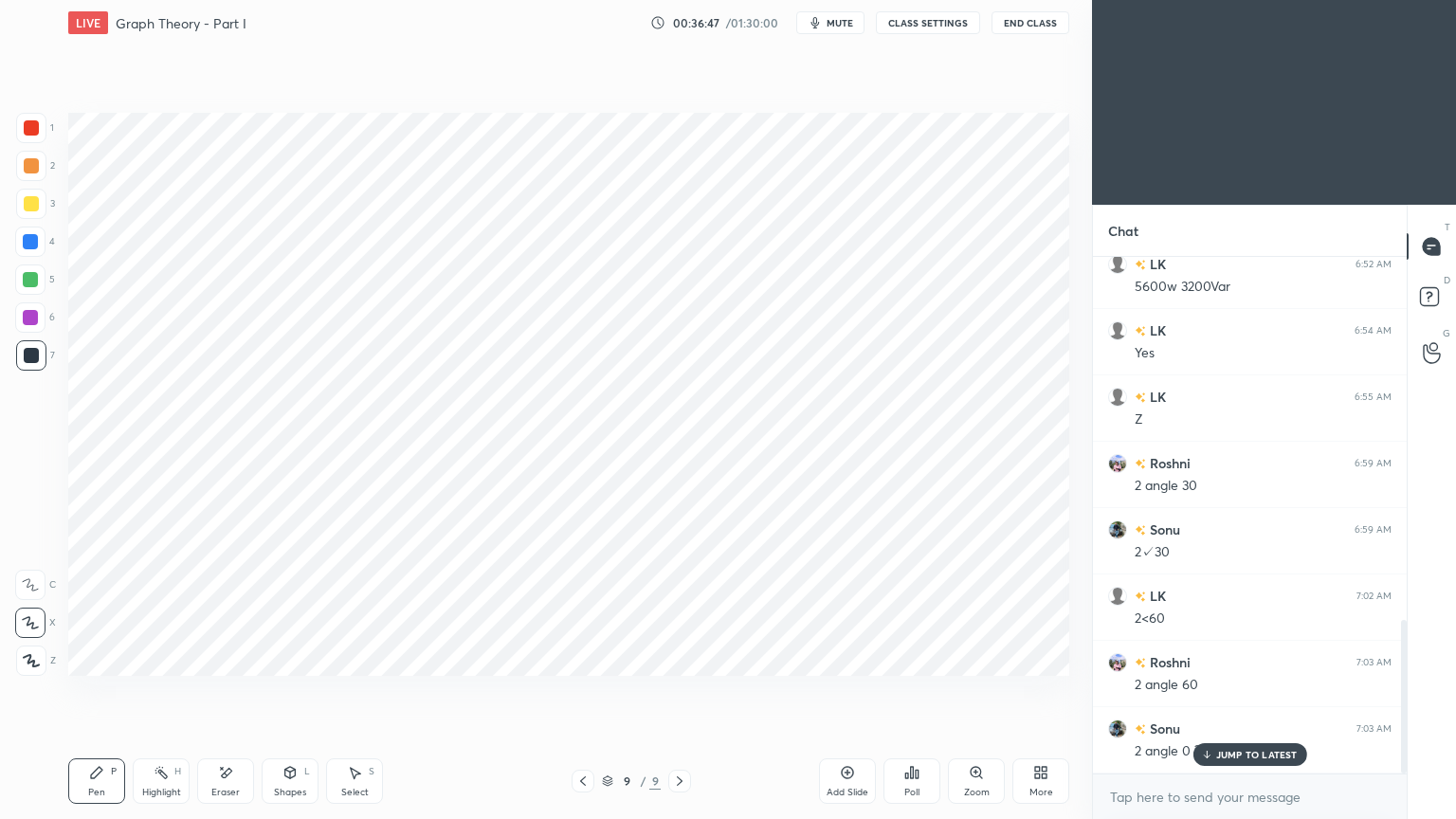 scroll, scrollTop: 1225, scrollLeft: 0, axis: vertical 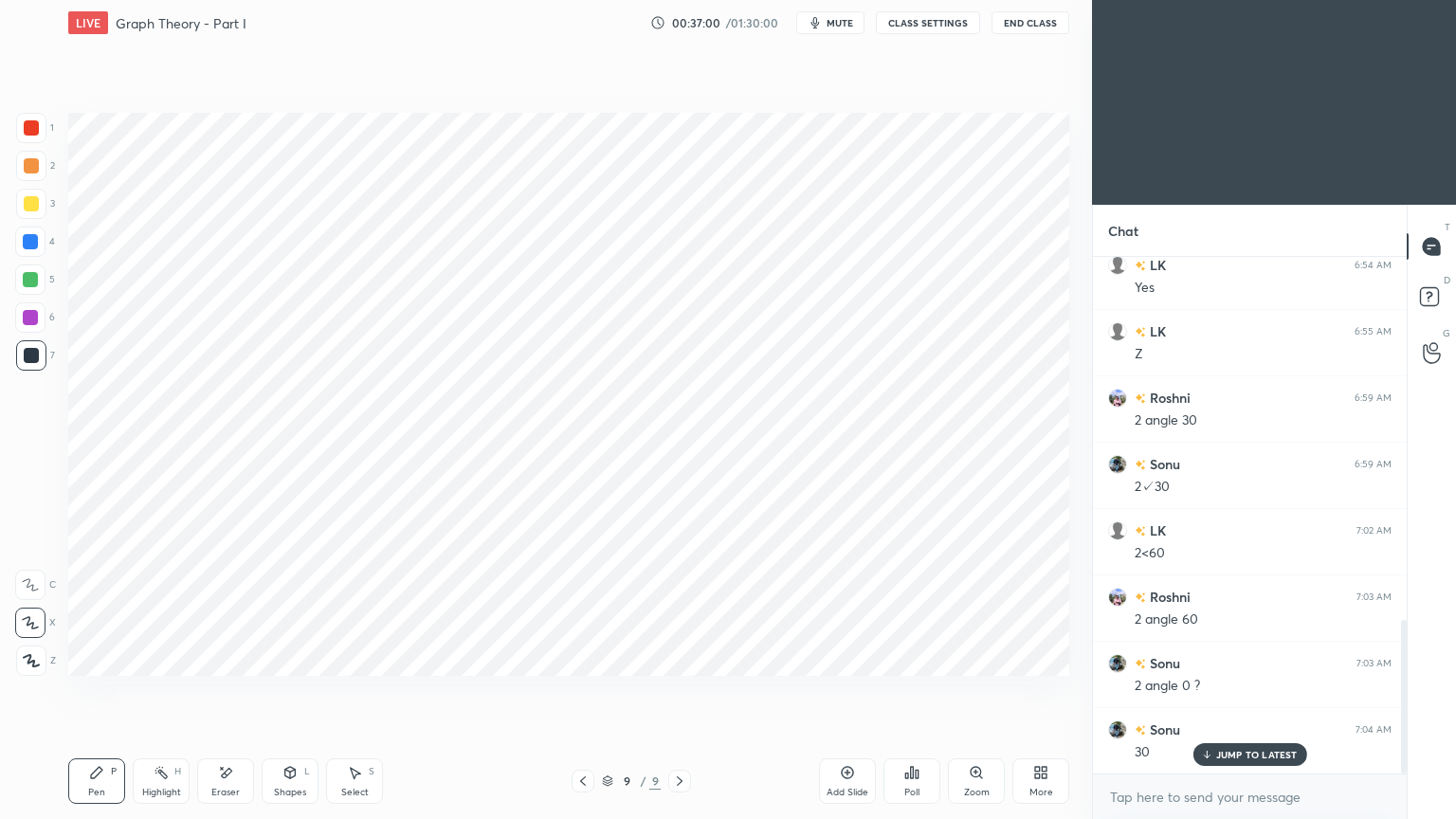 click at bounding box center [31, 166] 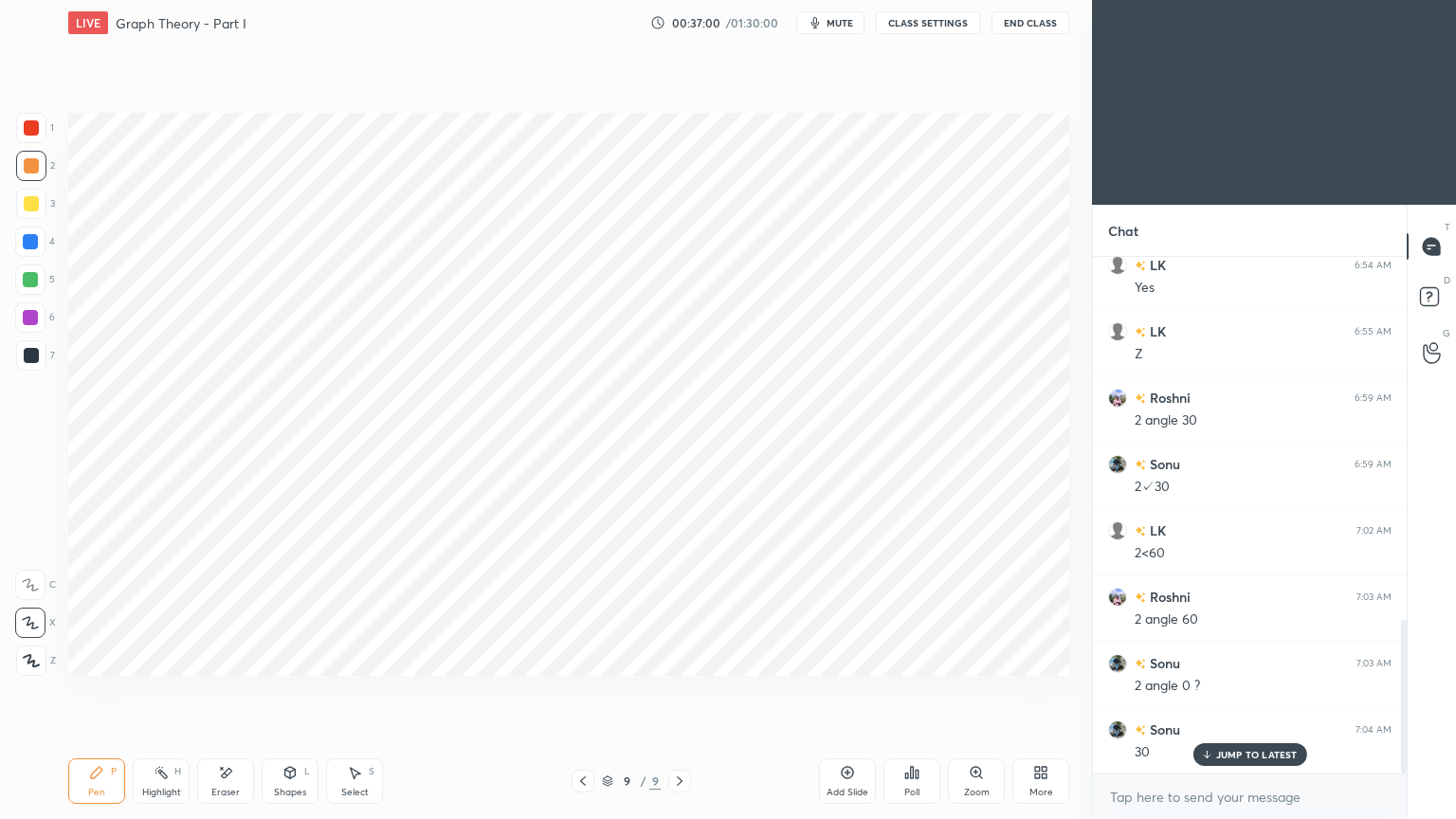 click at bounding box center (30, 280) 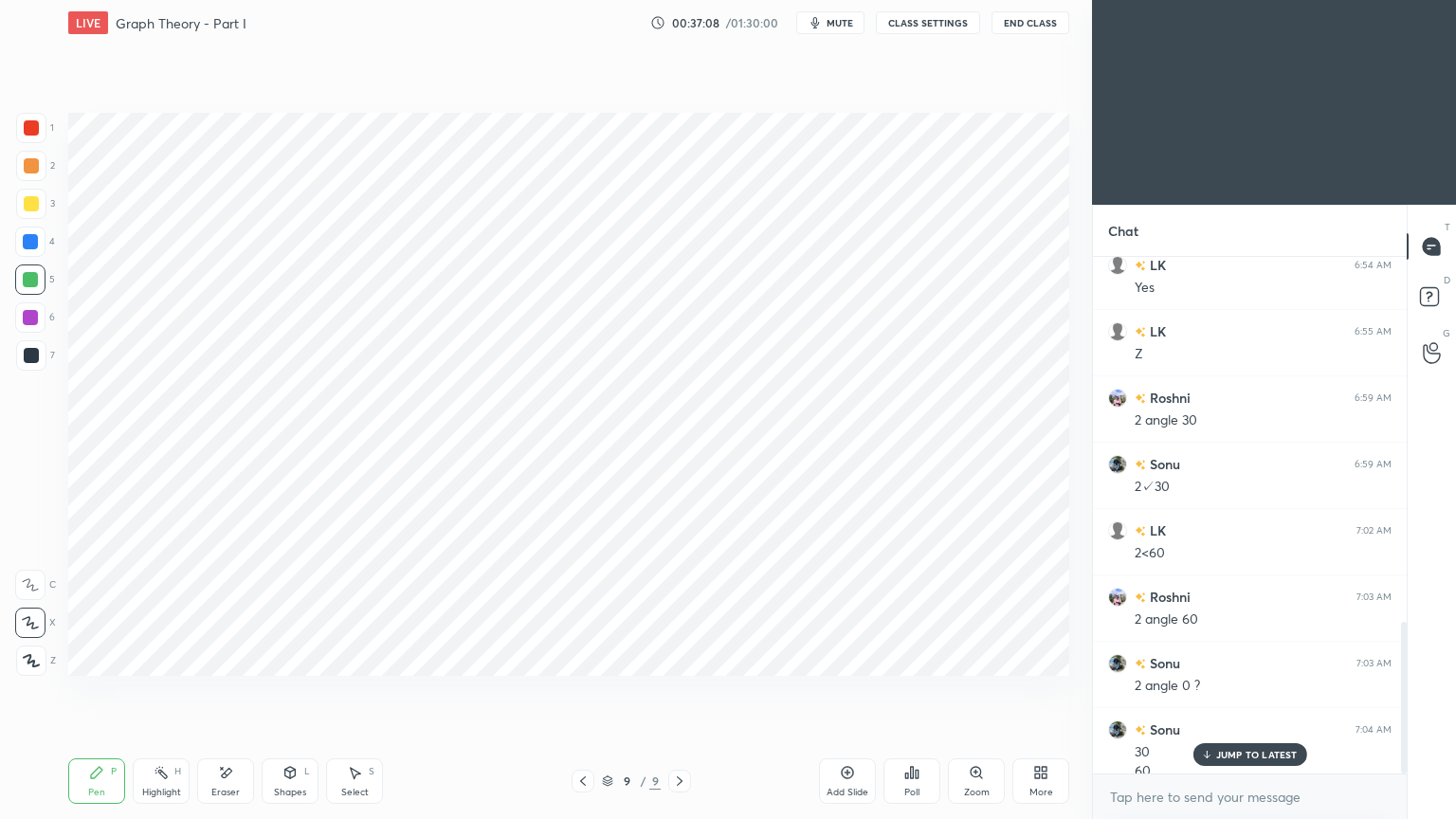 scroll, scrollTop: 1244, scrollLeft: 0, axis: vertical 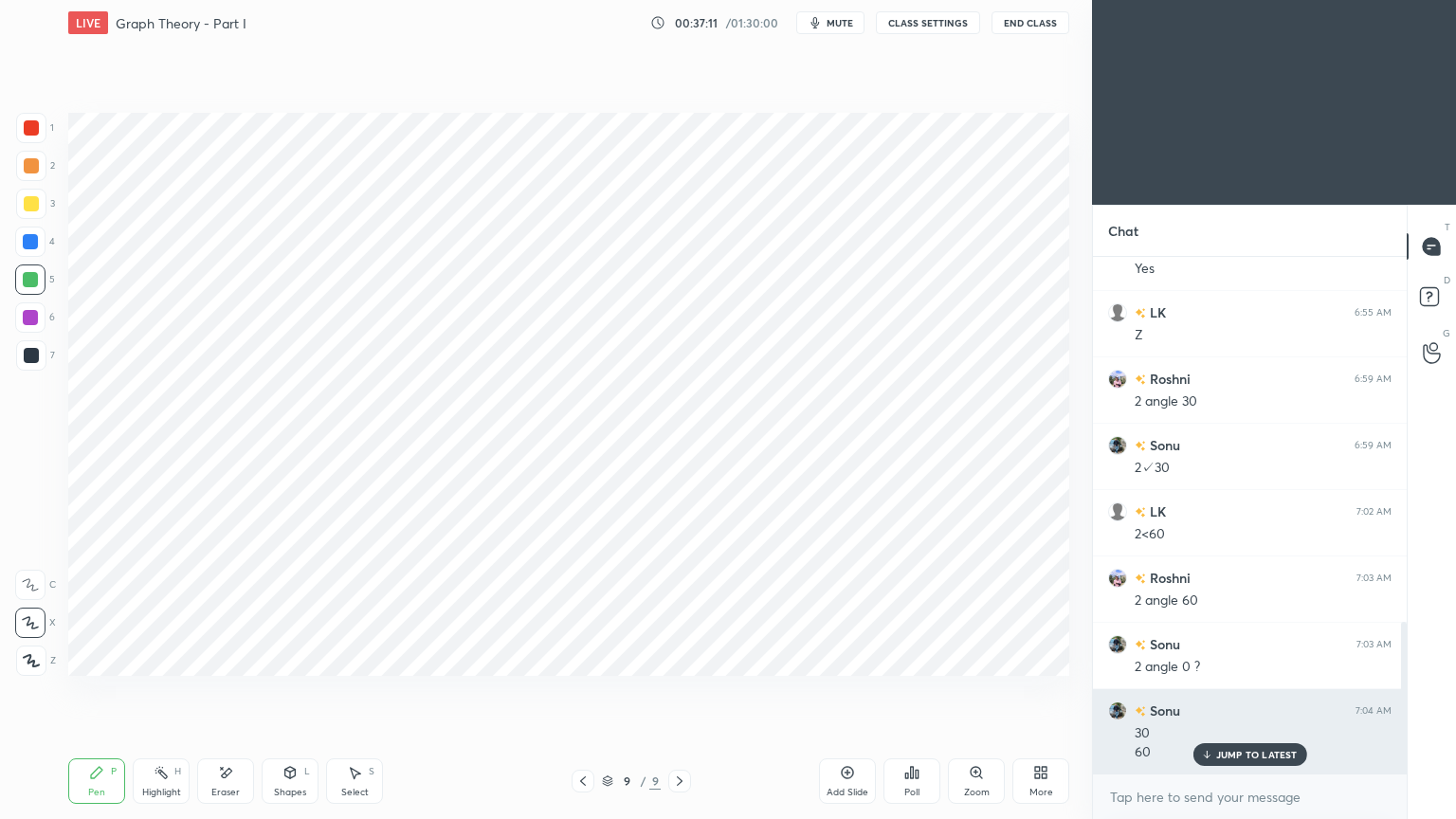 click on "JUMP TO LATEST" at bounding box center (1257, 755) 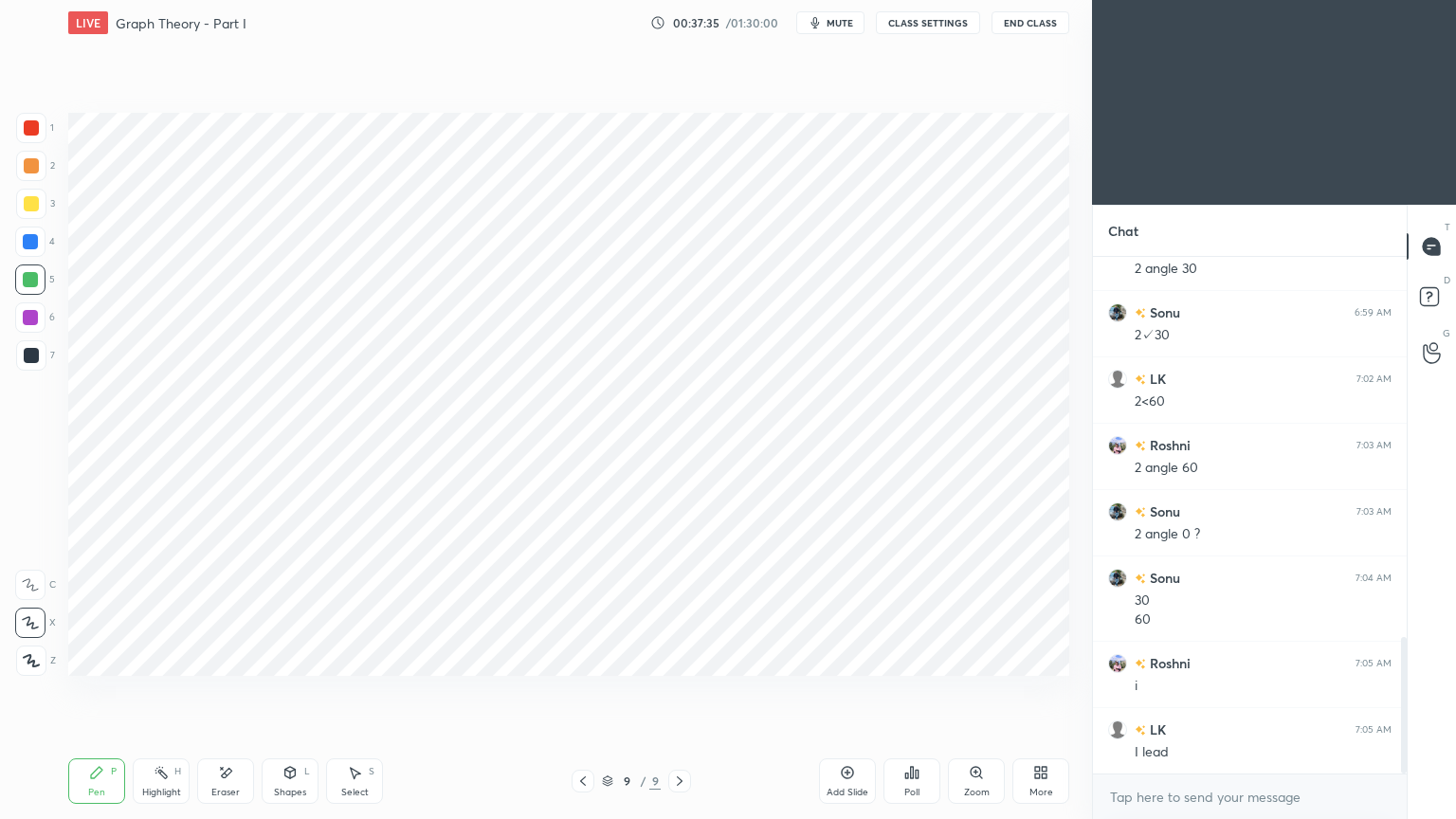 scroll, scrollTop: 1444, scrollLeft: 0, axis: vertical 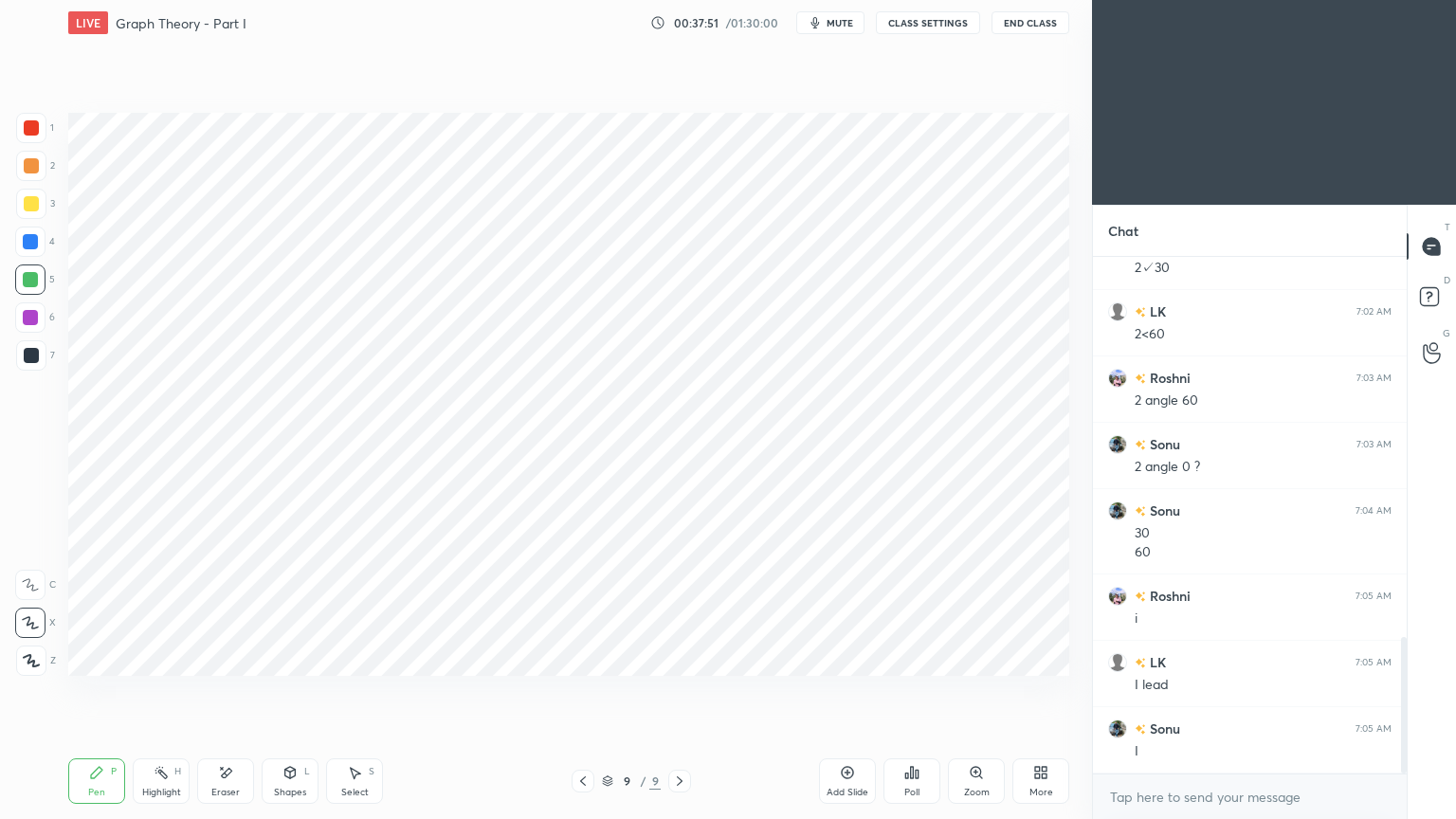 click on "1" at bounding box center [35, 128] 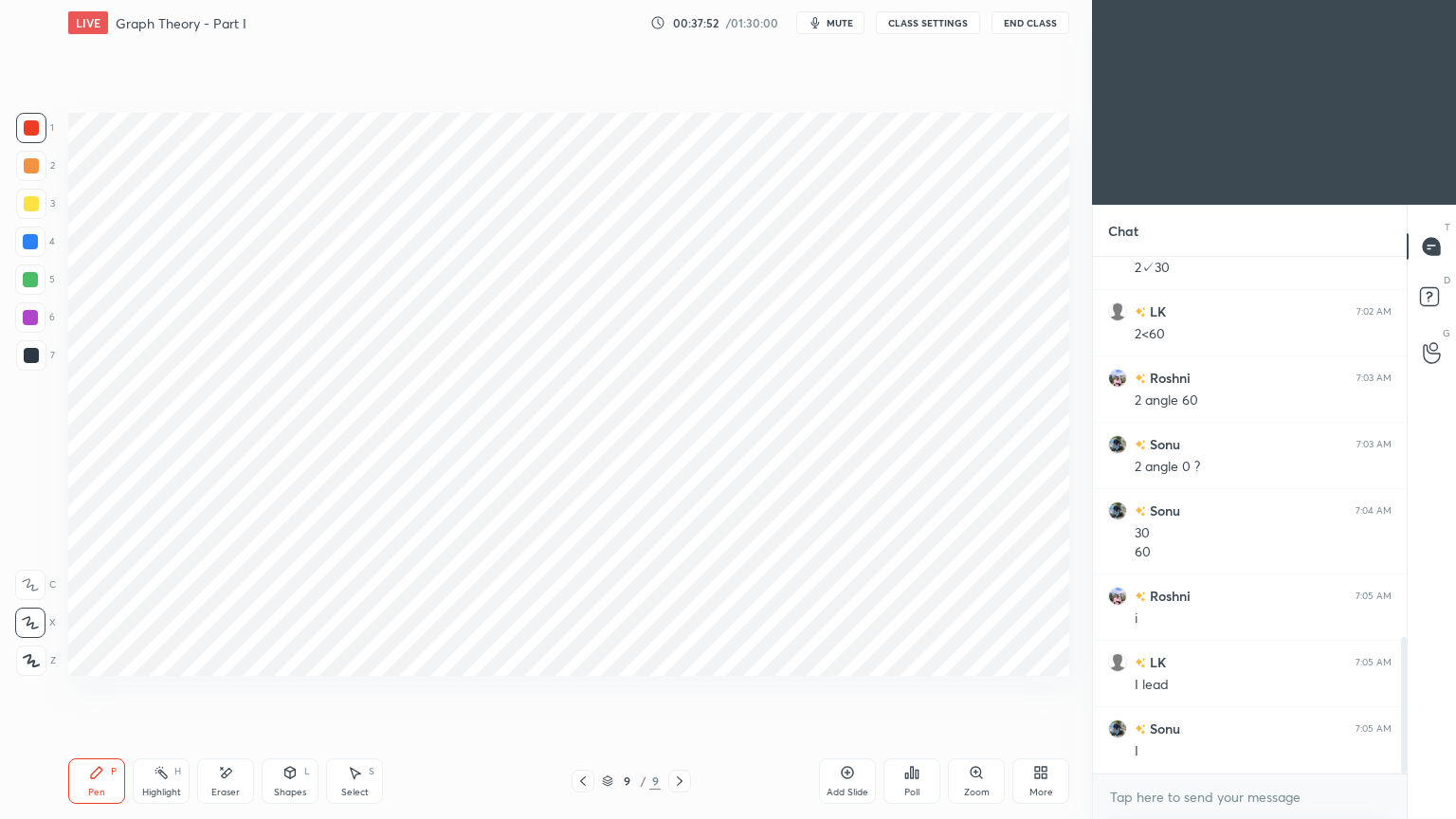 click 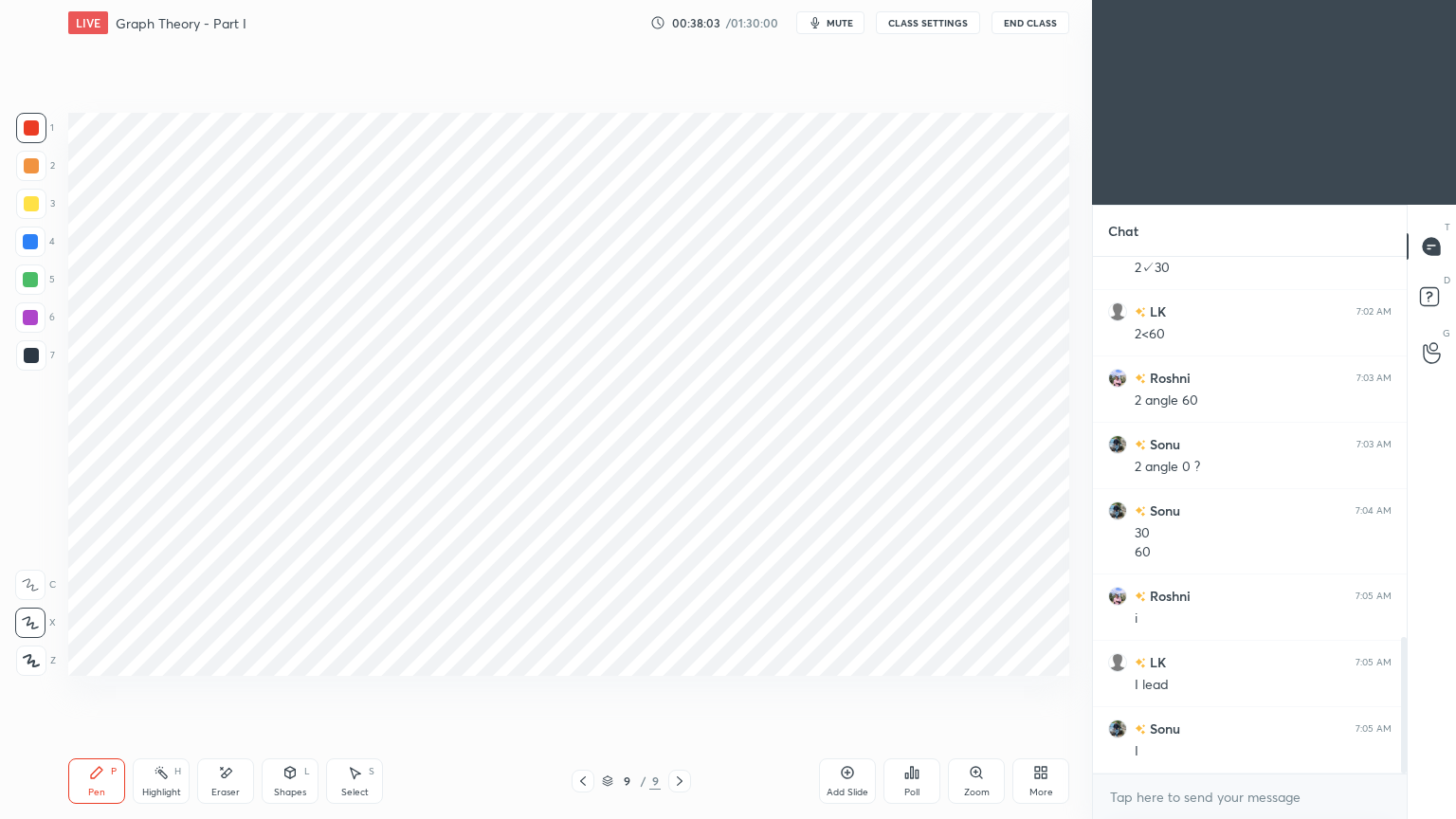 click on "Add Slide" at bounding box center (847, 781) 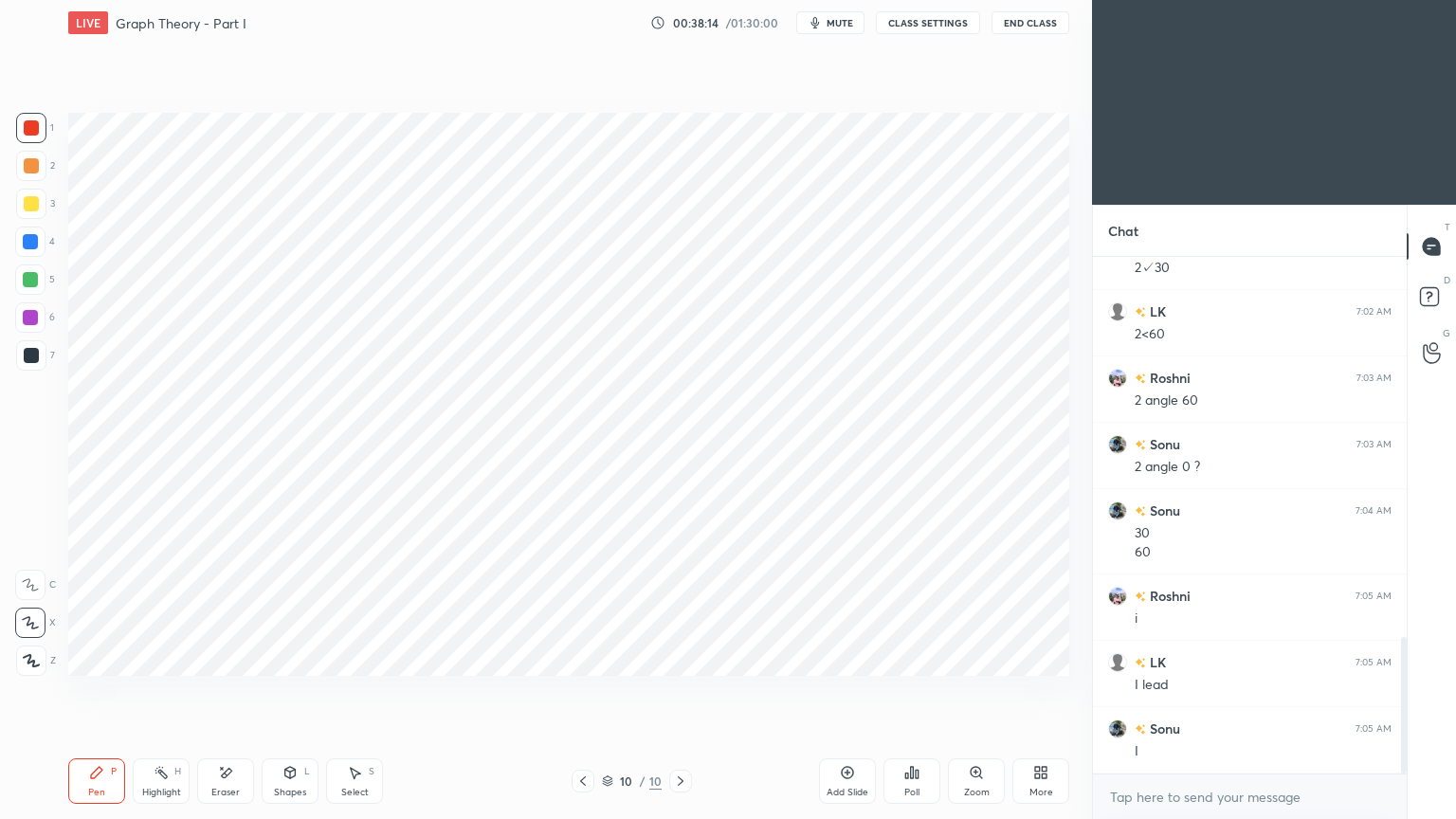 click on "1 2 3 4 5 6 7 C X Z E E Erase all   H H" at bounding box center [30, 394] 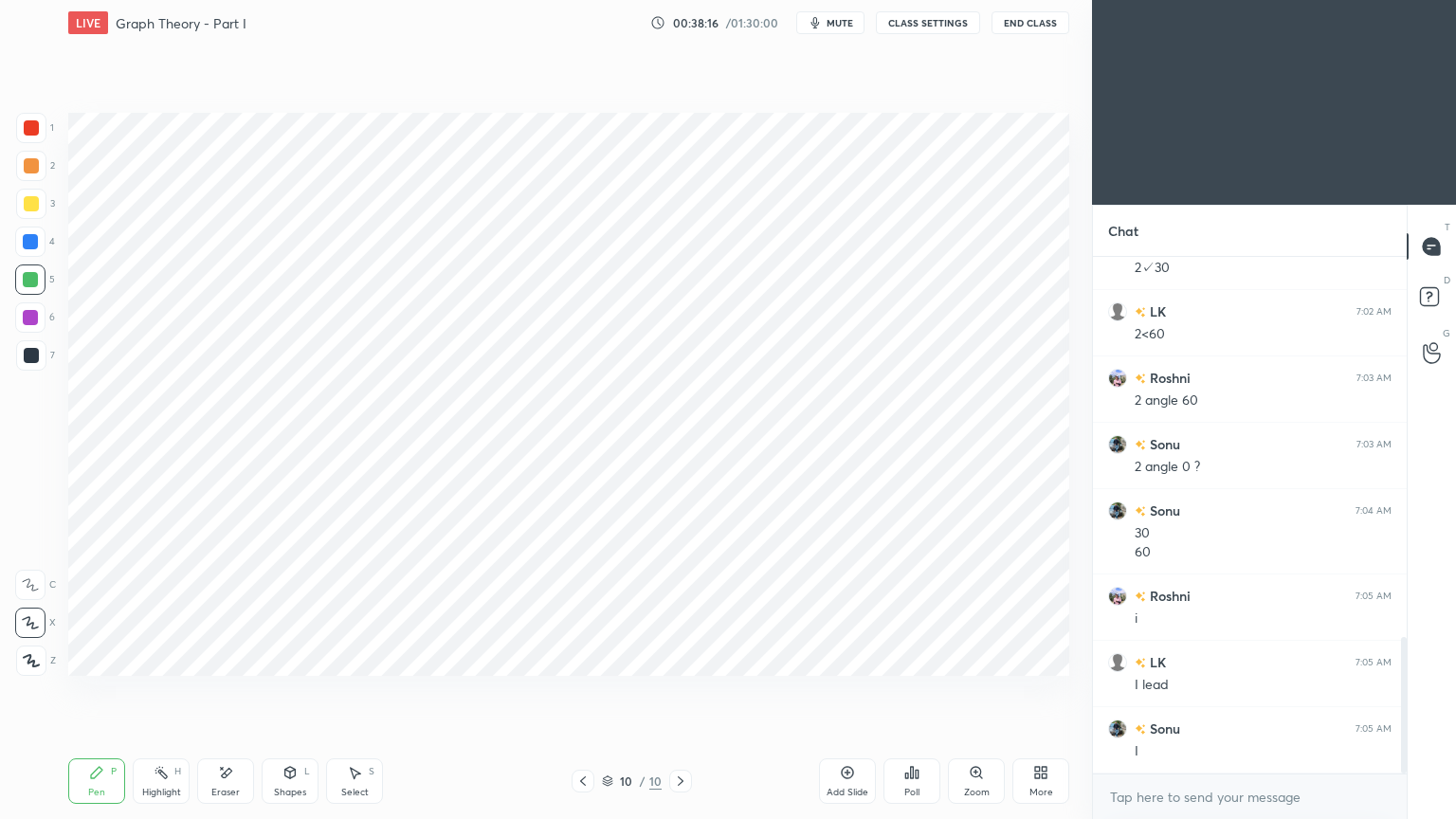click 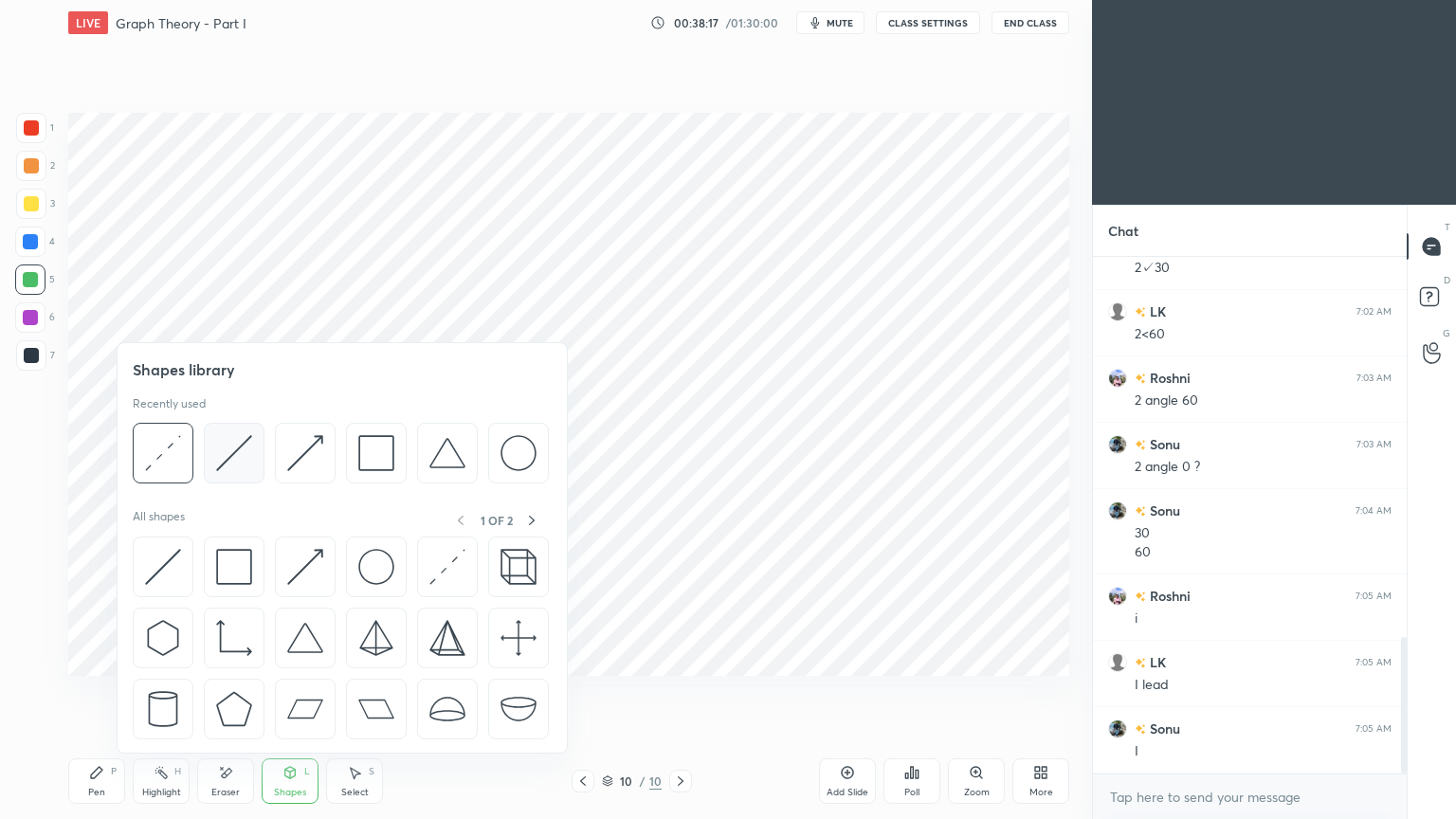 click at bounding box center (234, 453) 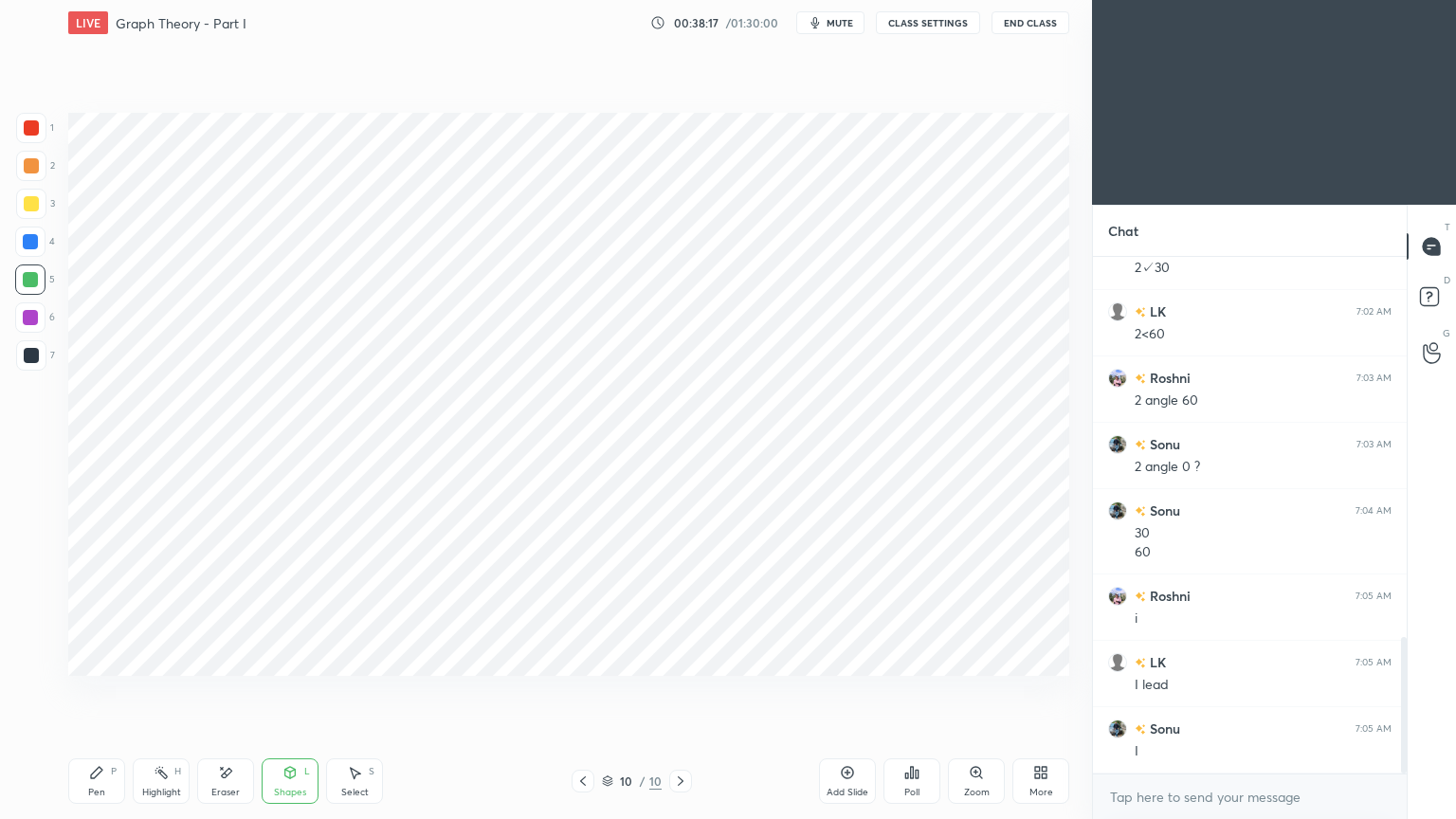 click on "Shapes" at bounding box center [290, 792] 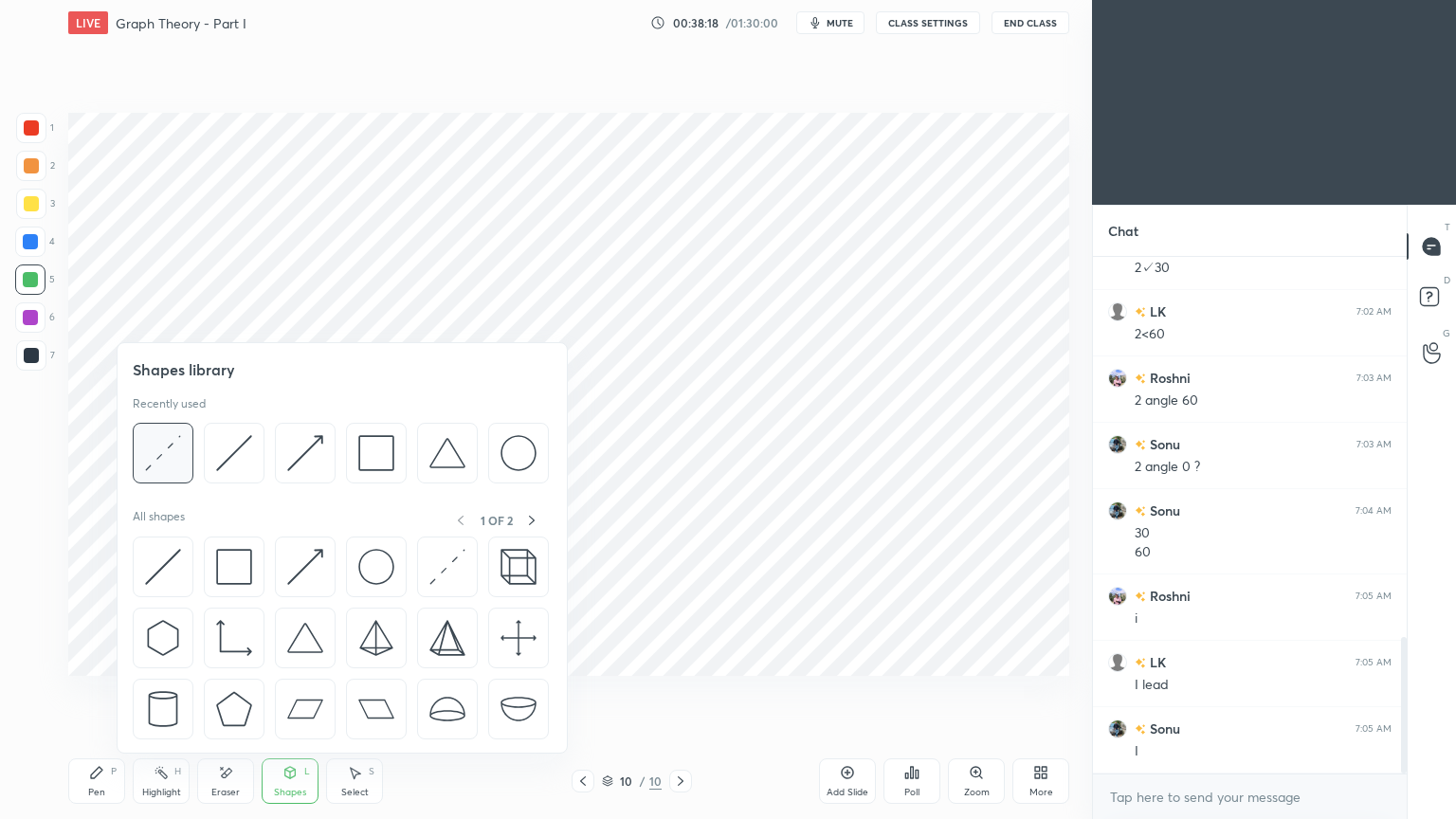 click at bounding box center [163, 453] 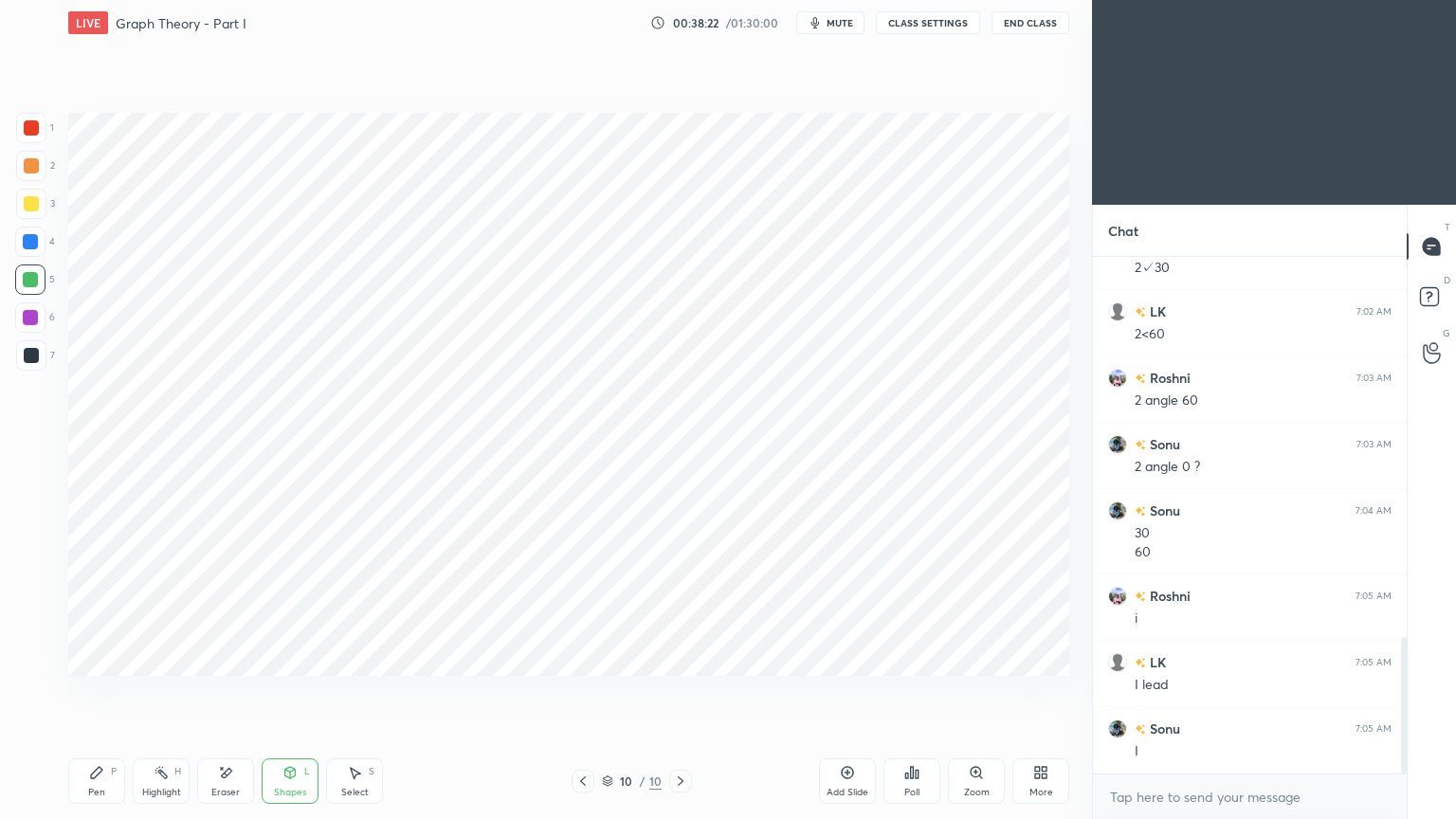 click at bounding box center [30, 242] 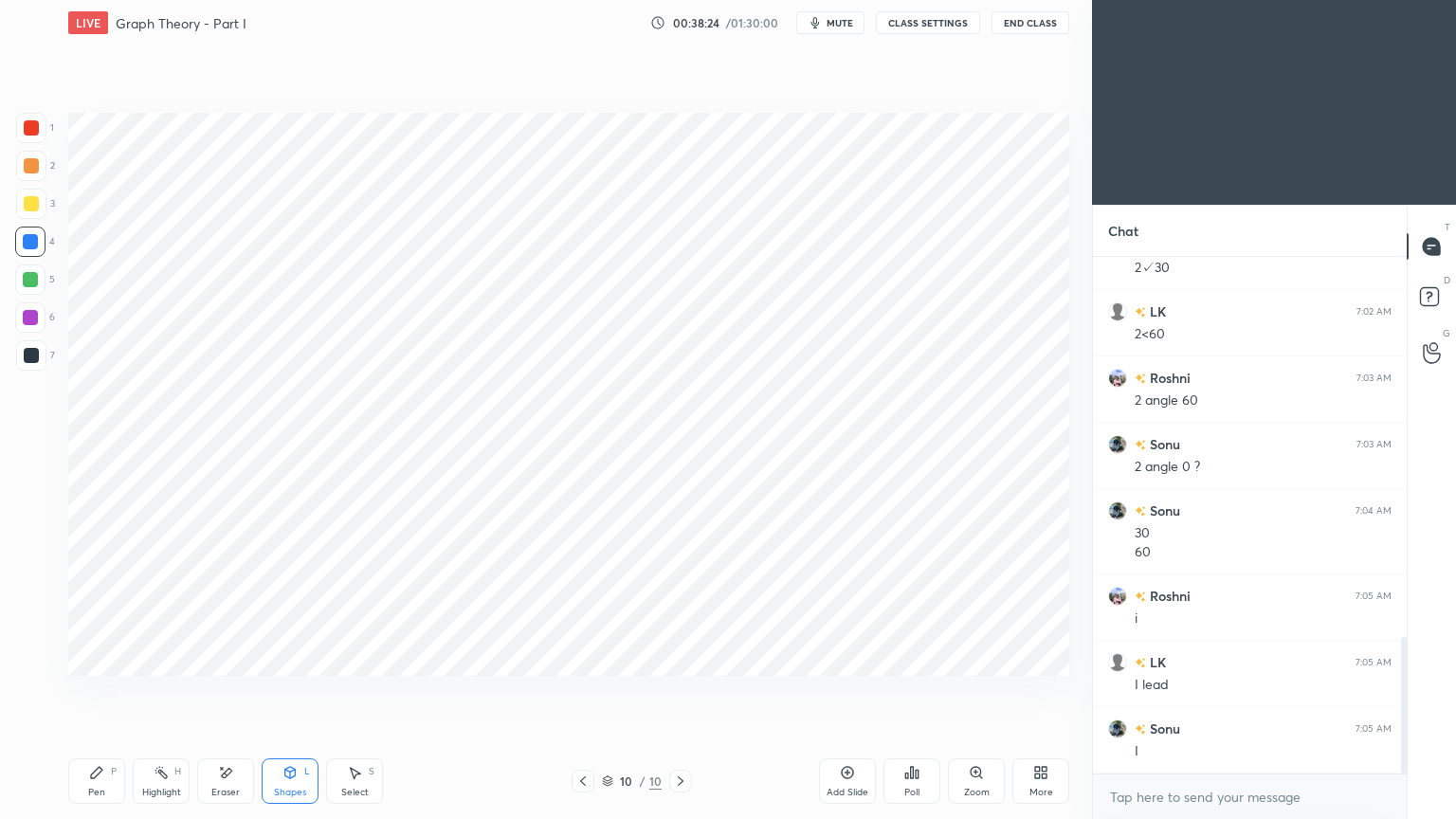 click on "Pen P" at bounding box center [97, 781] 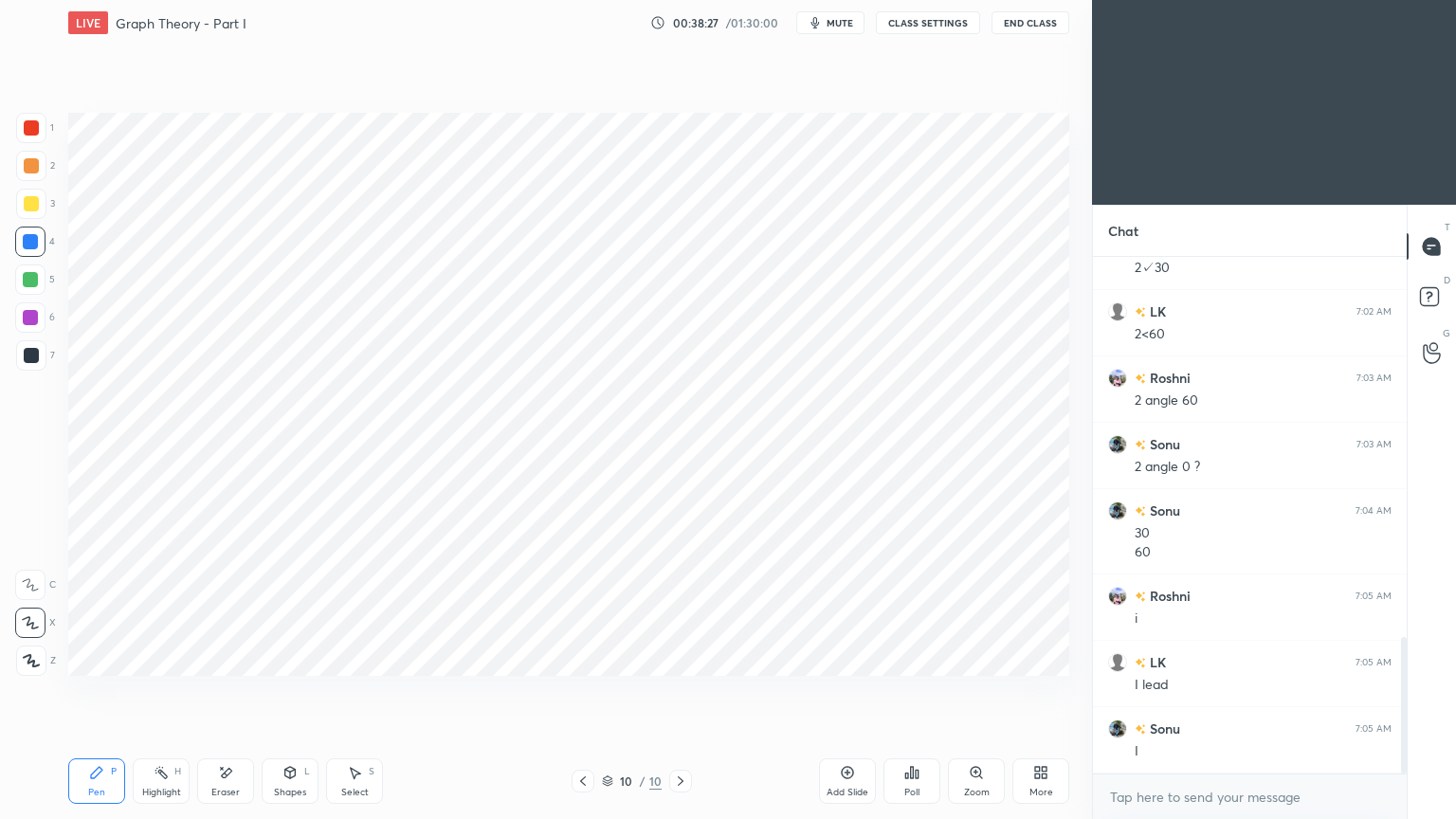 scroll, scrollTop: 1509, scrollLeft: 0, axis: vertical 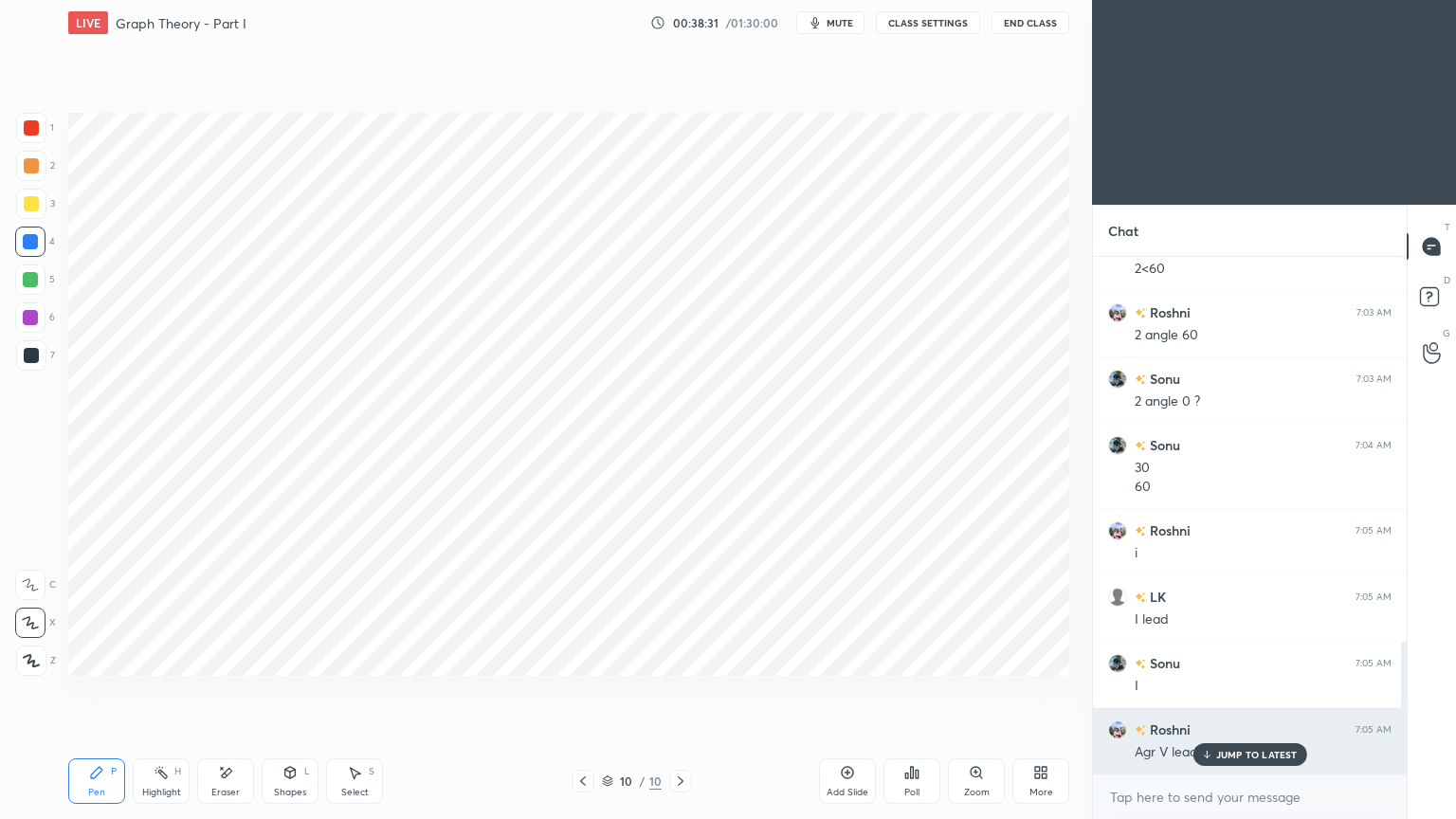 click on "JUMP TO LATEST" at bounding box center [1257, 755] 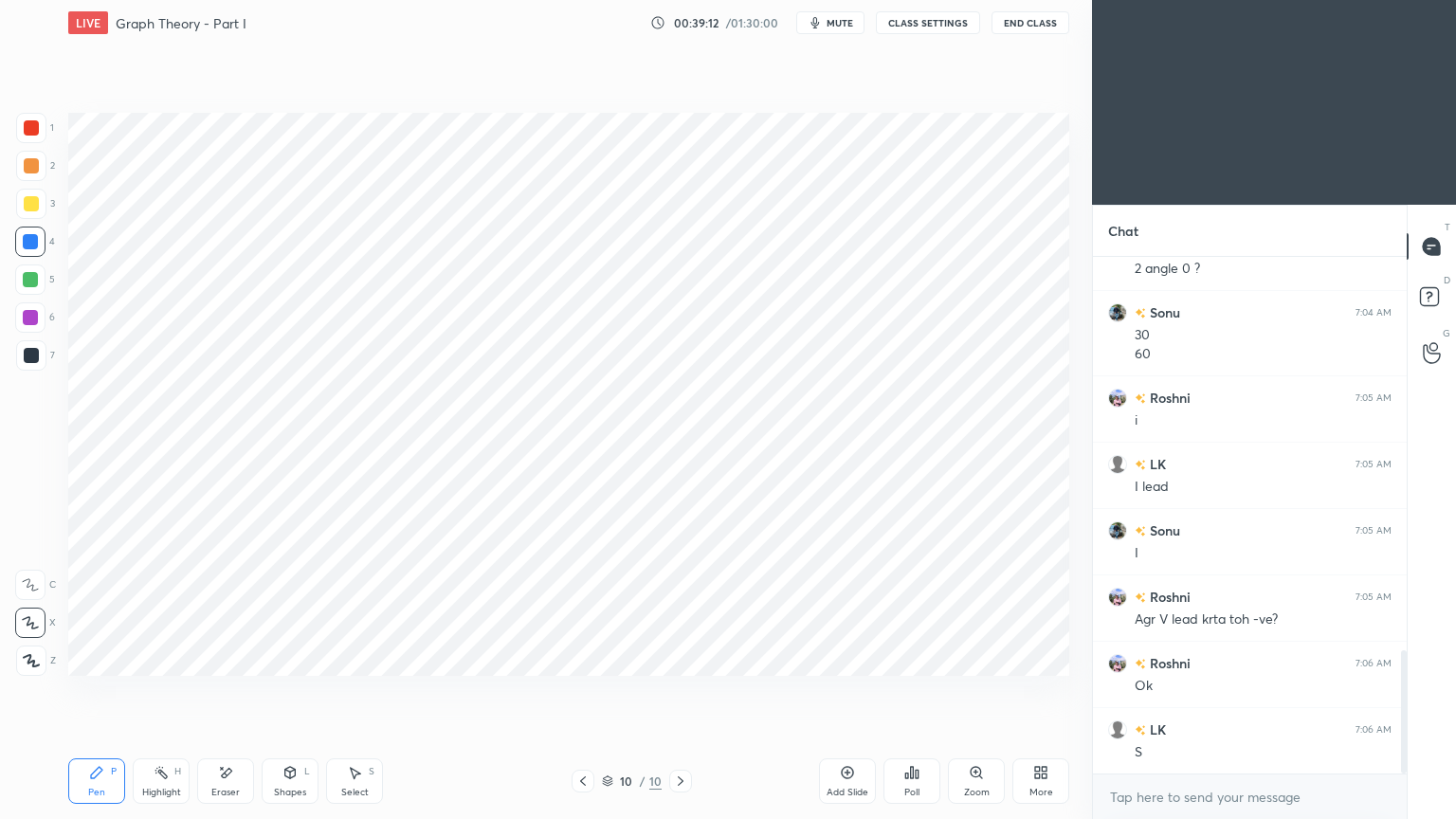 scroll, scrollTop: 1709, scrollLeft: 0, axis: vertical 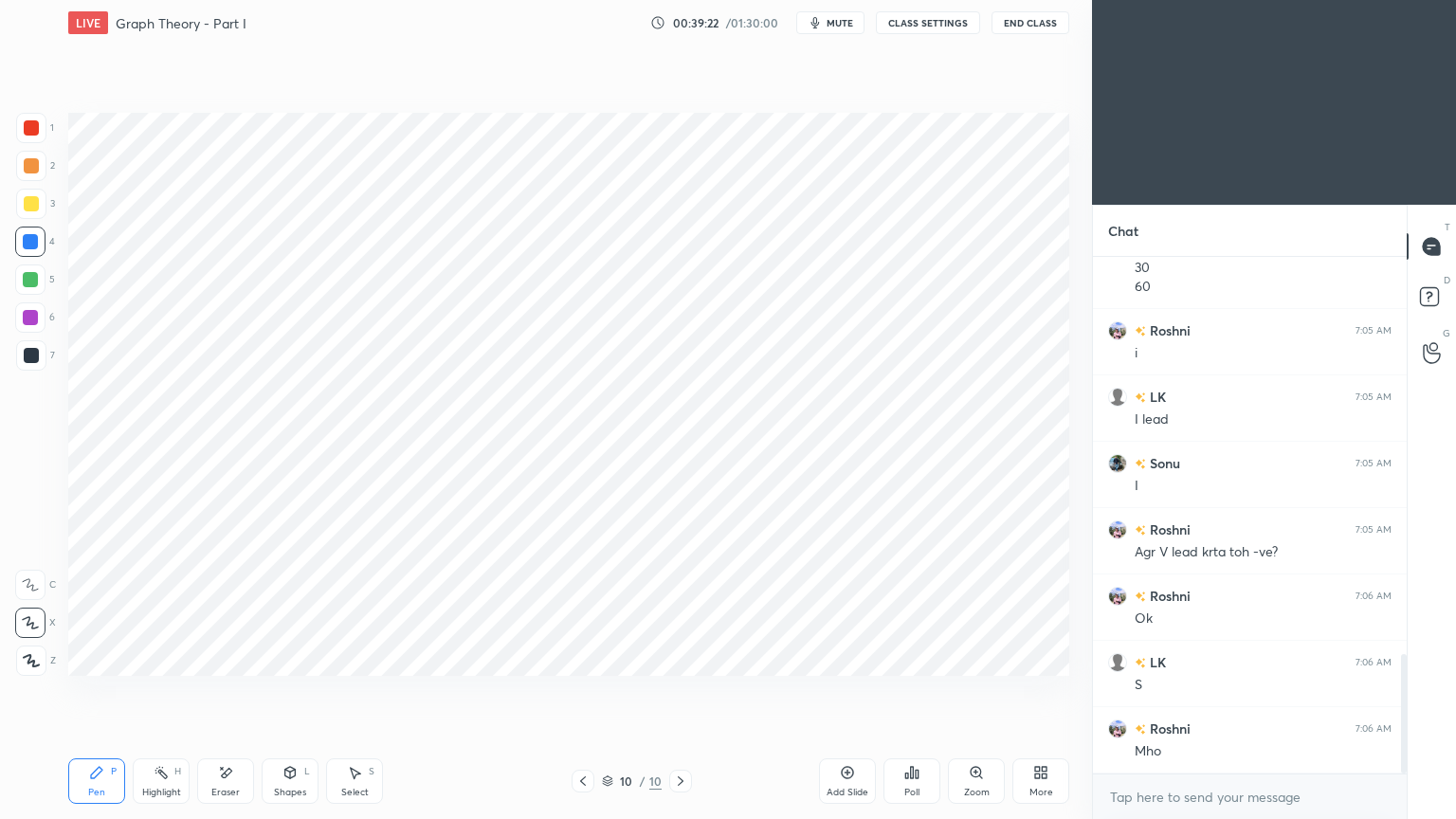 click at bounding box center [30, 318] 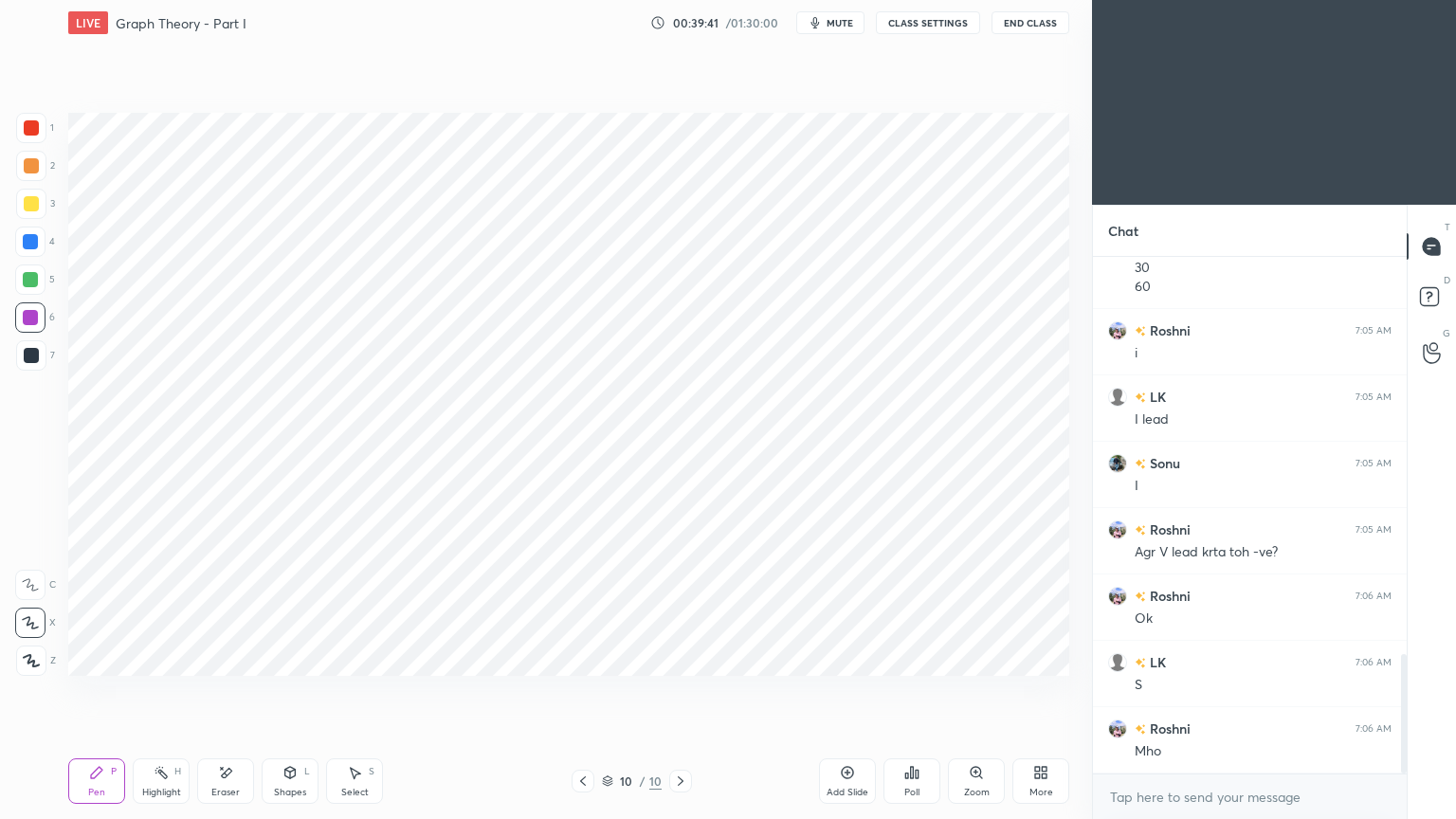click 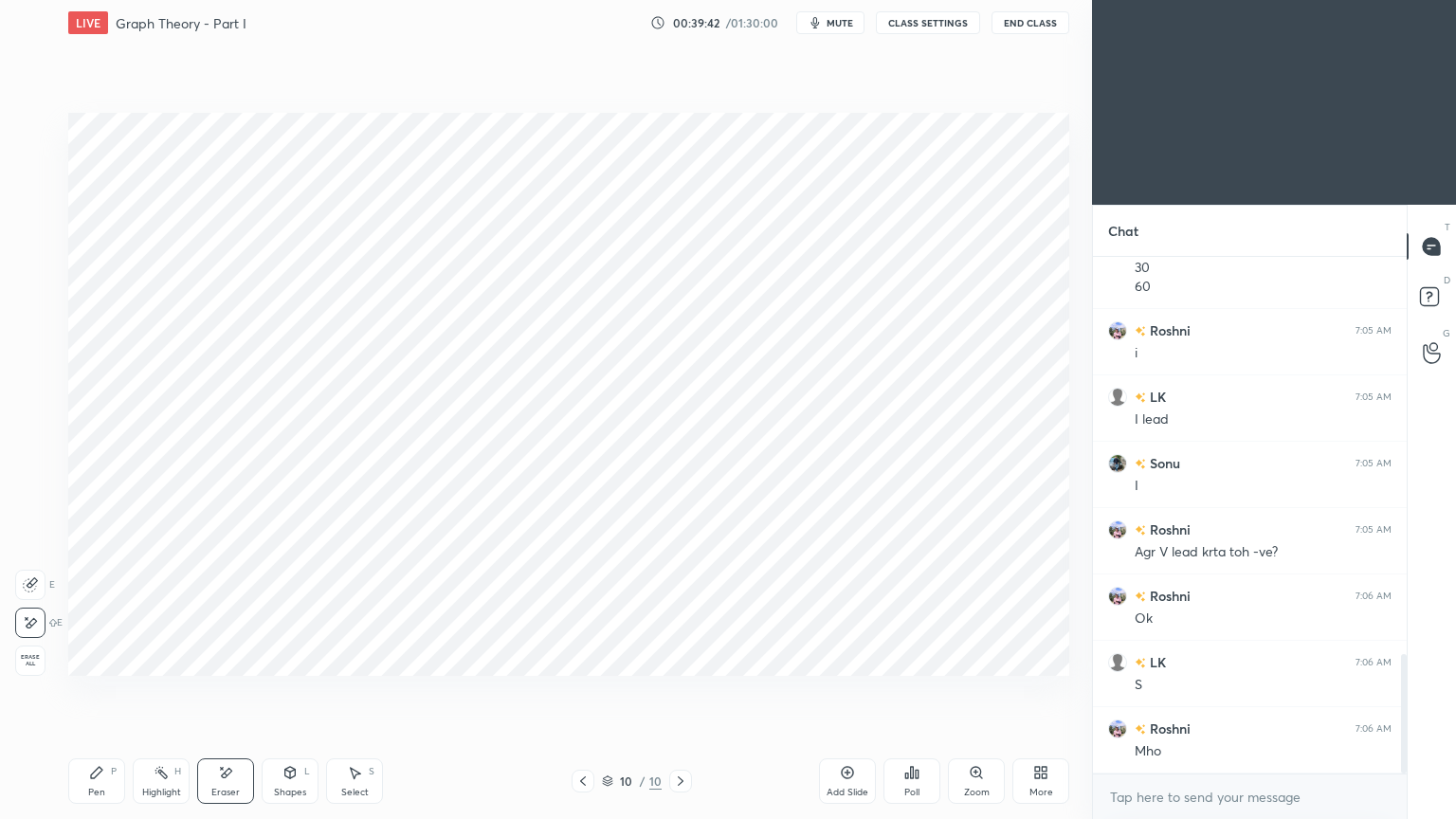 click 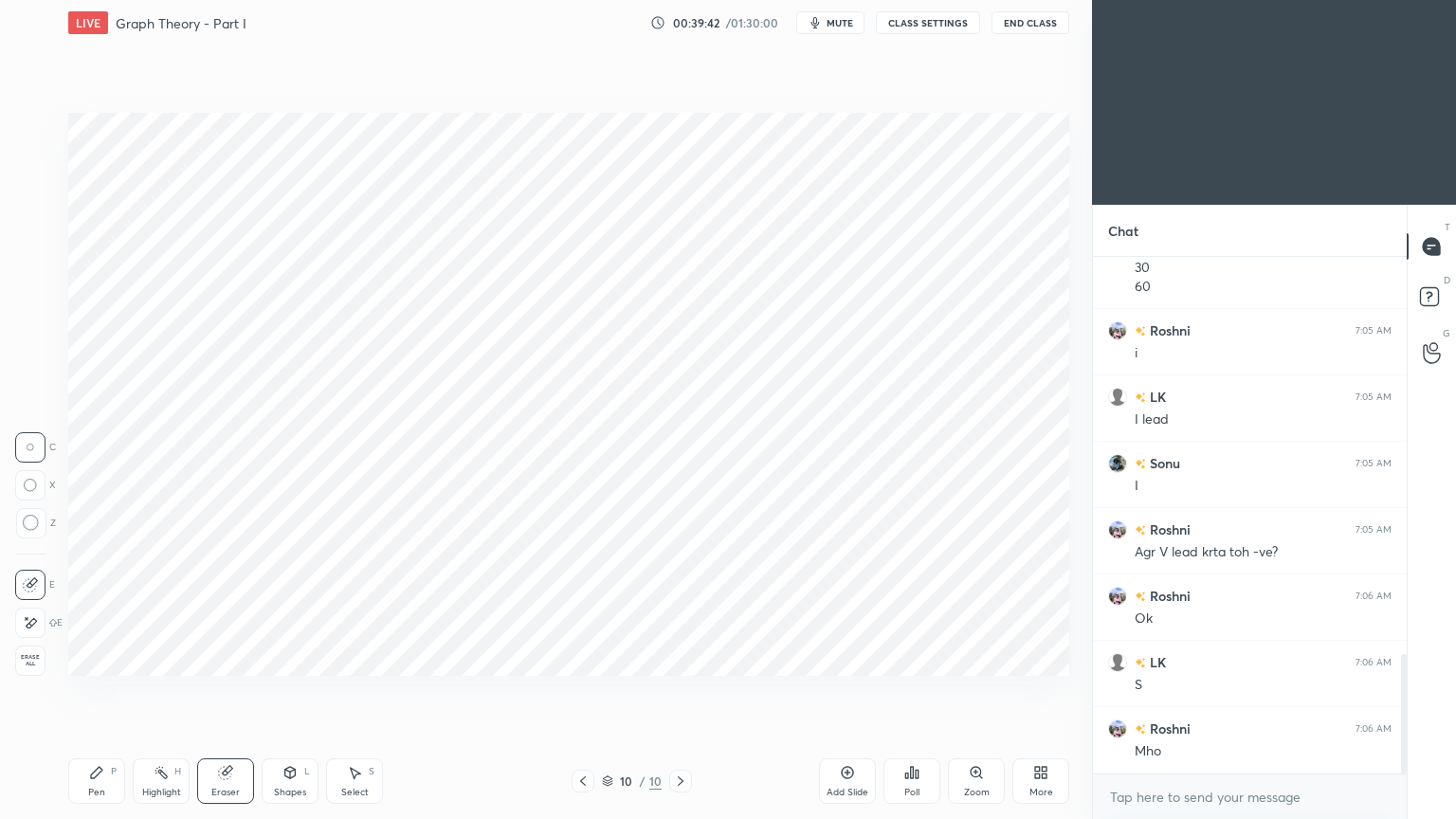 click 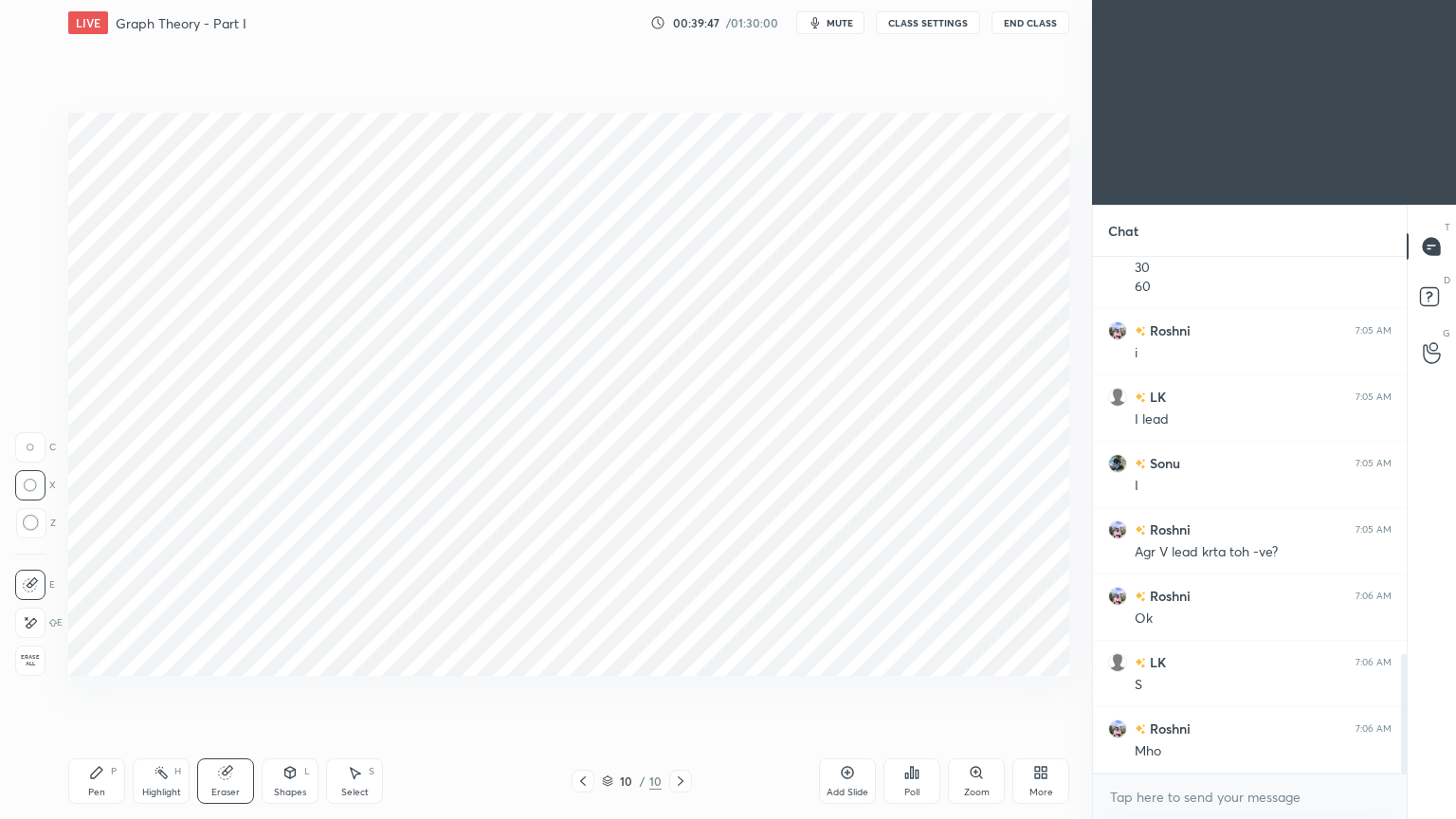 click on "Pen" at bounding box center [97, 792] 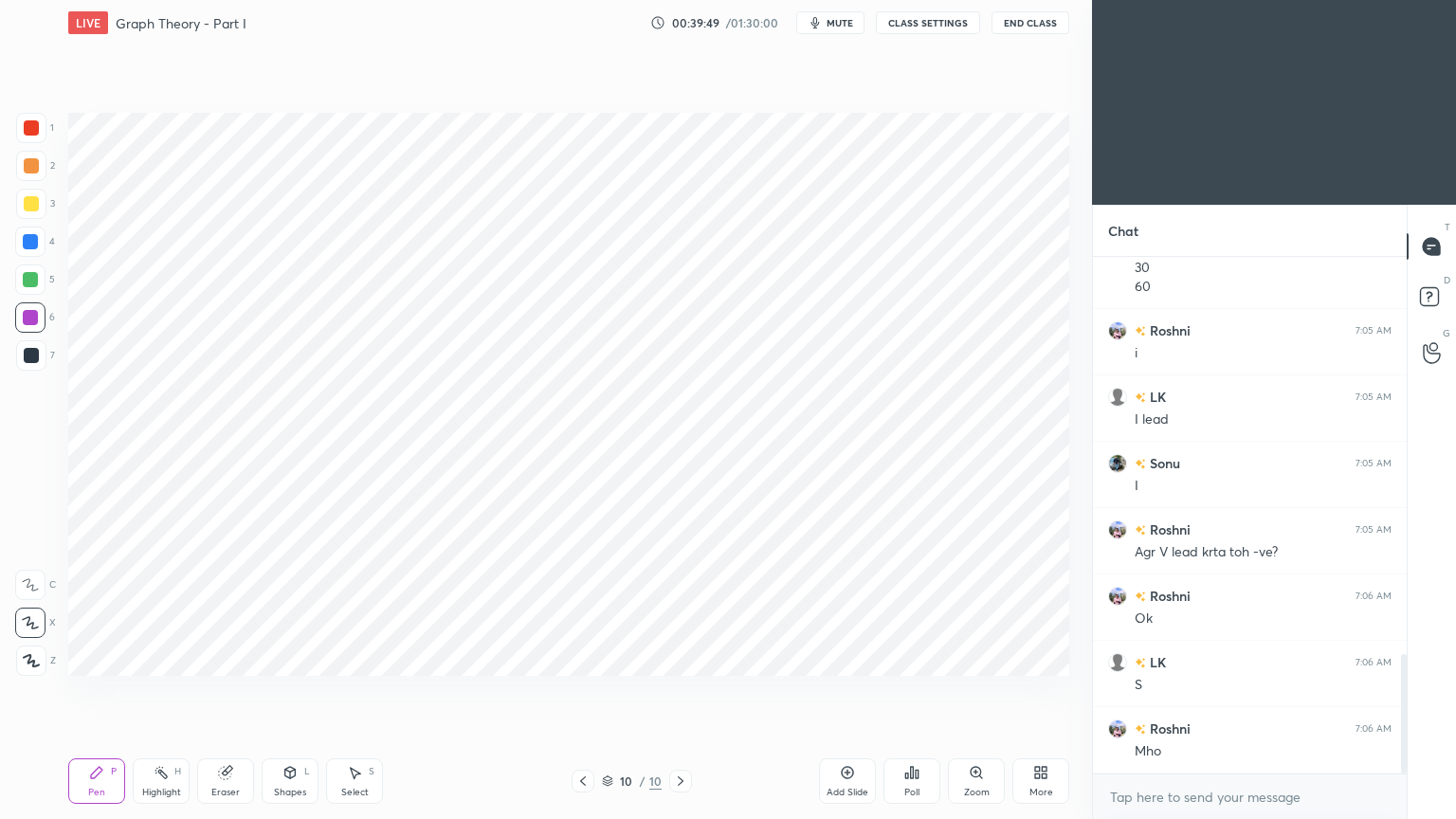 click at bounding box center (31, 128) 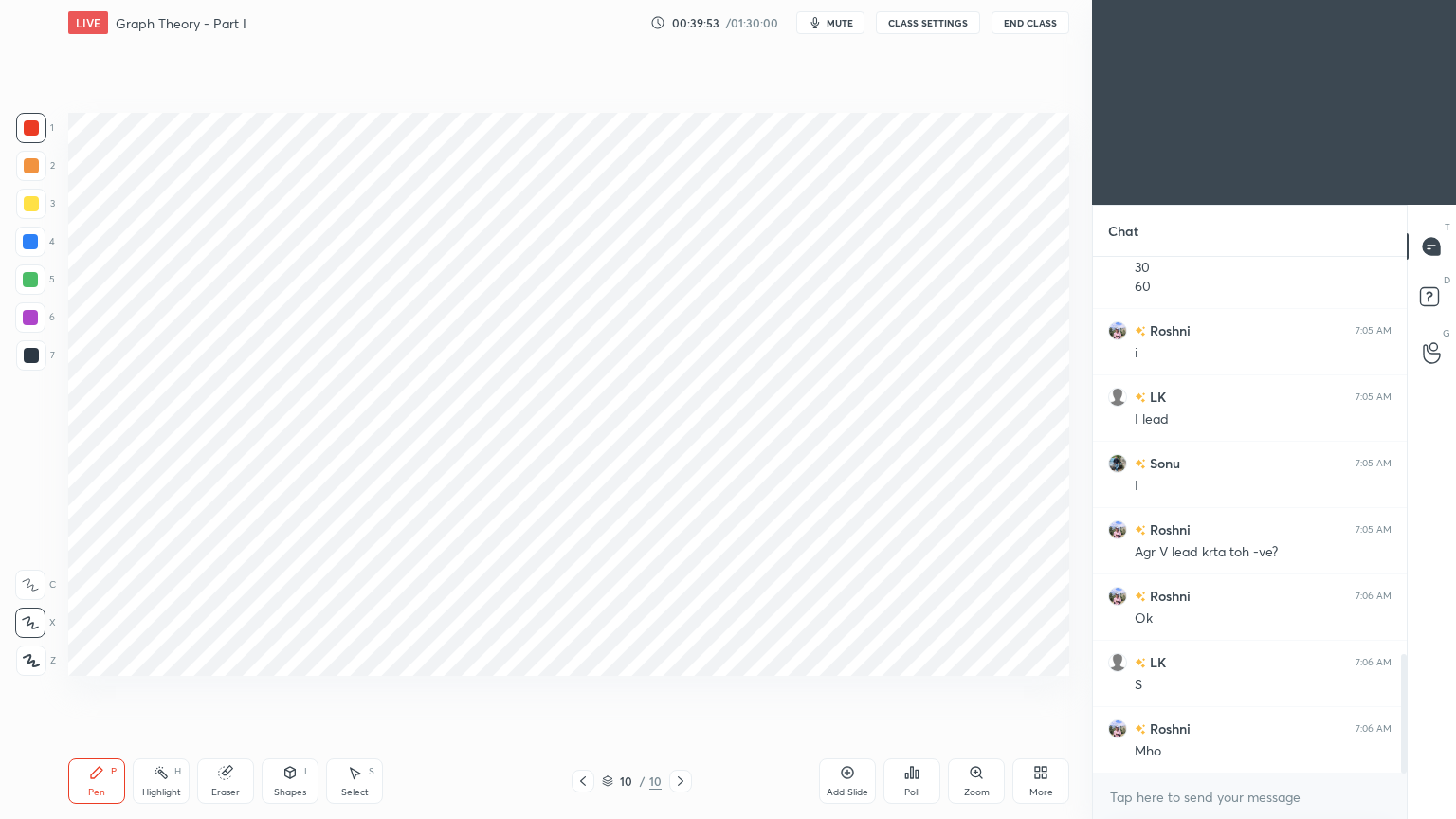 click 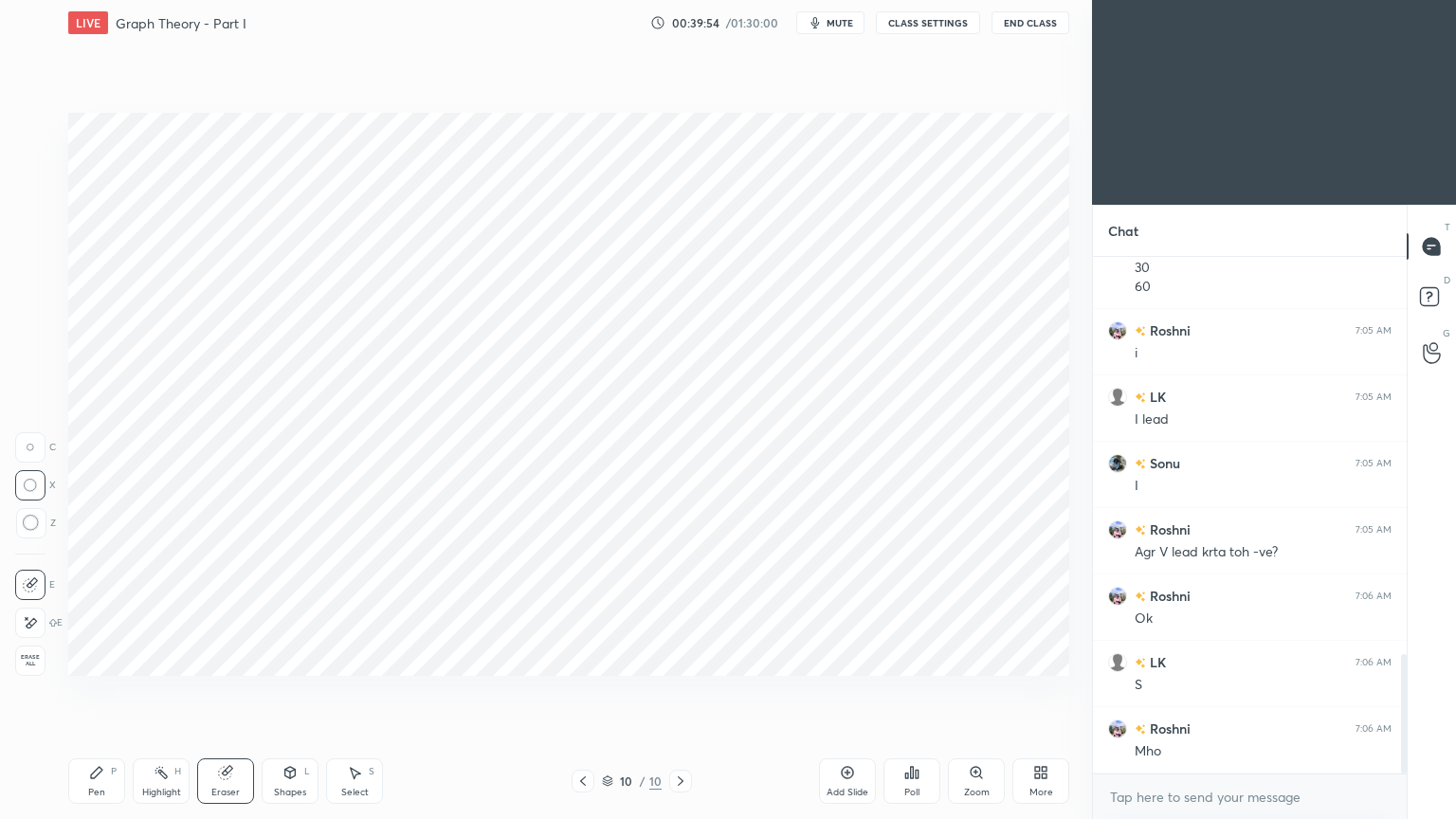 drag, startPoint x: 28, startPoint y: 519, endPoint x: 39, endPoint y: 517, distance: 11.18034 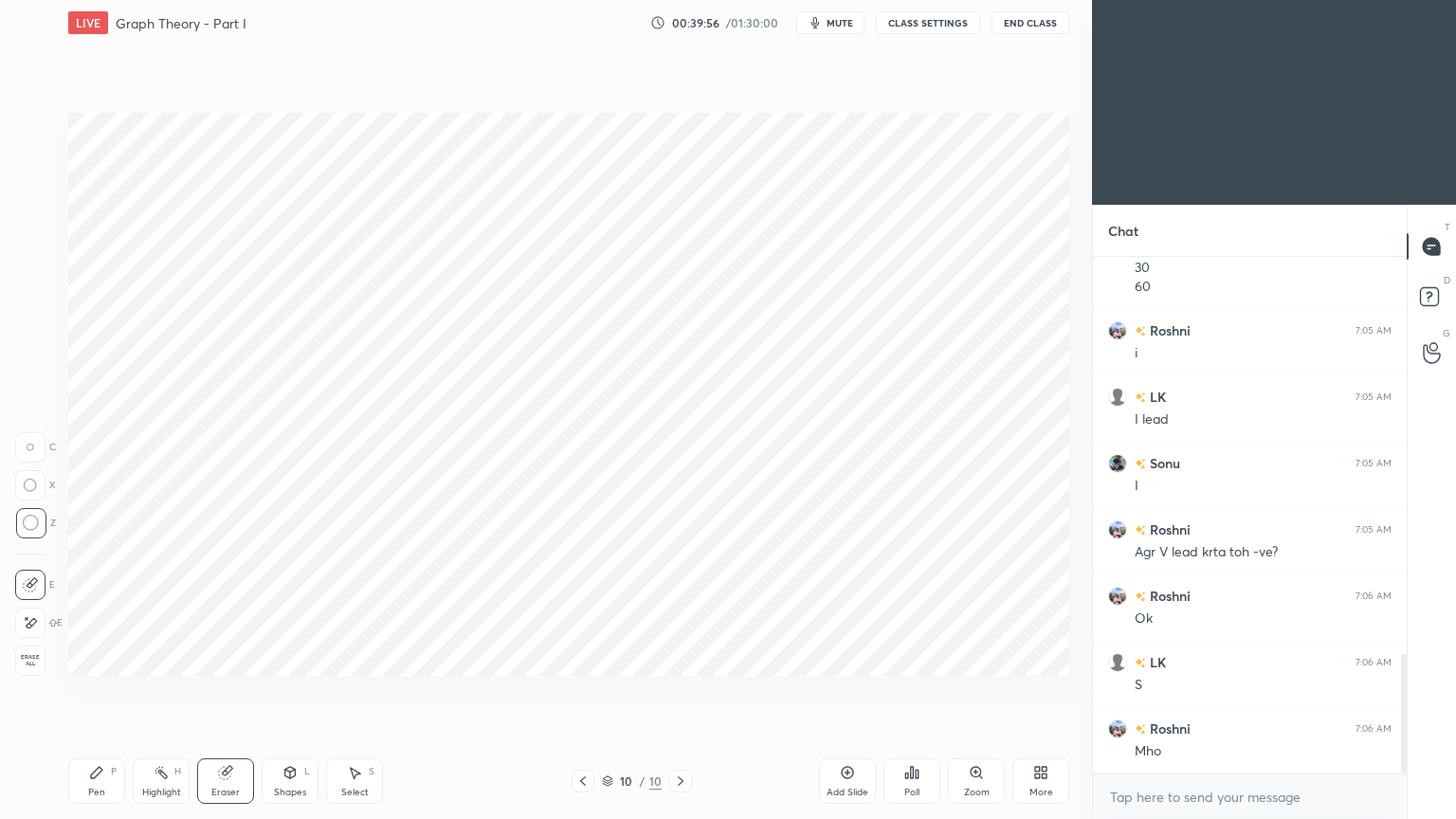 click on "Pen P" at bounding box center (97, 781) 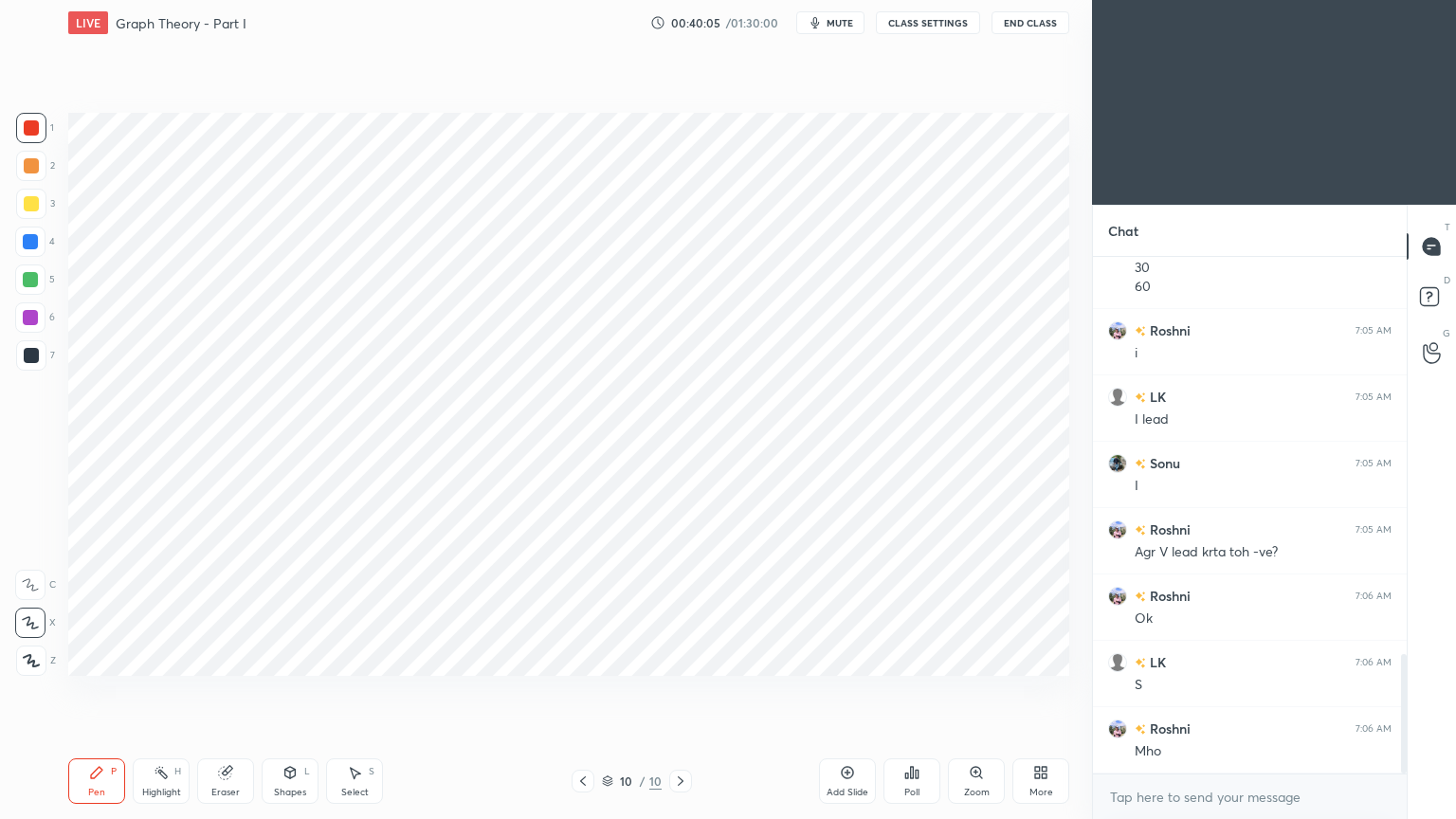 click at bounding box center (30, 280) 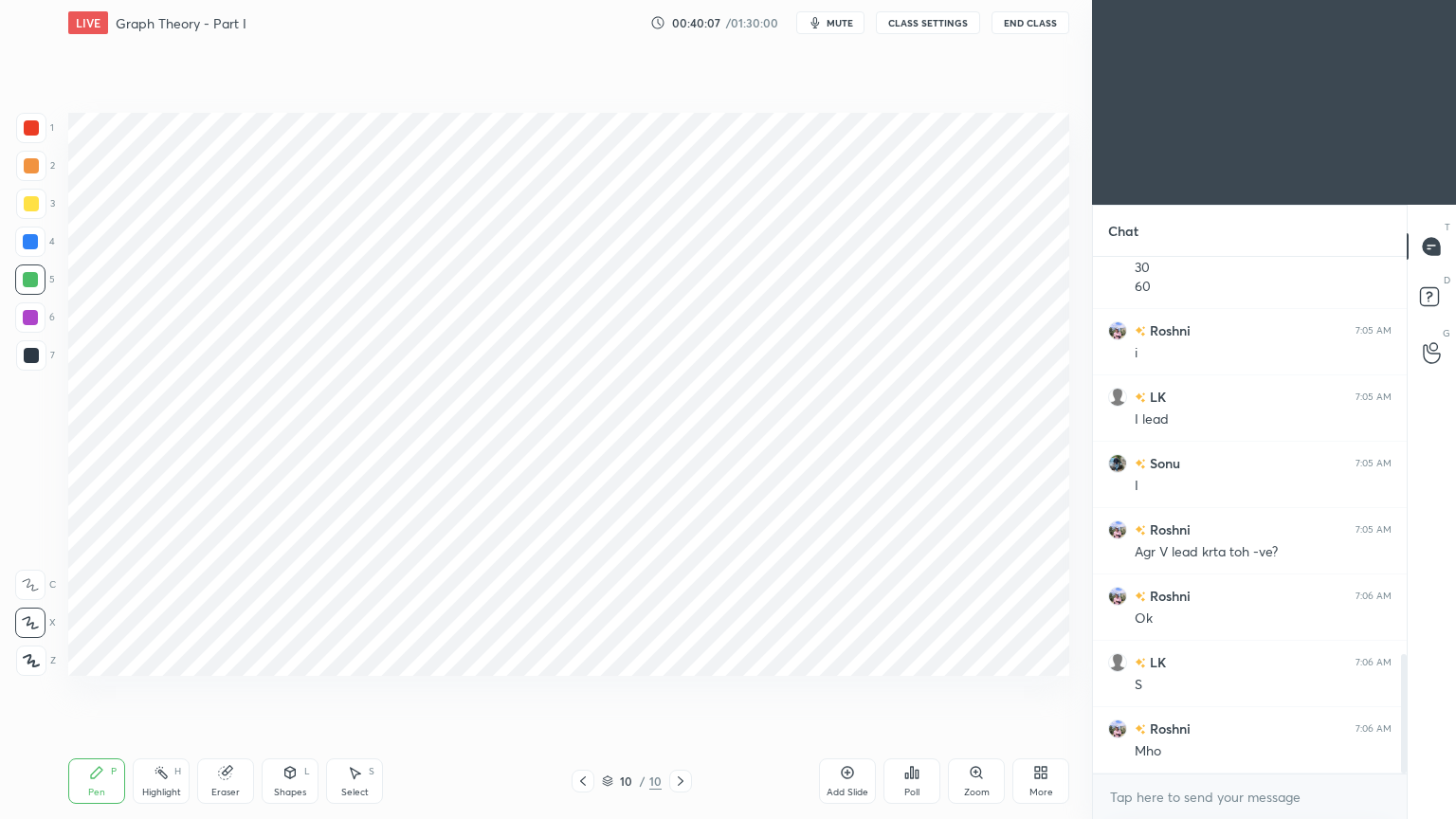 click 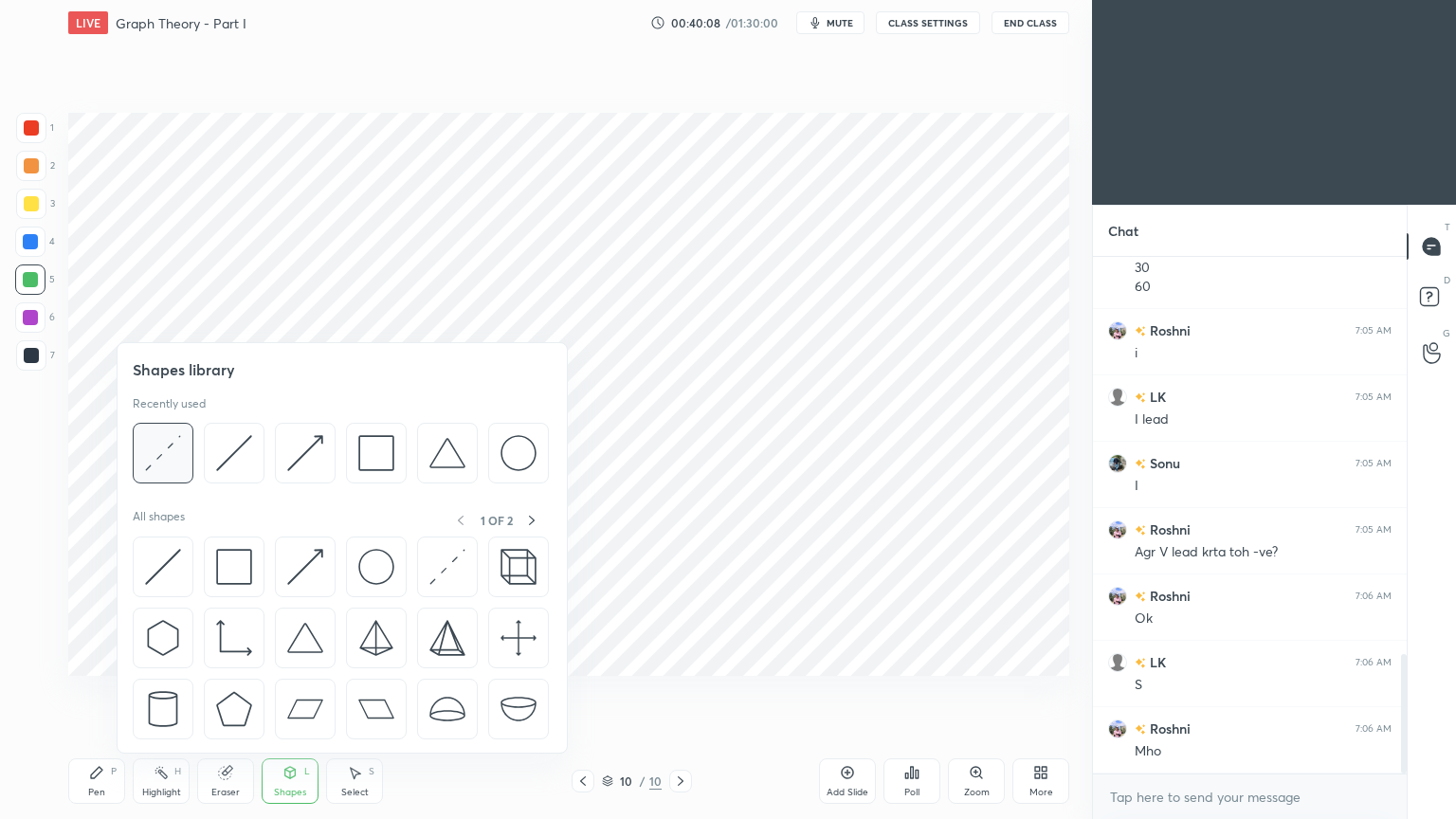 click at bounding box center (163, 453) 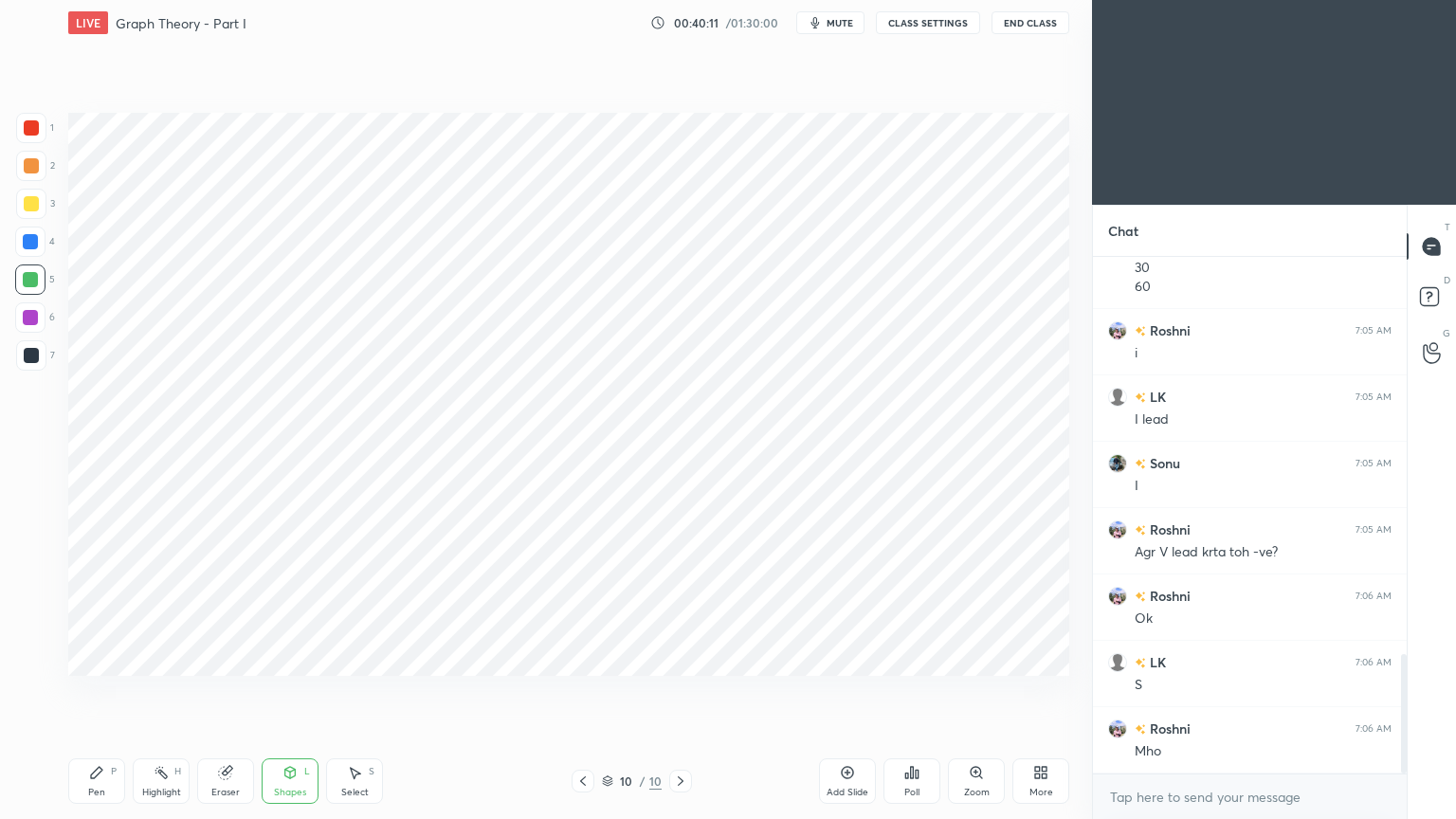 click 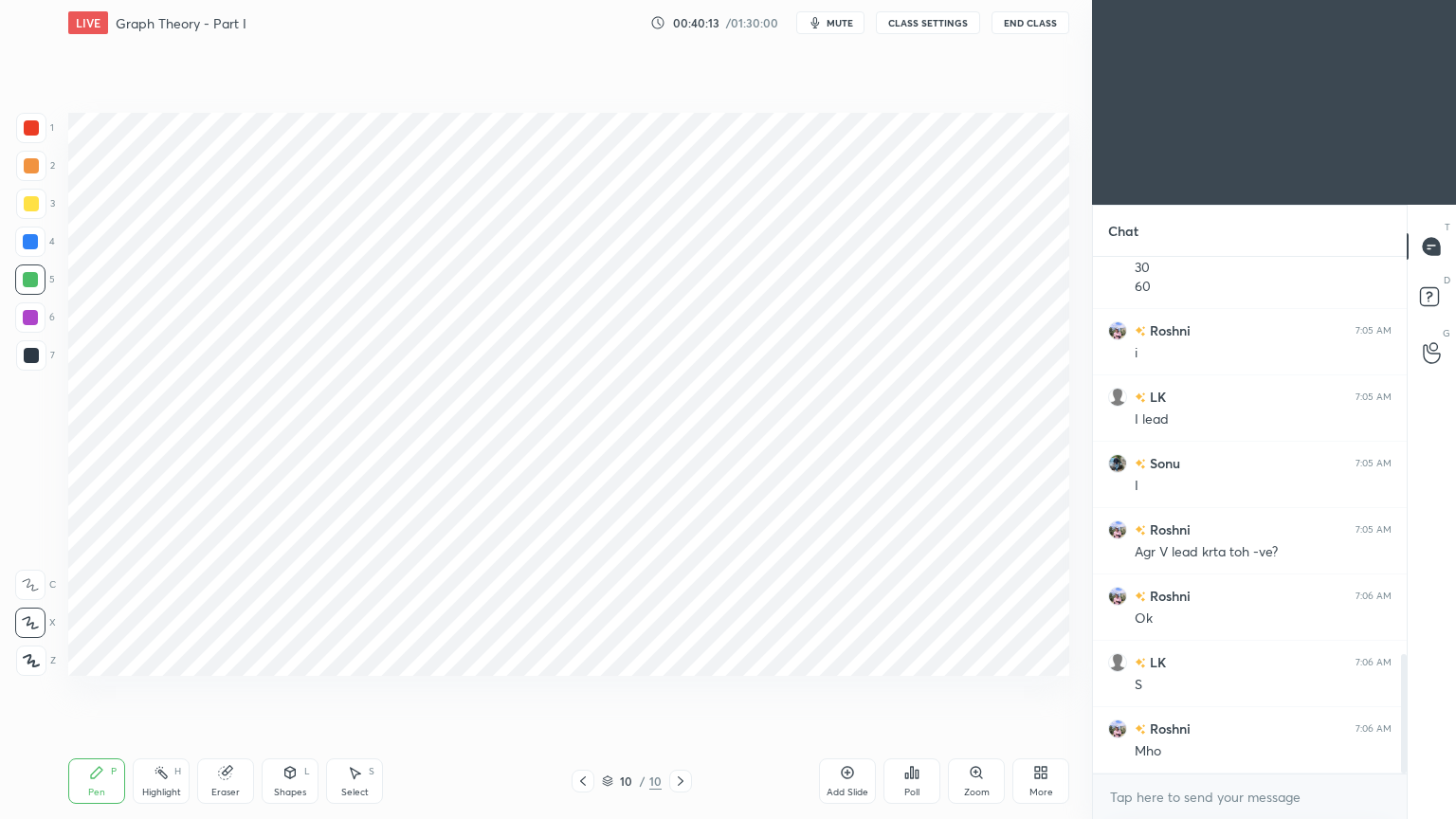 click at bounding box center (30, 242) 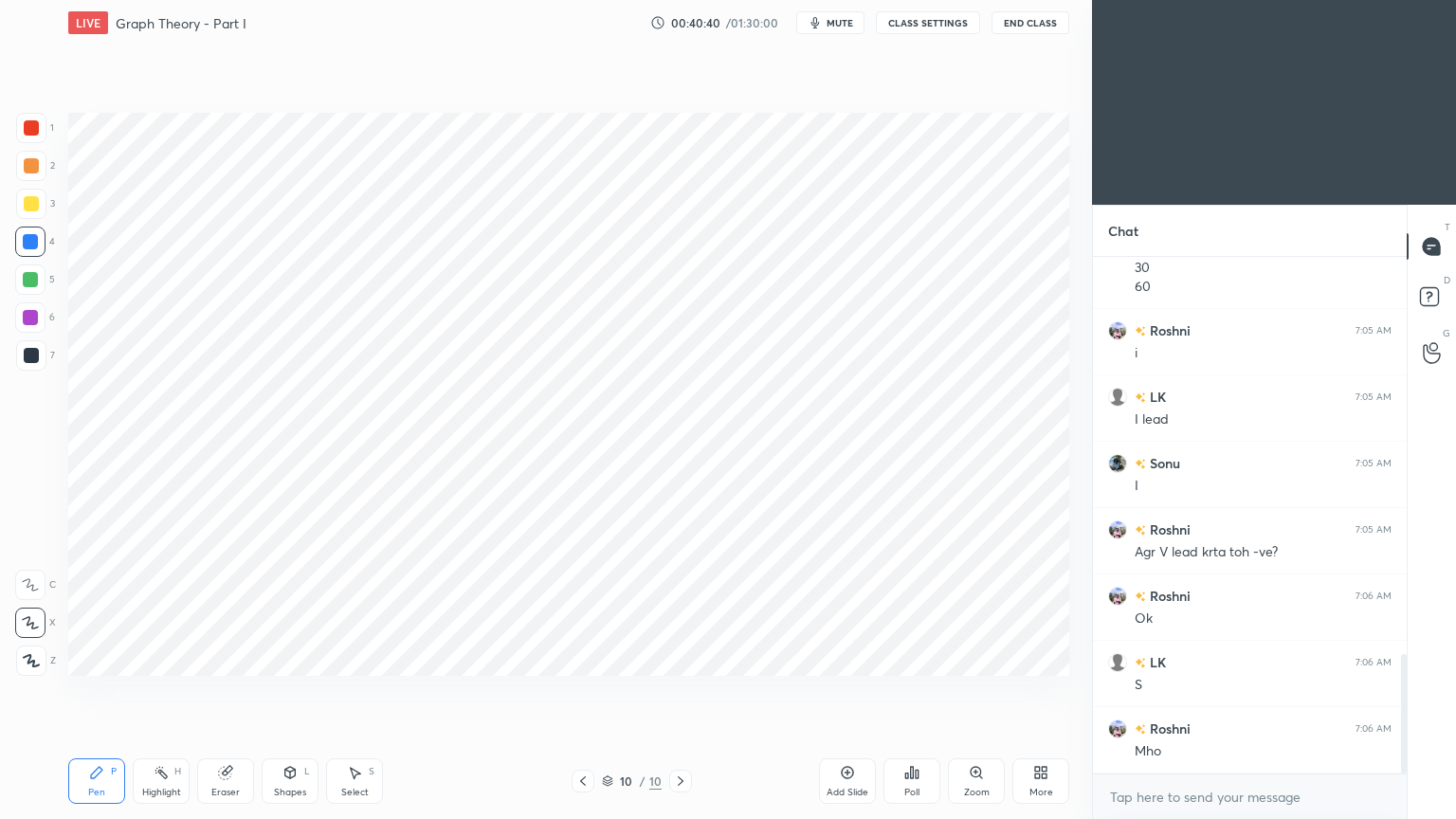 scroll, scrollTop: 1774, scrollLeft: 0, axis: vertical 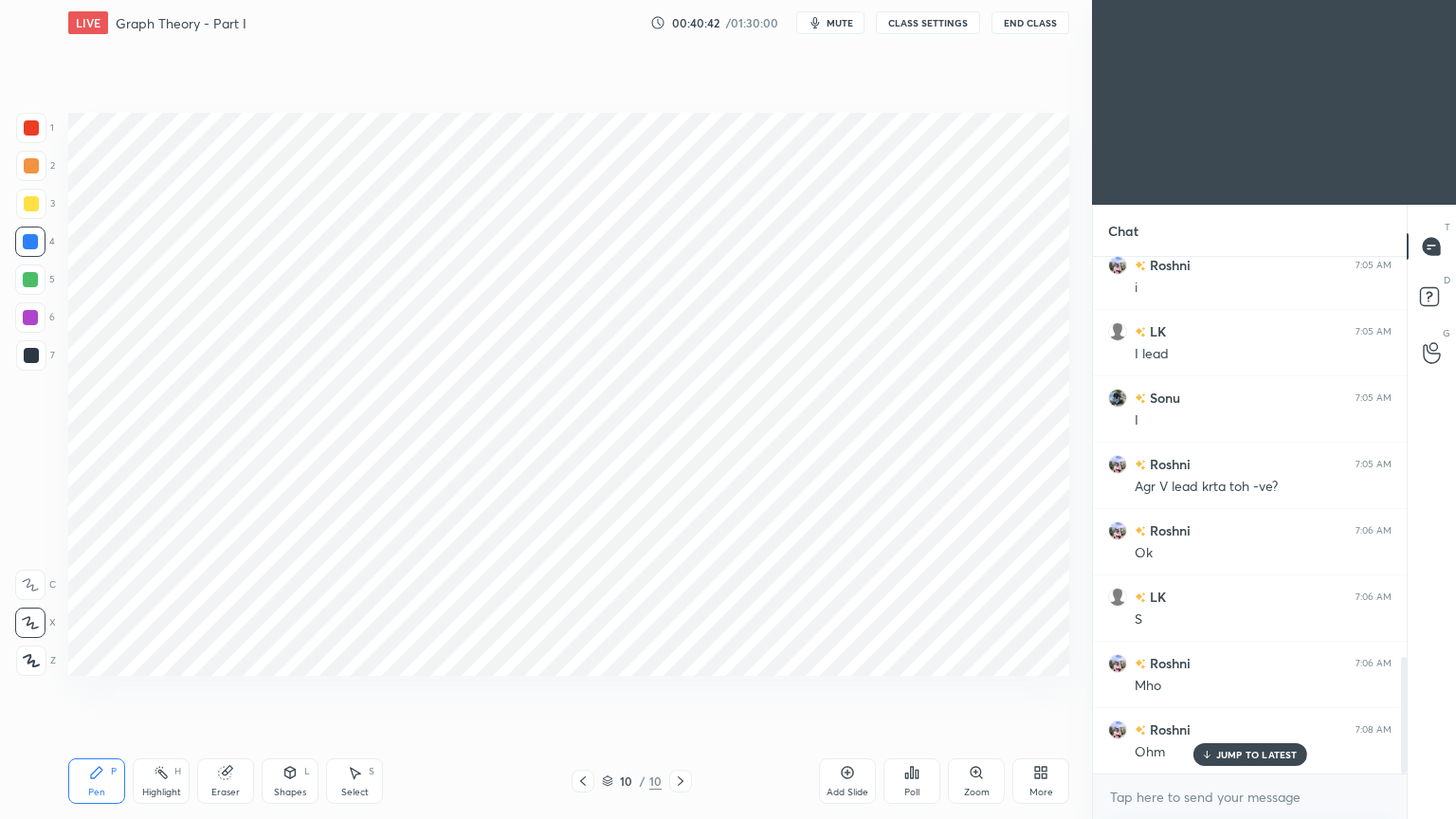 click on "Eraser" at bounding box center (226, 792) 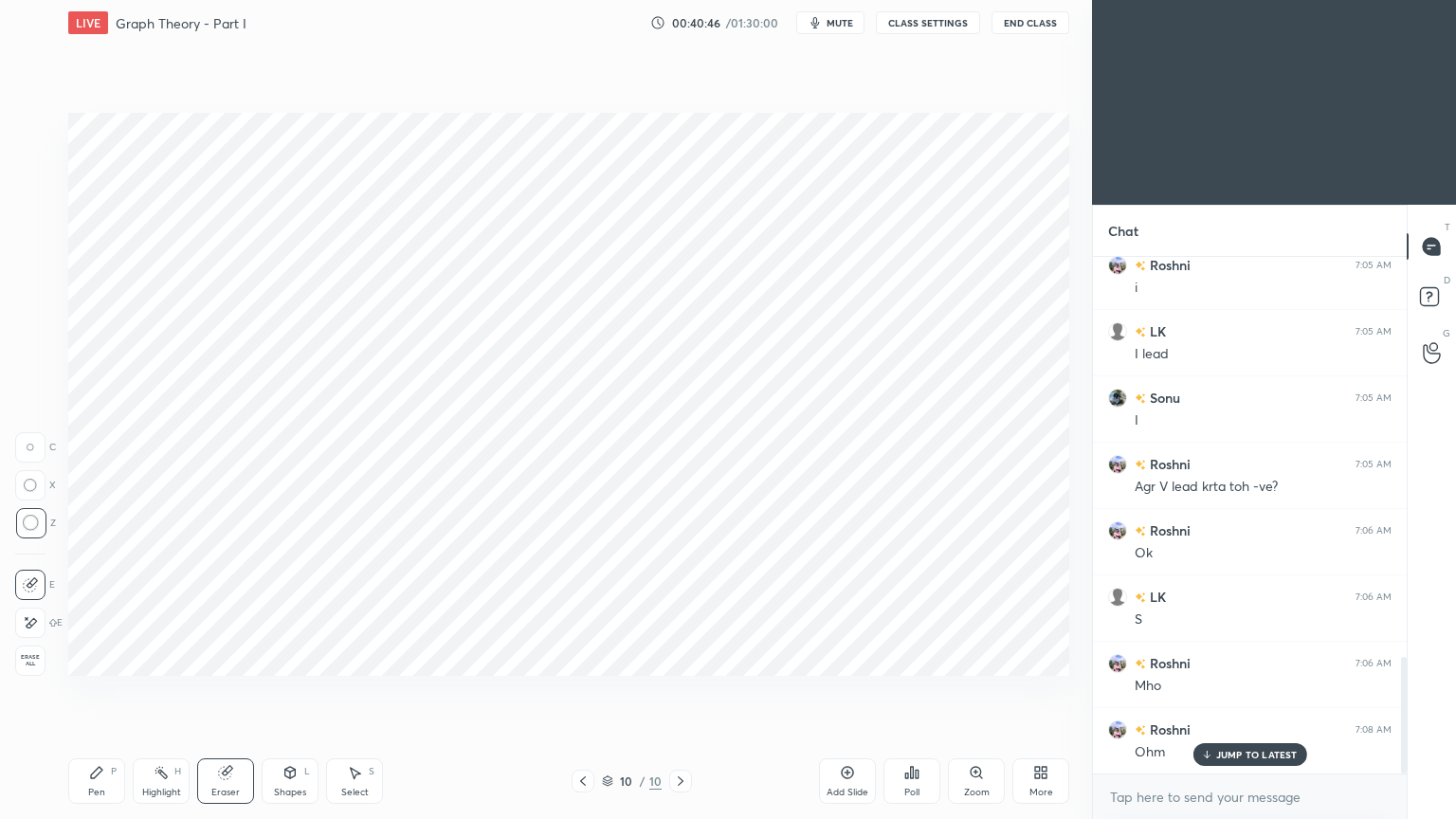 click on "Pen P" at bounding box center [97, 781] 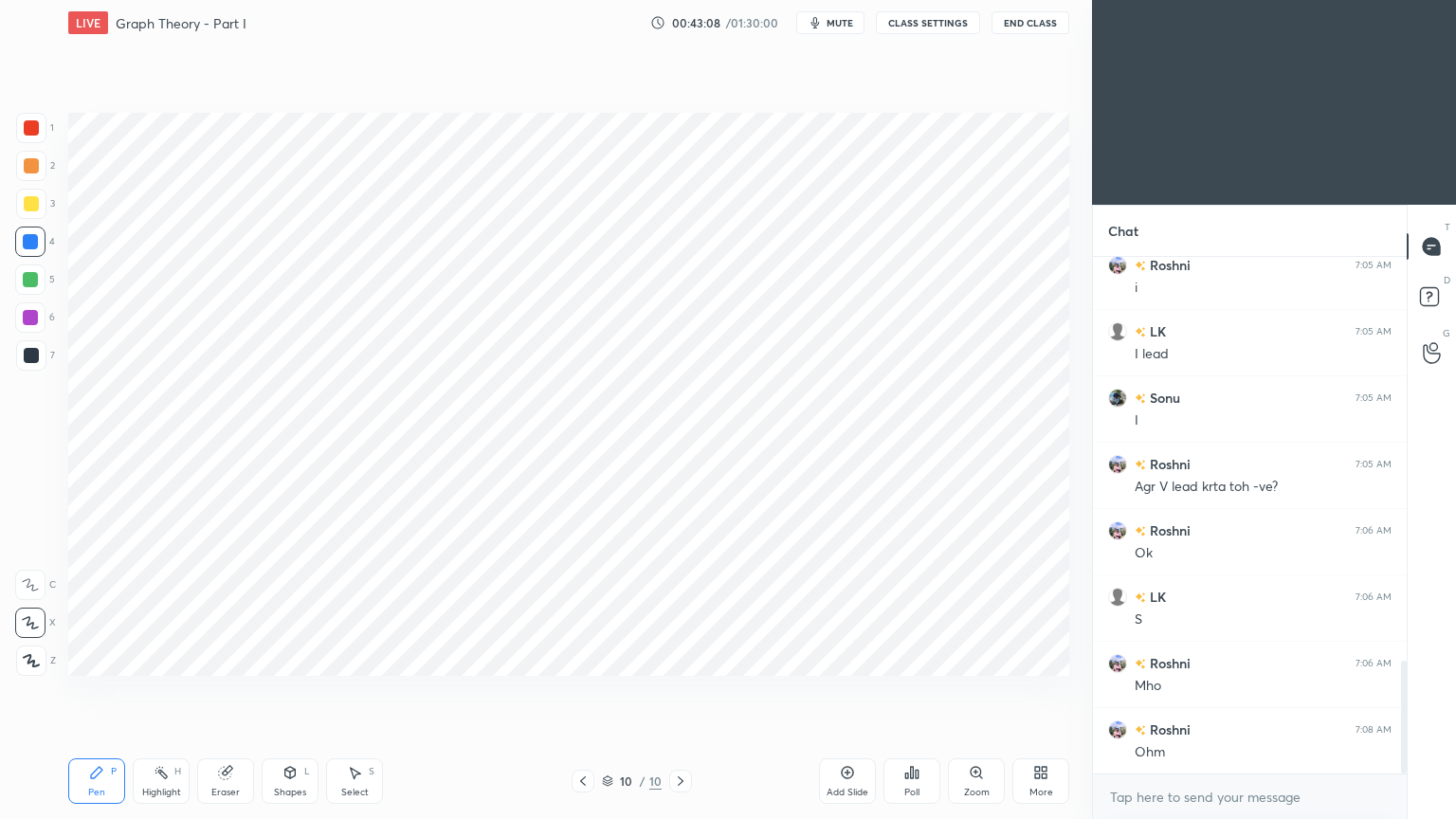 scroll, scrollTop: 1842, scrollLeft: 0, axis: vertical 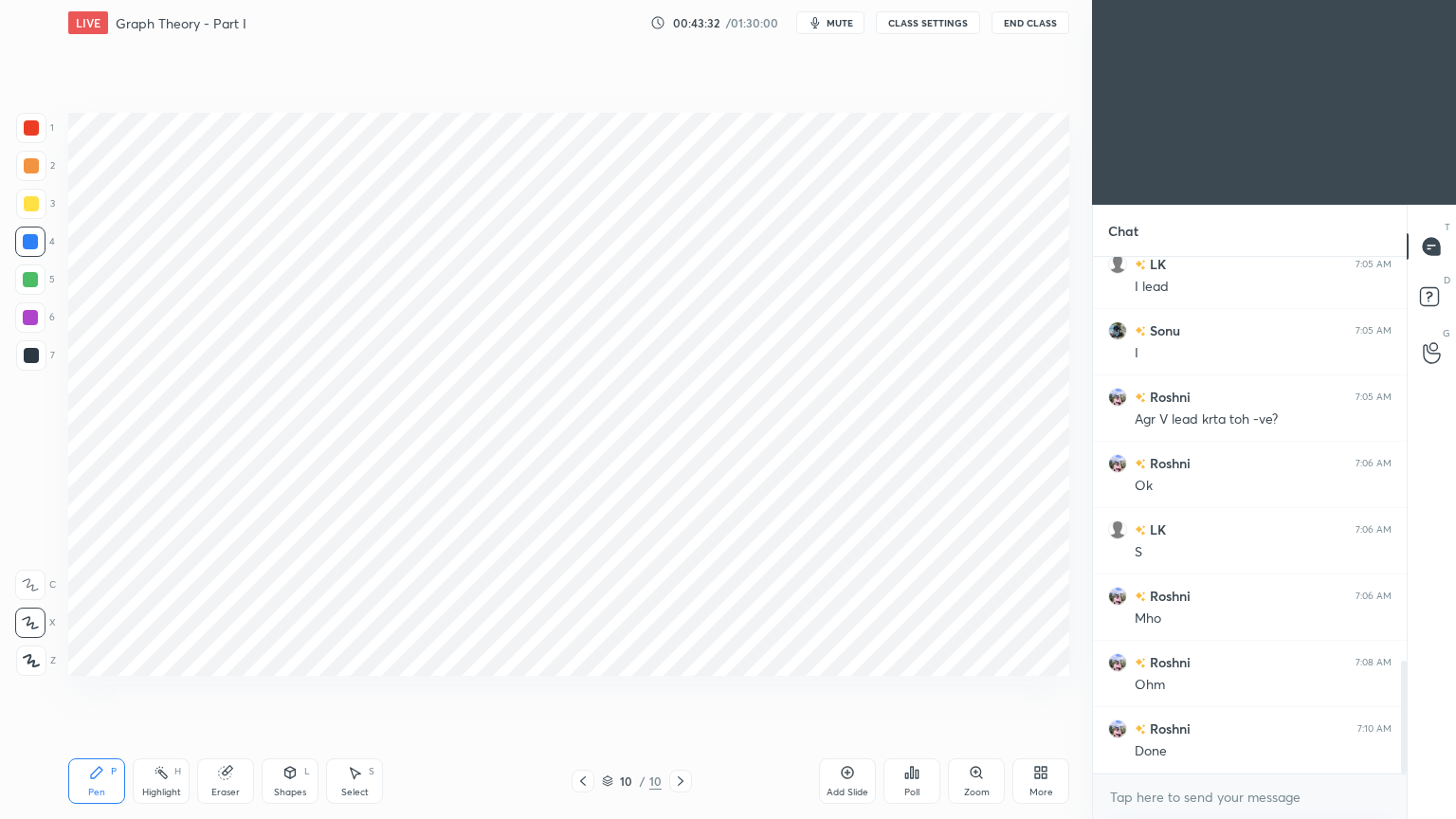 click on "Add Slide" at bounding box center [847, 781] 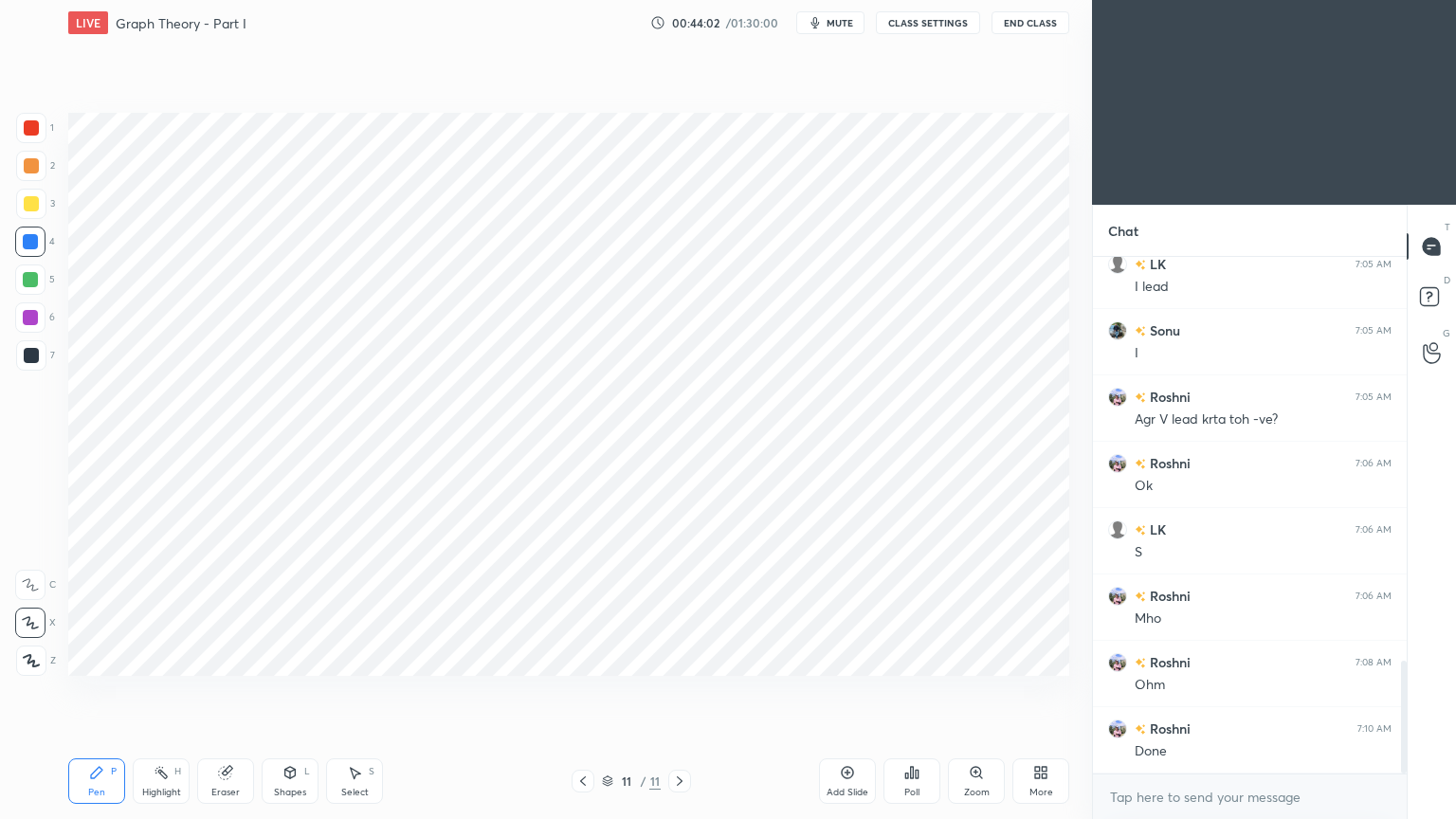 click at bounding box center [31, 128] 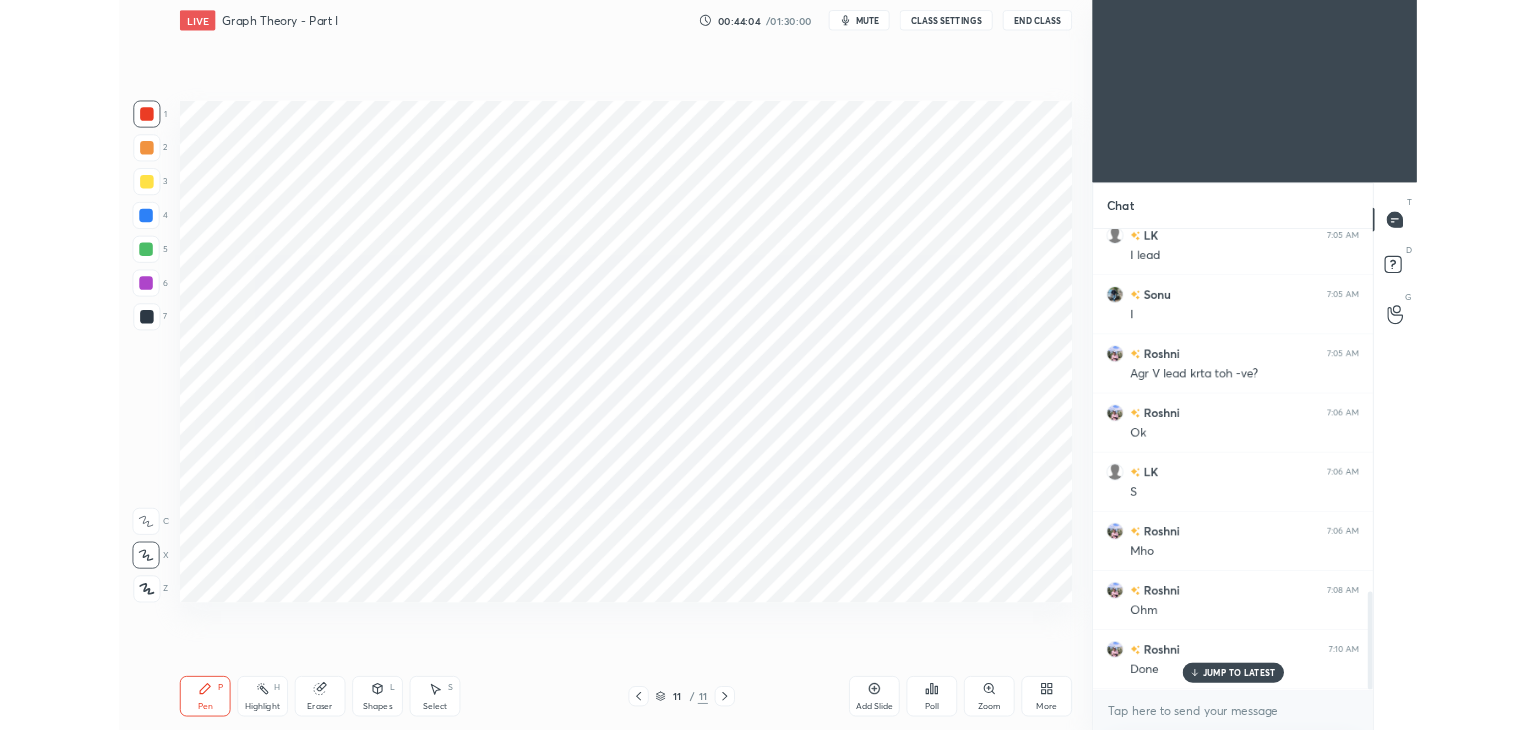 scroll, scrollTop: 2012, scrollLeft: 0, axis: vertical 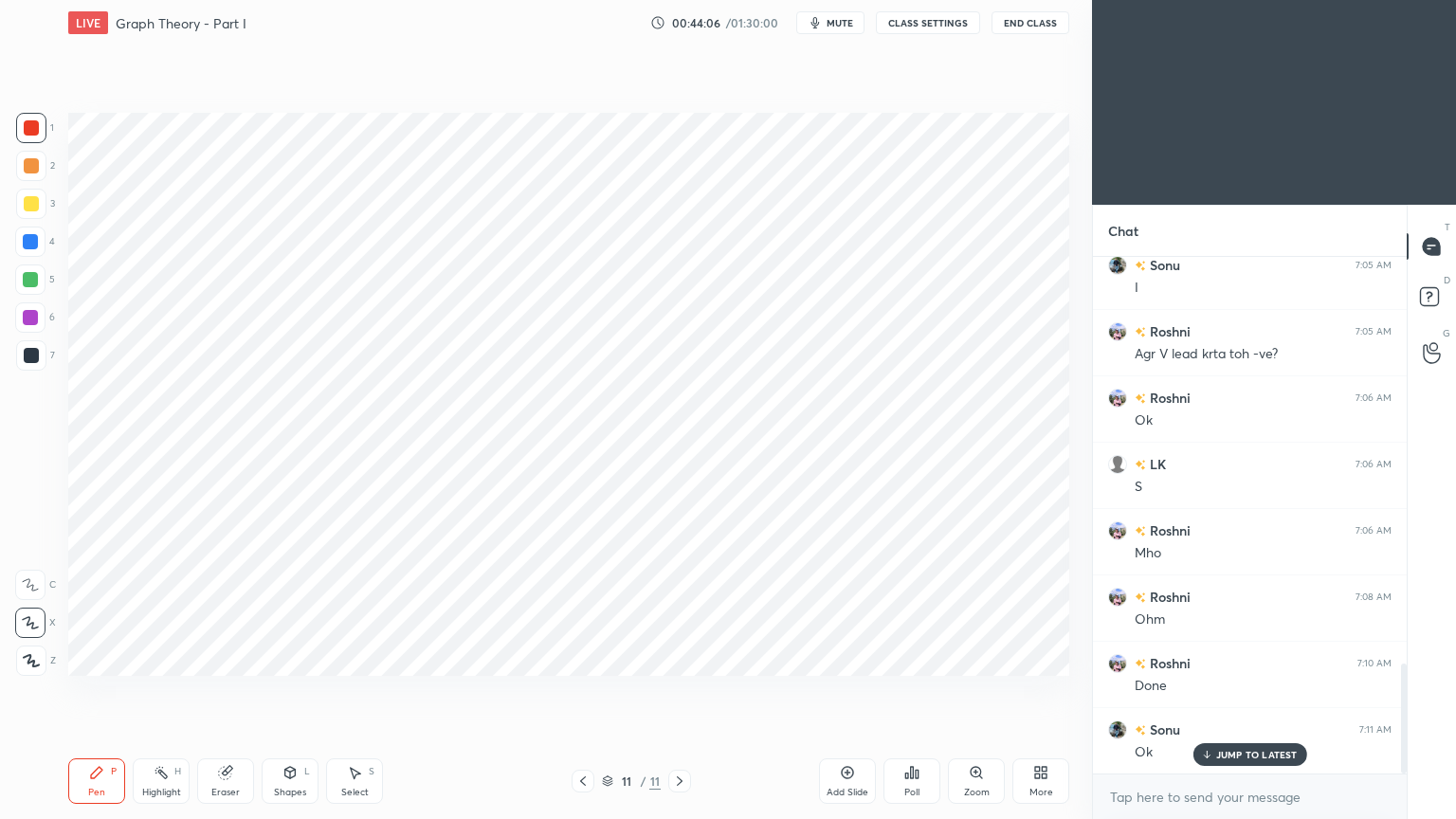 click 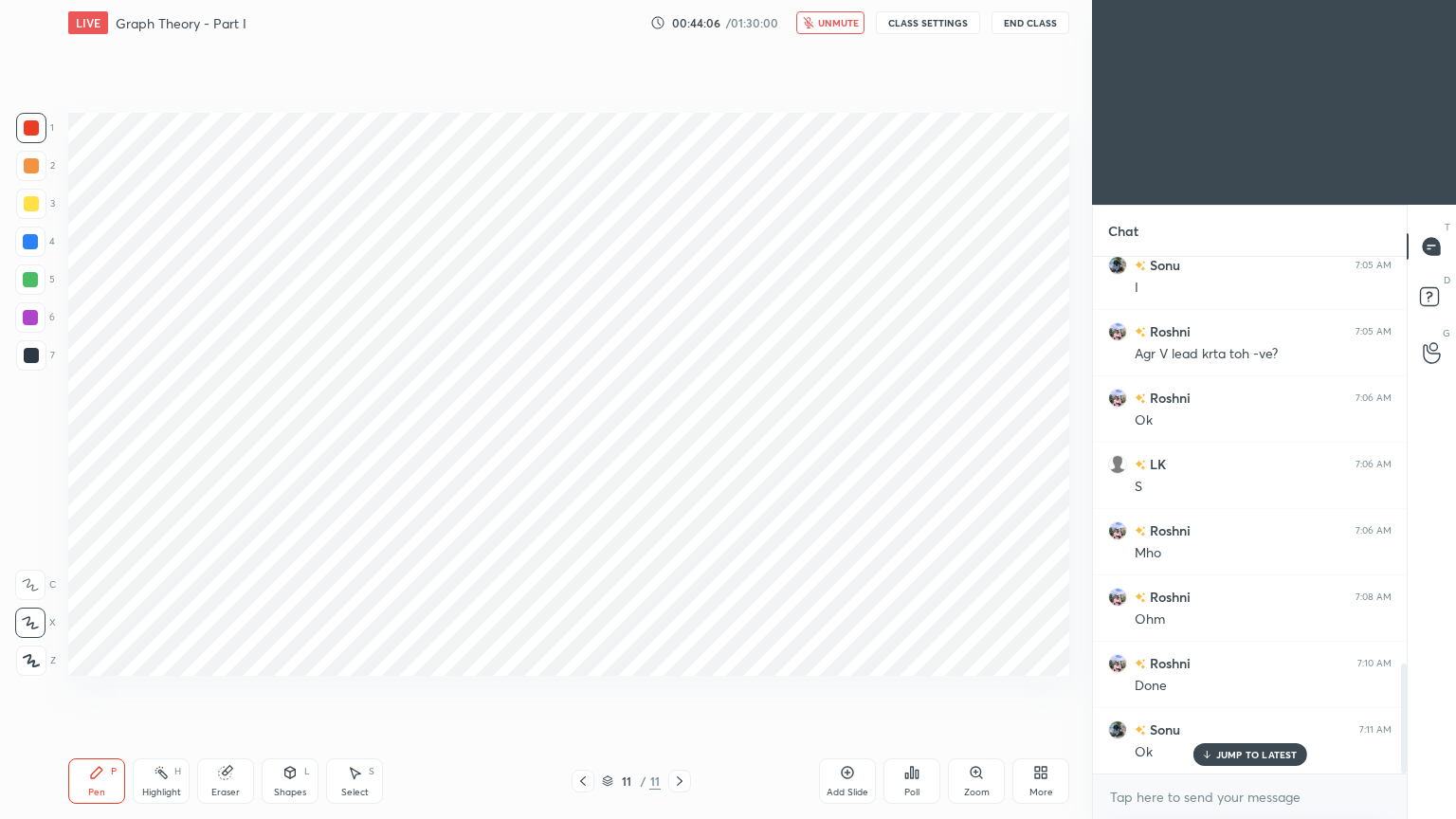click on "CLASS SETTINGS" at bounding box center (928, 23) 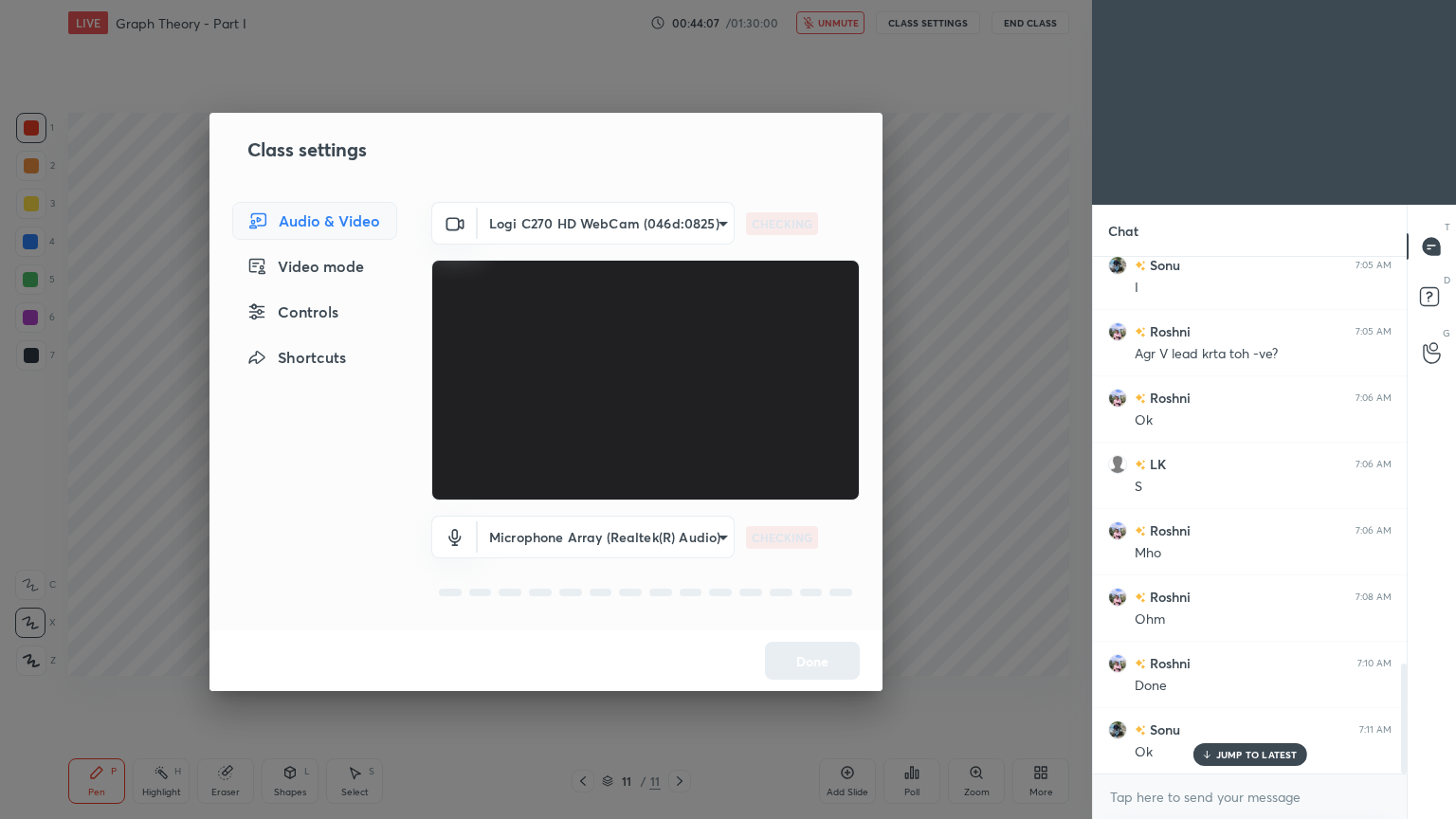 click on "1 2 3 4 5 6 7 C X Z C X Z E E Erase all   H H LIVE Graph Theory - Part I 00:44:07 /  01:30:00 unmute CLASS SETTINGS End Class Setting up your live class Poll for   secs No correct answer Start poll Back Graph Theory - Part I • L14 of Complete Course on Network Theory Ravendra Yadav Pen P Highlight H Eraser Shapes L Select S 11 / 11 Add Slide Poll Zoom More Chat LK 6:54 AM Yes LK 6:55 AM Z Roshni 6:59 AM 2 angle 30 Sonu 6:59 AM 2✓30 LK 7:02 AM 2<60 Roshni 7:03 AM 2 angle 60 Sonu 7:03 AM 2 angle 0 ? Sonu 7:04 AM 30 60 Roshni 7:05 AM i LK 7:05 AM I lead Sonu 7:05 AM I Roshni 7:05 AM Agr V lead krta toh -ve? Roshni 7:06 AM Ok LK 7:06 AM S Roshni 7:06 AM Mho Roshni 7:08 AM Ohm Roshni 7:10 AM Done Sonu 7:11 AM Ok JUMP TO LATEST Enable hand raising Enable raise hand to speak to learners. Once enabled, chat will be turned off temporarily. Enable x   introducing Raise a hand with a doubt Now learners can raise their hand along with a doubt  How it works? Doubts asked by learners will show up here NEW DOUBTS ASKED" at bounding box center [728, 410] 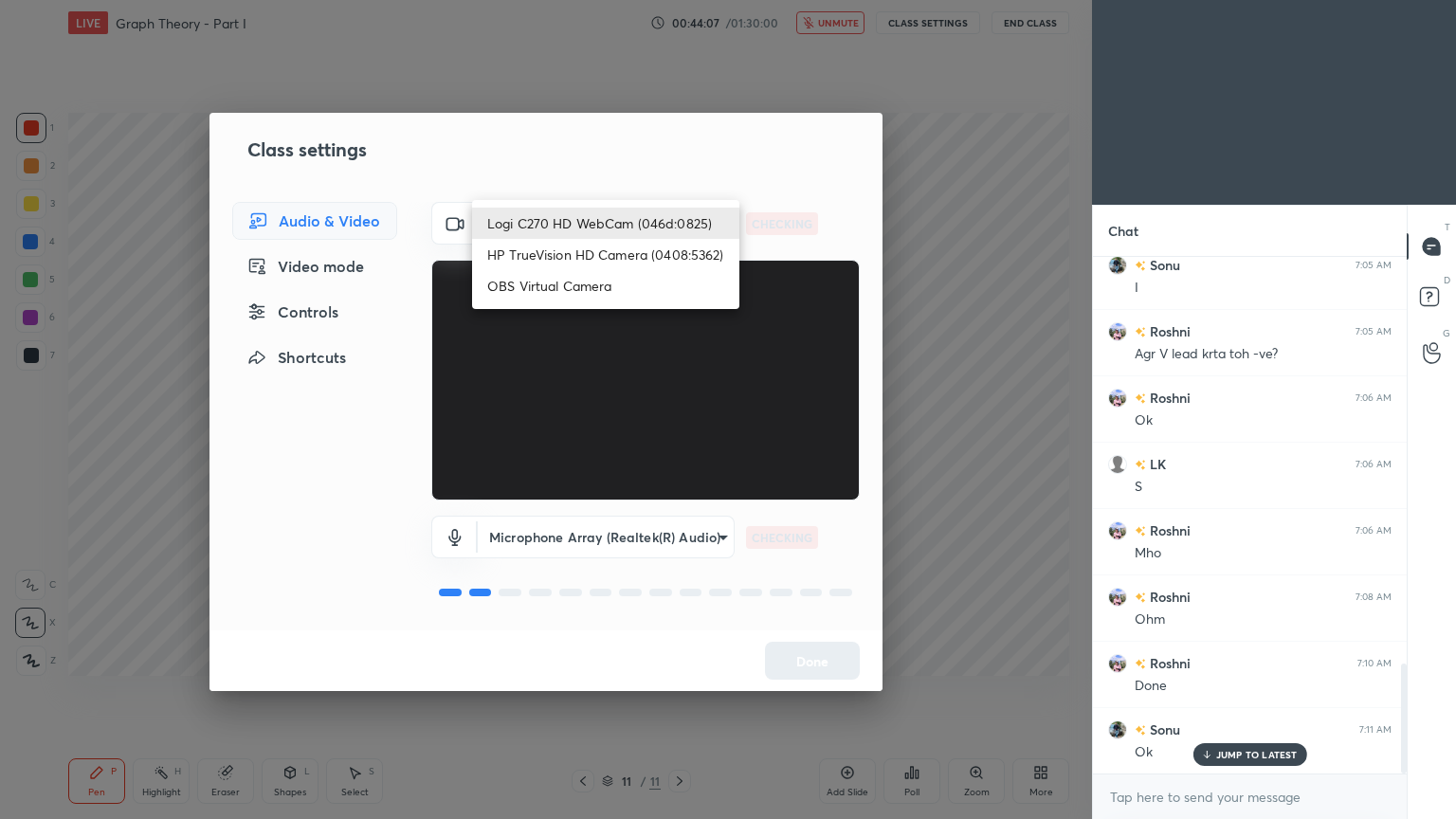 click on "HP TrueVision HD Camera (0408:5362)" at bounding box center [606, 254] 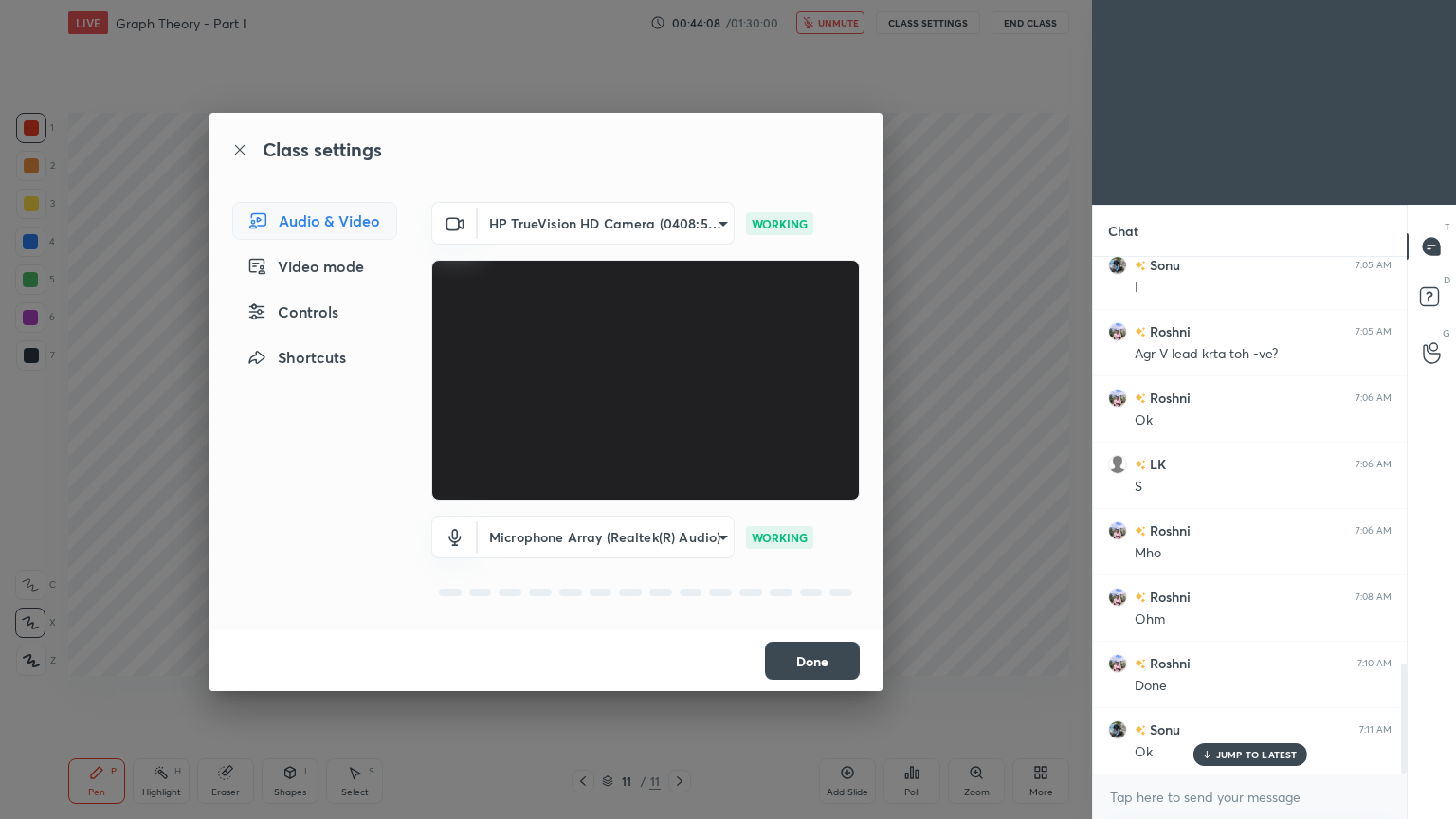 click on "Done" at bounding box center [812, 661] 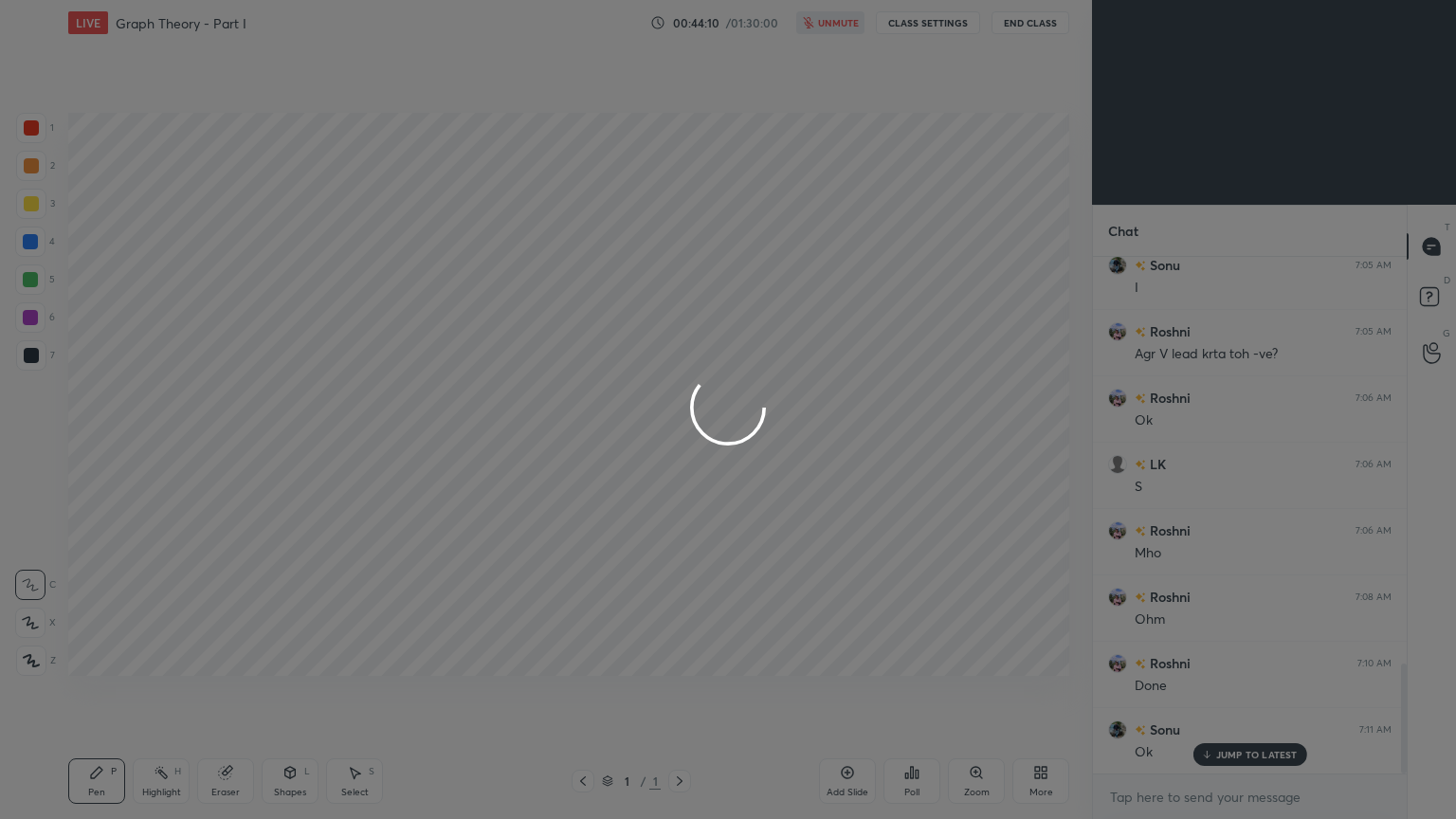 click at bounding box center [728, 410] 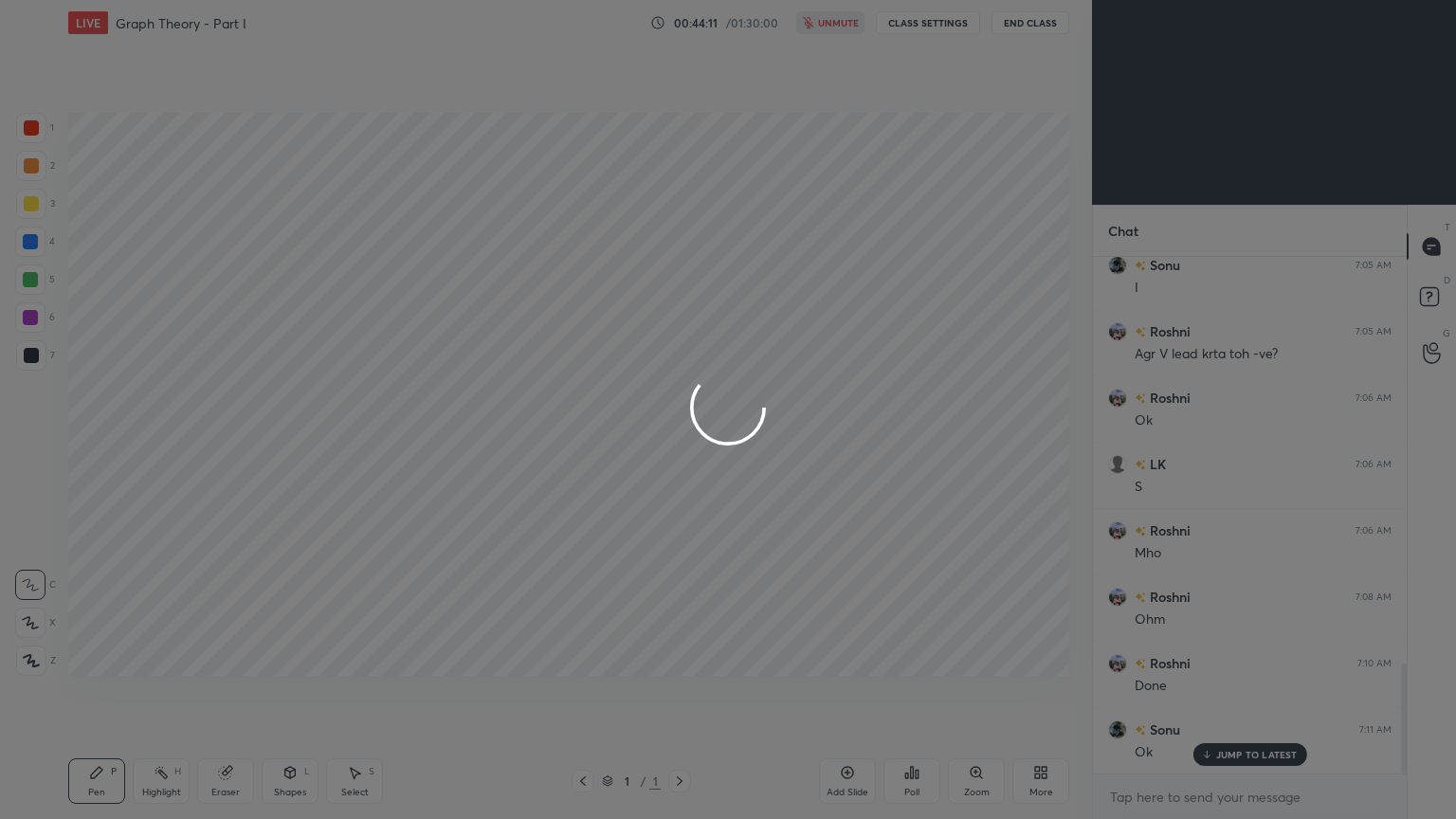 click at bounding box center (728, 410) 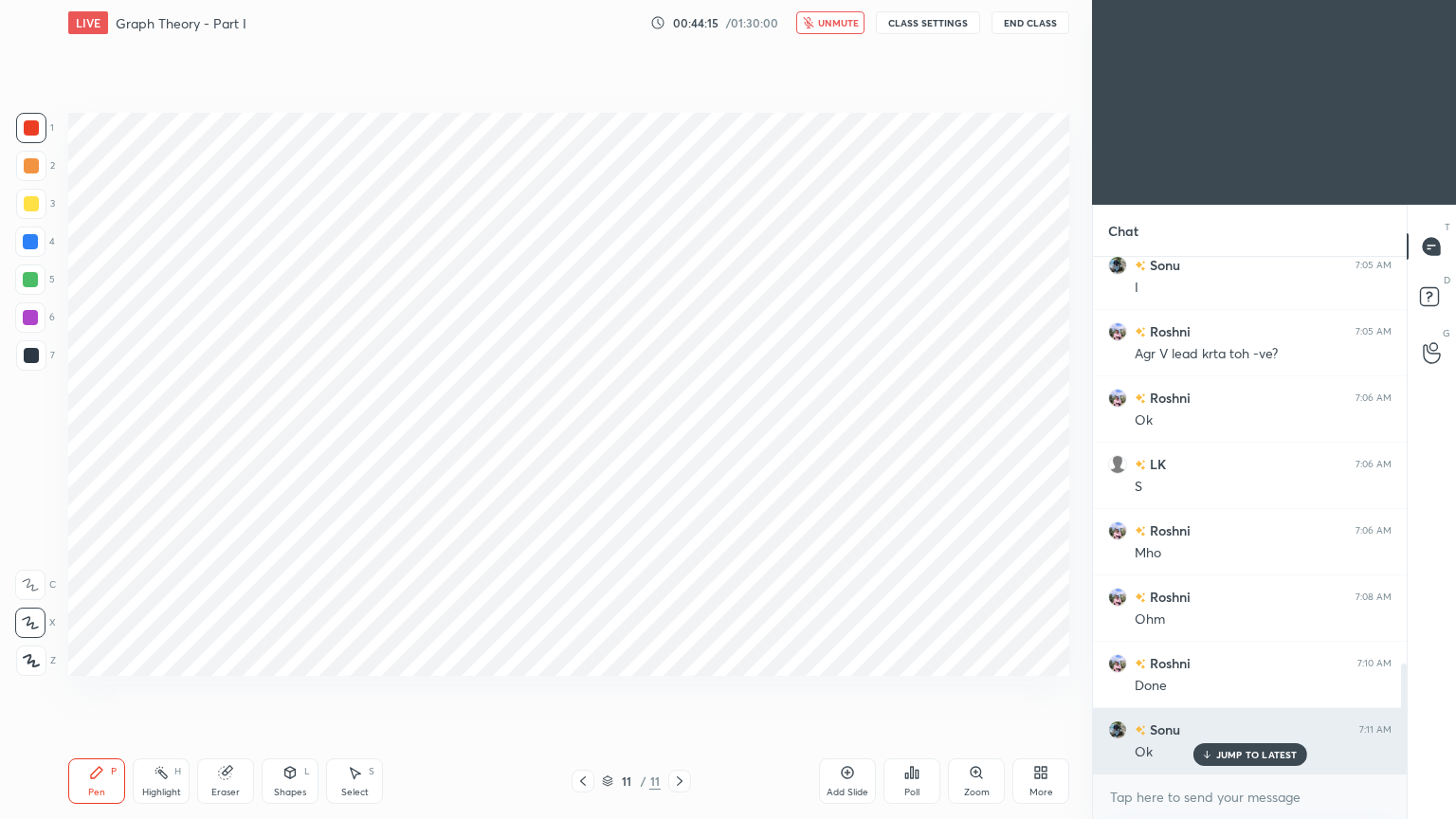 drag, startPoint x: 1285, startPoint y: 751, endPoint x: 1301, endPoint y: 747, distance: 16.492423 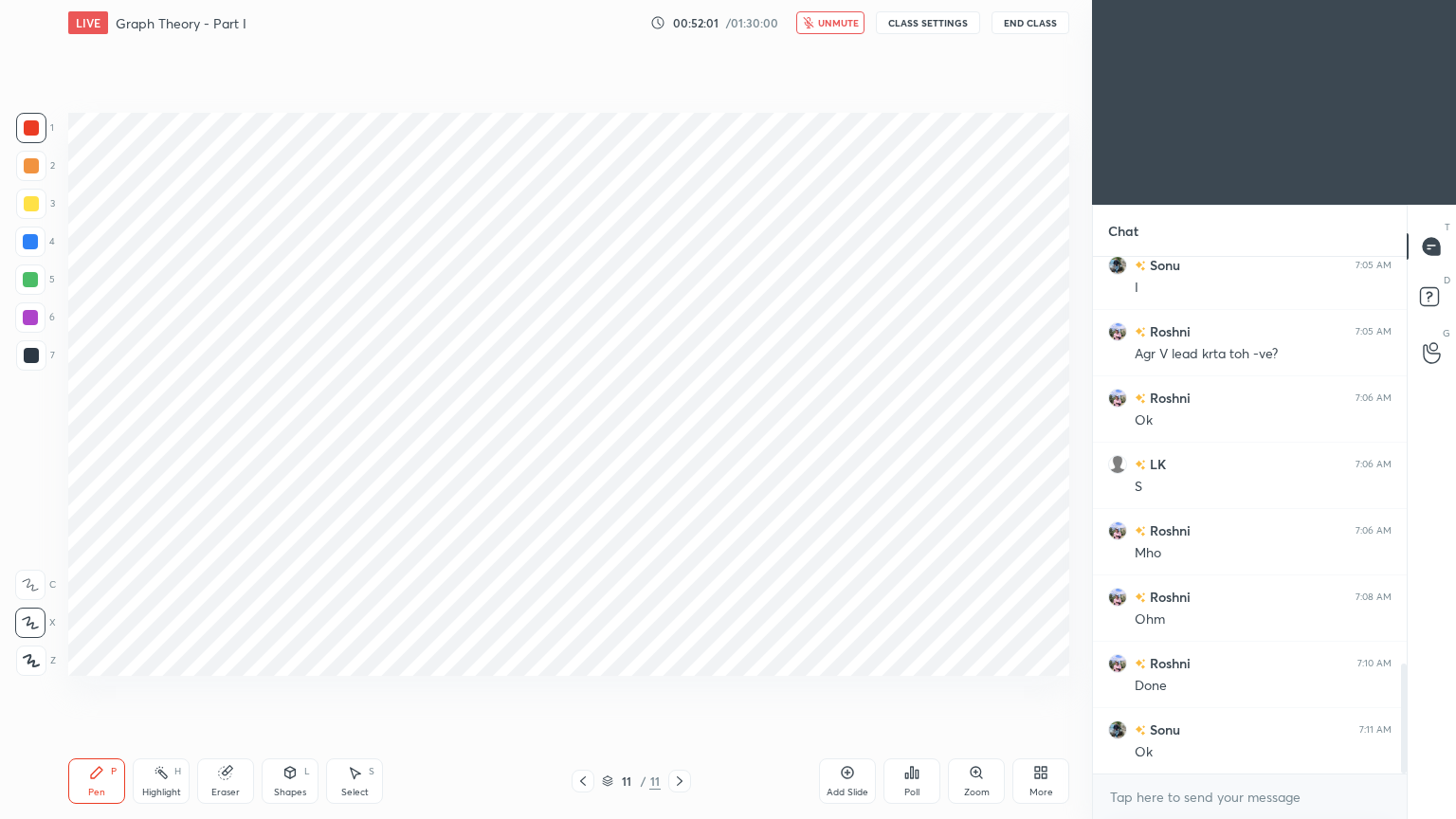 drag, startPoint x: 848, startPoint y: 30, endPoint x: 868, endPoint y: 27, distance: 20.223748 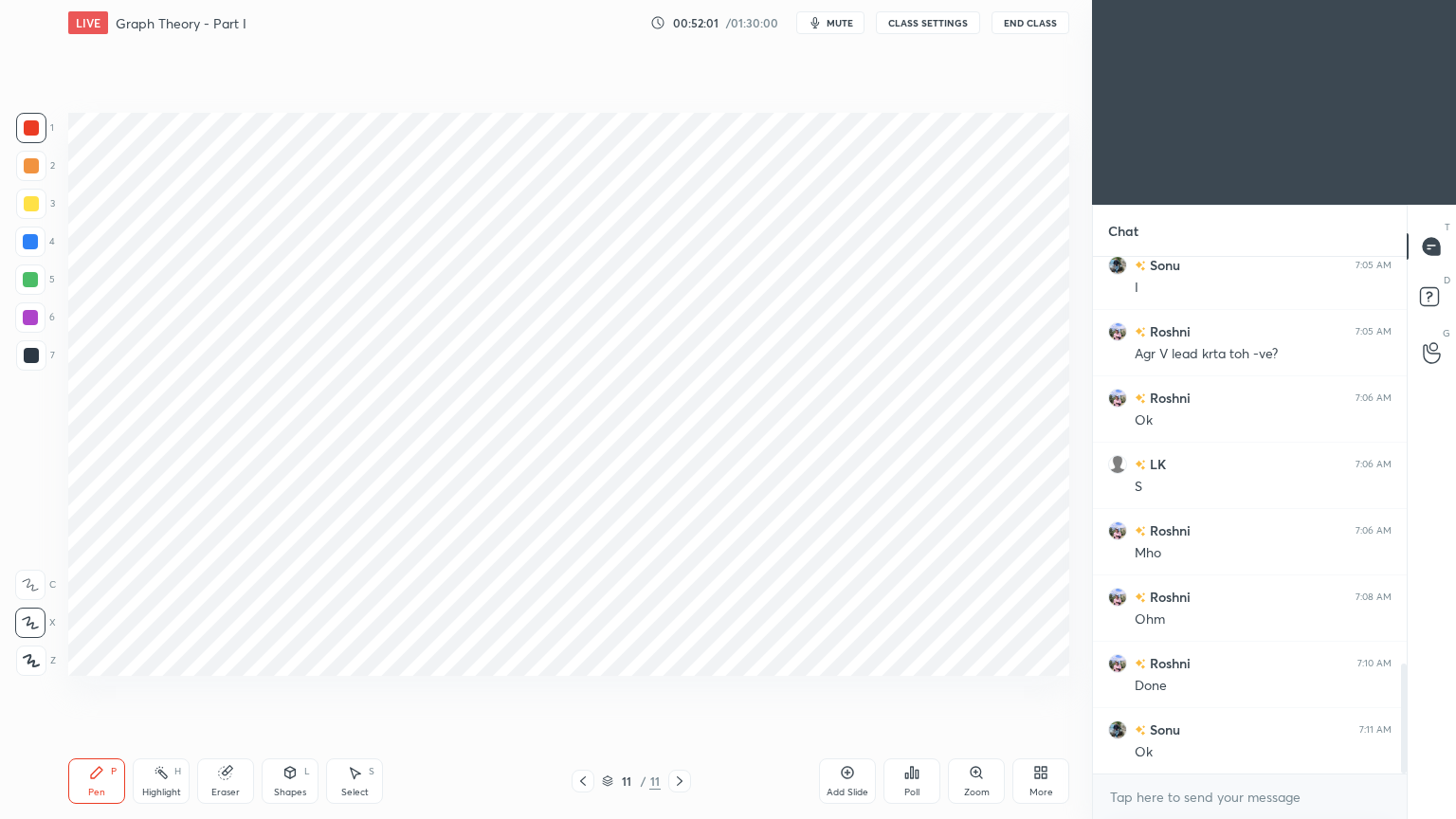 click on "CLASS SETTINGS" at bounding box center (928, 23) 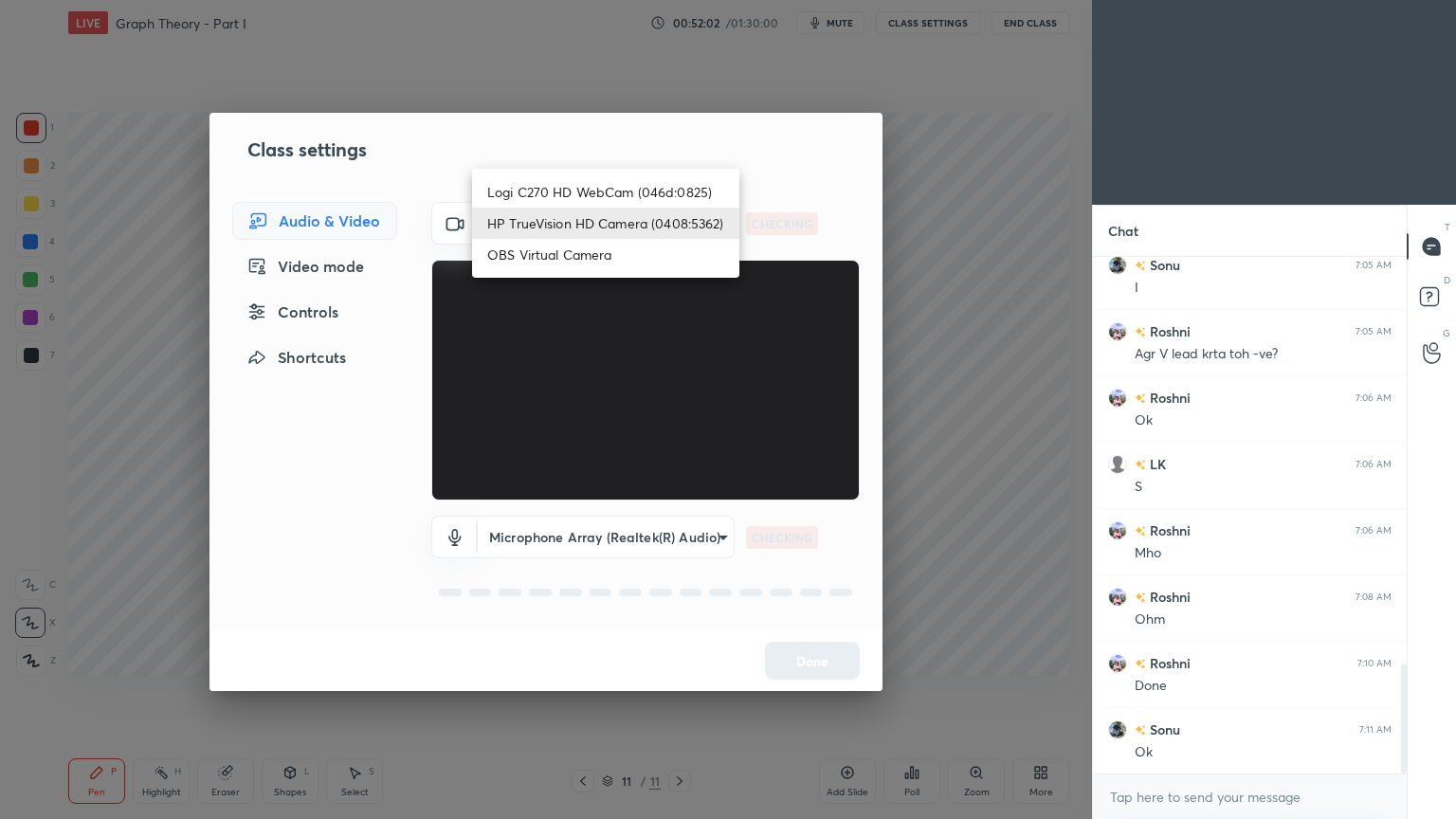 drag, startPoint x: 602, startPoint y: 228, endPoint x: 613, endPoint y: 203, distance: 27.313001 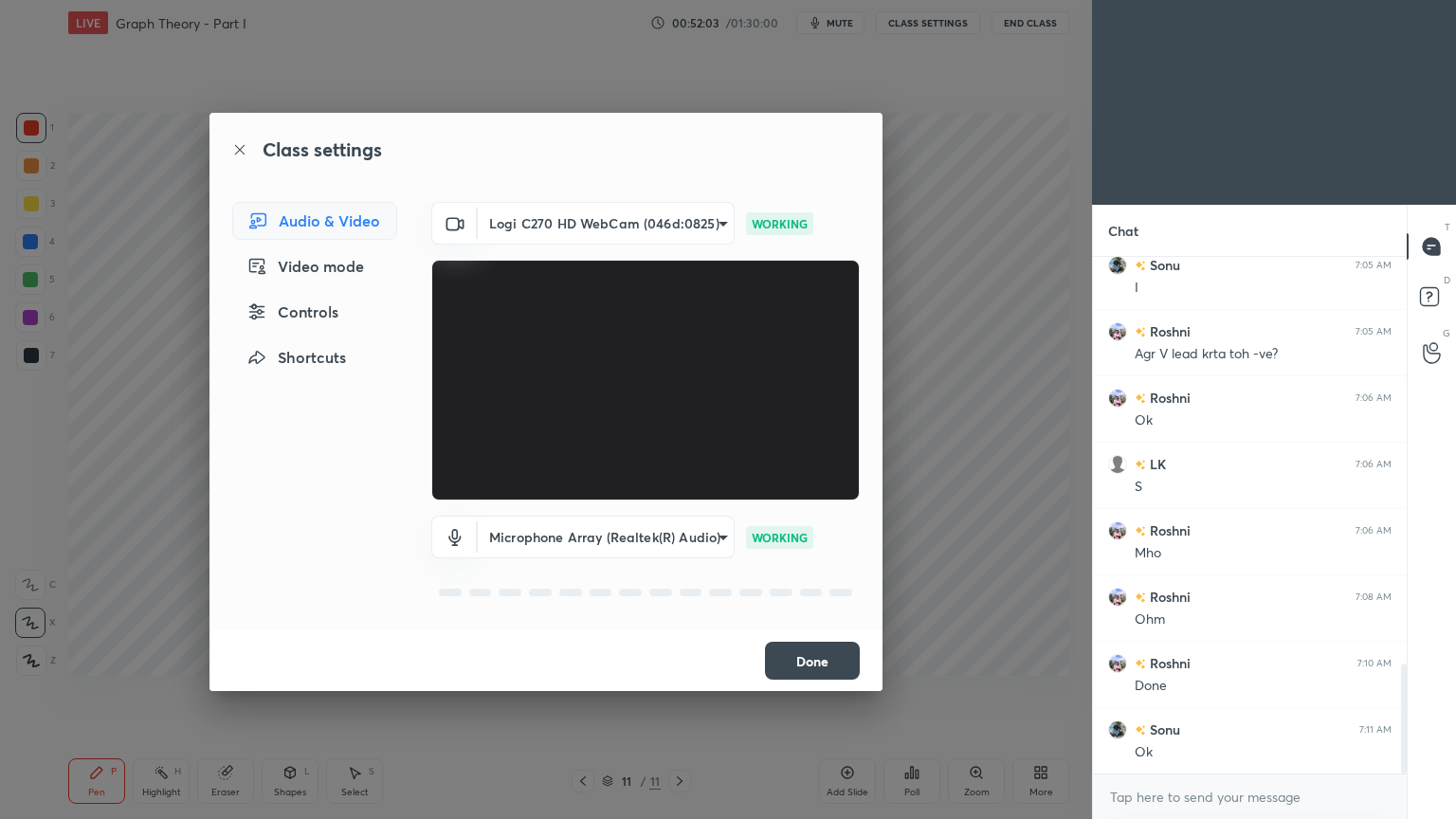click on "Done" at bounding box center [812, 661] 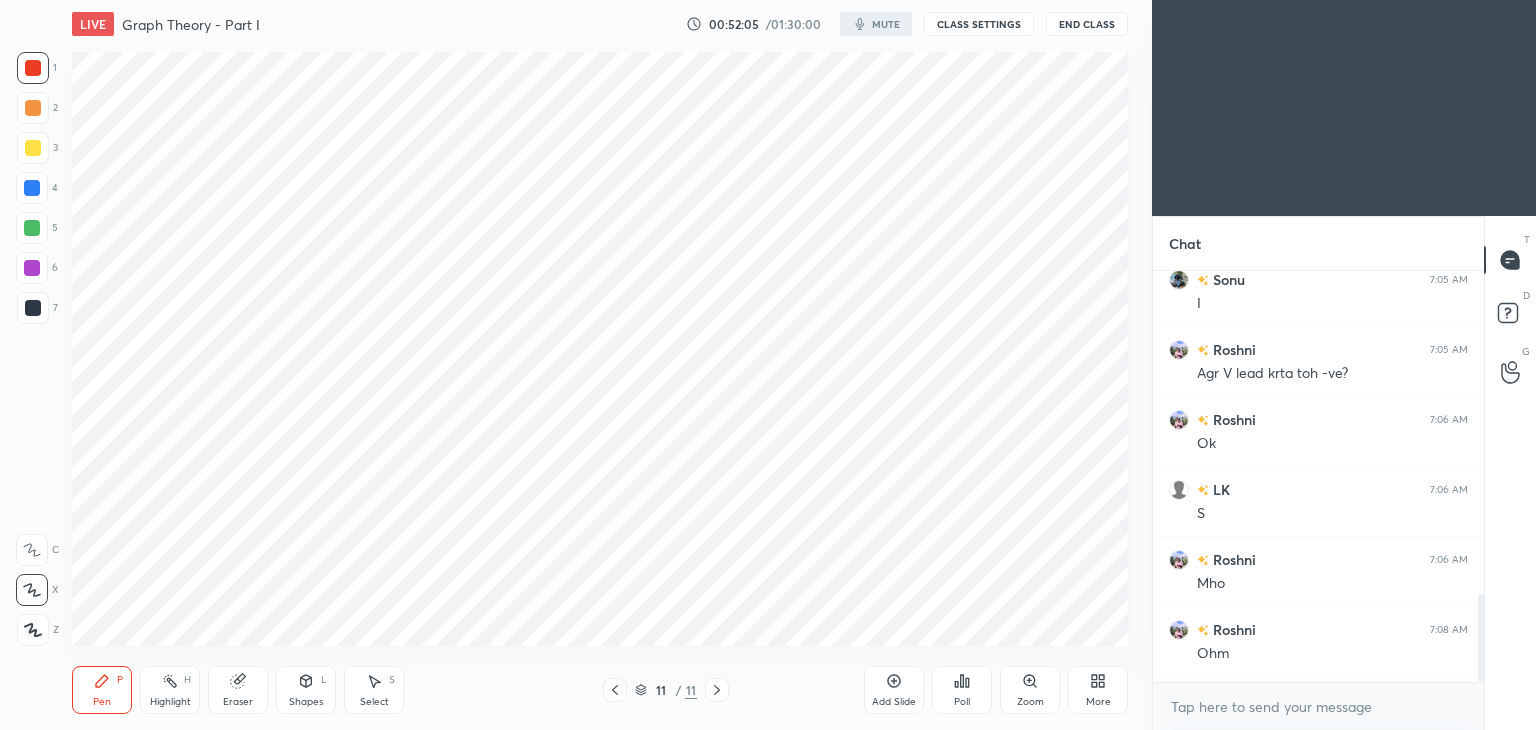 scroll, scrollTop: 602, scrollLeft: 1072, axis: both 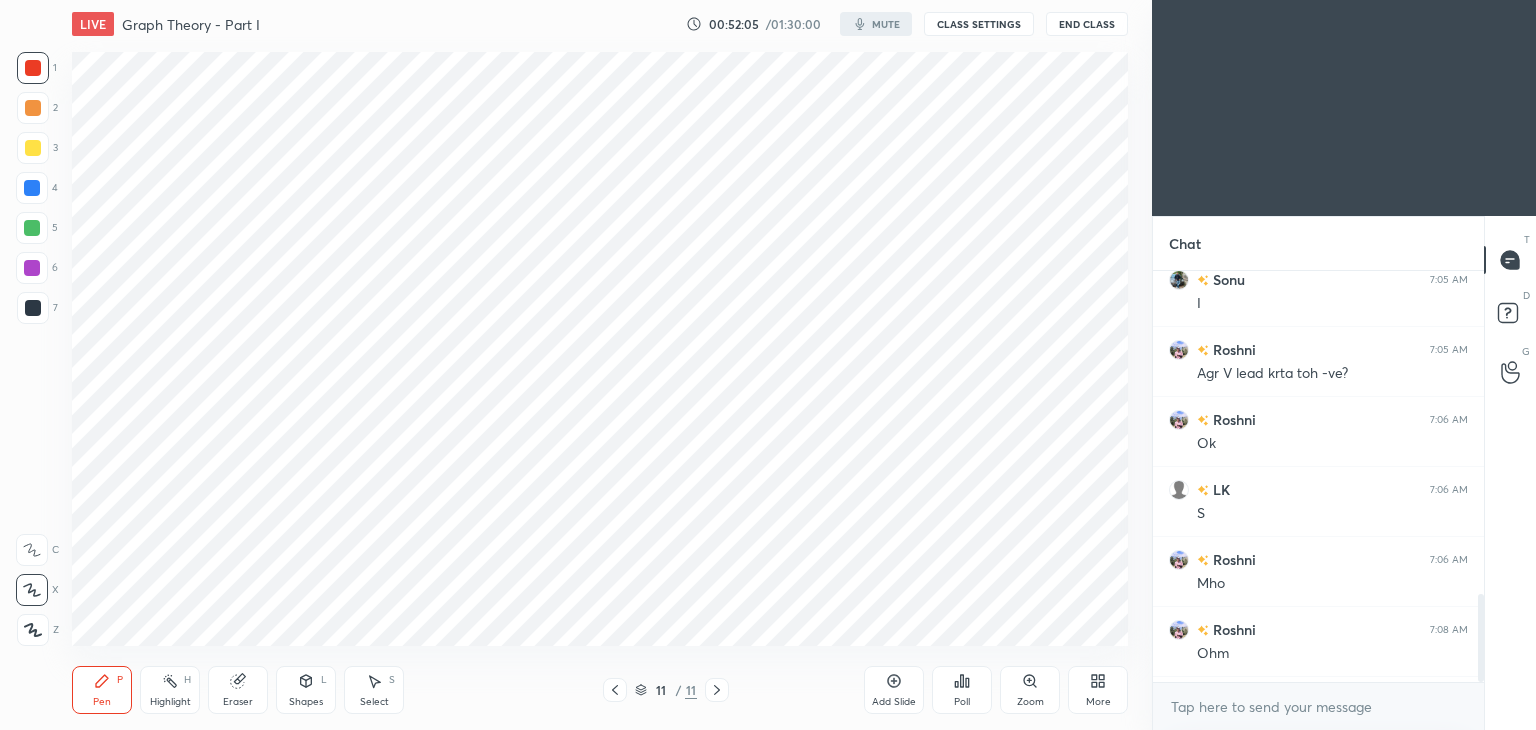 type on "x" 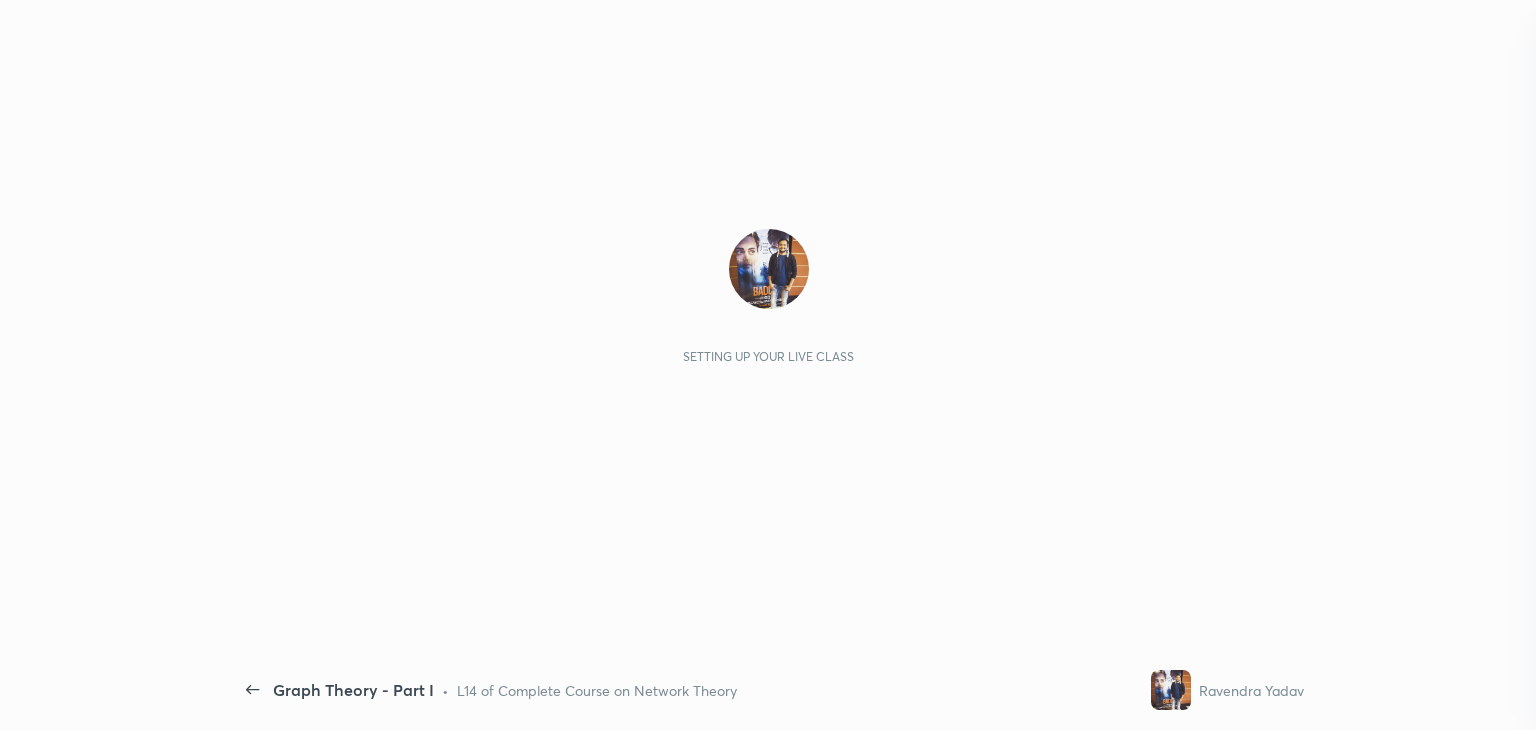 scroll, scrollTop: 0, scrollLeft: 0, axis: both 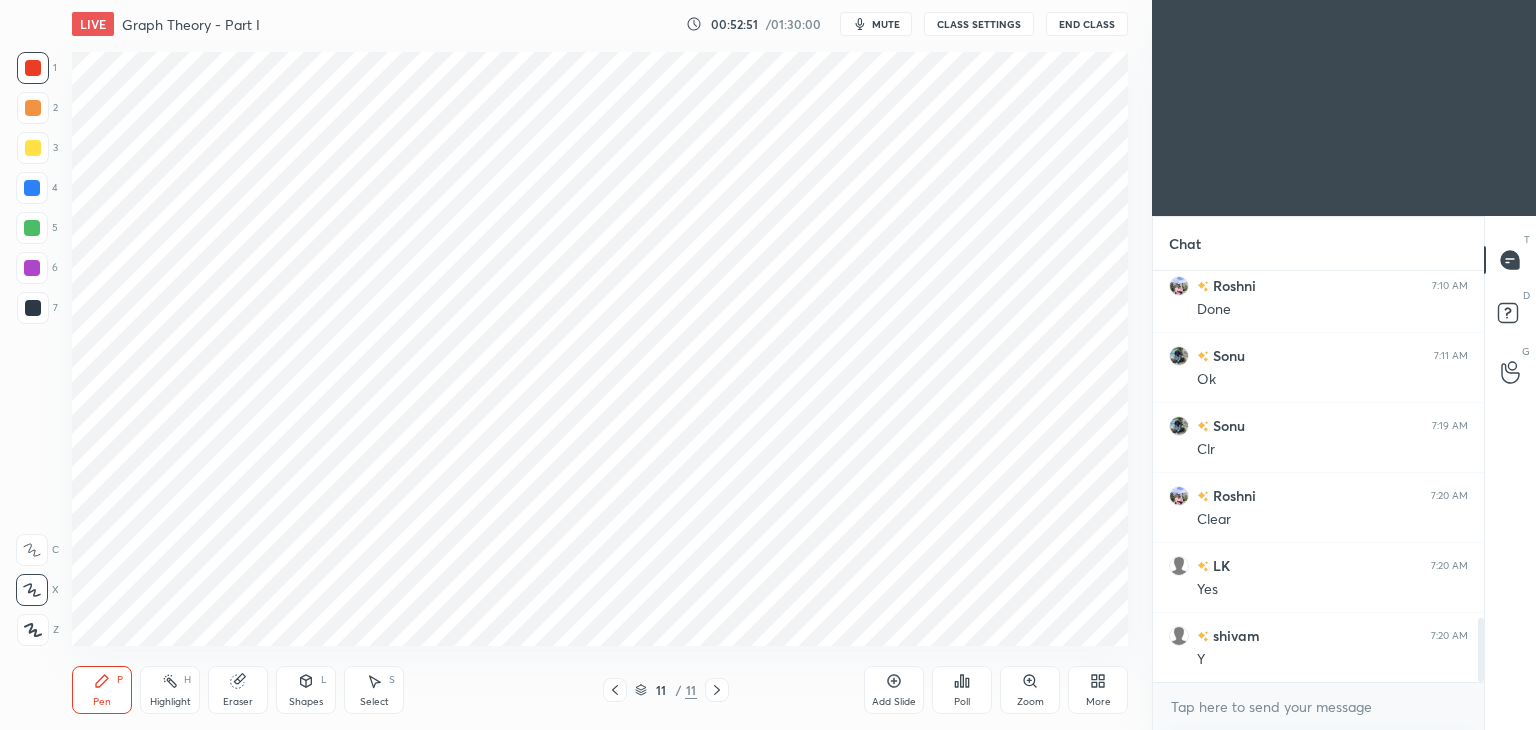 click on "Eraser" at bounding box center (238, 690) 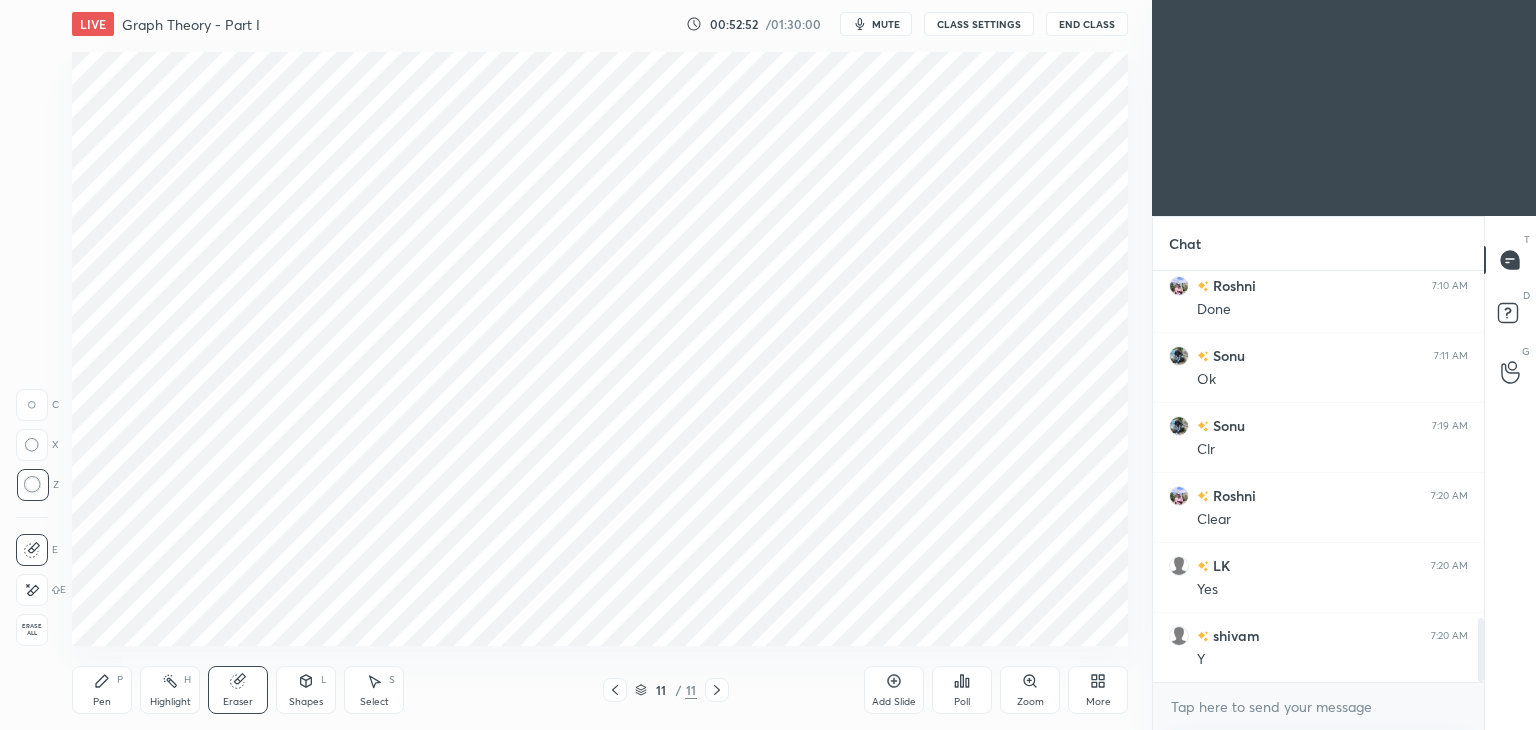 click on "Erase all" at bounding box center [32, 630] 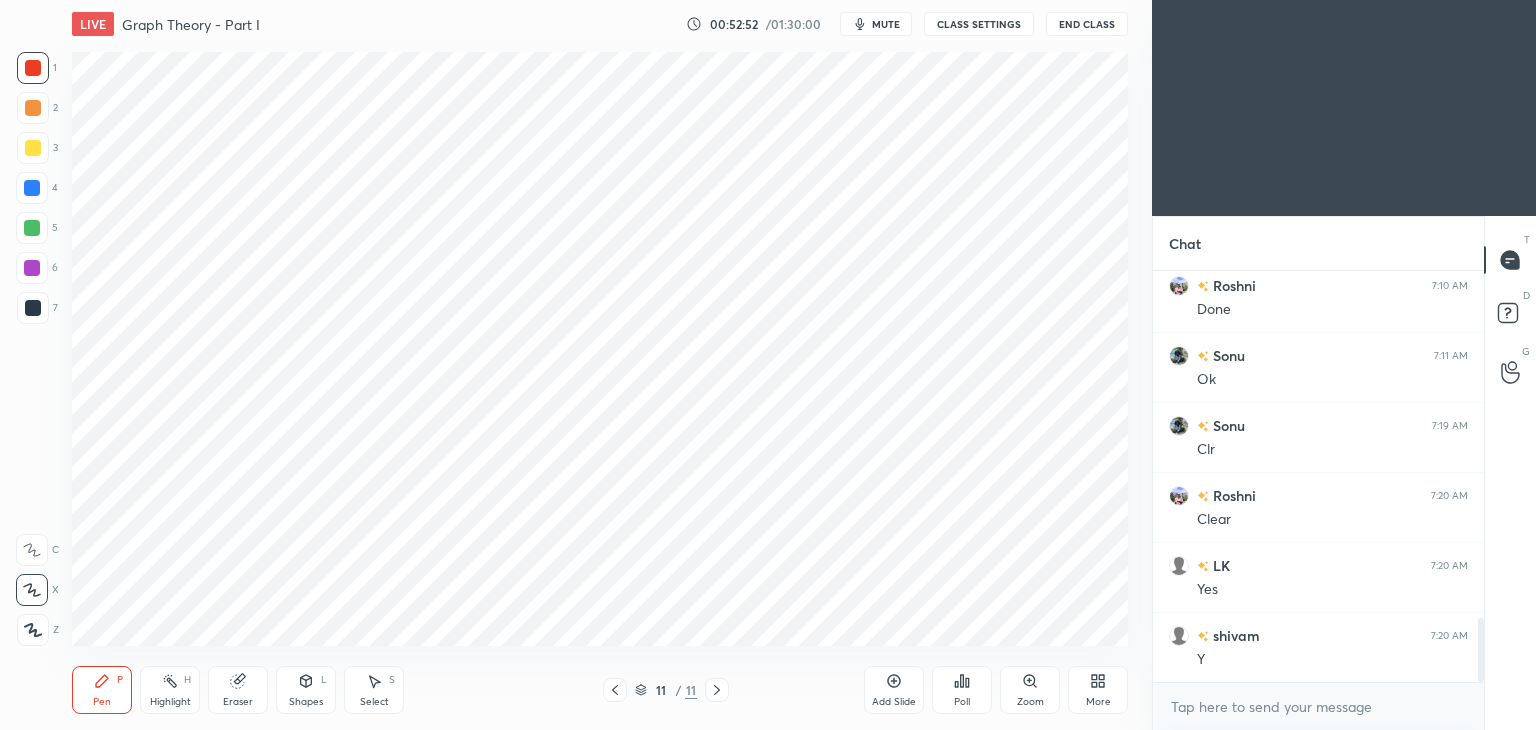 click on "Pen" at bounding box center (102, 702) 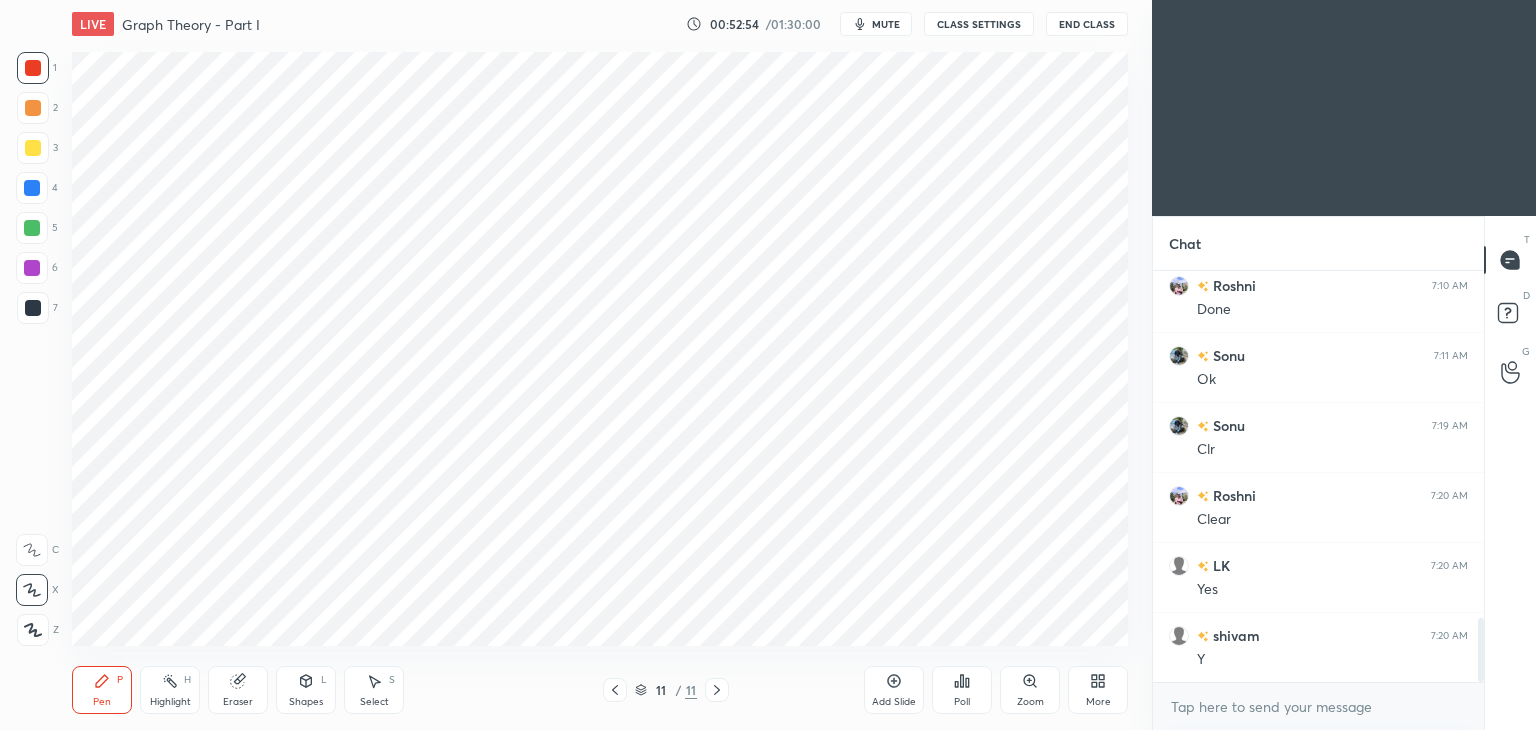 click on "More" at bounding box center [1098, 690] 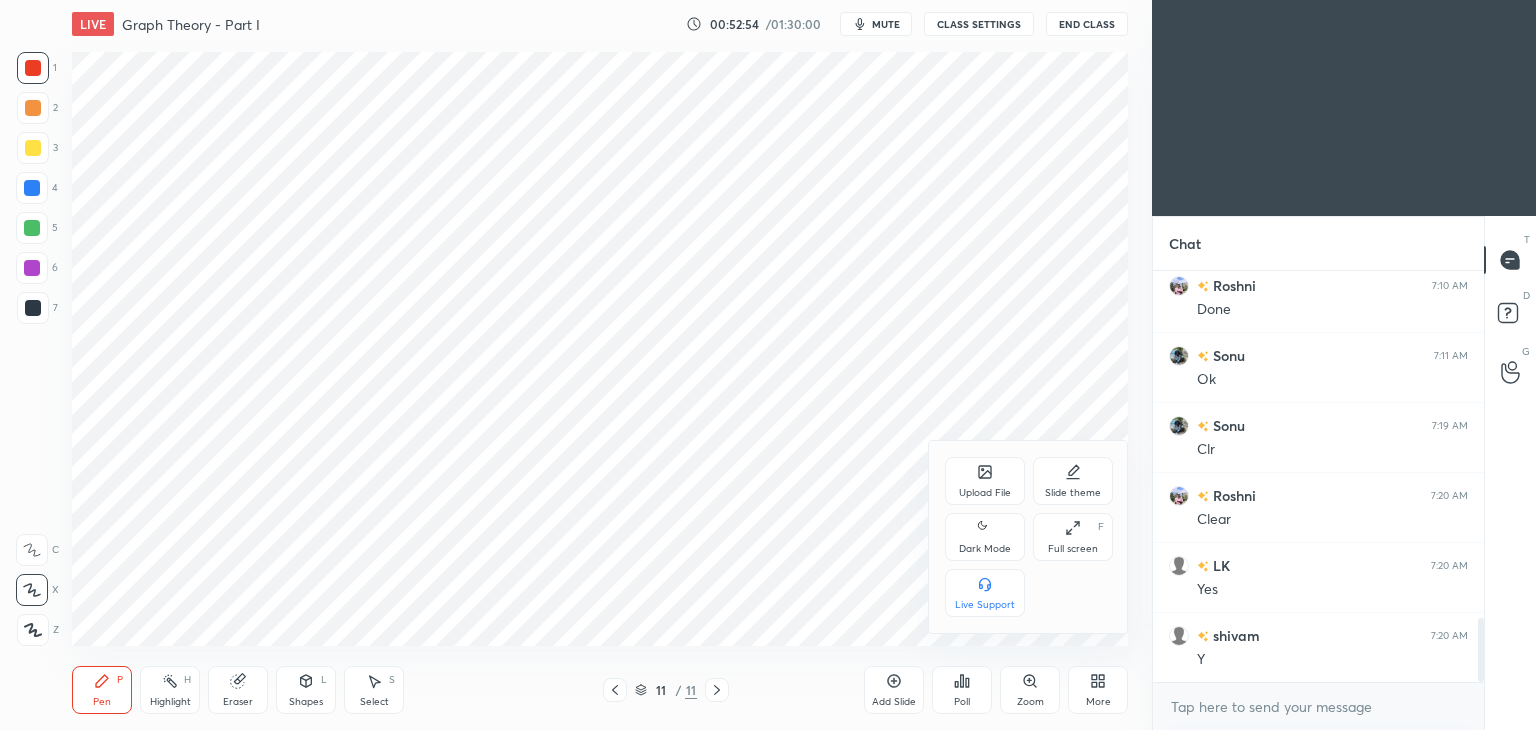 click on "Full screen" at bounding box center [1073, 549] 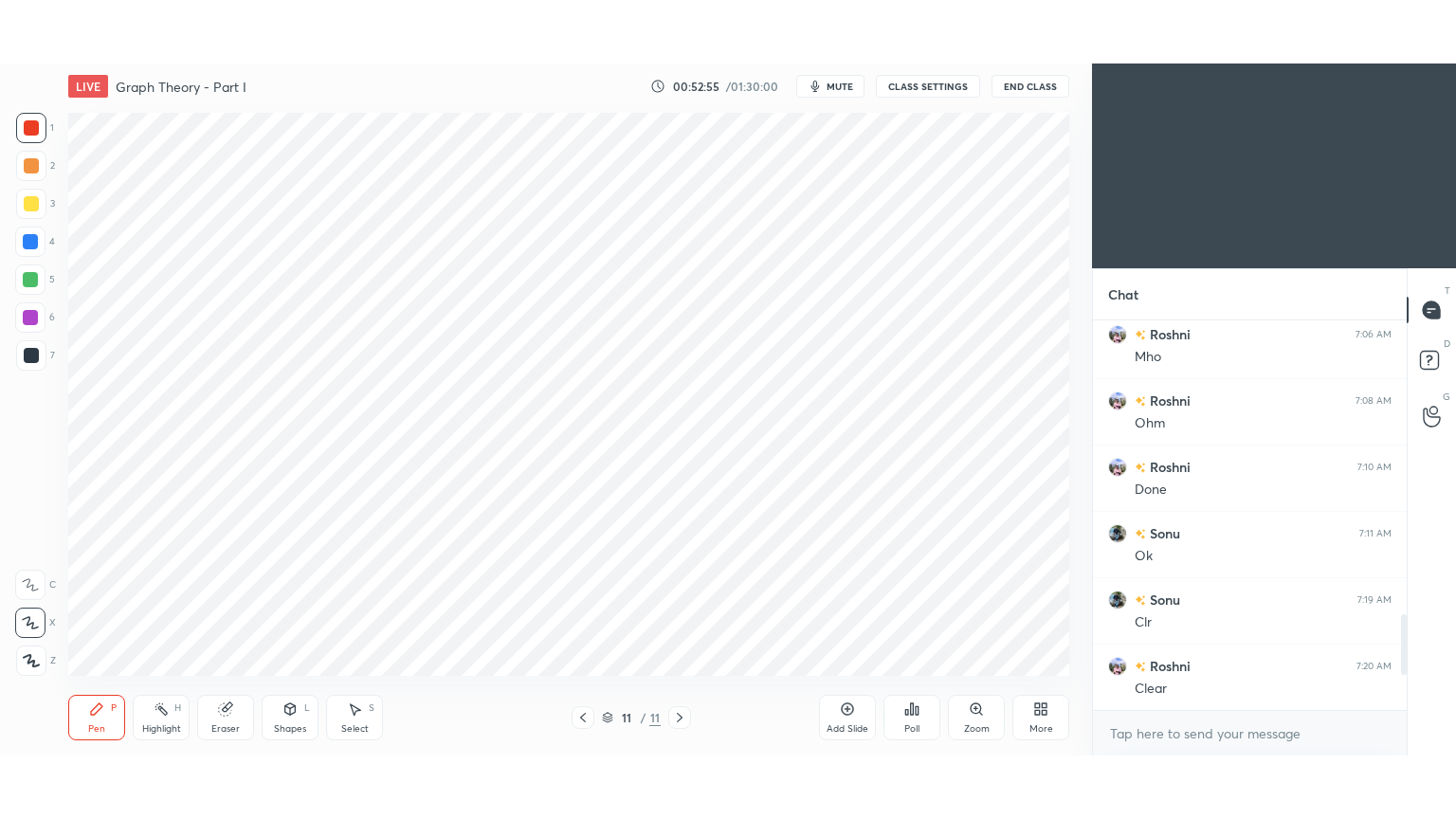 scroll, scrollTop: 94094, scrollLeft: 93776, axis: both 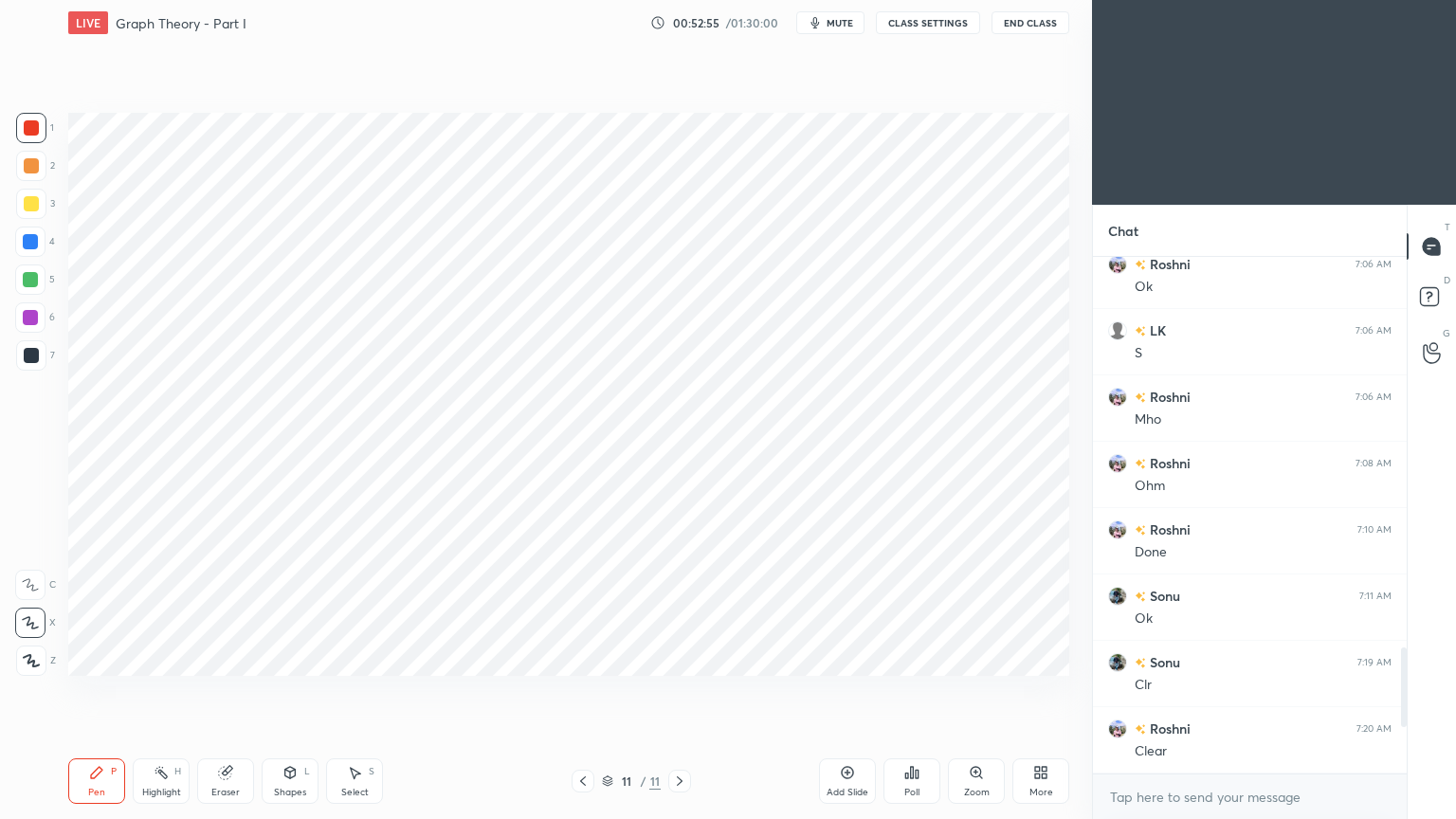 drag, startPoint x: 575, startPoint y: 780, endPoint x: 587, endPoint y: 786, distance: 13.416408 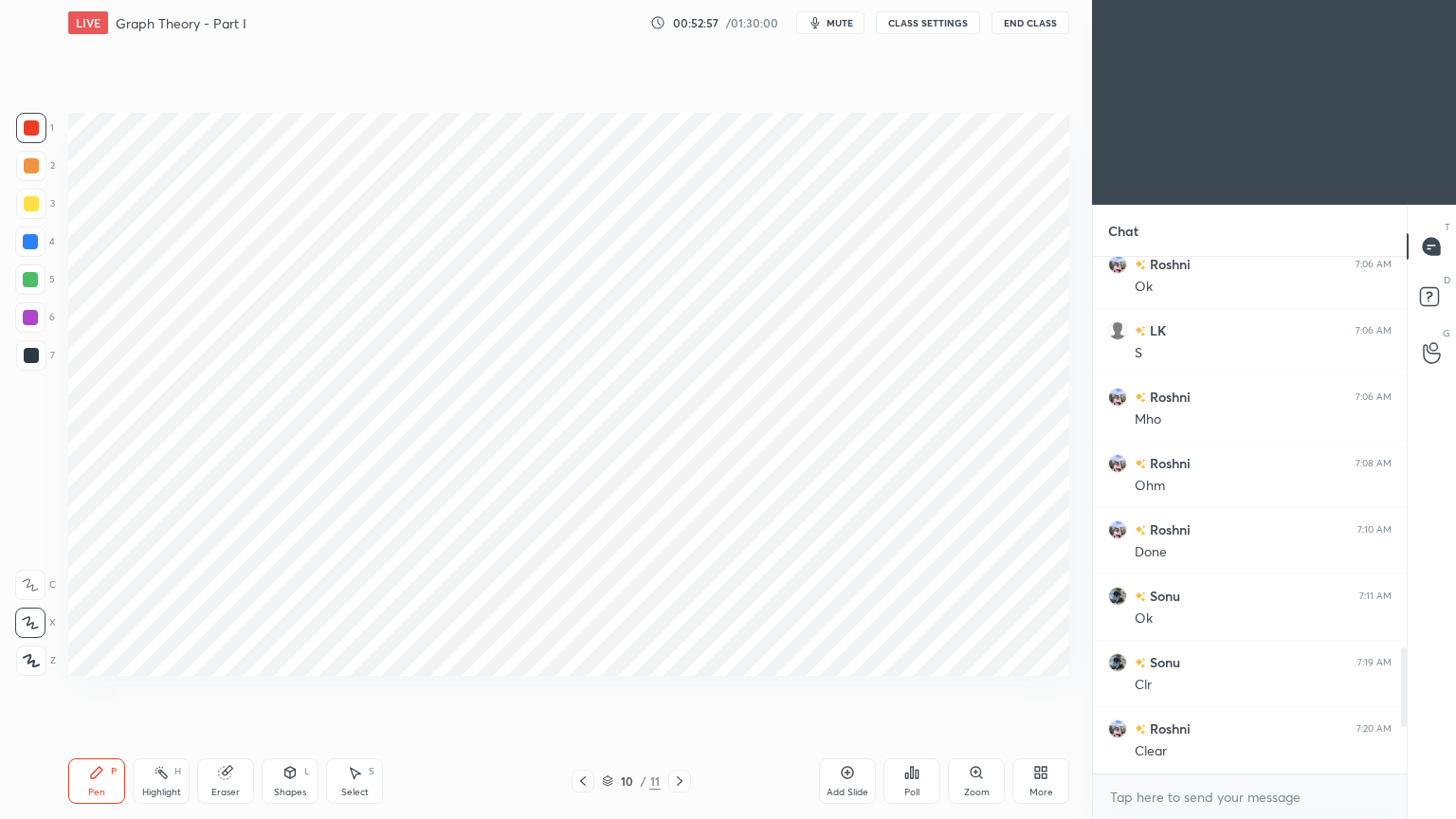 click 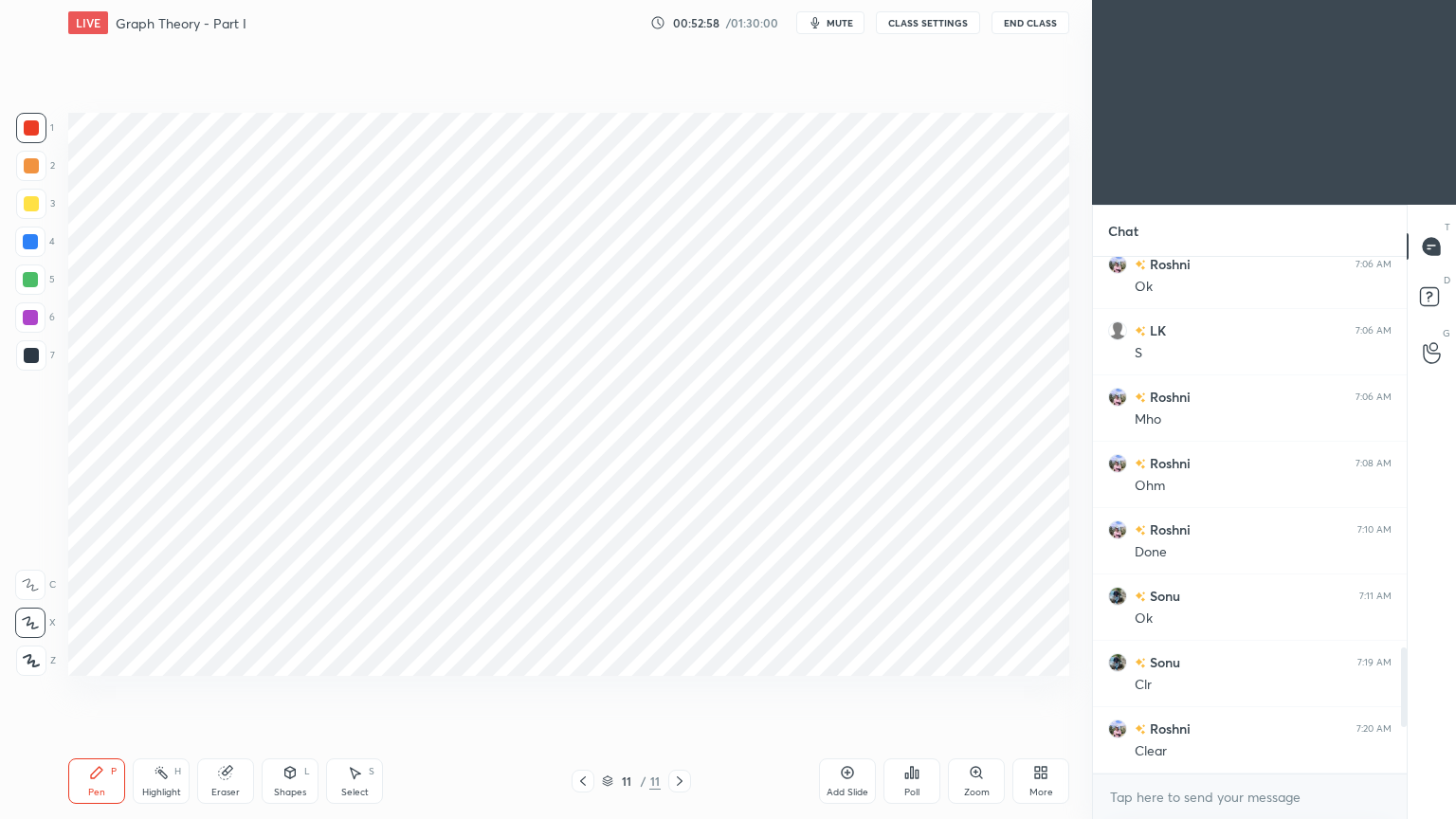 click at bounding box center (31, 128) 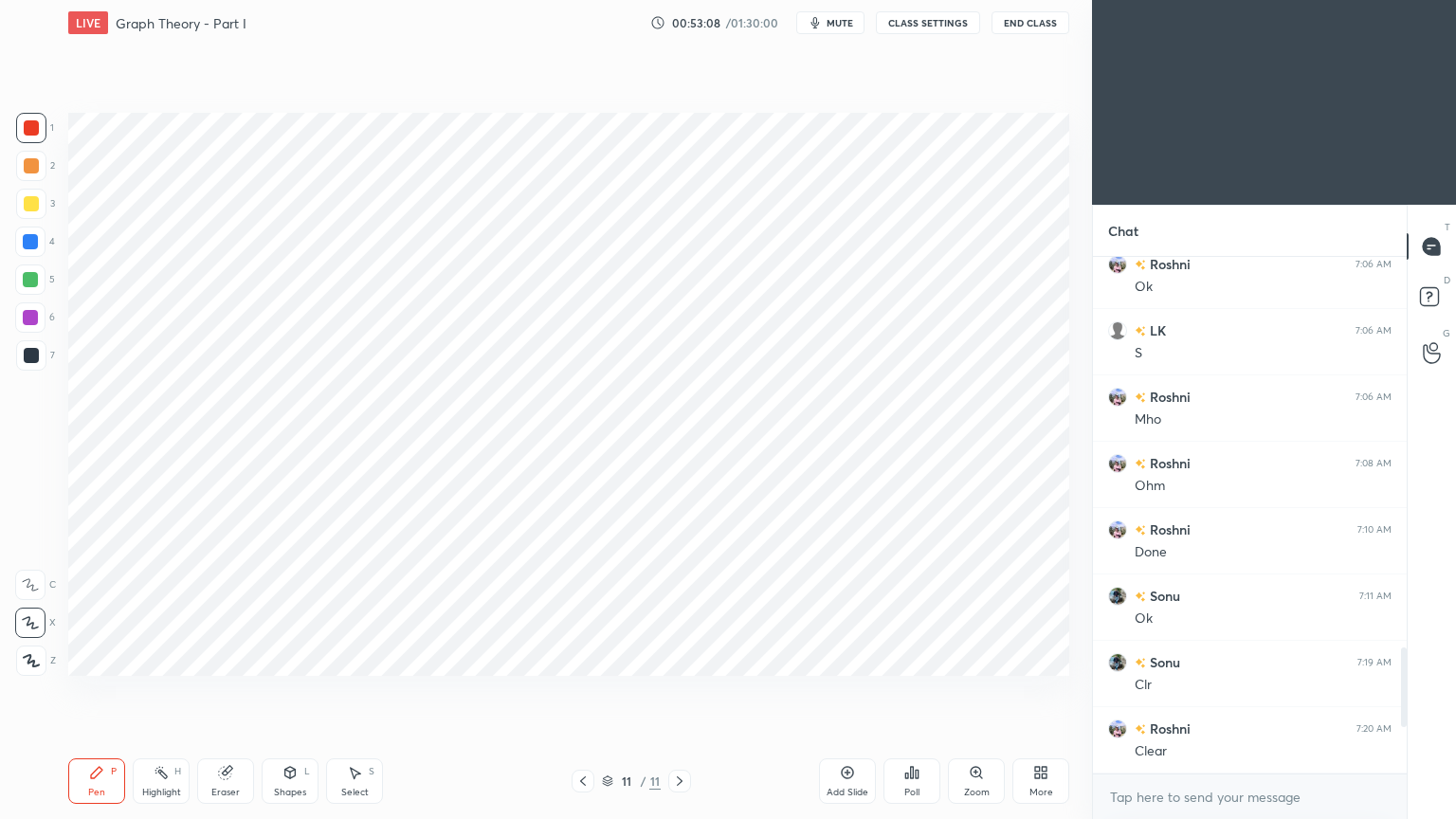click at bounding box center [30, 280] 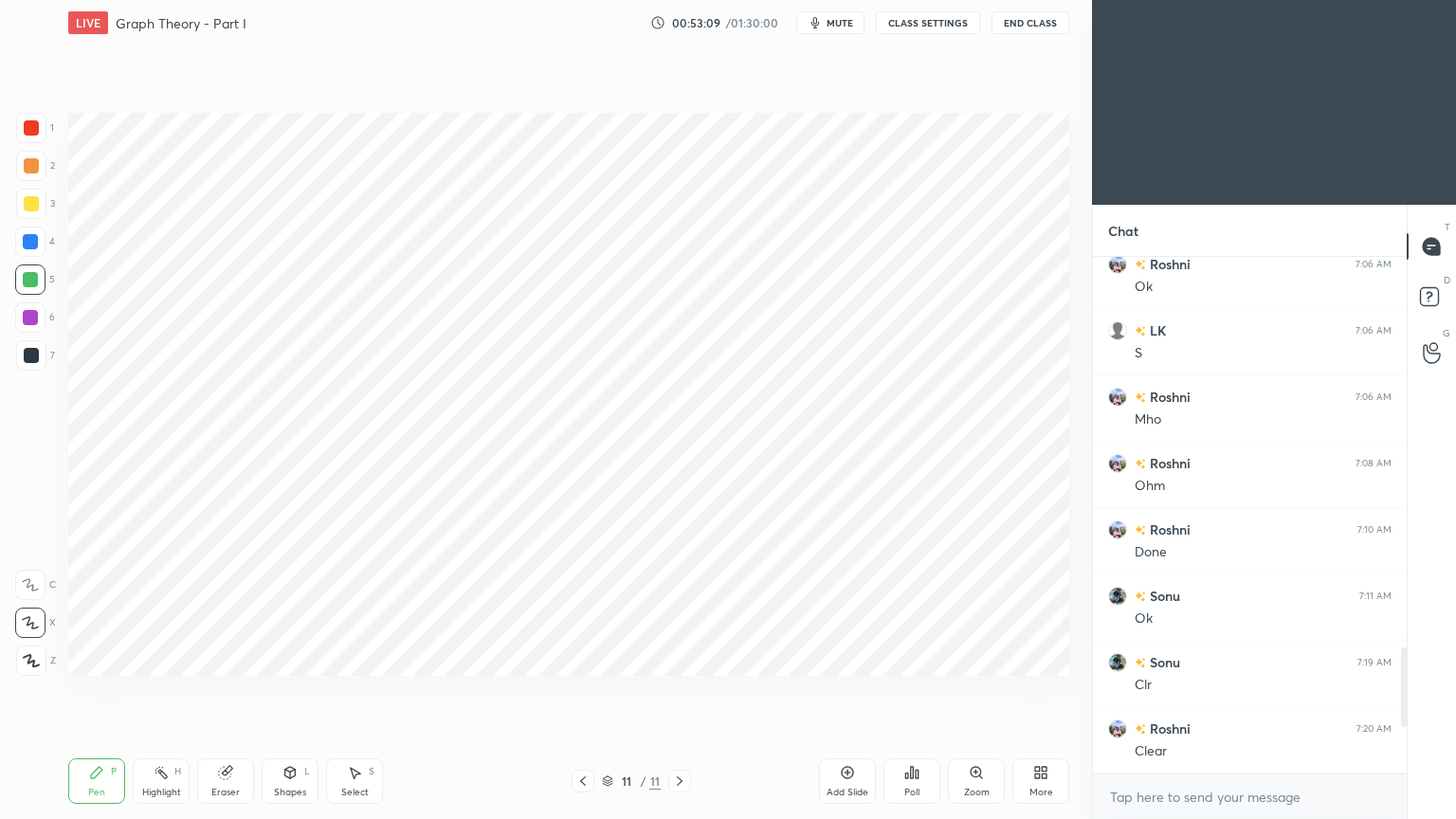 click on "Shapes L" at bounding box center (290, 781) 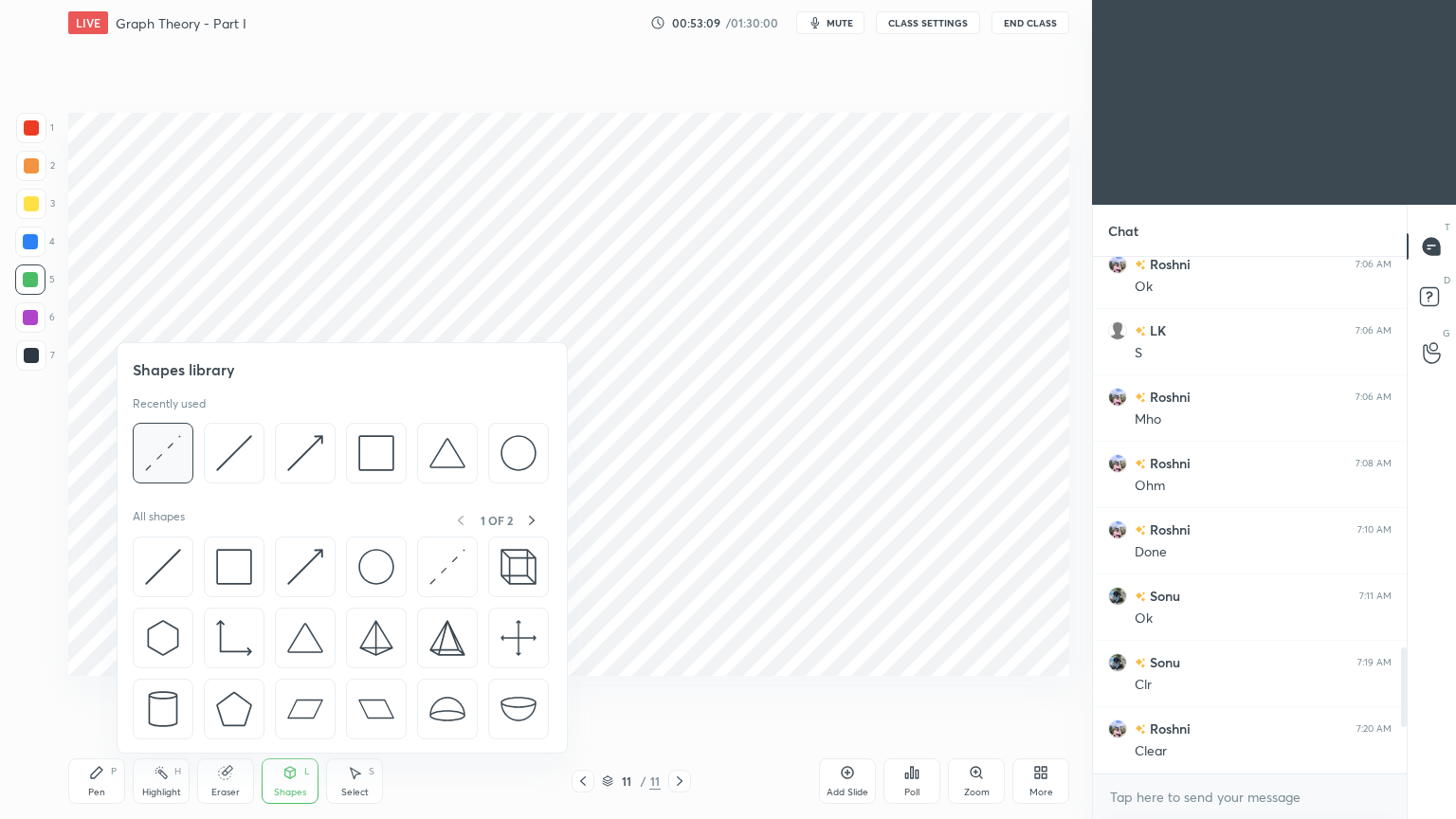 click at bounding box center [163, 453] 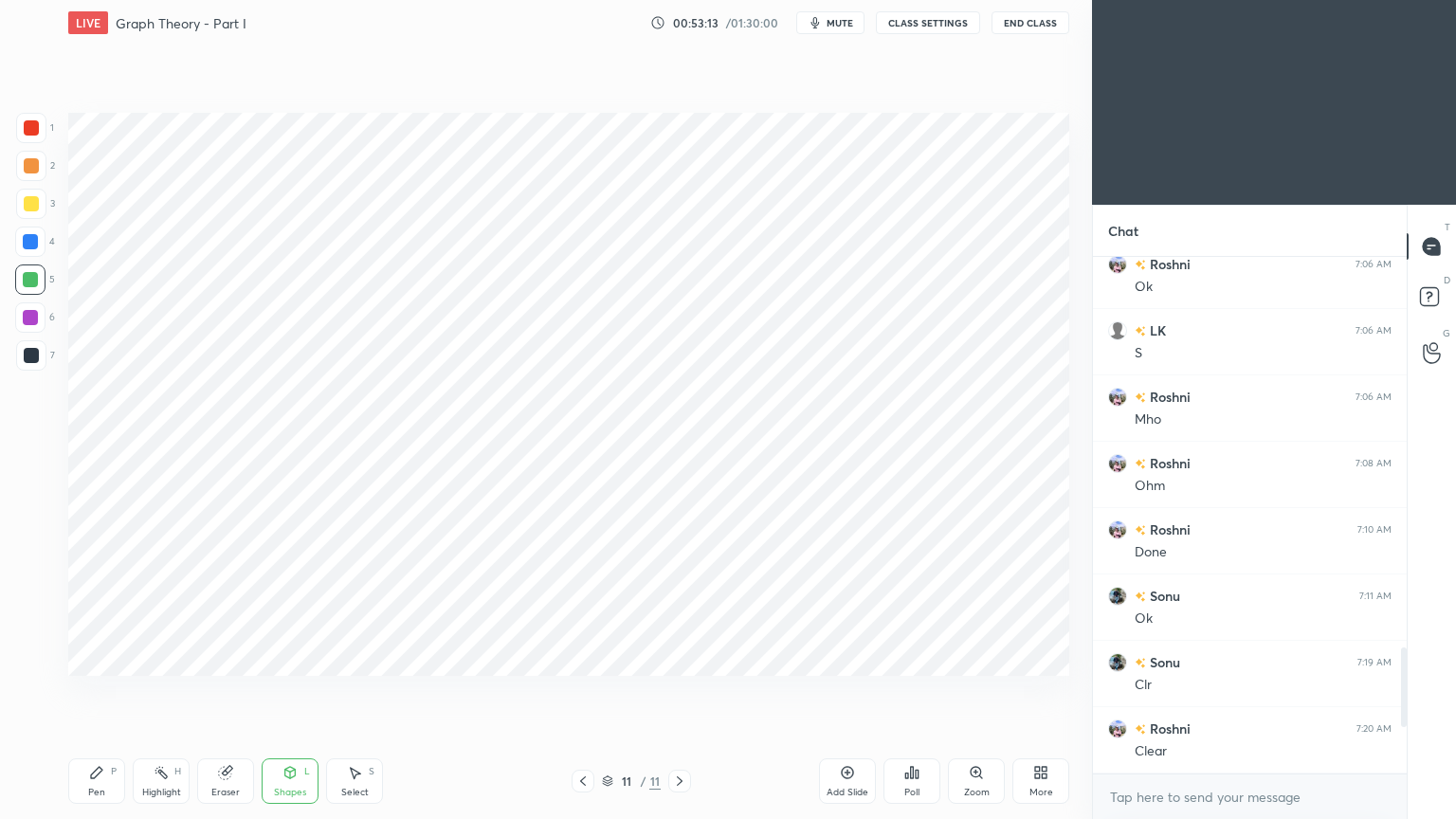 click at bounding box center [30, 242] 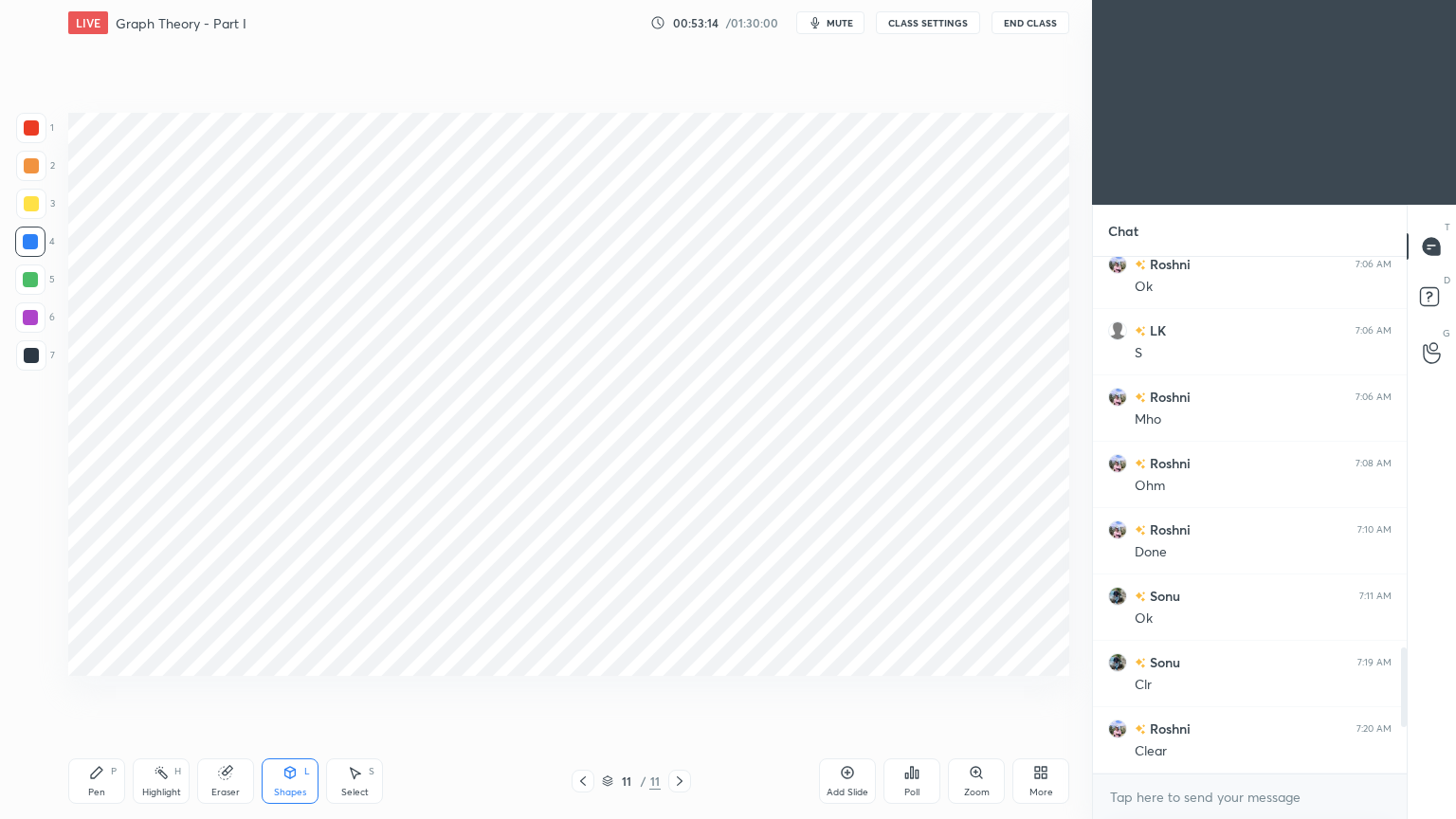 click 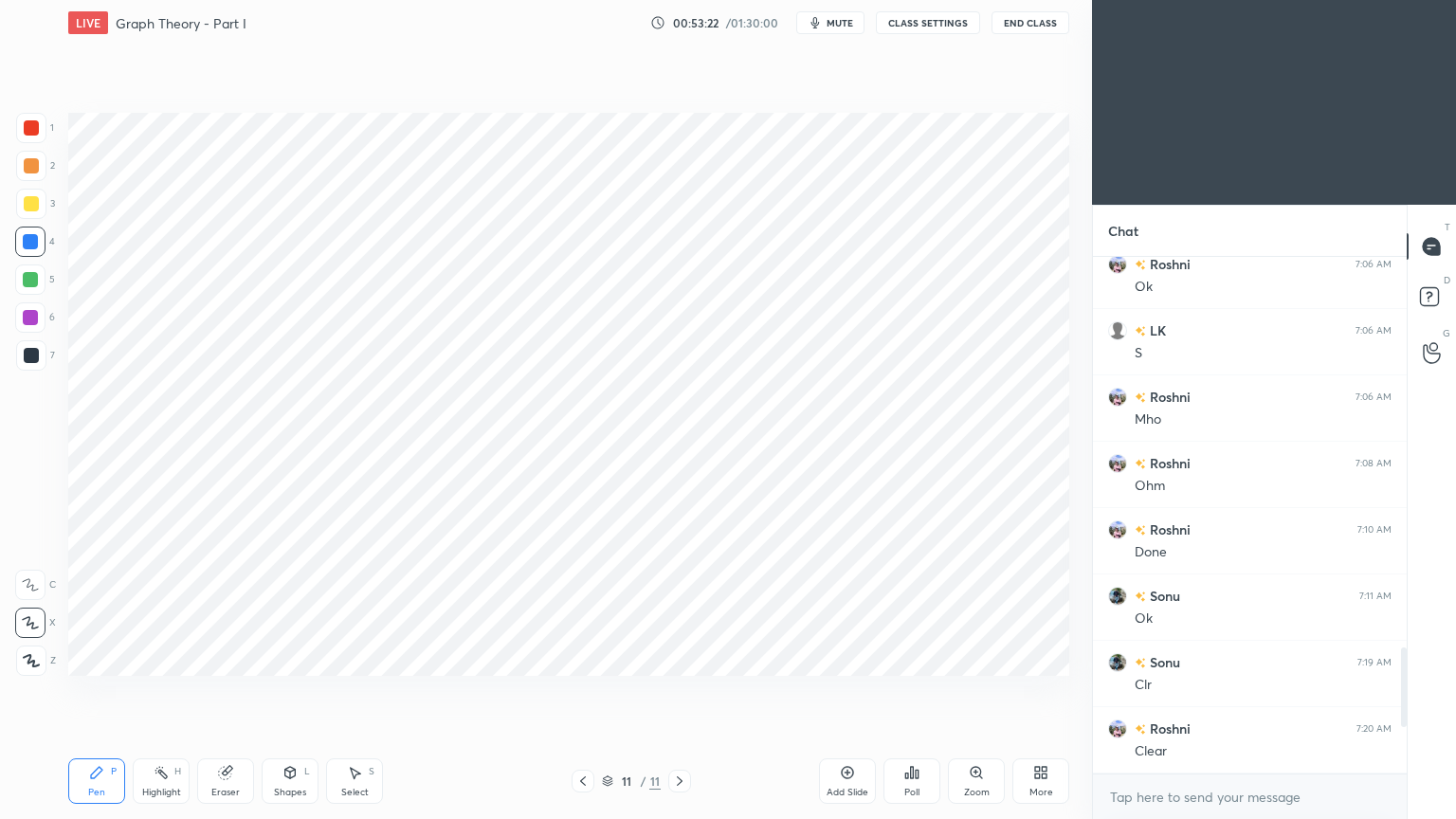click at bounding box center [30, 318] 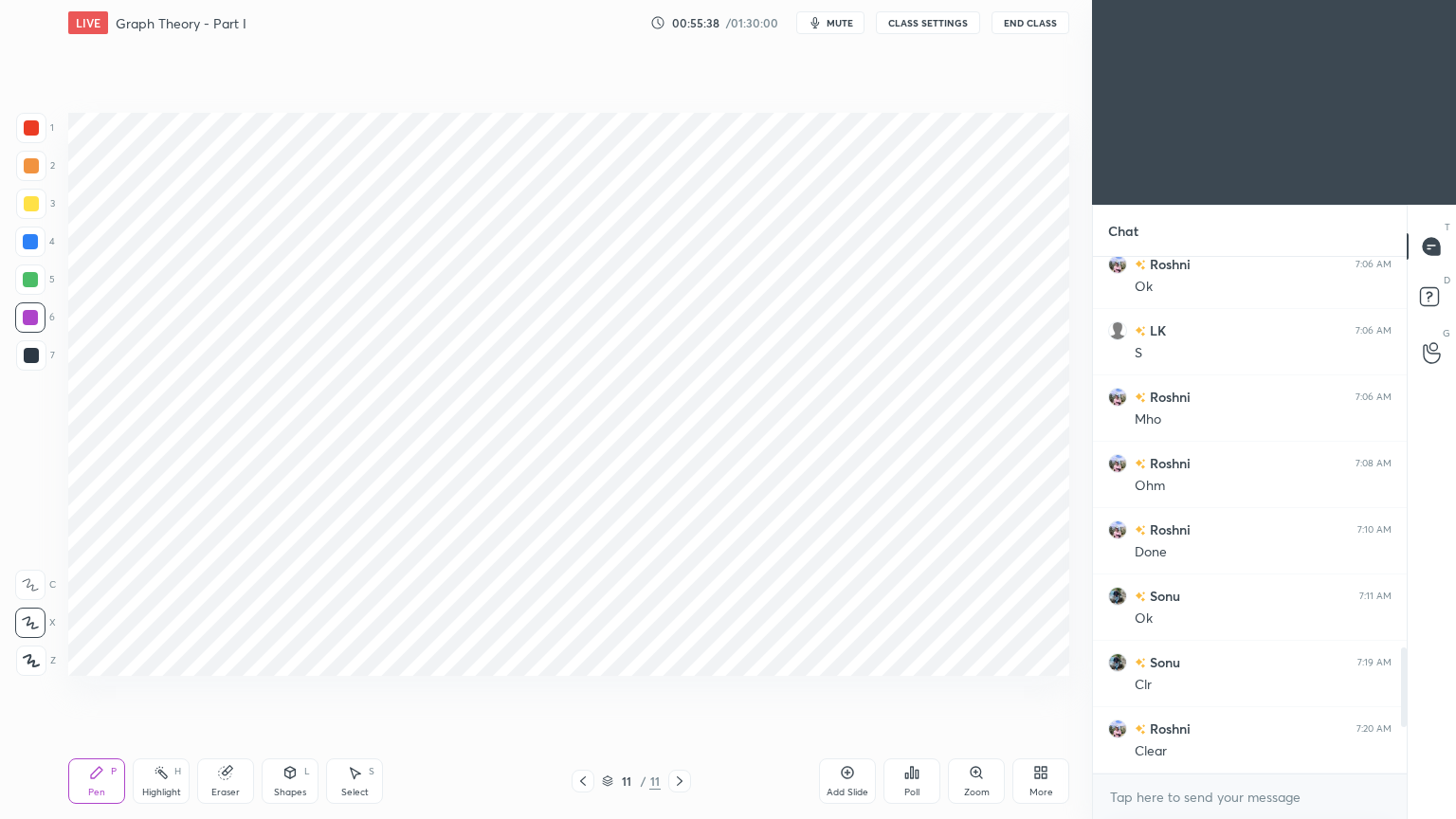 click on "Add Slide" at bounding box center [847, 781] 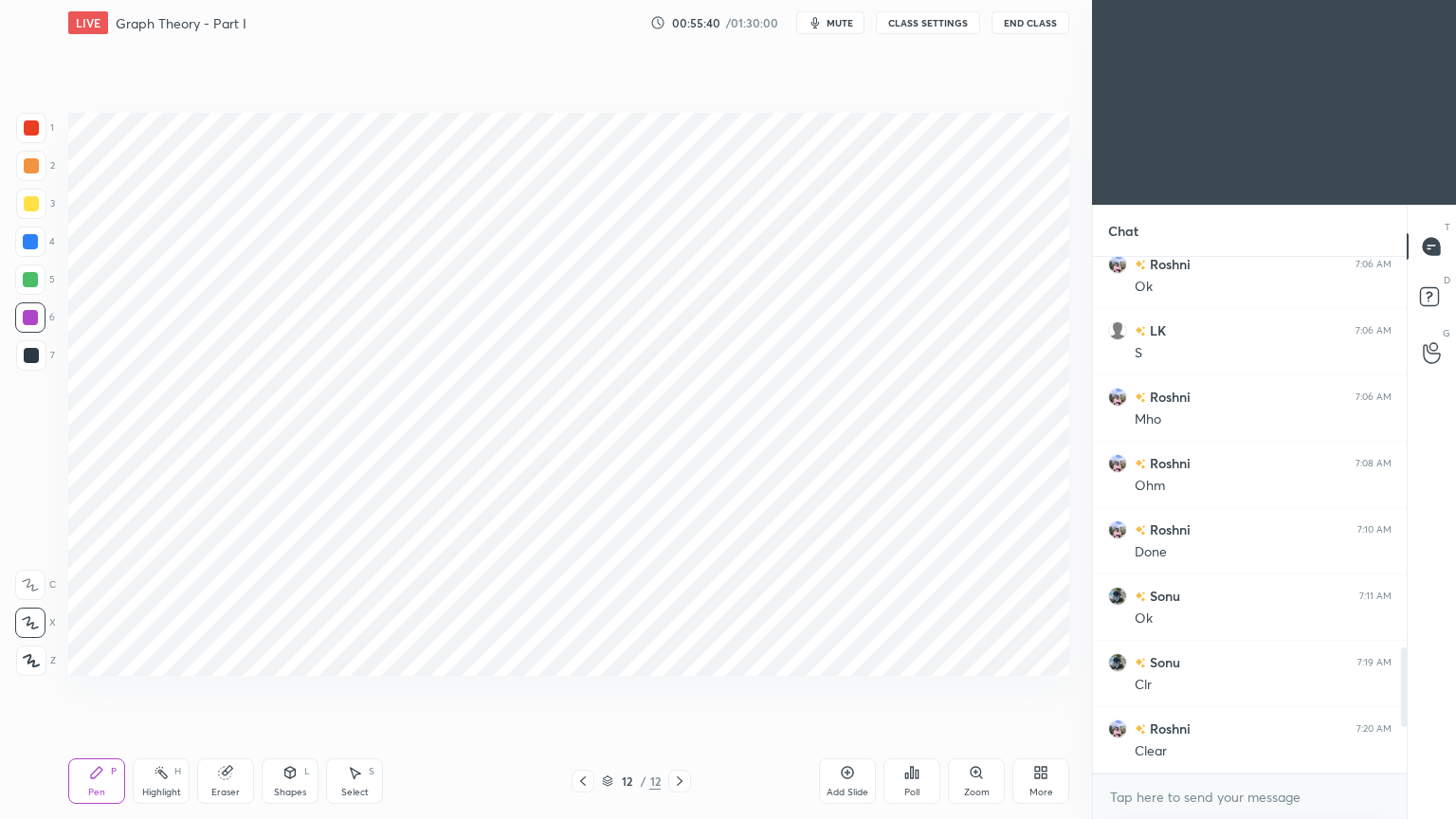 click at bounding box center (31, 128) 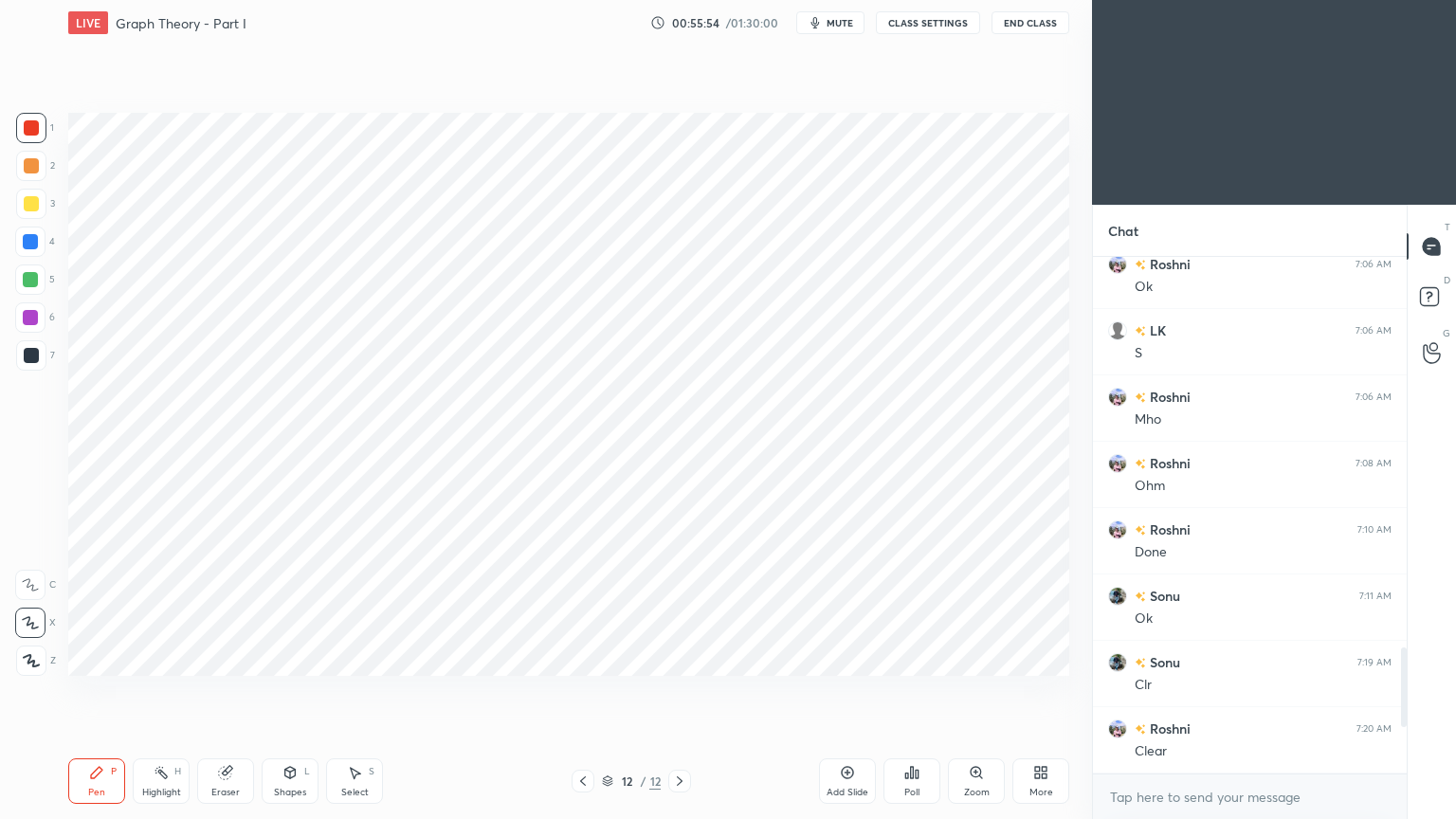 click on "5" at bounding box center [35, 283] 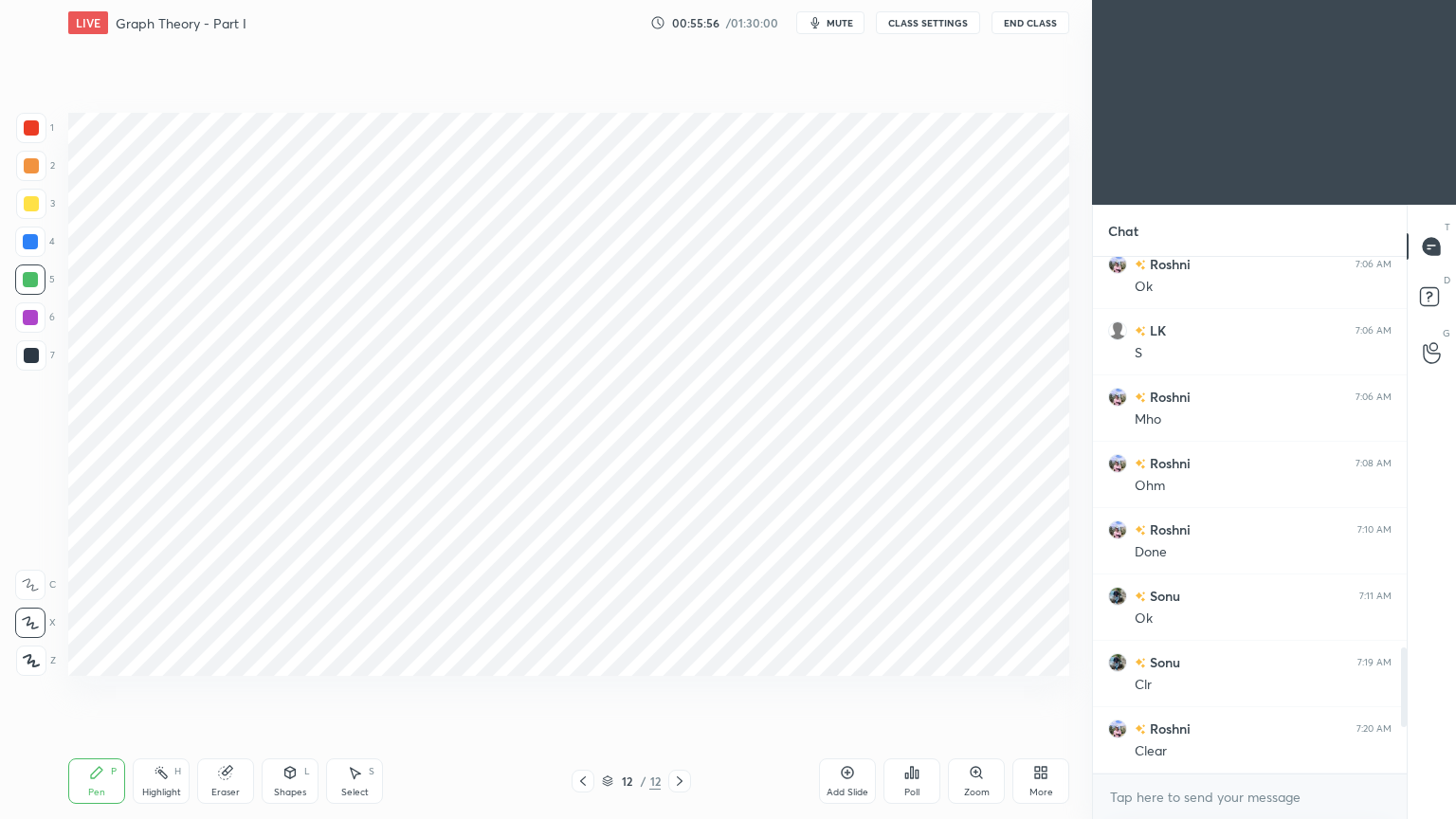 click on "Shapes" at bounding box center [290, 792] 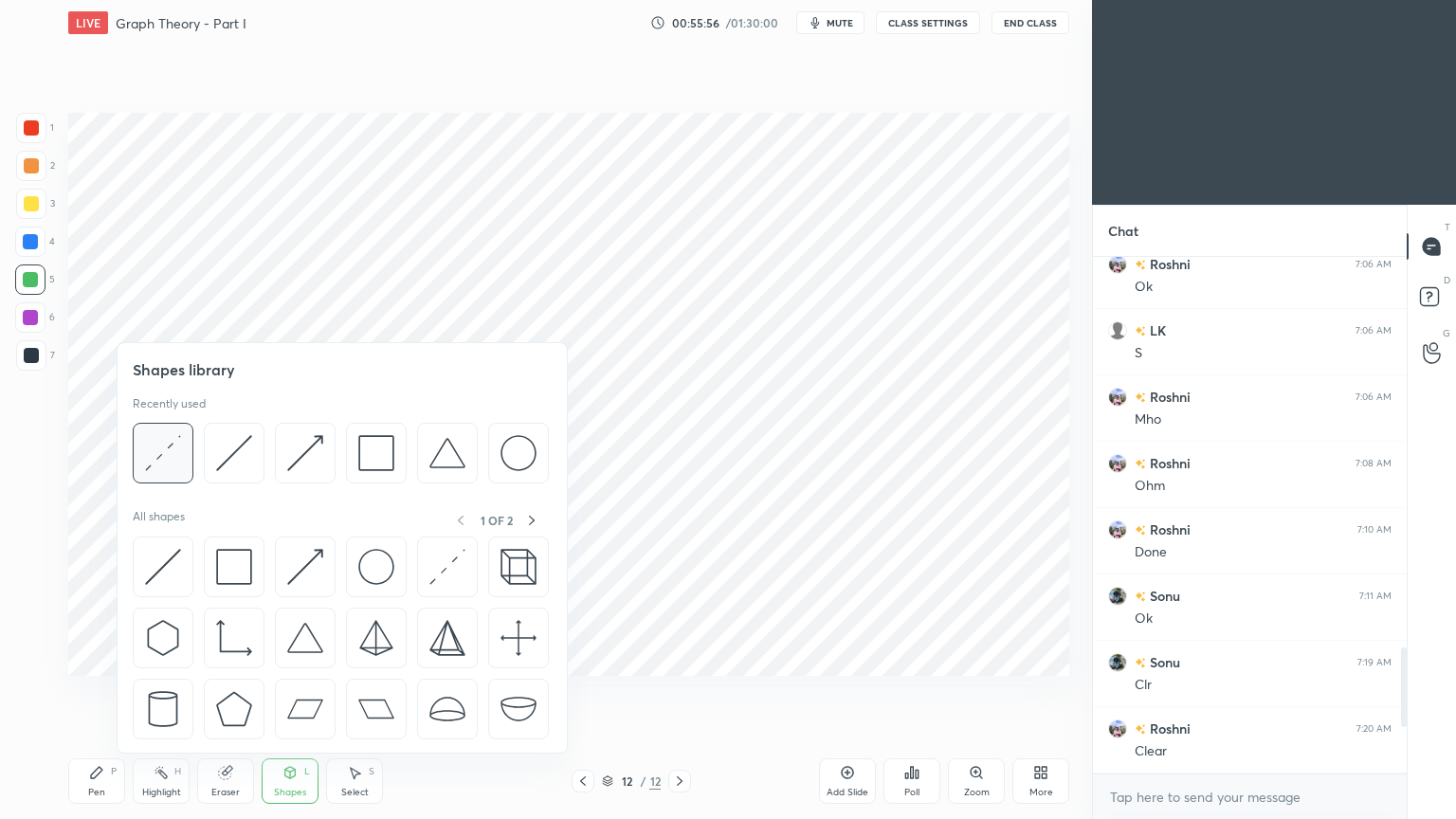 click at bounding box center (163, 453) 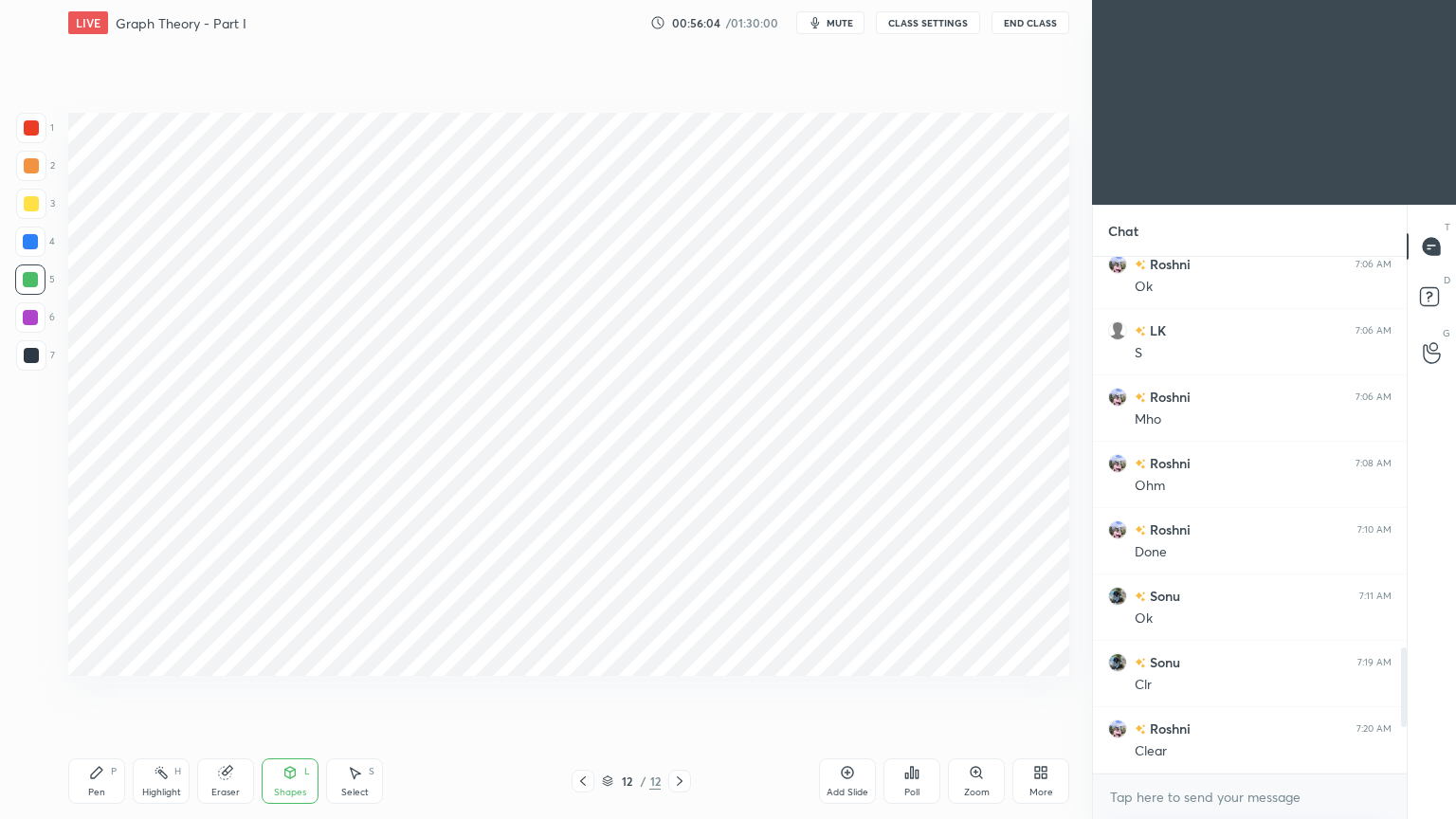 click at bounding box center (30, 242) 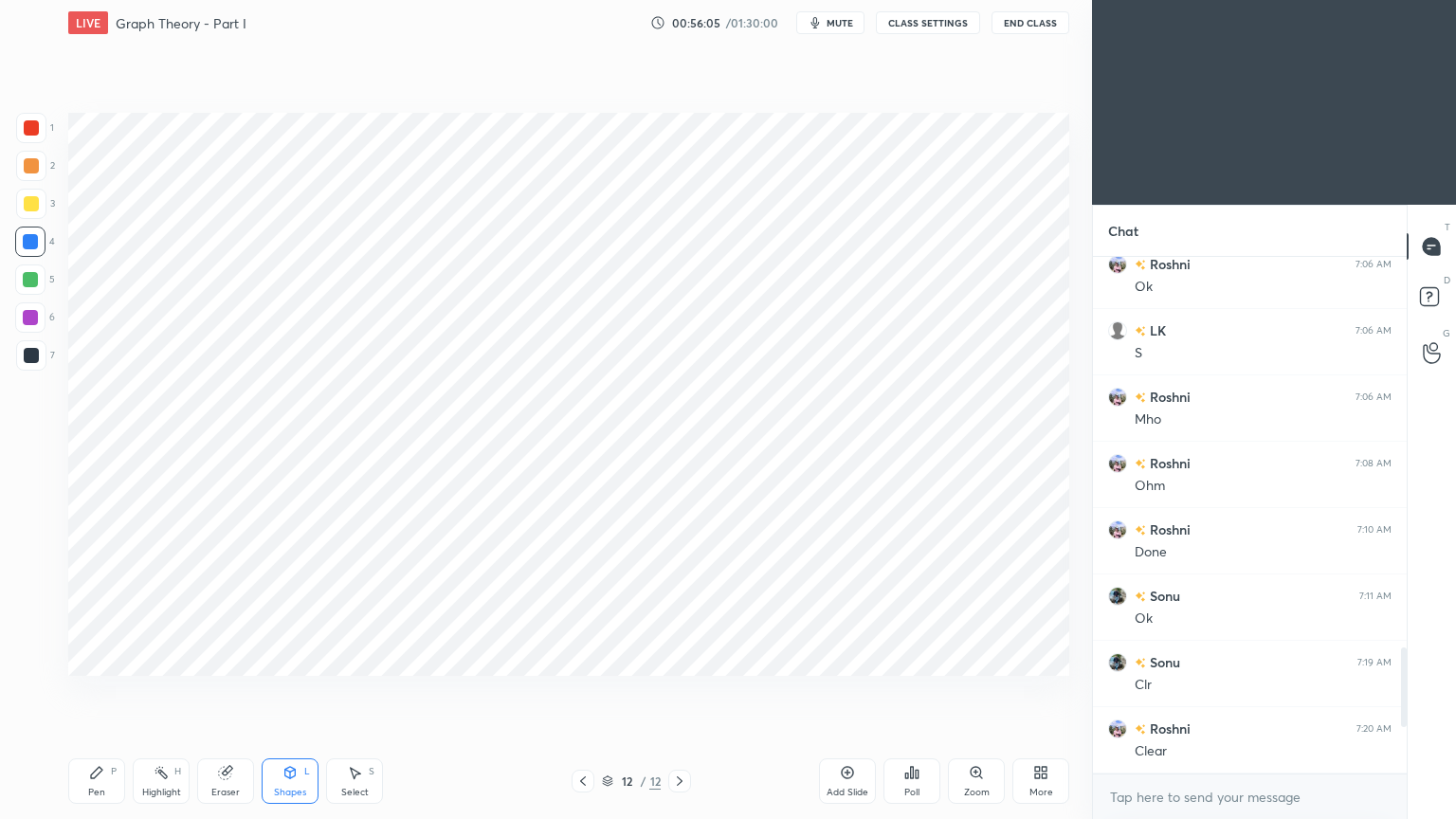 click on "Pen P" at bounding box center (97, 781) 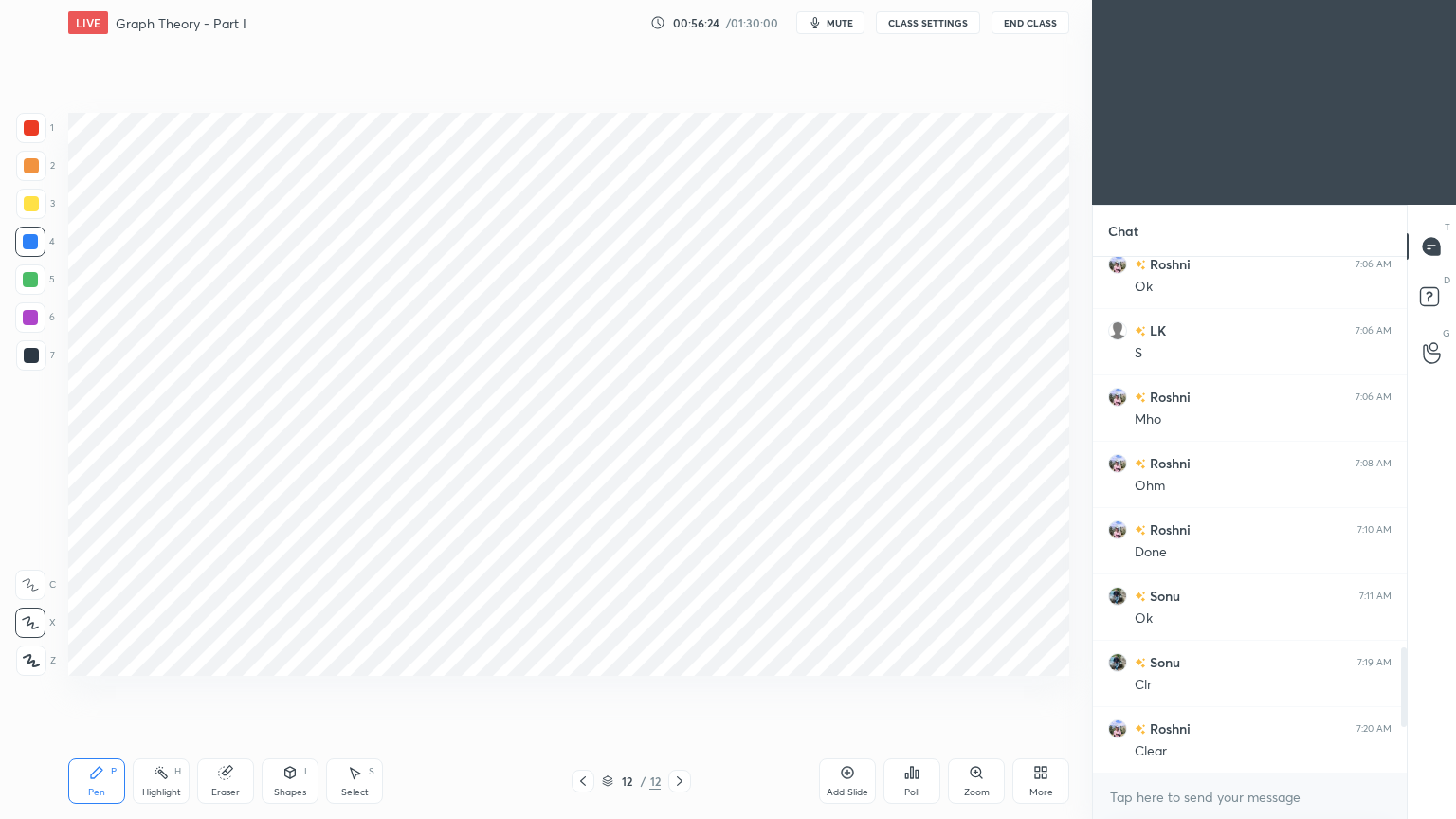 click at bounding box center (31, 355) 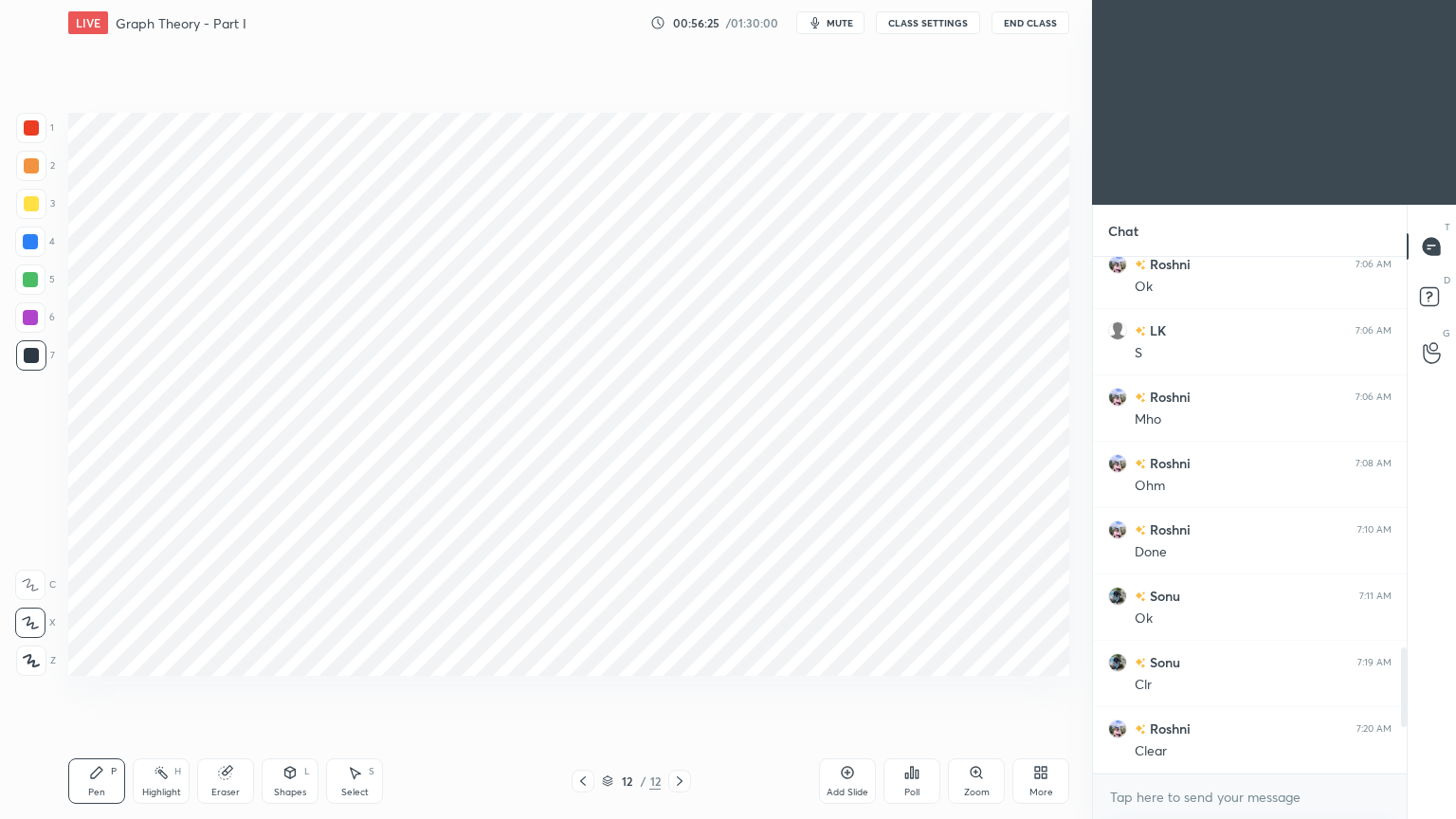click on "Pen P" at bounding box center (97, 781) 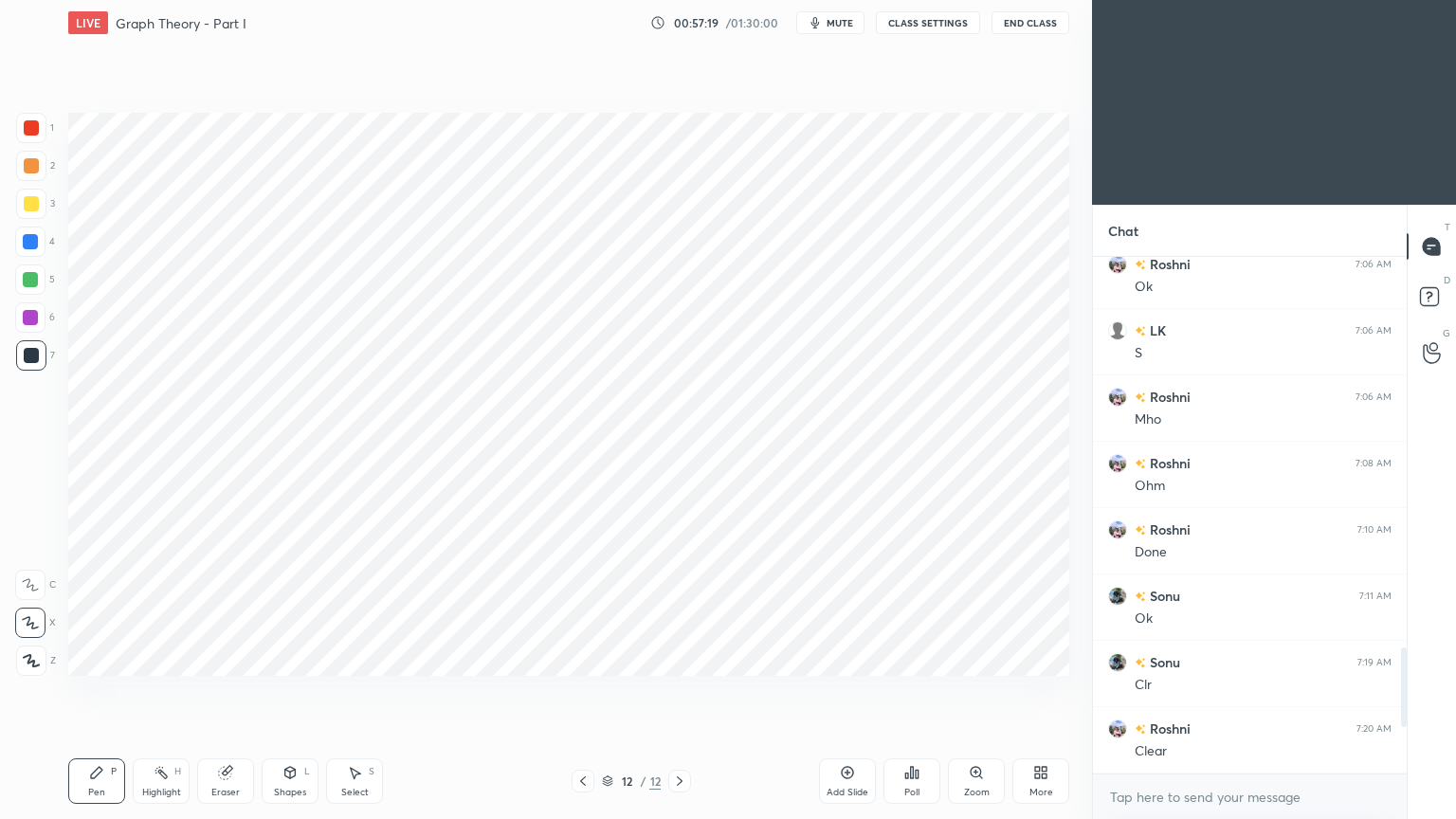 click at bounding box center (30, 318) 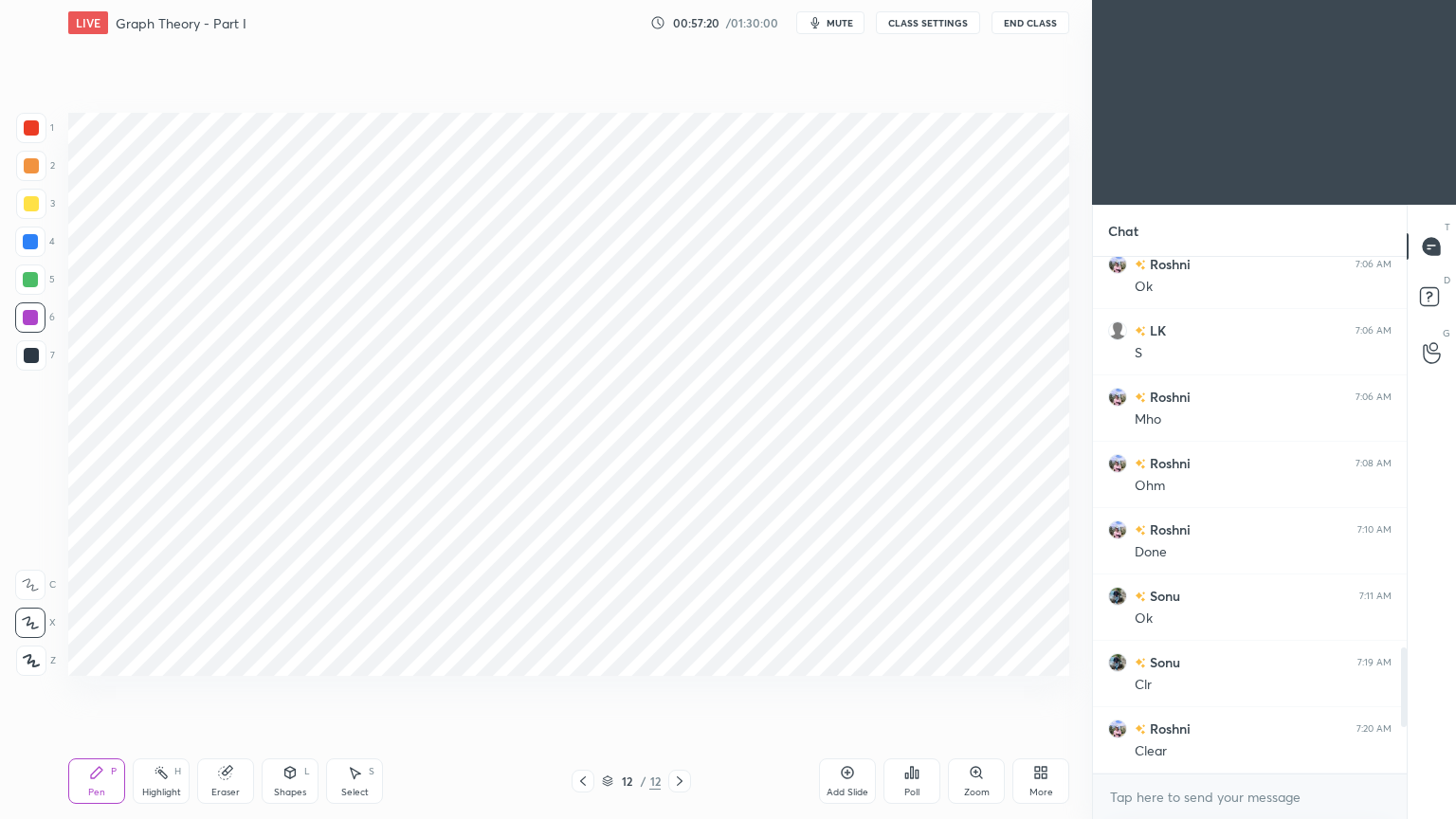 click on "Setting up your live class Poll for   secs No correct answer Start poll" at bounding box center (569, 394) 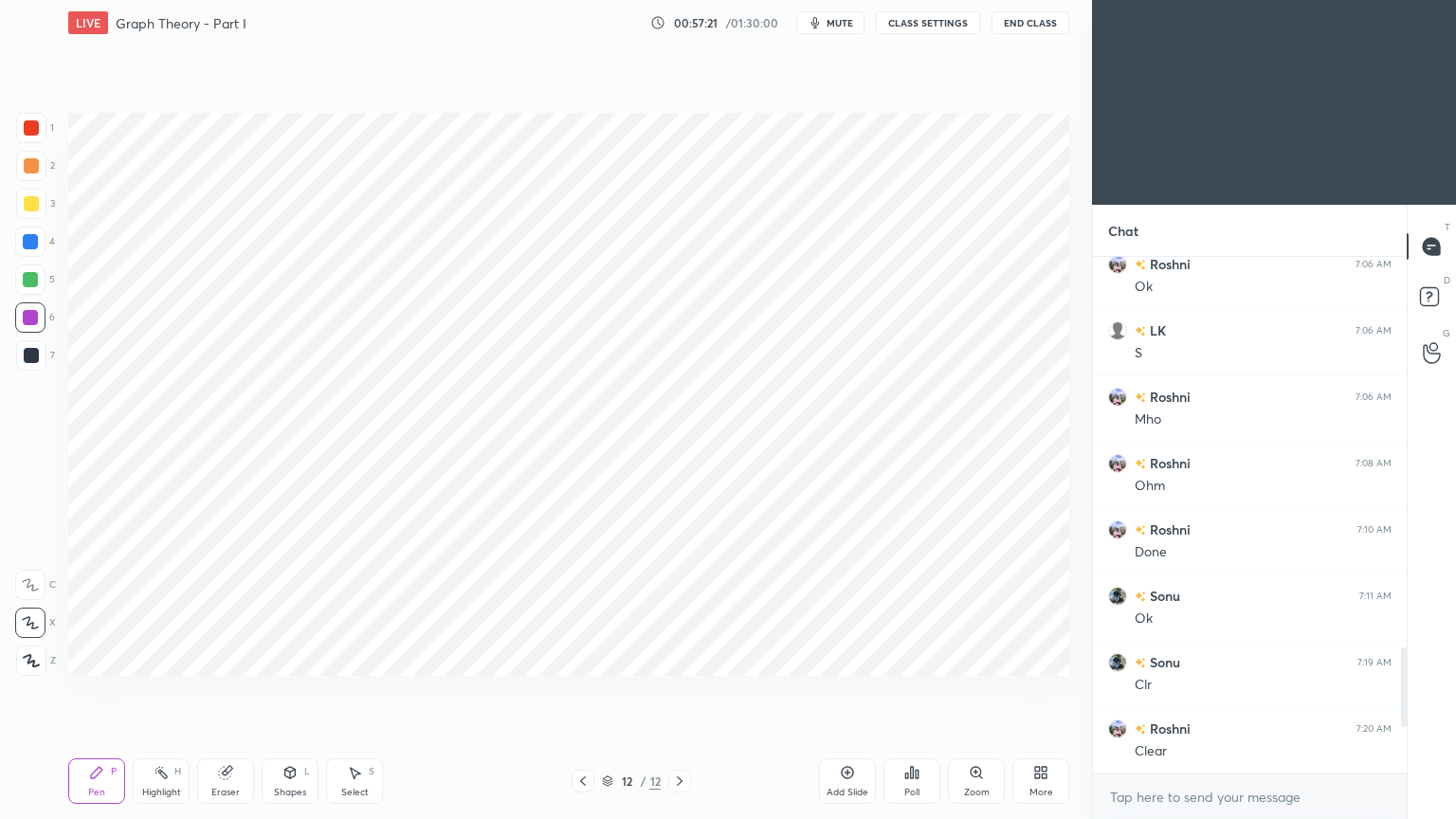 click on "Shapes" at bounding box center (290, 792) 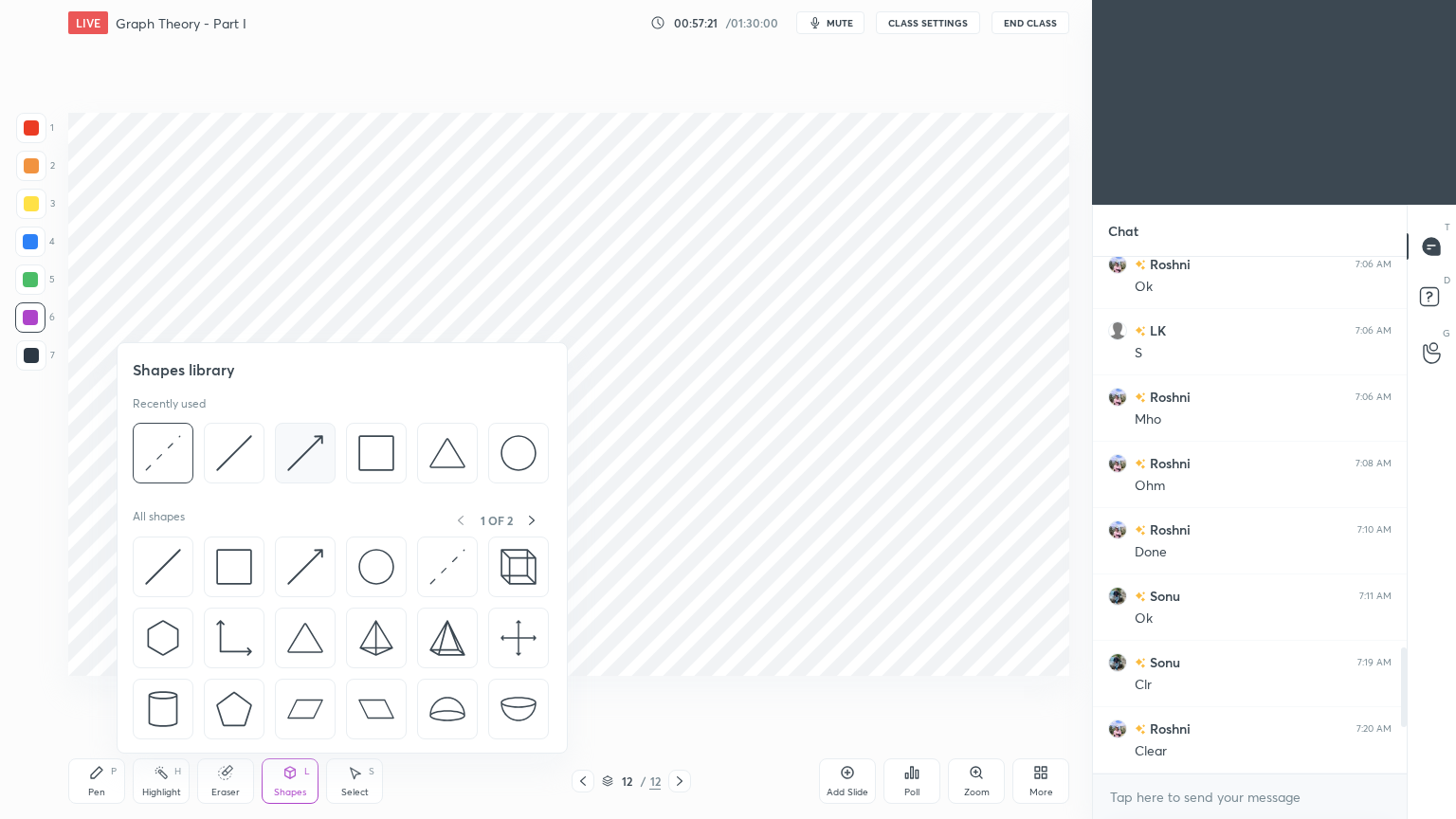 click at bounding box center [305, 453] 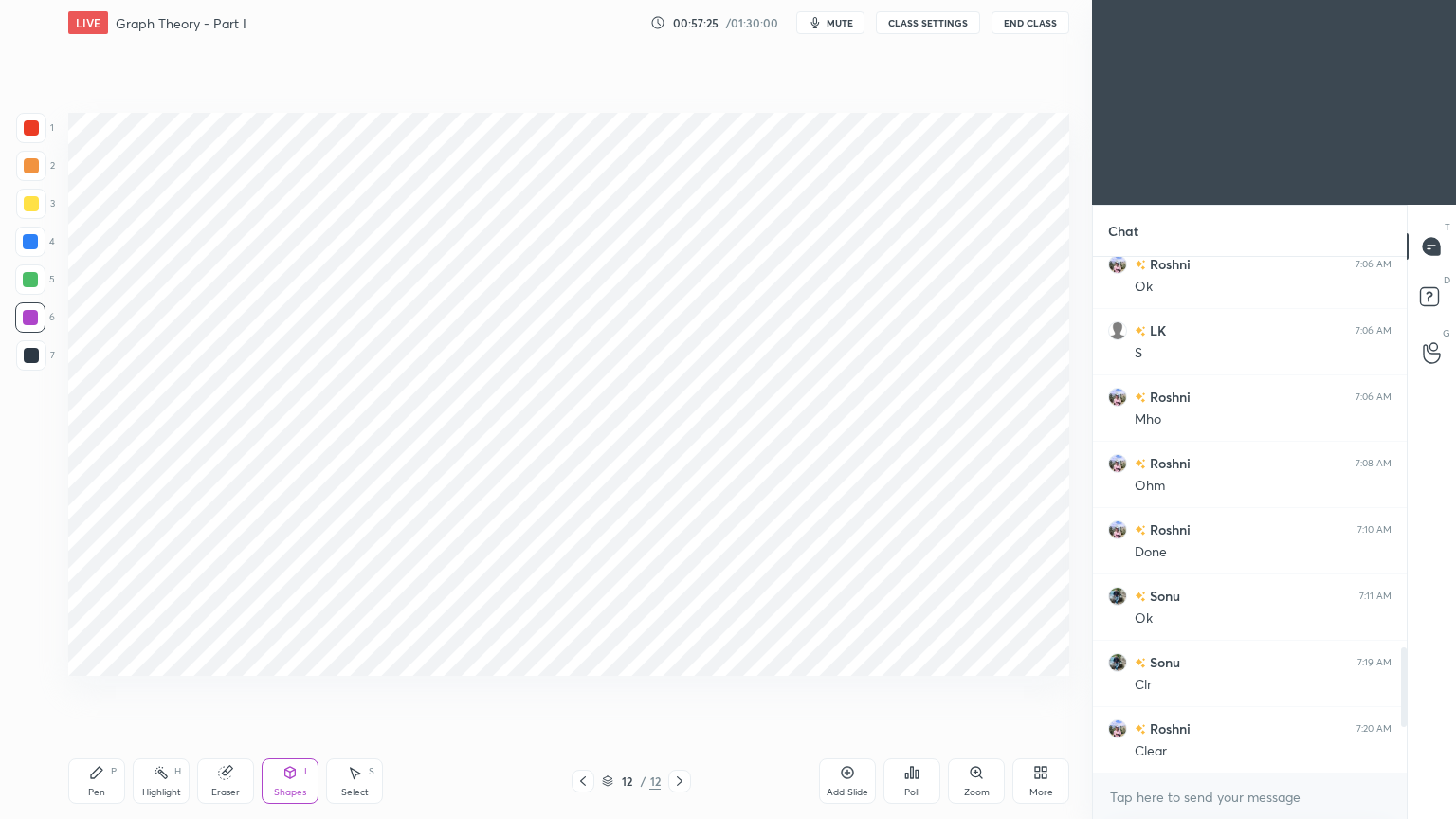 click at bounding box center (31, 355) 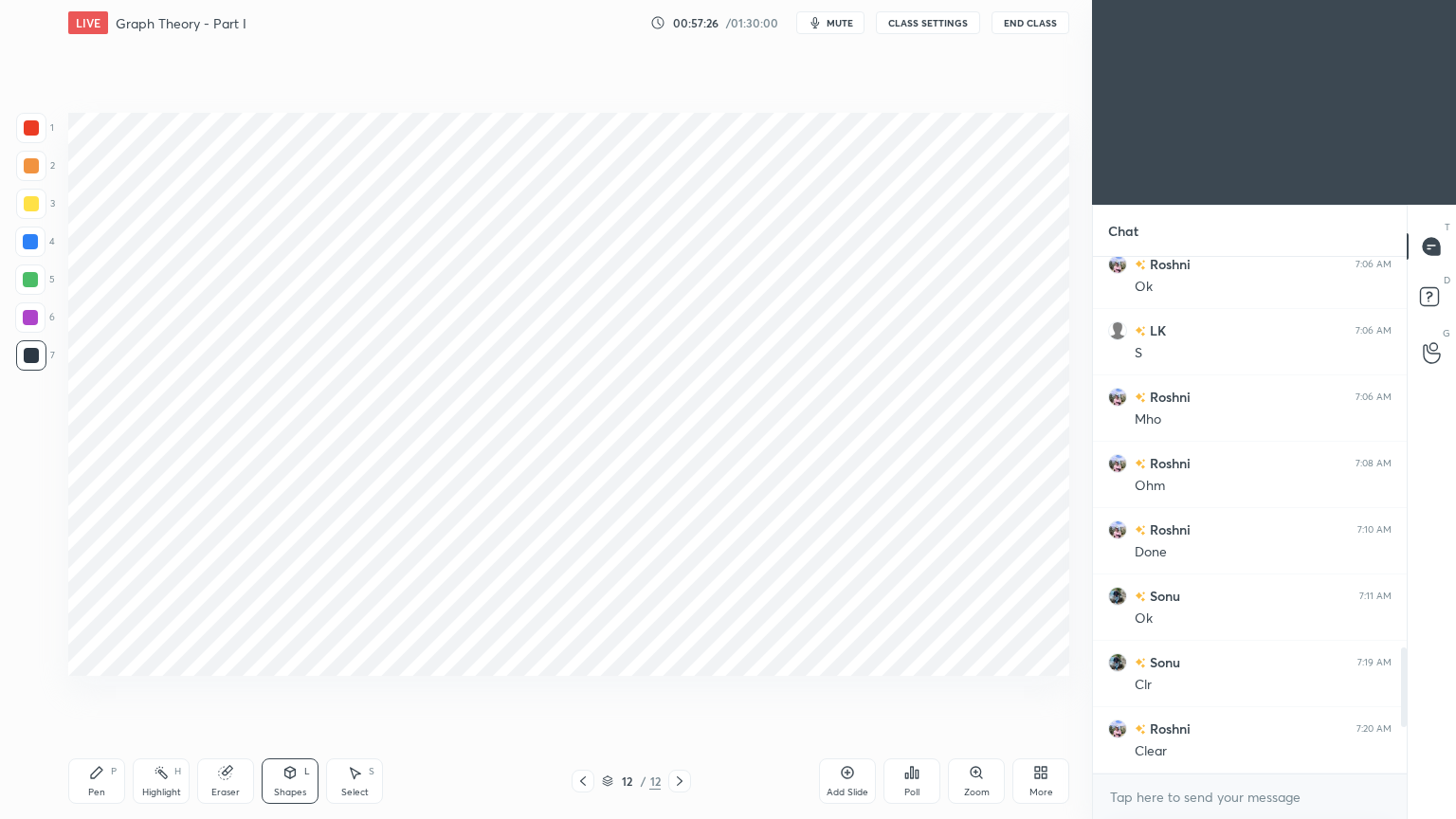 click 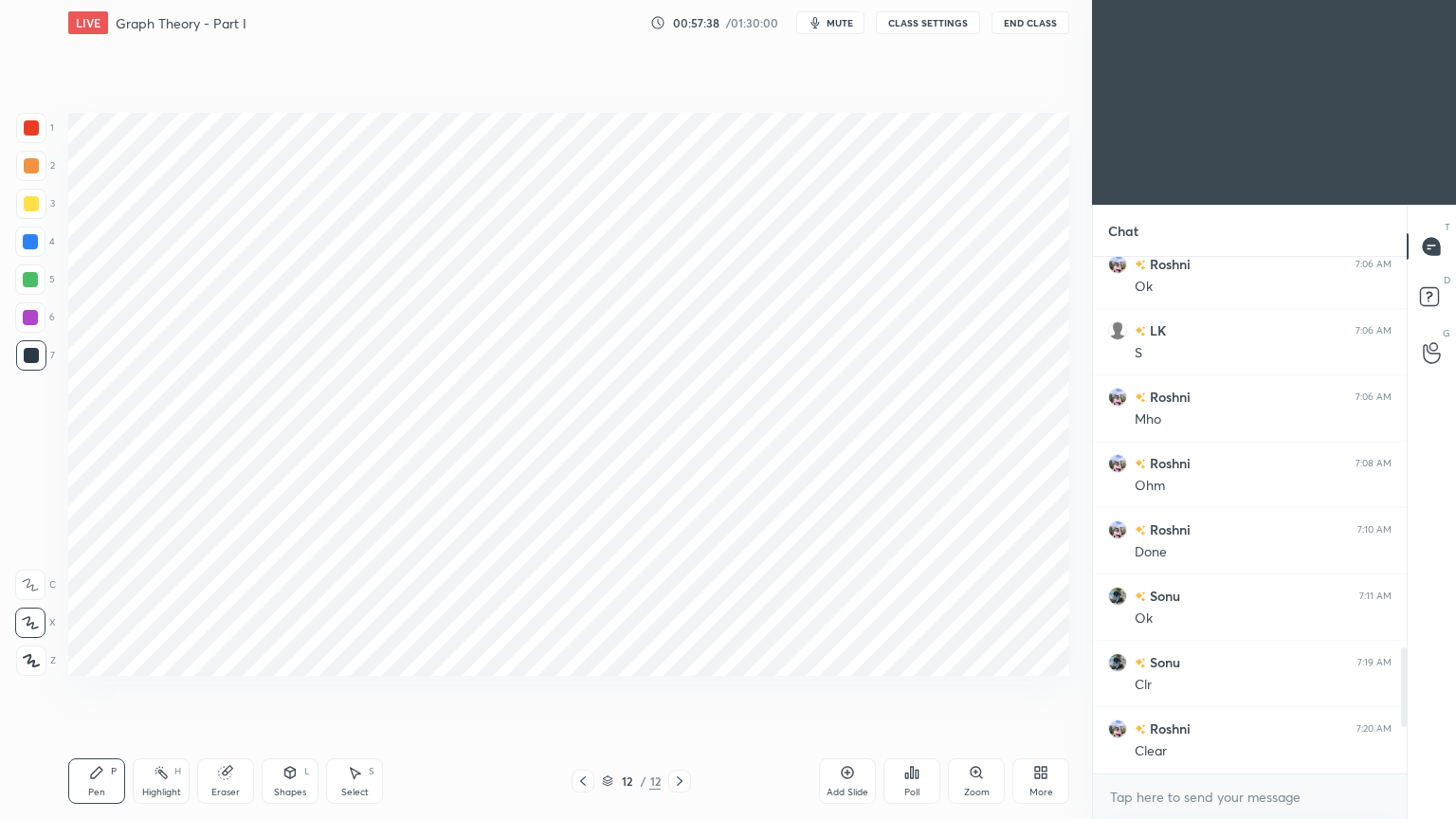 click at bounding box center [30, 318] 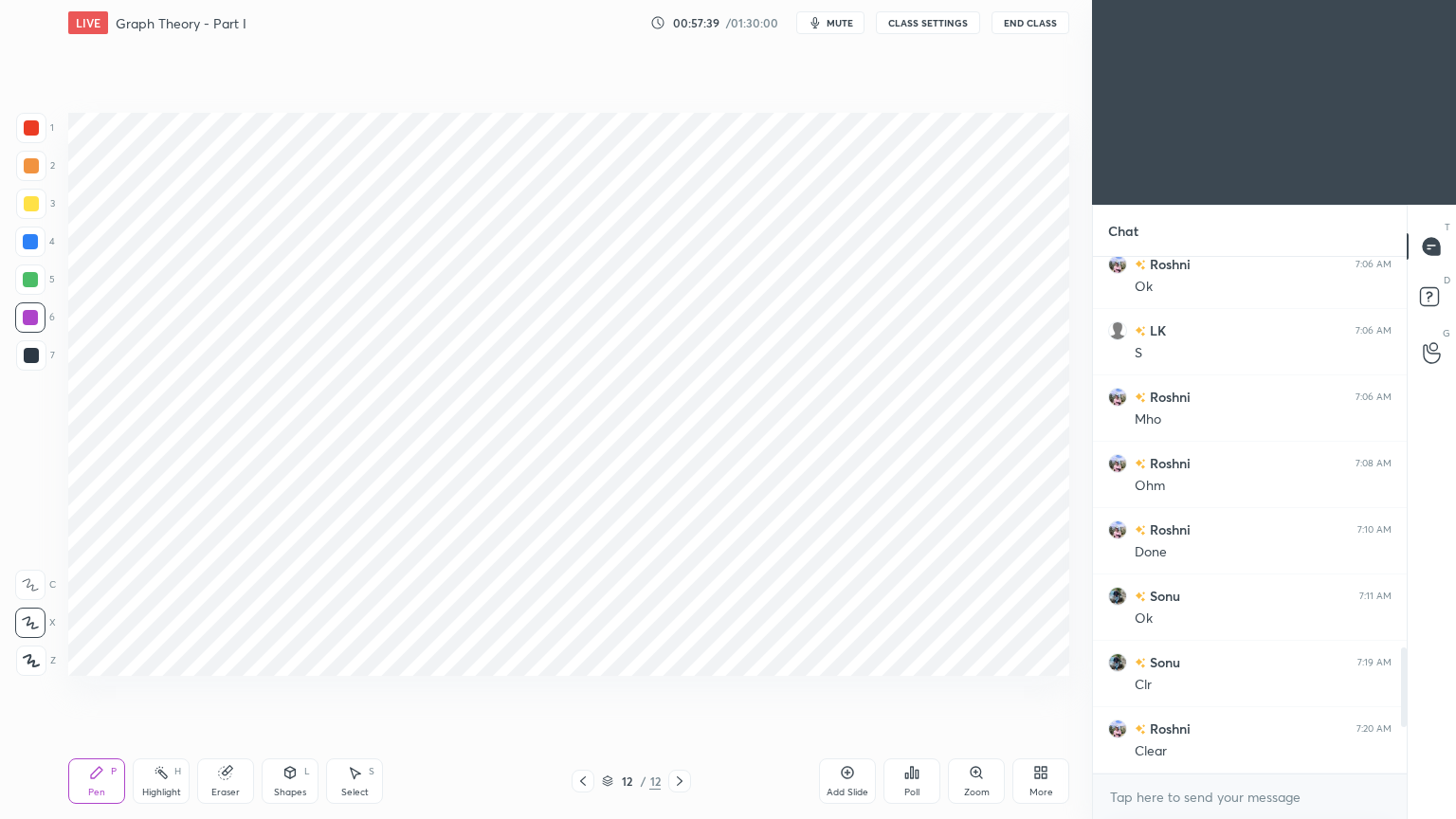 click 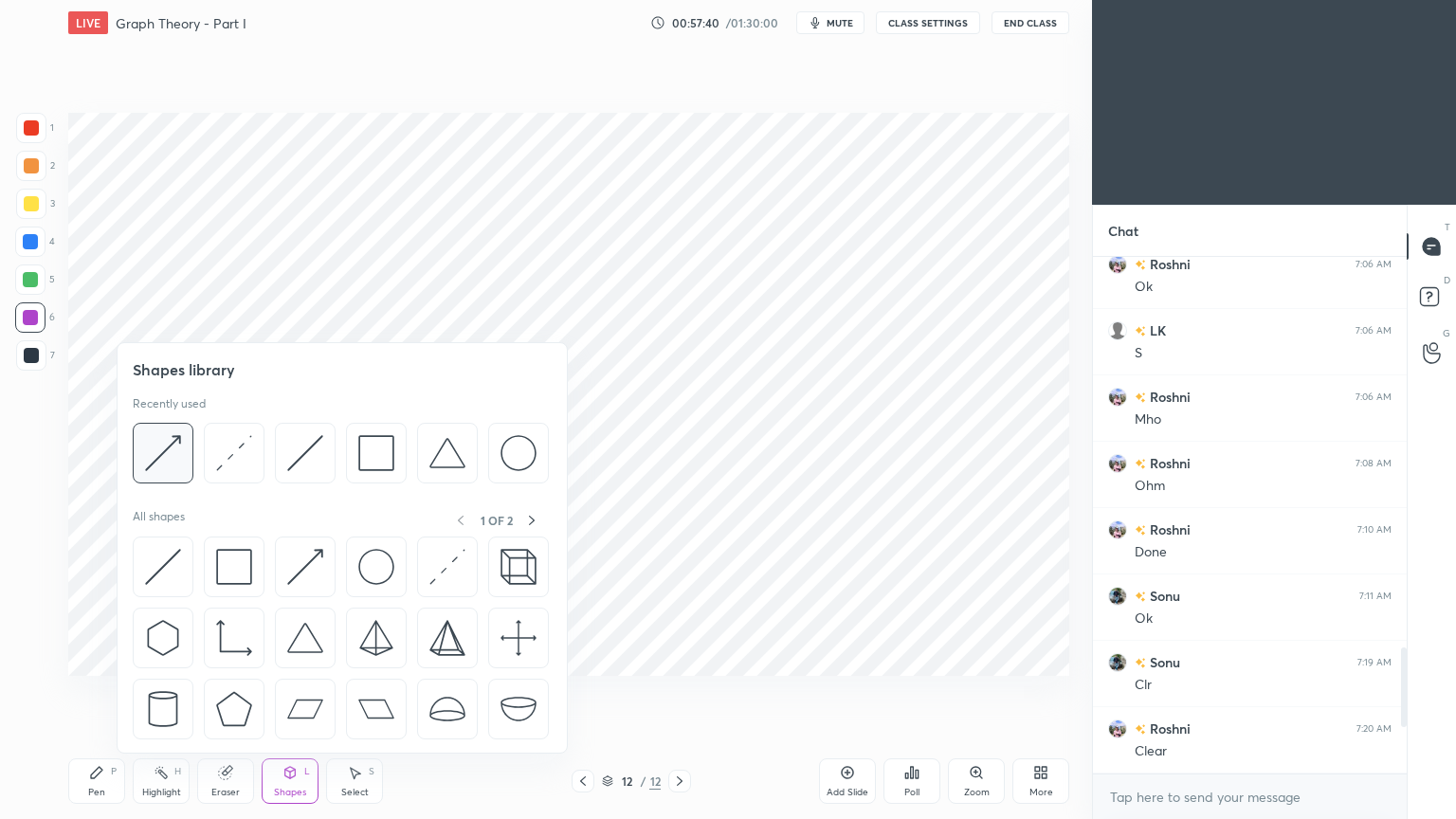 click at bounding box center (163, 453) 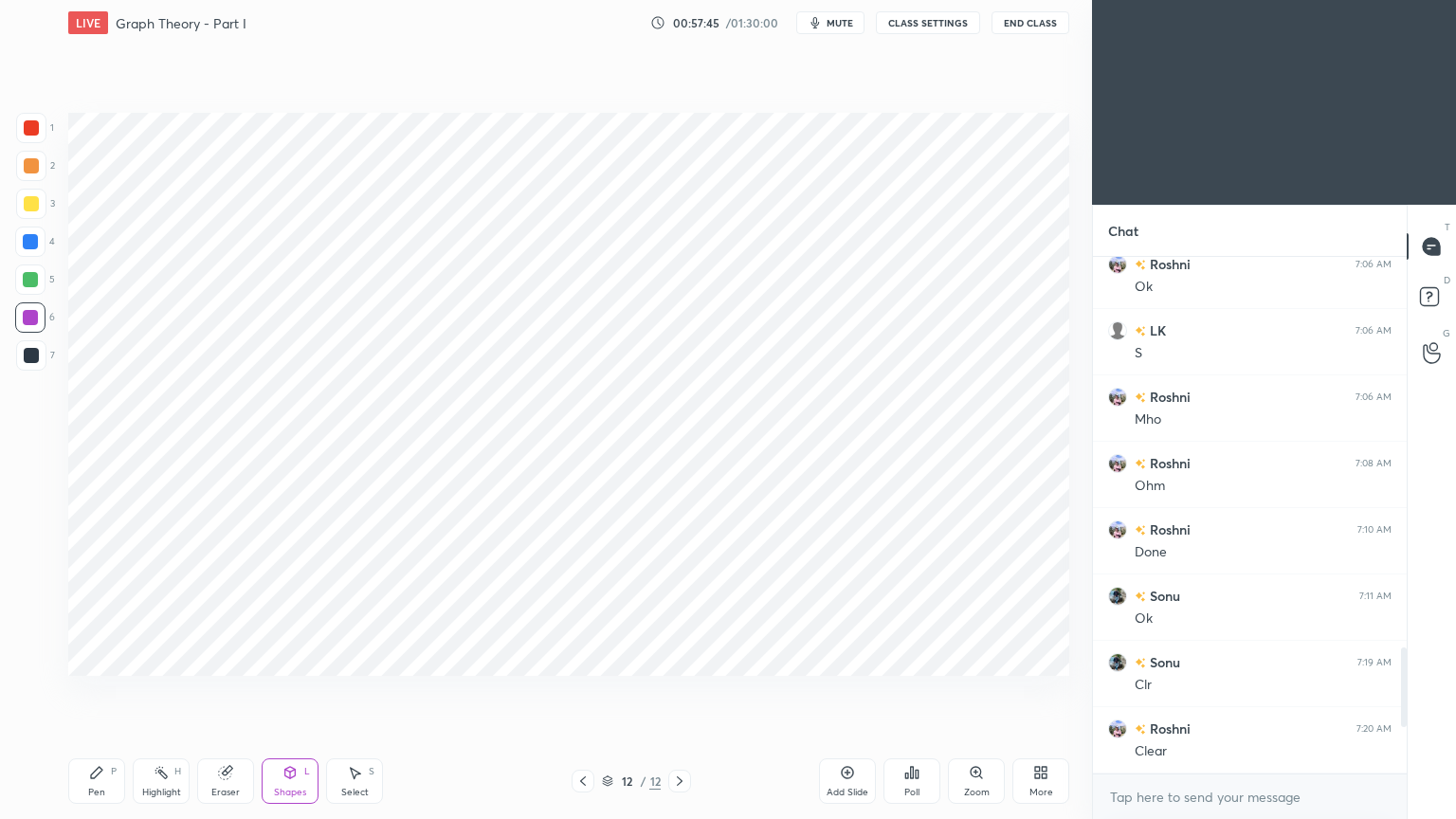 click at bounding box center [31, 355] 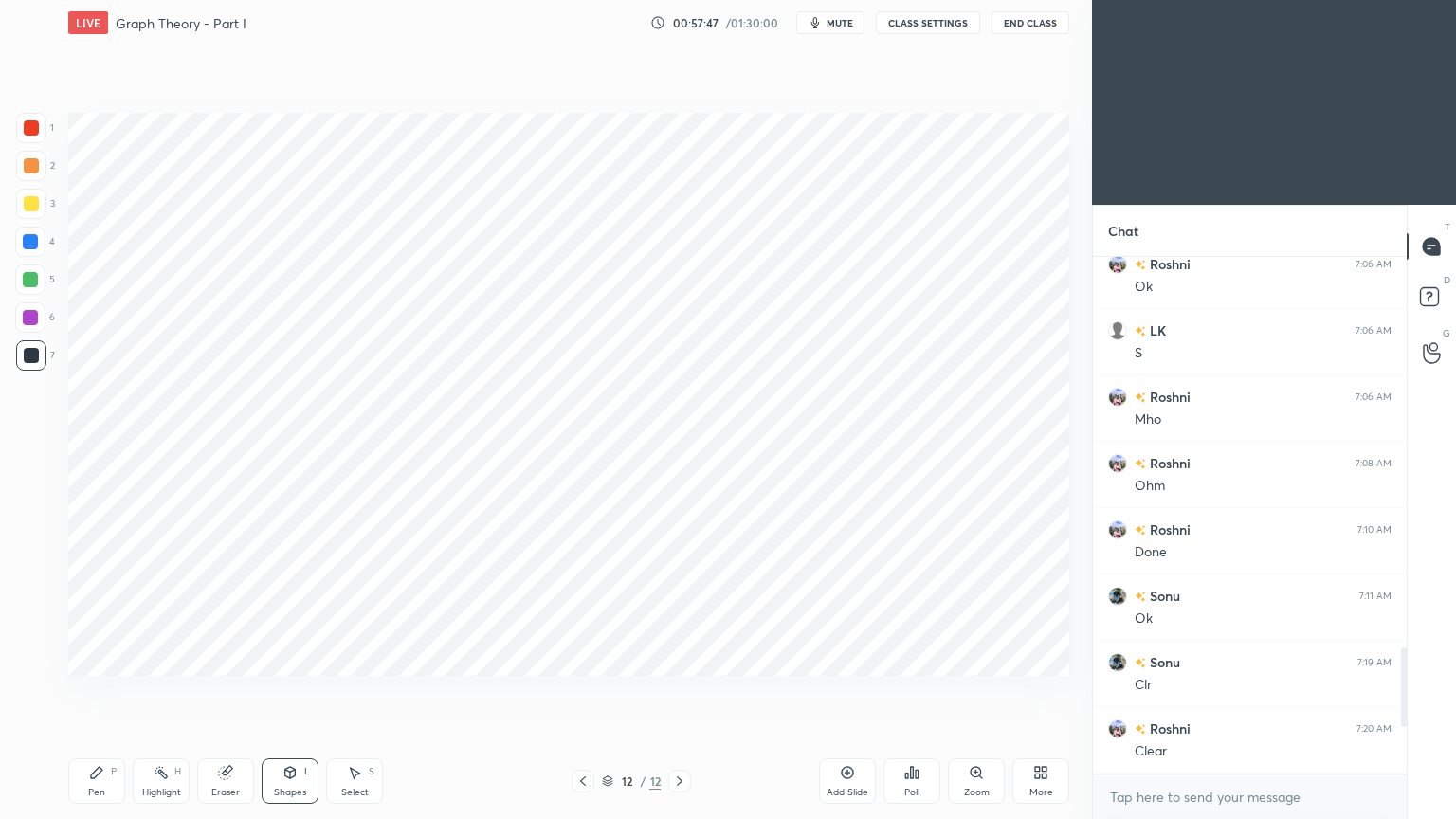 click on "Pen P" at bounding box center [97, 781] 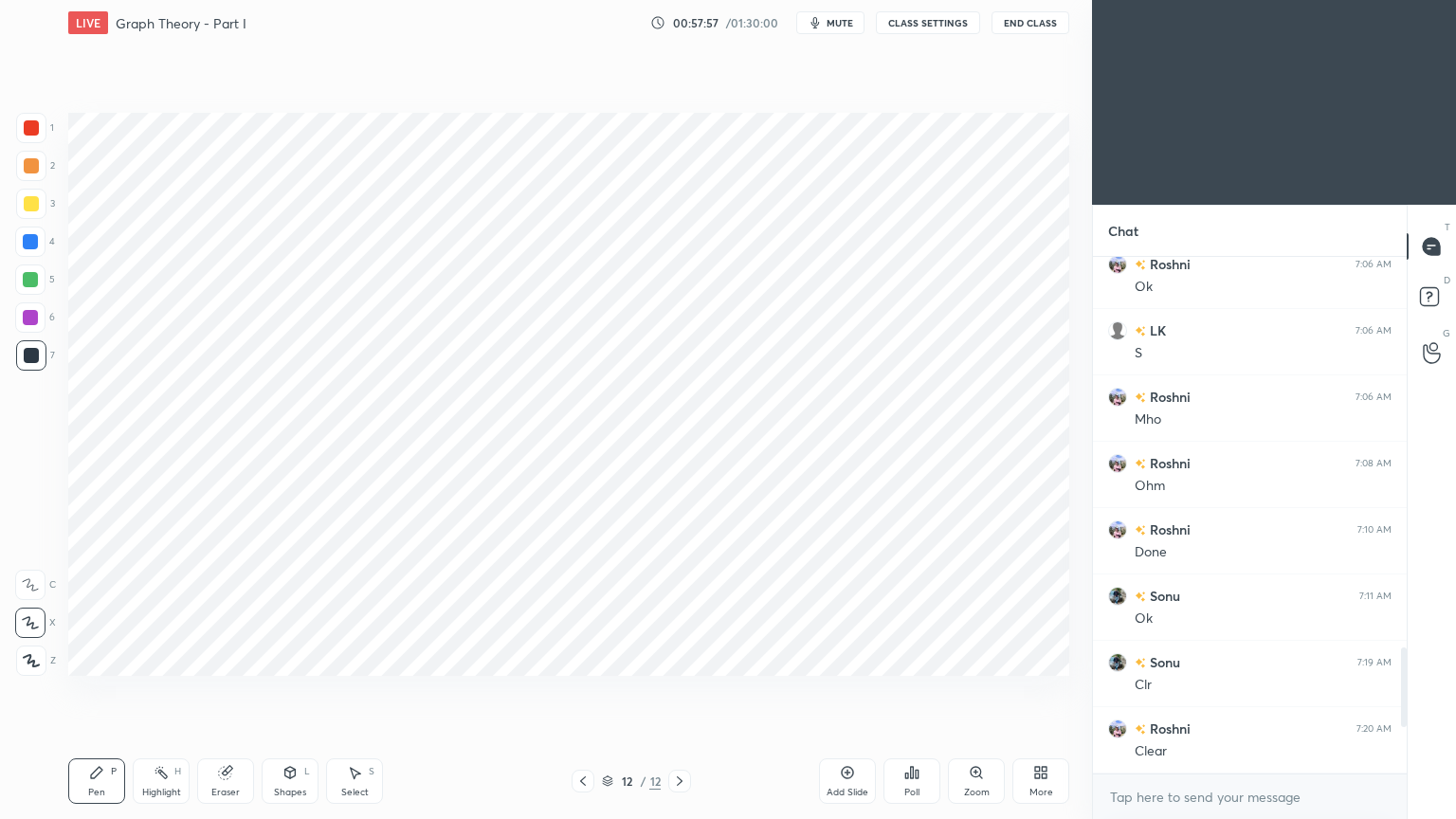 click at bounding box center (30, 280) 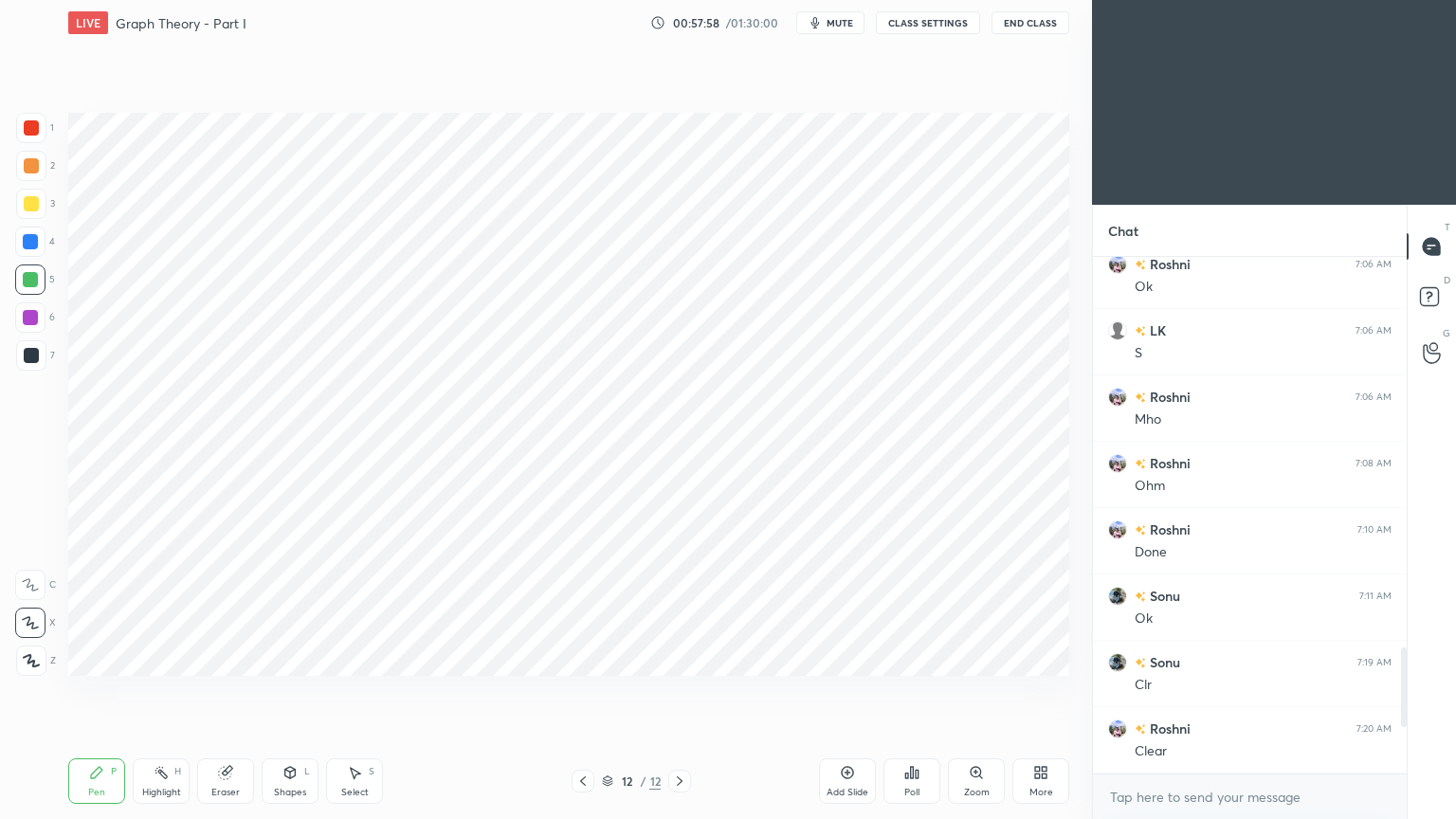 click on "Shapes L" at bounding box center (290, 781) 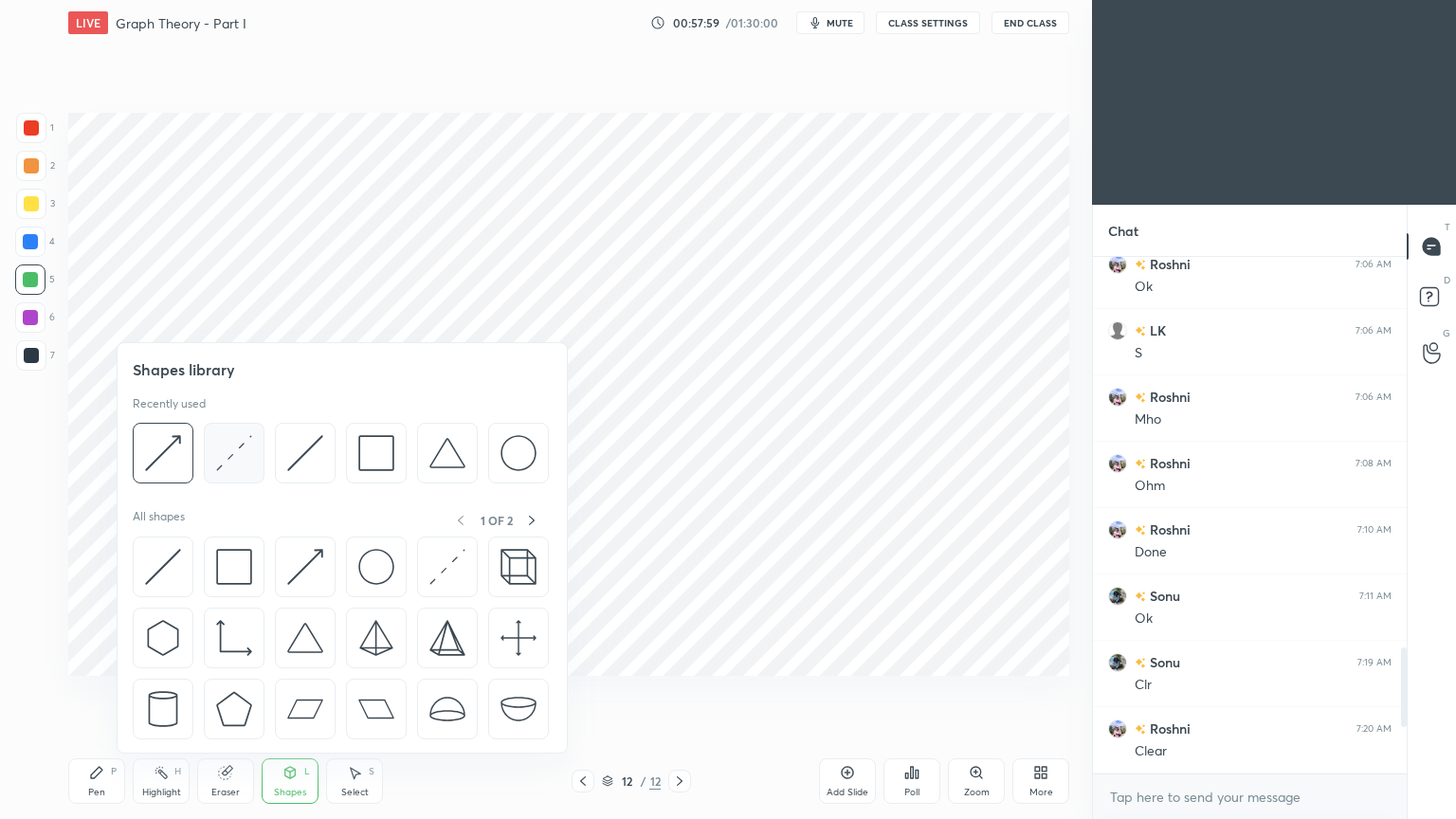 click at bounding box center [234, 453] 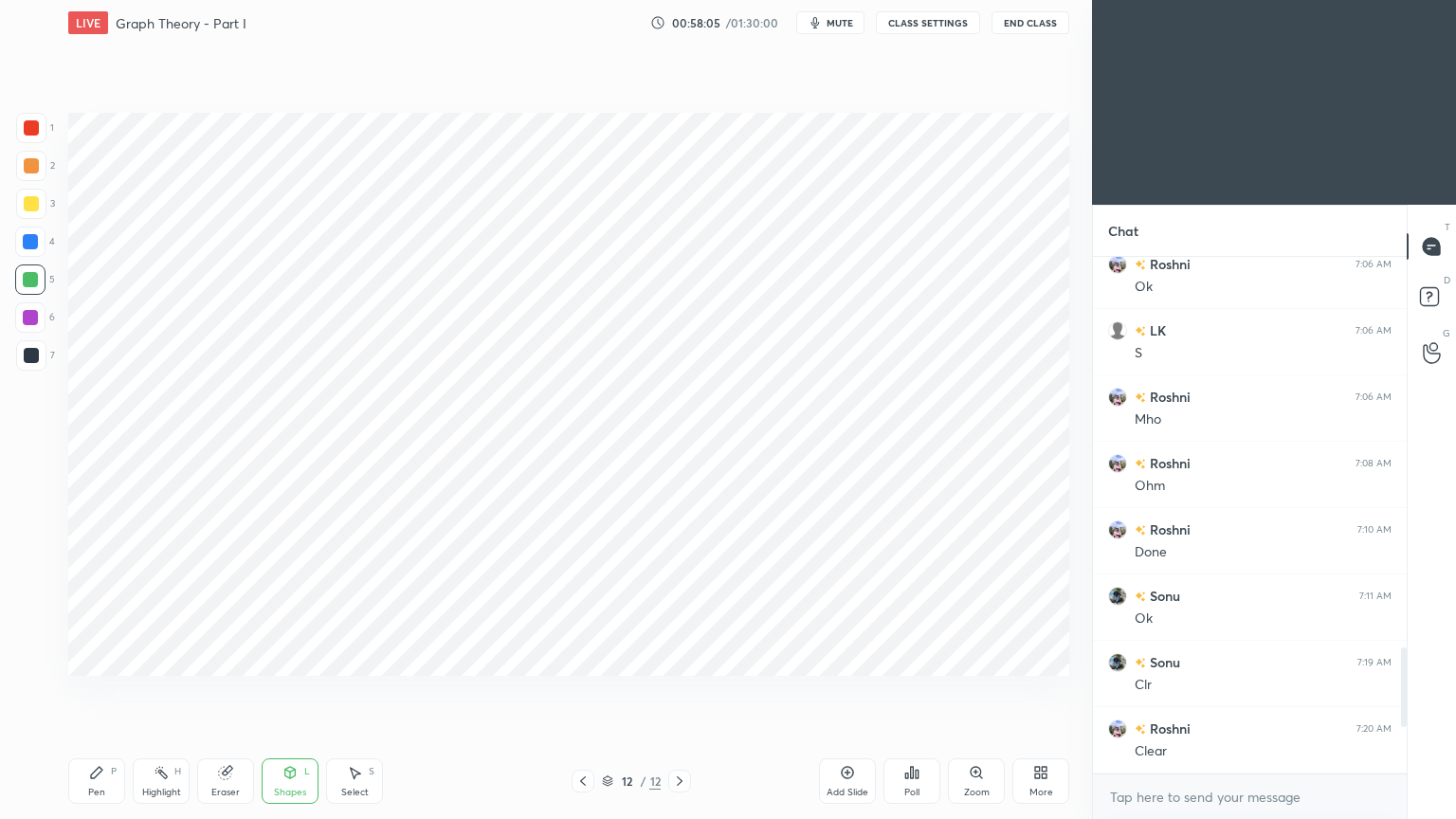click on "Shapes" at bounding box center [290, 792] 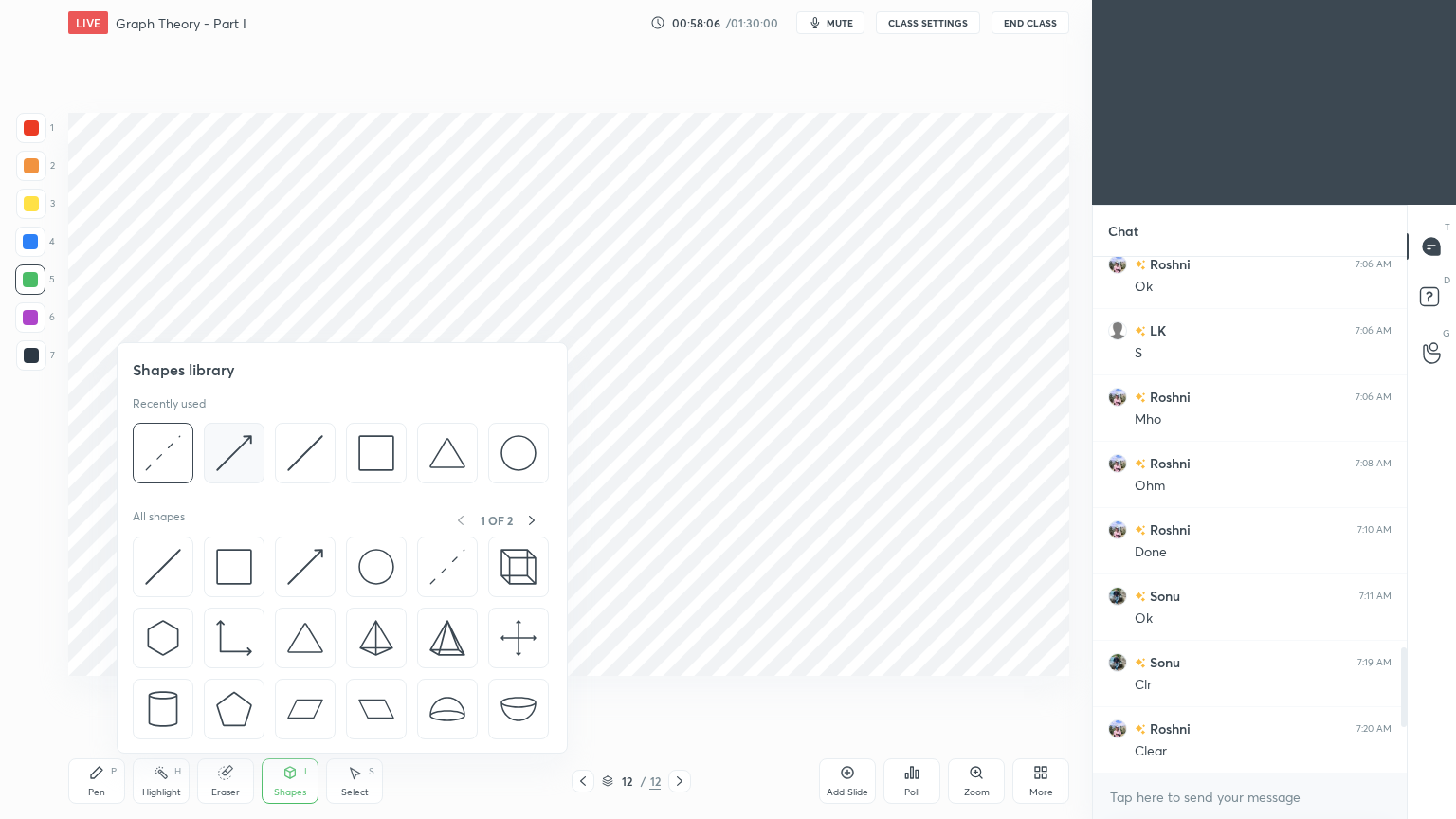 click at bounding box center (234, 453) 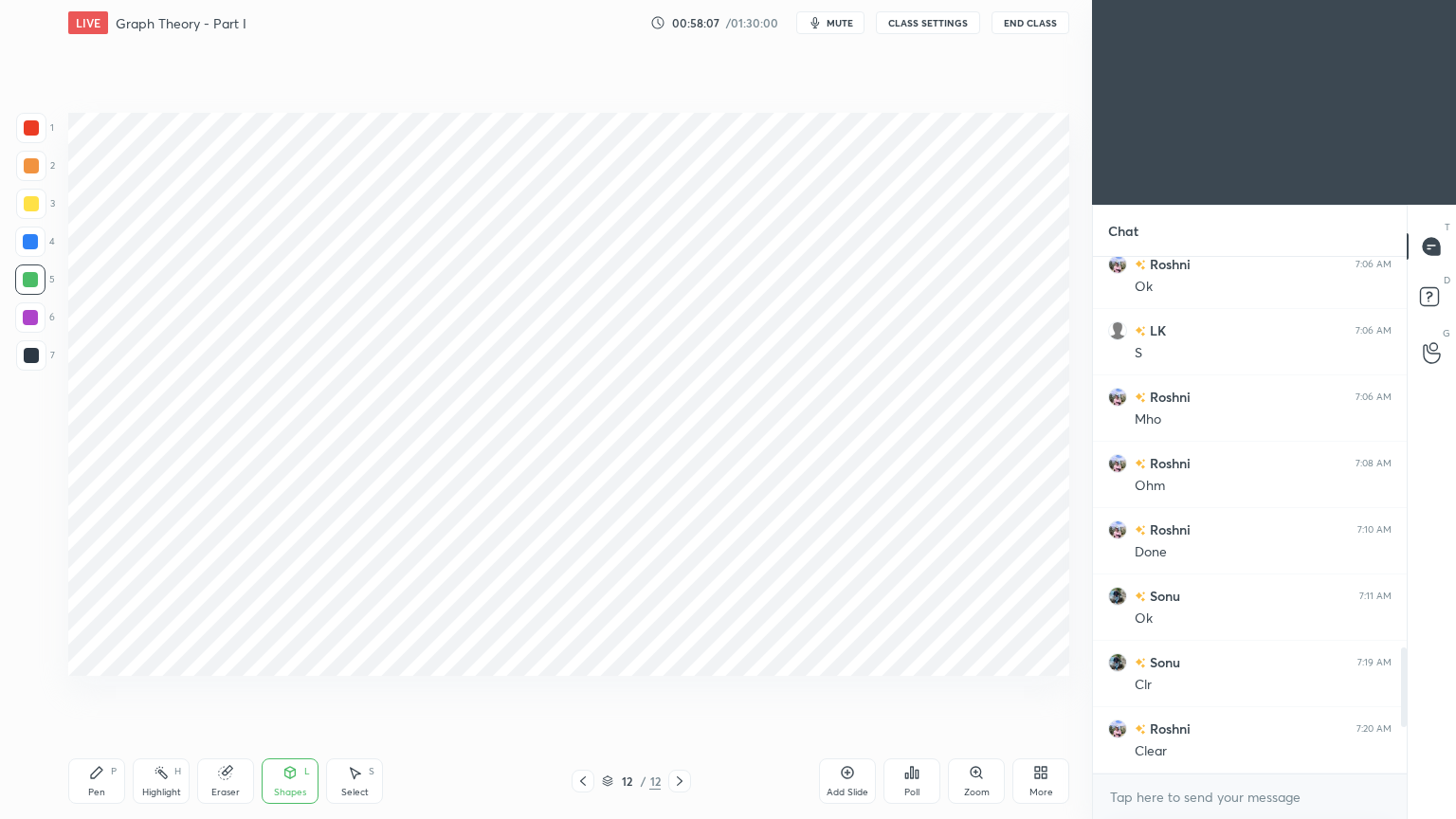 click at bounding box center (31, 128) 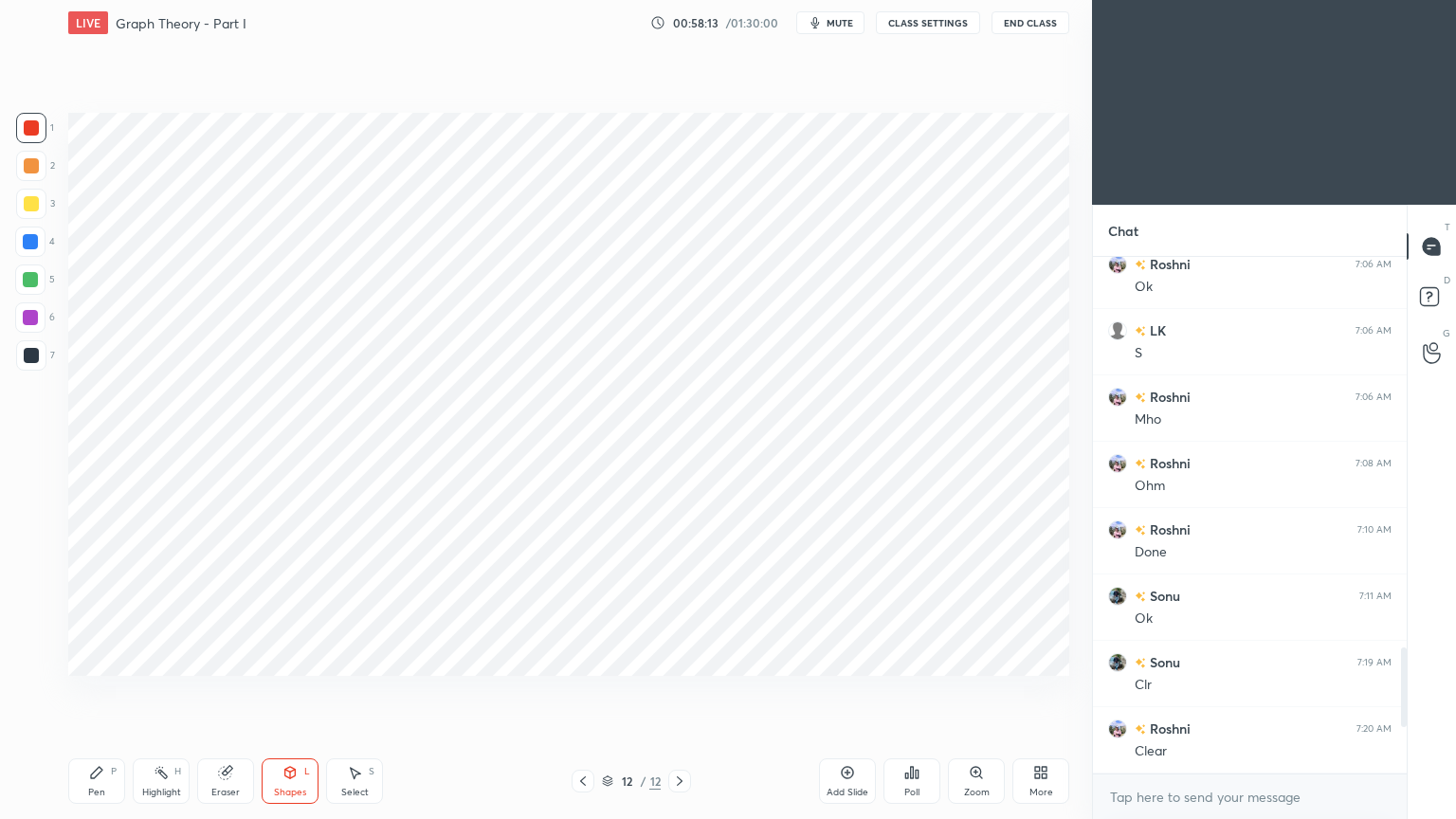 click on "Pen P" at bounding box center (97, 781) 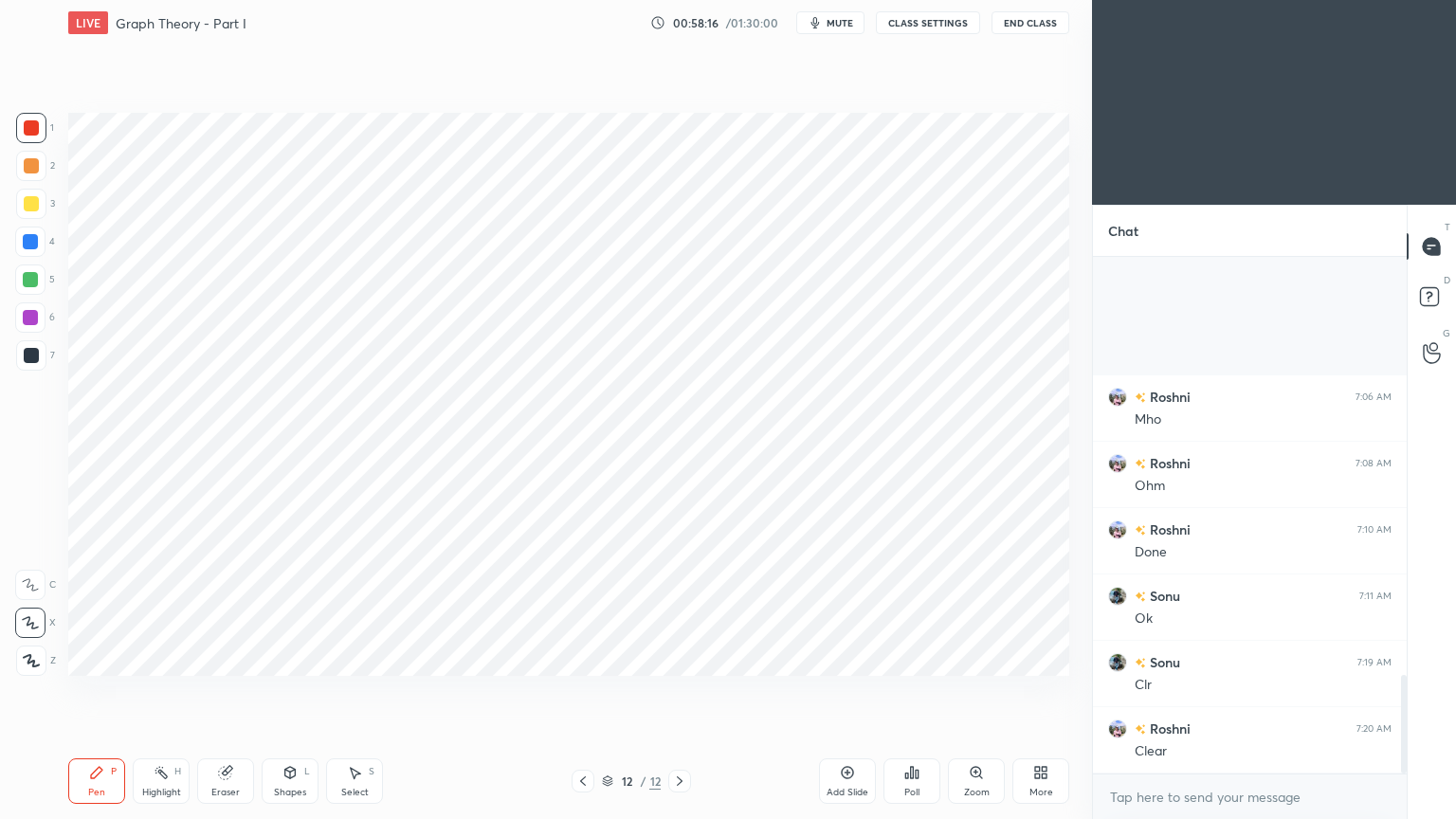 scroll, scrollTop: 2202, scrollLeft: 0, axis: vertical 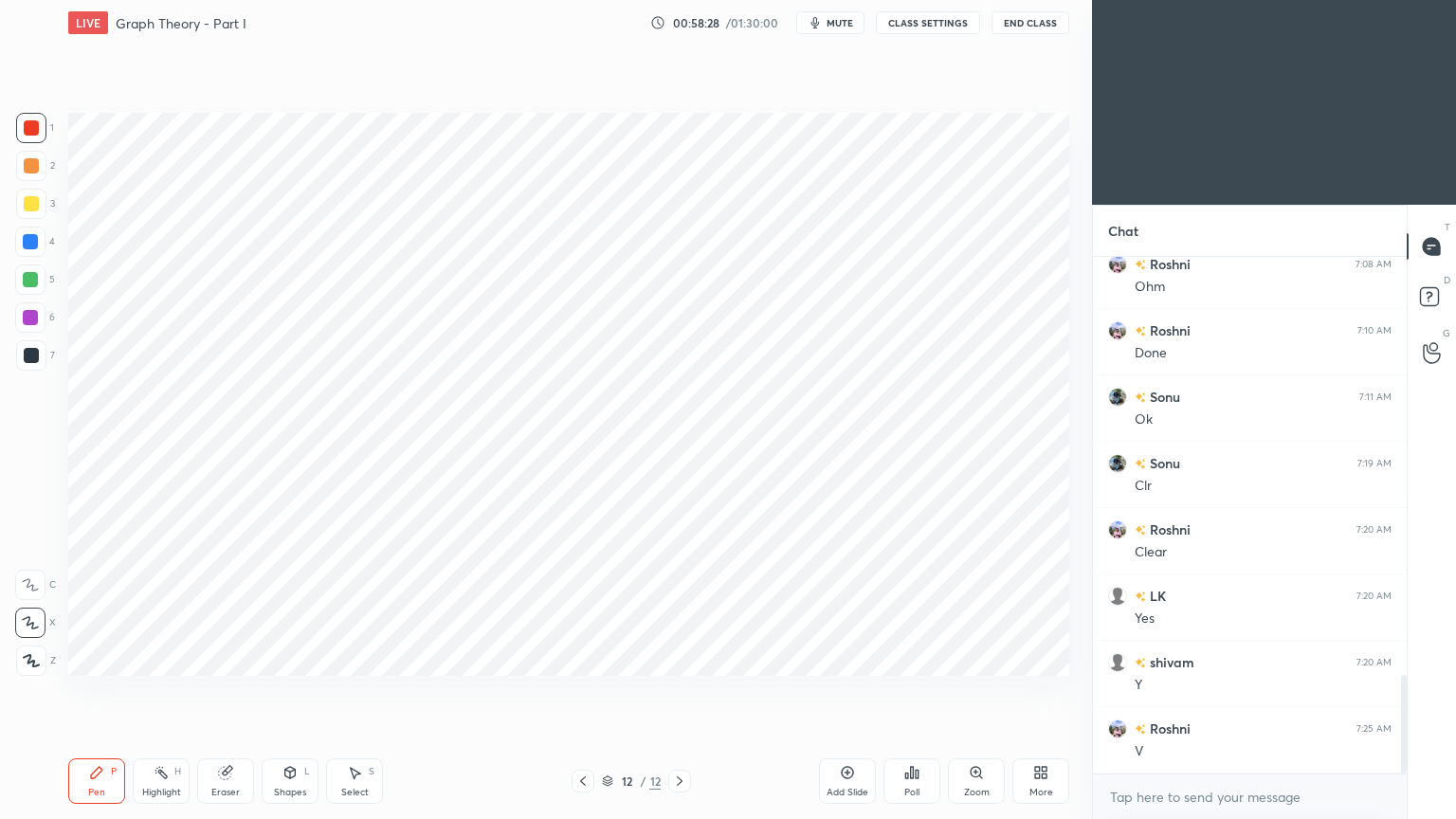 click on "Highlight H" at bounding box center [161, 781] 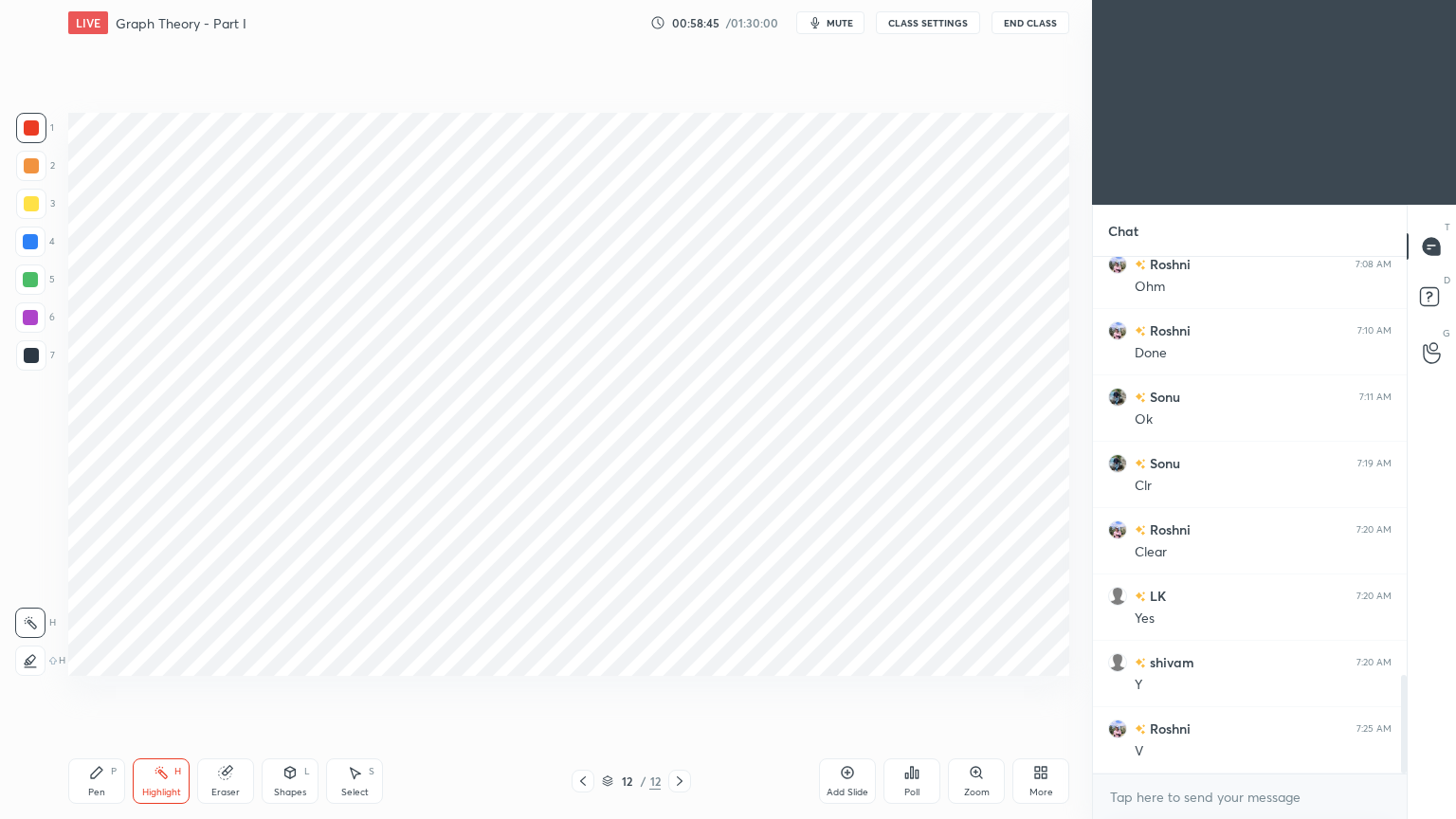 scroll, scrollTop: 2267, scrollLeft: 0, axis: vertical 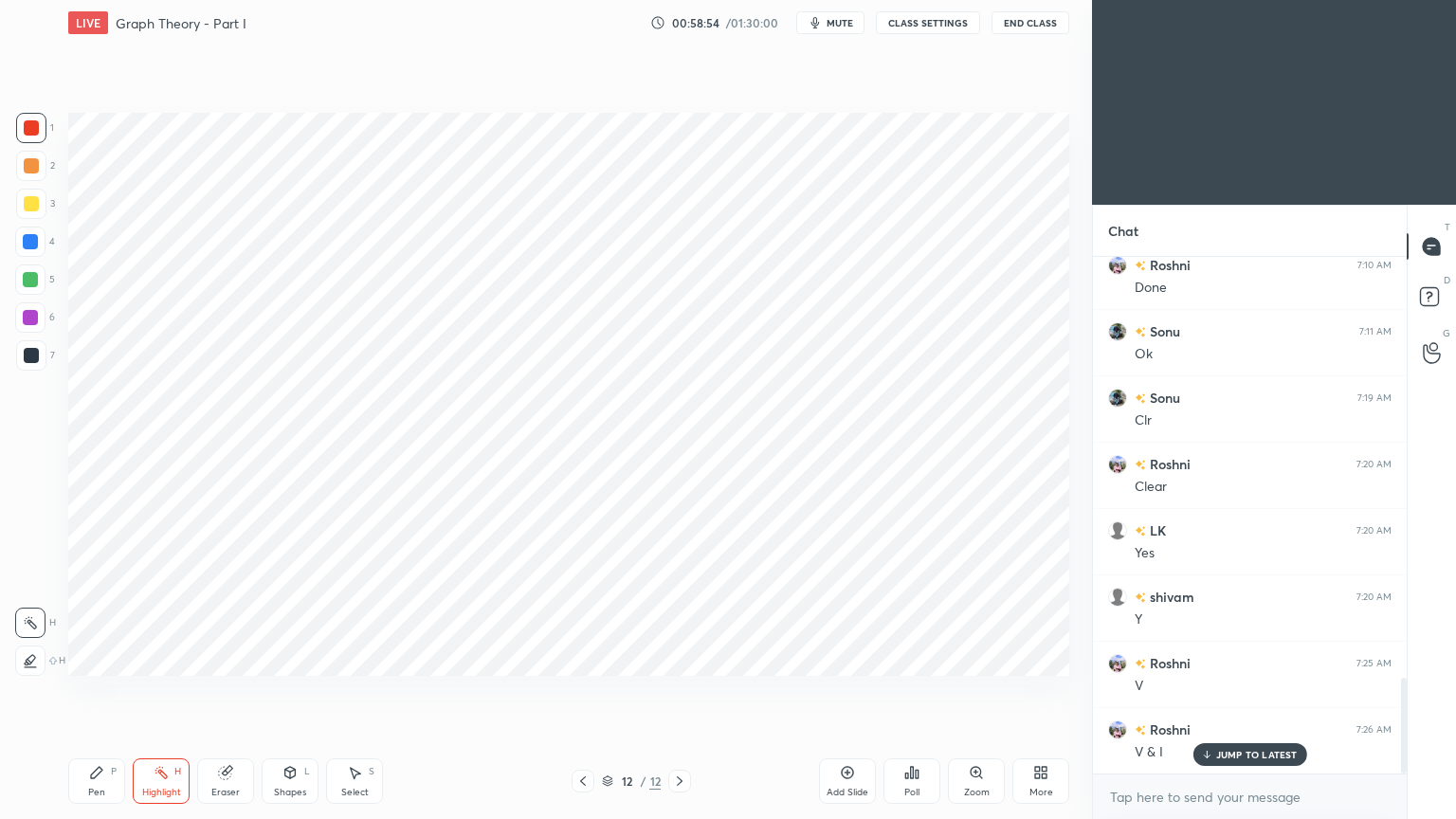 click on "Pen" at bounding box center [97, 792] 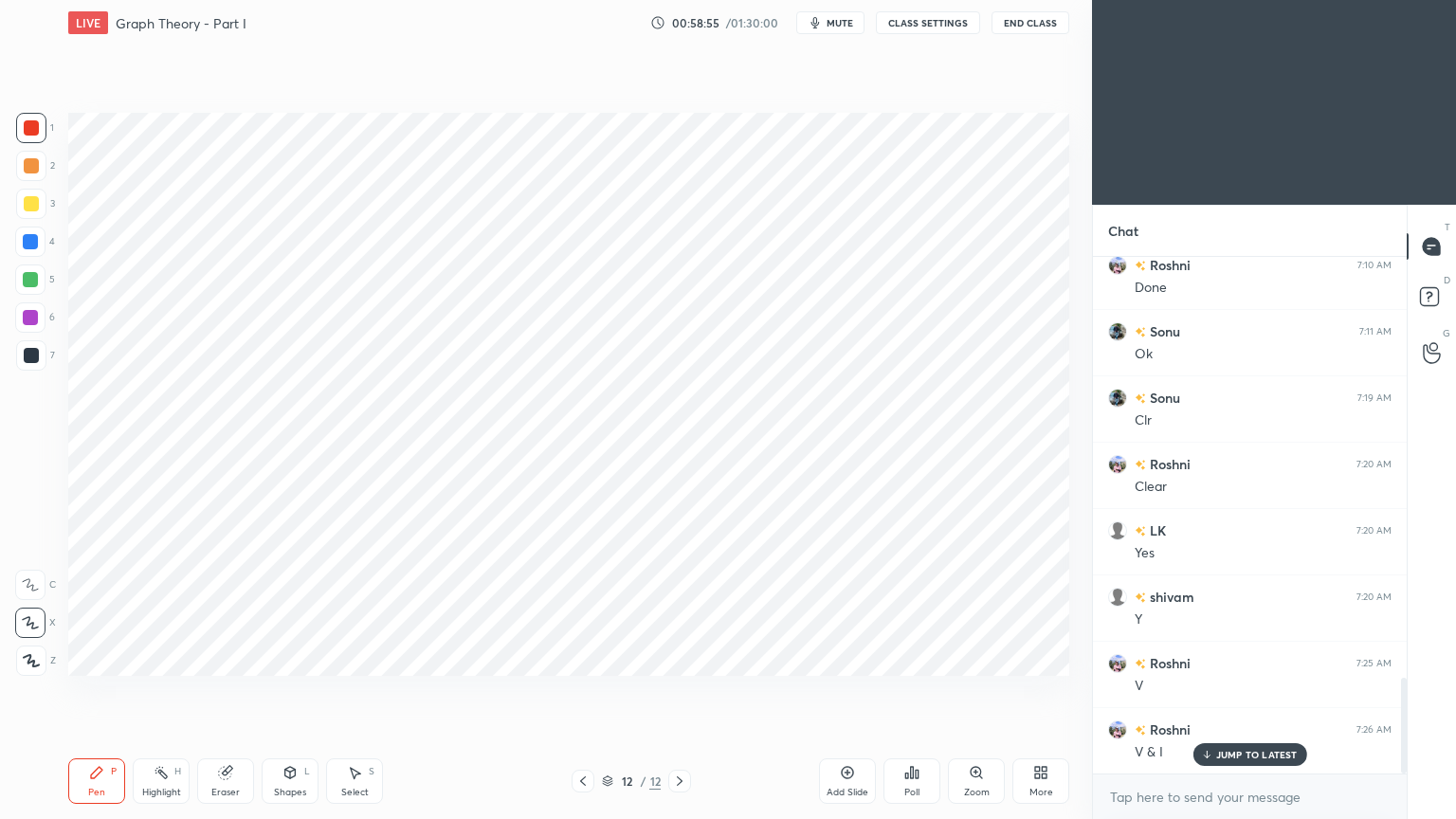 click at bounding box center (30, 242) 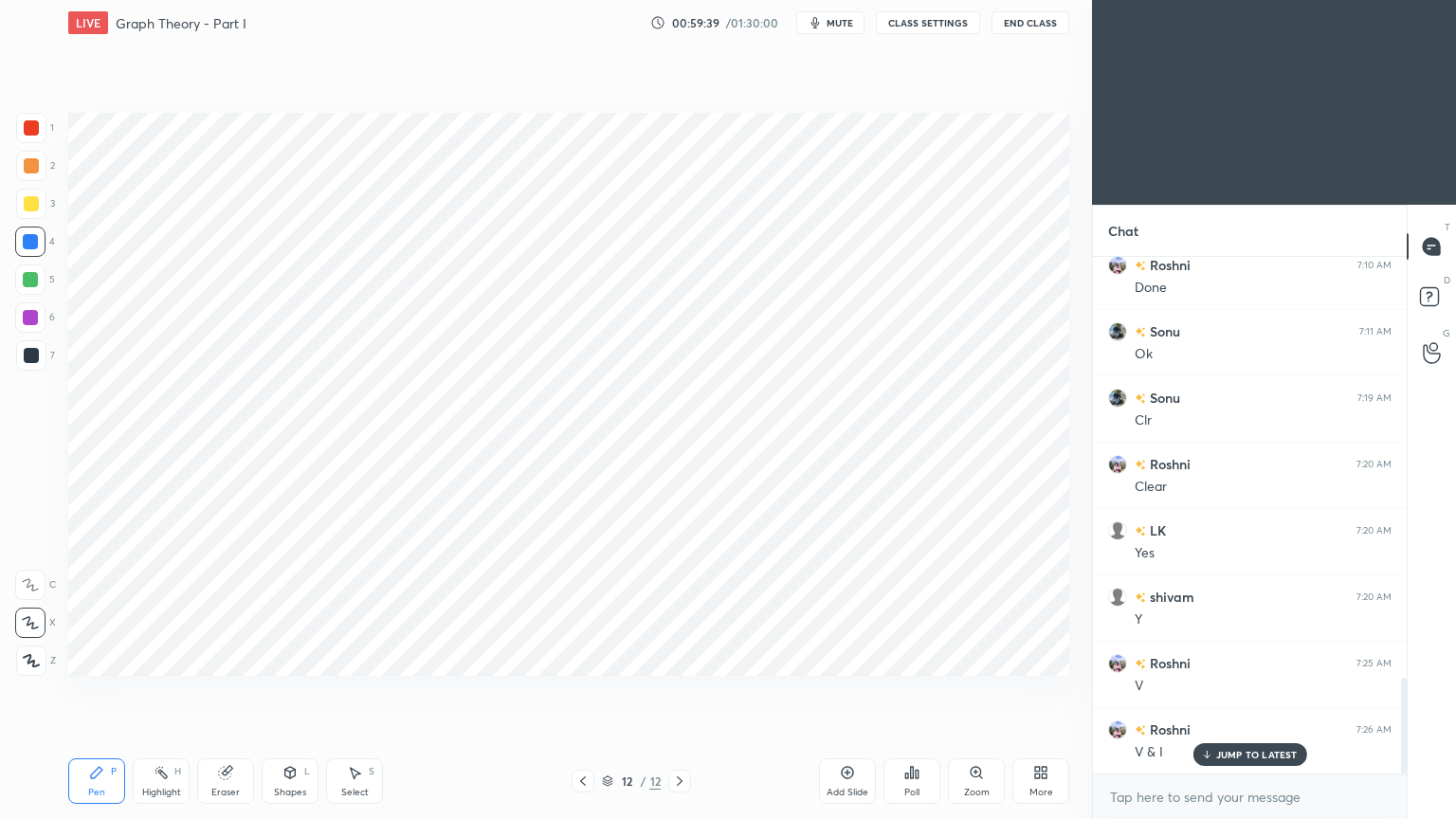 click on "Highlight" at bounding box center (161, 792) 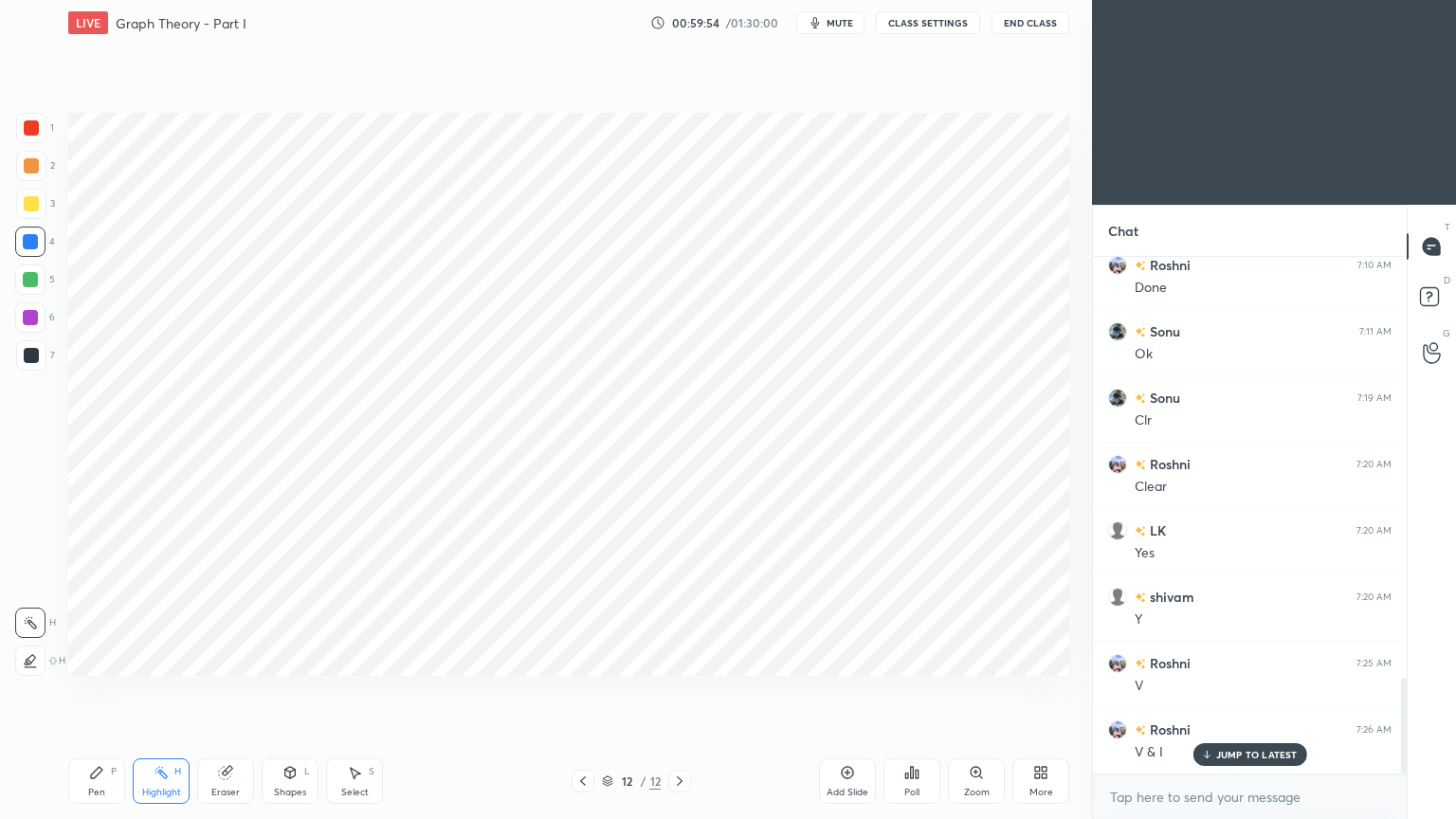 click on "Pen P" at bounding box center (97, 781) 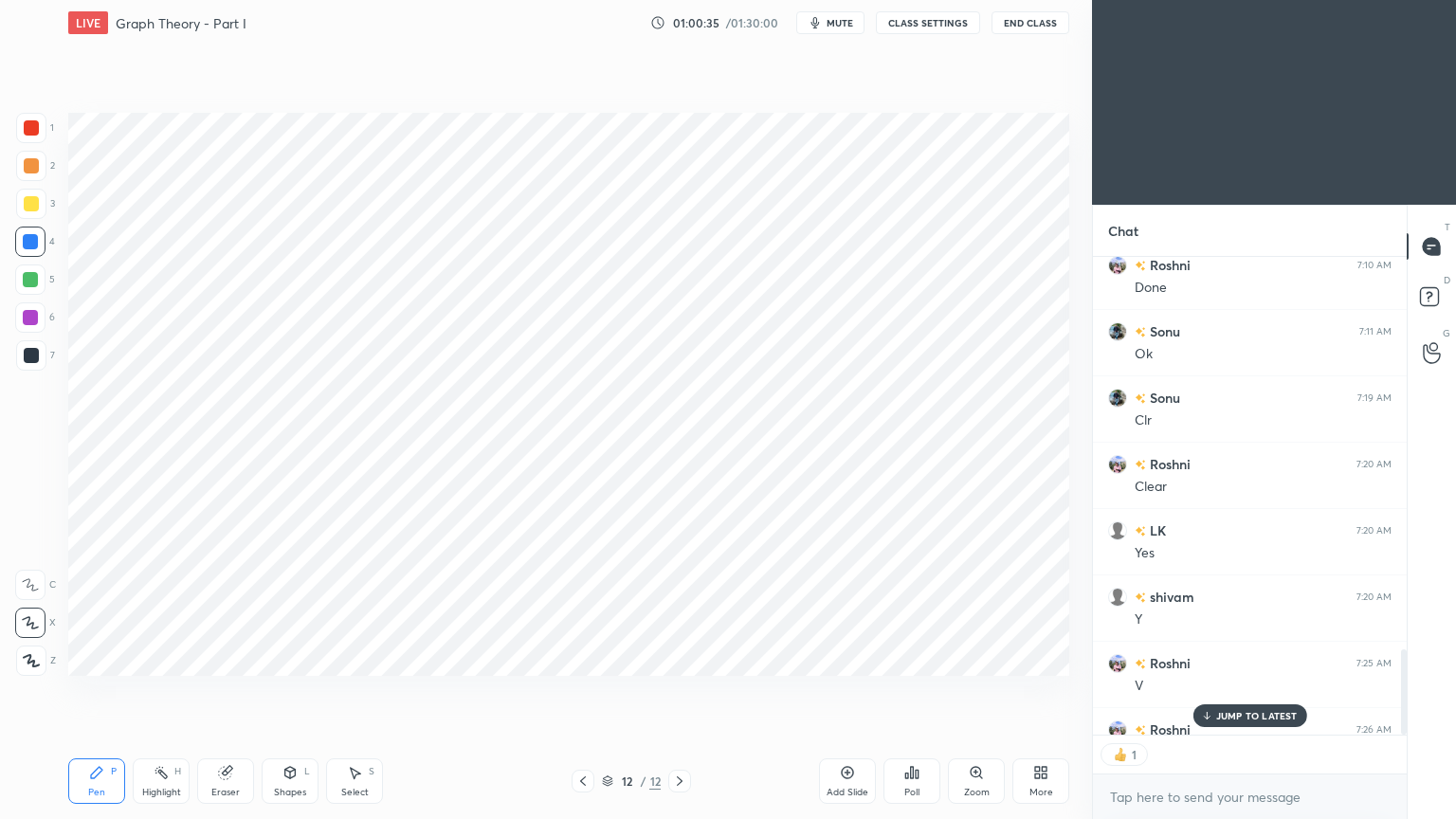 scroll, scrollTop: 473, scrollLeft: 308, axis: both 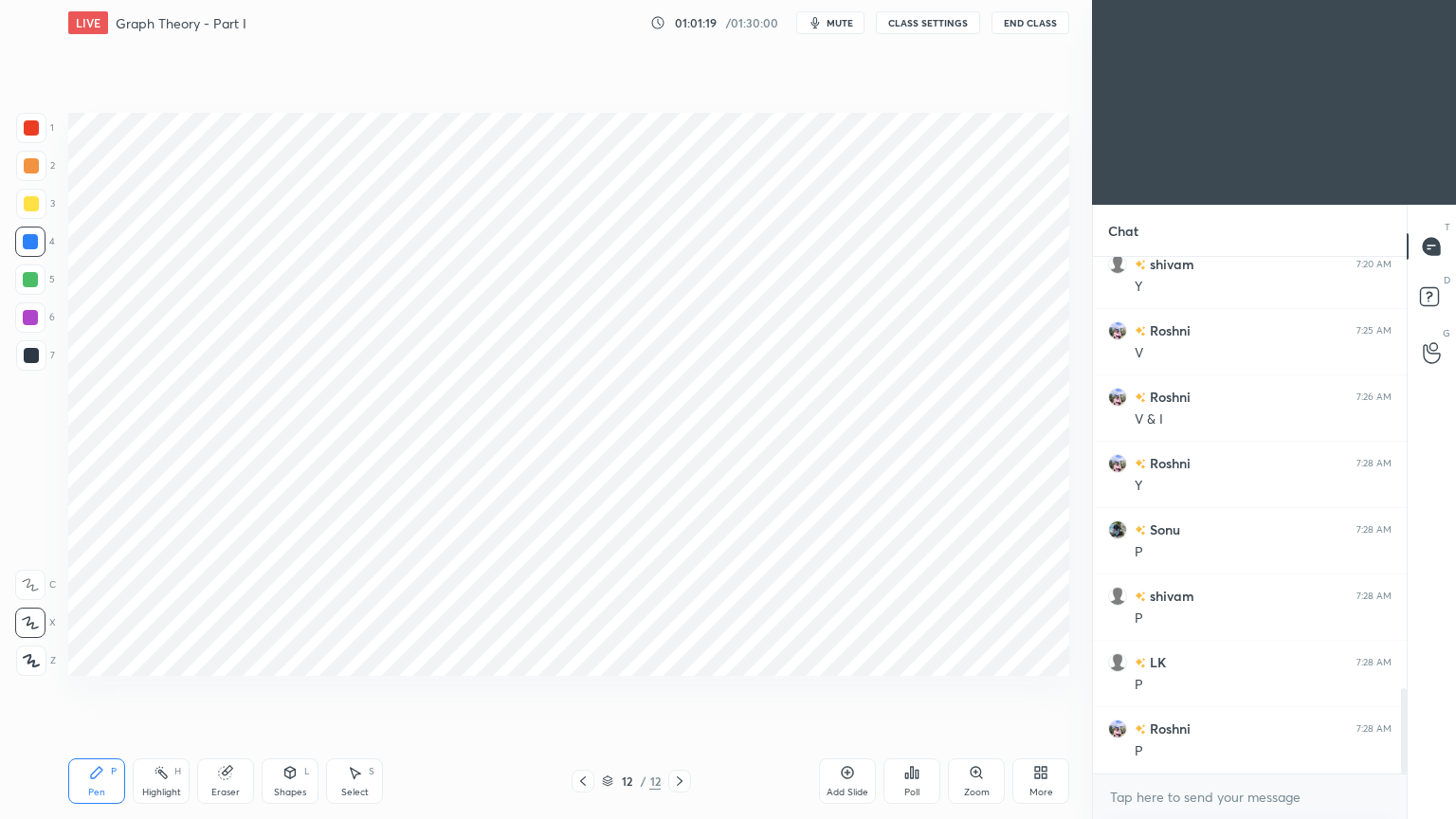 click at bounding box center [1404, 731] 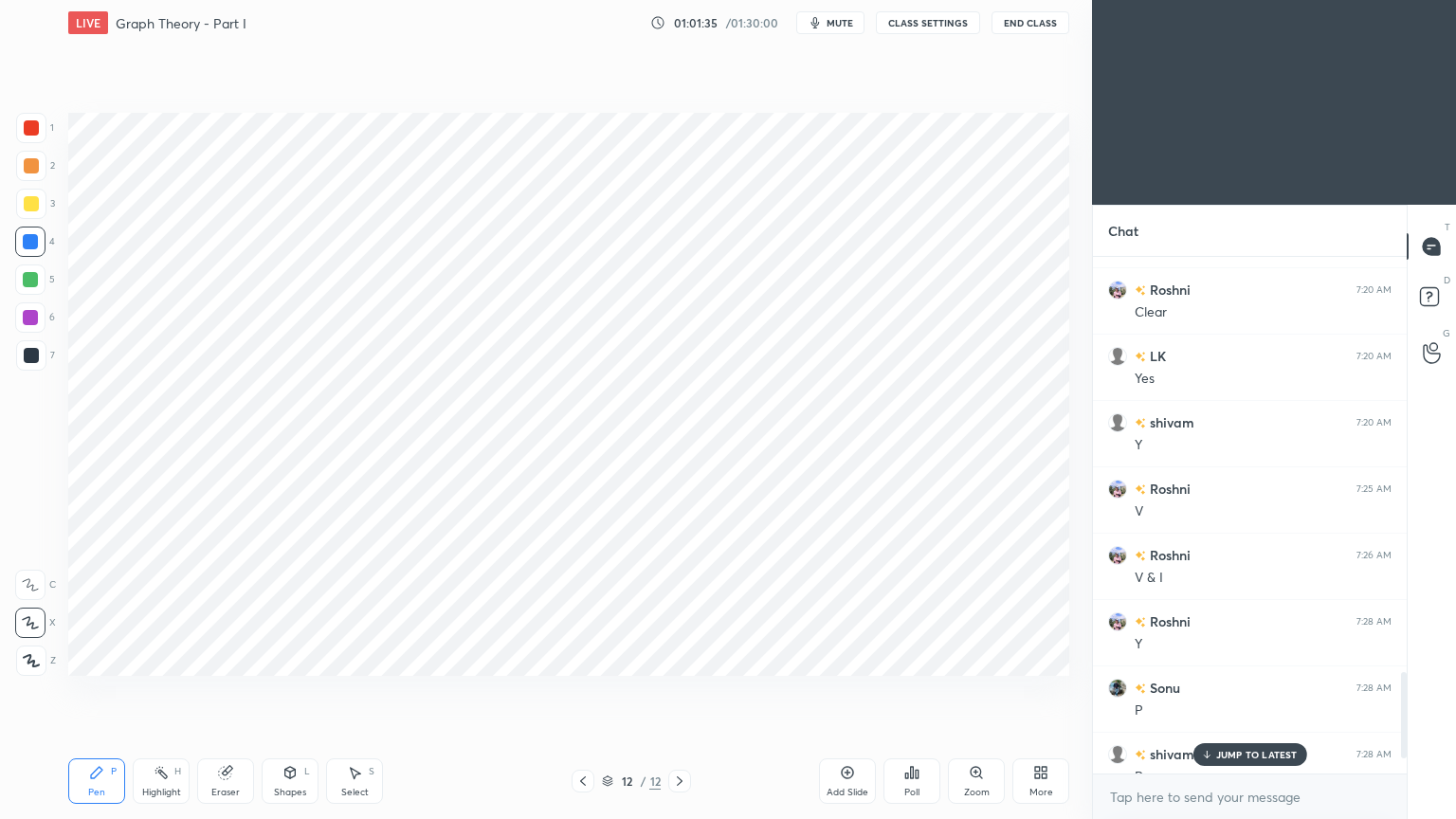 scroll, scrollTop: 2638, scrollLeft: 0, axis: vertical 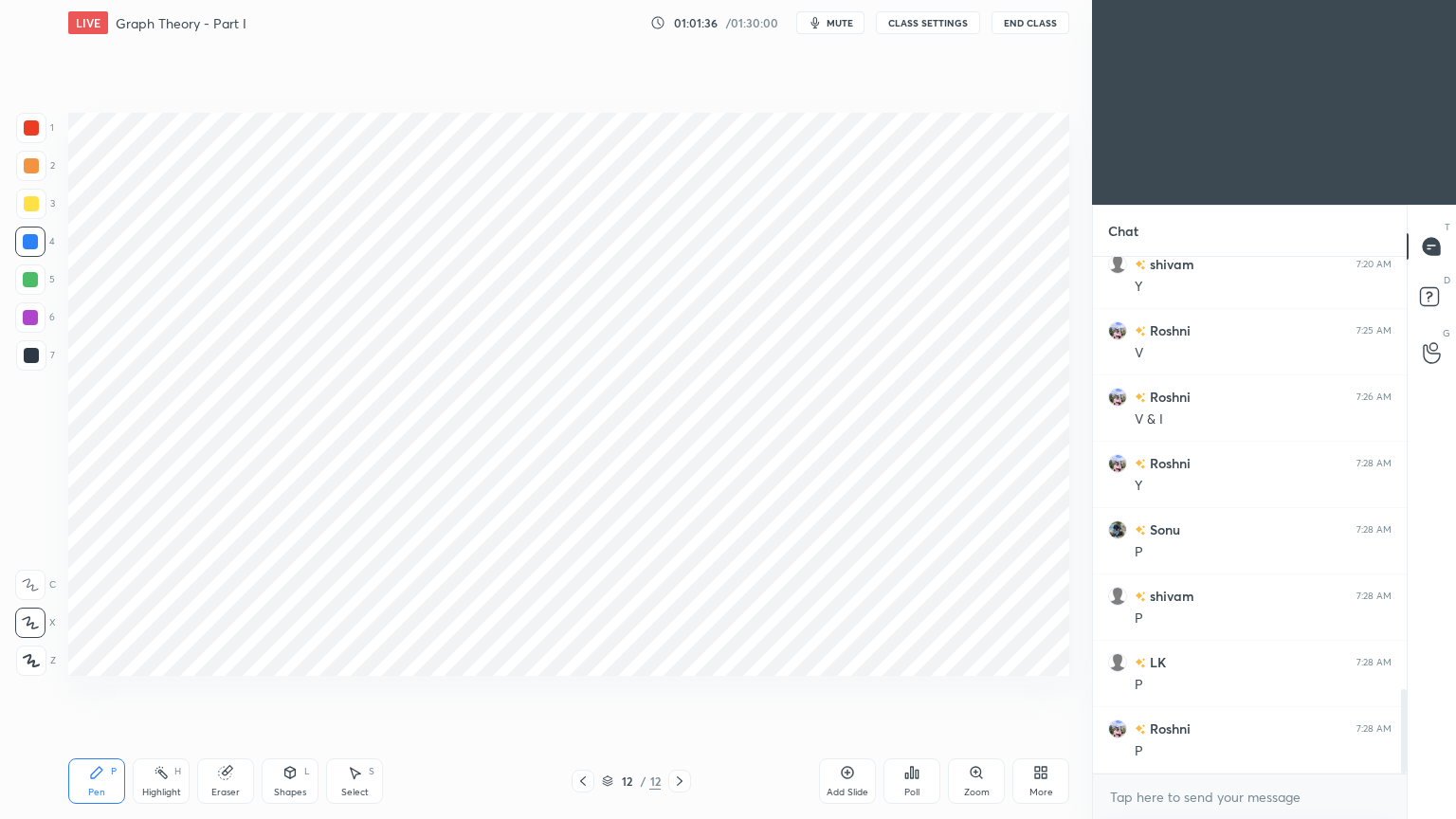 drag, startPoint x: 1404, startPoint y: 714, endPoint x: 1402, endPoint y: 777, distance: 63.03174 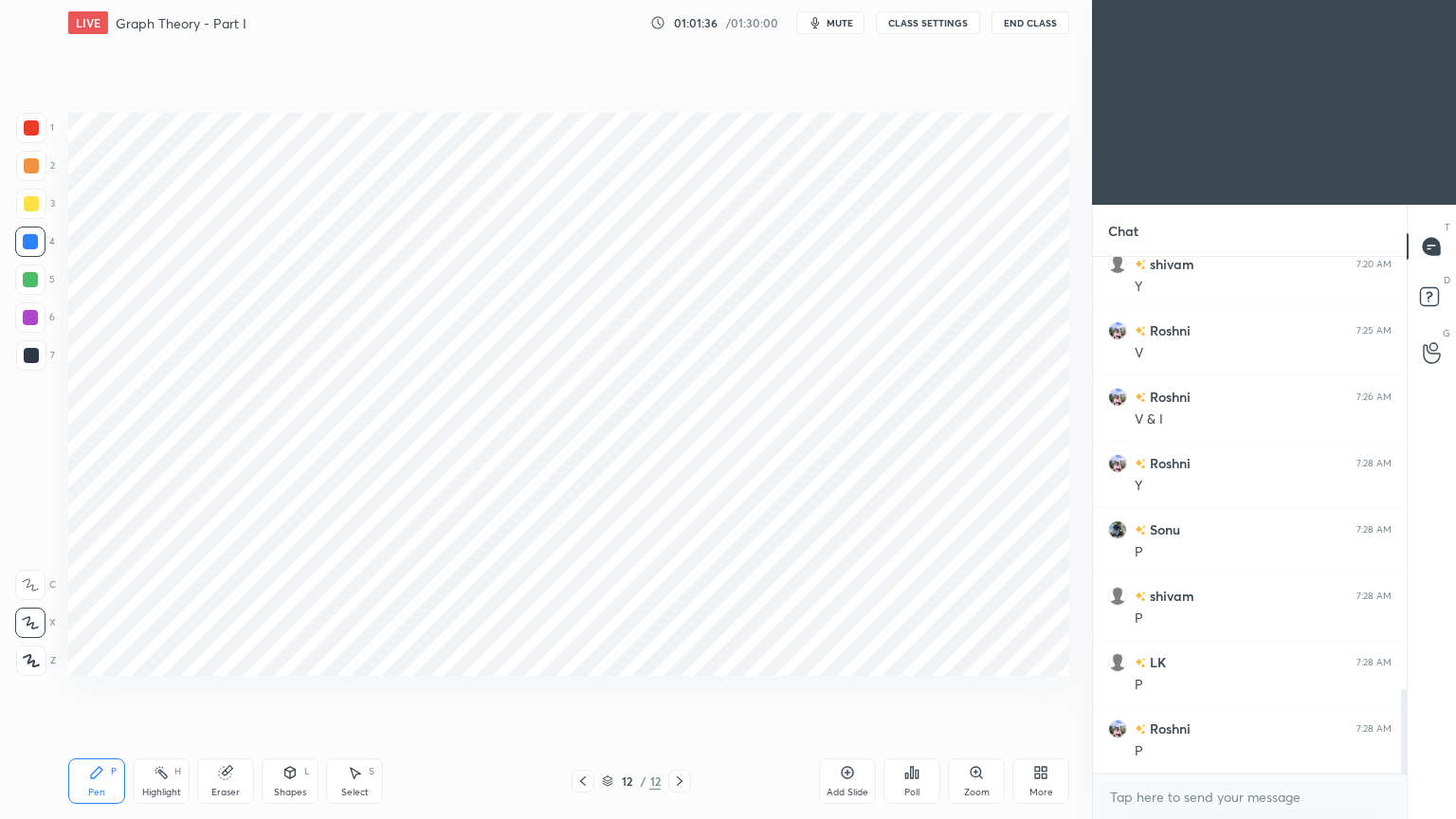 click on "Chat LK 7:20 AM Yes shivam 7:20 AM Y Roshni 7:25 AM V Roshni 7:26 AM V & I Roshni 7:28 AM Y Sonu 7:28 AM P shivam 7:28 AM P LK 7:28 AM P Roshni 7:28 AM P JUMP TO LATEST Enable hand raising Enable raise hand to speak to learners. Once enabled, chat will be turned off temporarily. Enable x   introducing Raise a hand with a doubt Now learners can raise their hand along with a doubt  How it works? Doubts asked by learners will show up here NEW DOUBTS ASKED No one has raised a hand yet Can't raise hand Looks like educator just invited you to speak. Please wait before you can raise your hand again. Got it T Messages (T) D Doubts (D) G Raise Hand (G)" at bounding box center [1274, 512] 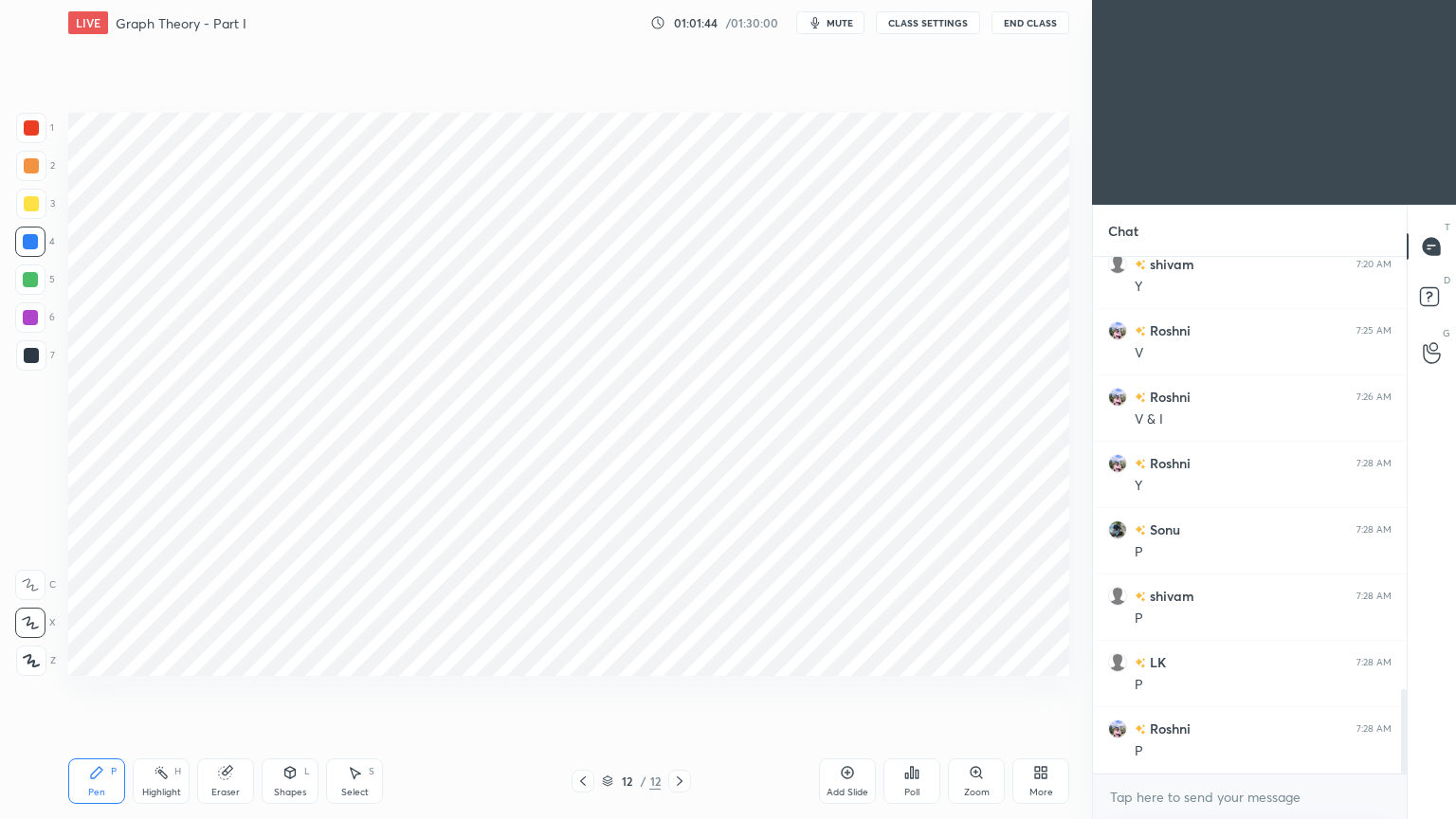 click at bounding box center (30, 280) 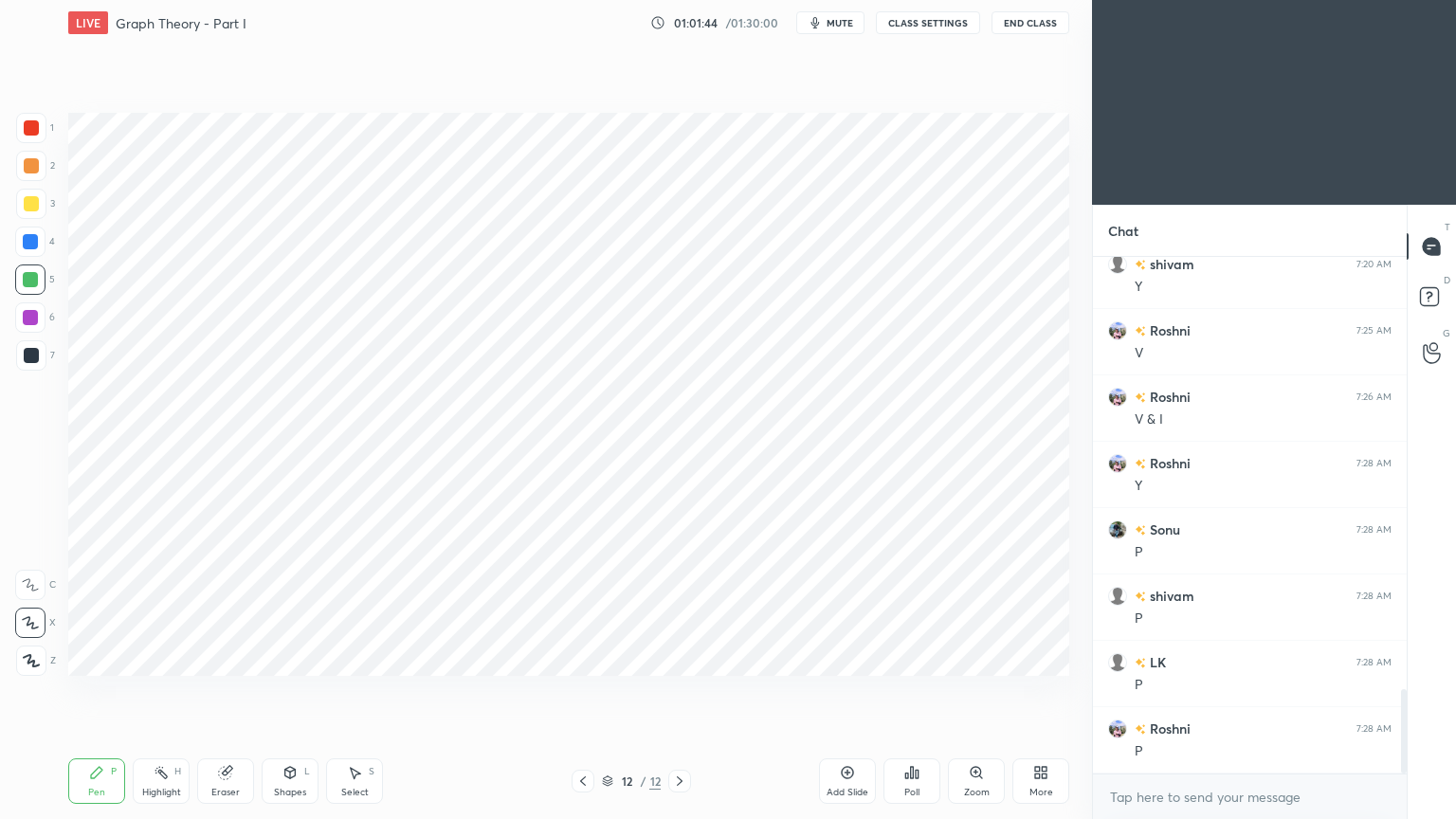 click on "Setting up your live class Poll for   secs No correct answer Start poll" at bounding box center (569, 394) 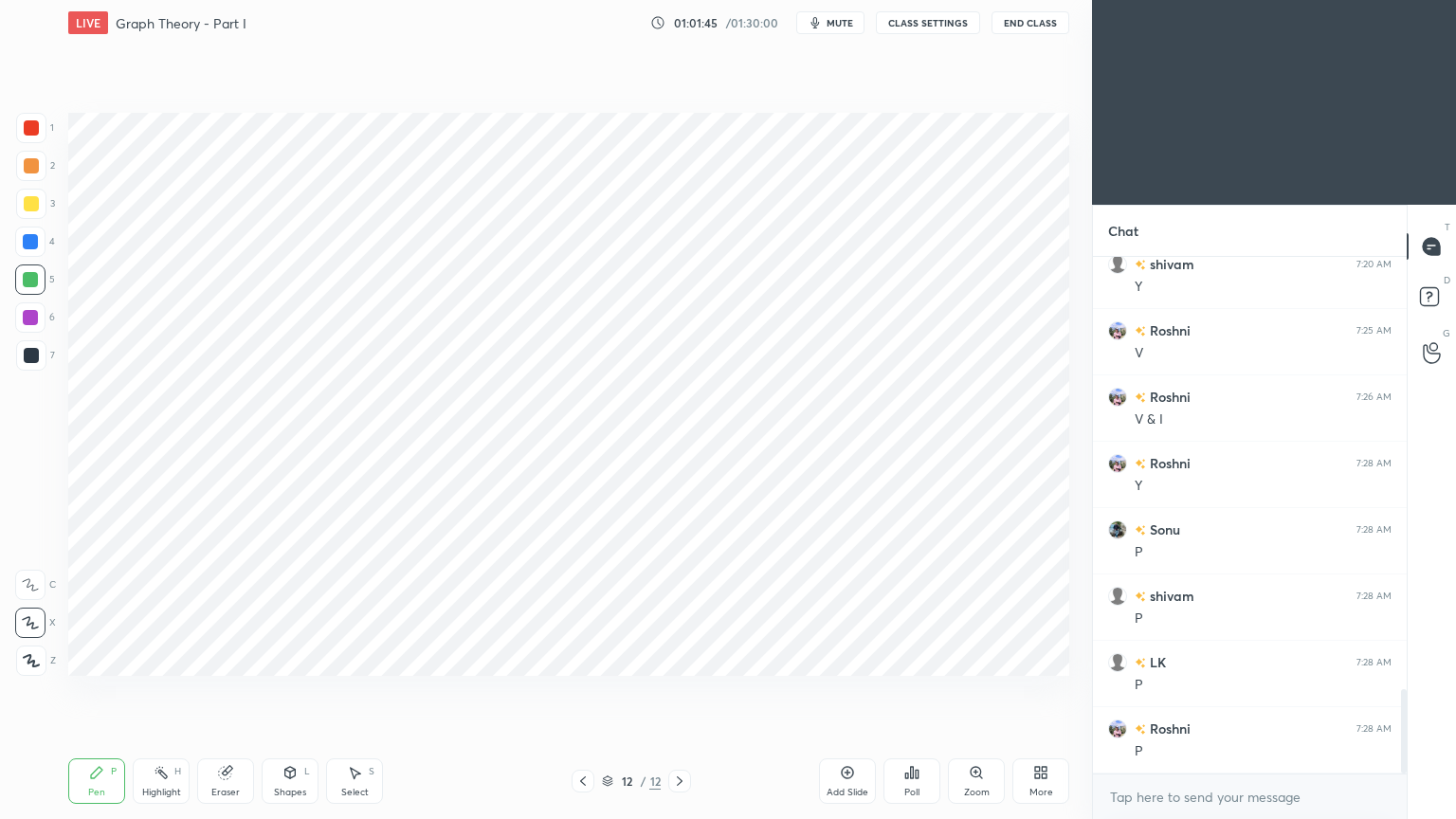 click on "Pen P Highlight H Eraser Shapes L Select S 12 / 12 Add Slide Poll Zoom More" at bounding box center [569, 781] 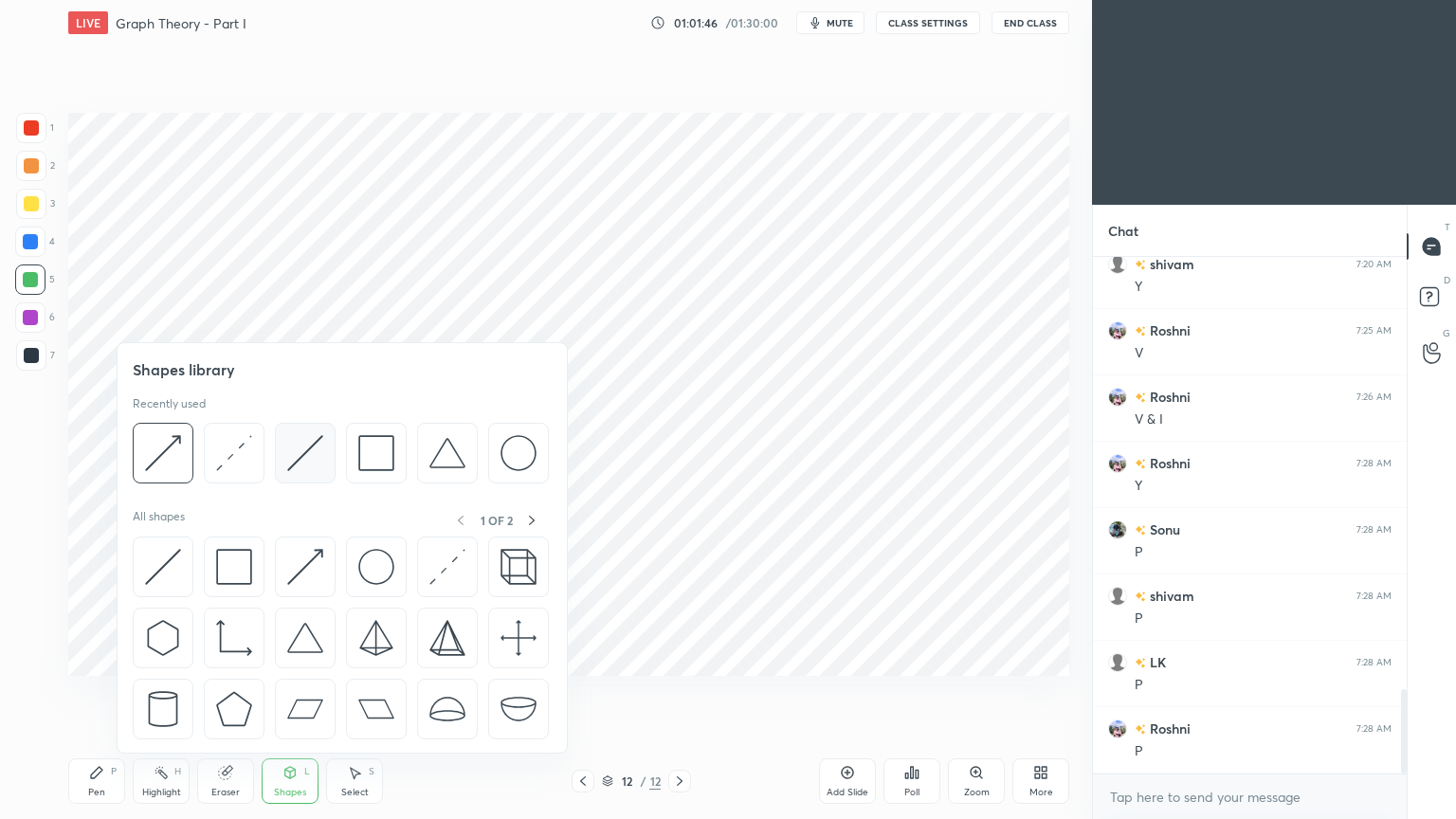 click at bounding box center (305, 453) 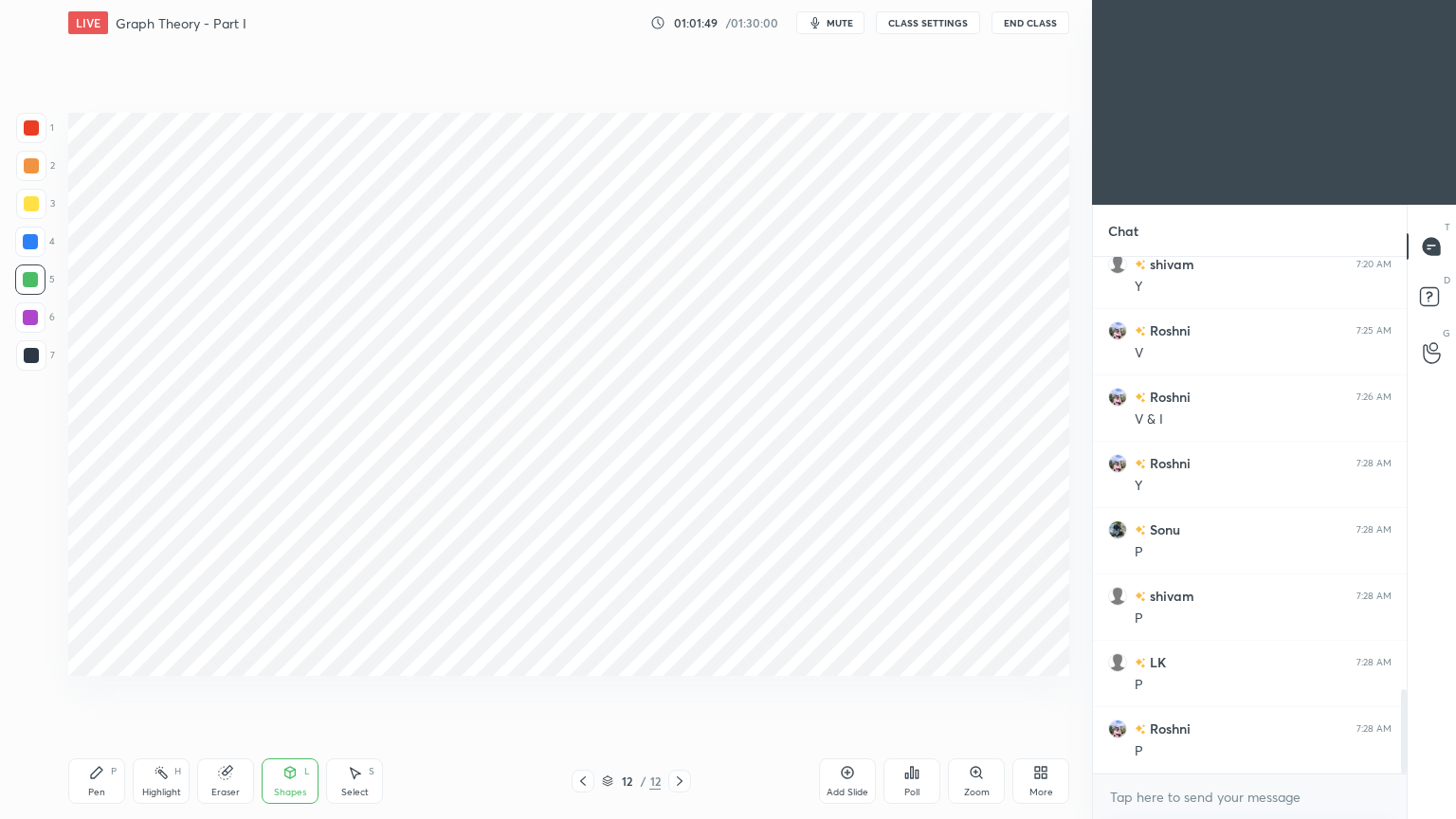 click on "Pen P" at bounding box center (97, 781) 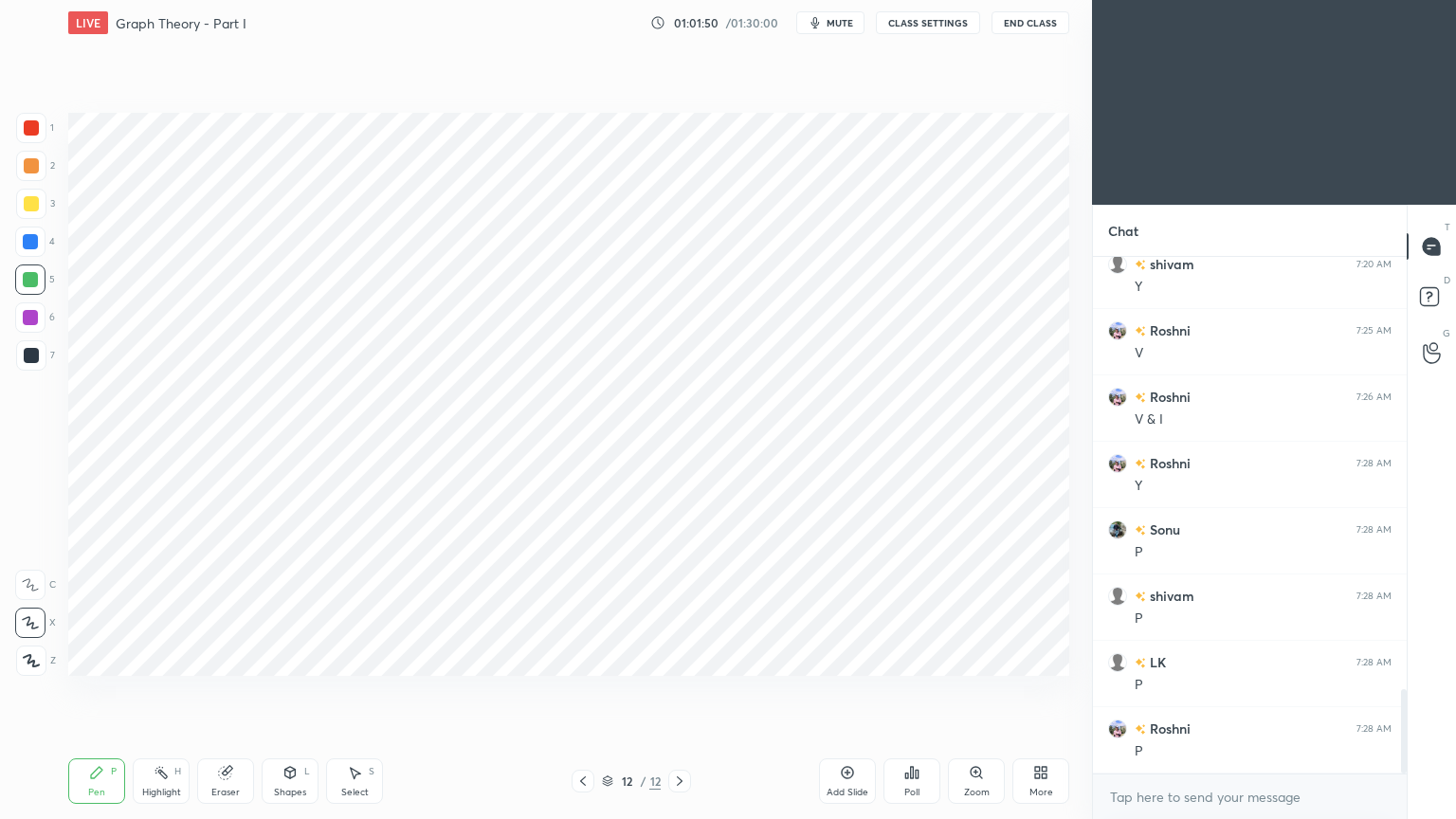 click at bounding box center [30, 242] 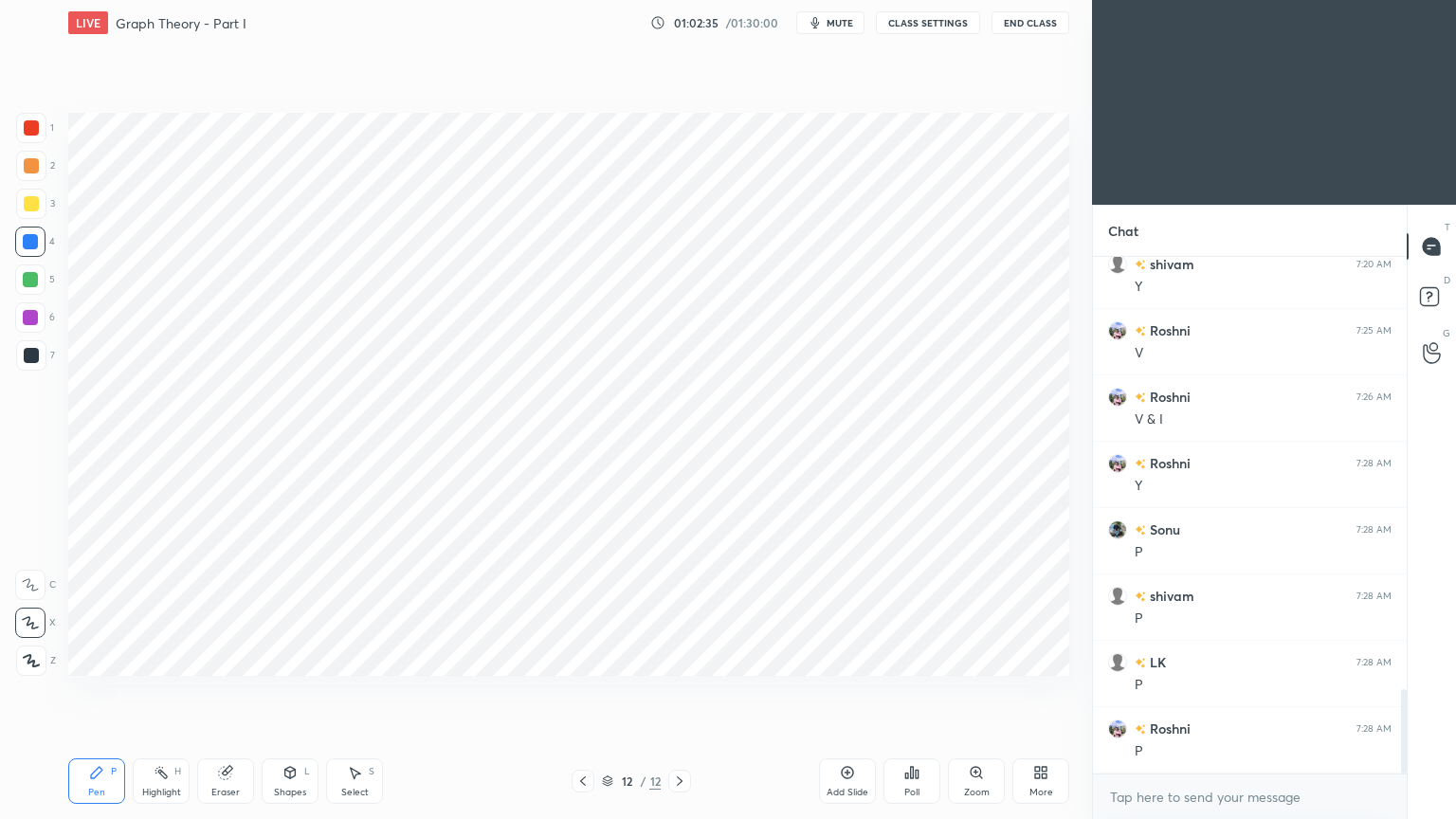 click at bounding box center [31, 355] 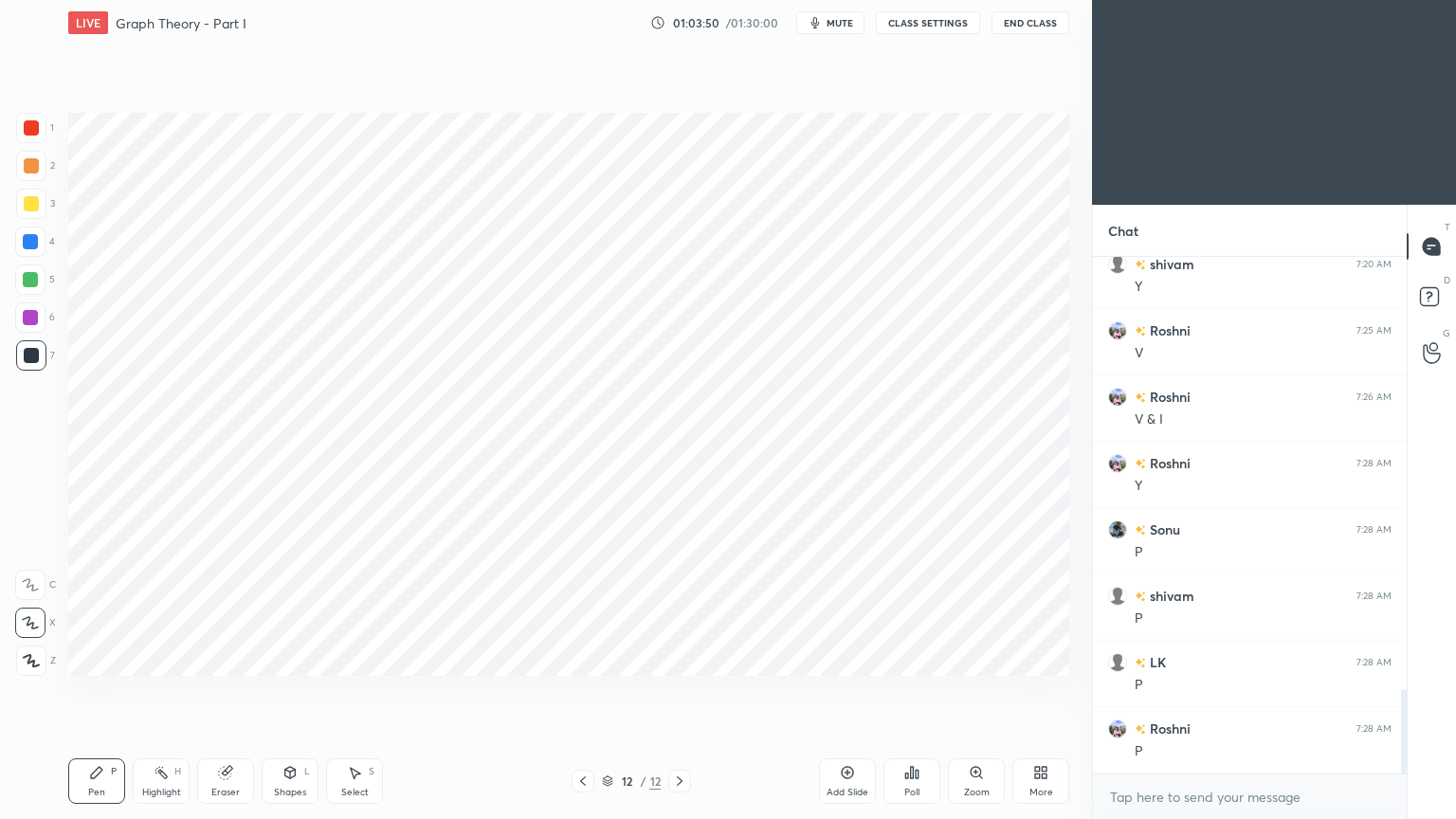 click on "Add Slide" at bounding box center [847, 781] 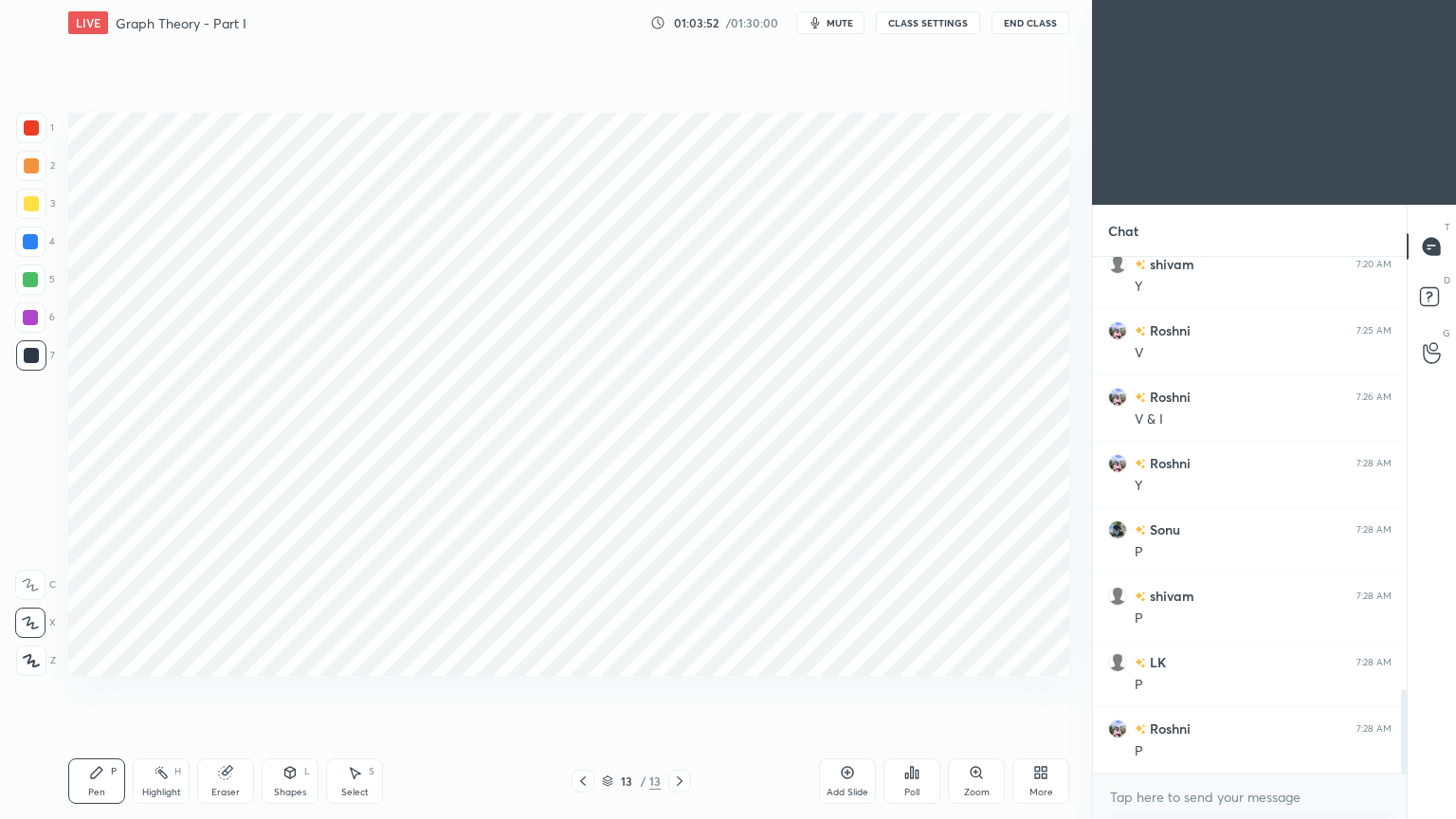 click at bounding box center [31, 128] 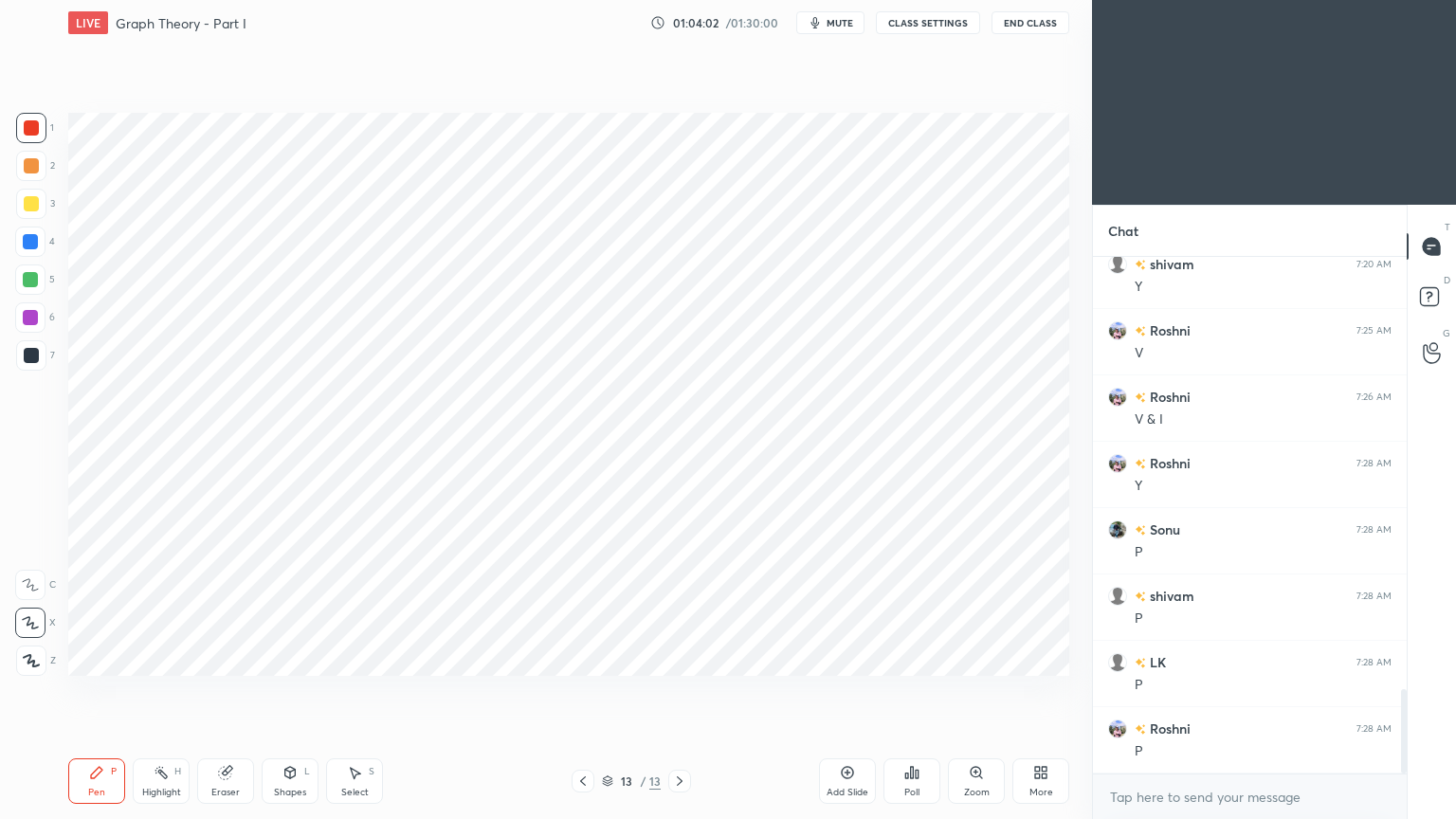 click 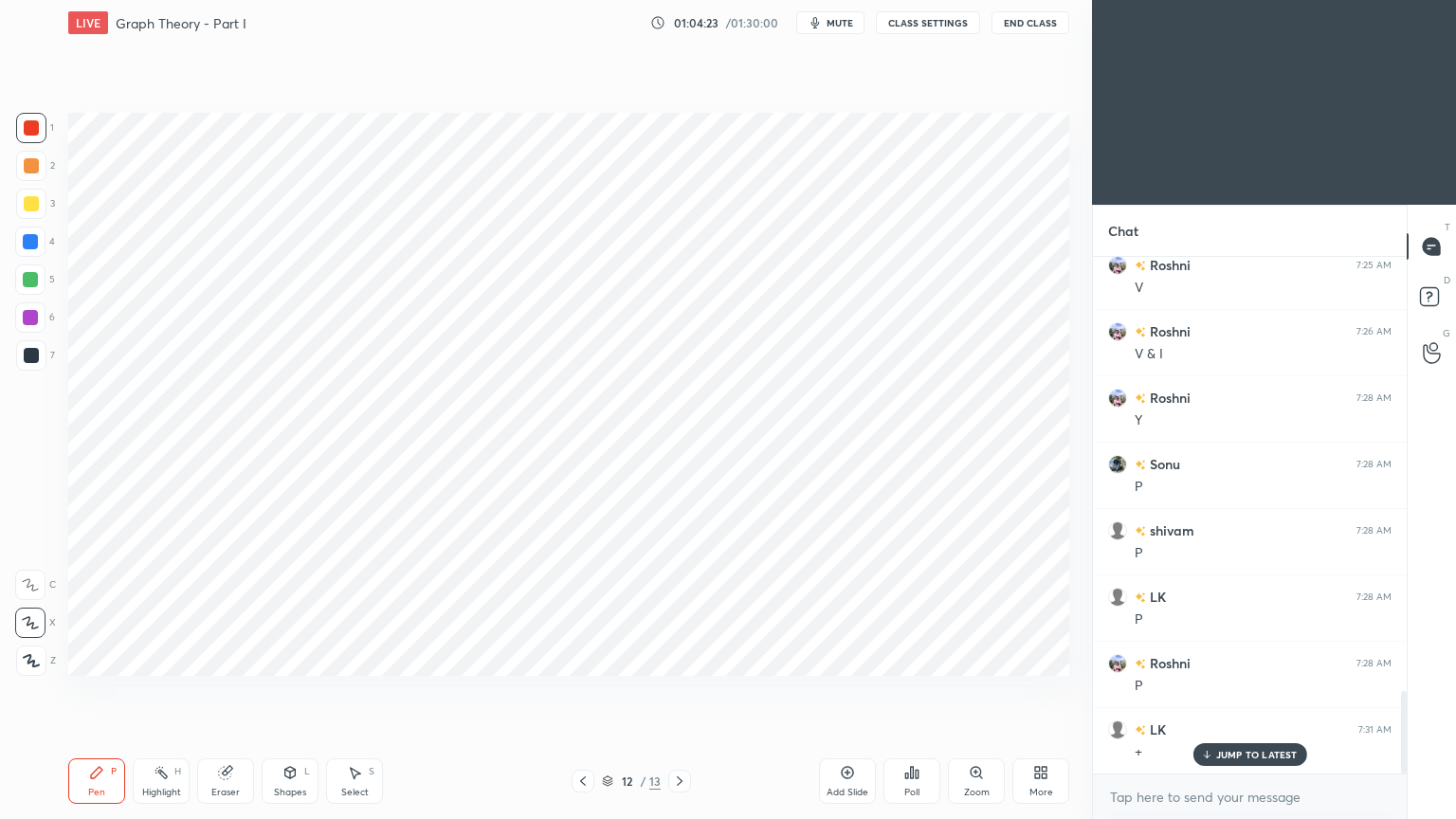 scroll, scrollTop: 2771, scrollLeft: 0, axis: vertical 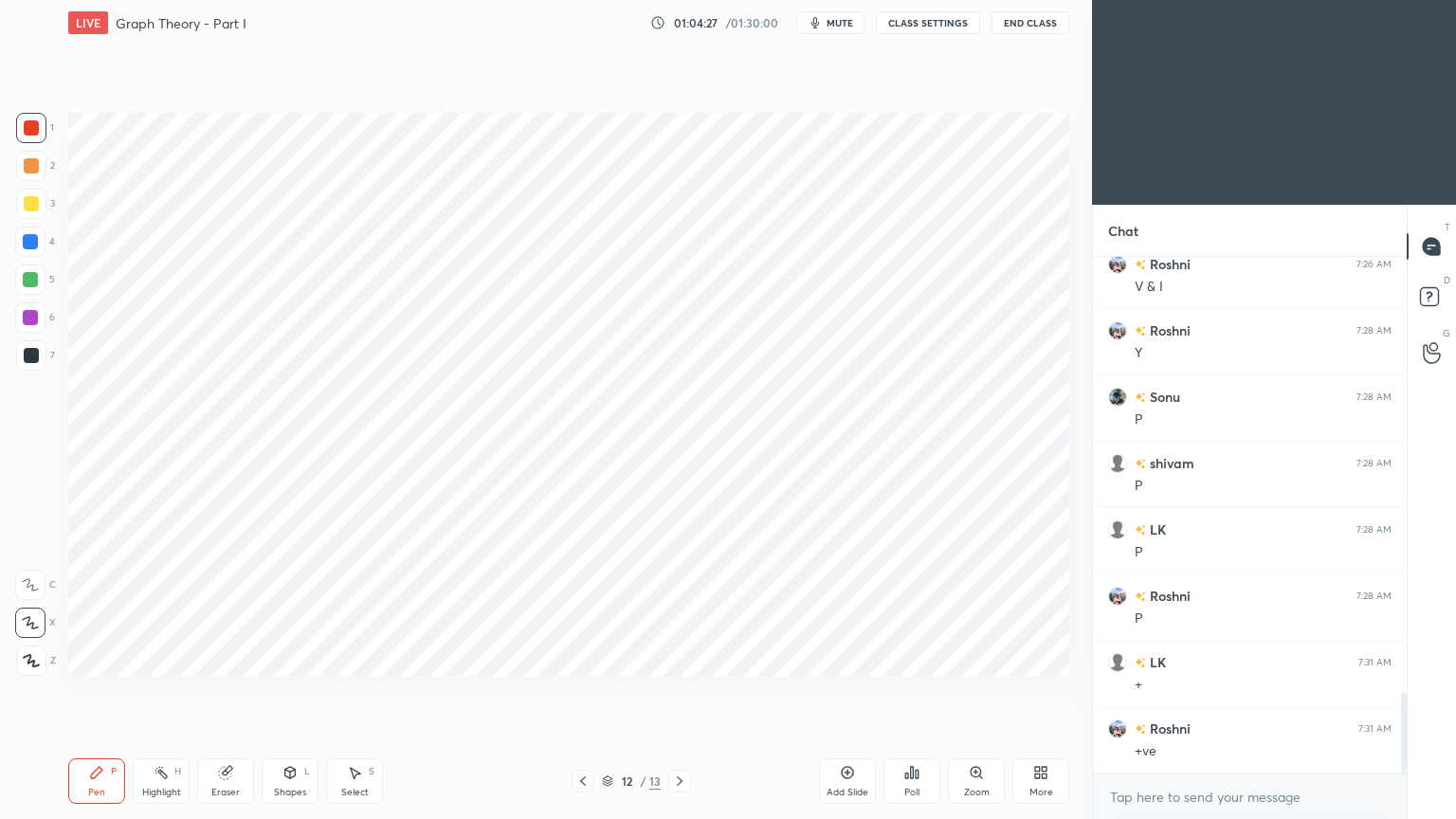 click 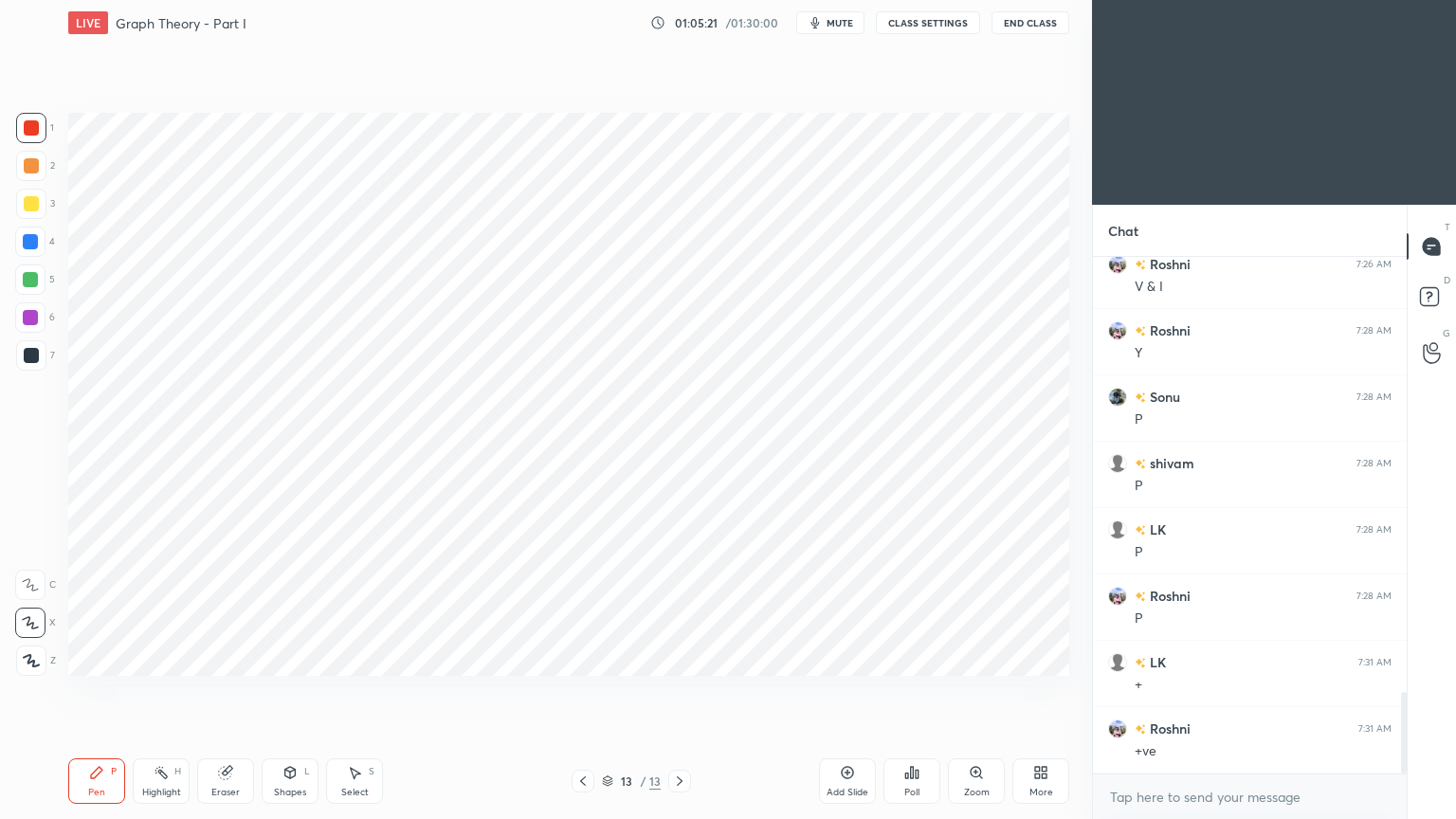 click on "Pen P" at bounding box center (97, 781) 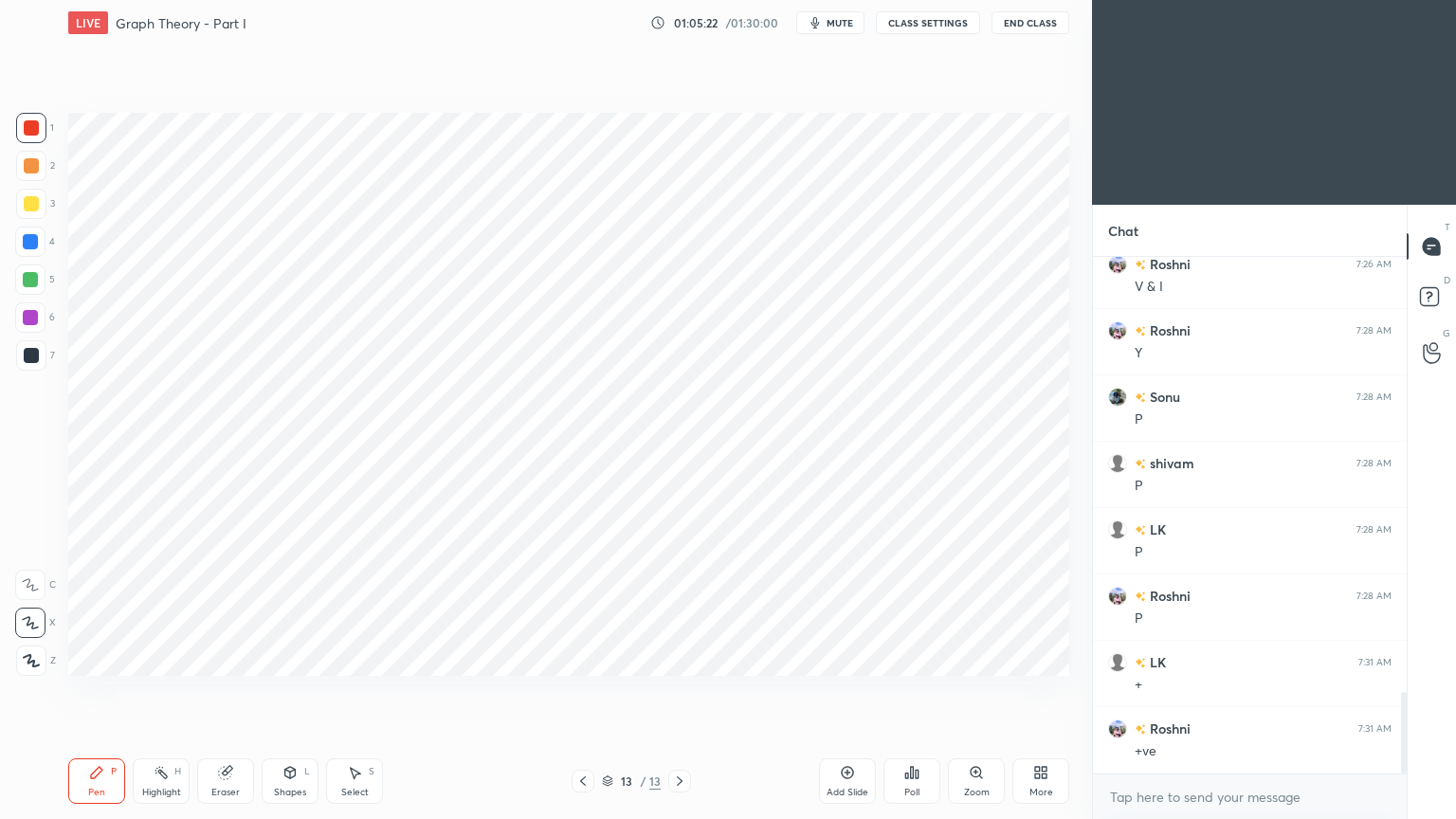 click at bounding box center (30, 242) 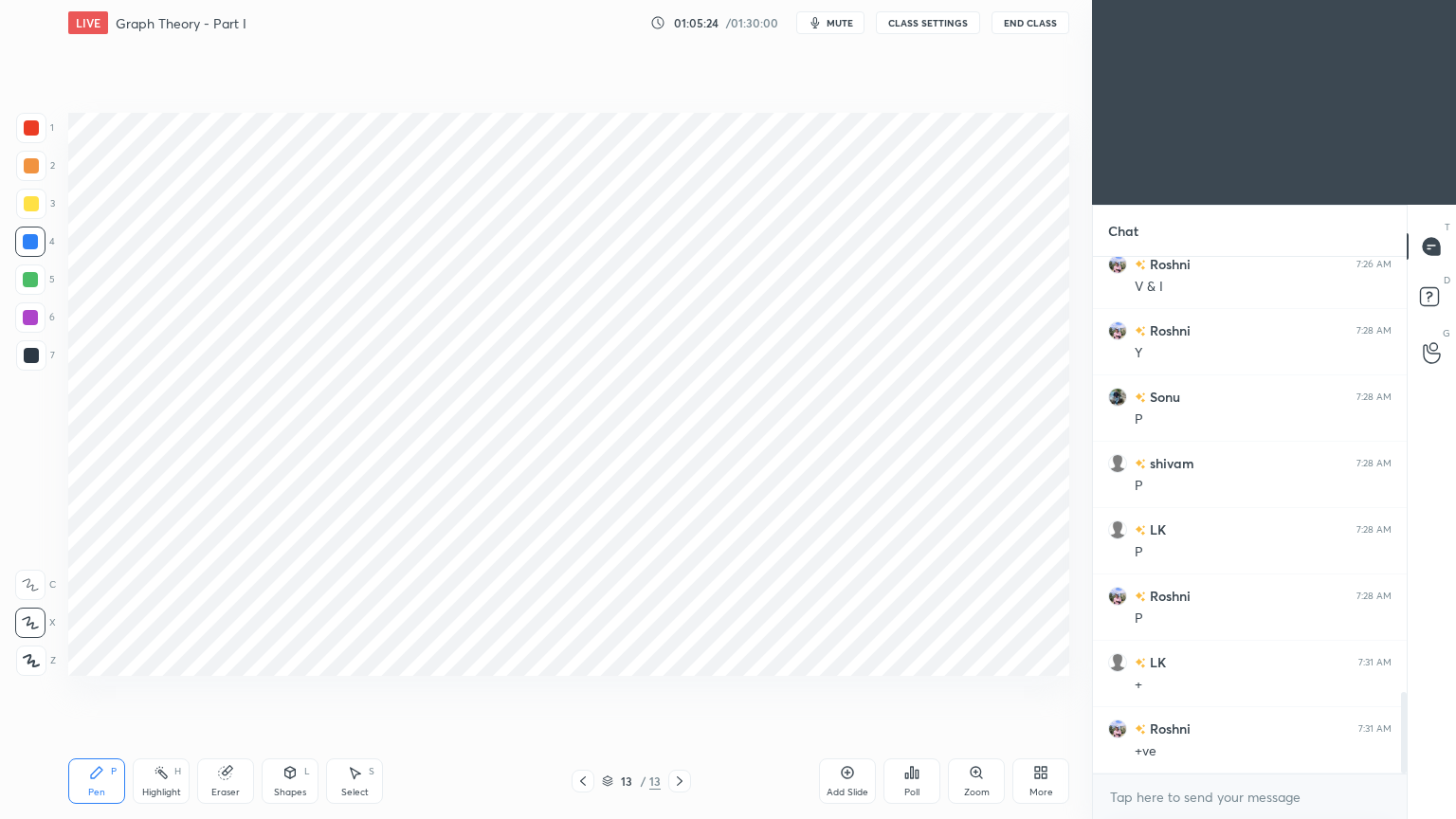 click 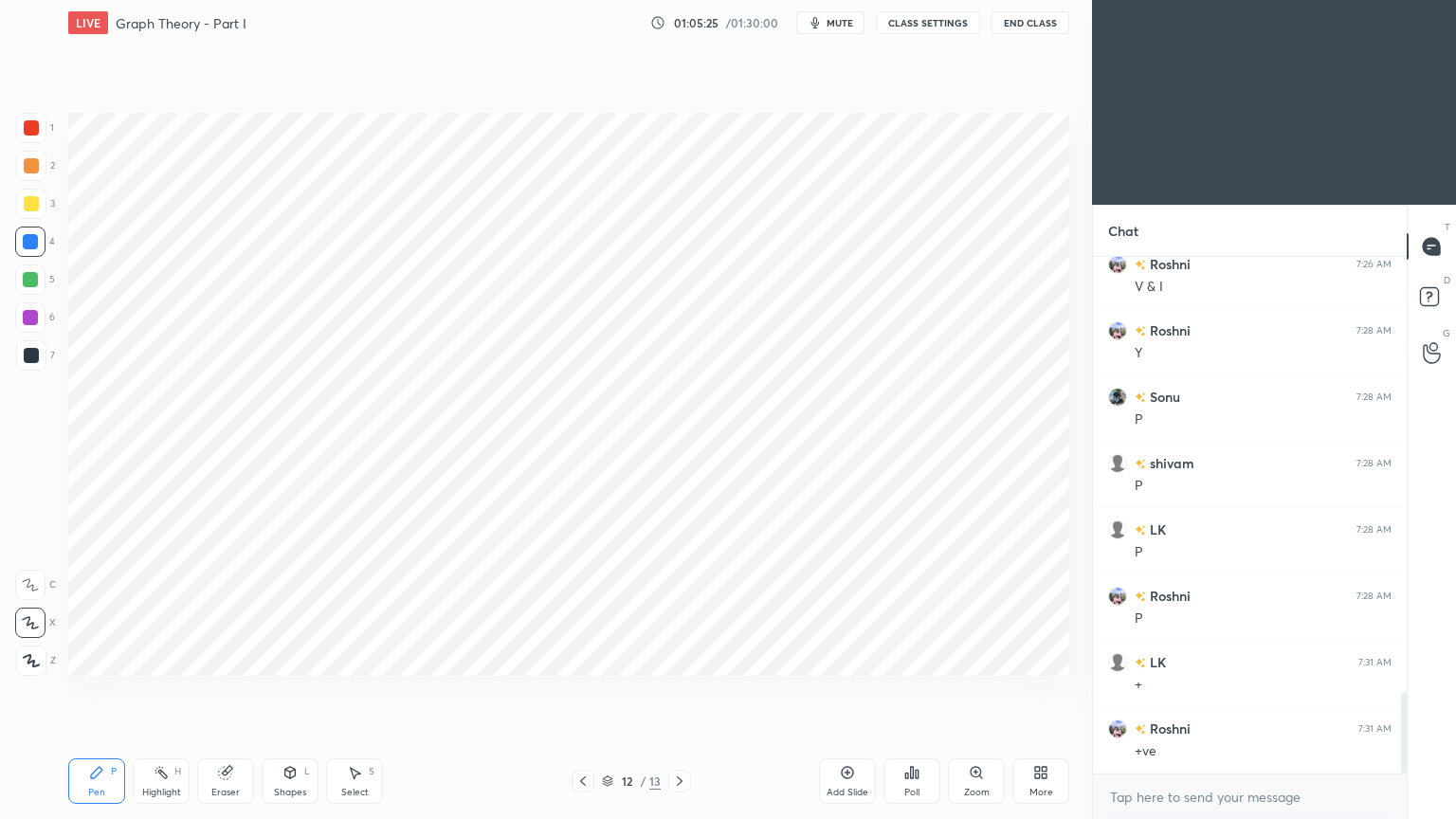 click 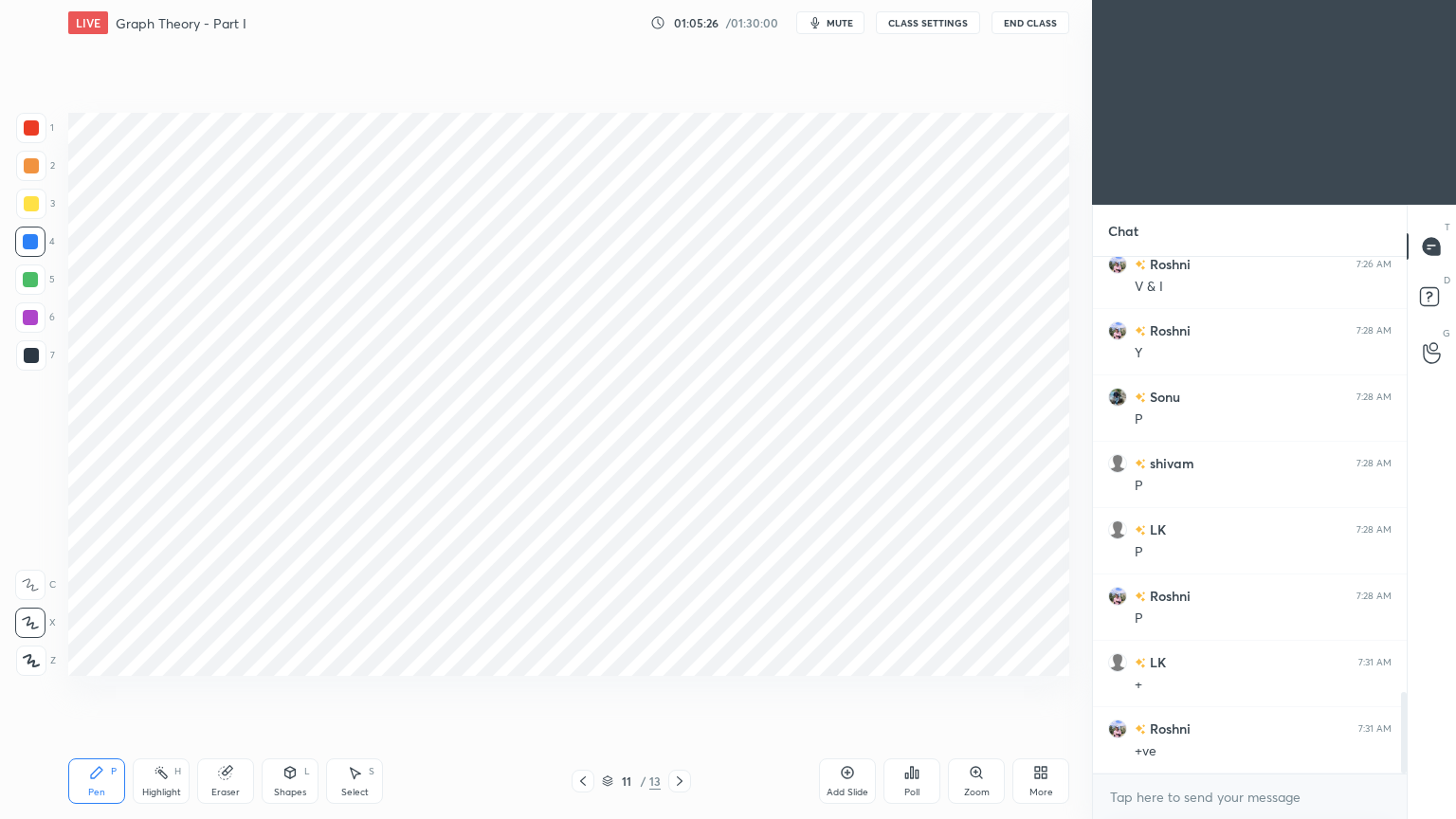 click 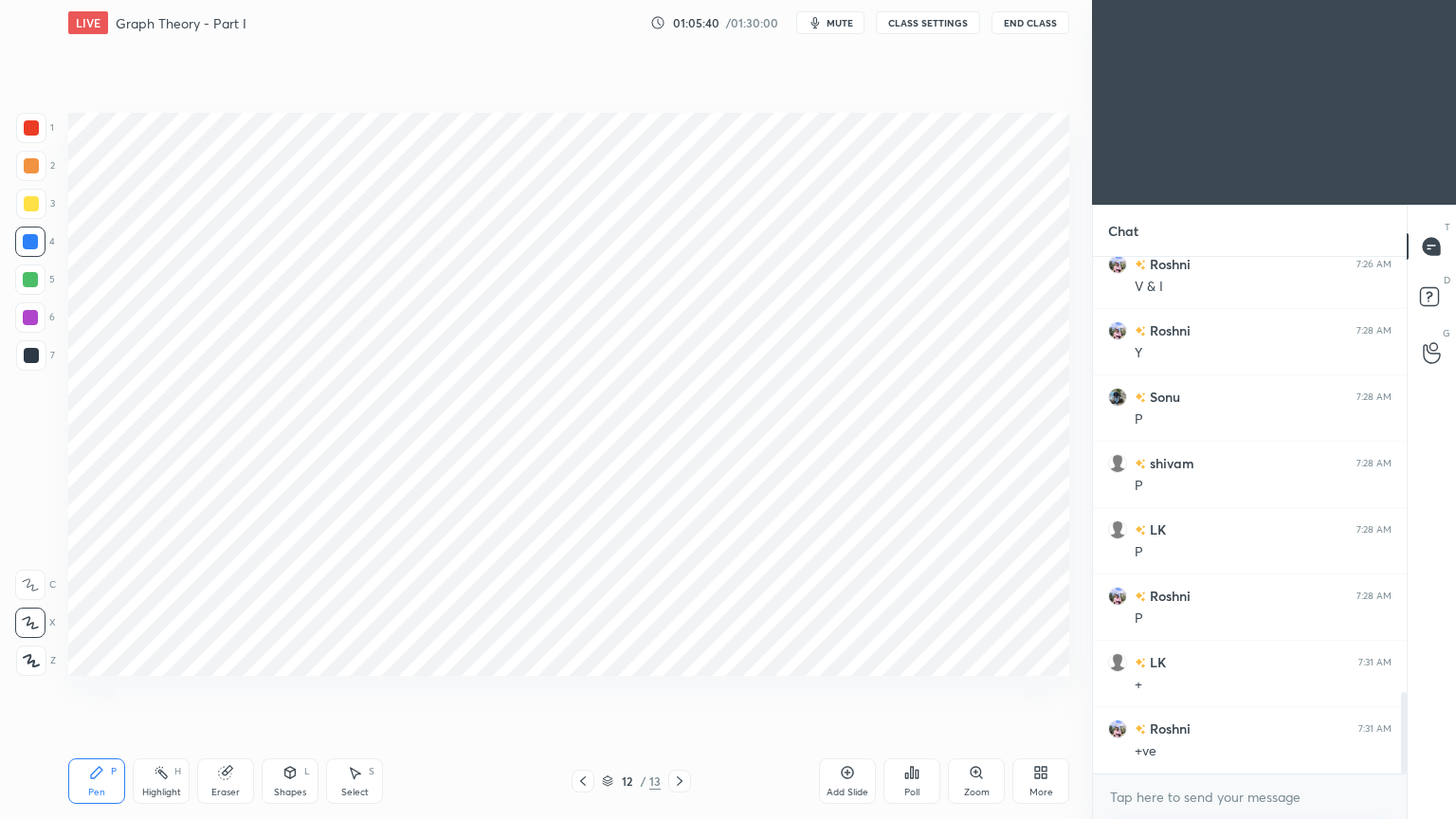 click on "12 / 13" at bounding box center [631, 781] 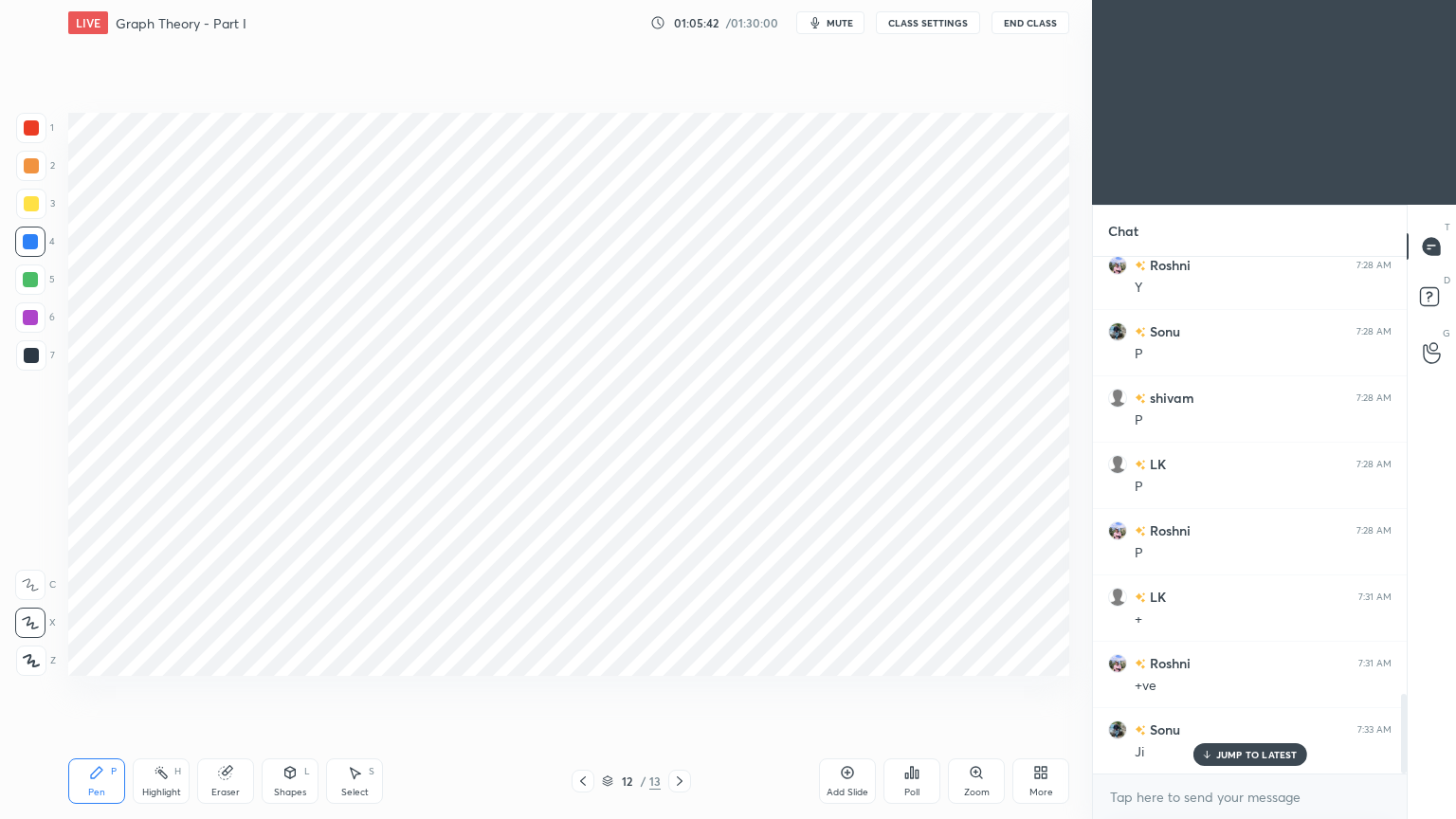 click 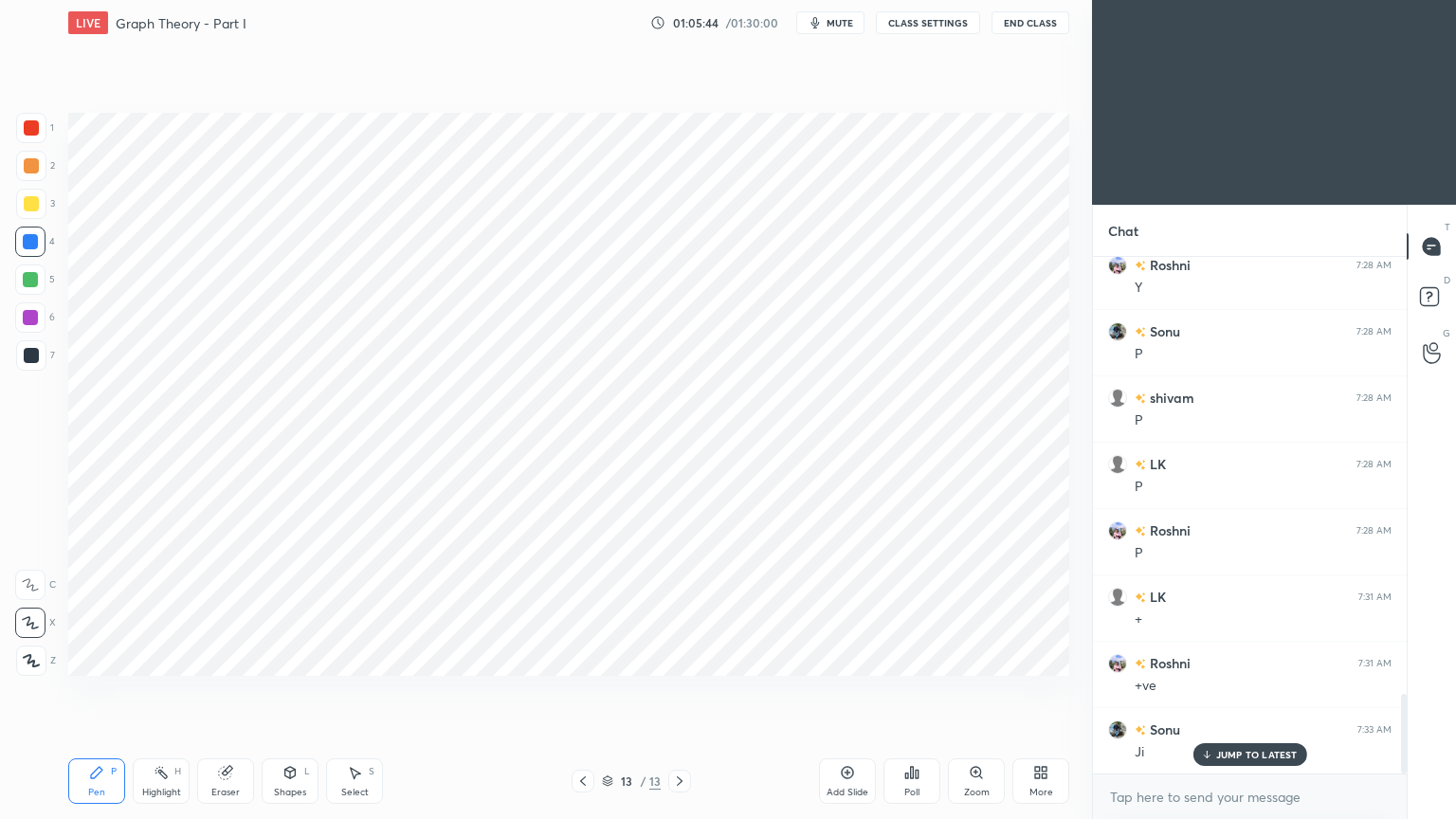 click at bounding box center [30, 318] 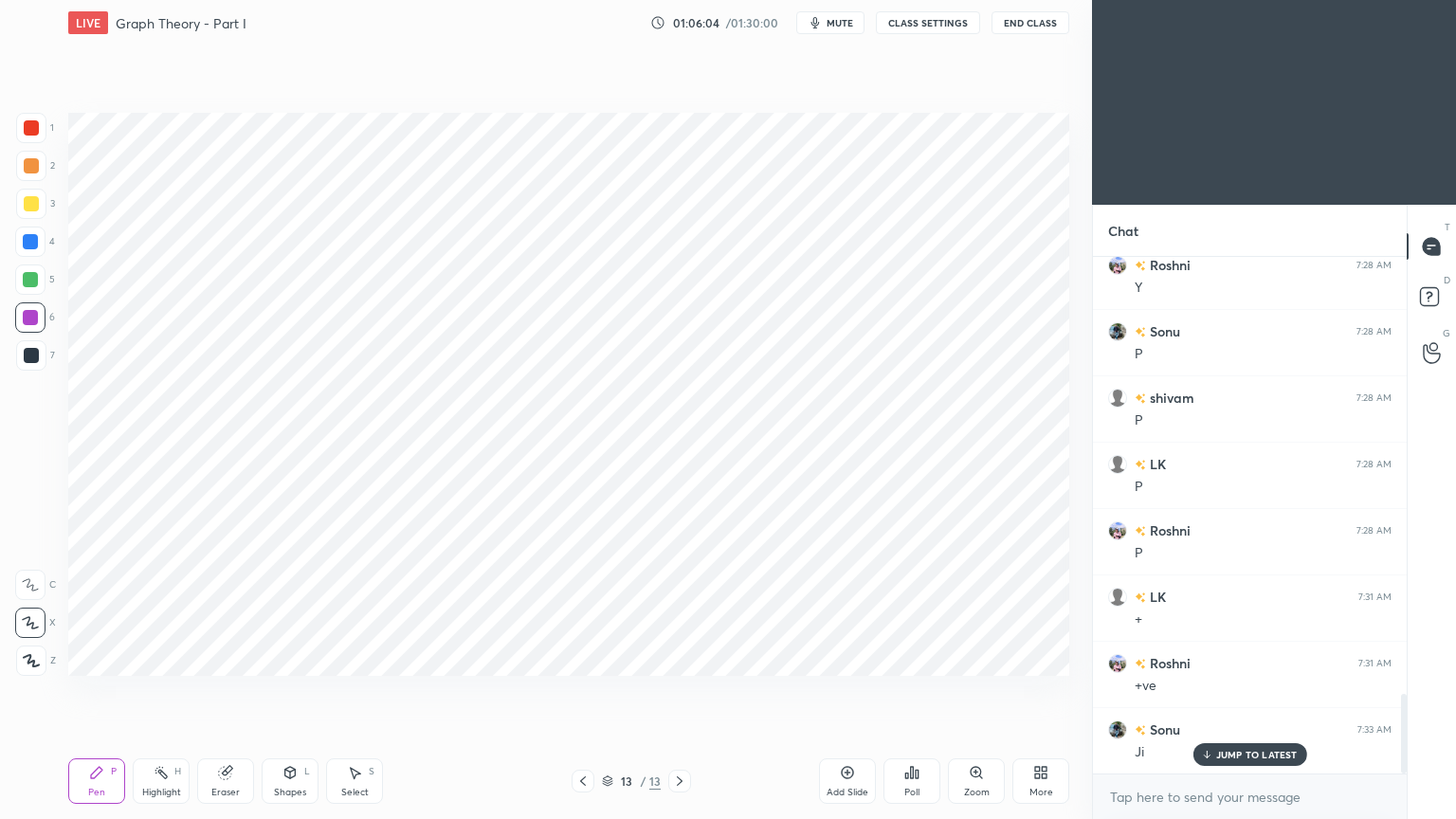 click at bounding box center (30, 242) 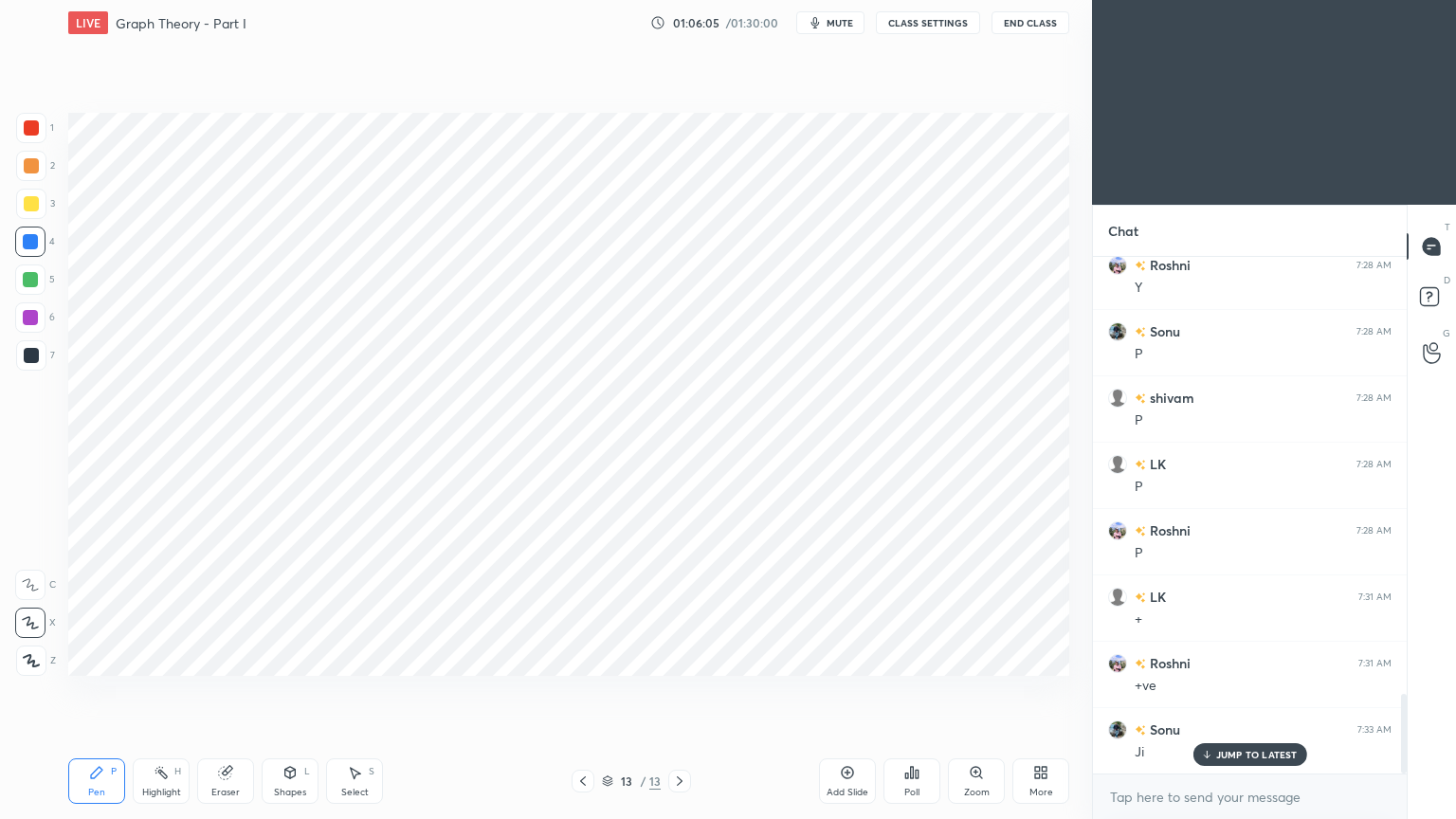 click on "Pen P" at bounding box center (97, 781) 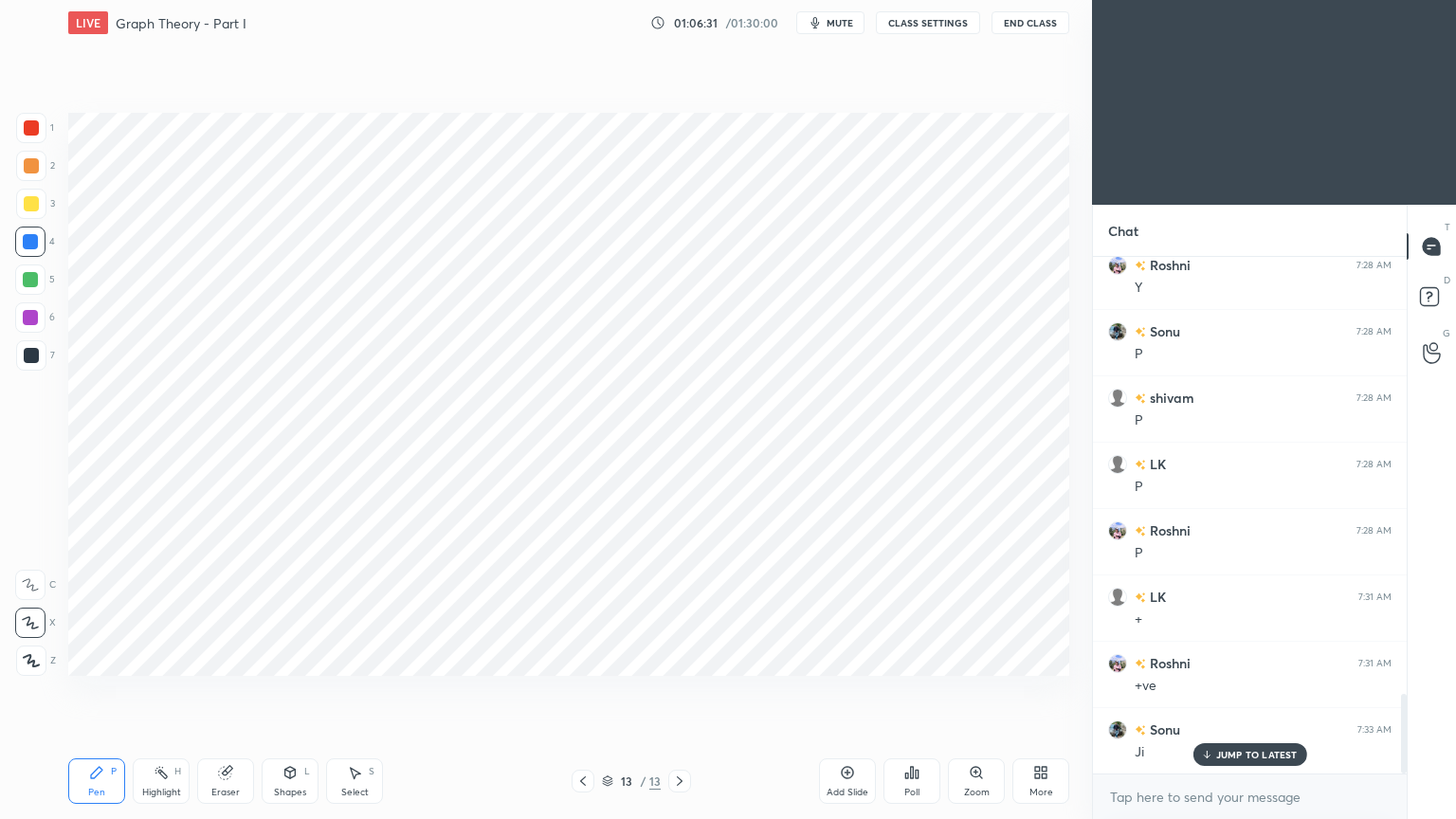 click at bounding box center [31, 355] 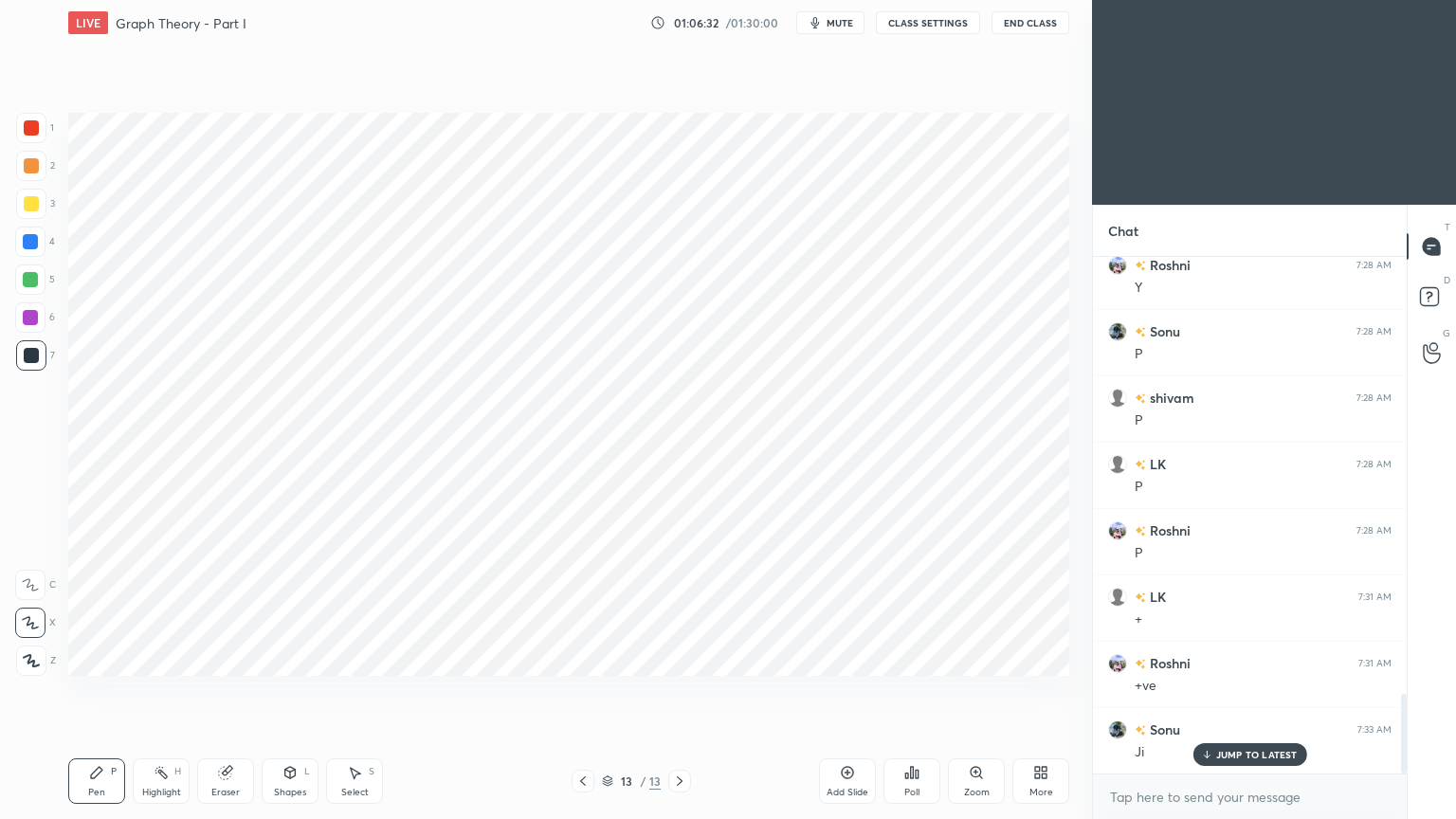 click on "Pen" at bounding box center (97, 792) 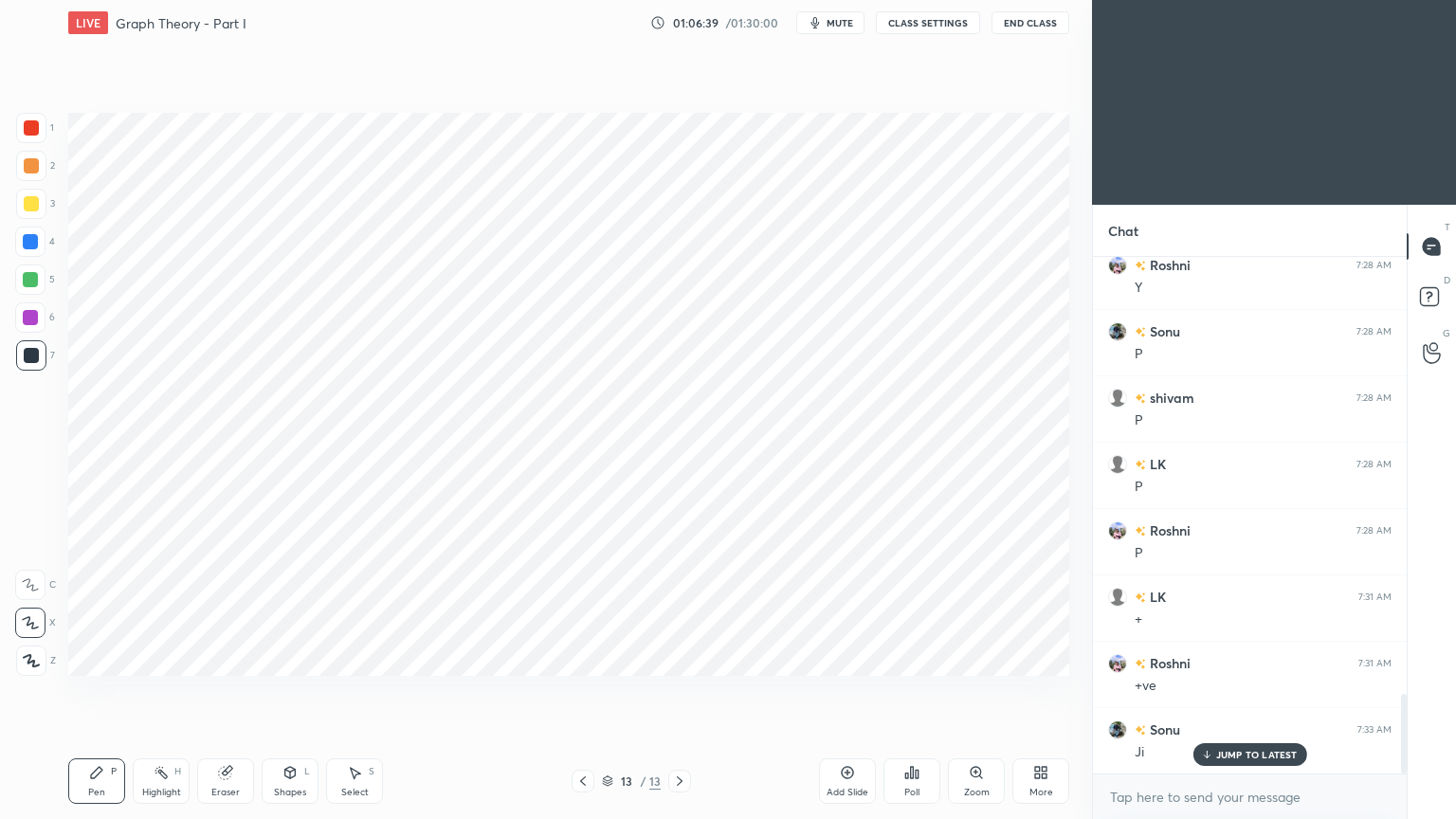 click on "Eraser" at bounding box center [226, 792] 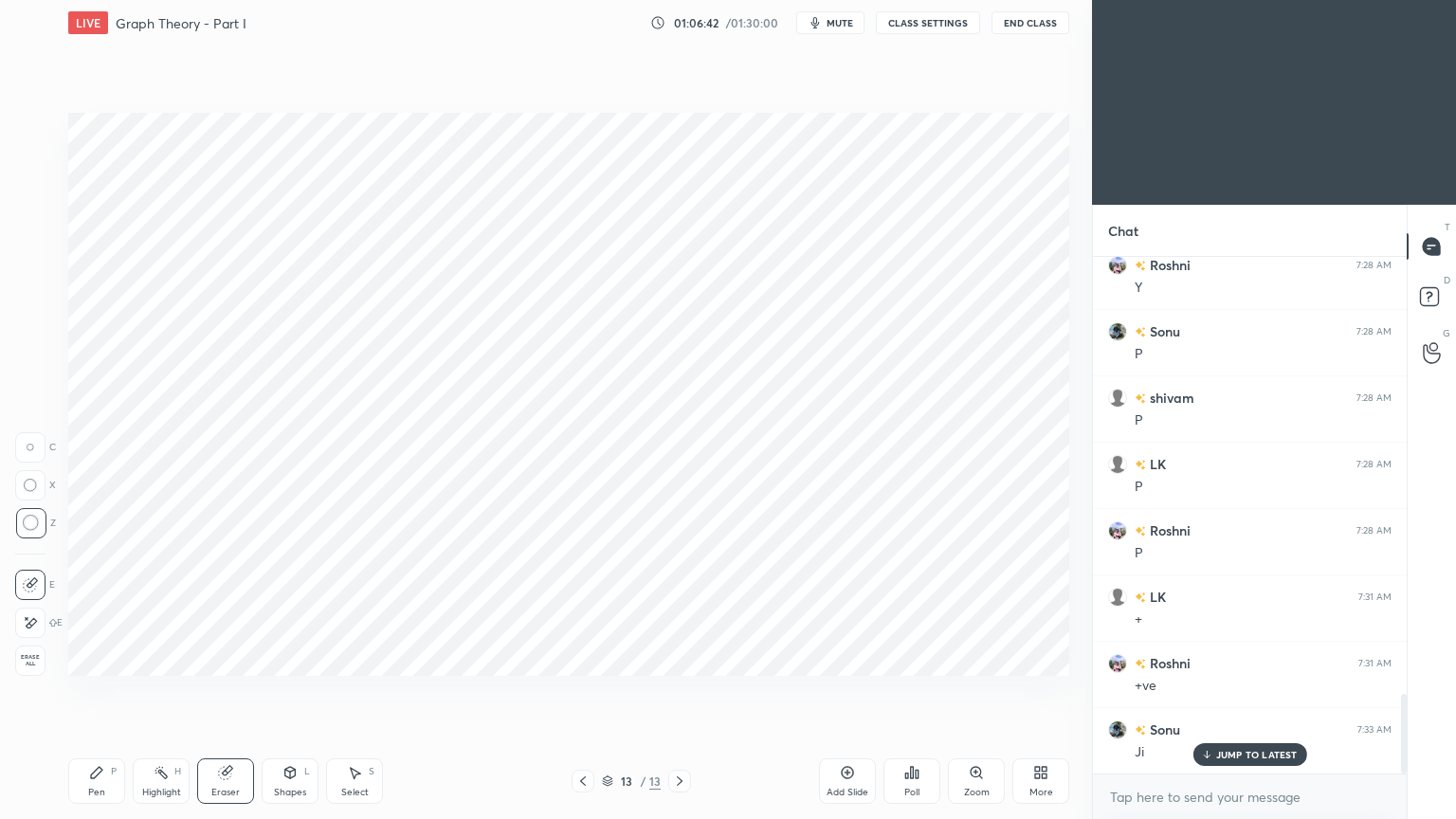 click on "Pen P" at bounding box center [97, 781] 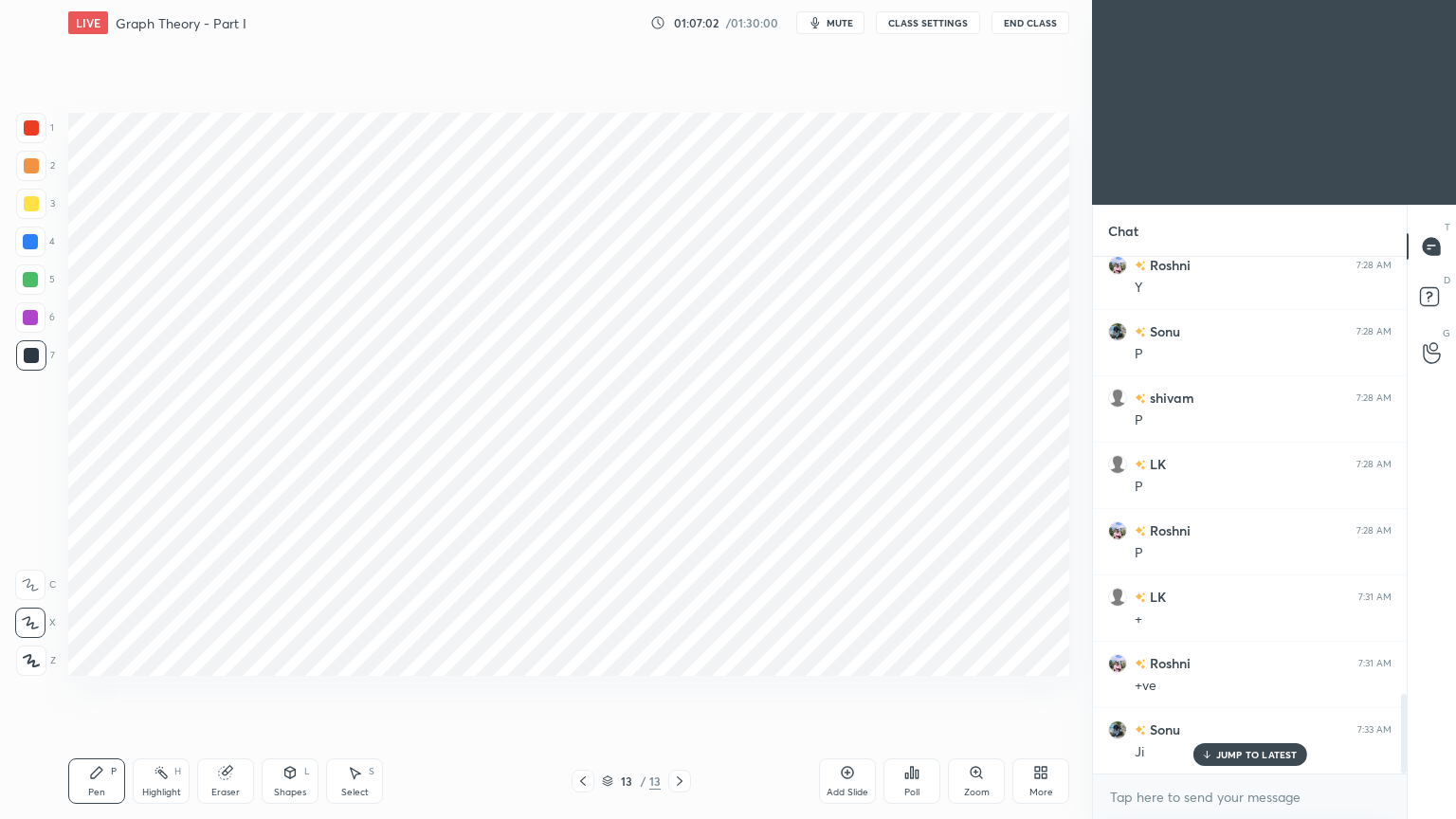 click at bounding box center [30, 242] 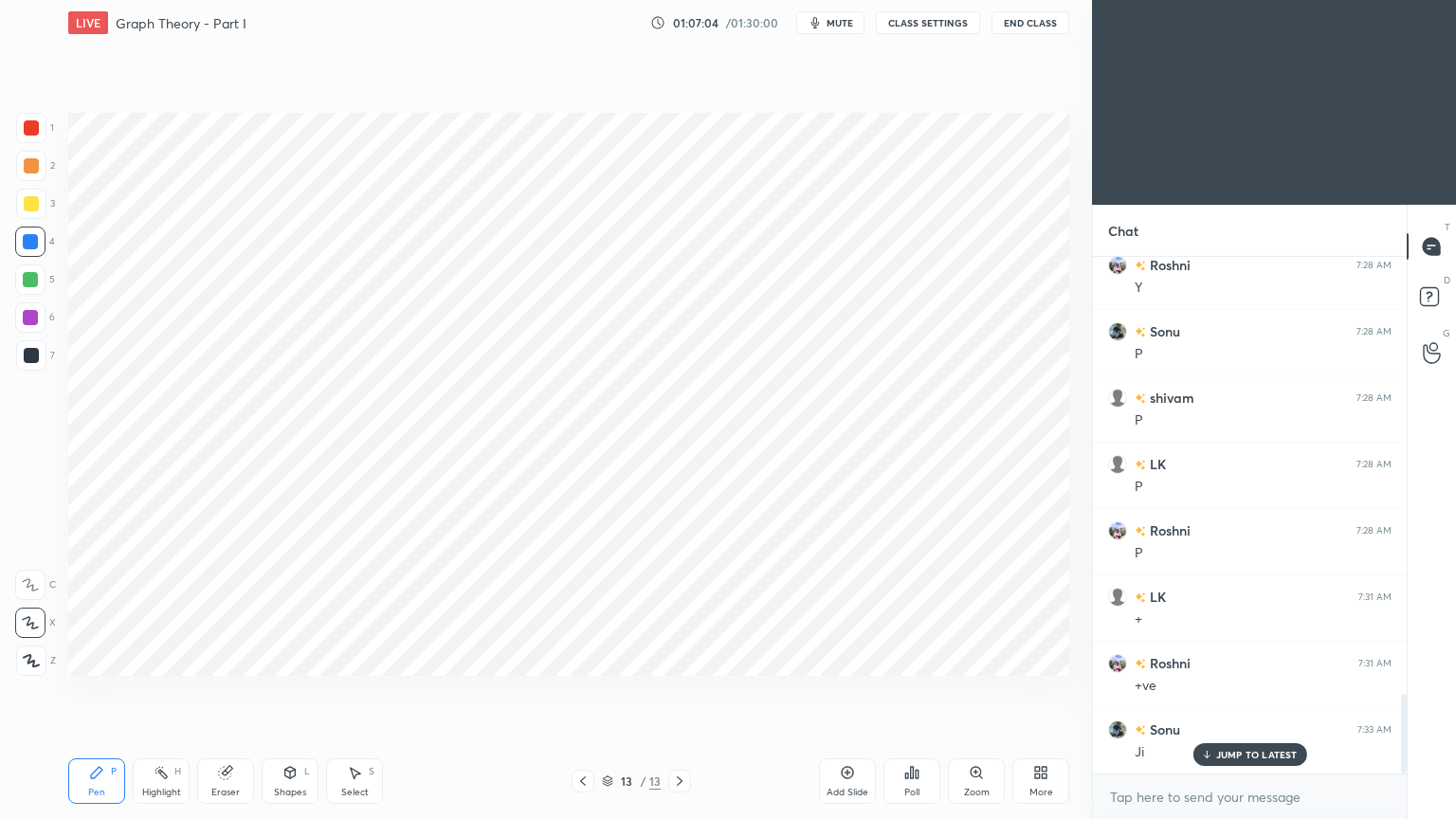 click at bounding box center (30, 280) 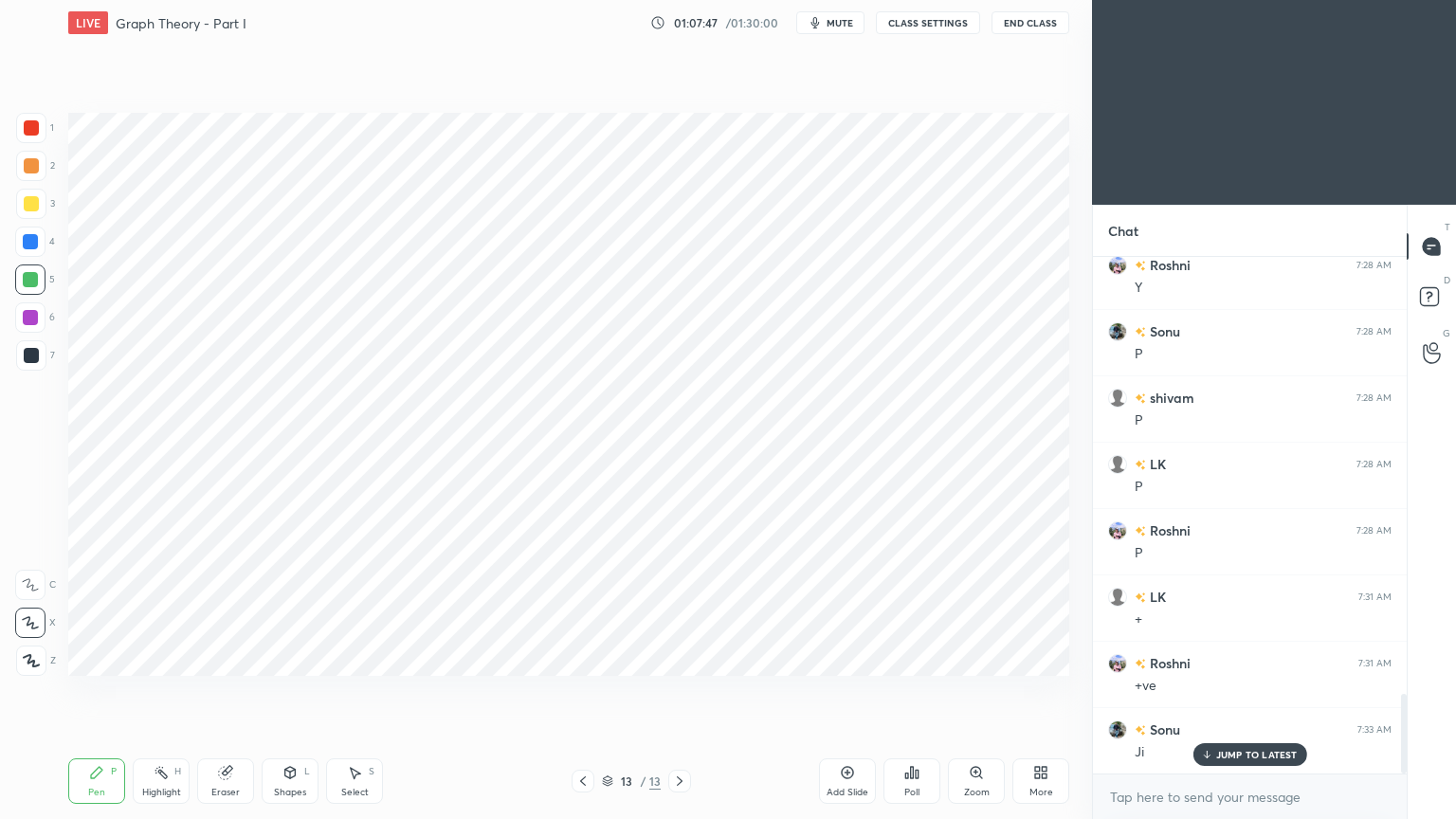 click on "Shapes" at bounding box center [290, 792] 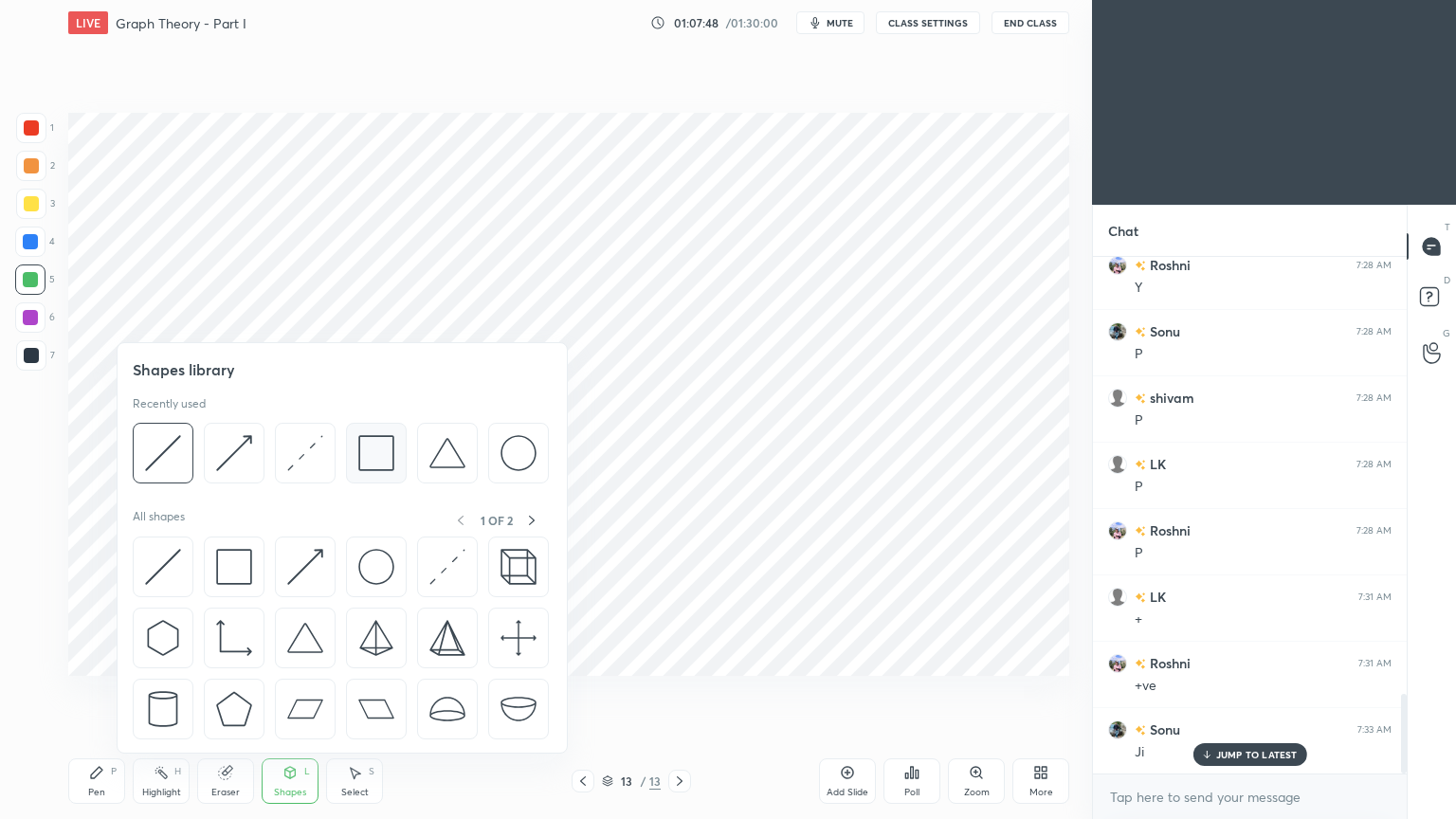 click at bounding box center (376, 453) 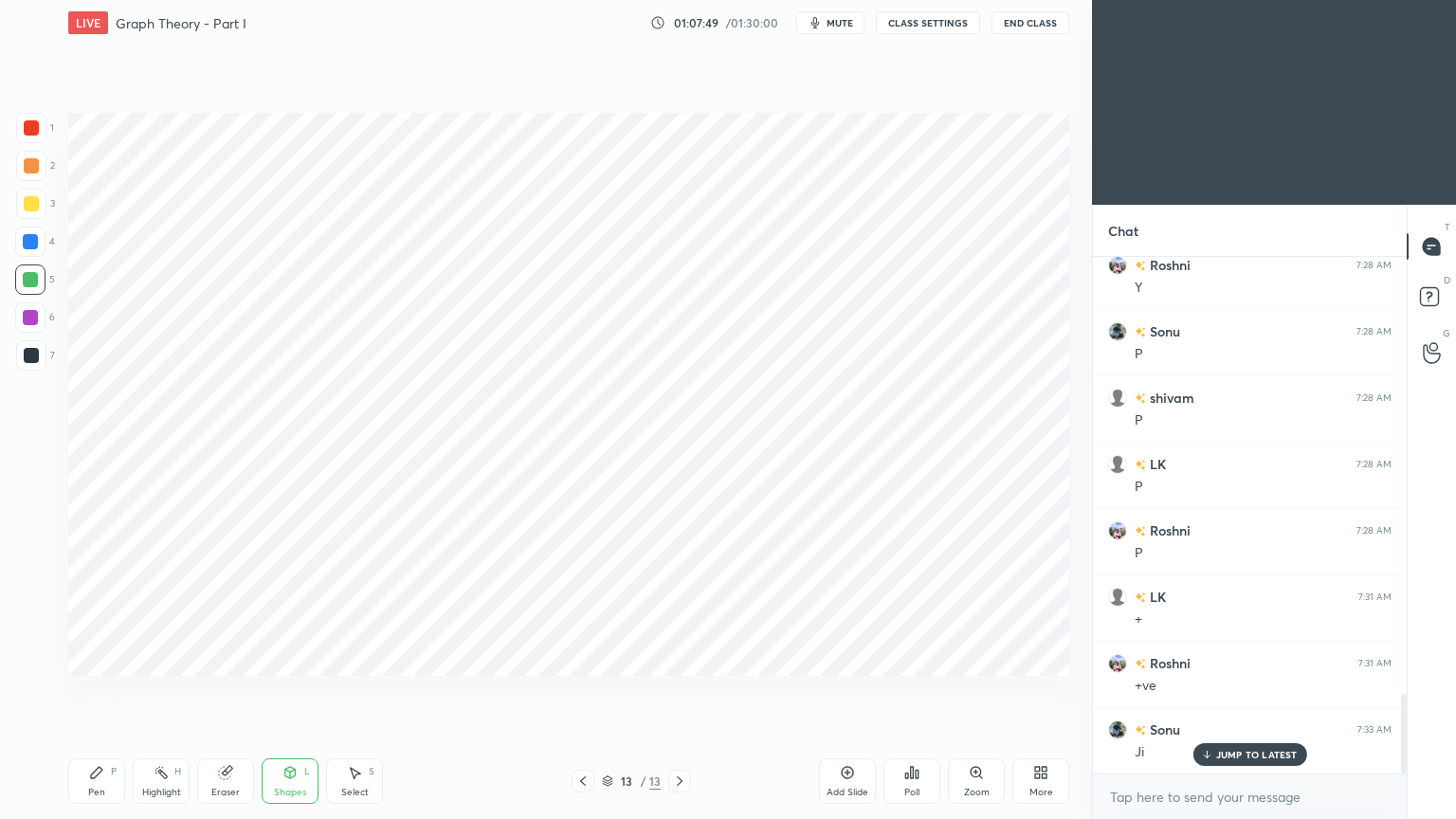 click at bounding box center [31, 355] 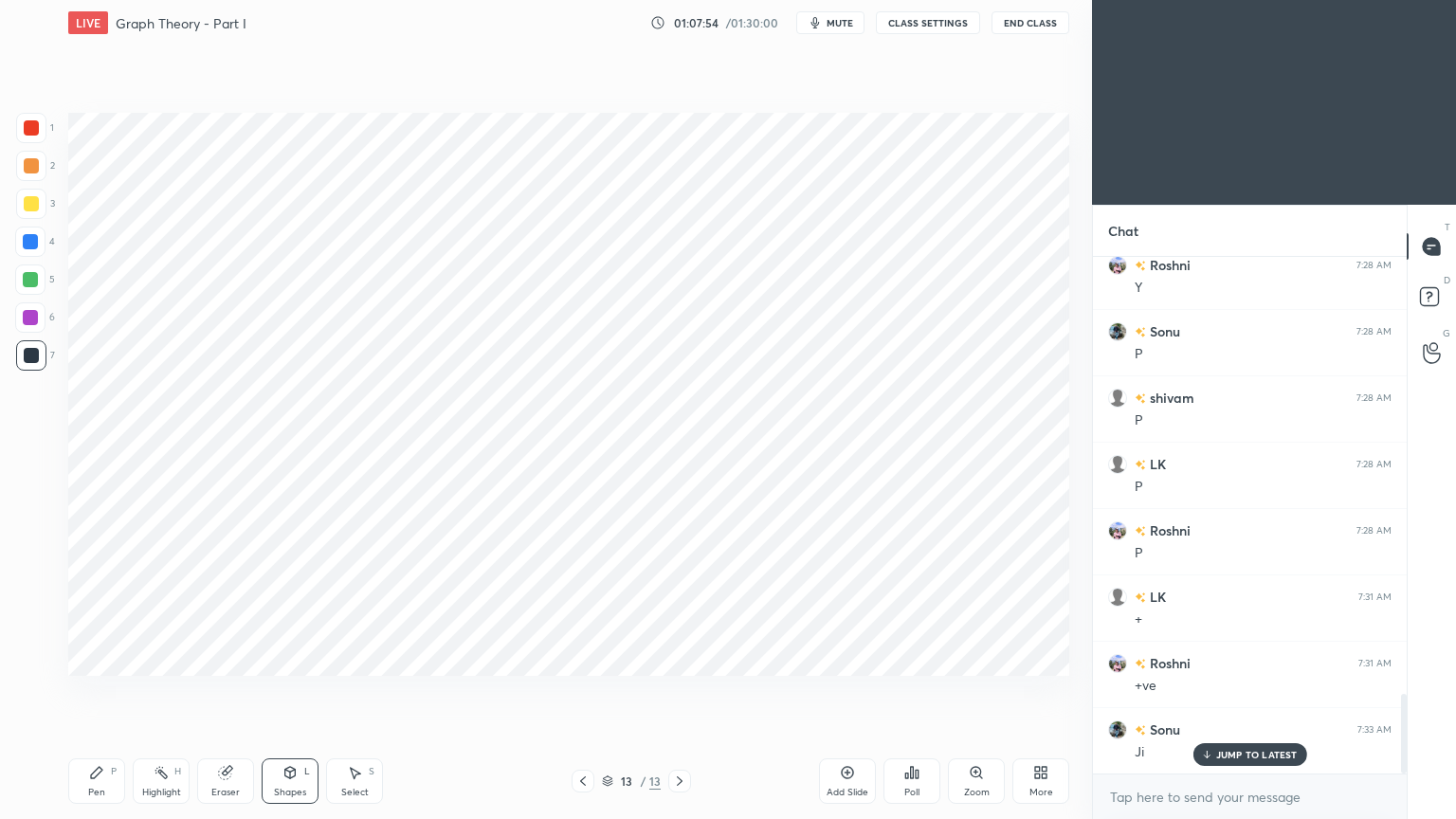 click 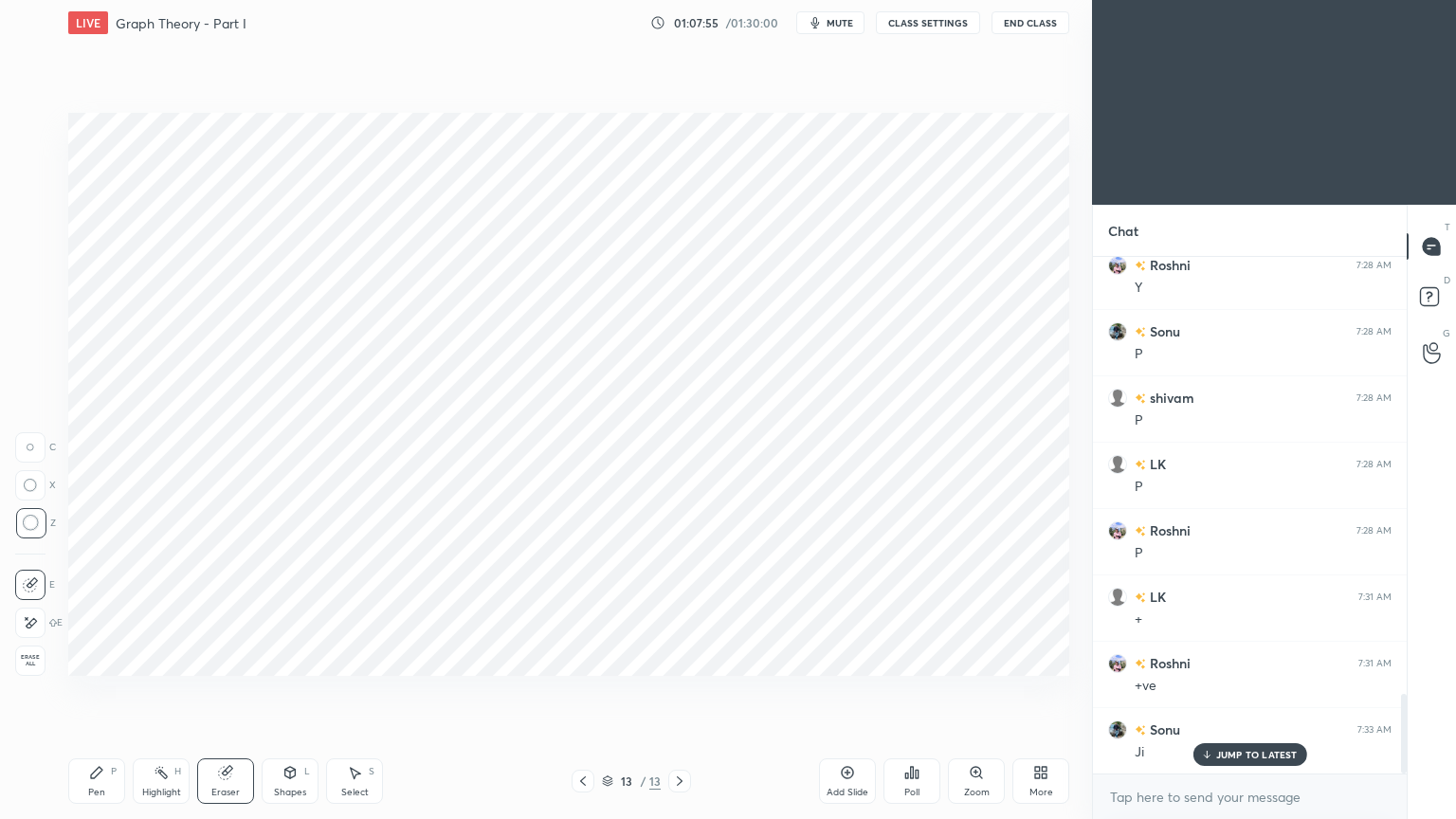 click 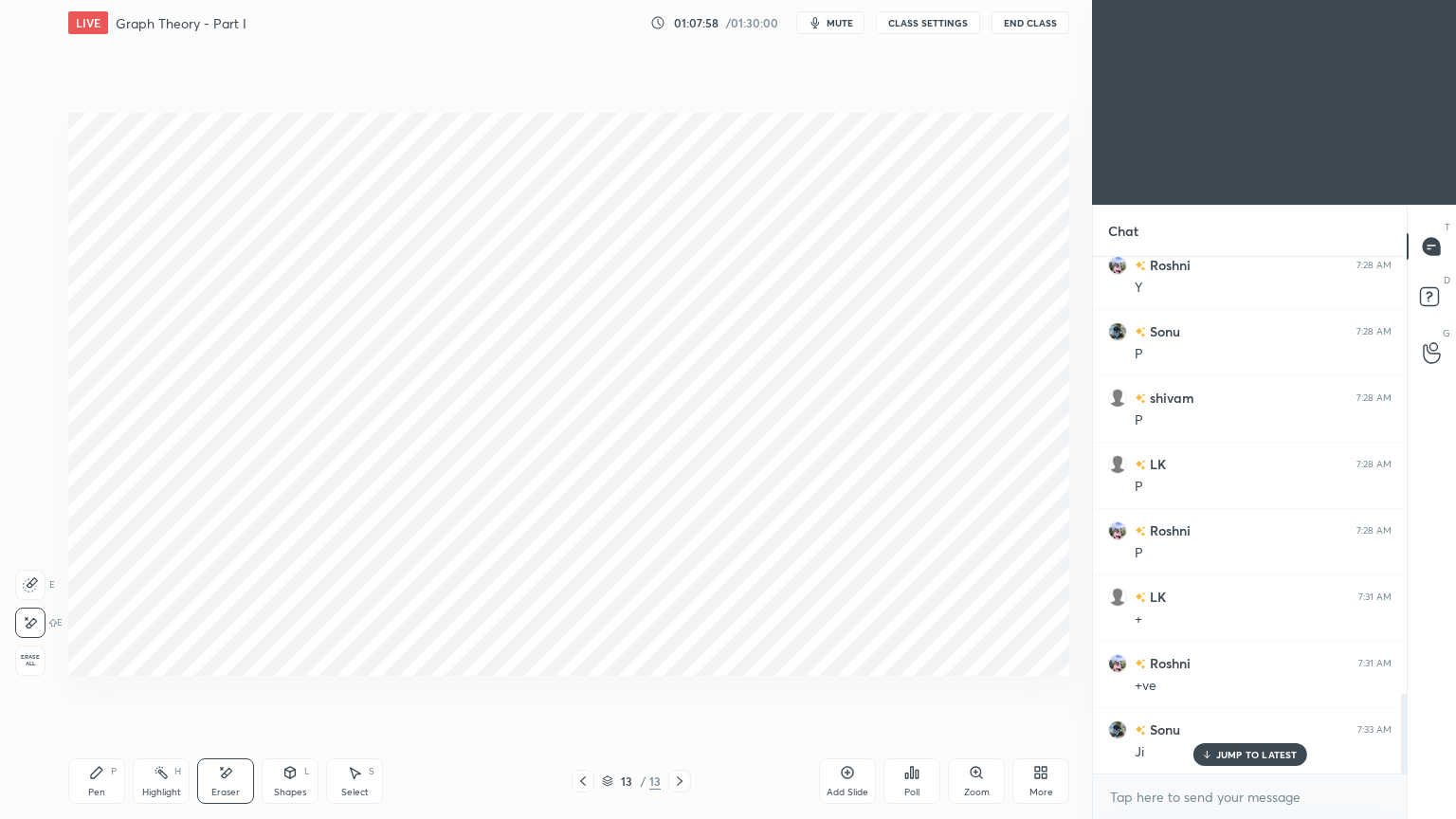click 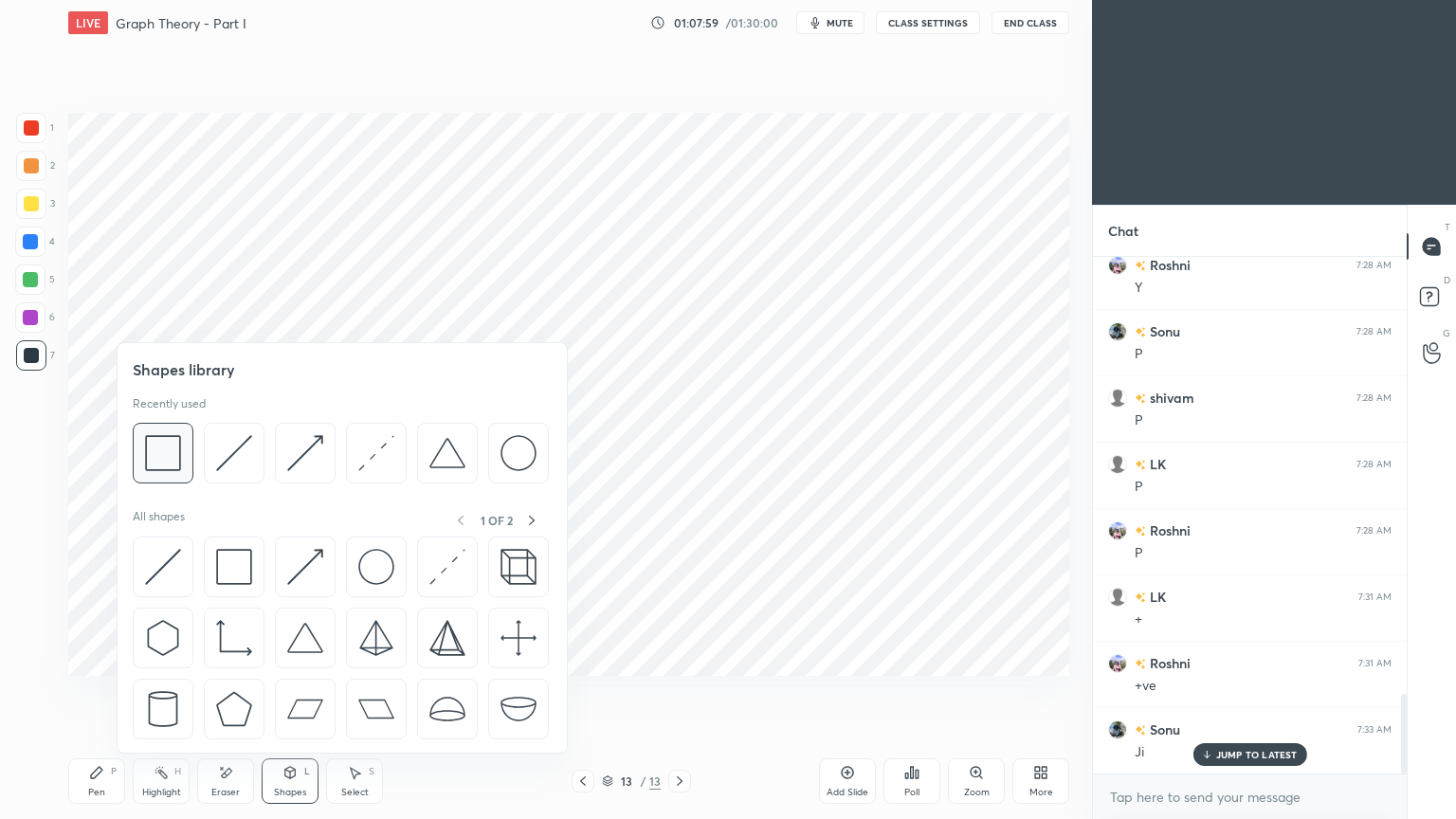 click at bounding box center (163, 453) 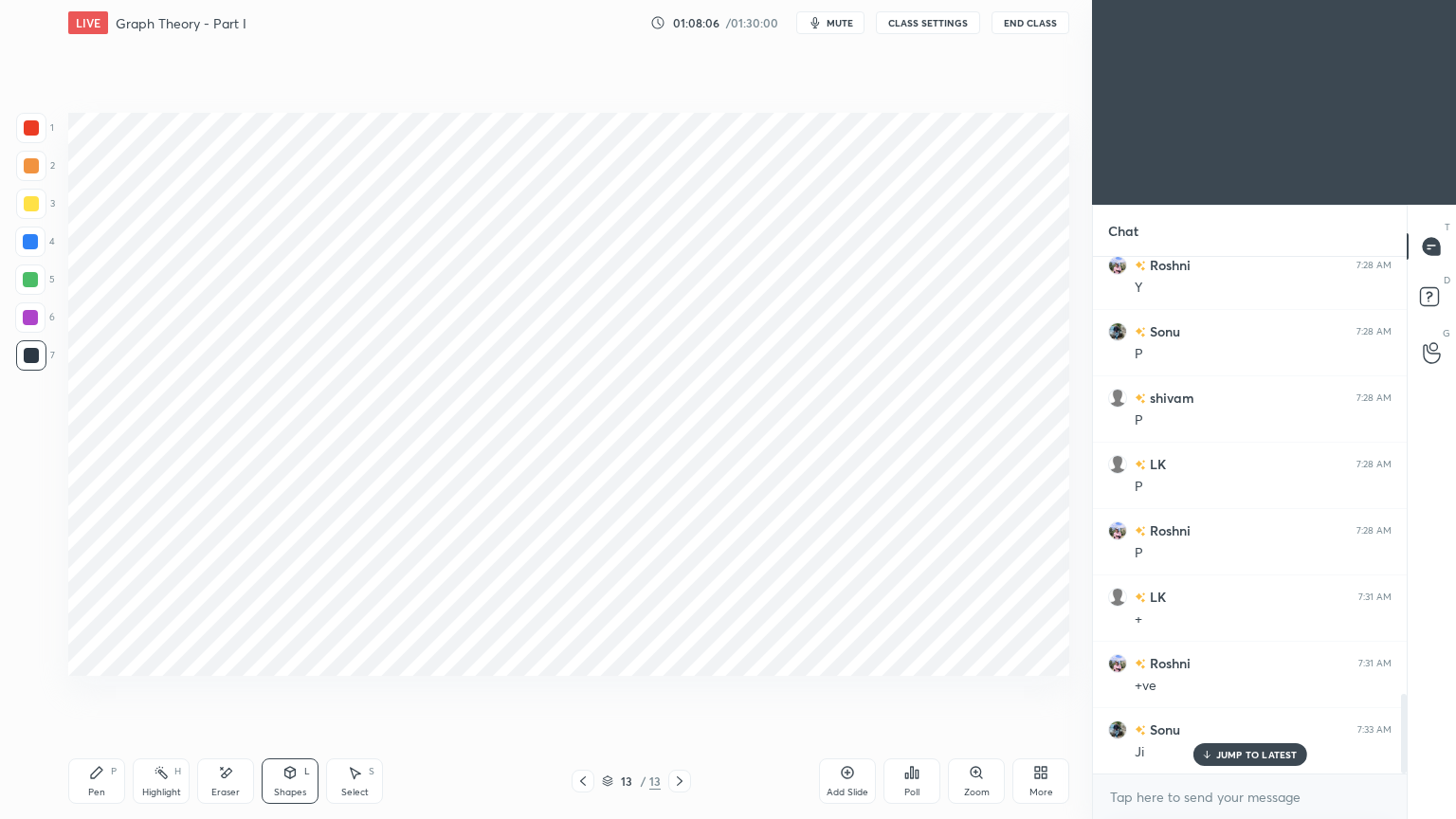 click on "Pen" at bounding box center (97, 792) 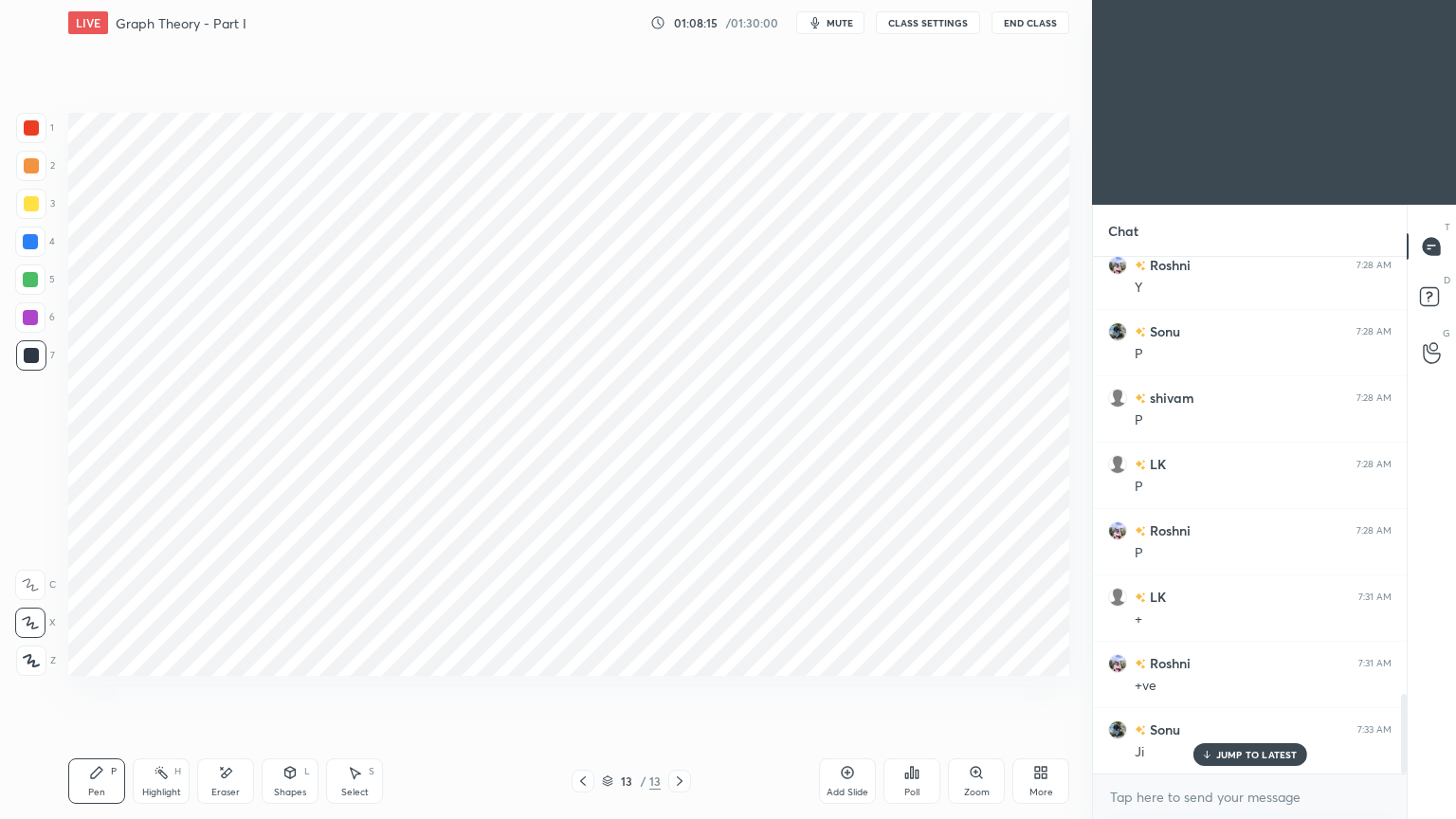 click at bounding box center [31, 128] 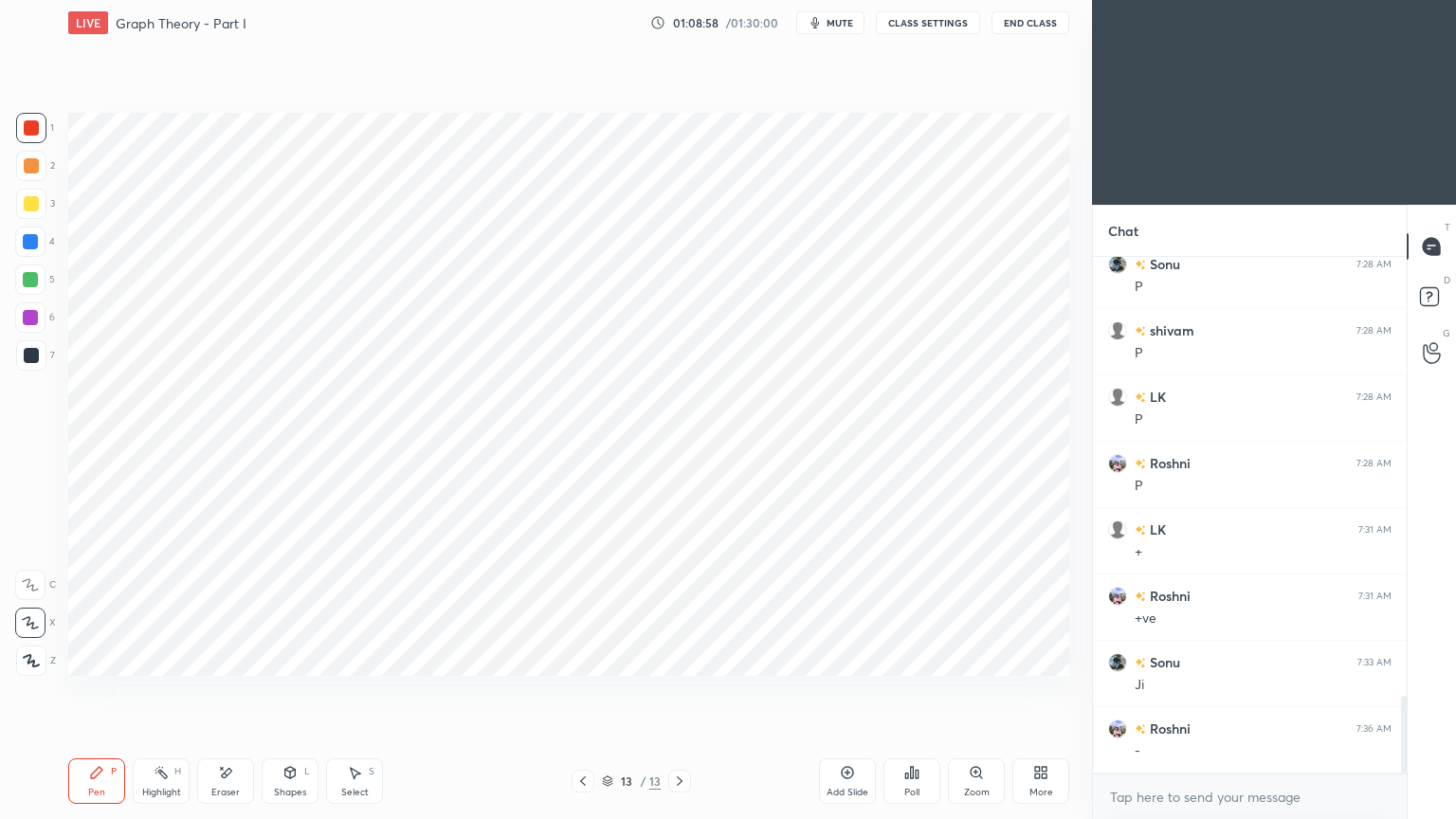 scroll, scrollTop: 2969, scrollLeft: 0, axis: vertical 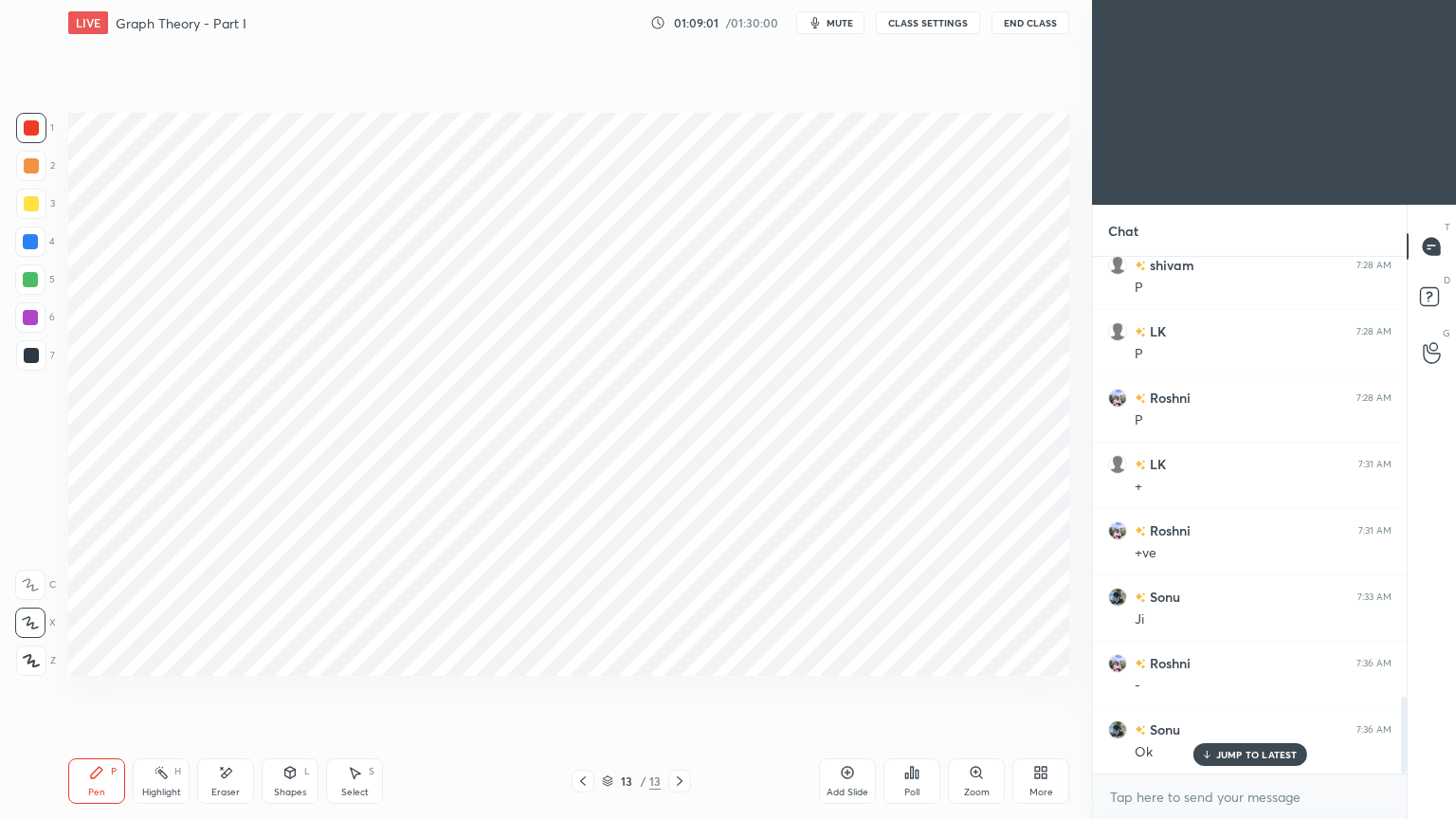click at bounding box center [30, 280] 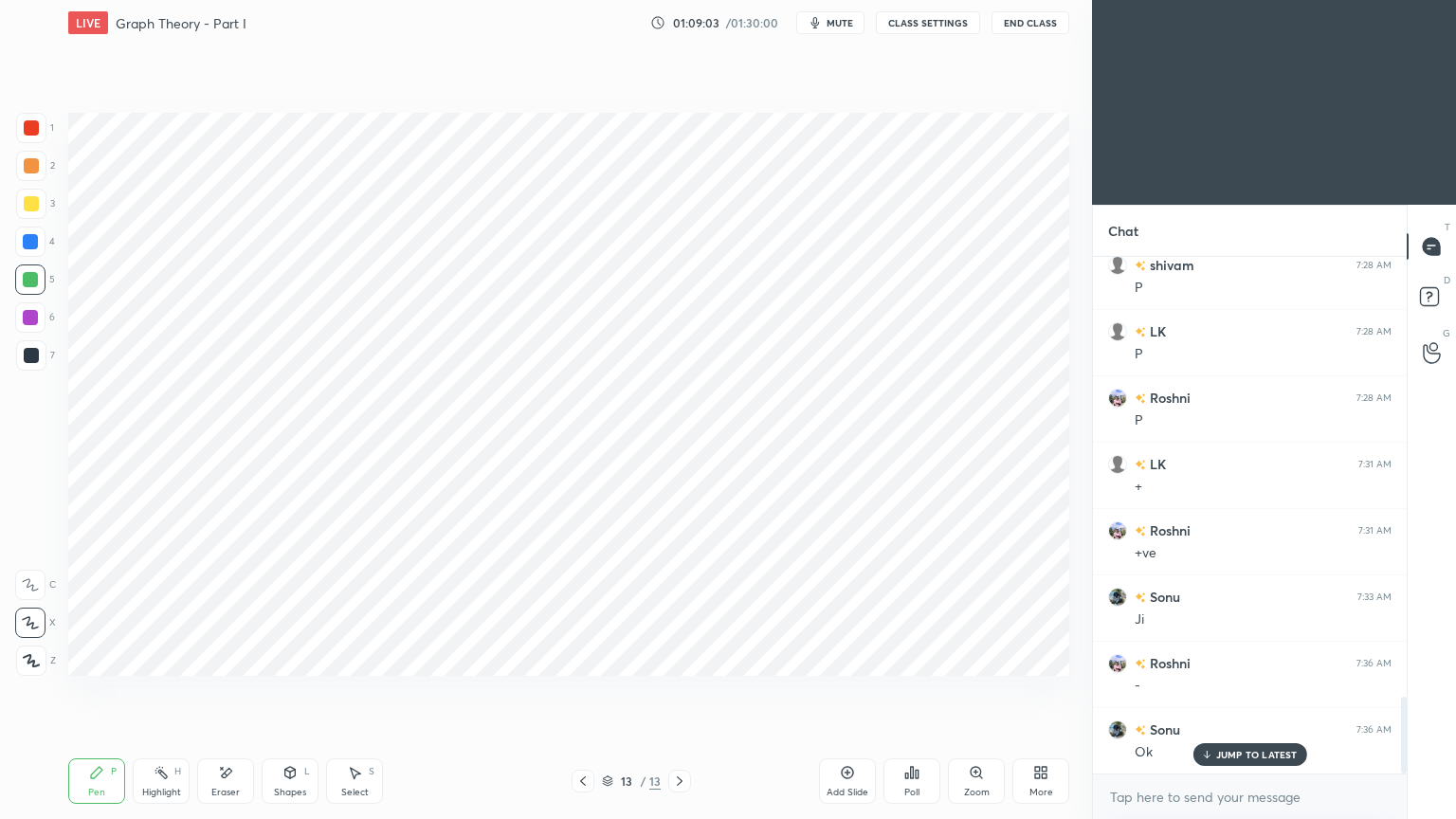 click on "Pen P" at bounding box center (97, 781) 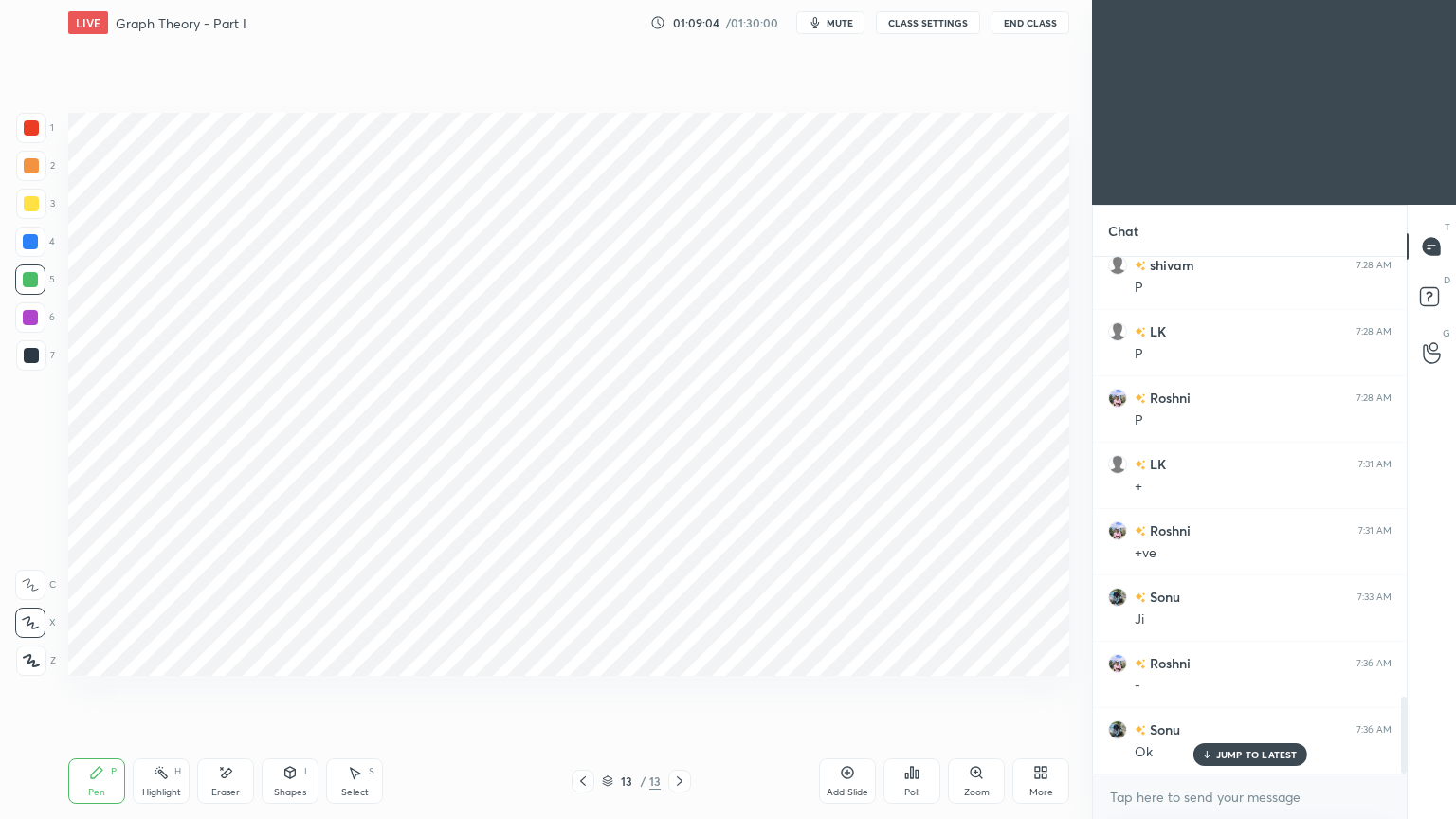 click at bounding box center (30, 242) 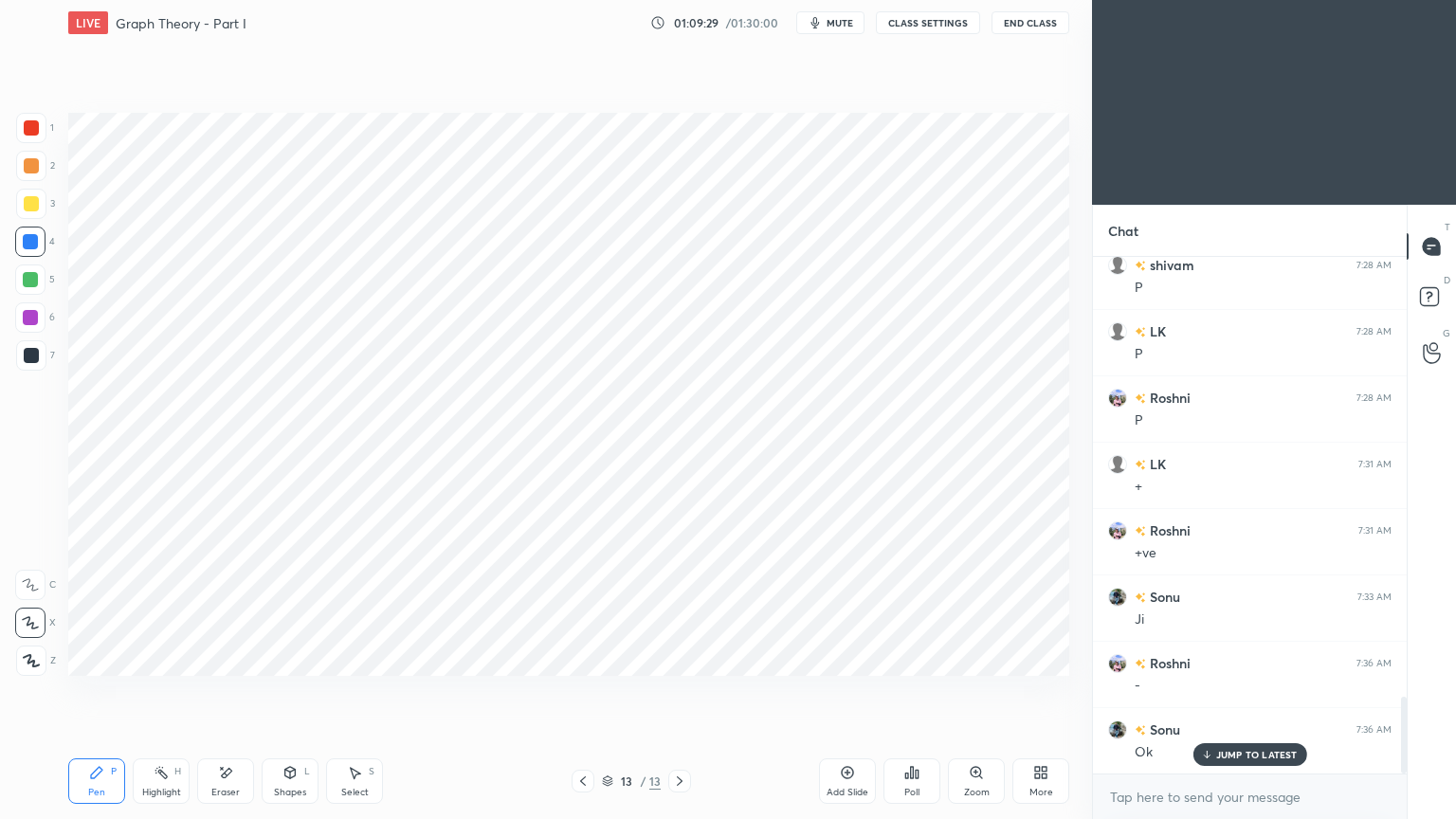 click at bounding box center [31, 355] 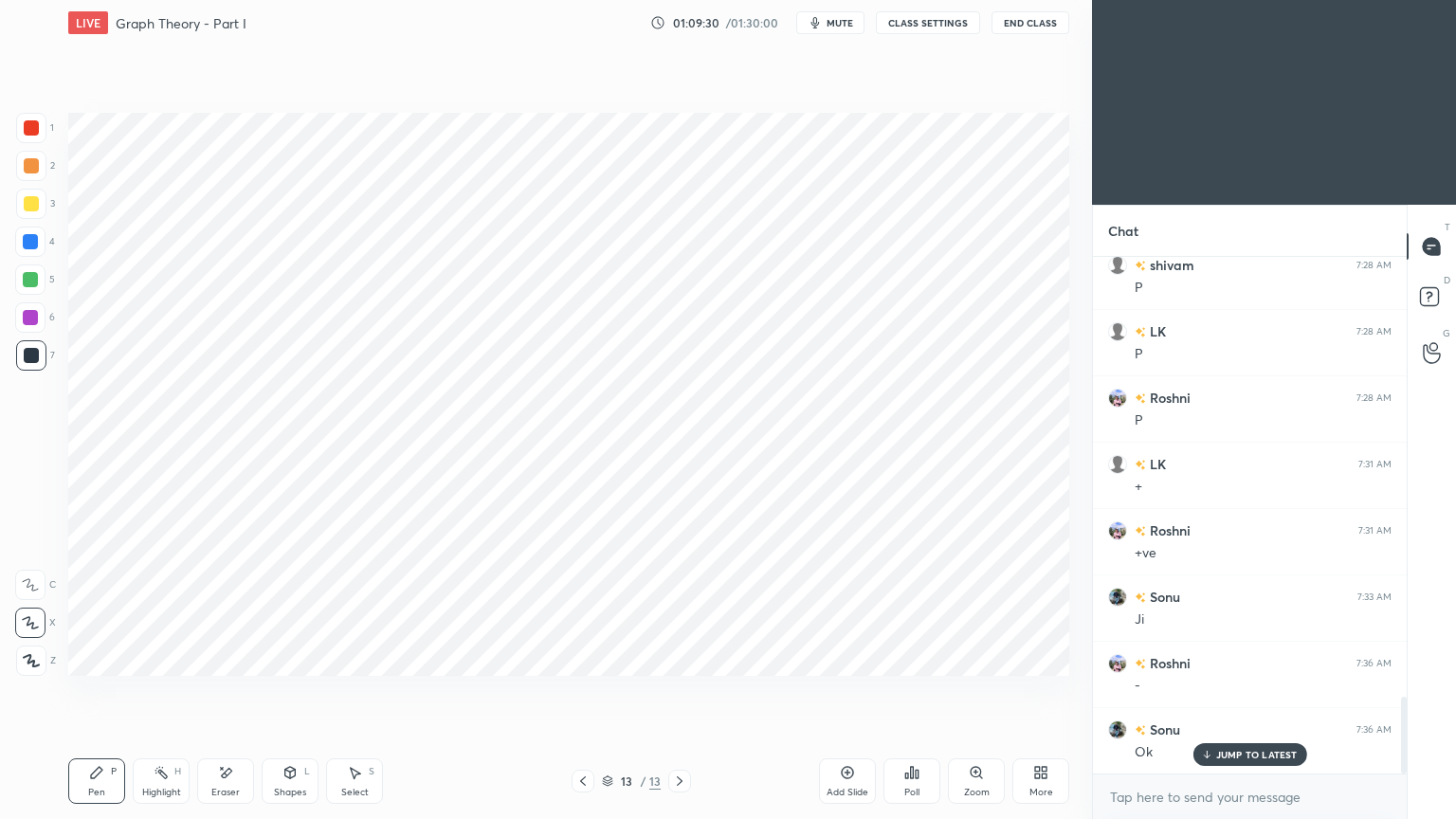click on "Shapes" at bounding box center (290, 792) 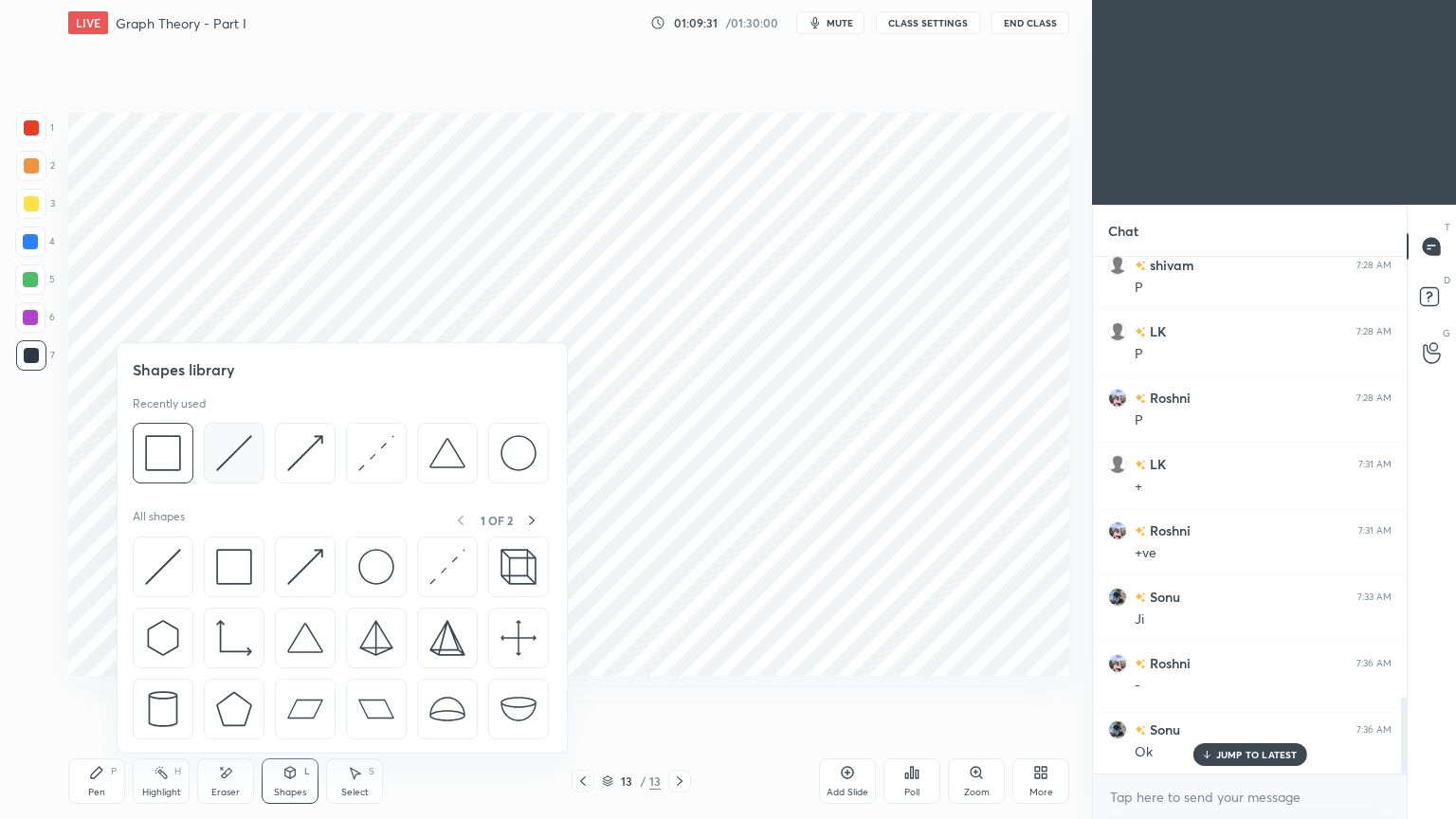 click at bounding box center (234, 453) 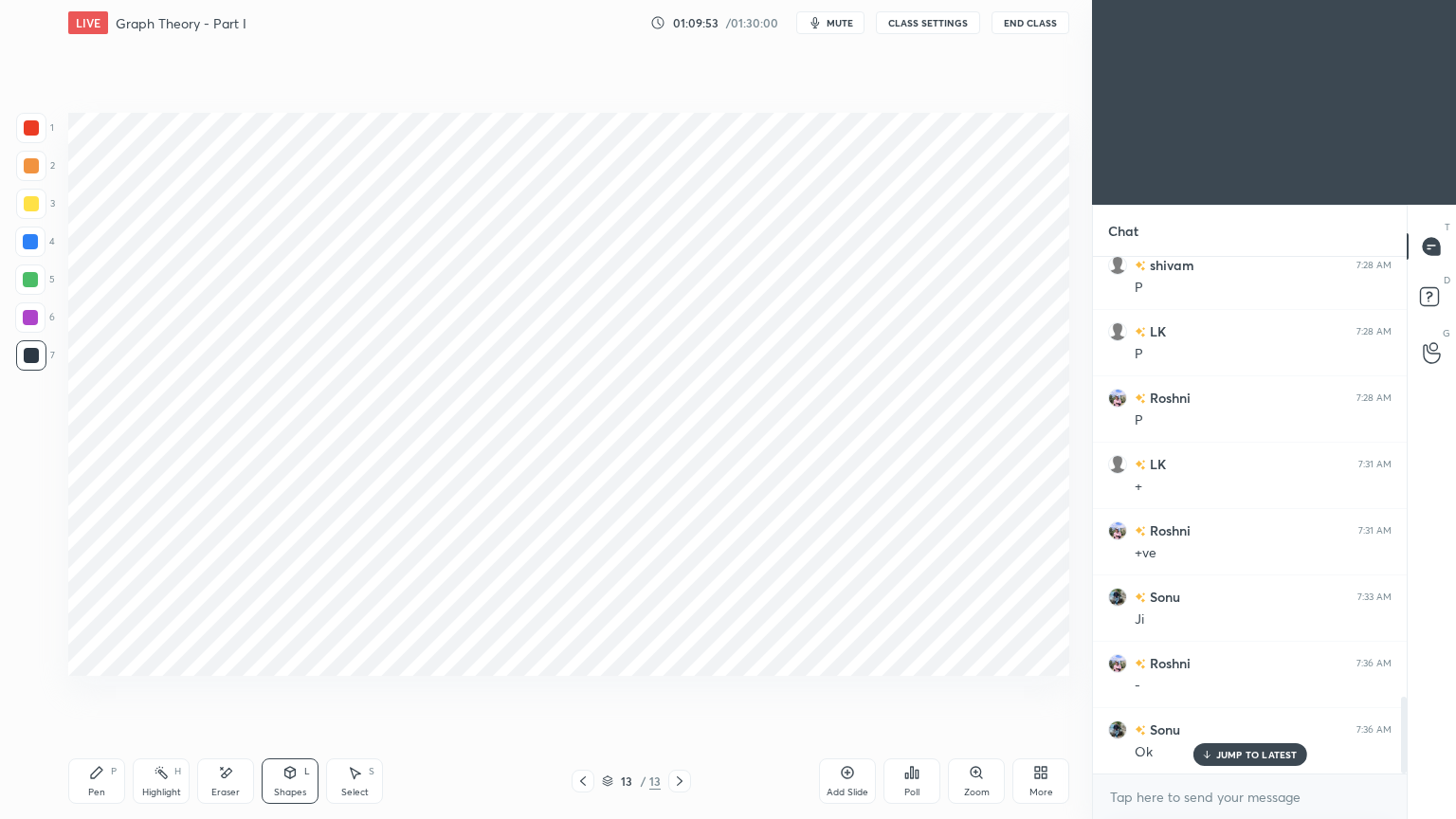 click on "Pen" at bounding box center [97, 792] 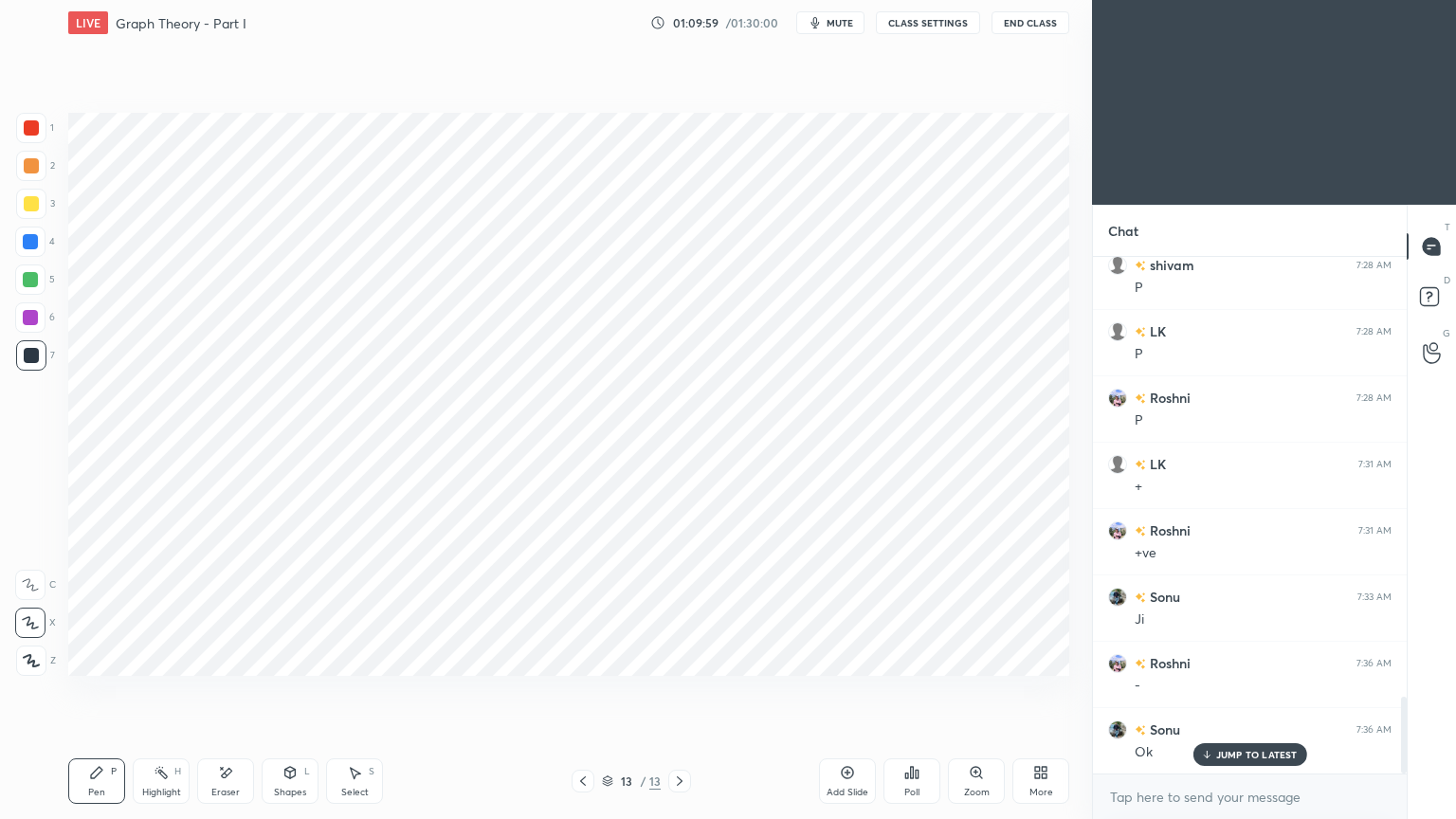click at bounding box center (30, 242) 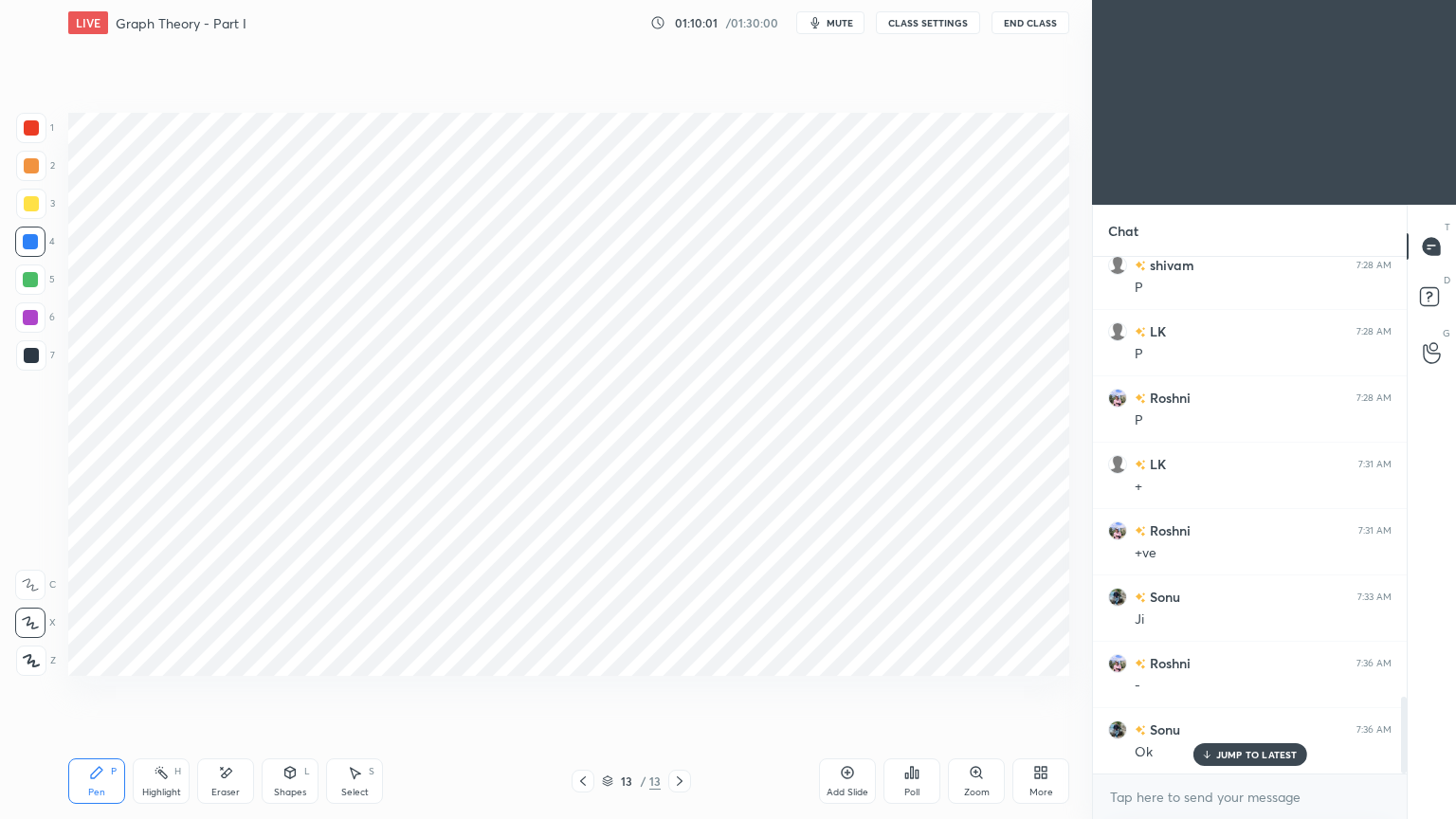 click at bounding box center [31, 355] 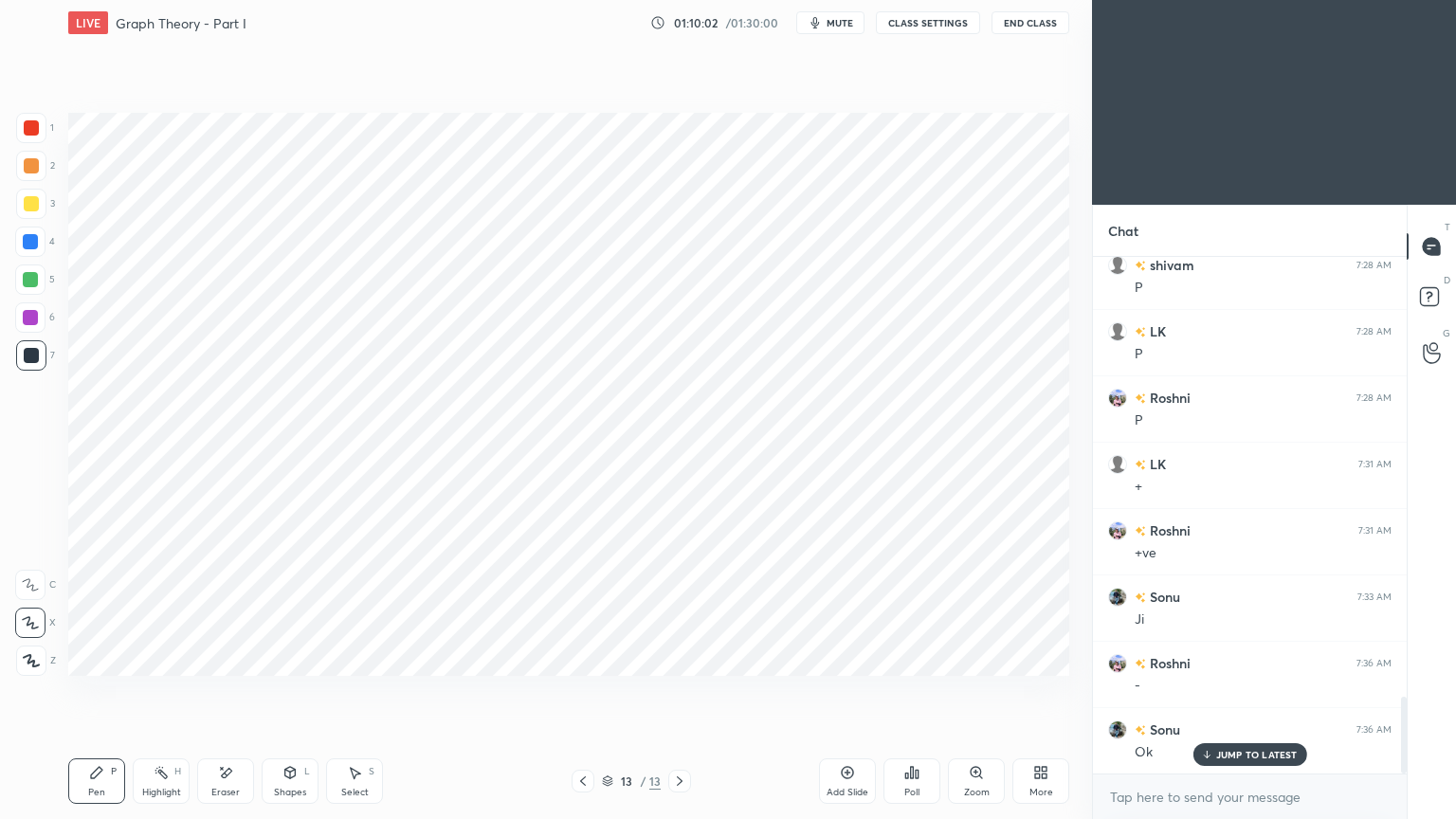 click at bounding box center [31, 128] 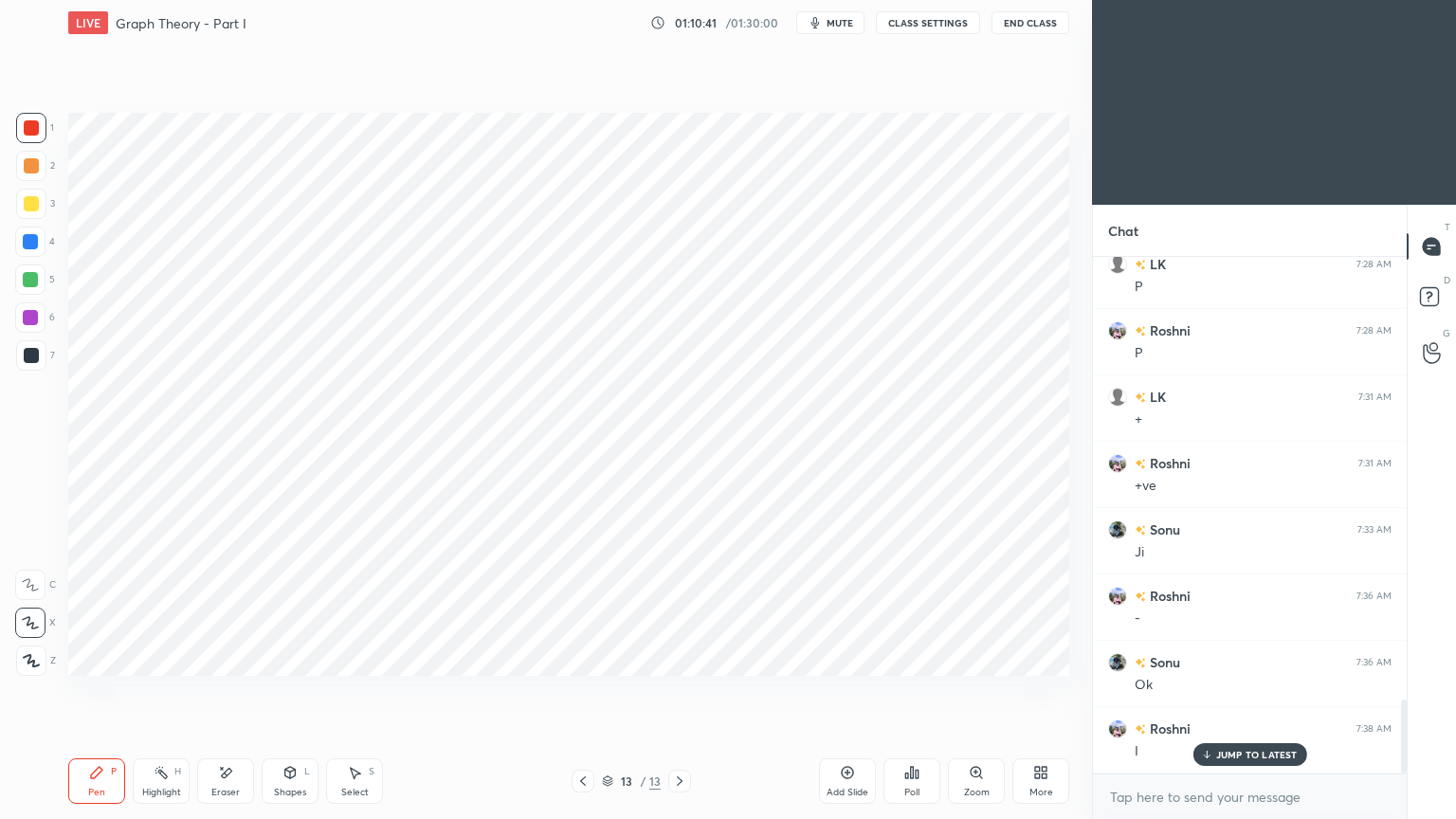 scroll, scrollTop: 3102, scrollLeft: 0, axis: vertical 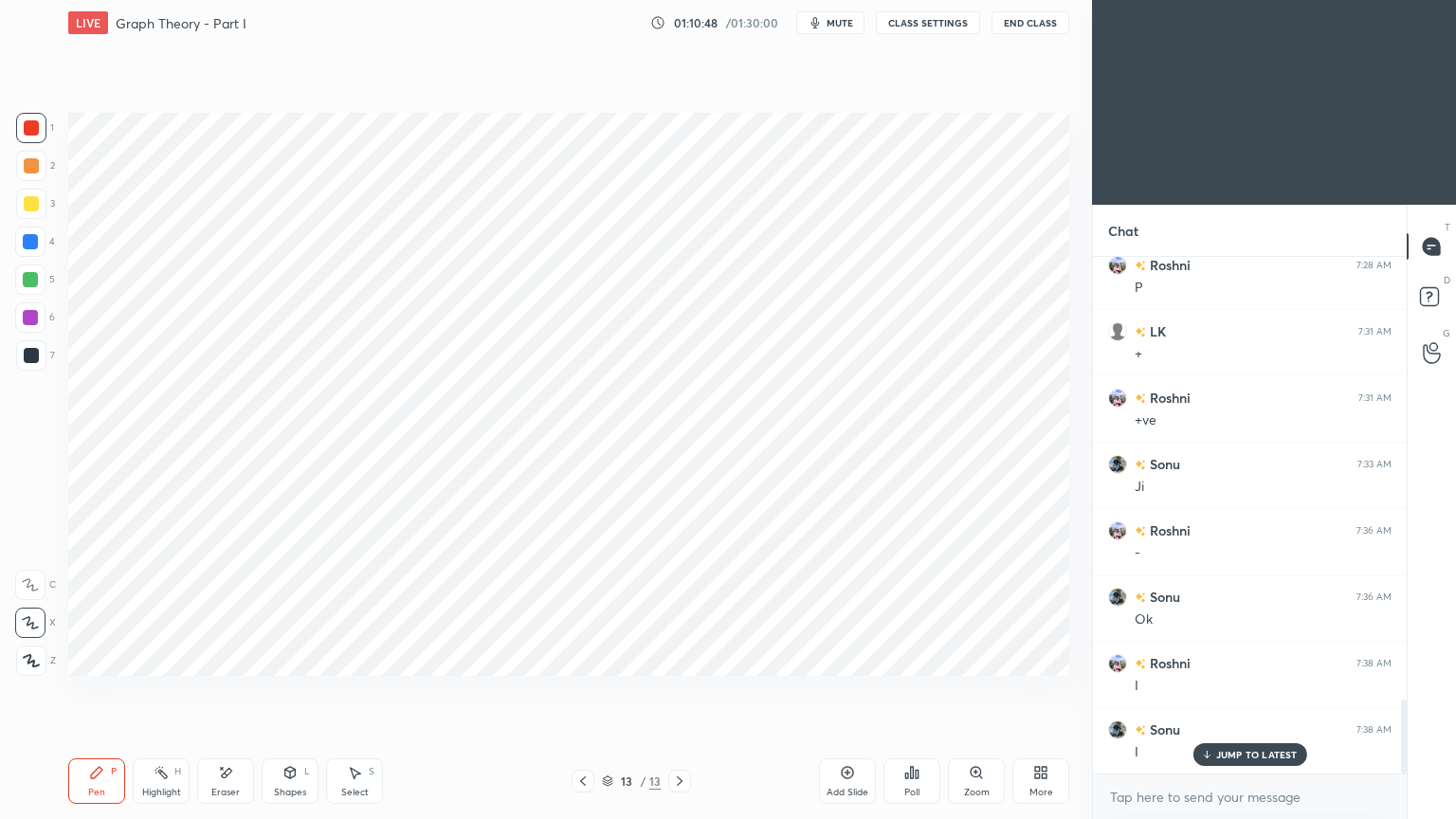 click on "Add Slide" at bounding box center (847, 781) 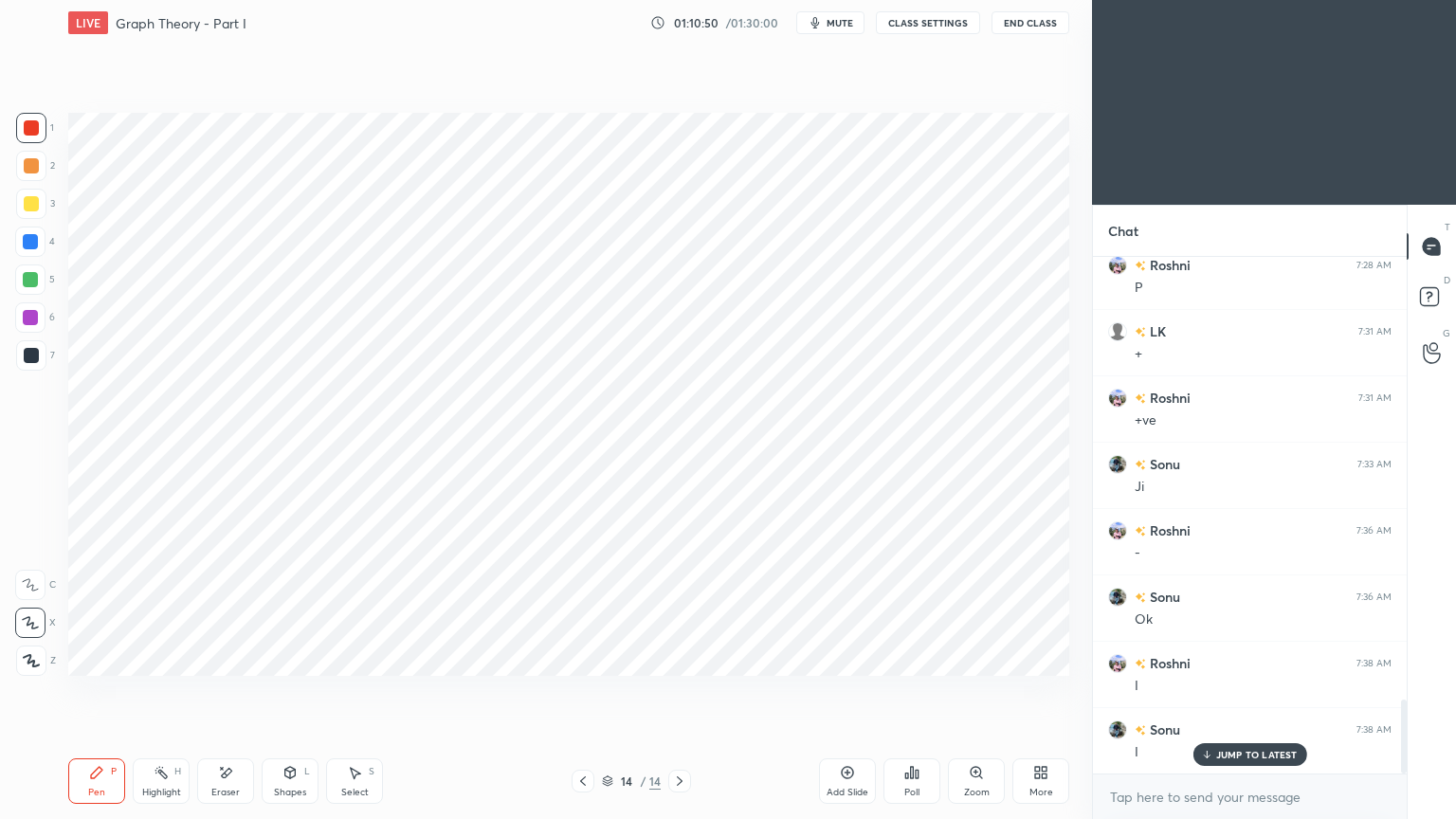 click 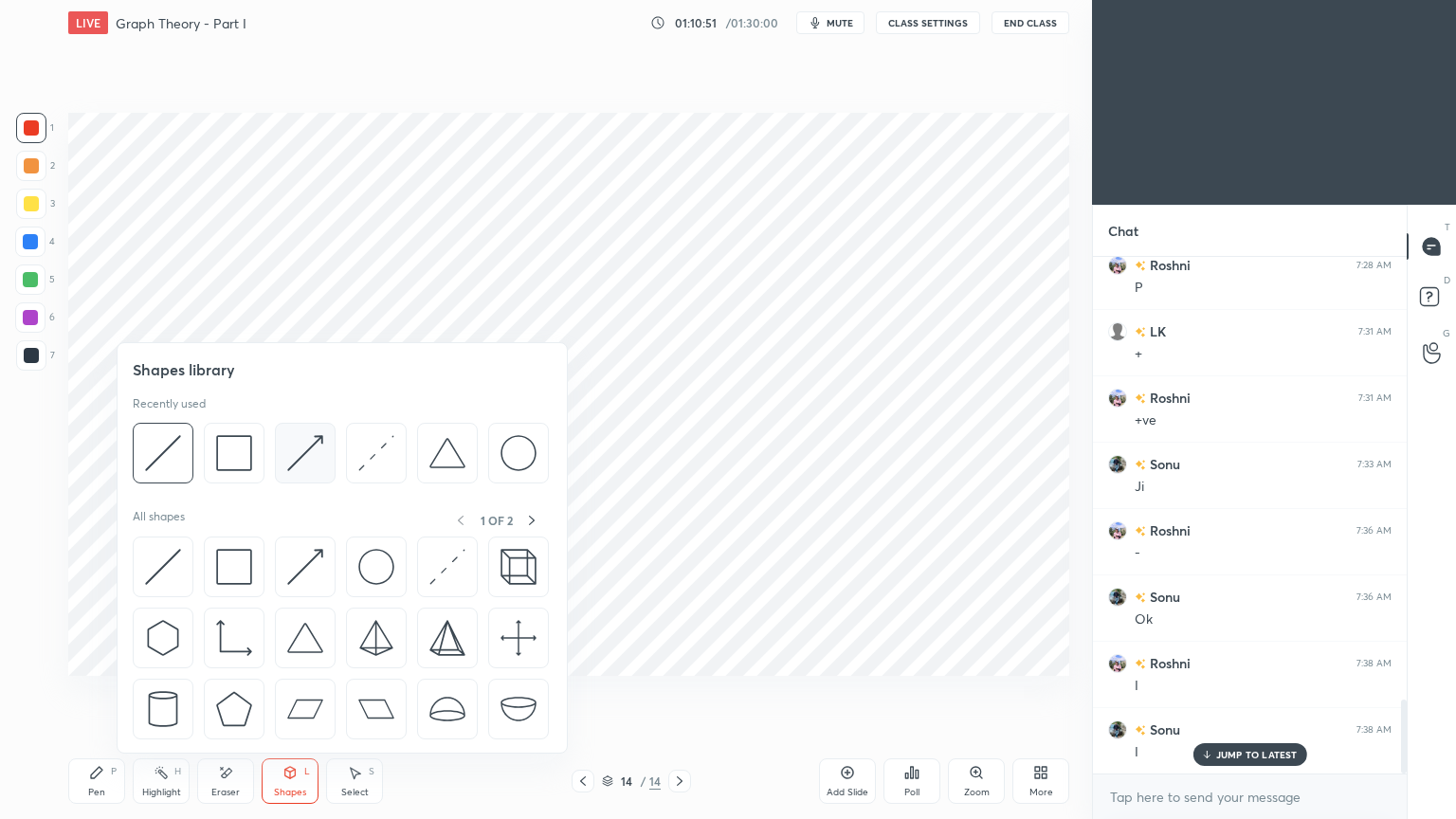 click at bounding box center [305, 453] 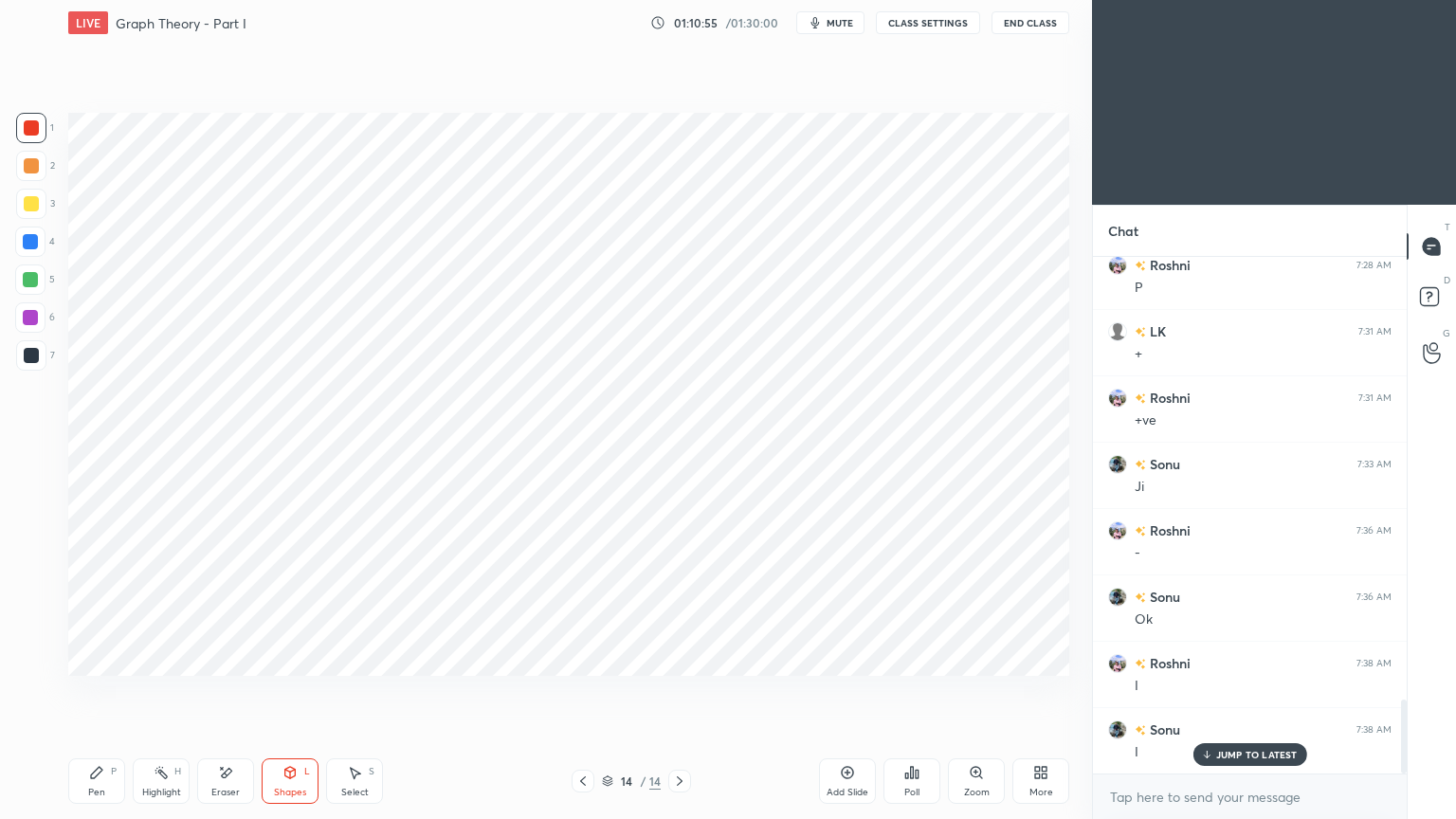 click at bounding box center [31, 355] 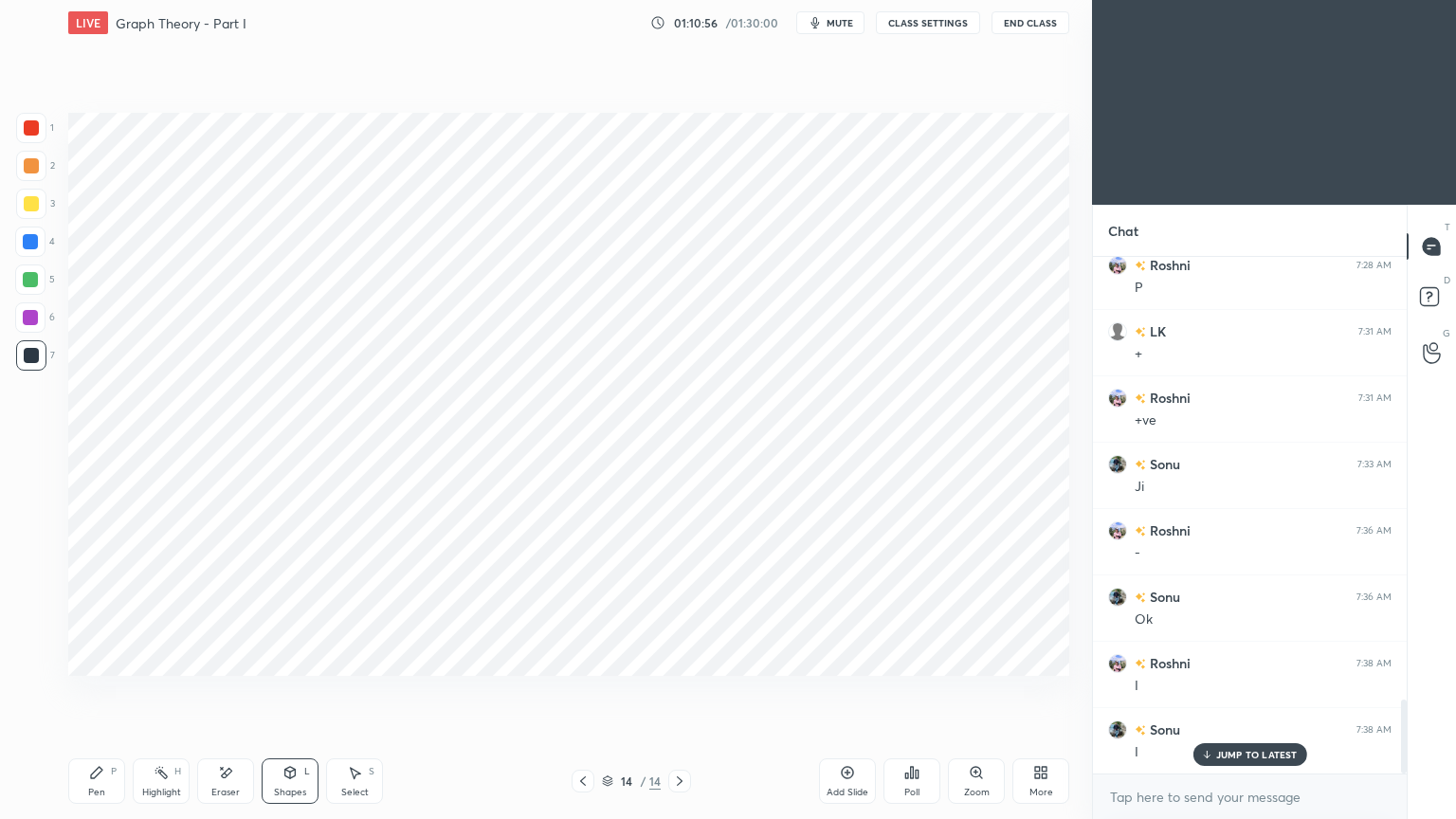 click on "Pen P" at bounding box center [97, 781] 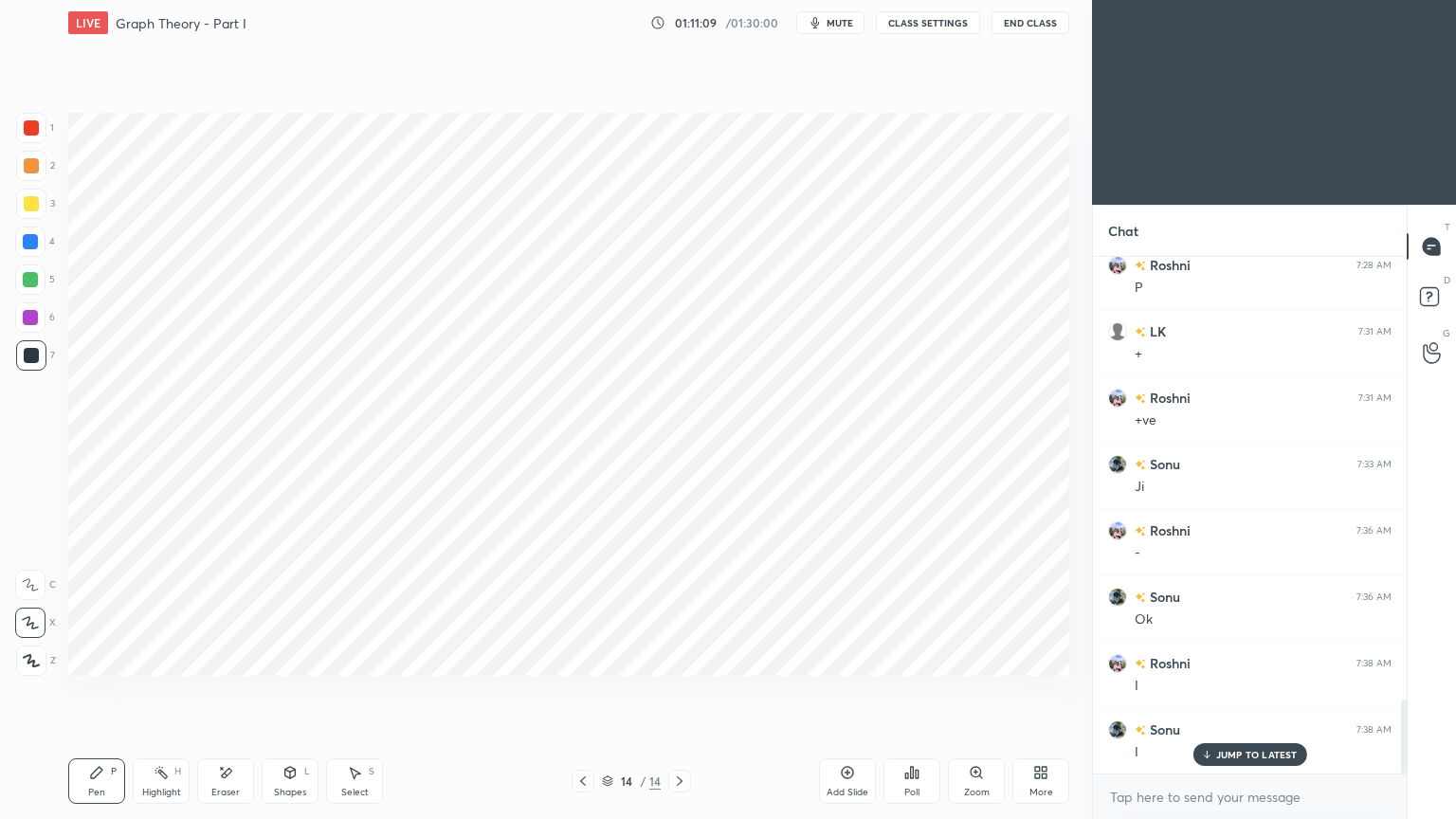 click on "Pen P Highlight H Eraser Shapes L Select S 14 / 14 Add Slide Poll Zoom More" at bounding box center [569, 781] 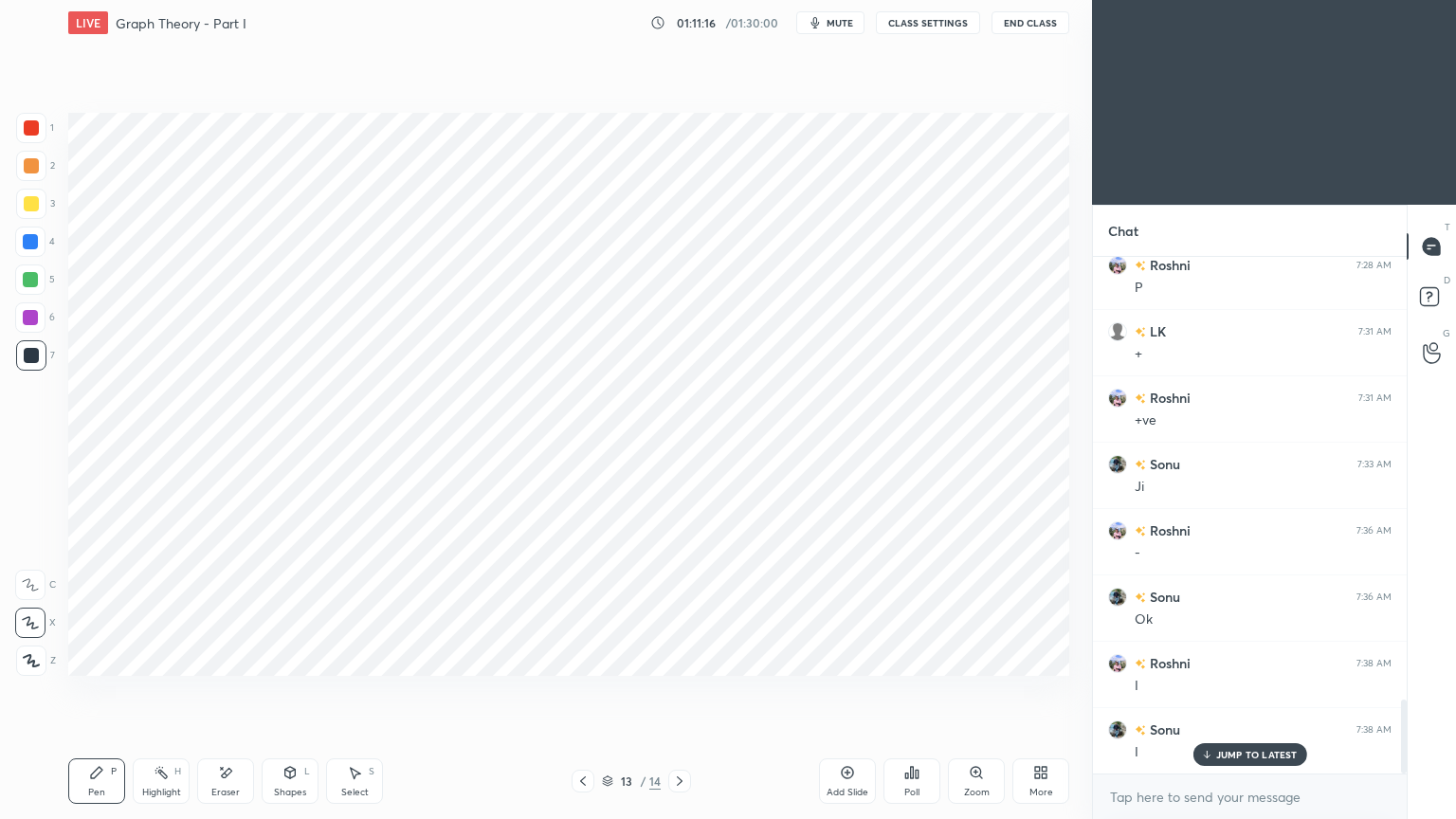 click on "14" at bounding box center [655, 781] 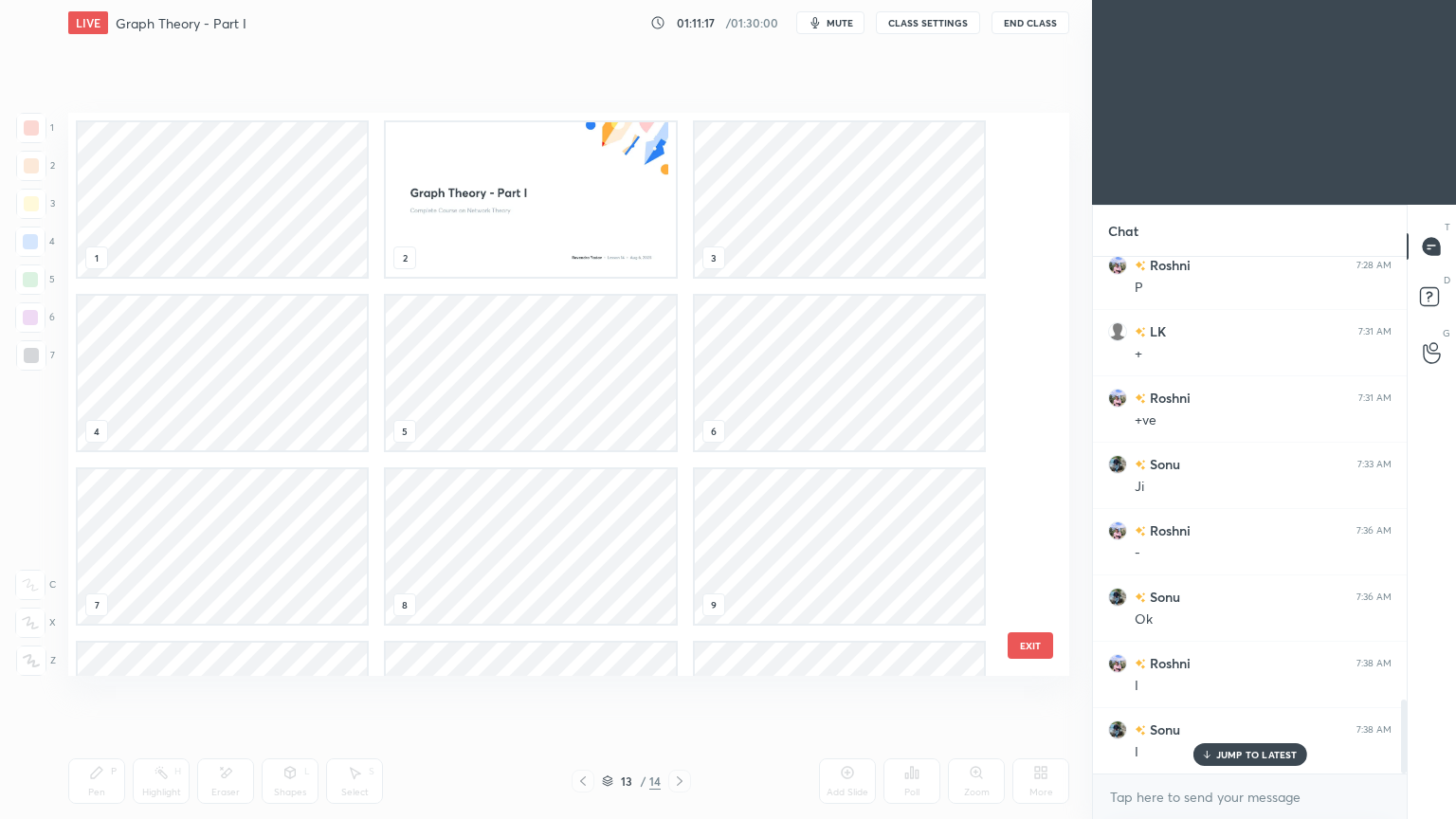 scroll, scrollTop: 303, scrollLeft: 0, axis: vertical 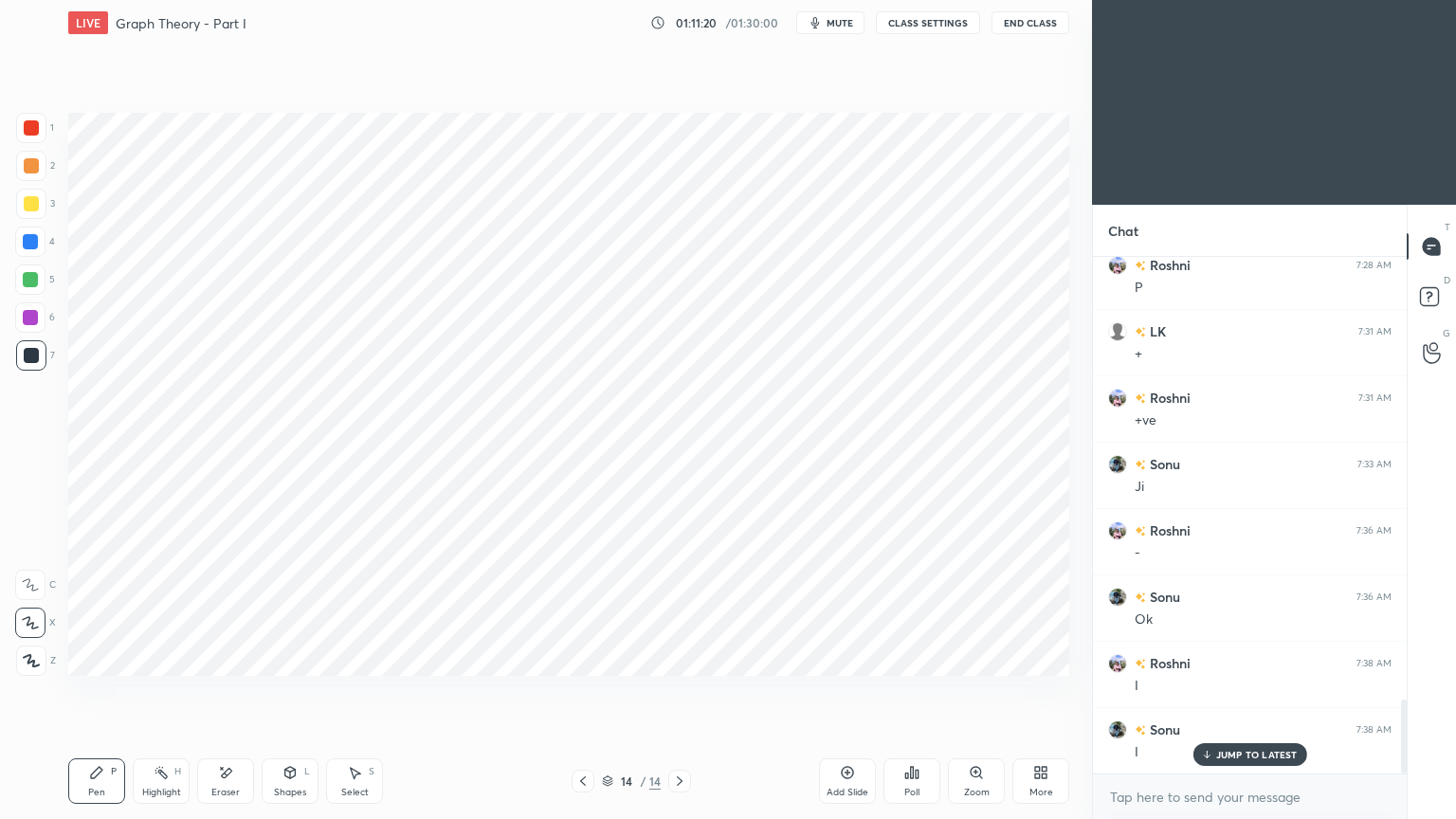click 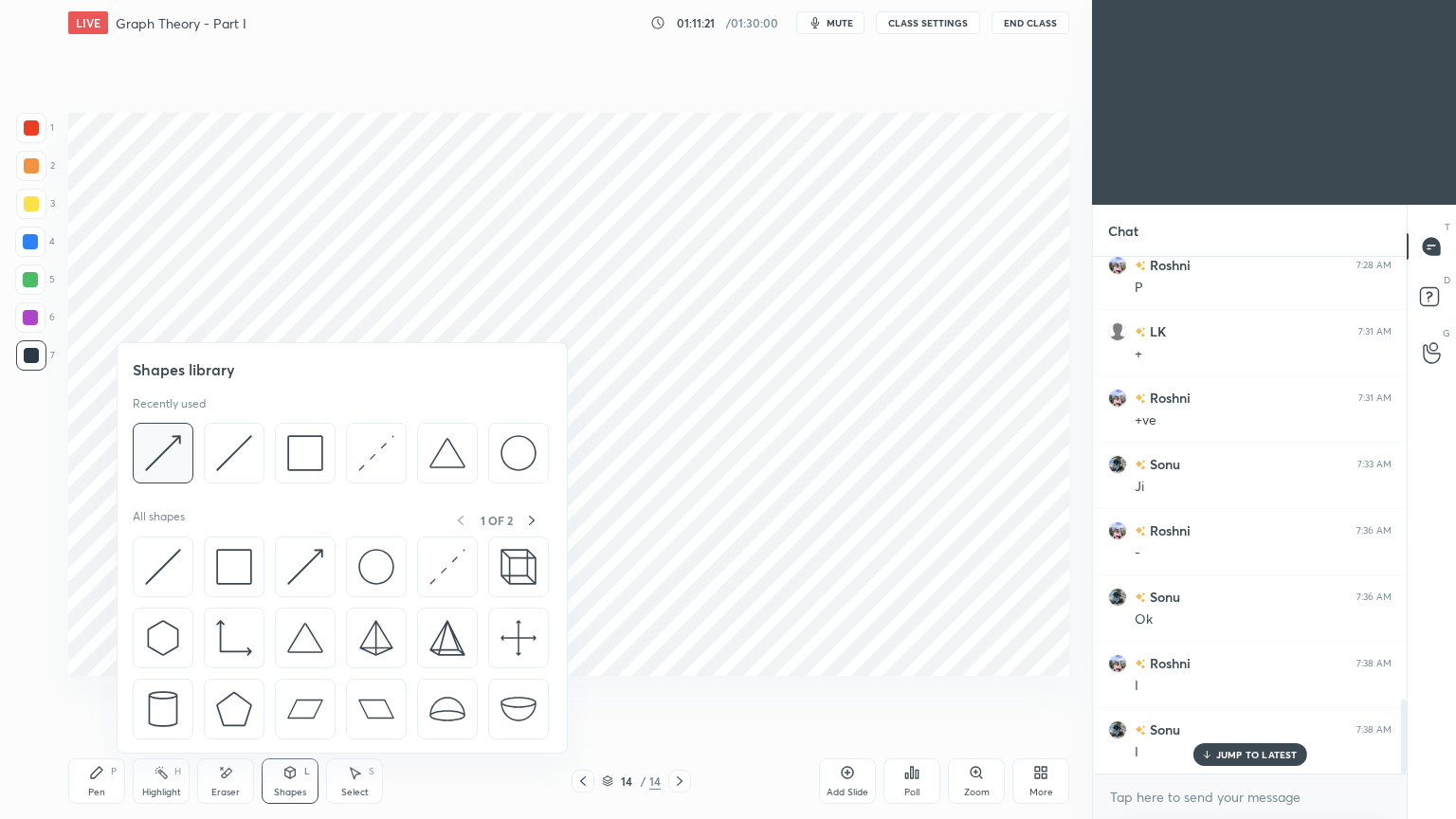 click at bounding box center (163, 453) 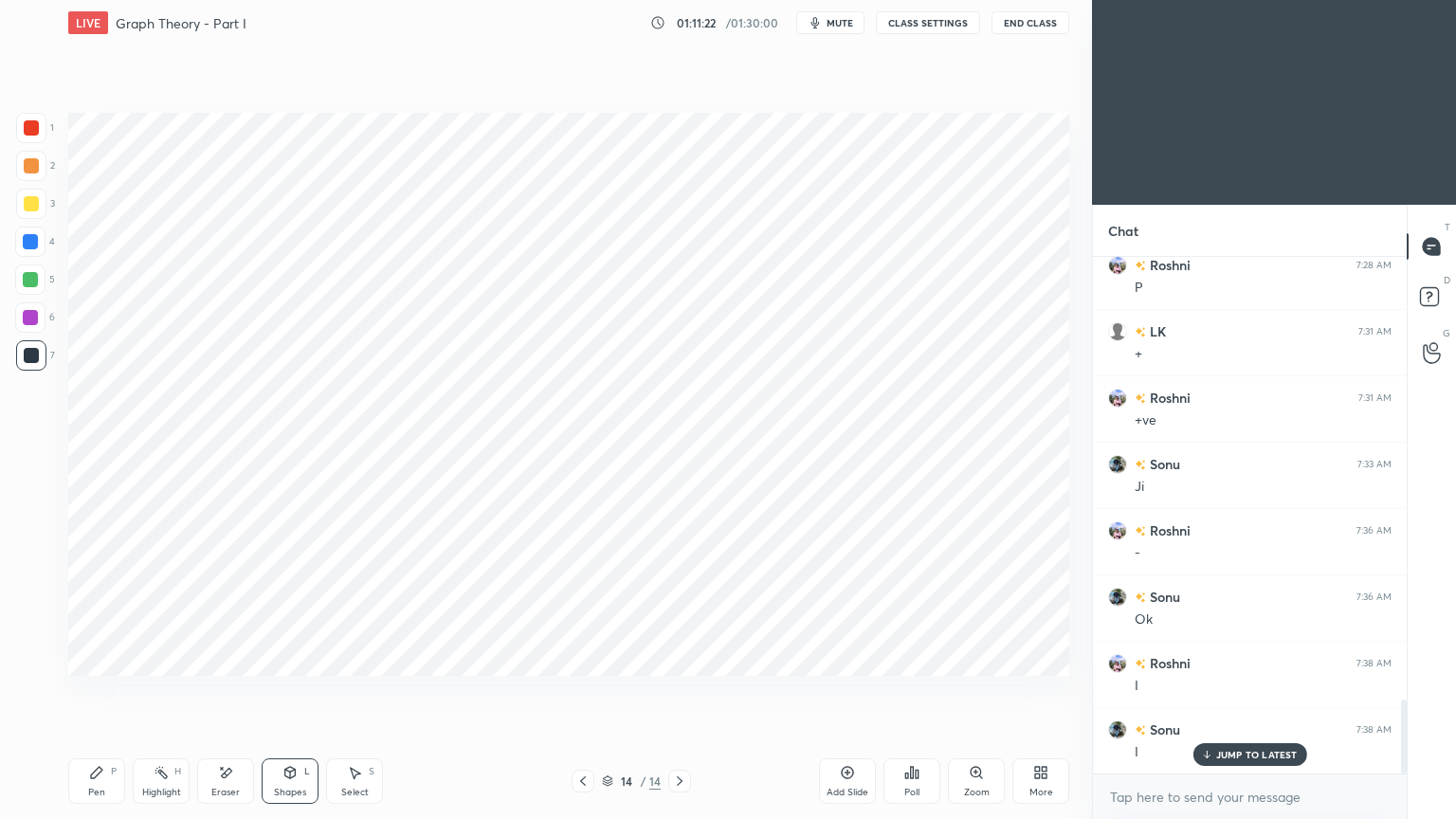 drag, startPoint x: 27, startPoint y: 130, endPoint x: 39, endPoint y: 133, distance: 12.369317 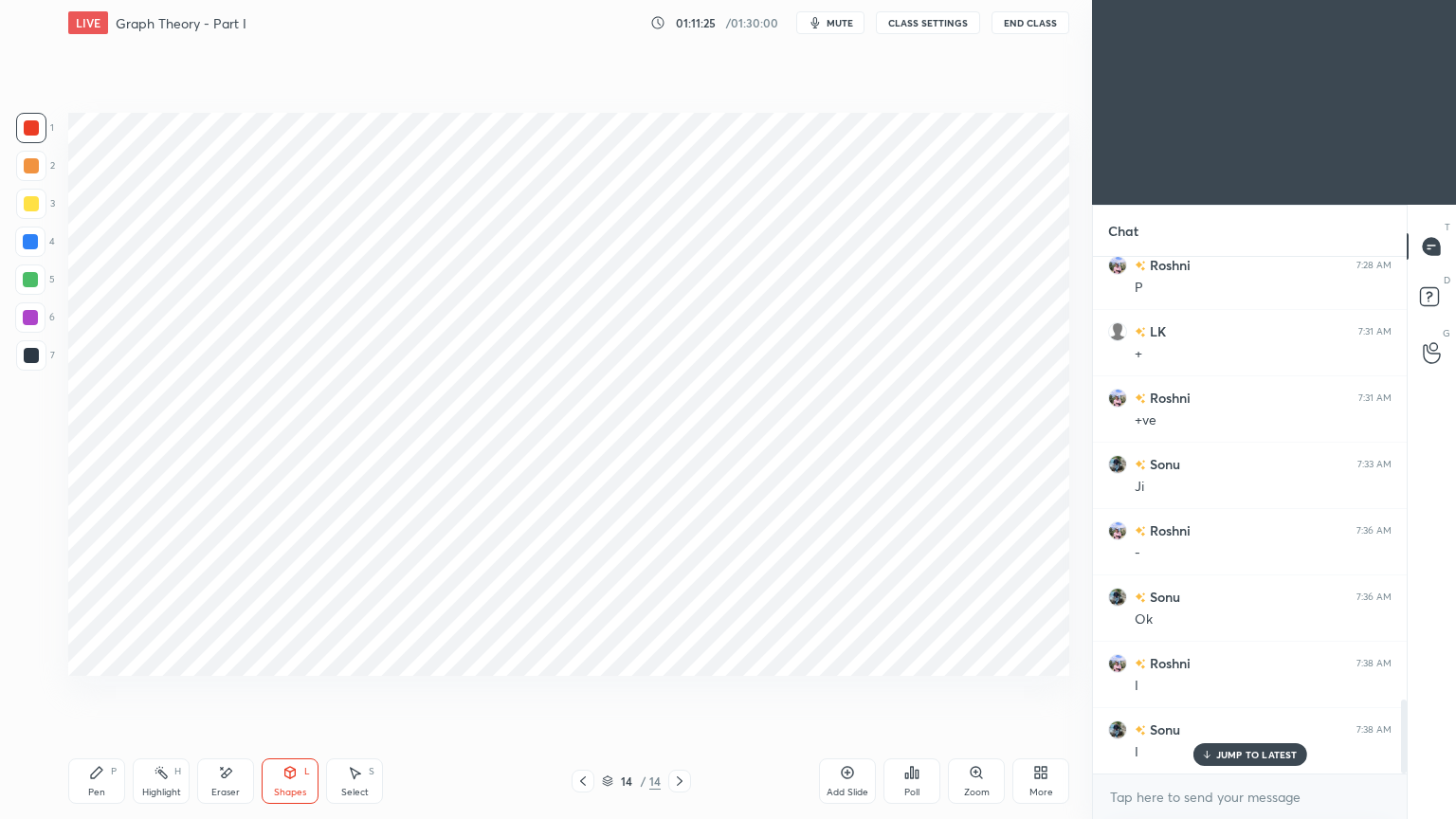 click at bounding box center (31, 355) 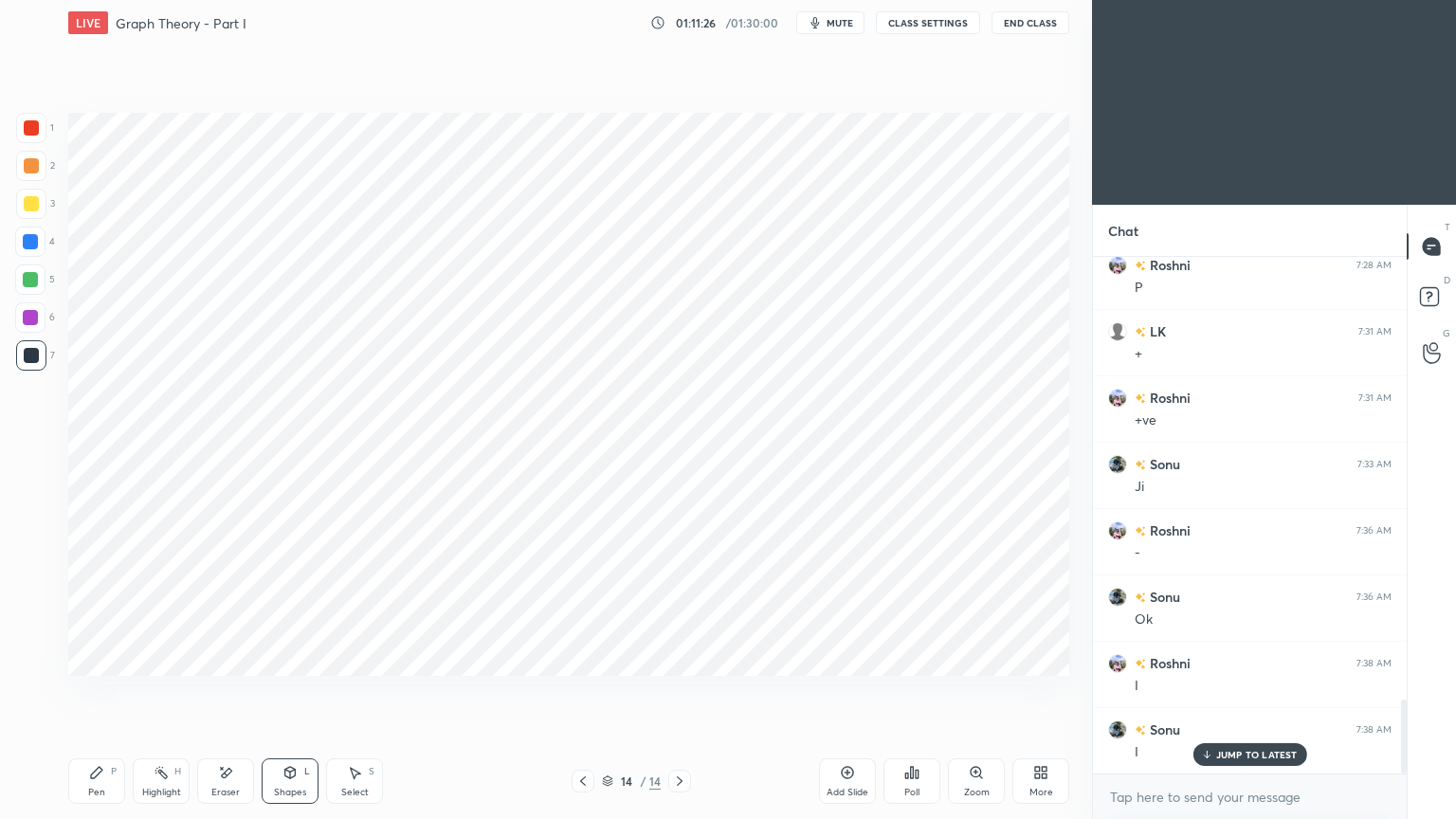 click on "Pen" at bounding box center (97, 792) 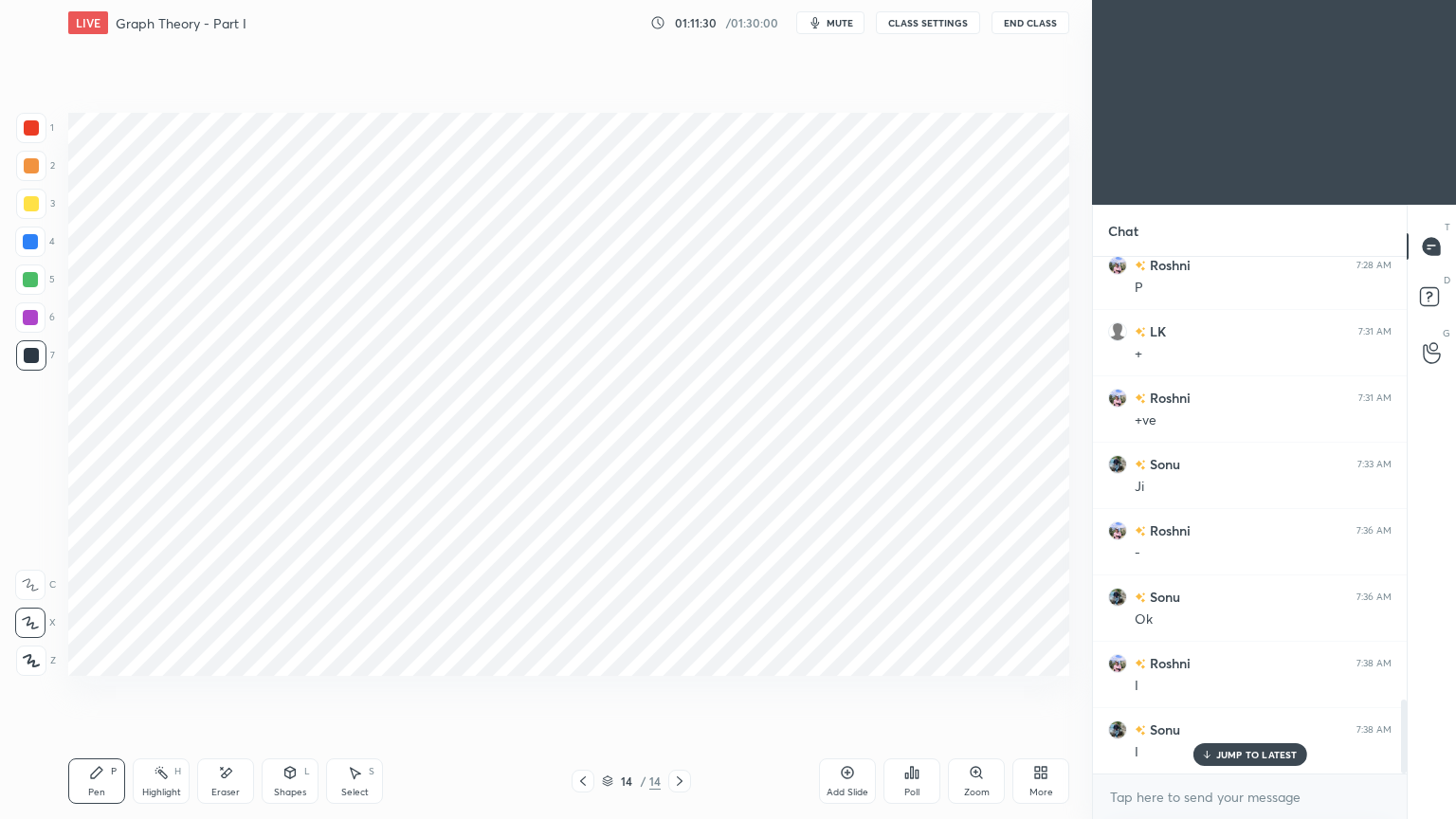 click at bounding box center [30, 280] 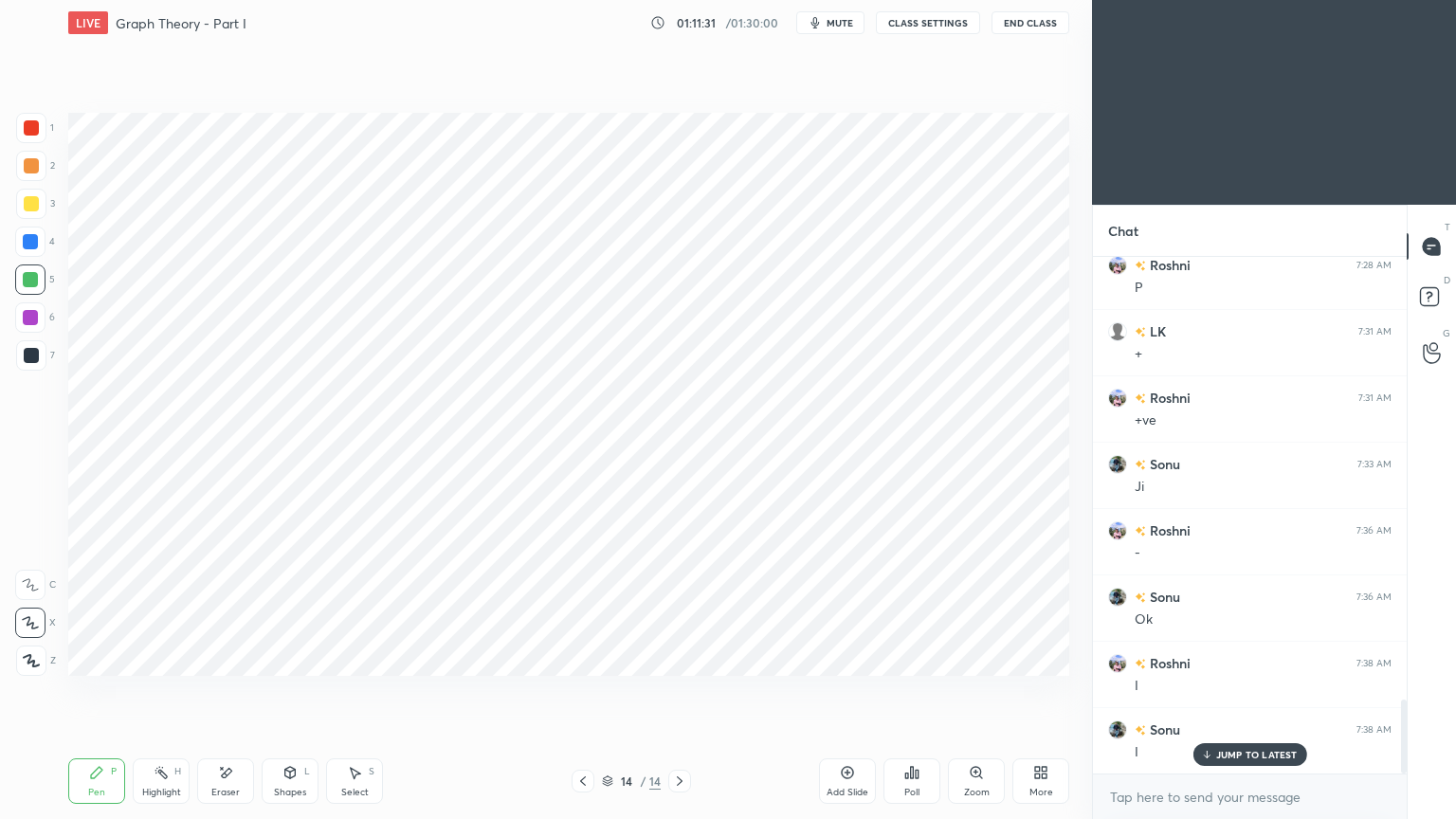 click on "Shapes" at bounding box center [290, 792] 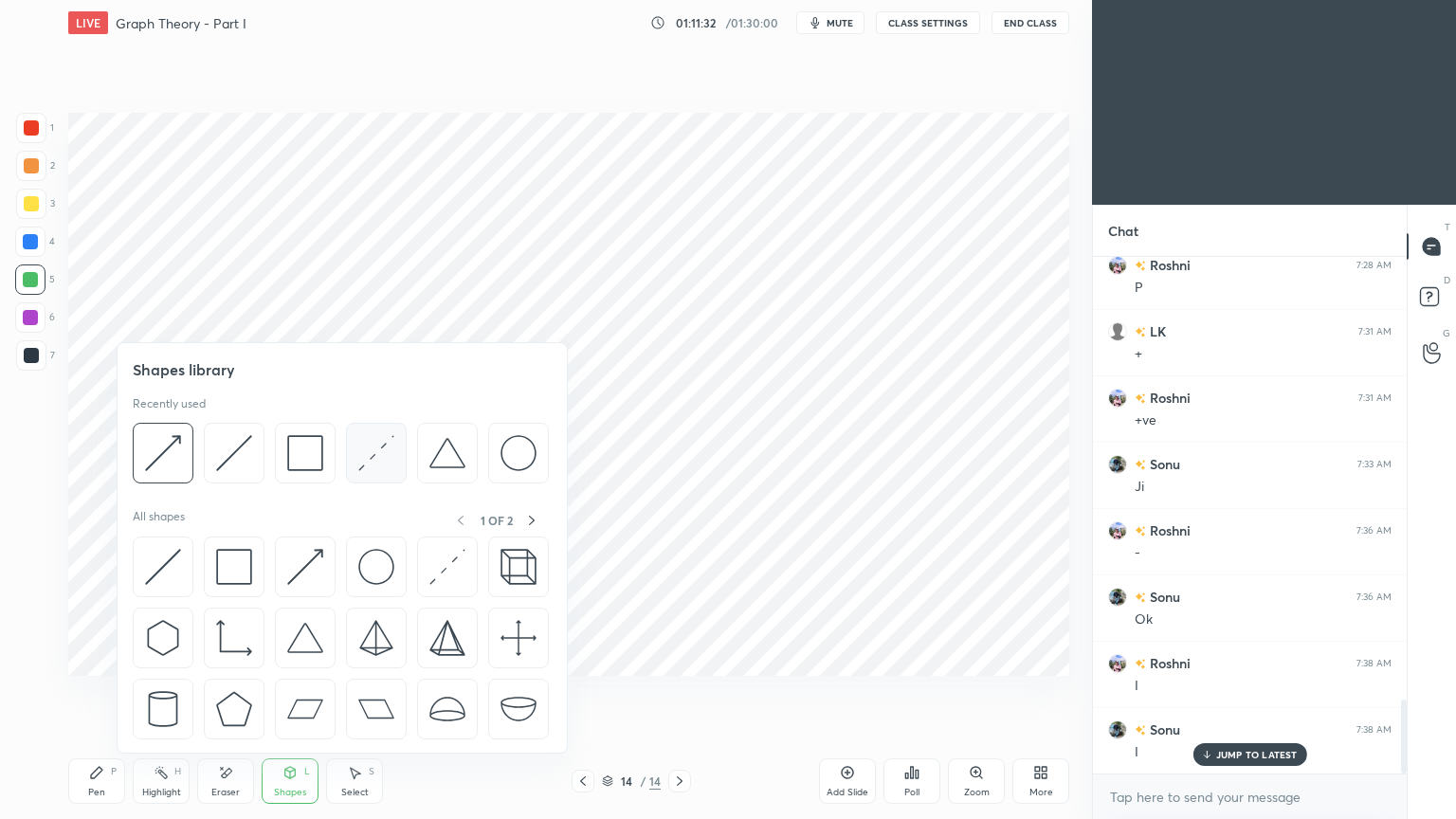 click at bounding box center (376, 453) 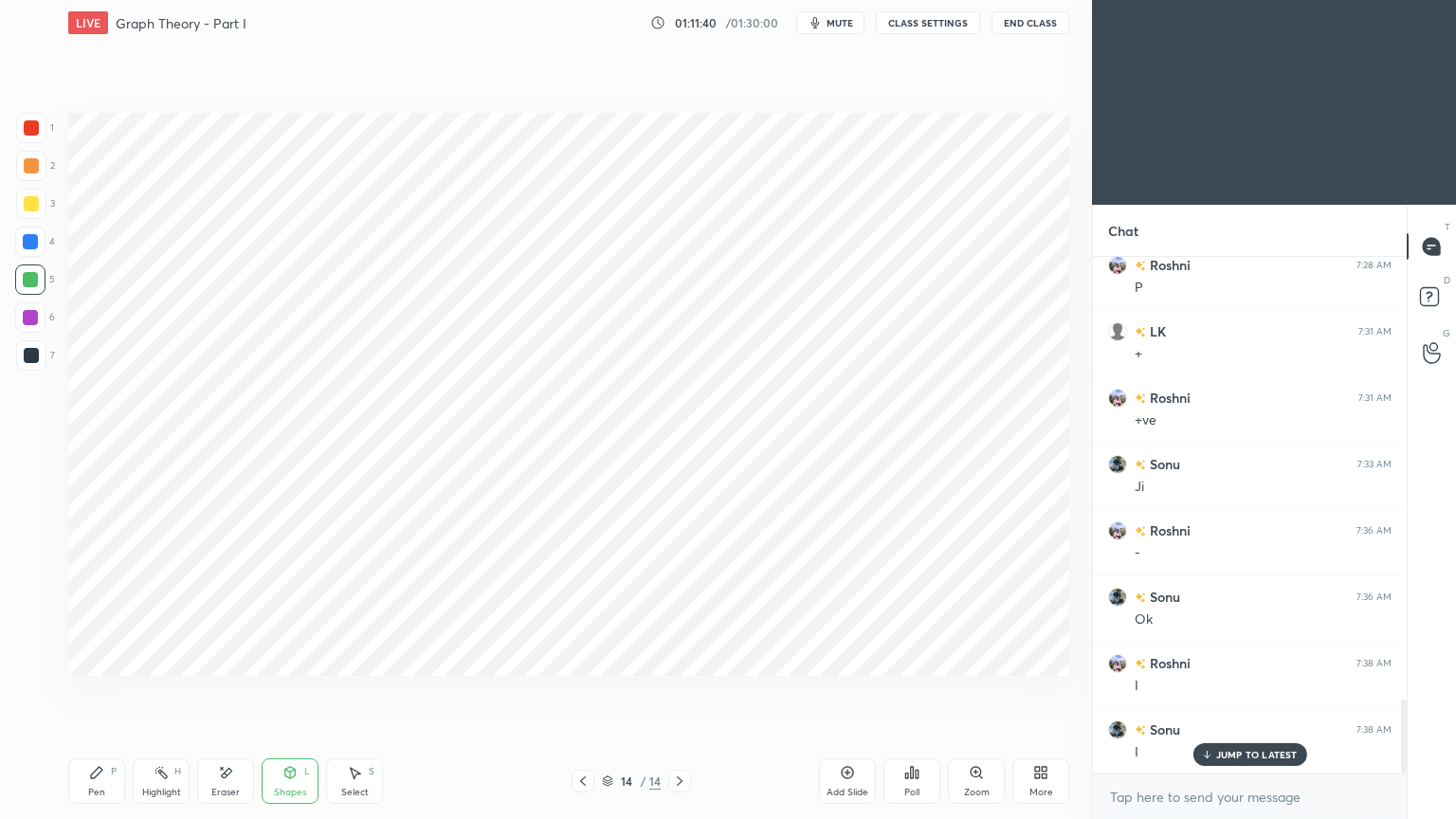 click 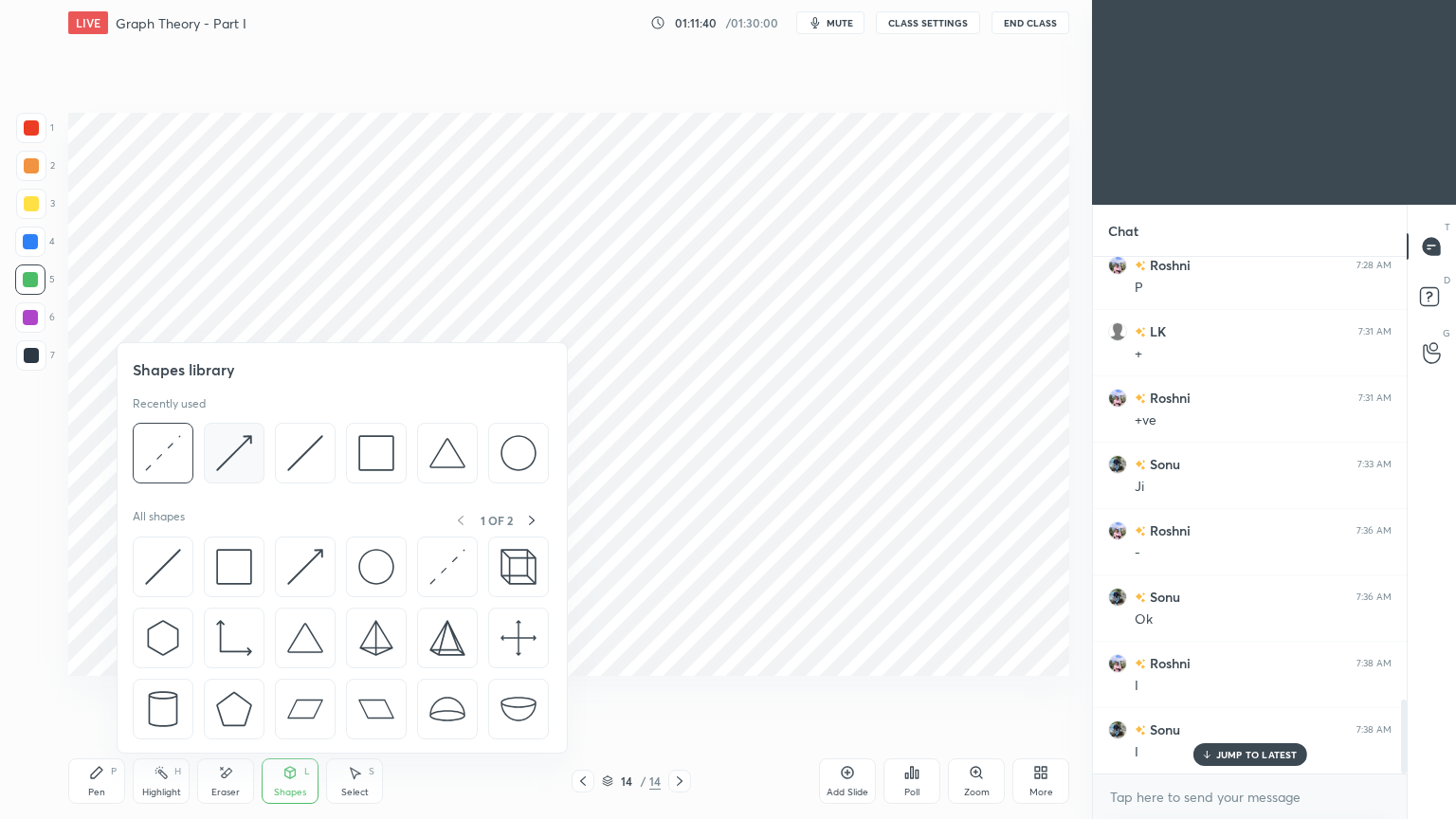 click at bounding box center [234, 453] 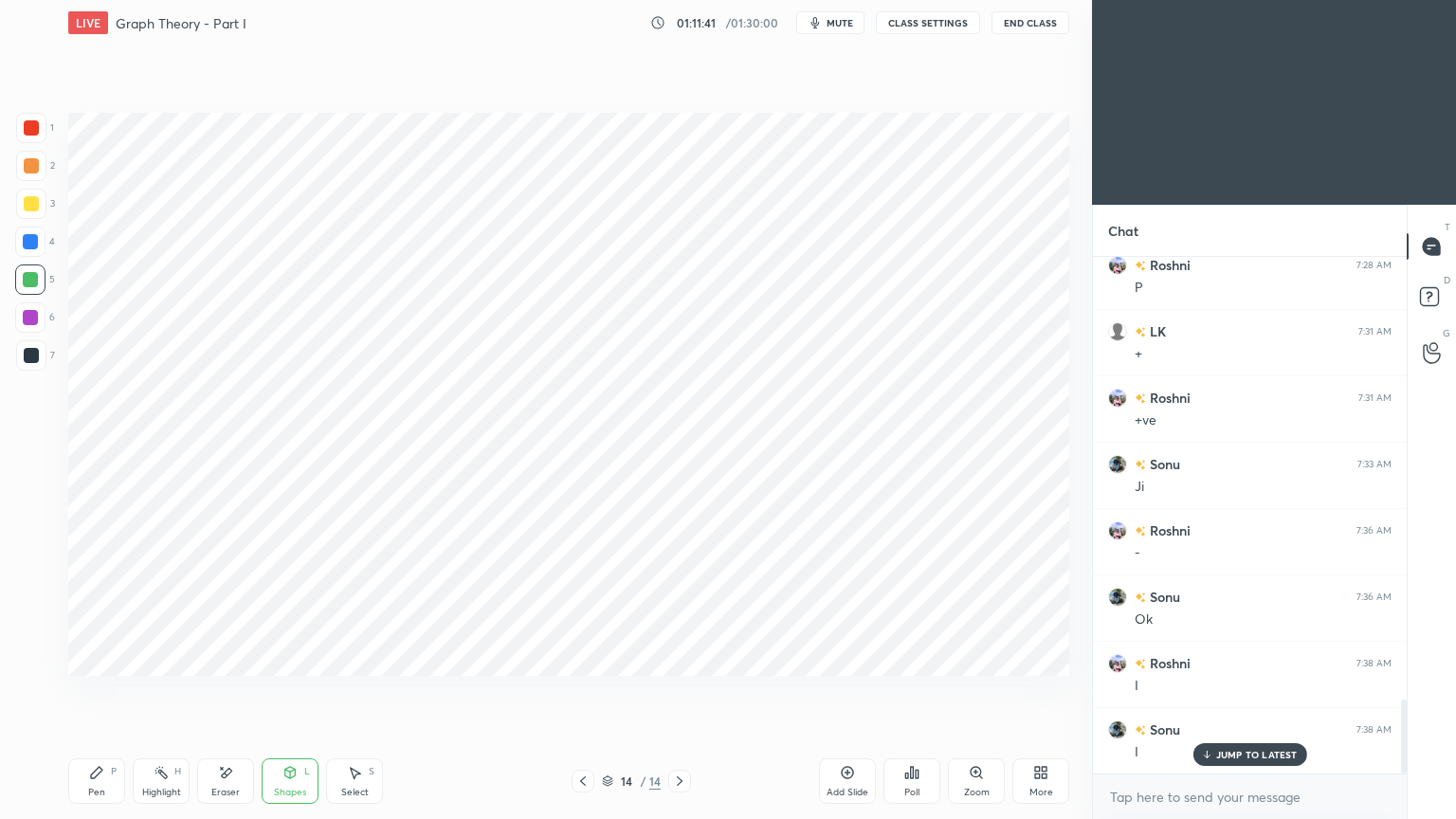 click on "7" at bounding box center (35, 355) 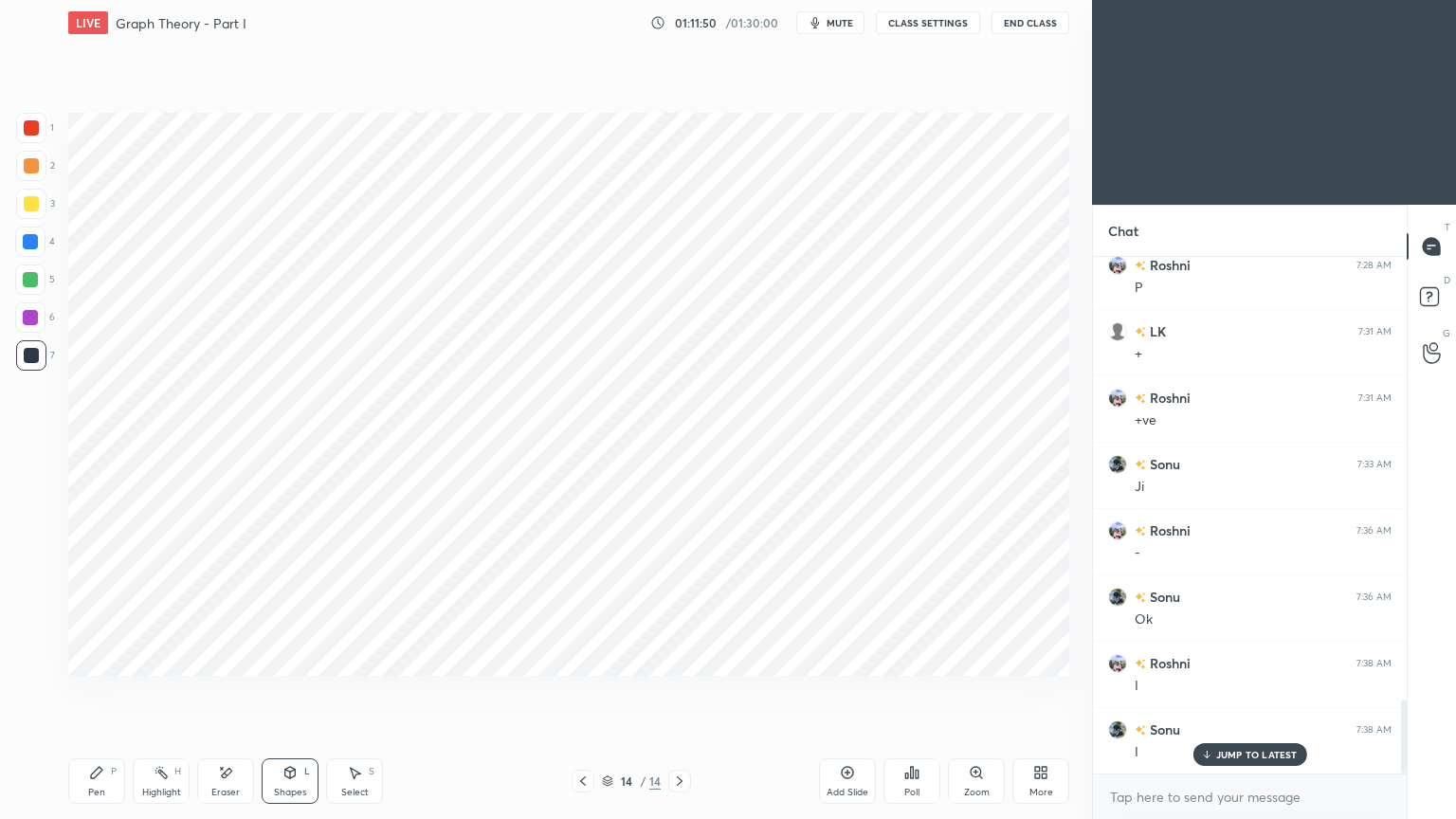 click on "1" at bounding box center (35, 128) 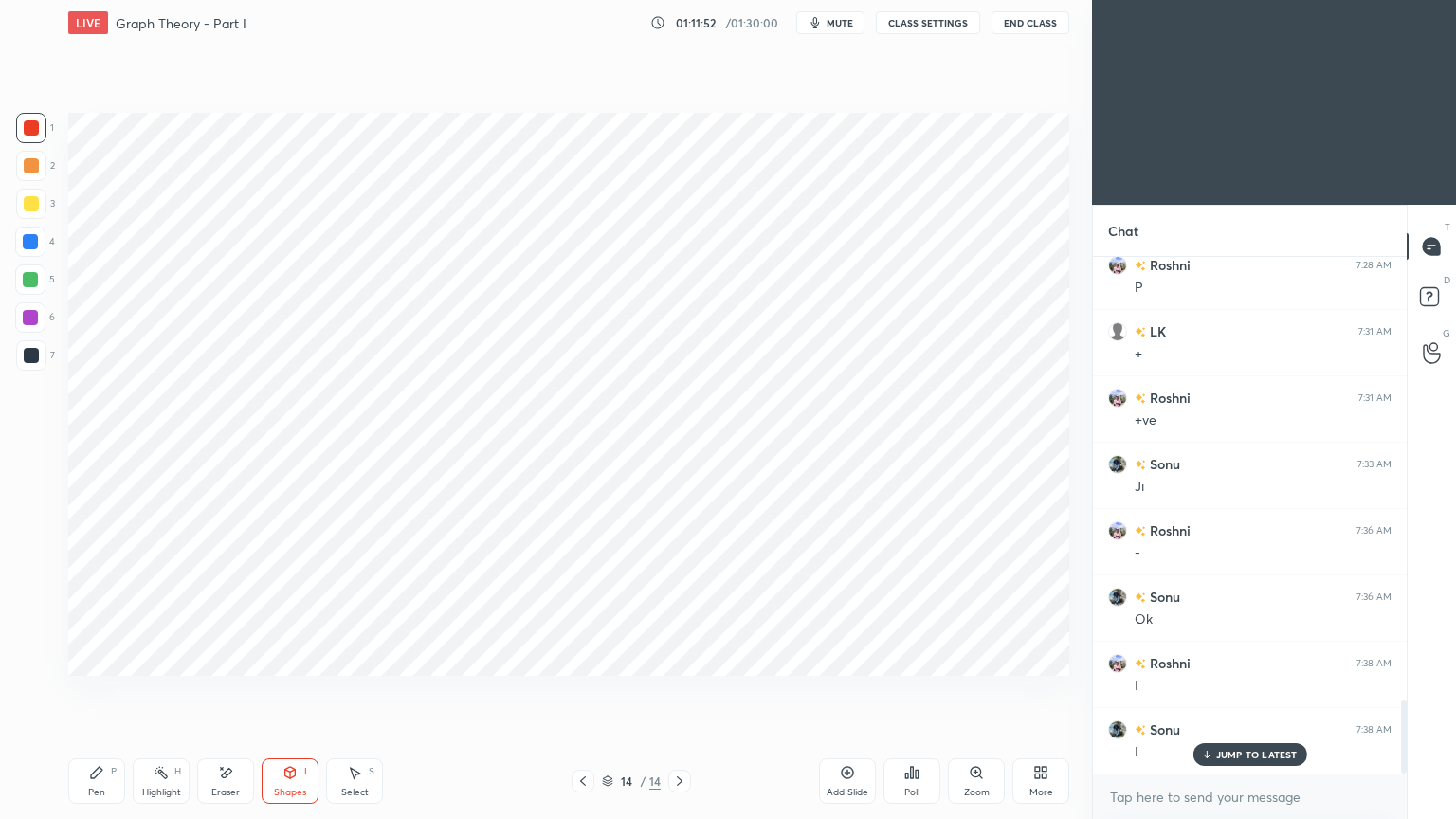 click on "Pen P" at bounding box center (97, 781) 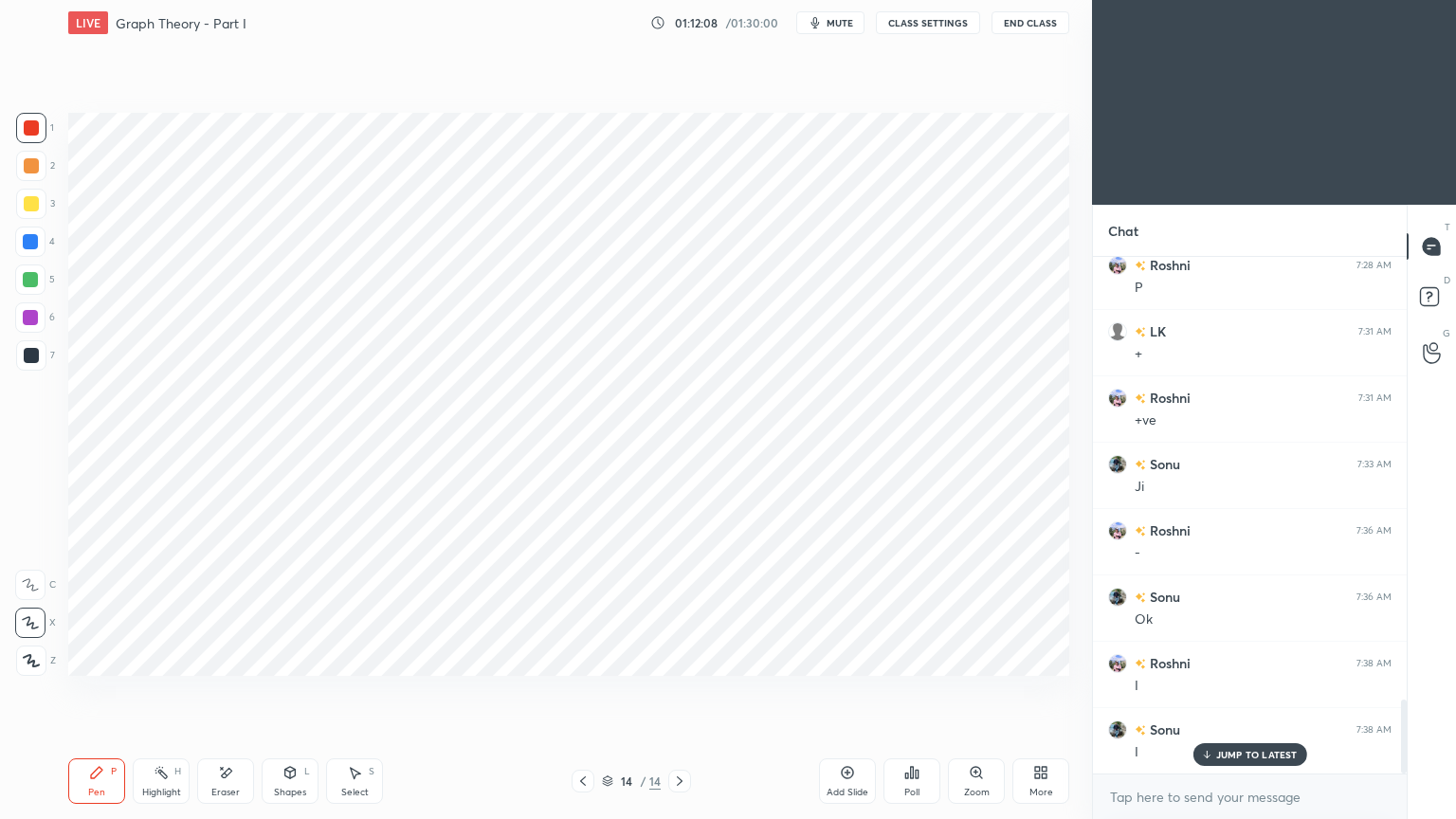 click at bounding box center (30, 242) 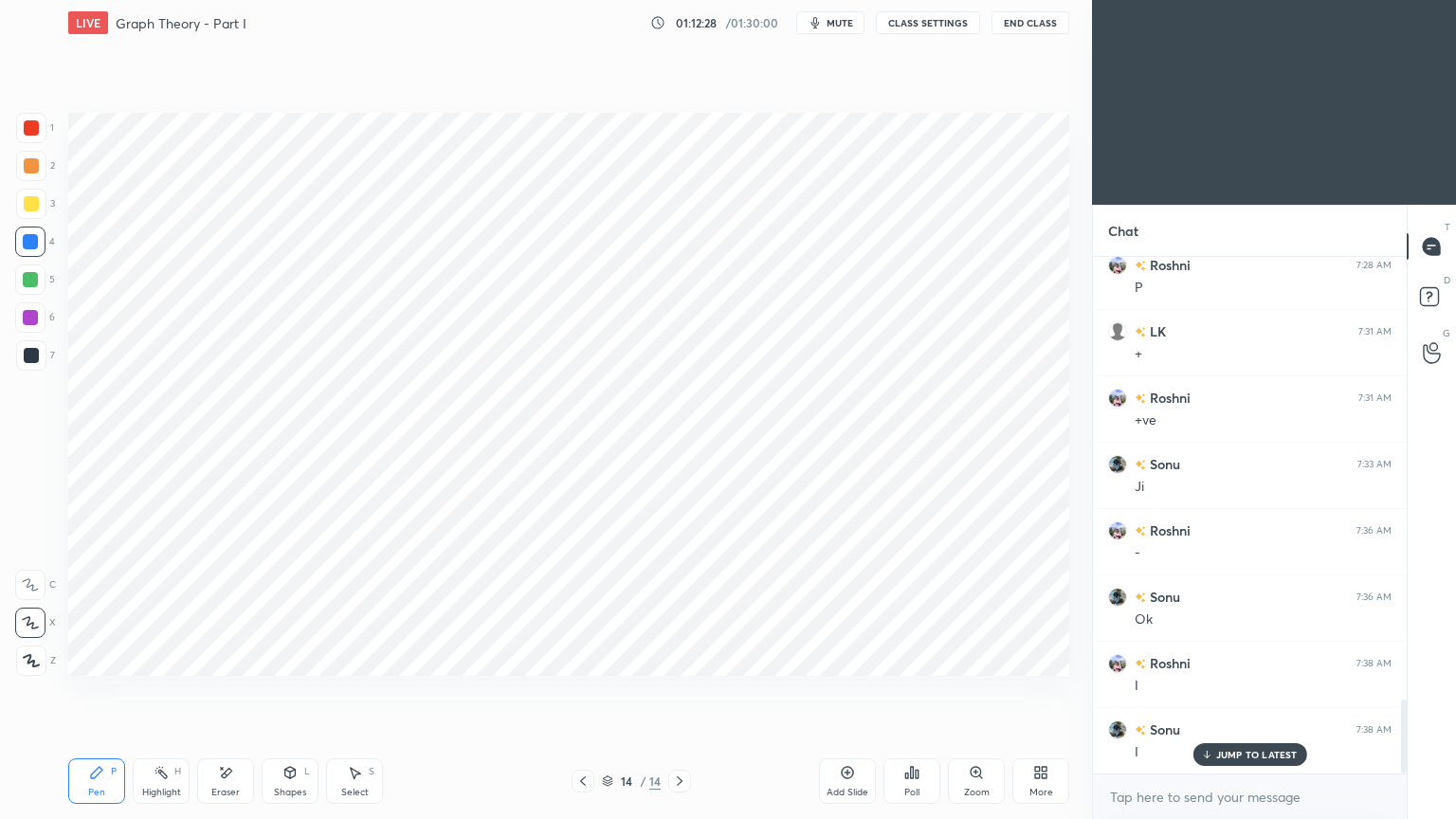 scroll, scrollTop: 3169, scrollLeft: 0, axis: vertical 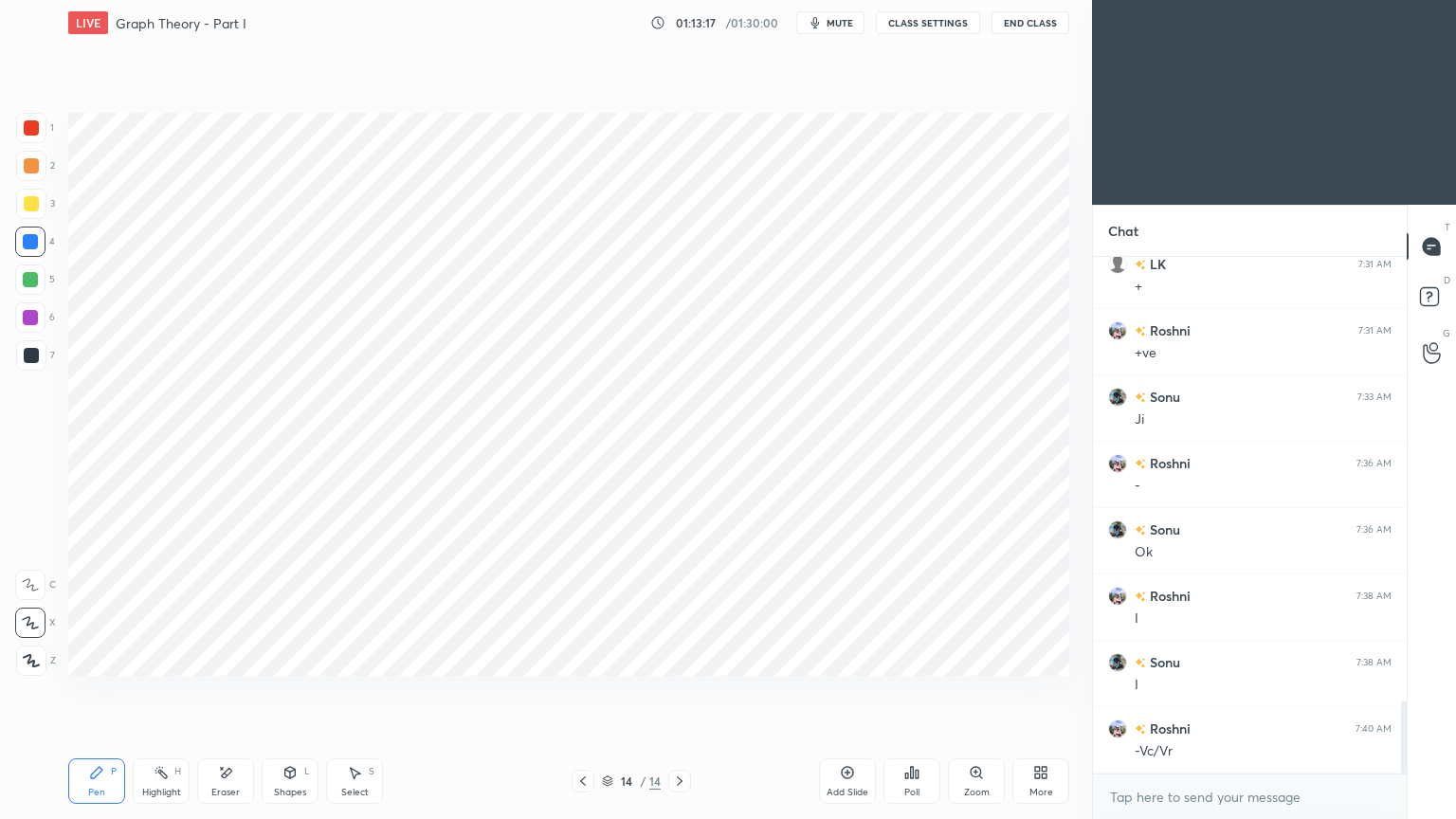 click 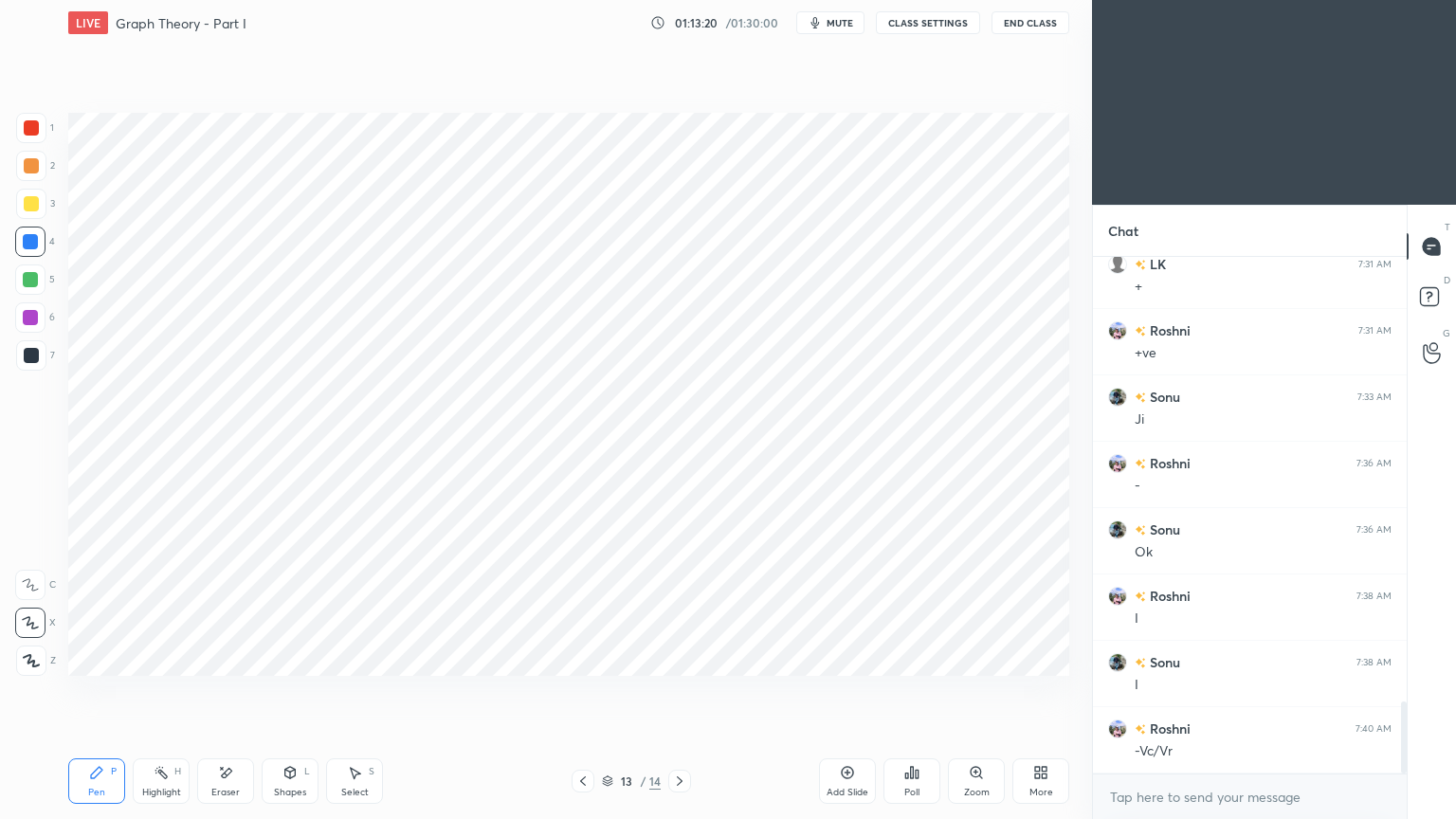 click 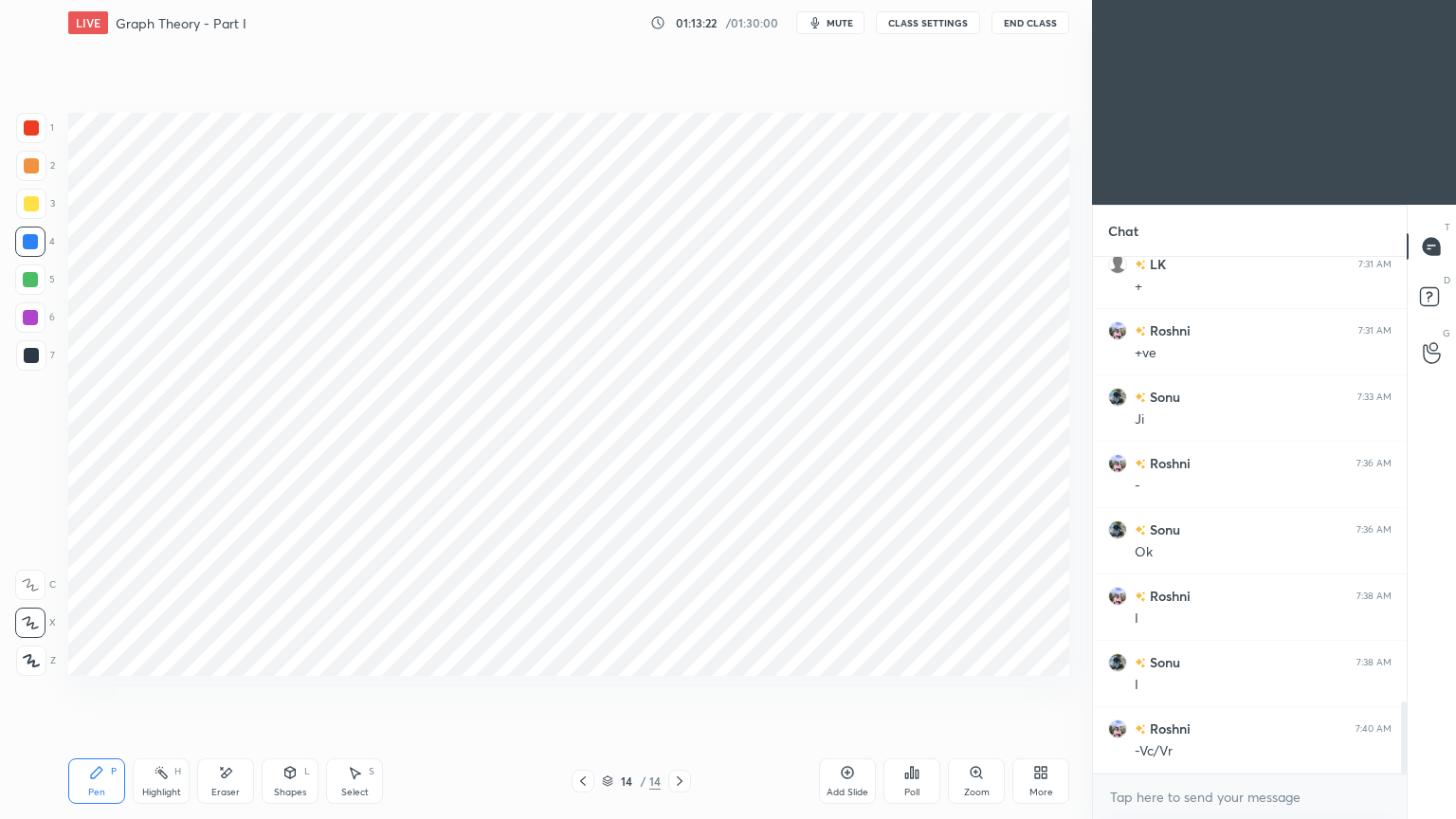 scroll, scrollTop: 3188, scrollLeft: 0, axis: vertical 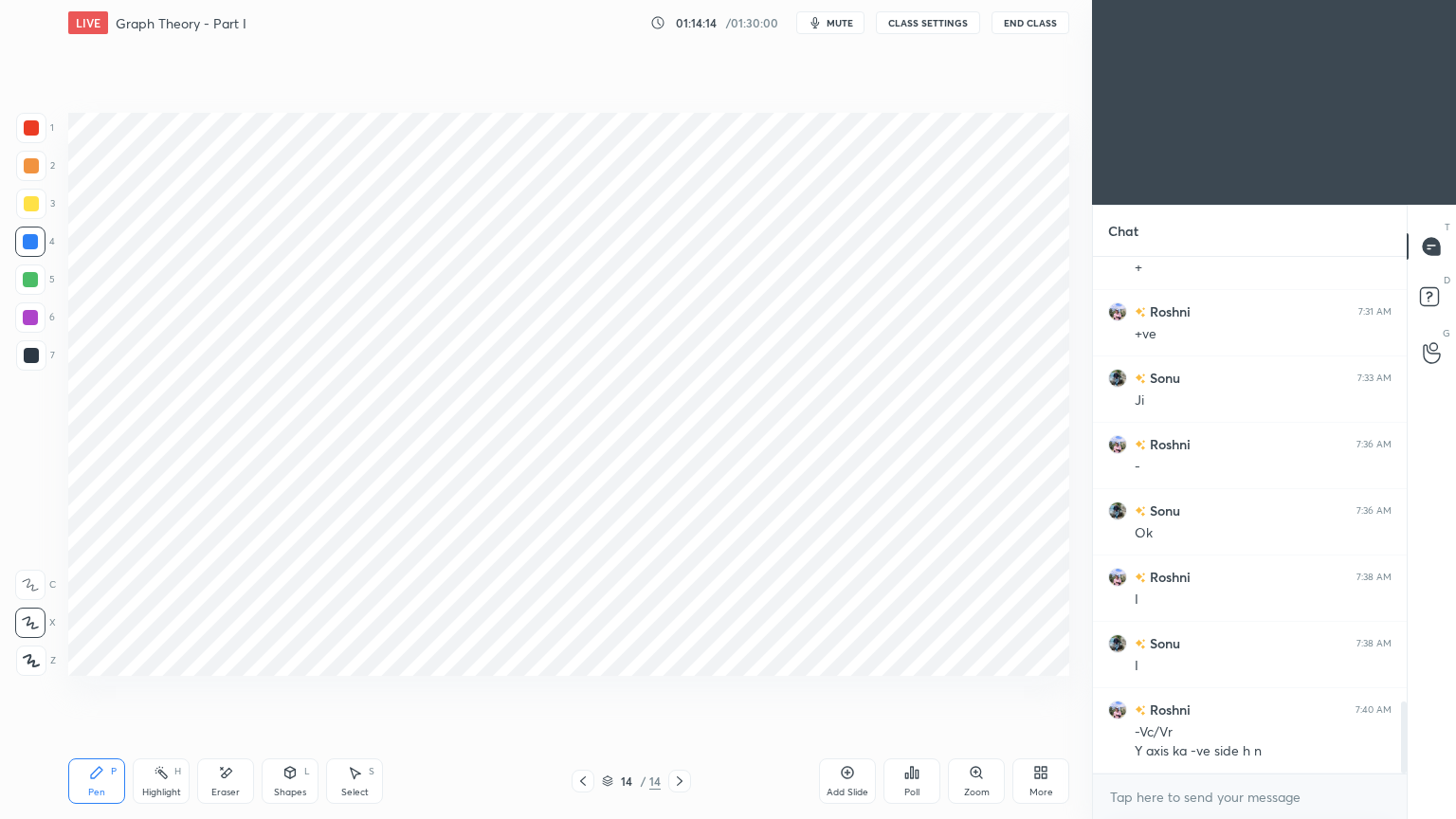 click 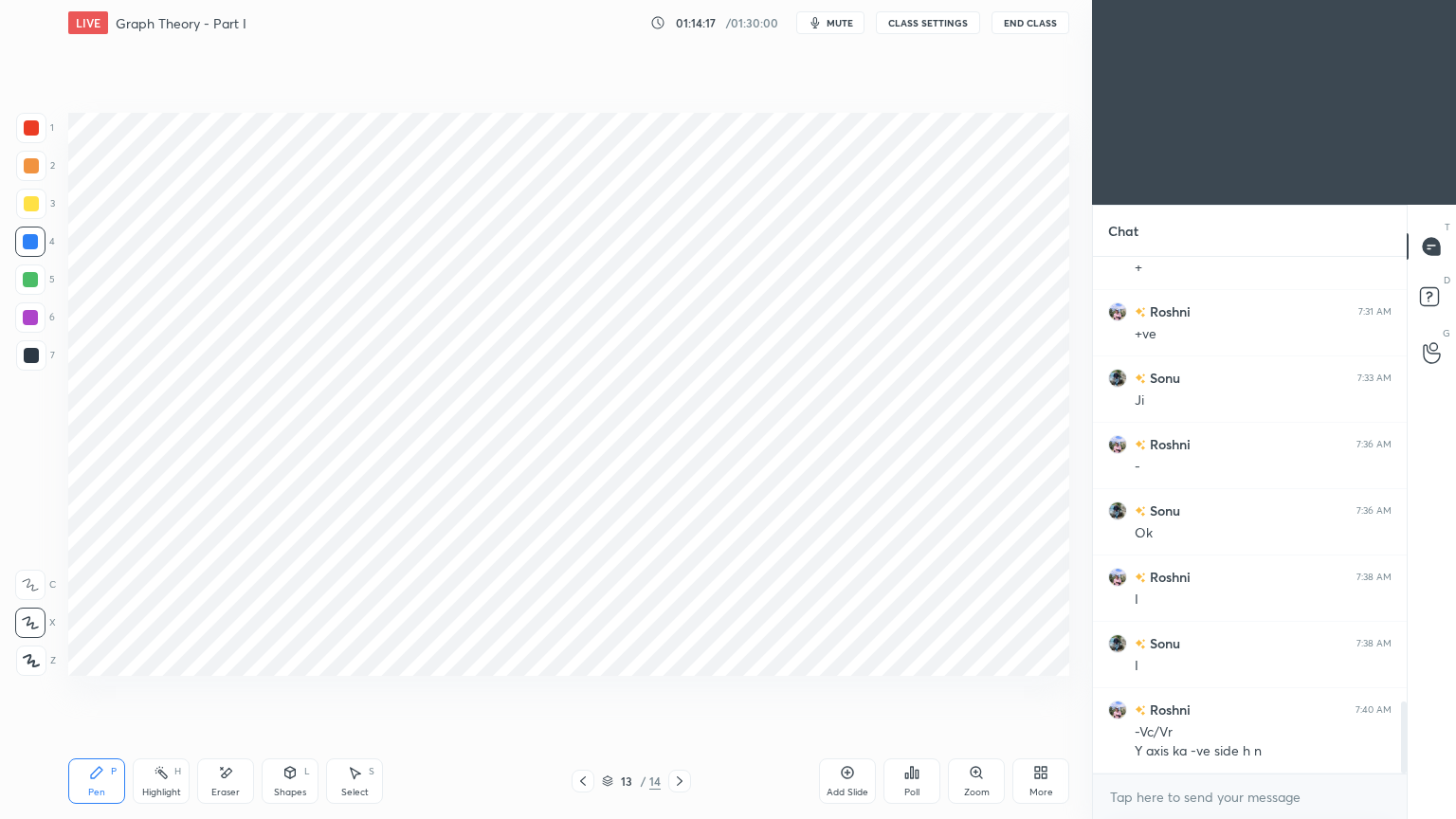 click on "13 / 14" at bounding box center [631, 781] 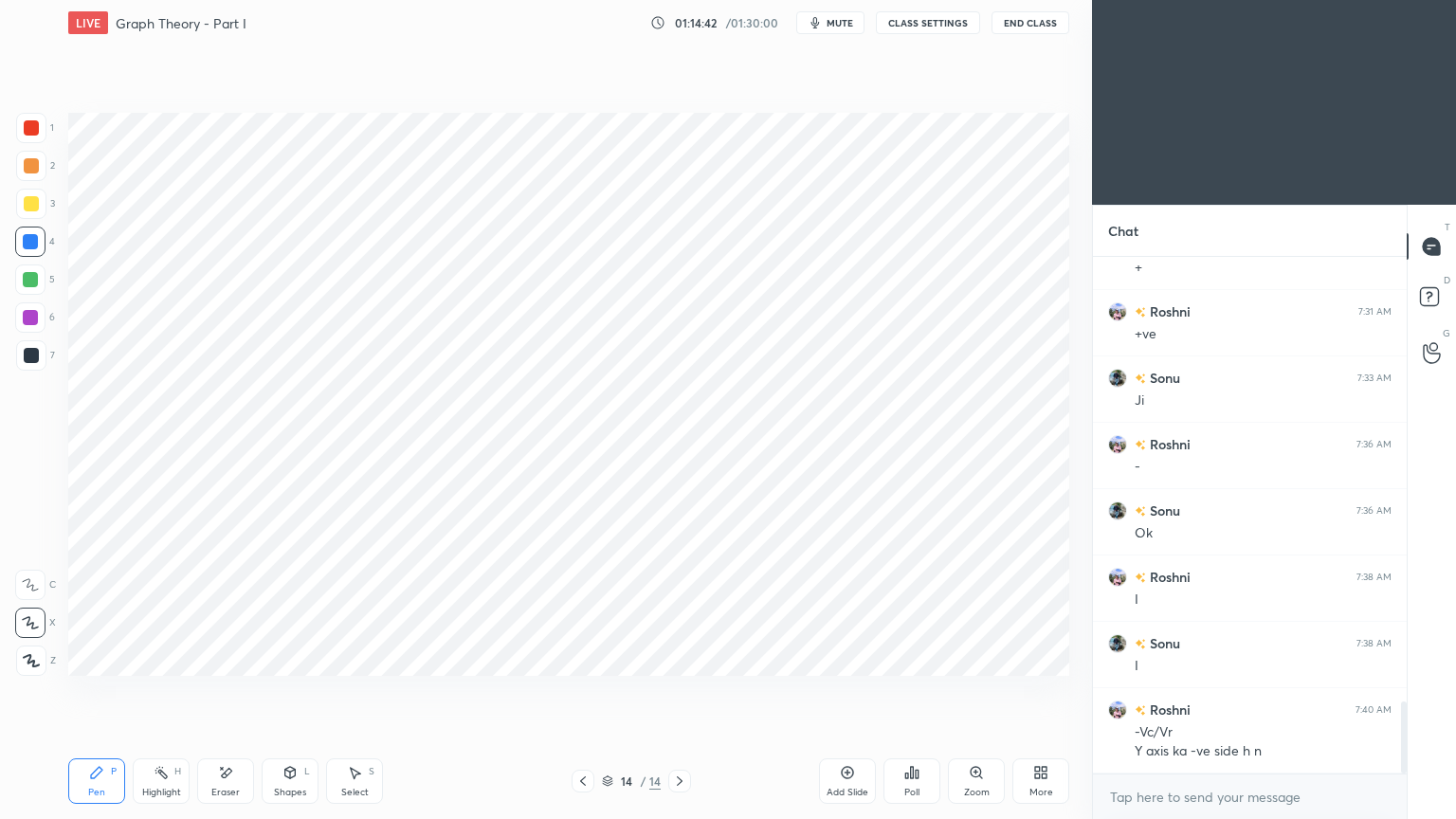 click at bounding box center [31, 128] 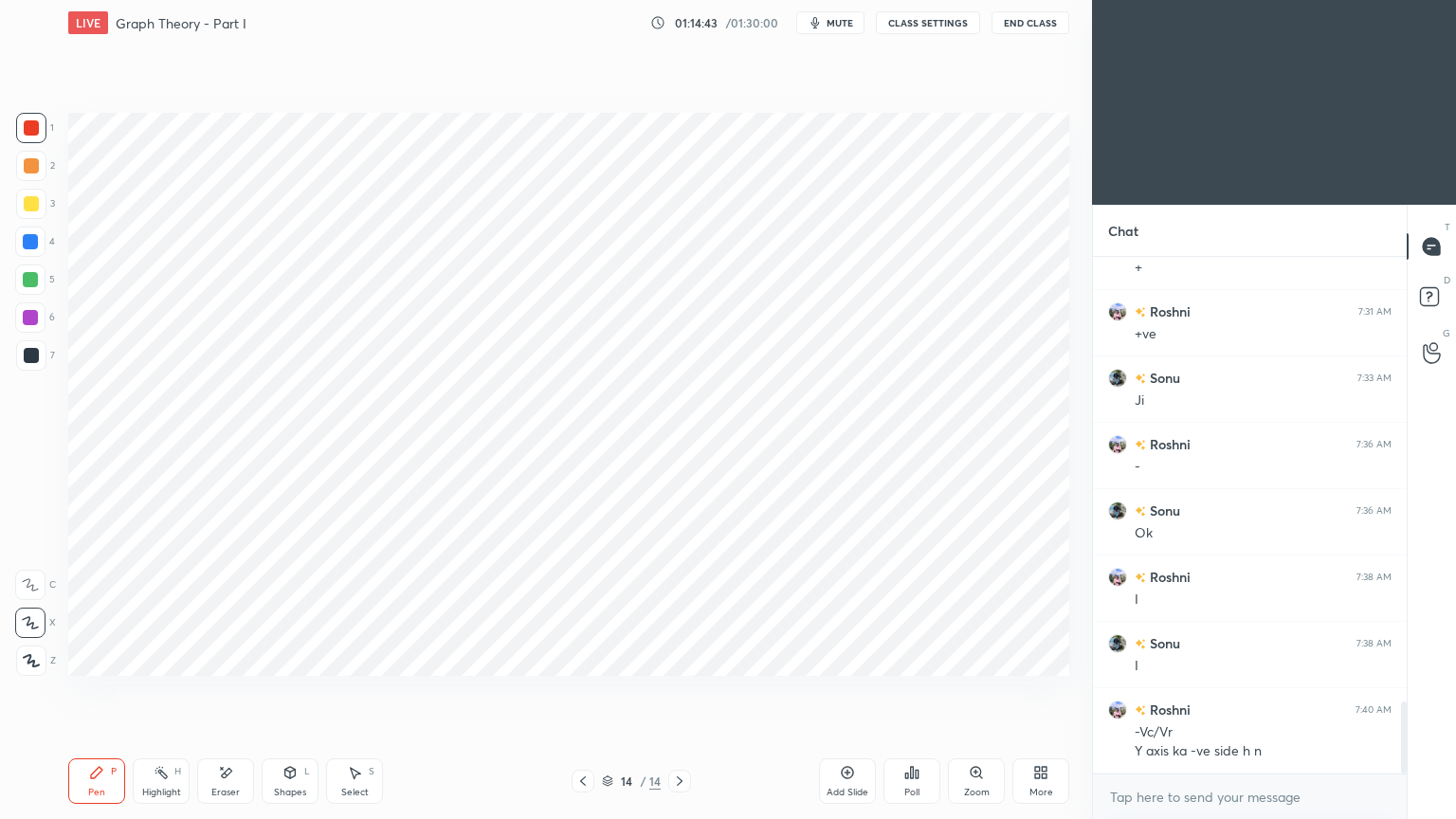 click on "Pen P" at bounding box center [97, 781] 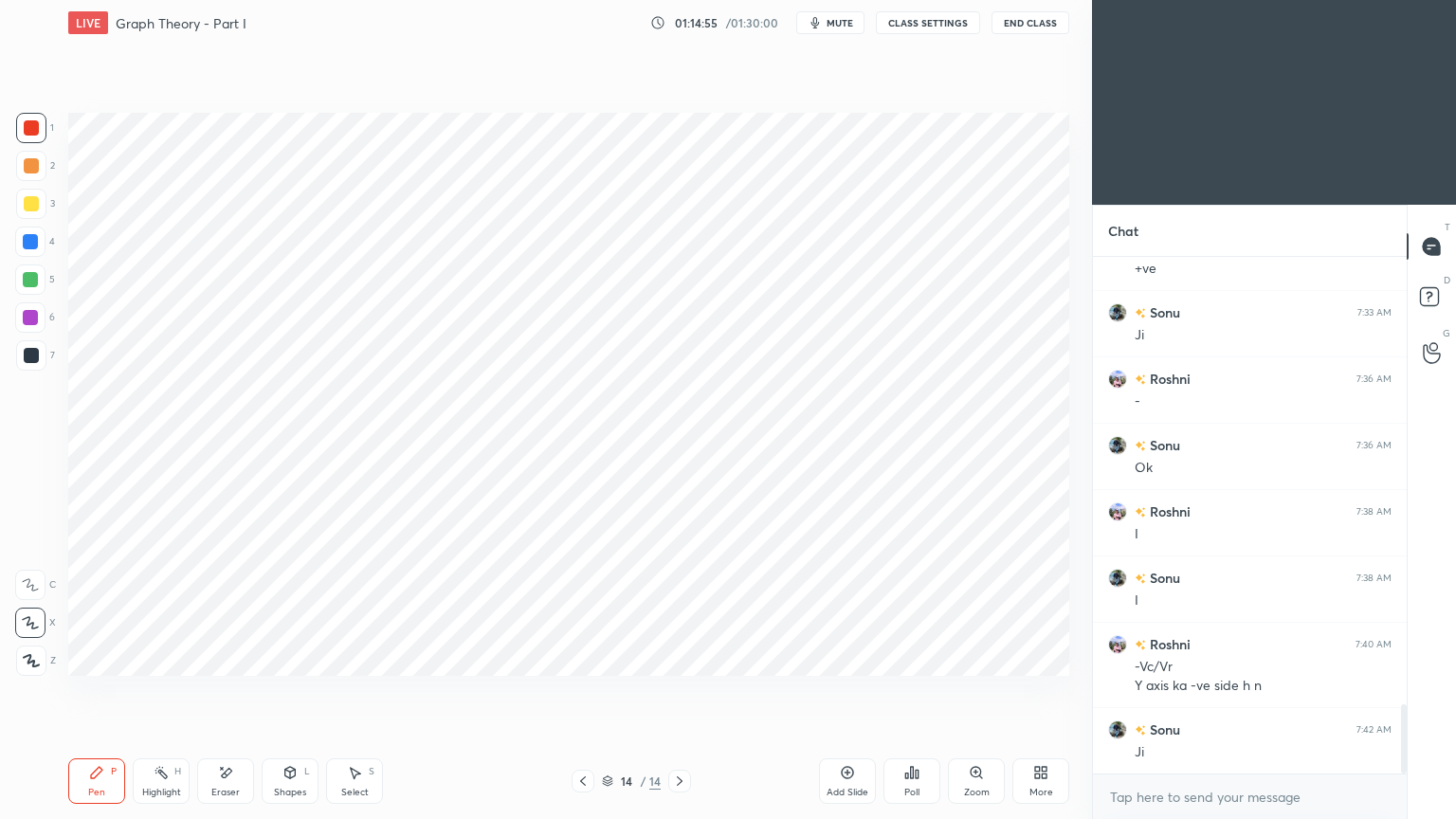 scroll, scrollTop: 3321, scrollLeft: 0, axis: vertical 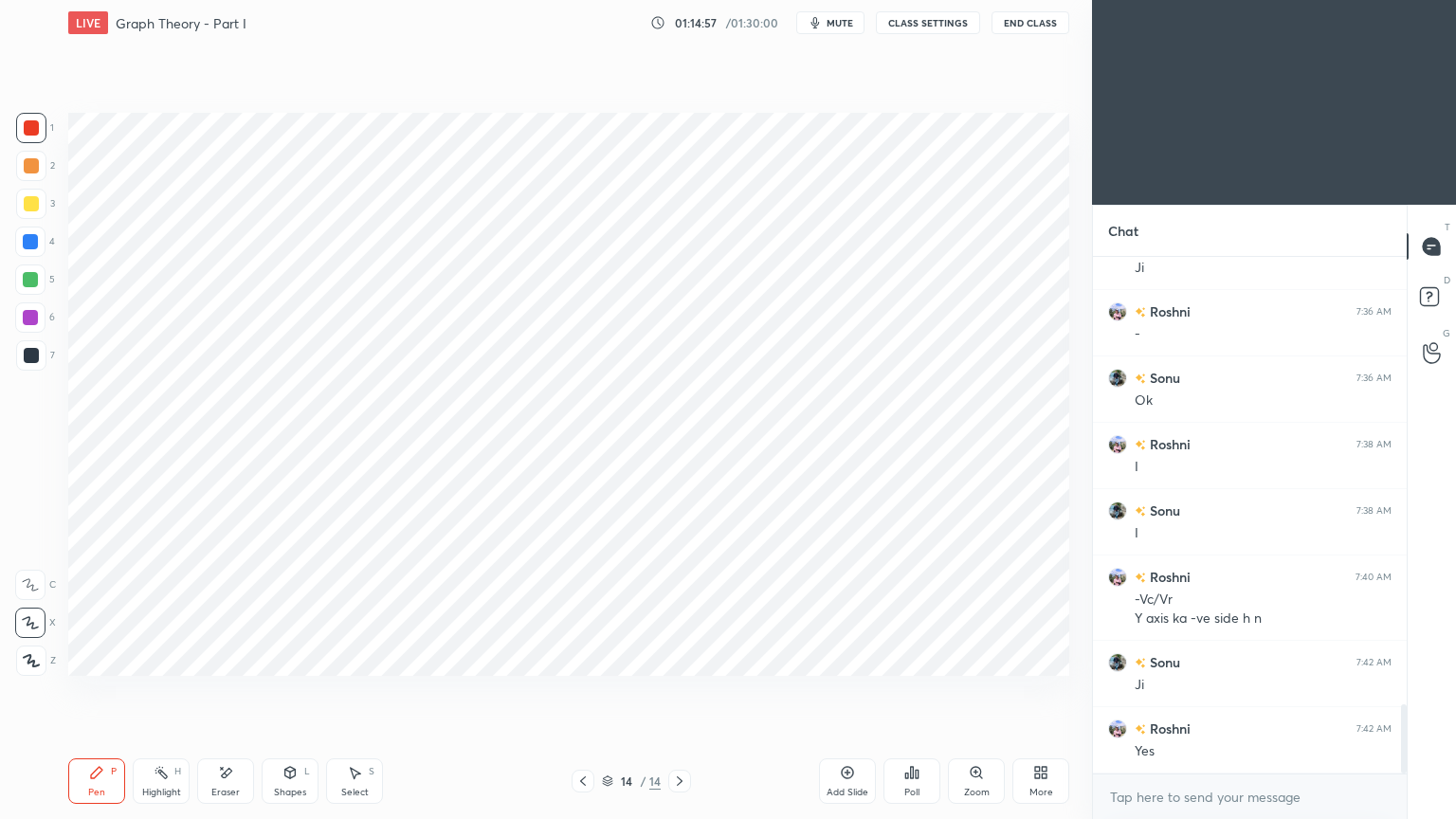 click on "Add Slide" at bounding box center (847, 792) 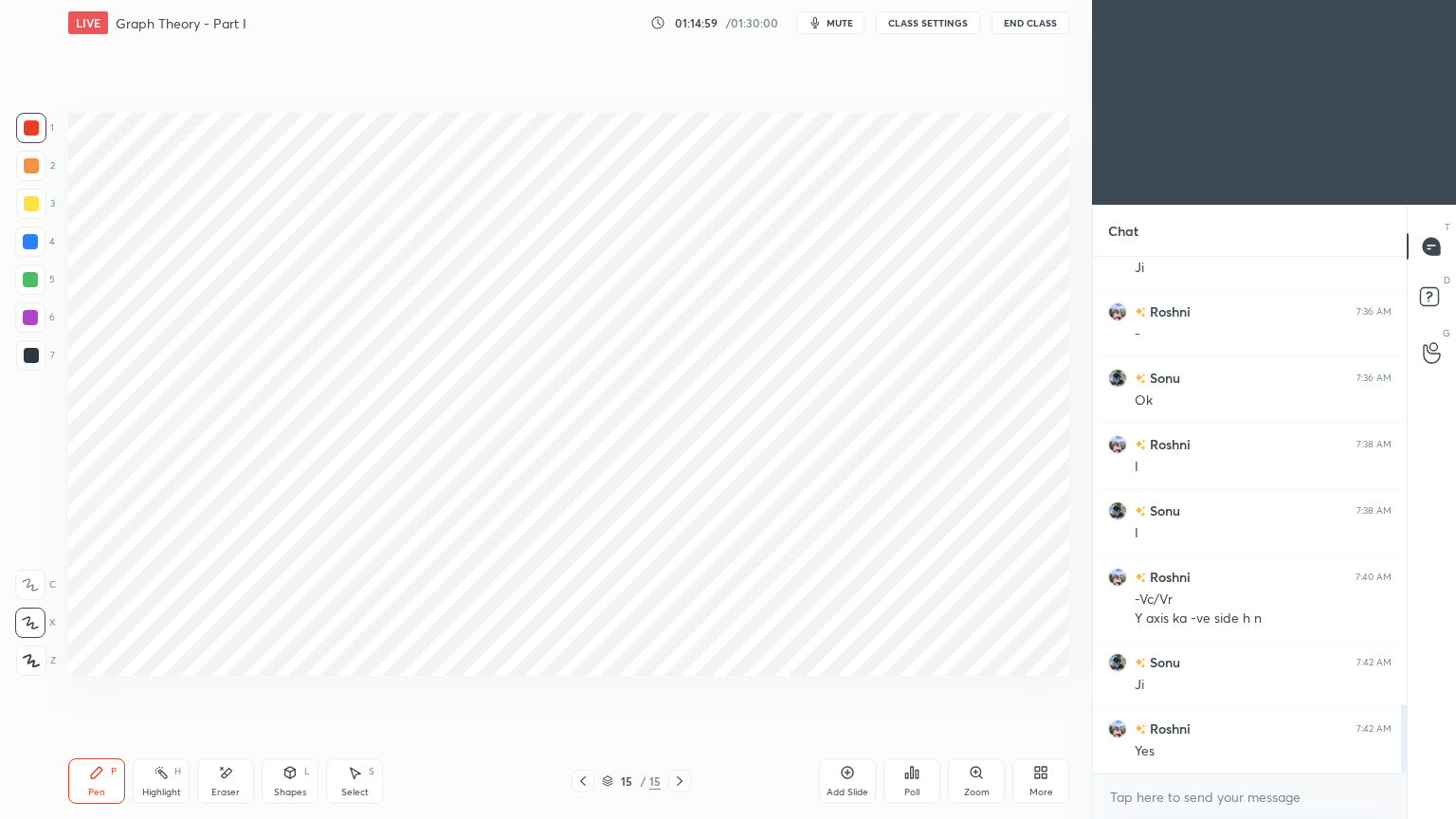 click at bounding box center (31, 128) 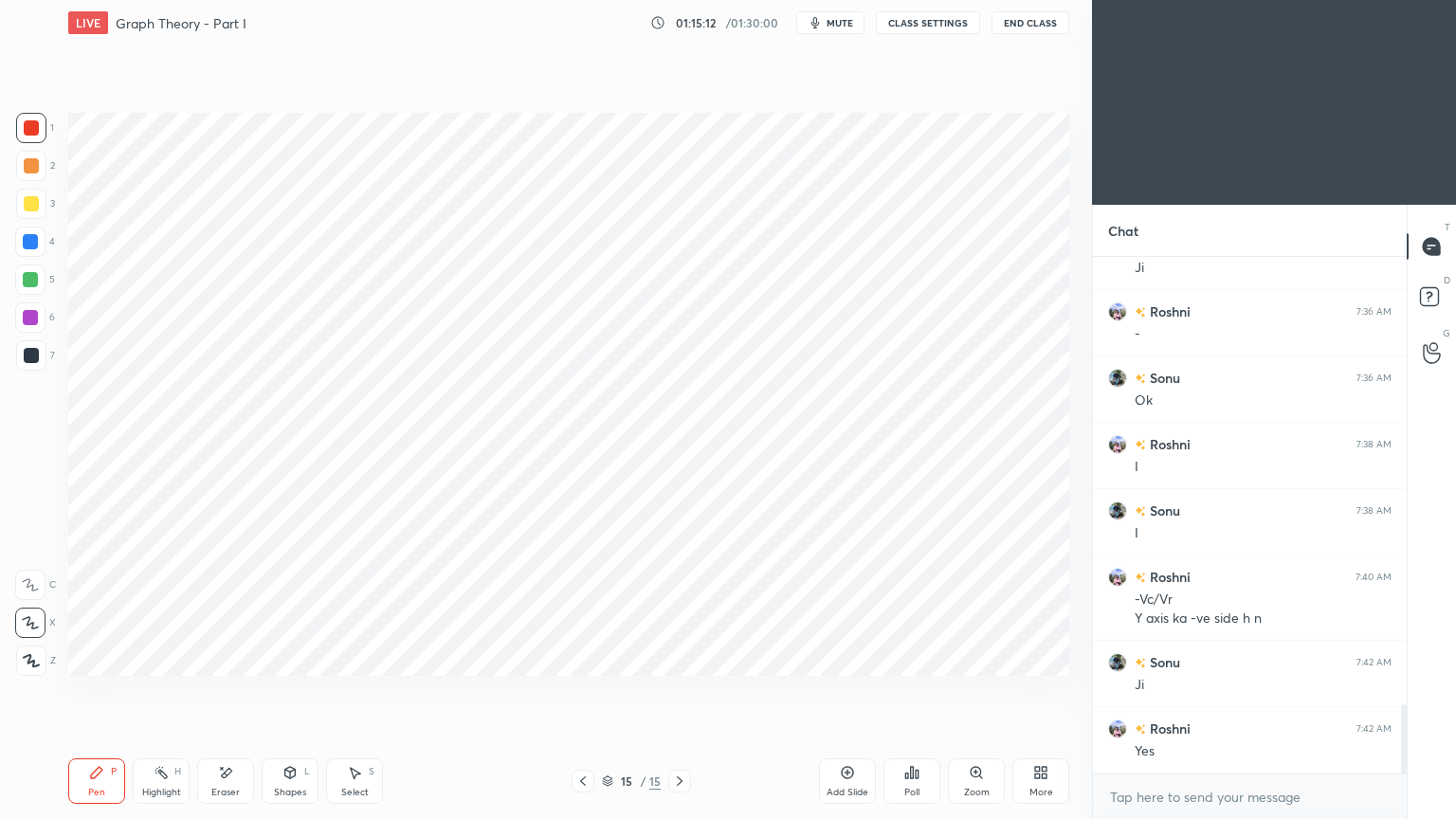 click at bounding box center (30, 280) 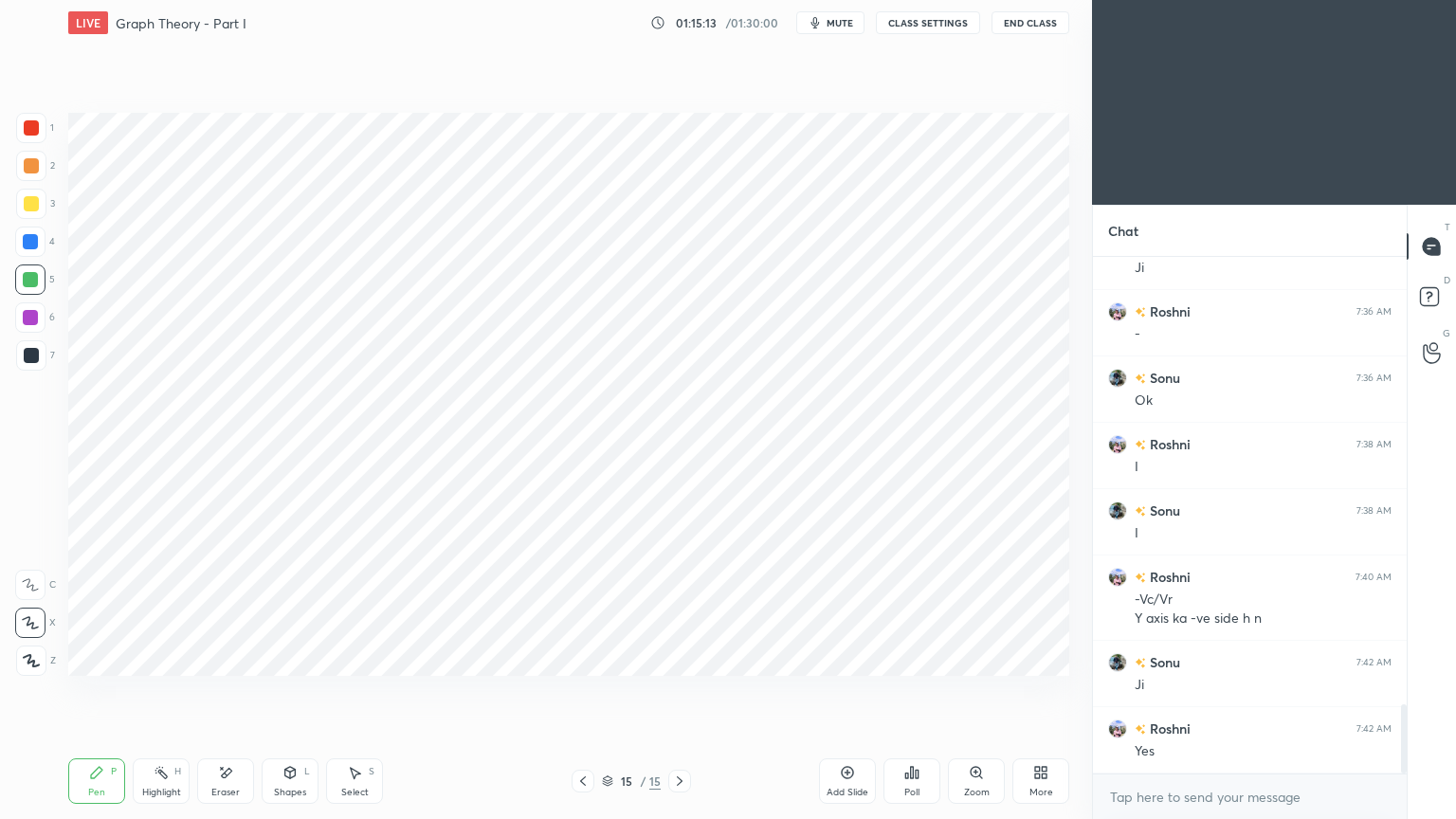click on "Shapes" at bounding box center (290, 792) 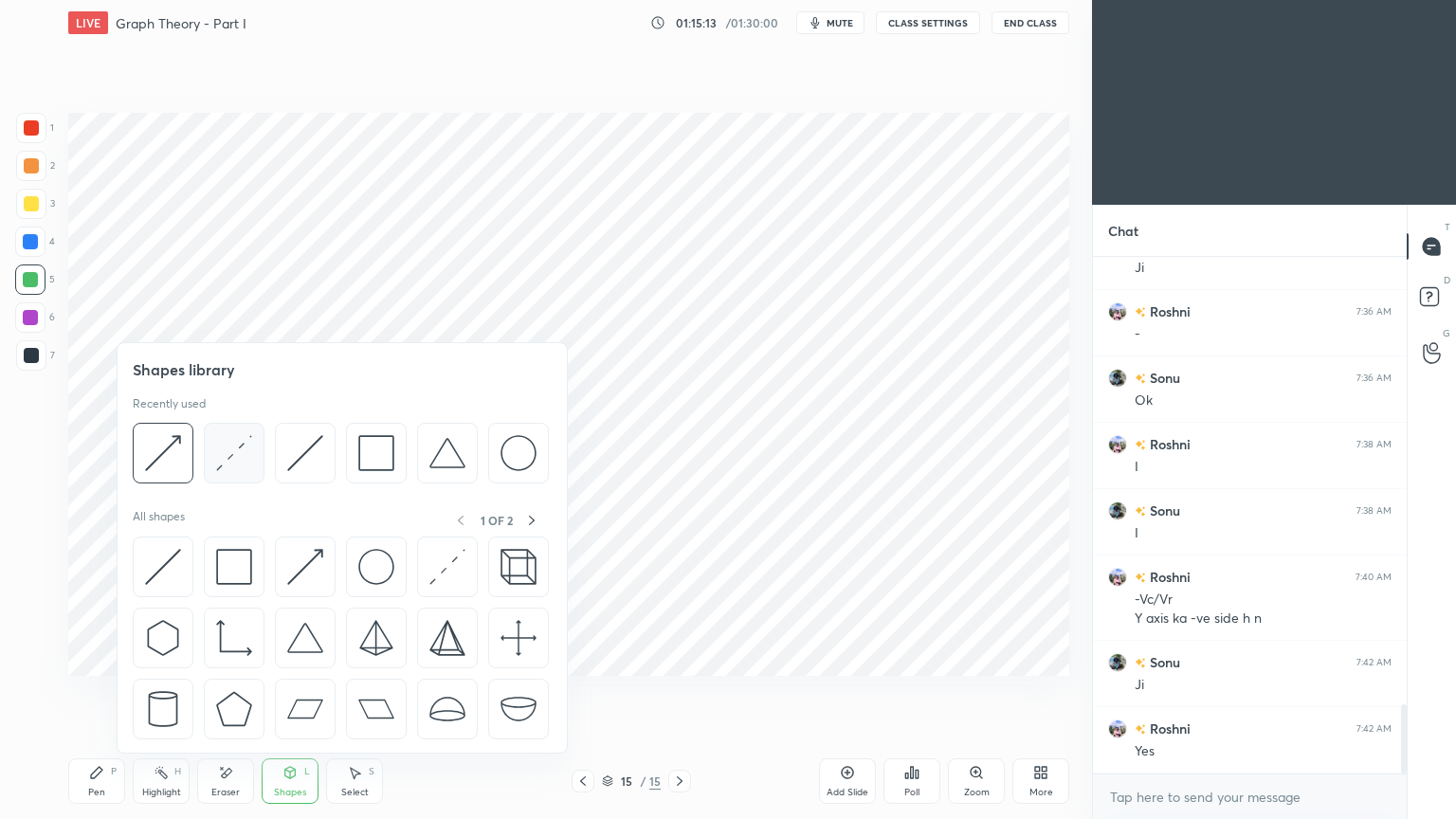 click at bounding box center [234, 453] 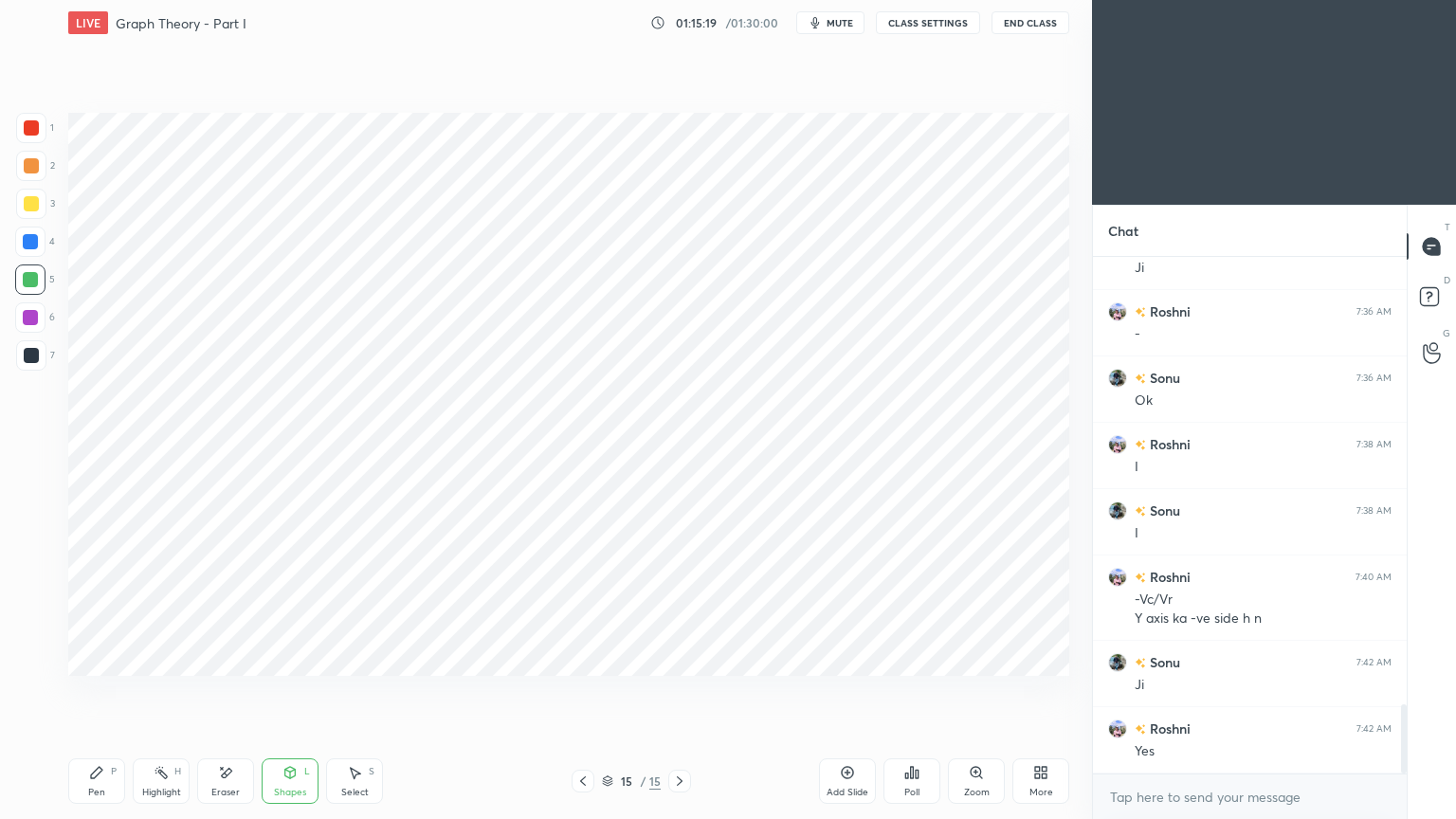 click at bounding box center (30, 242) 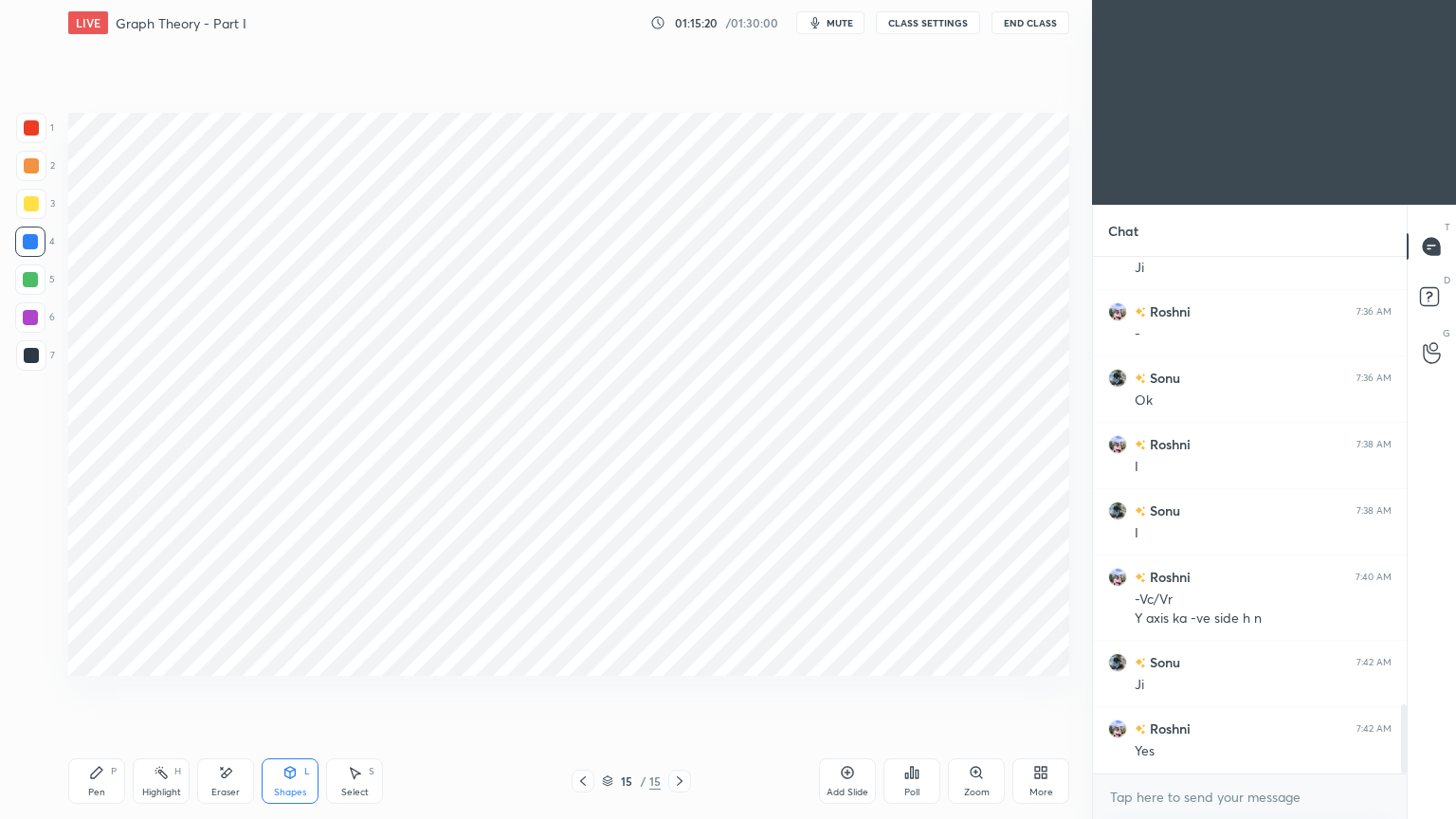 click on "Pen" at bounding box center [97, 792] 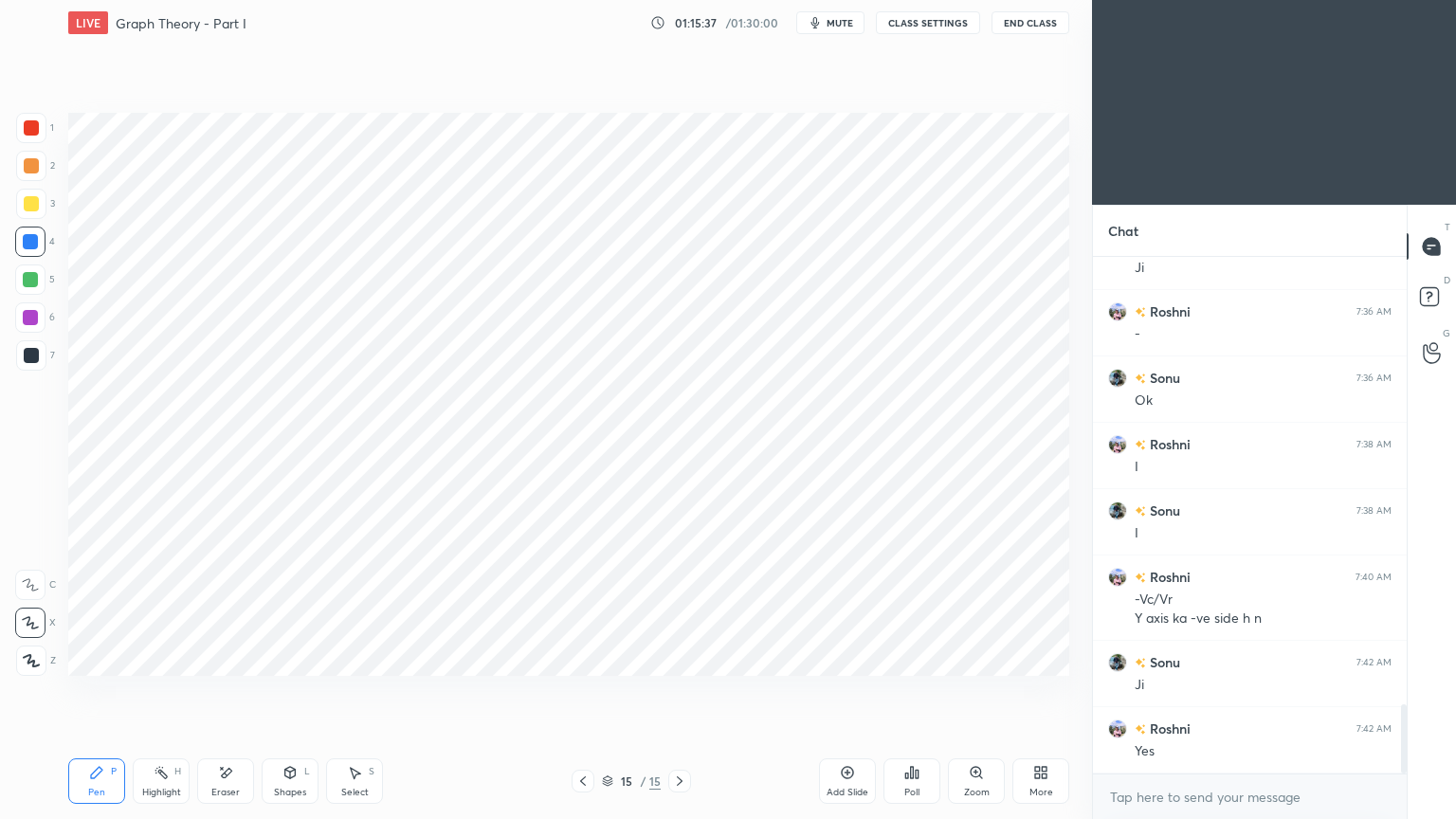 click at bounding box center (31, 355) 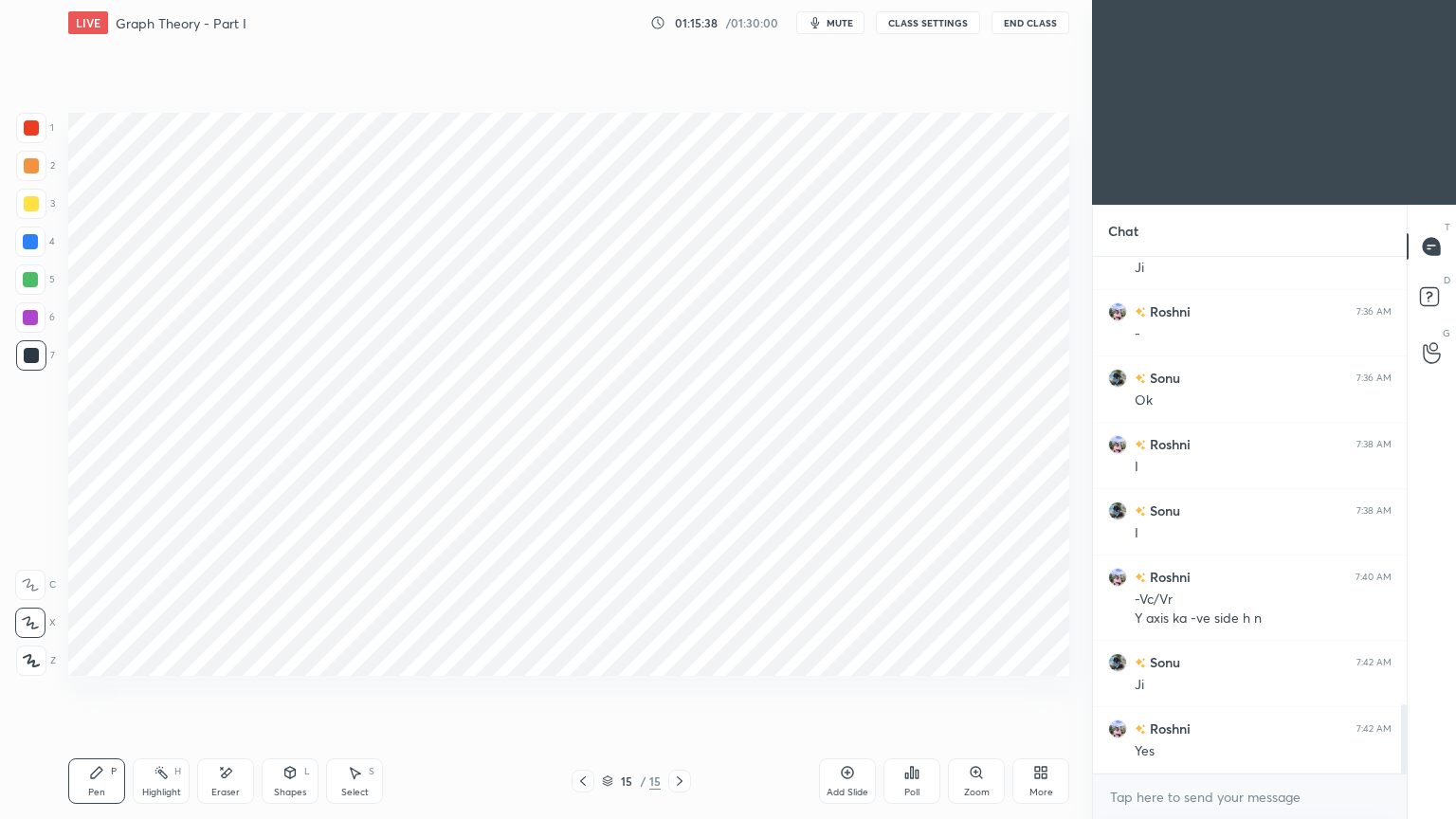 click on "Pen" at bounding box center (97, 792) 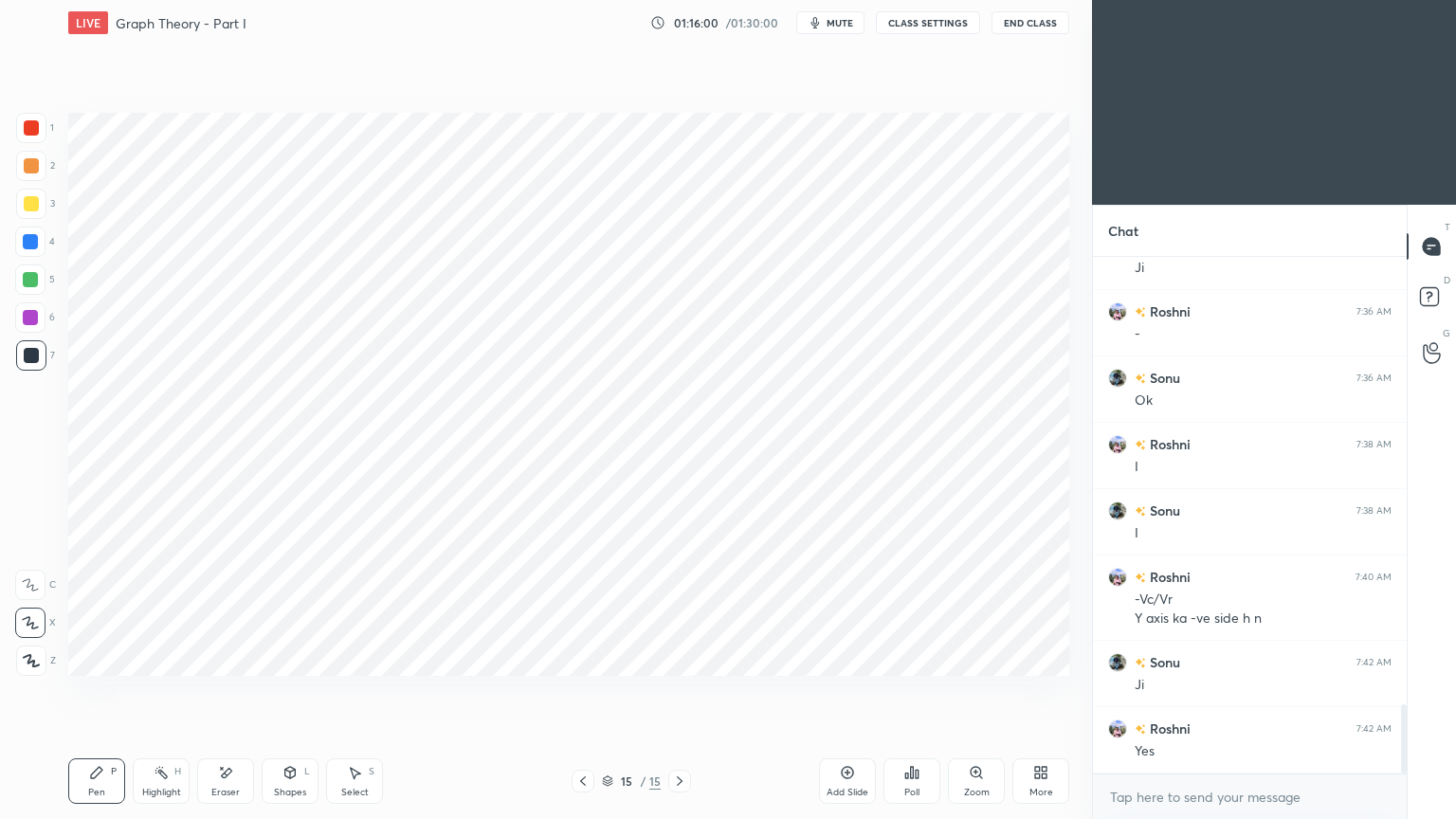 click at bounding box center (30, 242) 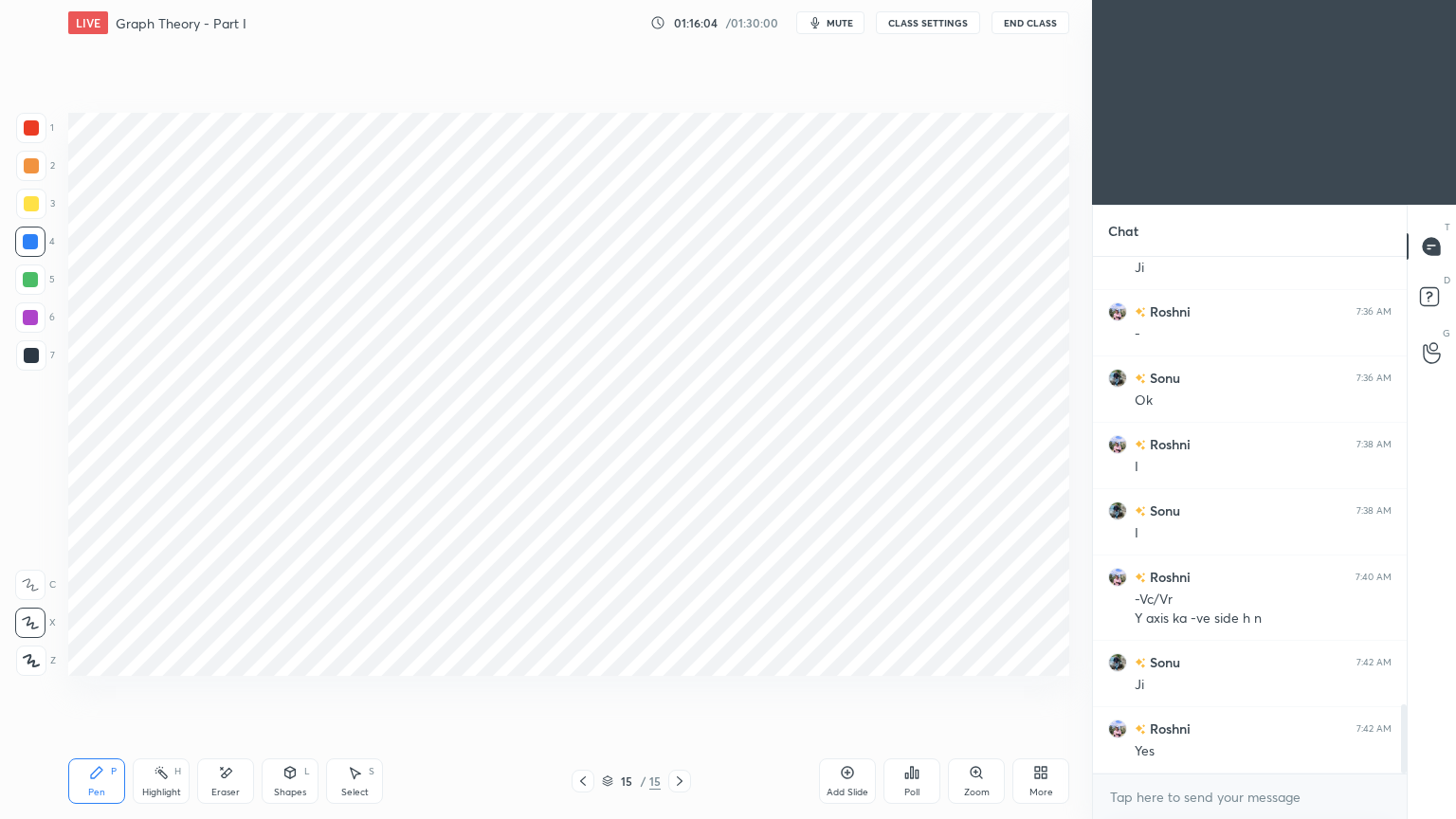 drag, startPoint x: 228, startPoint y: 785, endPoint x: 246, endPoint y: 767, distance: 25.455844 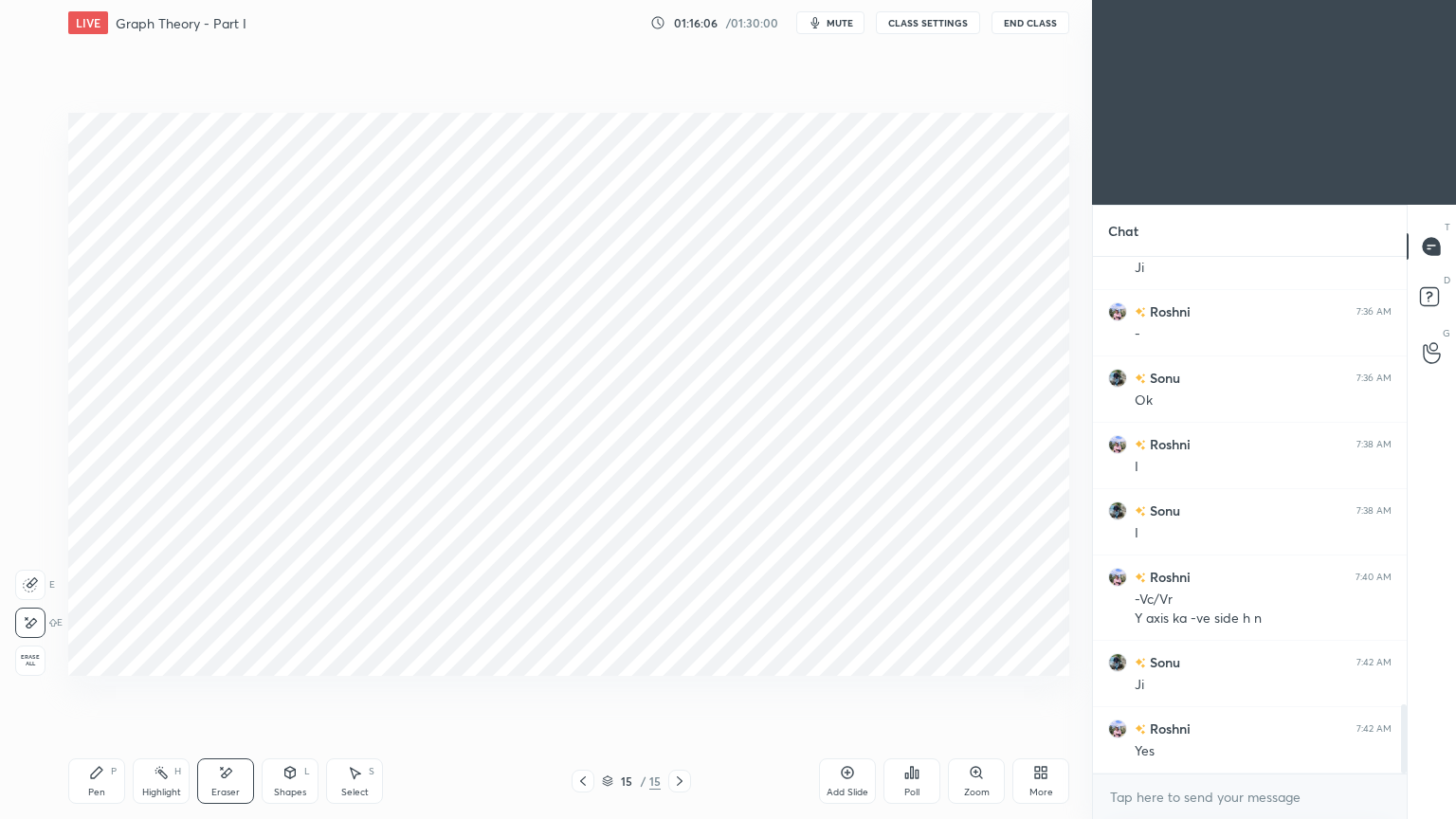 click on "Pen P" at bounding box center (97, 781) 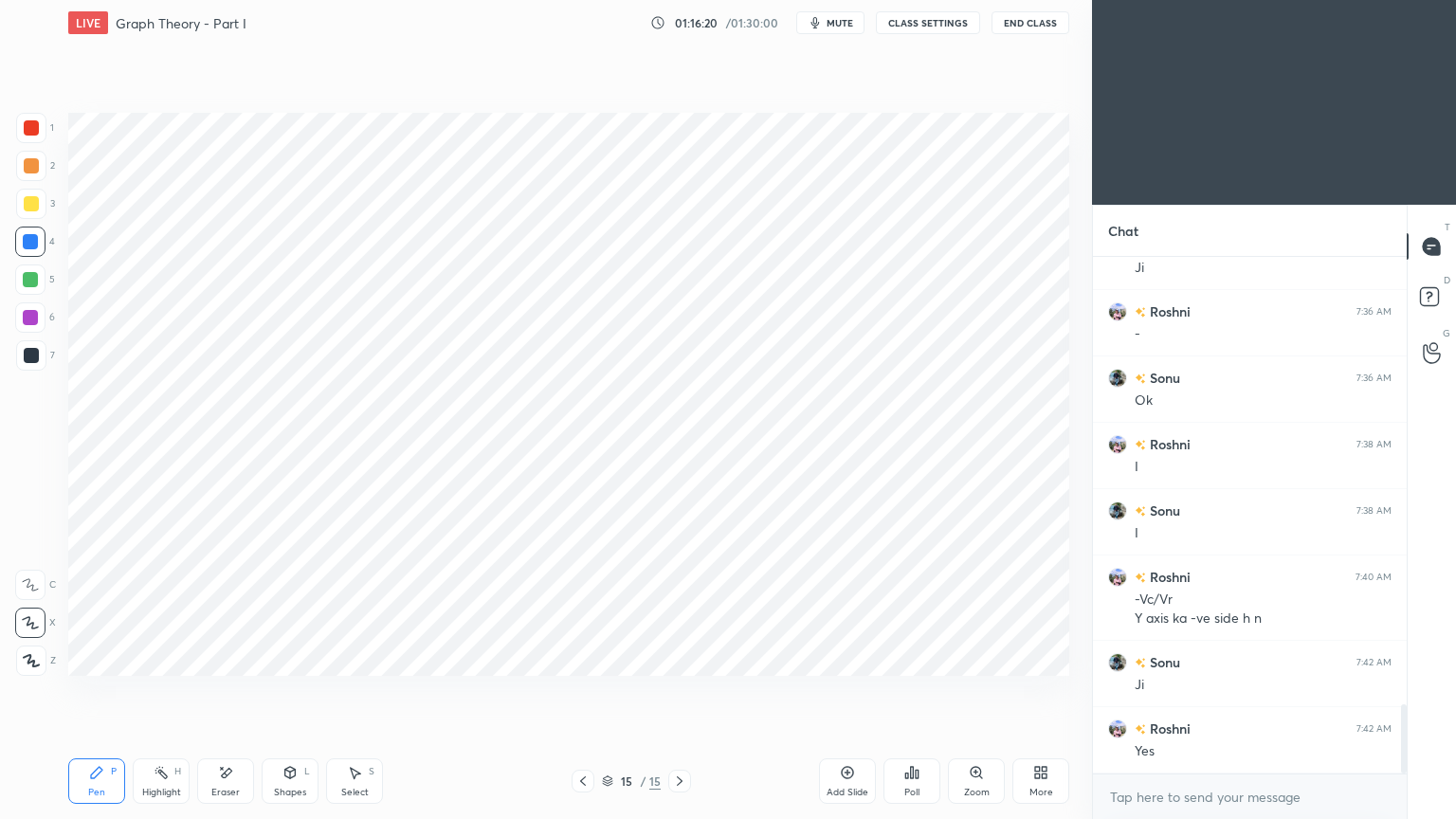 click at bounding box center (30, 318) 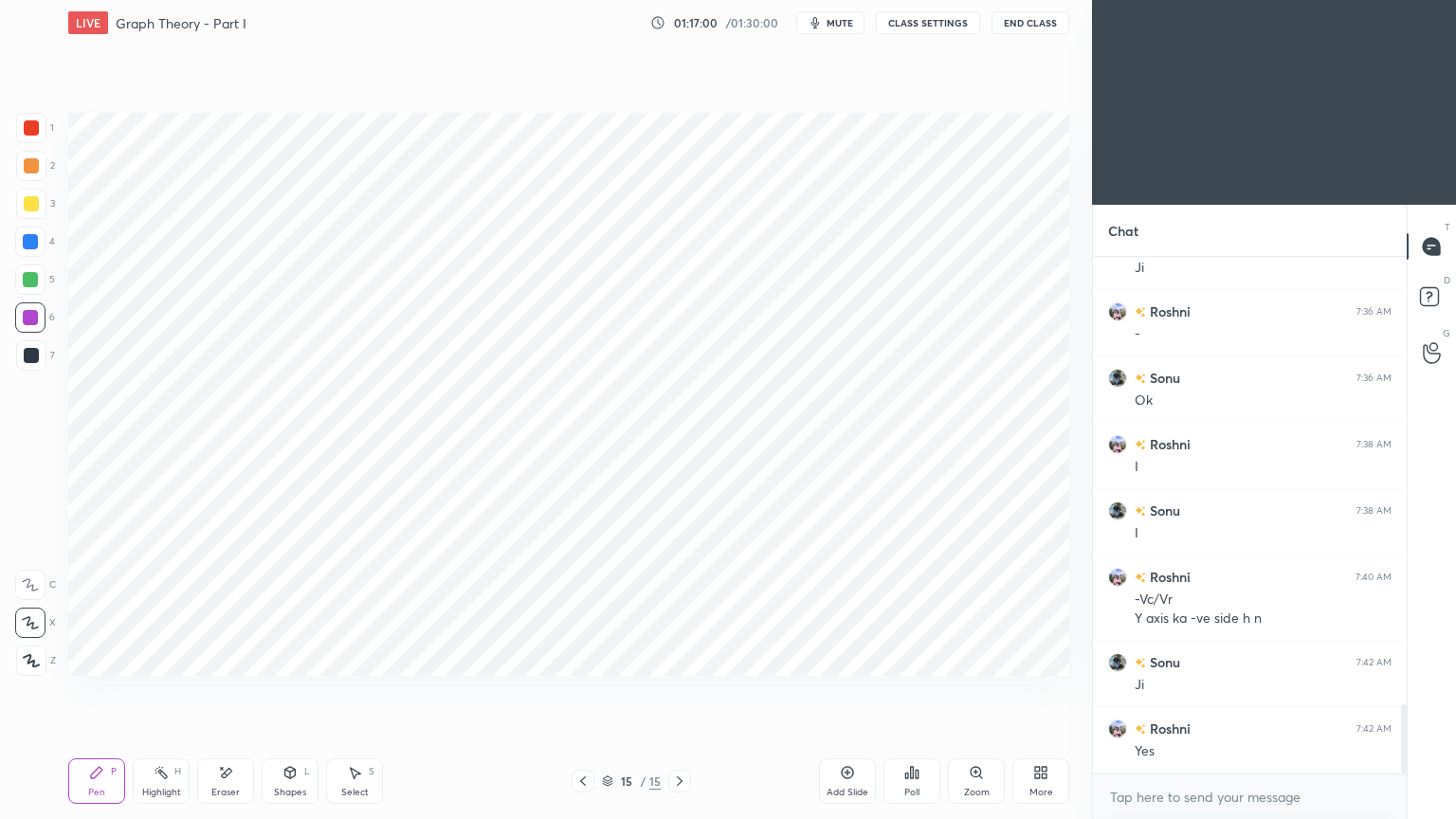 click at bounding box center (31, 355) 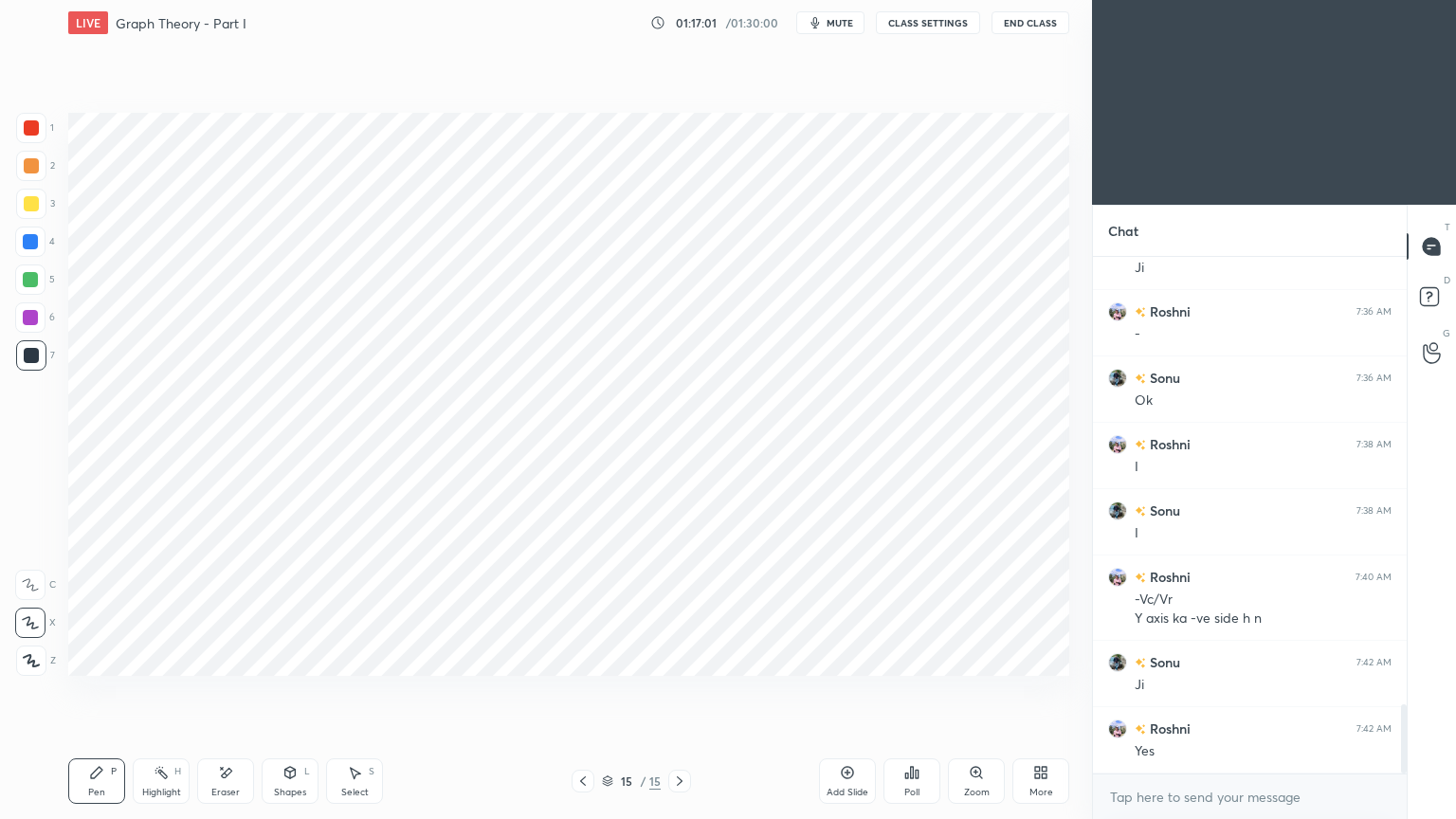 click on "Shapes L" at bounding box center (290, 781) 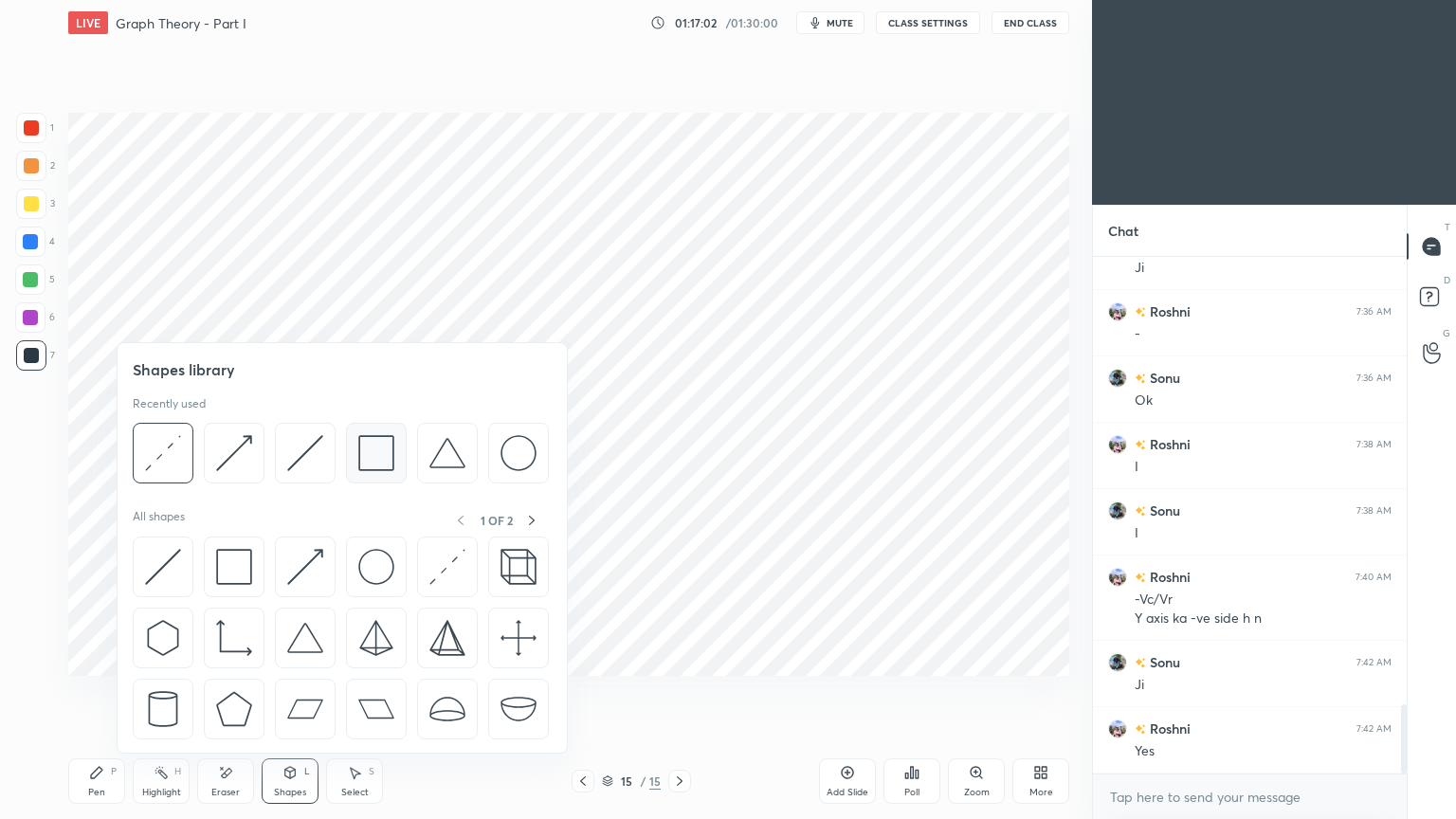 click at bounding box center (376, 453) 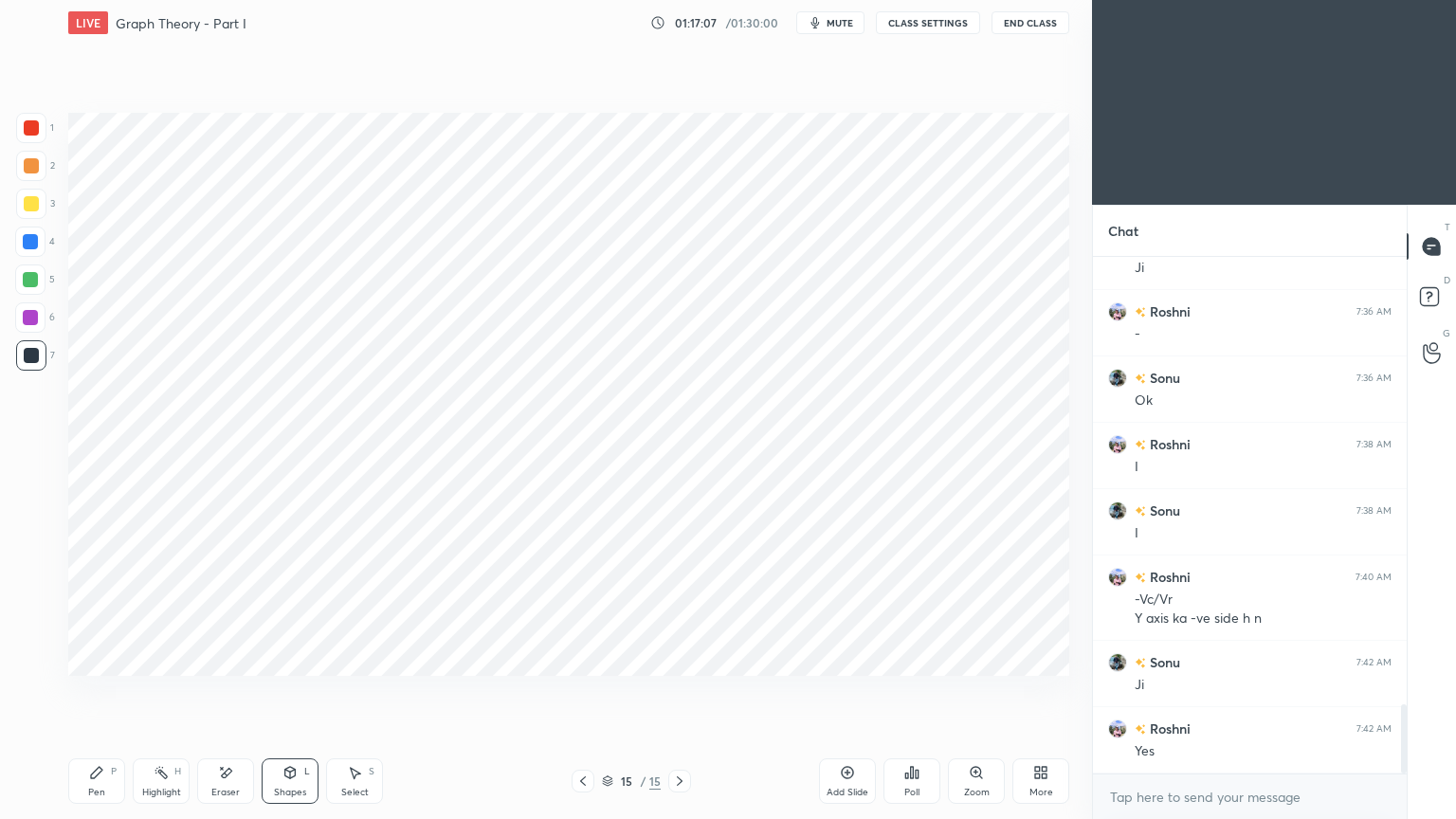 click at bounding box center [30, 242] 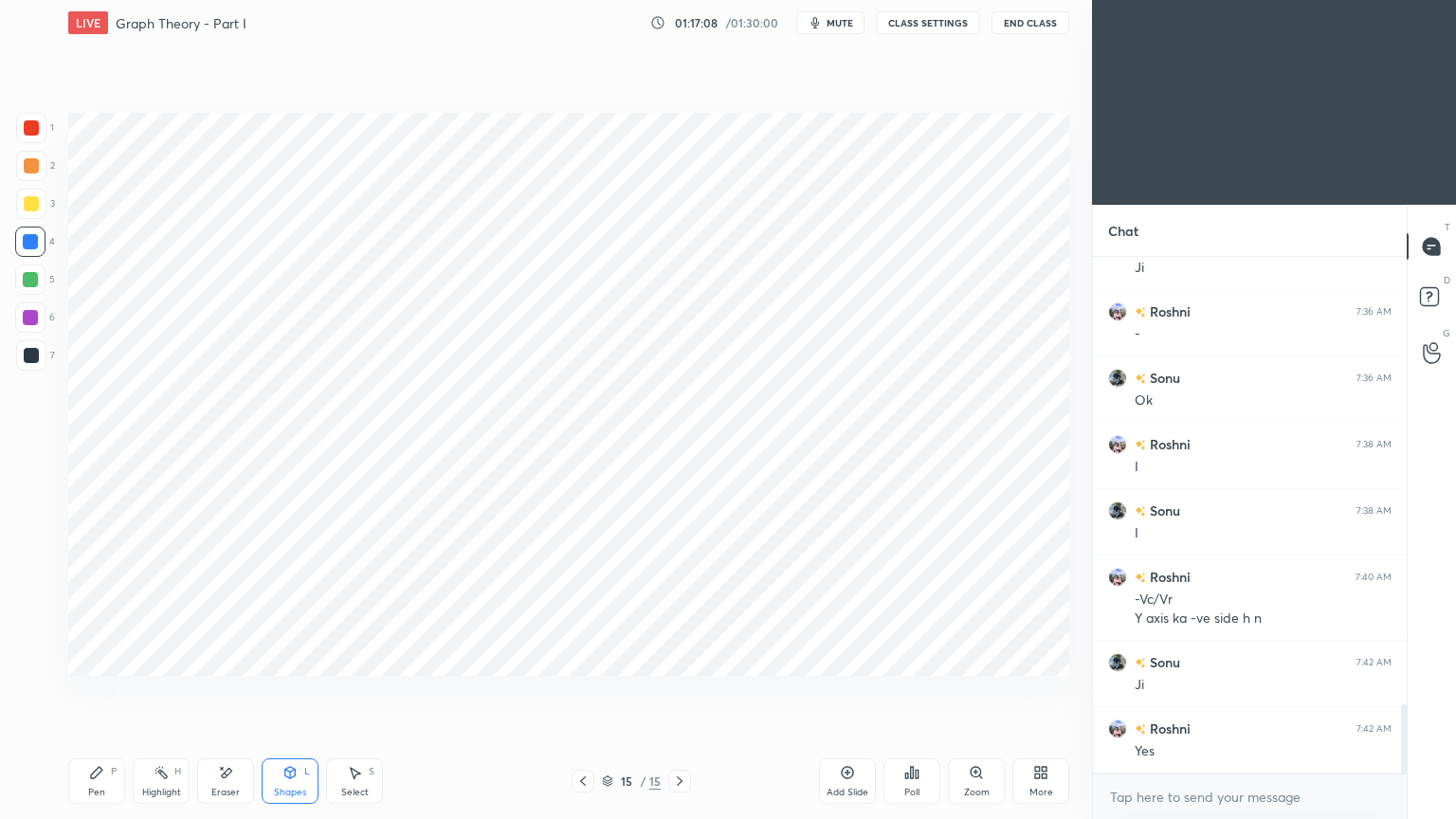 click on "Pen" at bounding box center (97, 792) 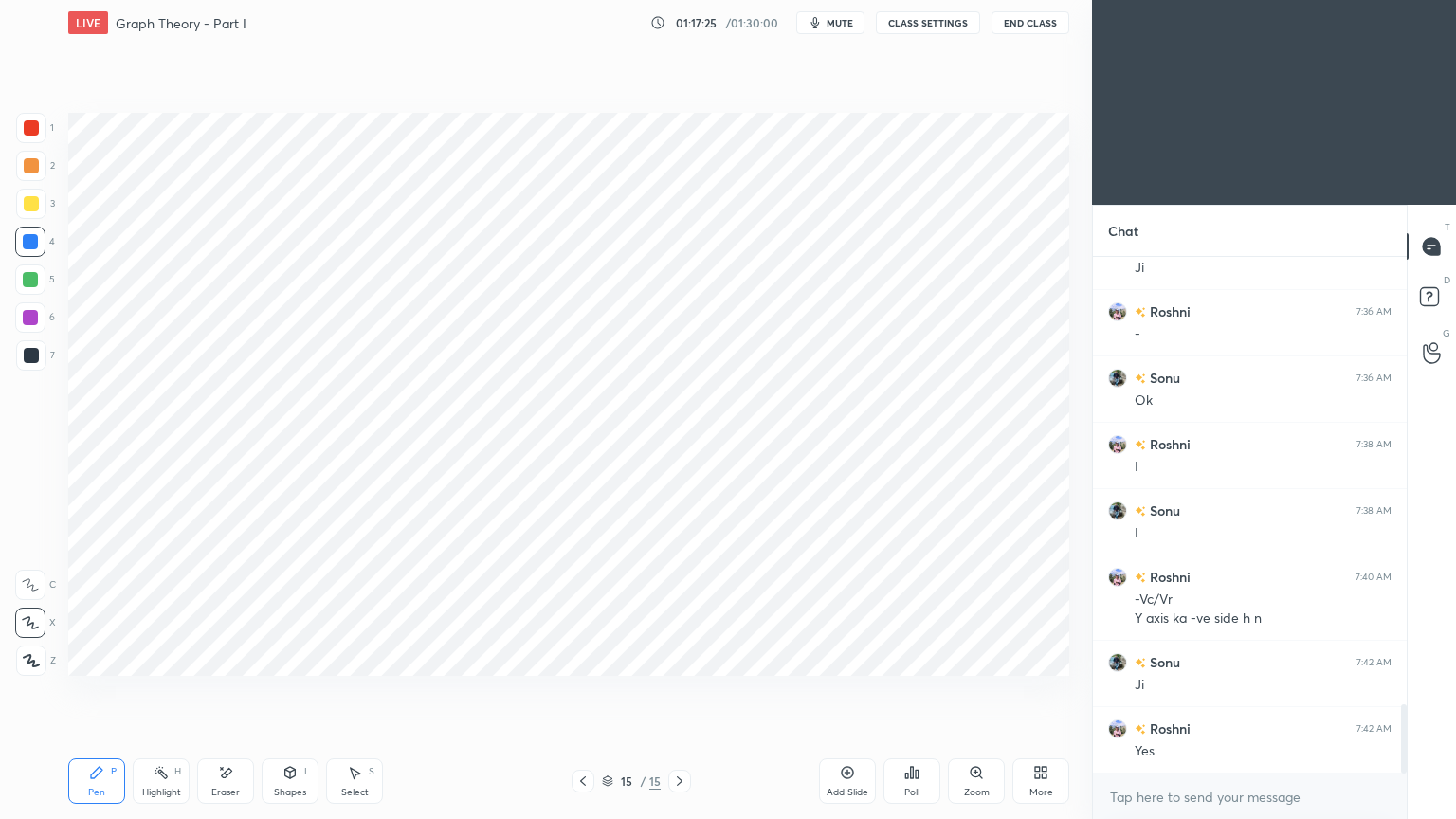 click at bounding box center (30, 318) 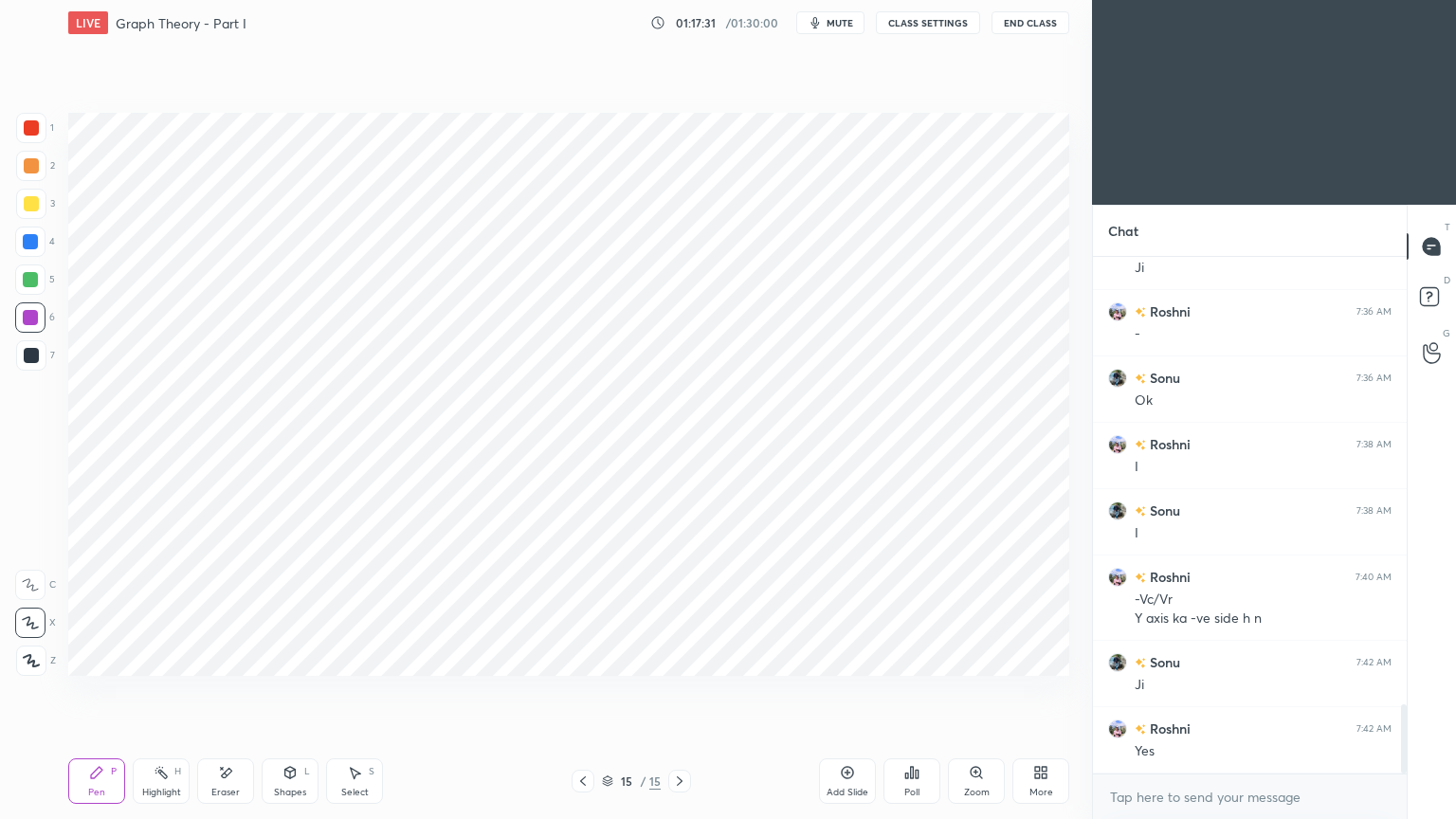 click on "Eraser" at bounding box center [226, 781] 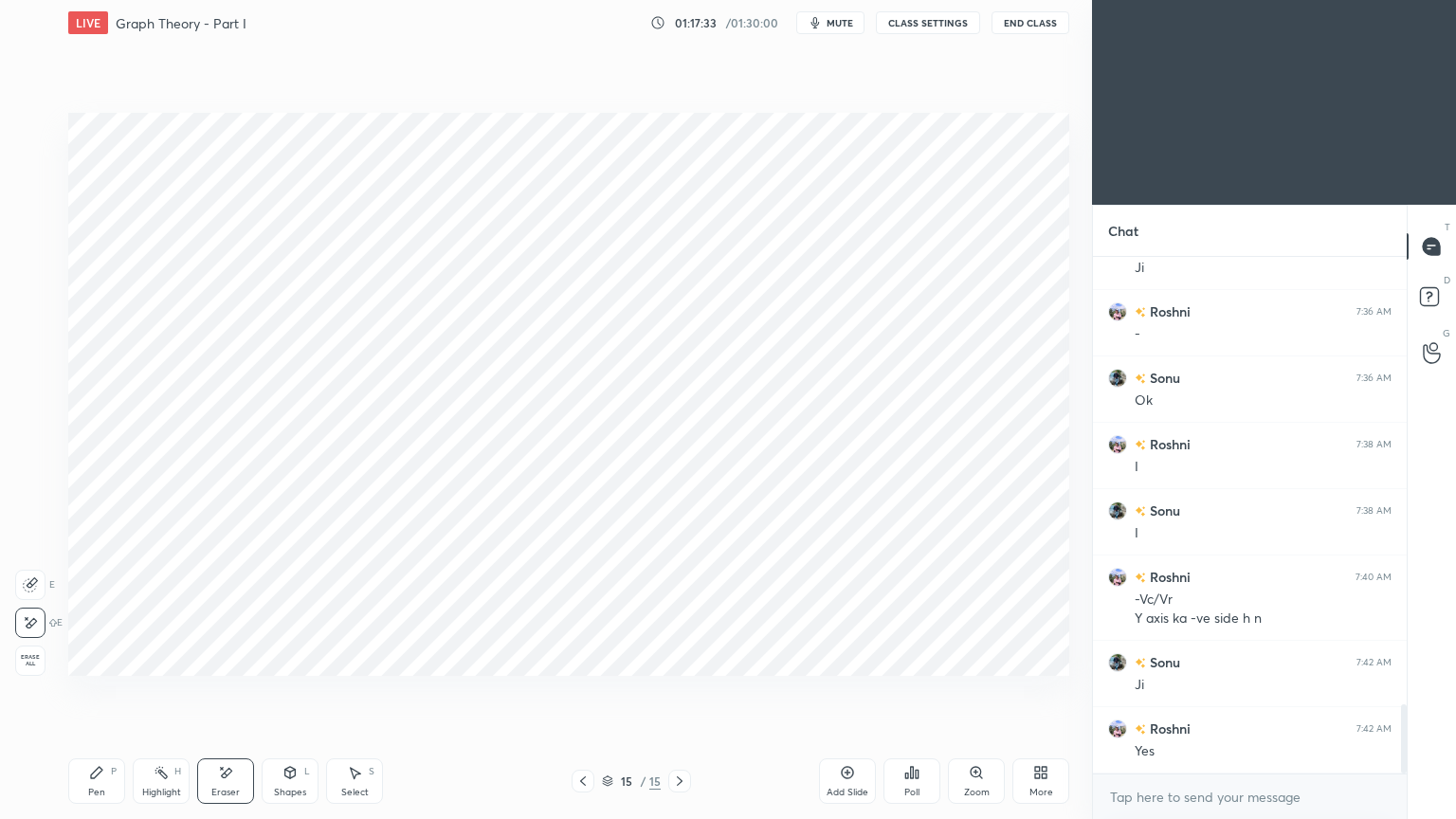 click on "Pen P" at bounding box center (97, 781) 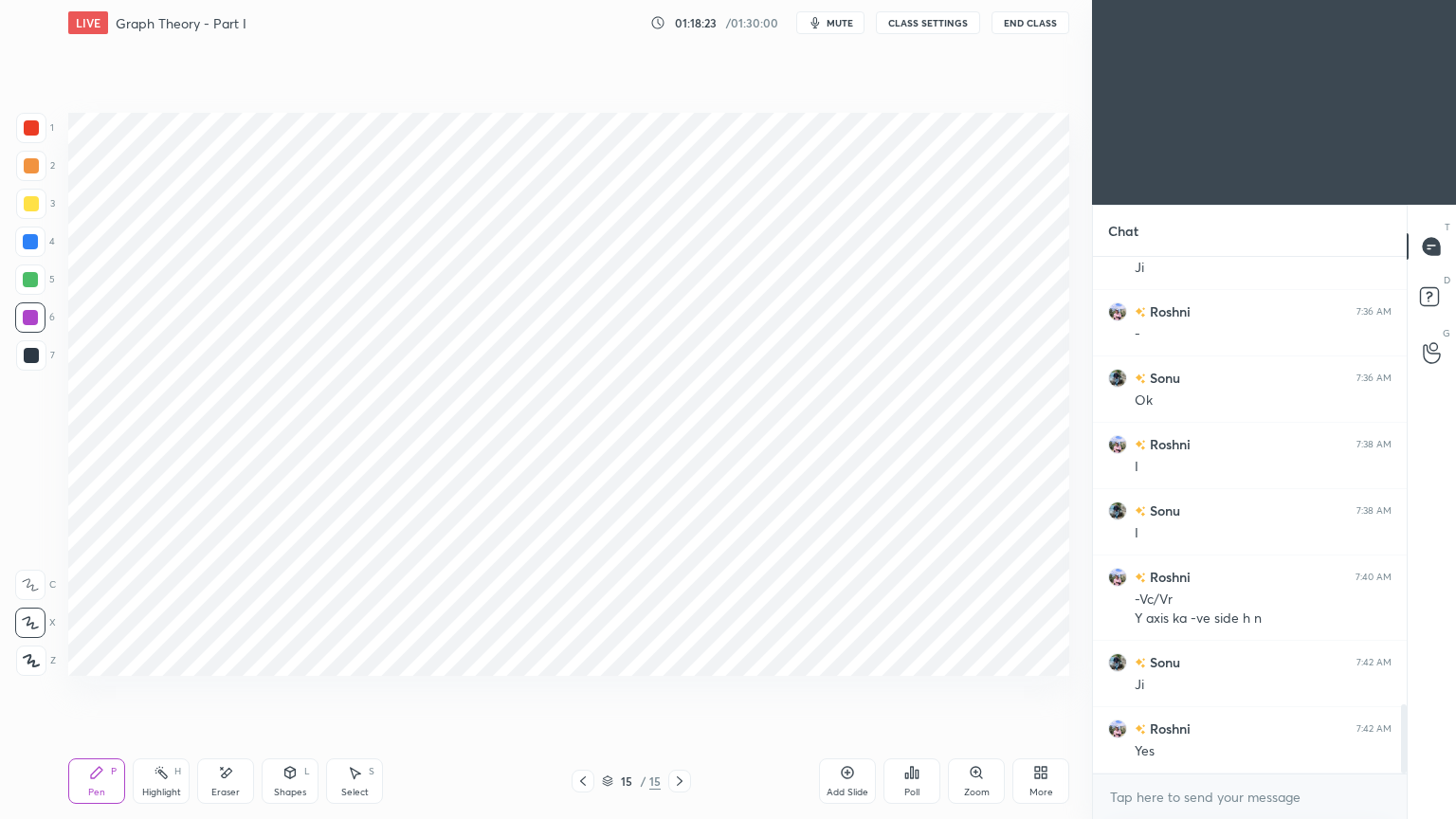 click at bounding box center (31, 355) 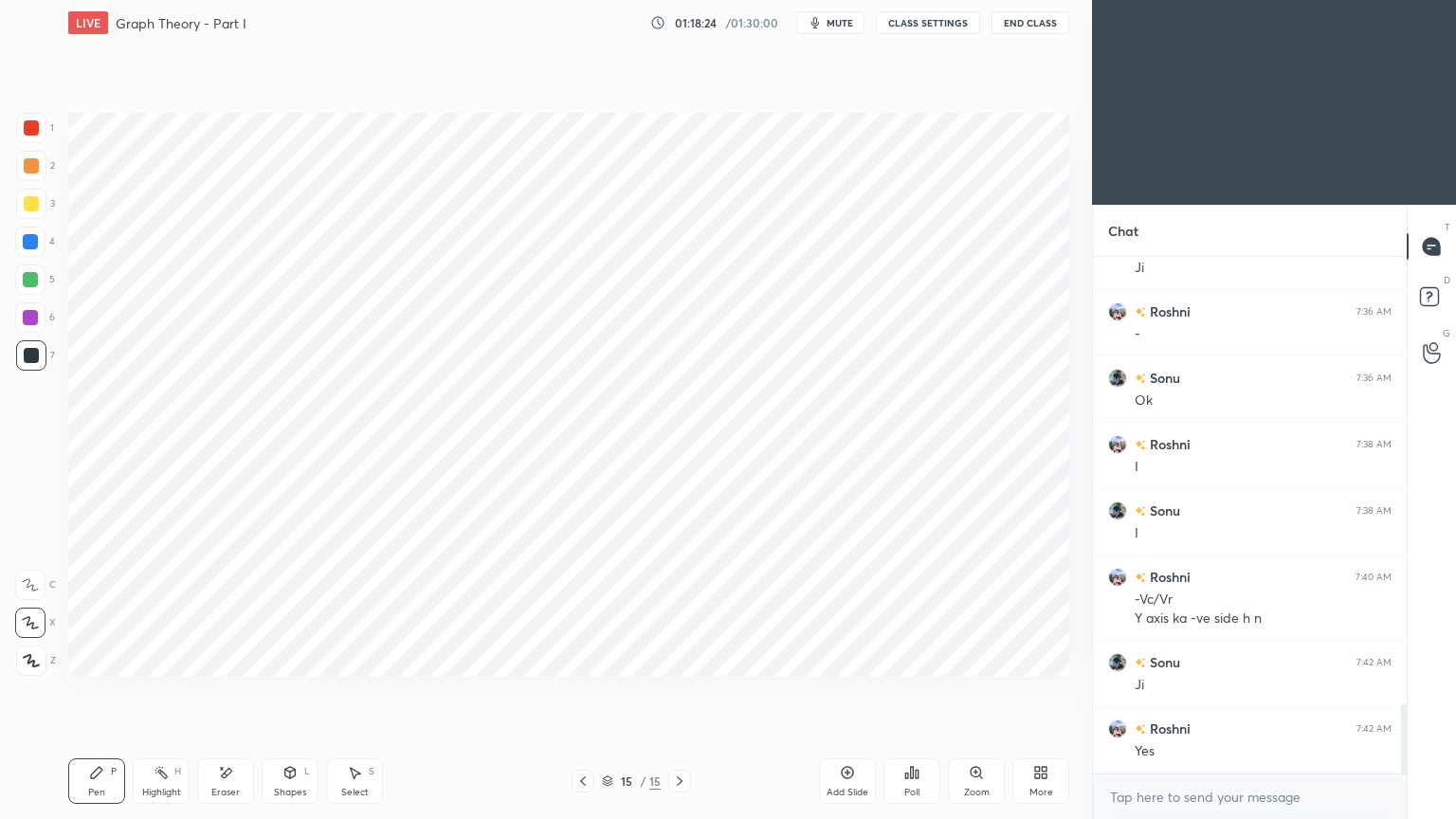click on "Shapes L" at bounding box center [290, 781] 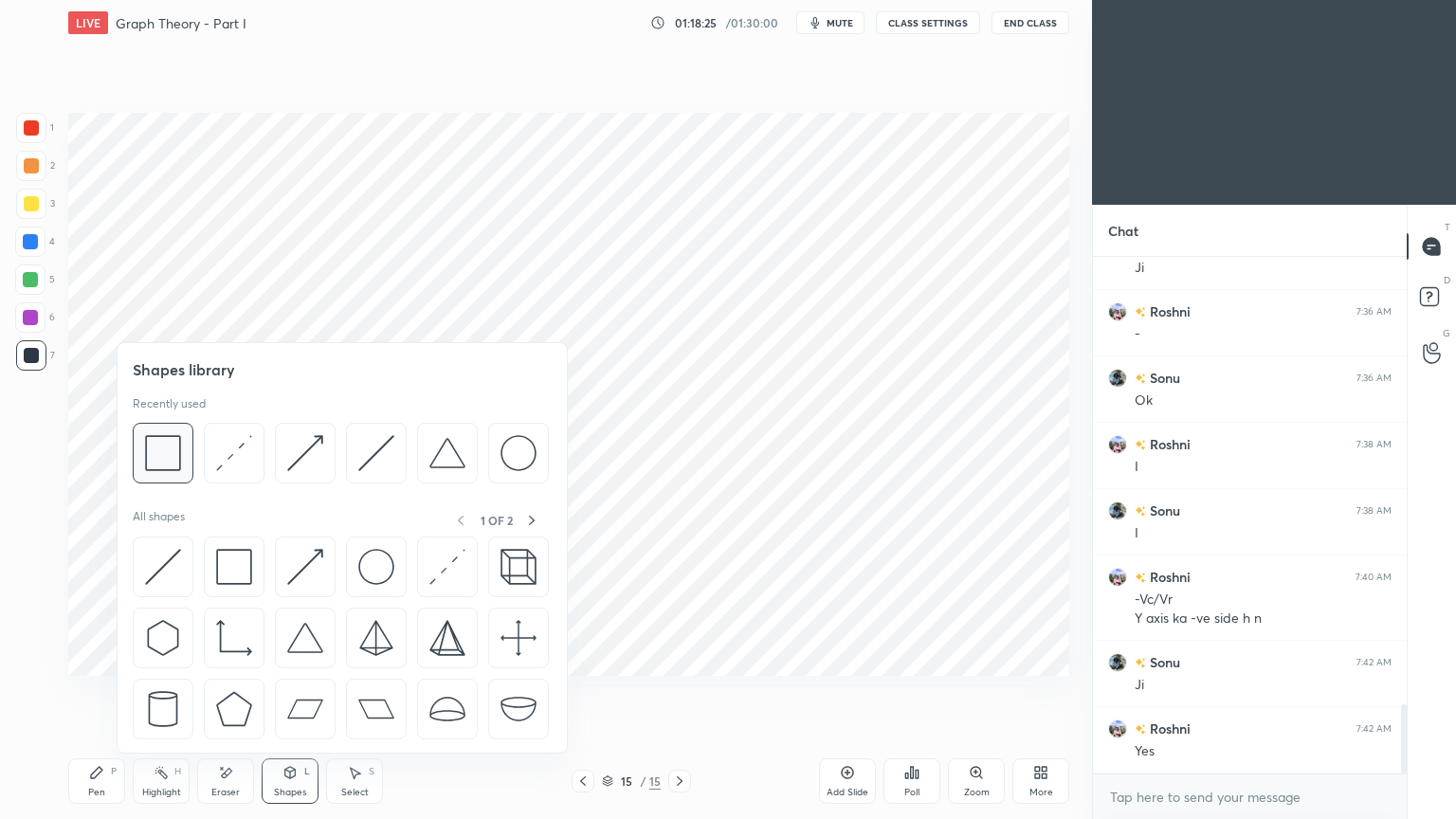 click at bounding box center (163, 453) 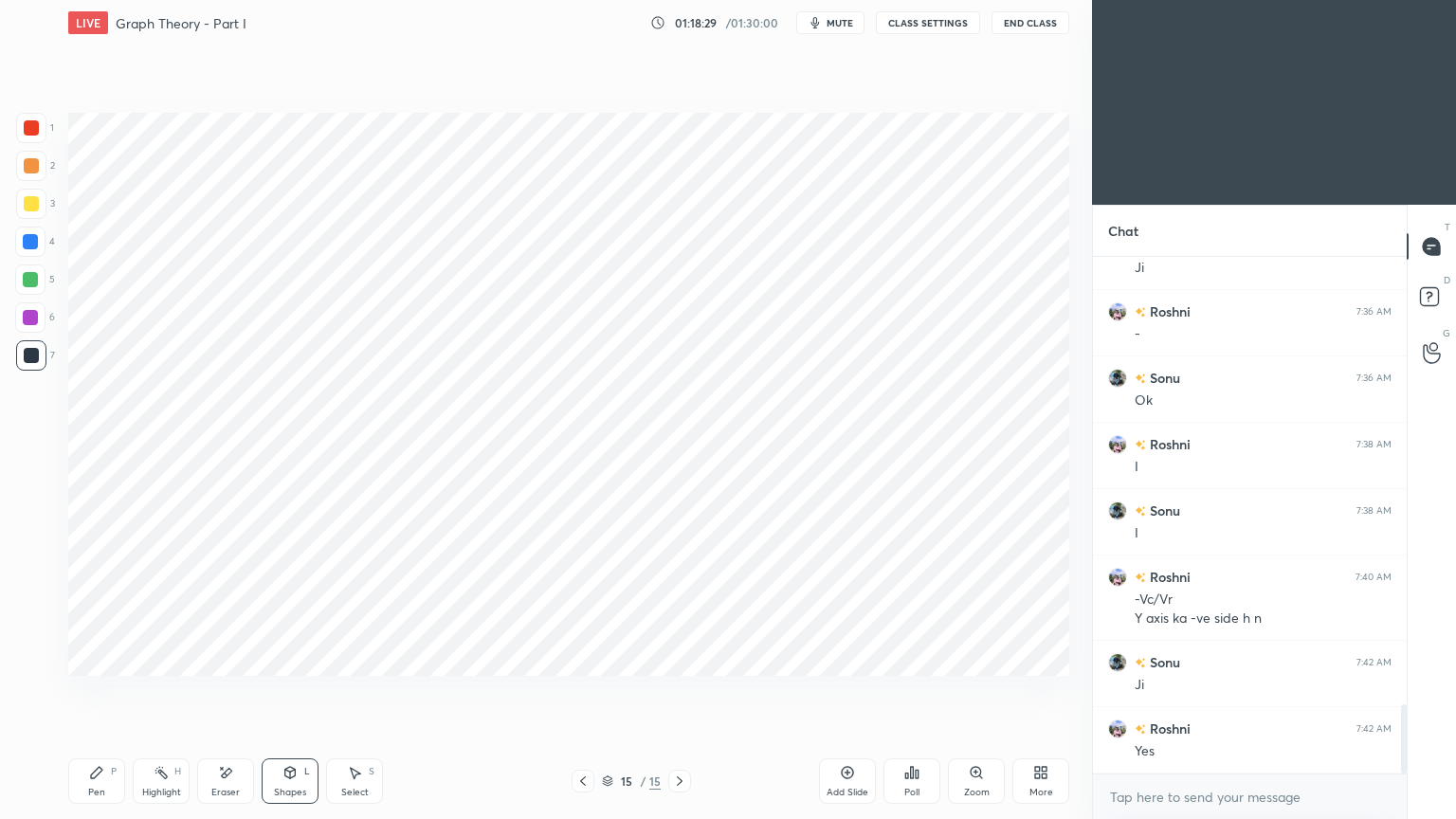 click on "Pen P" at bounding box center [97, 781] 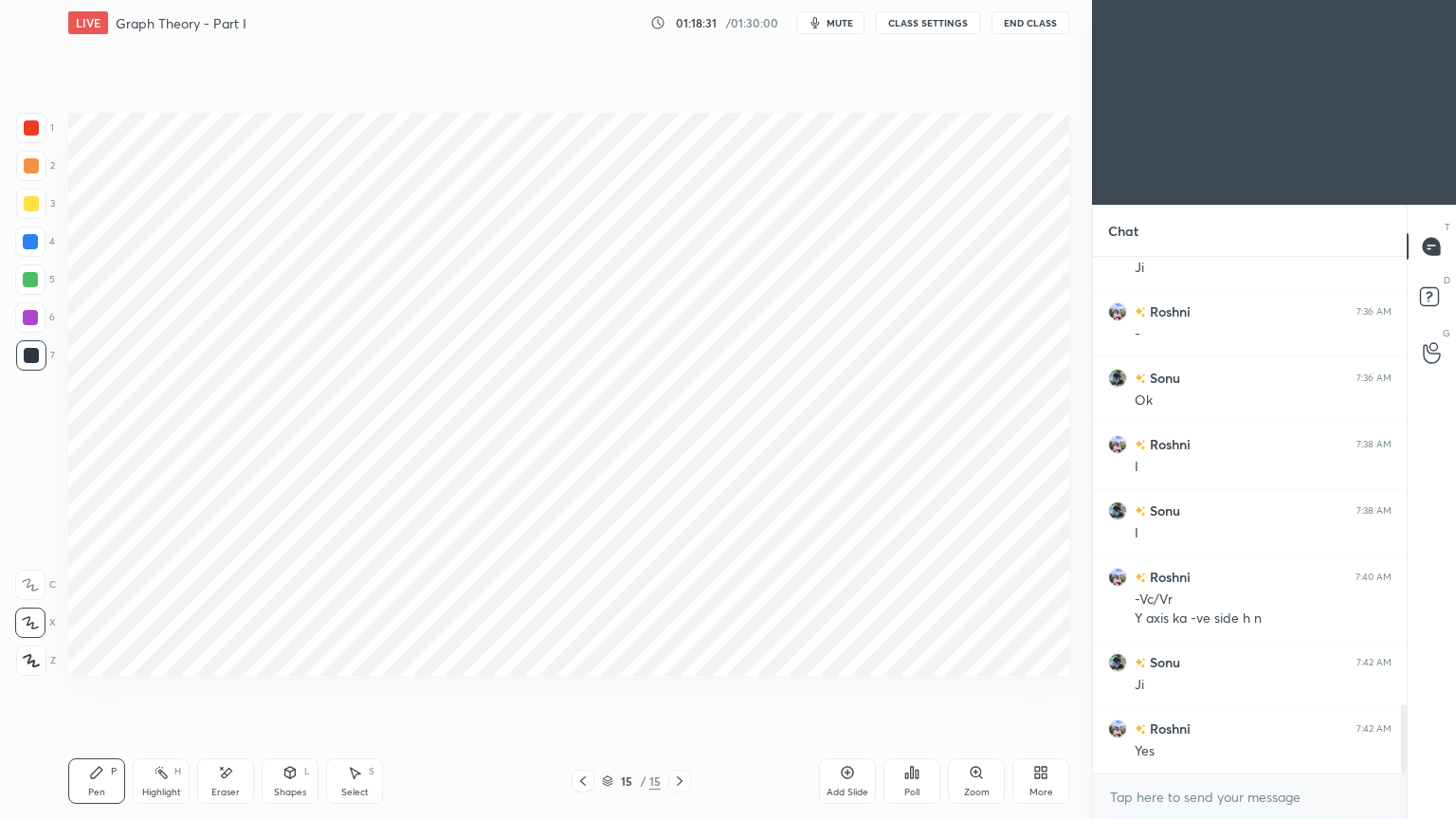 click at bounding box center [31, 128] 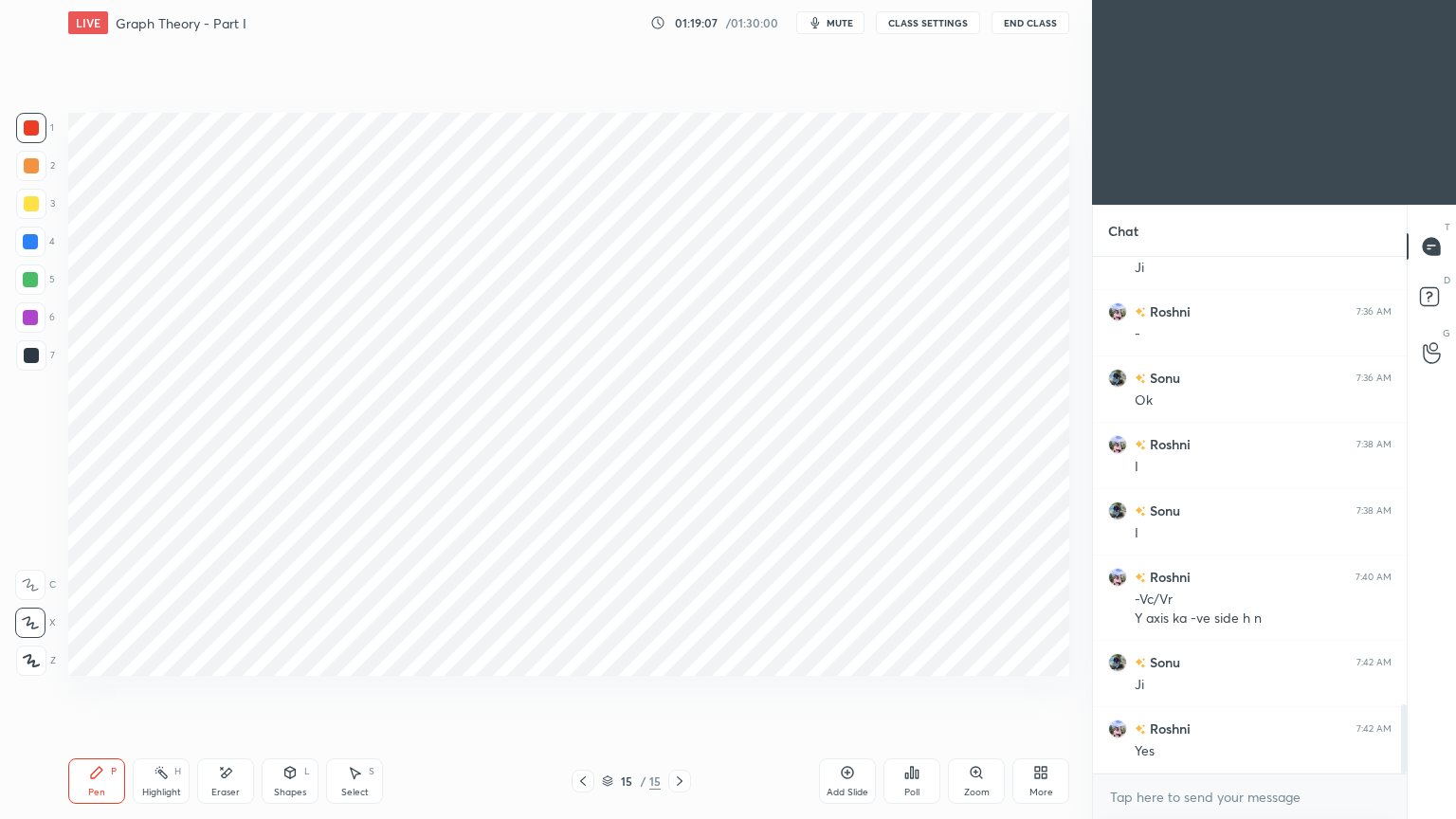 click on "Add Slide" at bounding box center (847, 781) 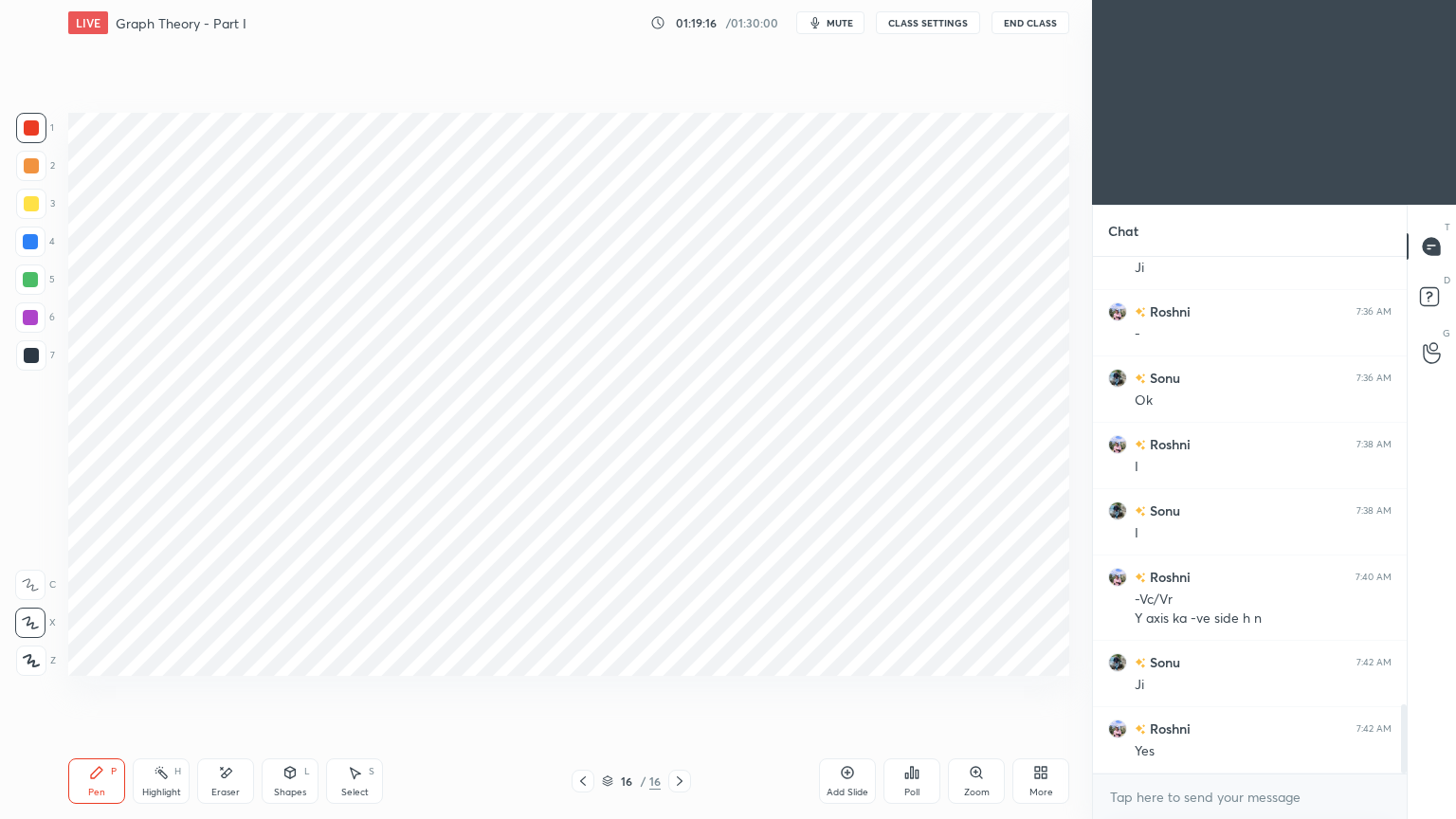 click at bounding box center [30, 318] 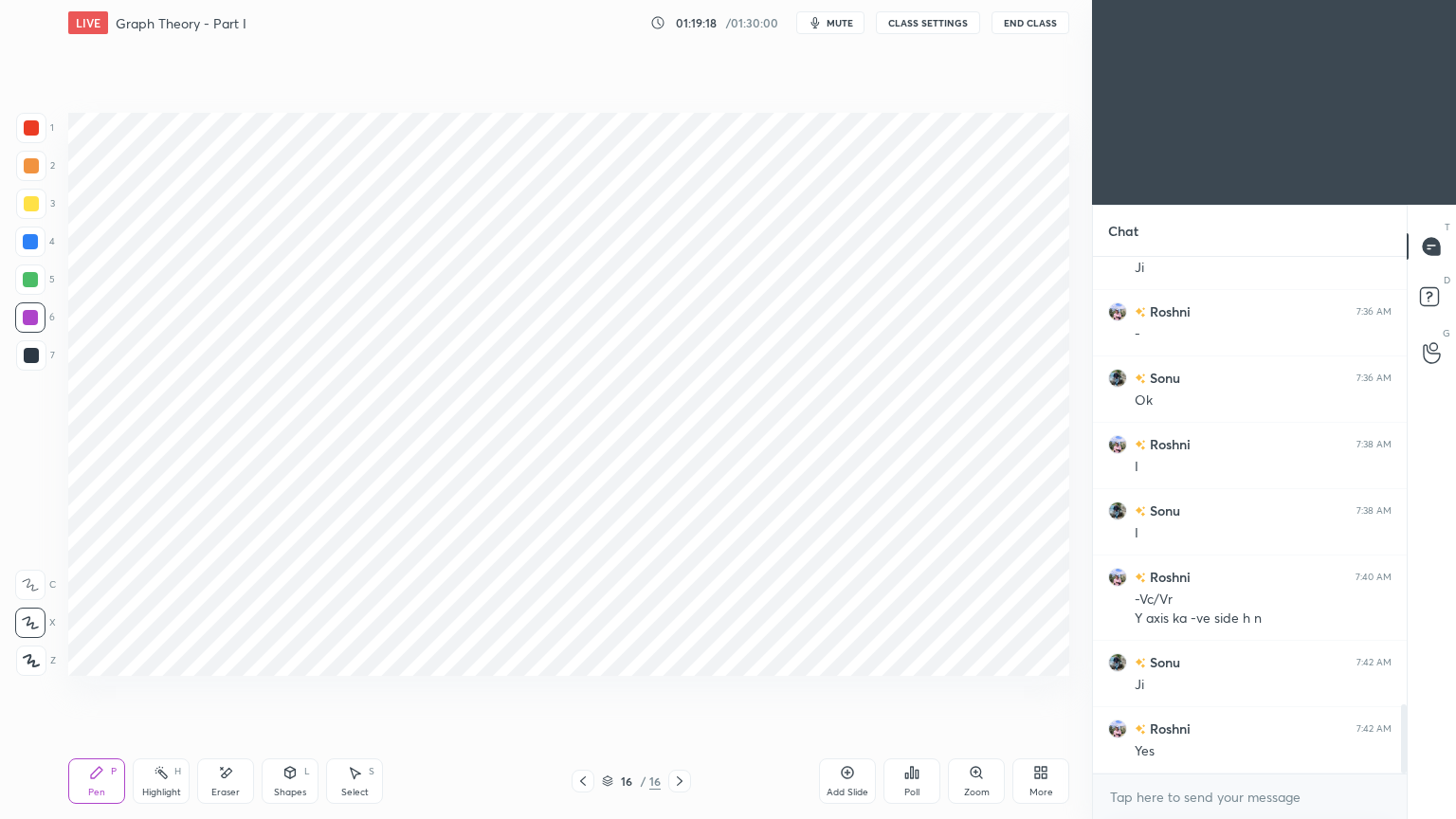 click on "Shapes L" at bounding box center [290, 781] 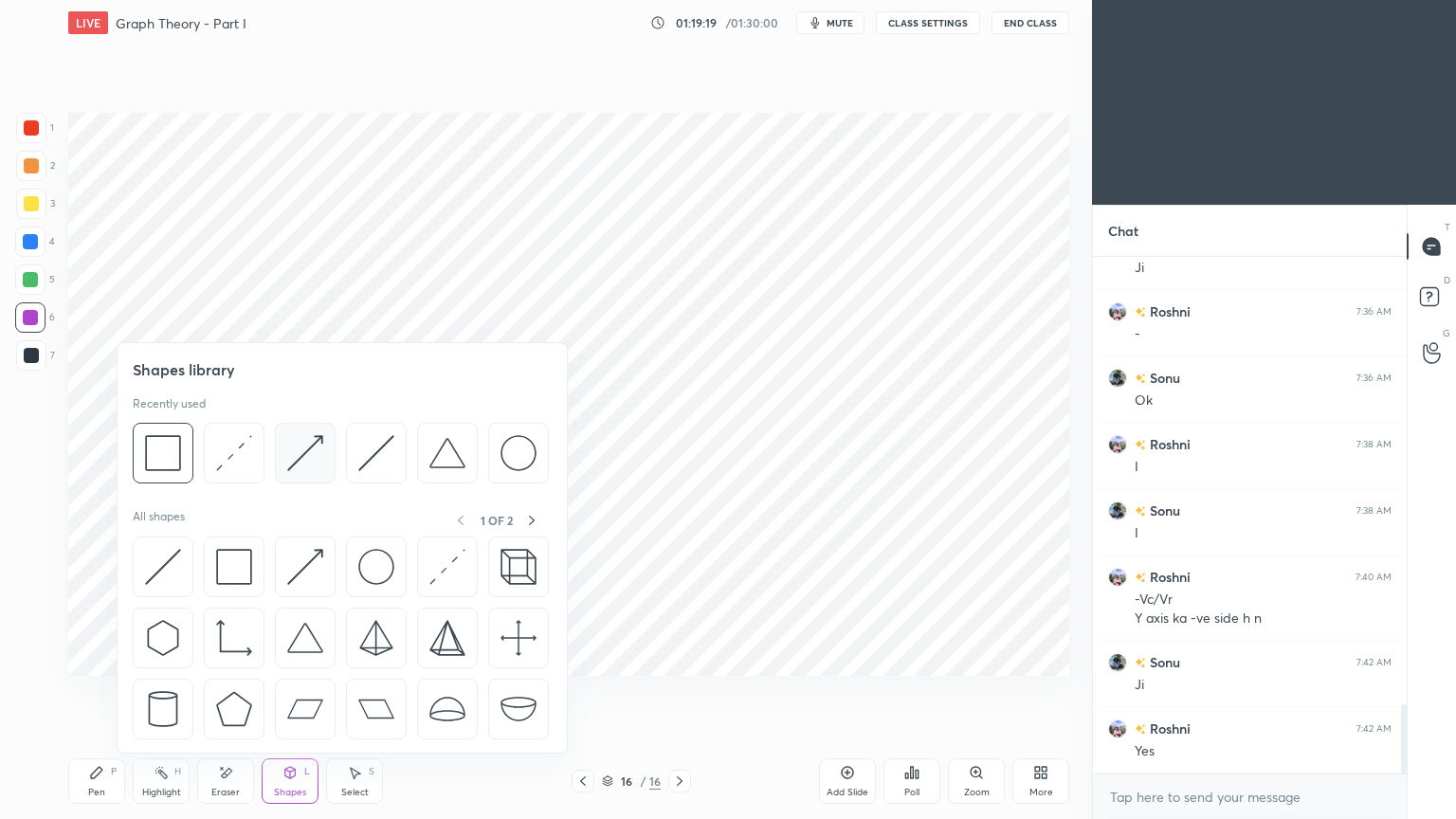 click at bounding box center (305, 453) 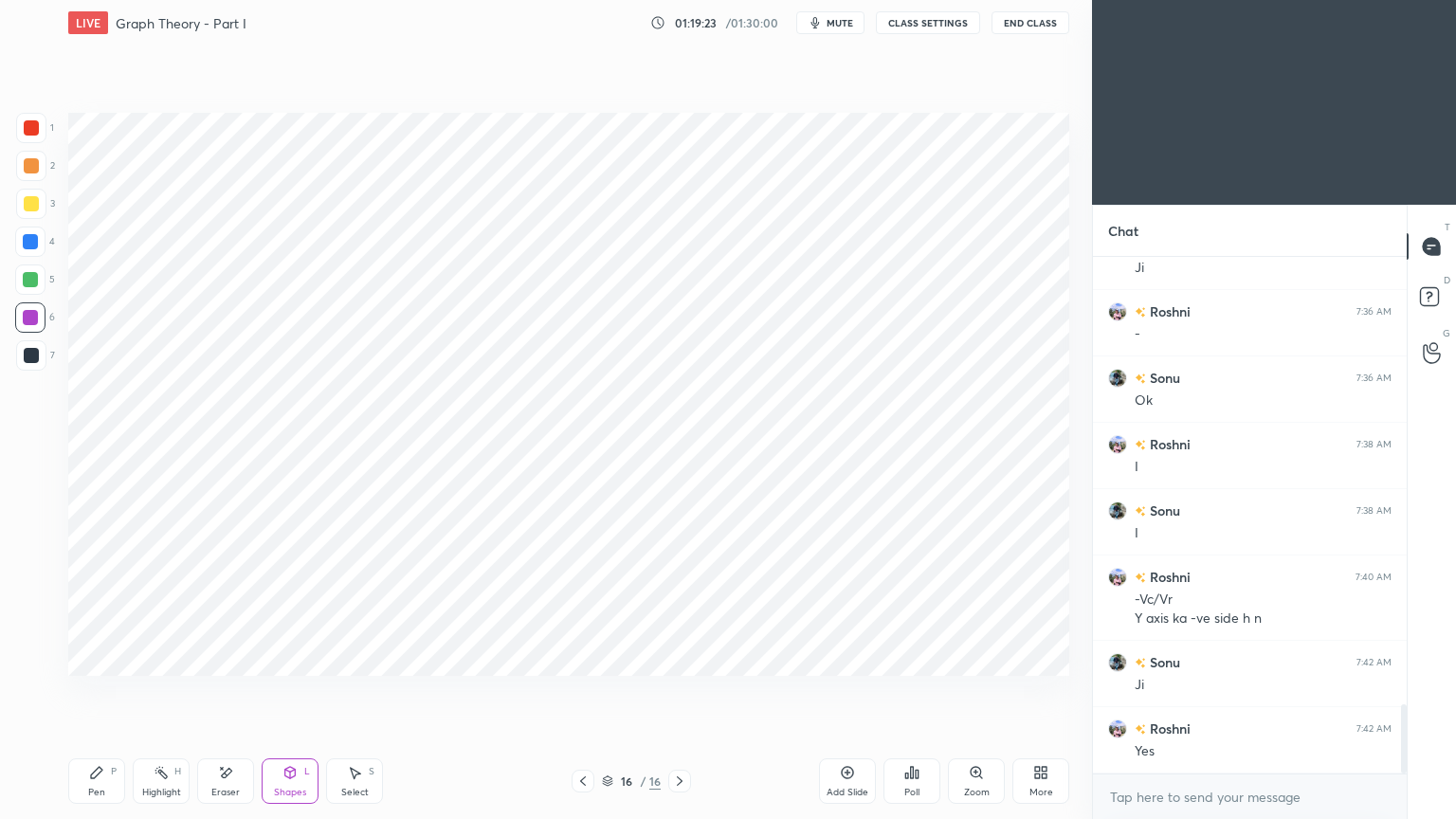 click at bounding box center (31, 355) 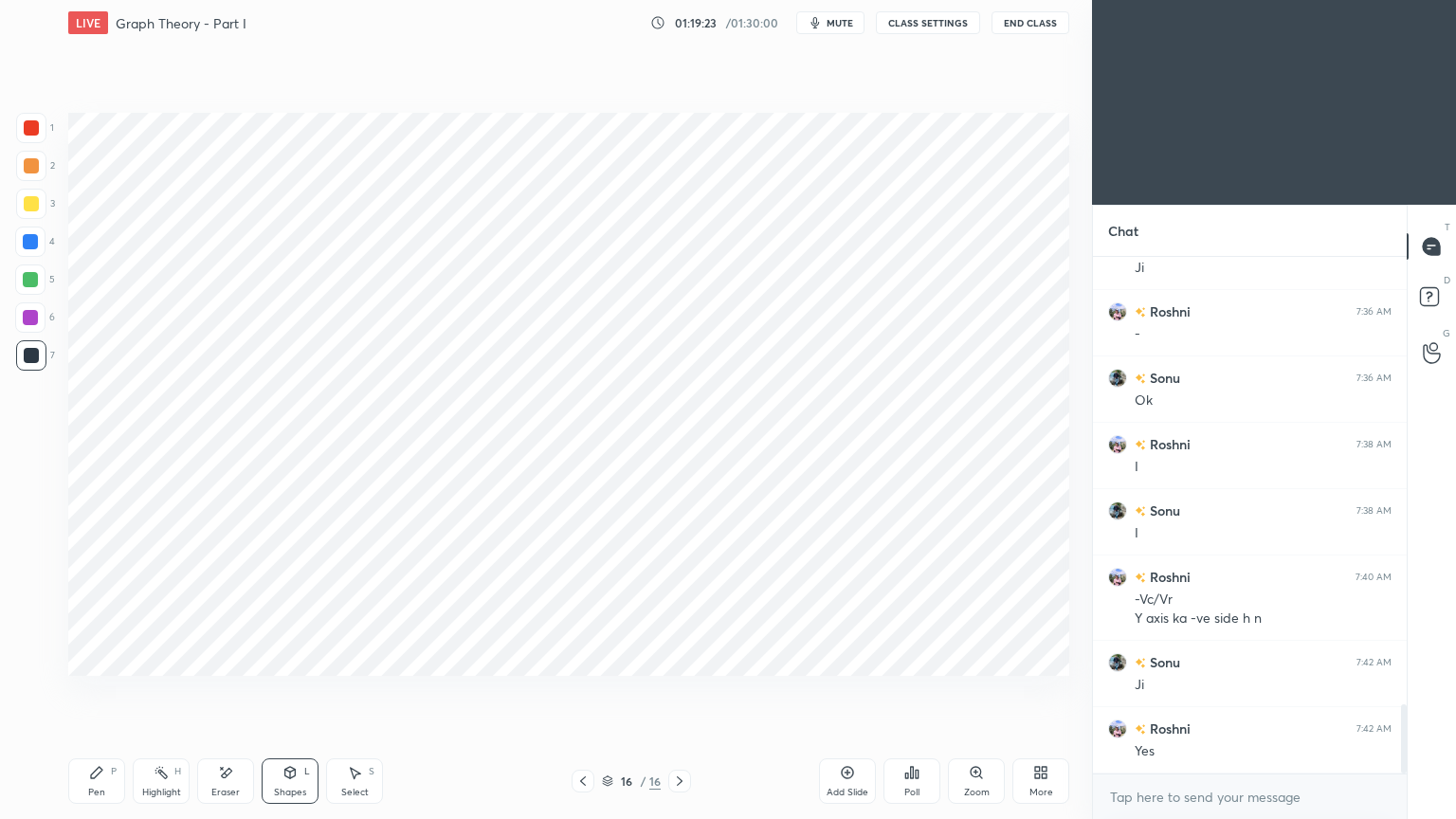 click 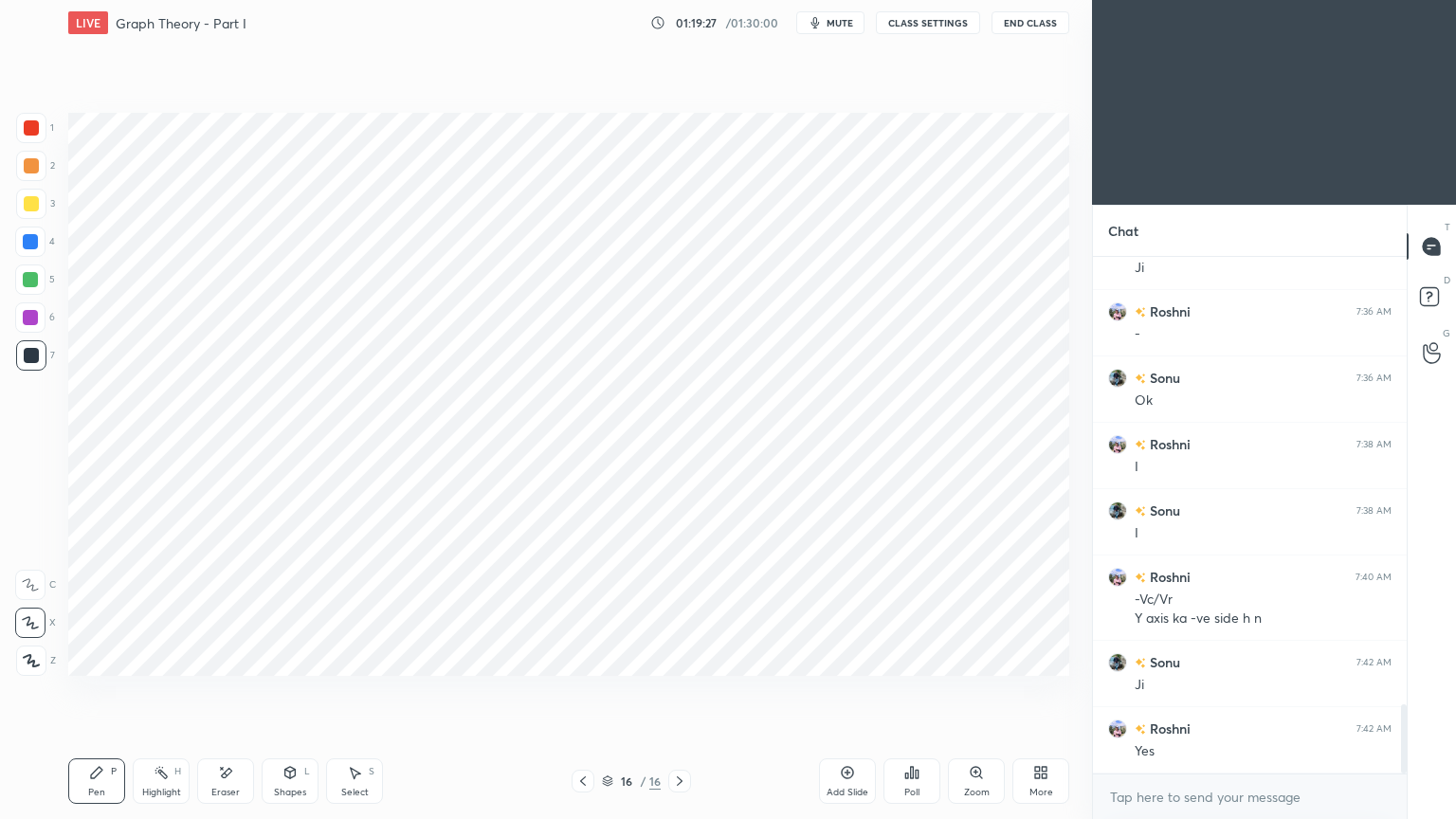 click on "Shapes" at bounding box center [290, 792] 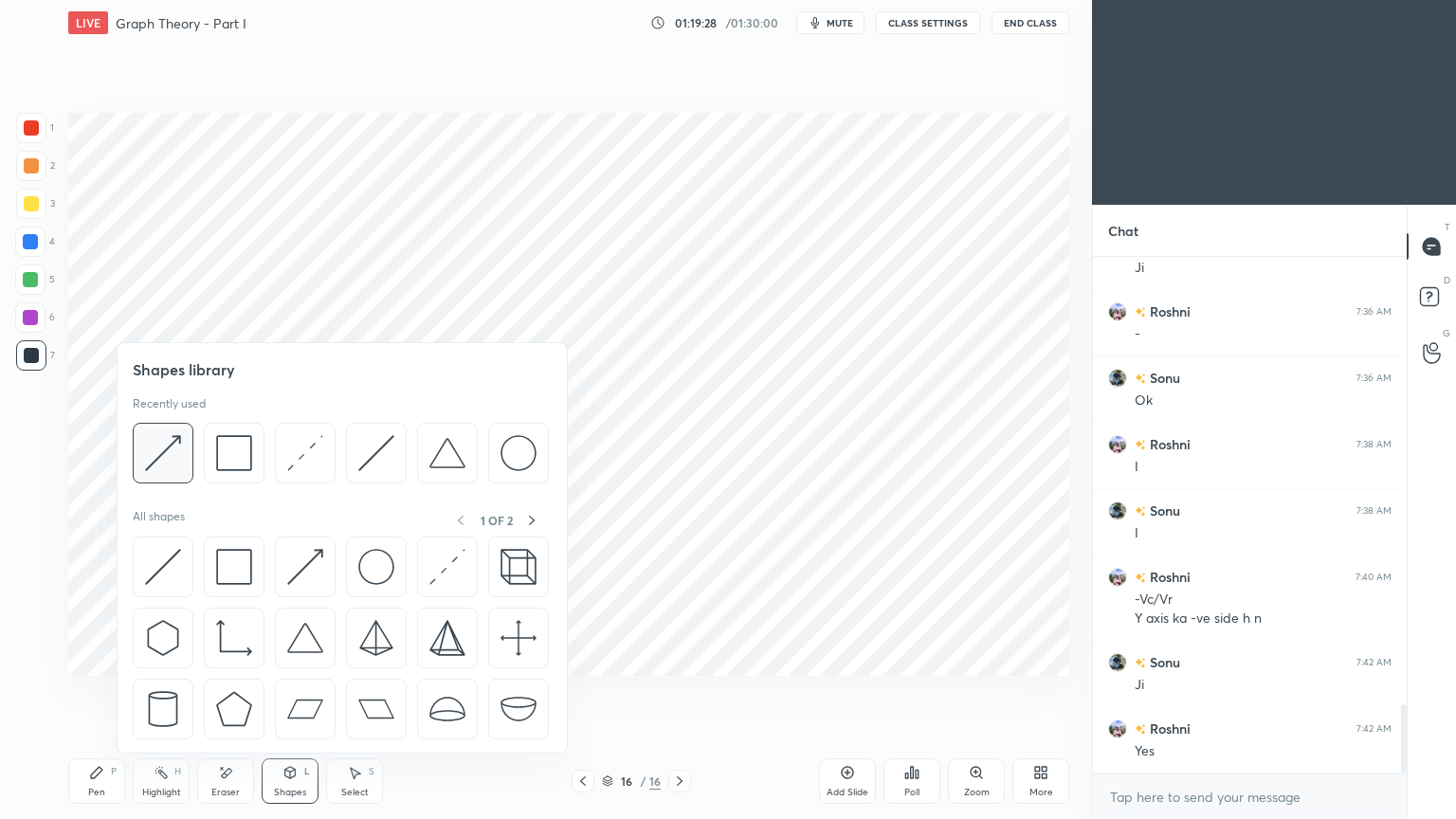 click at bounding box center (163, 453) 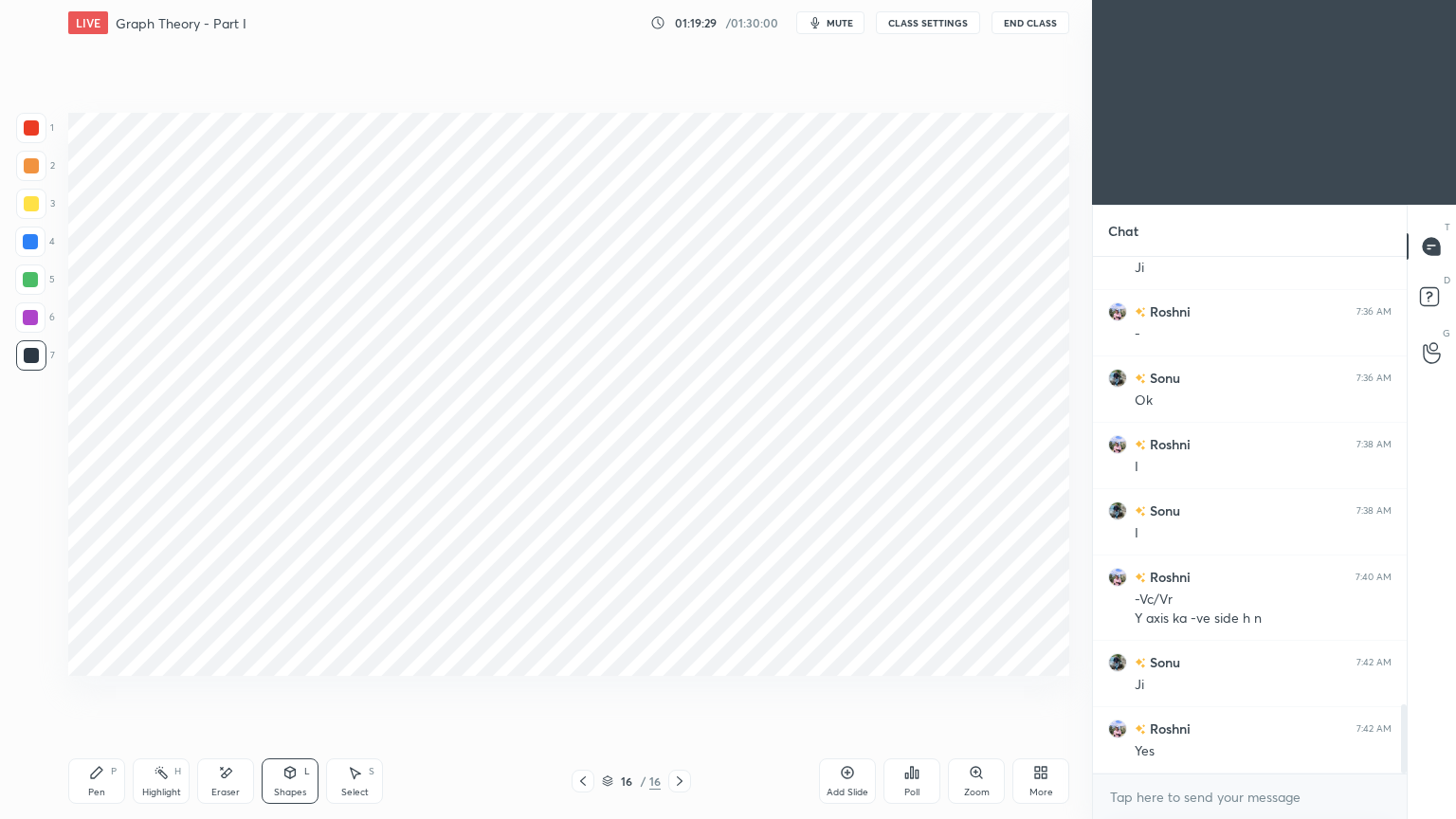 click at bounding box center (30, 318) 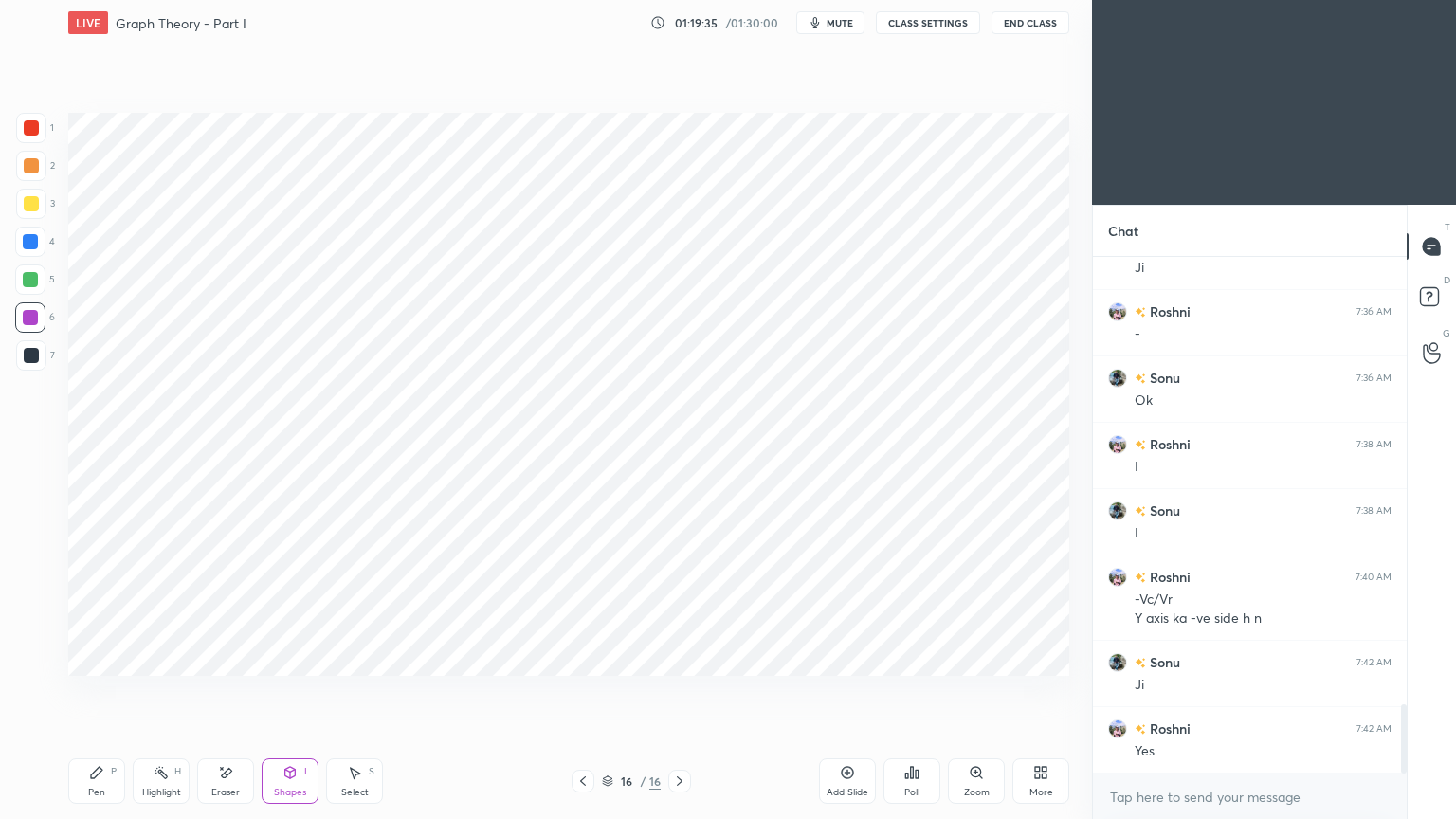 click at bounding box center (31, 355) 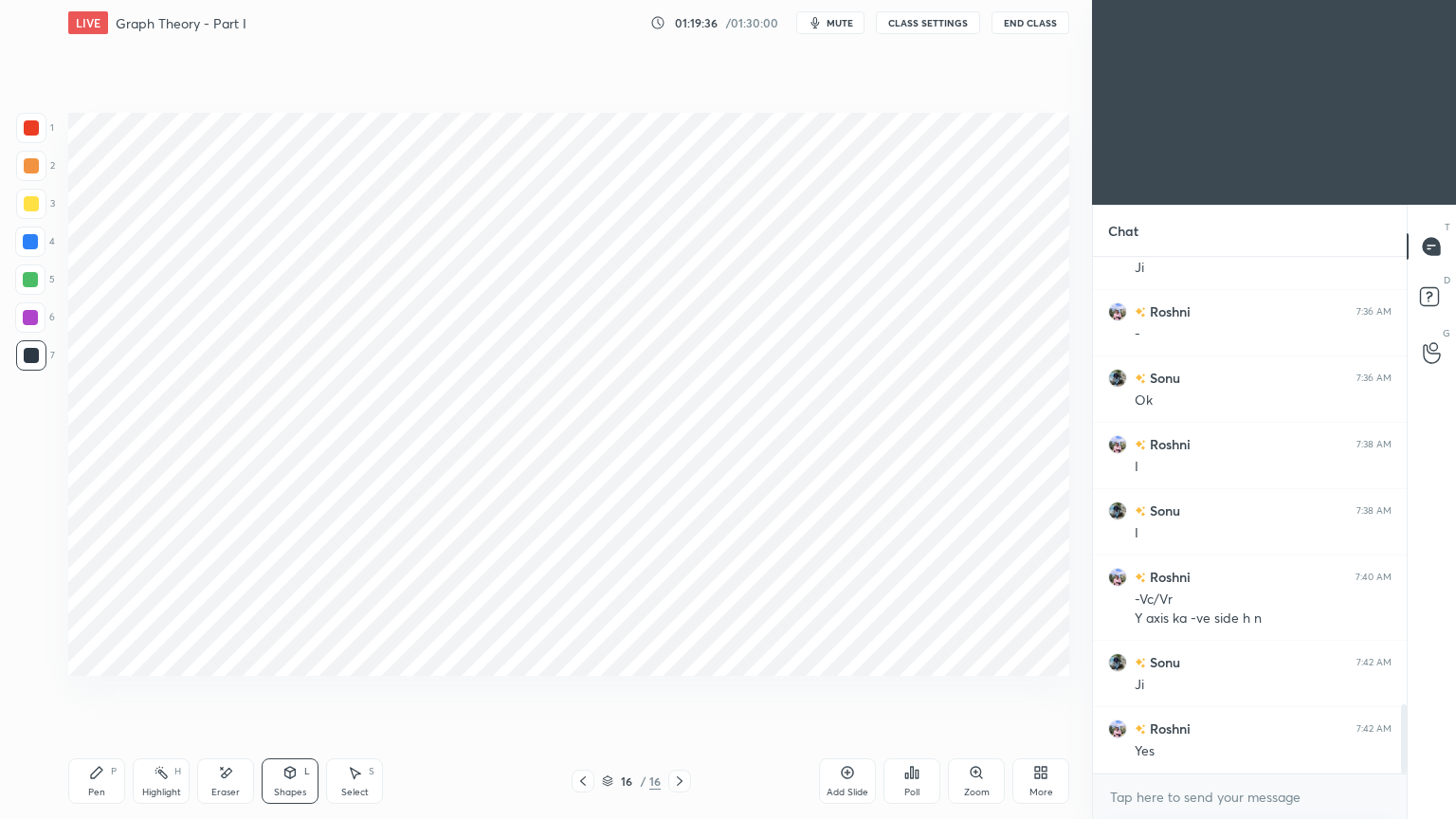 click on "Pen P" at bounding box center [97, 781] 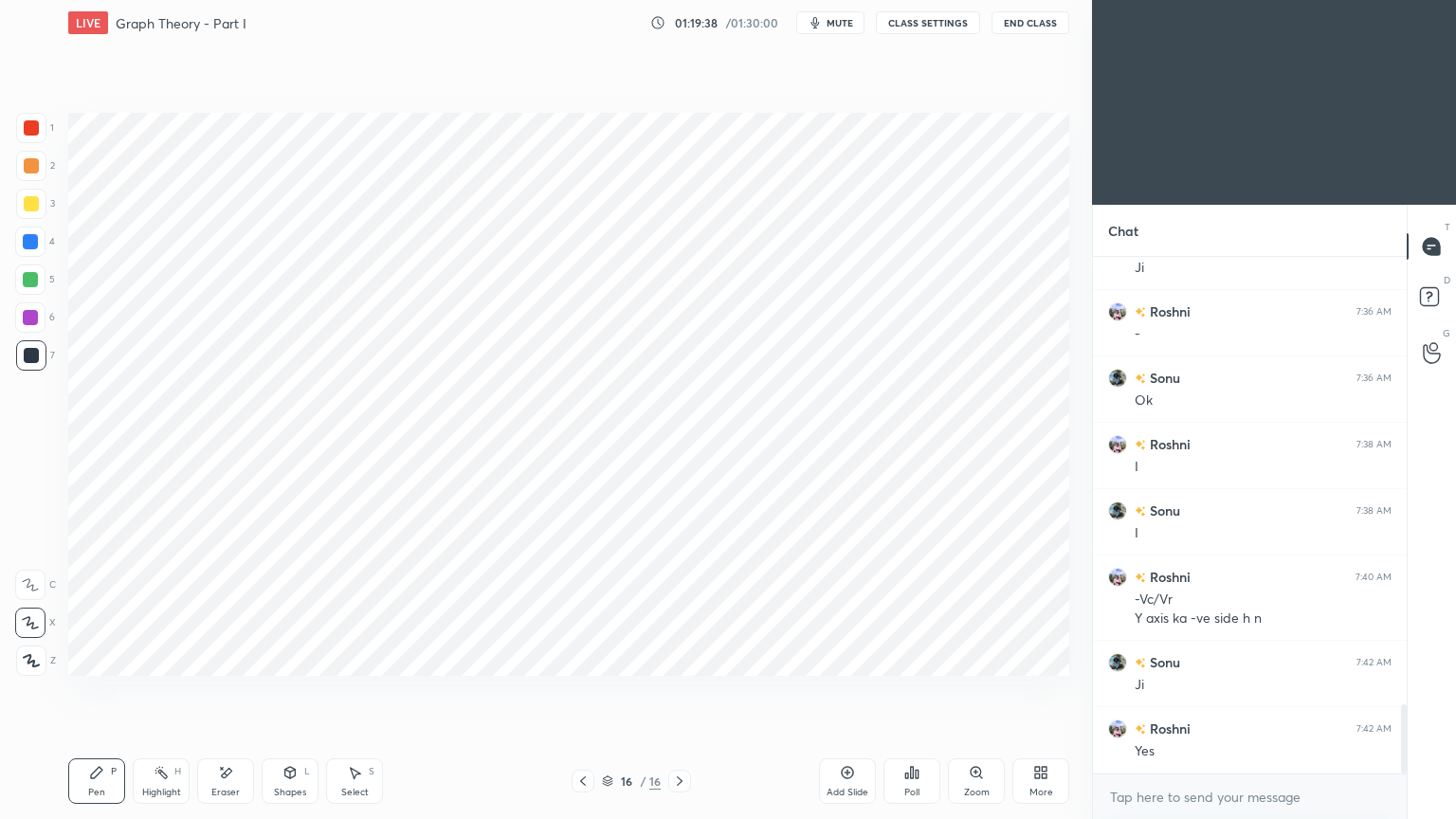 click on "Shapes L" at bounding box center [290, 781] 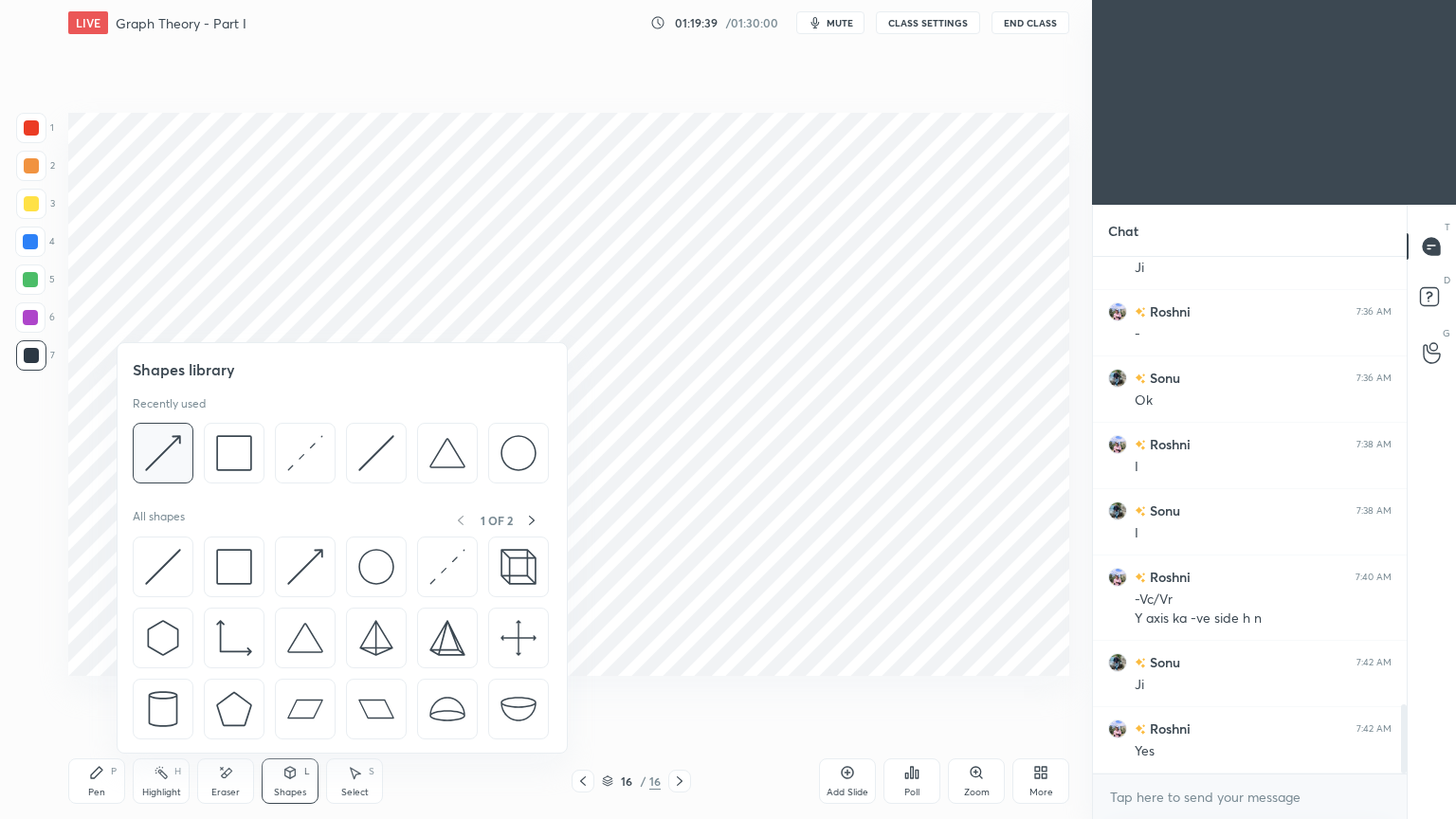 click at bounding box center (163, 453) 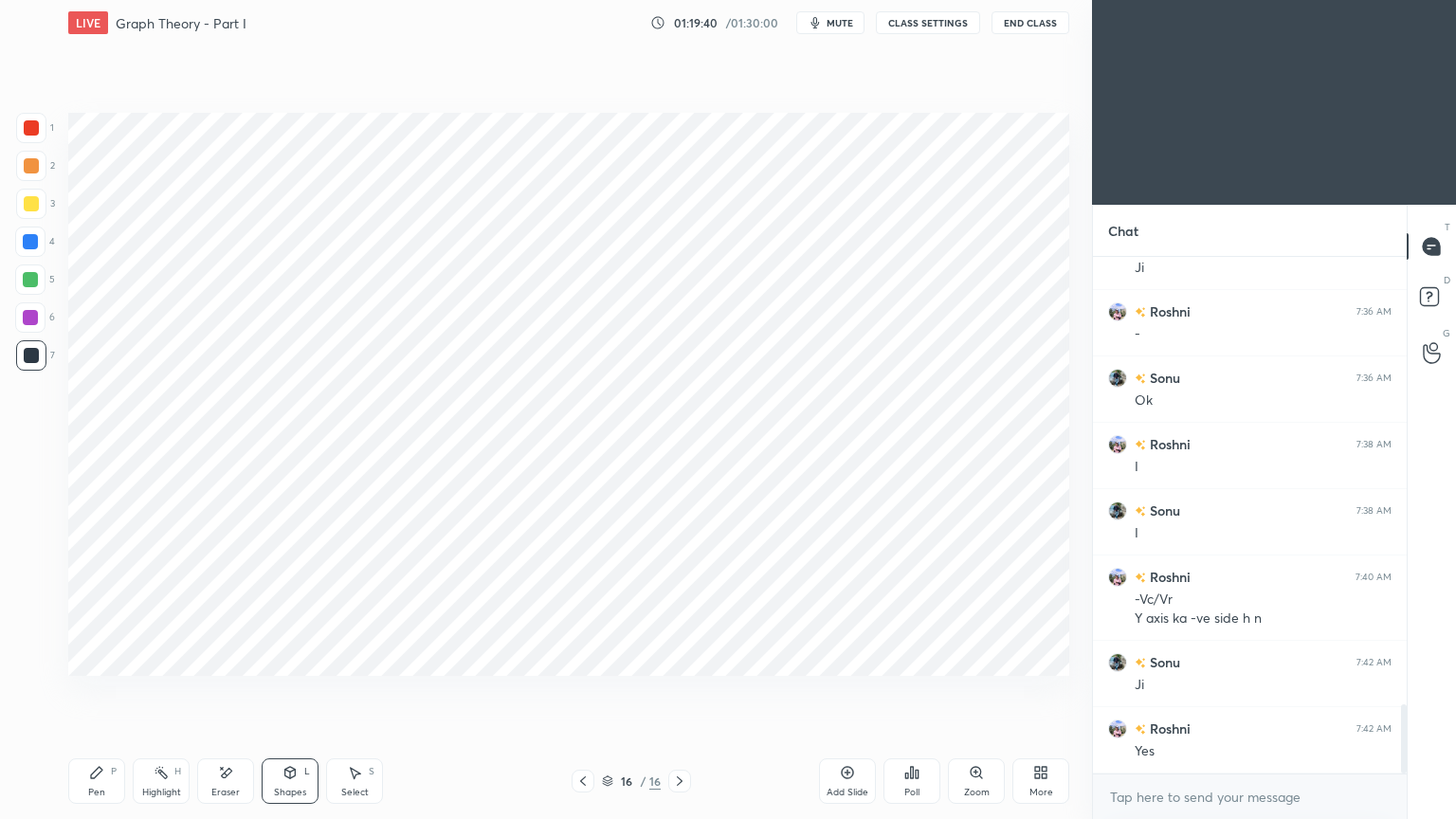 click at bounding box center [30, 318] 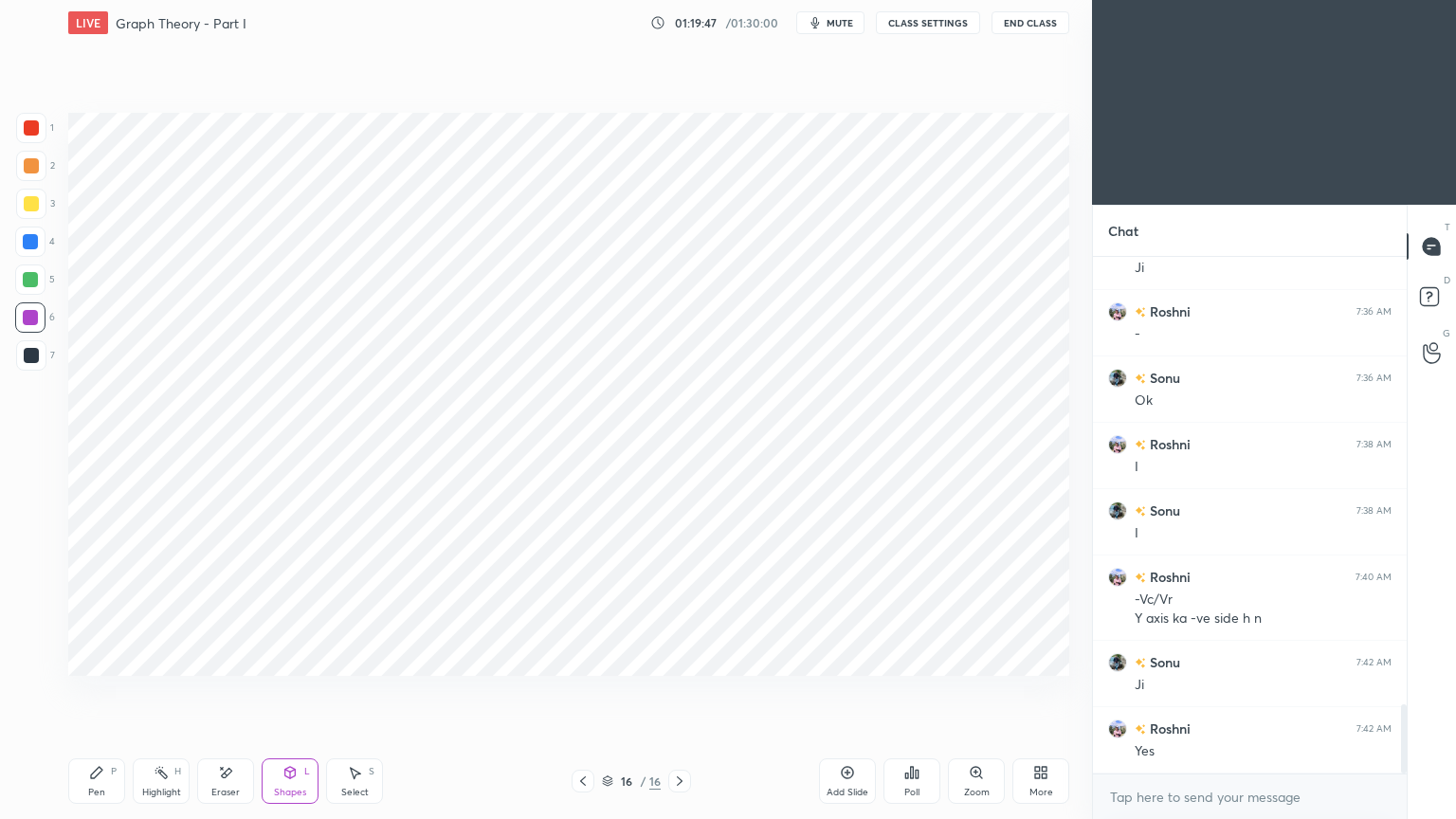 click at bounding box center [31, 355] 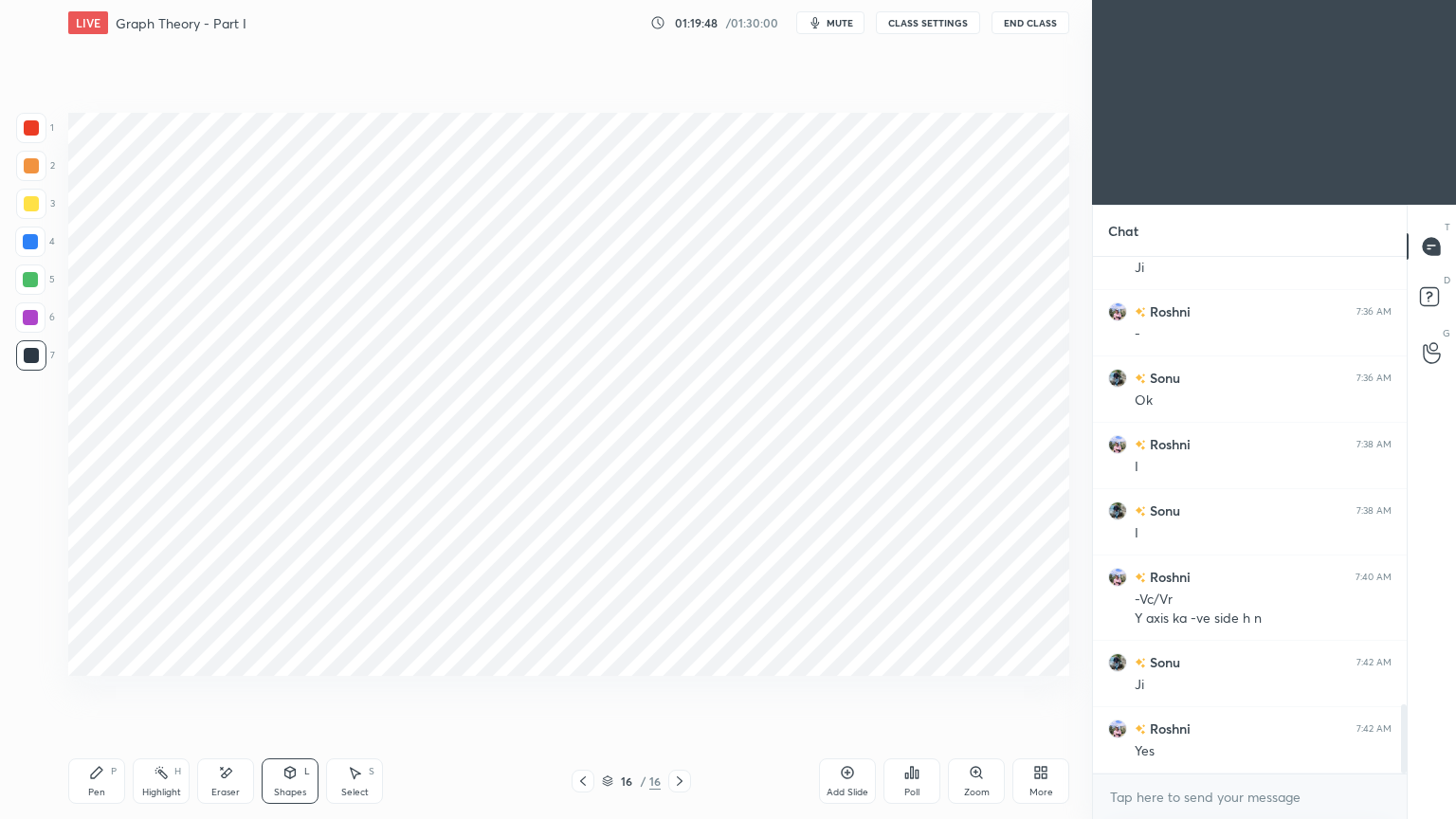 click on "Pen" at bounding box center [97, 792] 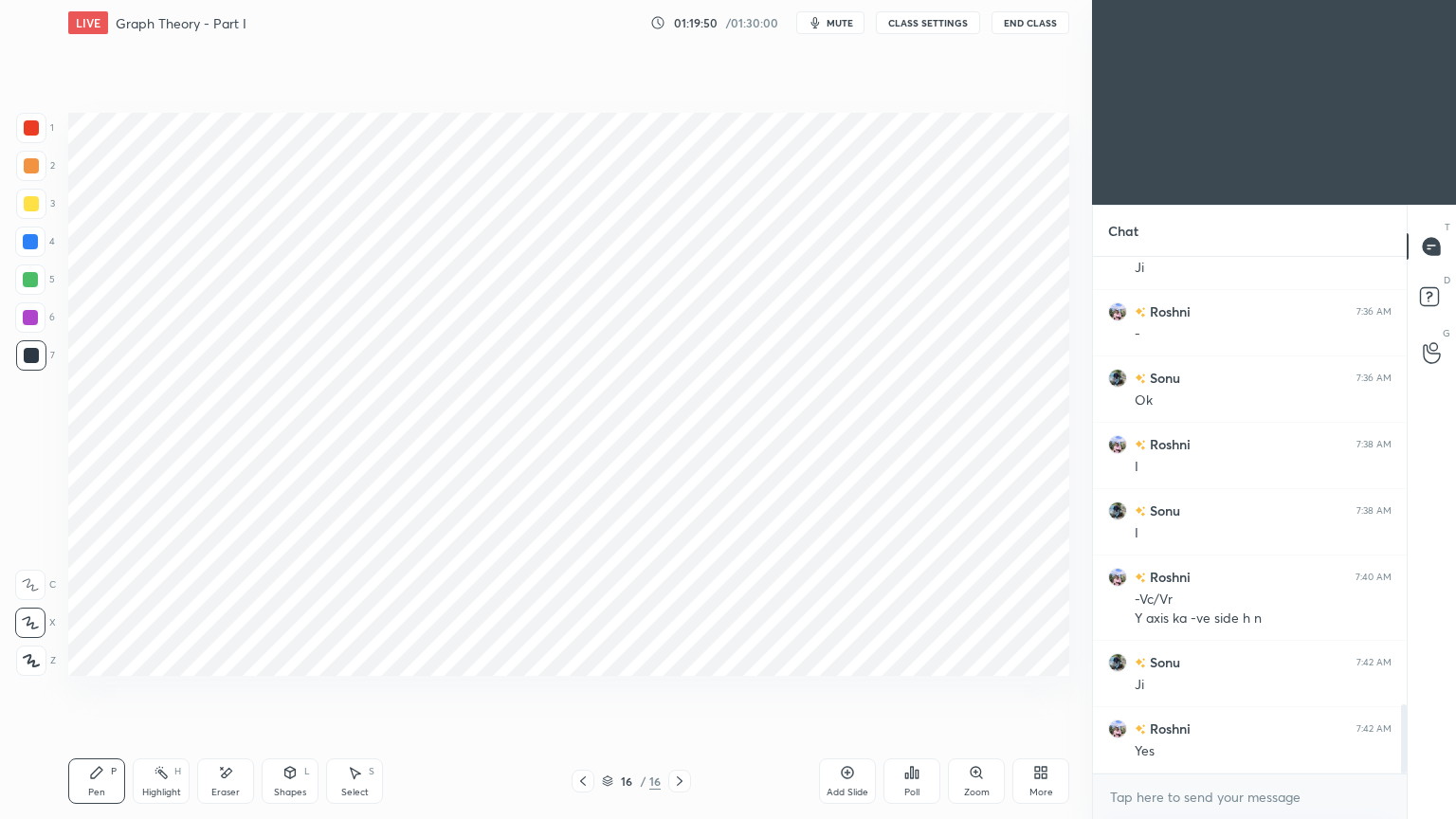 click on "Eraser" at bounding box center [226, 781] 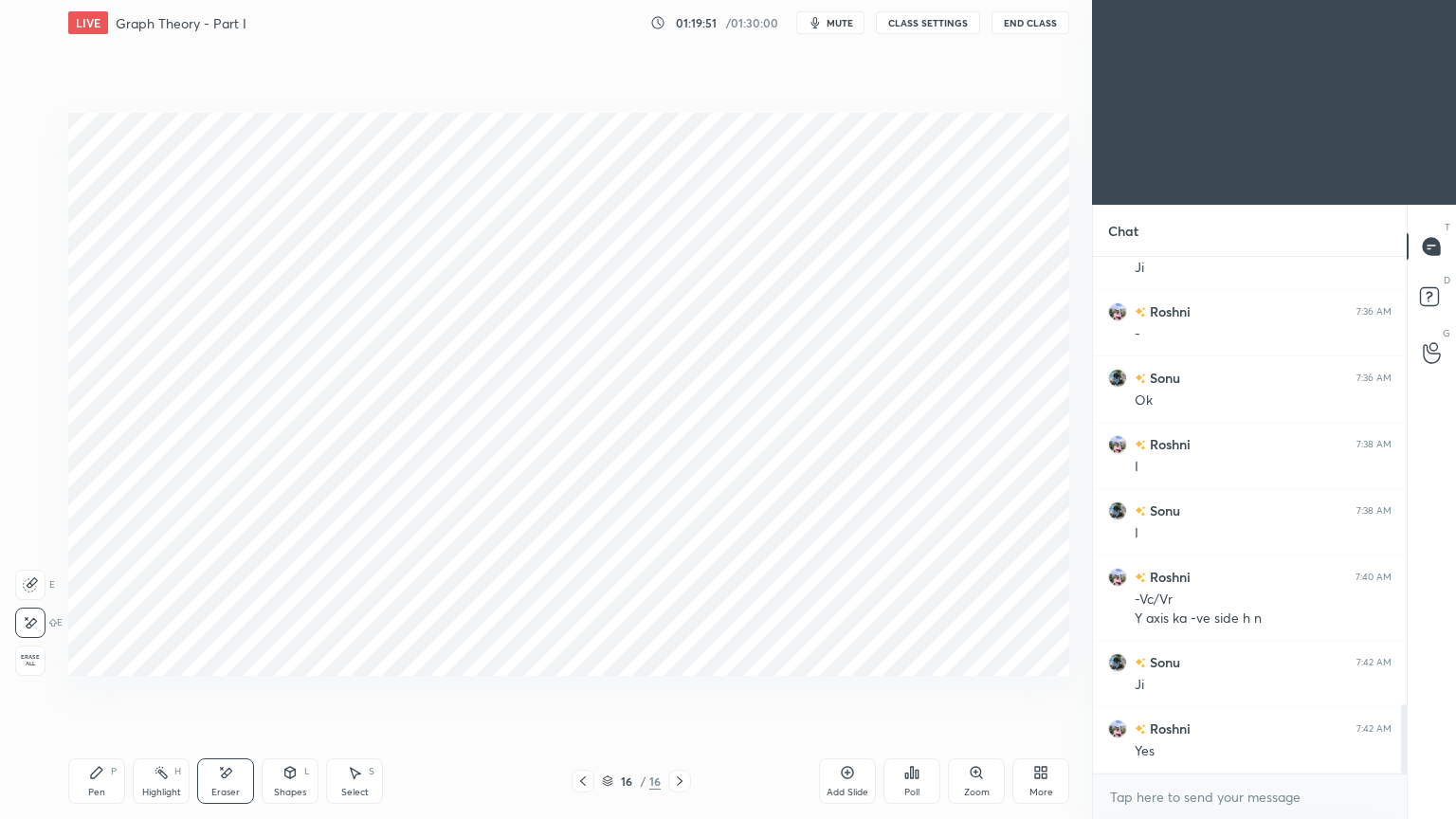 click on "Pen P" at bounding box center (97, 781) 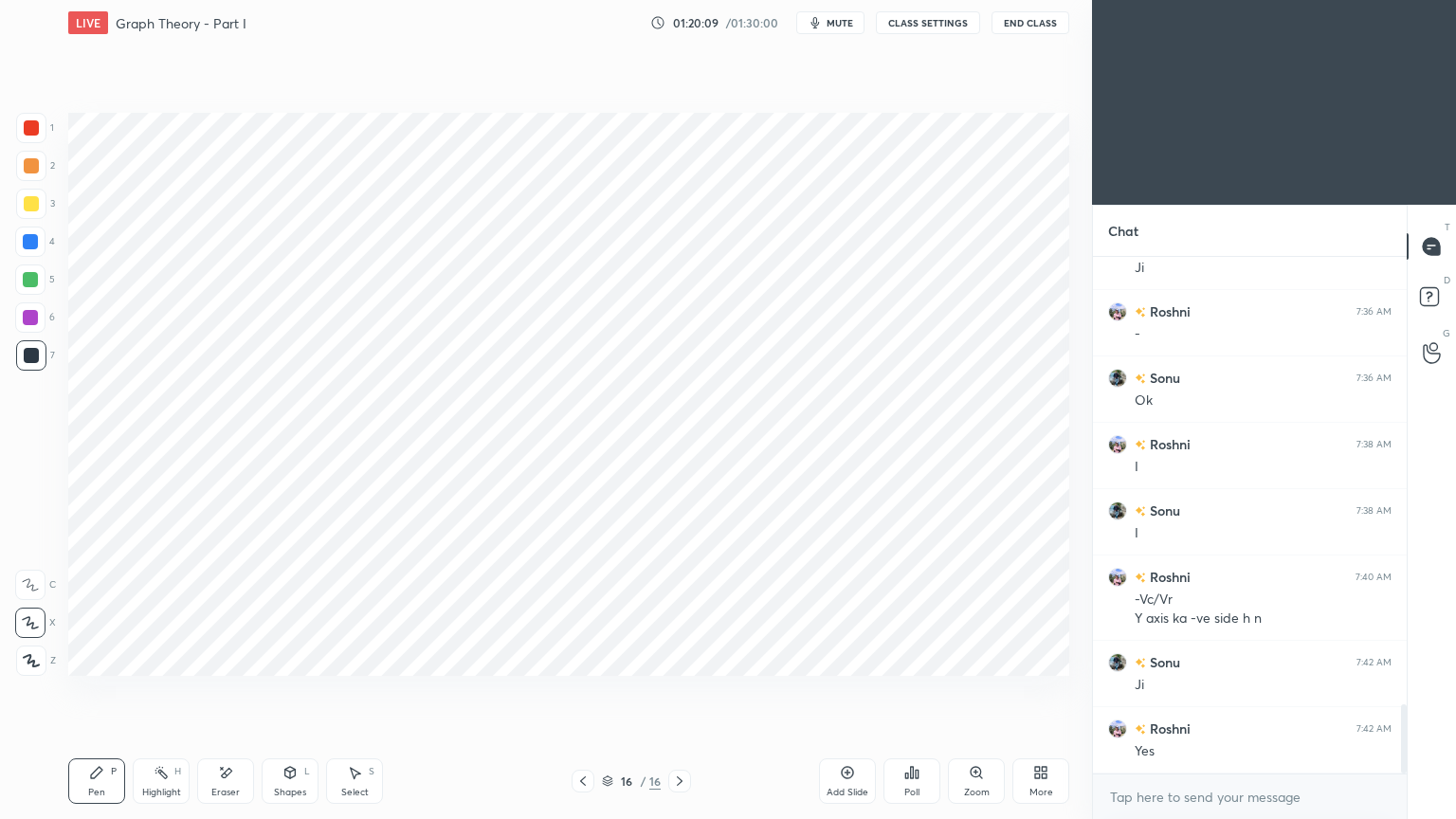 click on "Eraser" at bounding box center (226, 781) 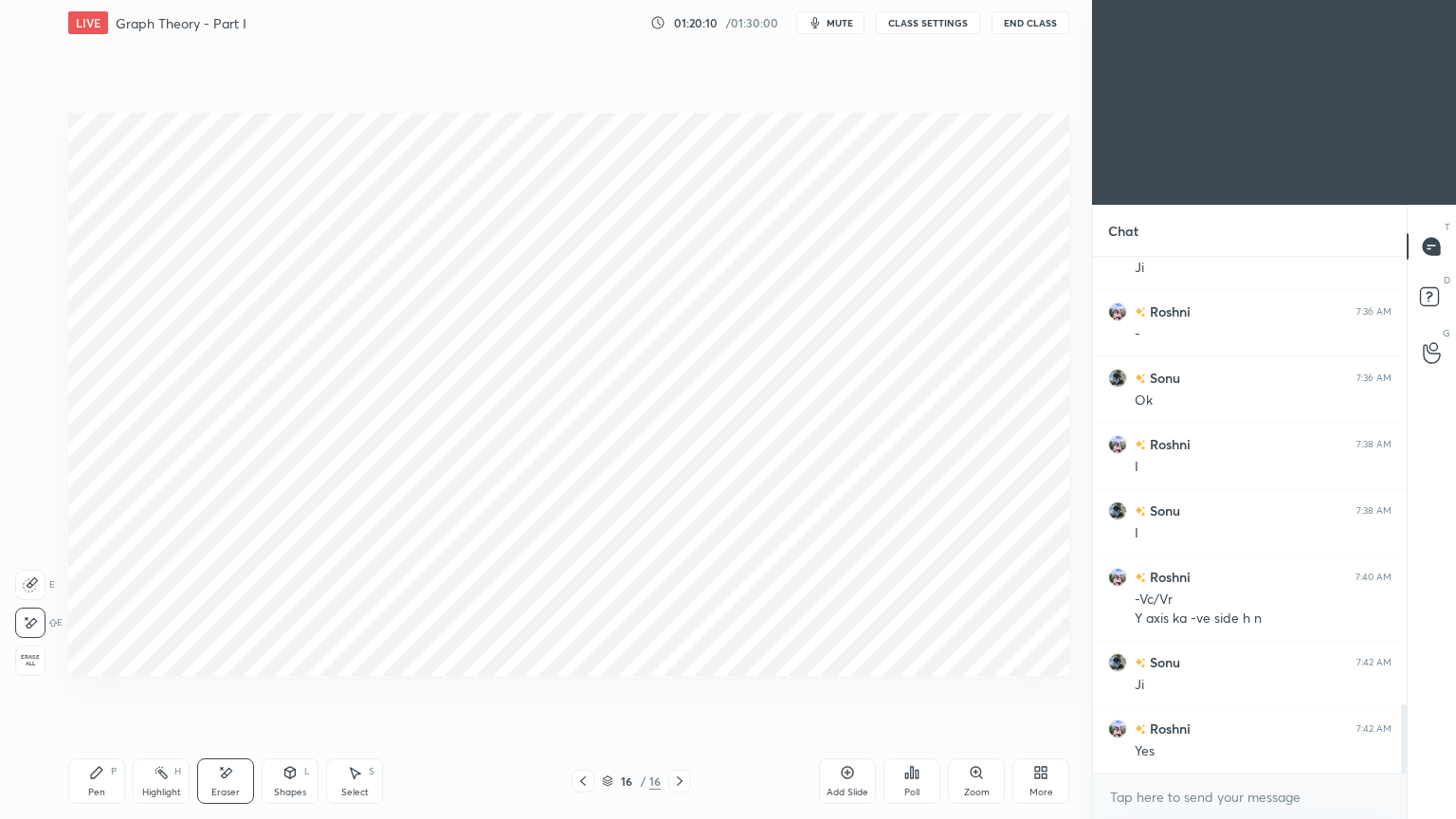 scroll, scrollTop: 3386, scrollLeft: 0, axis: vertical 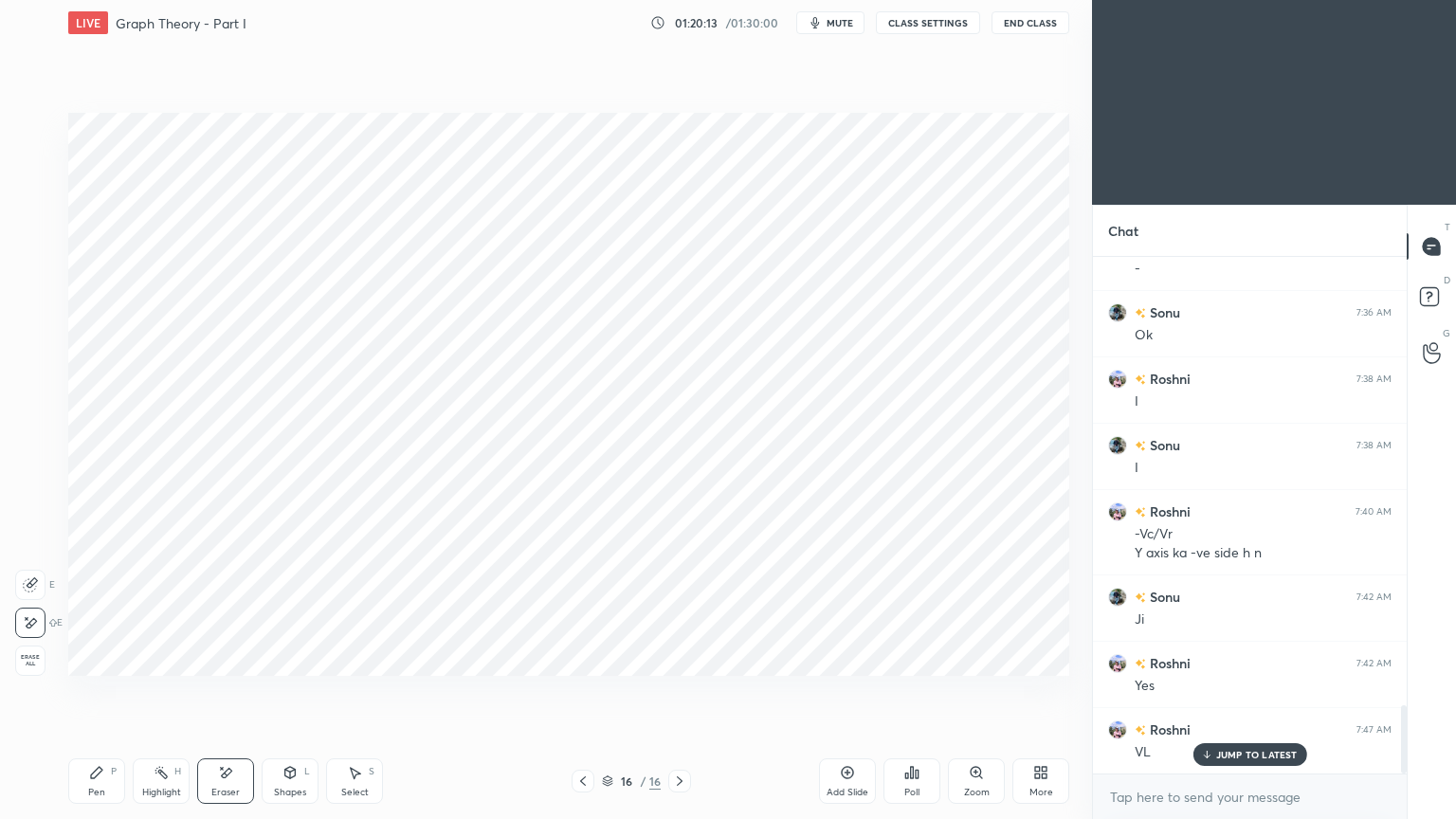 click on "Pen" at bounding box center [97, 792] 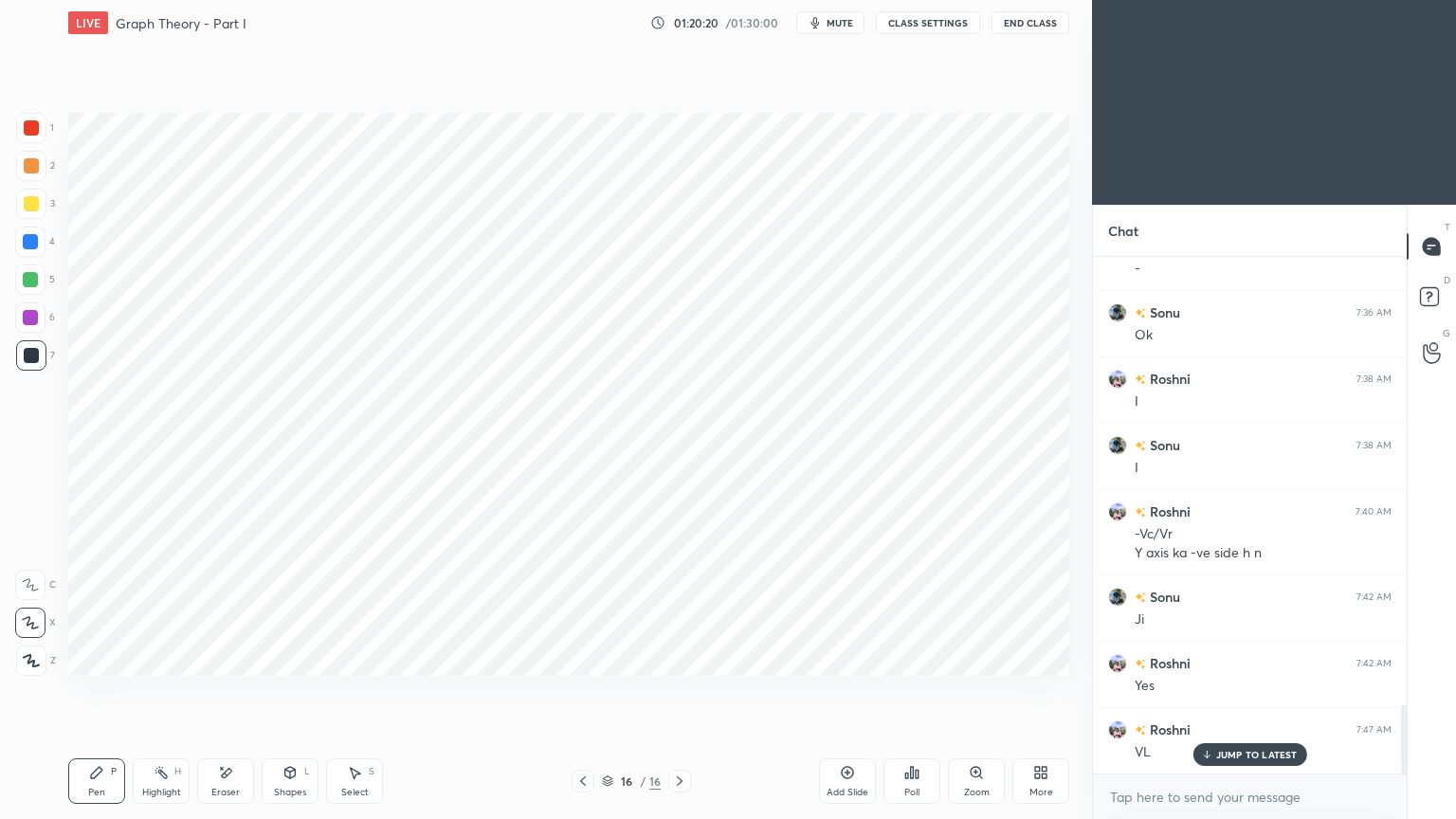 click at bounding box center (31, 128) 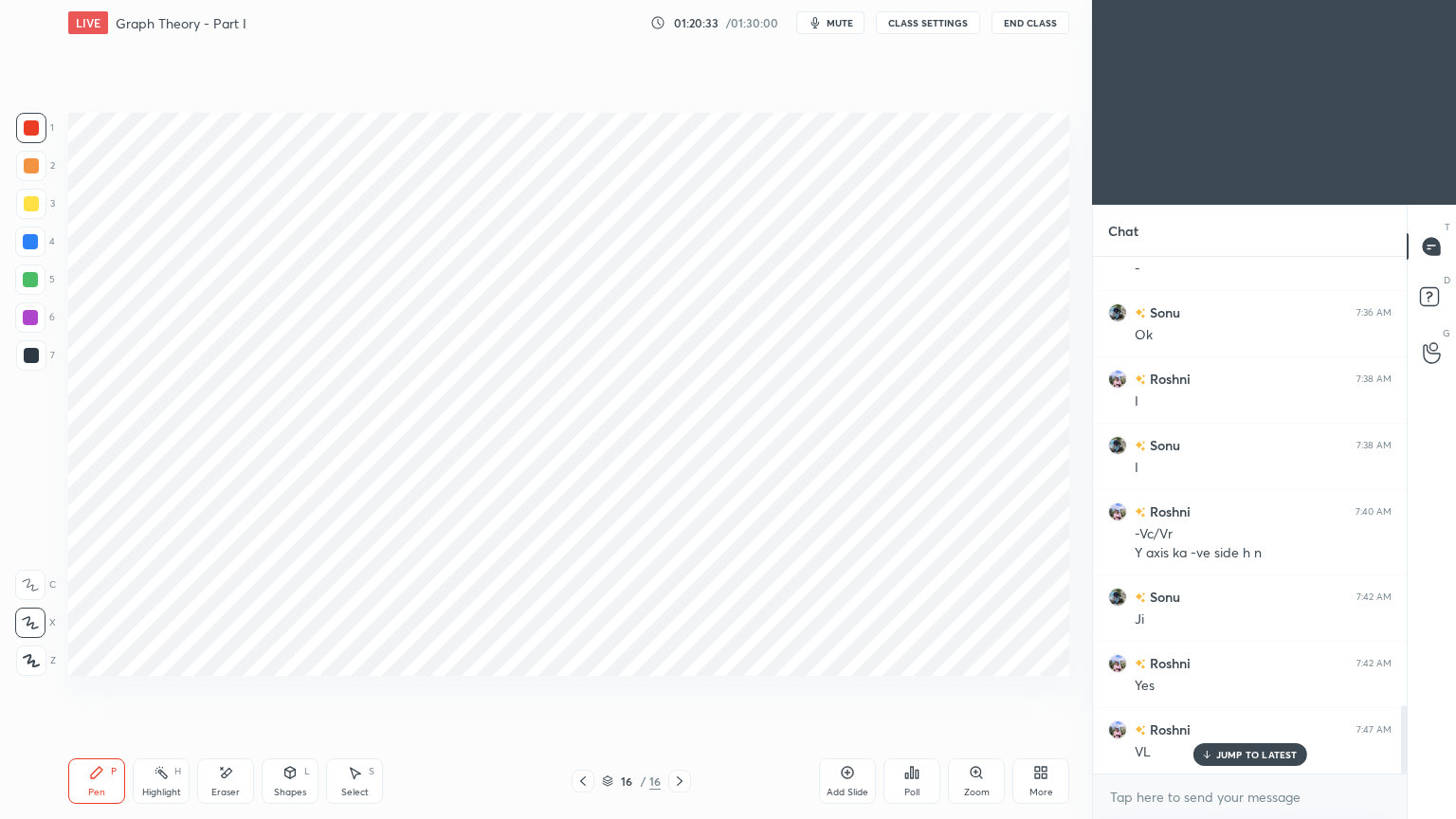 click at bounding box center [31, 355] 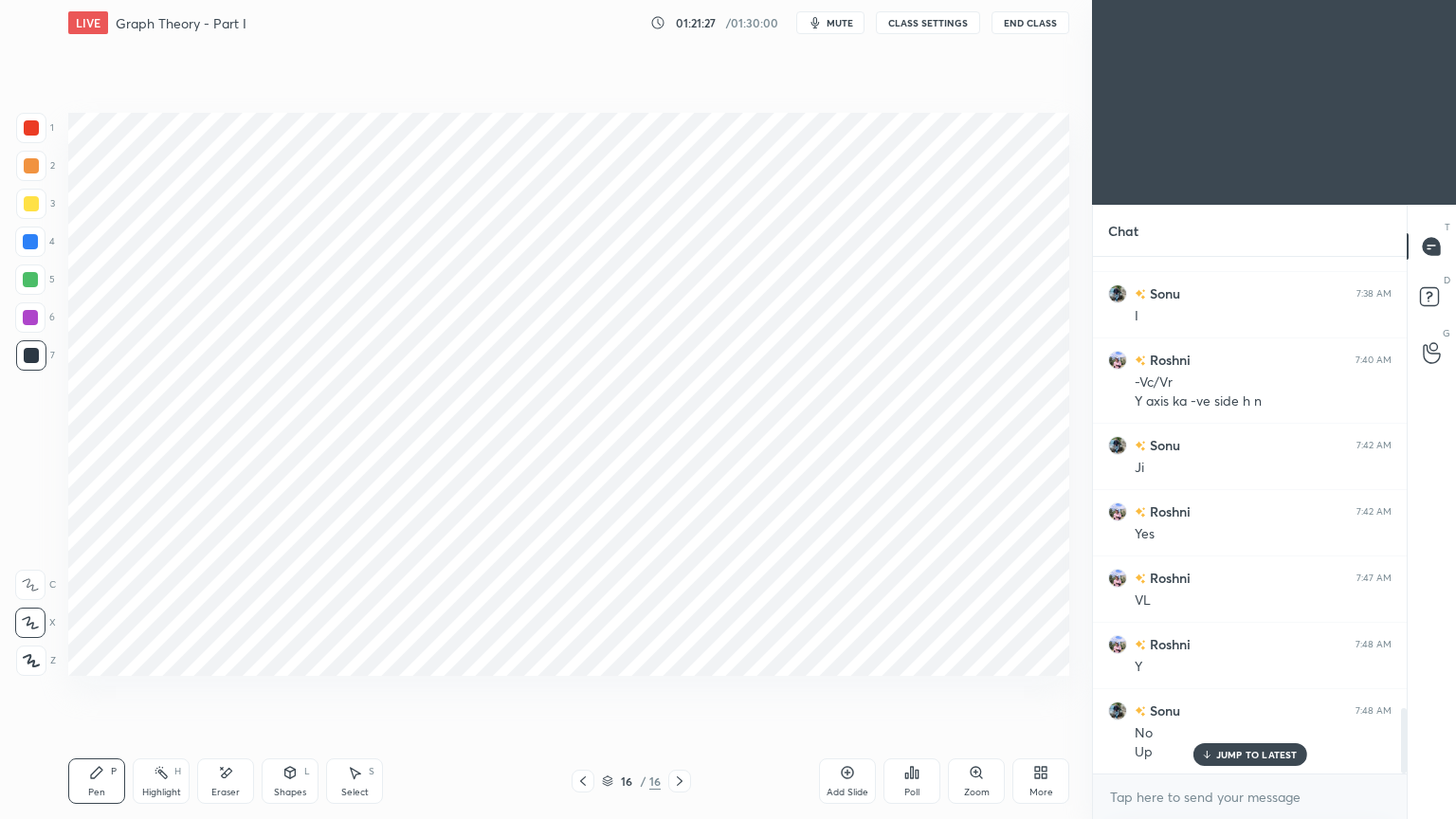 scroll, scrollTop: 3605, scrollLeft: 0, axis: vertical 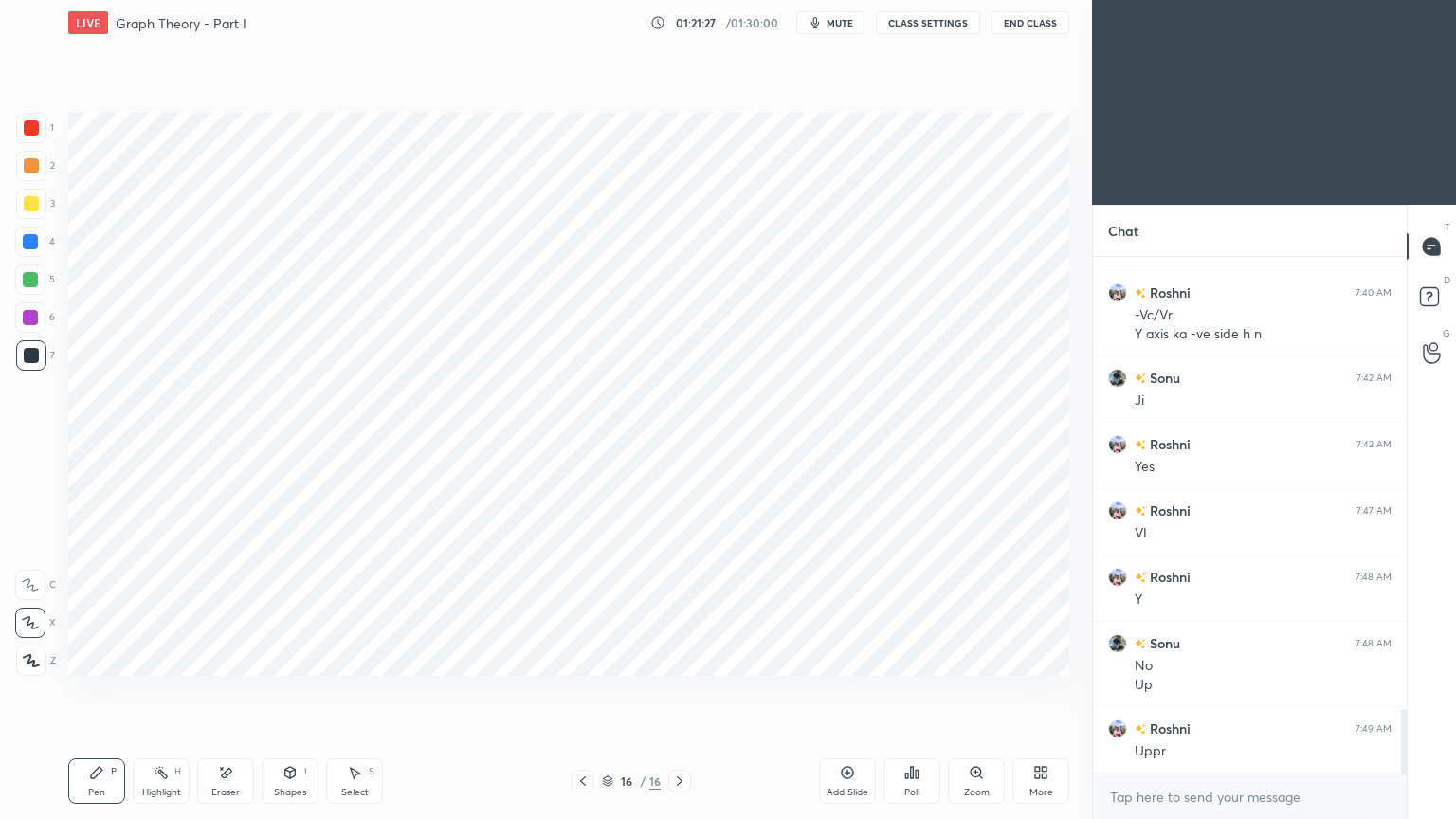 drag, startPoint x: 42, startPoint y: 128, endPoint x: 35, endPoint y: 136, distance: 10.630146 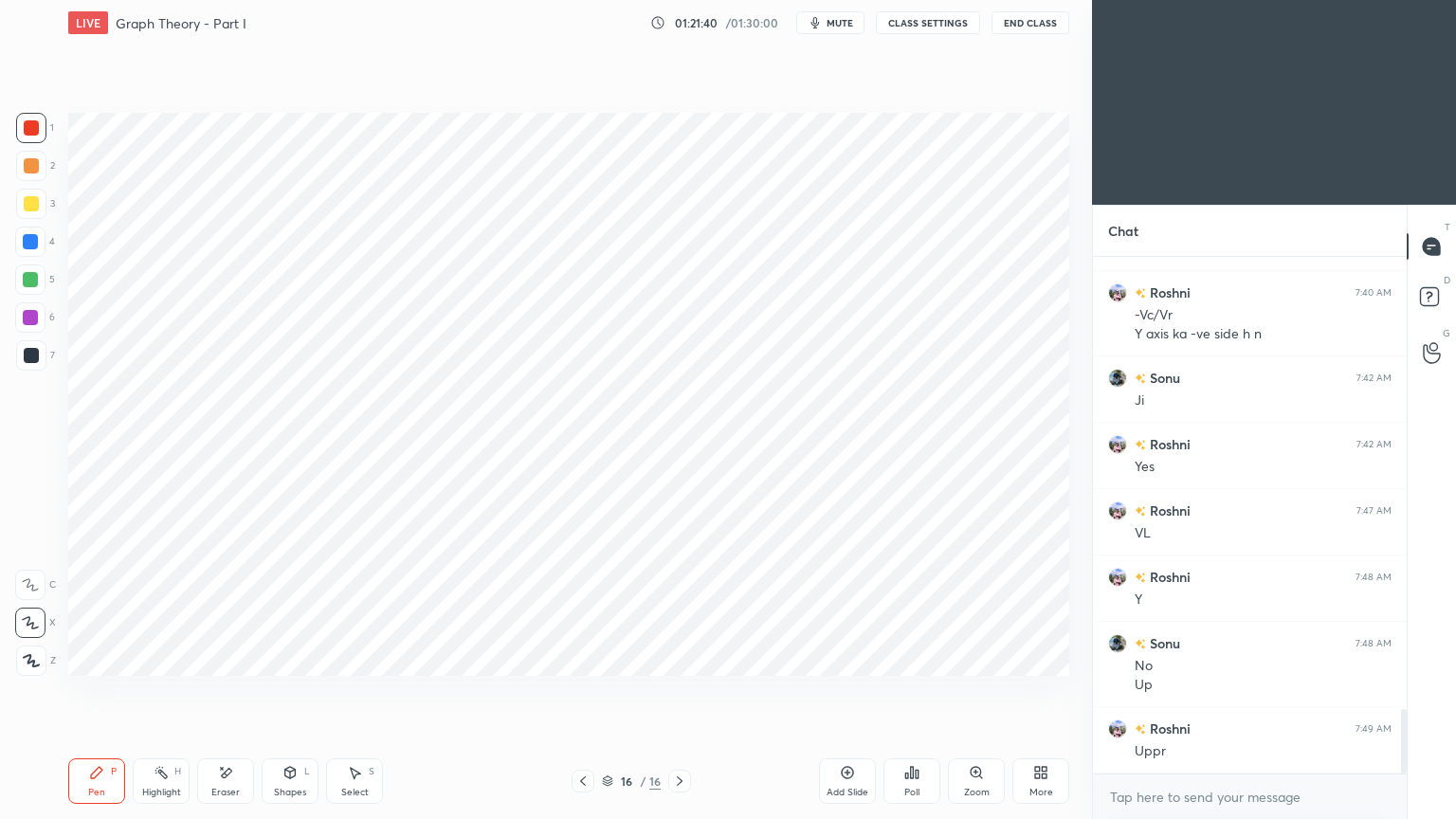 click 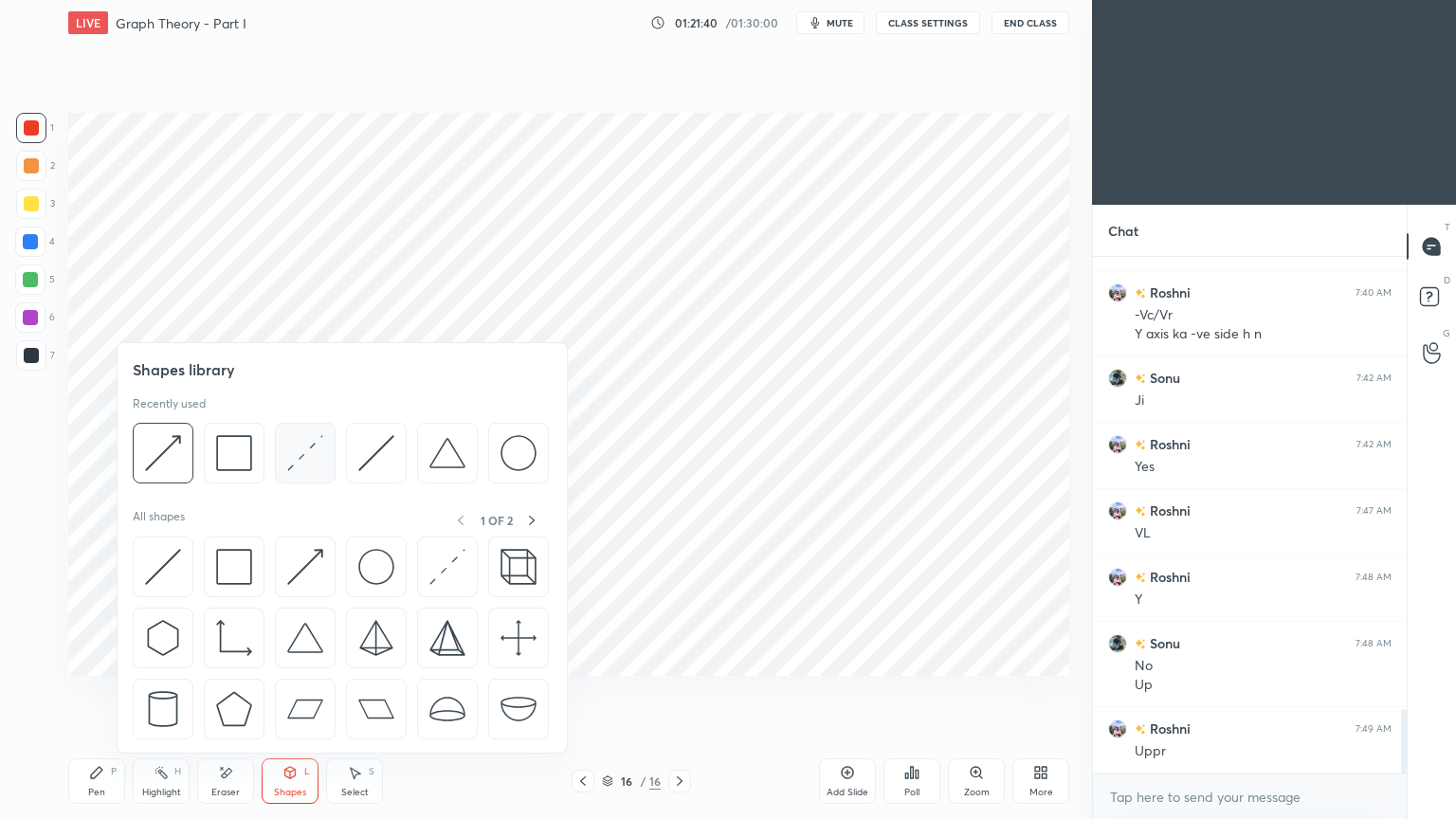 click at bounding box center [305, 453] 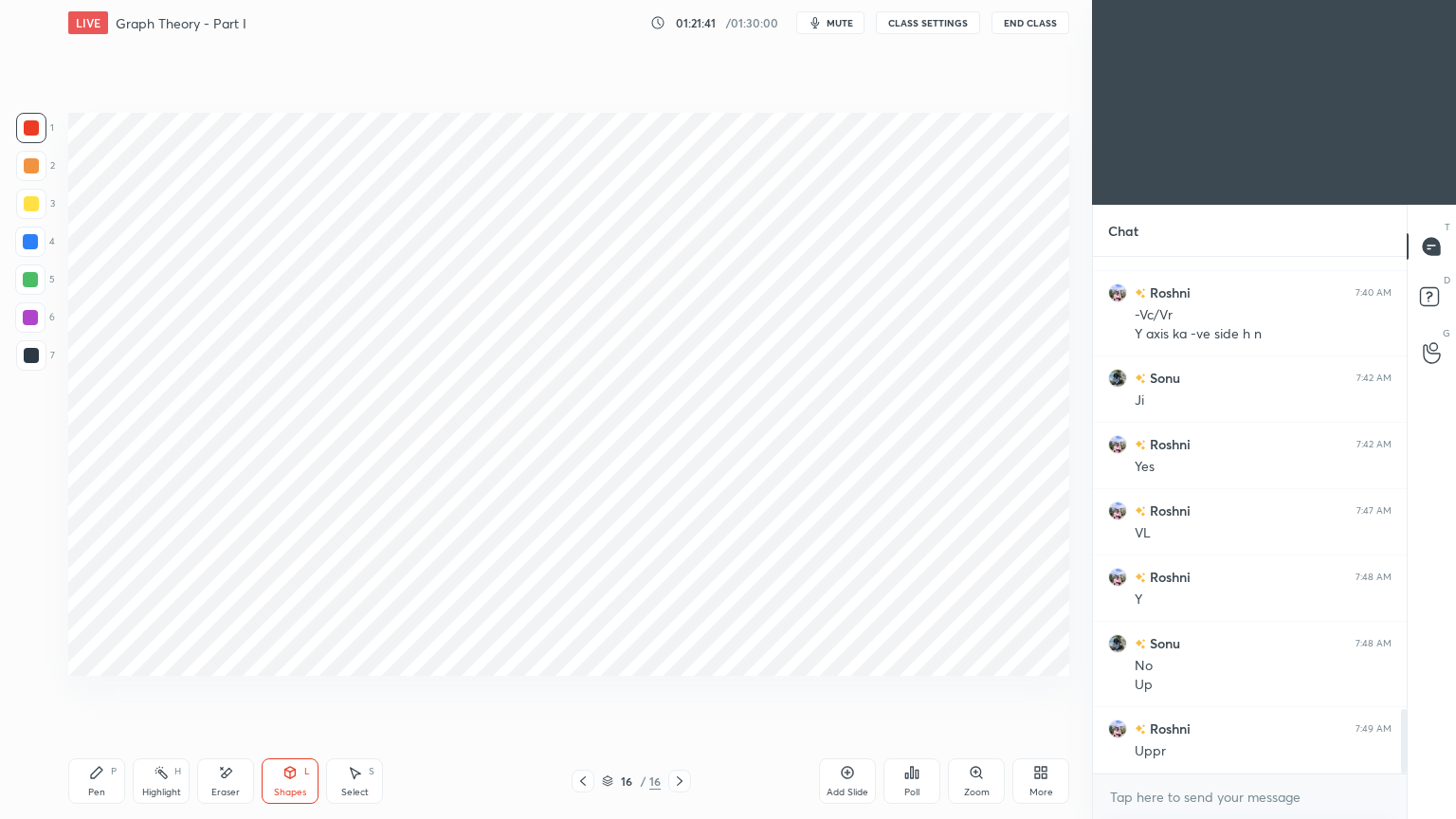 click at bounding box center (30, 280) 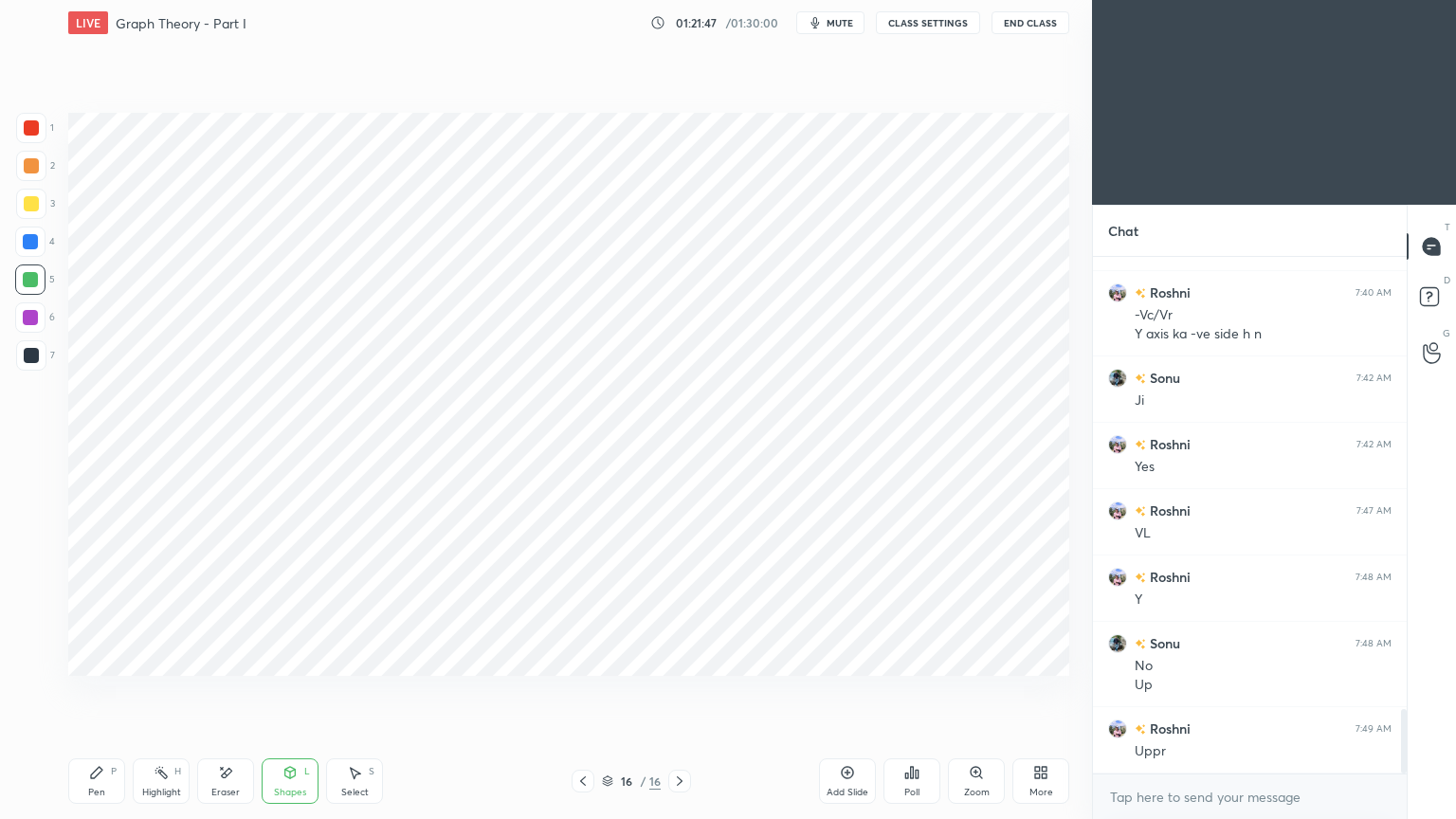 click 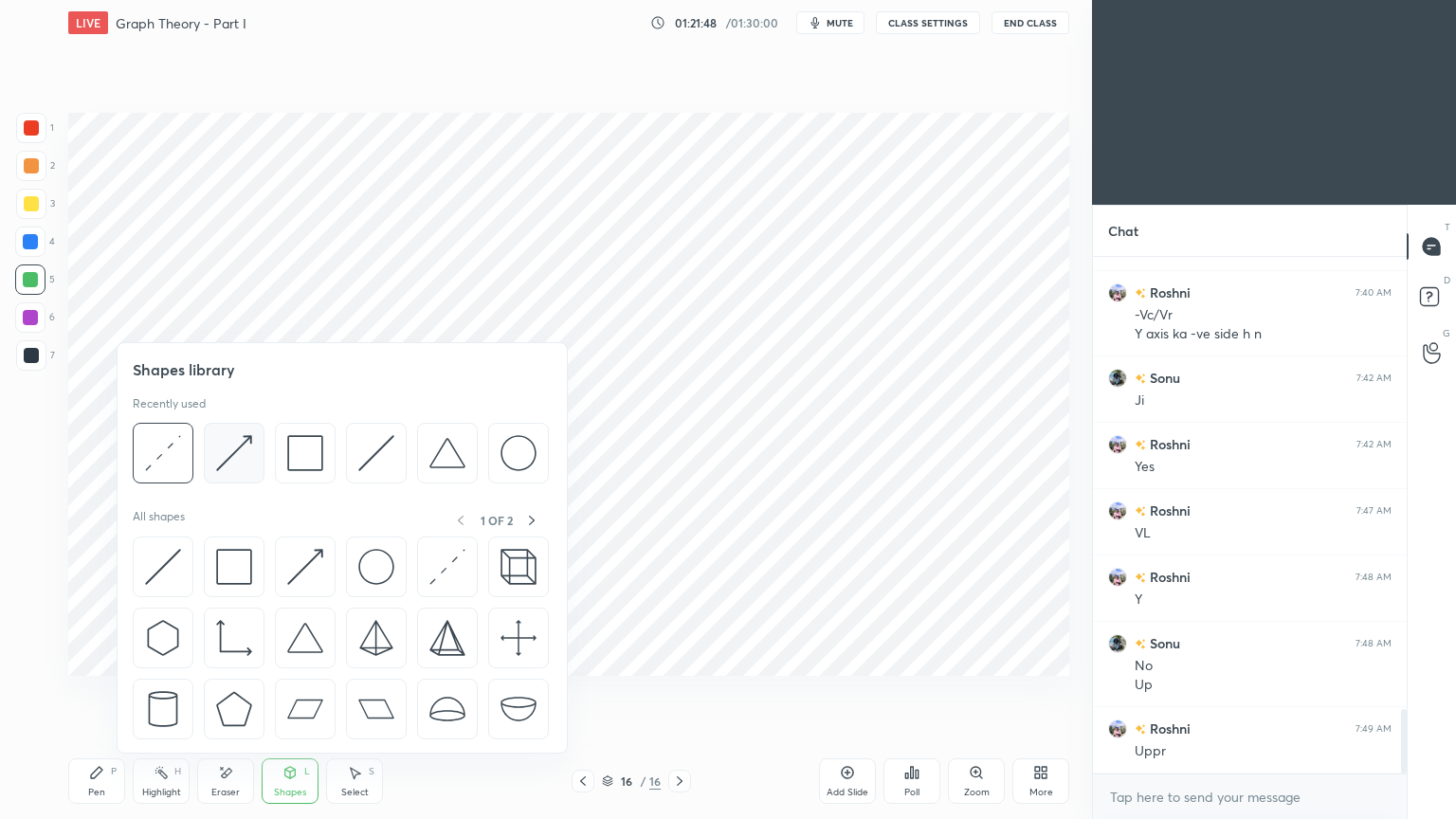 click at bounding box center (234, 453) 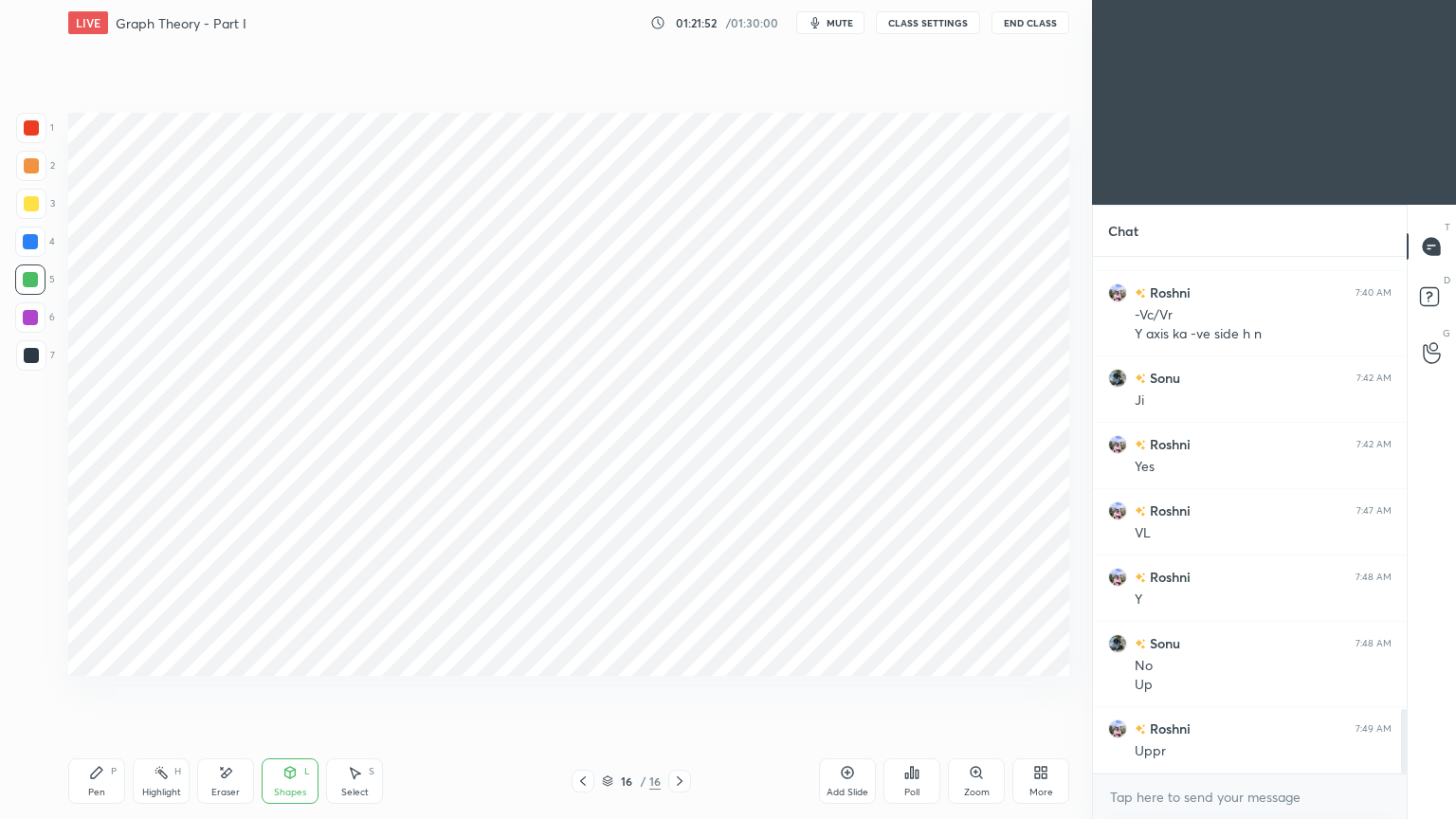 click on "Pen P" at bounding box center [97, 781] 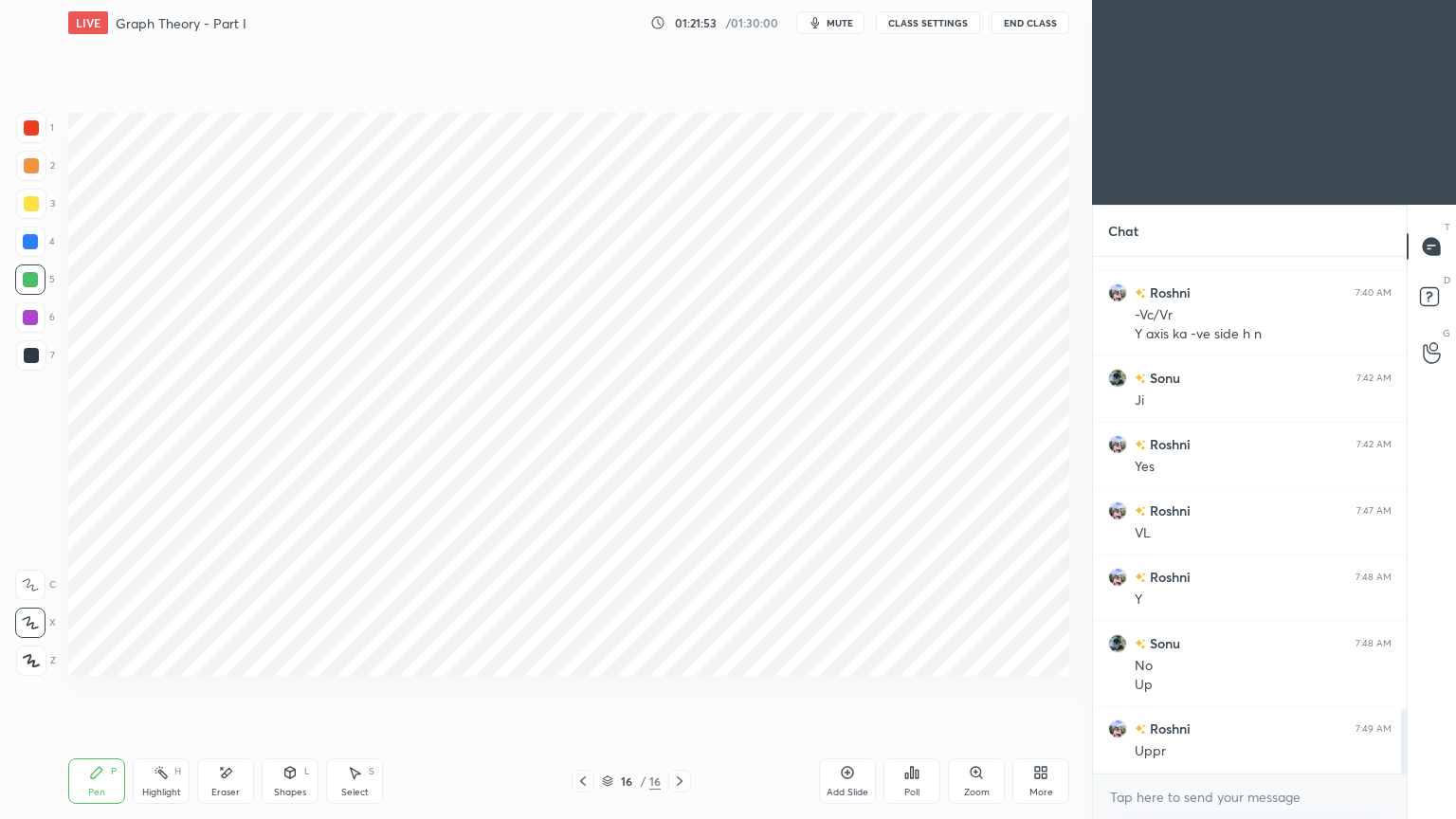 click at bounding box center [30, 318] 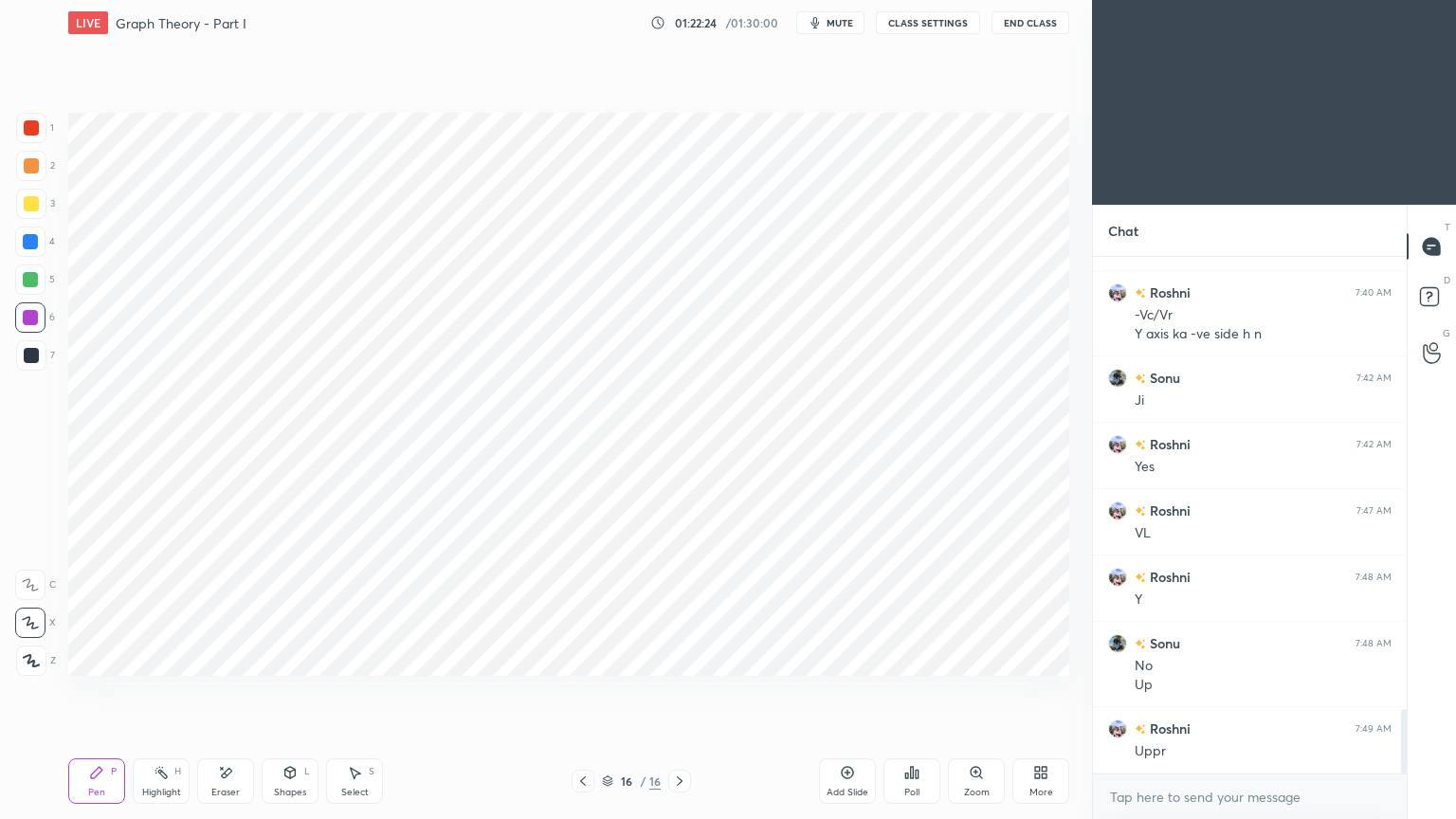 click at bounding box center (31, 355) 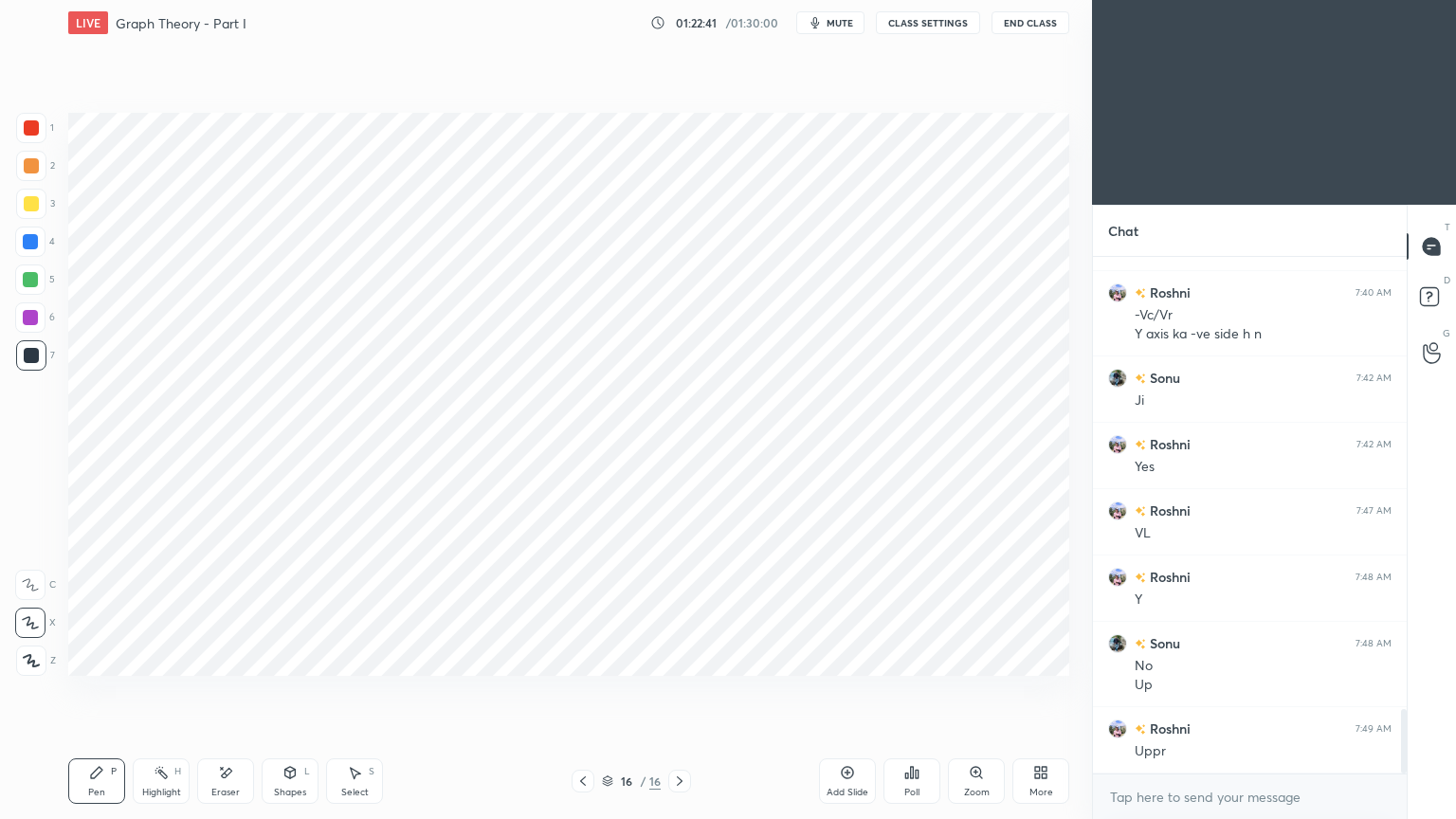 click on "Select" at bounding box center [355, 792] 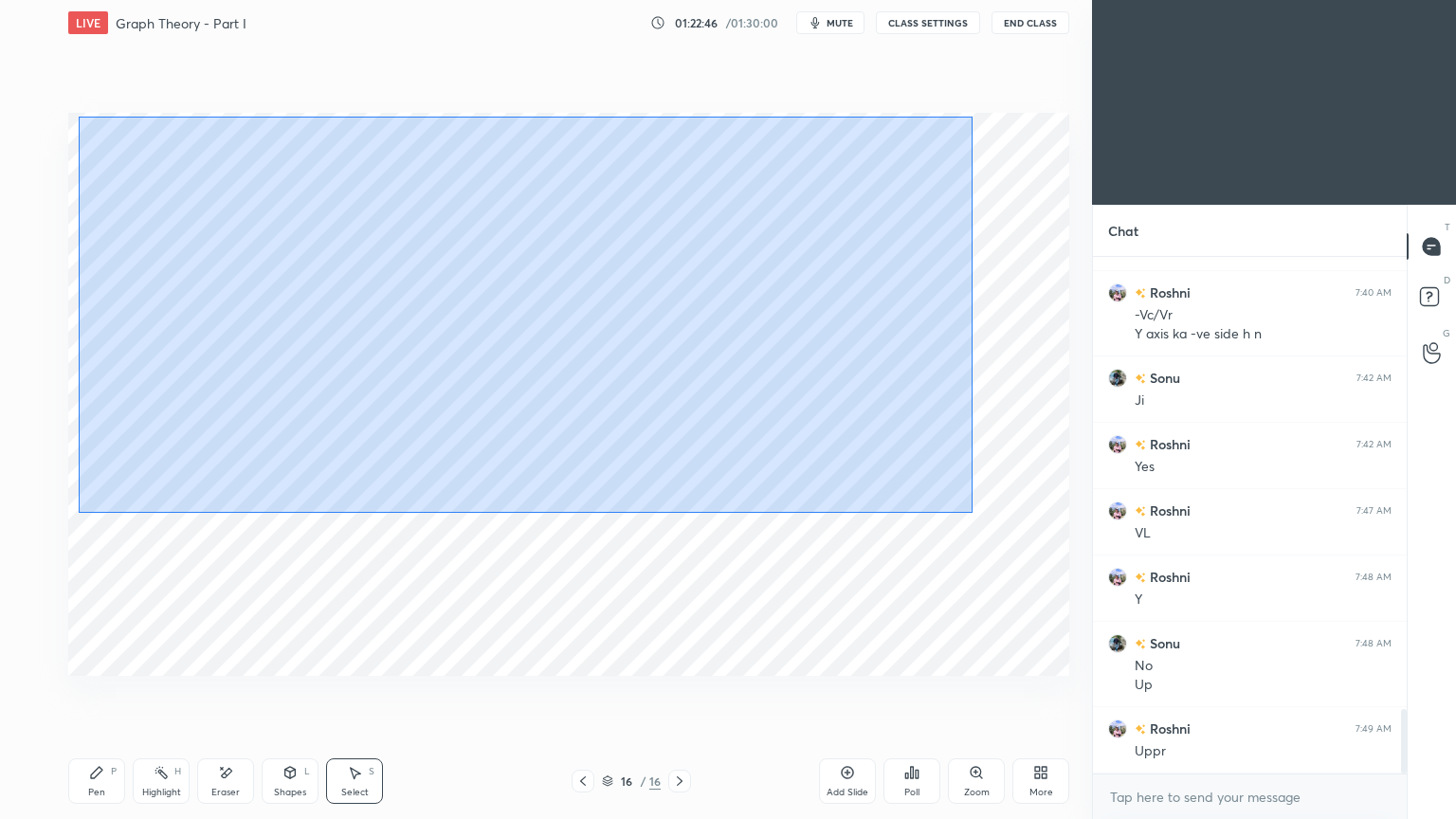drag, startPoint x: 79, startPoint y: 115, endPoint x: 975, endPoint y: 507, distance: 977.998 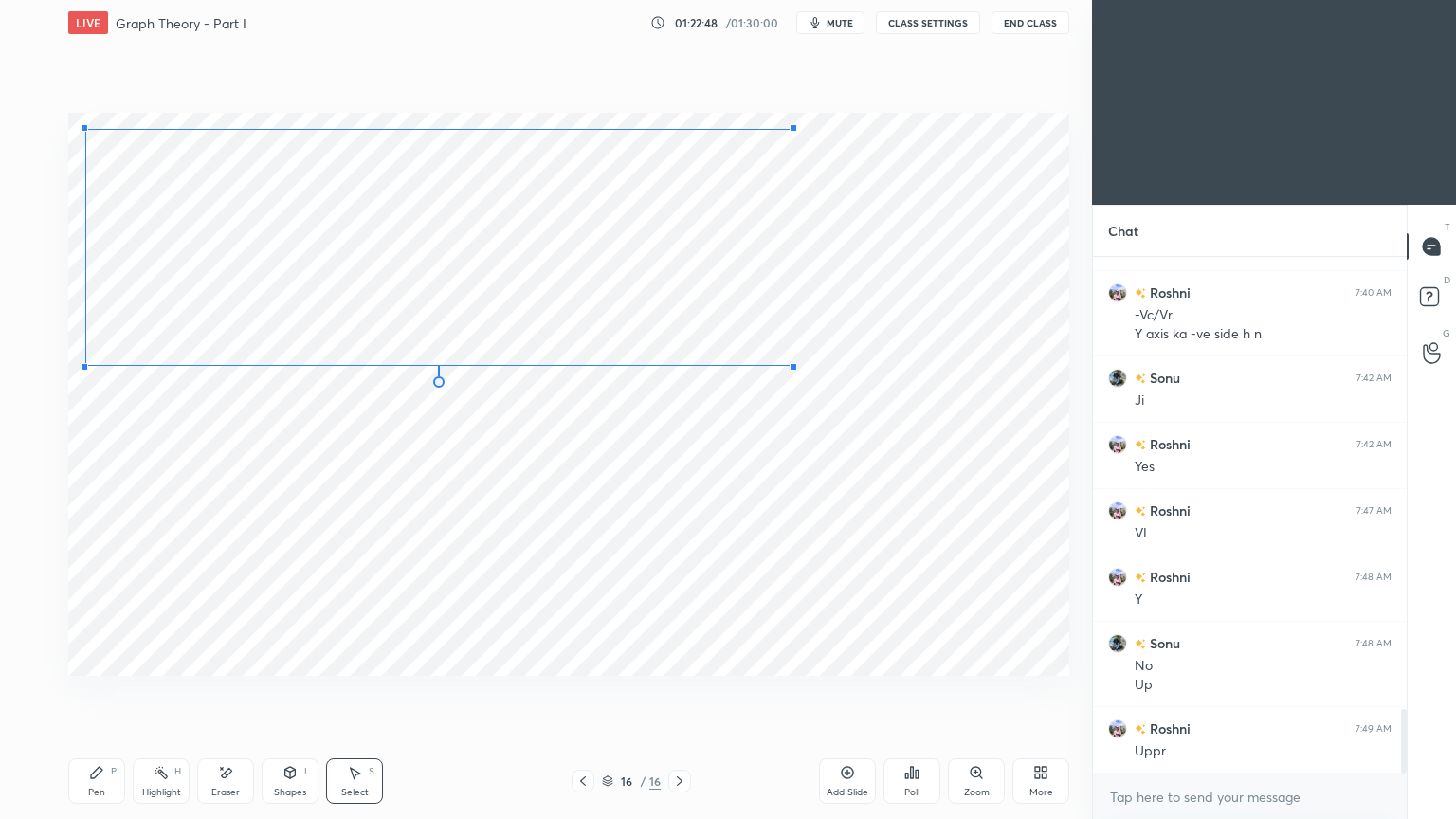 drag, startPoint x: 930, startPoint y: 452, endPoint x: 785, endPoint y: 406, distance: 152.1217 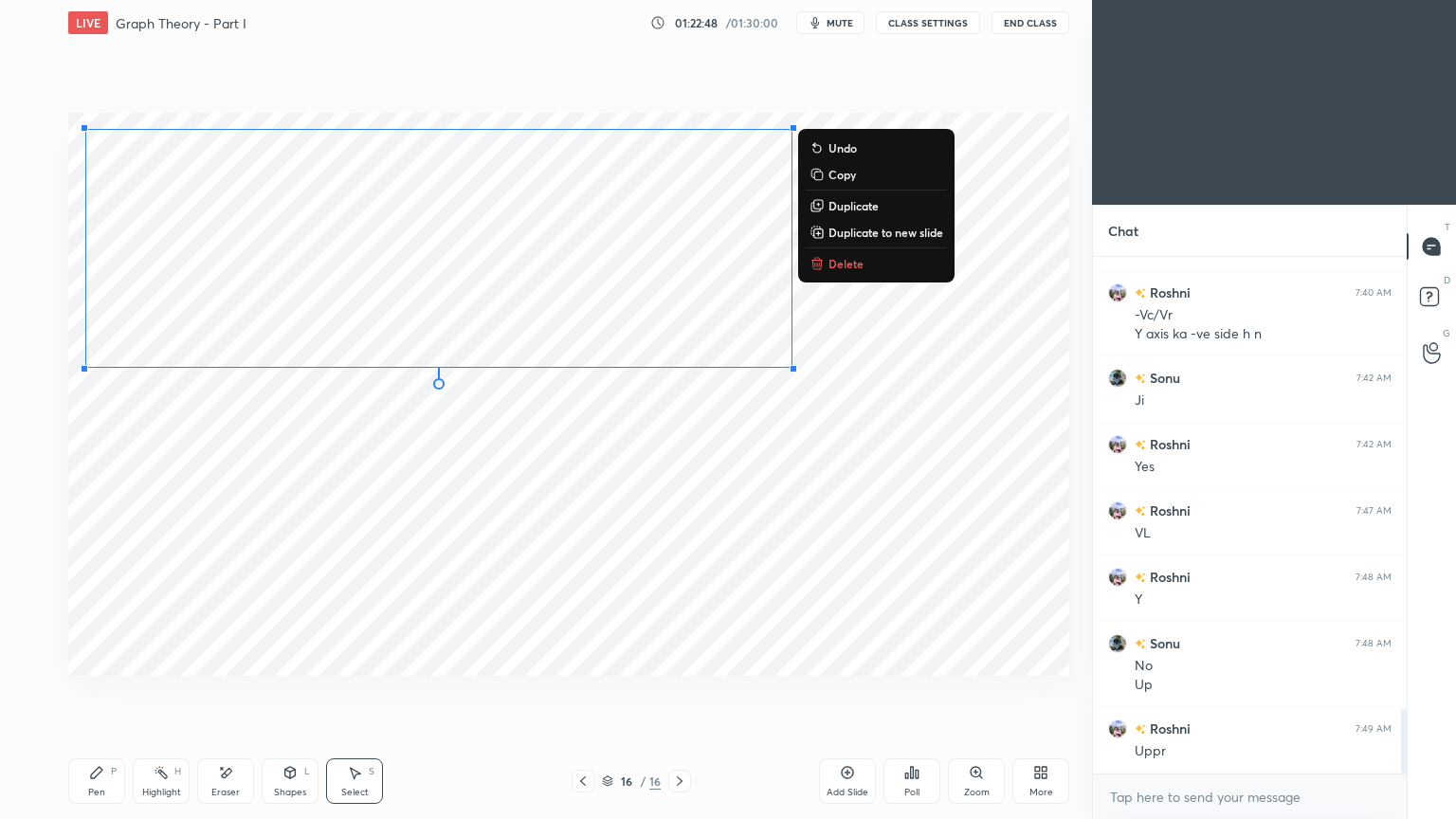 click on "0 ° Undo Copy Duplicate Duplicate to new slide Delete" at bounding box center [569, 394] 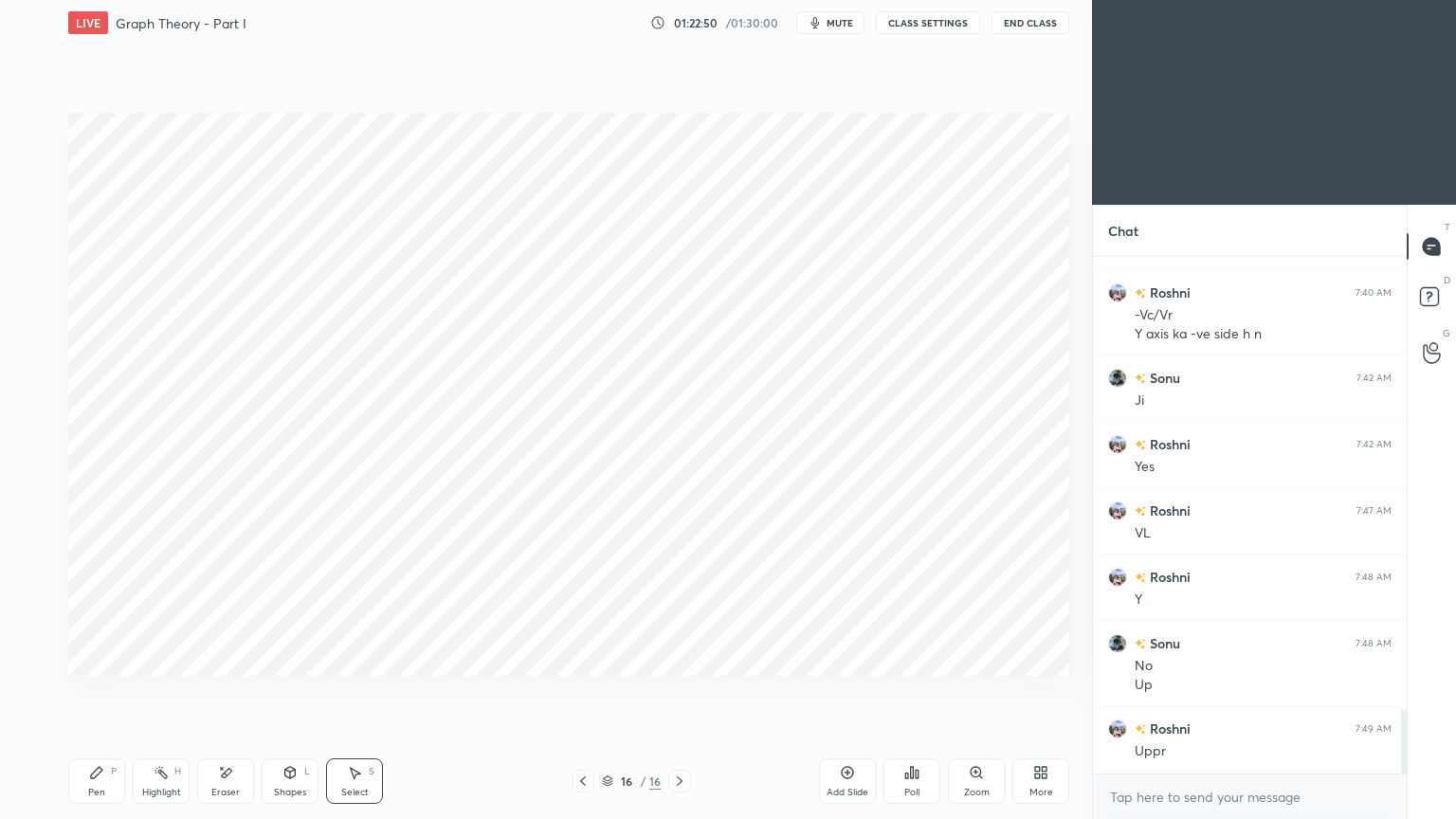 click on "Pen P" at bounding box center (97, 781) 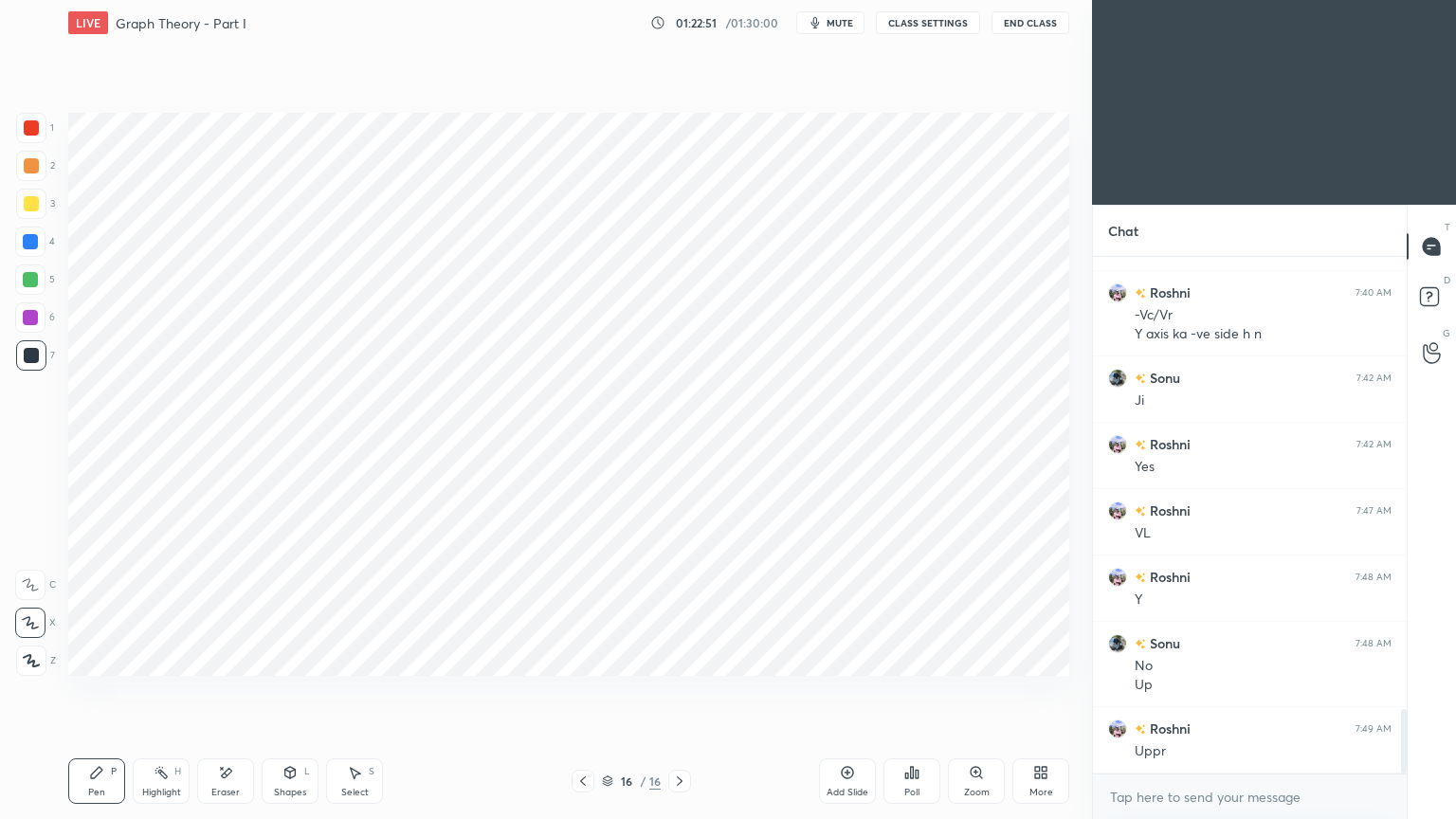 click at bounding box center [31, 128] 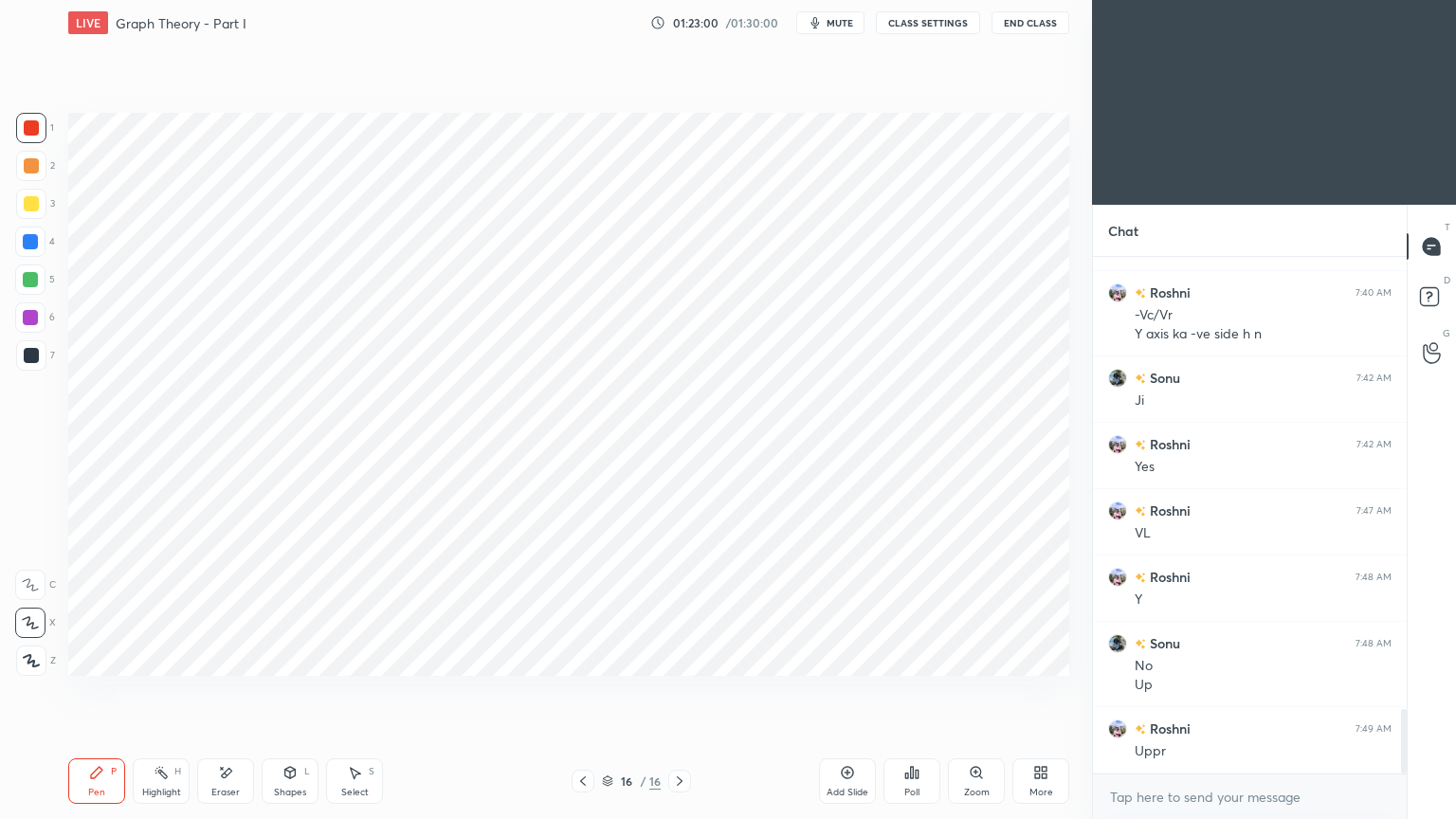 click on "6" at bounding box center (35, 321) 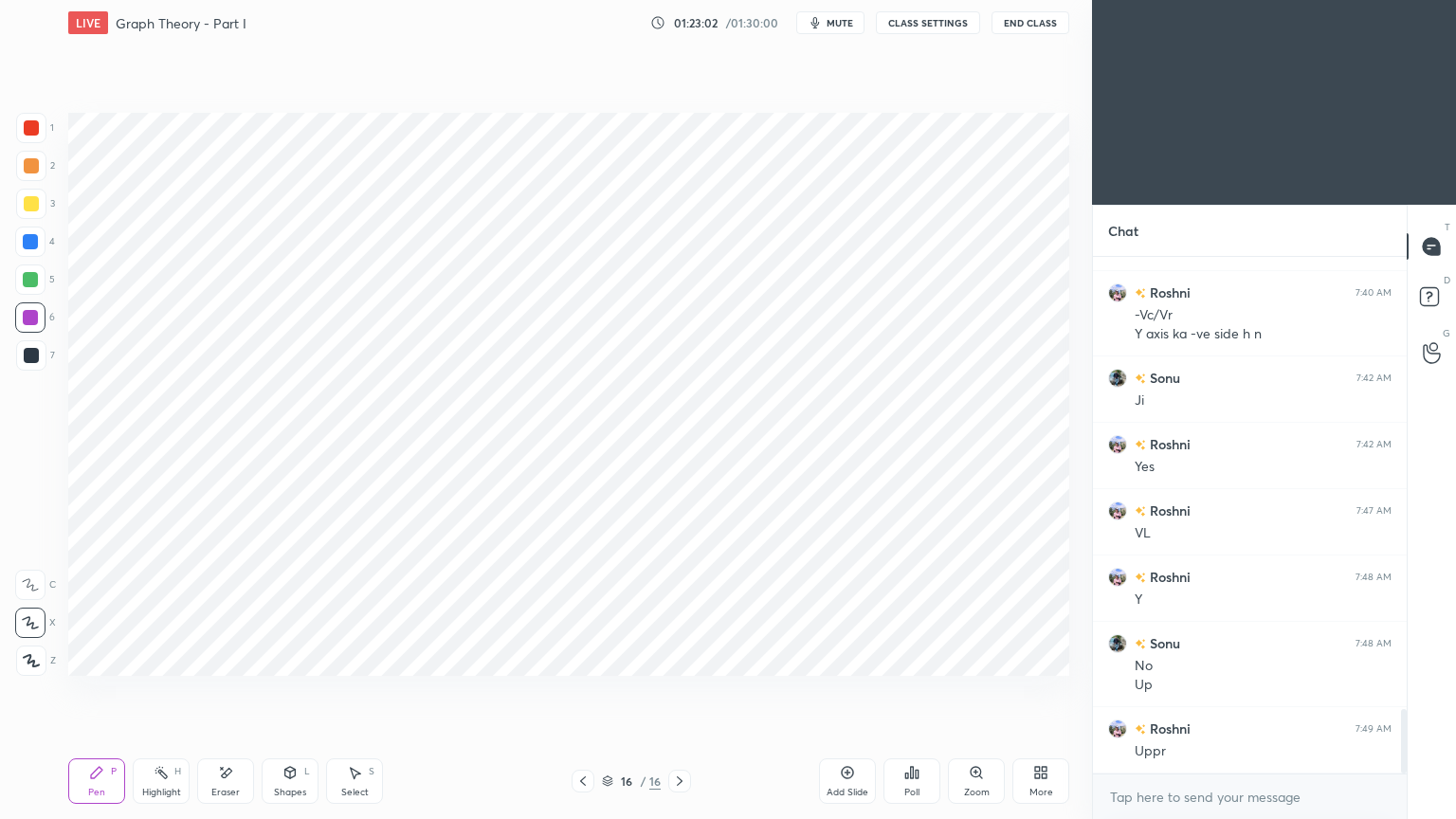 click on "Shapes L" at bounding box center [290, 781] 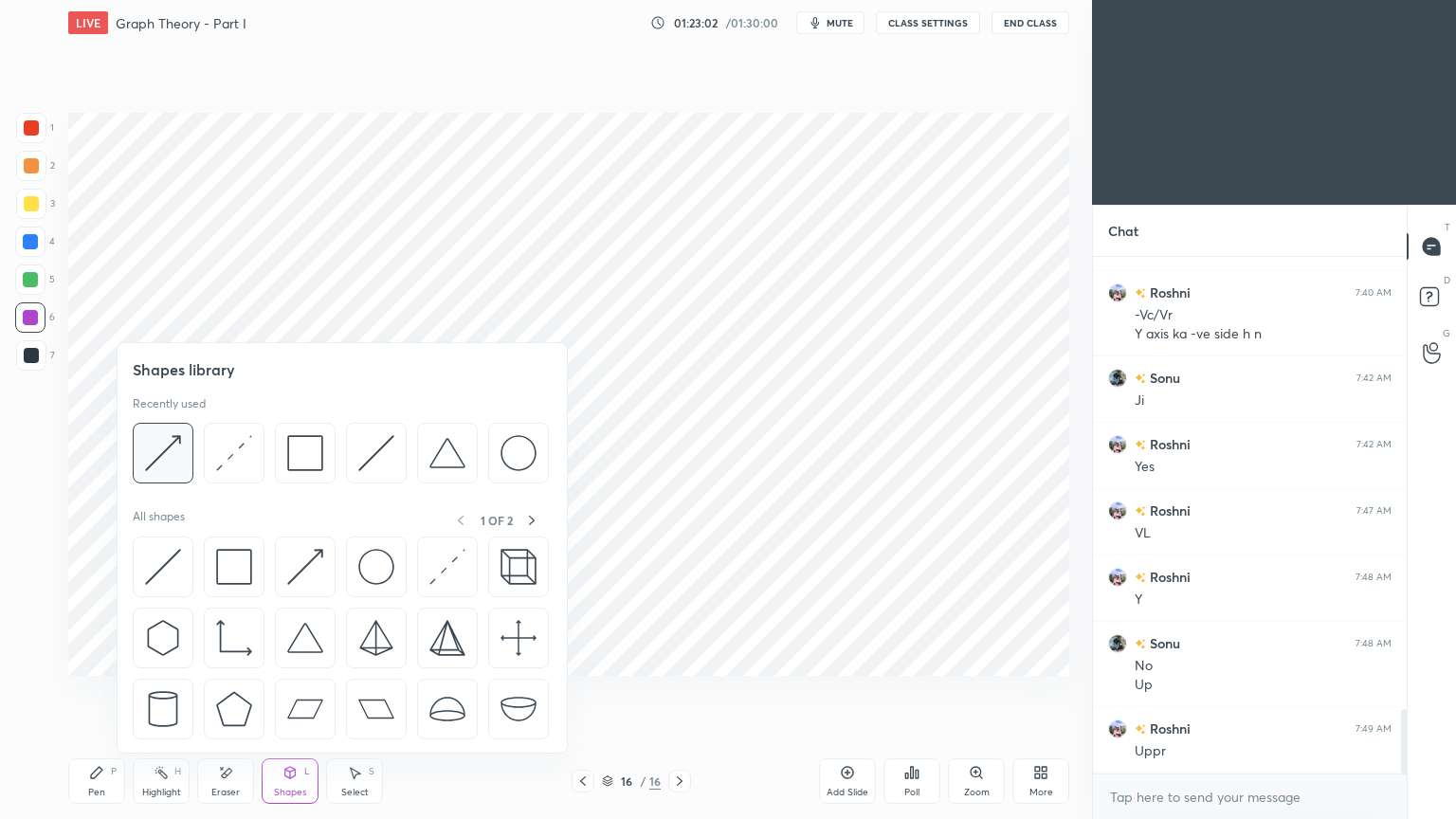 click at bounding box center [163, 453] 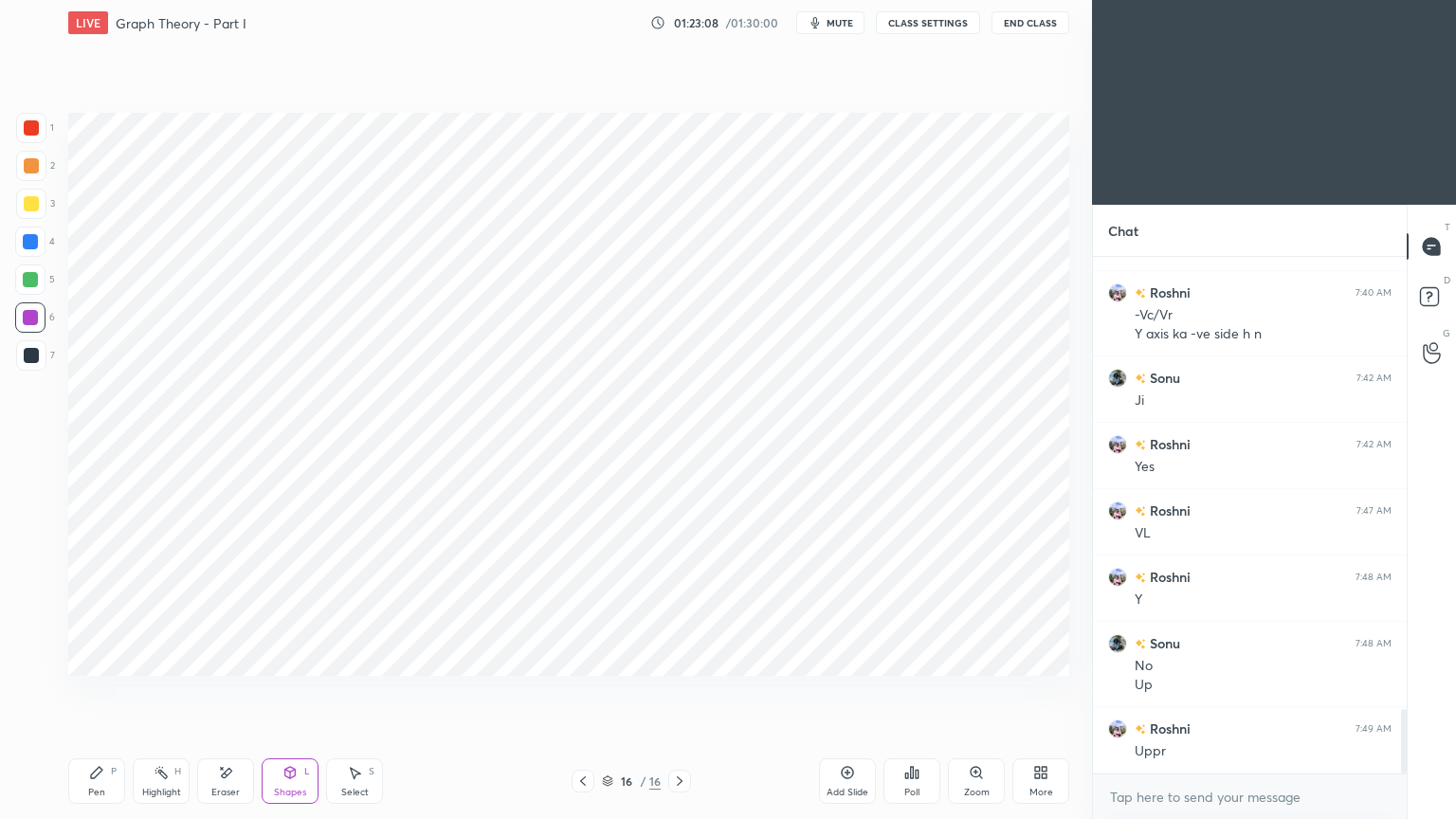click on "Pen P" at bounding box center (97, 781) 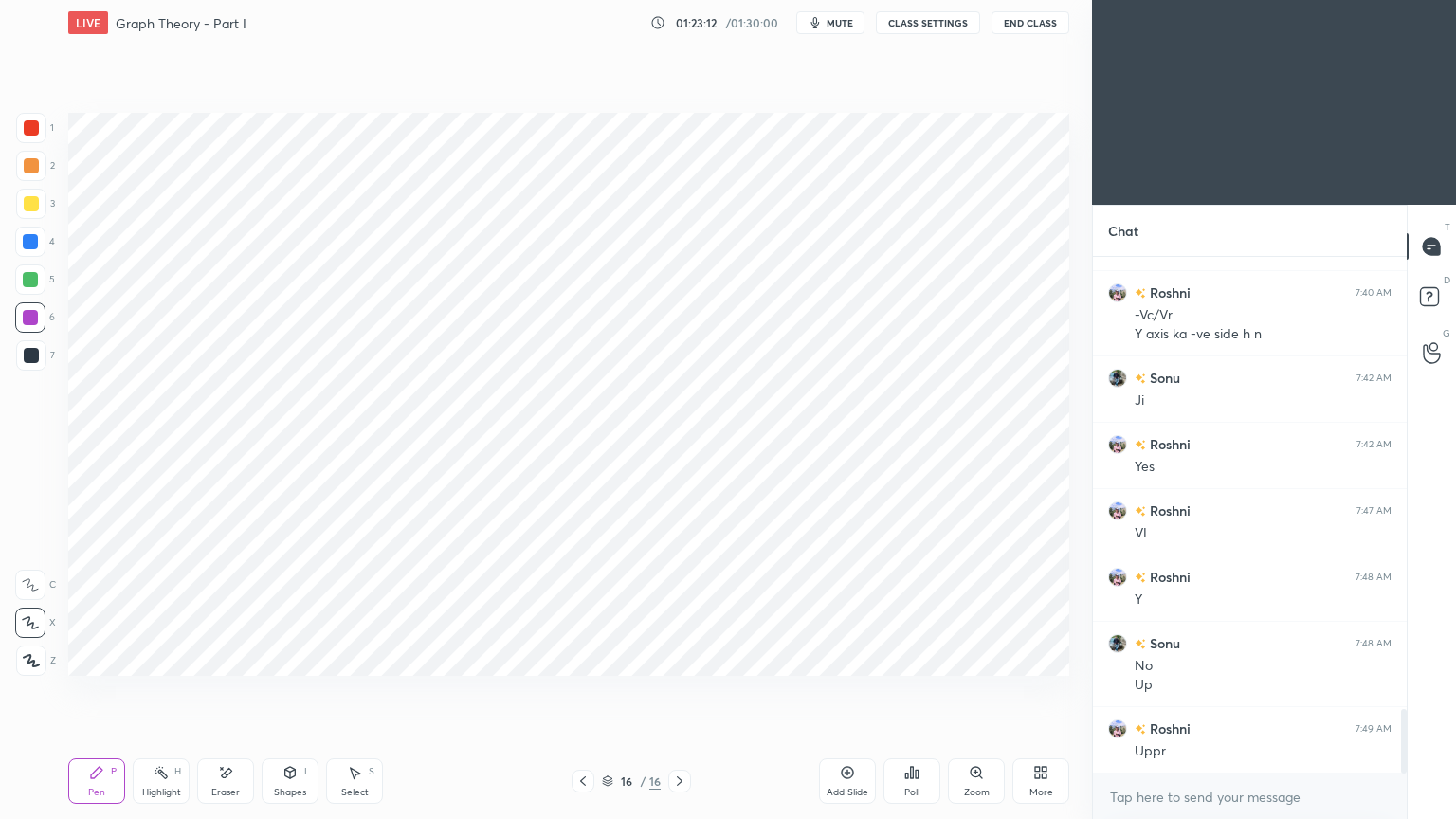 drag, startPoint x: 24, startPoint y: 346, endPoint x: 41, endPoint y: 356, distance: 19.723083 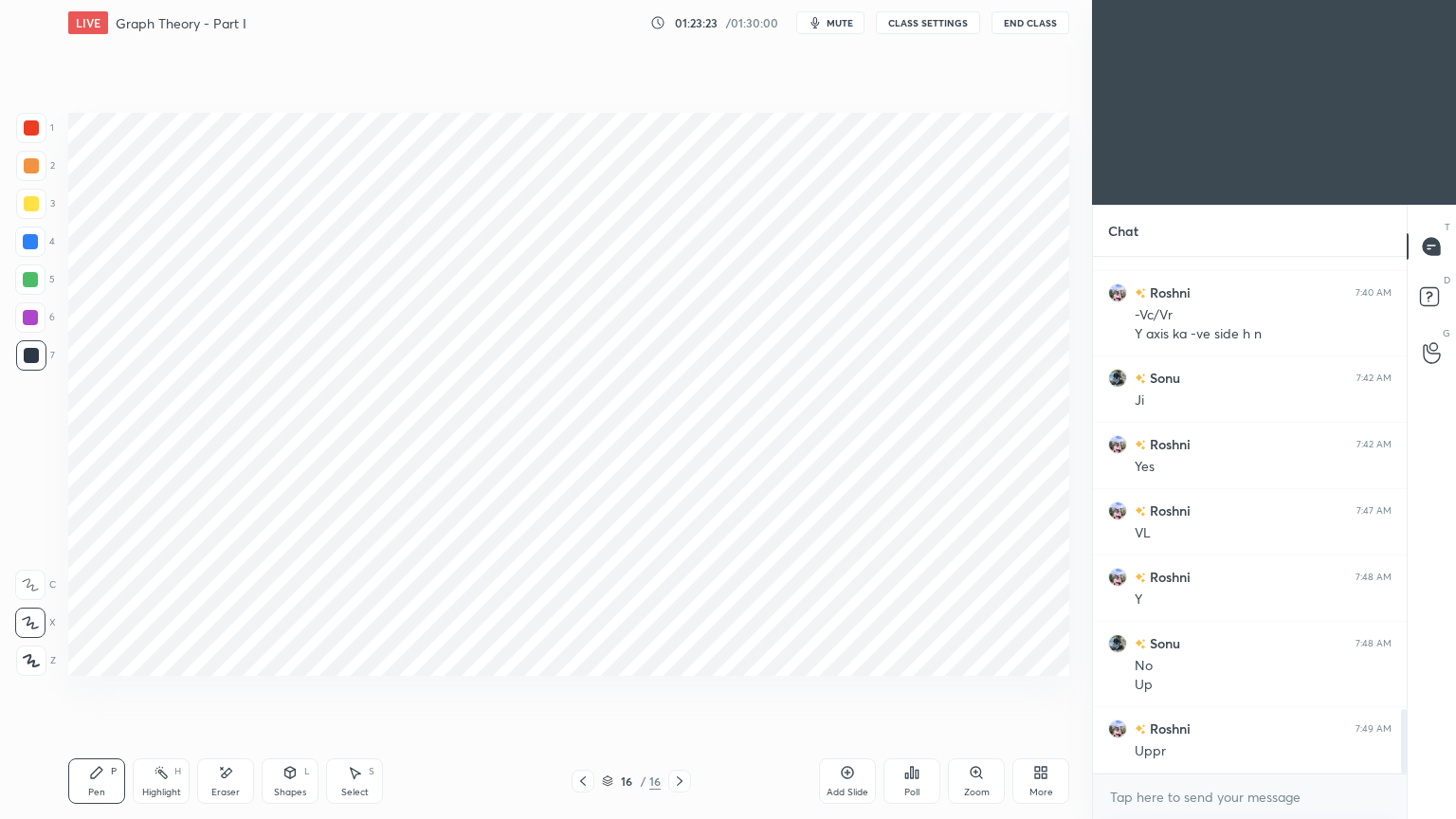 click at bounding box center [30, 280] 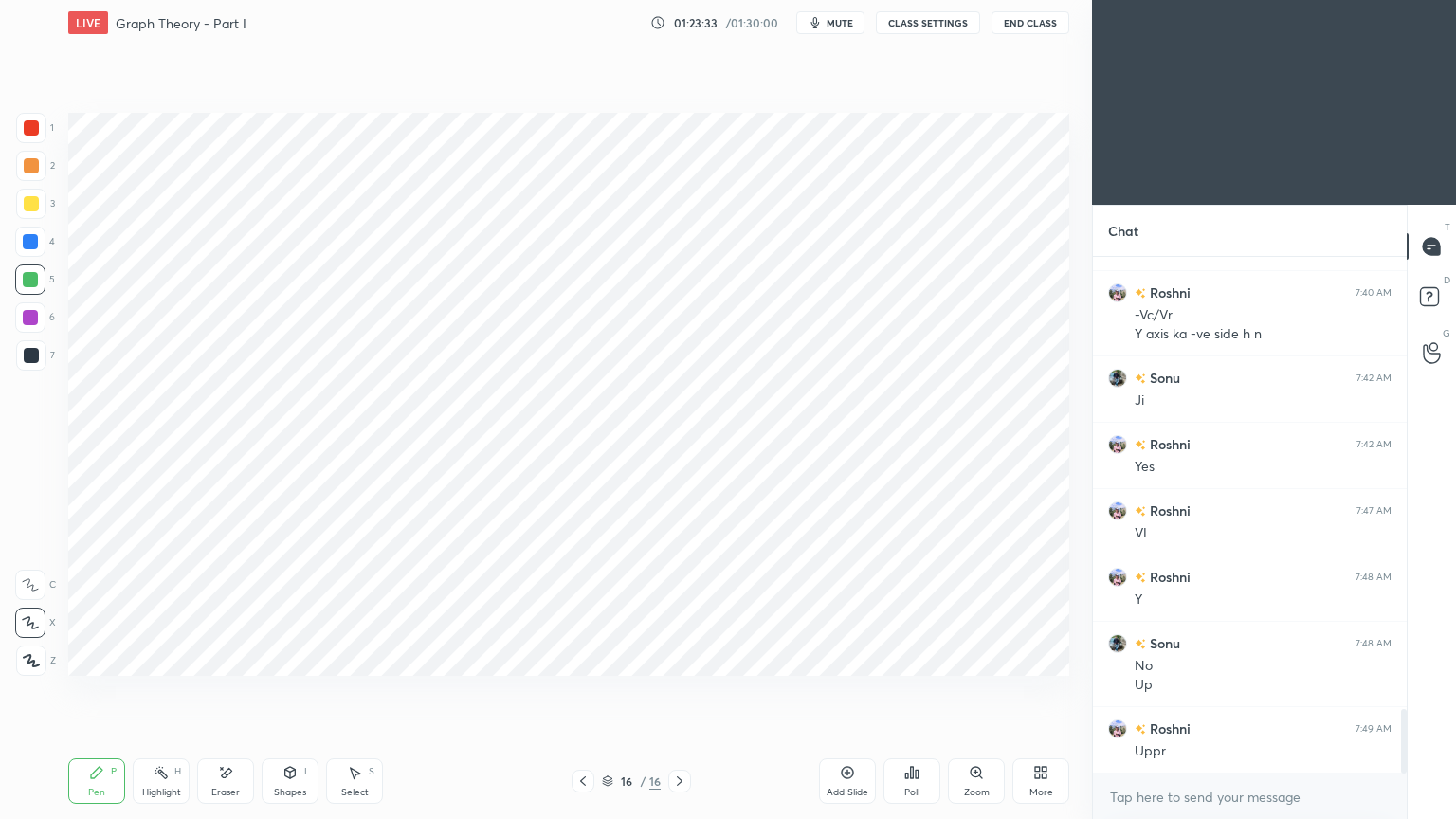 click on "Shapes" at bounding box center [290, 792] 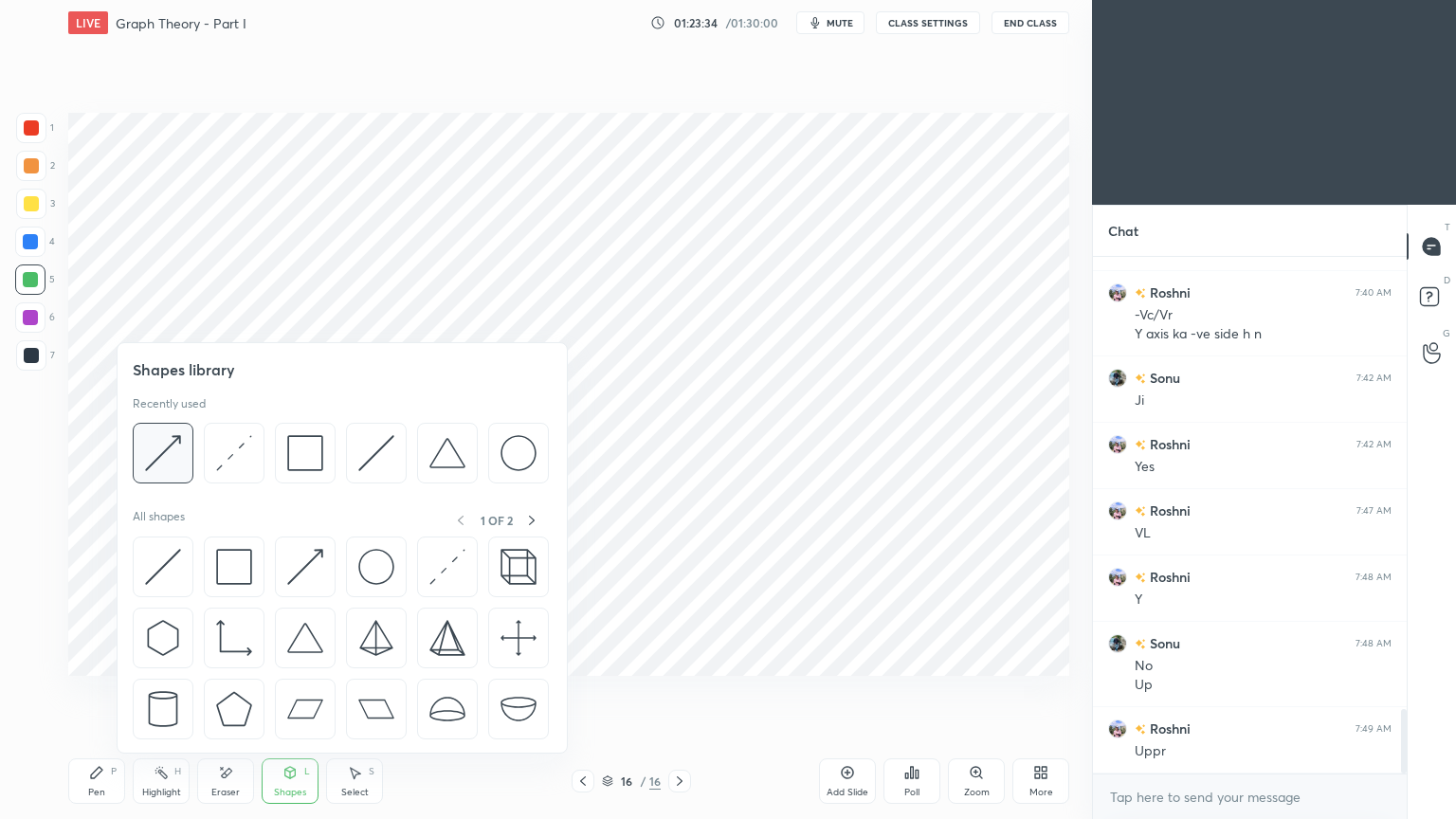 click at bounding box center [163, 453] 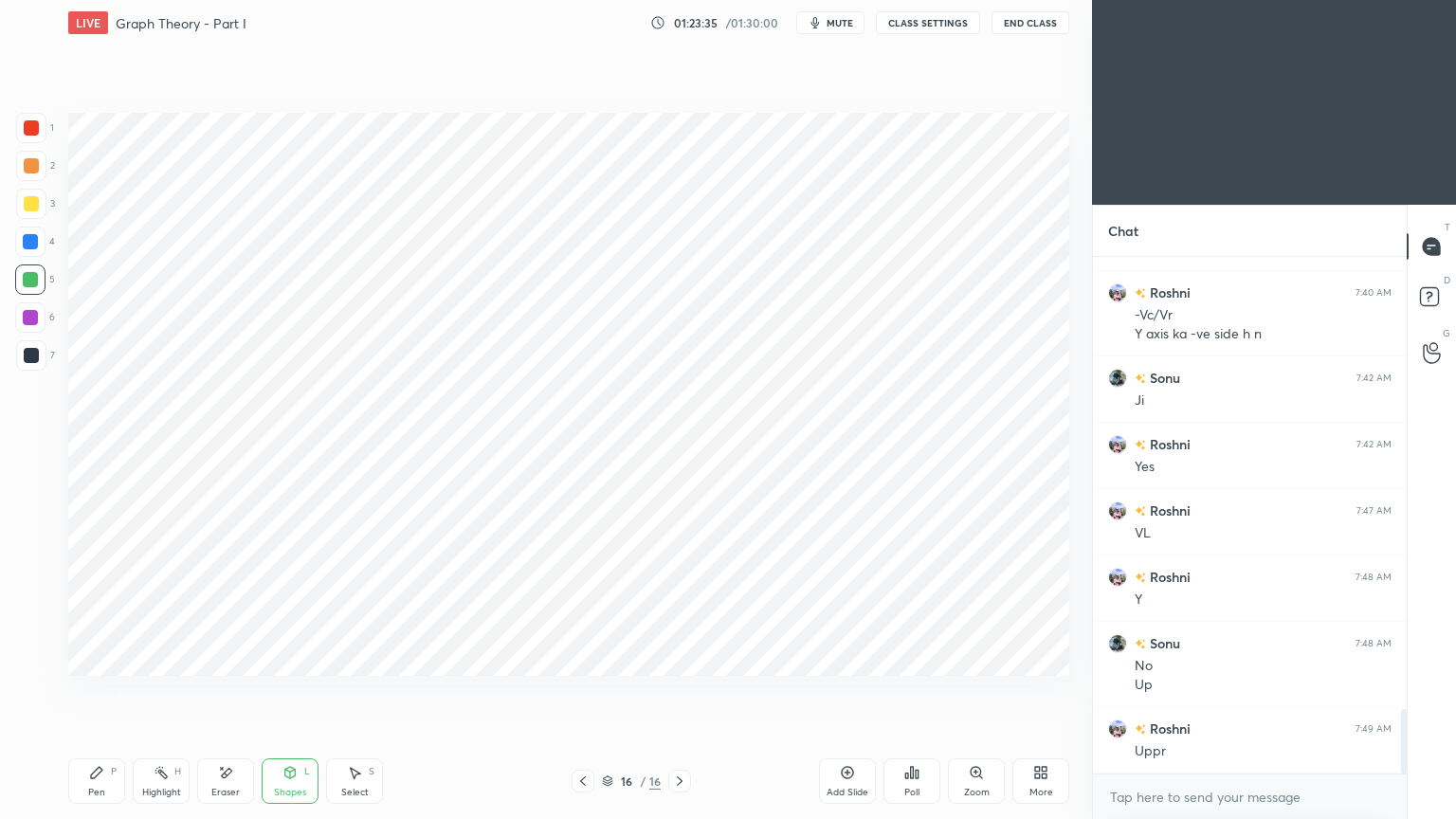 click on "6" at bounding box center [35, 321] 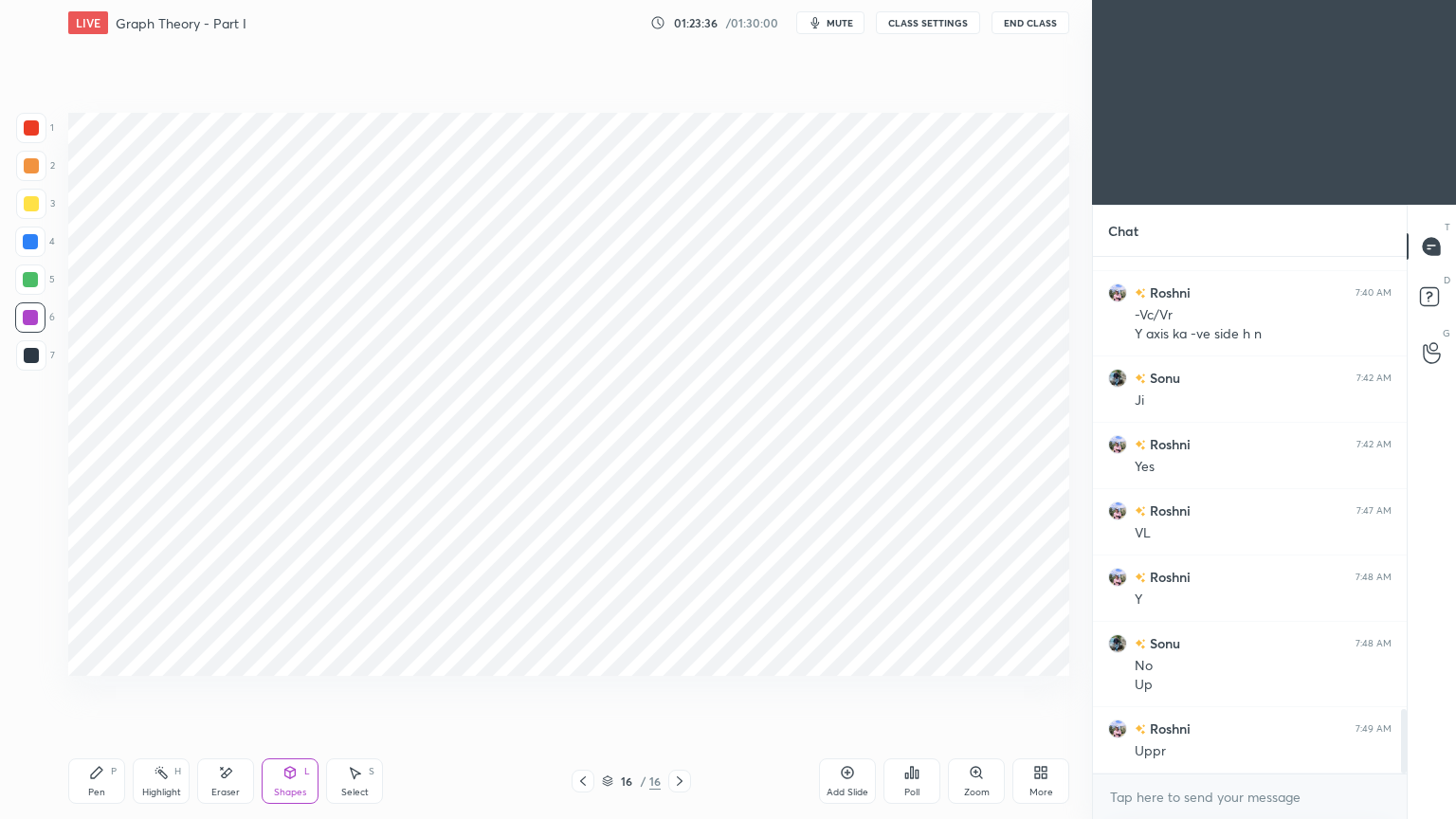 click at bounding box center (31, 128) 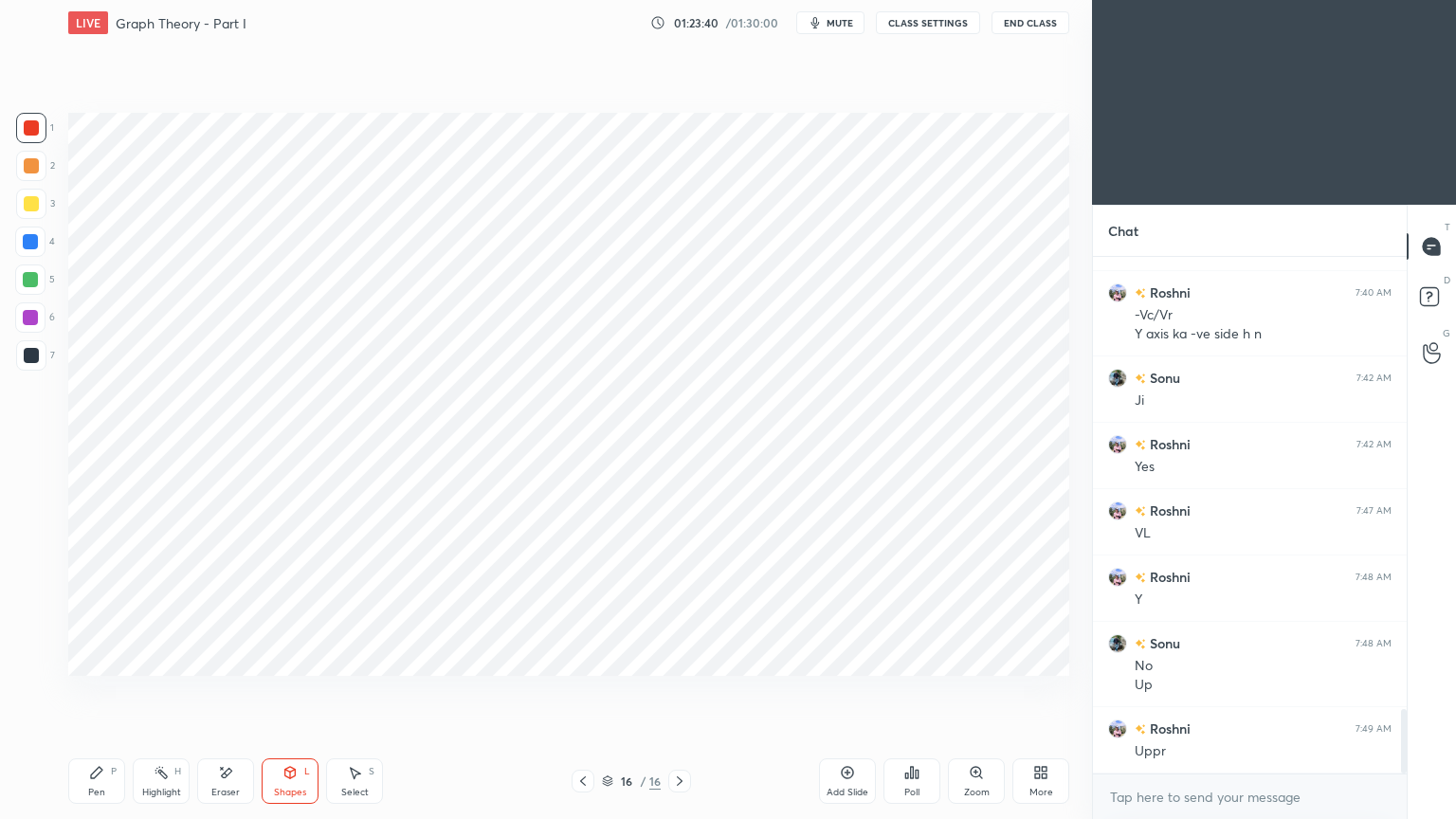 click on "Pen P" at bounding box center (97, 781) 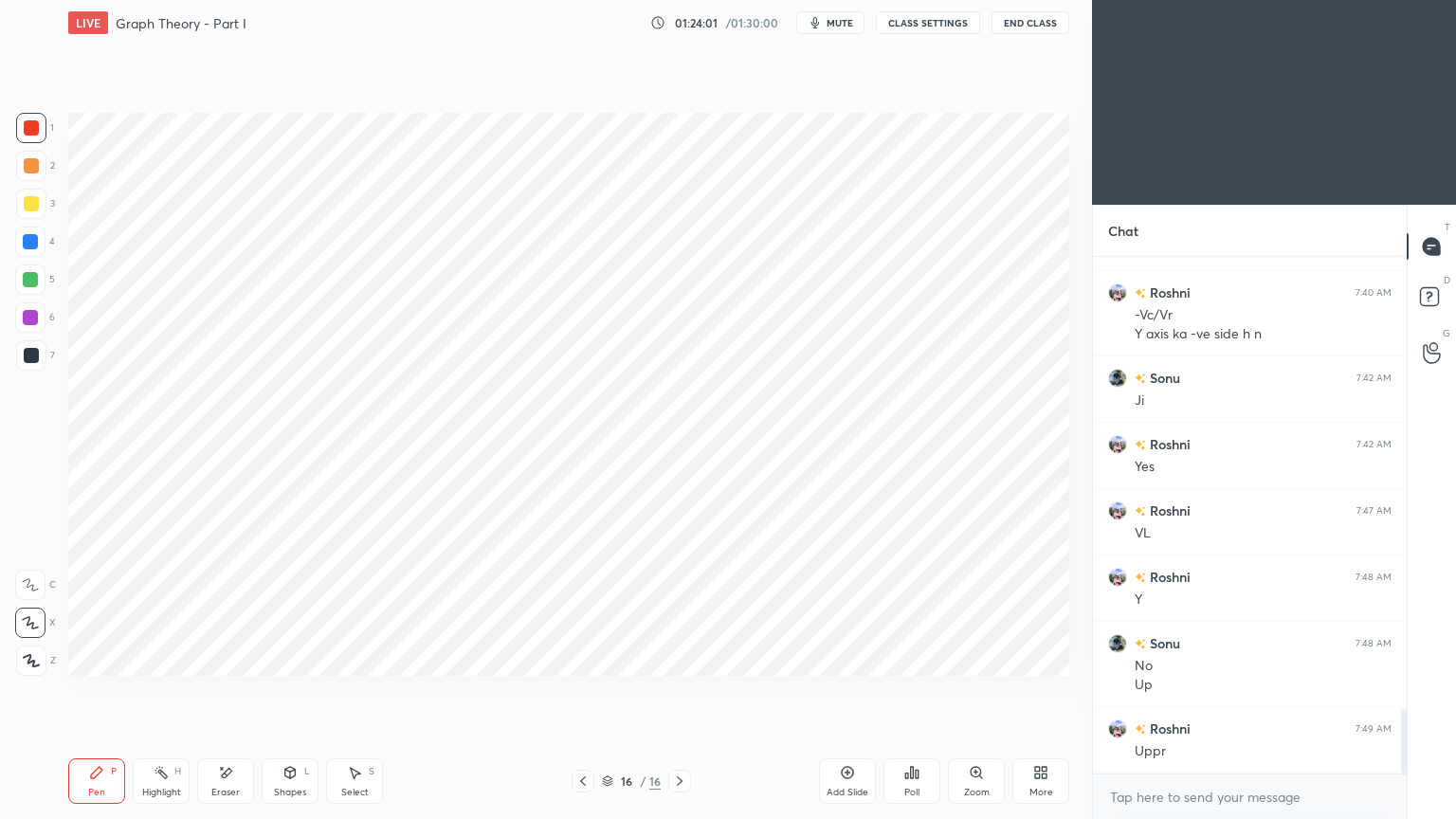 click at bounding box center (30, 318) 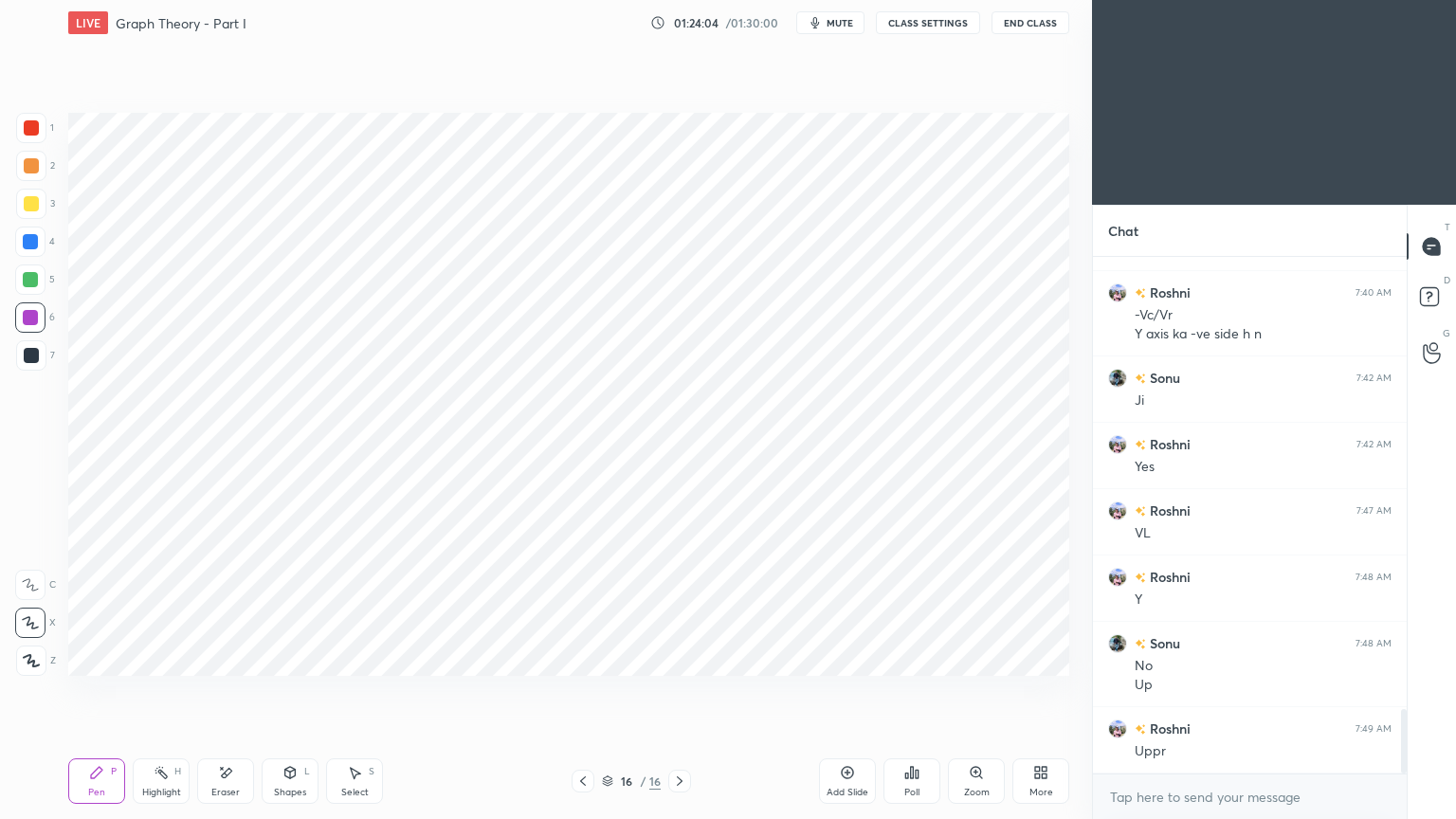 click at bounding box center (31, 355) 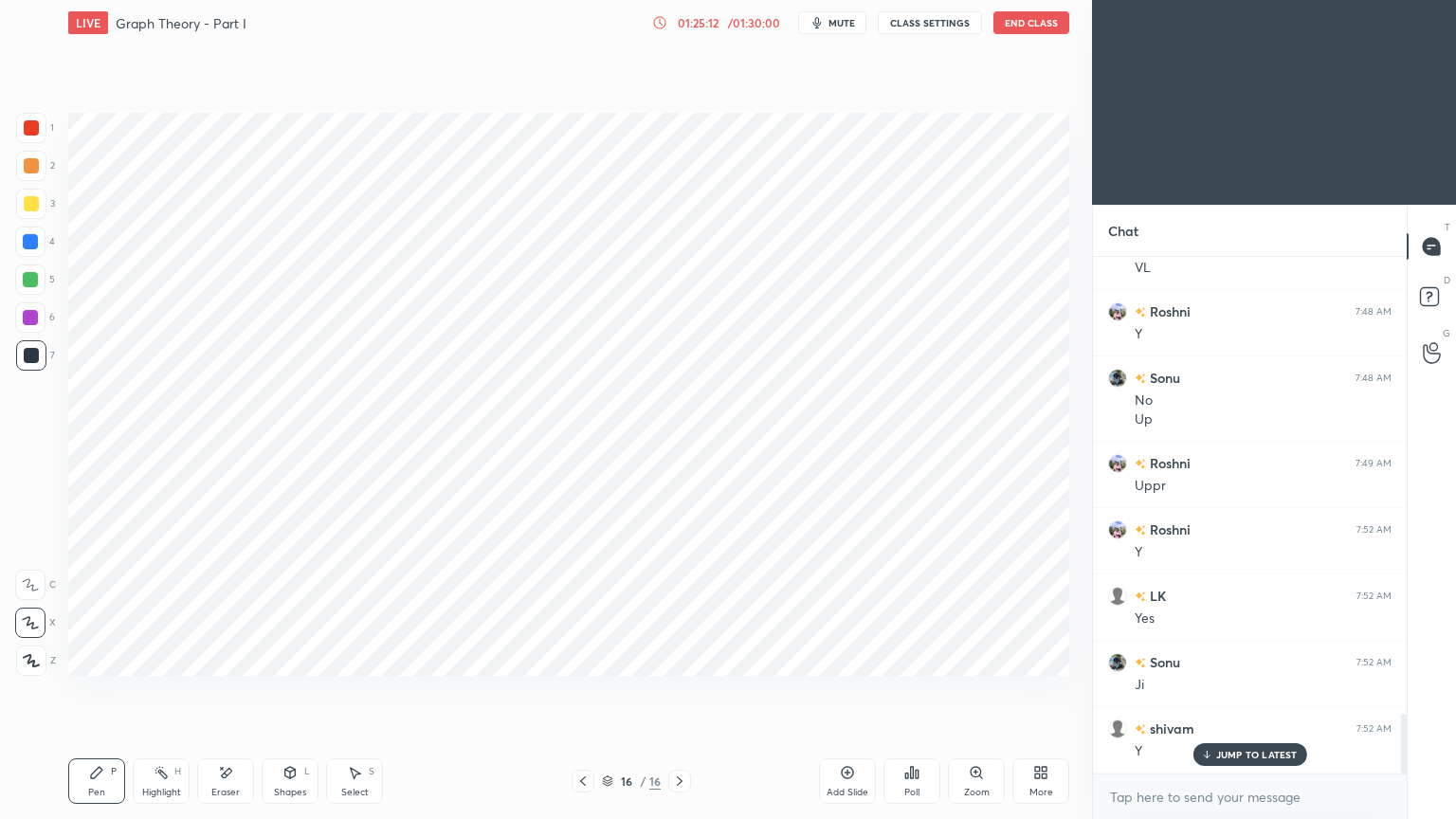 scroll, scrollTop: 3936, scrollLeft: 0, axis: vertical 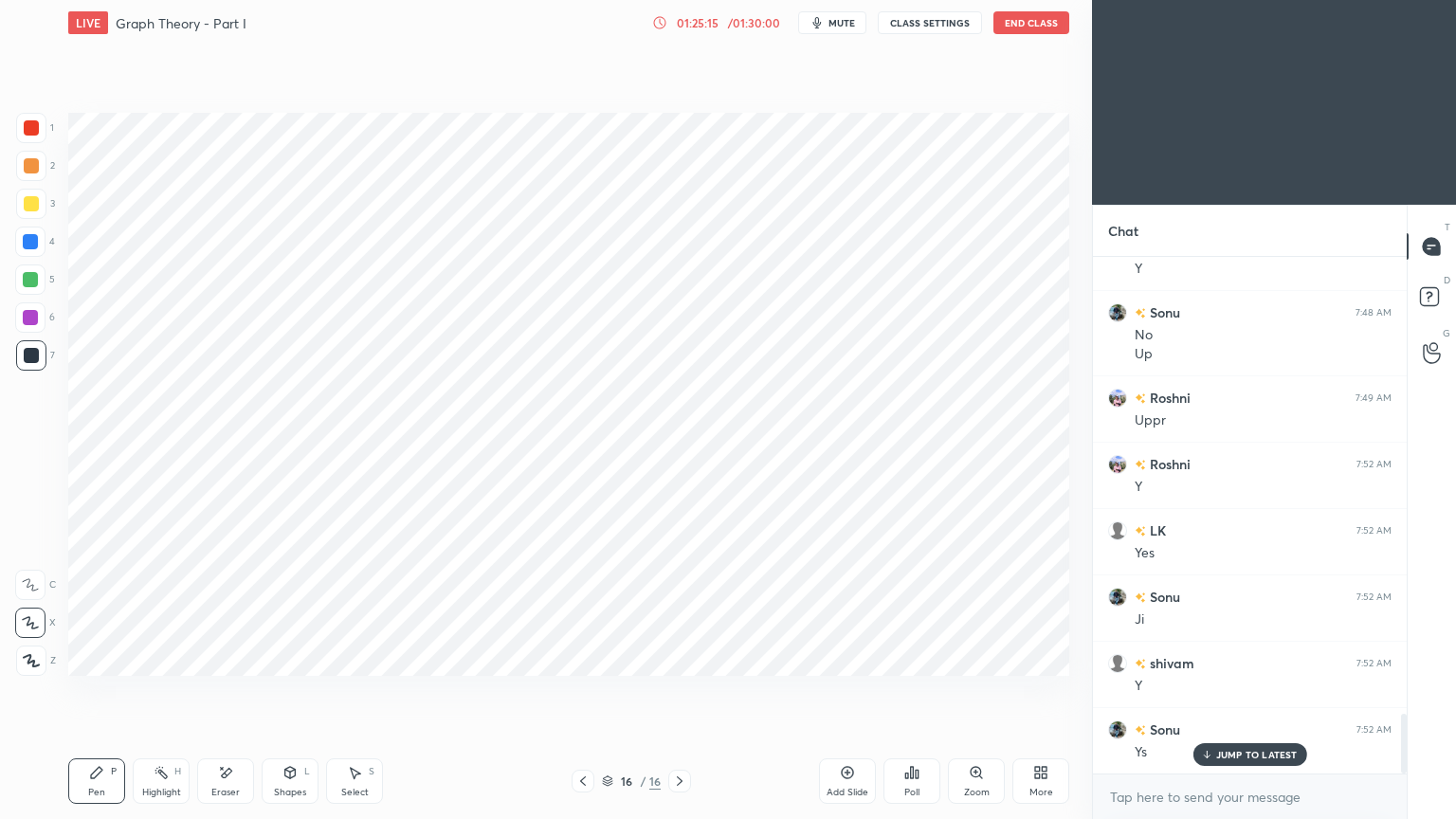 click on "Add Slide" at bounding box center [847, 781] 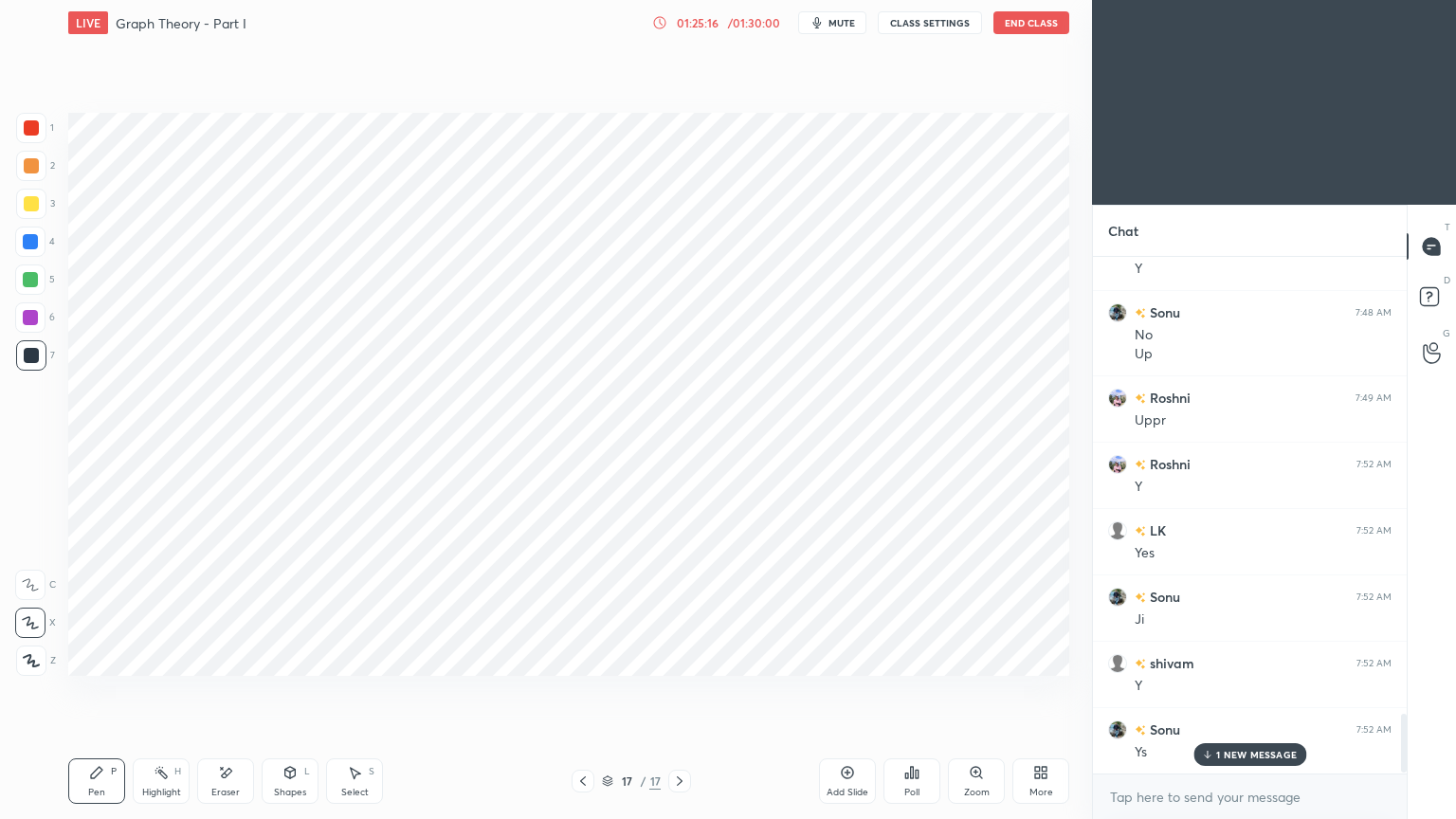 click at bounding box center (31, 128) 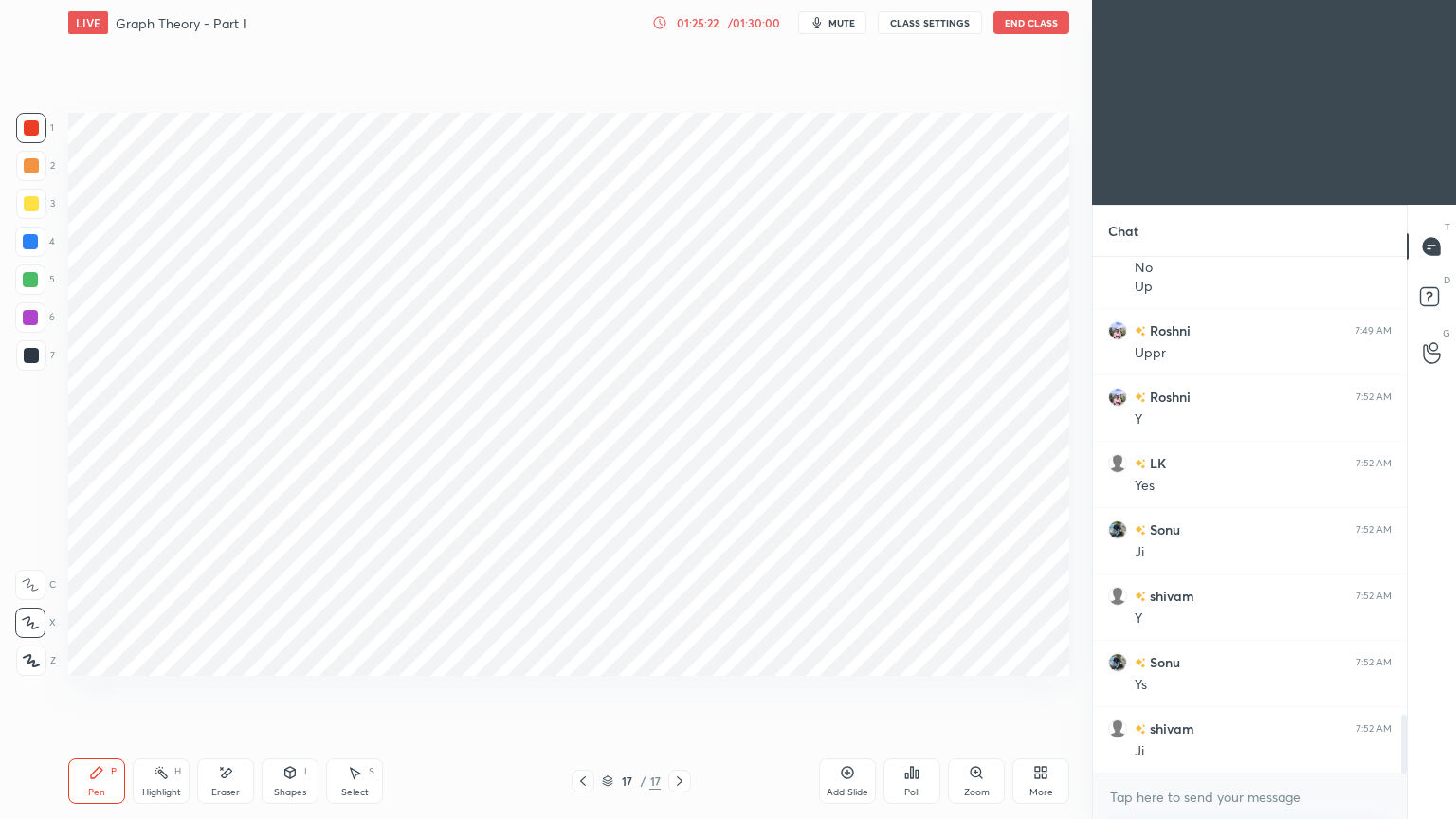 click at bounding box center [30, 318] 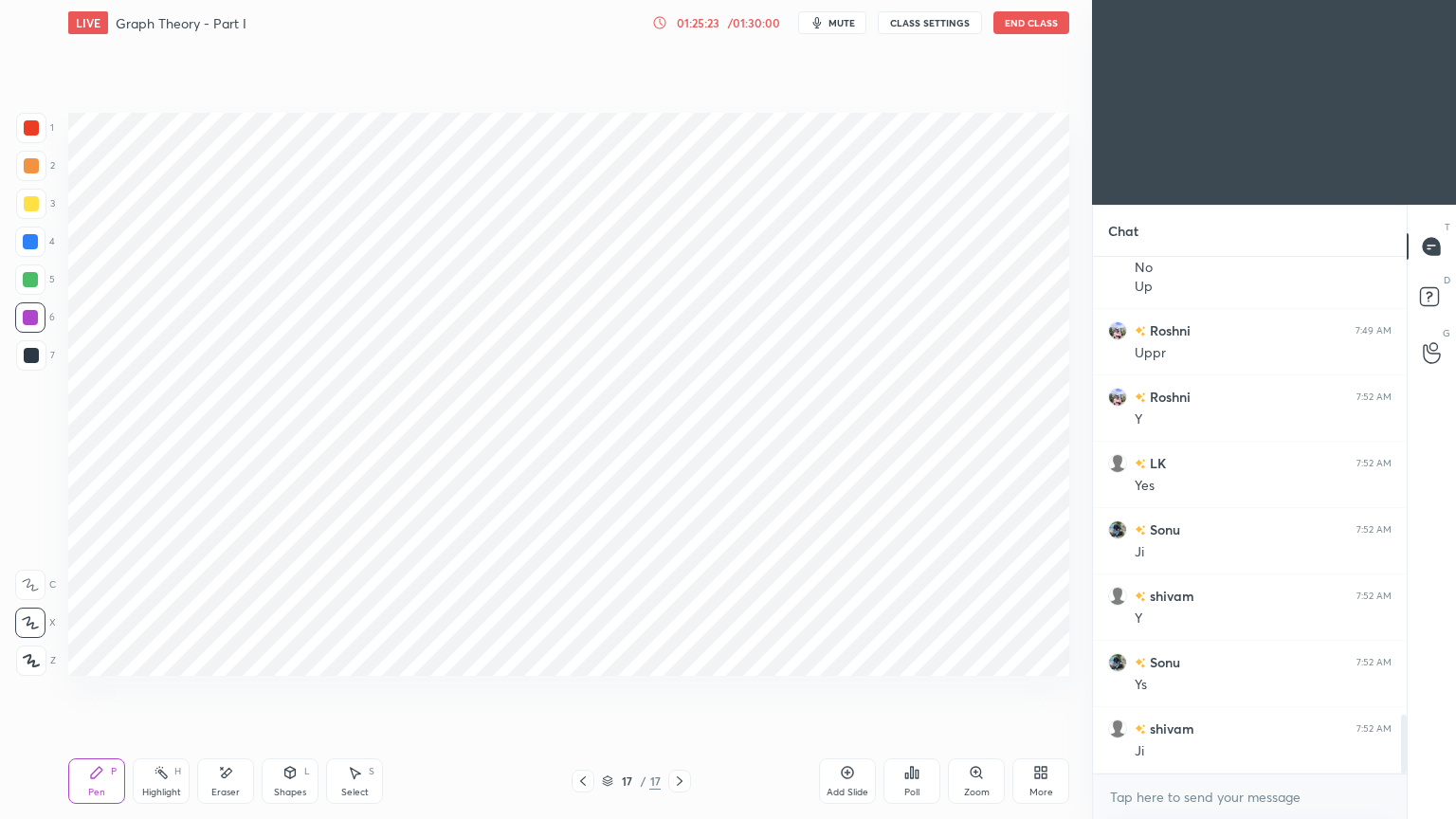 click 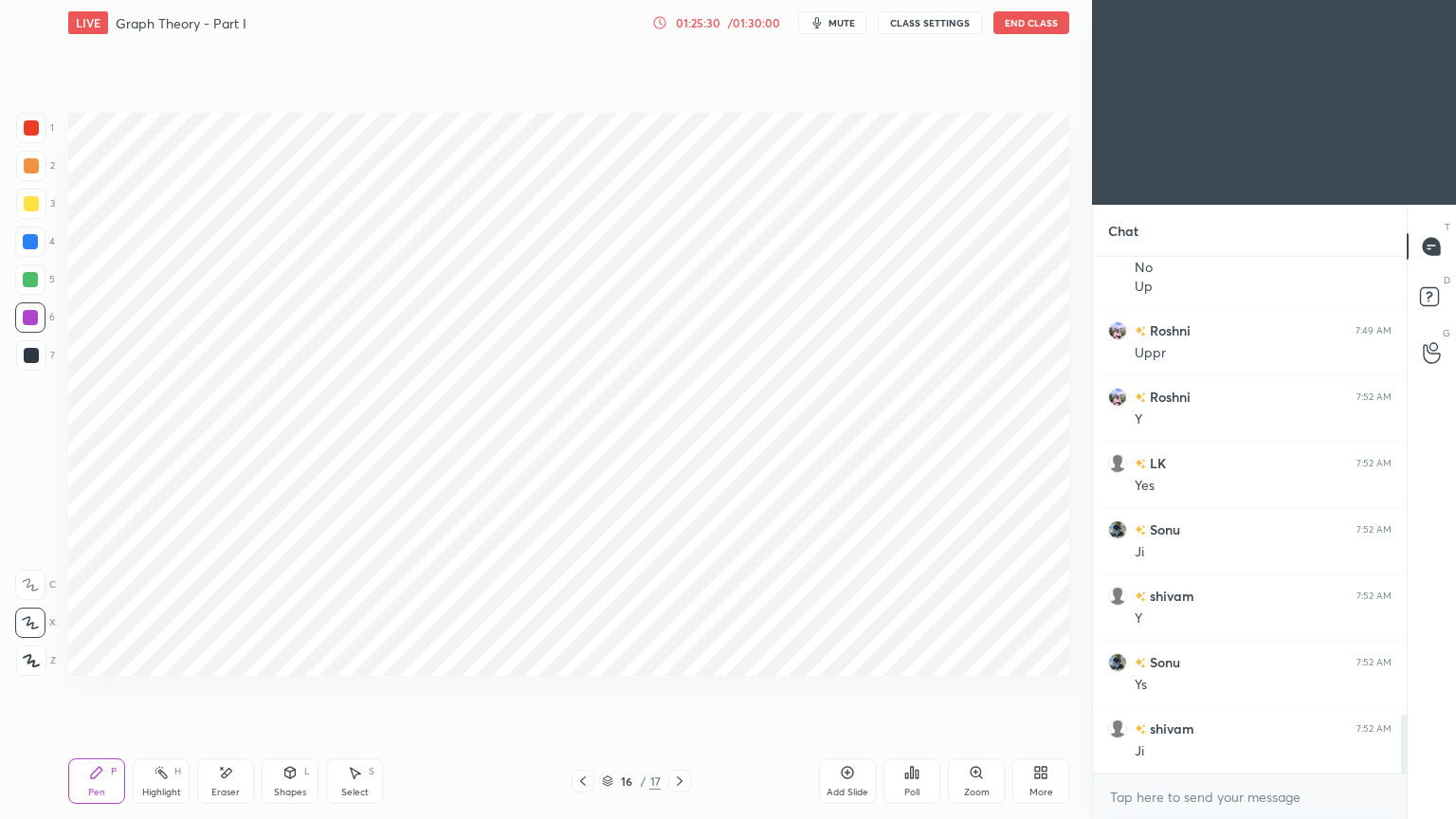 click 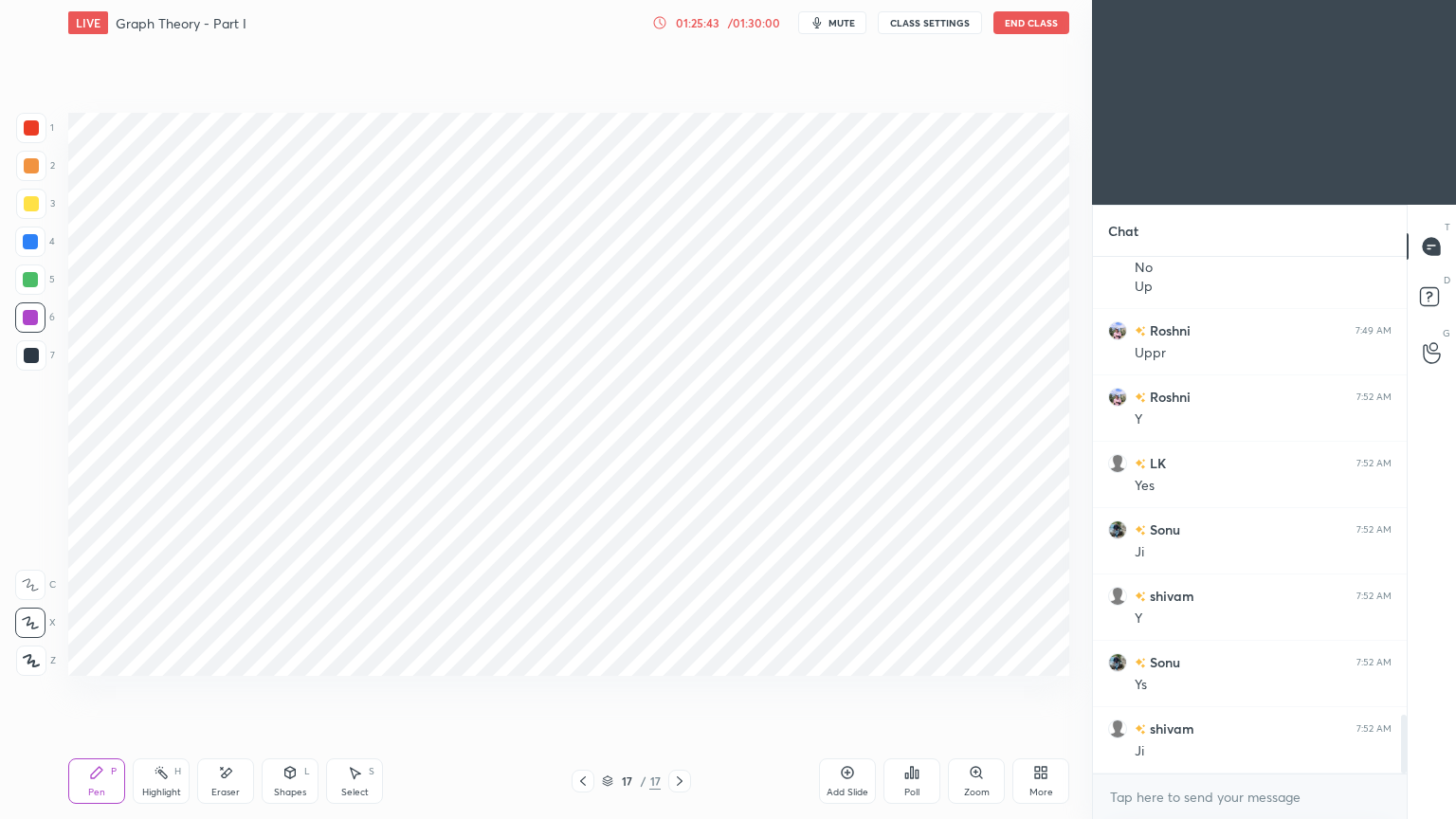 click at bounding box center [30, 242] 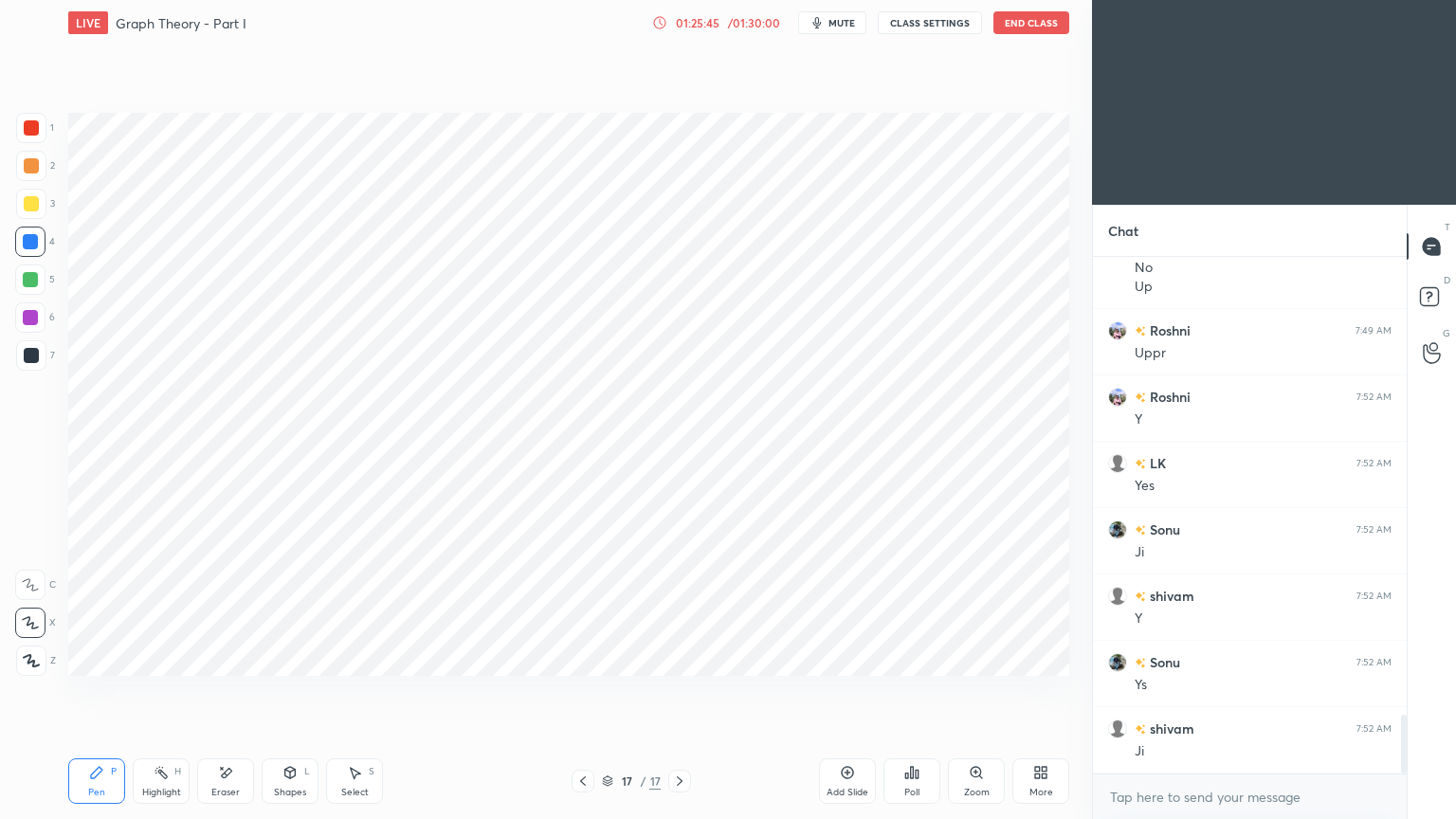 click 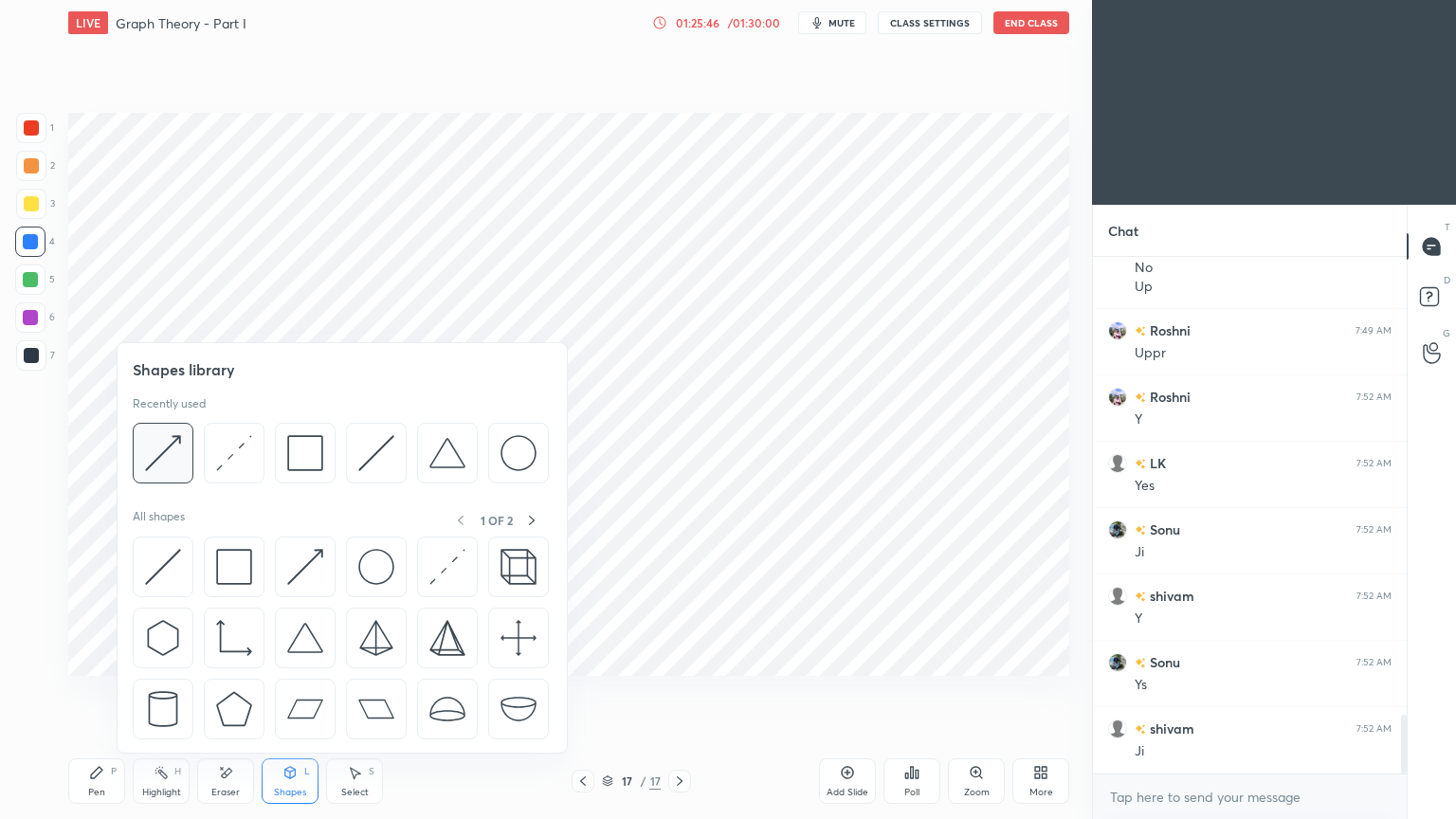 click at bounding box center (163, 453) 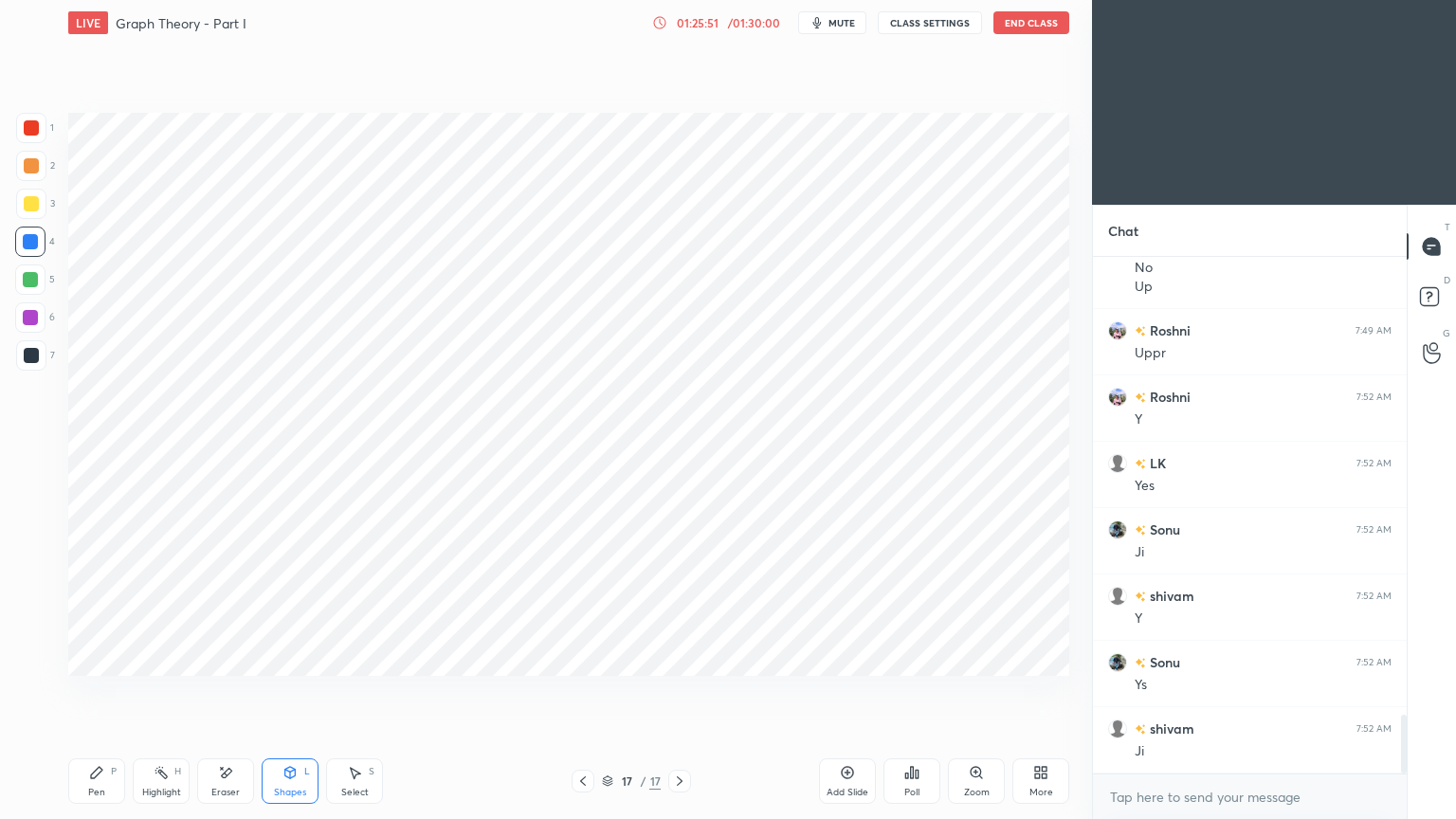 click at bounding box center [31, 355] 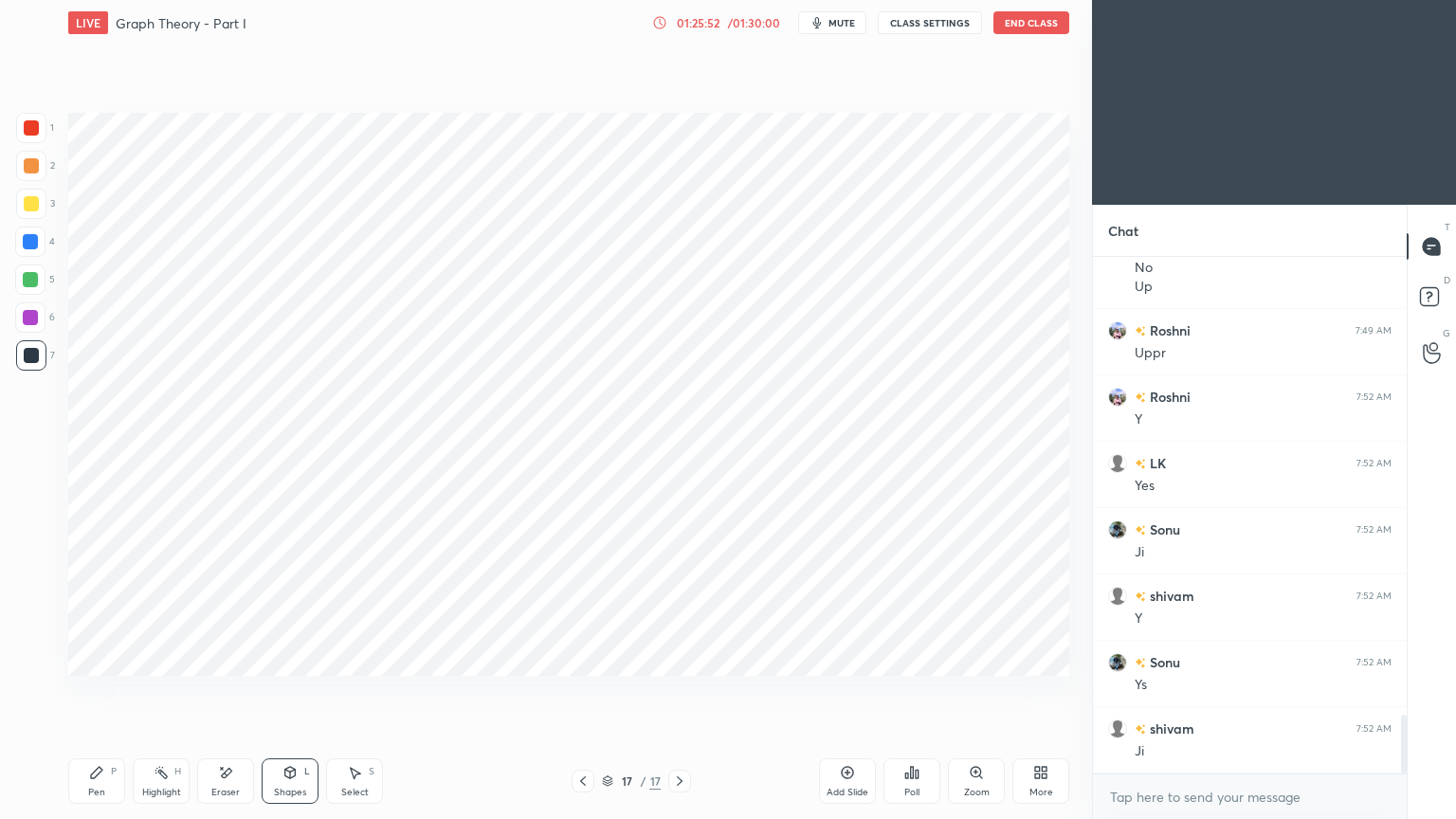 click on "Pen P" at bounding box center [97, 781] 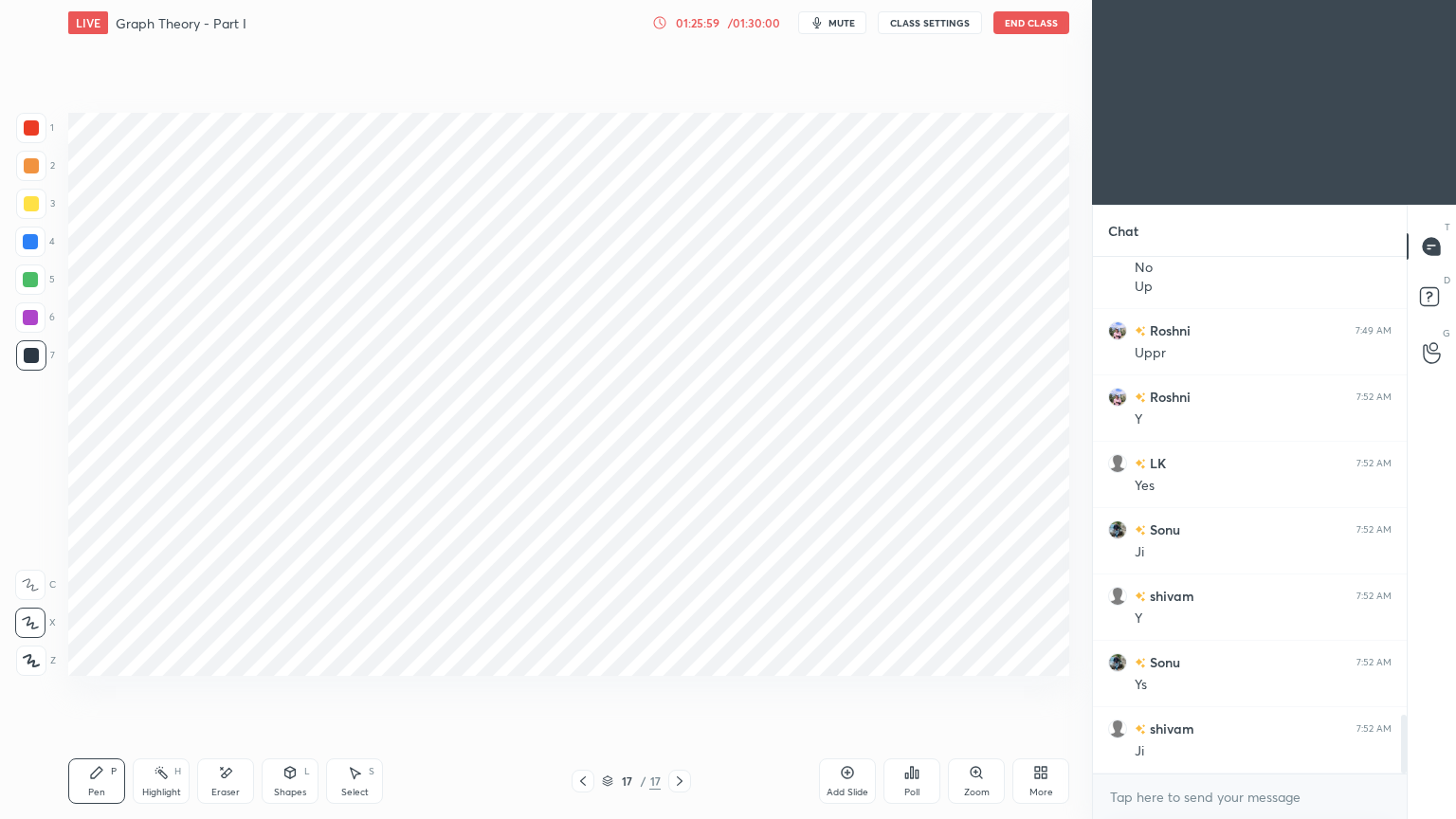 click on "Shapes" at bounding box center [290, 792] 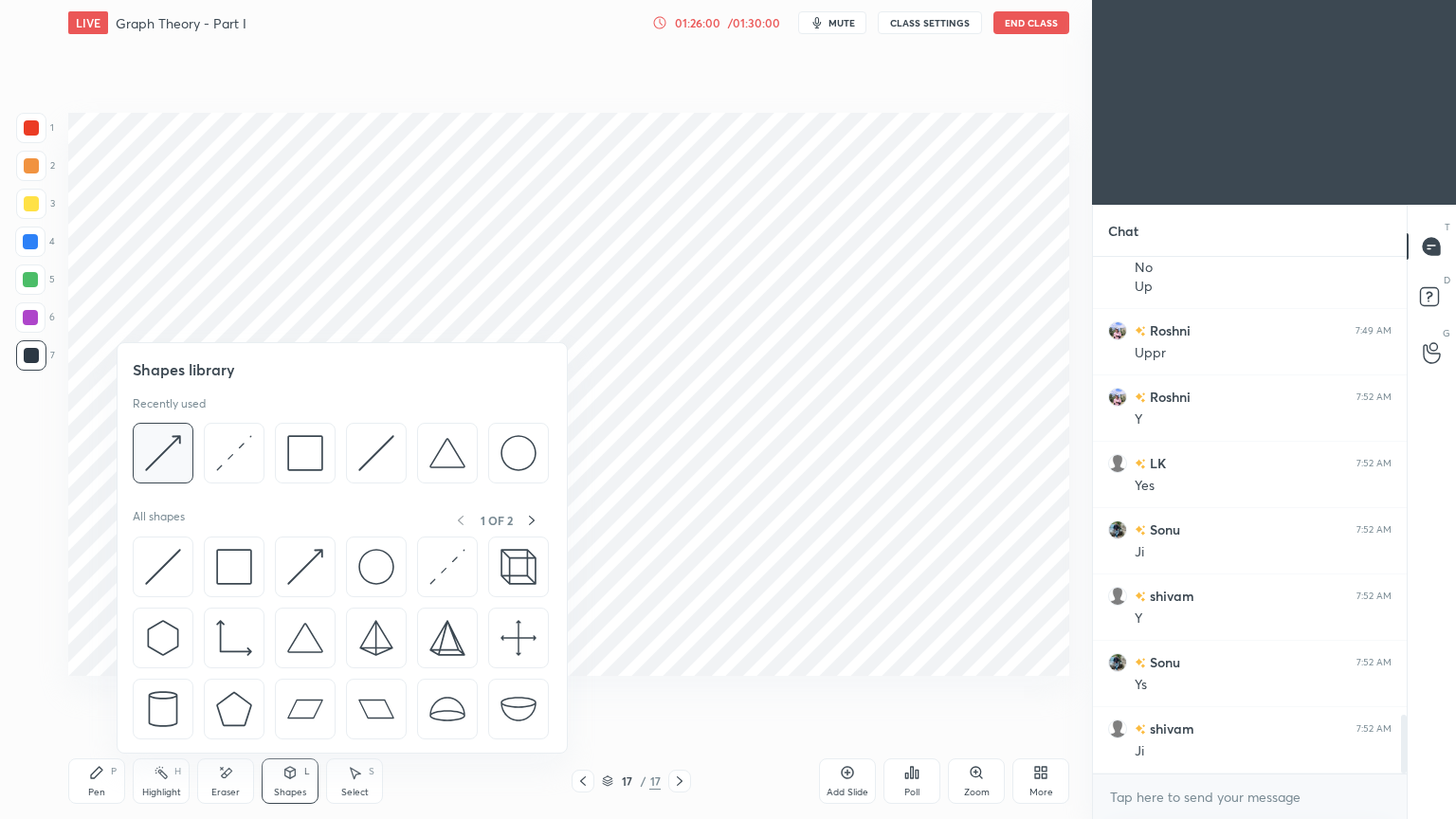 click at bounding box center [163, 453] 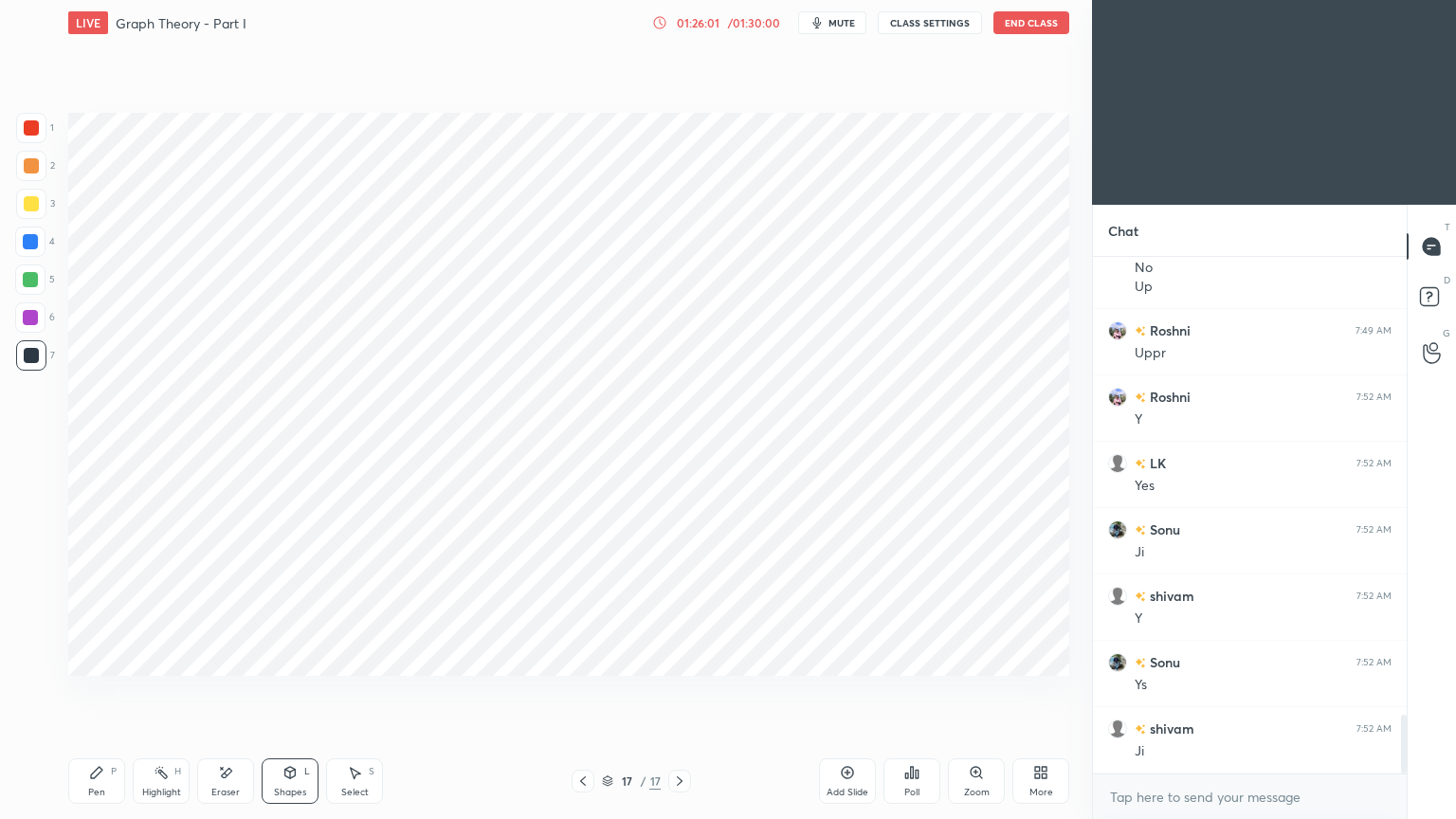 click at bounding box center (30, 242) 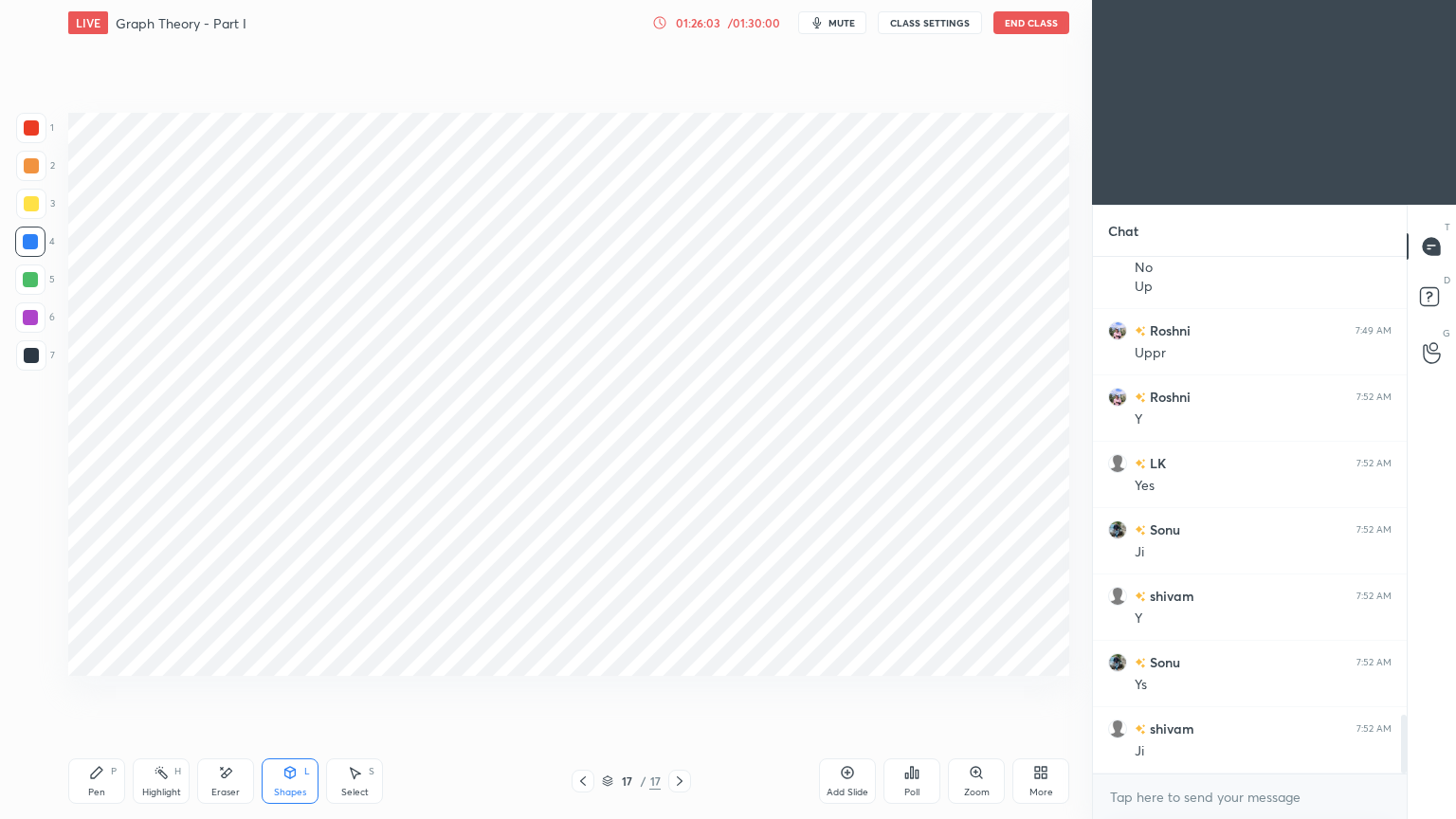 click at bounding box center (30, 318) 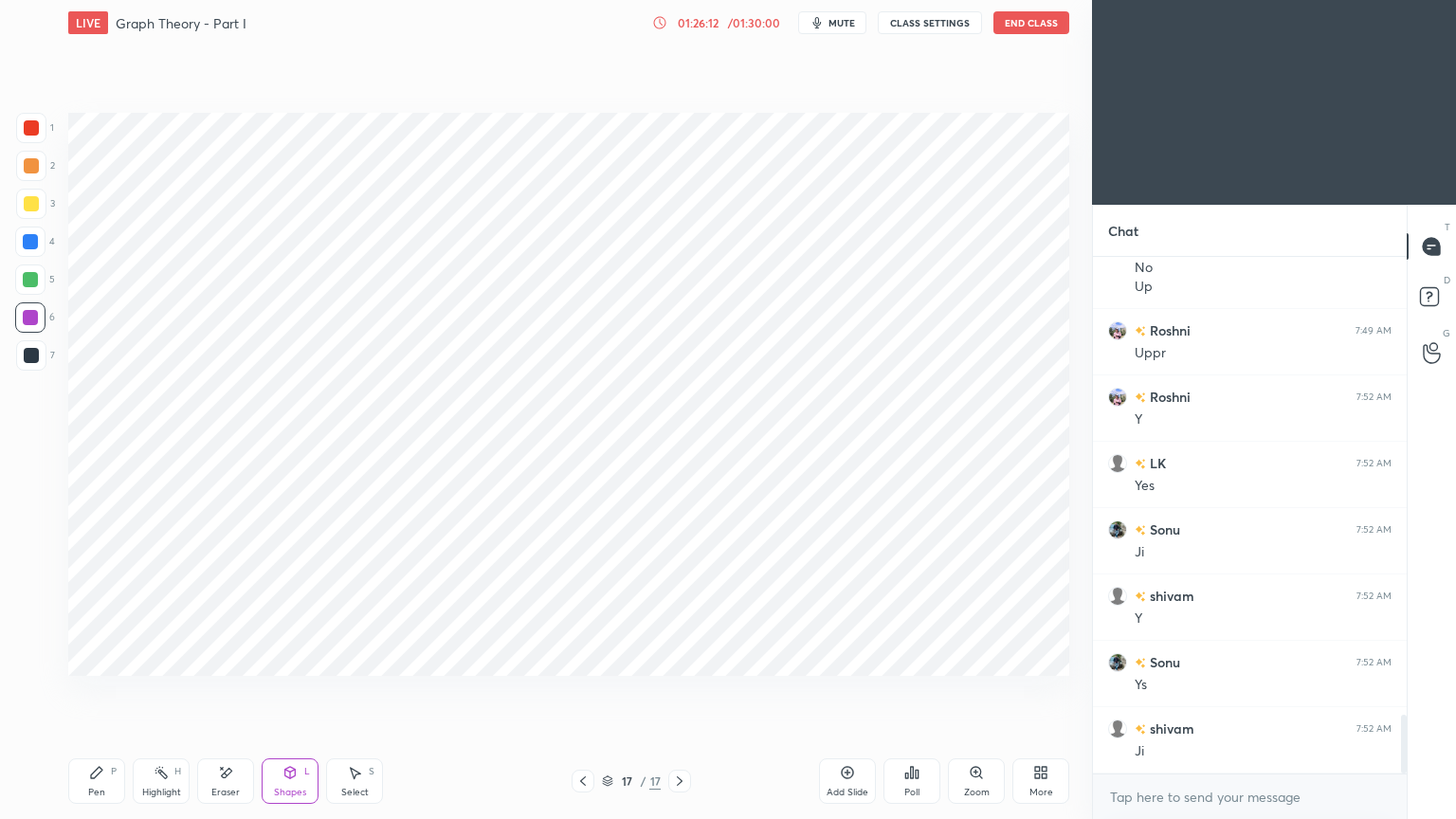 drag, startPoint x: 12, startPoint y: 130, endPoint x: 38, endPoint y: 134, distance: 26.305893 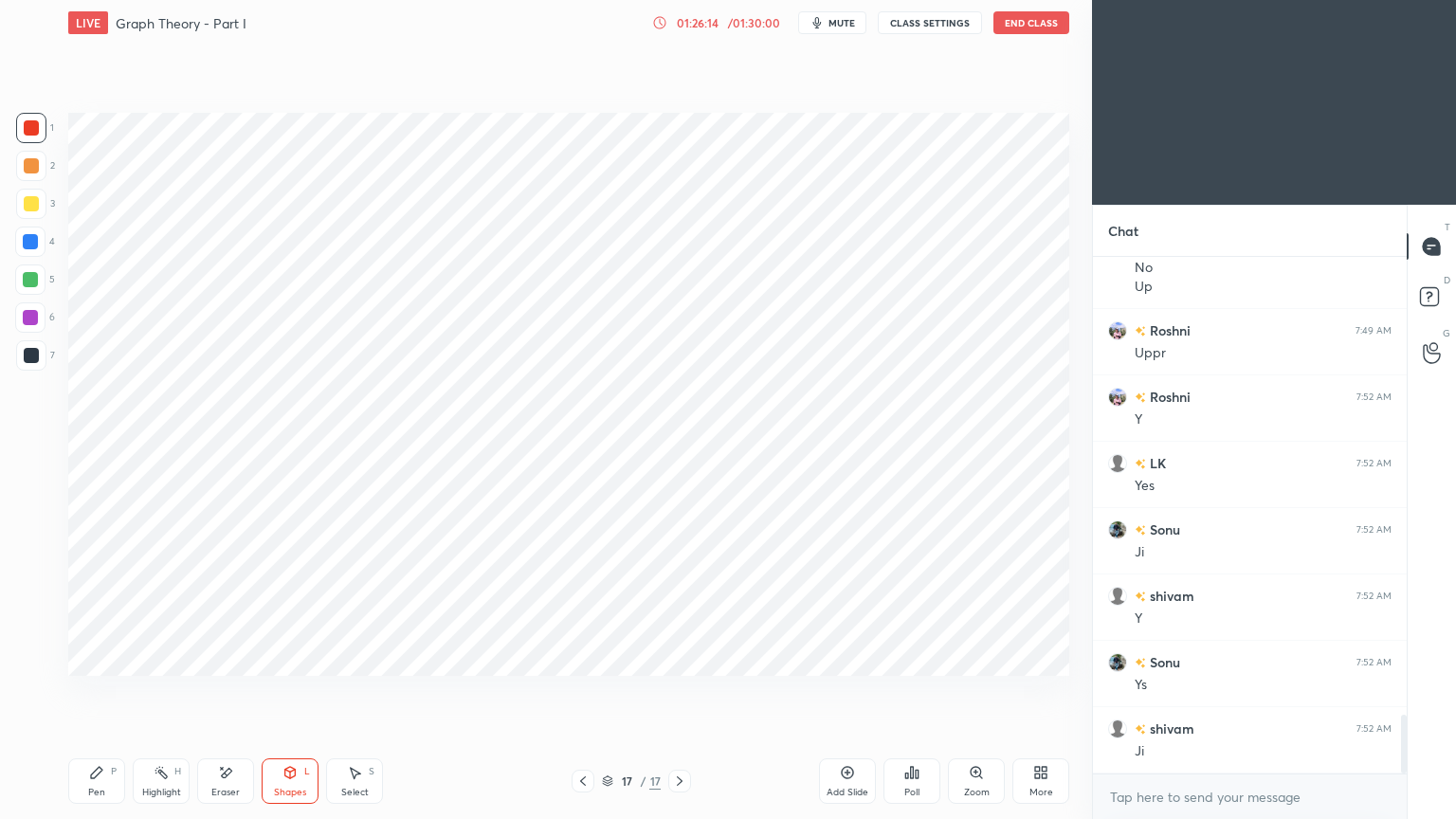 click on "Pen P" at bounding box center [97, 781] 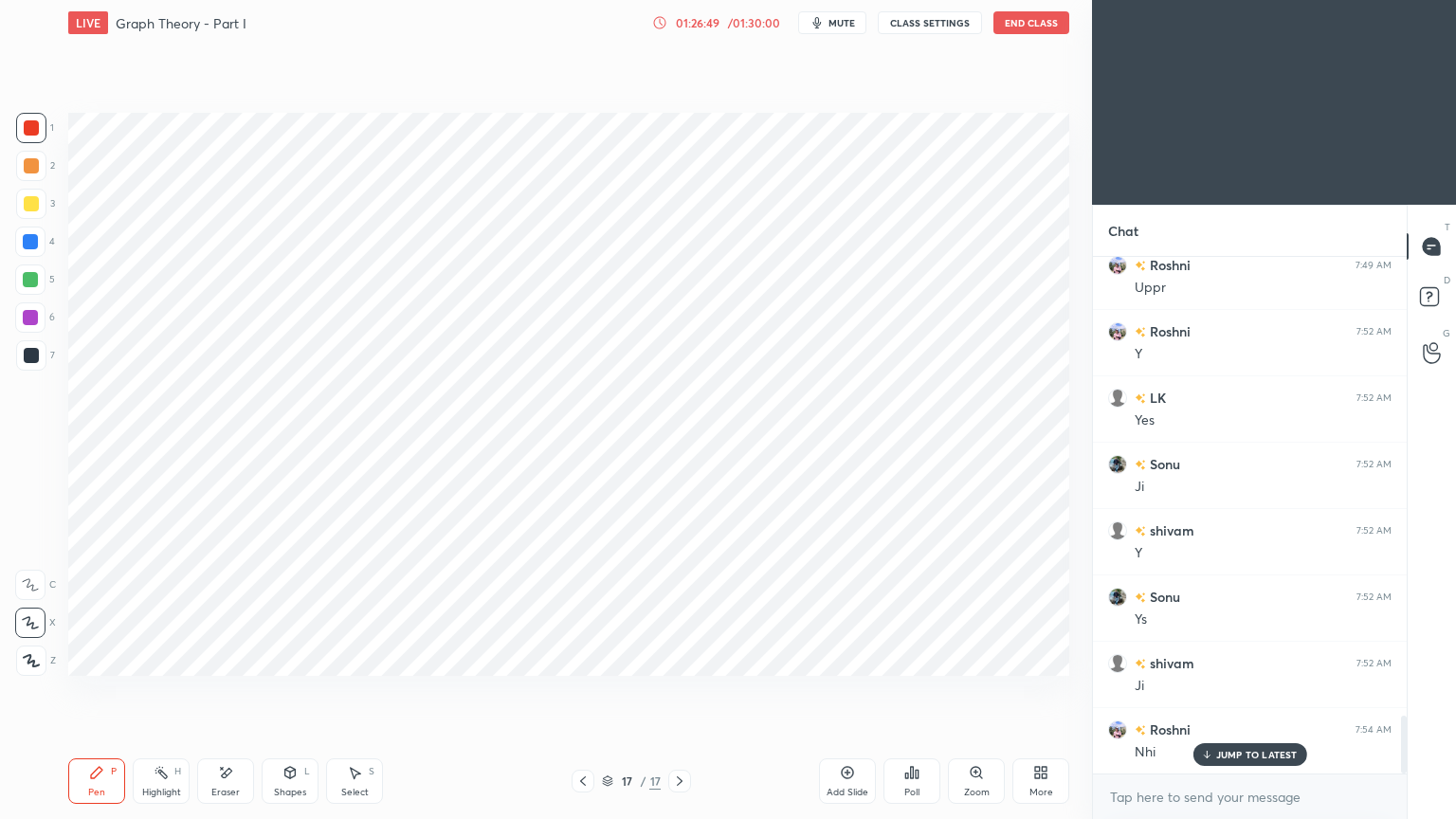 scroll, scrollTop: 4136, scrollLeft: 0, axis: vertical 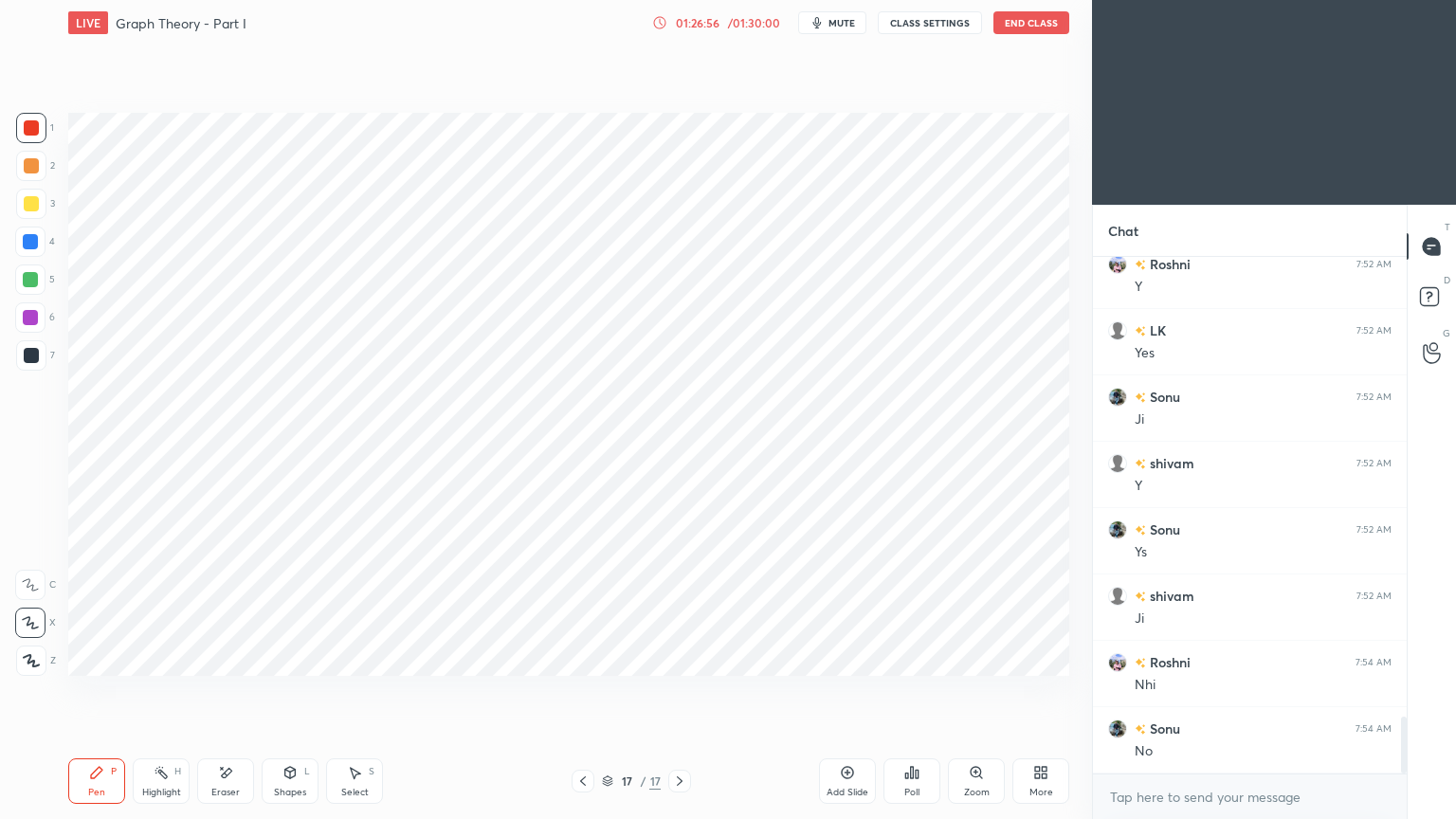 click at bounding box center [30, 318] 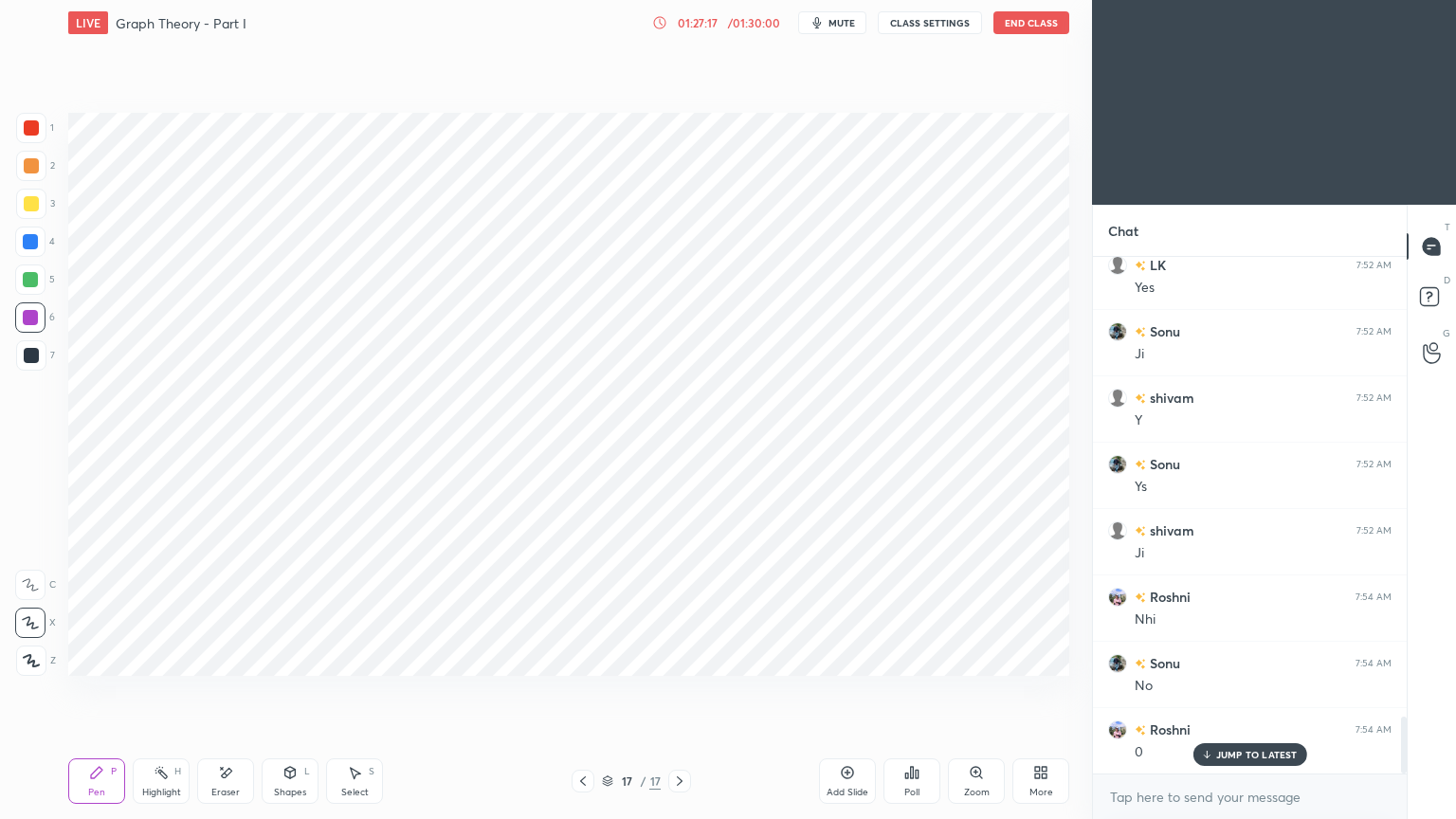 scroll, scrollTop: 4268, scrollLeft: 0, axis: vertical 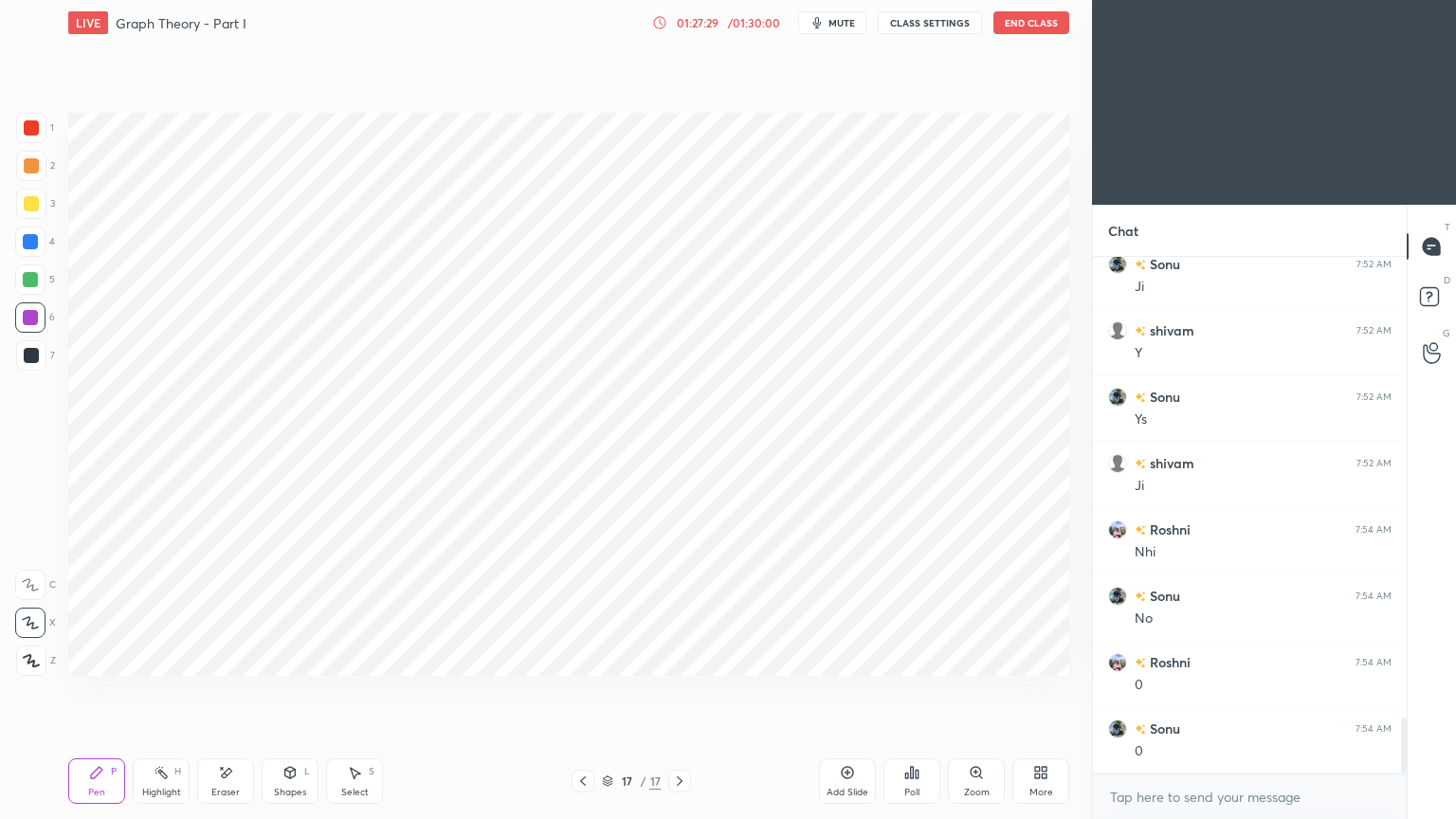 drag, startPoint x: 580, startPoint y: 781, endPoint x: 603, endPoint y: 776, distance: 23.5372 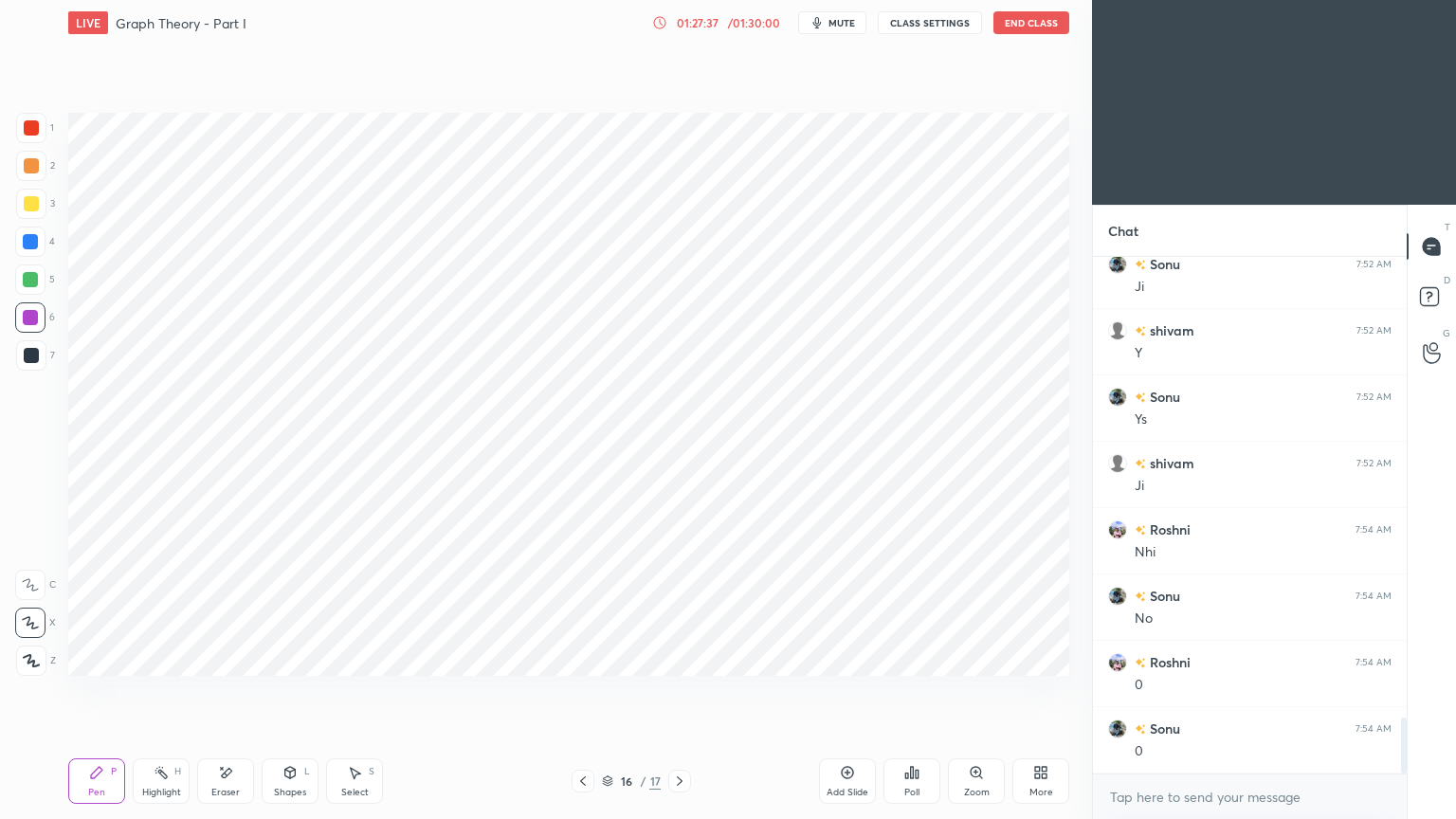 click at bounding box center [583, 781] 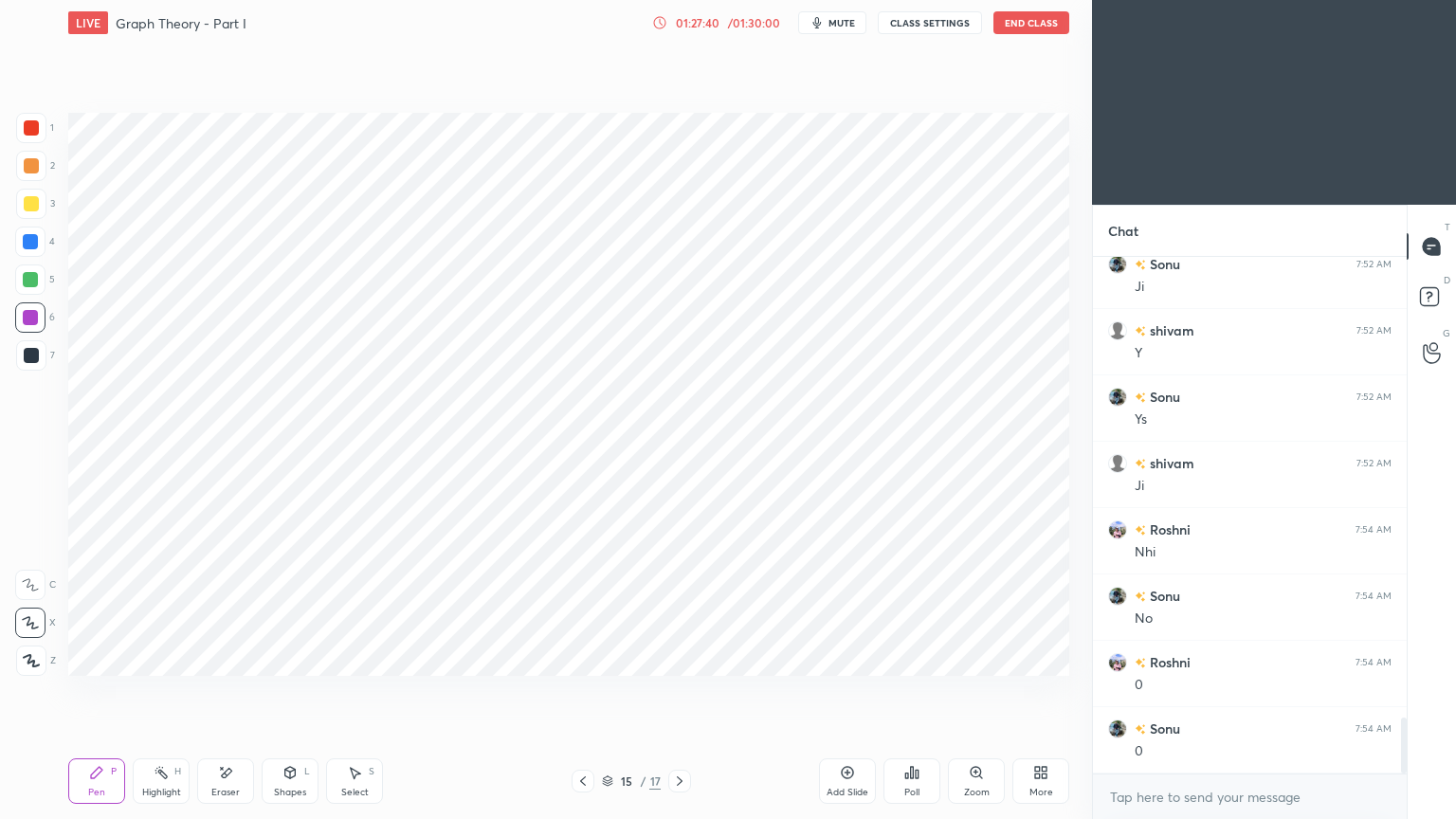 click 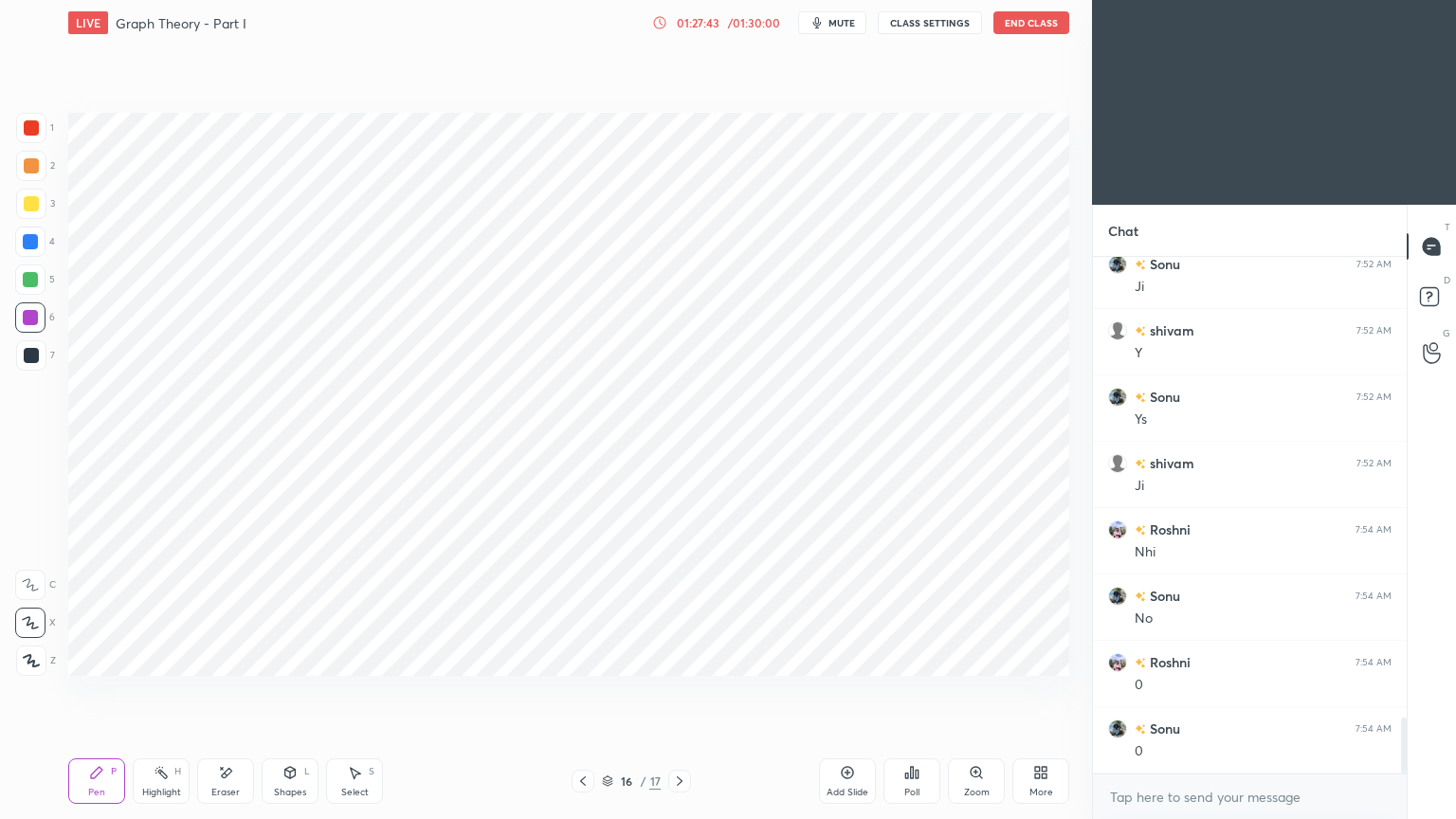 click 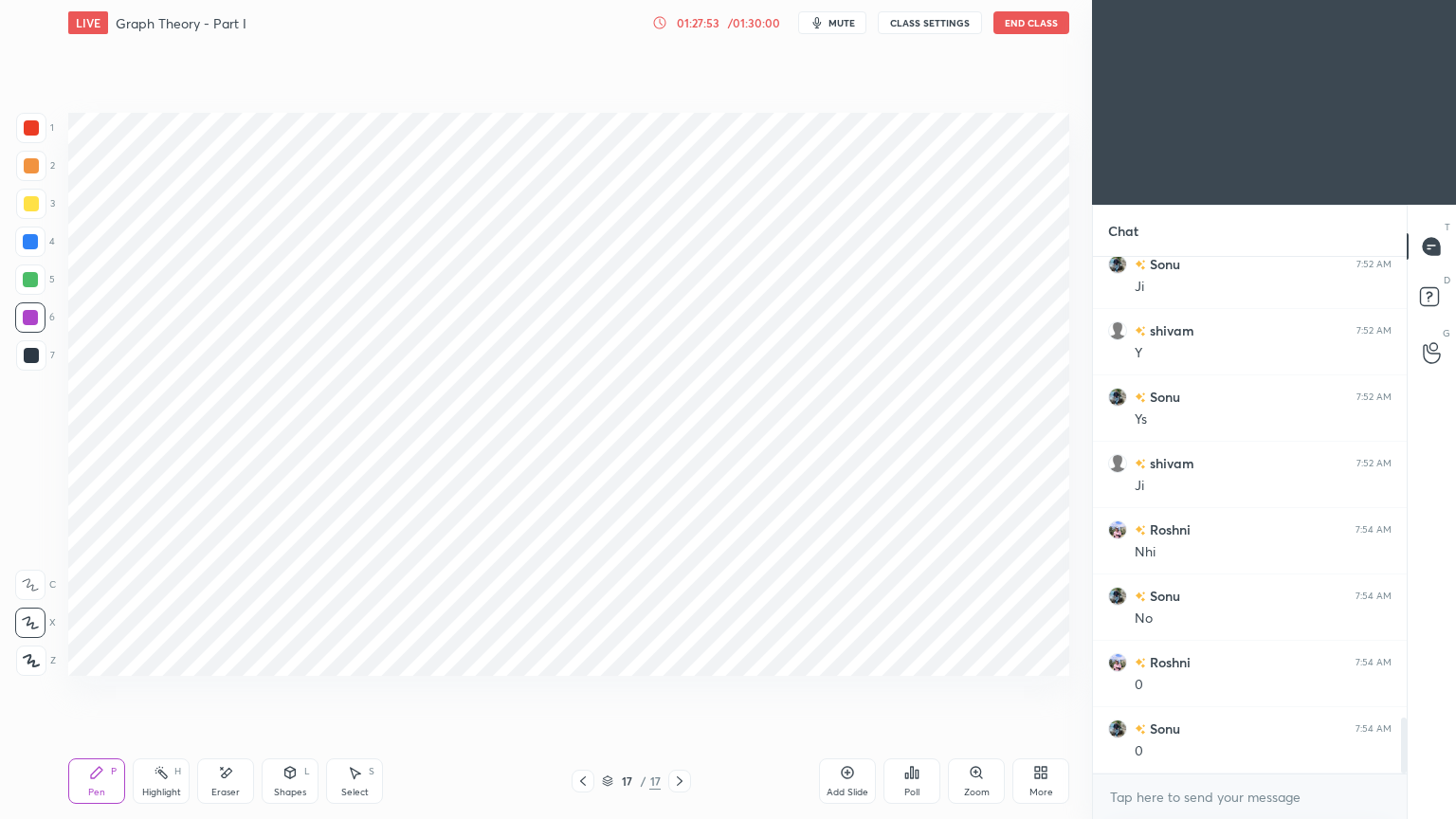 click on "Add Slide" at bounding box center [847, 792] 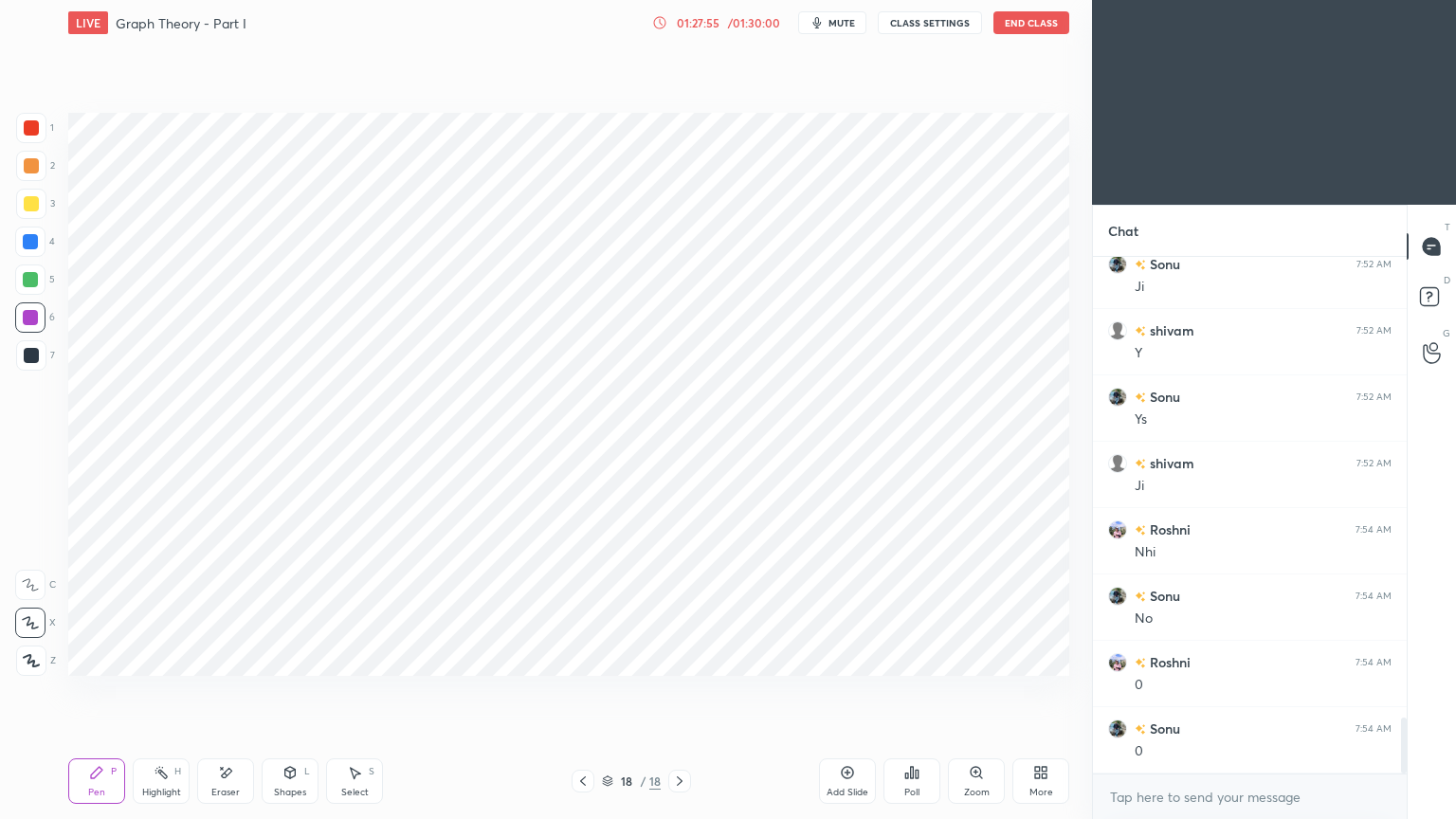 click at bounding box center [31, 128] 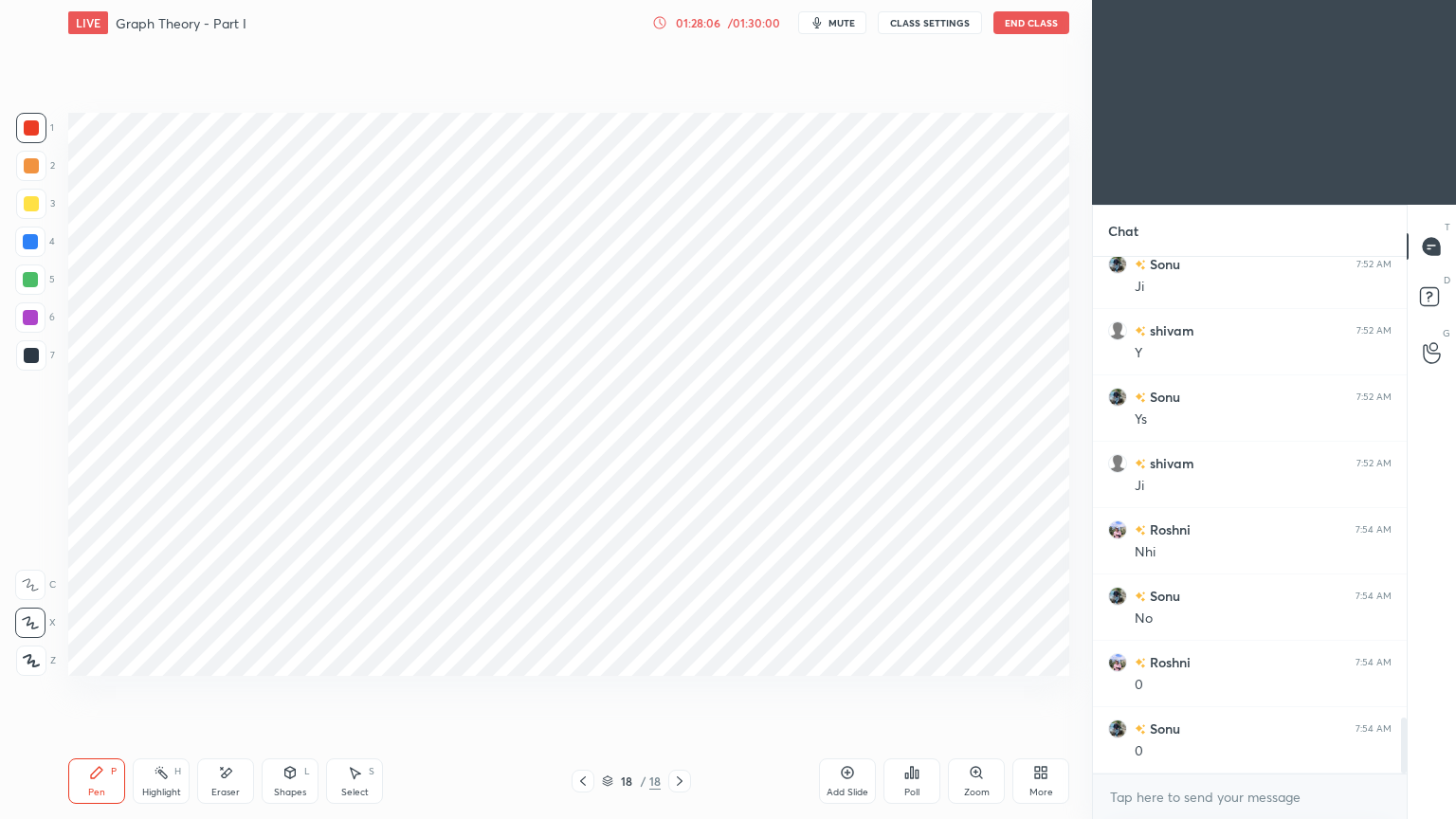 click at bounding box center [30, 318] 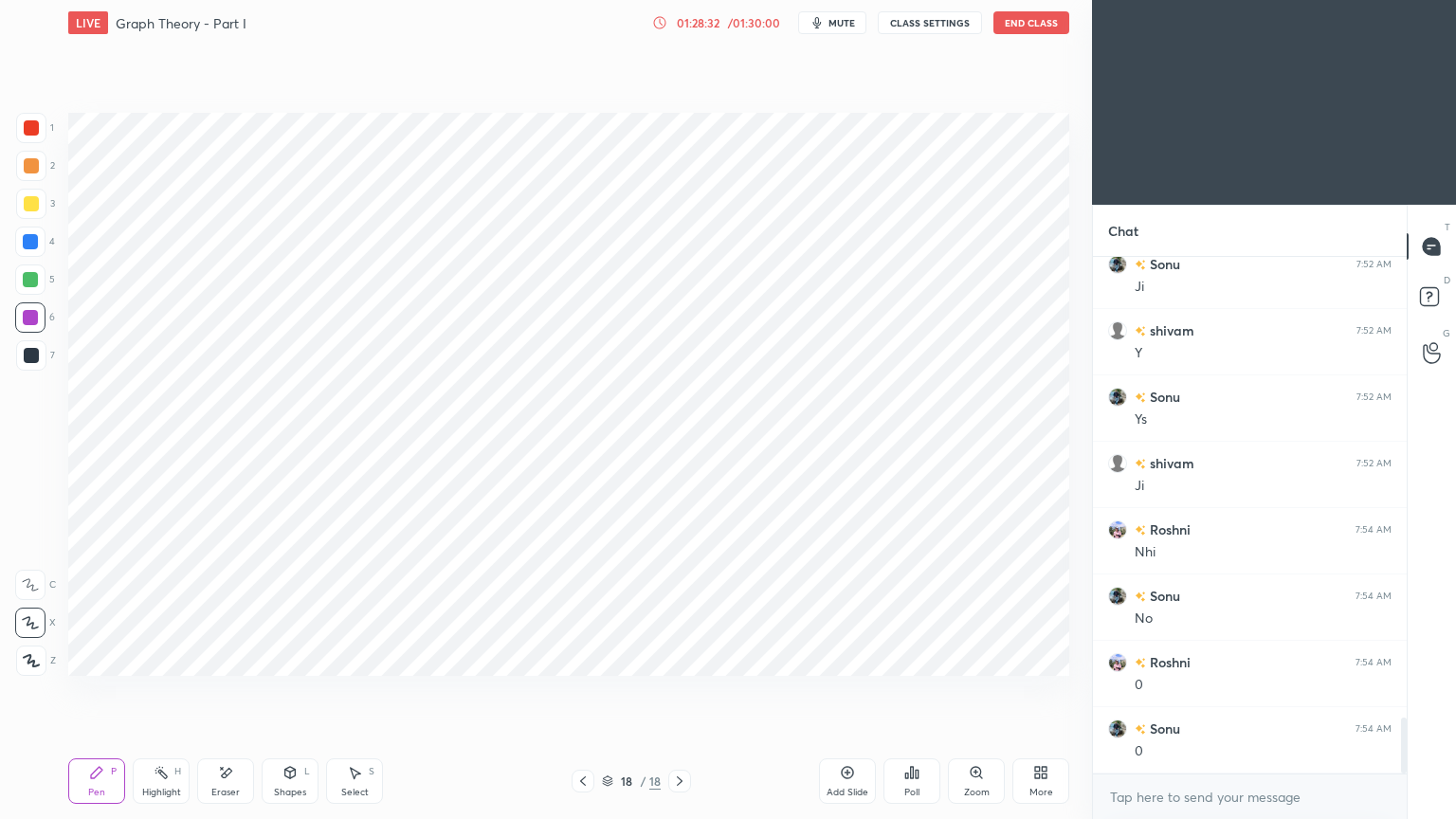click on "Eraser" at bounding box center [226, 792] 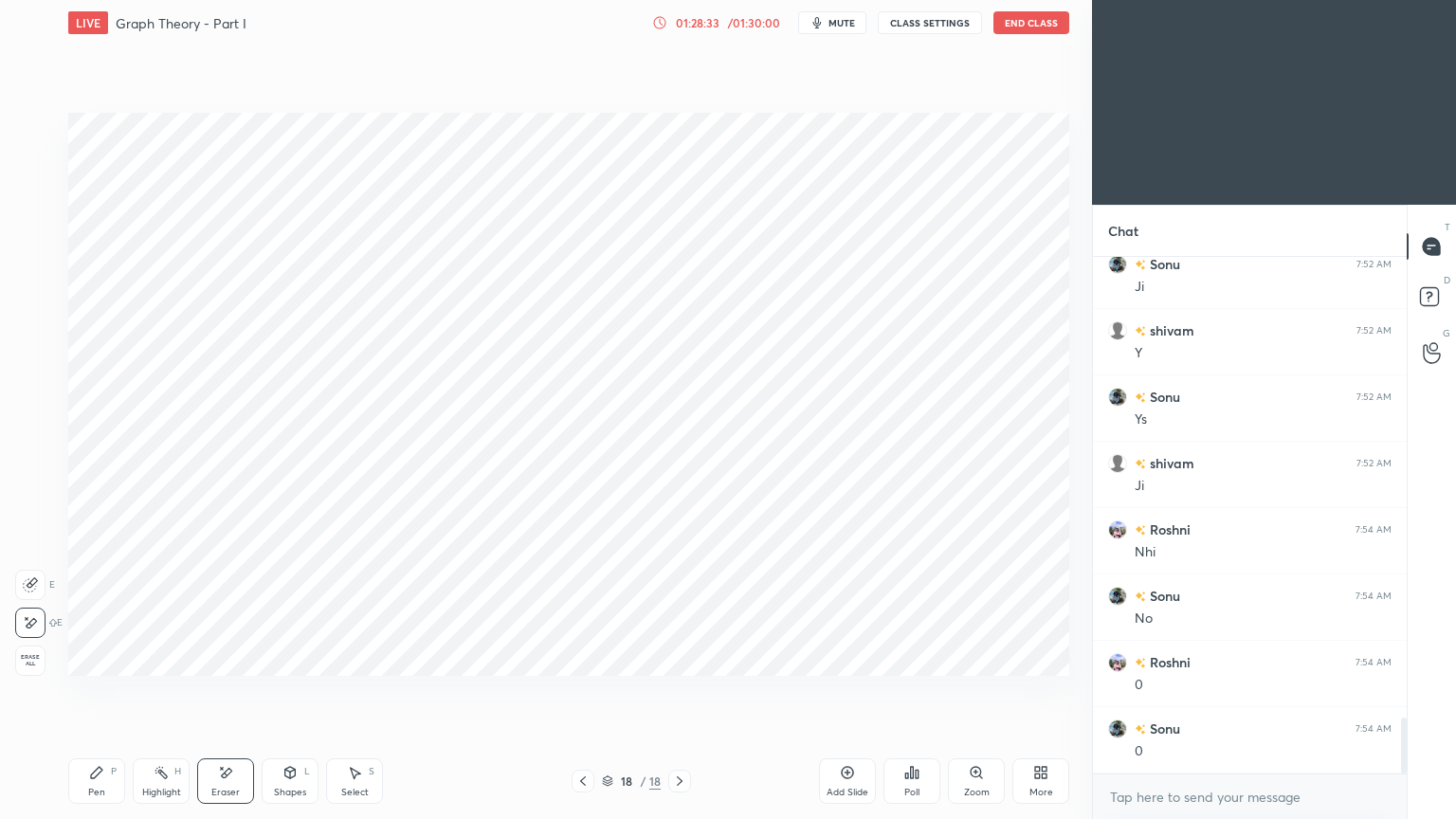 click on "Erase all" at bounding box center [30, 661] 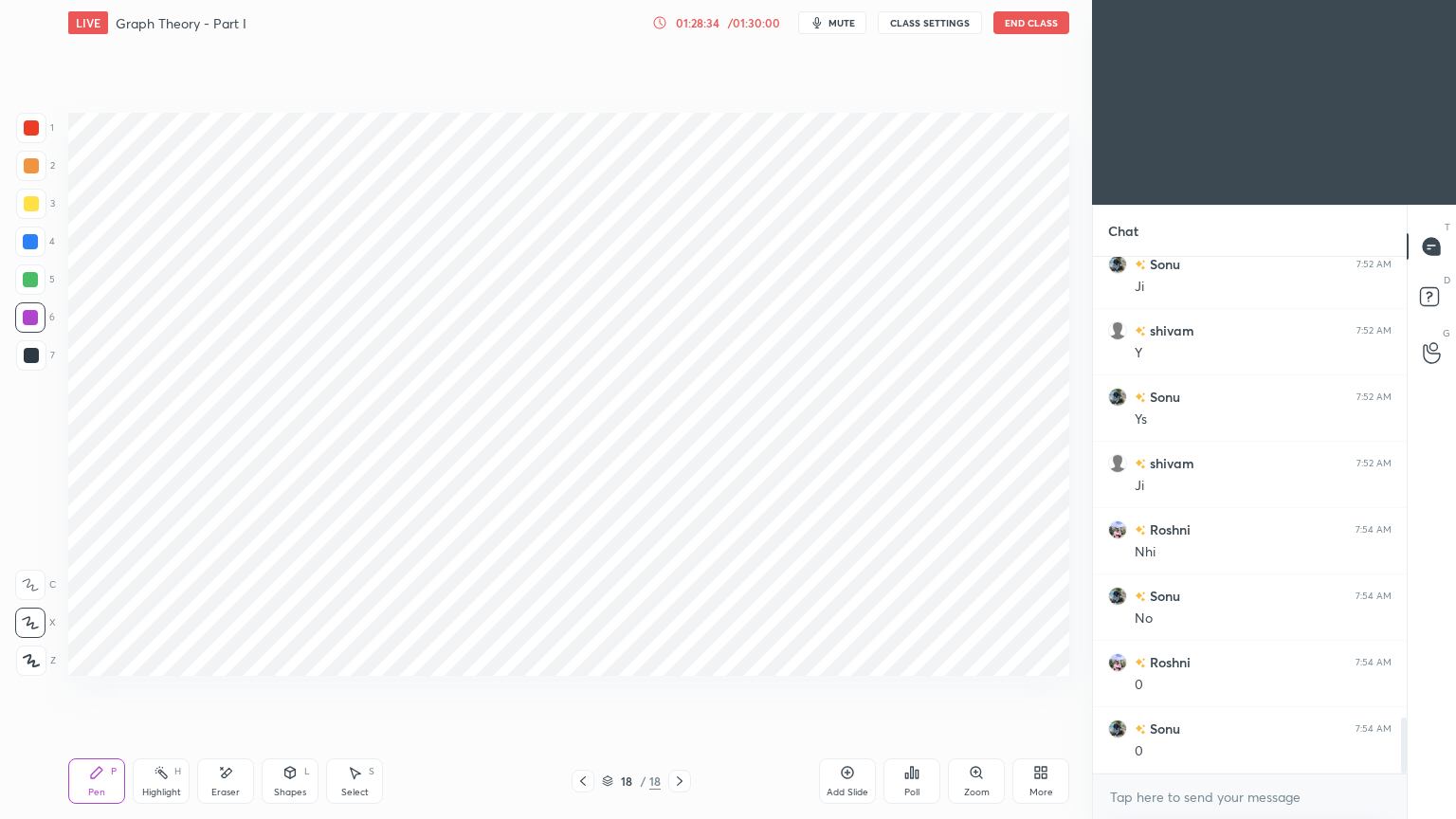 click on "Pen P" at bounding box center (97, 781) 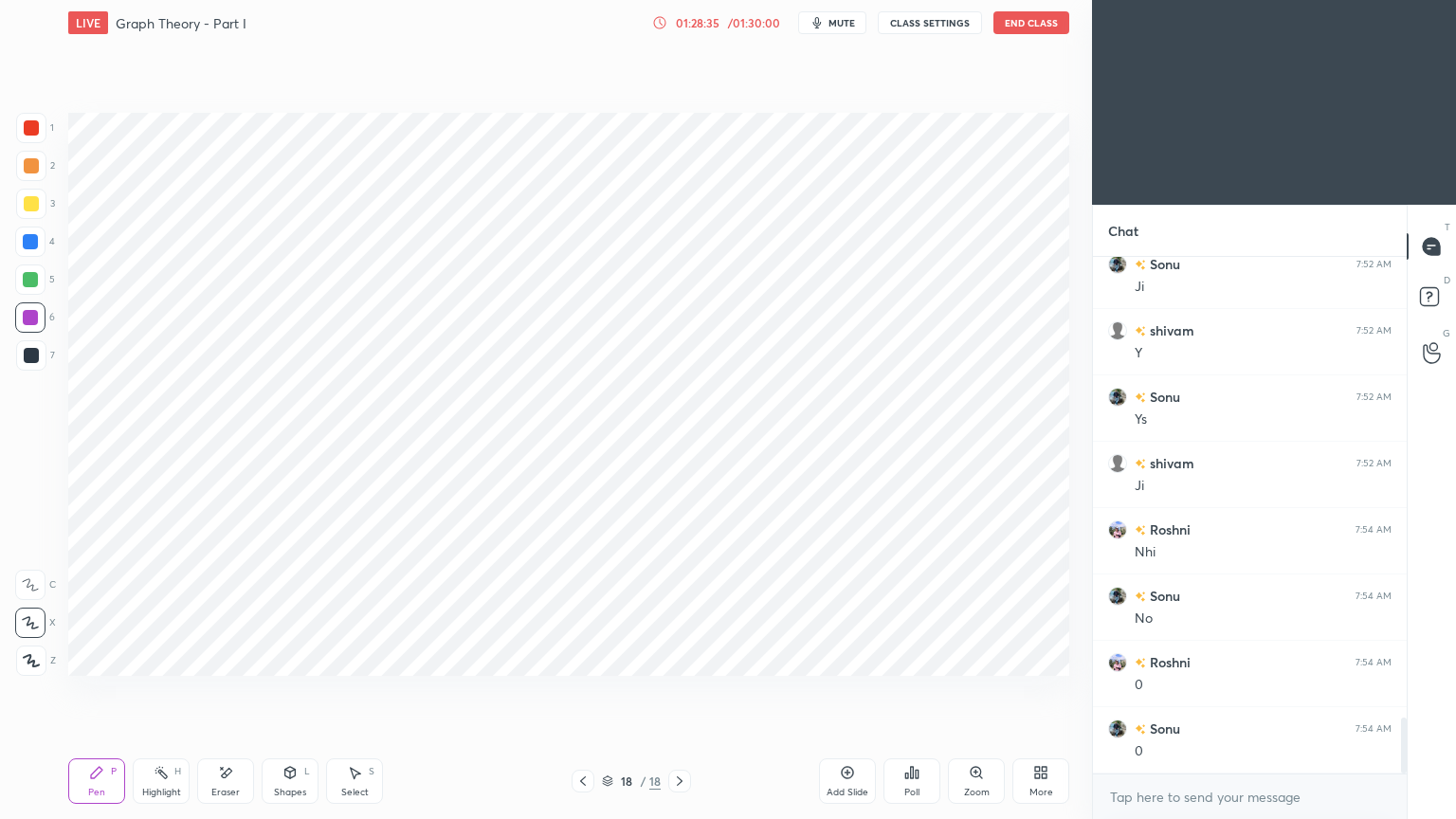 click at bounding box center (583, 781) 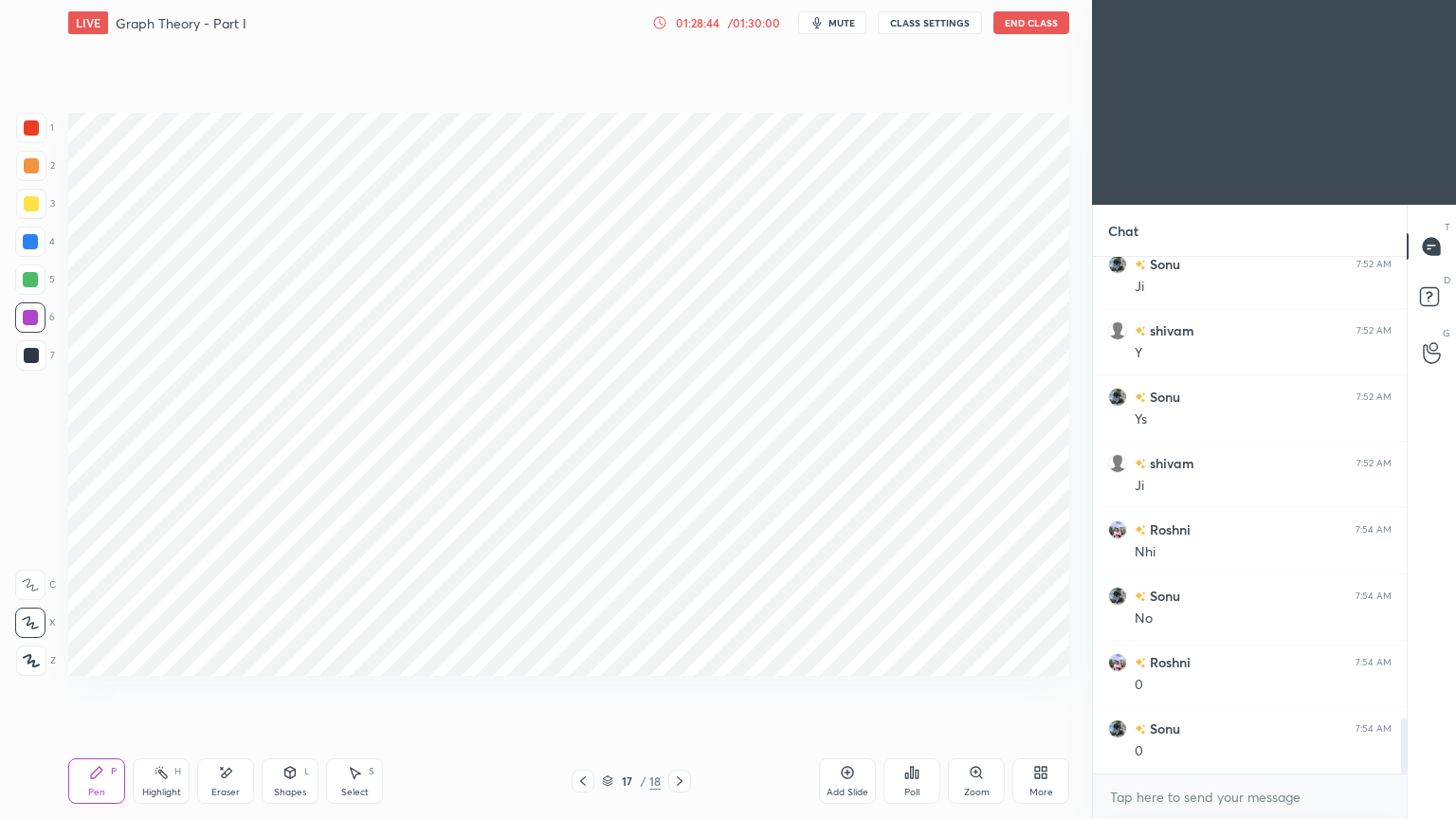 scroll, scrollTop: 4334, scrollLeft: 0, axis: vertical 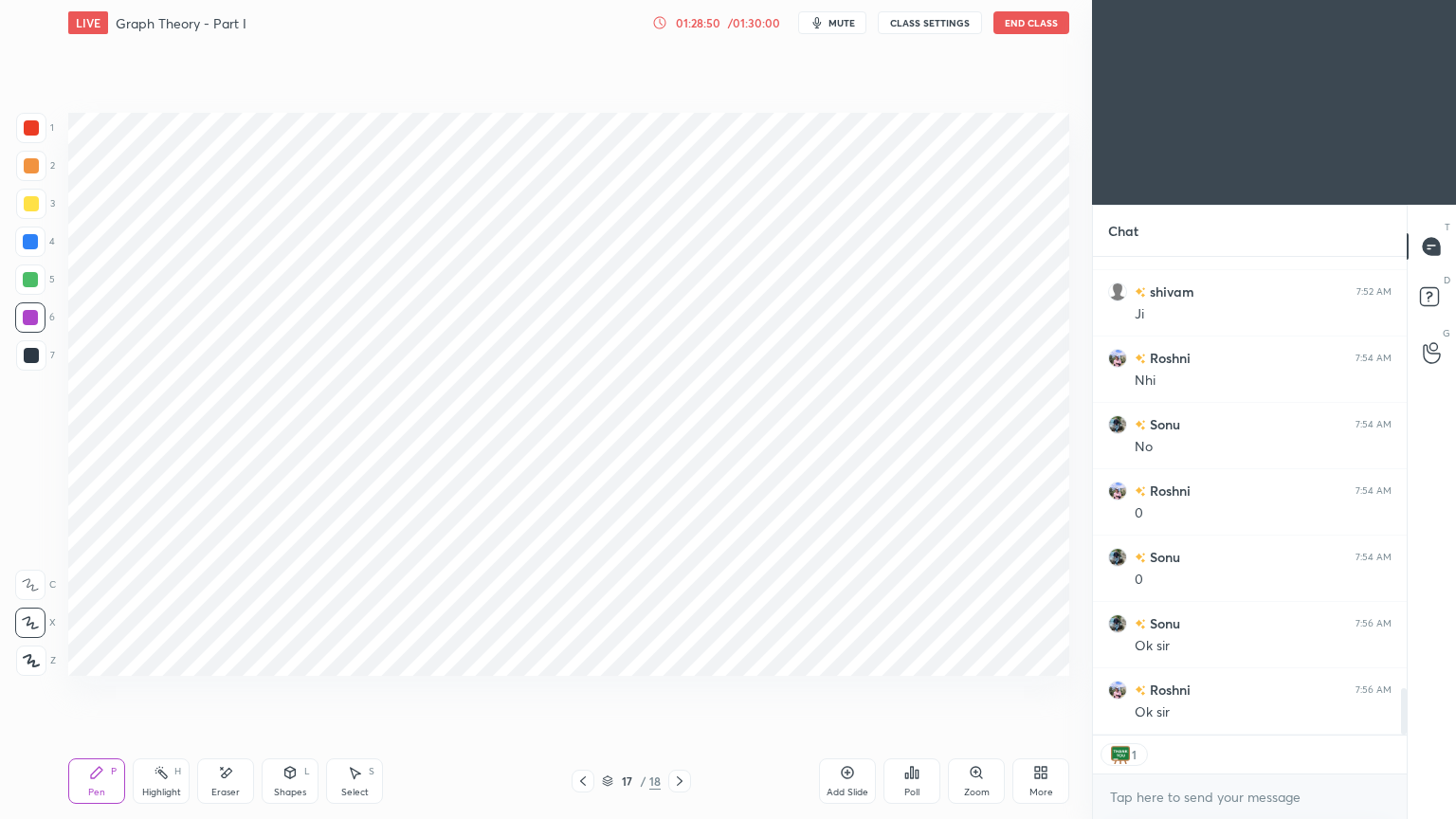 click 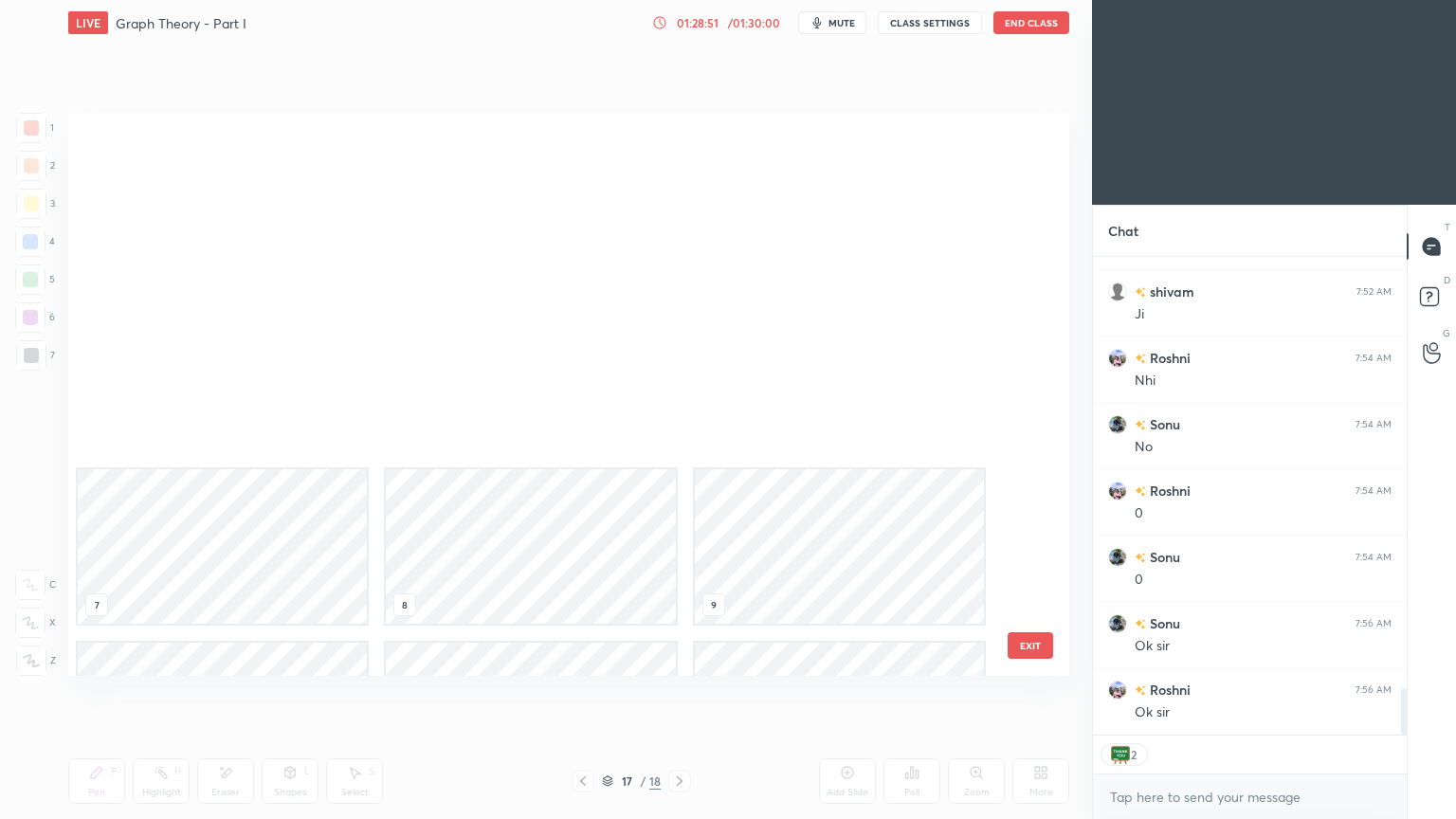 scroll, scrollTop: 478, scrollLeft: 0, axis: vertical 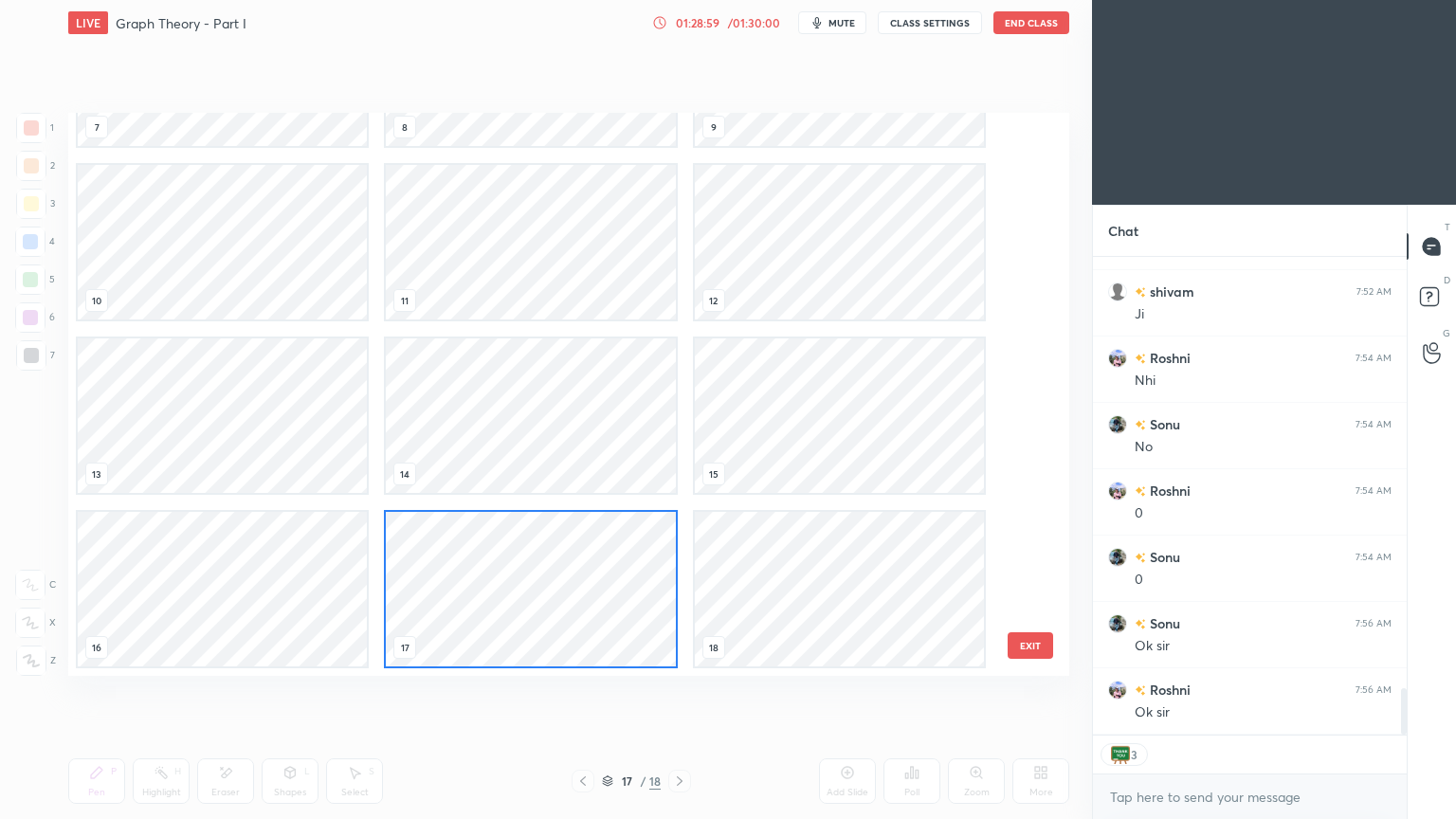 click on "EXIT" at bounding box center [1030, 646] 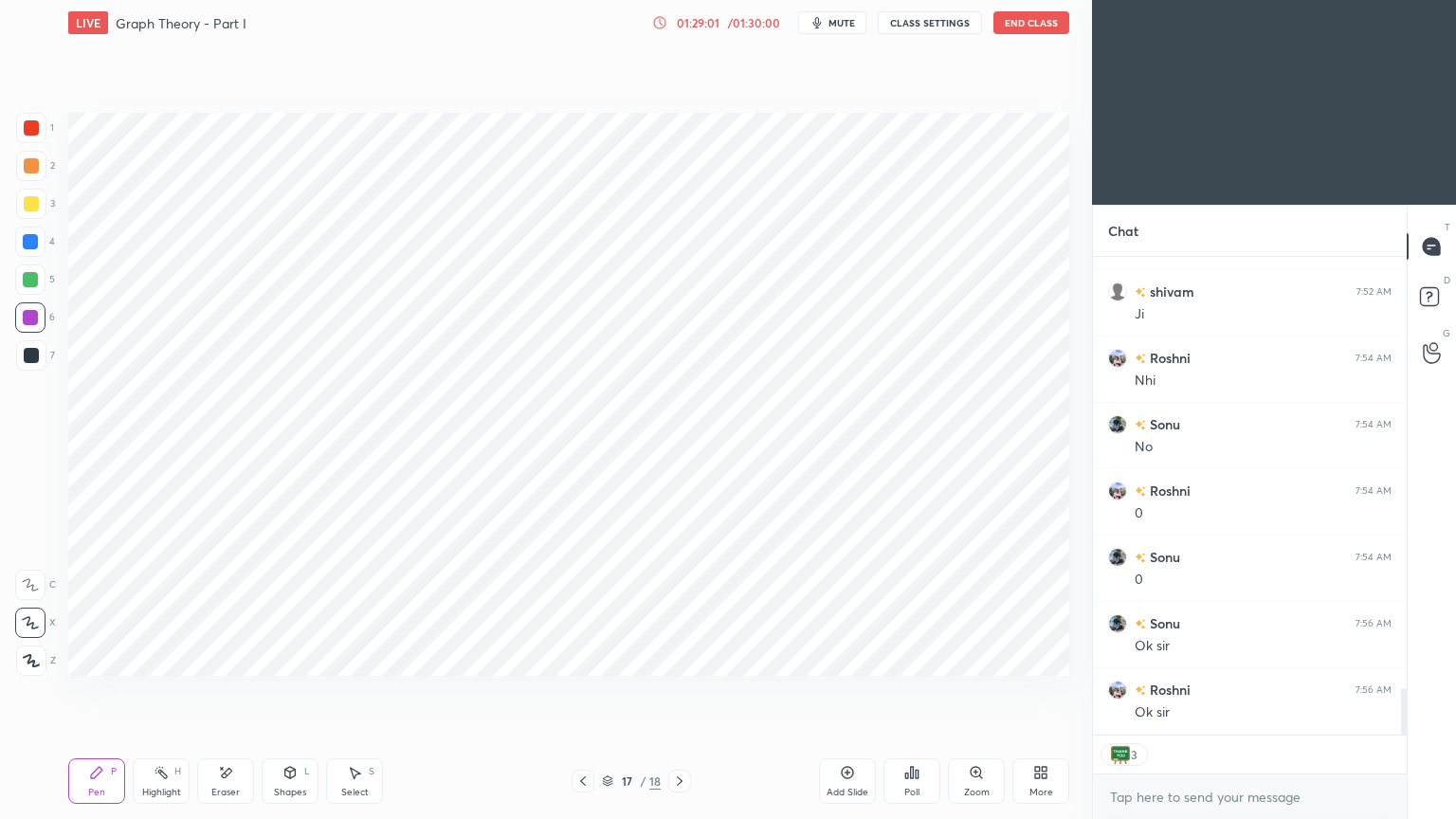 drag, startPoint x: 675, startPoint y: 778, endPoint x: 695, endPoint y: 776, distance: 20.099751 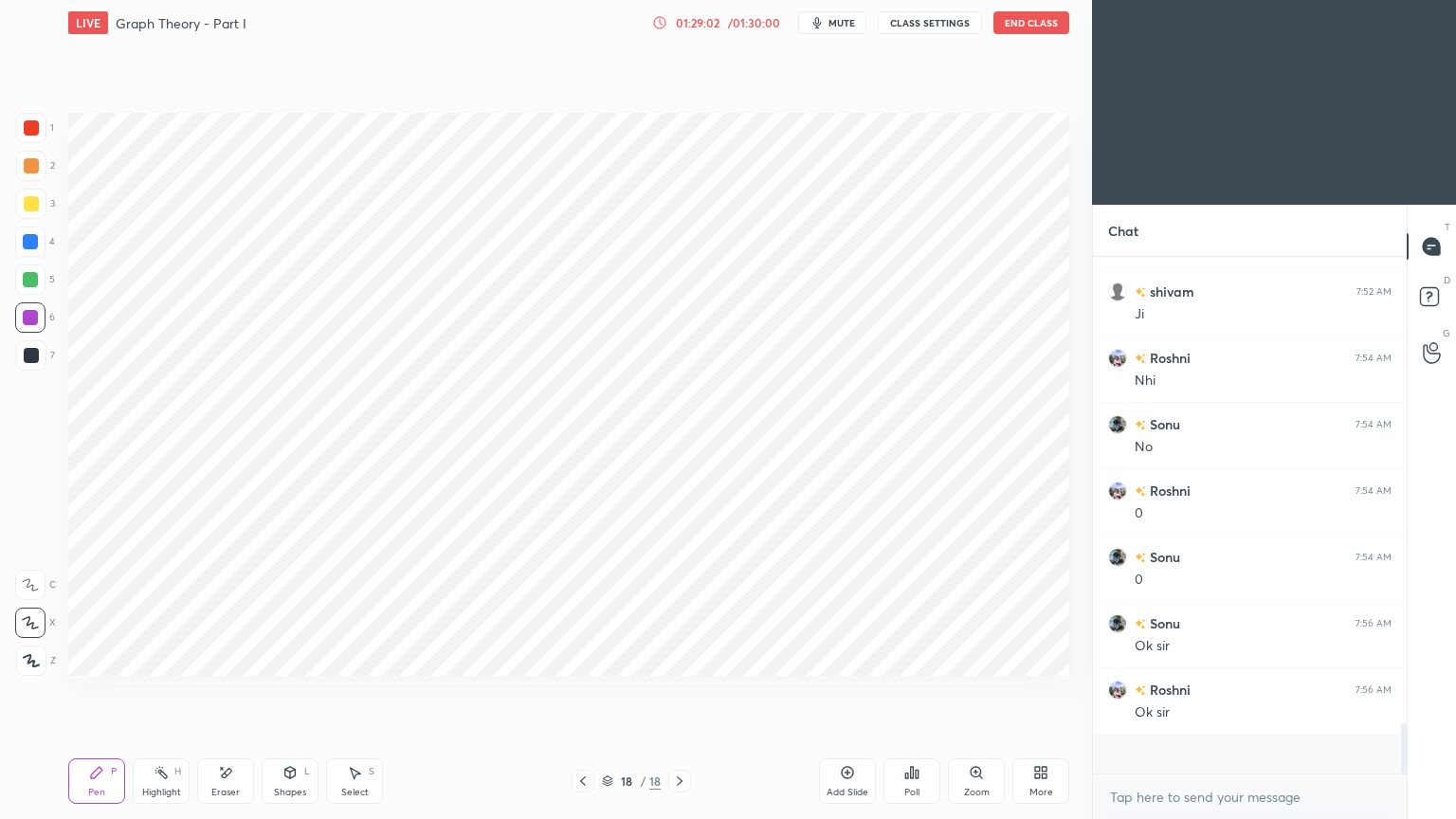 scroll, scrollTop: 6, scrollLeft: 6, axis: both 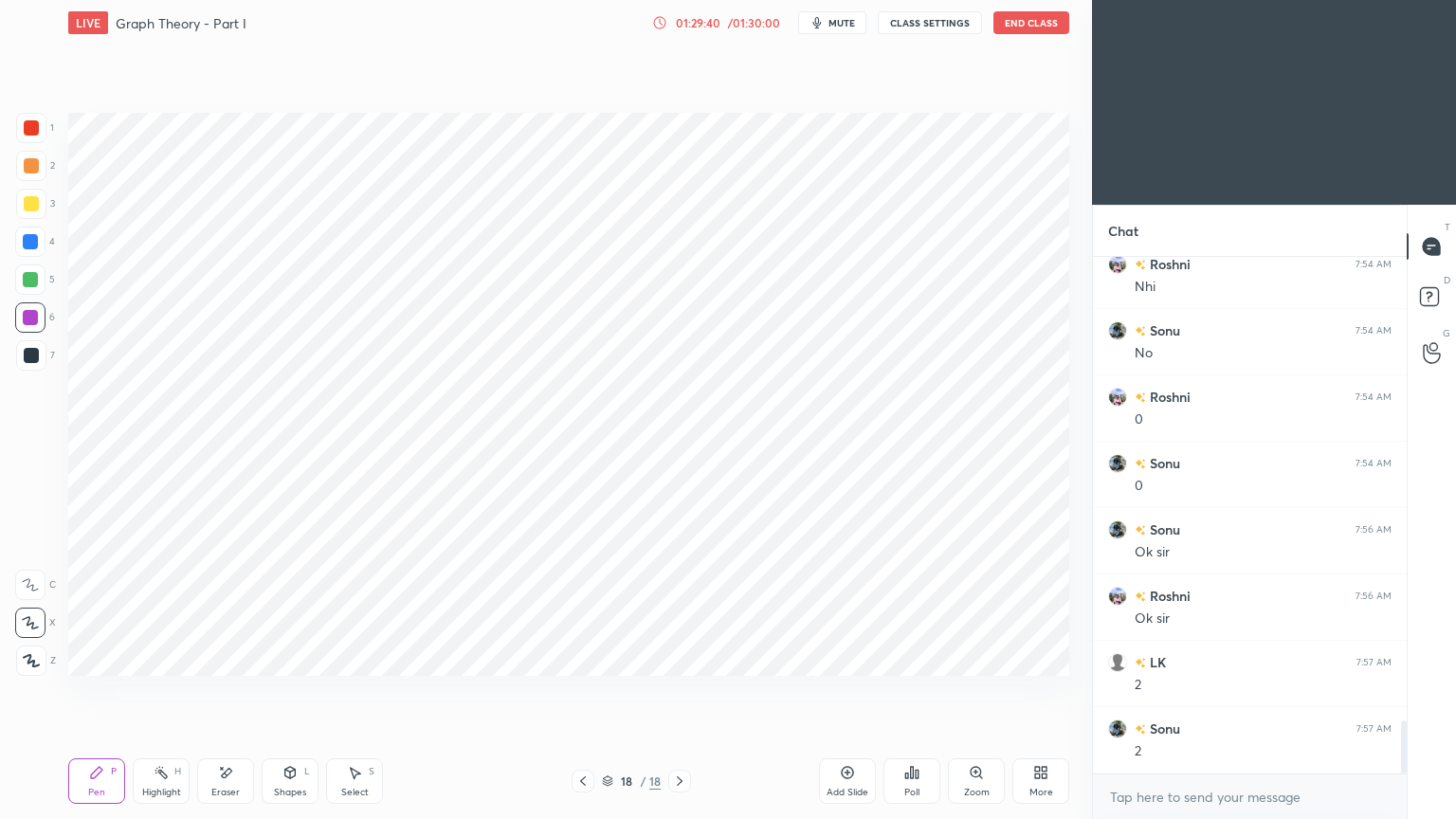click 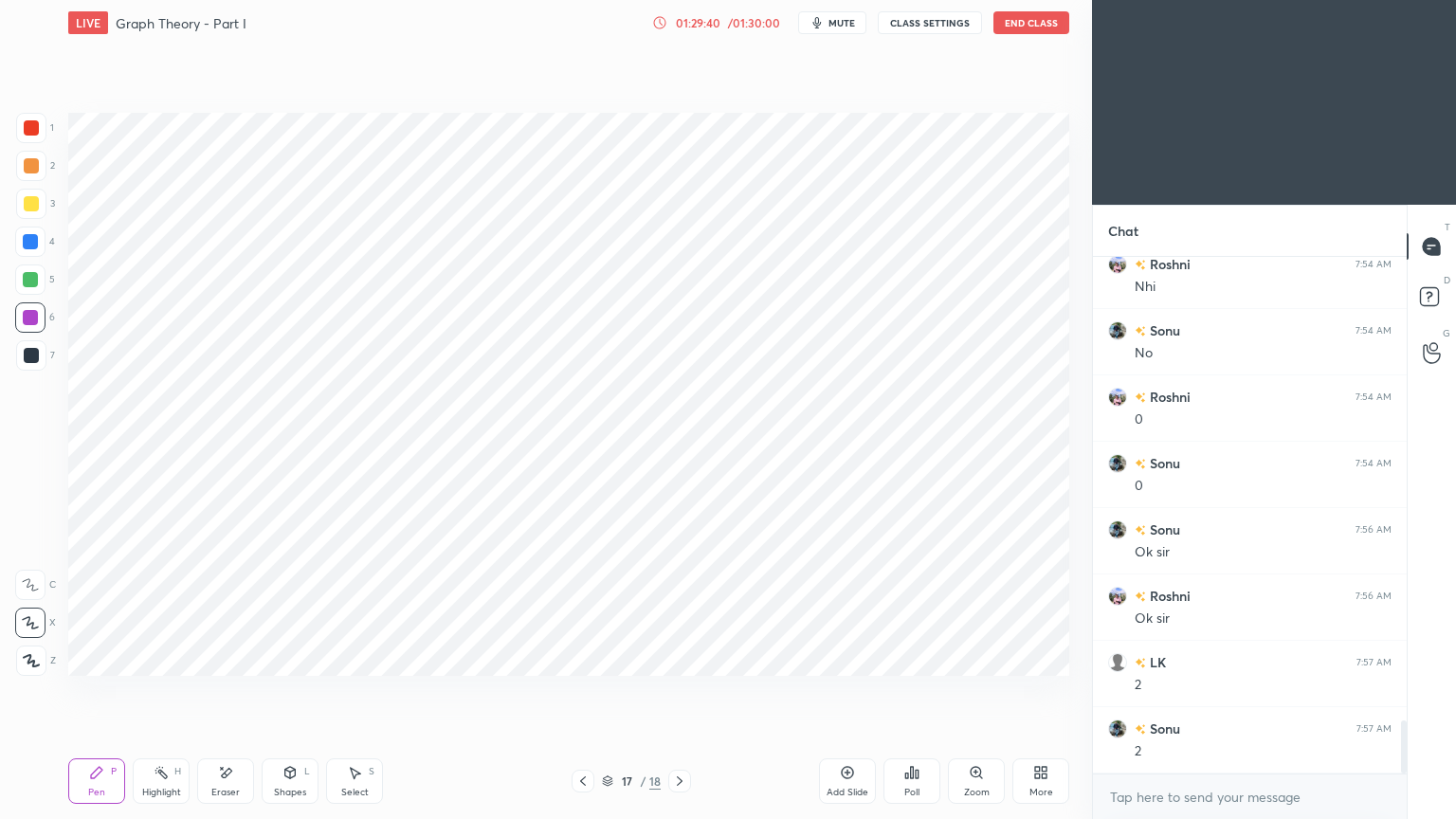 click 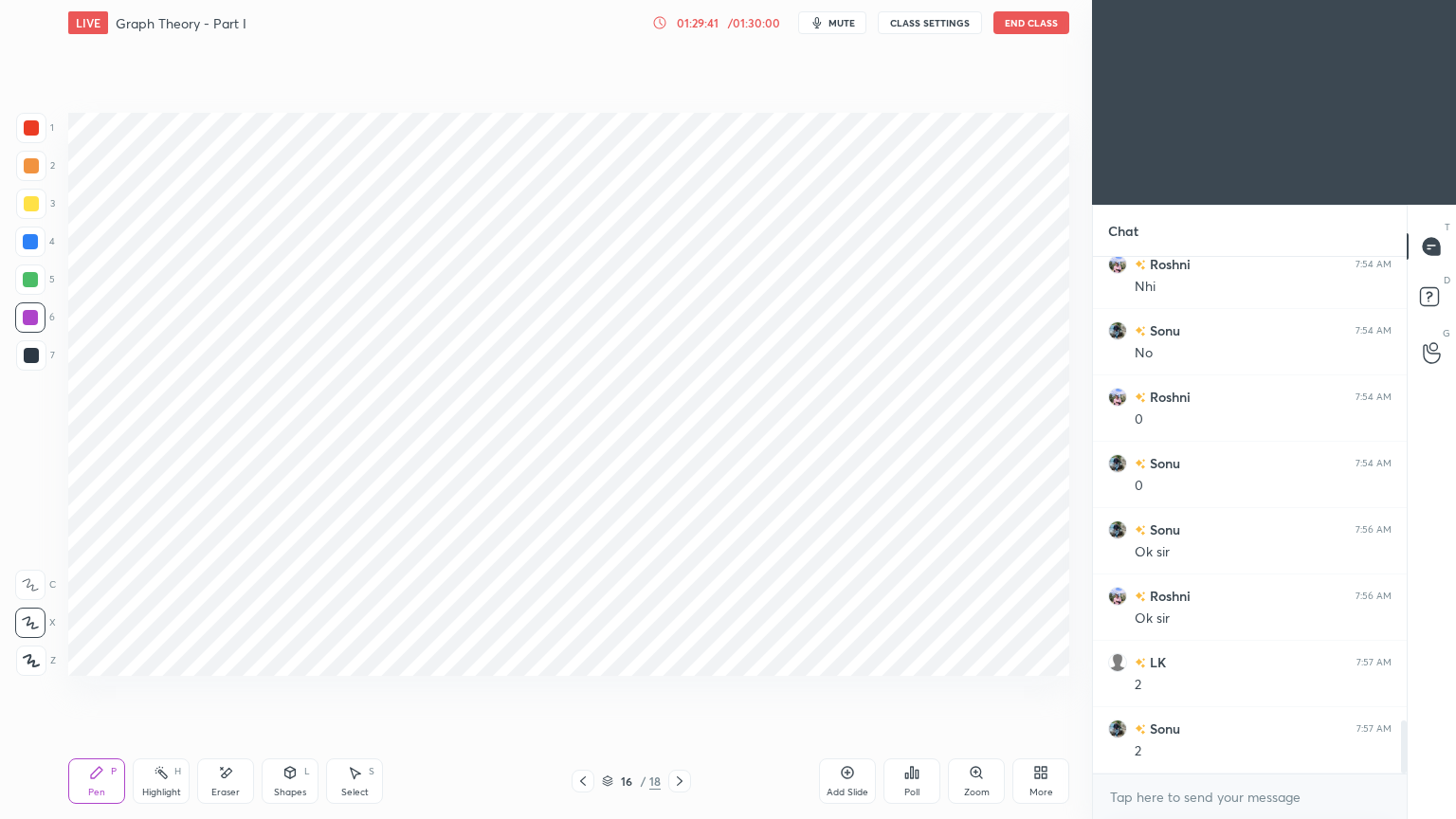 click 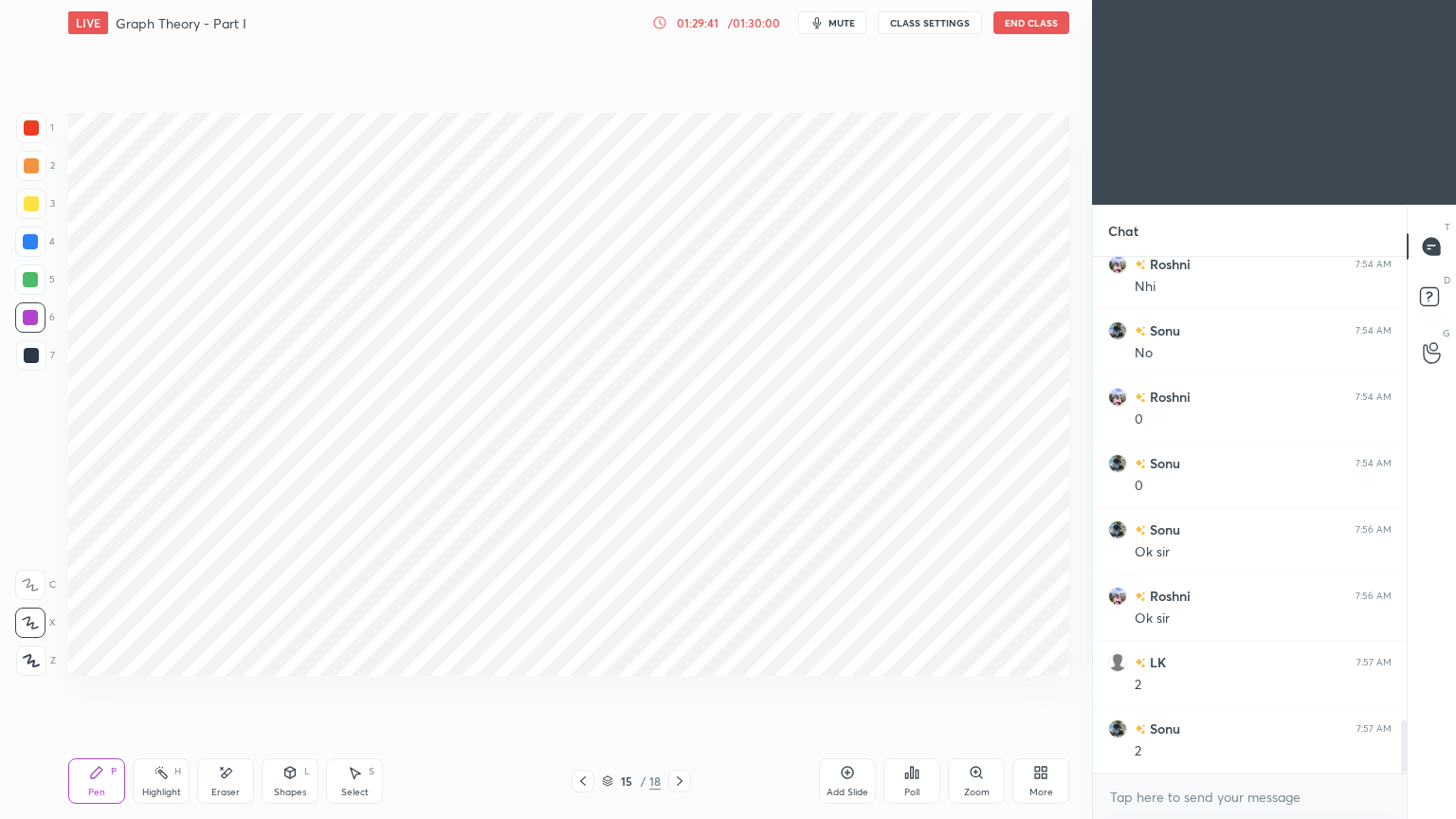 click 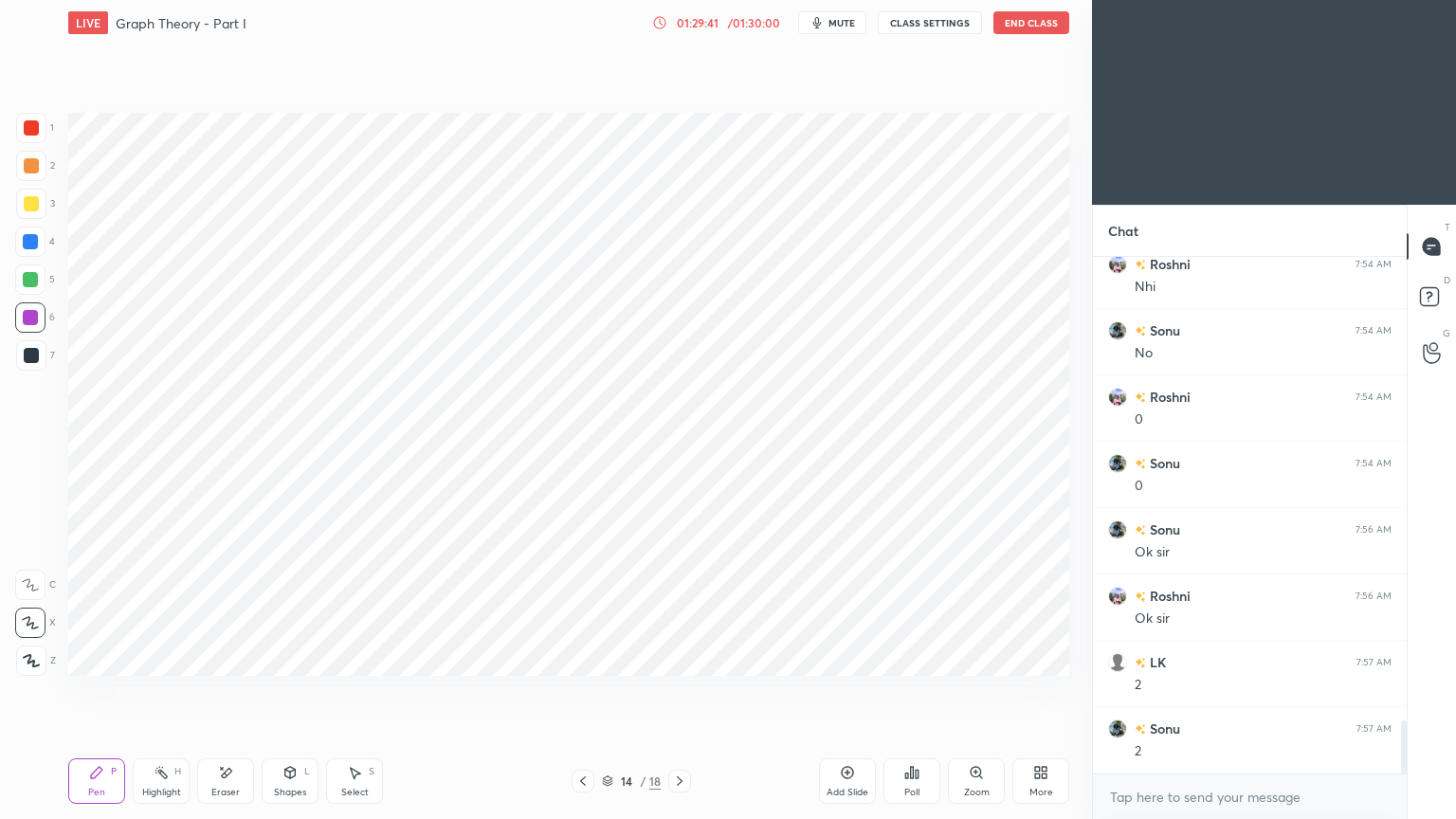 click 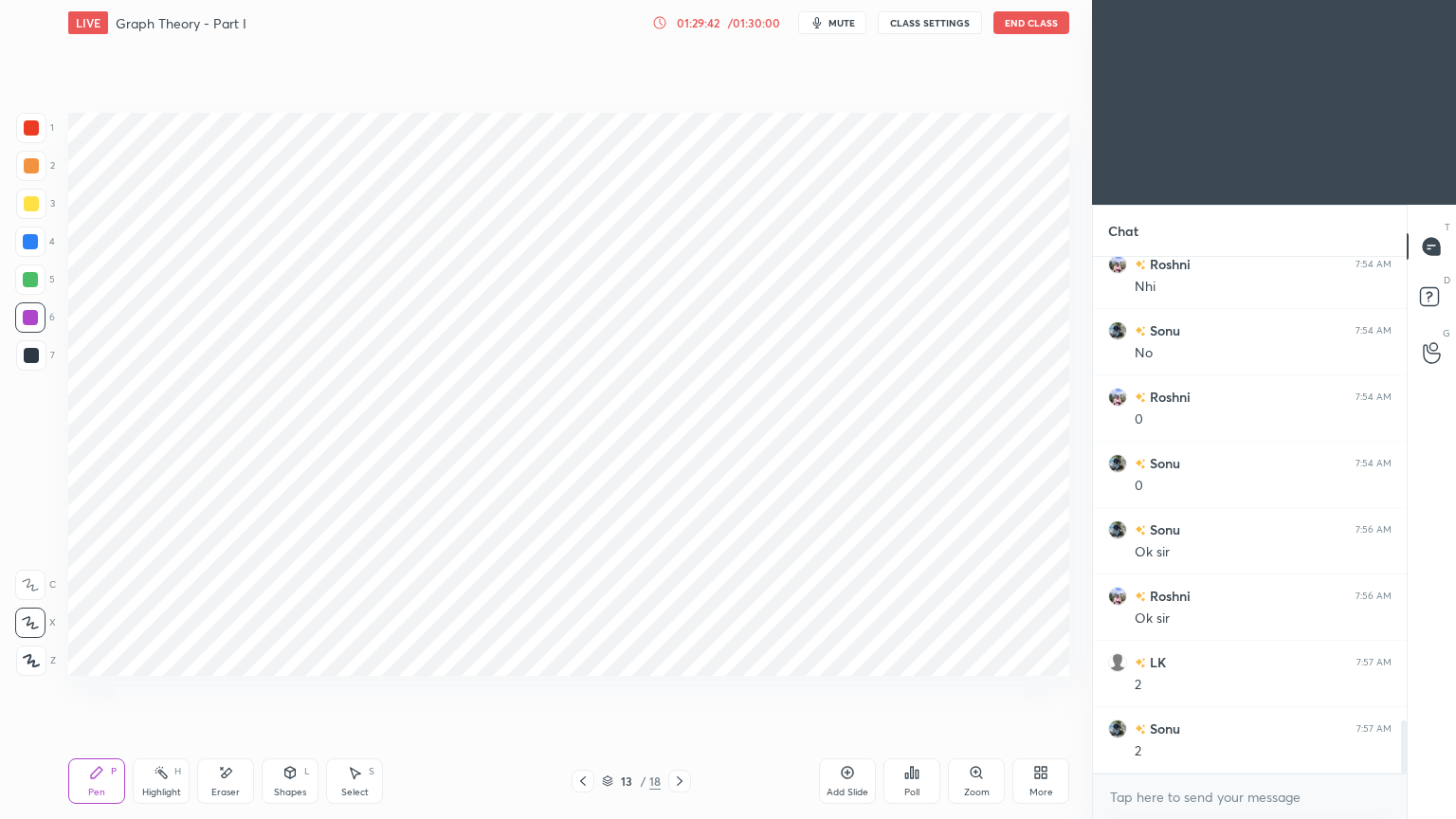 click at bounding box center (583, 781) 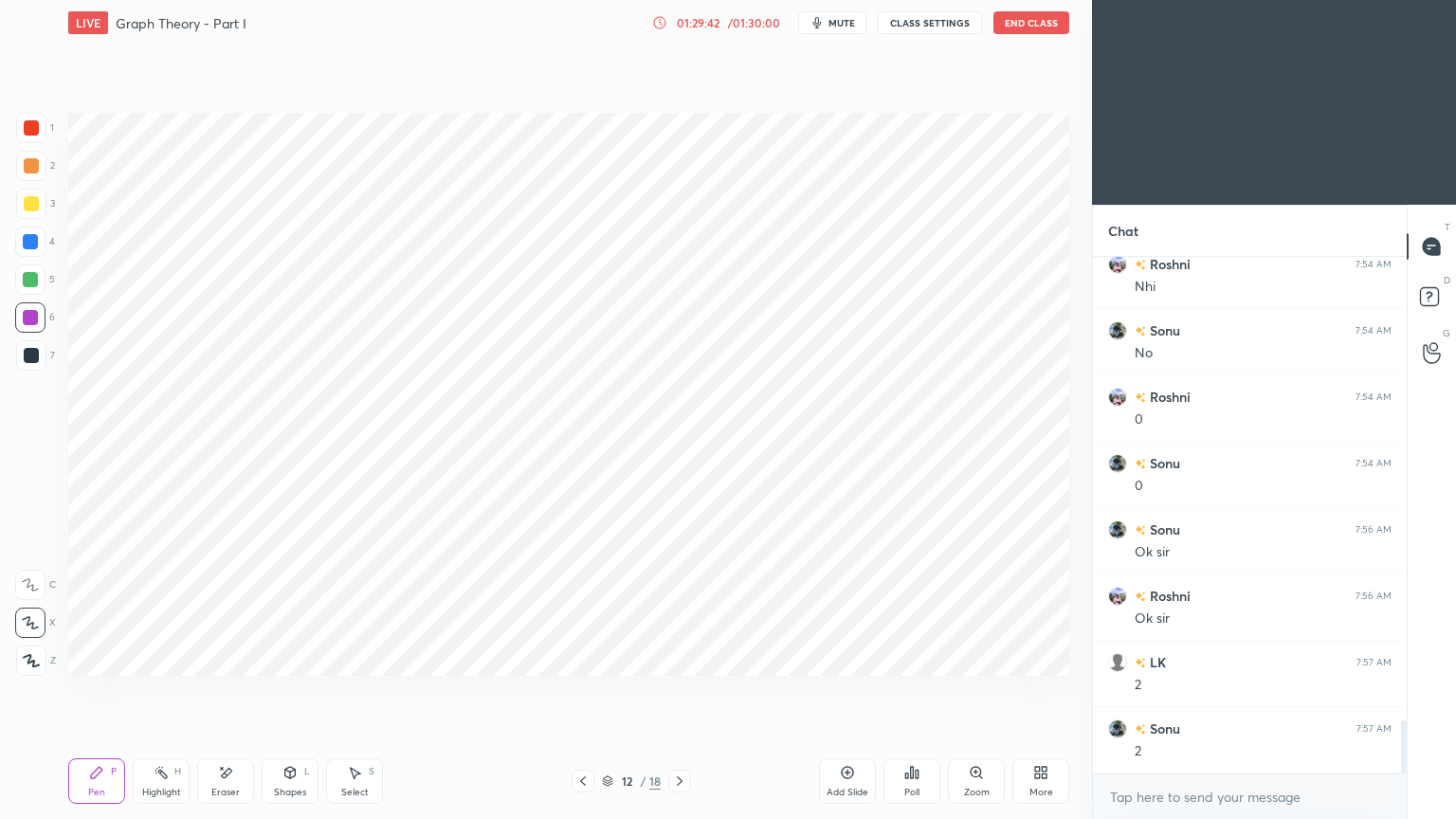 click at bounding box center [583, 781] 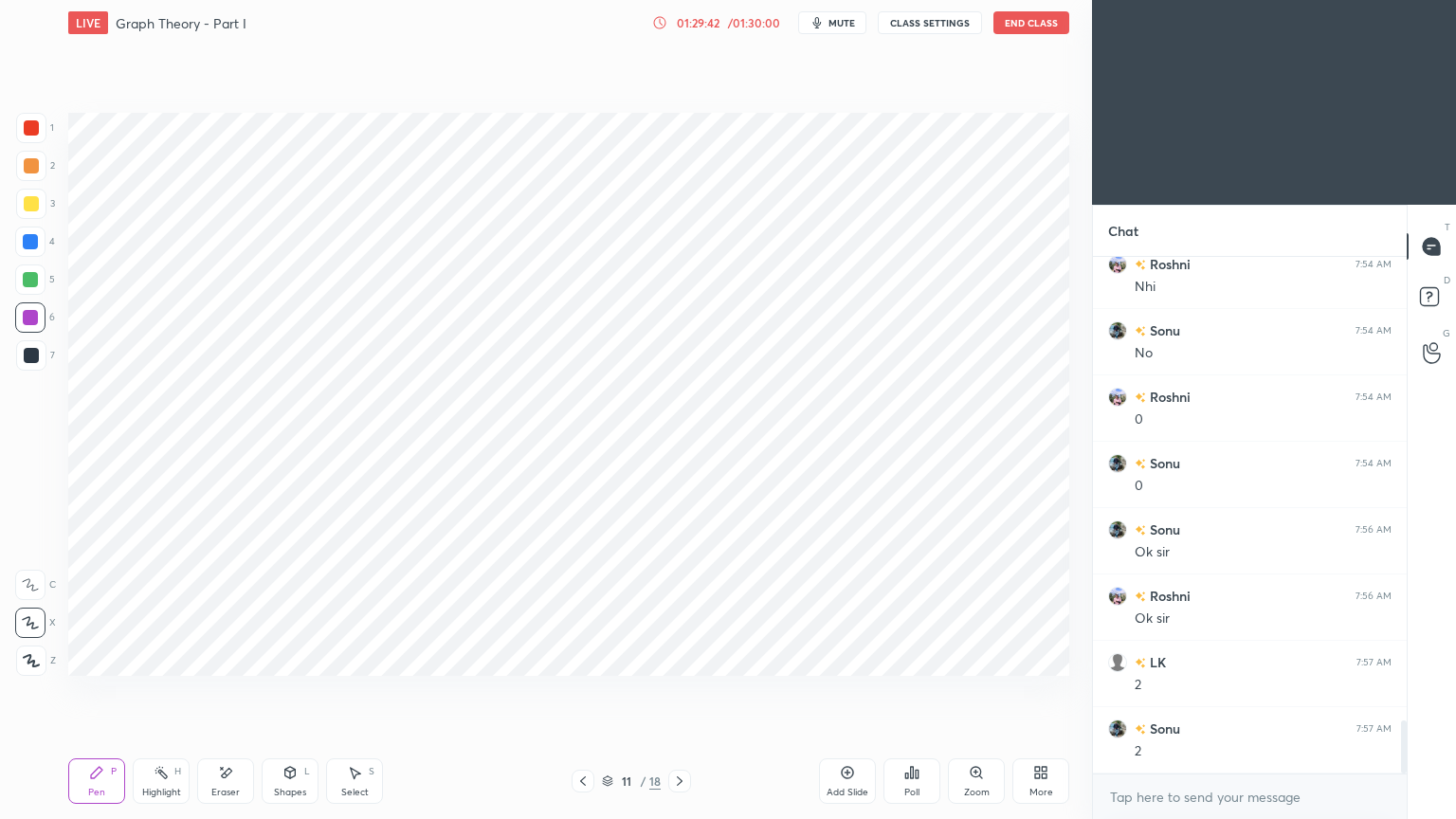 click at bounding box center (583, 781) 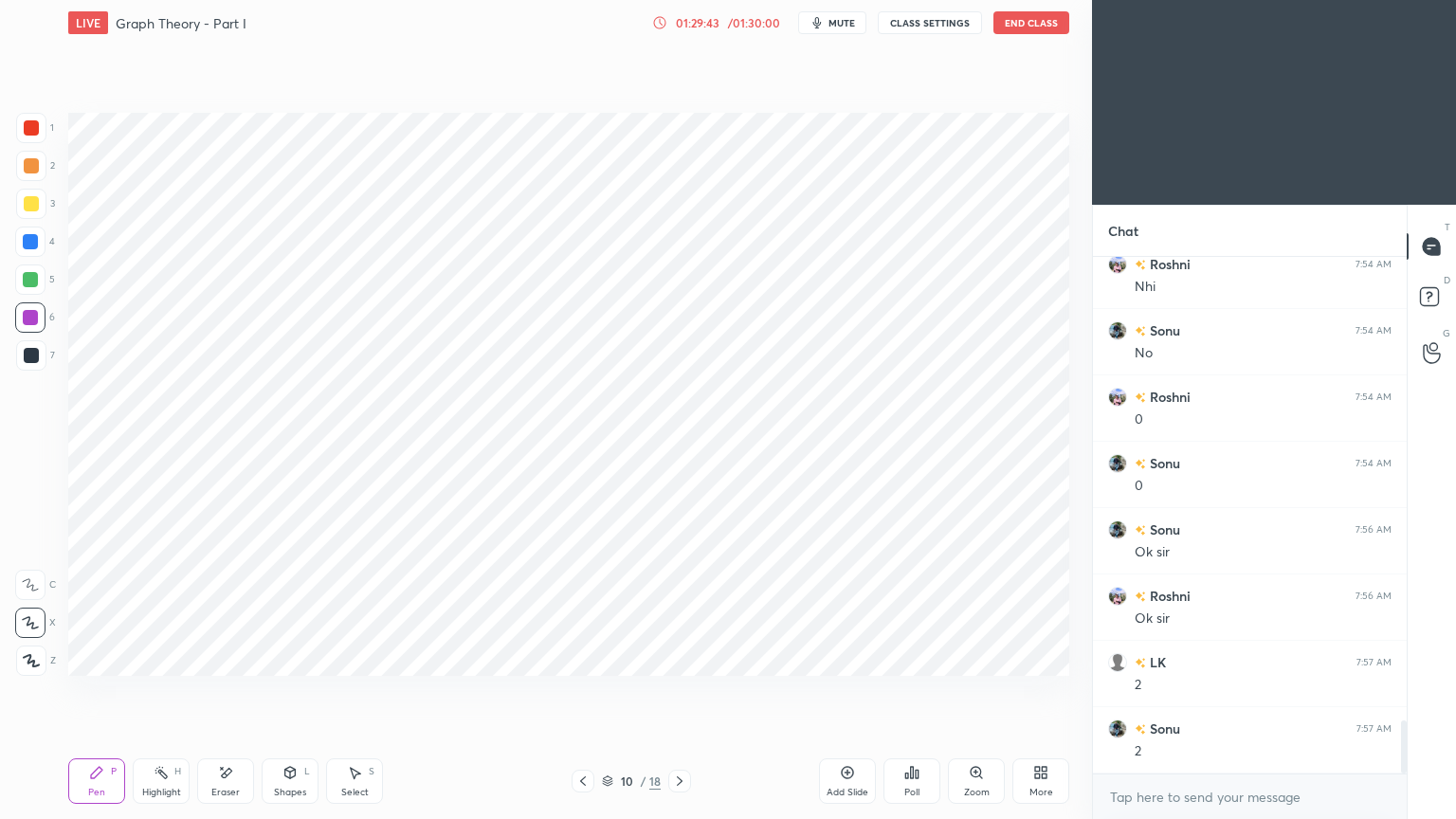 click 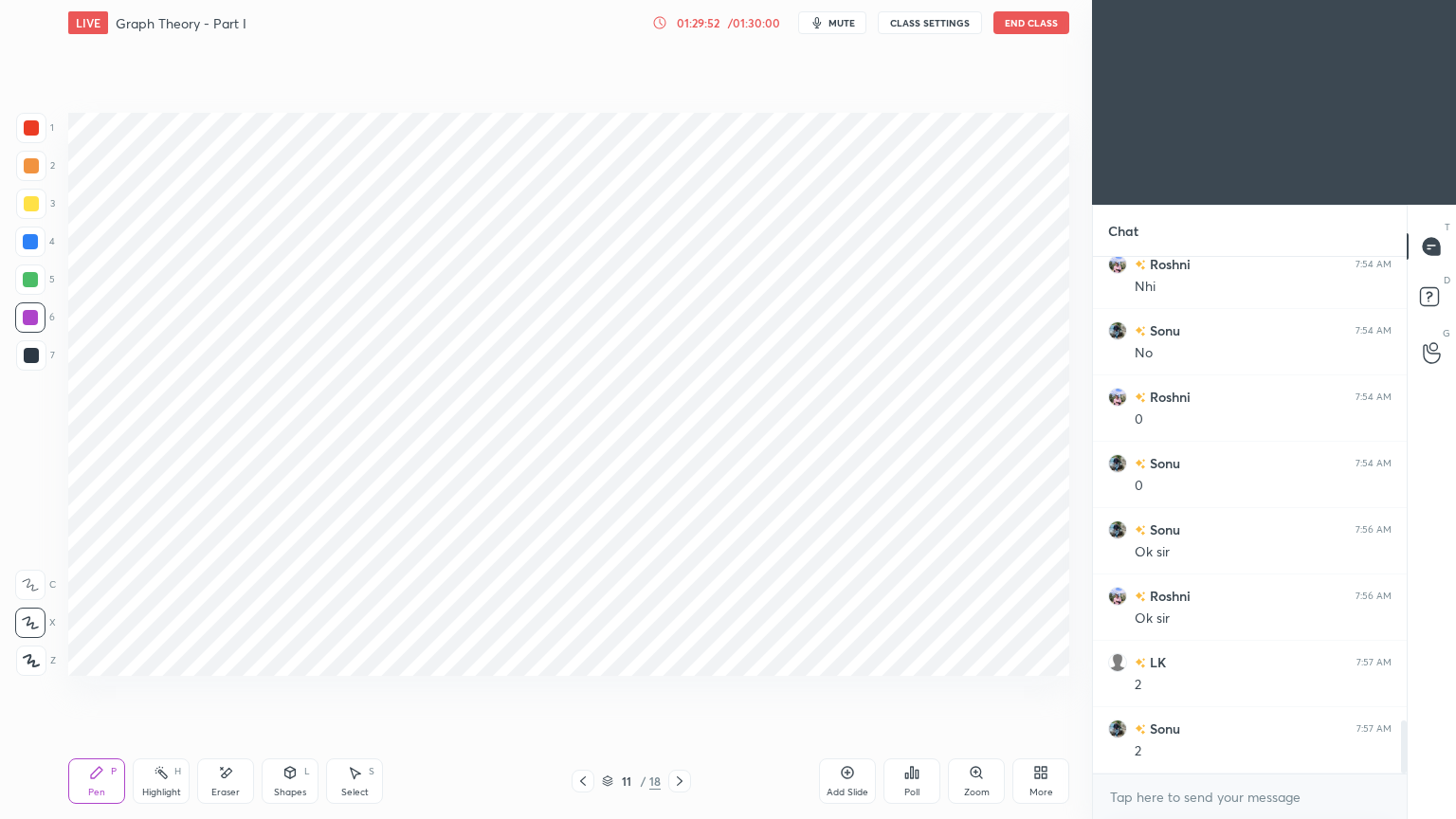 click 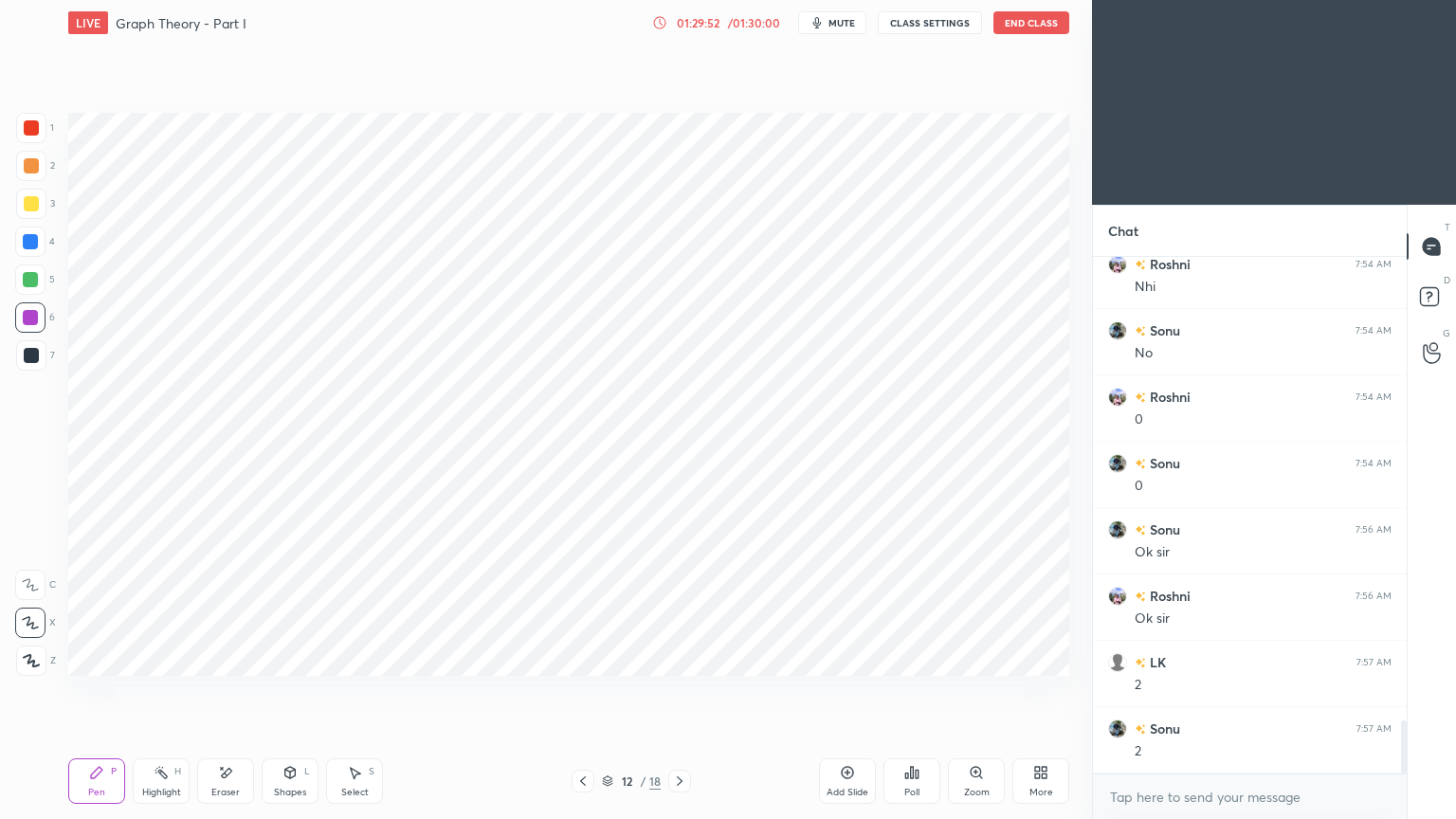 click 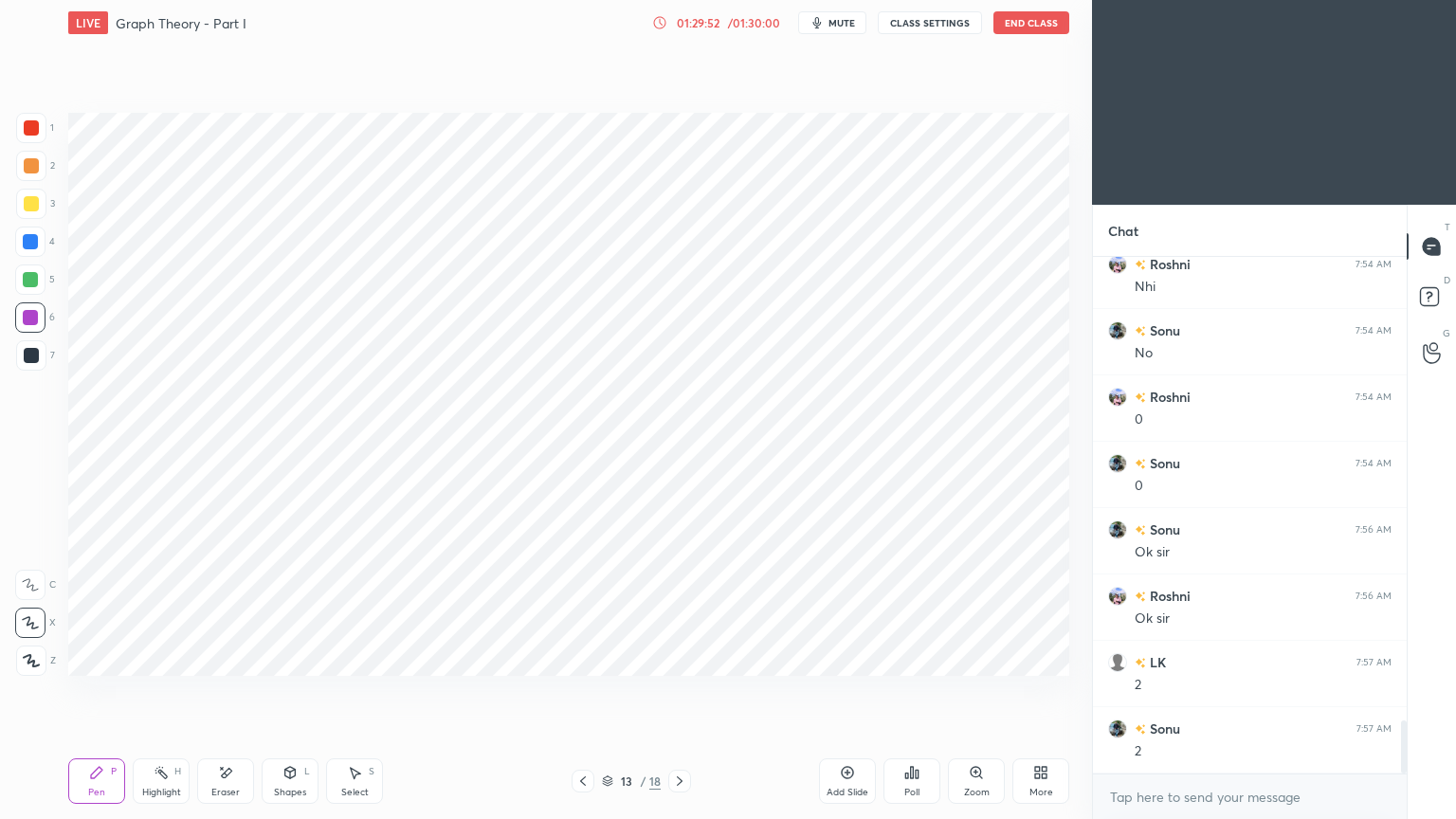 click 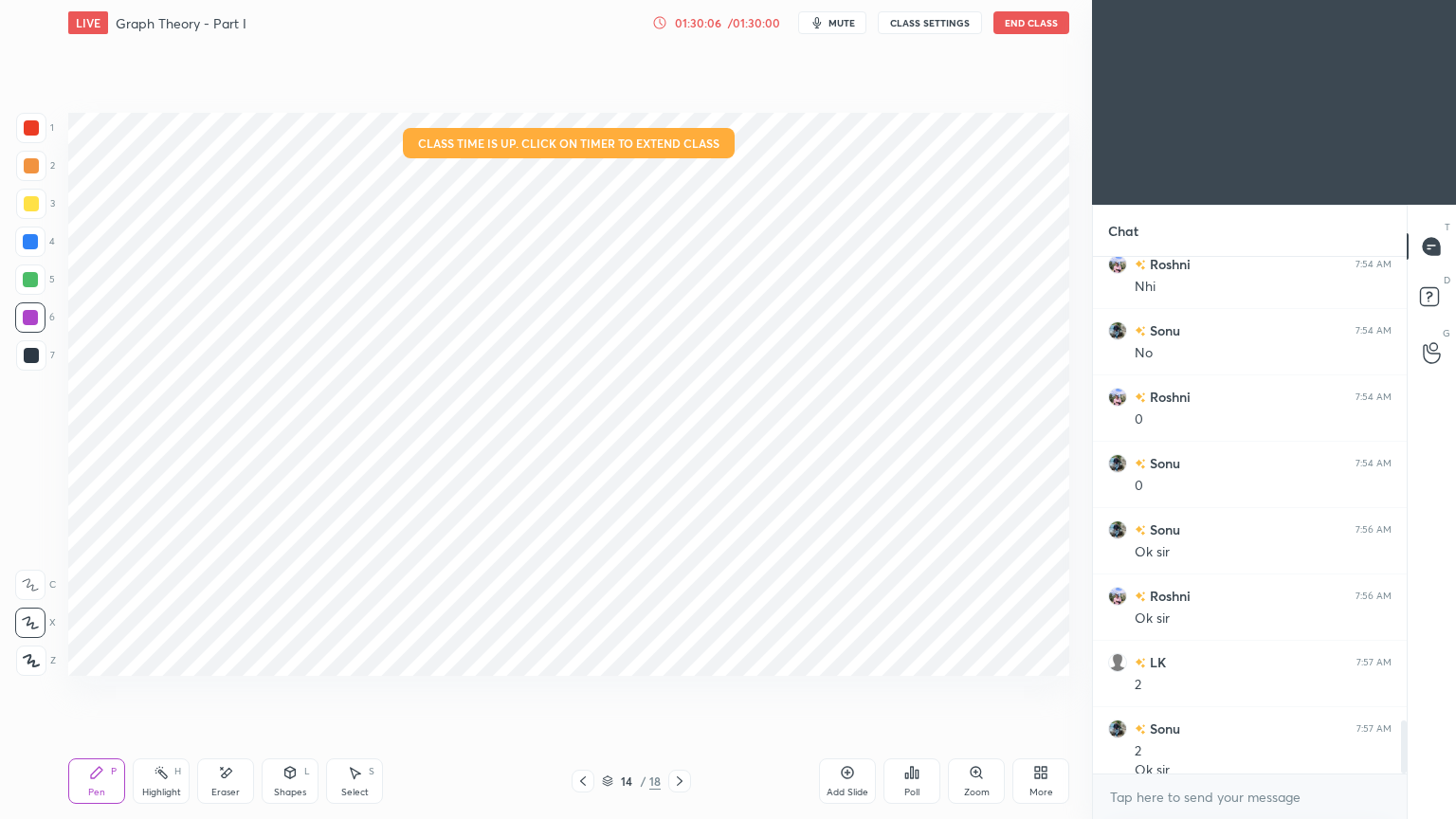 scroll, scrollTop: 4553, scrollLeft: 0, axis: vertical 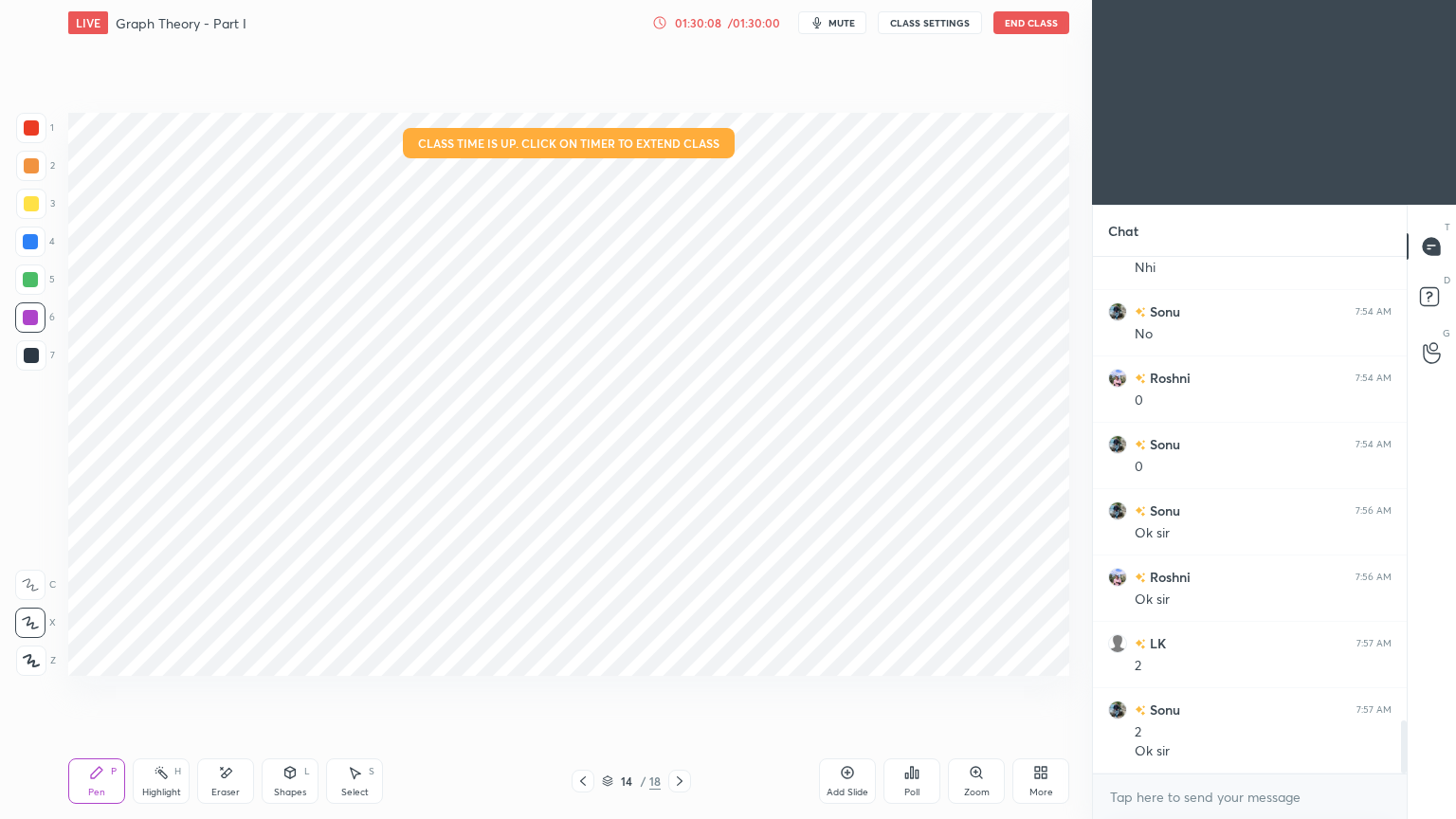 click on "End Class" at bounding box center [1031, 23] 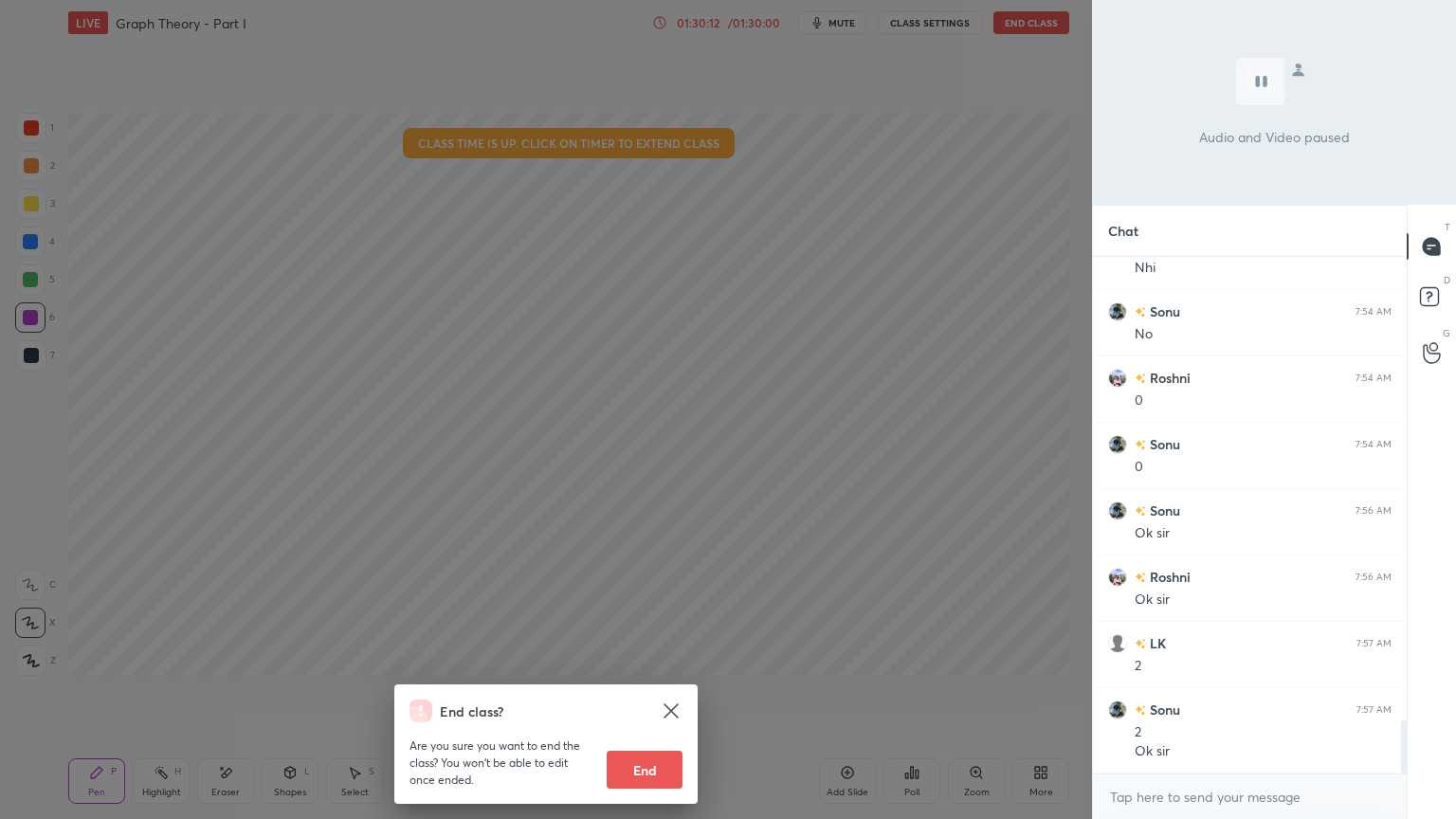 click on "End" at bounding box center (645, 770) 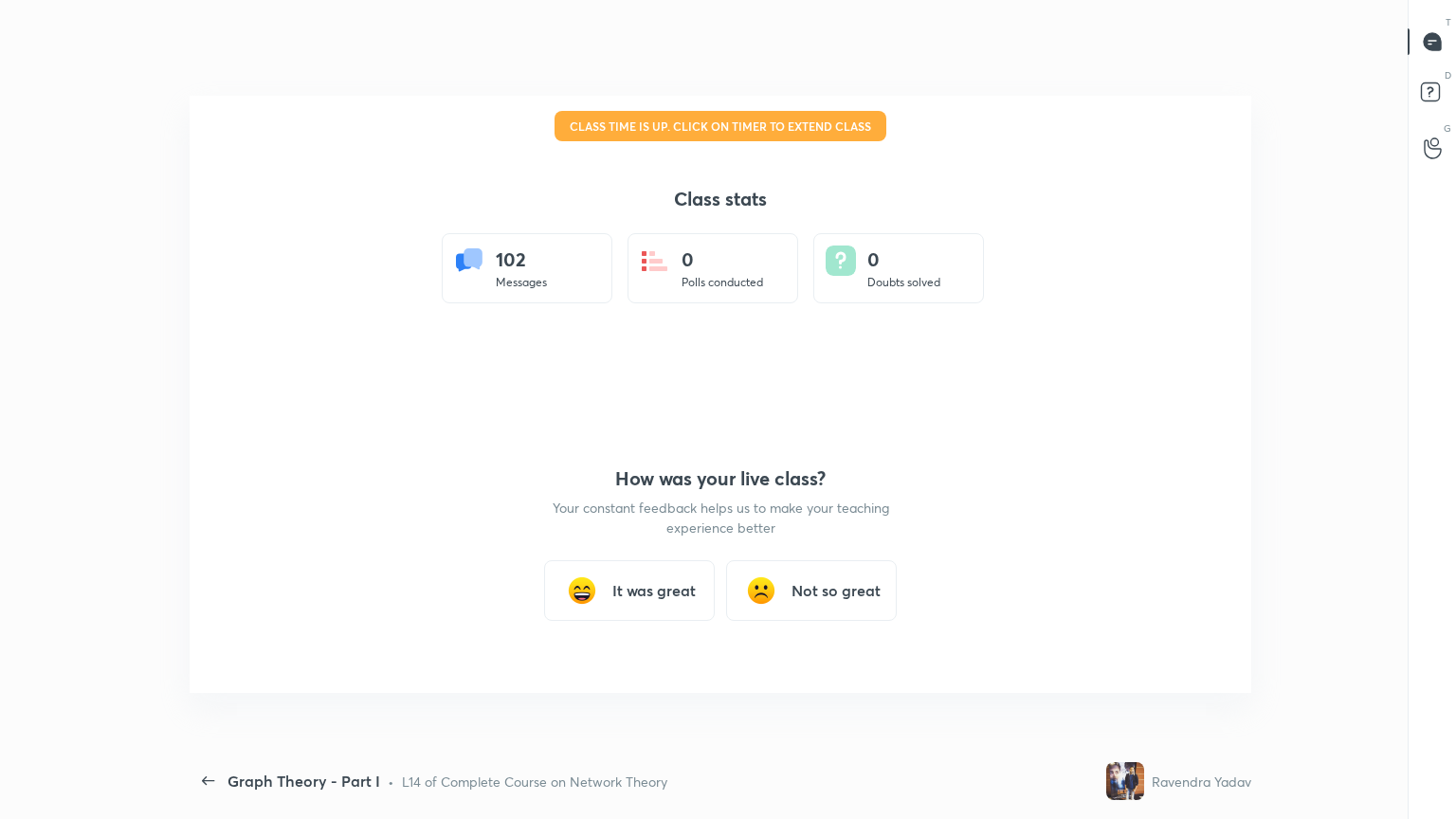 scroll, scrollTop: 94094, scrollLeft: 93707, axis: both 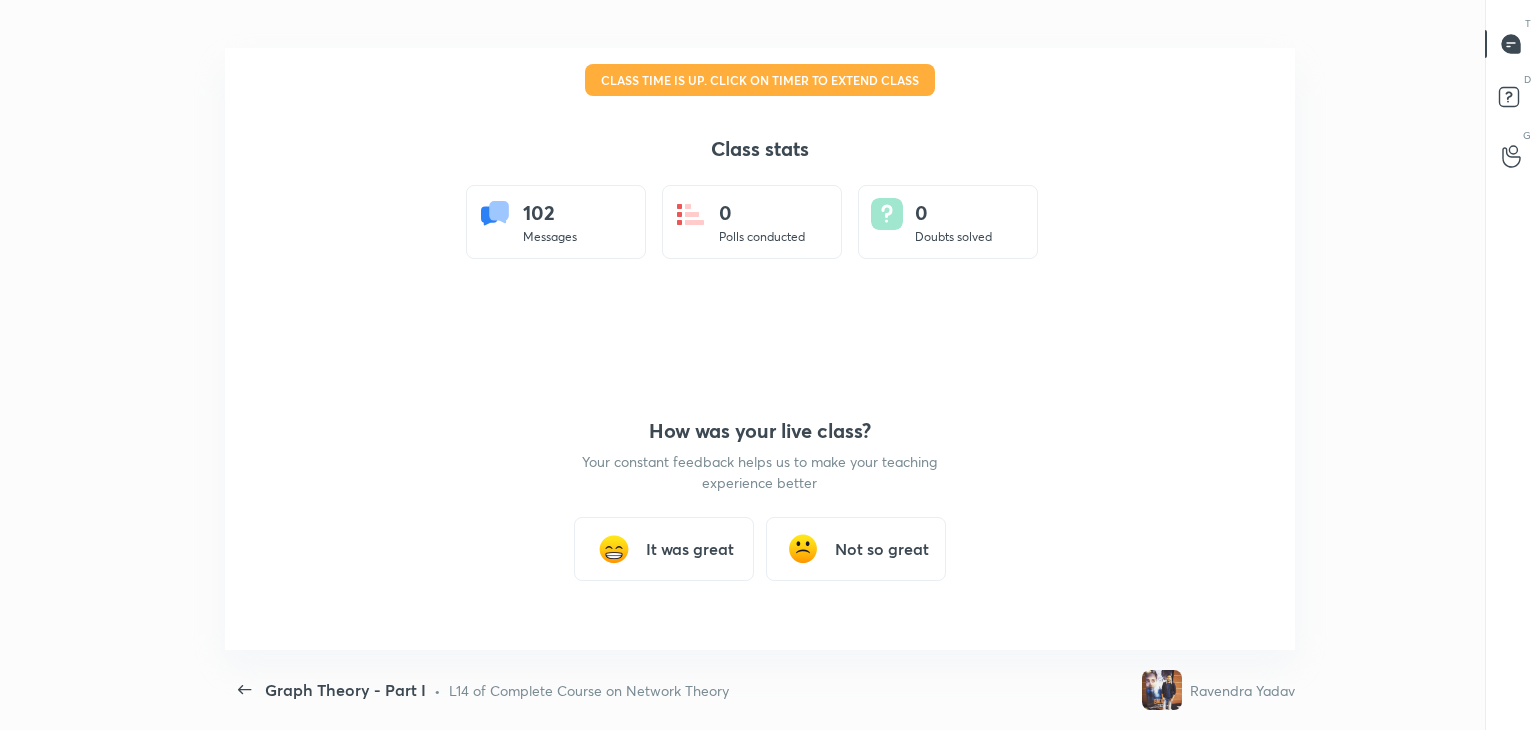 type on "x" 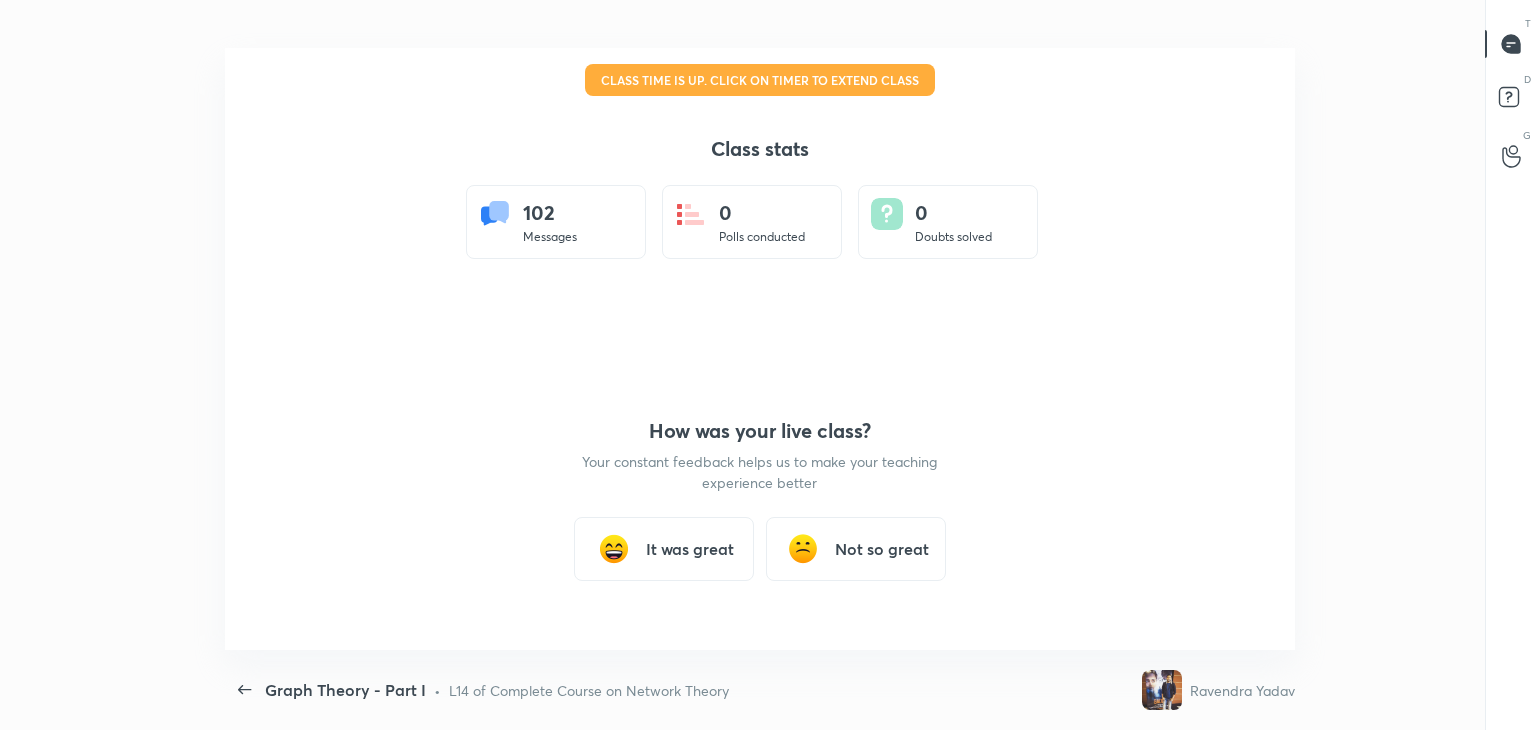 scroll, scrollTop: 602, scrollLeft: 1520, axis: both 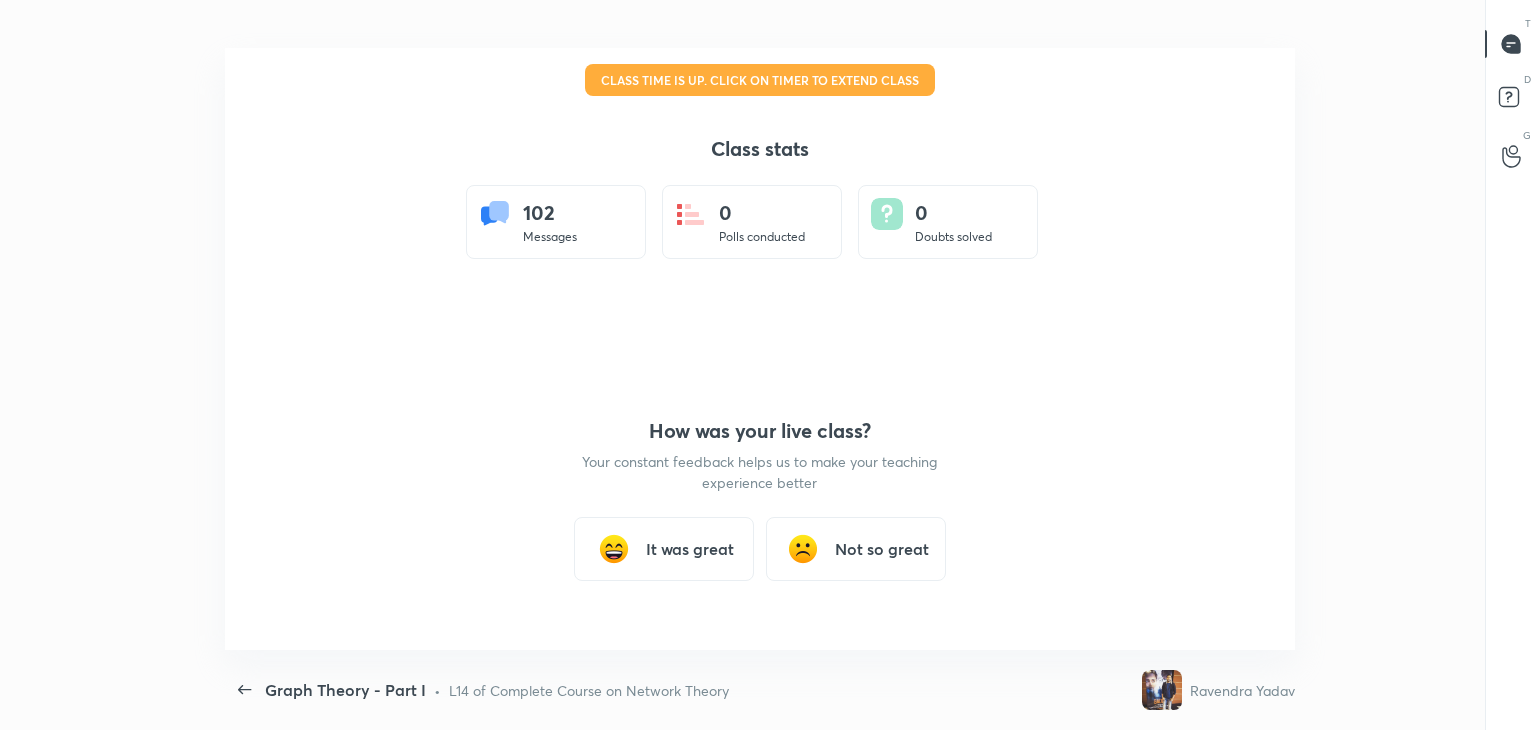click on "It was great" at bounding box center [690, 549] 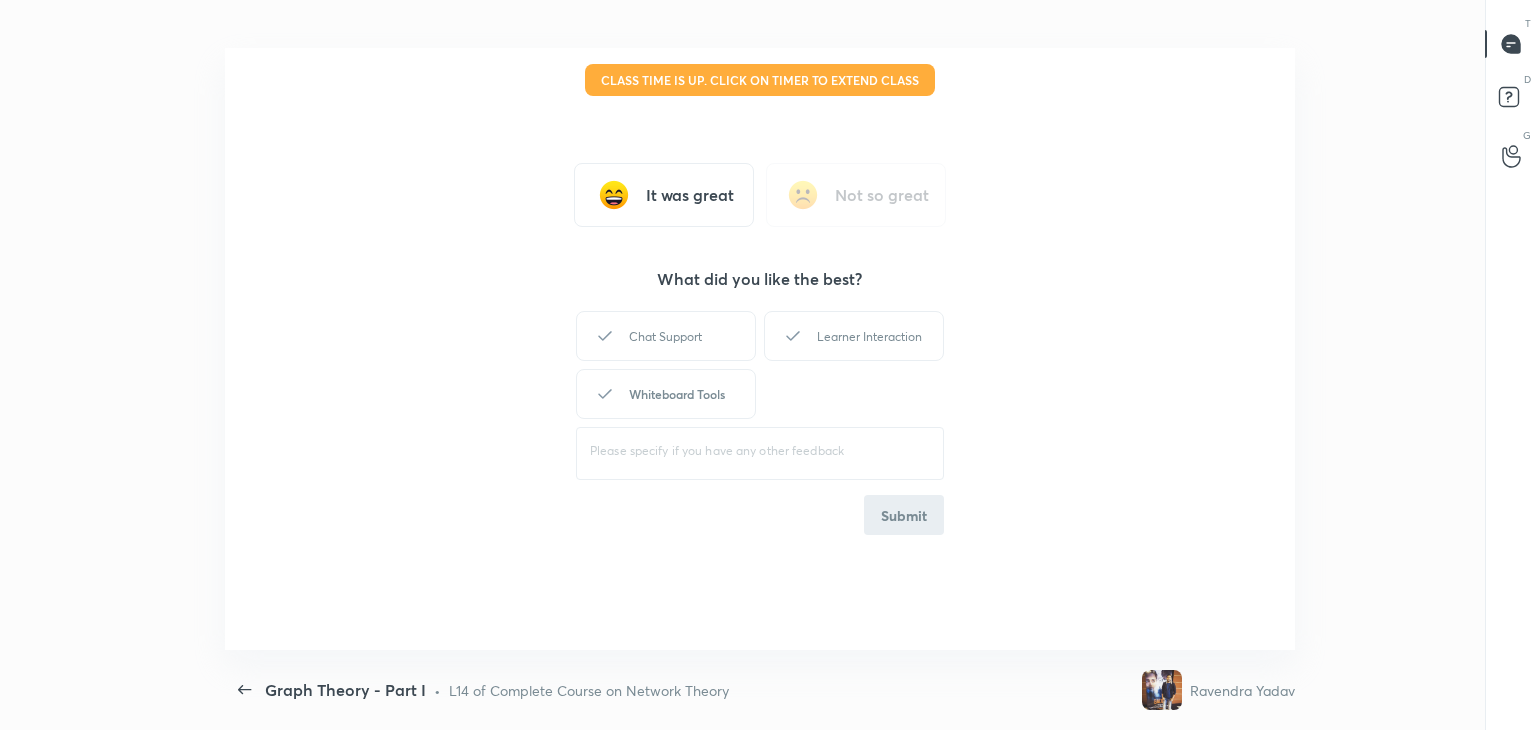 click on "Whiteboard Tools" at bounding box center [666, 394] 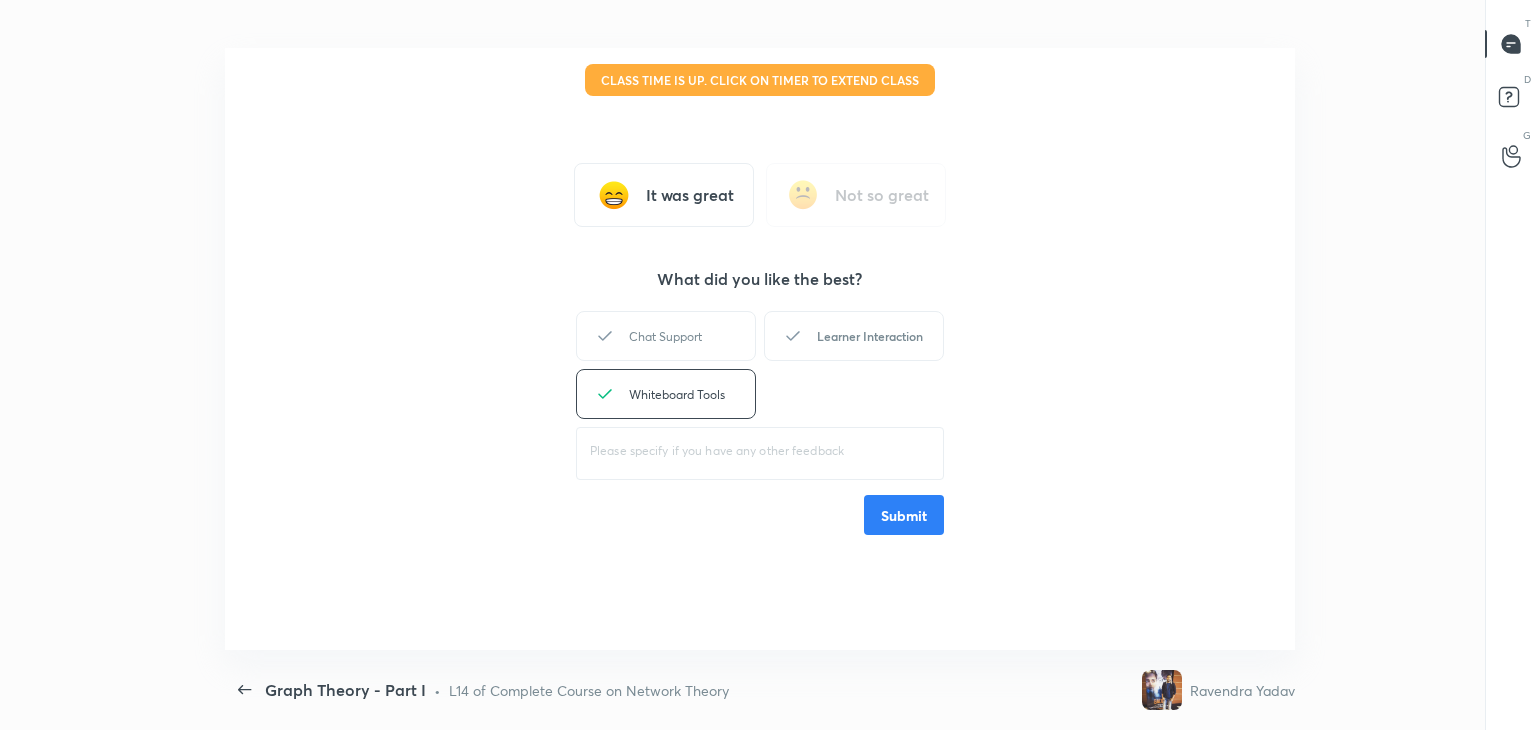 drag, startPoint x: 828, startPoint y: 339, endPoint x: 861, endPoint y: 461, distance: 126.38433 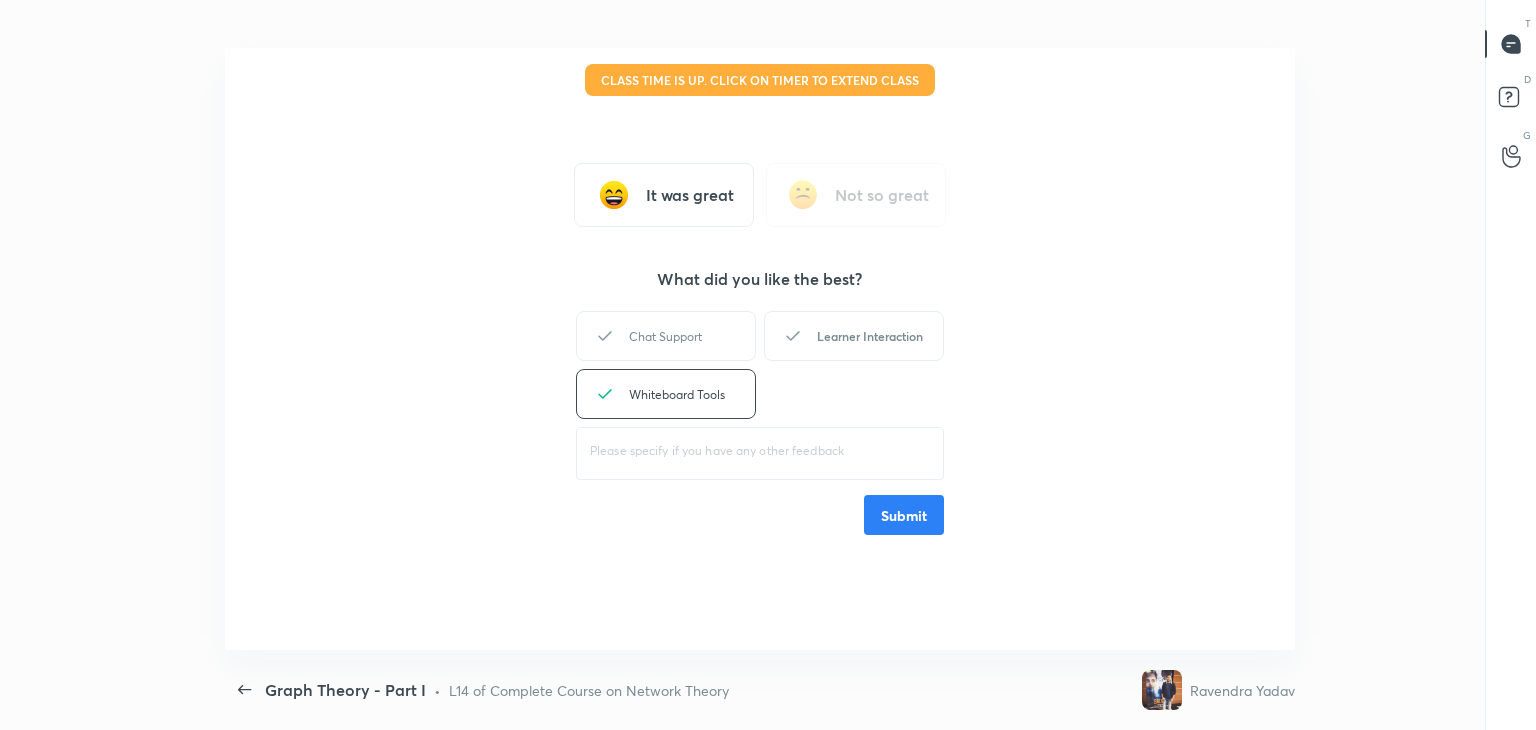 click on "Learner Interaction" at bounding box center (854, 336) 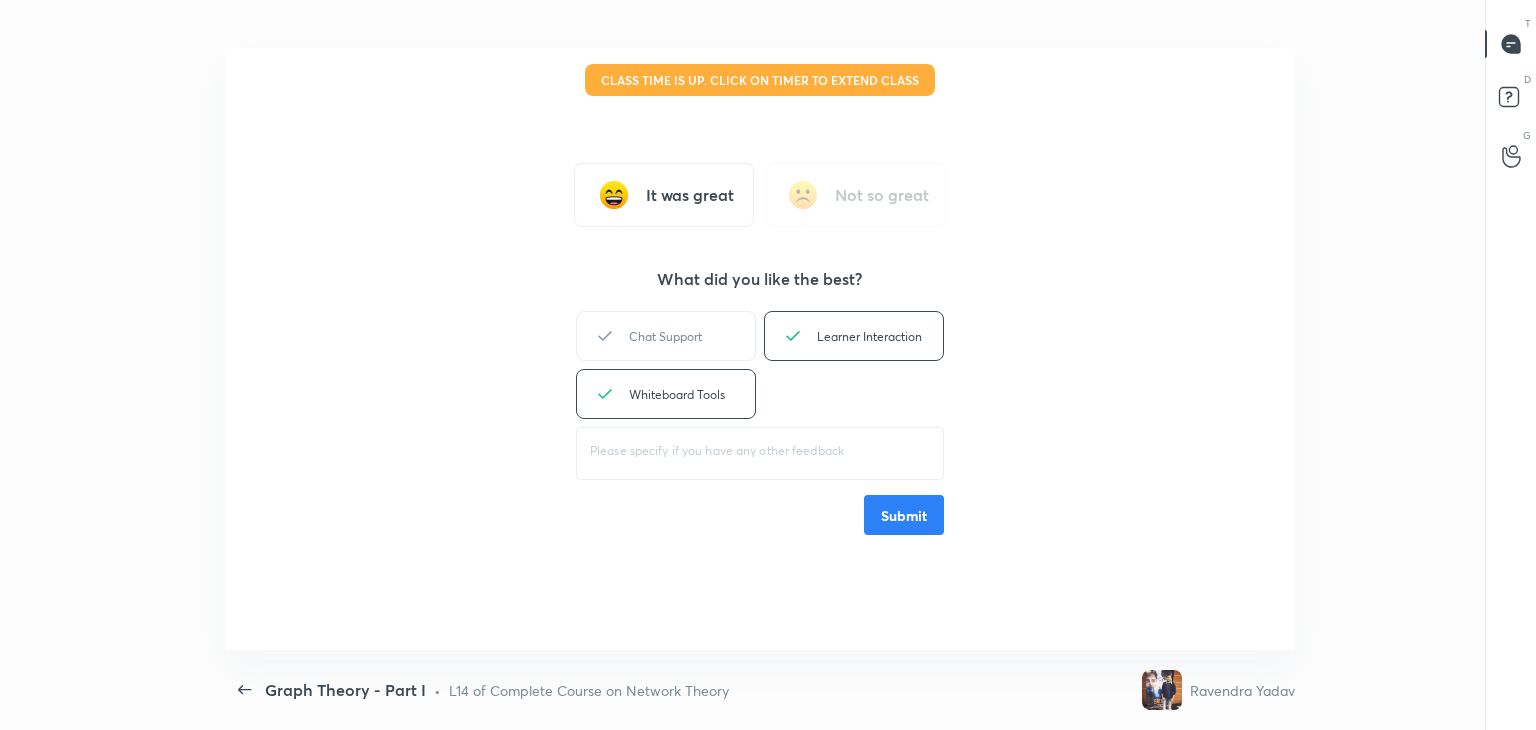 click on "Chat Support Learner Interaction Whiteboard Tools ​ Submit" at bounding box center [760, 421] 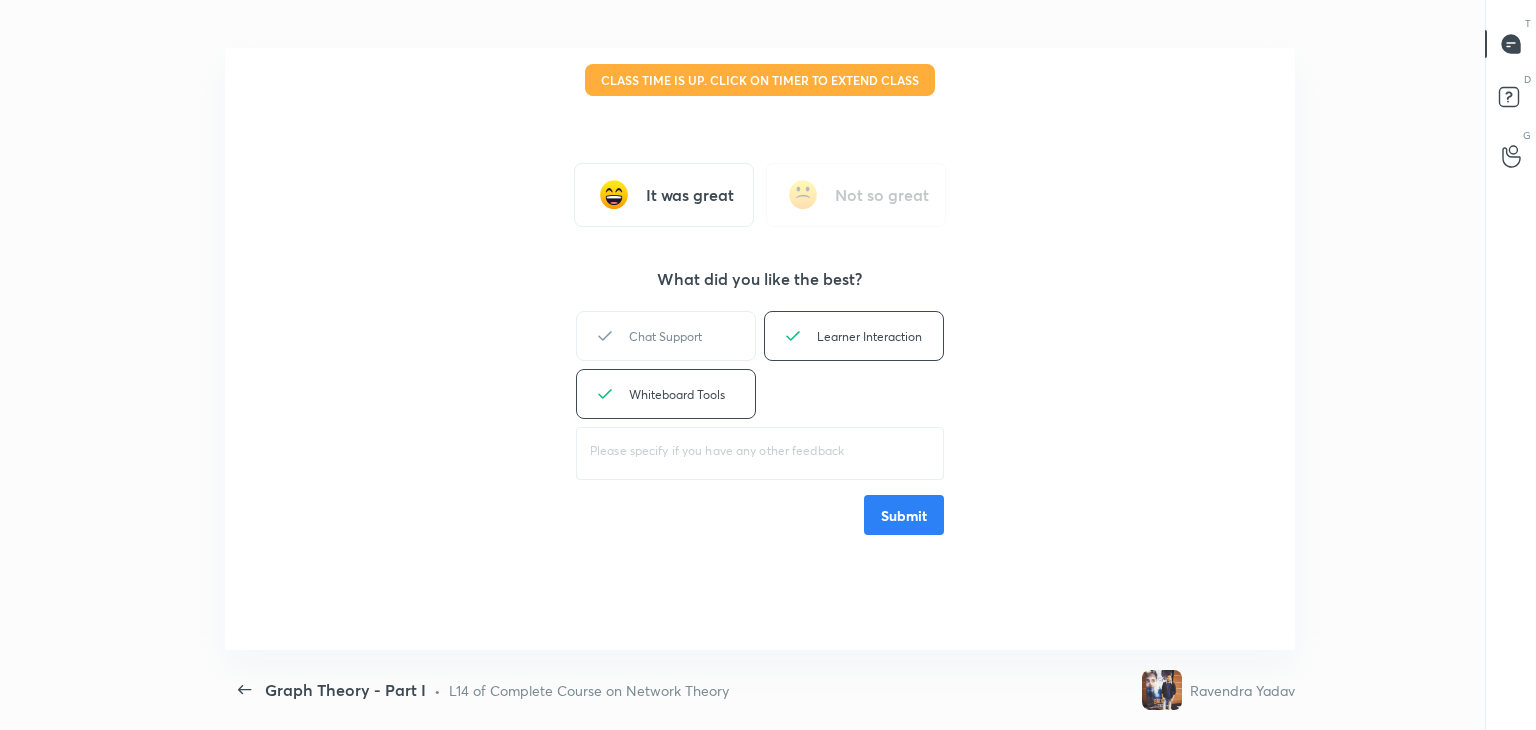 click on "Submit" at bounding box center (904, 515) 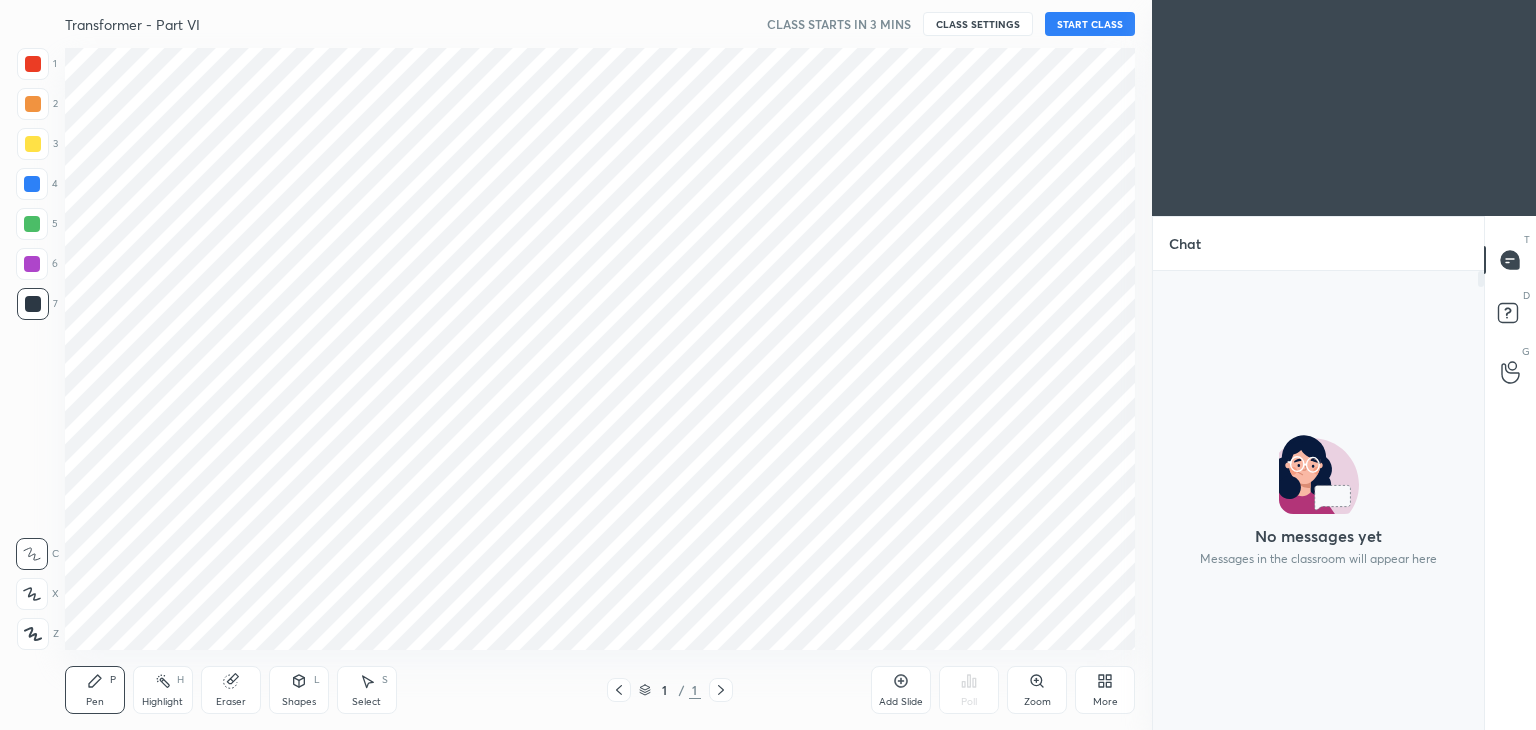 scroll, scrollTop: 0, scrollLeft: 0, axis: both 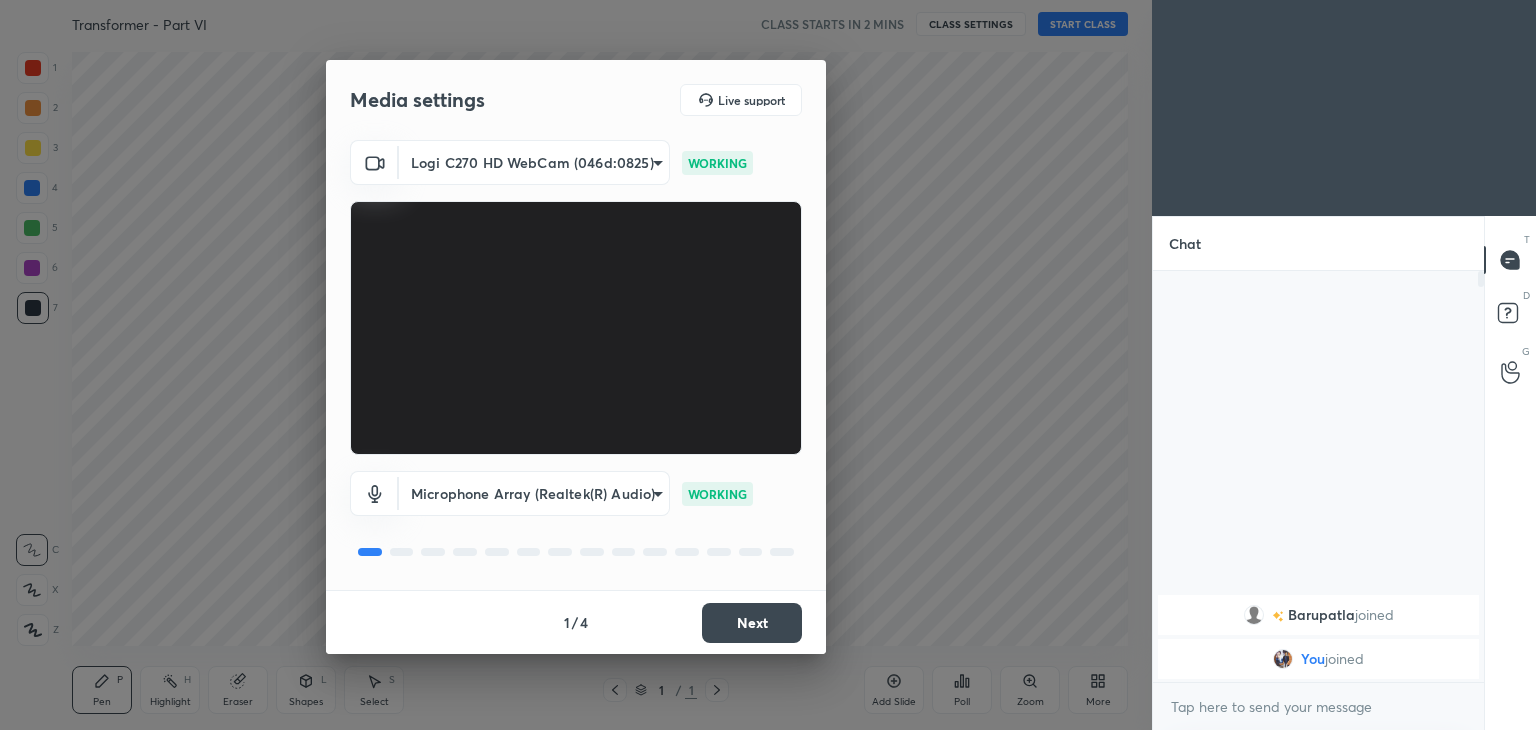 click on "1 2 3 4 5 6 7 C X Z C X Z E E Erase all   H H Transformer - Part VI CLASS STARTS IN 2 MINS CLASS SETTINGS START CLASS Setting up your live class Back Transformer - Part VI • L5 of Course on Electrical Machines [NAME] Pen P Highlight H Eraser Shapes L Select S 1 / 1 Add Slide Poll Zoom More Chat Barupatla  joined You  joined 1 NEW MESSAGE Enable hand raising Enable raise hand to speak to learners. Once enabled, chat will be turned off temporarily. Enable x   introducing Raise a hand with a doubt Now learners can raise their hand along with a doubt  How it works? Doubts asked by learners will show up here Raise hand disabled You have disabled Raise hand currently. Enable it to invite learners to speak Enable Can't raise hand Looks like educator just invited you to speak. Please wait before you can raise your hand again. Got it T Messages (T) D Doubts (D) G Raise Hand (G) Report an issue Reason for reporting Buffering Chat not working Audio - Video sync issue Educator video quality low ​ Report 1 / 4" at bounding box center [768, 365] 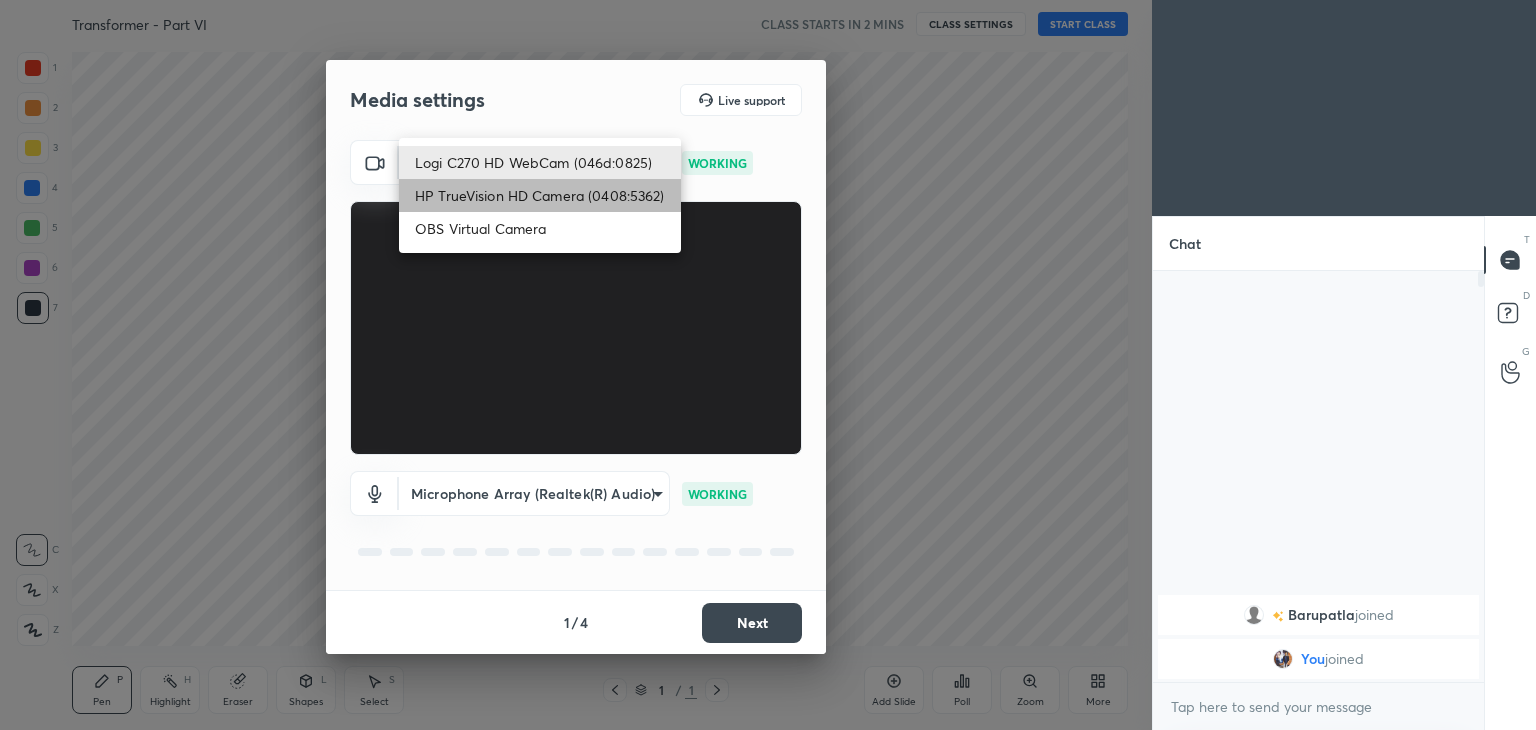 click on "HP TrueVision HD Camera (0408:5362)" at bounding box center [540, 195] 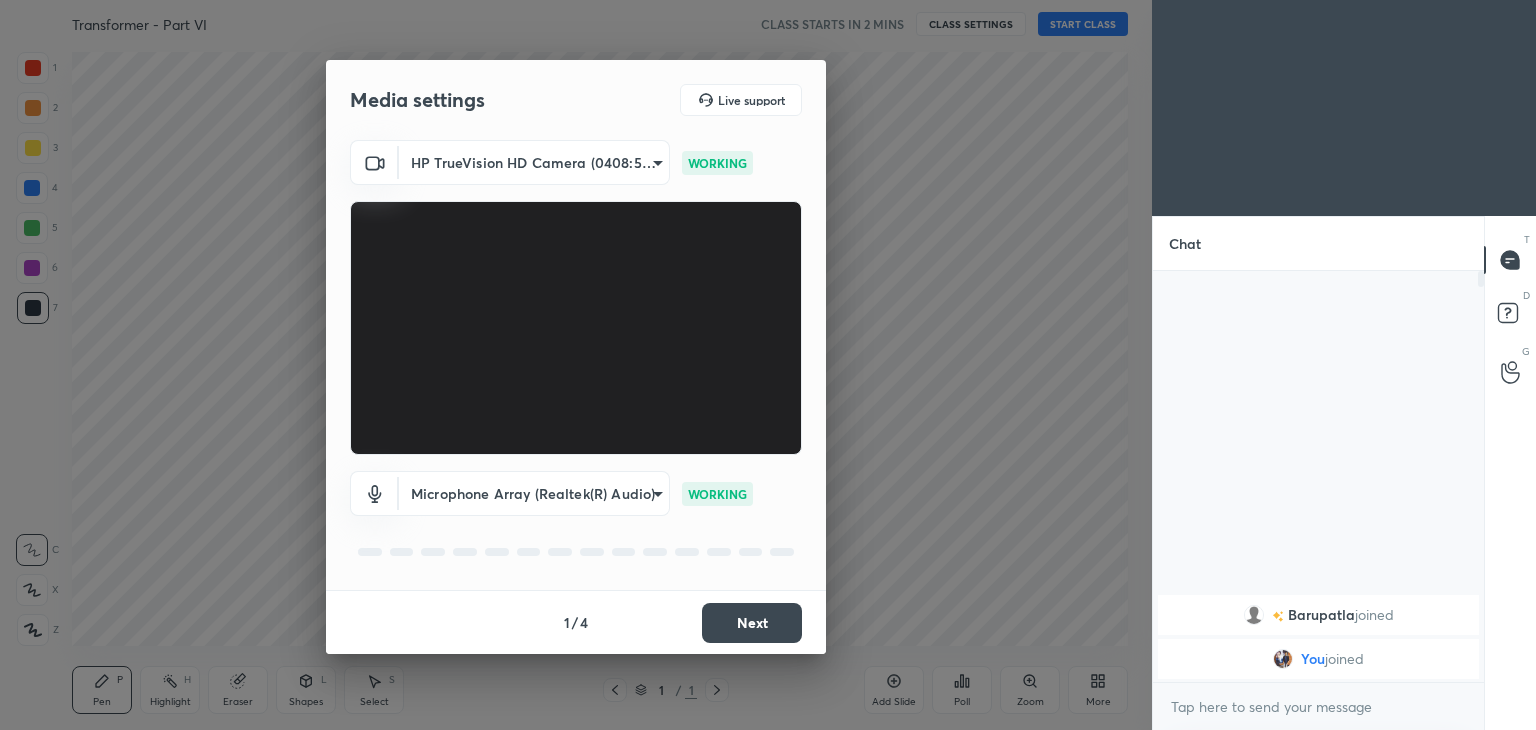 click on "Next" at bounding box center [752, 623] 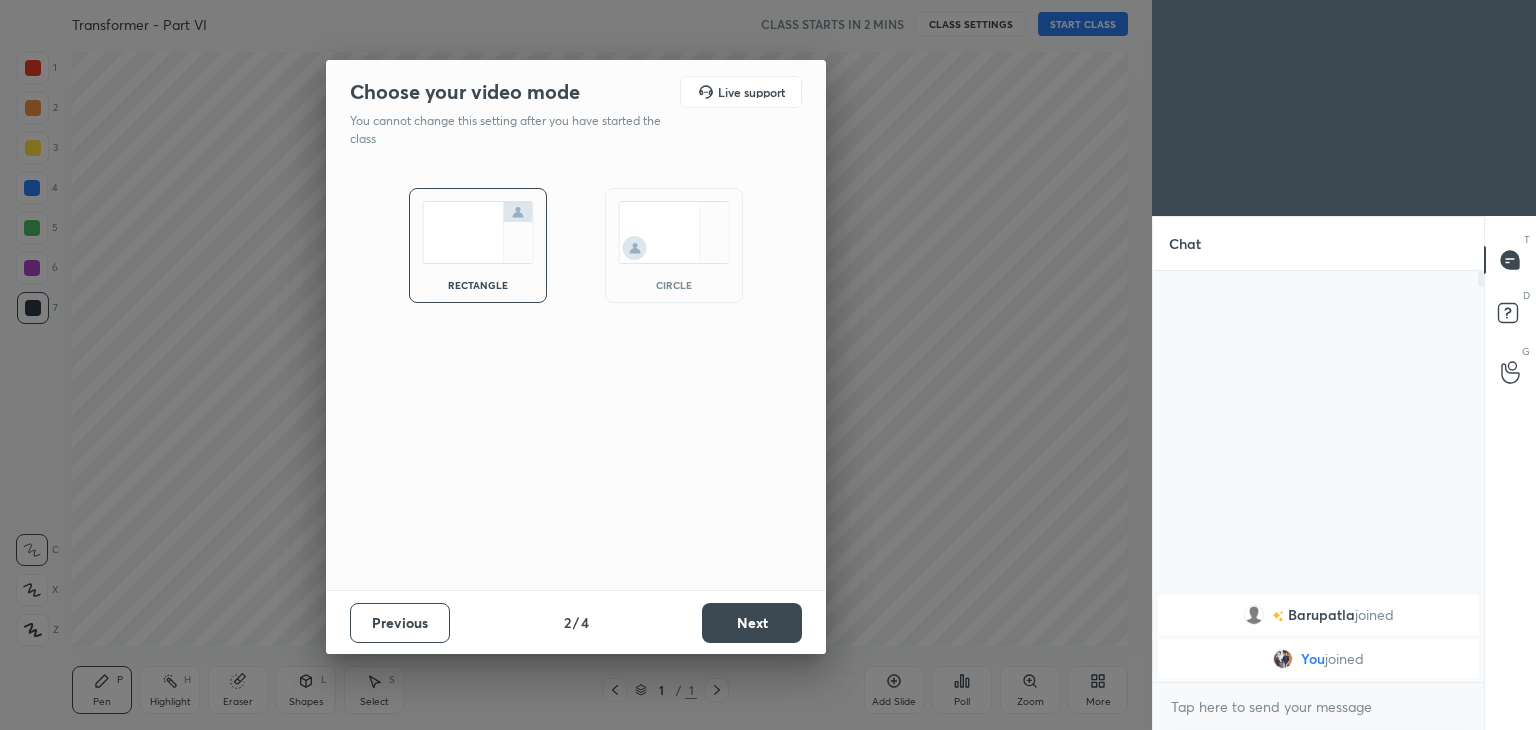 click on "Next" at bounding box center [752, 623] 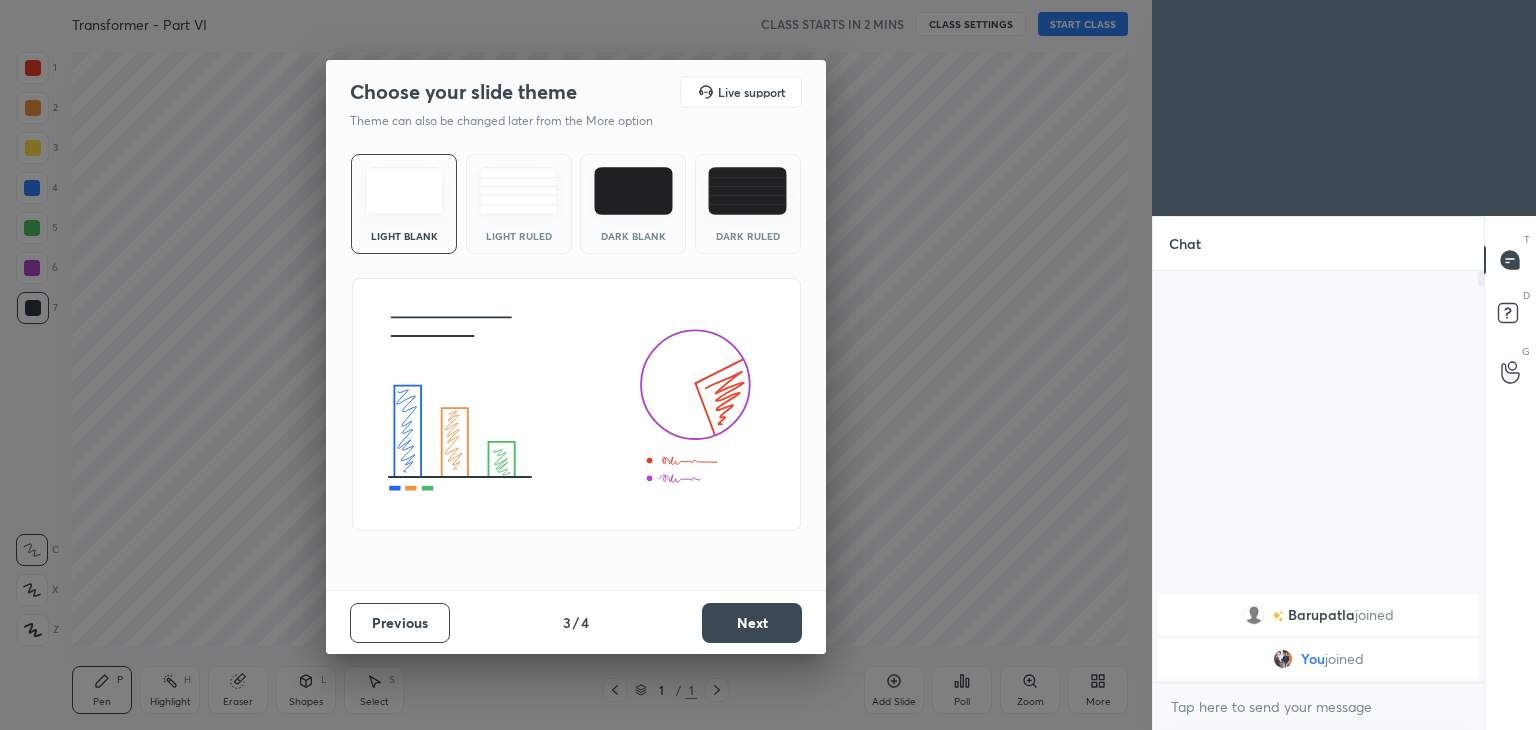 click on "Next" at bounding box center (752, 623) 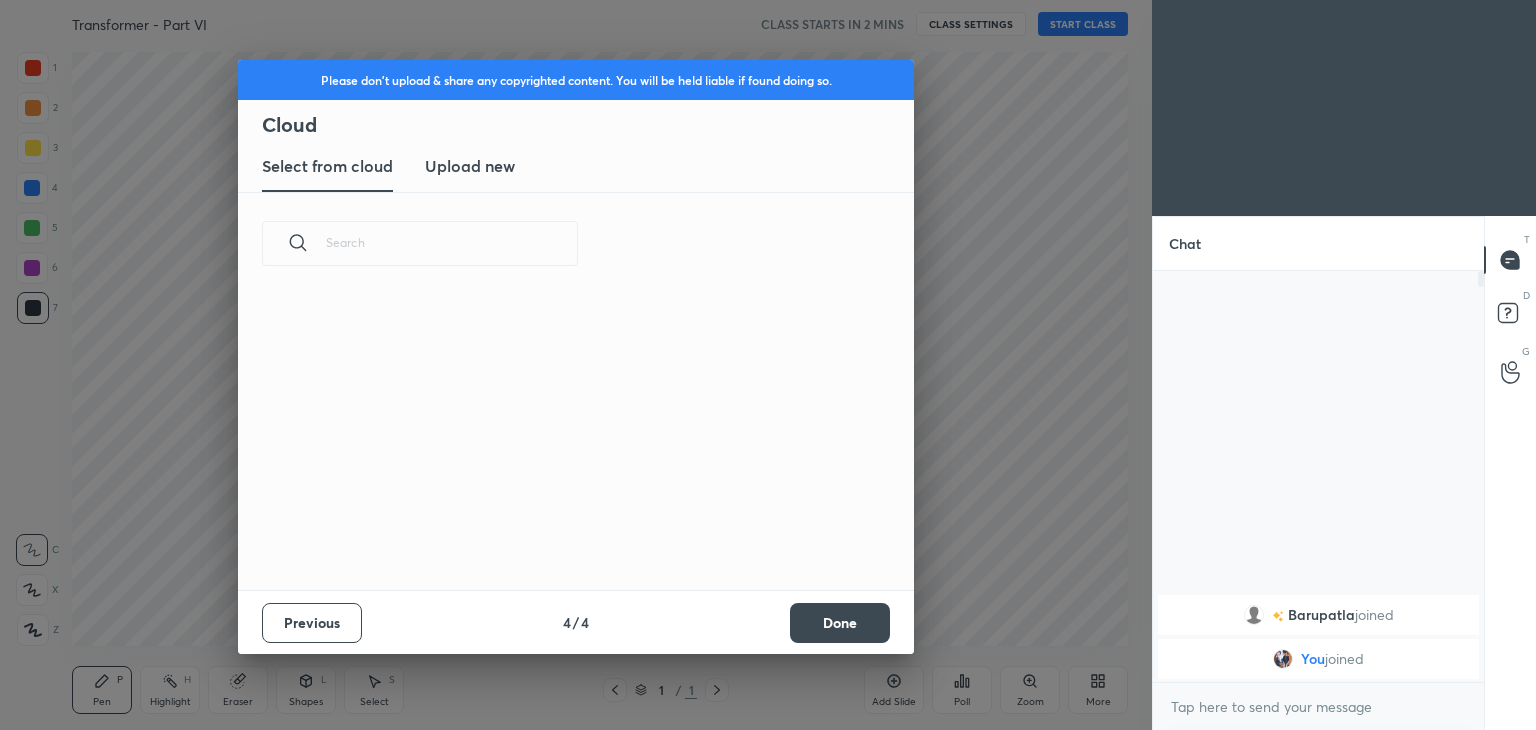 click on "Previous 4 / 4 Done" at bounding box center [576, 622] 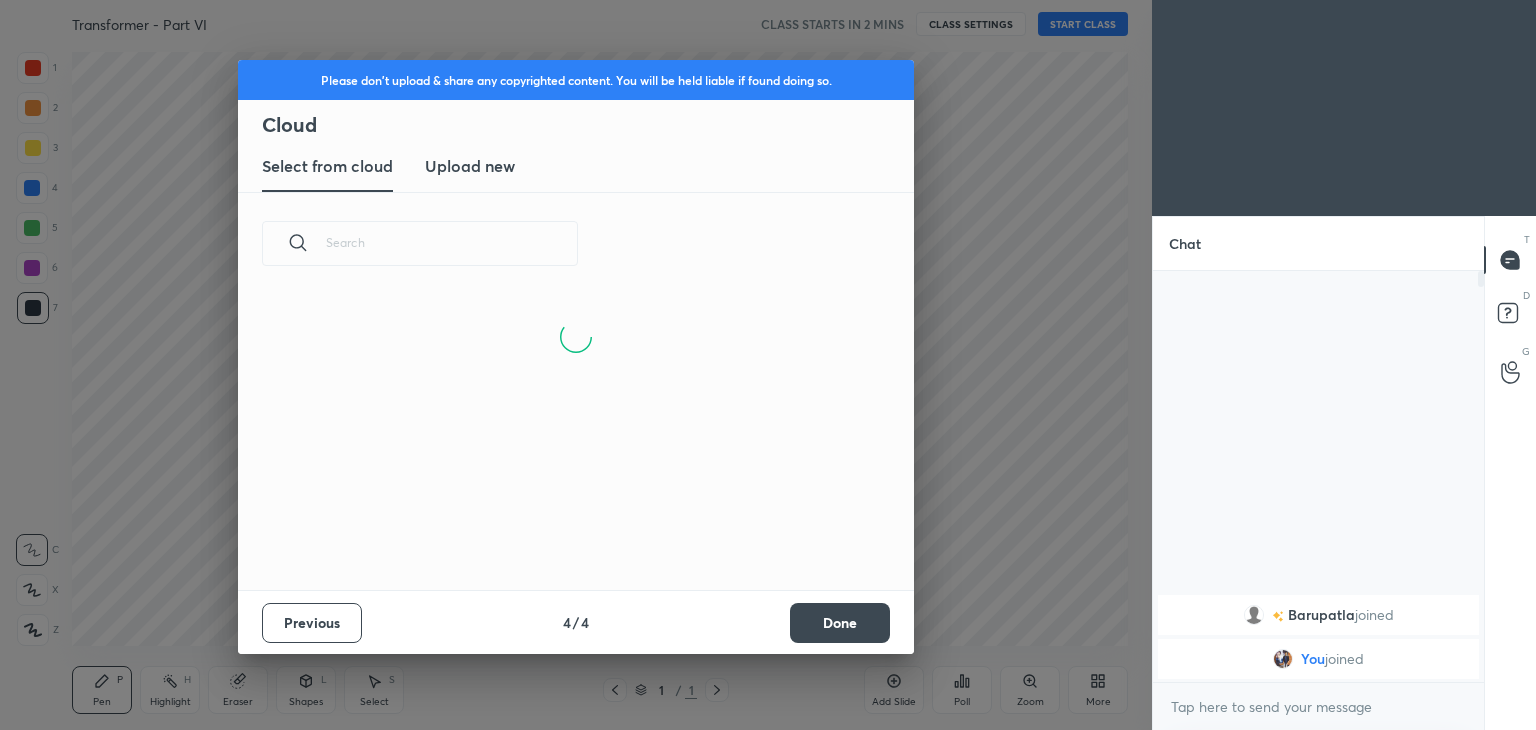 click on "Done" at bounding box center [840, 623] 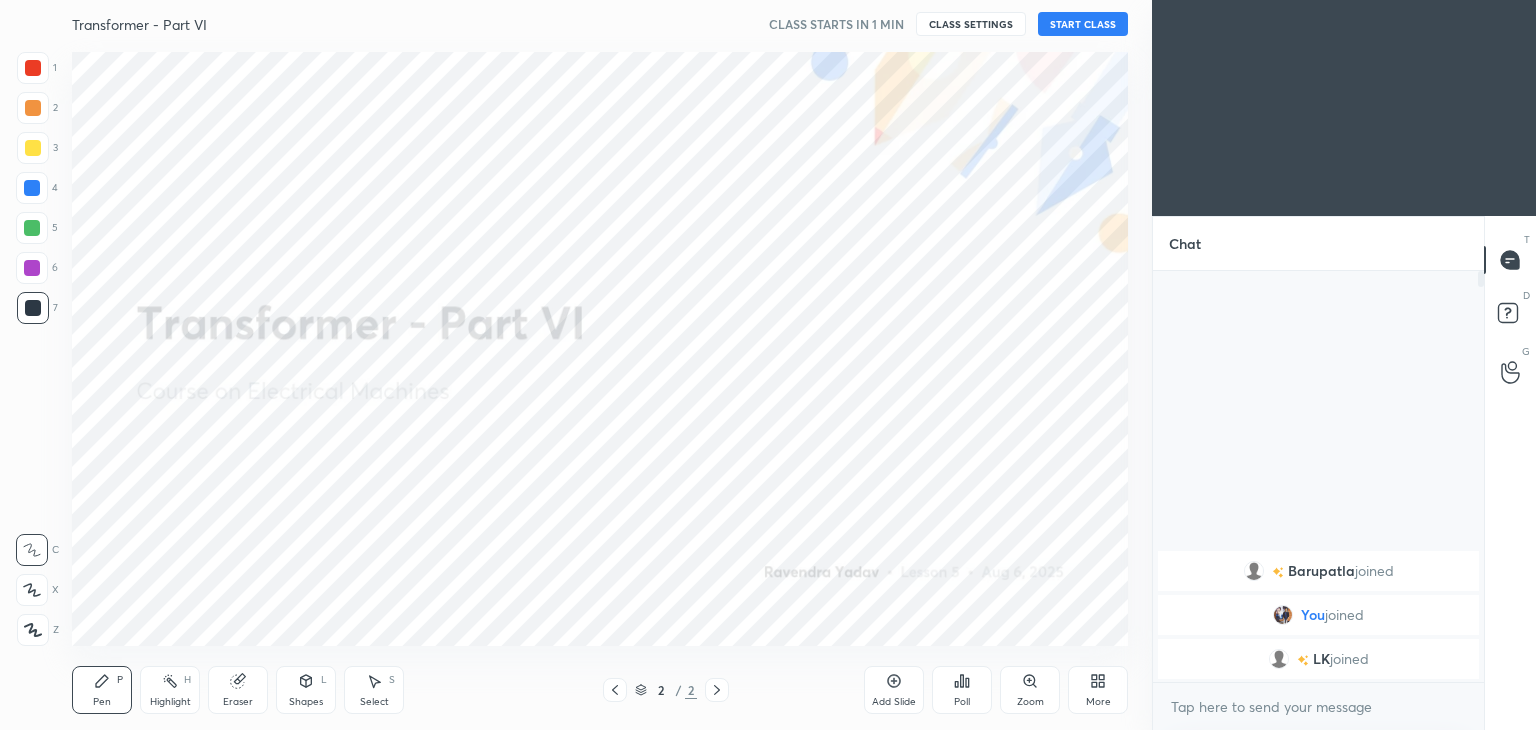 click on "START CLASS" at bounding box center (1083, 24) 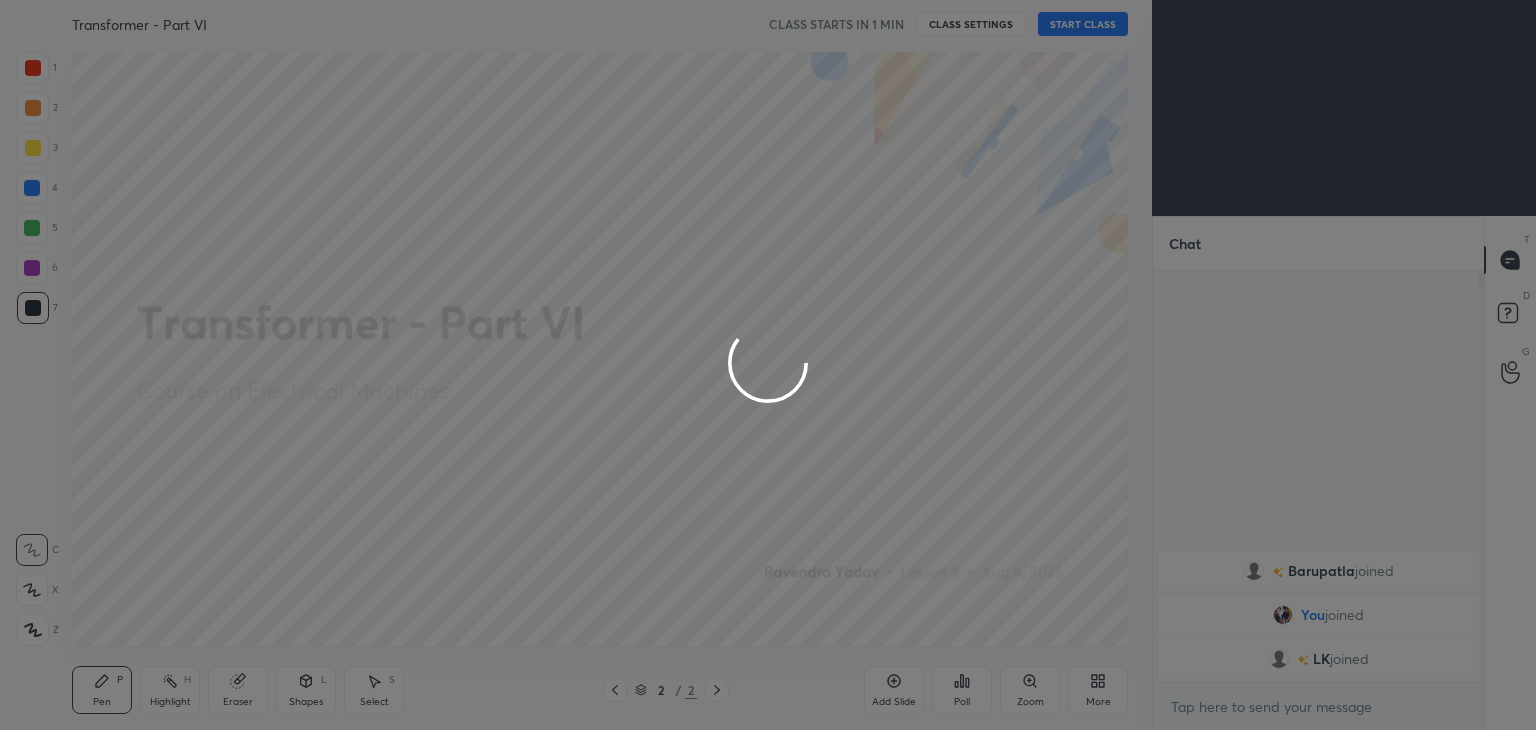 type on "x" 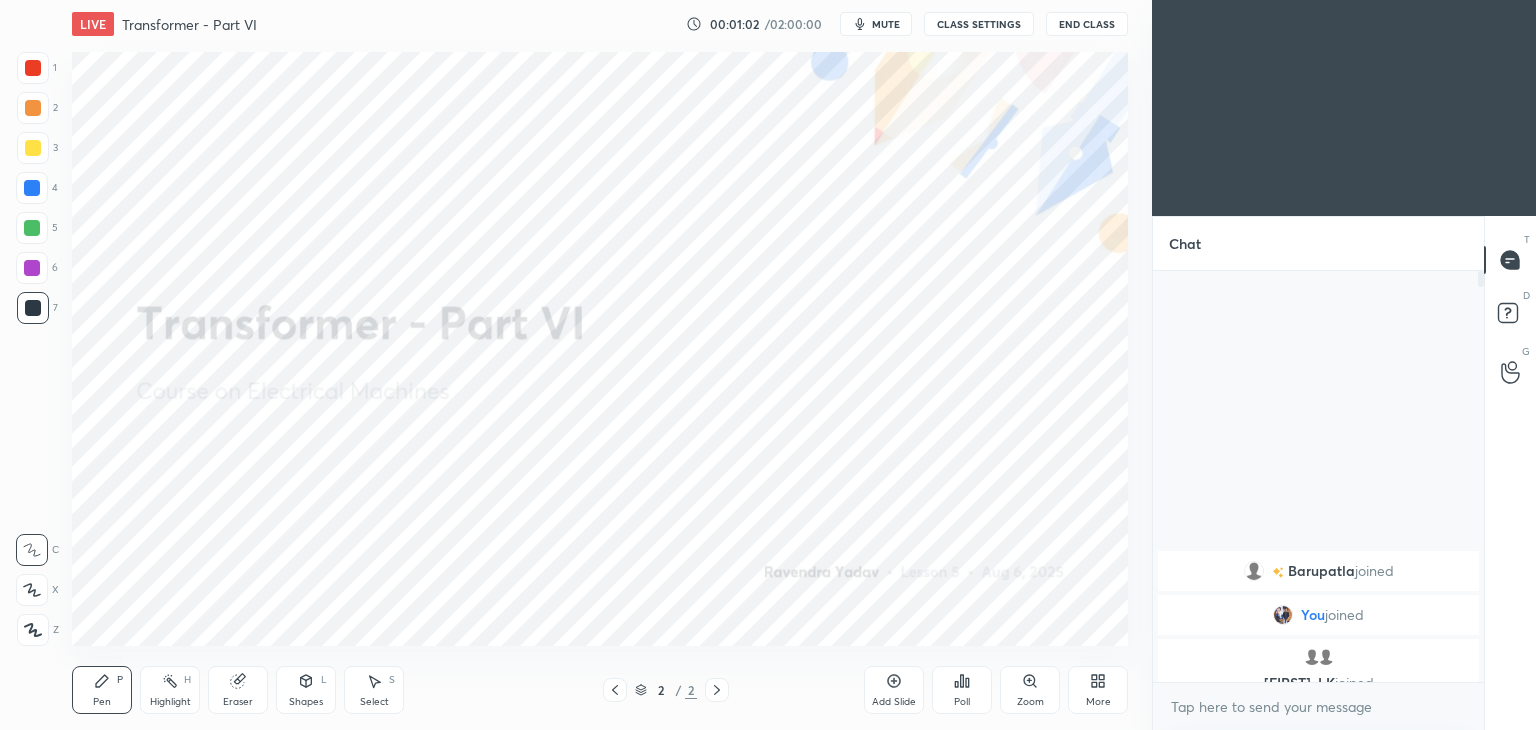 click on "CLASS SETTINGS" at bounding box center [979, 24] 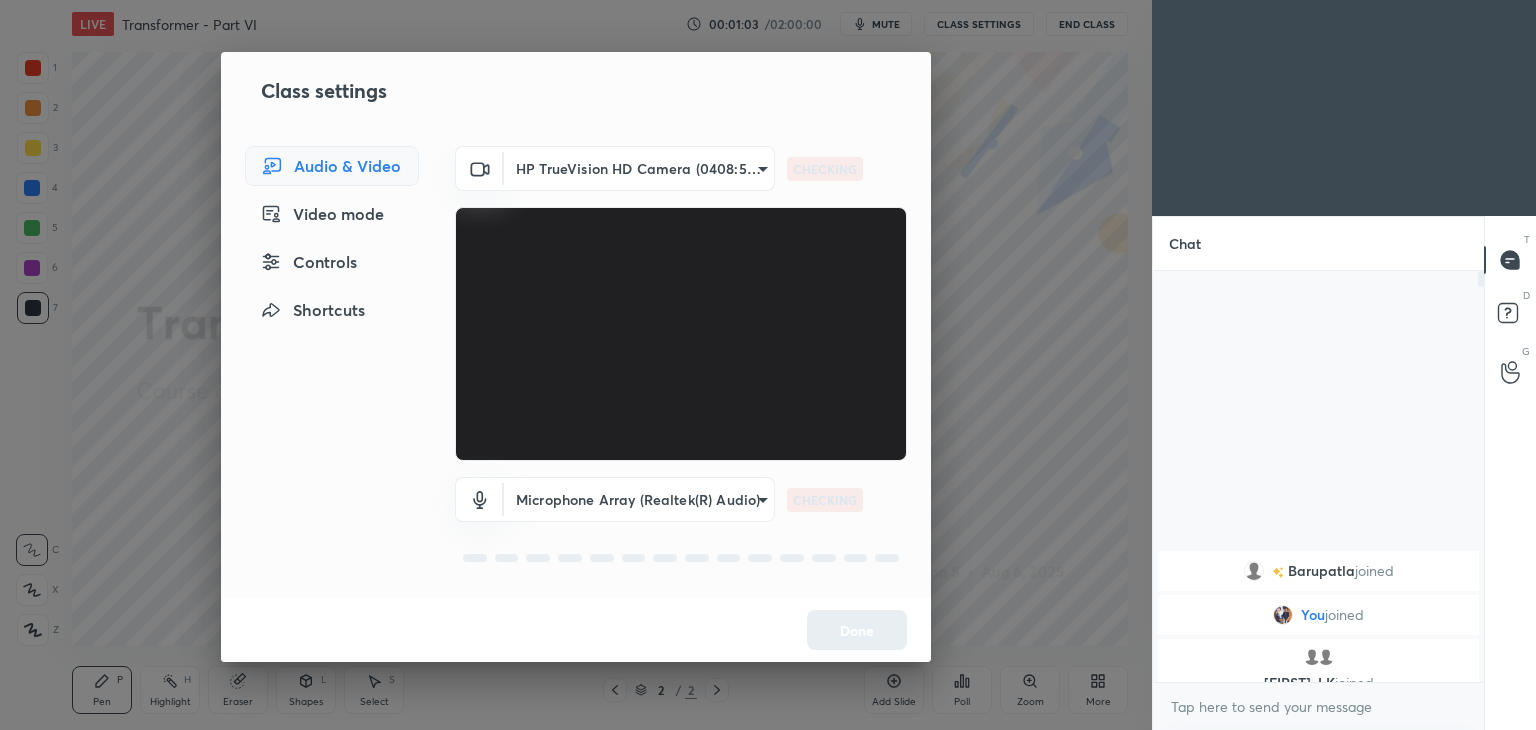 click on "1 2 3 4 5 6 7 C X Z C X Z E E Erase all   H H LIVE Transformer - Part VI 00:01:03 /  02:00:00 mute CLASS SETTINGS End Class Setting up your live class Poll for   secs No correct answer Start poll Back Transformer - Part VI • L5 of Course on Electrical Machines Ravendra Yadav Pen P Highlight H Eraser Shapes L Select S 2 / 2 Add Slide Poll Zoom More Chat Barupatla  joined You  joined shivam, LK  joined 3 NEW MESSAGES Enable hand raising Enable raise hand to speak to learners. Once enabled, chat will be turned off temporarily. Enable x   introducing Raise a hand with a doubt Now learners can raise their hand along with a doubt  How it works? Doubts asked by learners will show up here NEW DOUBTS ASKED No one has raised a hand yet Can't raise hand Looks like educator just invited you to speak. Please wait before you can raise your hand again. Got it T Messages (T) D Doubts (D) G Raise Hand (G) Report an issue Reason for reporting Buffering Chat not working Audio - Video sync issue Educator video quality low ​" at bounding box center [768, 365] 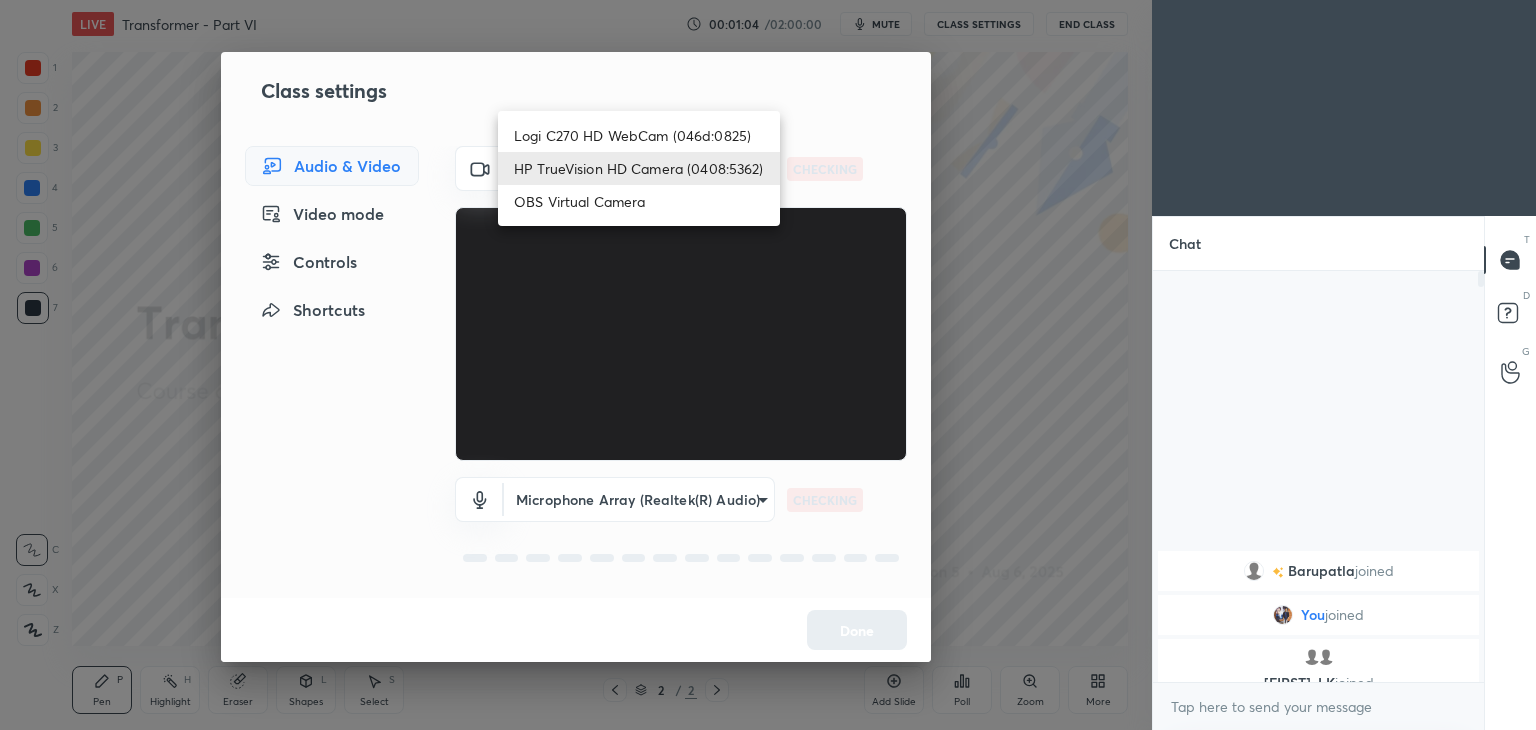 click on "Logi C270 HD WebCam (046d:0825)" at bounding box center (639, 135) 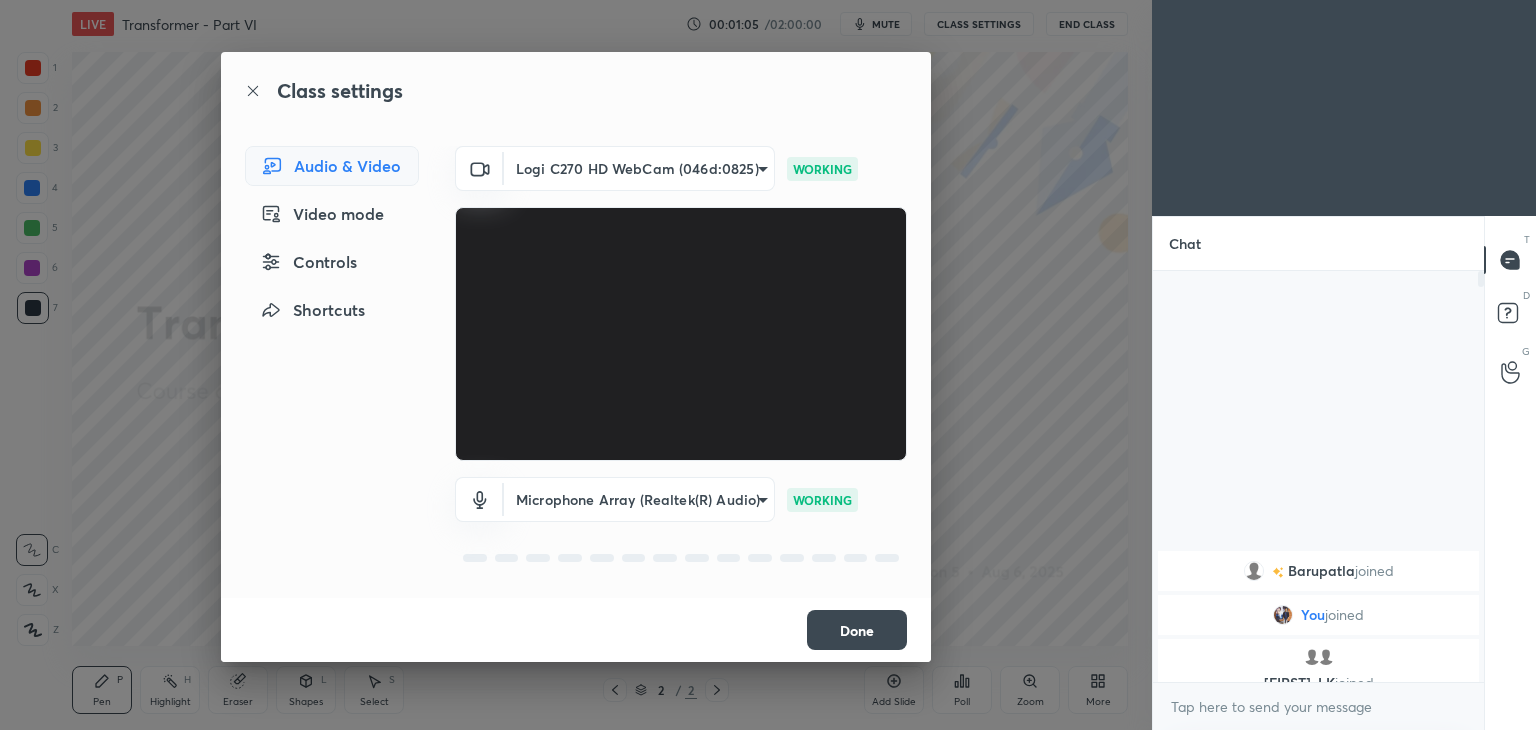 click on "Done" at bounding box center [857, 630] 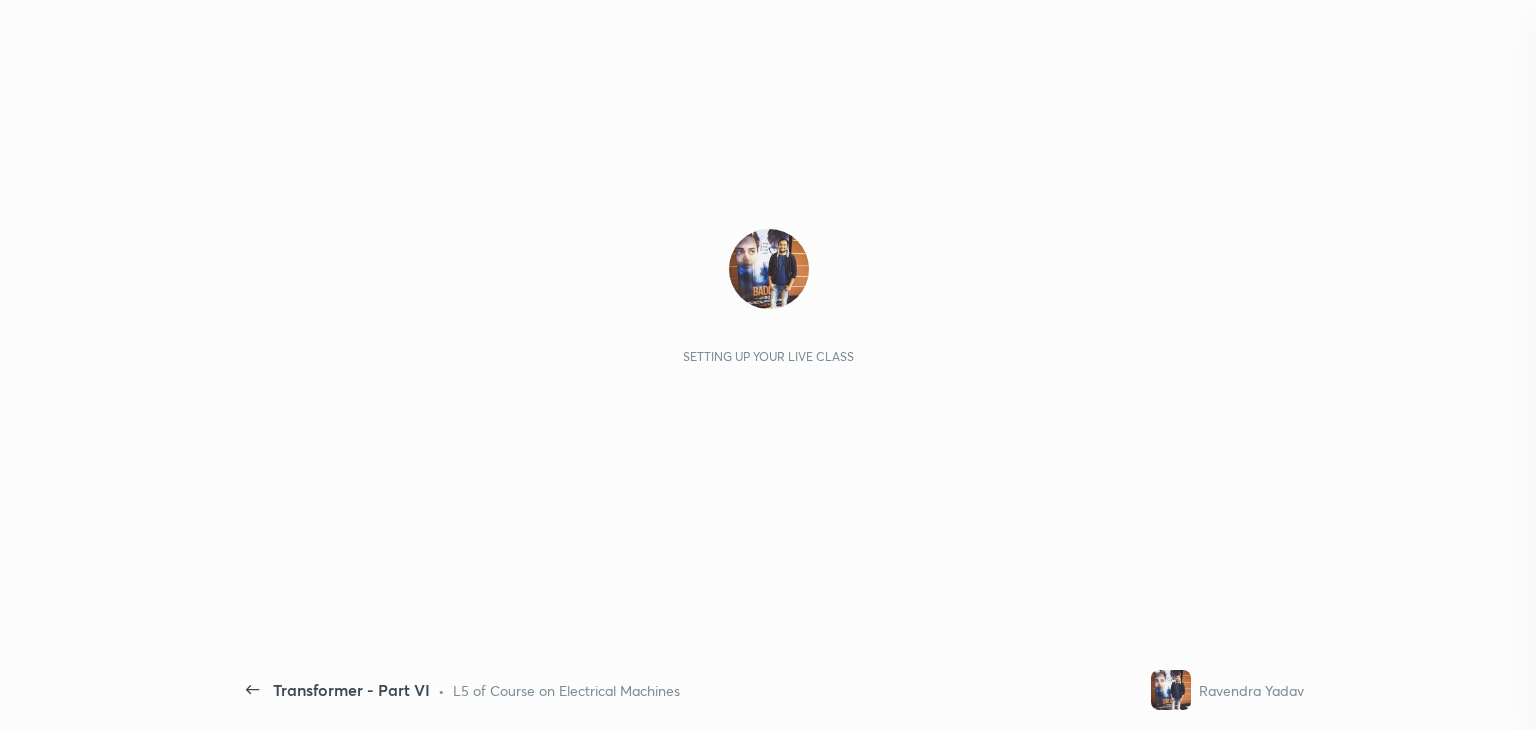 scroll, scrollTop: 0, scrollLeft: 0, axis: both 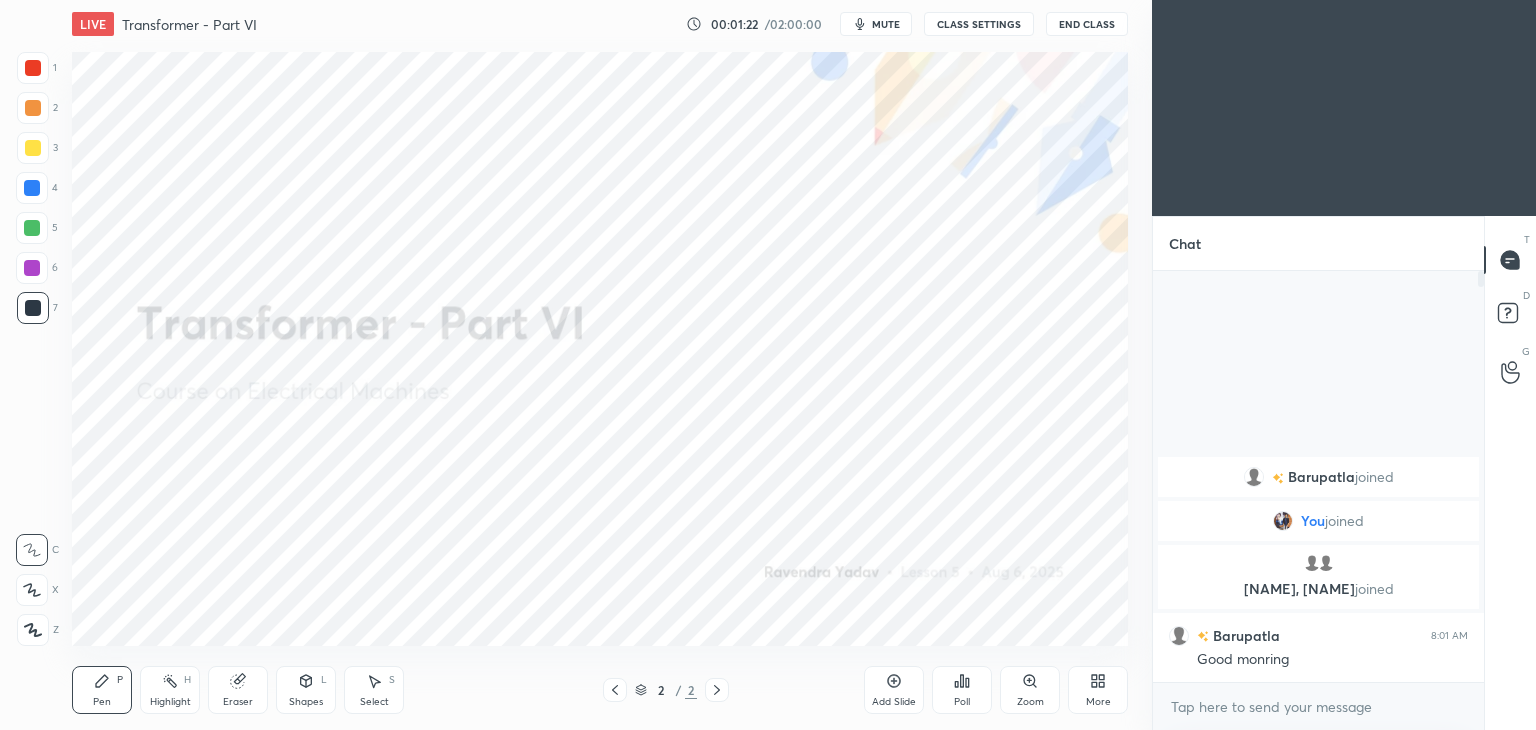 click on "More" at bounding box center (1098, 702) 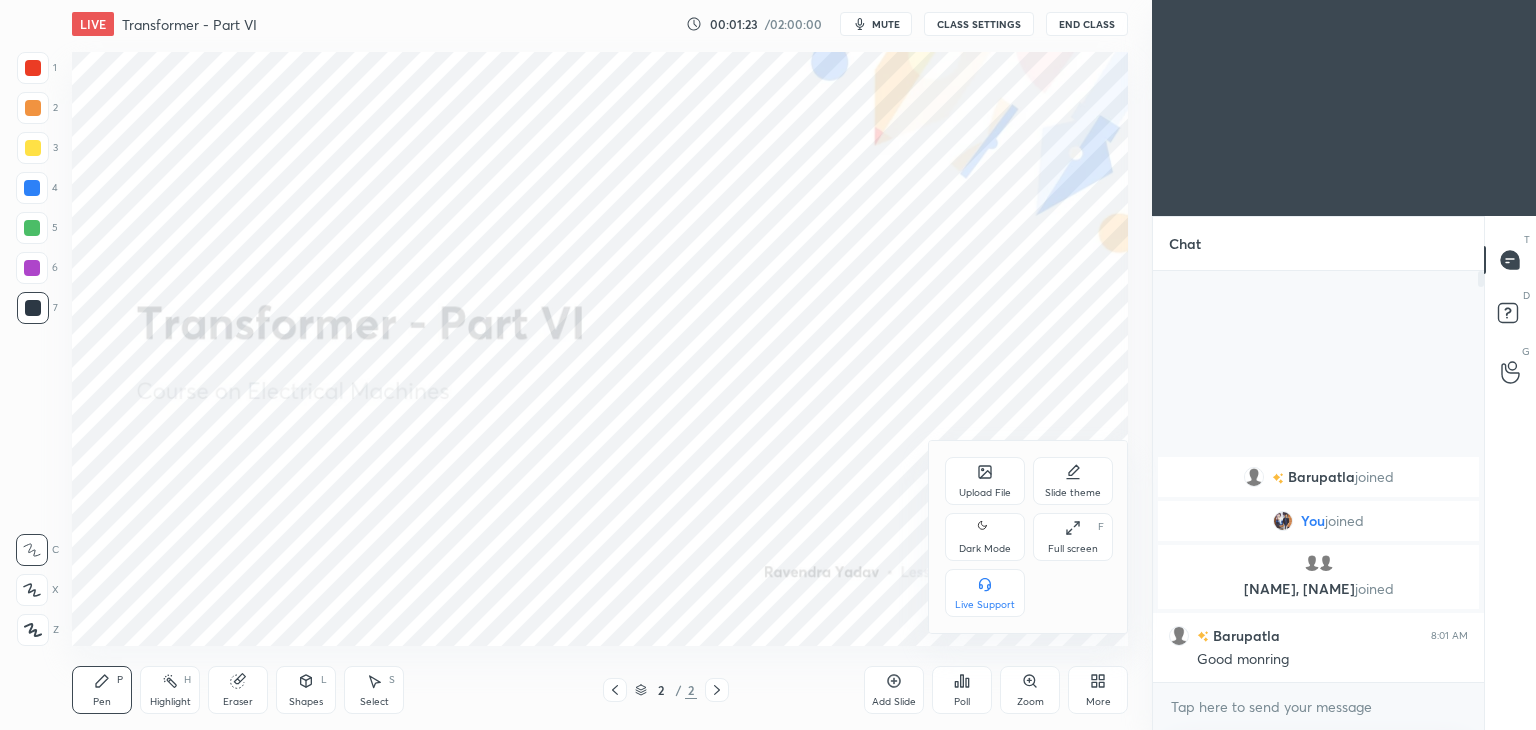 click on "Upload File" at bounding box center [985, 481] 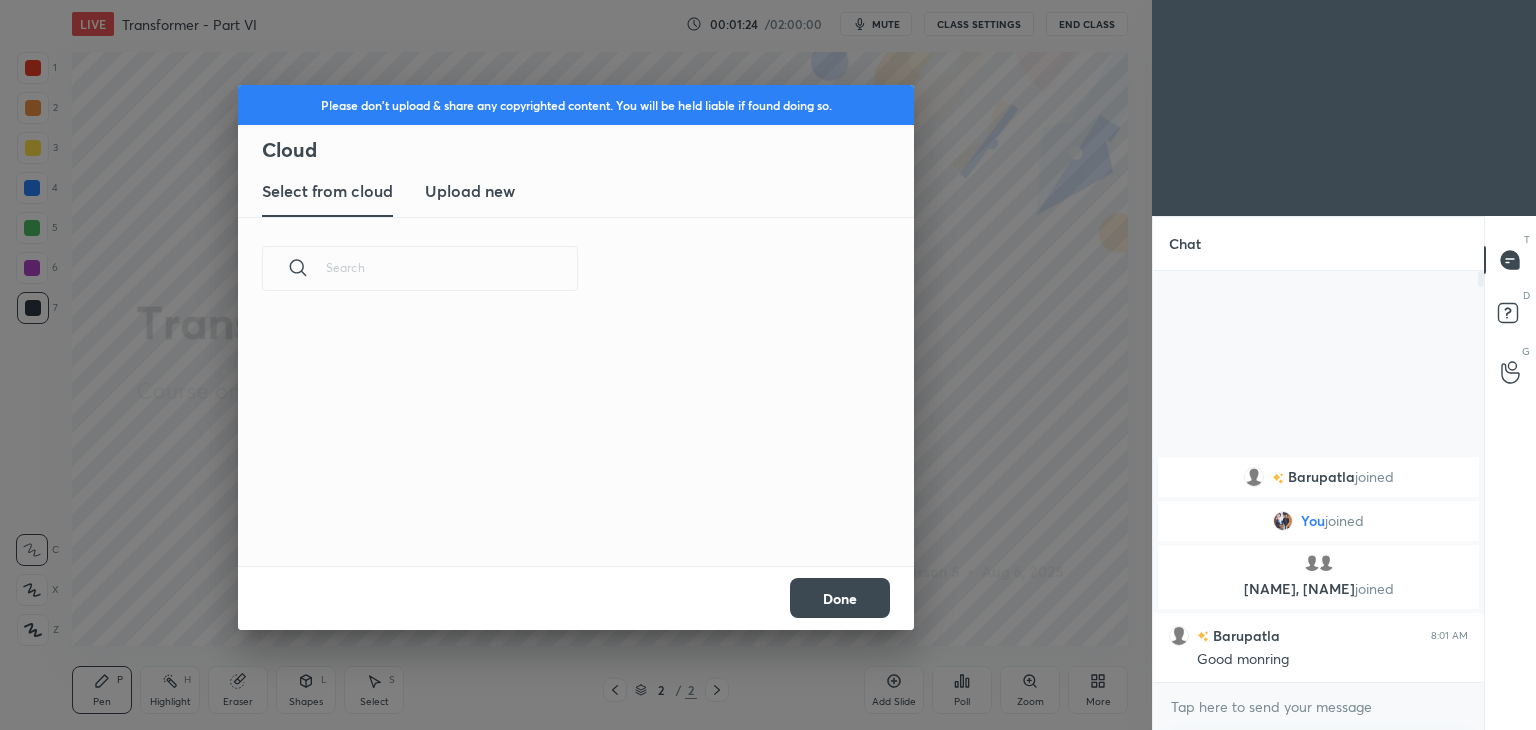 scroll, scrollTop: 5, scrollLeft: 10, axis: both 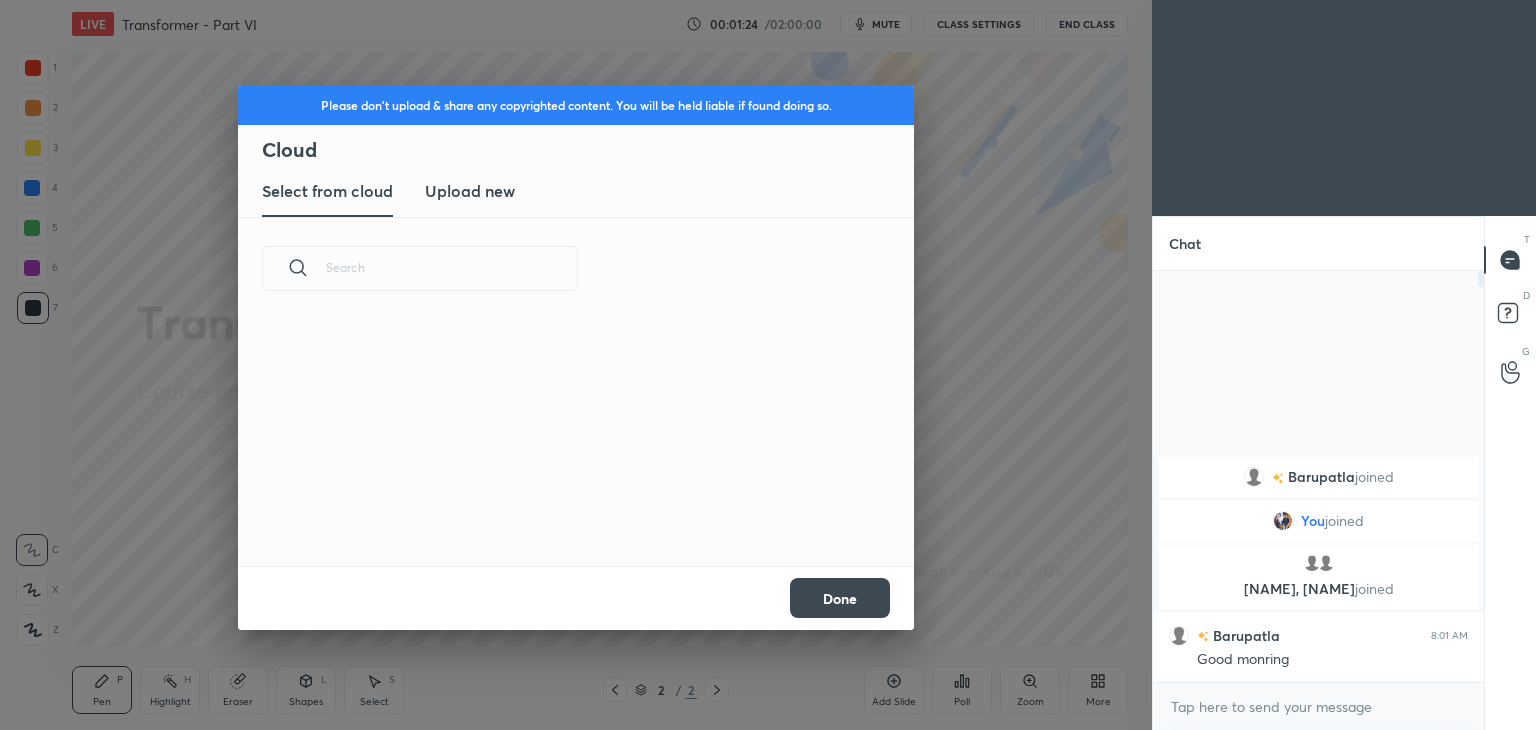 click on "Upload new" at bounding box center [470, 191] 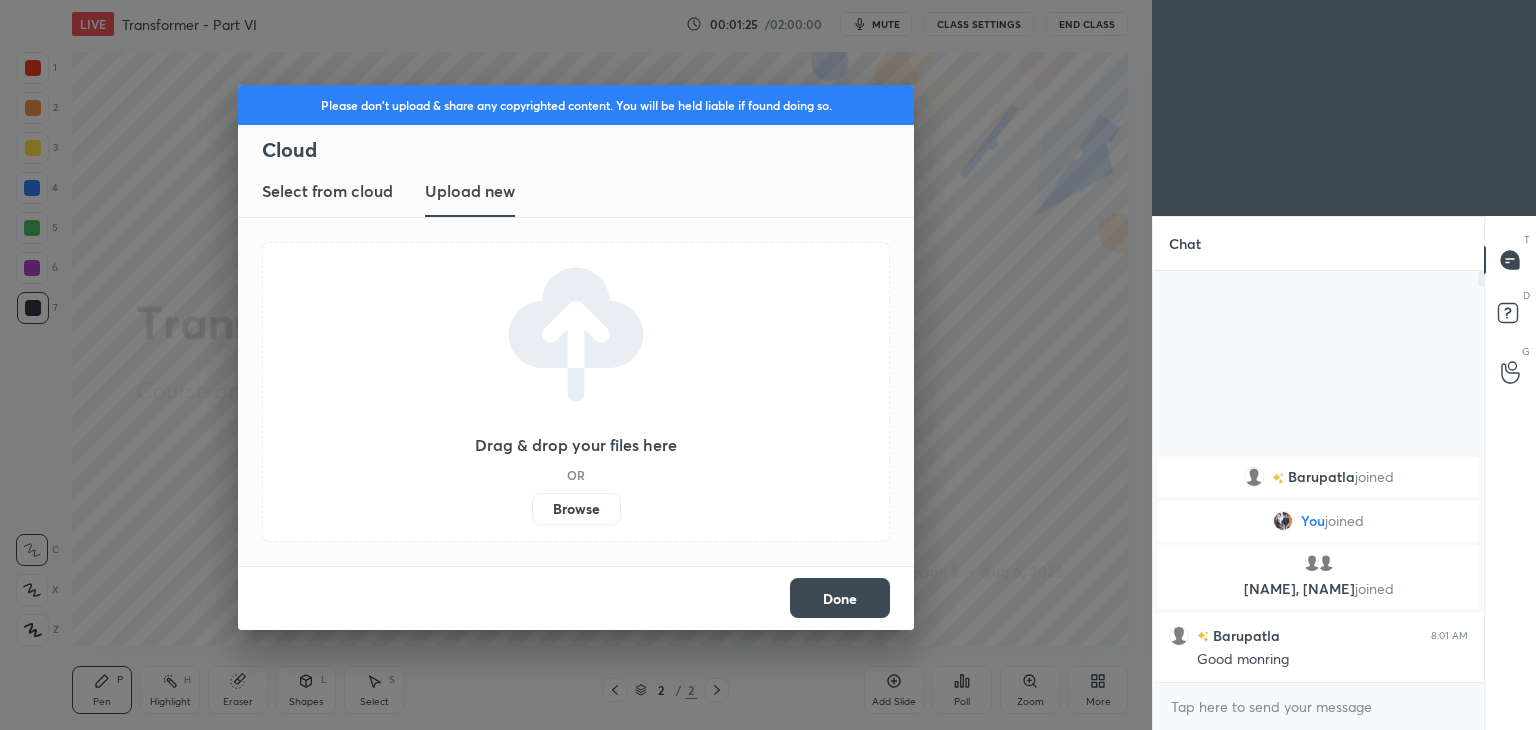 click on "Browse" at bounding box center (576, 509) 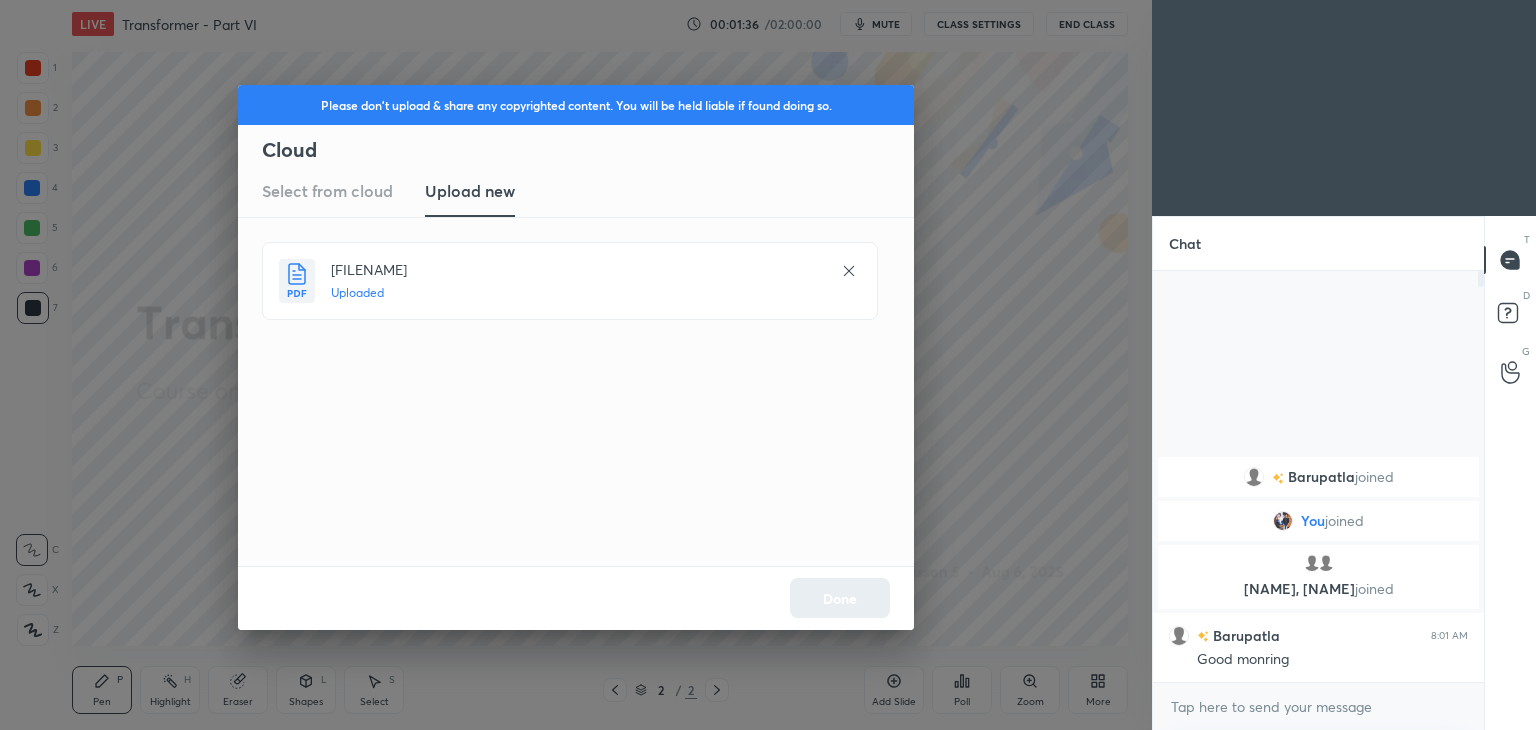 click on "Done" at bounding box center (576, 598) 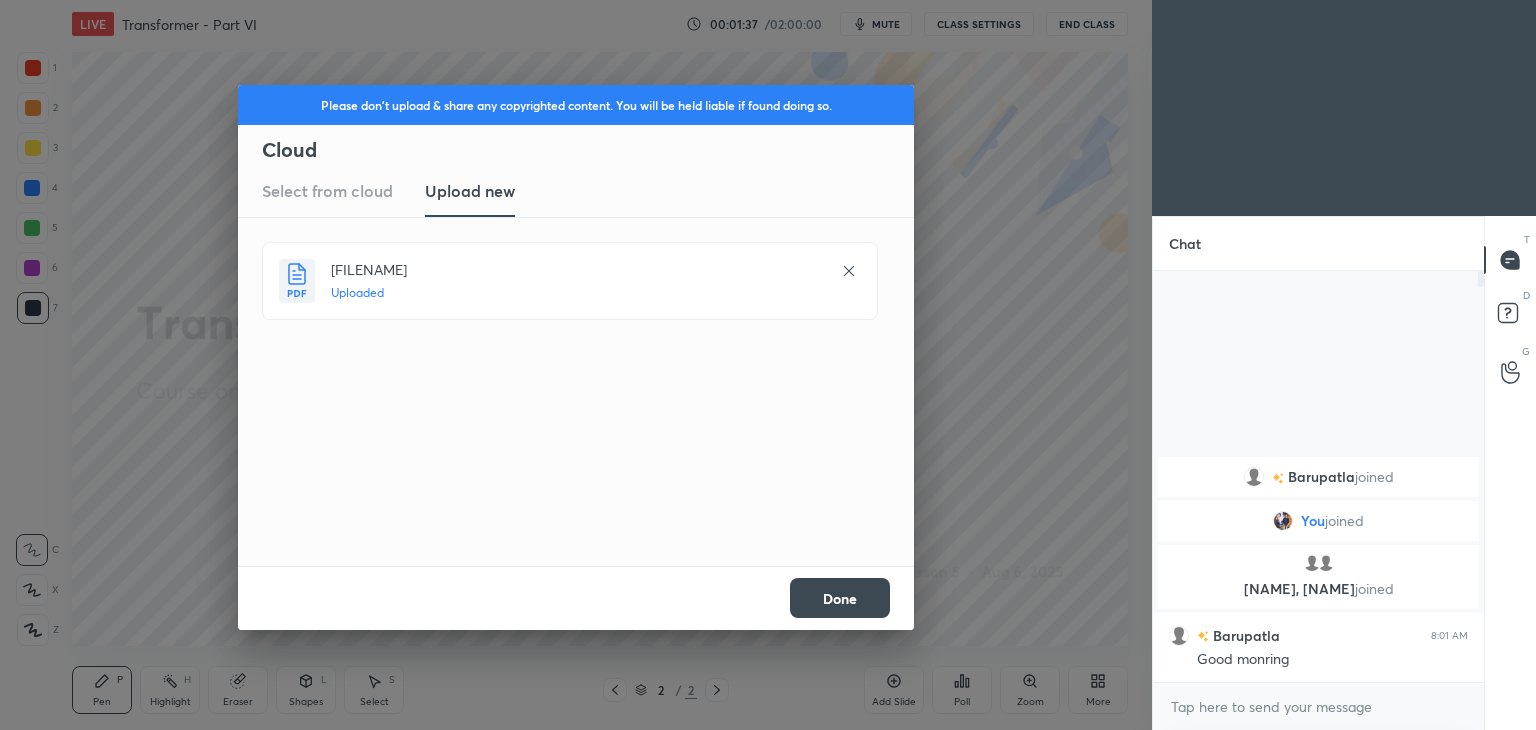 click on "Done" at bounding box center (840, 598) 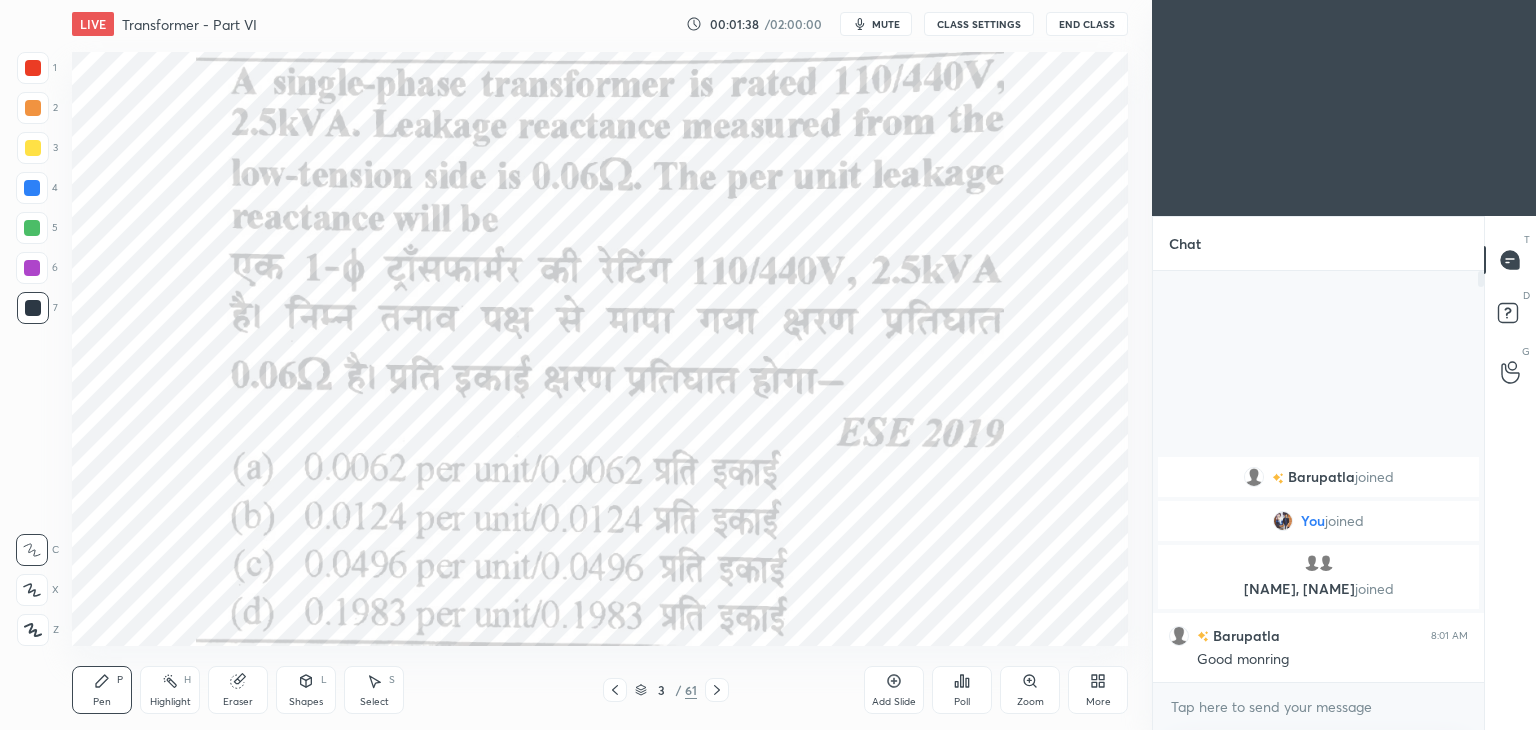 click 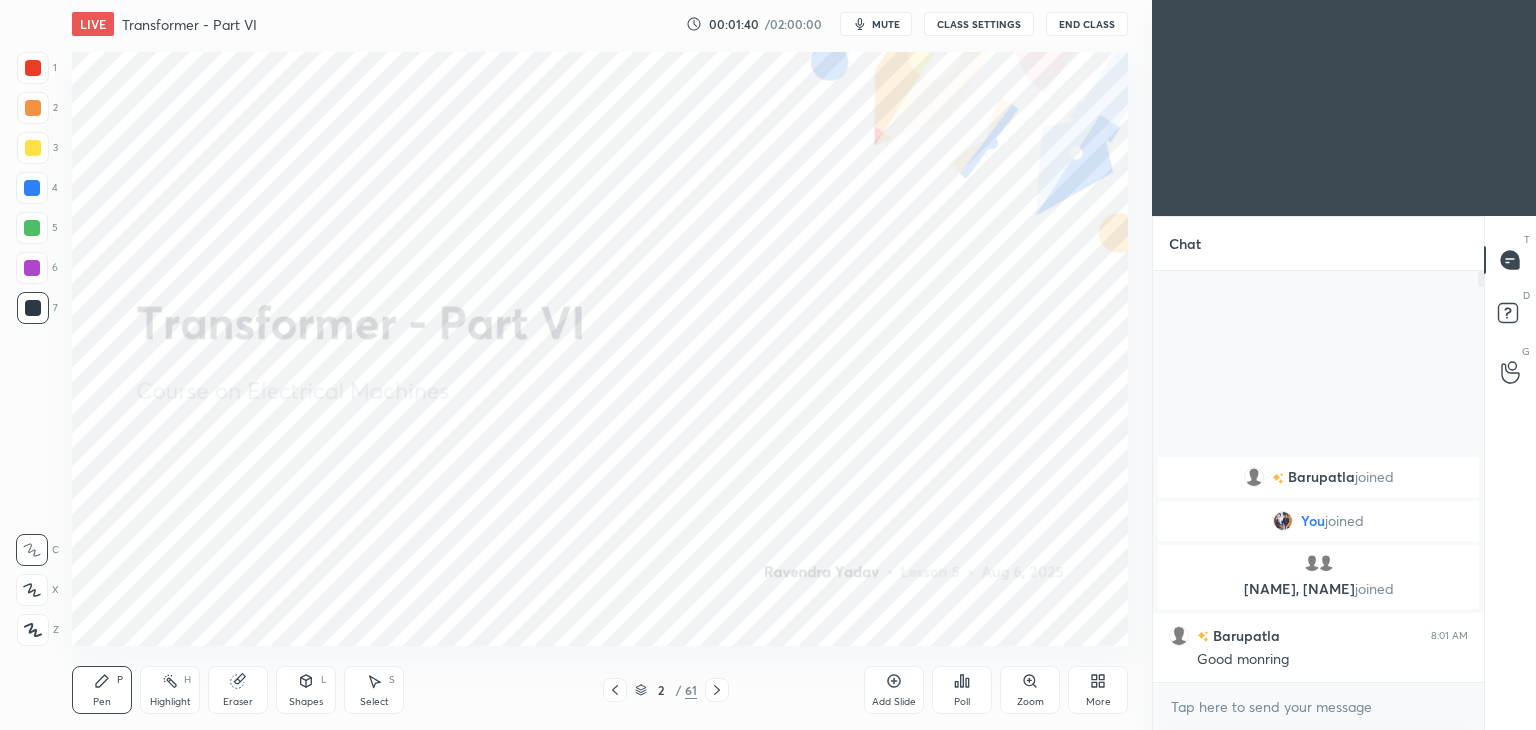 click on "More" at bounding box center [1098, 702] 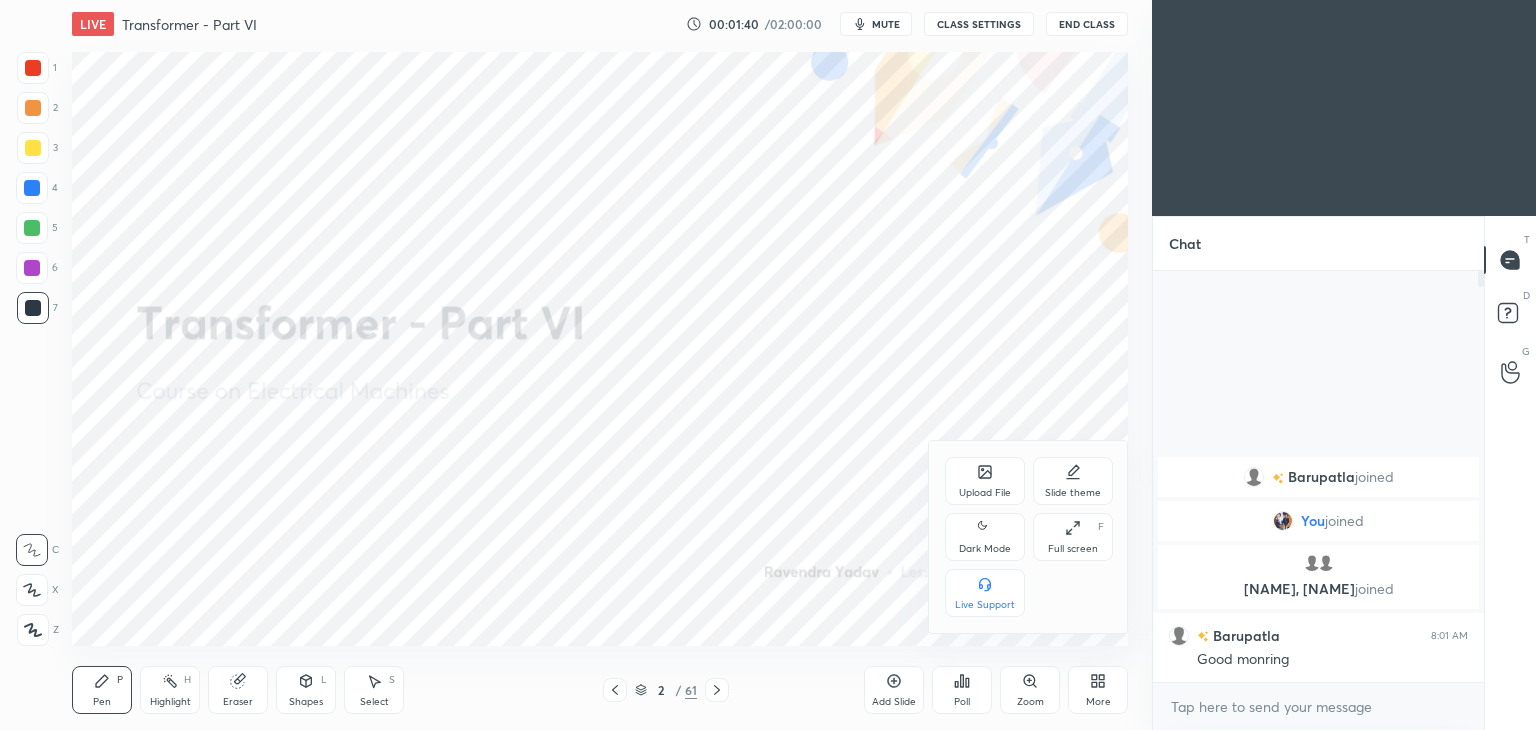 click 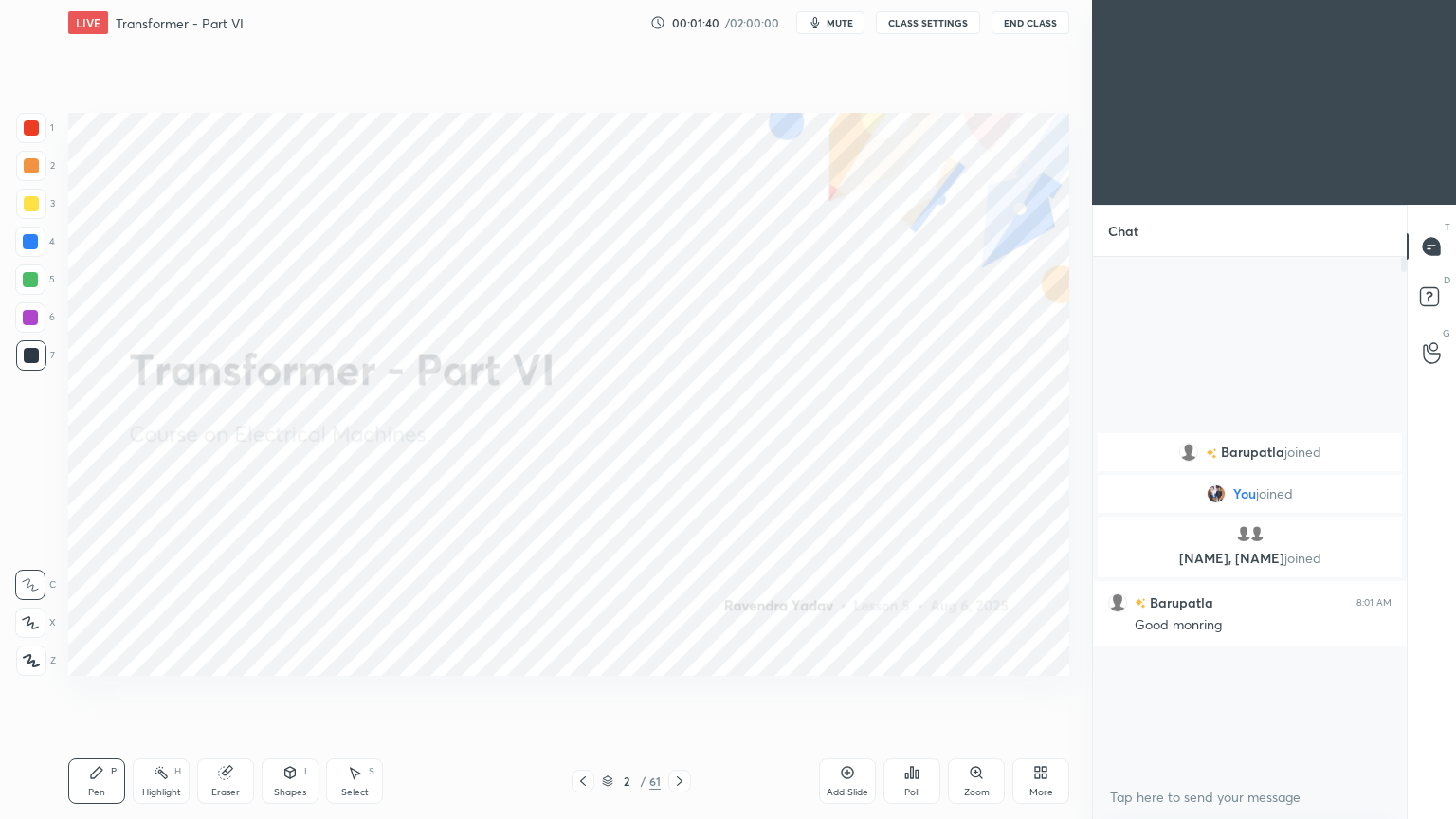 scroll, scrollTop: 94094, scrollLeft: 93776, axis: both 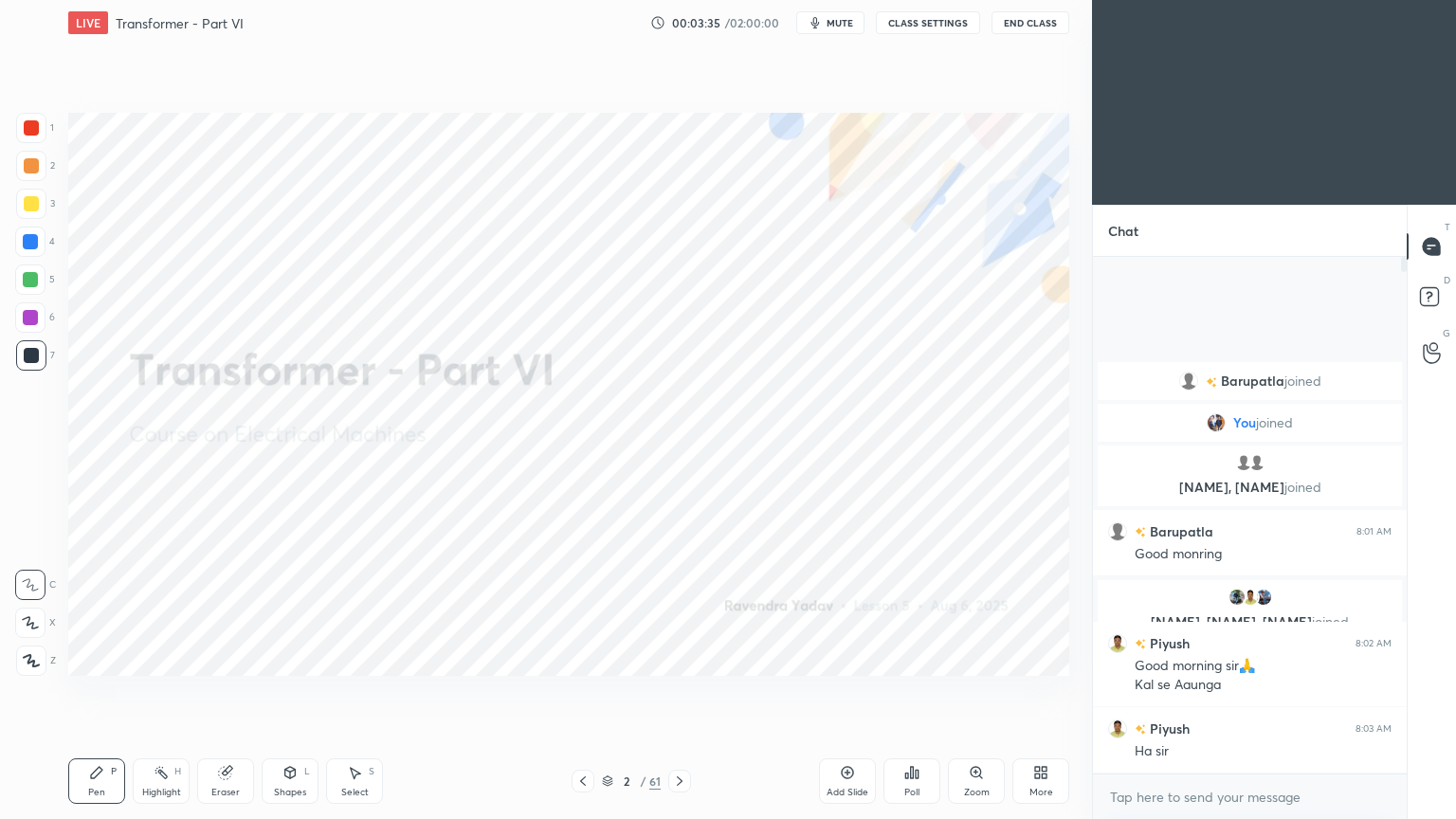 click 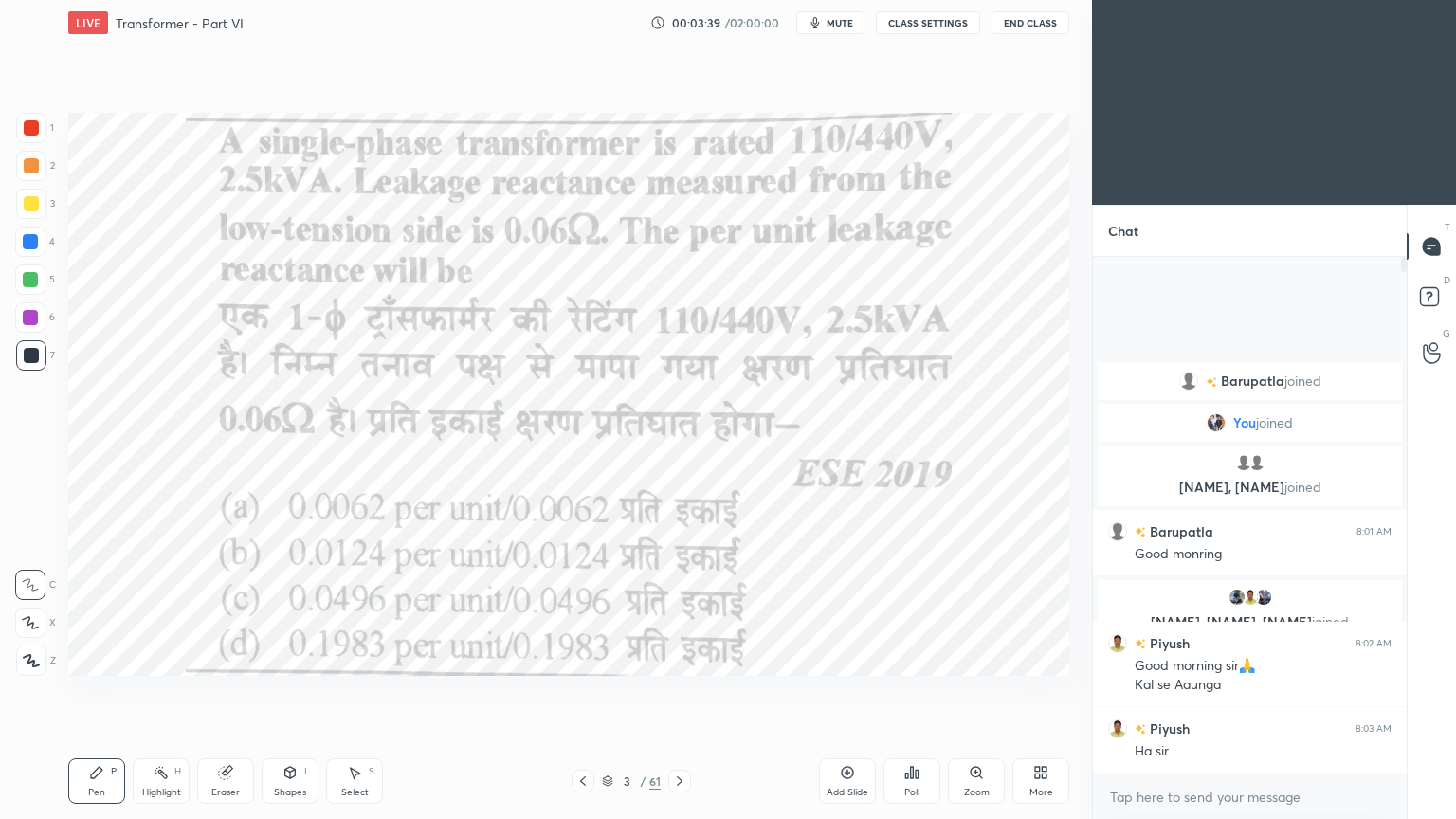 click on "Poll" at bounding box center (912, 781) 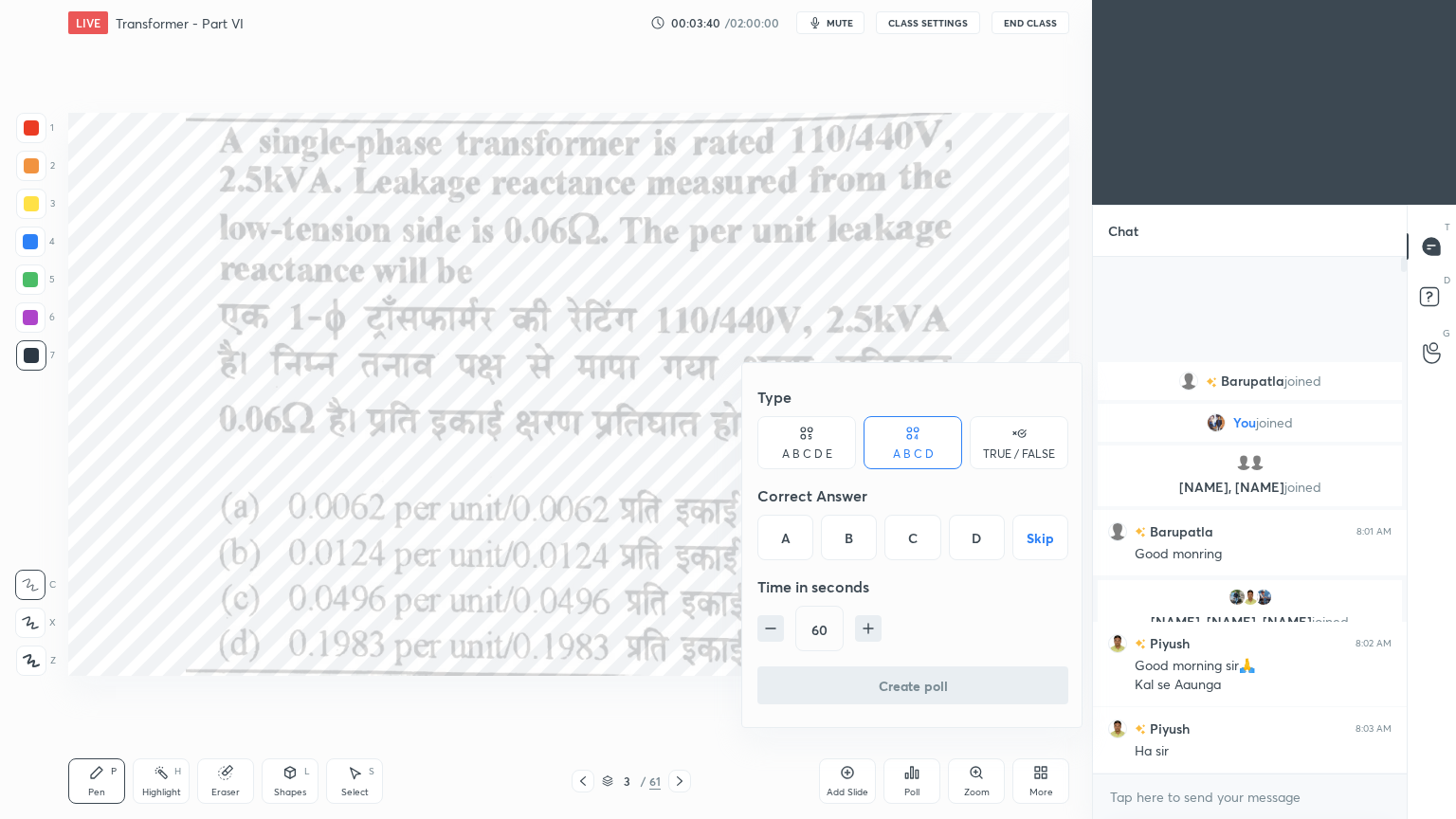 click on "Time in seconds" at bounding box center (913, 587) 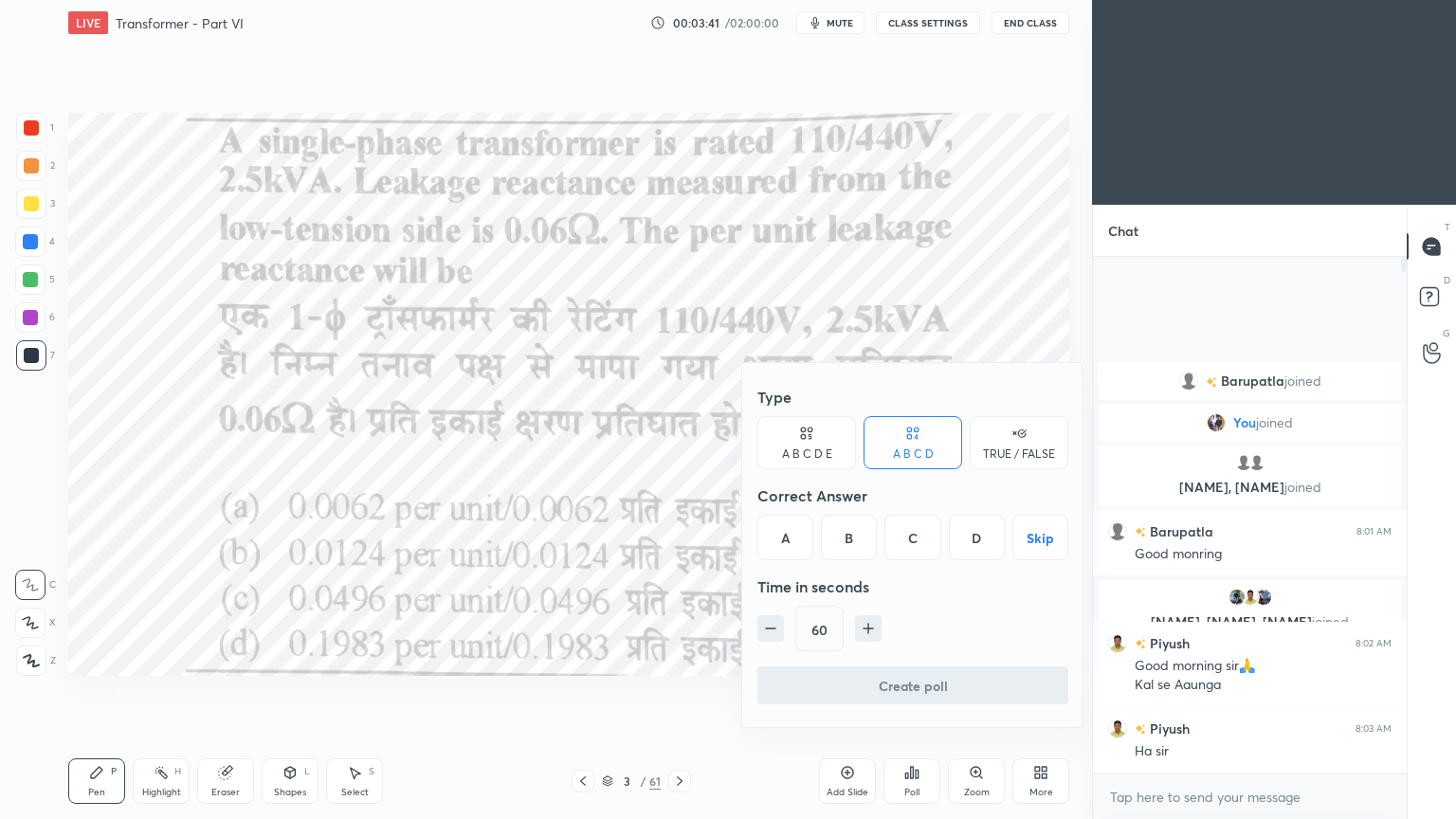 click on "B" at bounding box center (848, 537) 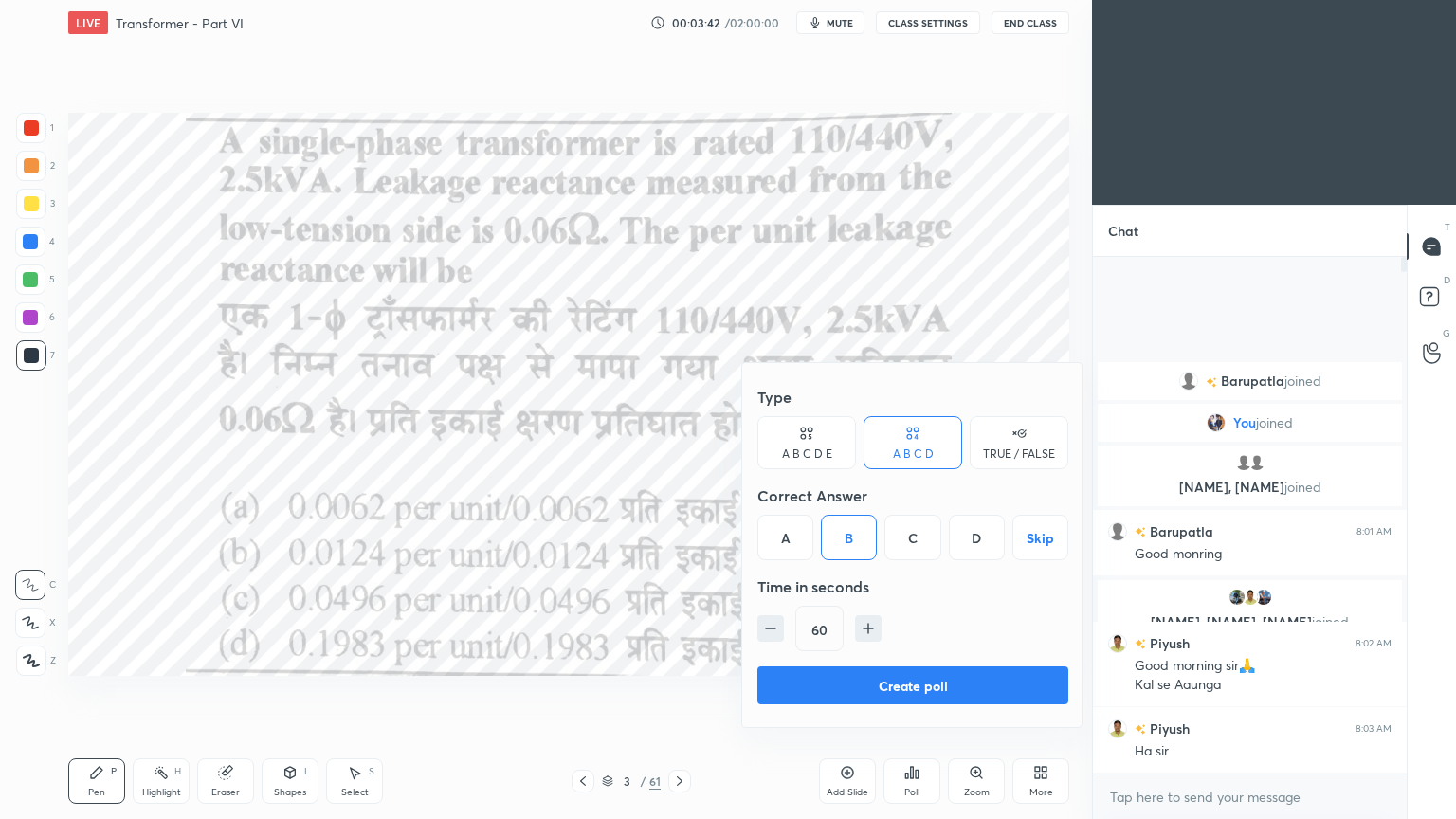 click at bounding box center [728, 410] 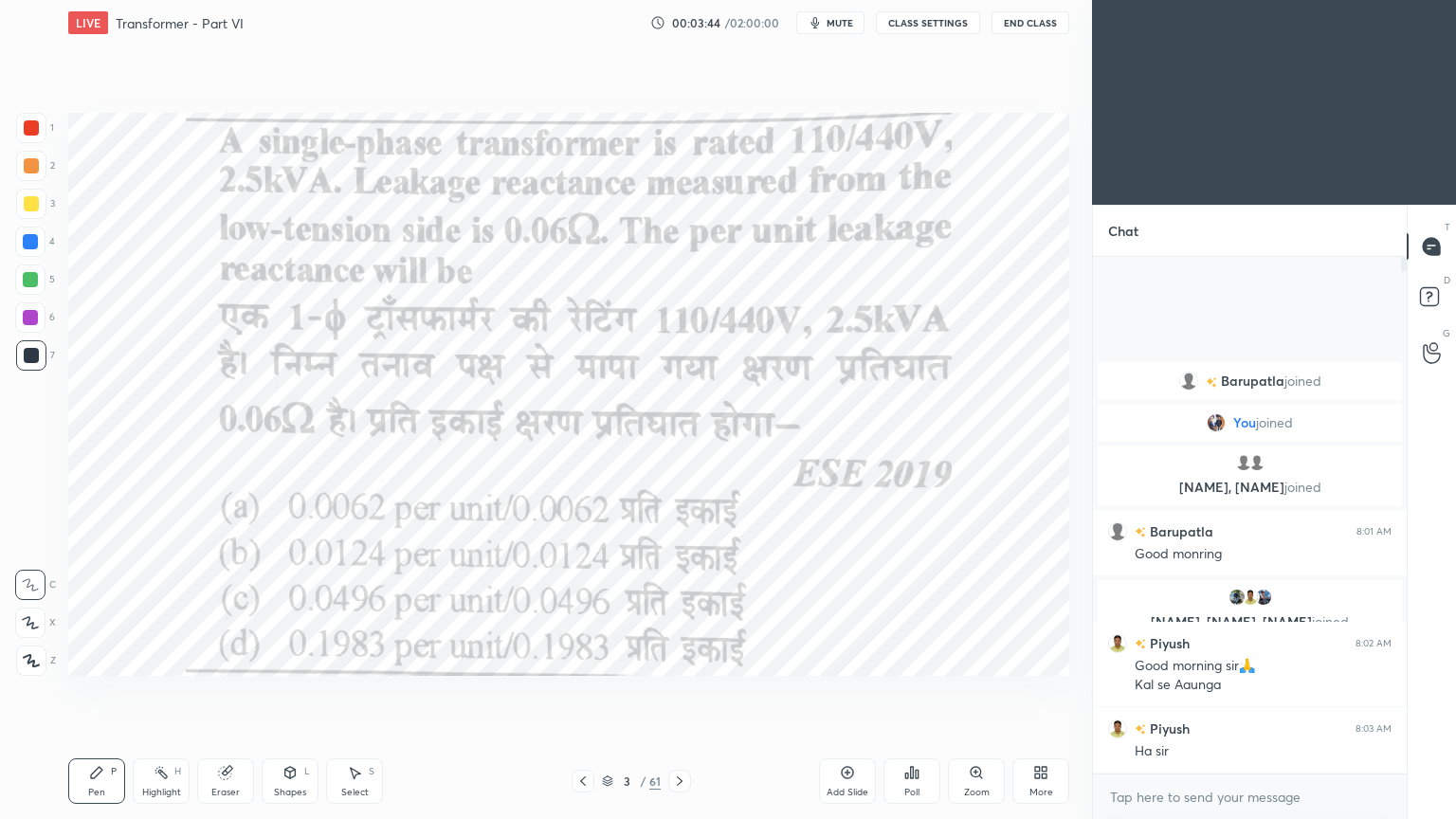 click at bounding box center [31, 128] 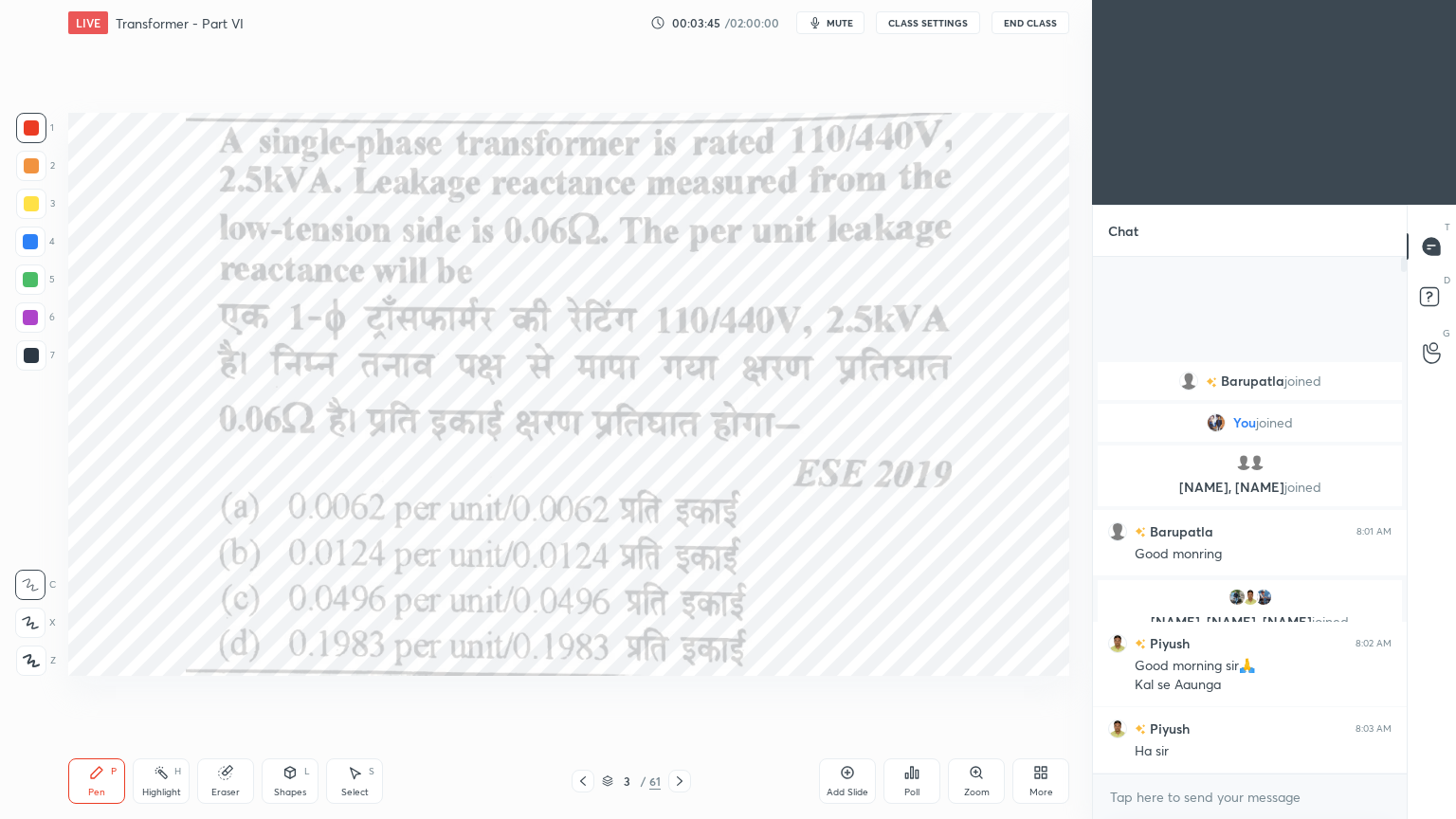 click 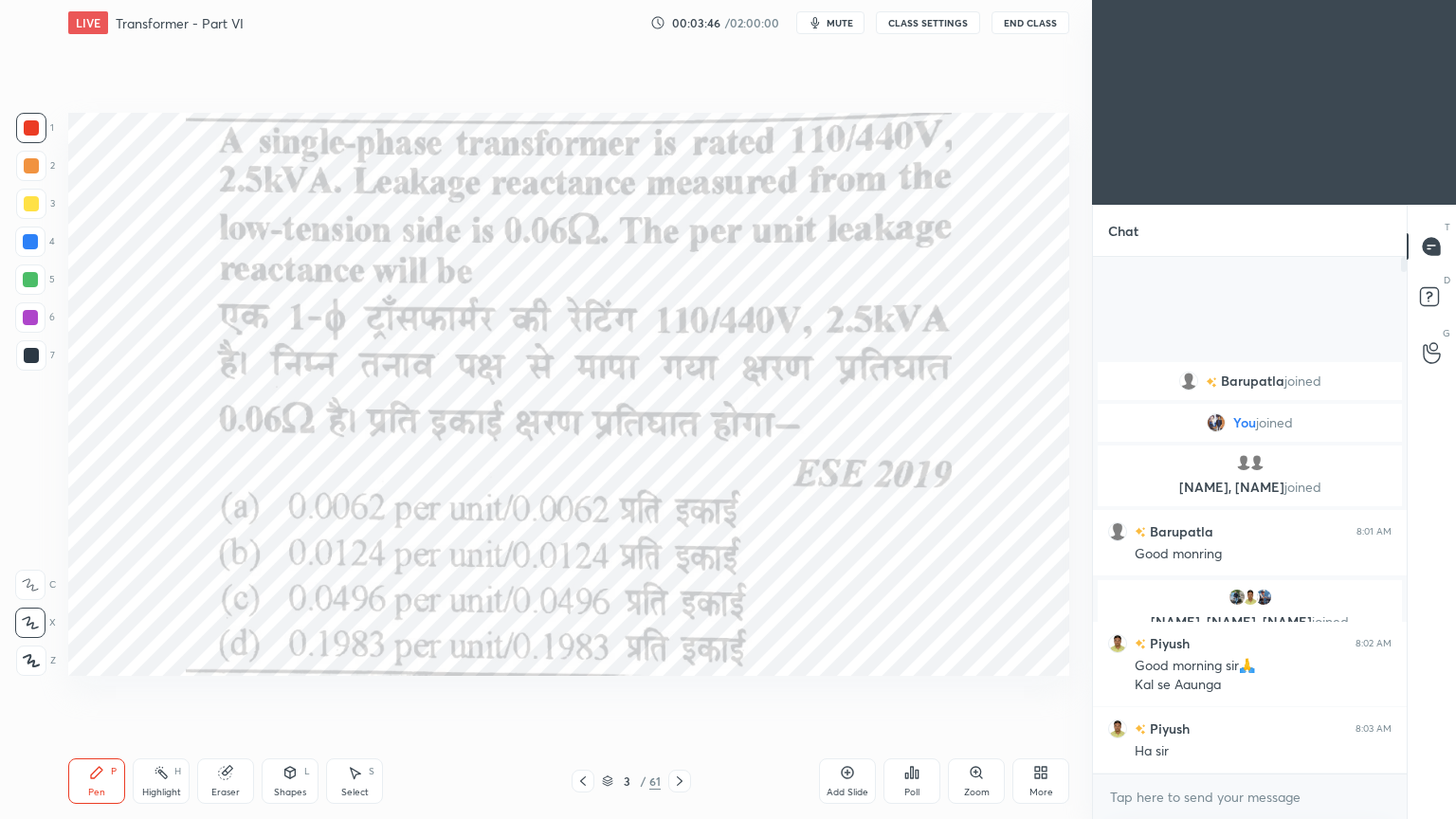 click on "Pen P Highlight H Eraser Shapes L Select S 3 / 61 Add Slide Poll Zoom More" at bounding box center [569, 781] 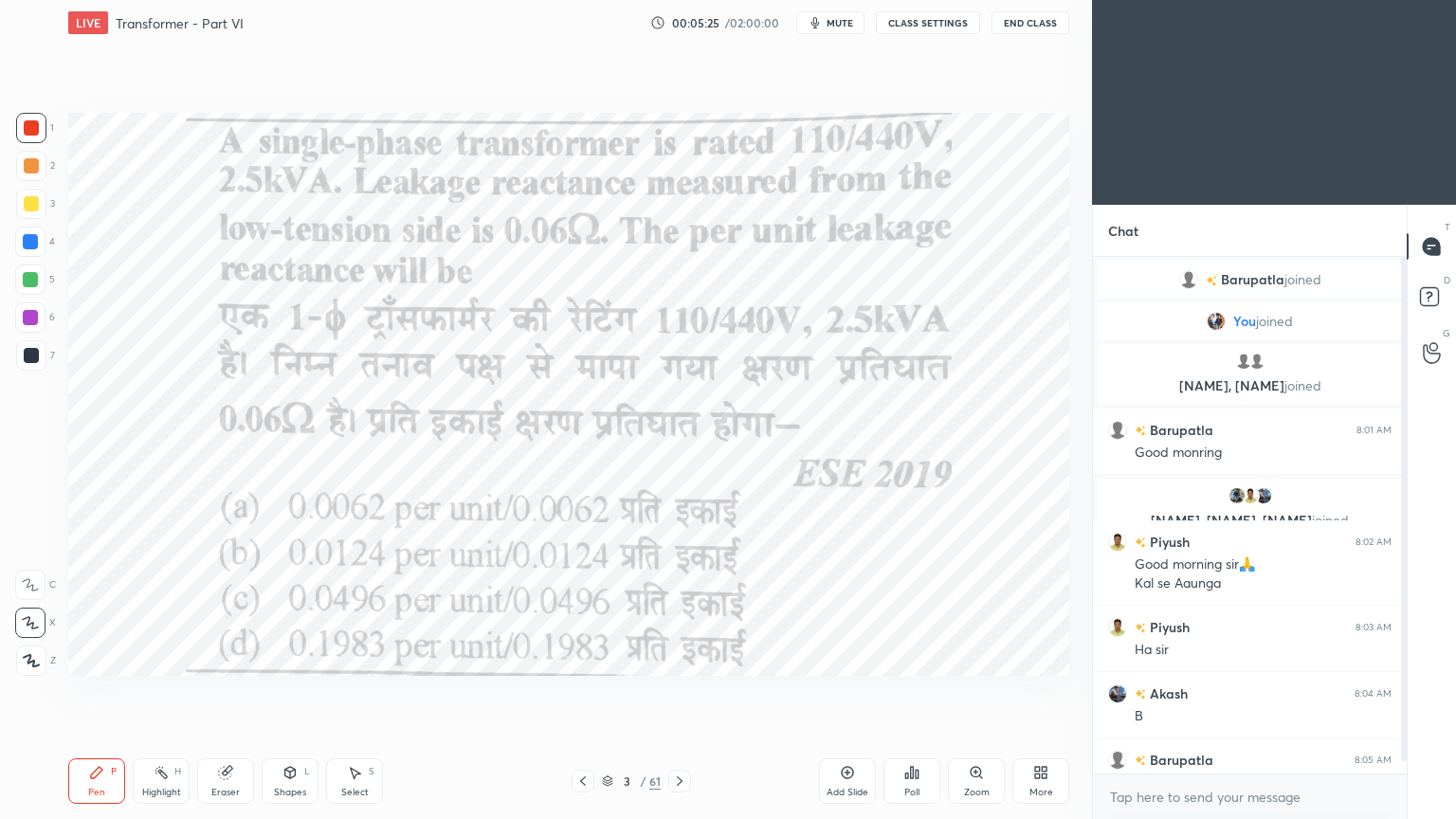 scroll, scrollTop: 31, scrollLeft: 0, axis: vertical 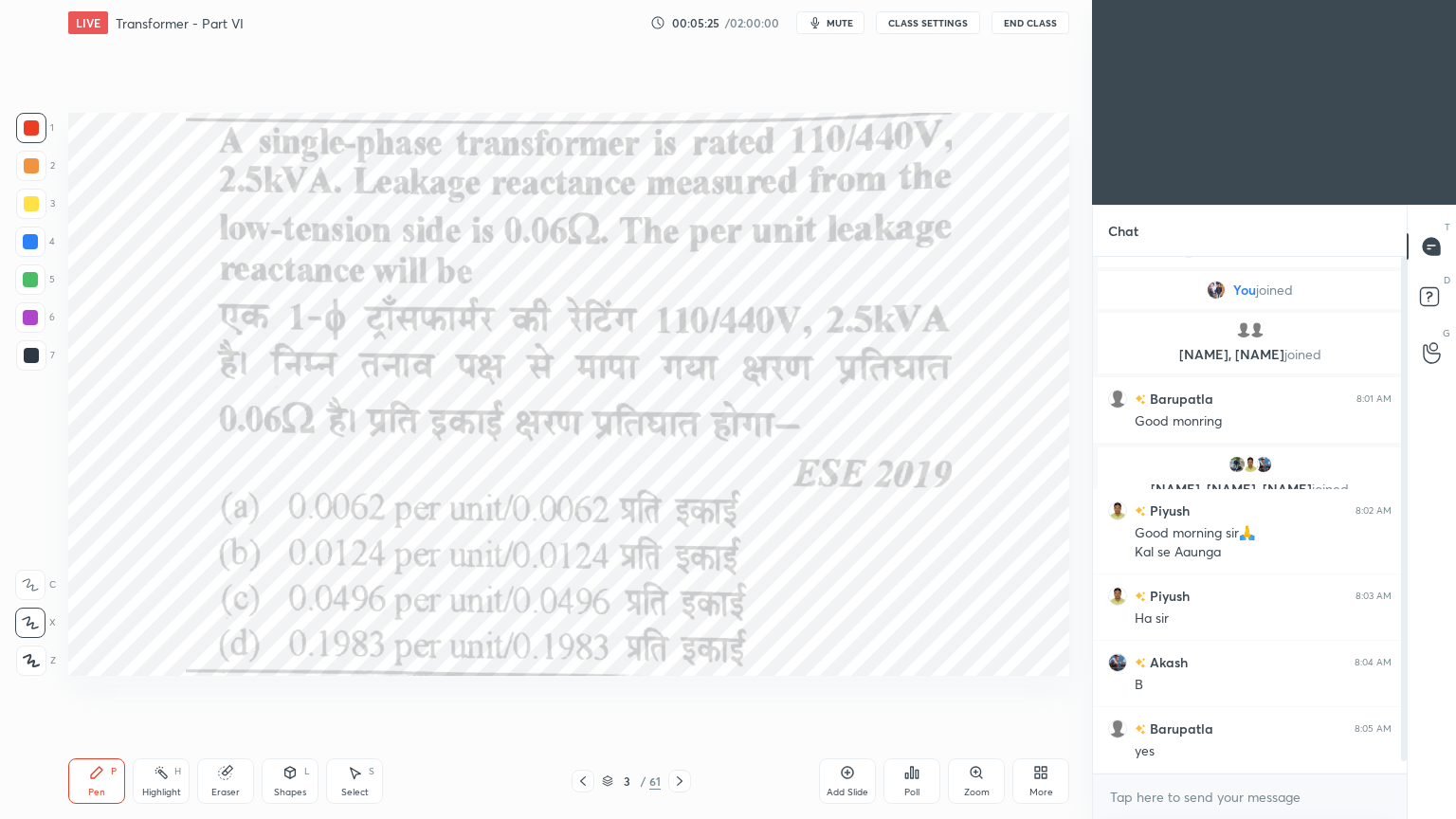 drag, startPoint x: 1400, startPoint y: 596, endPoint x: 1403, endPoint y: 645, distance: 49.091751 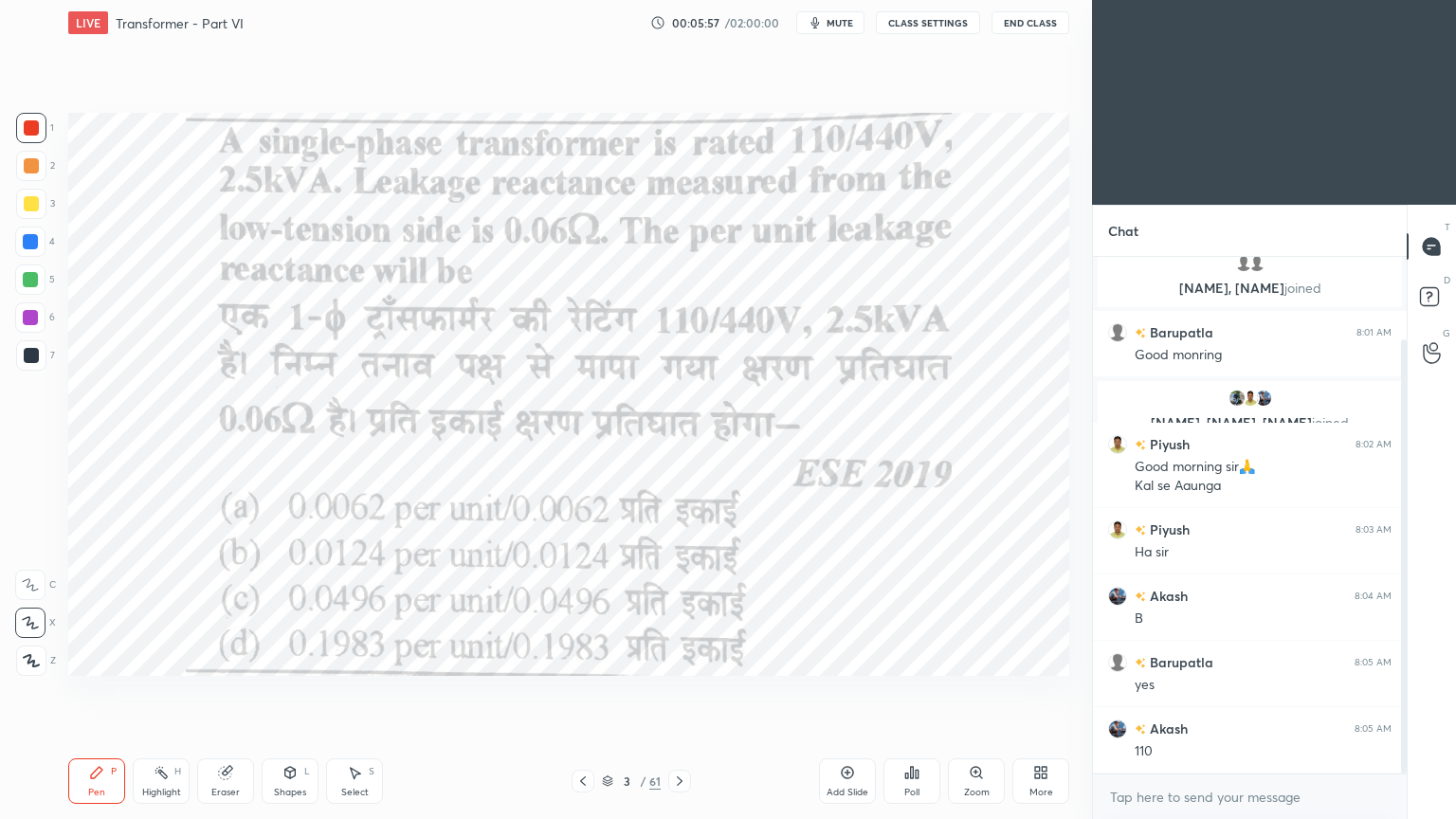 scroll, scrollTop: 163, scrollLeft: 0, axis: vertical 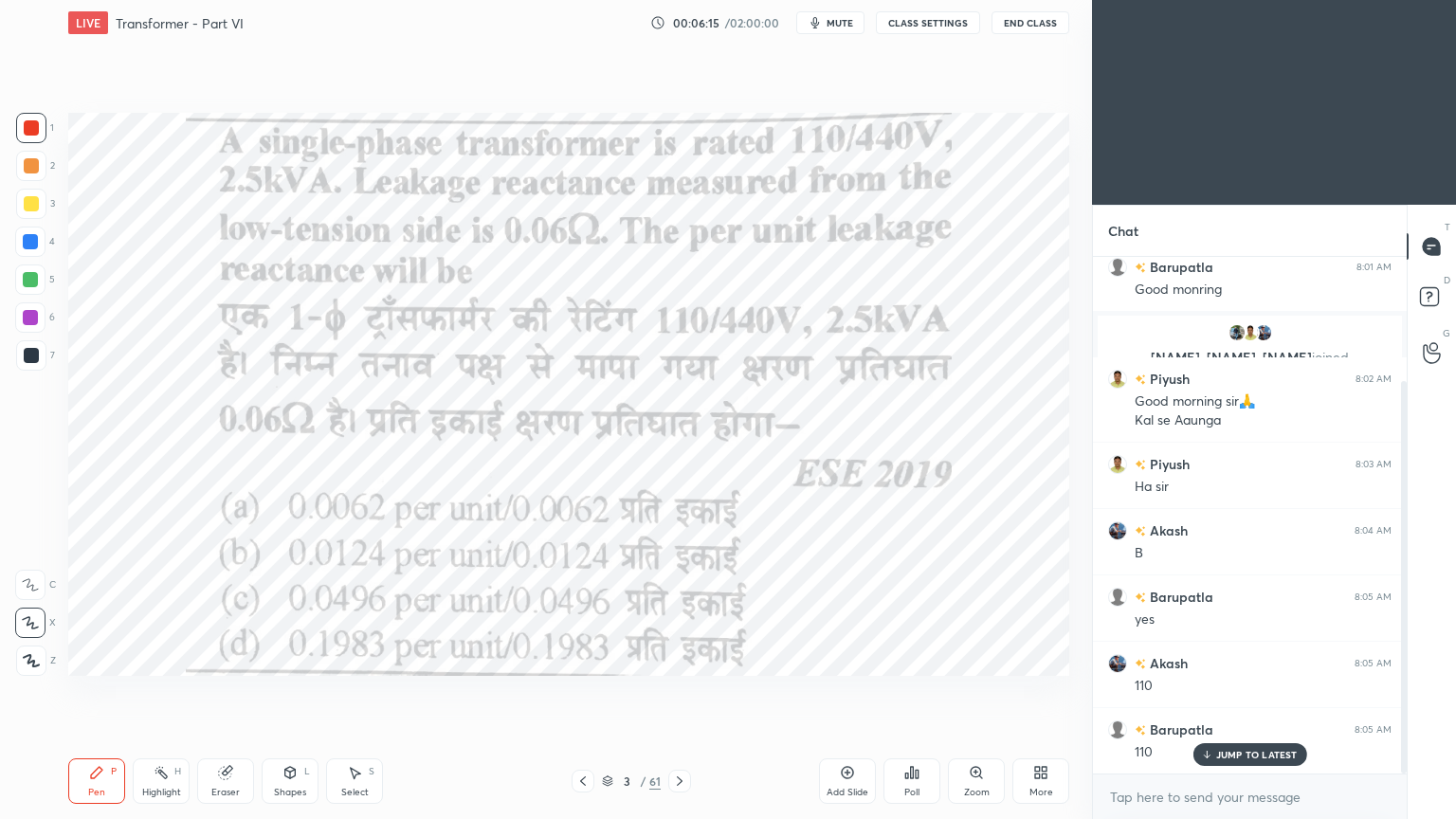 click 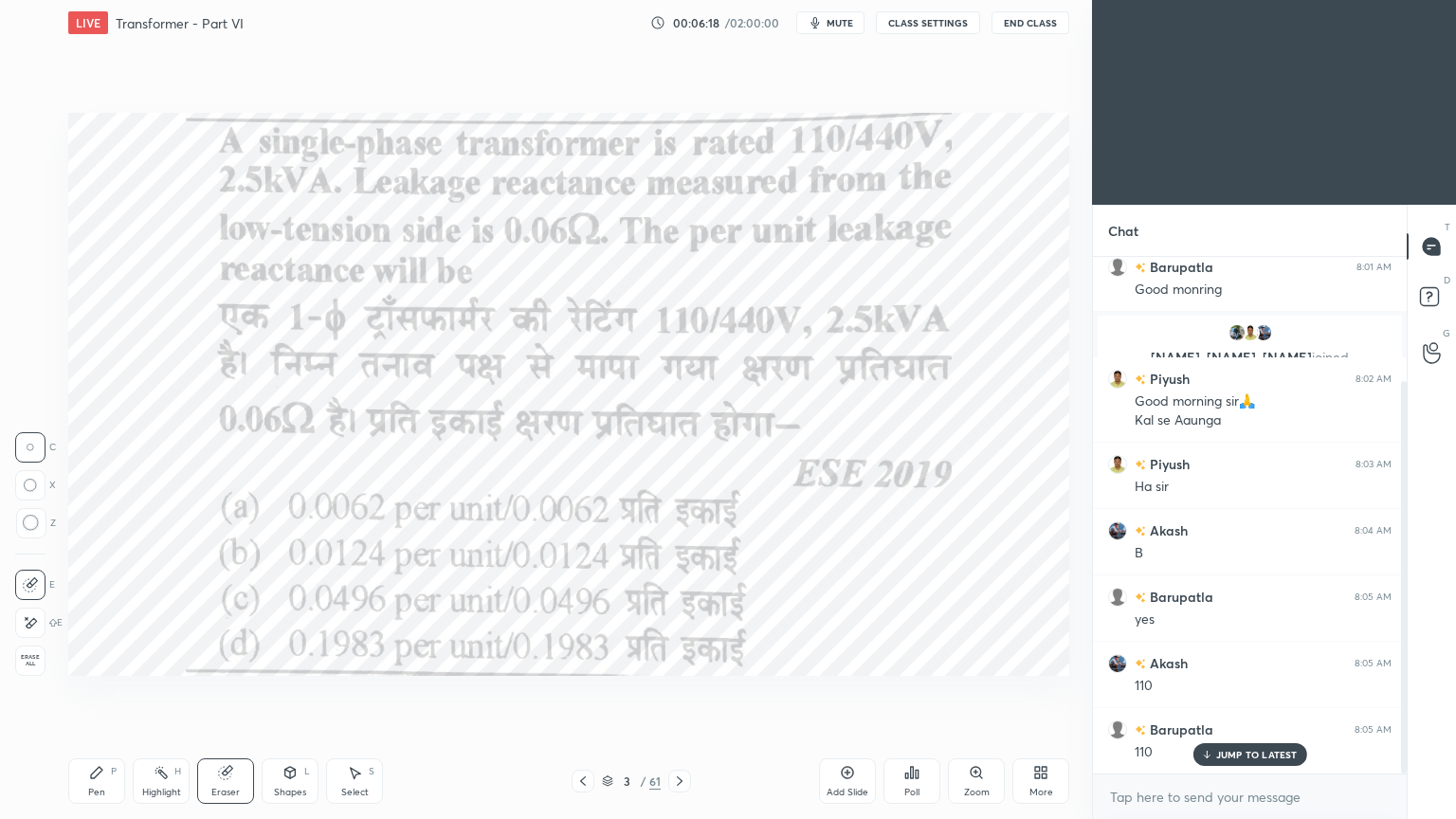 click on "Pen P" at bounding box center [97, 781] 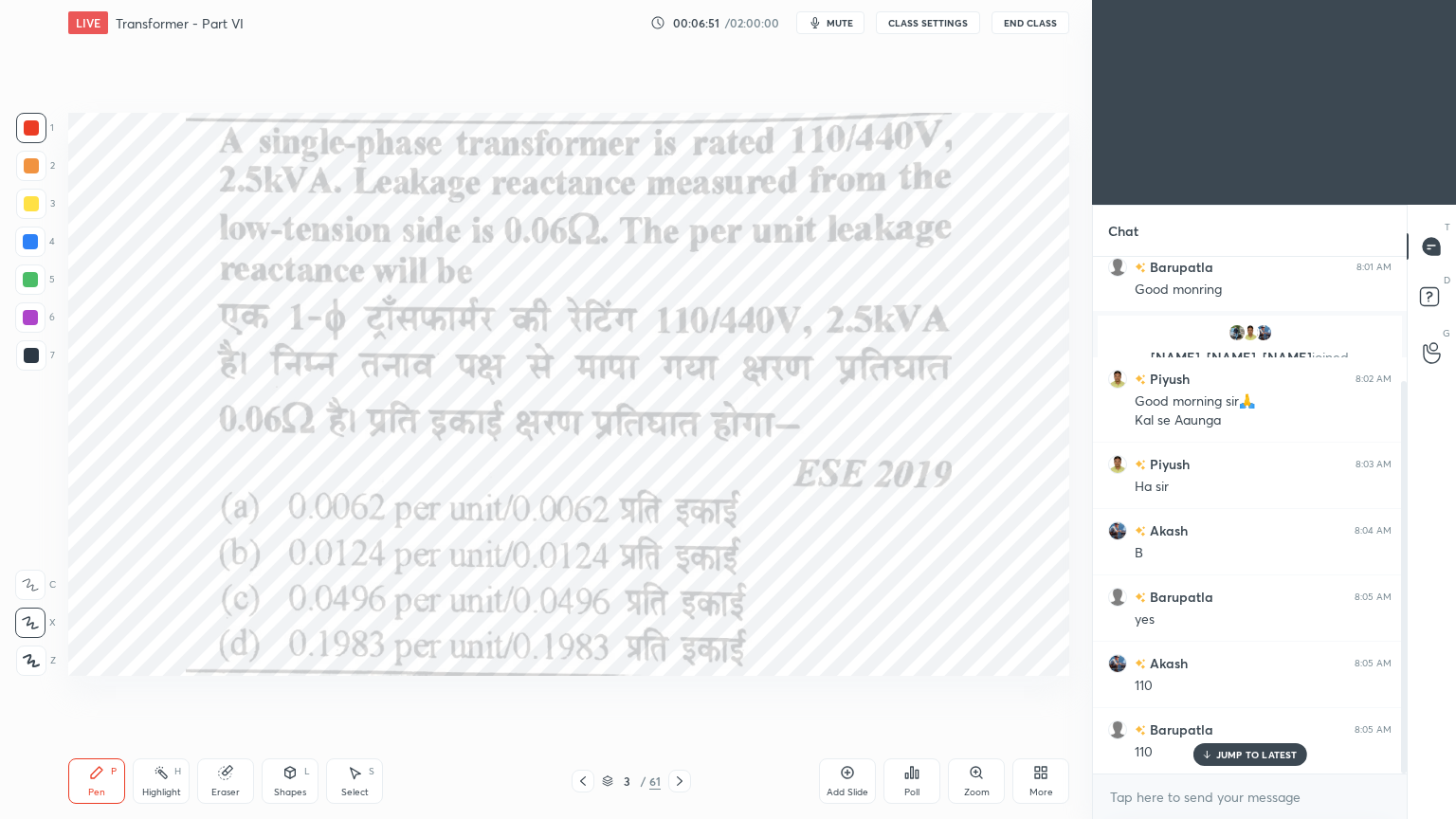 click on "JUMP TO LATEST" at bounding box center [1257, 755] 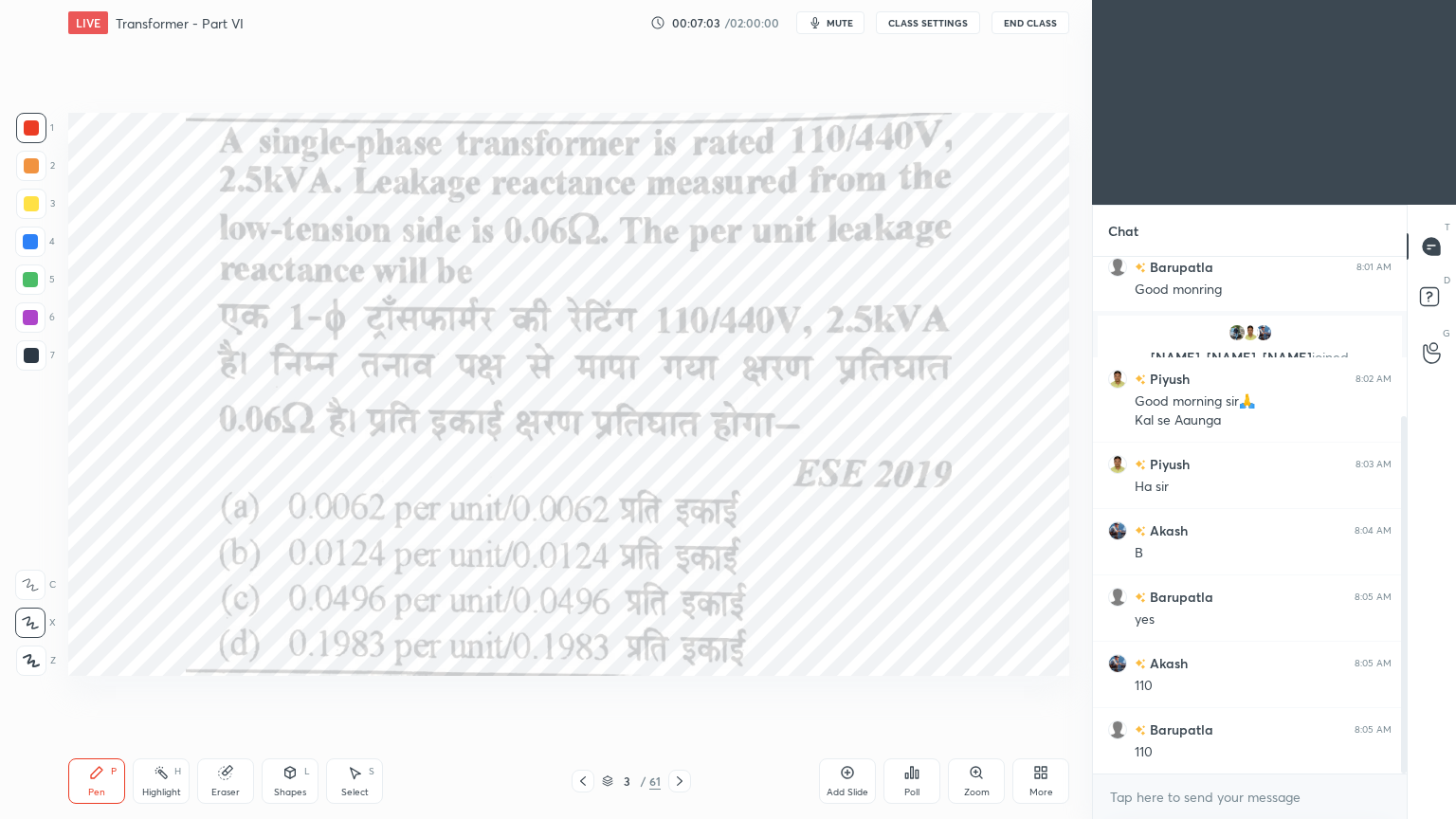 scroll, scrollTop: 230, scrollLeft: 0, axis: vertical 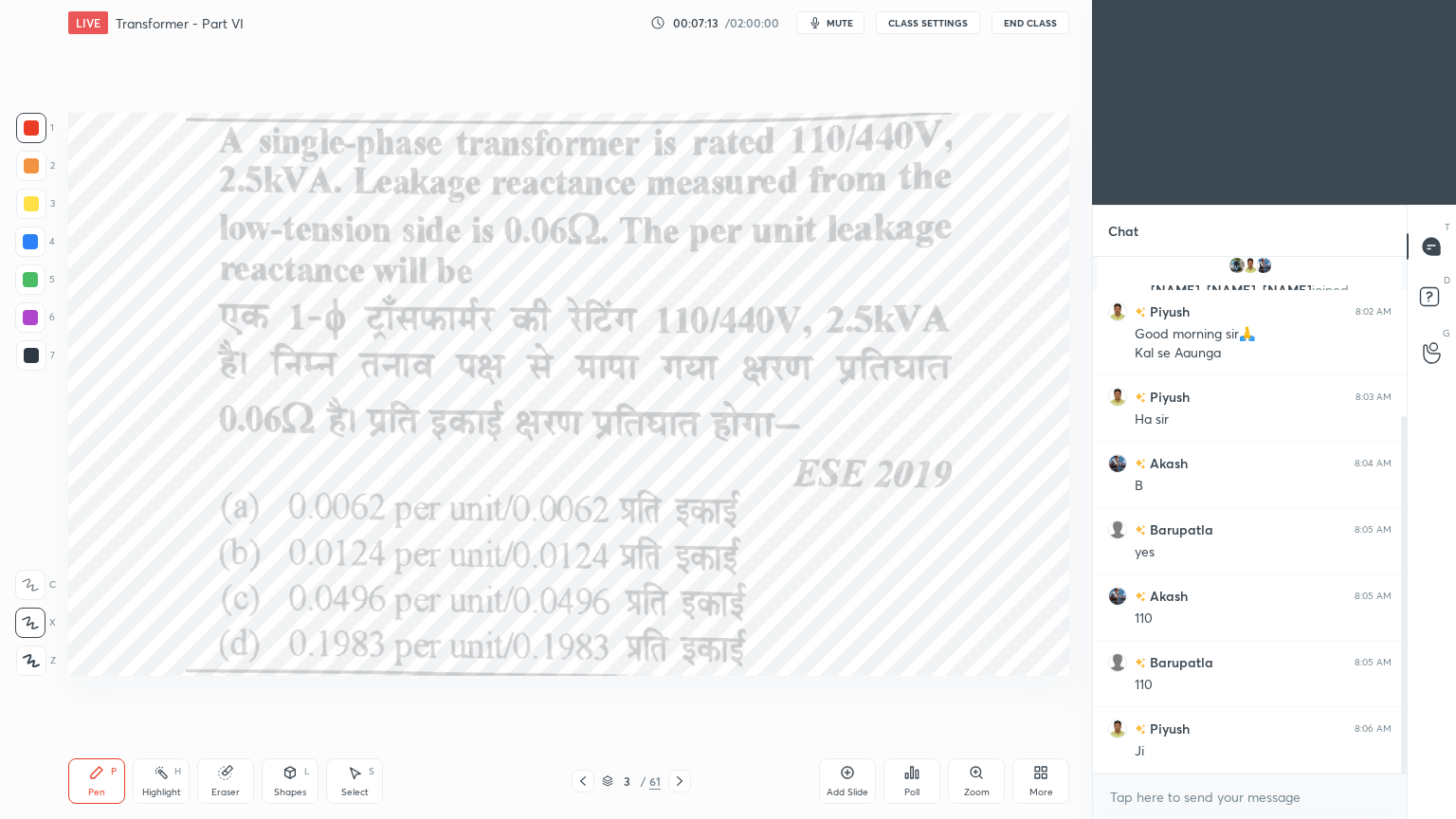 click 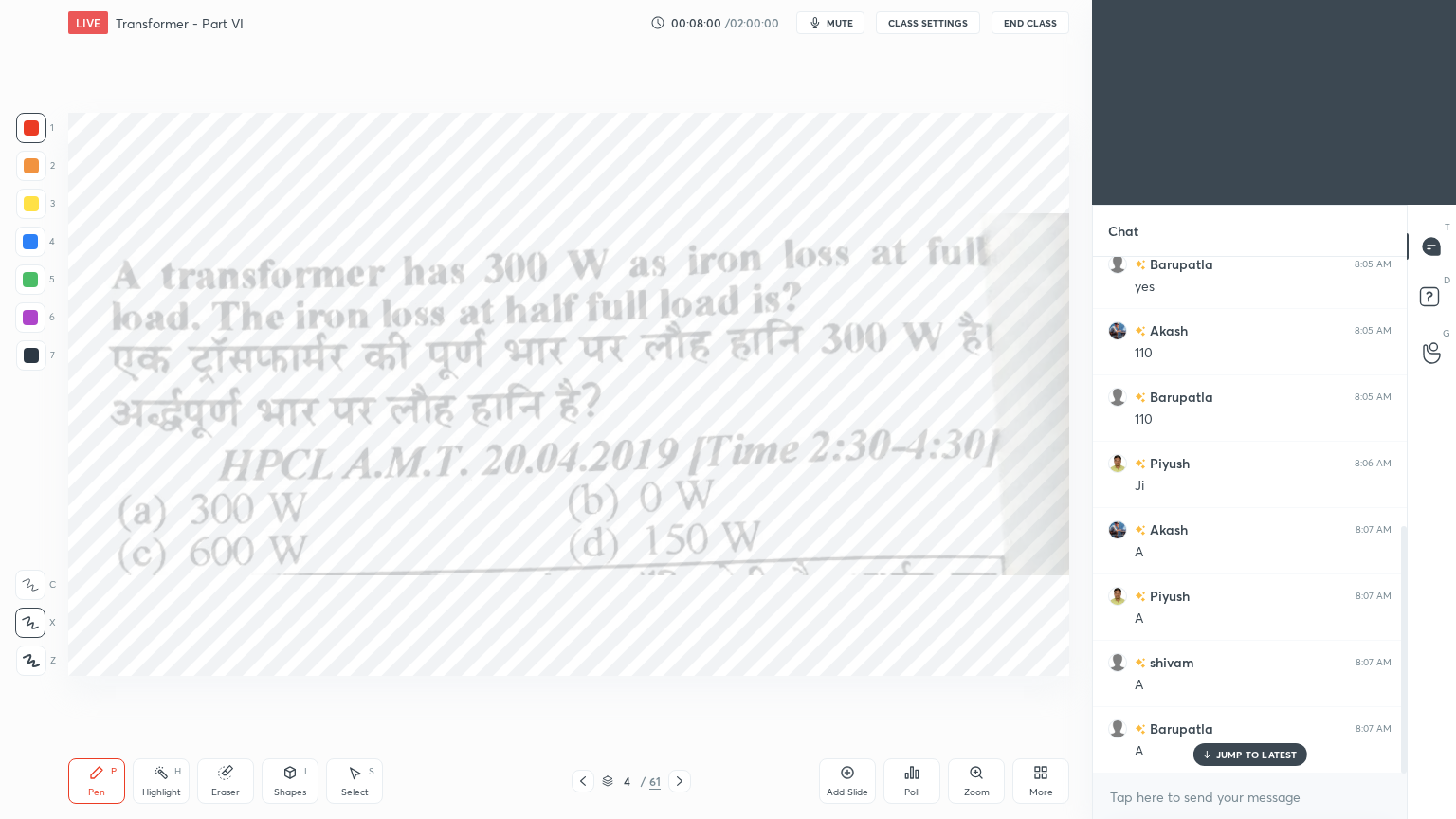scroll, scrollTop: 561, scrollLeft: 0, axis: vertical 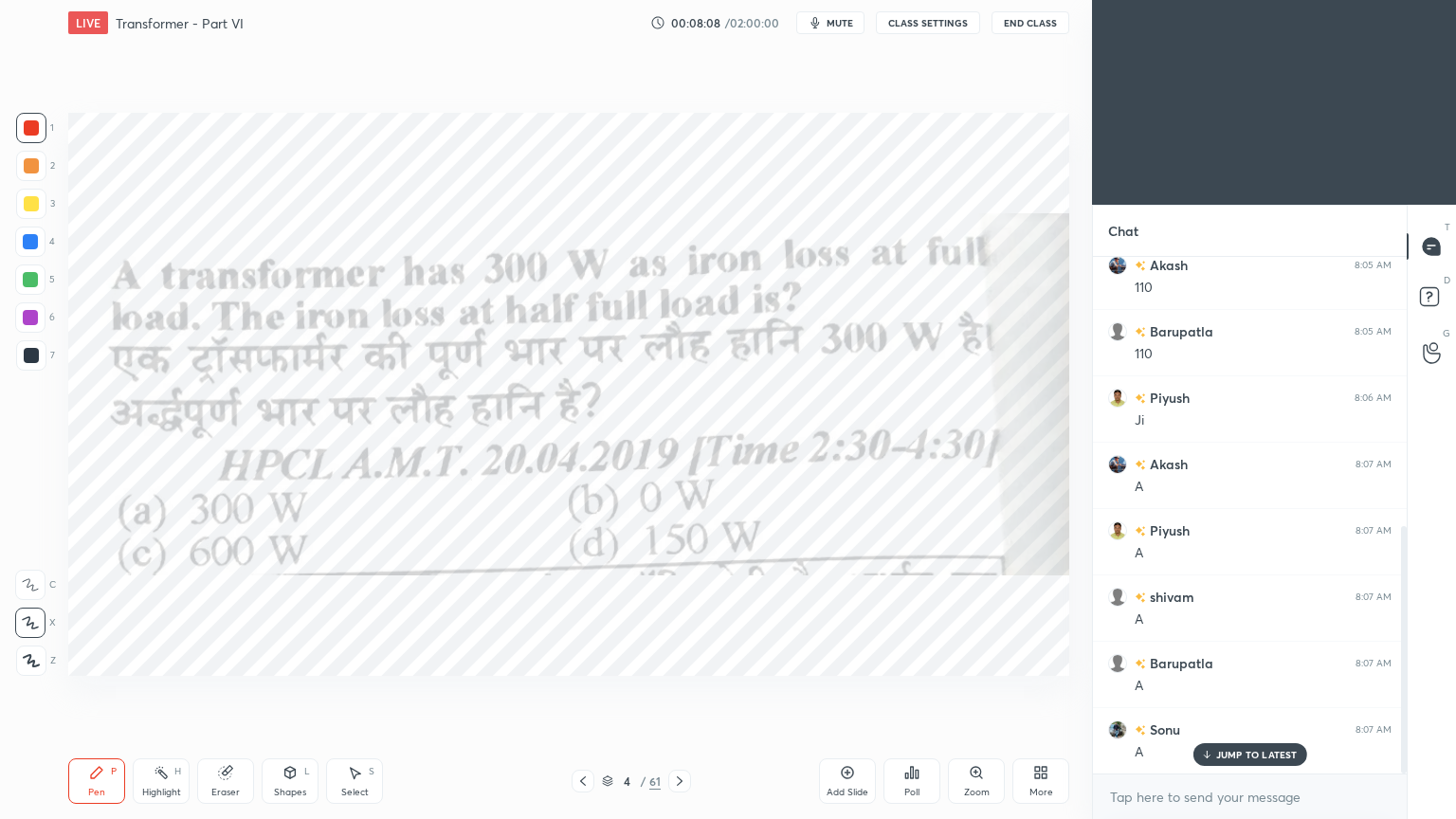 click 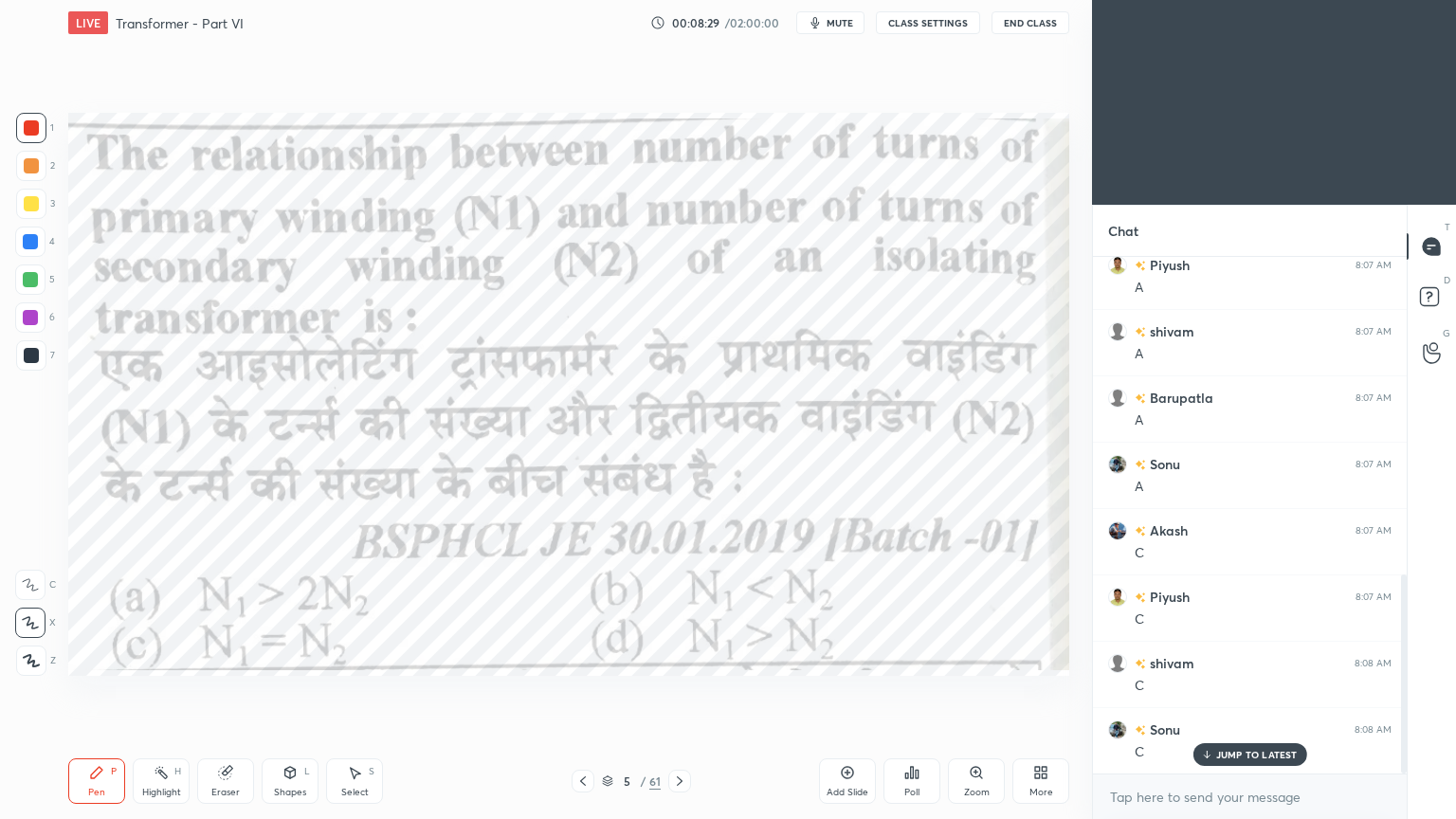 scroll, scrollTop: 894, scrollLeft: 0, axis: vertical 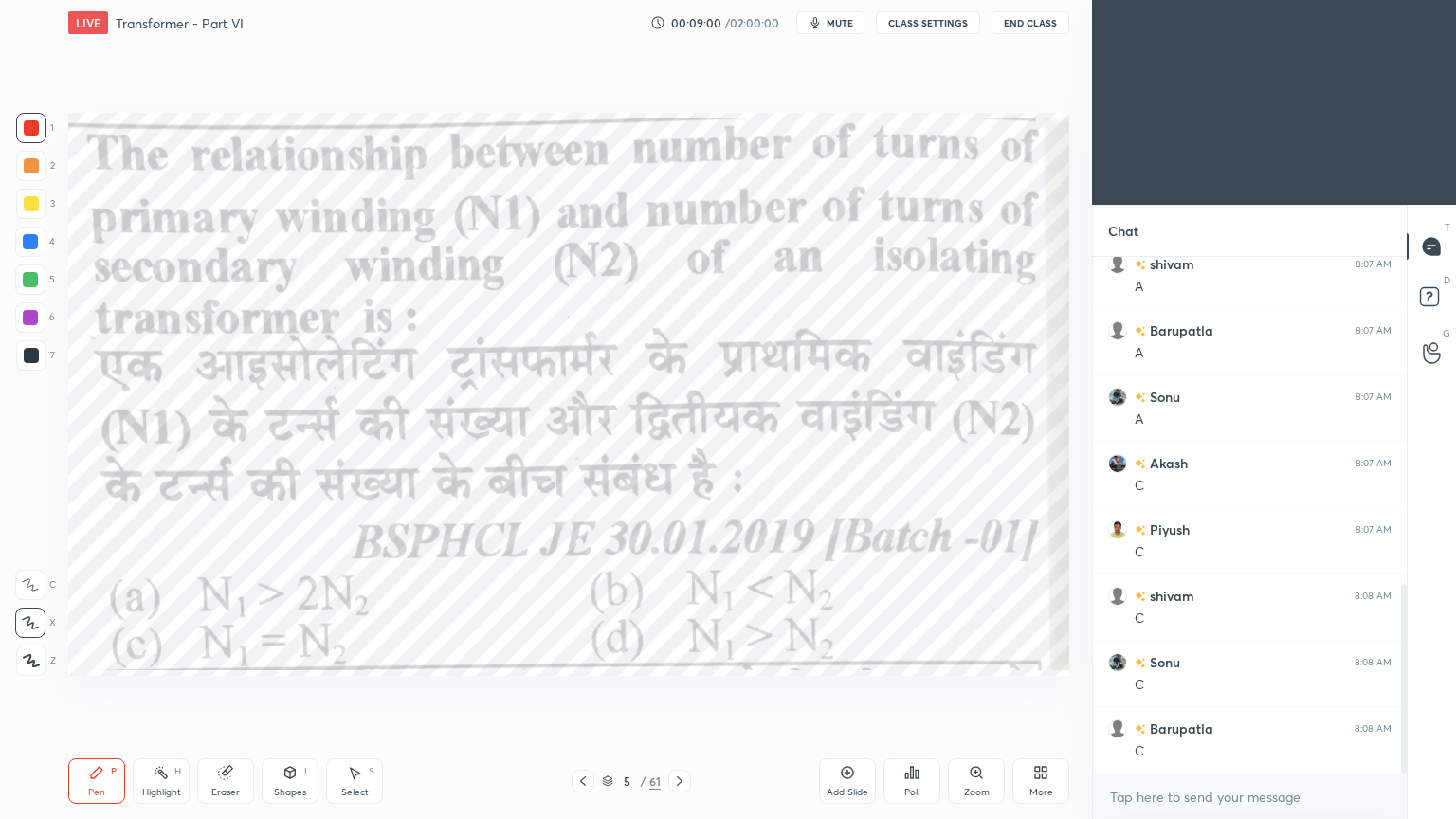 click 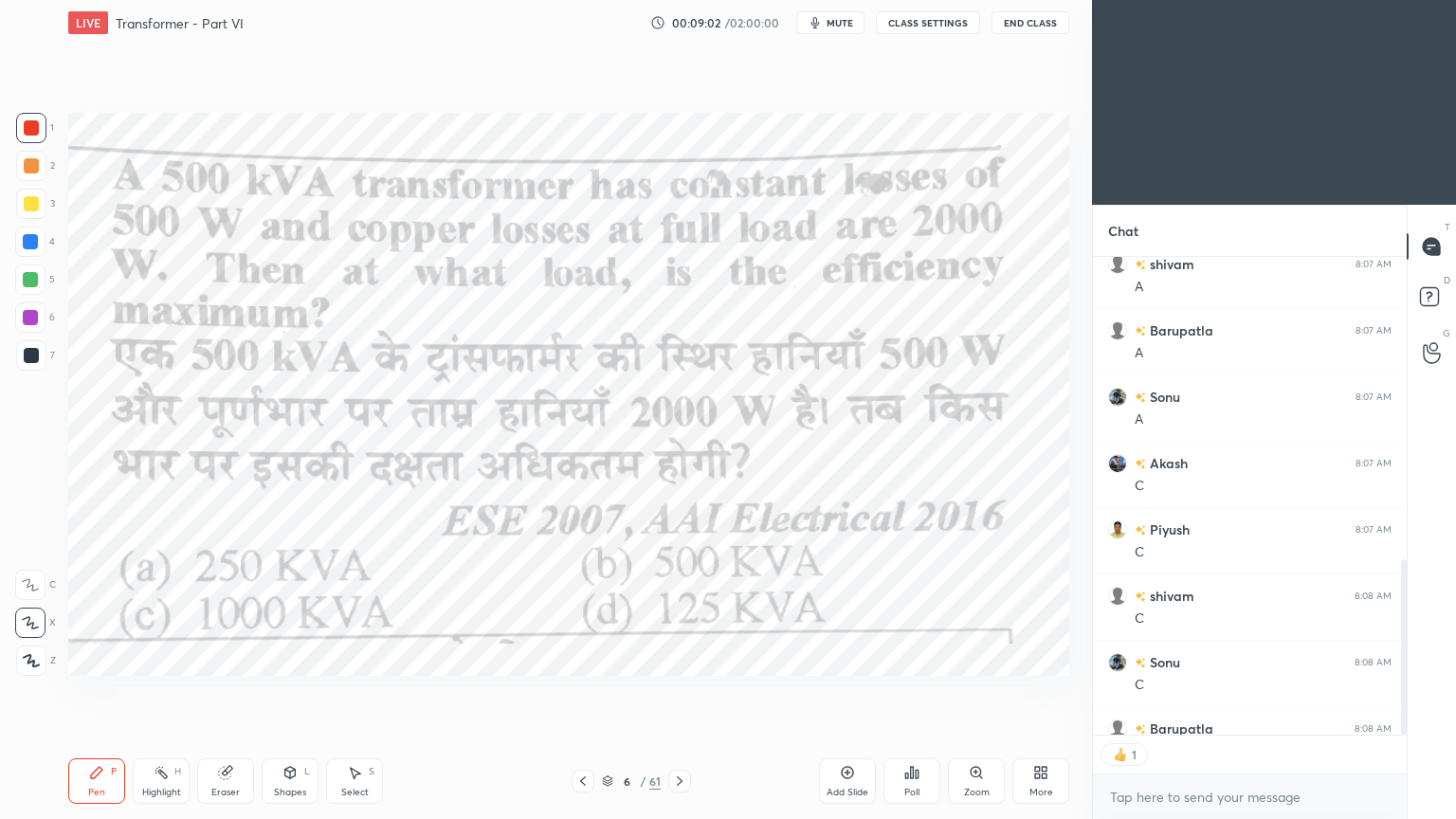 scroll, scrollTop: 7, scrollLeft: 6, axis: both 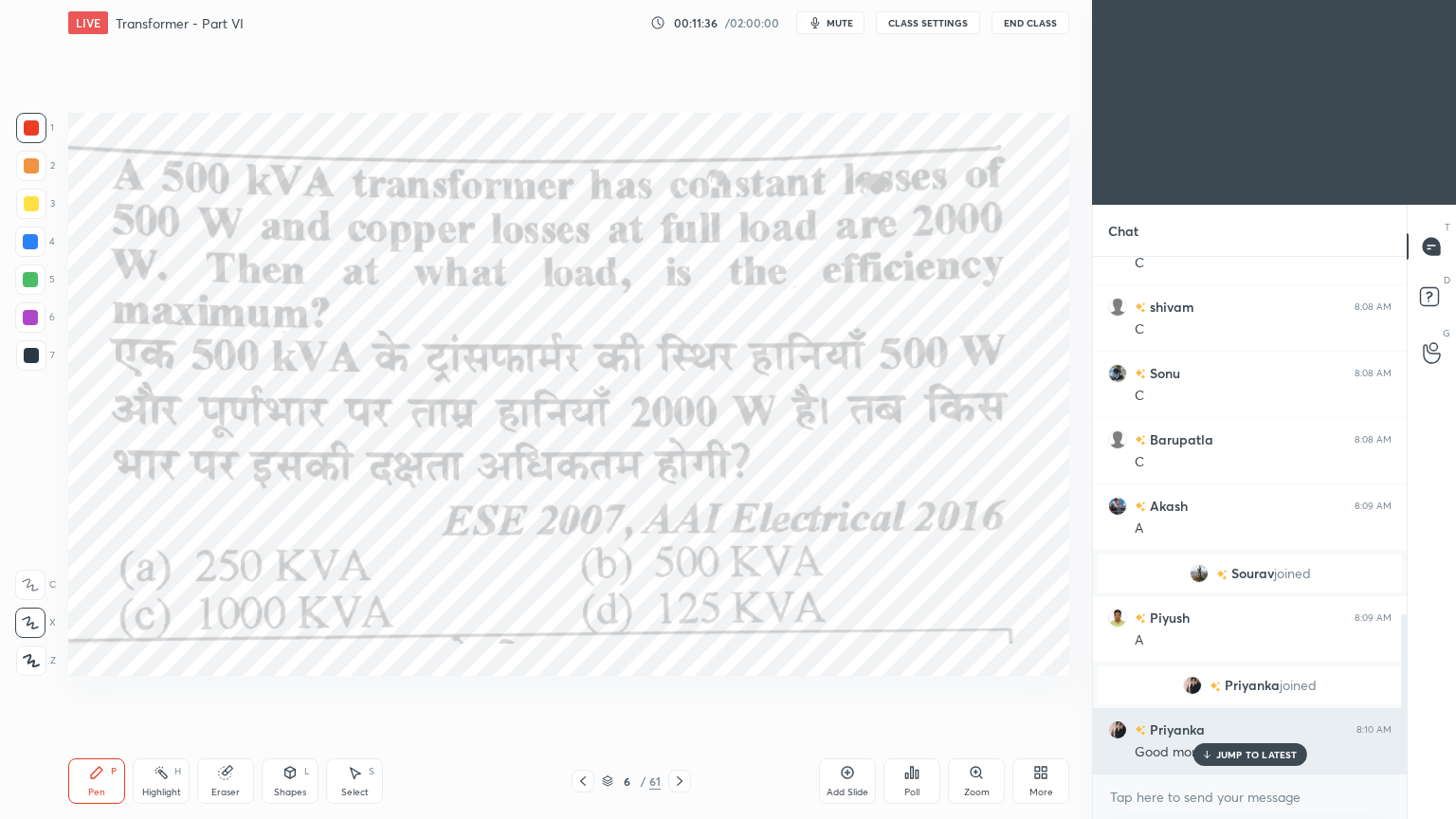 click on "JUMP TO LATEST" at bounding box center [1249, 755] 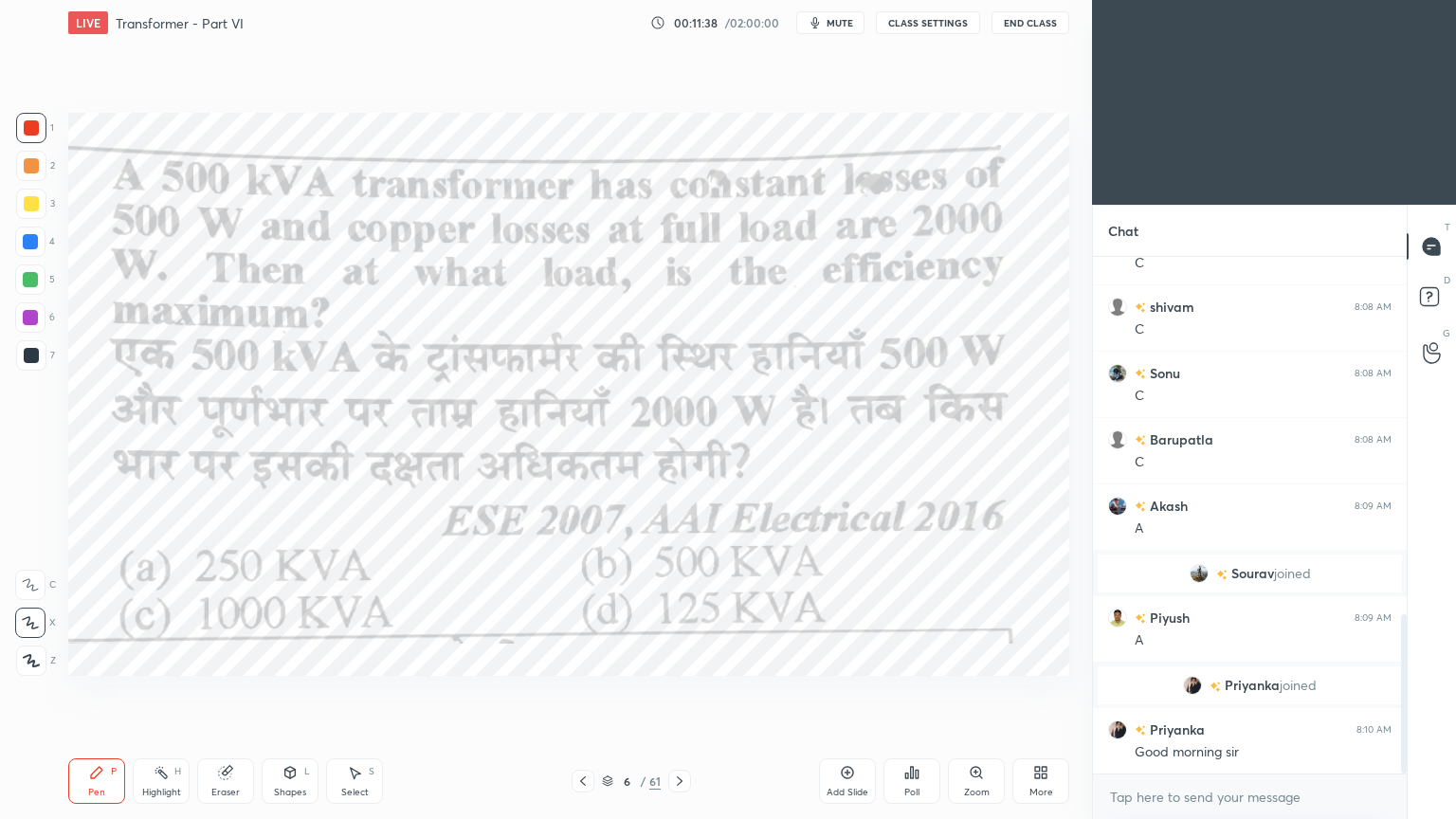 drag, startPoint x: 1408, startPoint y: 701, endPoint x: 1407, endPoint y: 682, distance: 19.026298 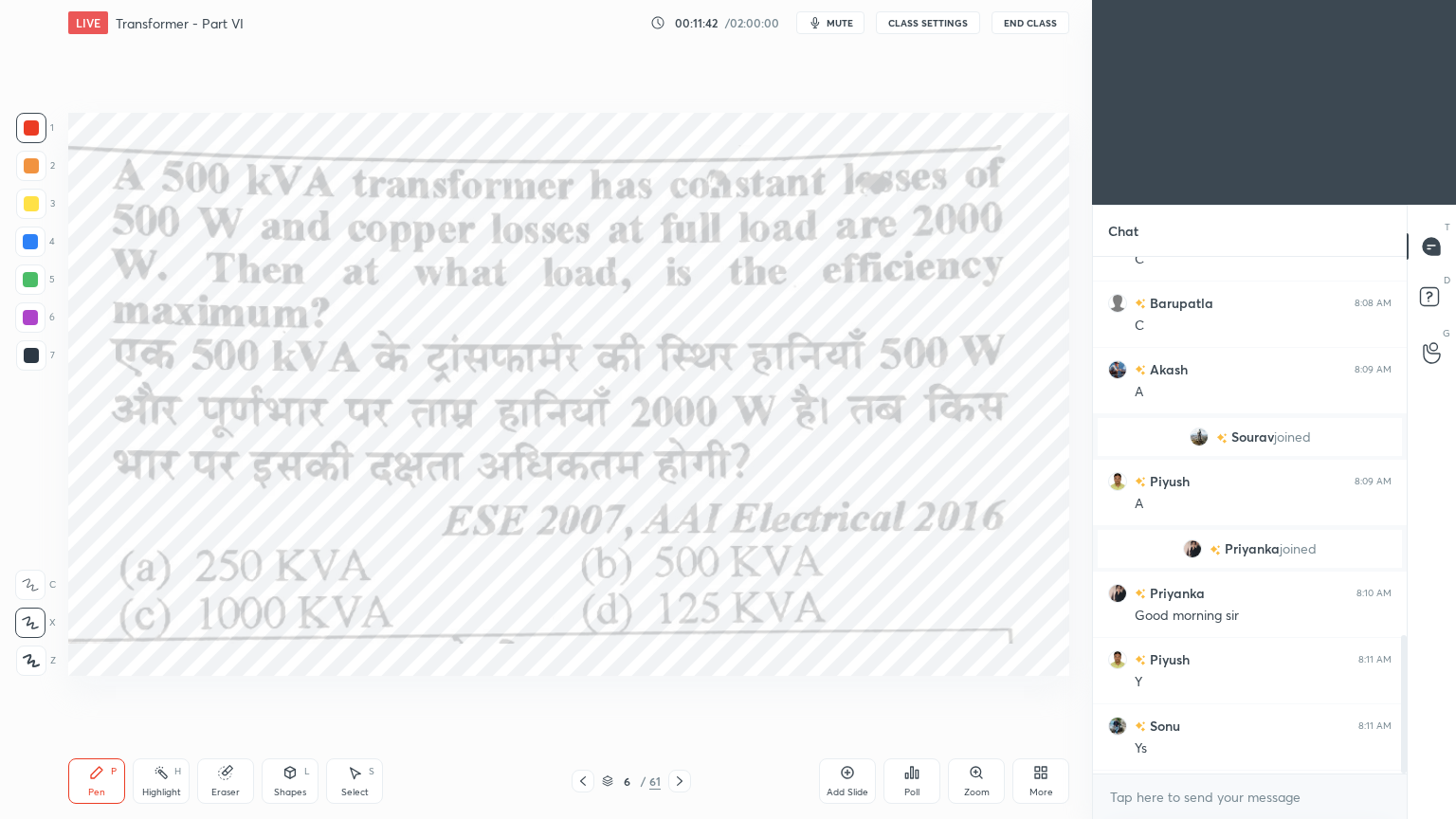 scroll, scrollTop: 1406, scrollLeft: 0, axis: vertical 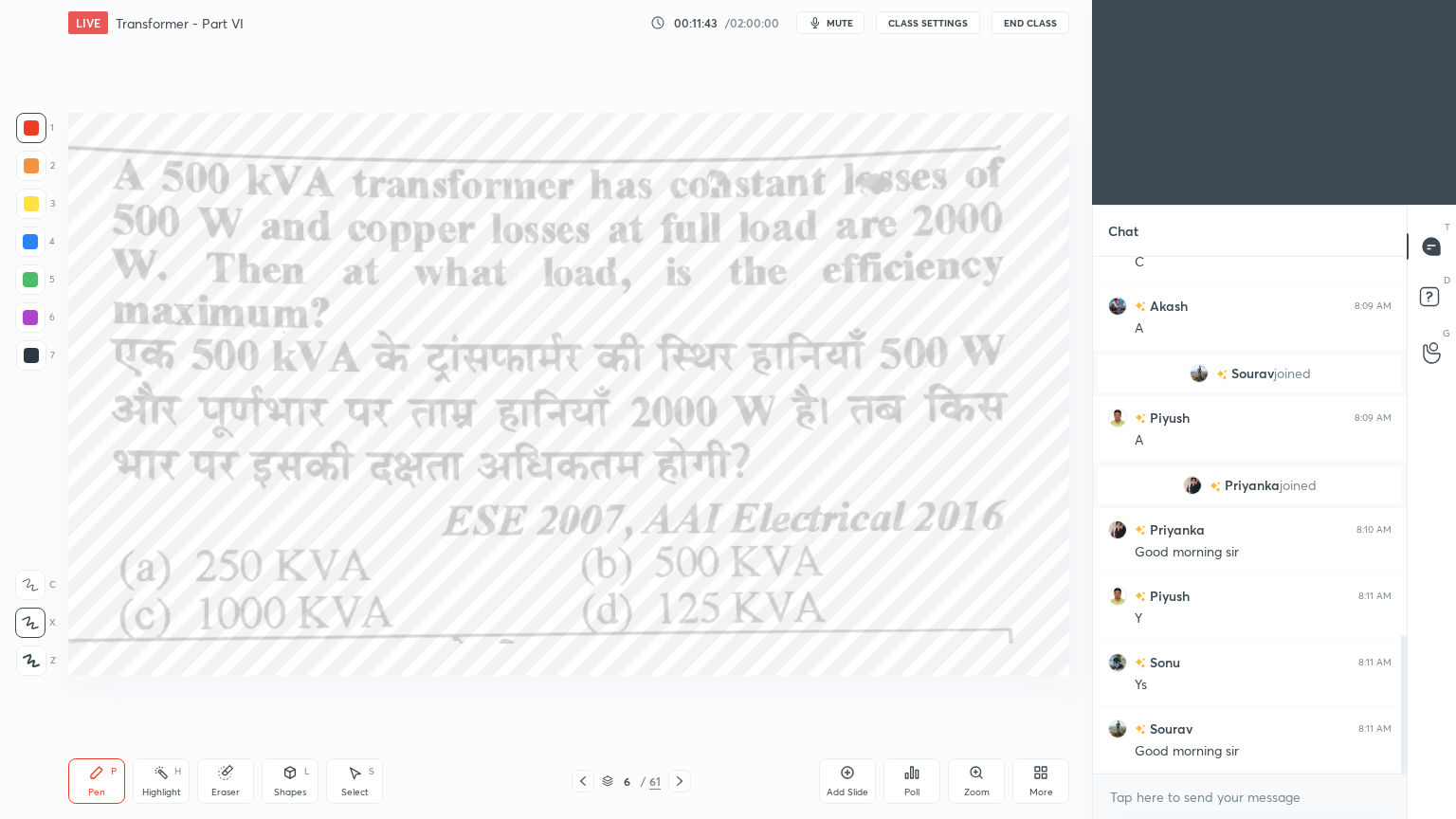 drag, startPoint x: 1401, startPoint y: 689, endPoint x: 1403, endPoint y: 788, distance: 99.0202 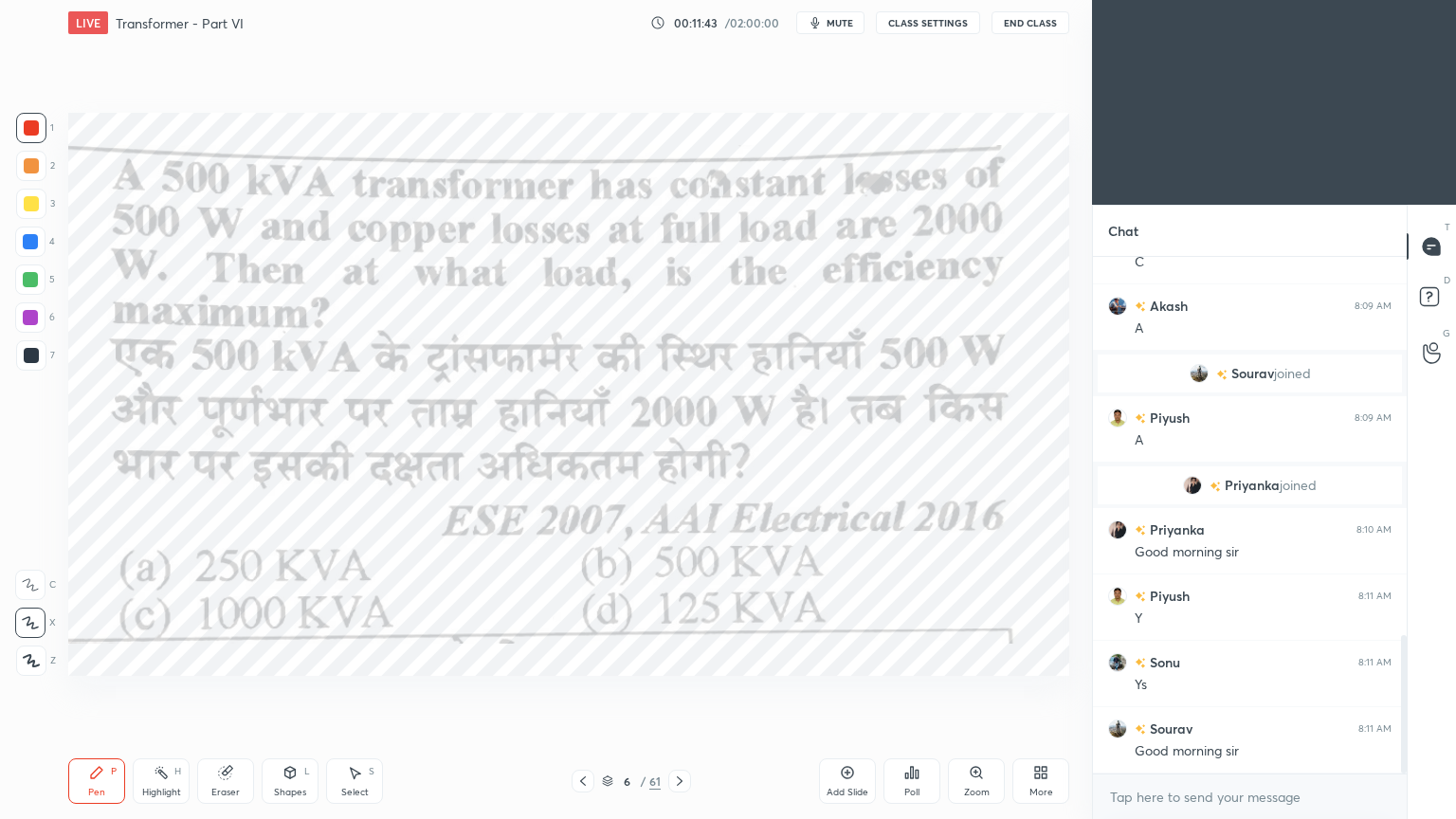 click on "Sonu 8:08 AM C Barupatla 8:08 AM C Akash 8:09 AM A Sourav  joined Piyush 8:09 AM A Priyanka  joined Priyanka 8:10 AM Good morning sir Piyush 8:11 AM Y Sonu 8:11 AM Ys Sourav 8:11 AM Good morning sir JUMP TO LATEST Enable hand raising Enable raise hand to speak to learners. Once enabled, chat will be turned off temporarily. Enable x" at bounding box center (1249, 537) 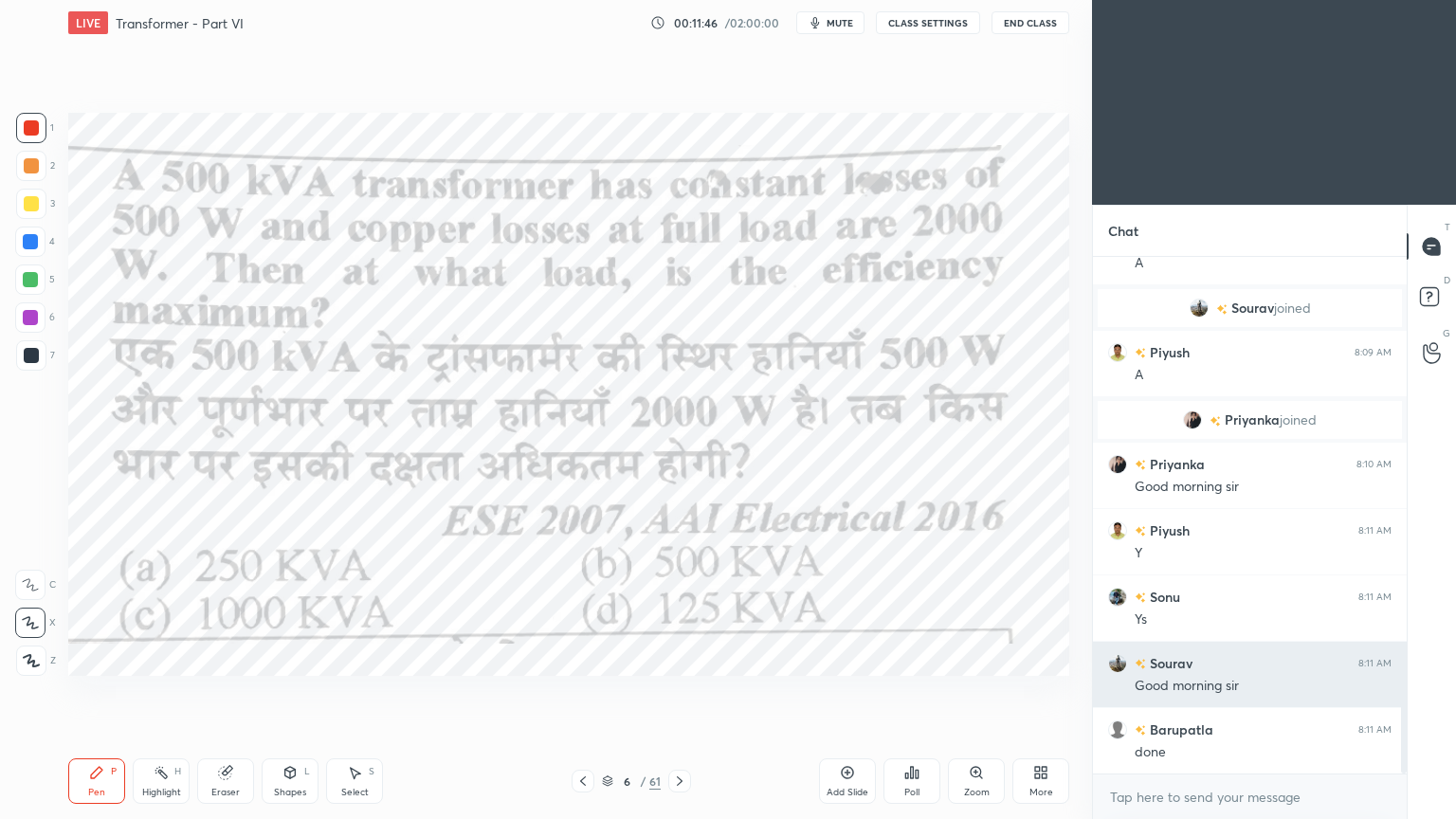 scroll, scrollTop: 1538, scrollLeft: 0, axis: vertical 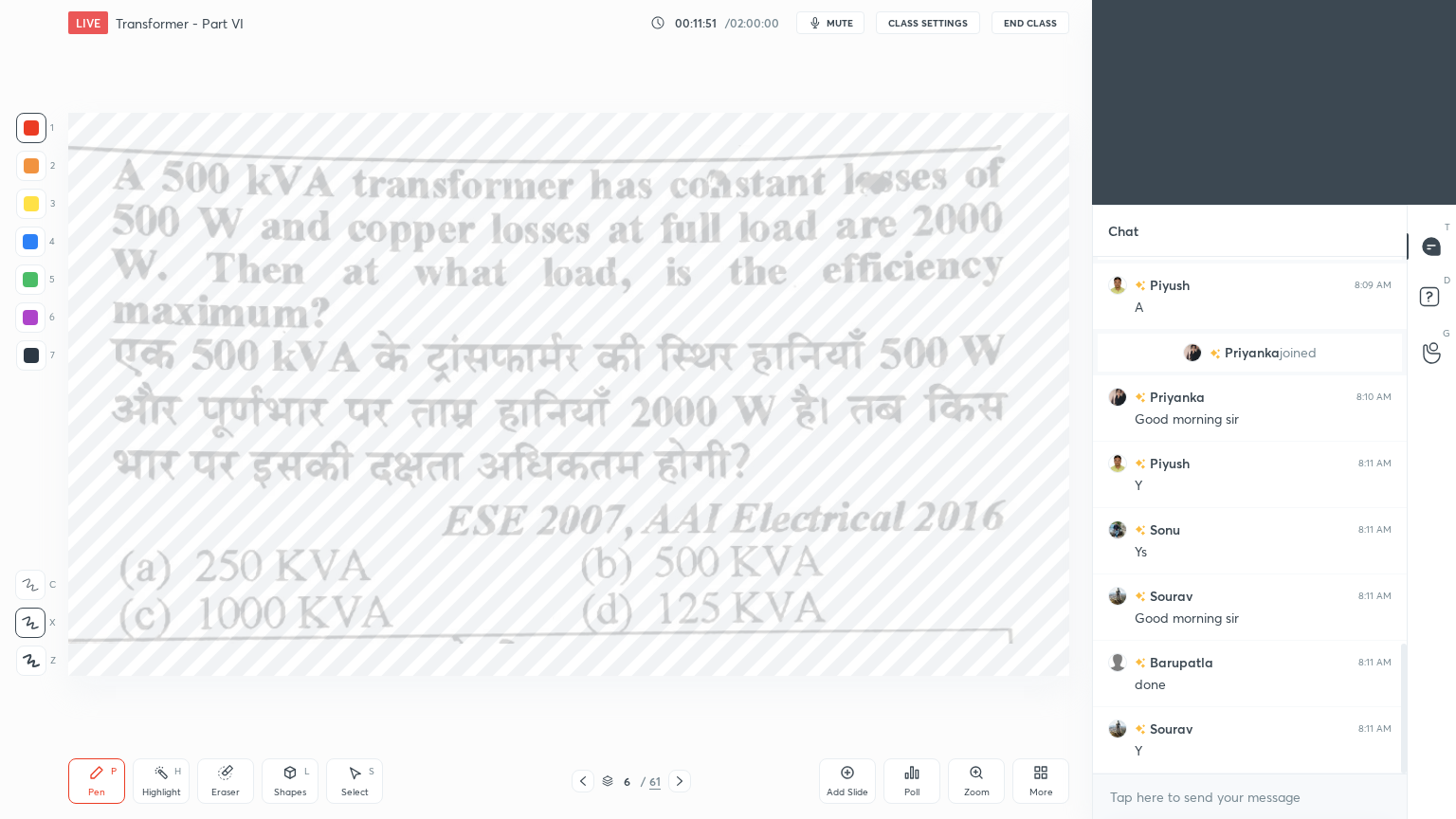 click 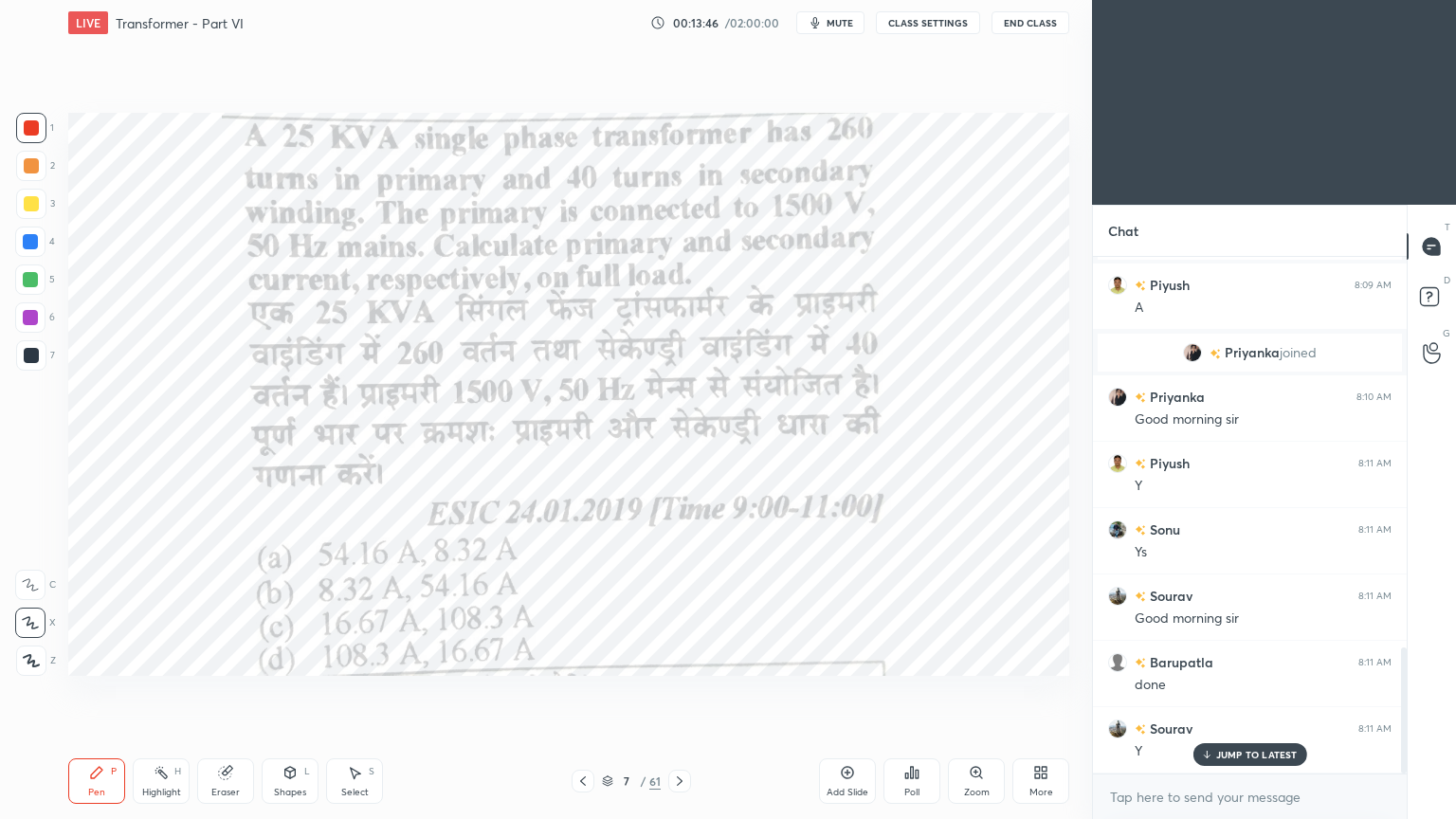 scroll, scrollTop: 1604, scrollLeft: 0, axis: vertical 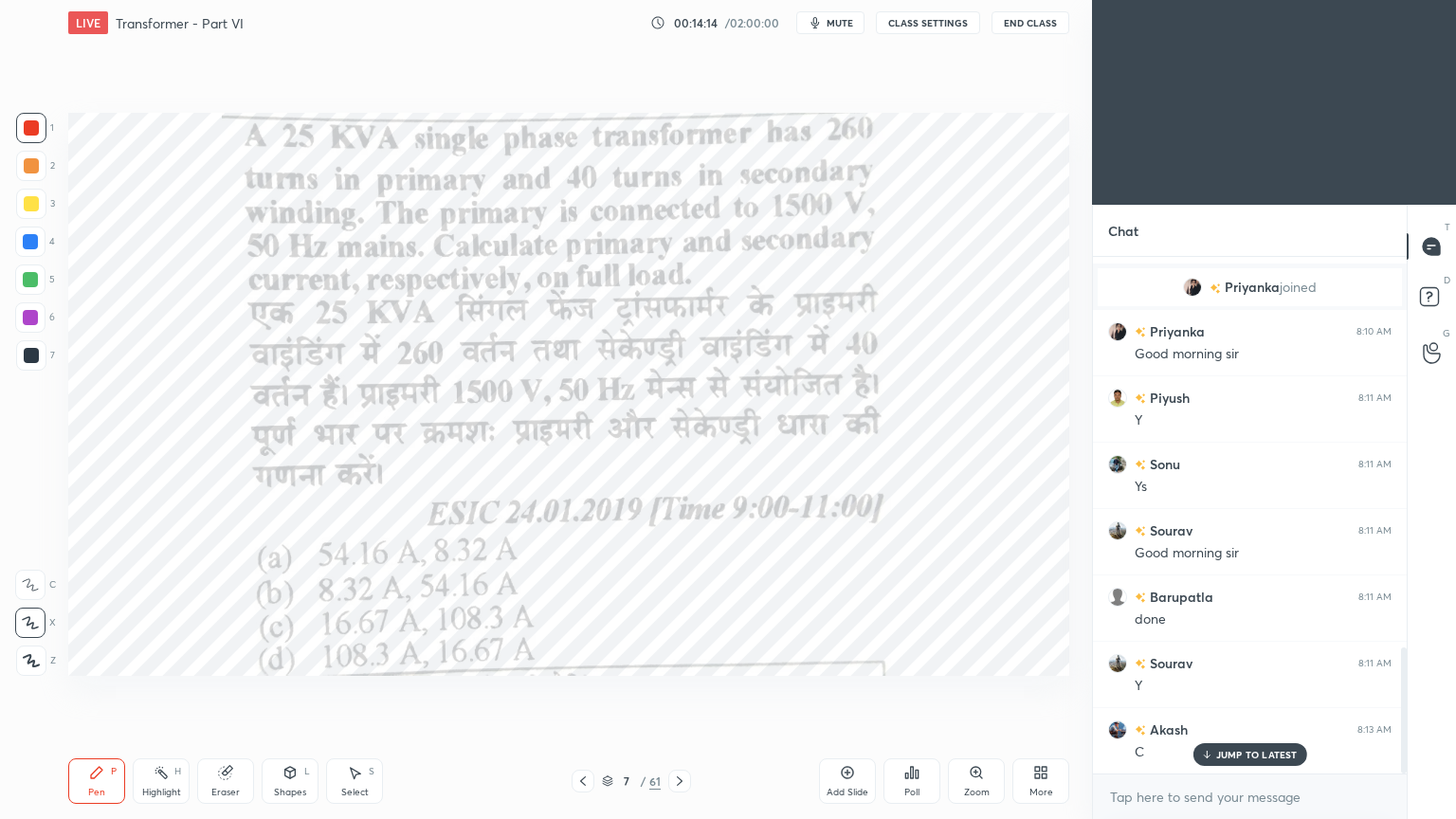 click on "Setting up your live class Poll for   secs No correct answer Start poll" at bounding box center (569, 394) 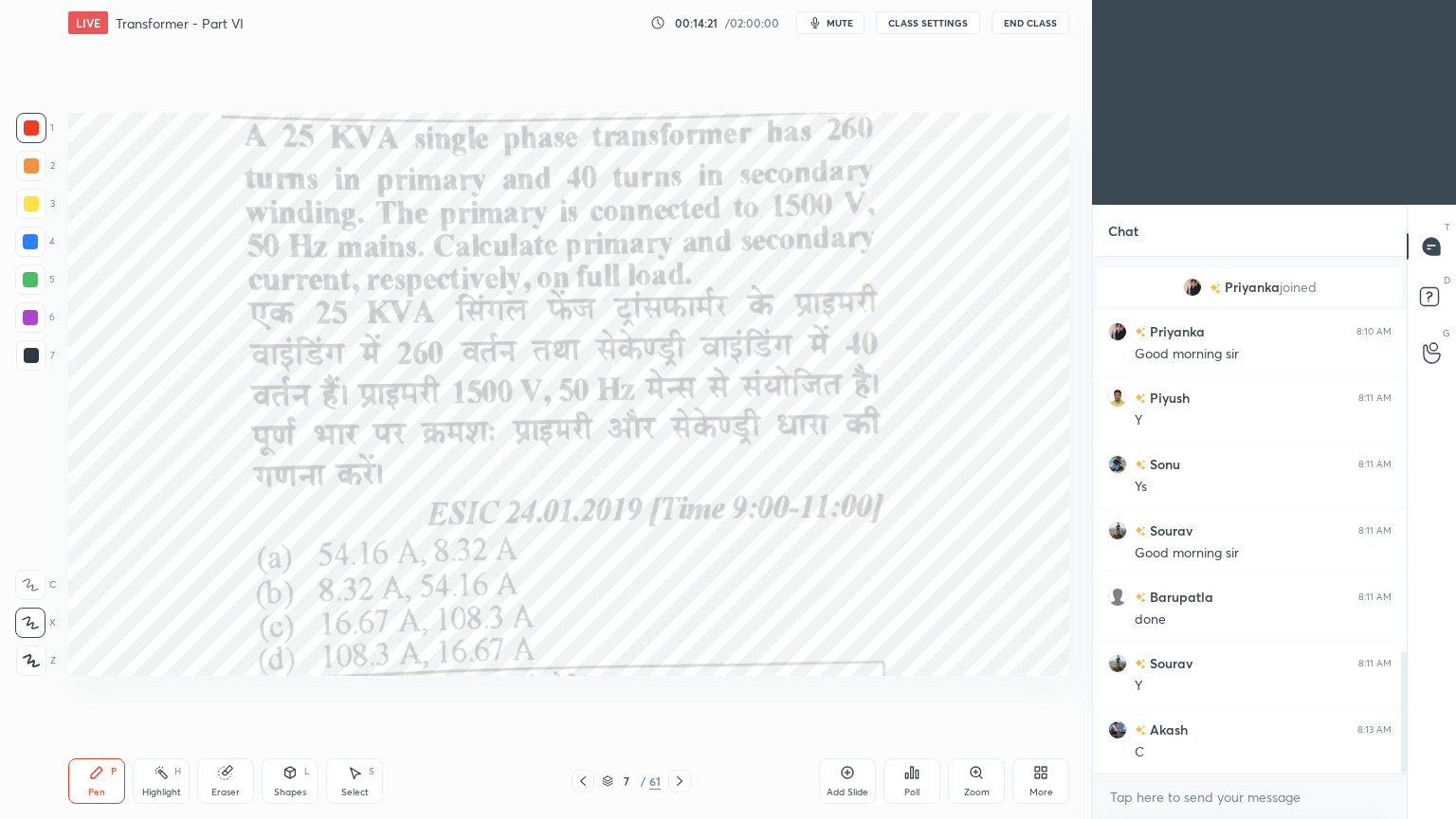 scroll, scrollTop: 1671, scrollLeft: 0, axis: vertical 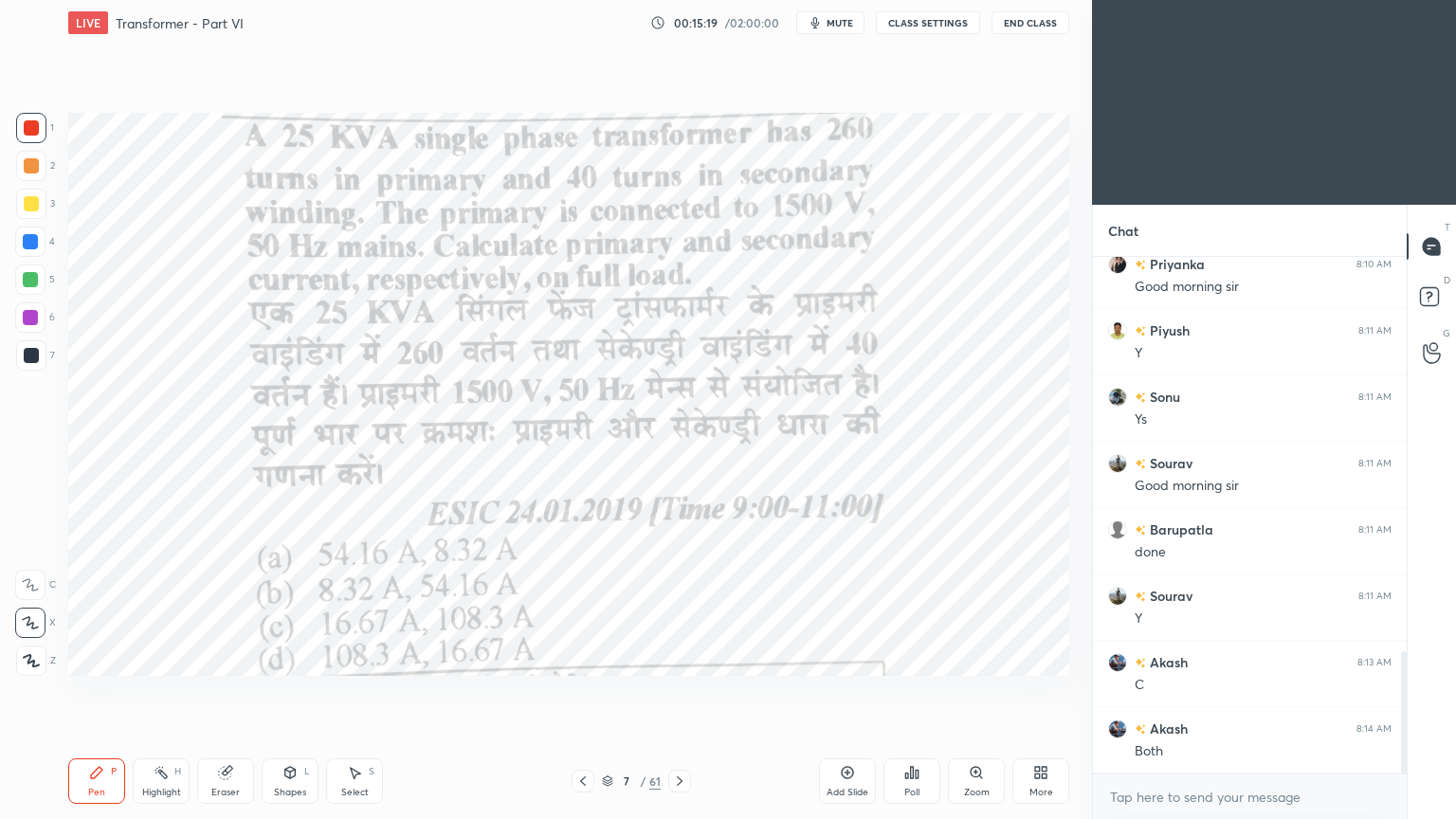 click on "Setting up your live class Poll for   secs No correct answer Start poll" at bounding box center (569, 394) 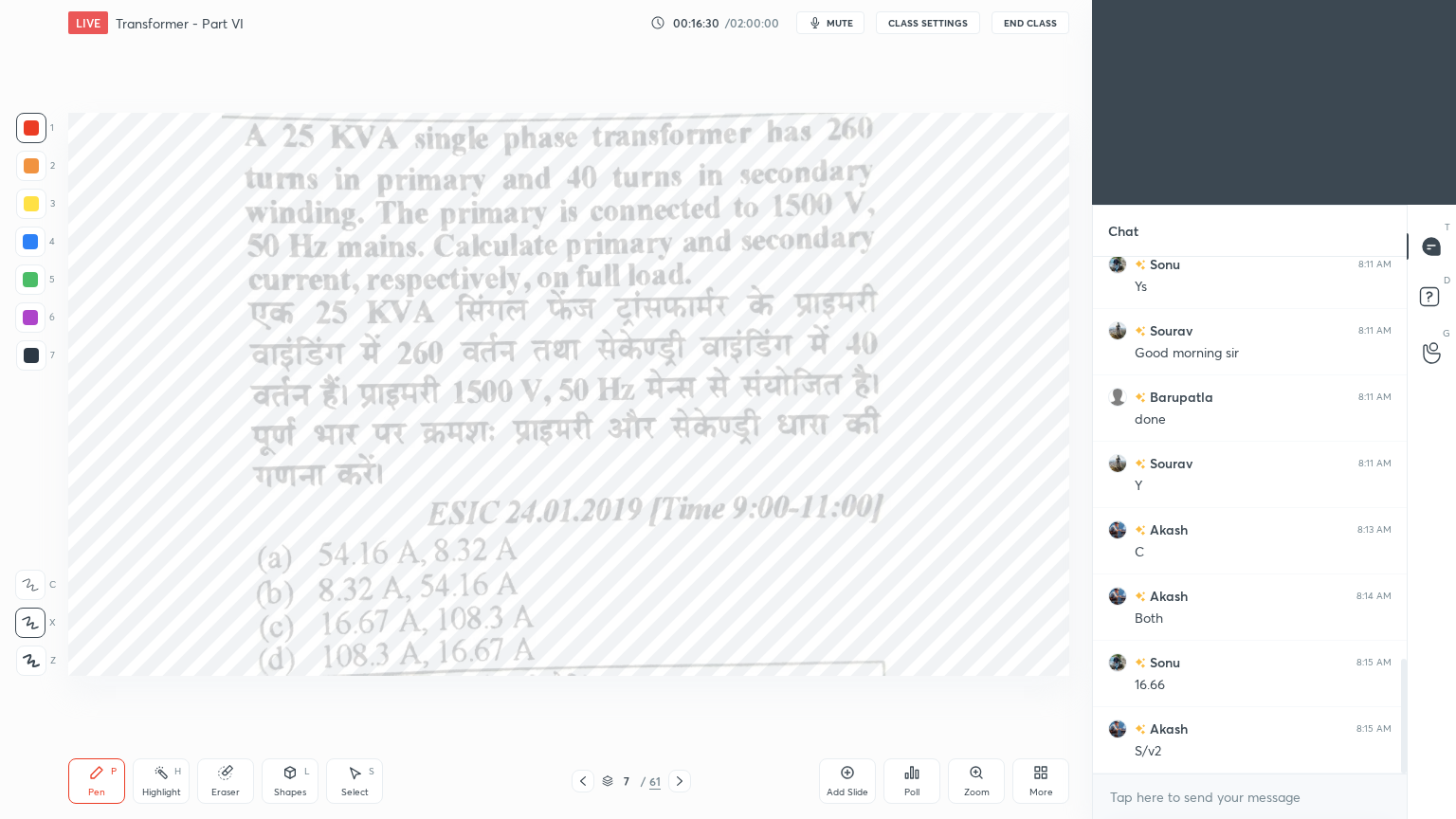 scroll, scrollTop: 1869, scrollLeft: 0, axis: vertical 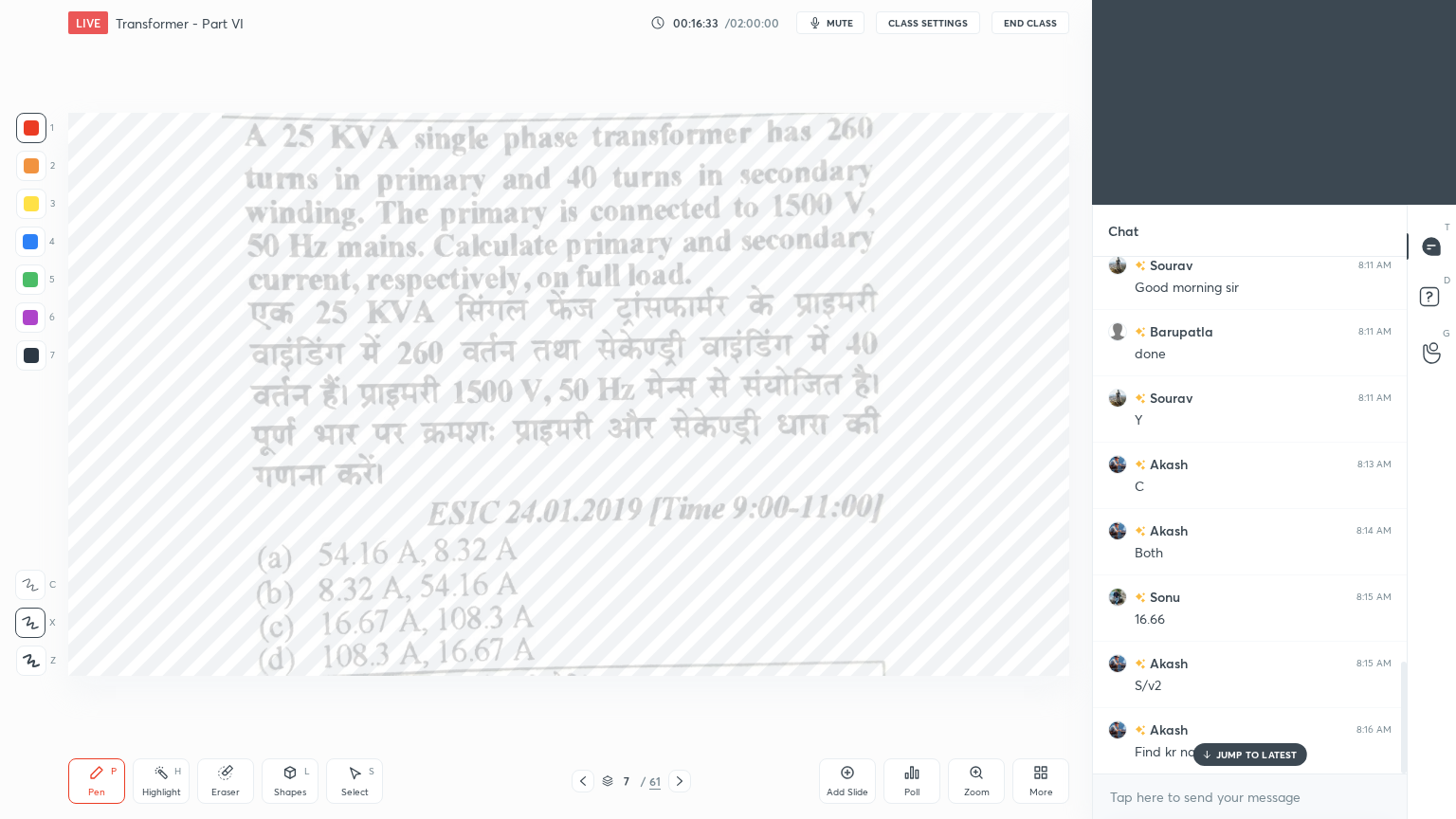 click on "JUMP TO LATEST" at bounding box center [1257, 755] 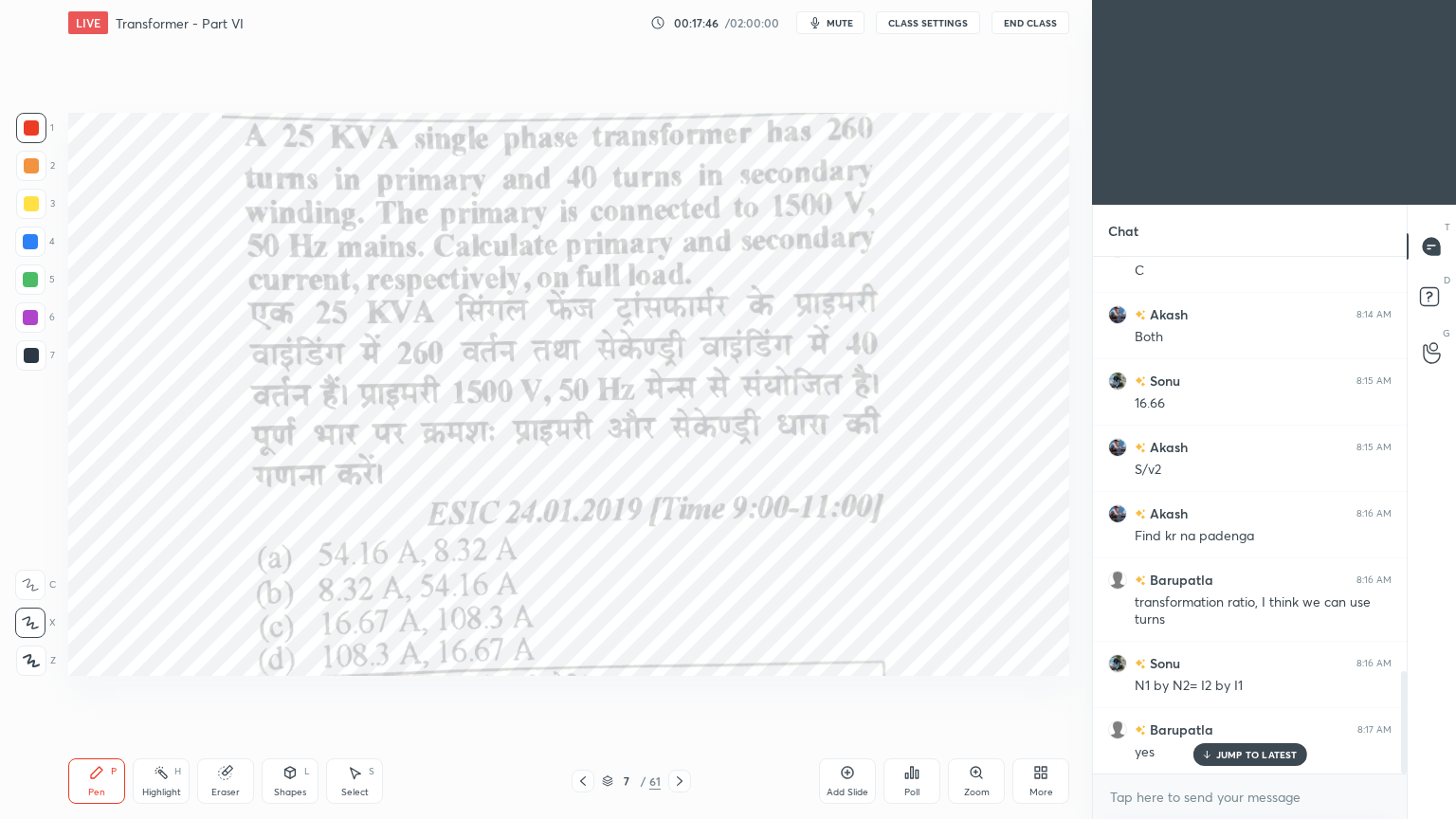 scroll, scrollTop: 2153, scrollLeft: 0, axis: vertical 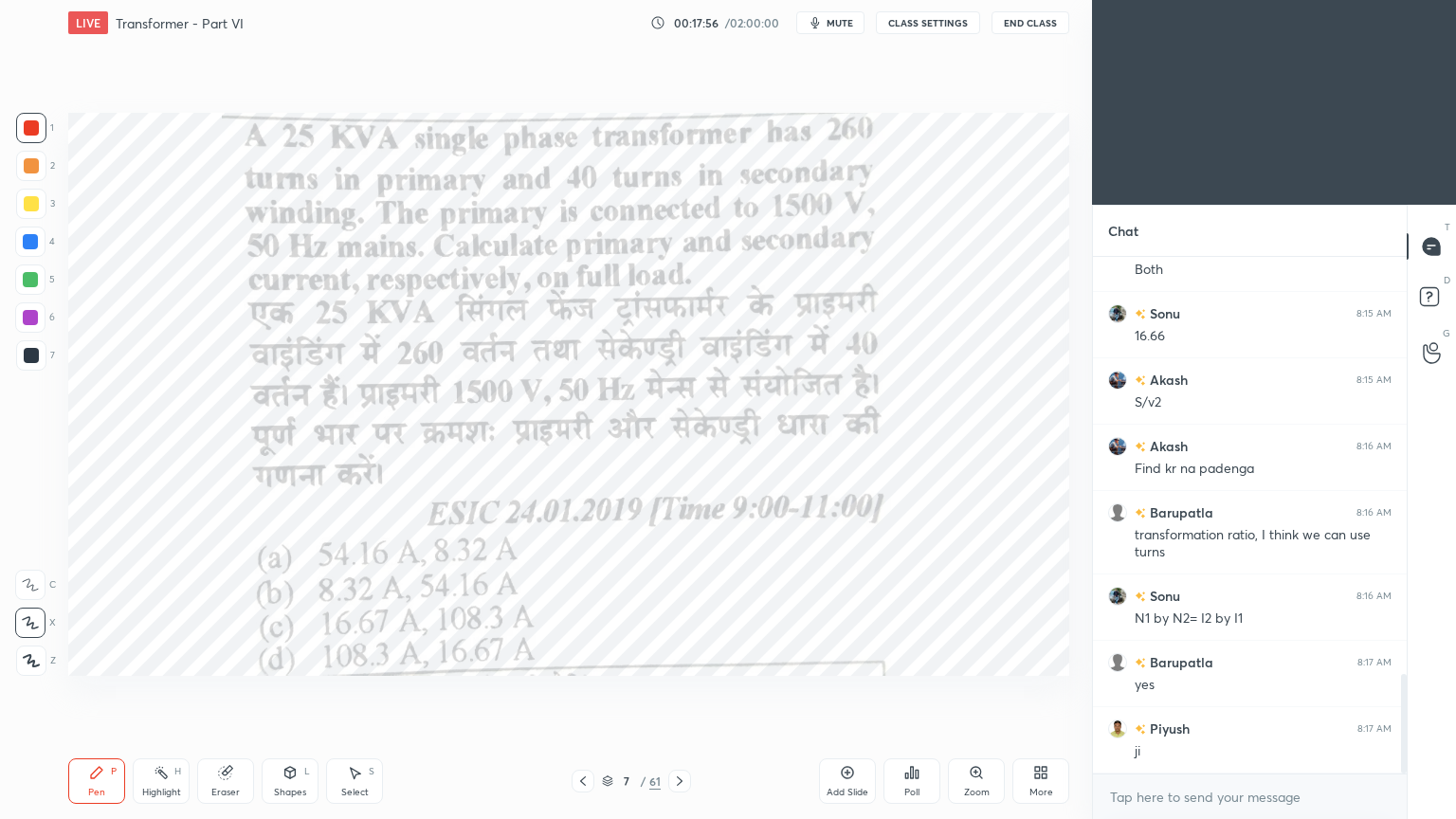 click 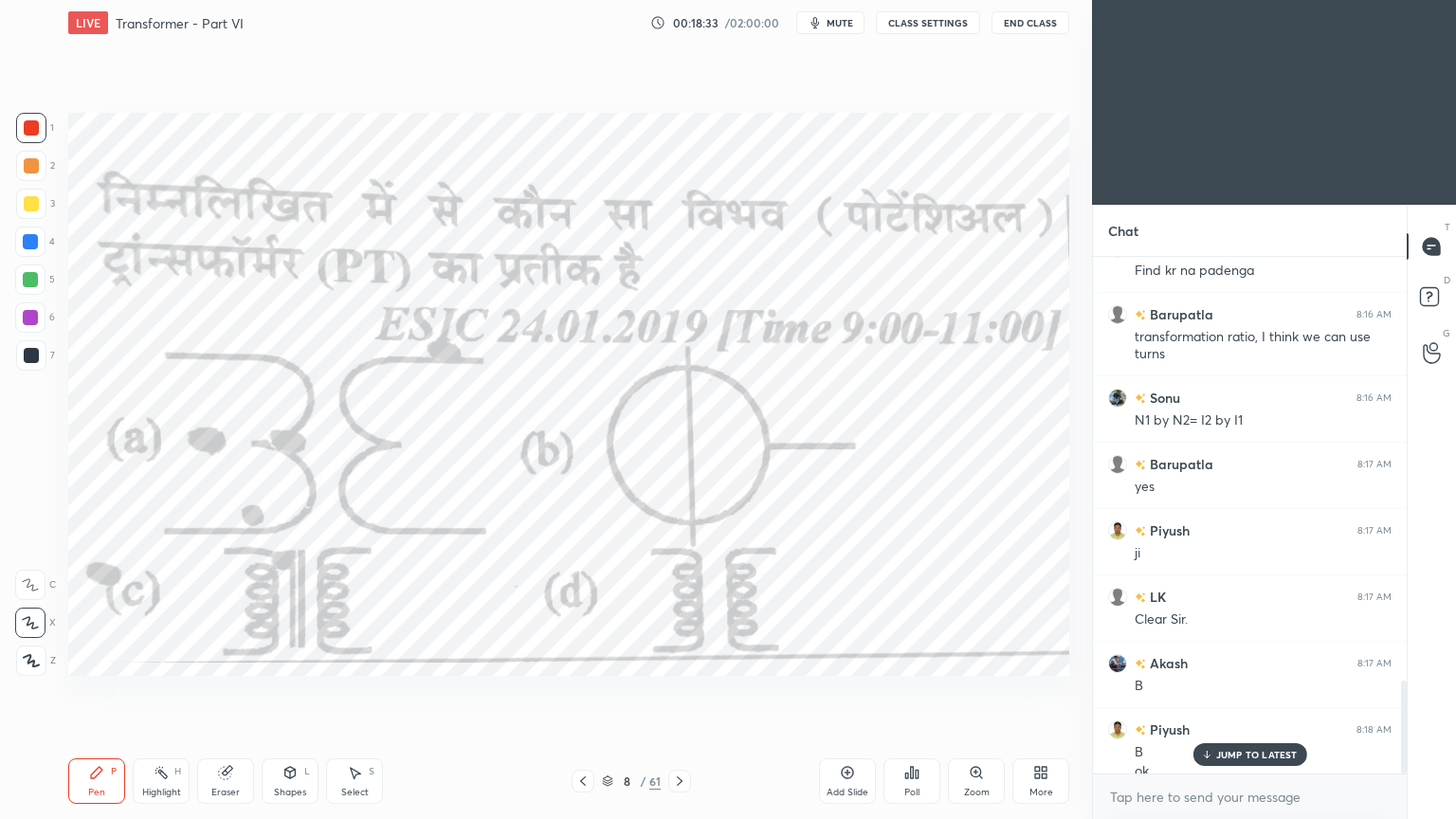 scroll, scrollTop: 2370, scrollLeft: 0, axis: vertical 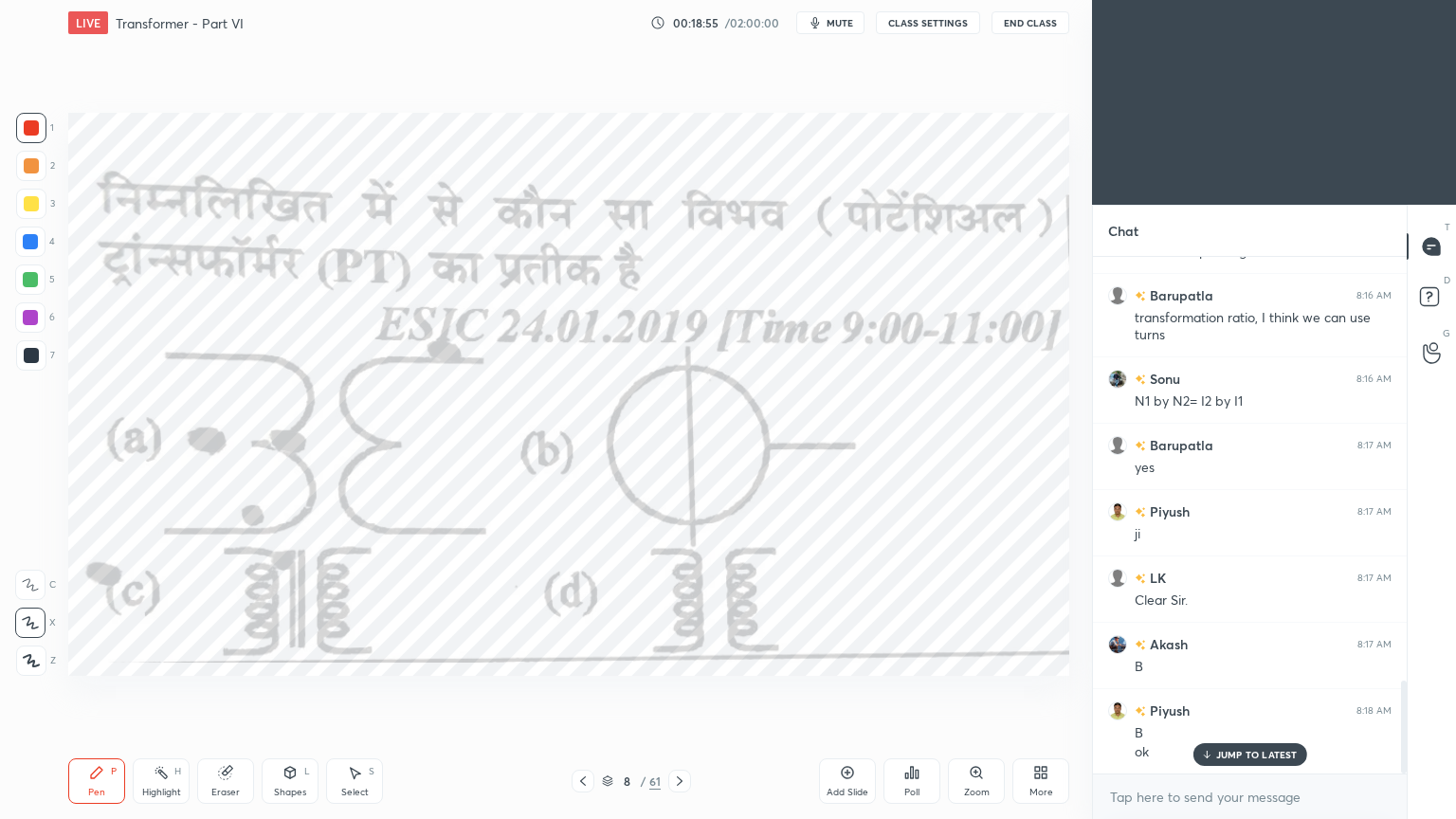 click 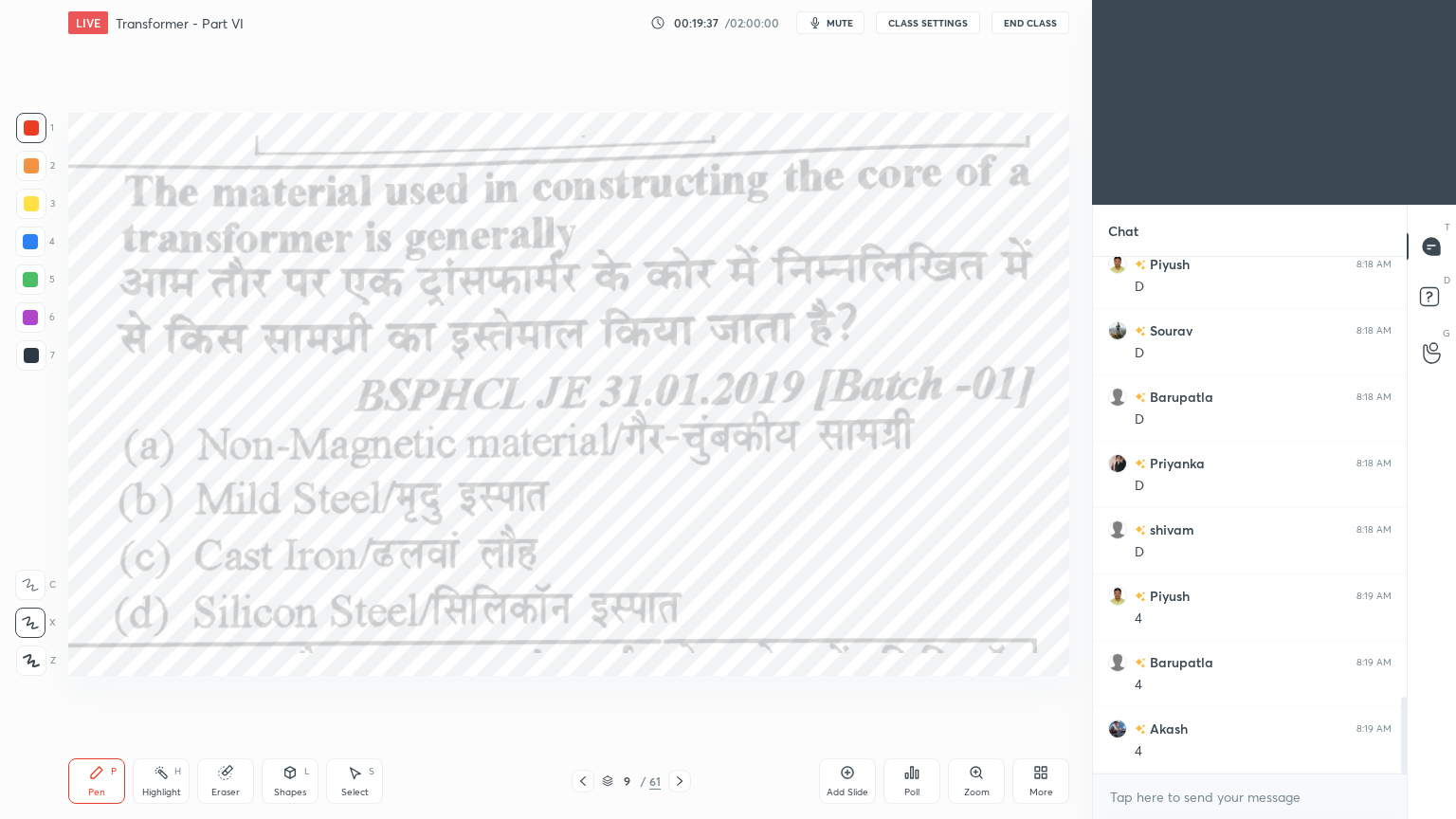 scroll, scrollTop: 3033, scrollLeft: 0, axis: vertical 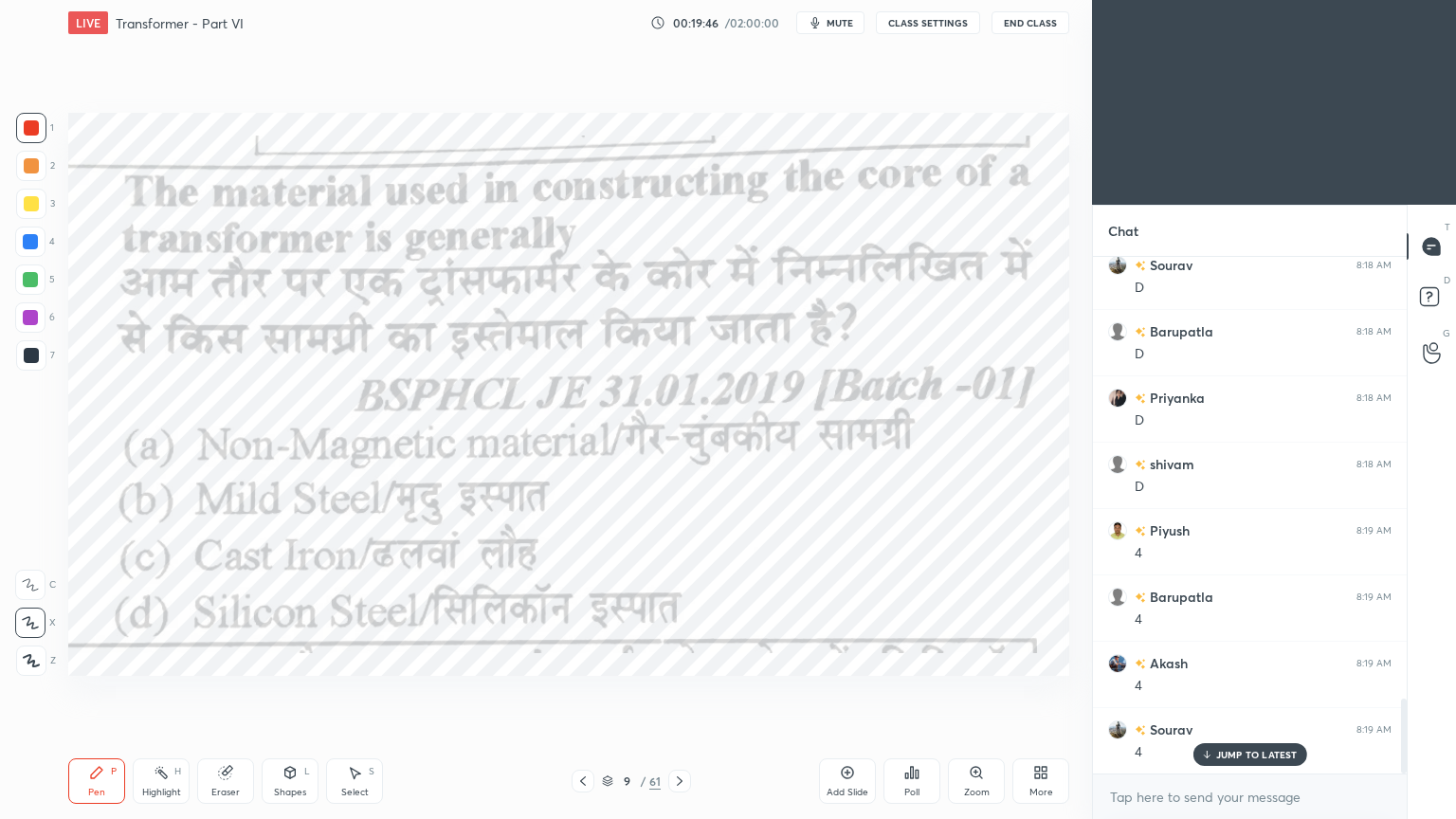 click 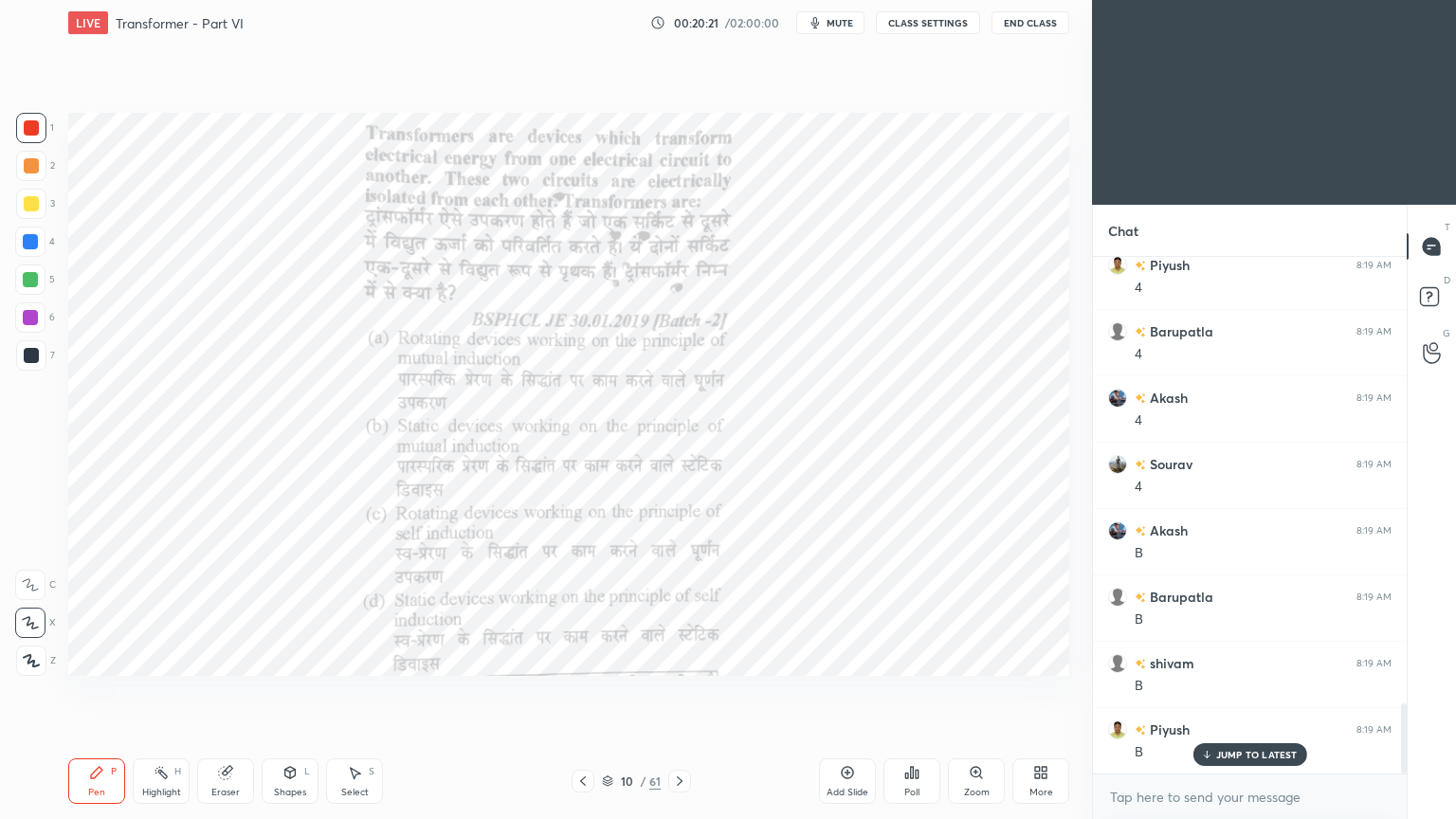 scroll, scrollTop: 3366, scrollLeft: 0, axis: vertical 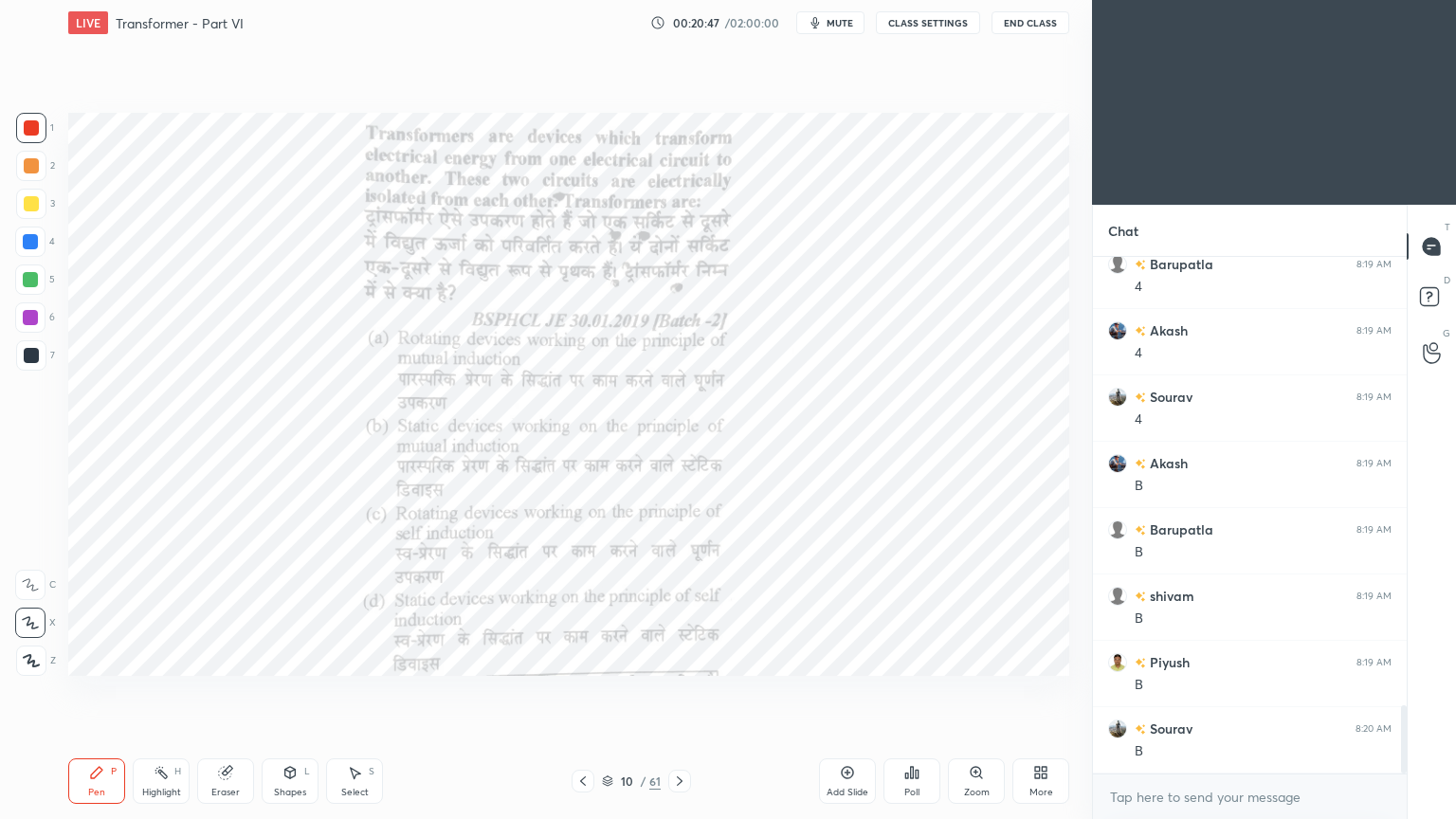 click 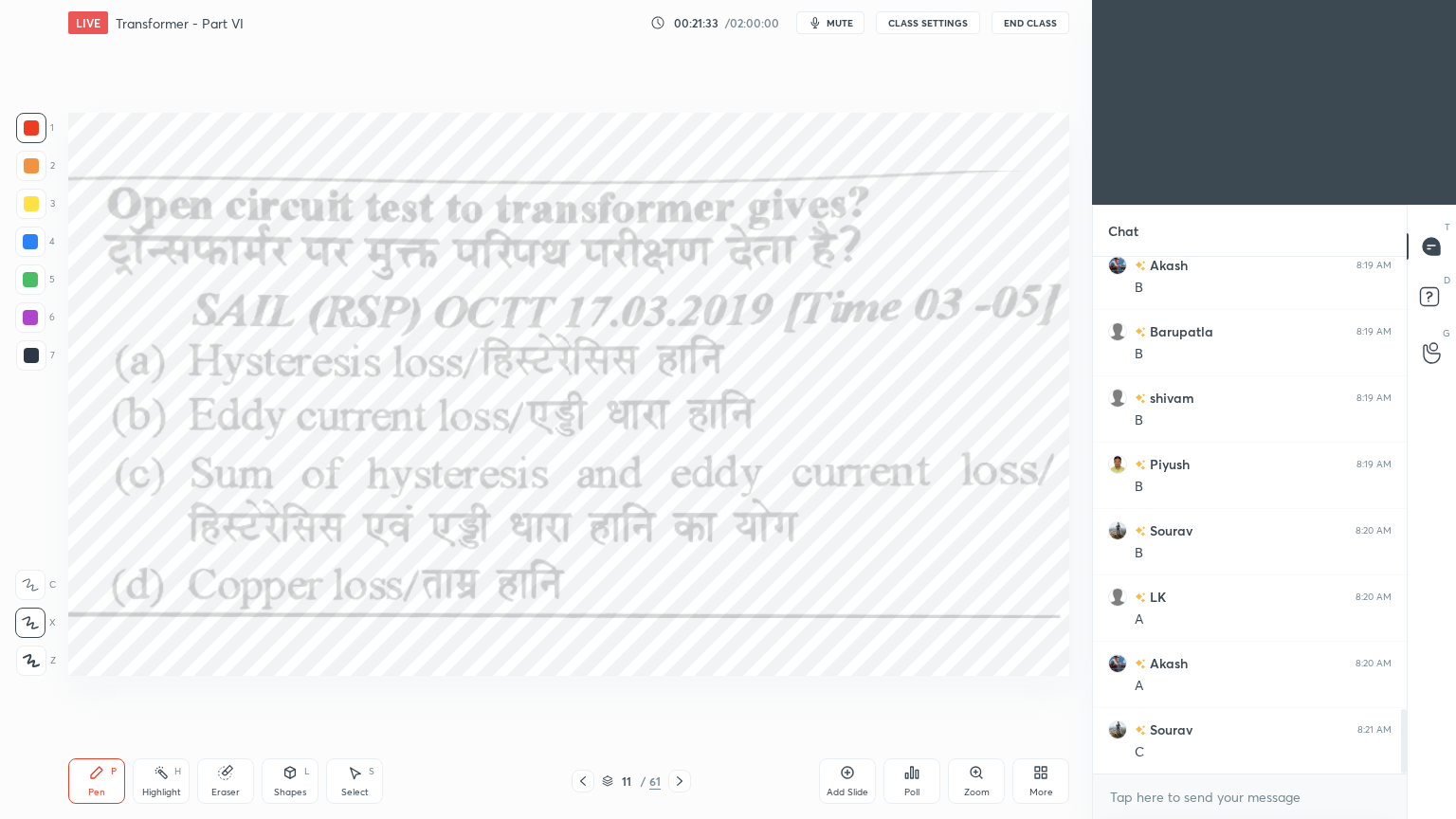 scroll, scrollTop: 3631, scrollLeft: 0, axis: vertical 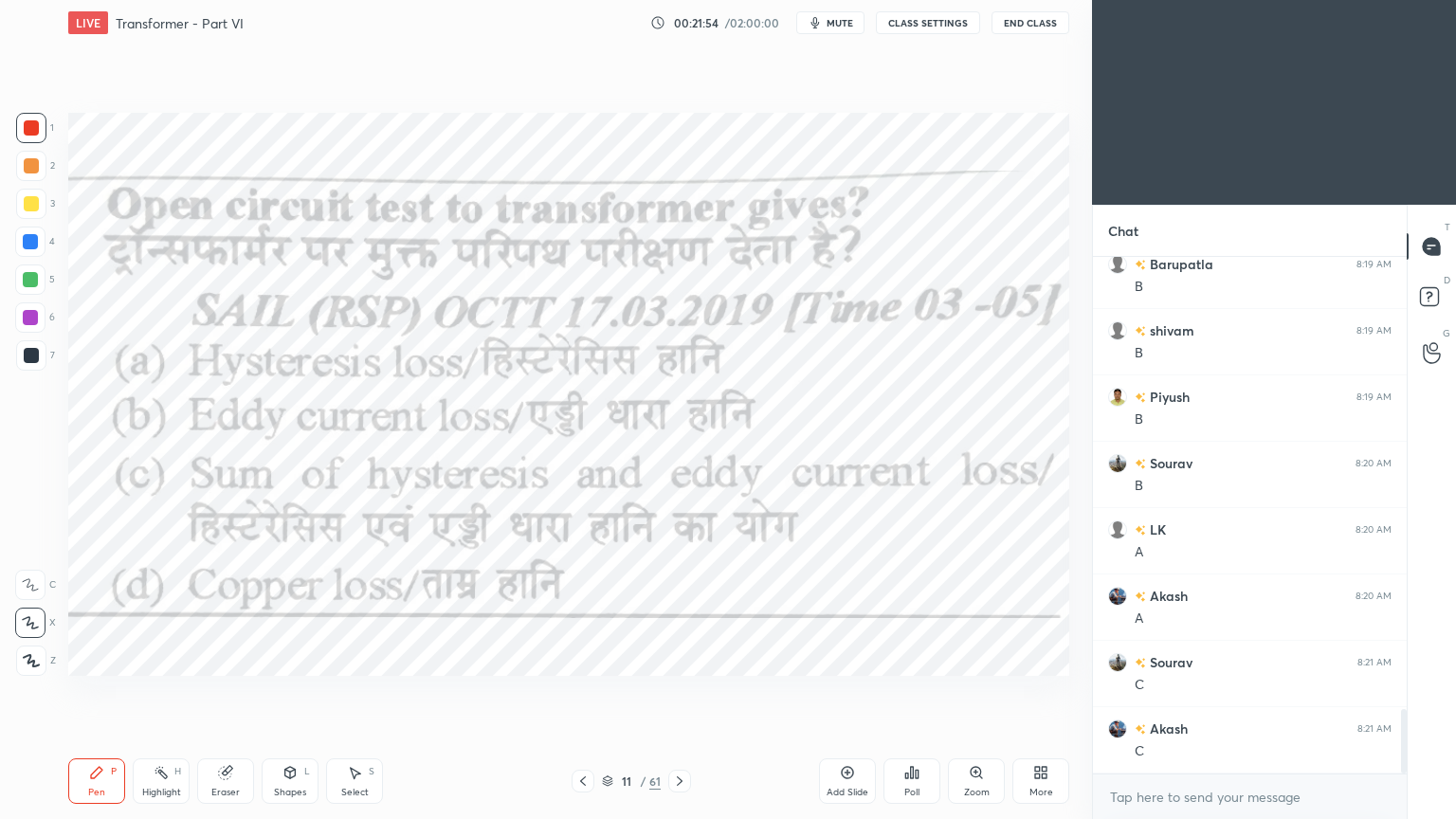 click 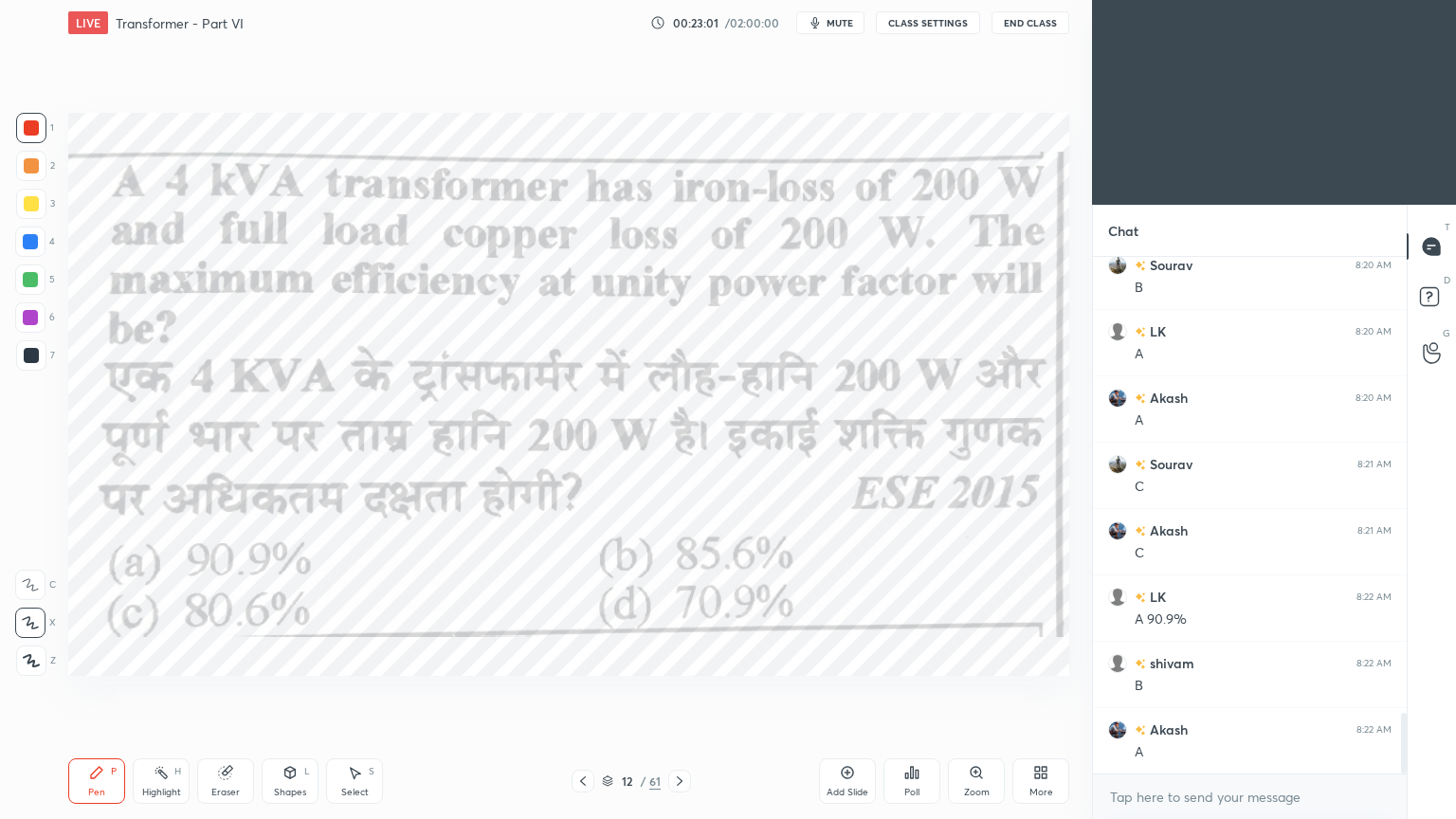 scroll, scrollTop: 3897, scrollLeft: 0, axis: vertical 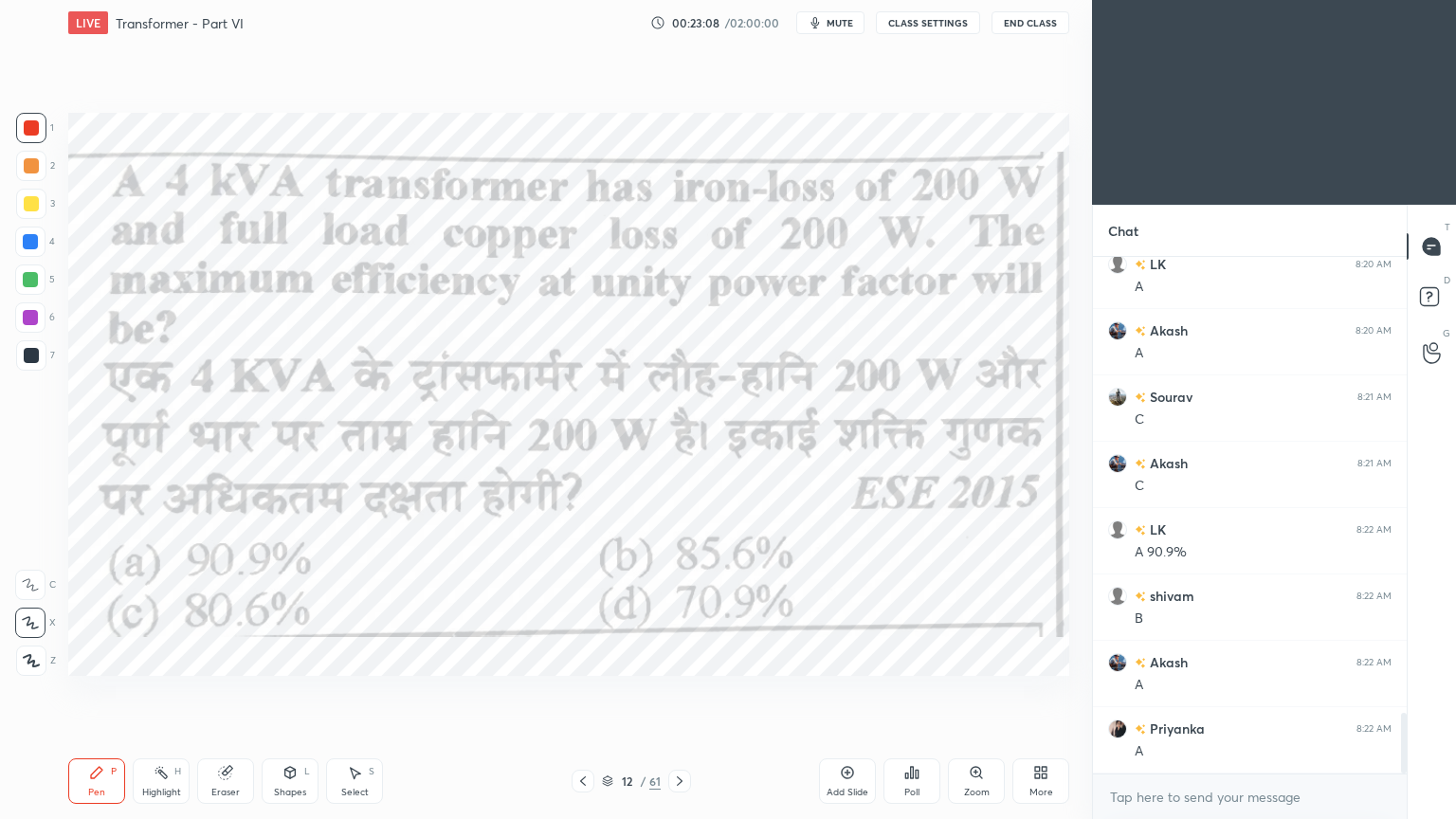 click on "Add Slide" at bounding box center (847, 781) 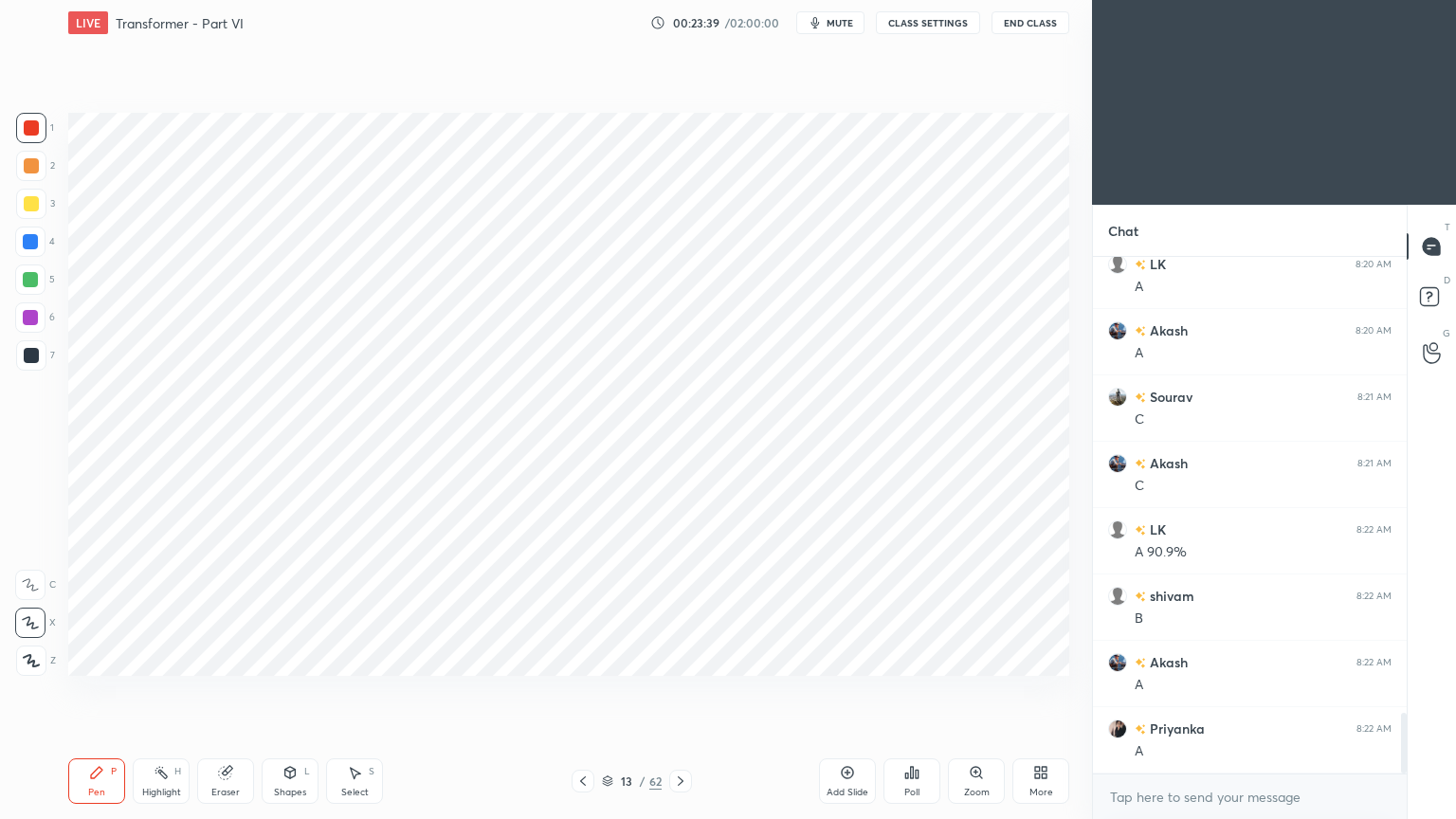 click at bounding box center (583, 781) 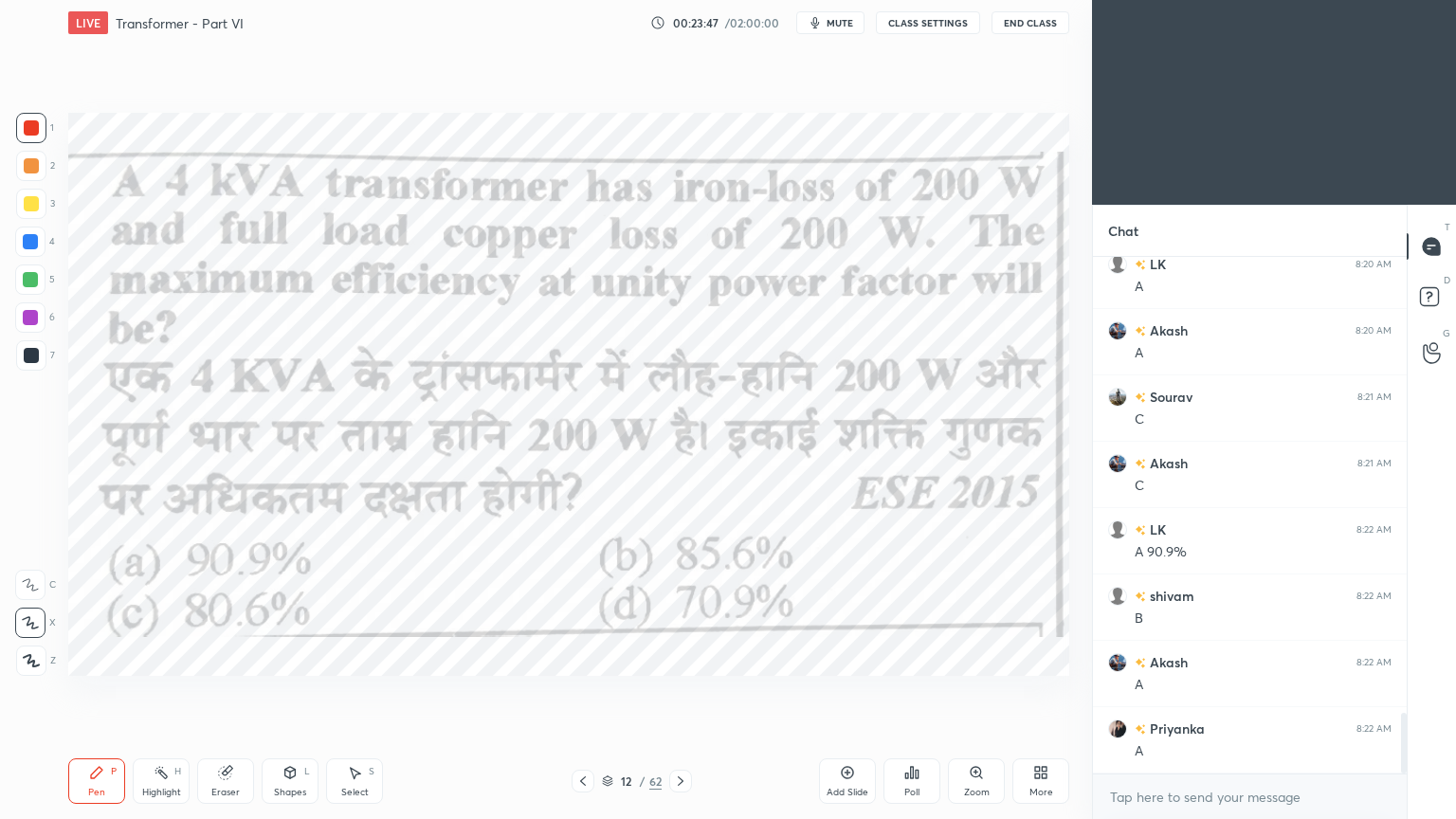click 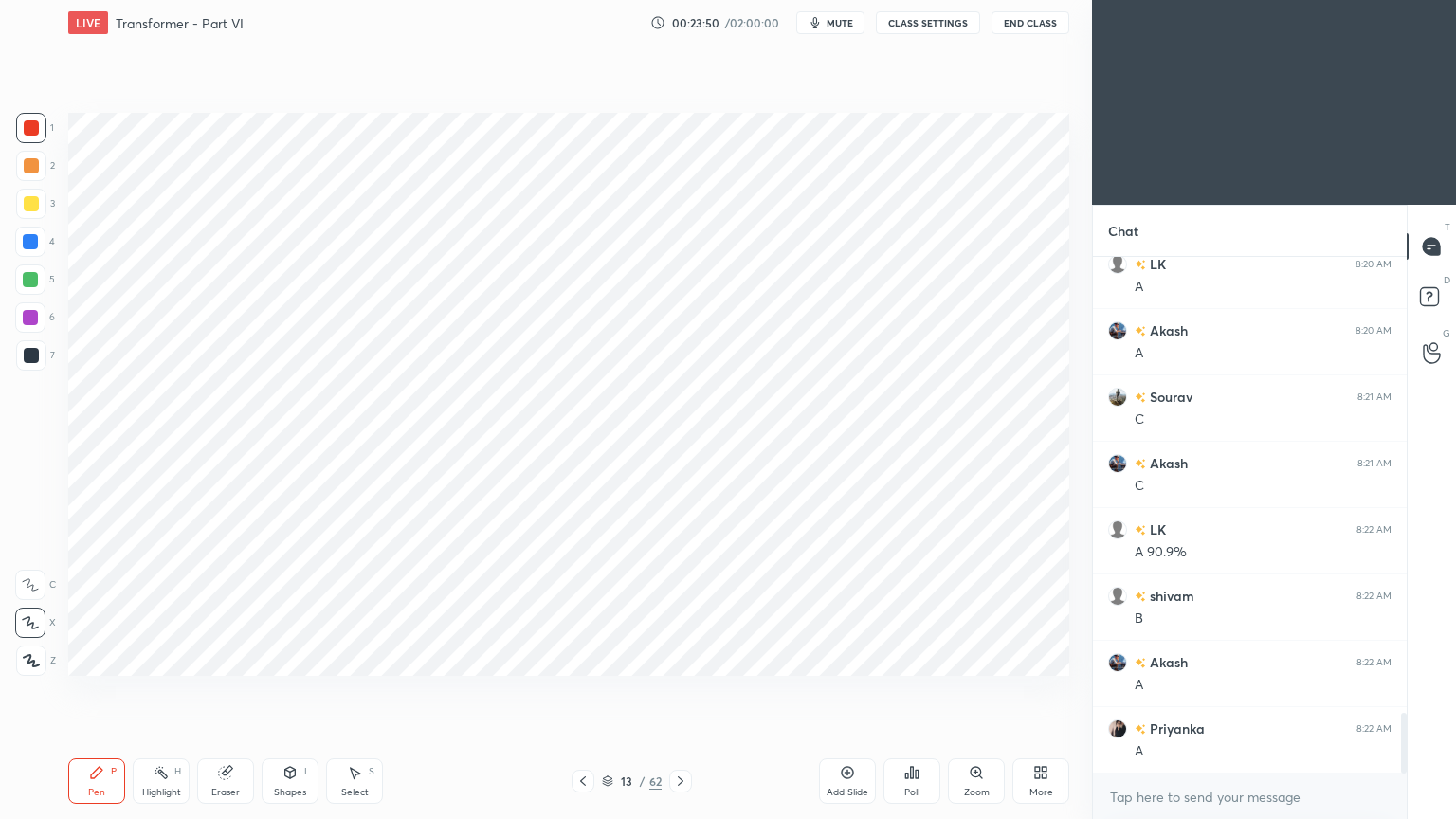 click 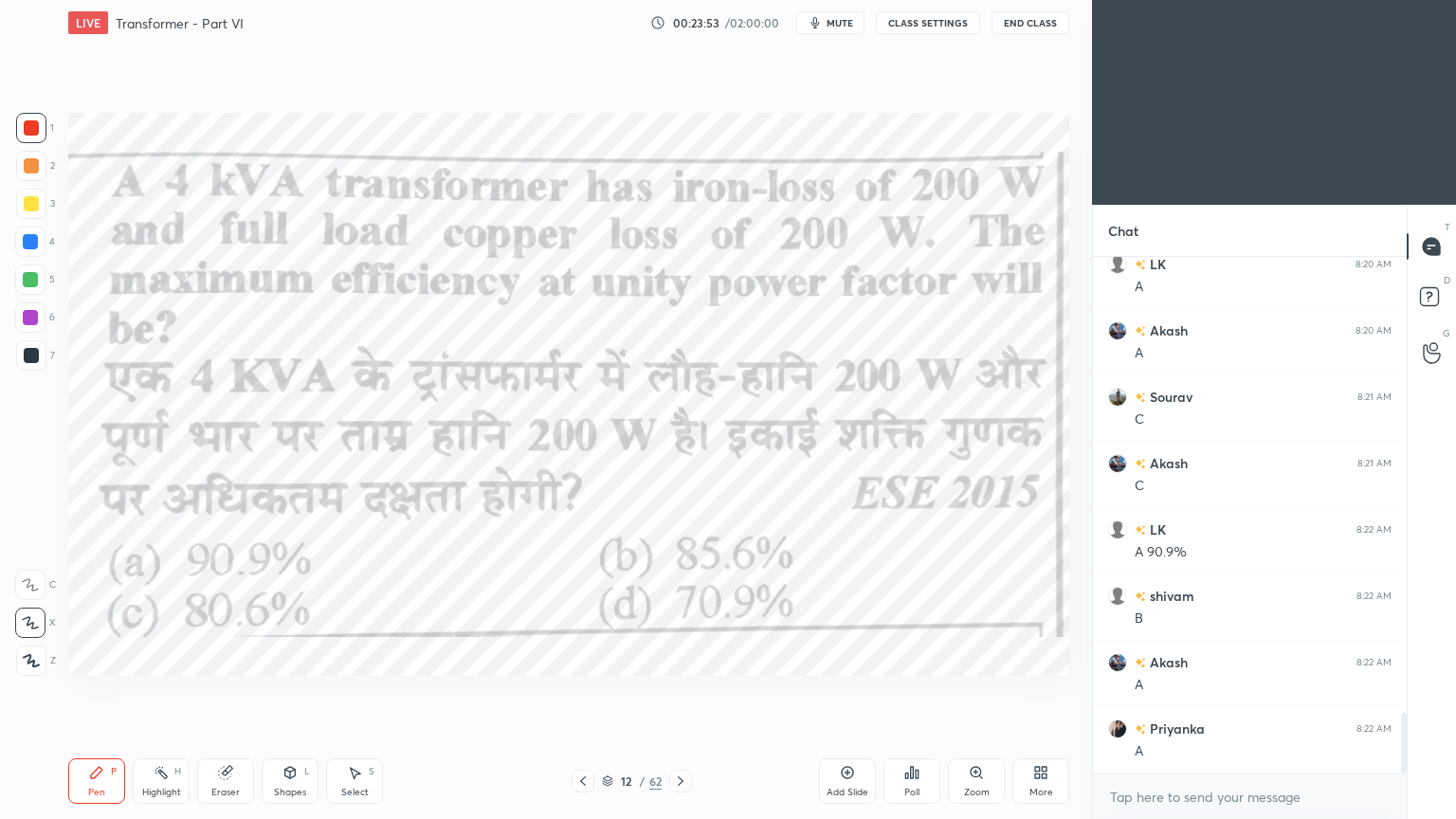 click 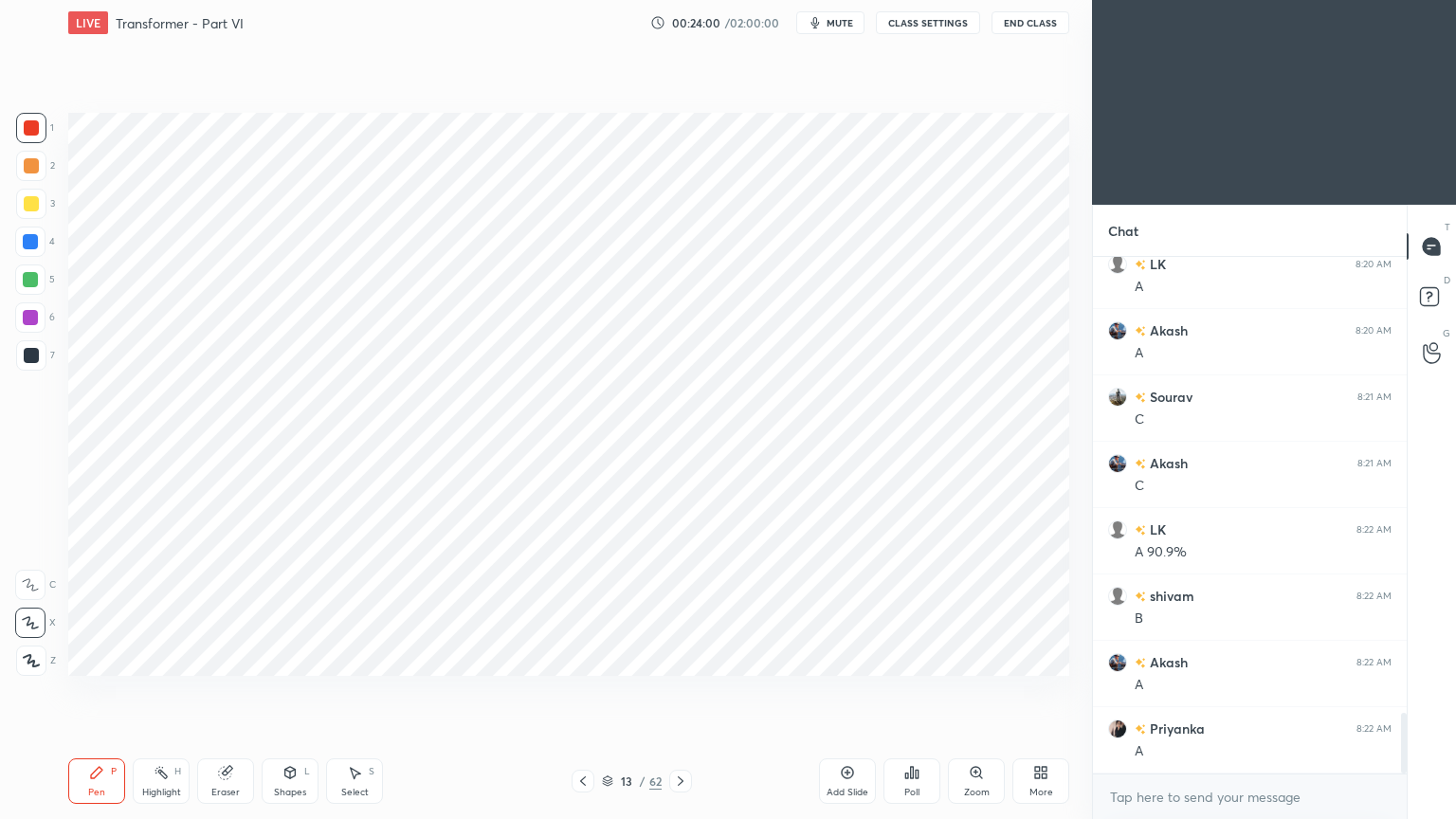 click at bounding box center (583, 781) 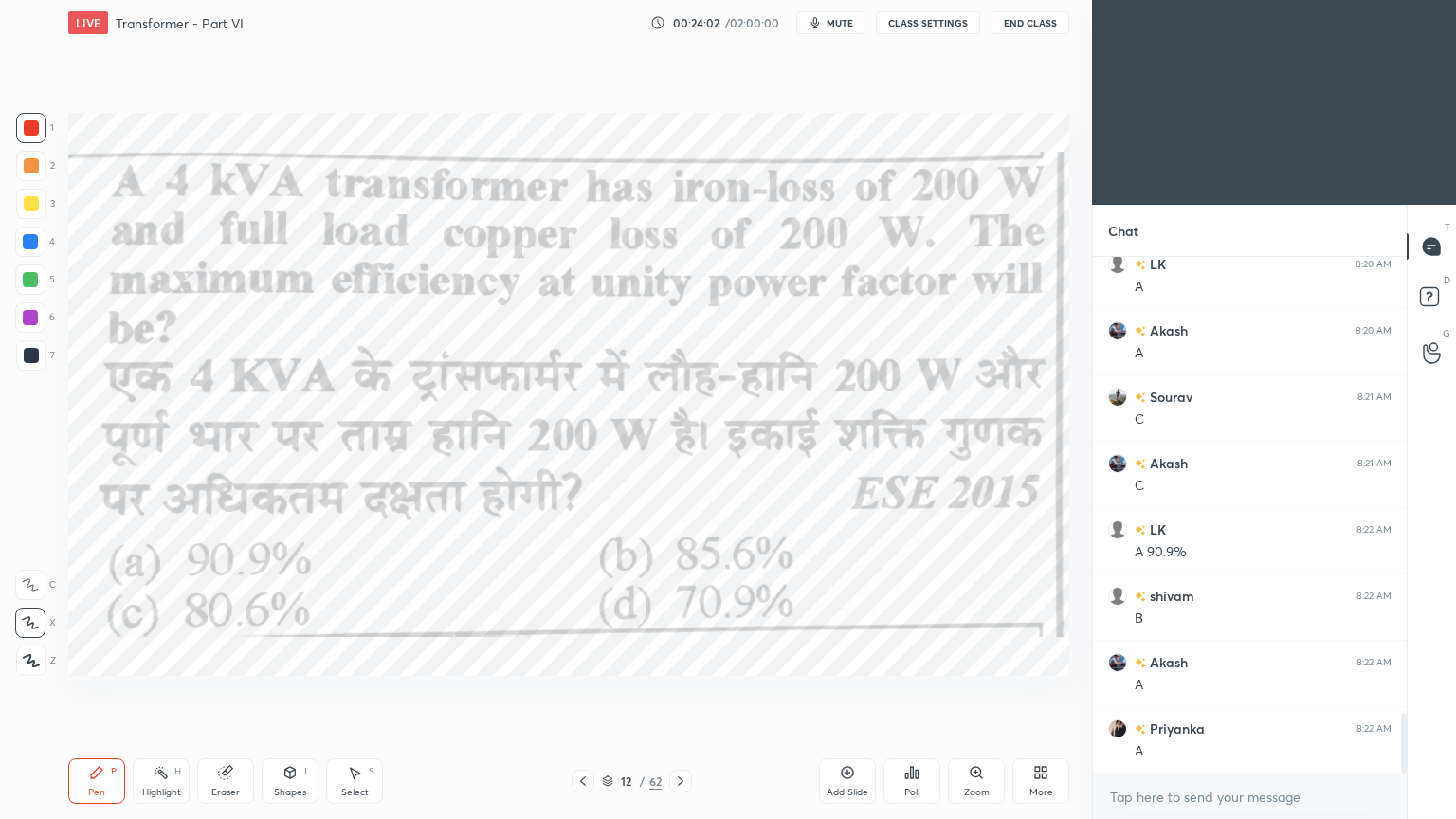 click 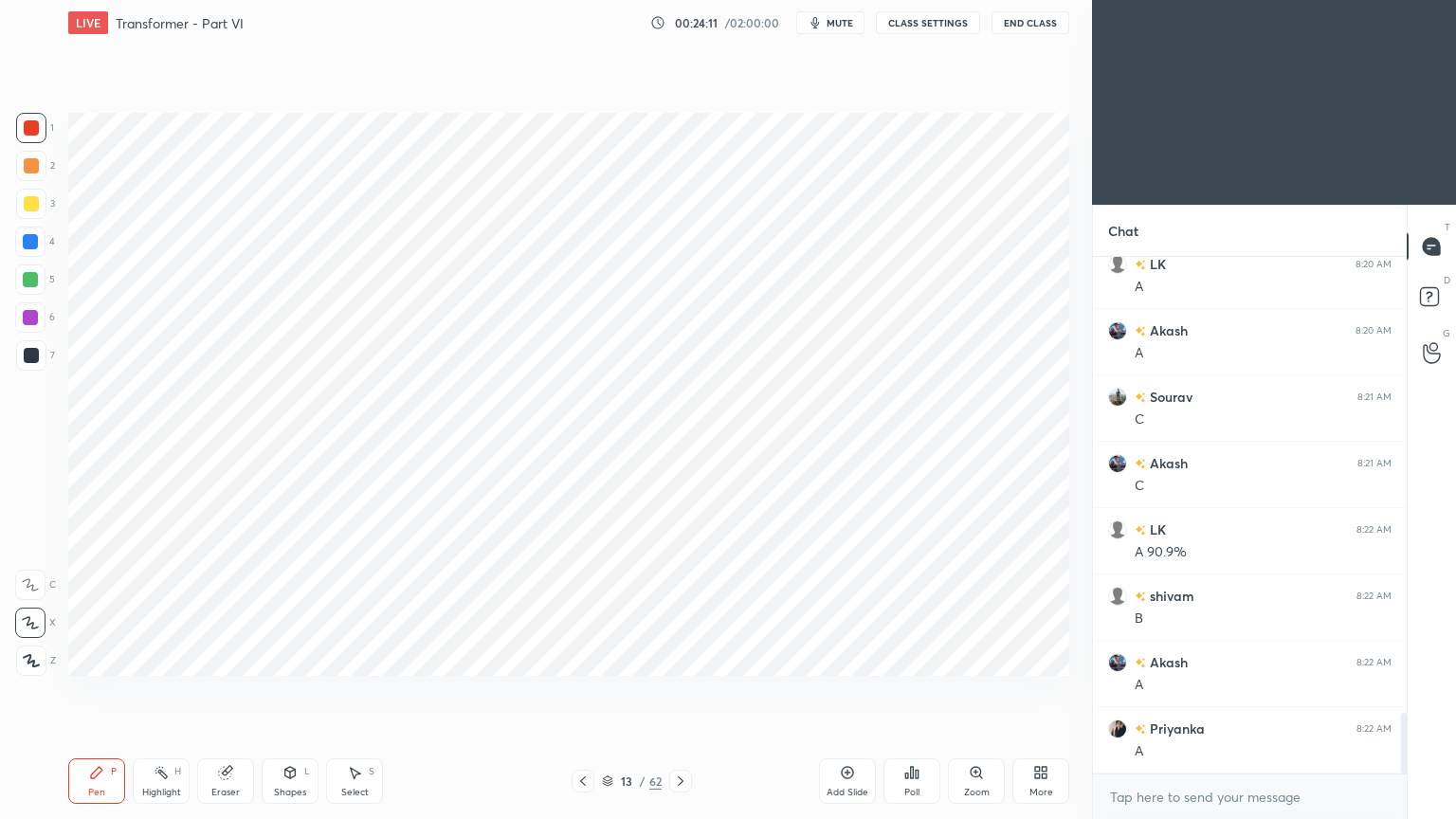 click 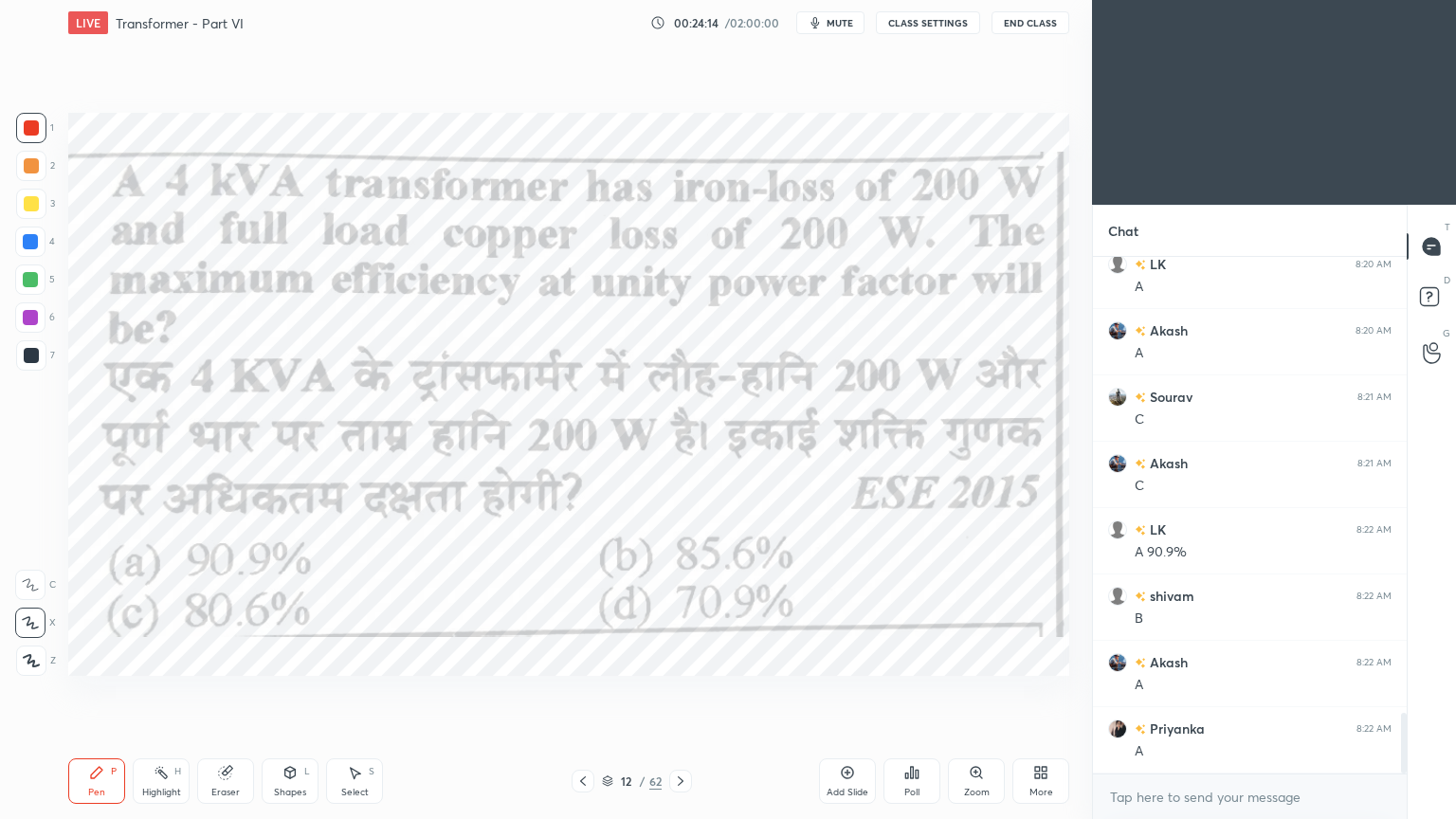 click 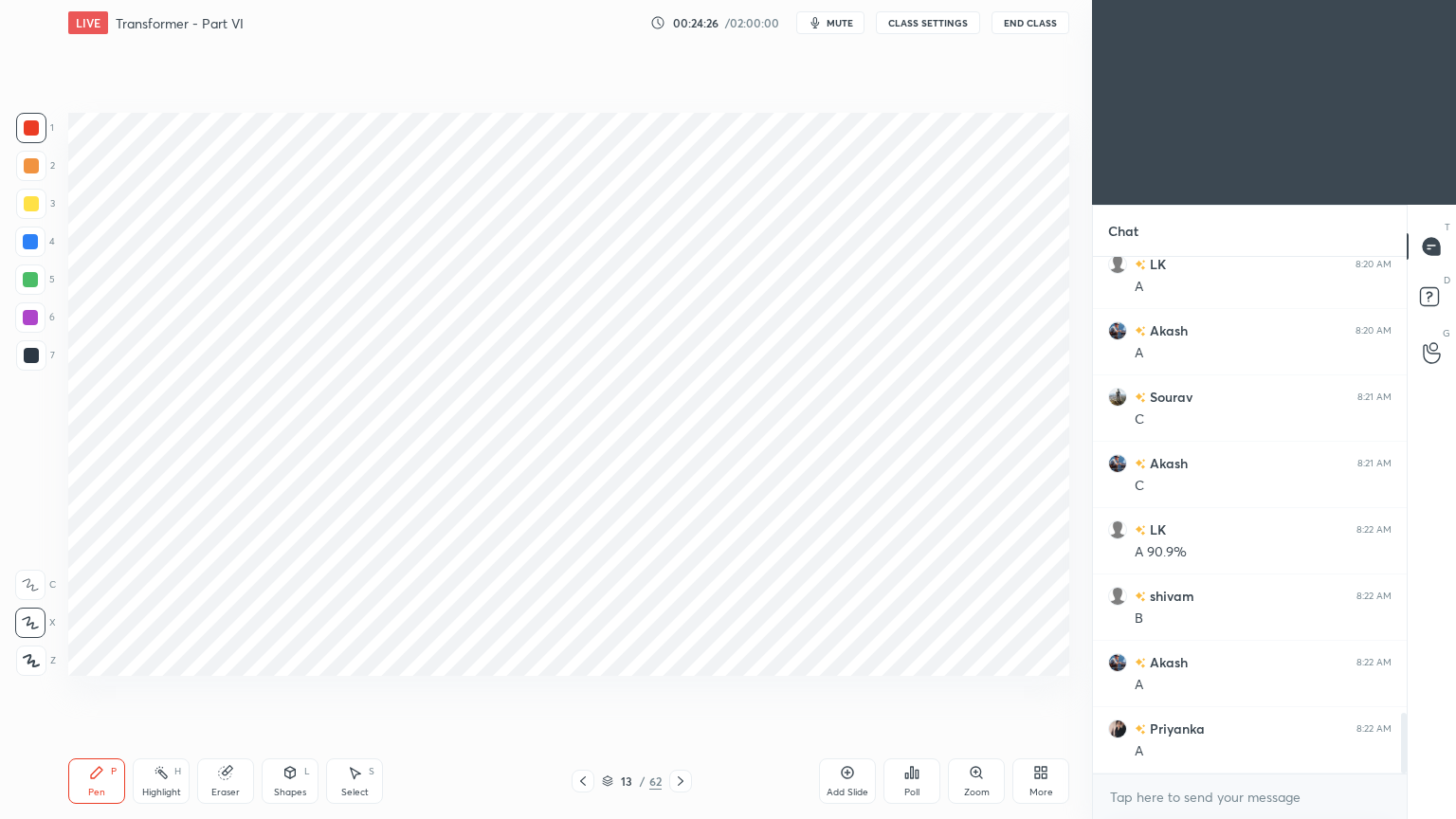 click on "Eraser" at bounding box center [226, 781] 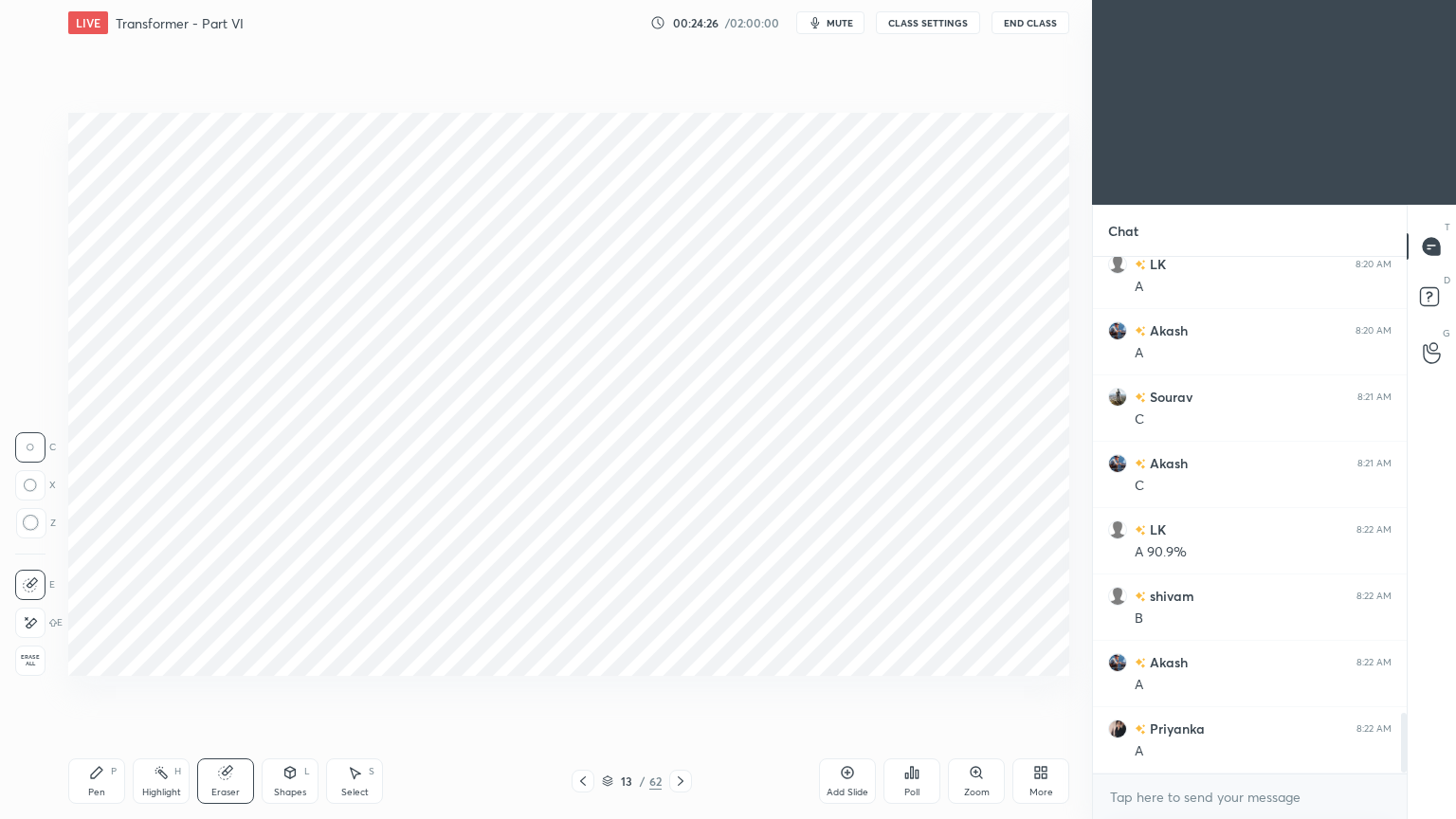 scroll, scrollTop: 3962, scrollLeft: 0, axis: vertical 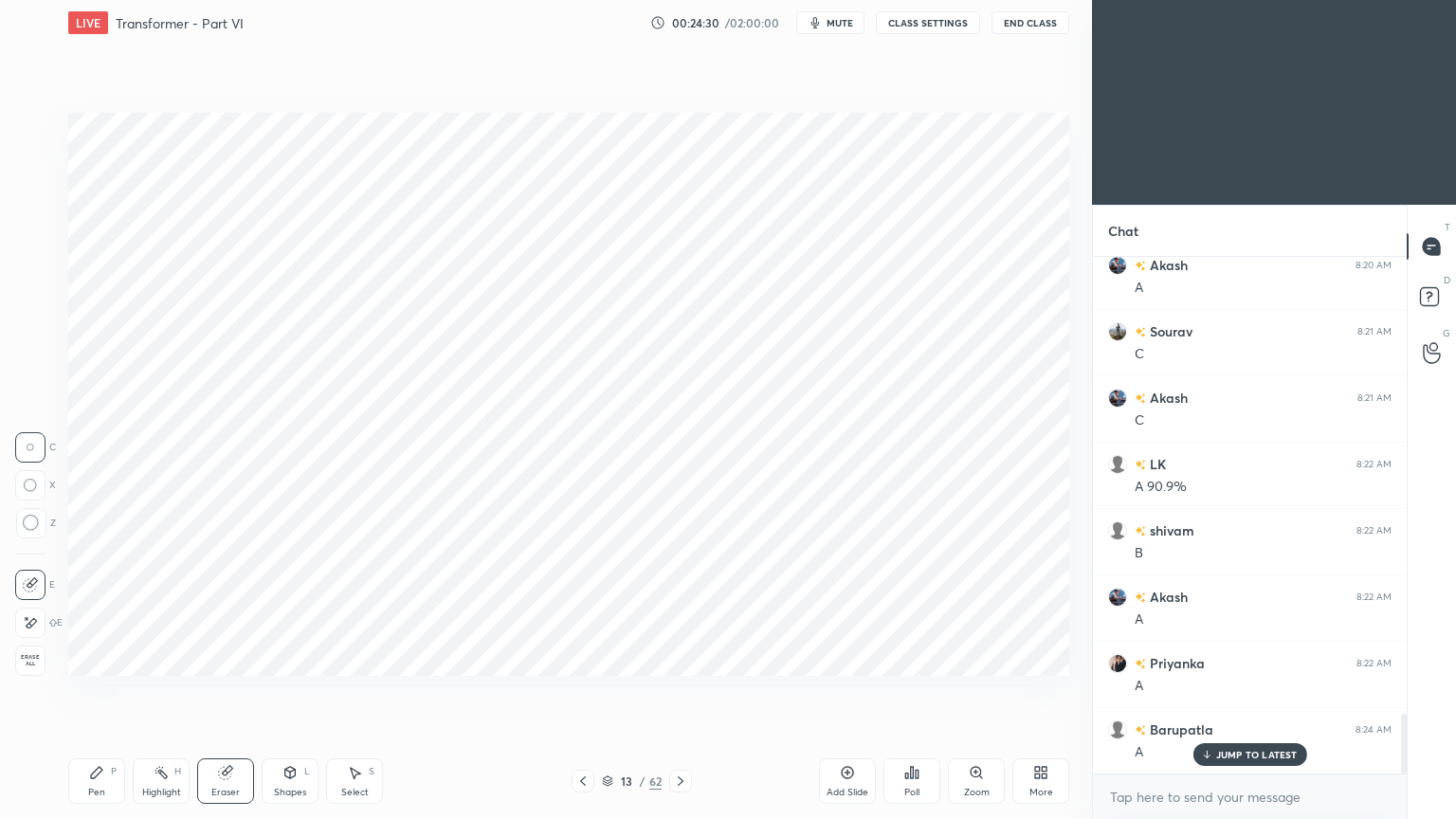 click on "Pen P" at bounding box center (97, 781) 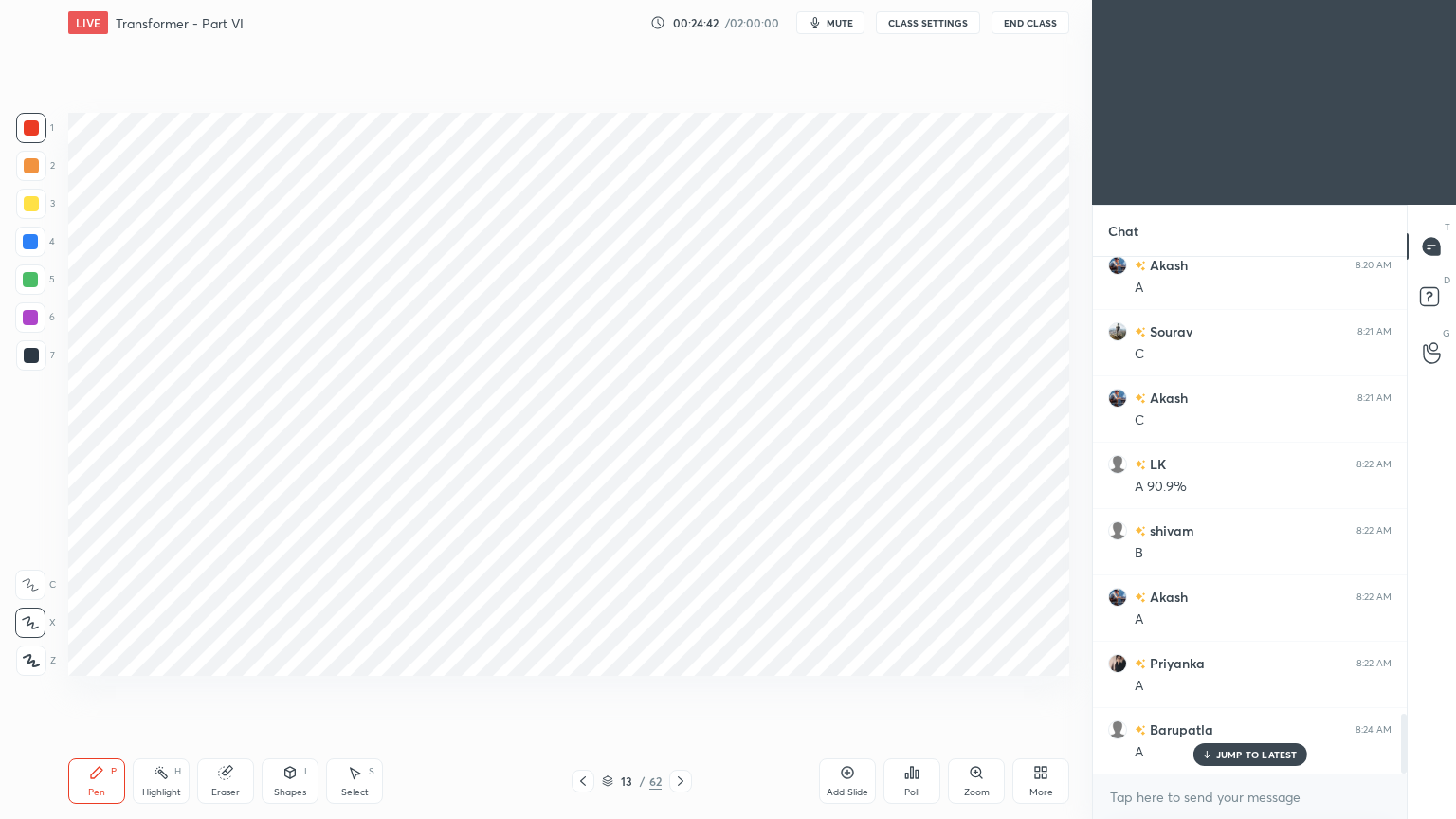 click 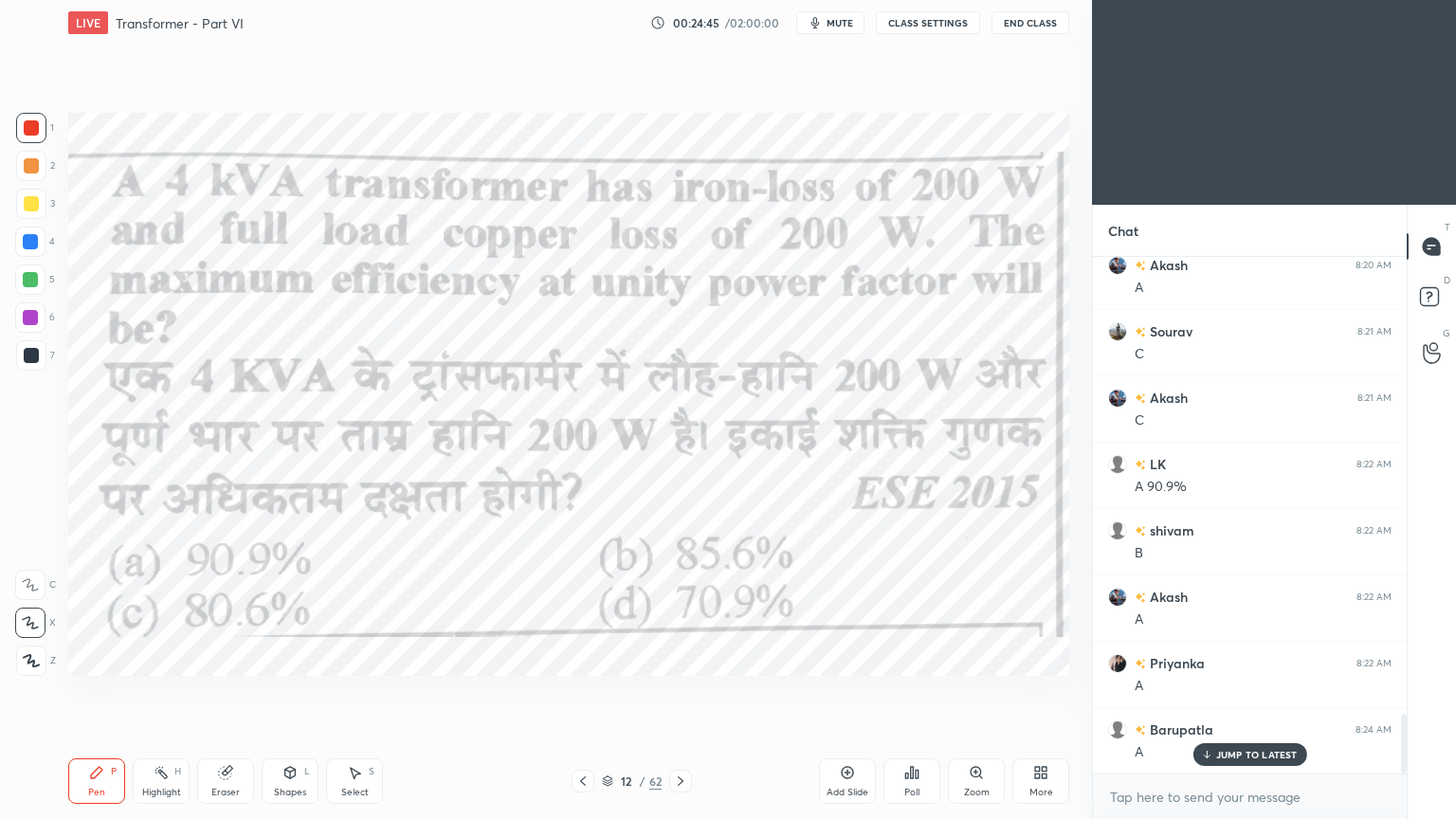 click at bounding box center [31, 128] 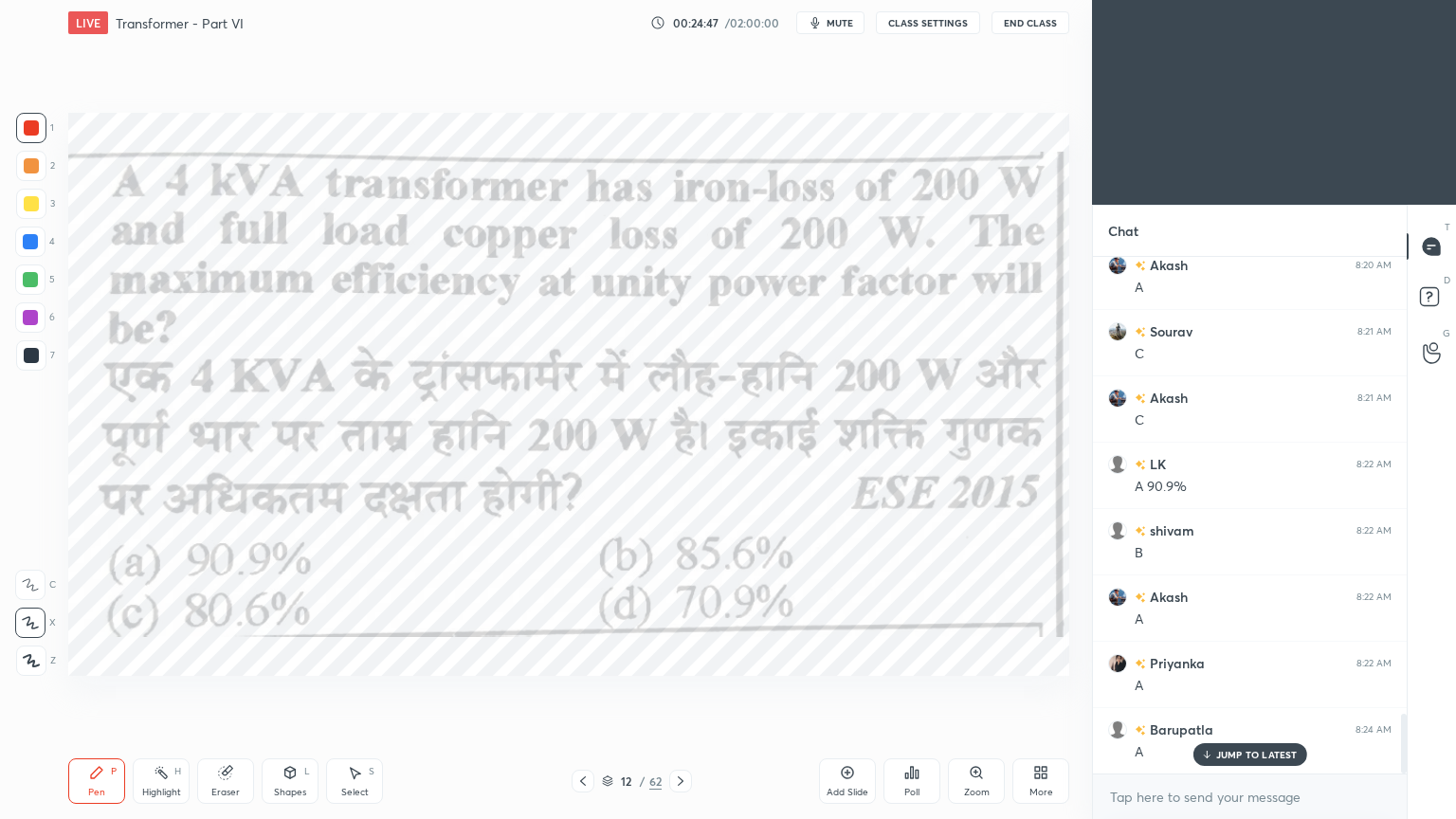 click on "Pen" at bounding box center (97, 792) 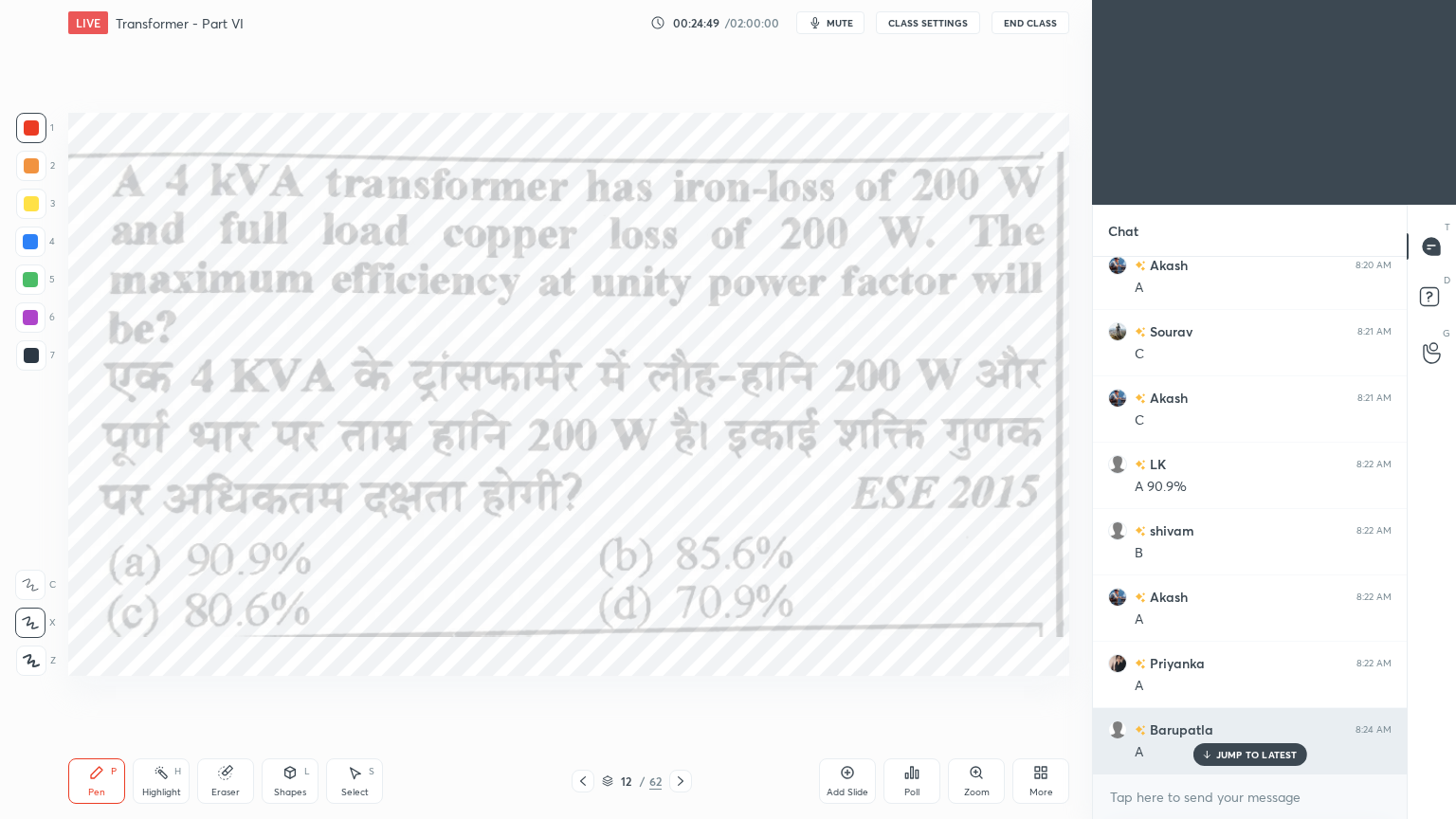 click on "JUMP TO LATEST" at bounding box center (1249, 755) 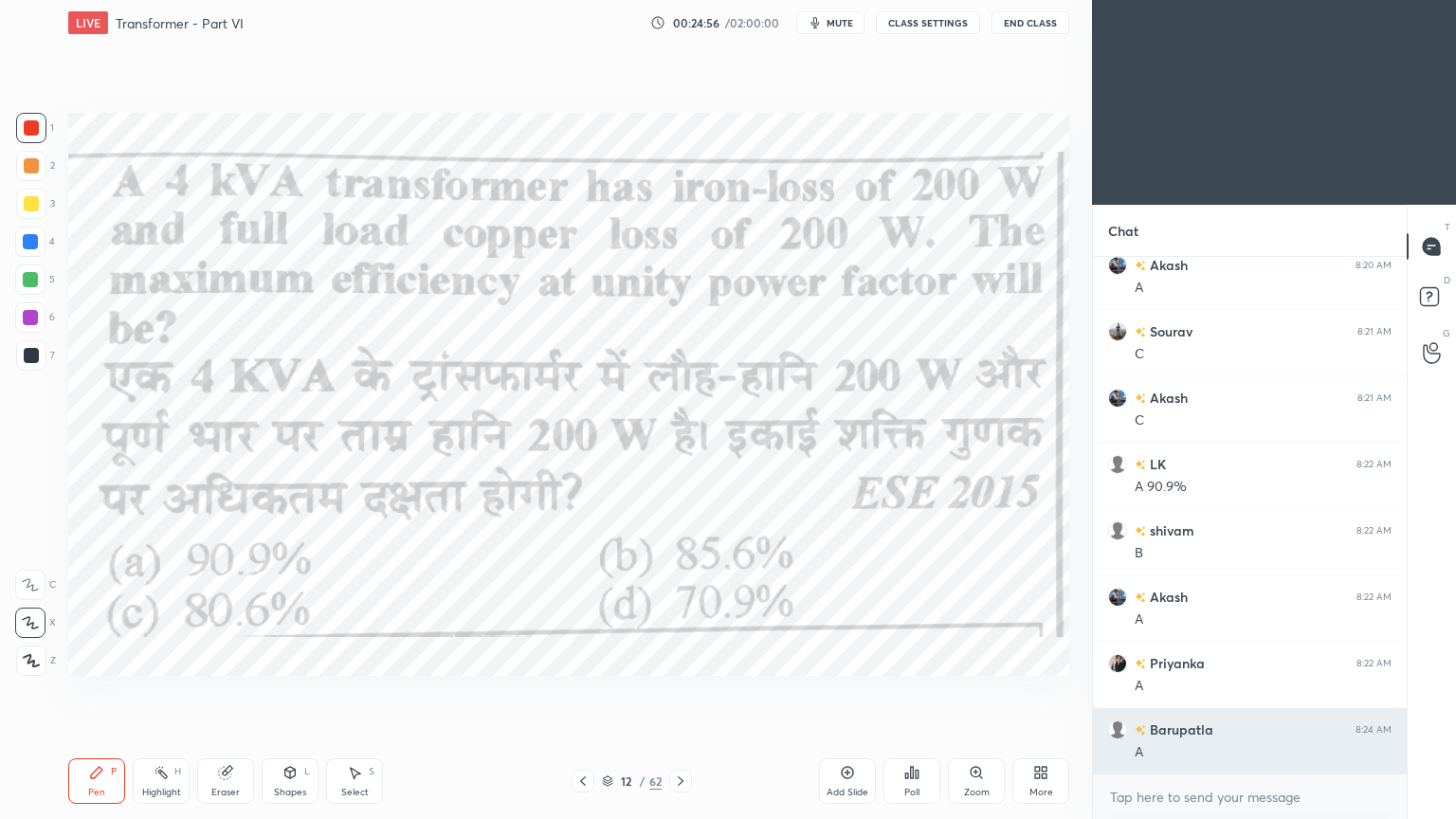 scroll, scrollTop: 4030, scrollLeft: 0, axis: vertical 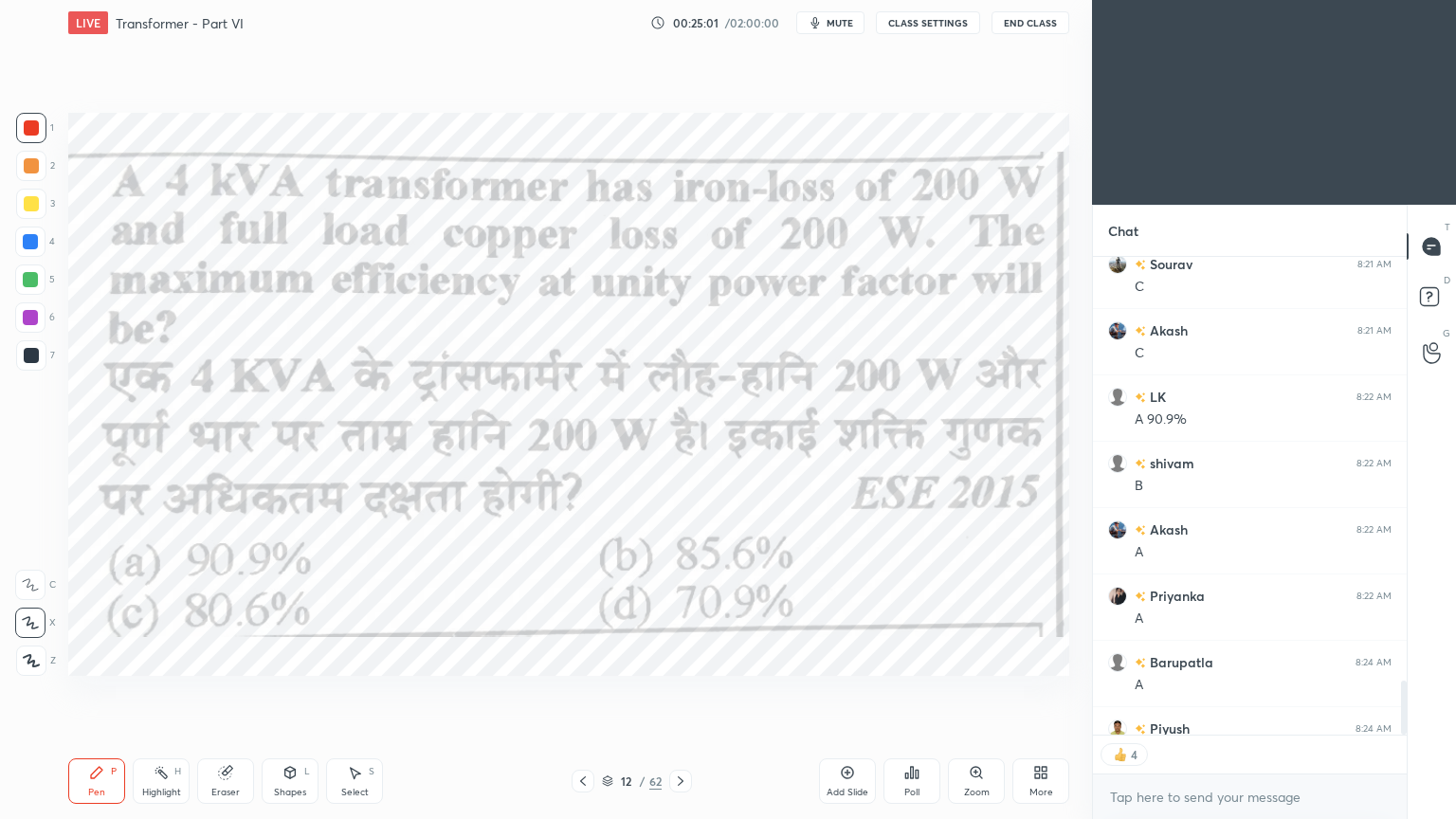 click 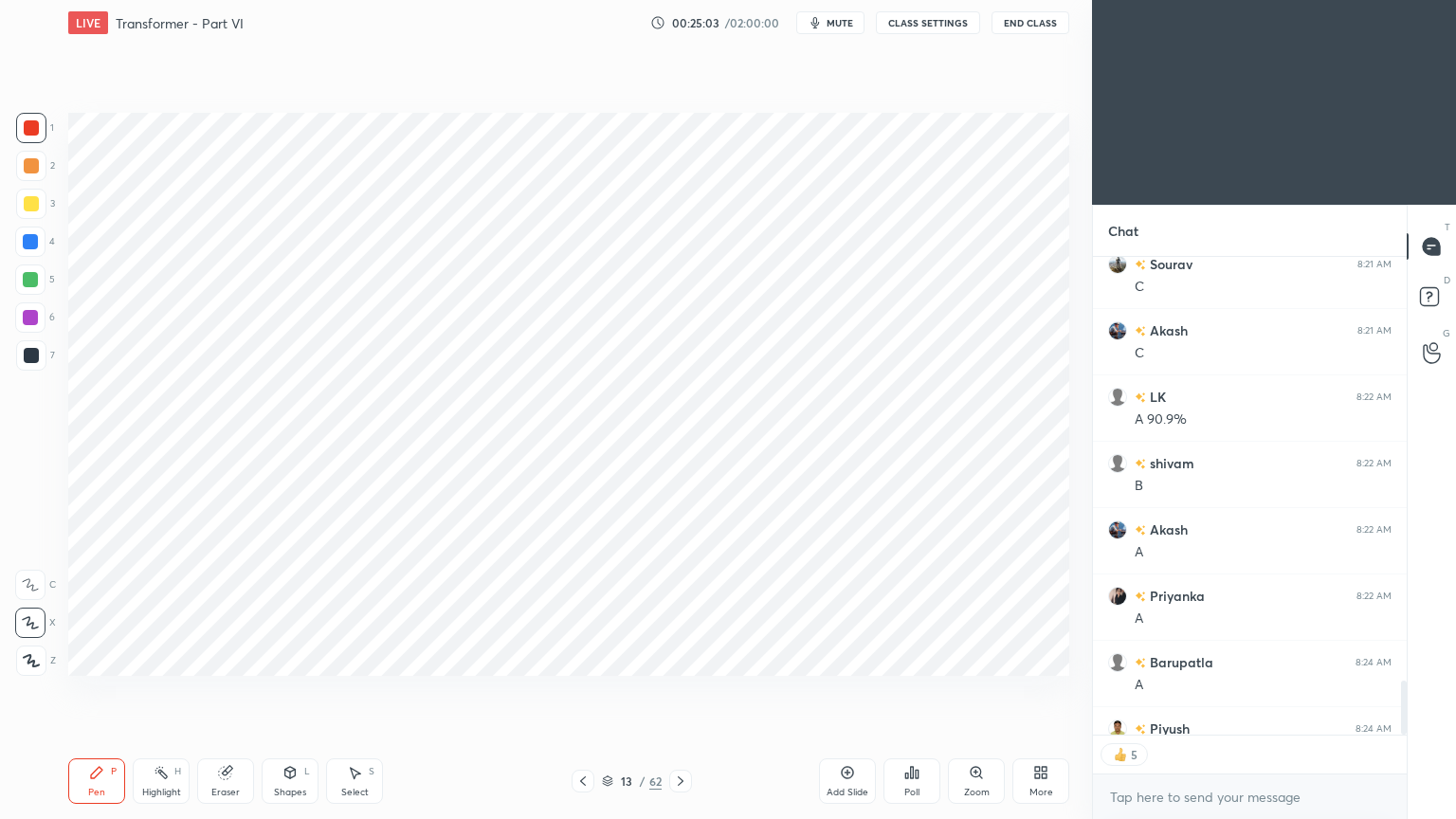 click 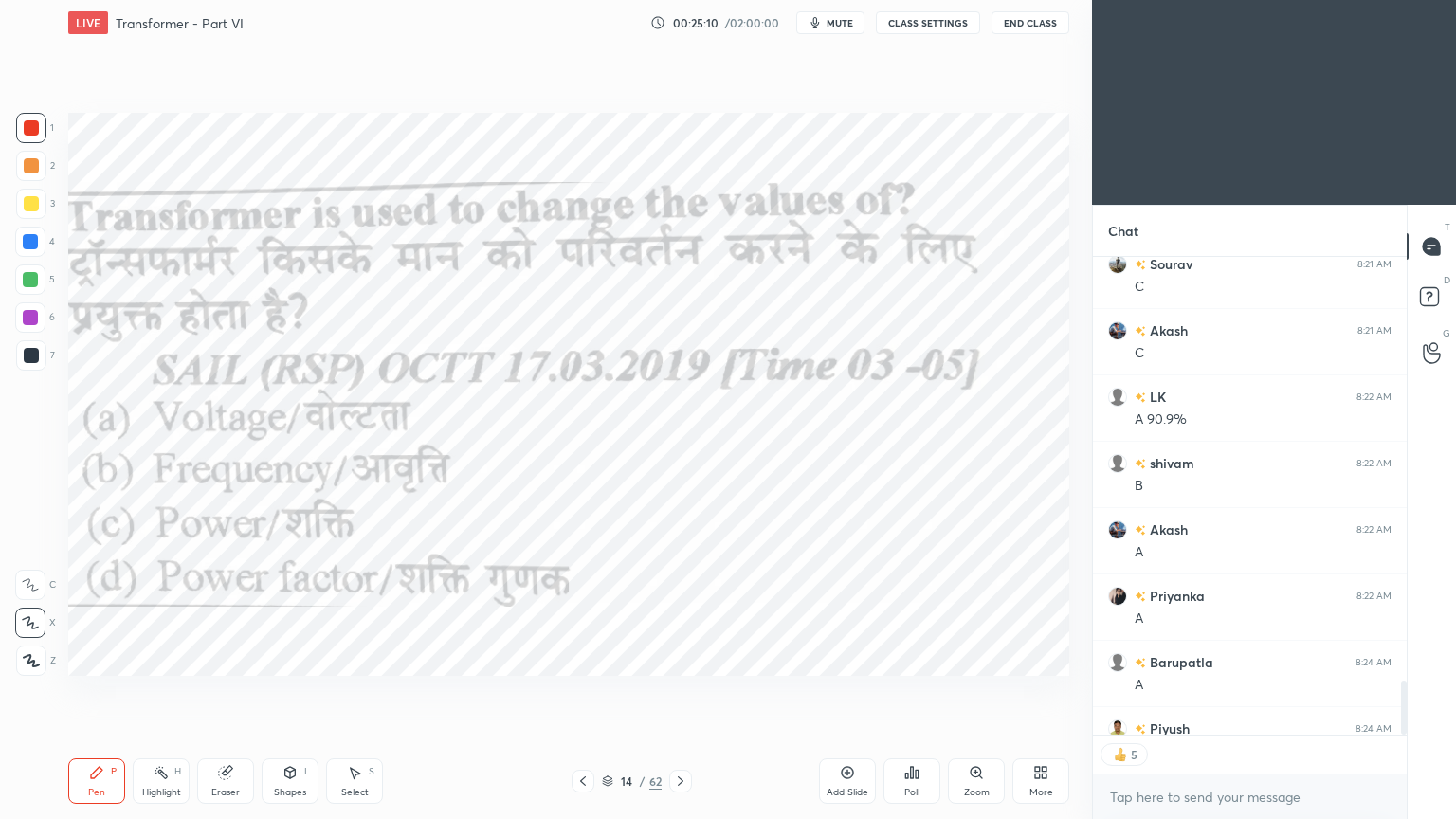 scroll, scrollTop: 4135, scrollLeft: 0, axis: vertical 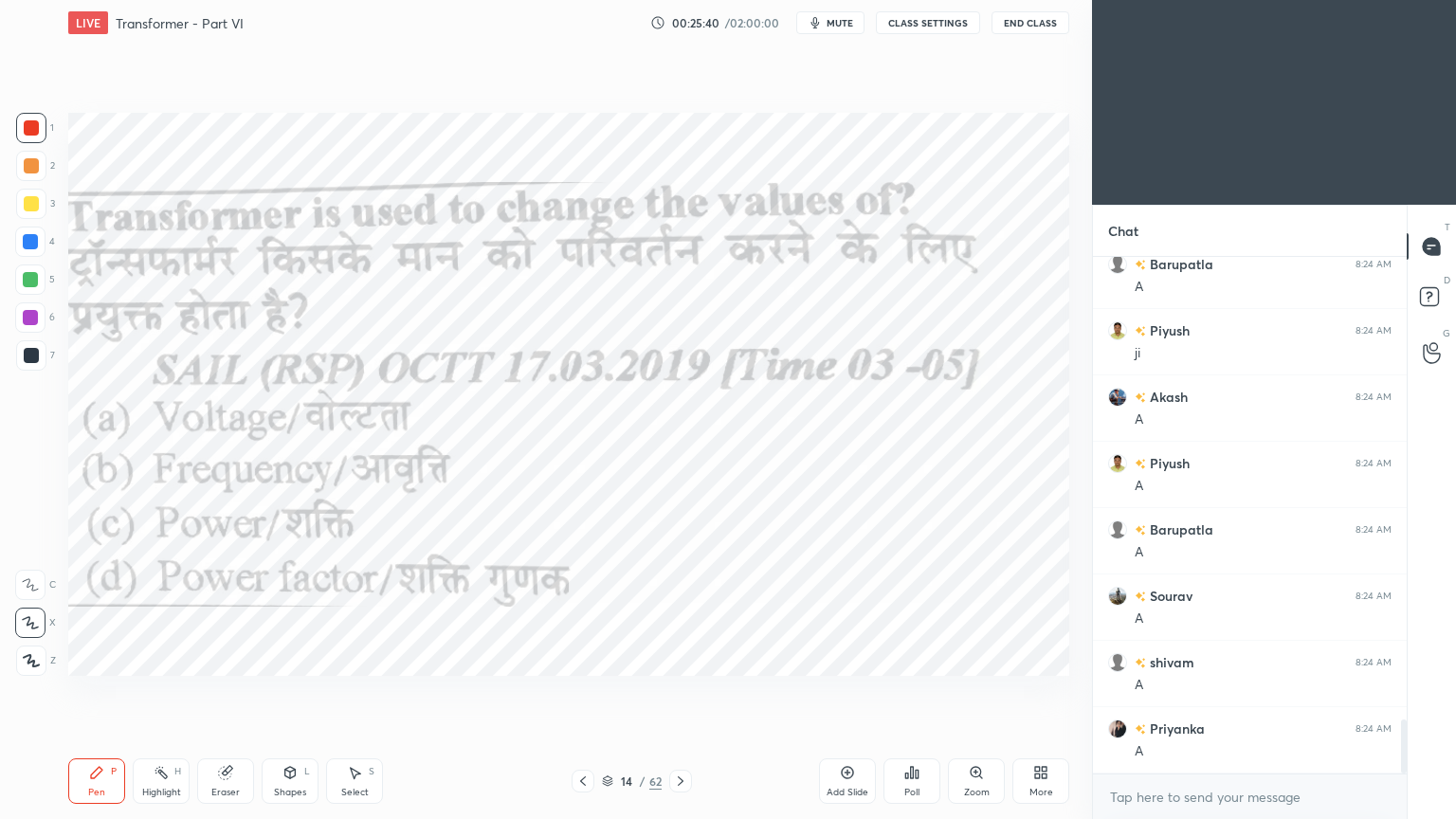 click 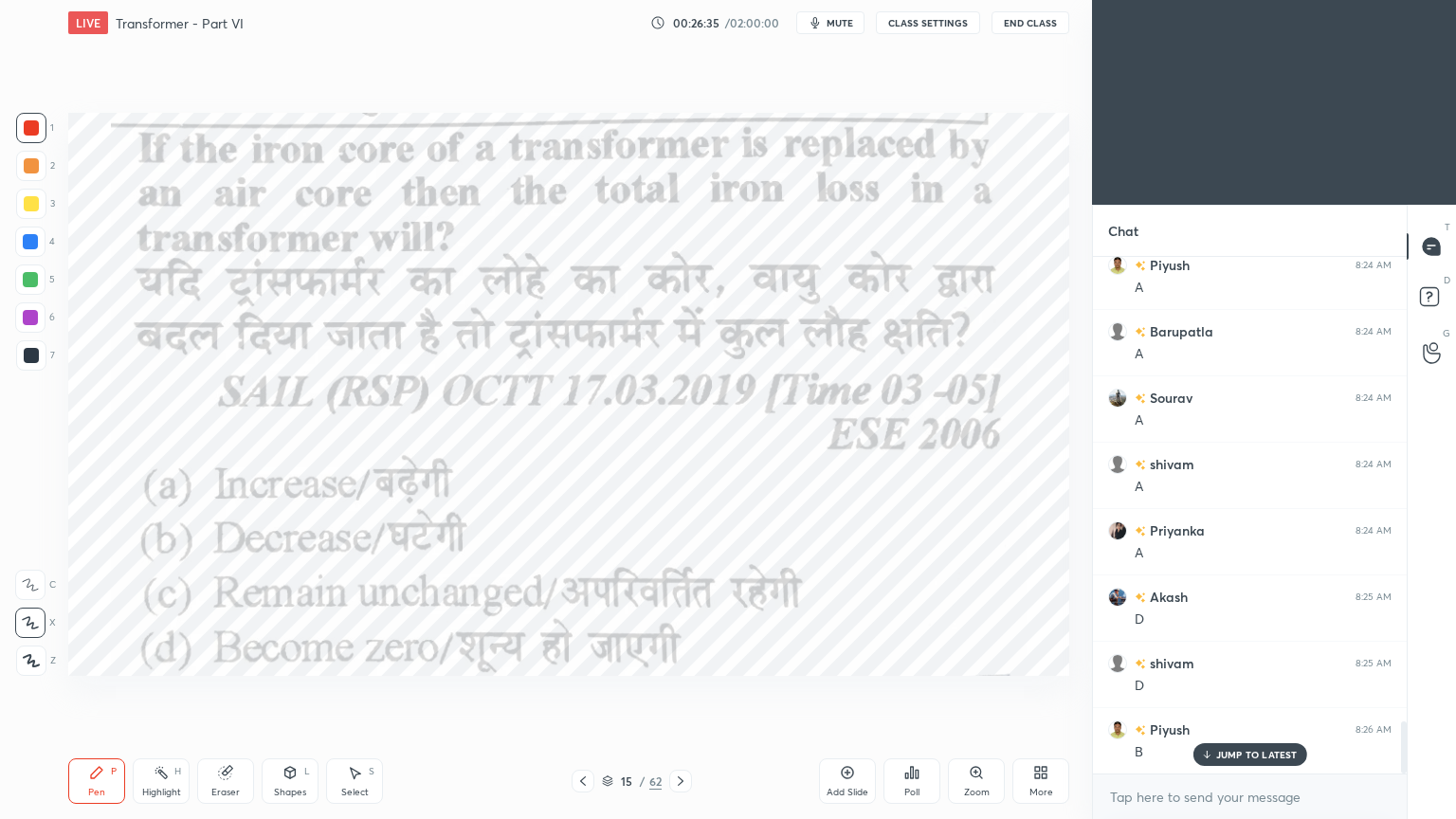 scroll, scrollTop: 4693, scrollLeft: 0, axis: vertical 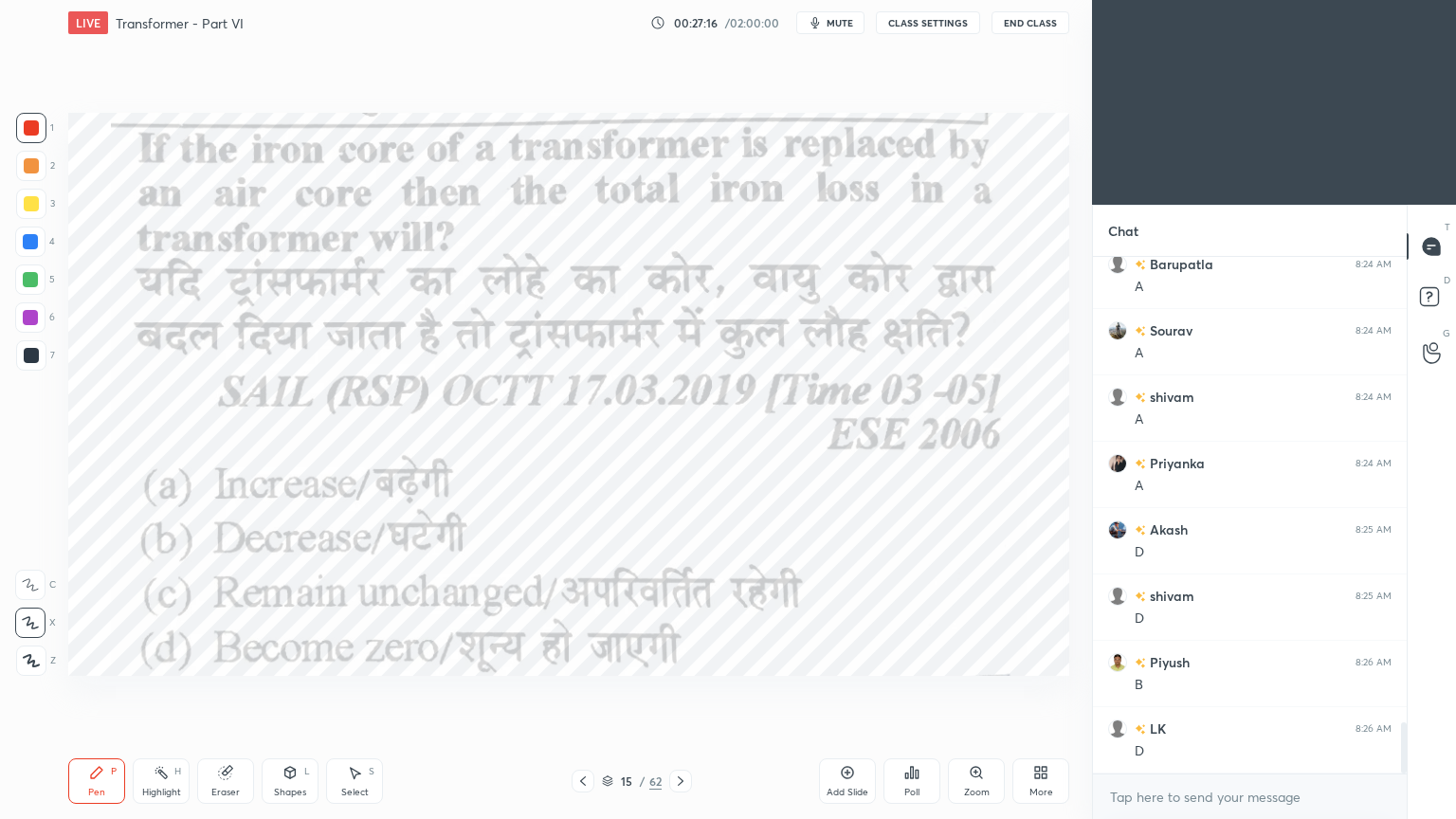 click 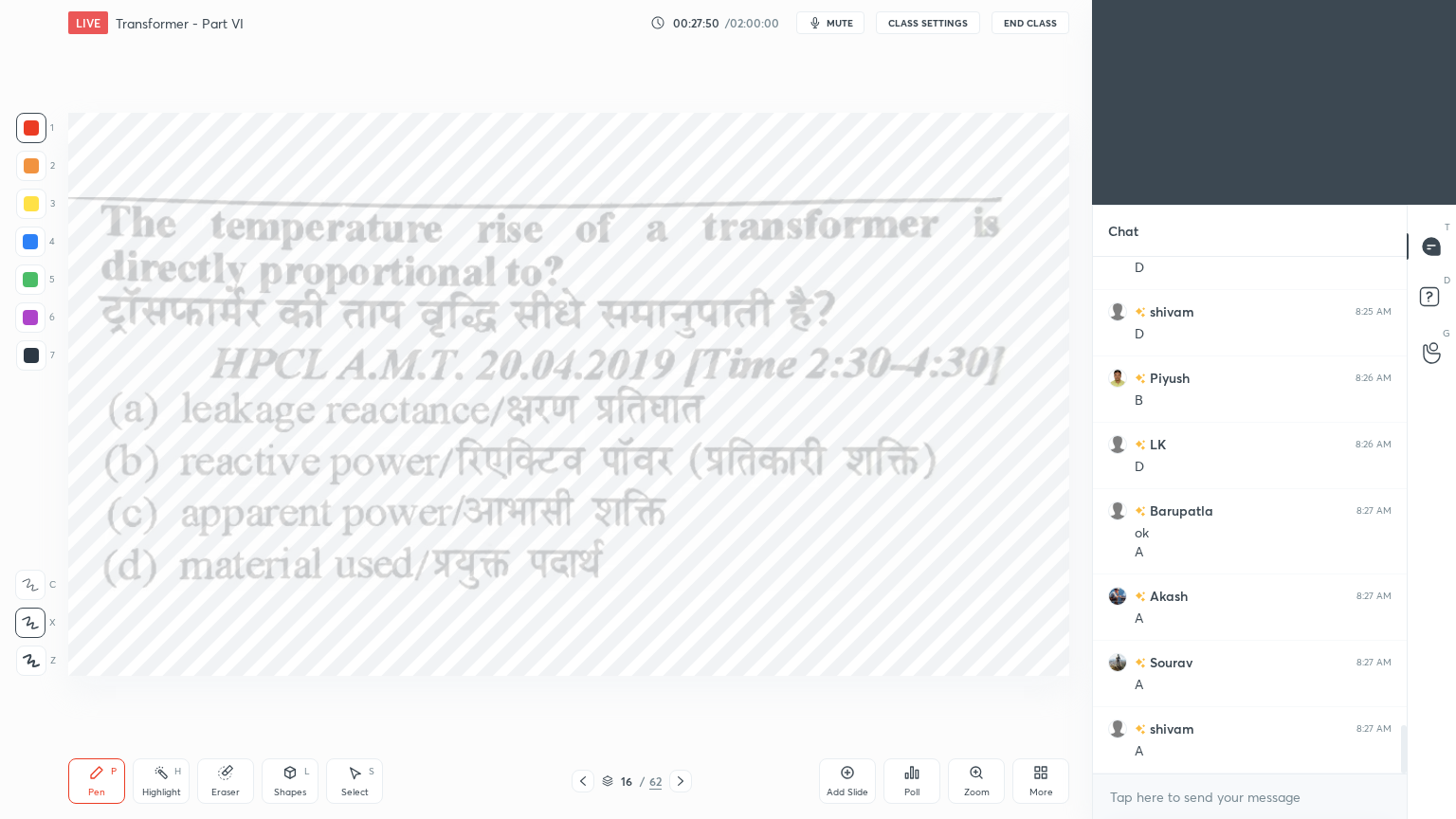 scroll, scrollTop: 5043, scrollLeft: 0, axis: vertical 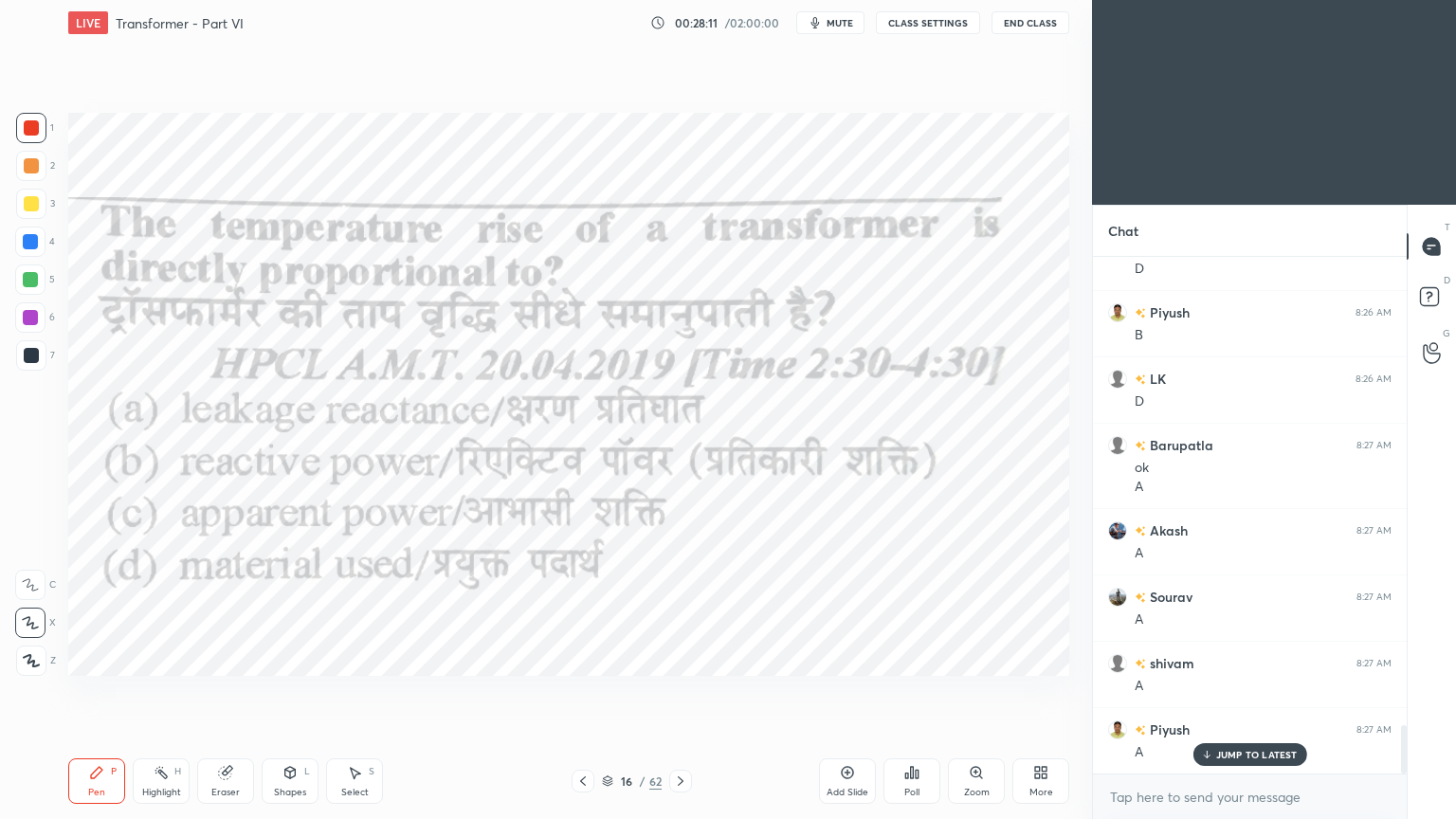 click at bounding box center (31, 128) 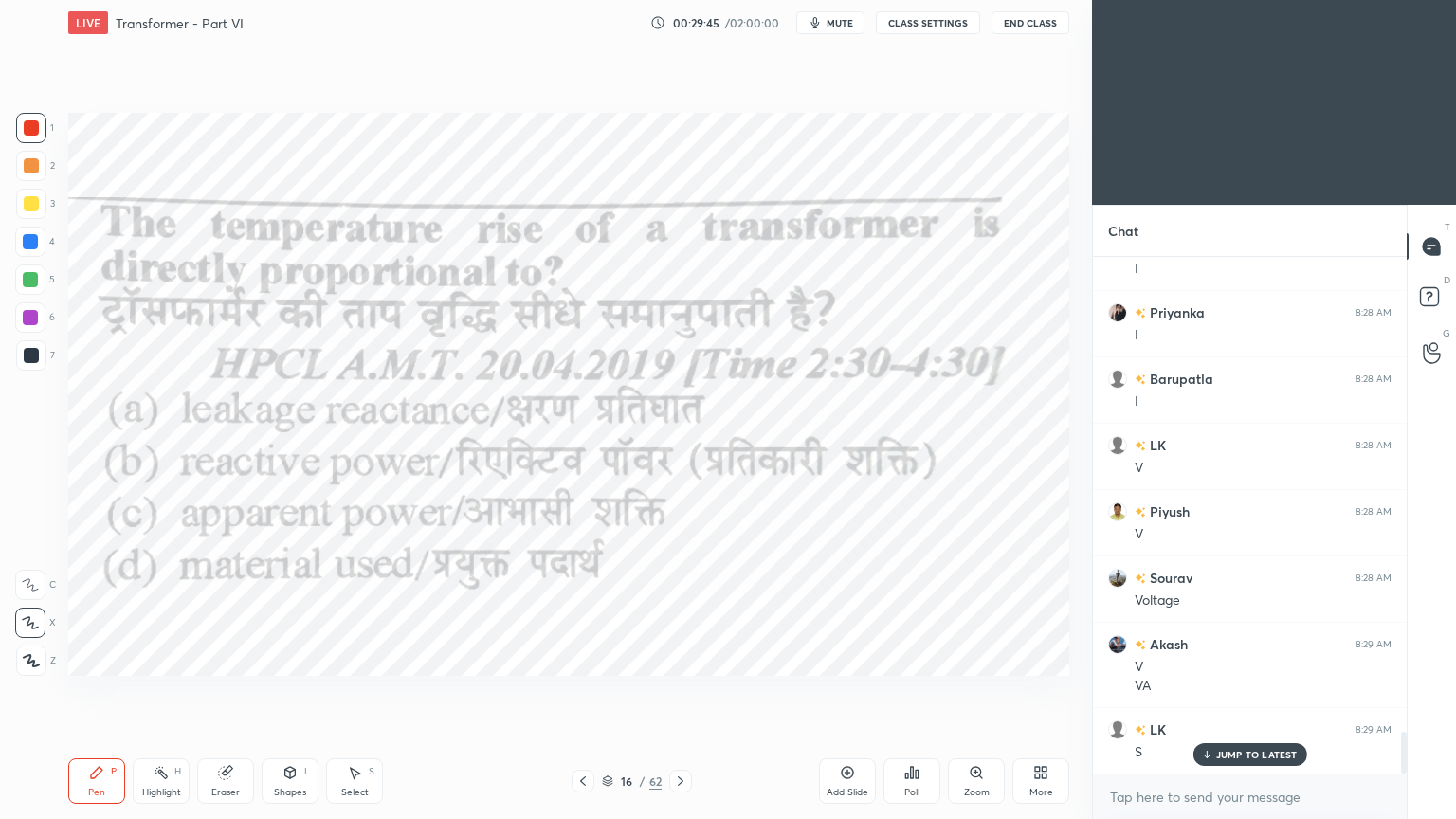 scroll, scrollTop: 5944, scrollLeft: 0, axis: vertical 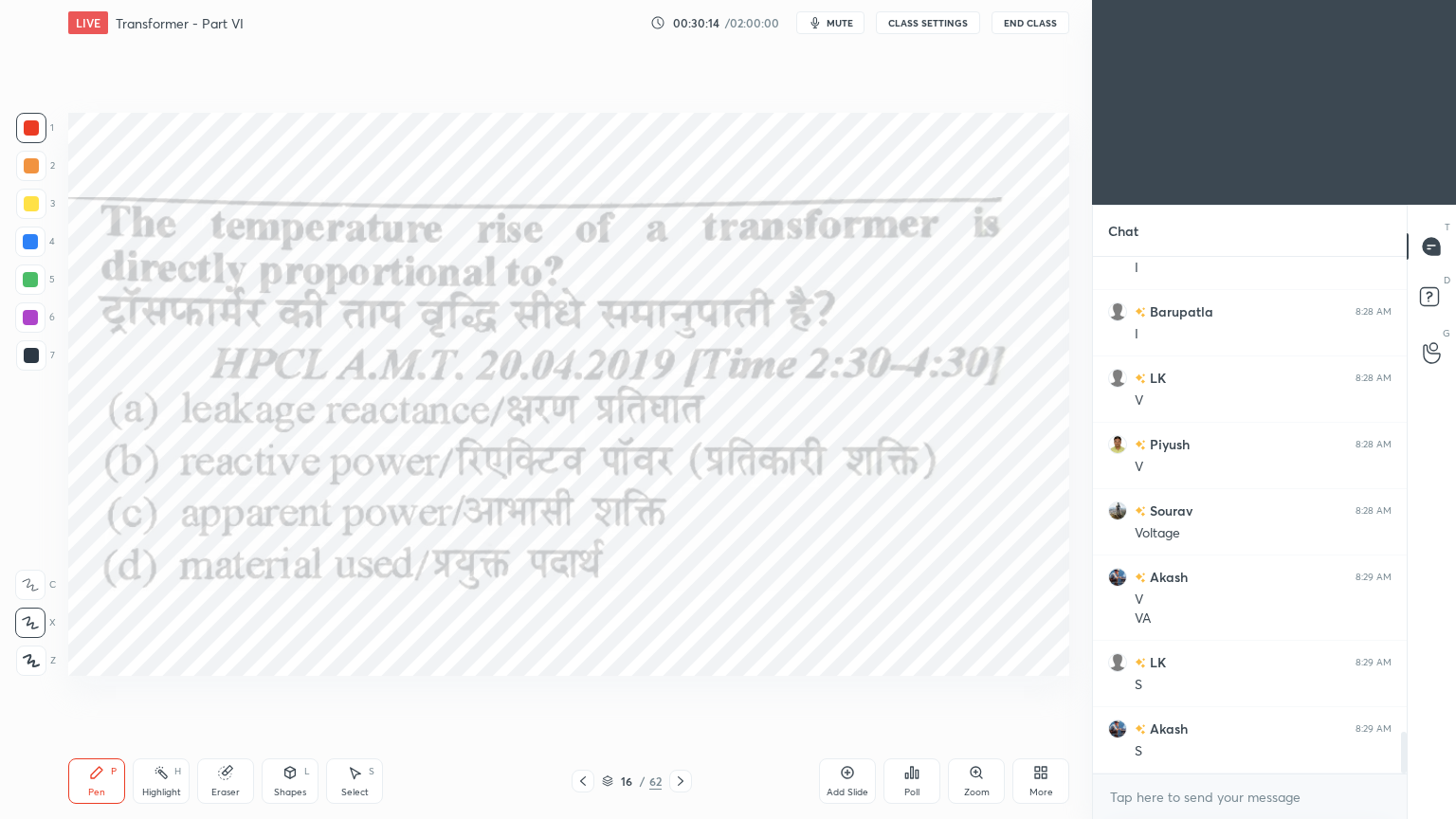 click 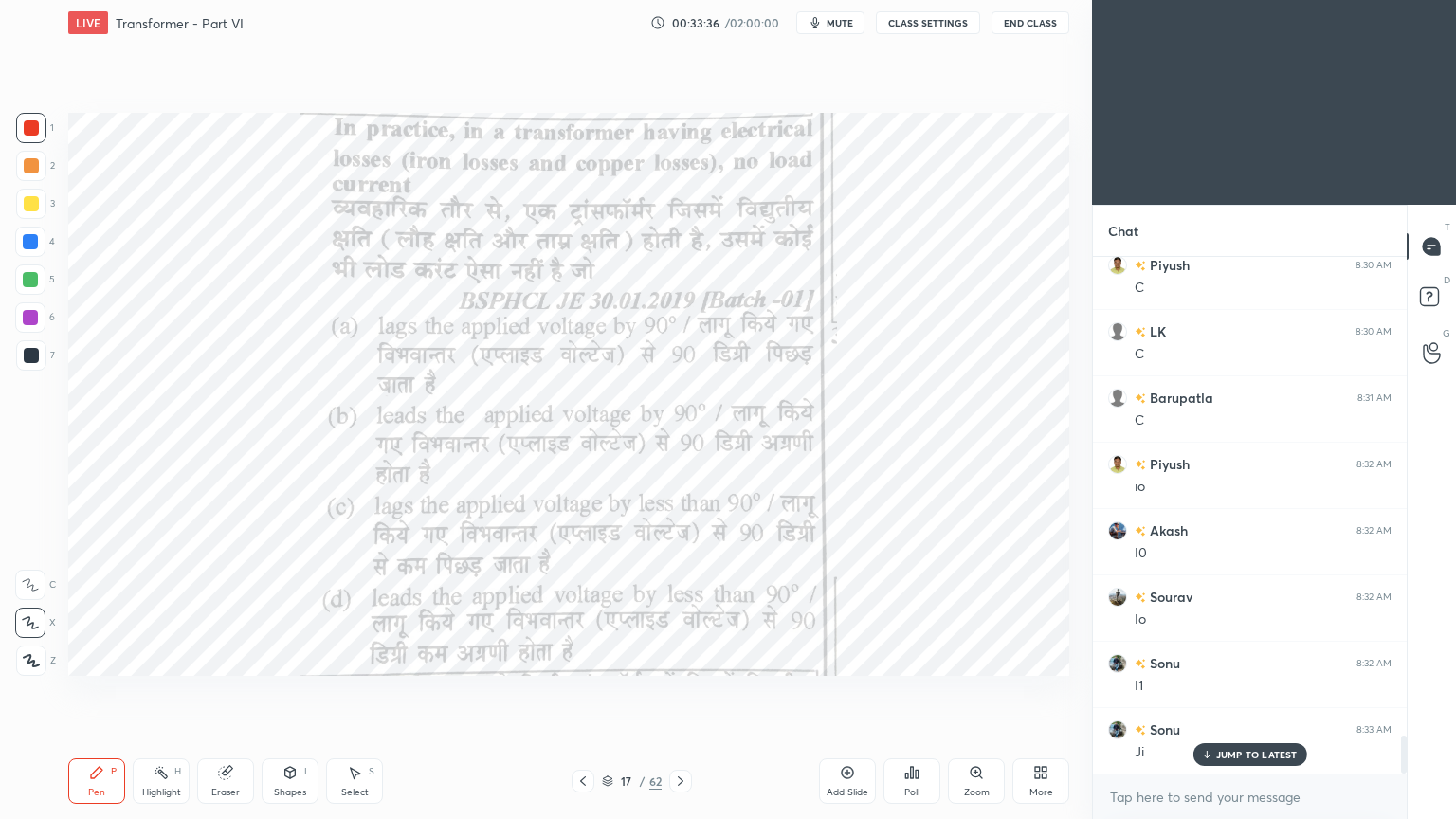 scroll, scrollTop: 6605, scrollLeft: 0, axis: vertical 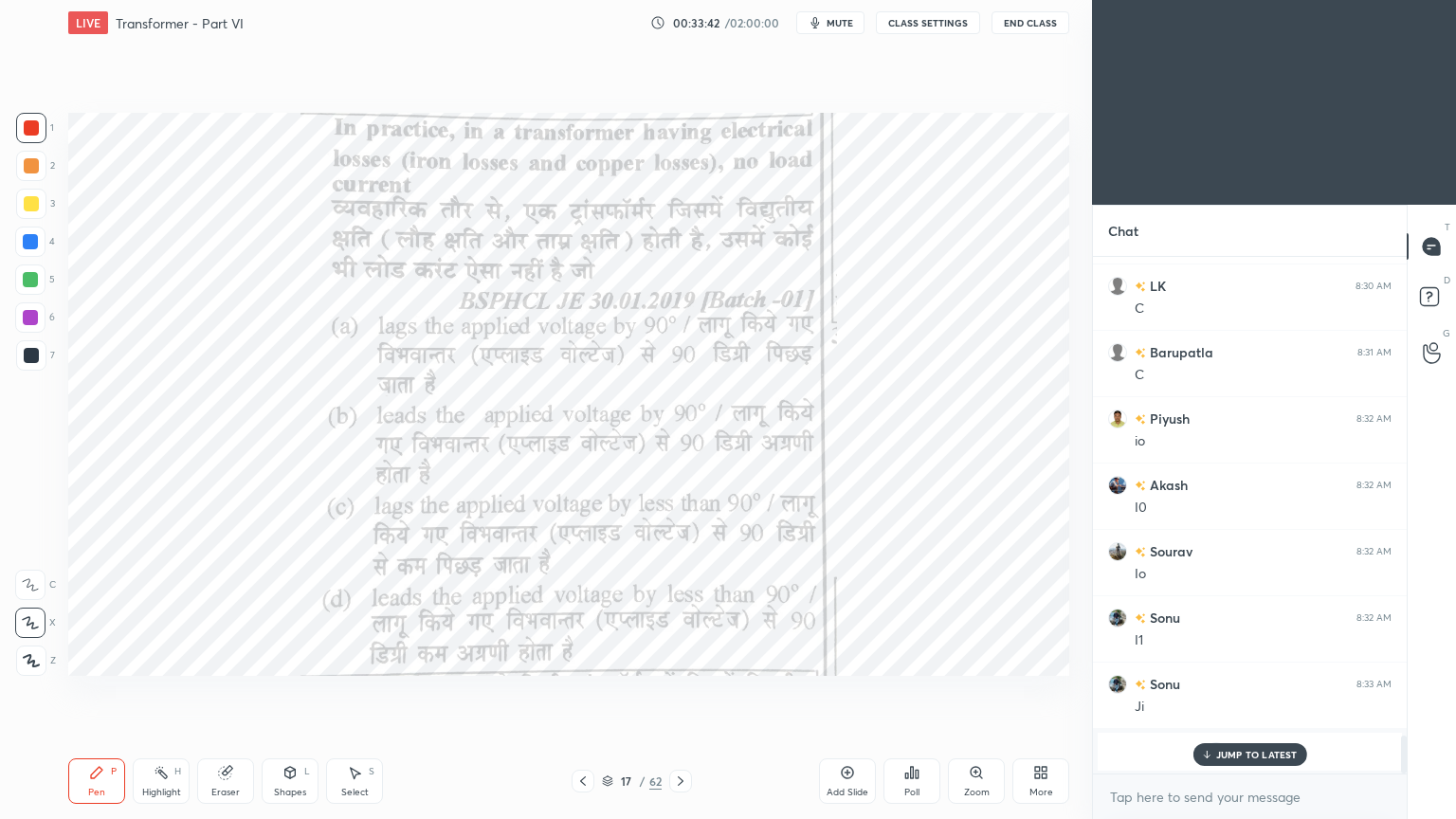 click on "JUMP TO LATEST" at bounding box center (1257, 755) 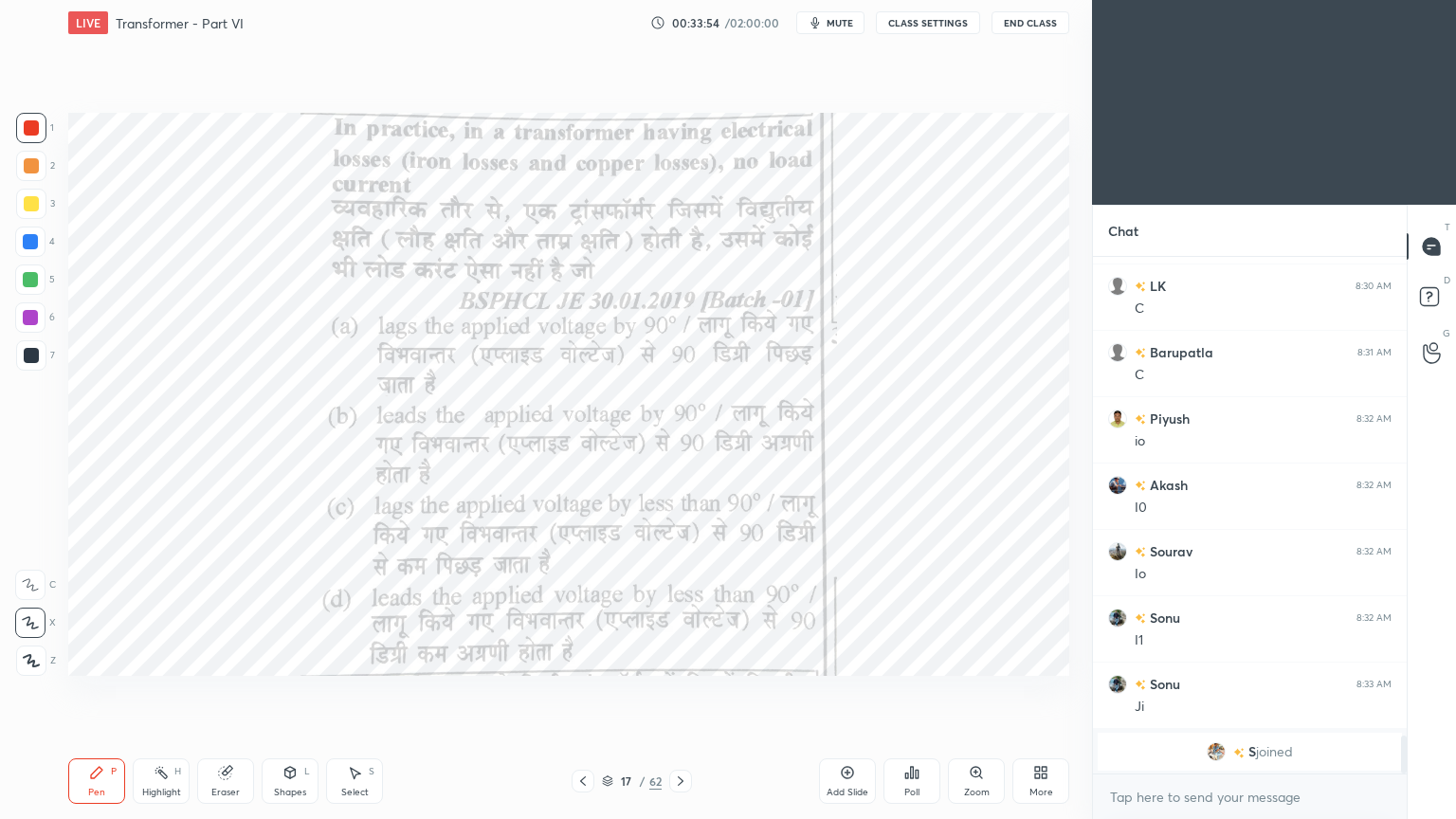 scroll, scrollTop: 6672, scrollLeft: 0, axis: vertical 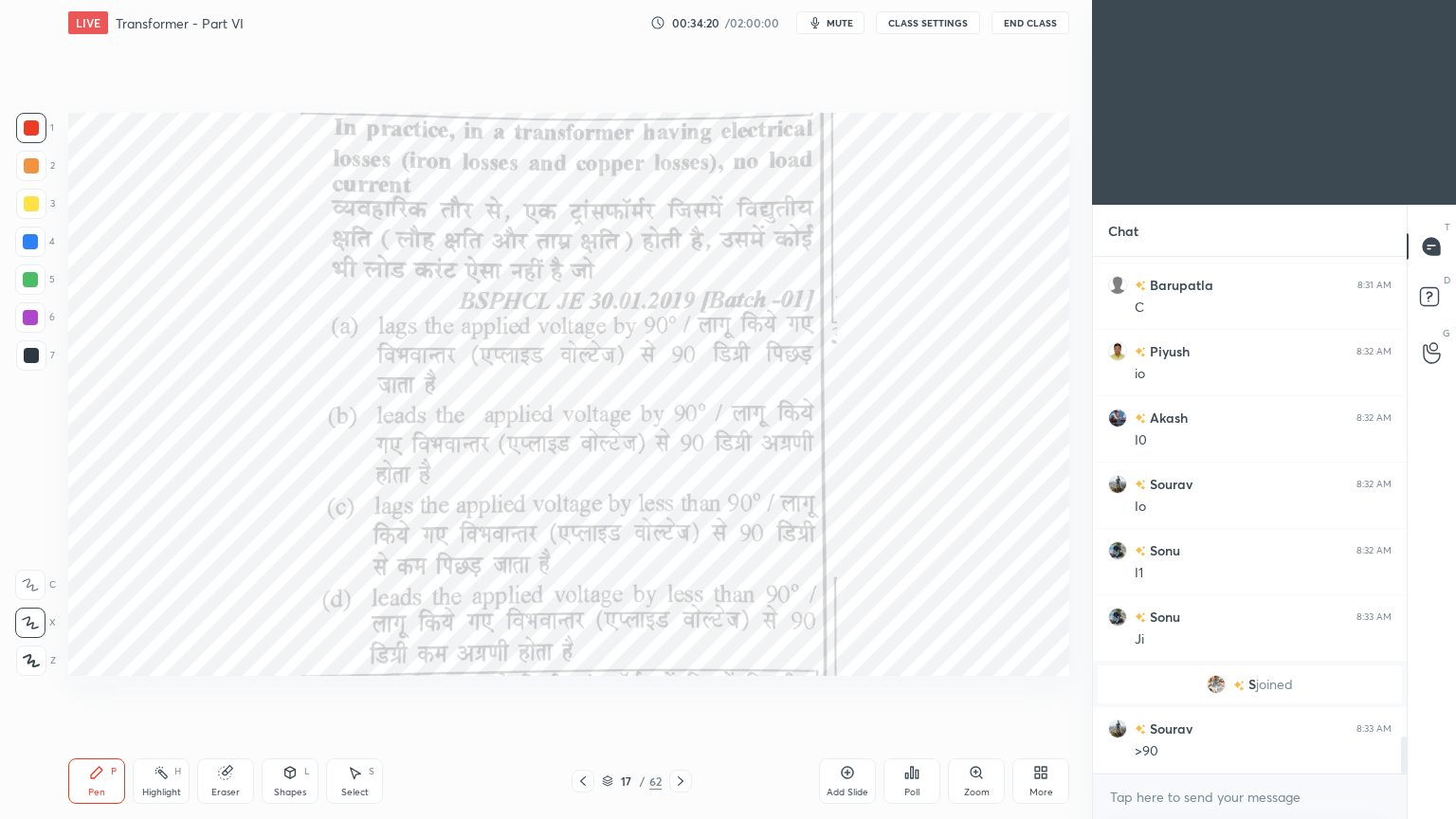 click on "Eraser" at bounding box center [226, 792] 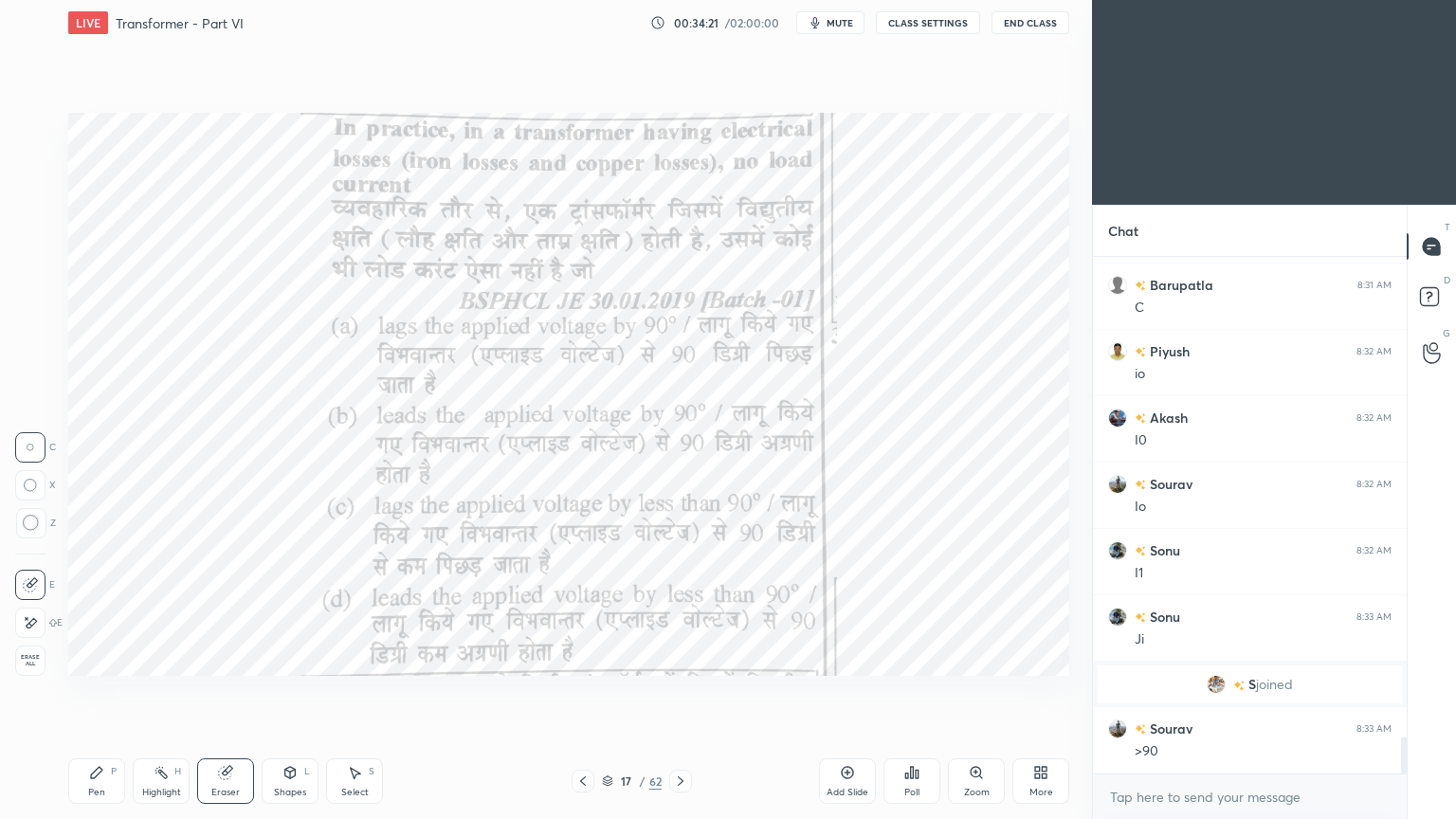 click 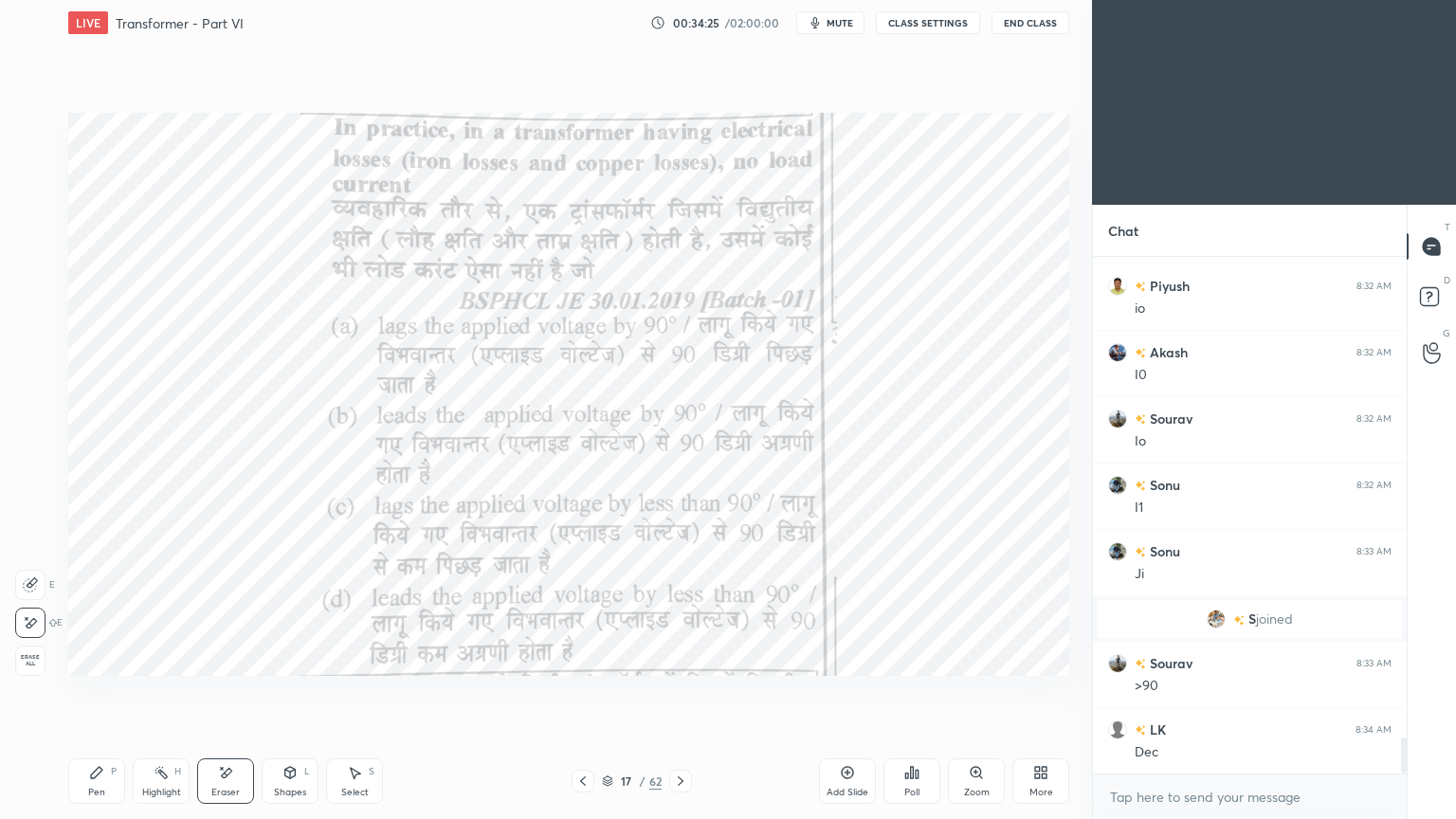 scroll, scrollTop: 6805, scrollLeft: 0, axis: vertical 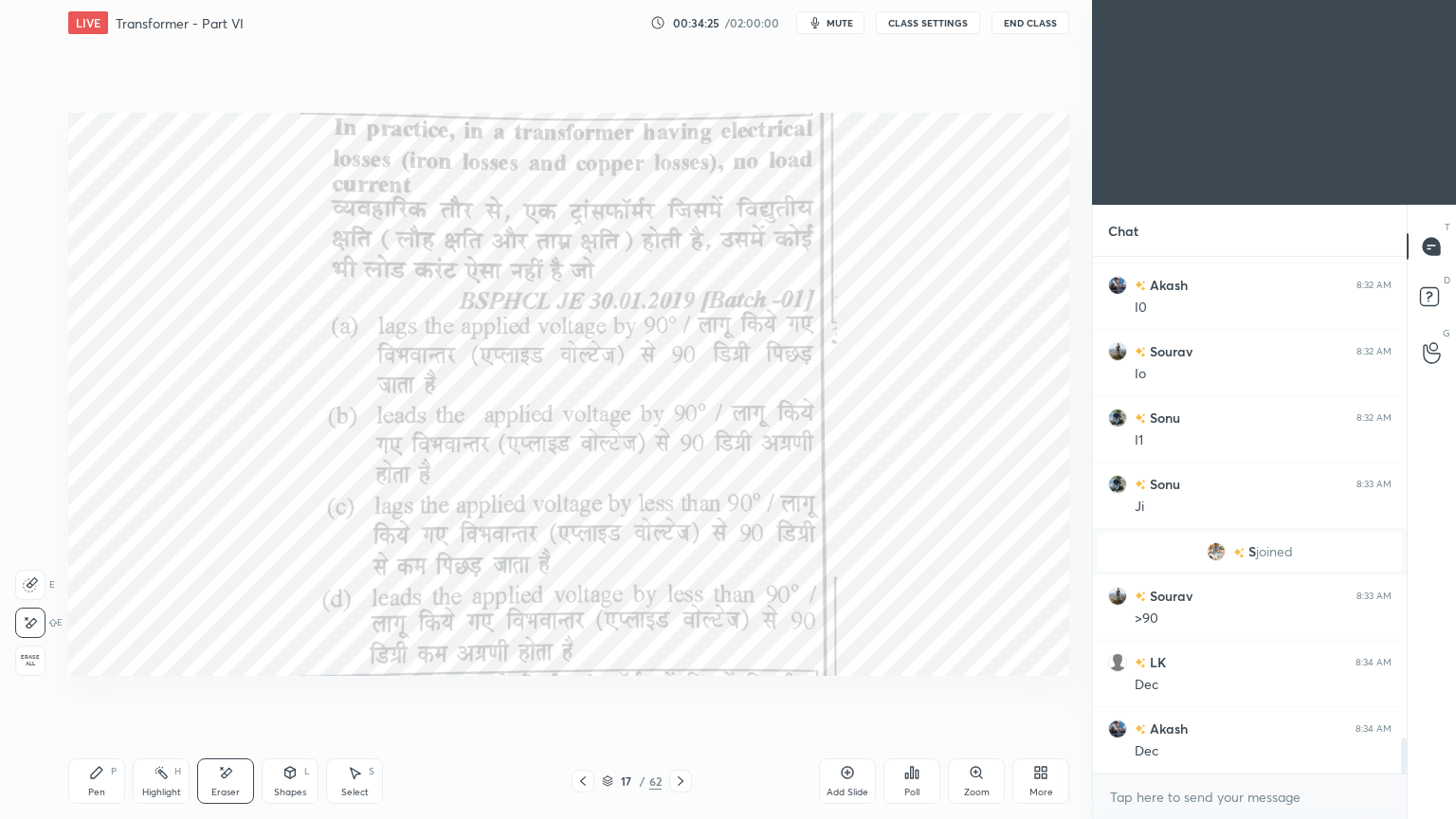 click 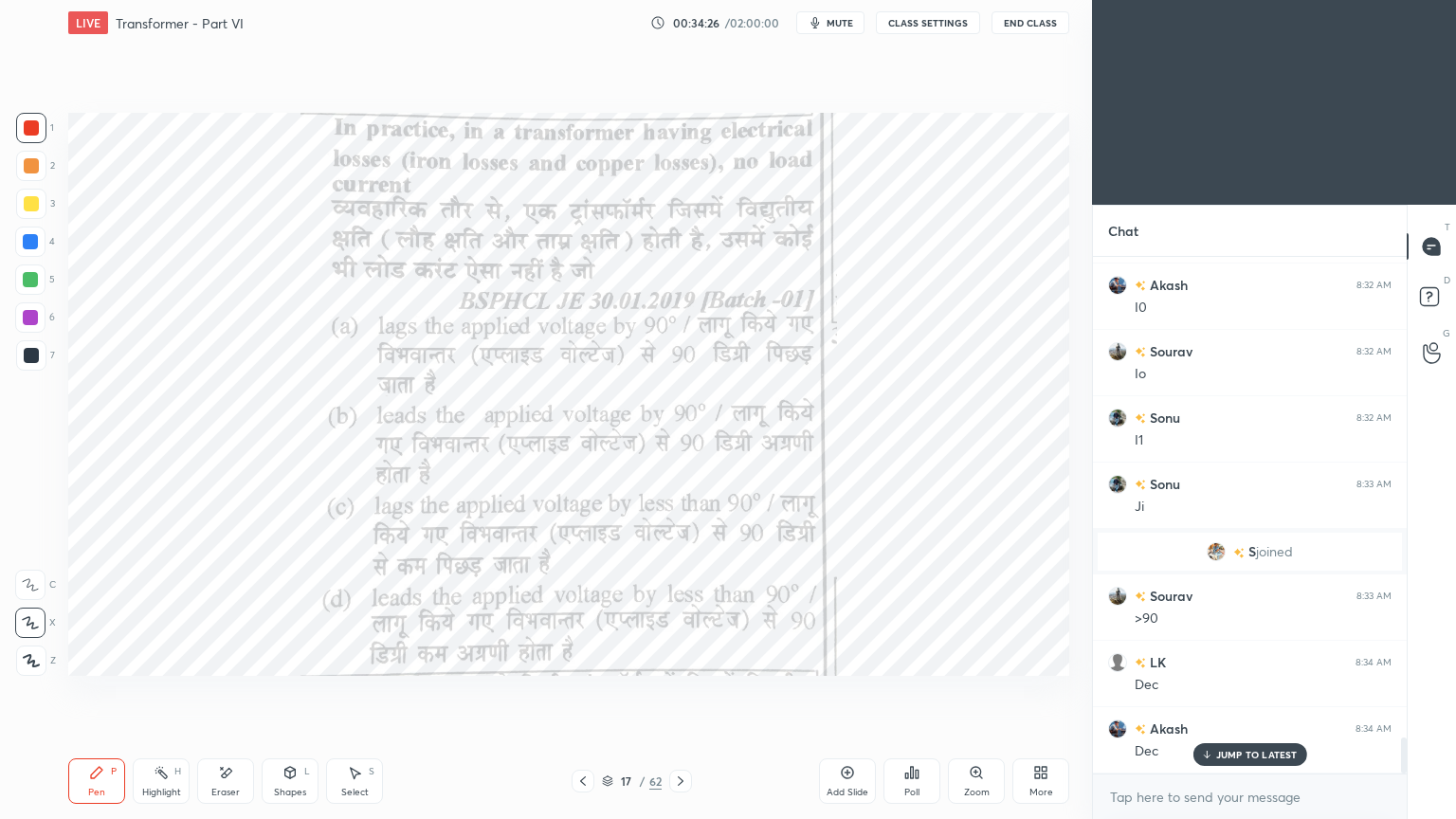 scroll, scrollTop: 6870, scrollLeft: 0, axis: vertical 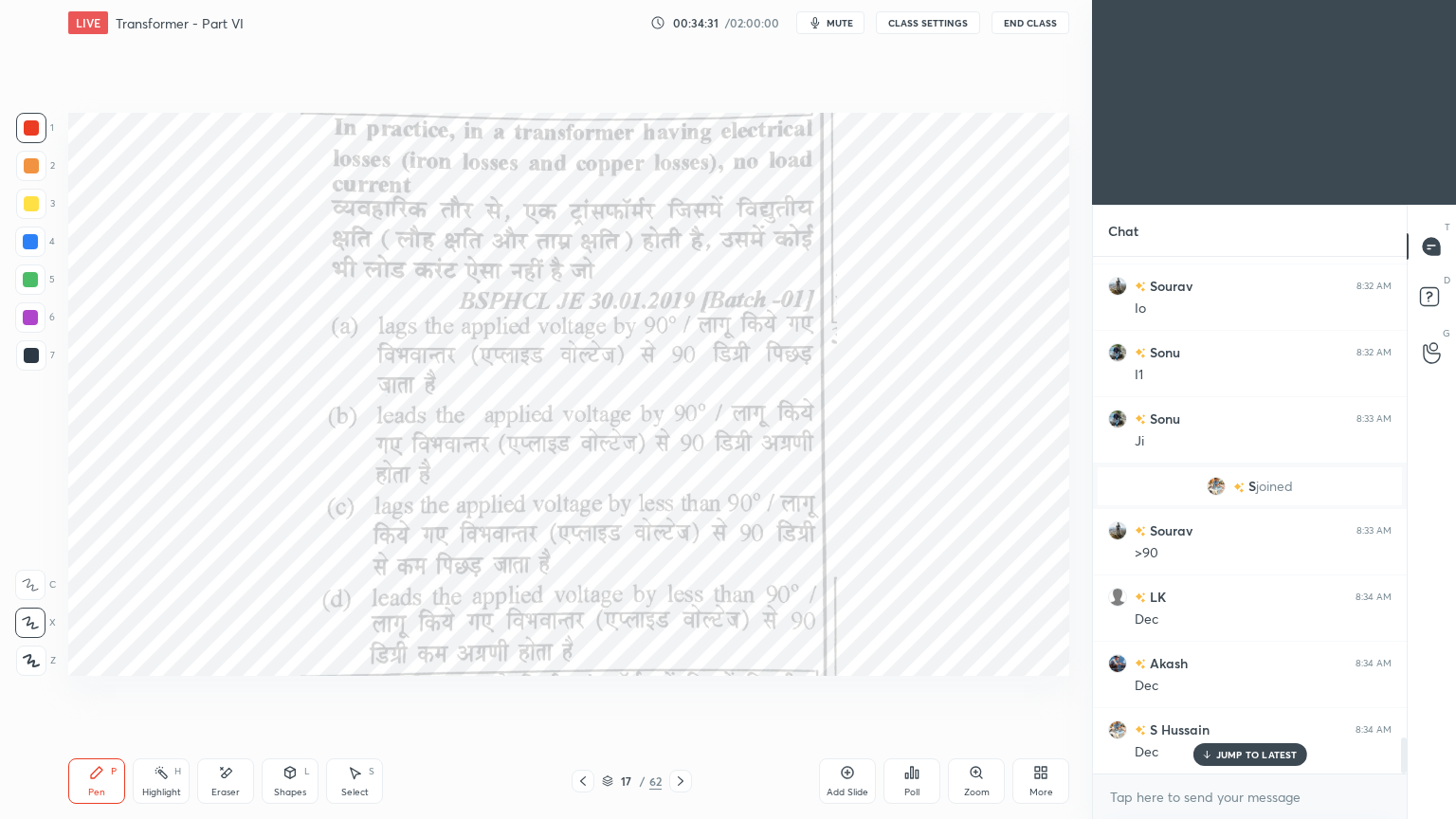 click on "Select" at bounding box center [355, 792] 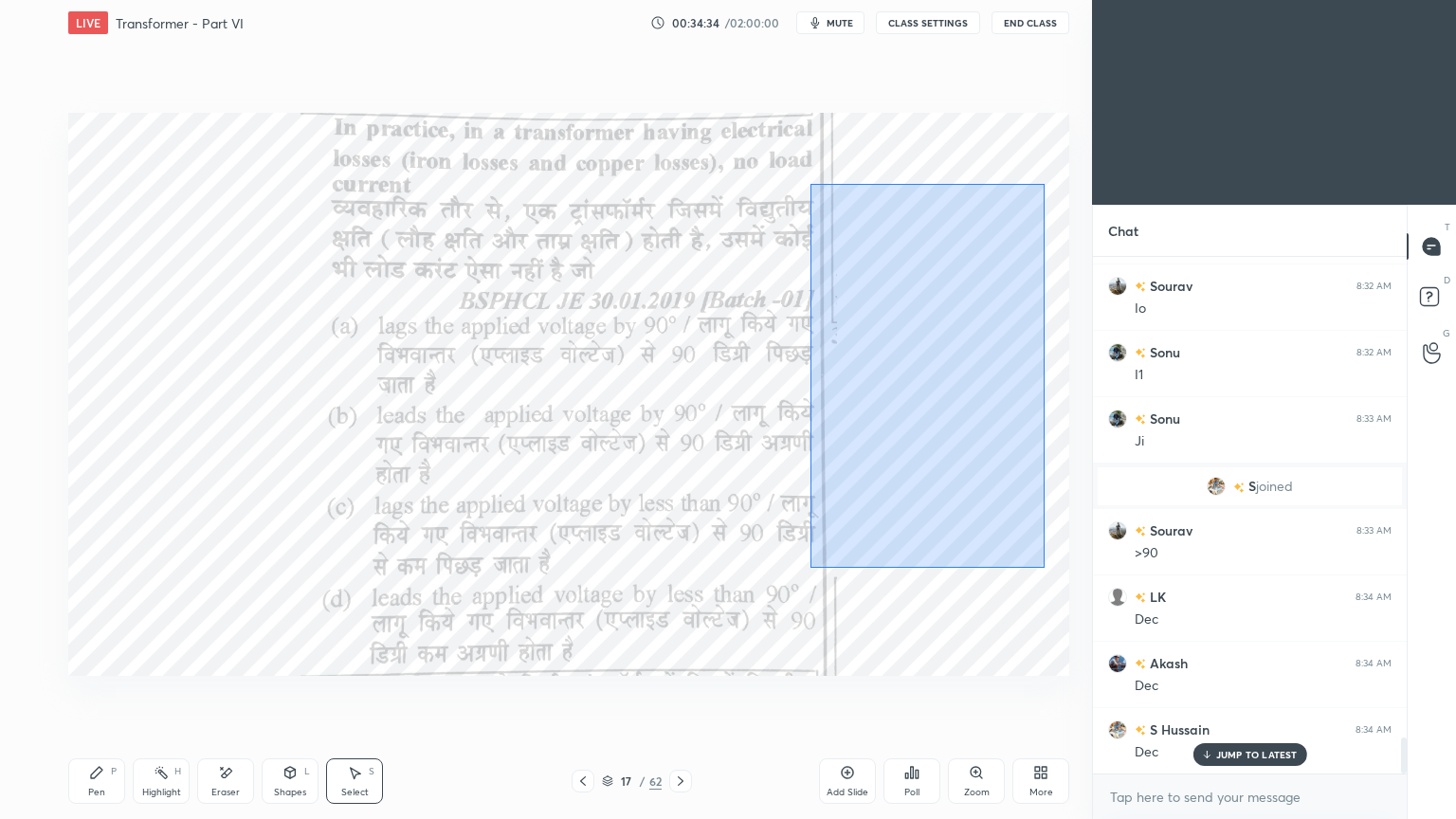 drag, startPoint x: 810, startPoint y: 181, endPoint x: 1046, endPoint y: 572, distance: 456.7023 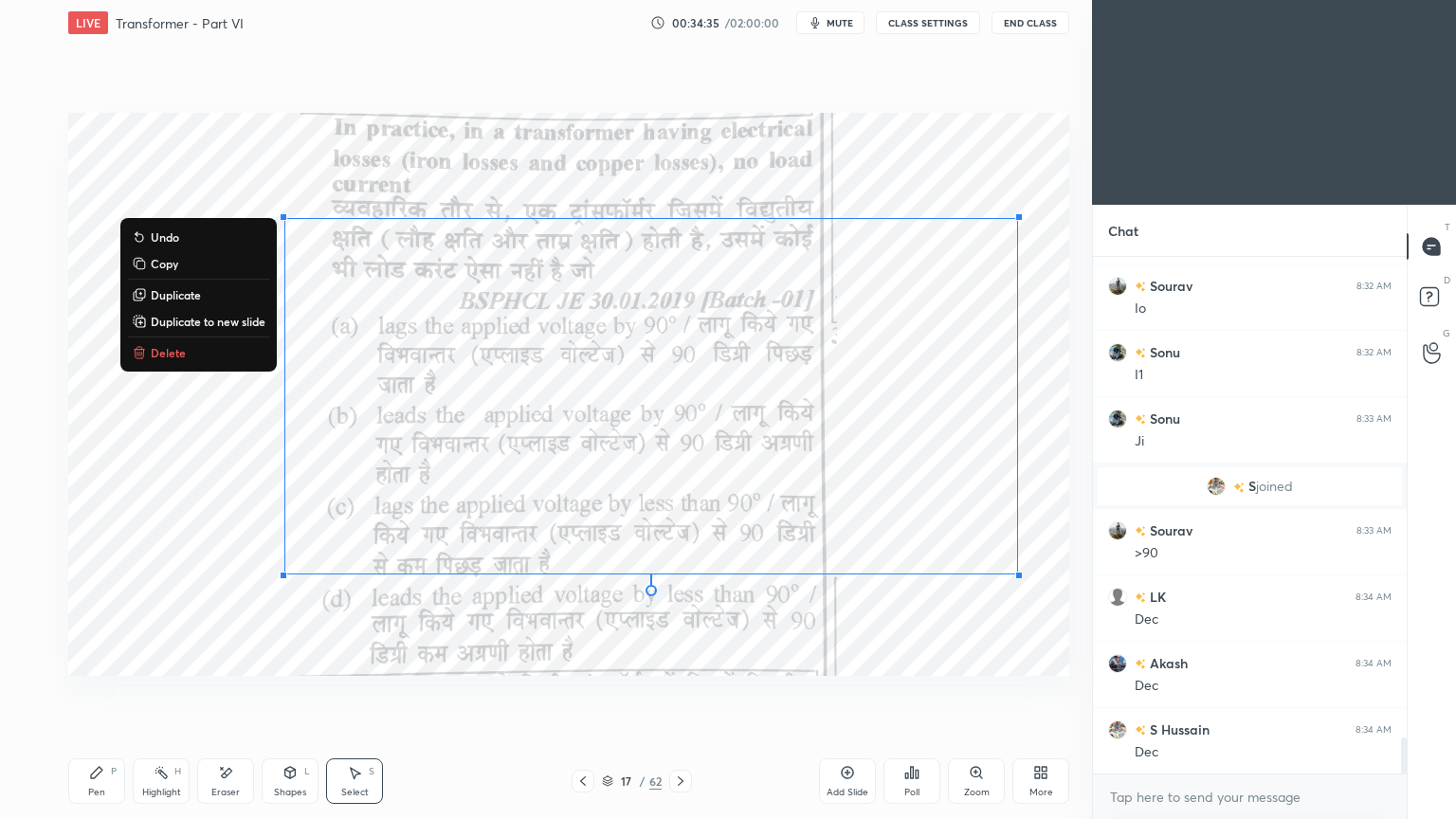 scroll, scrollTop: 6938, scrollLeft: 0, axis: vertical 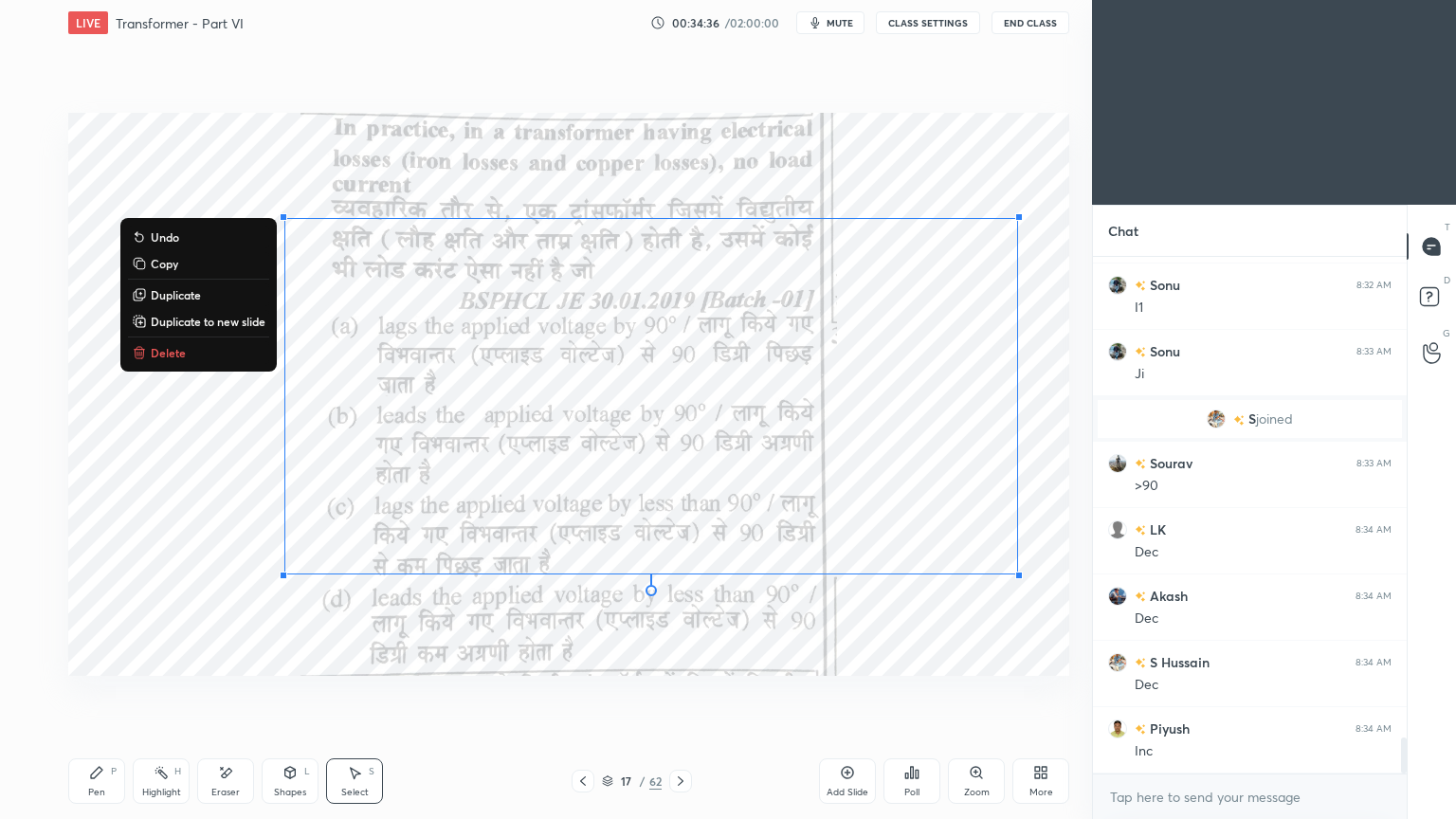 click on "0 ° Undo Copy Duplicate Duplicate to new slide Delete" at bounding box center [569, 394] 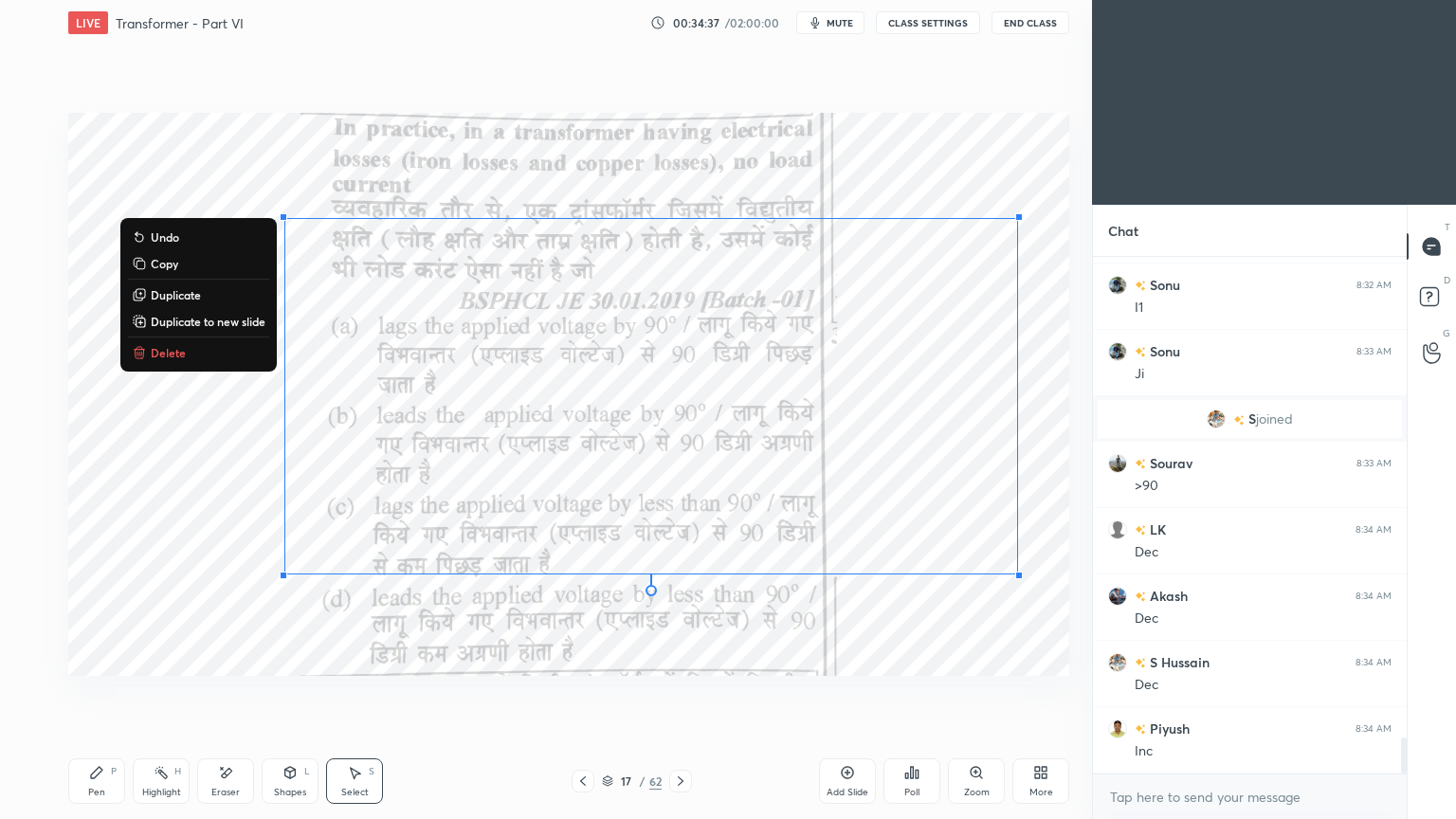 drag, startPoint x: 888, startPoint y: 164, endPoint x: 877, endPoint y: 178, distance: 17.804494 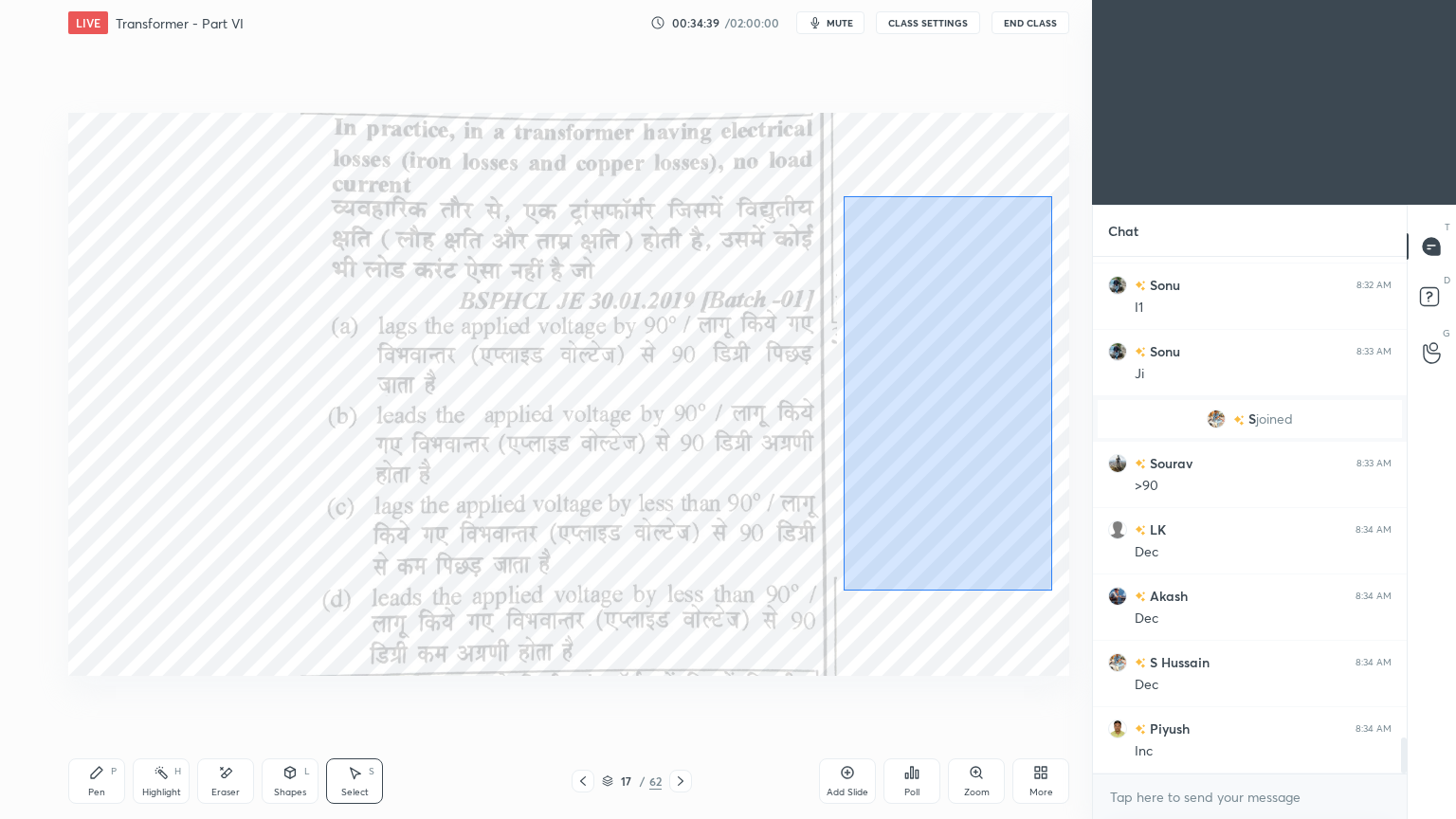 drag, startPoint x: 845, startPoint y: 194, endPoint x: 1051, endPoint y: 591, distance: 447.2639 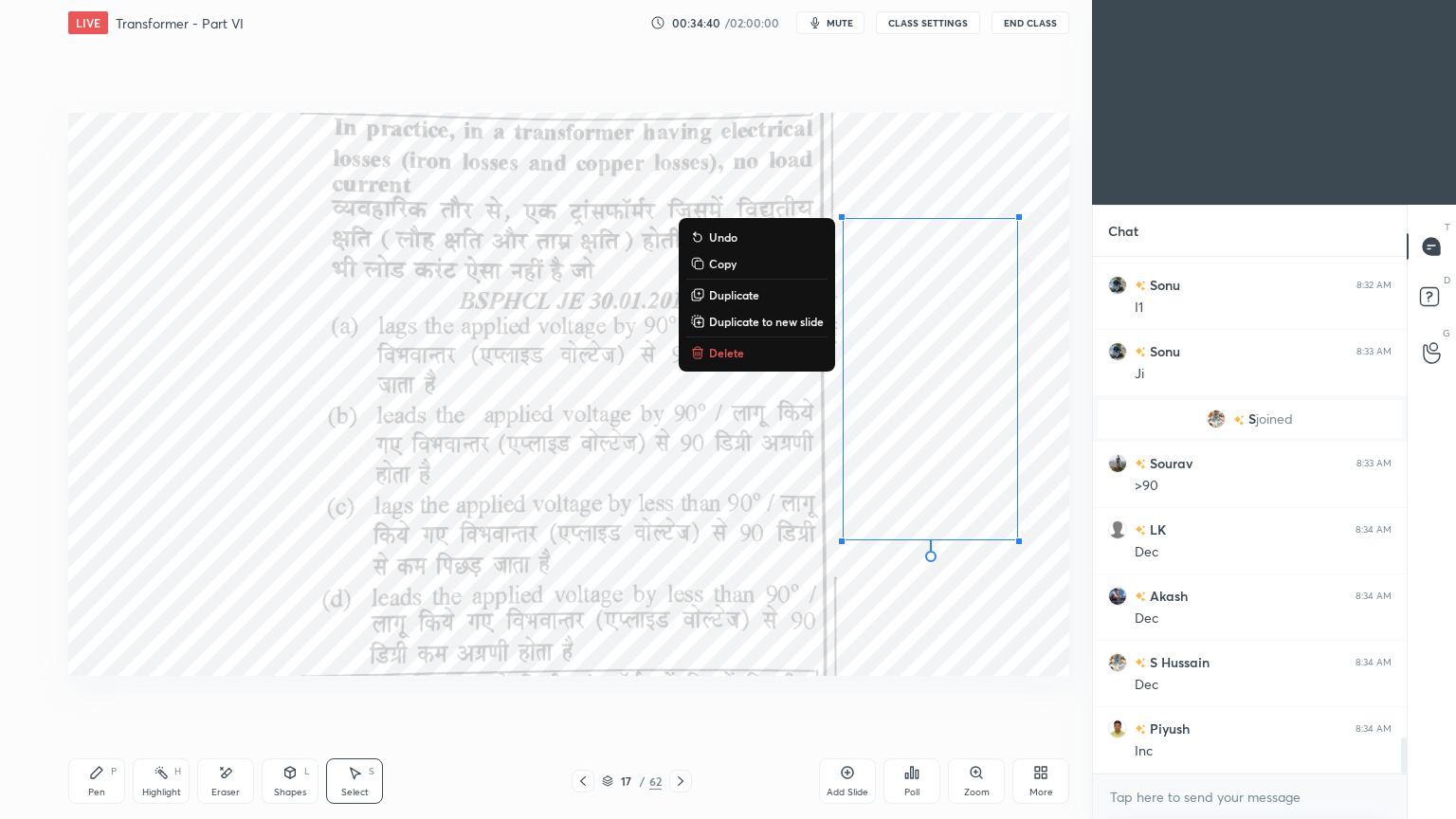 click on "Copy" at bounding box center [756, 264] 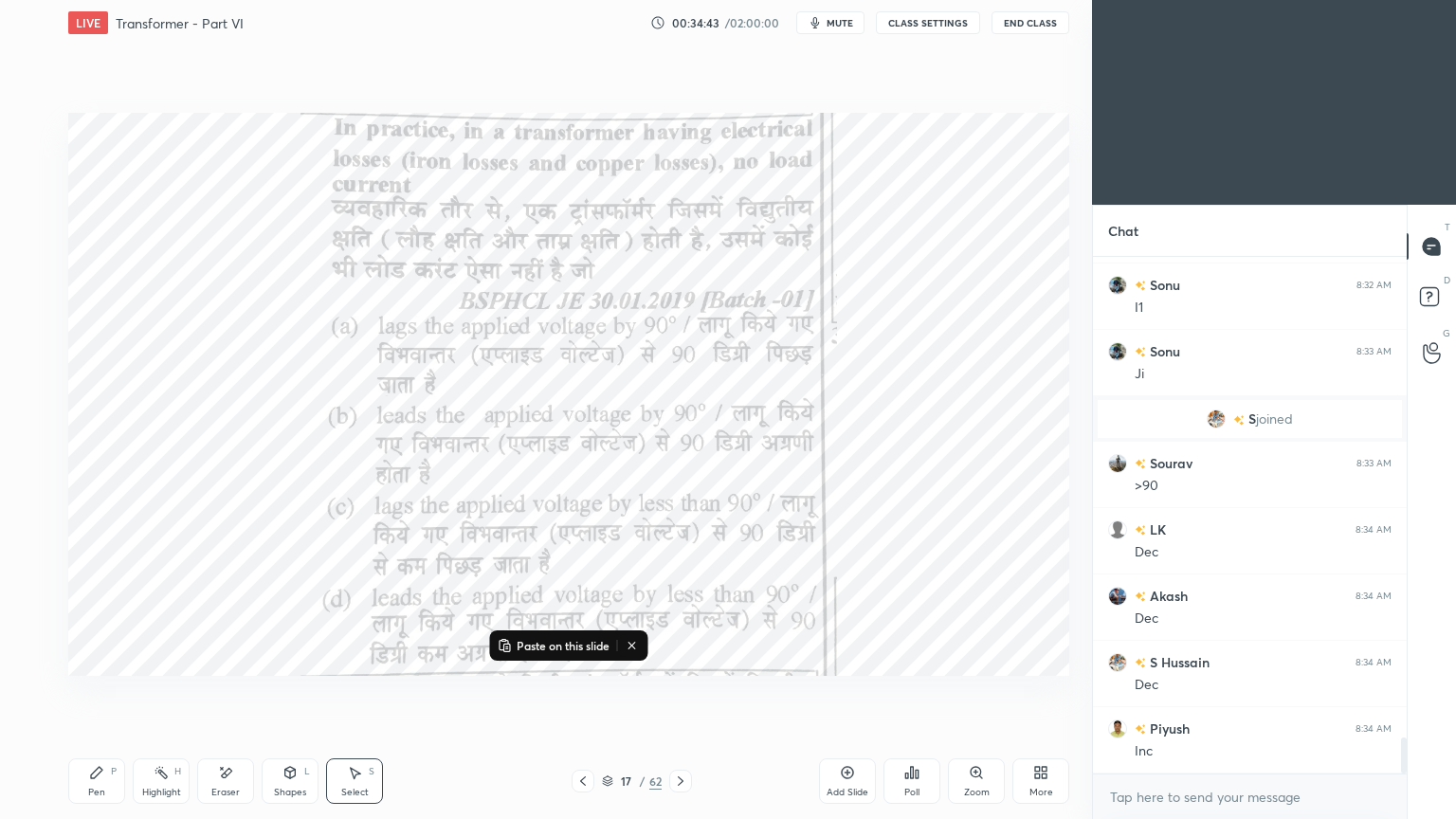 click on "Add Slide" at bounding box center [847, 781] 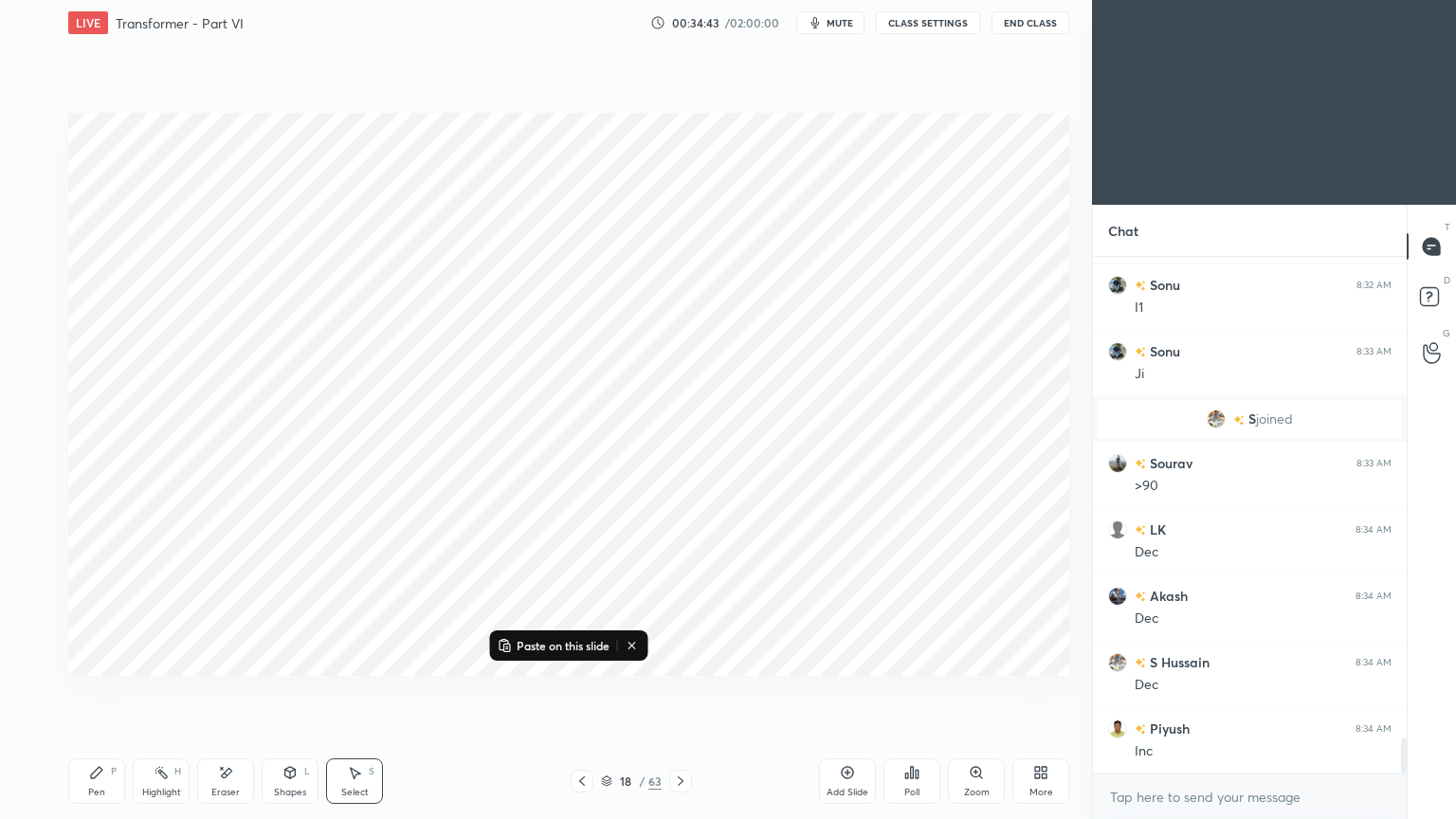 click on "Paste on this slide" at bounding box center [563, 646] 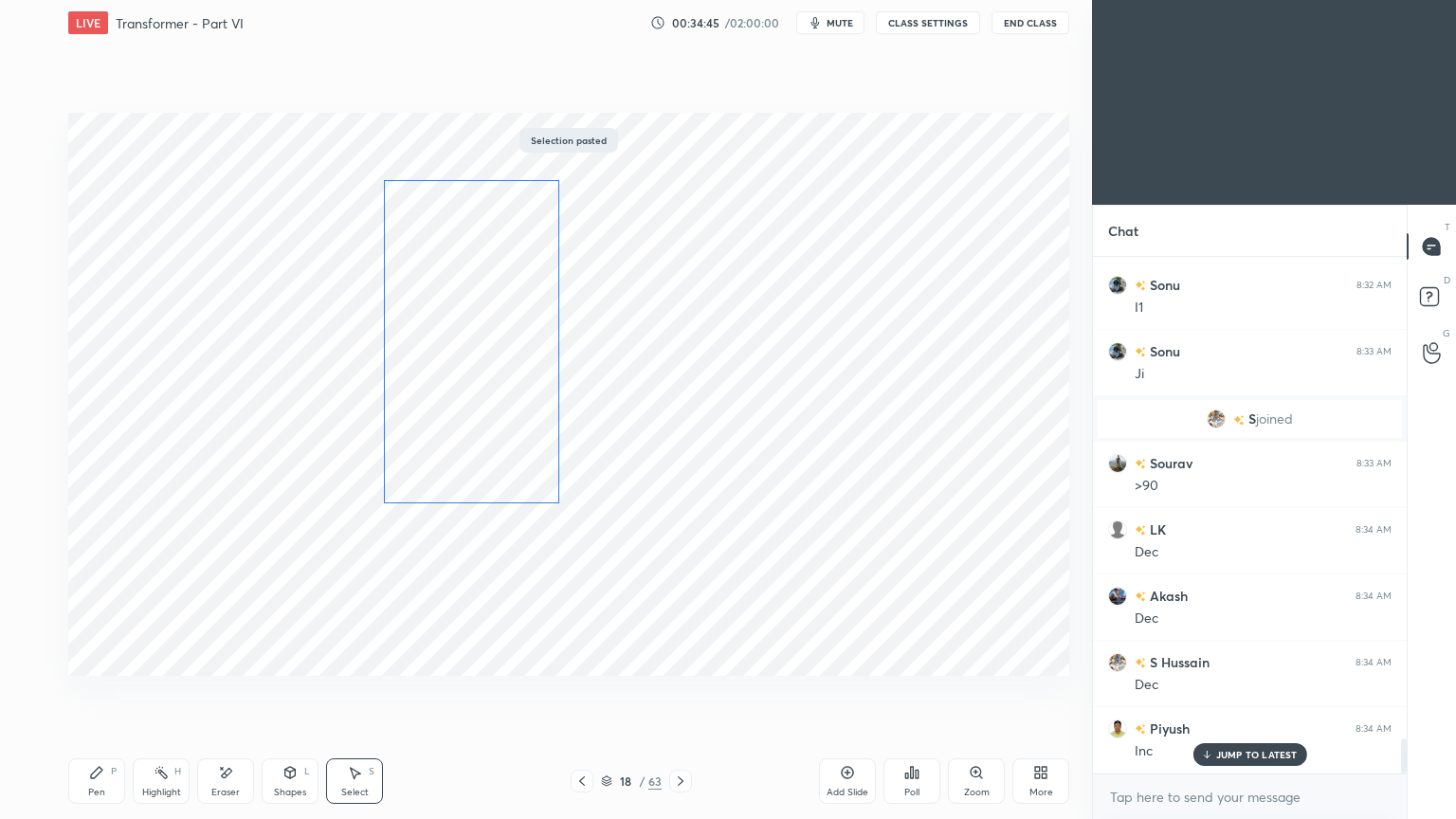 scroll, scrollTop: 7003, scrollLeft: 0, axis: vertical 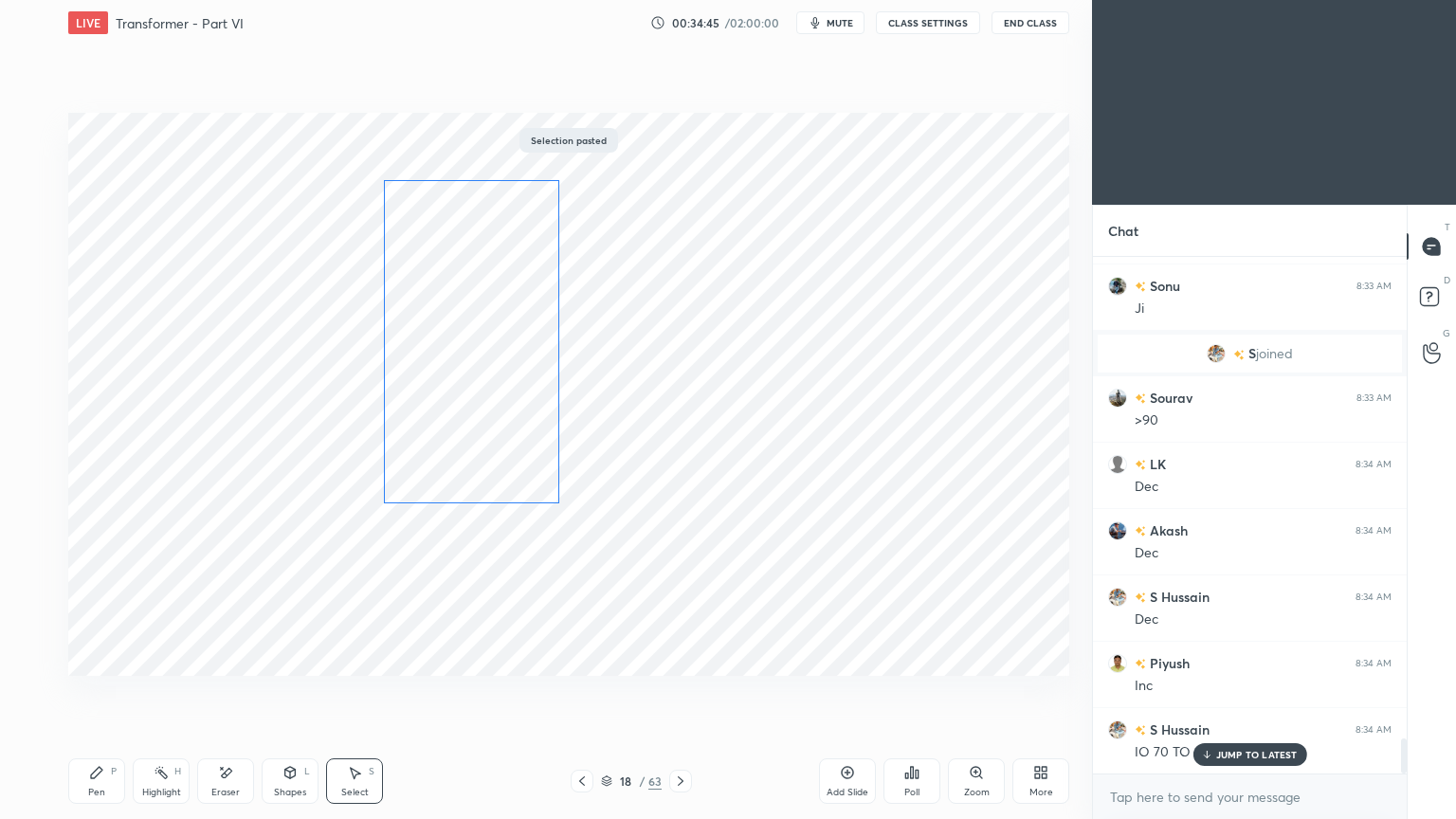 drag, startPoint x: 903, startPoint y: 440, endPoint x: 479, endPoint y: 432, distance: 424.0755 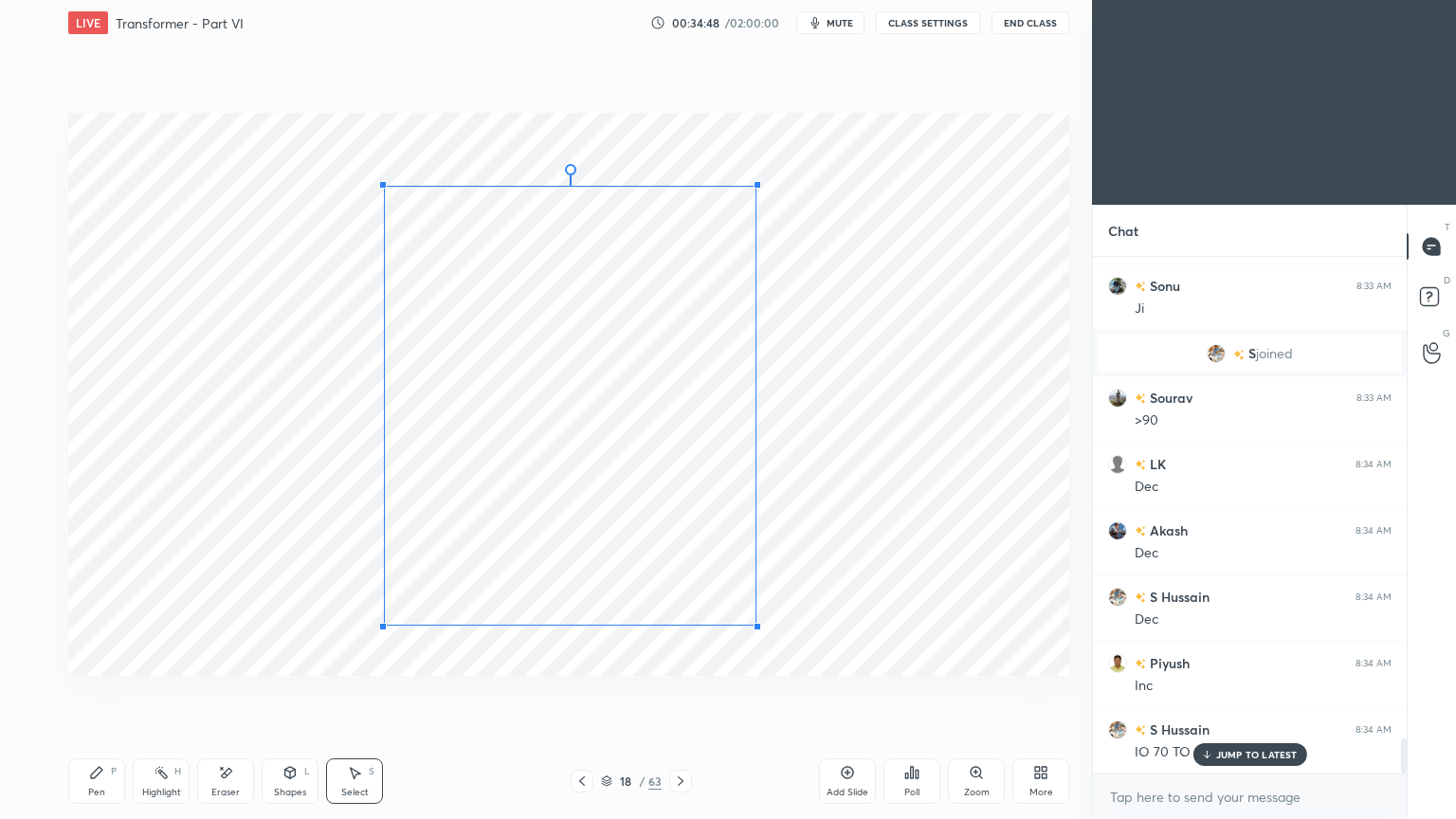 drag, startPoint x: 558, startPoint y: 508, endPoint x: 752, endPoint y: 615, distance: 221.55135 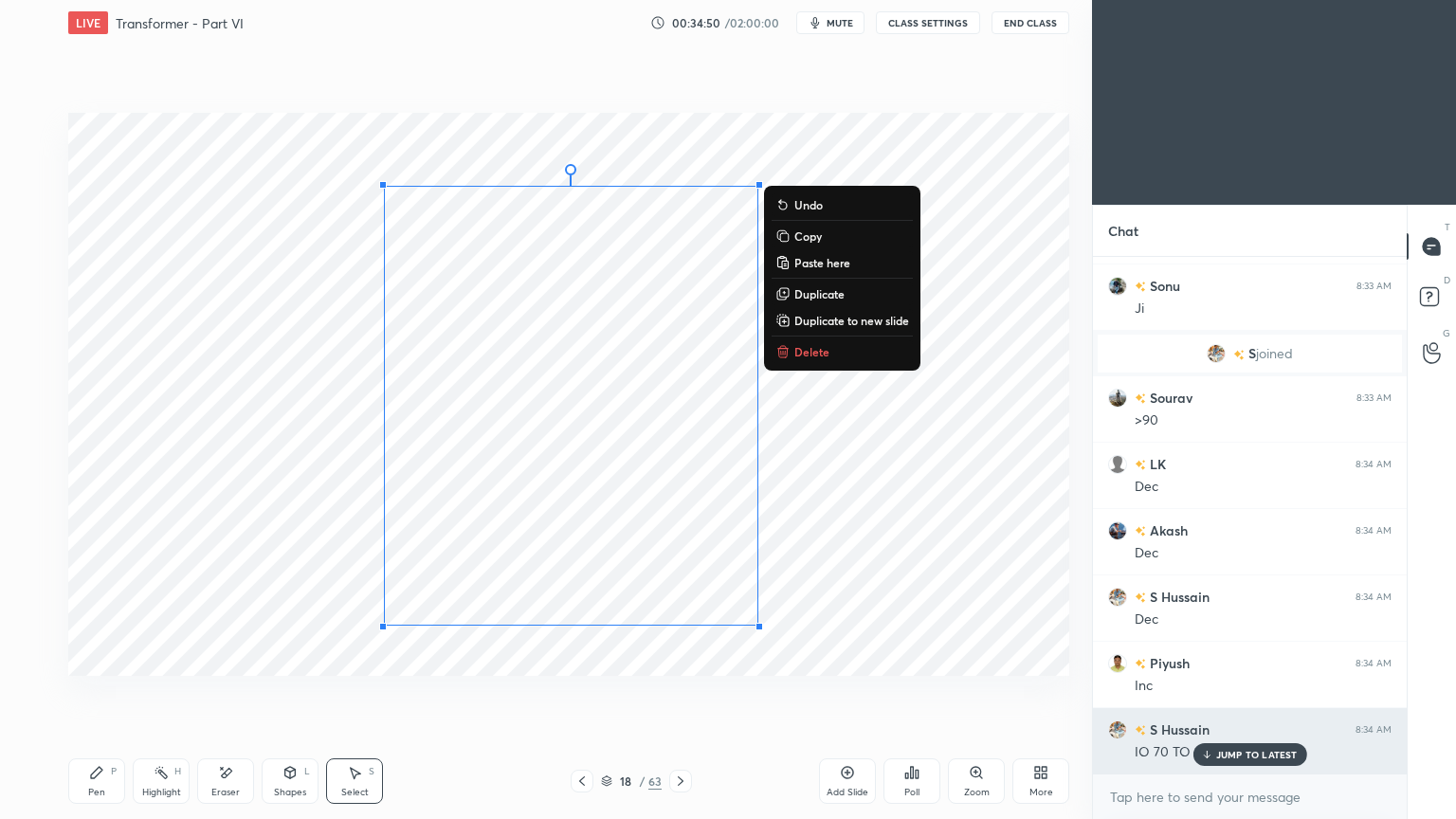 click on "JUMP TO LATEST" at bounding box center [1257, 755] 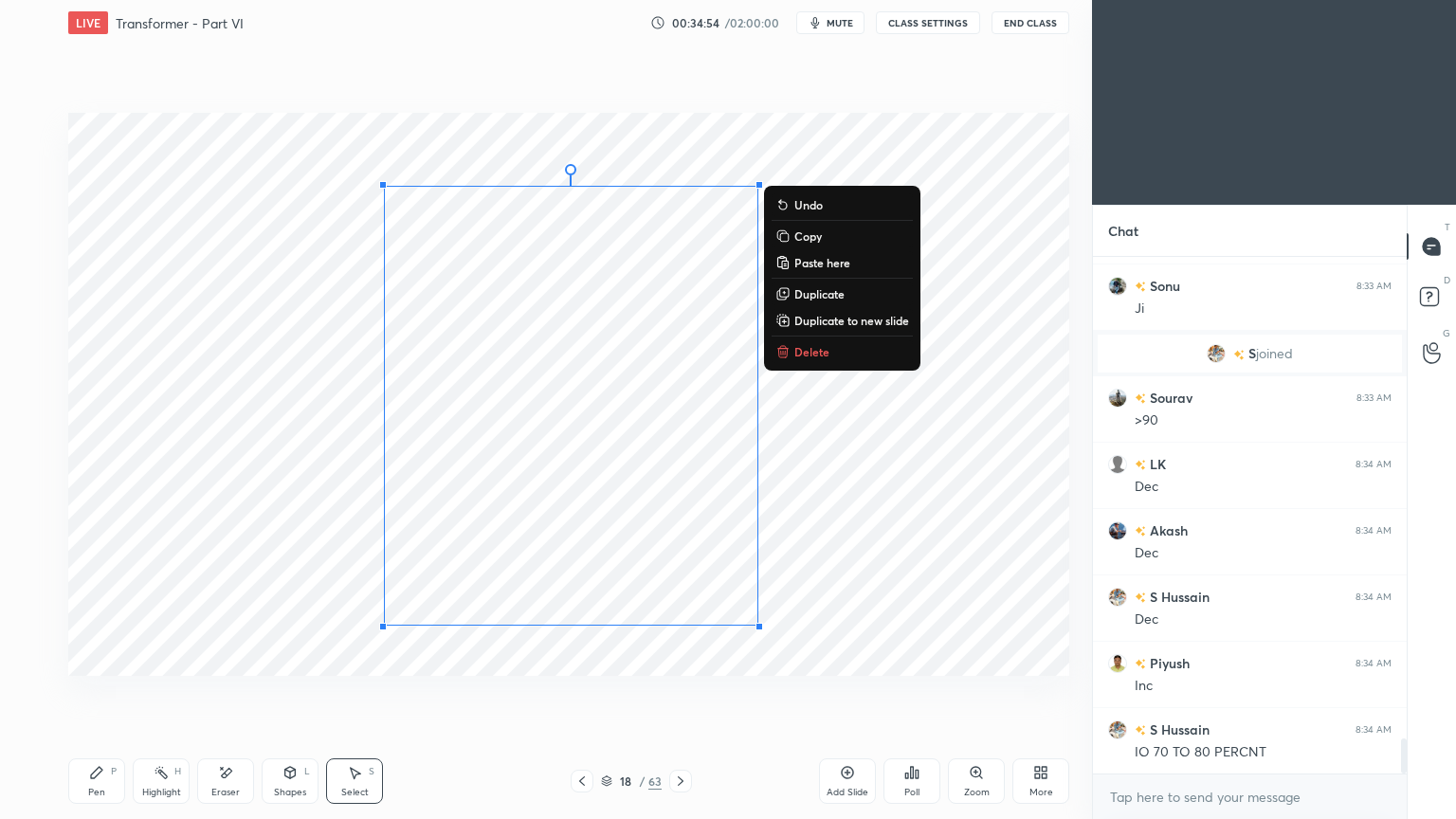 click on "Pen" at bounding box center [97, 792] 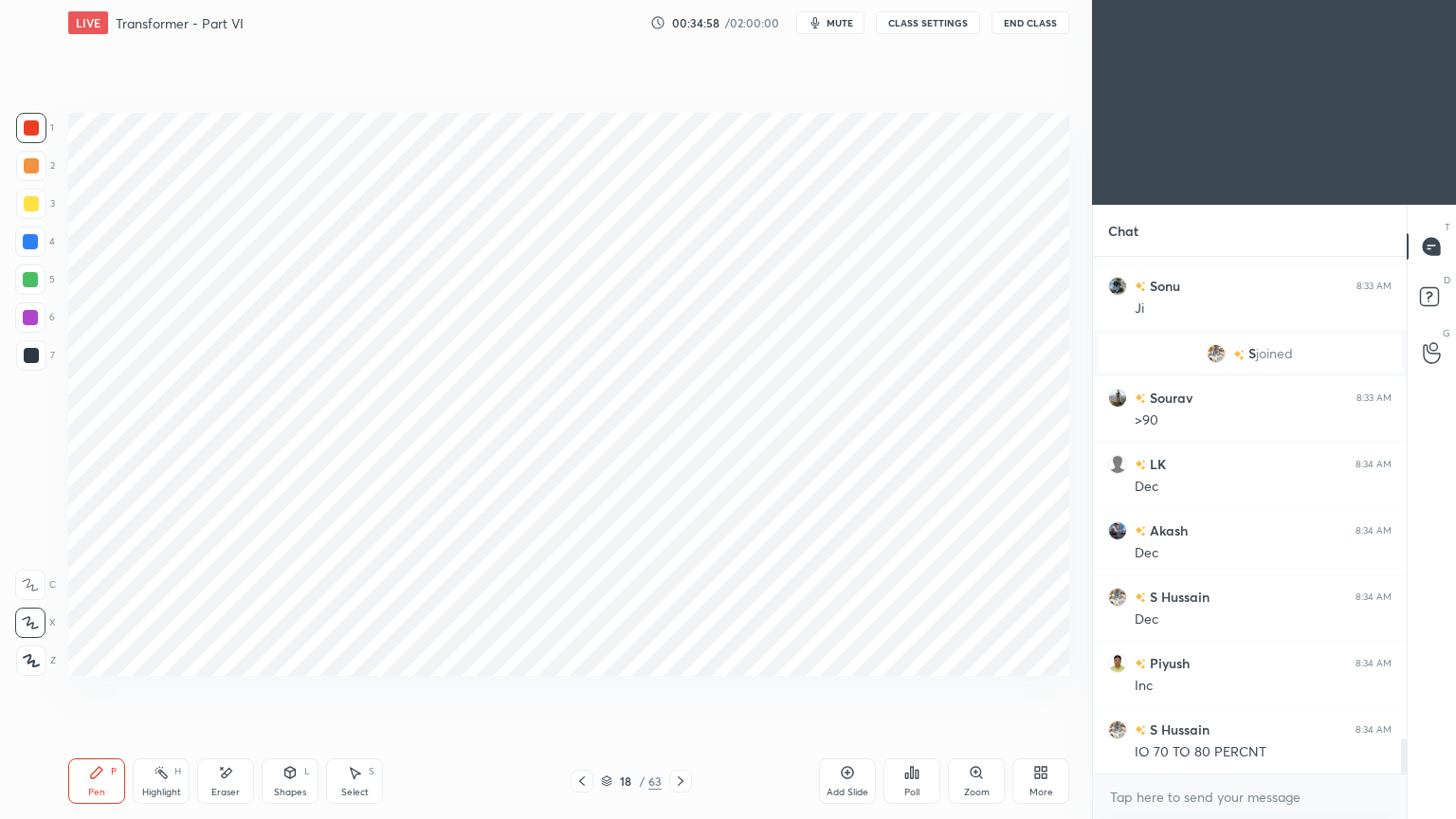 click at bounding box center [31, 355] 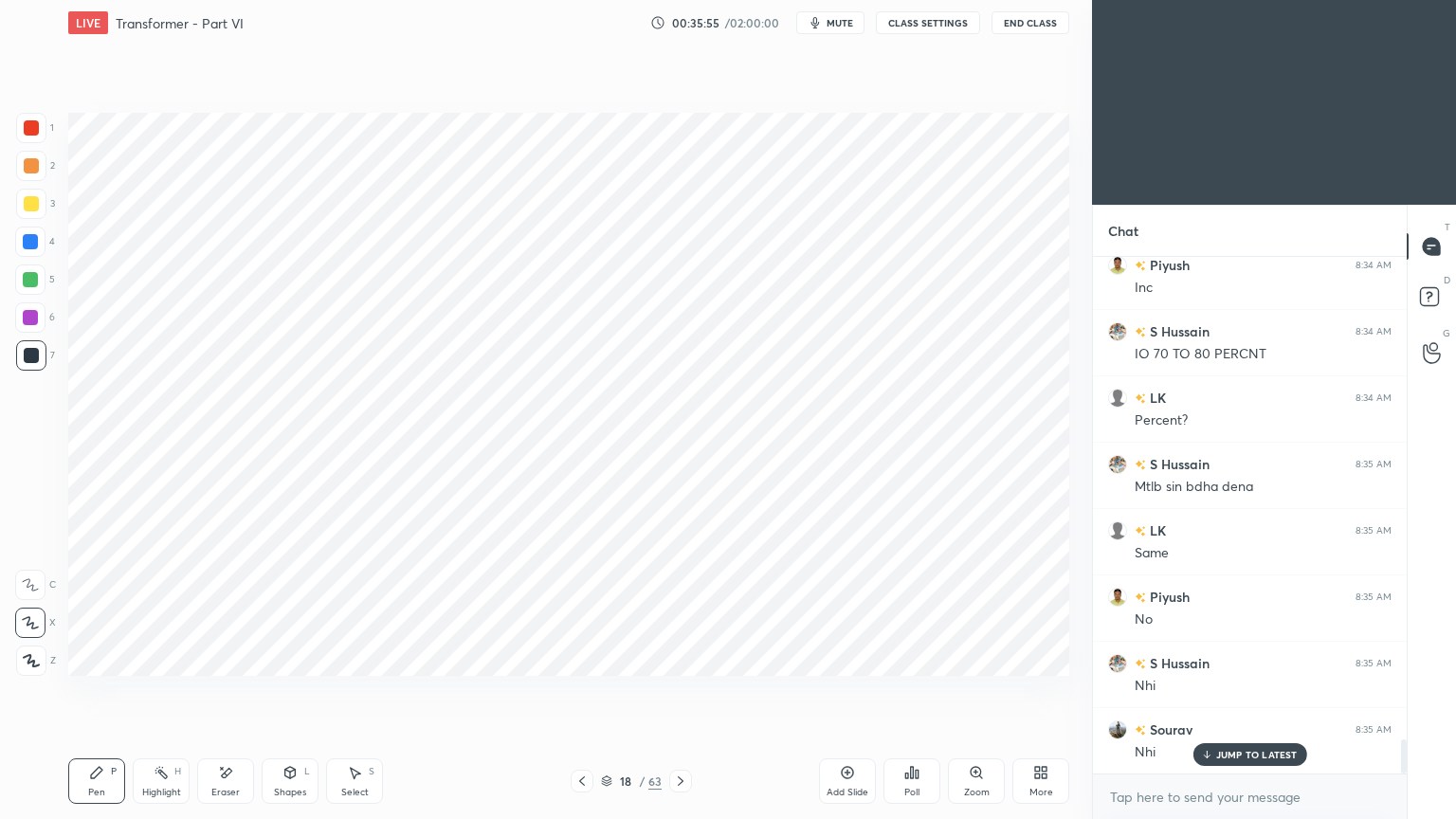 scroll, scrollTop: 7469, scrollLeft: 0, axis: vertical 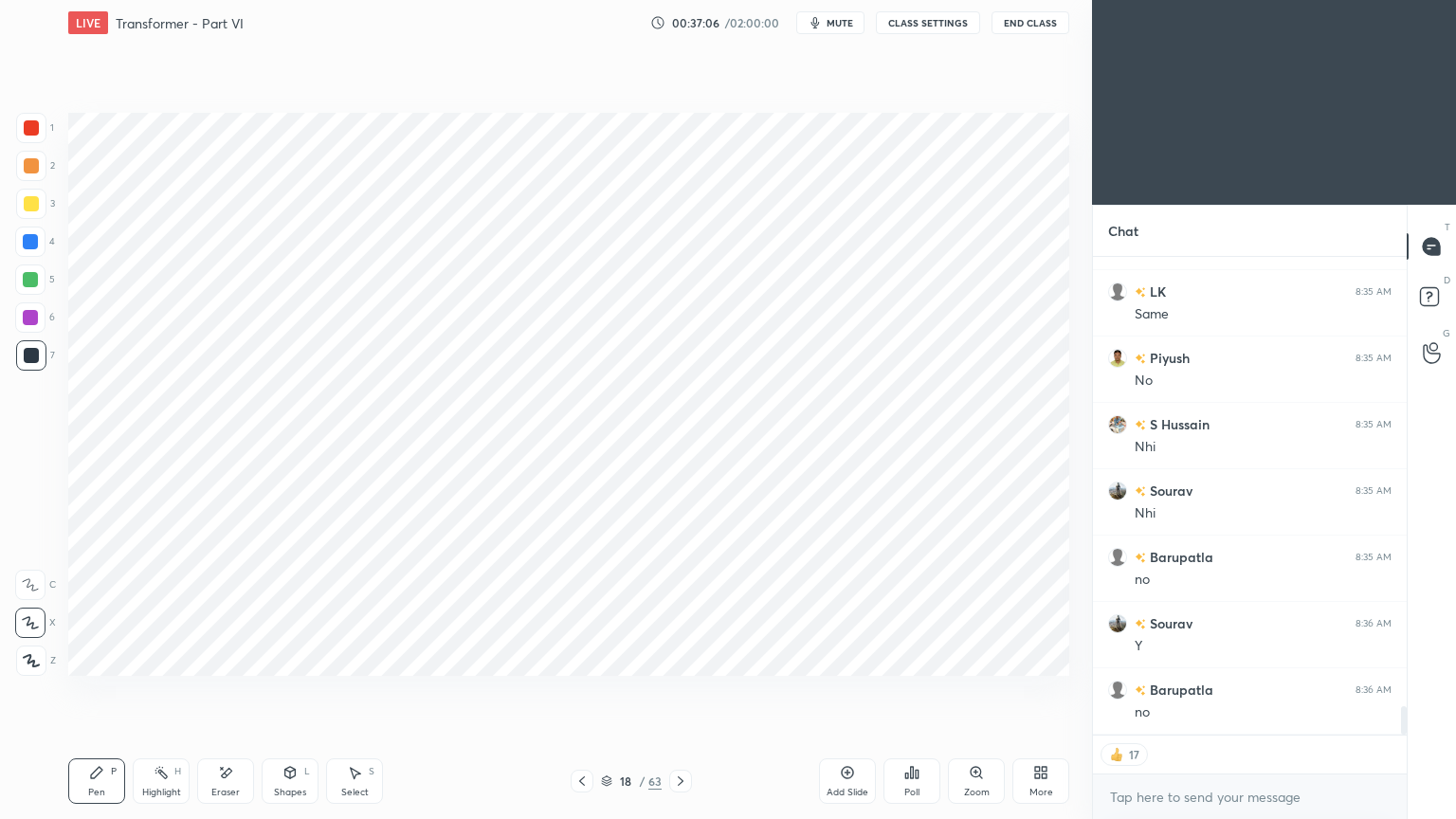 click 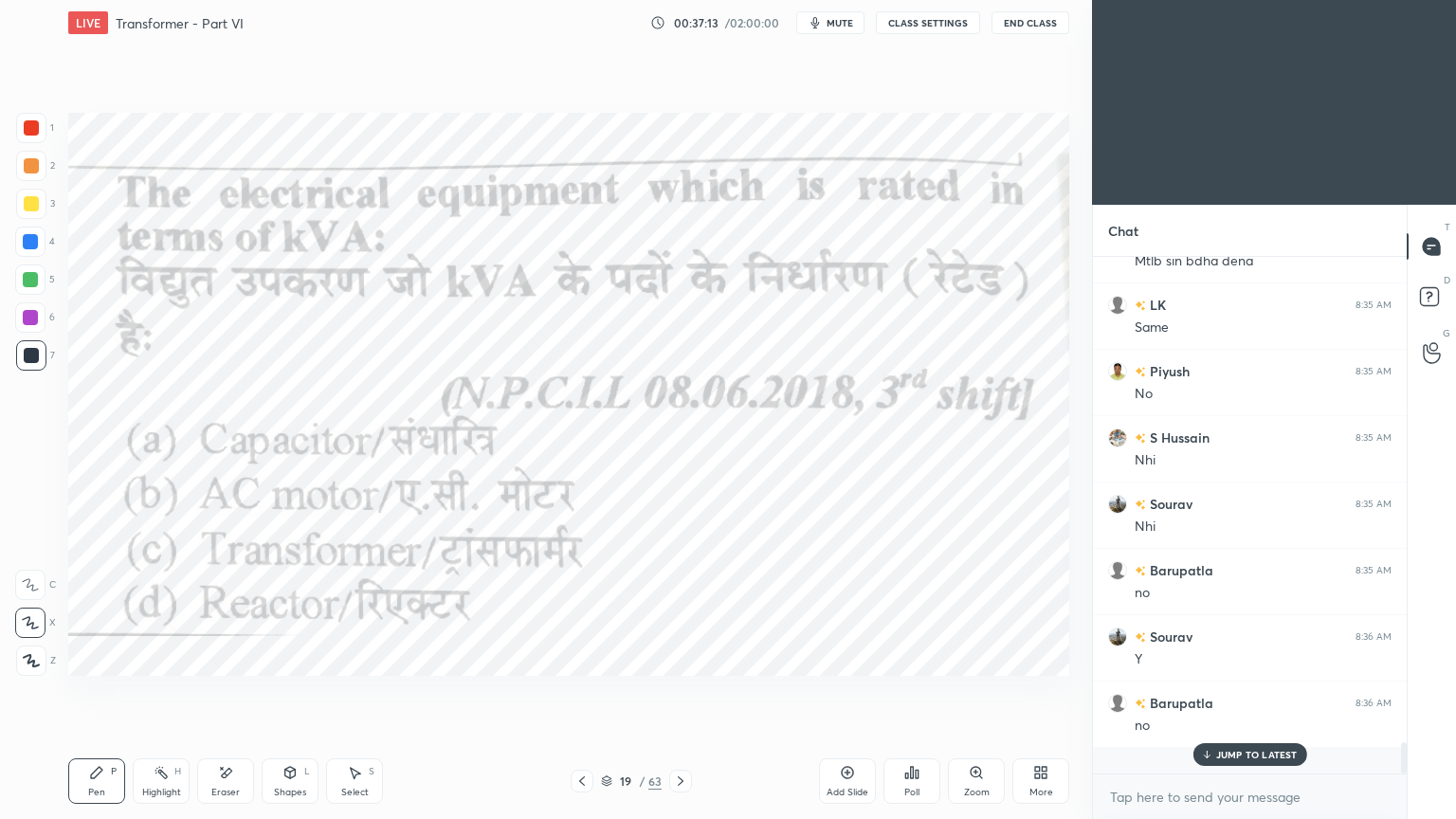 scroll, scrollTop: 6, scrollLeft: 6, axis: both 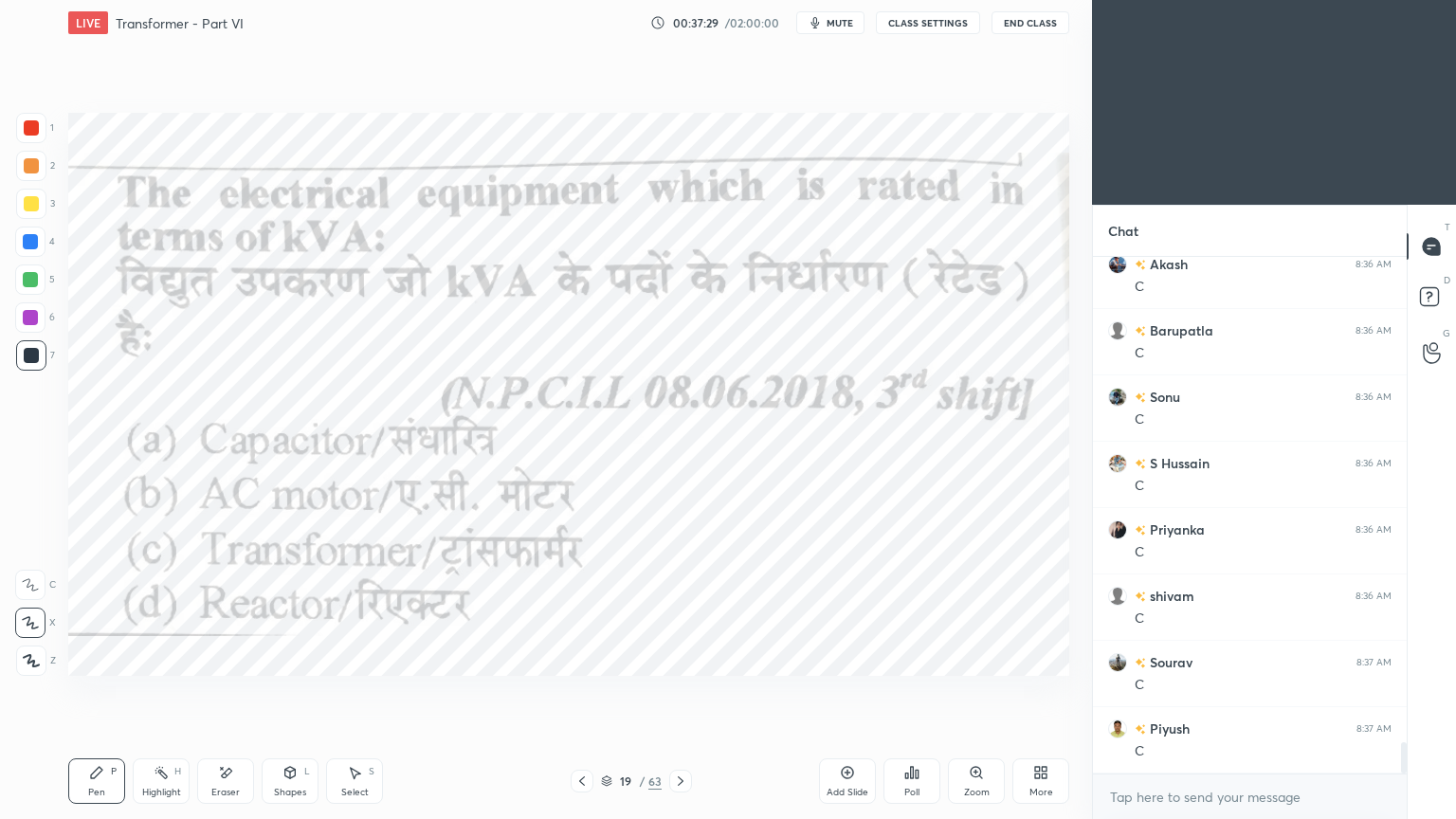 click on "1" at bounding box center [35, 132] 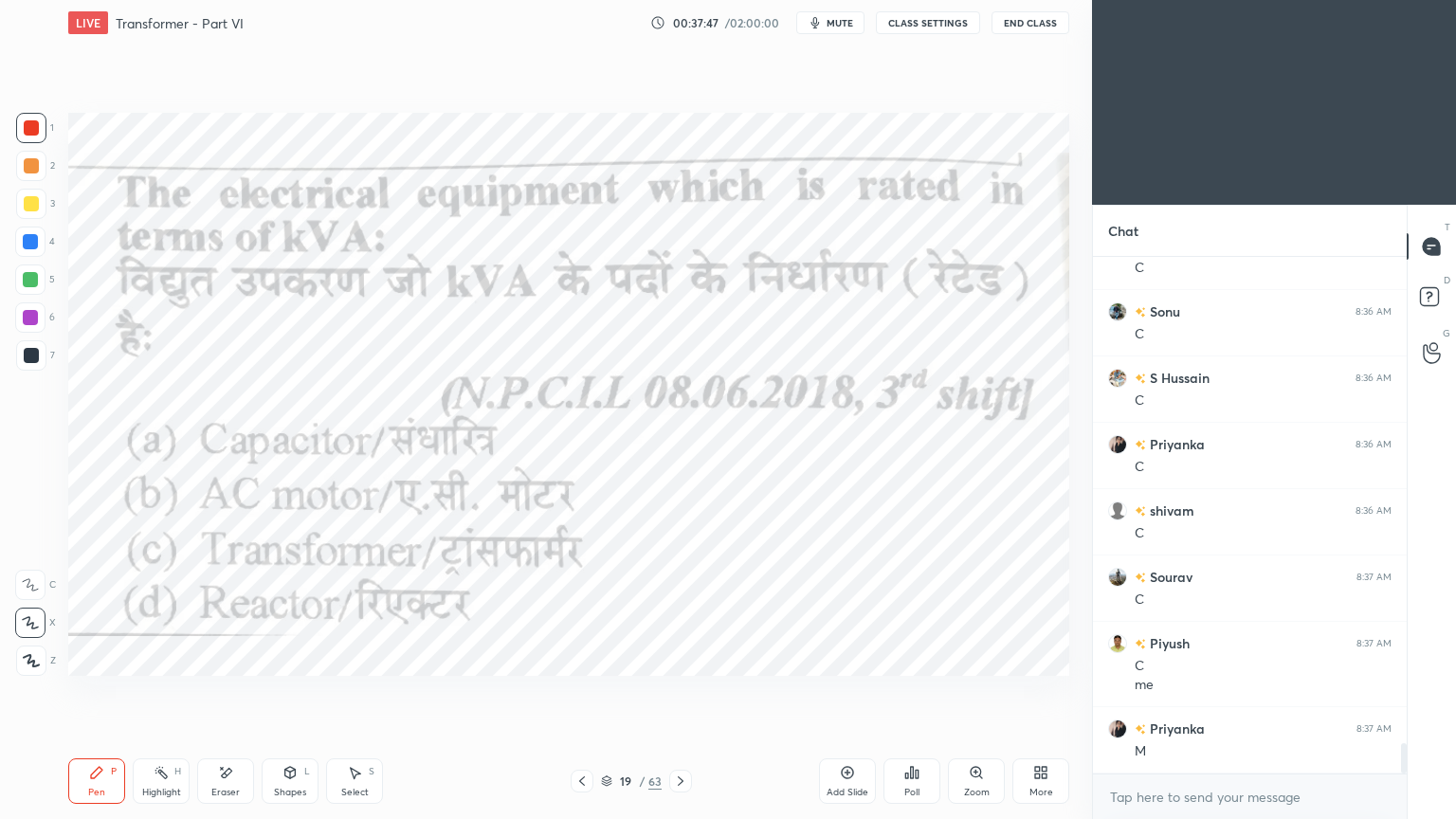 scroll, scrollTop: 8284, scrollLeft: 0, axis: vertical 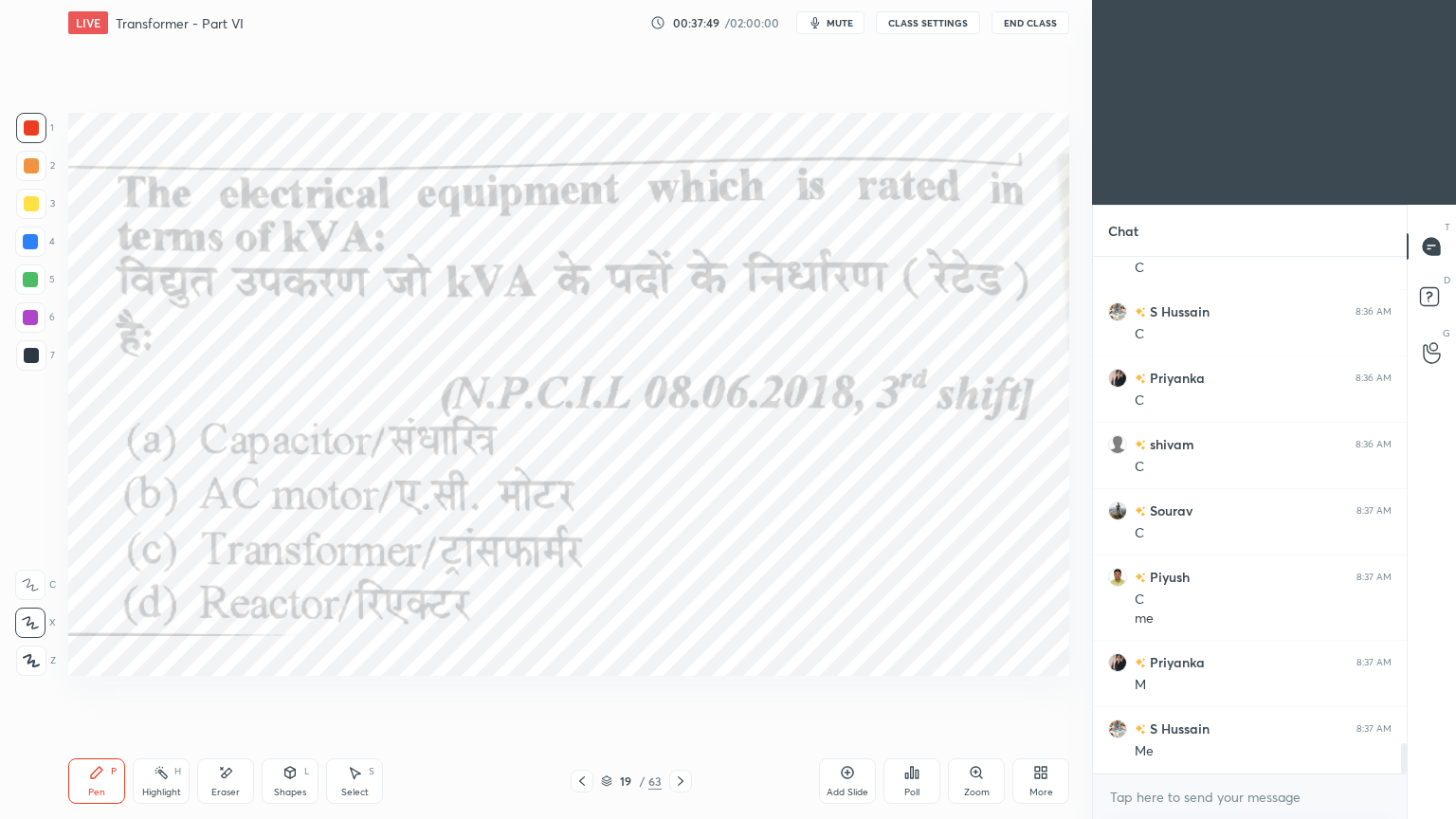 drag, startPoint x: 1403, startPoint y: 758, endPoint x: 1410, endPoint y: 795, distance: 37.656341 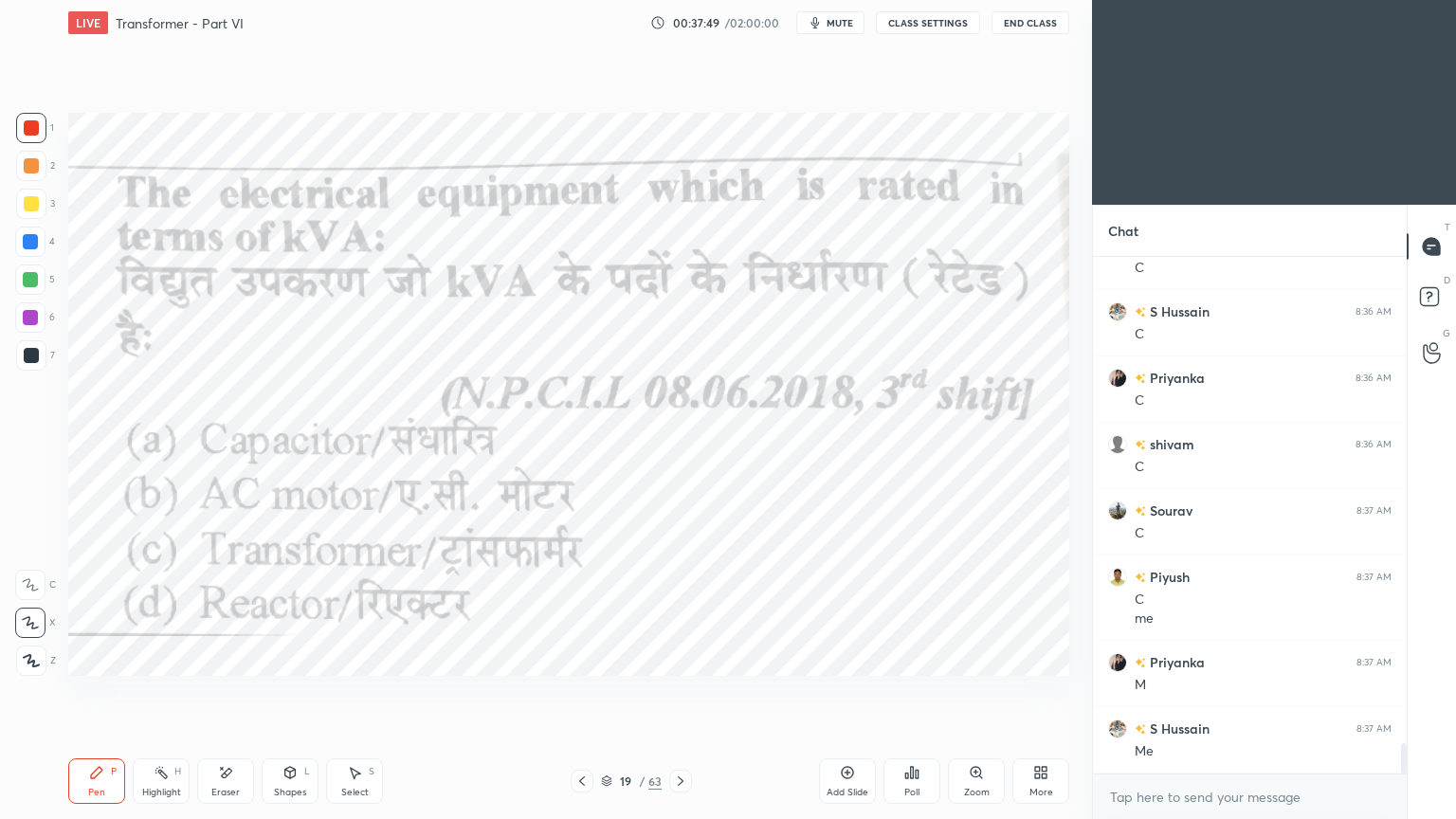click on "Barupatla 8:36 AM C Sonu 8:36 AM C S Hussain 8:36 AM C Priyanka 8:36 AM C shivam 8:36 AM C Sourav 8:37 AM C Piyush 8:37 AM C me Priyanka 8:37 AM M S Hussain 8:37 AM Me JUMP TO LATEST Enable hand raising Enable raise hand to speak to learners. Once enabled, chat will be turned off temporarily. Enable x" at bounding box center [1249, 537] 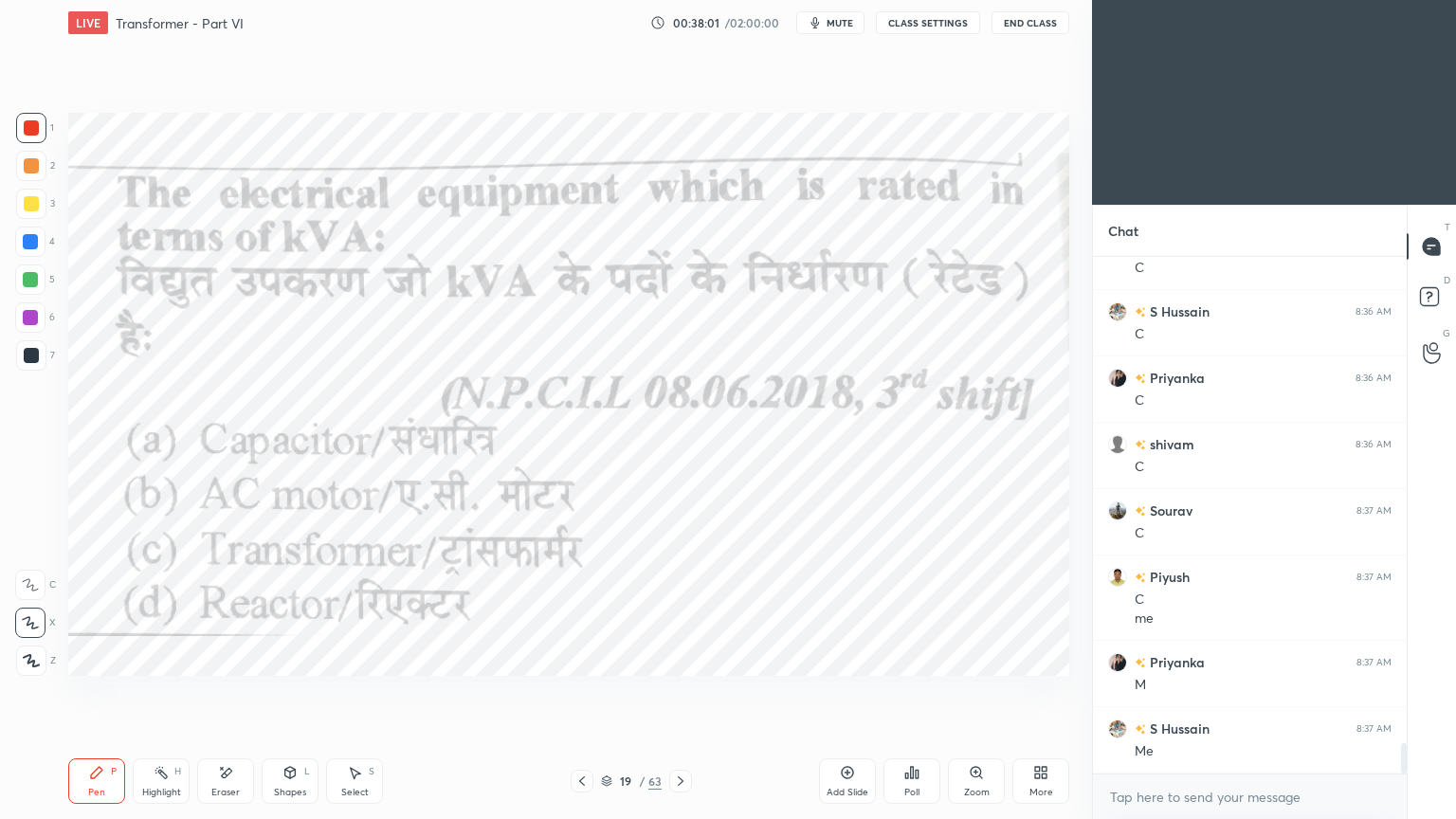 scroll, scrollTop: 8349, scrollLeft: 0, axis: vertical 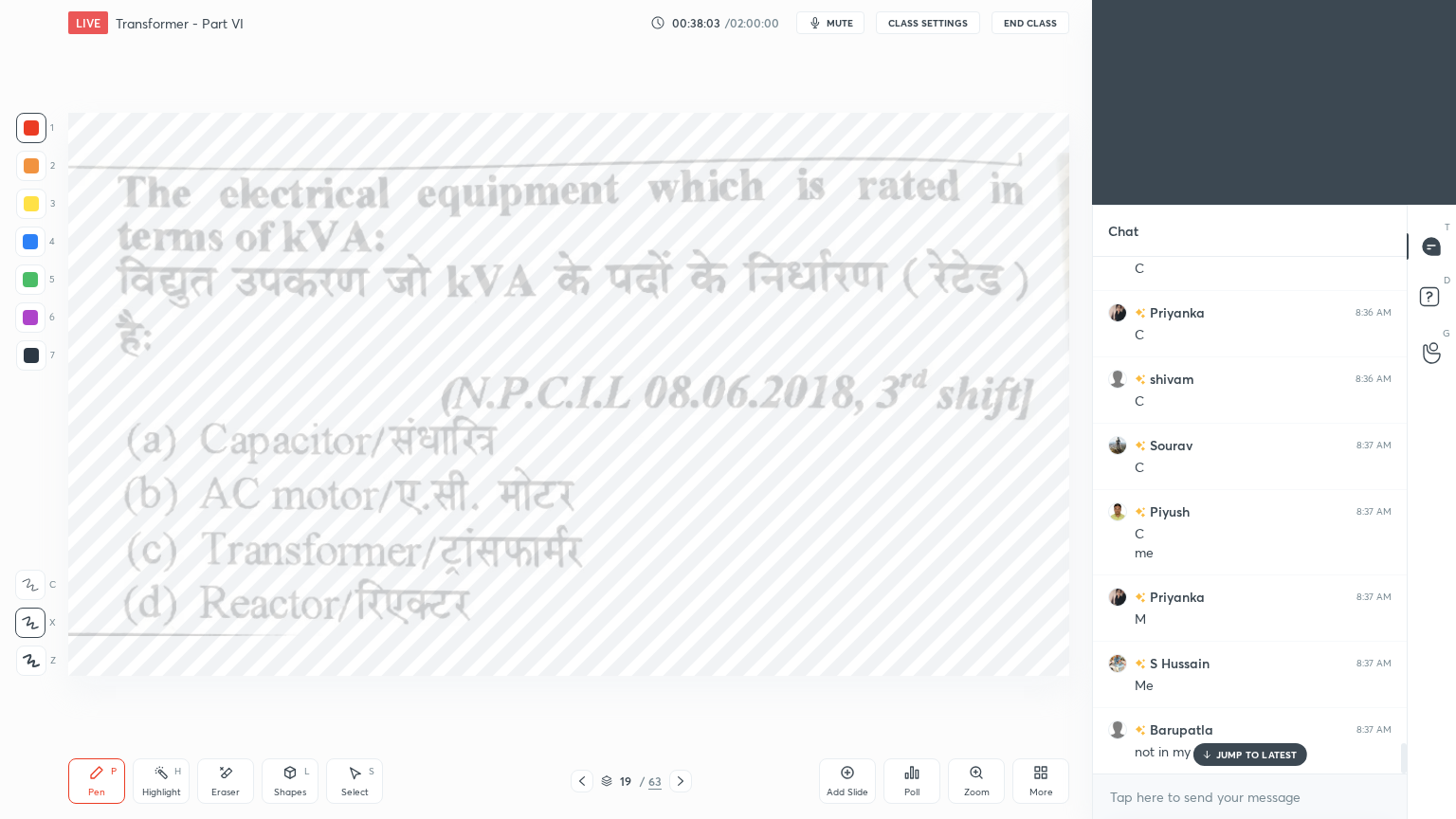 click on "JUMP TO LATEST" at bounding box center (1257, 755) 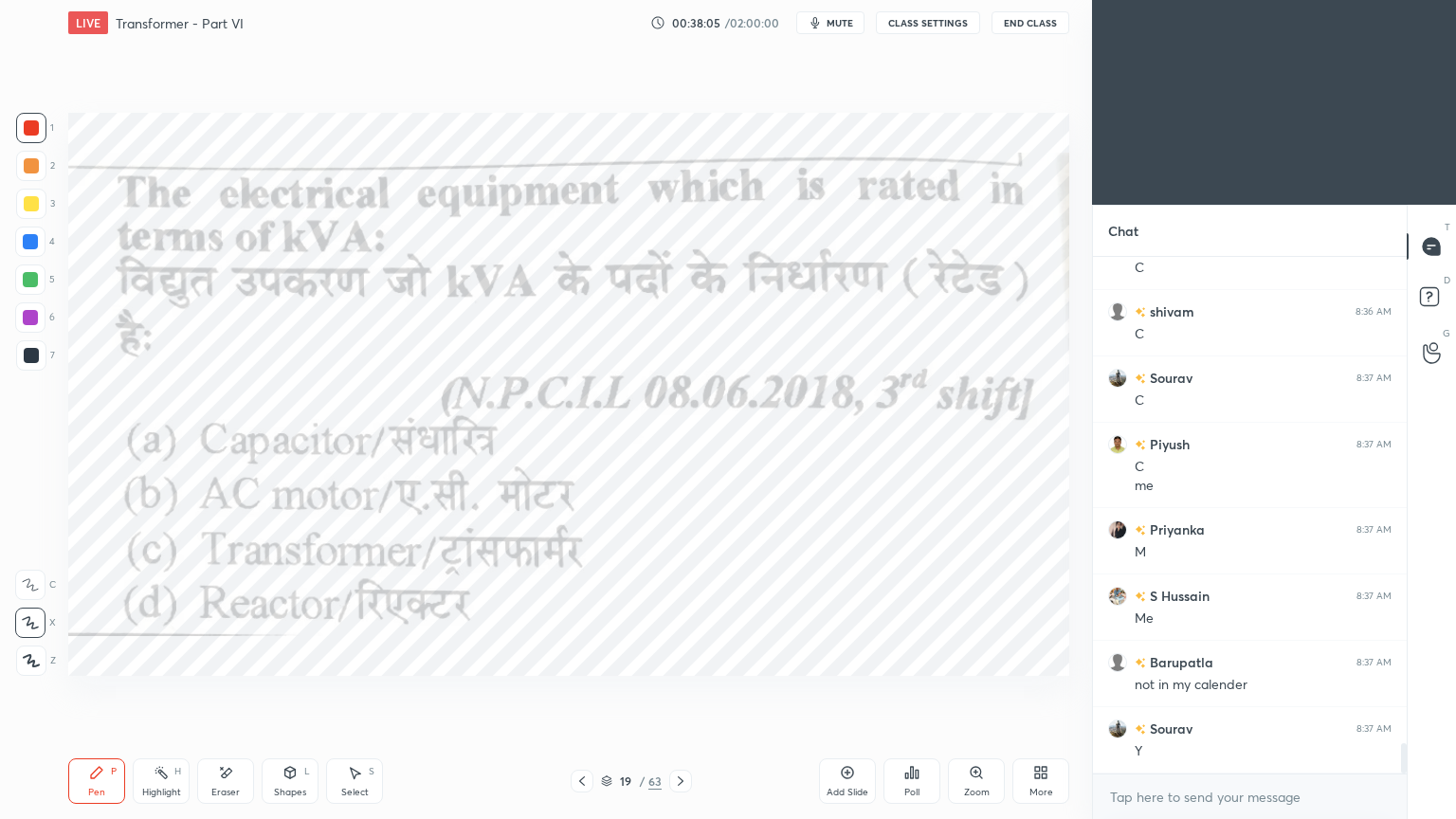 scroll, scrollTop: 8482, scrollLeft: 0, axis: vertical 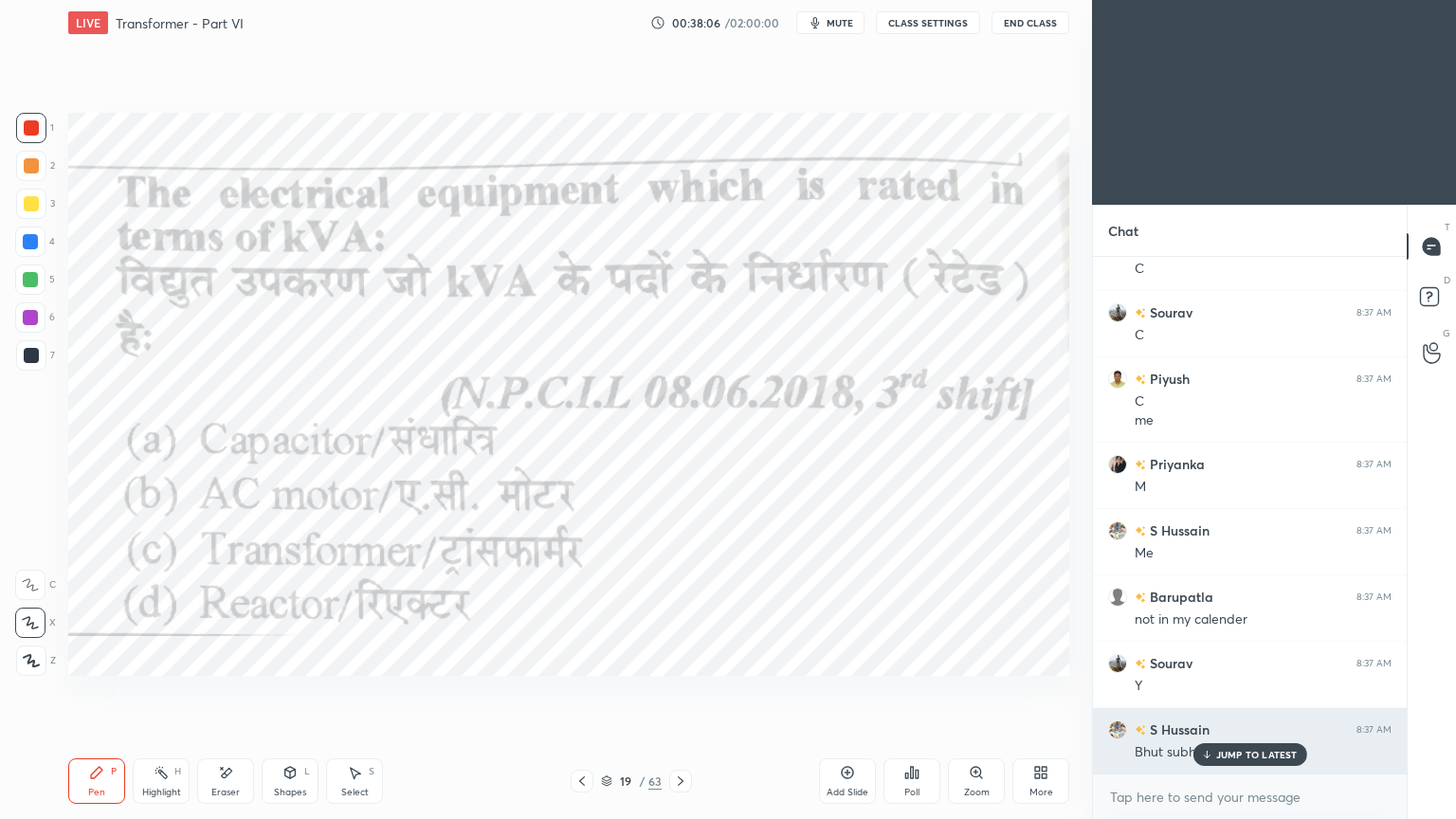 click on "JUMP TO LATEST" at bounding box center (1257, 755) 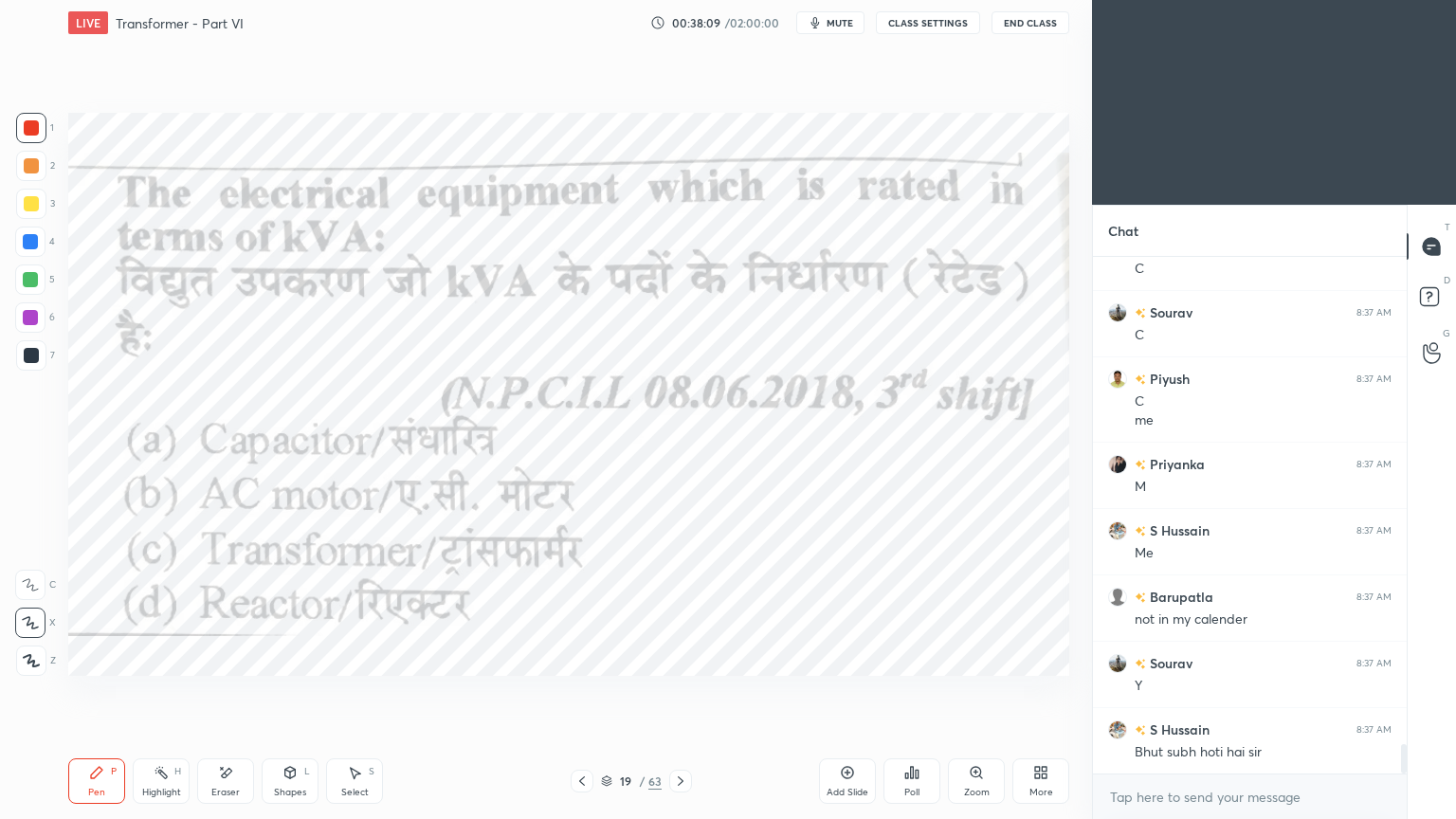 scroll, scrollTop: 8549, scrollLeft: 0, axis: vertical 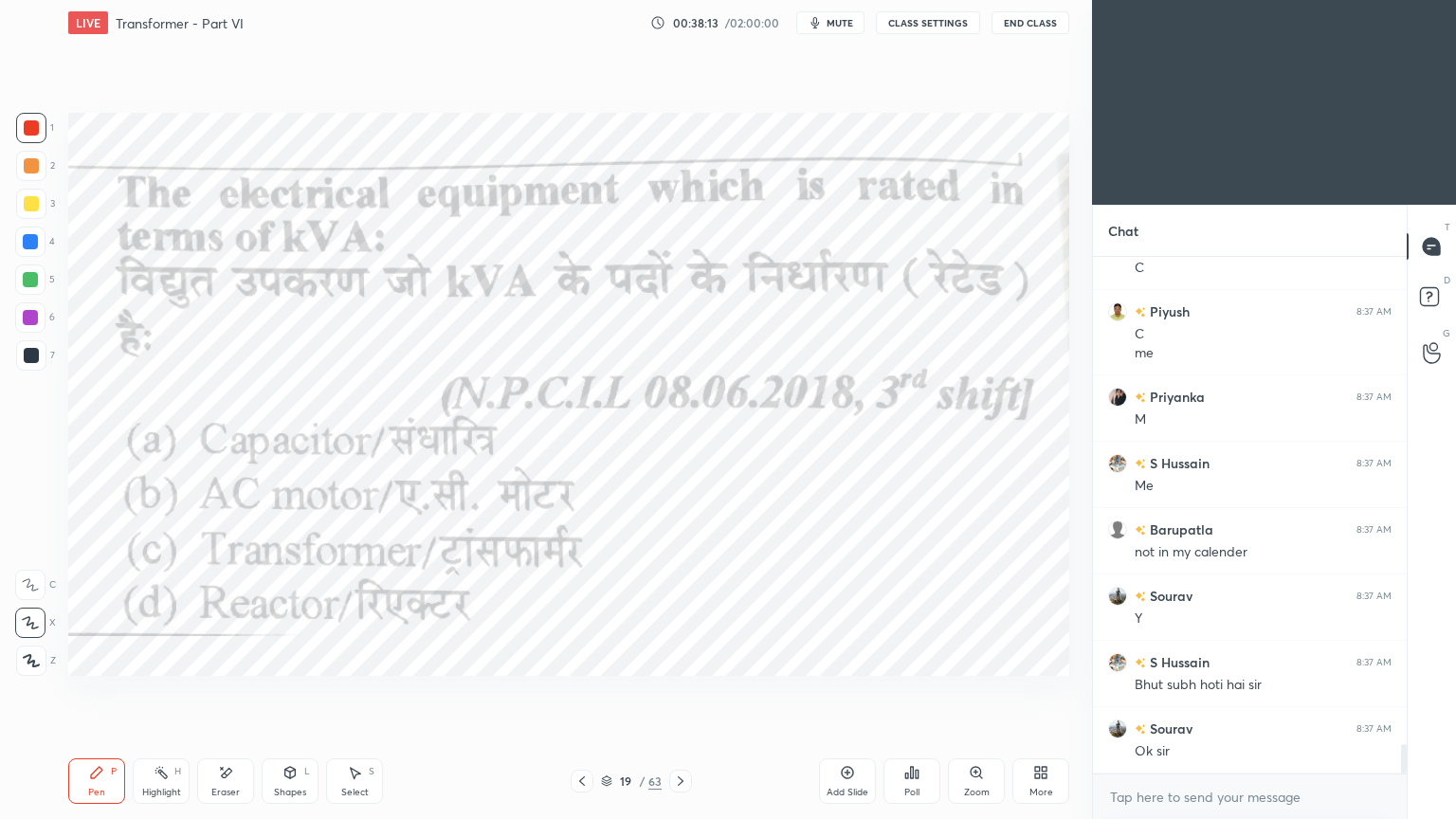 click 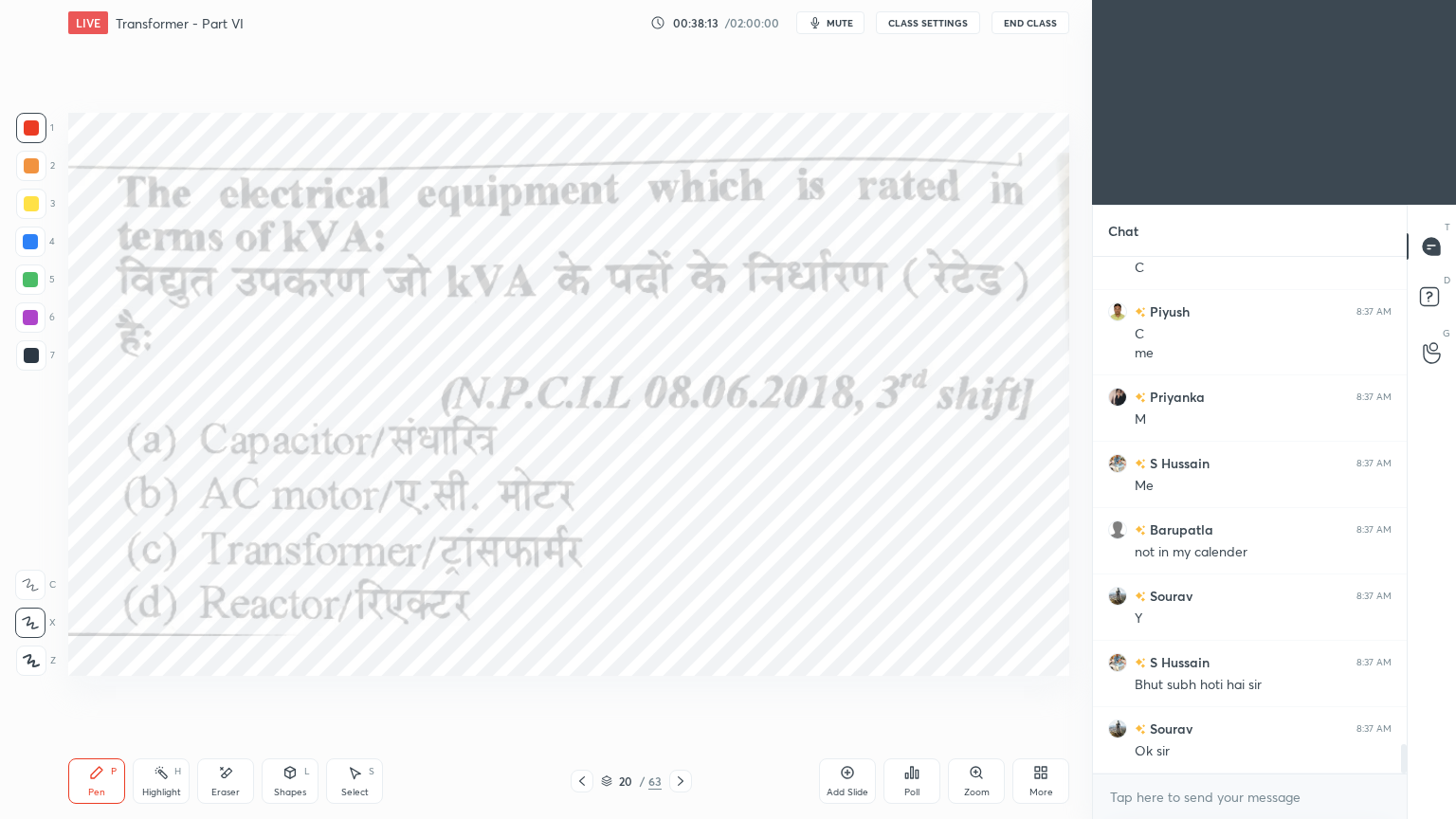 scroll, scrollTop: 8615, scrollLeft: 0, axis: vertical 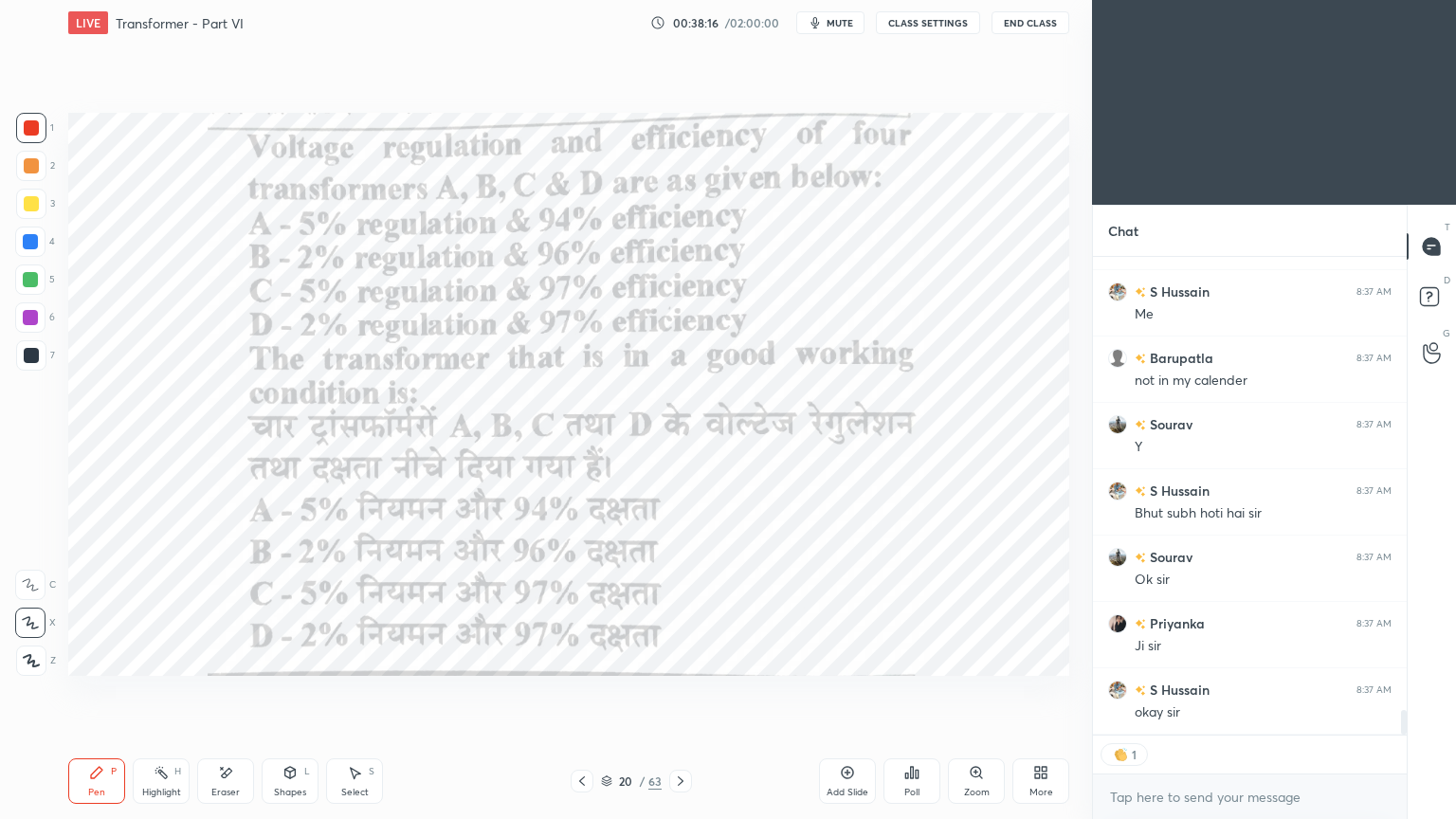click at bounding box center (31, 128) 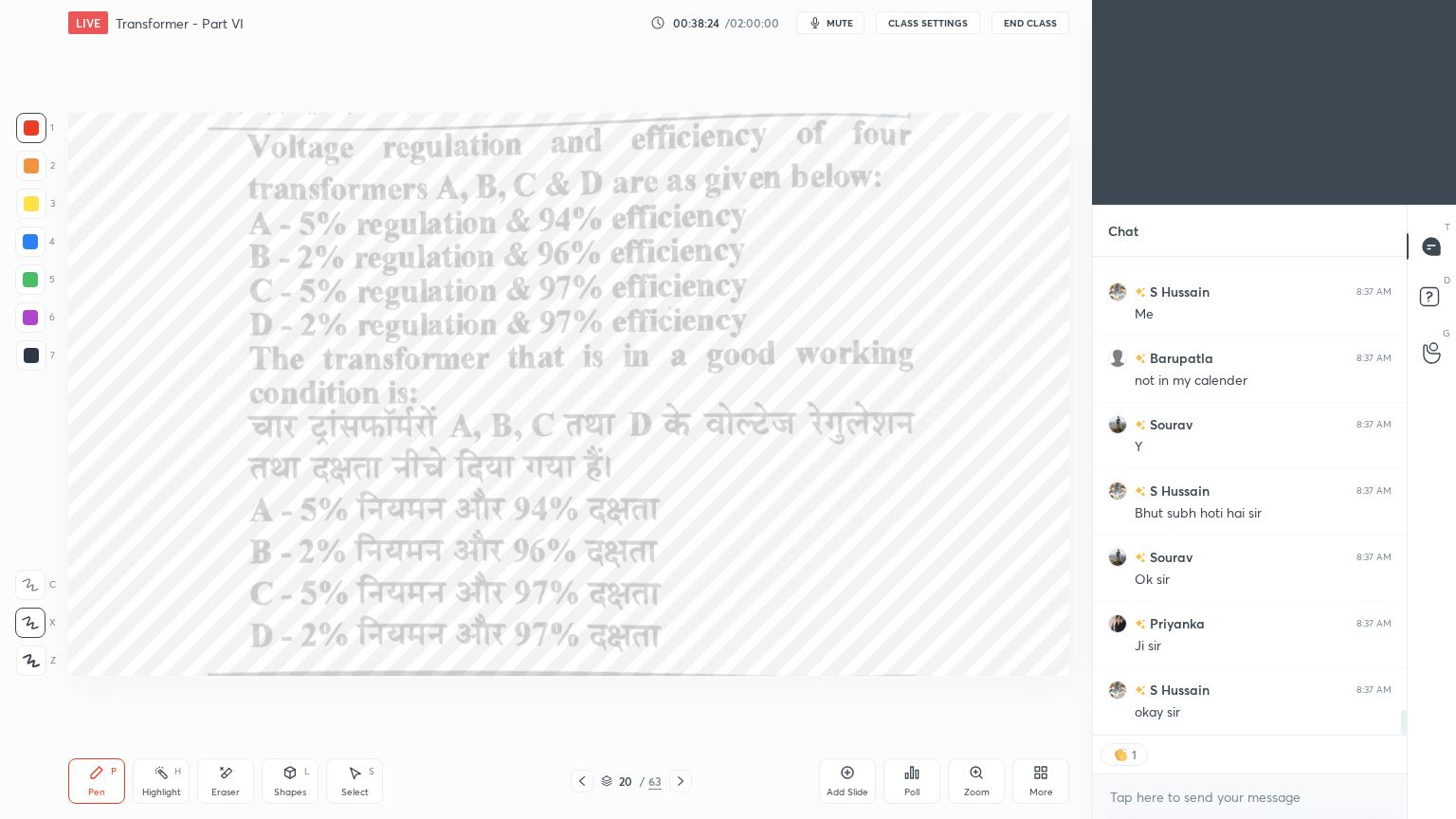 scroll, scrollTop: 7, scrollLeft: 6, axis: both 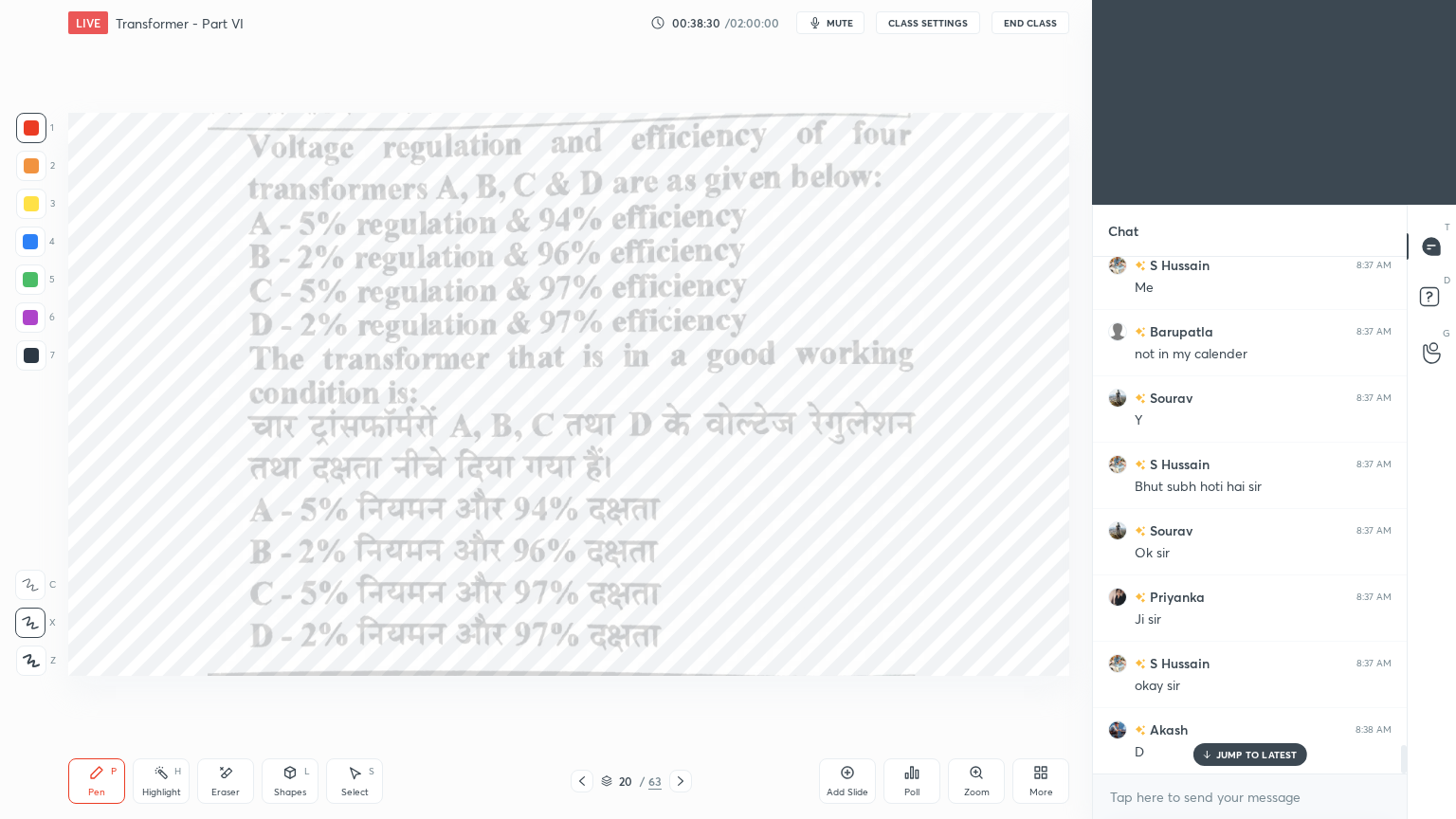 click on "Setting up your live class Poll for   secs No correct answer Start poll" at bounding box center [569, 394] 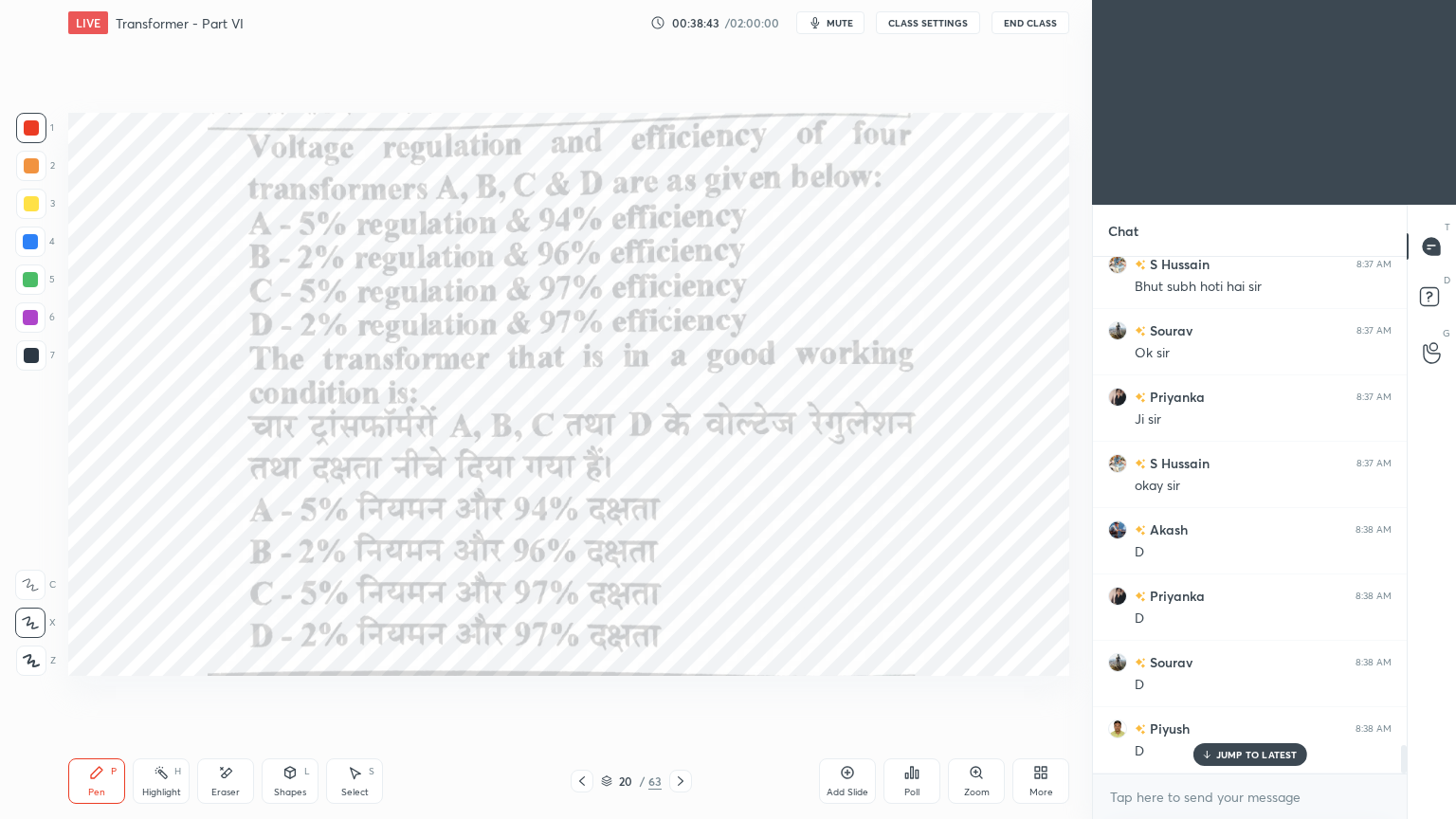 scroll, scrollTop: 9013, scrollLeft: 0, axis: vertical 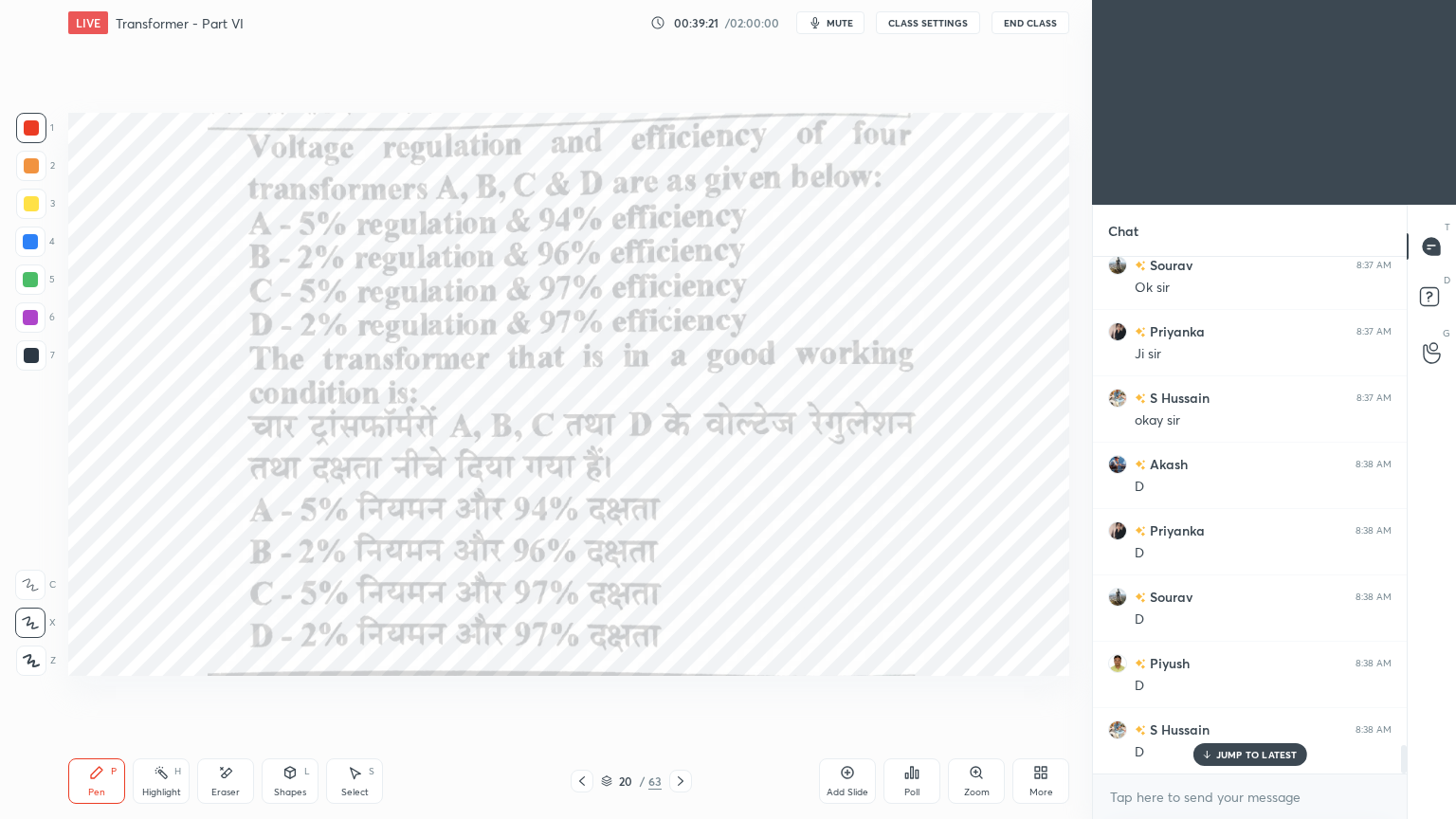 click 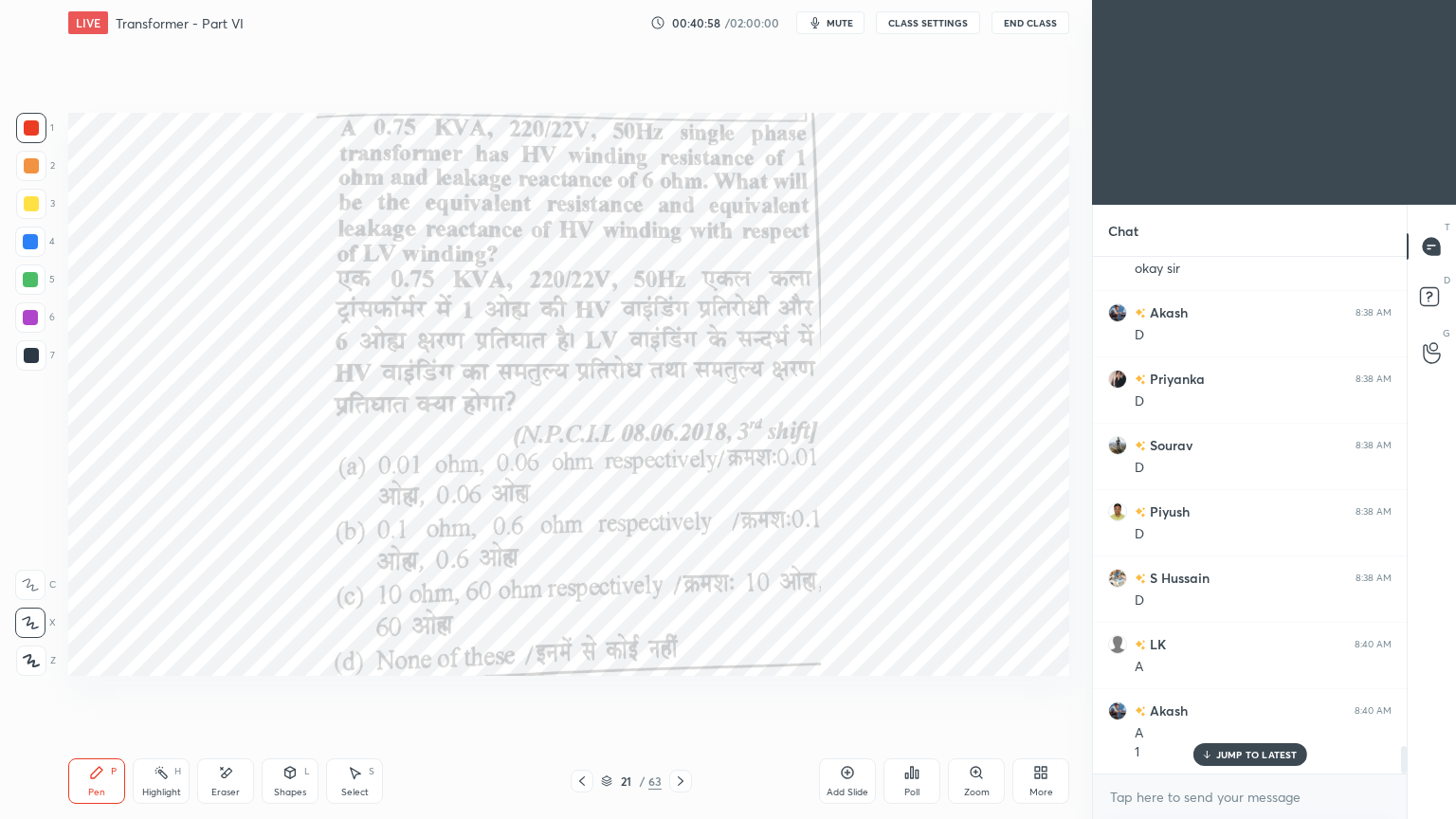scroll, scrollTop: 9232, scrollLeft: 0, axis: vertical 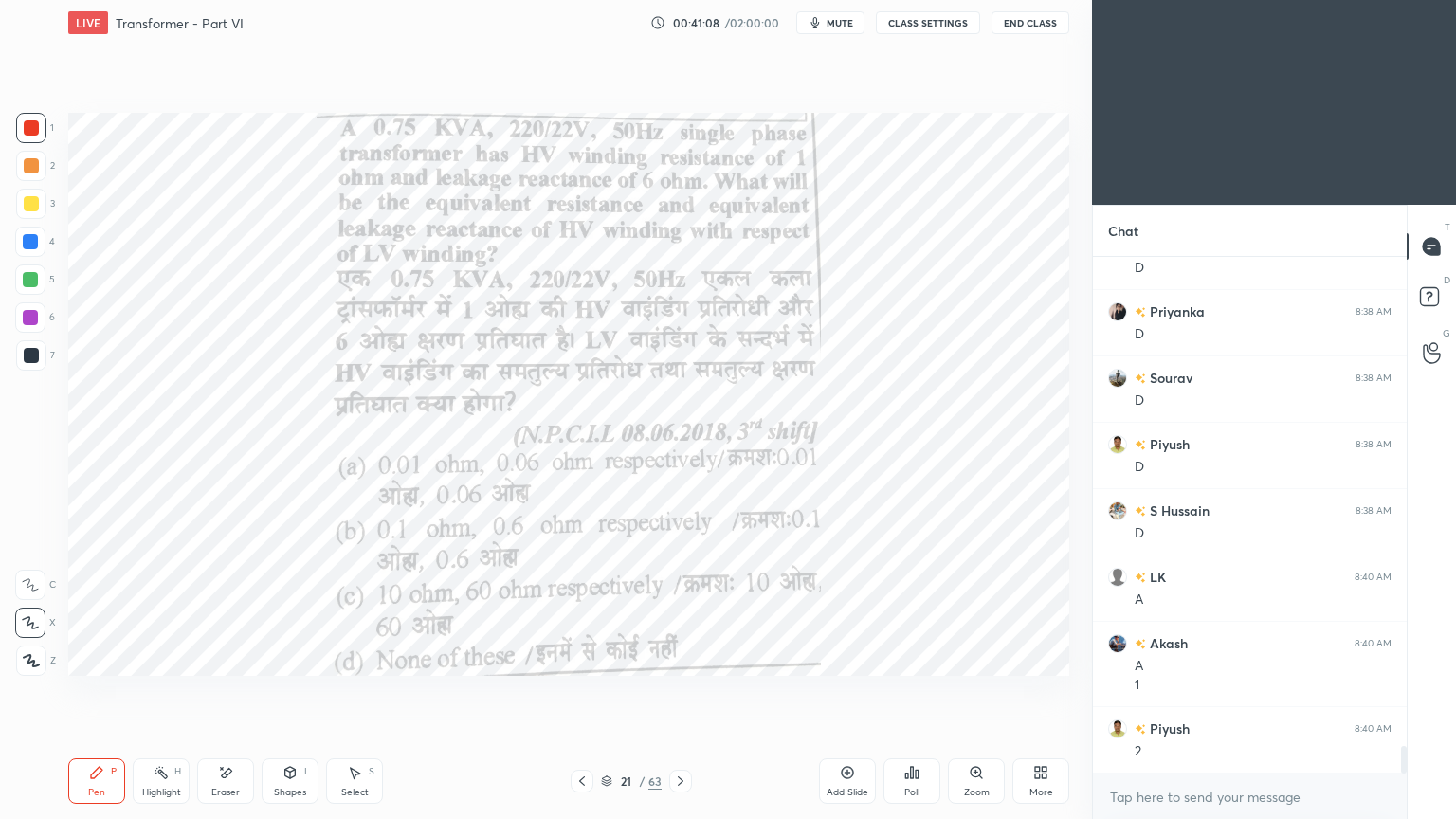 click on "Setting up your live class Poll for   secs No correct answer Start poll" at bounding box center [569, 394] 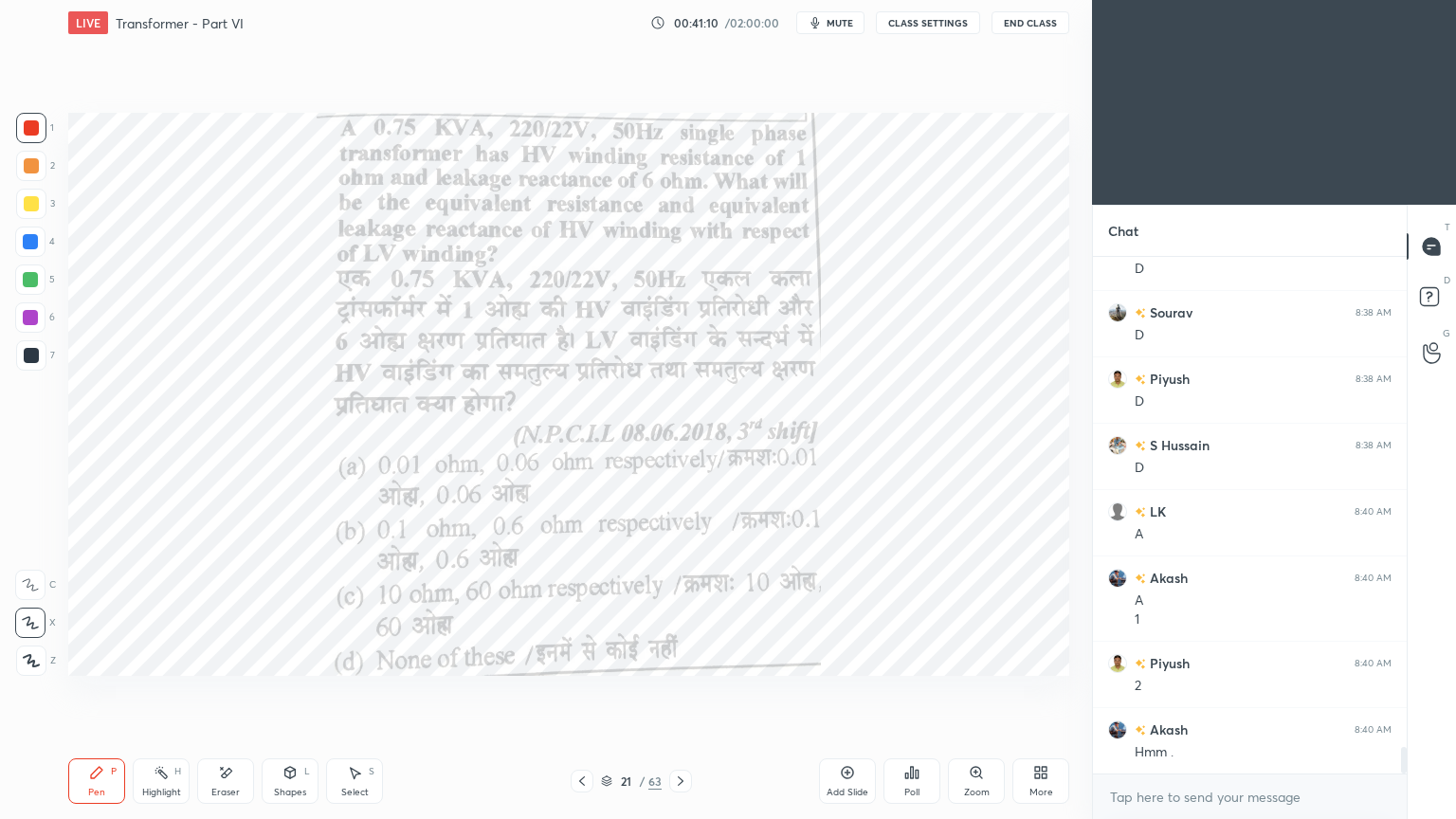 scroll, scrollTop: 9364, scrollLeft: 0, axis: vertical 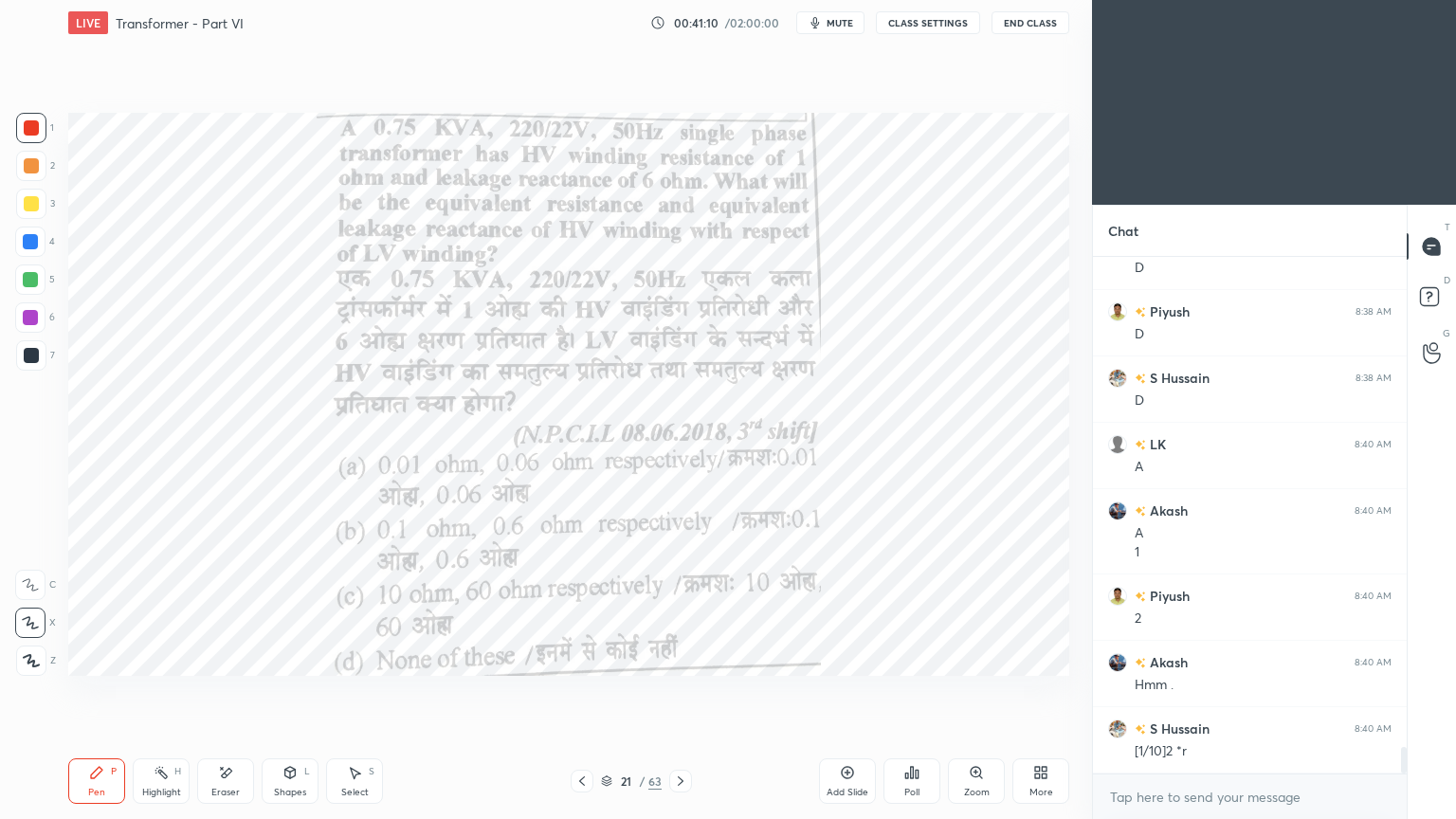 click on "Eraser" at bounding box center [226, 792] 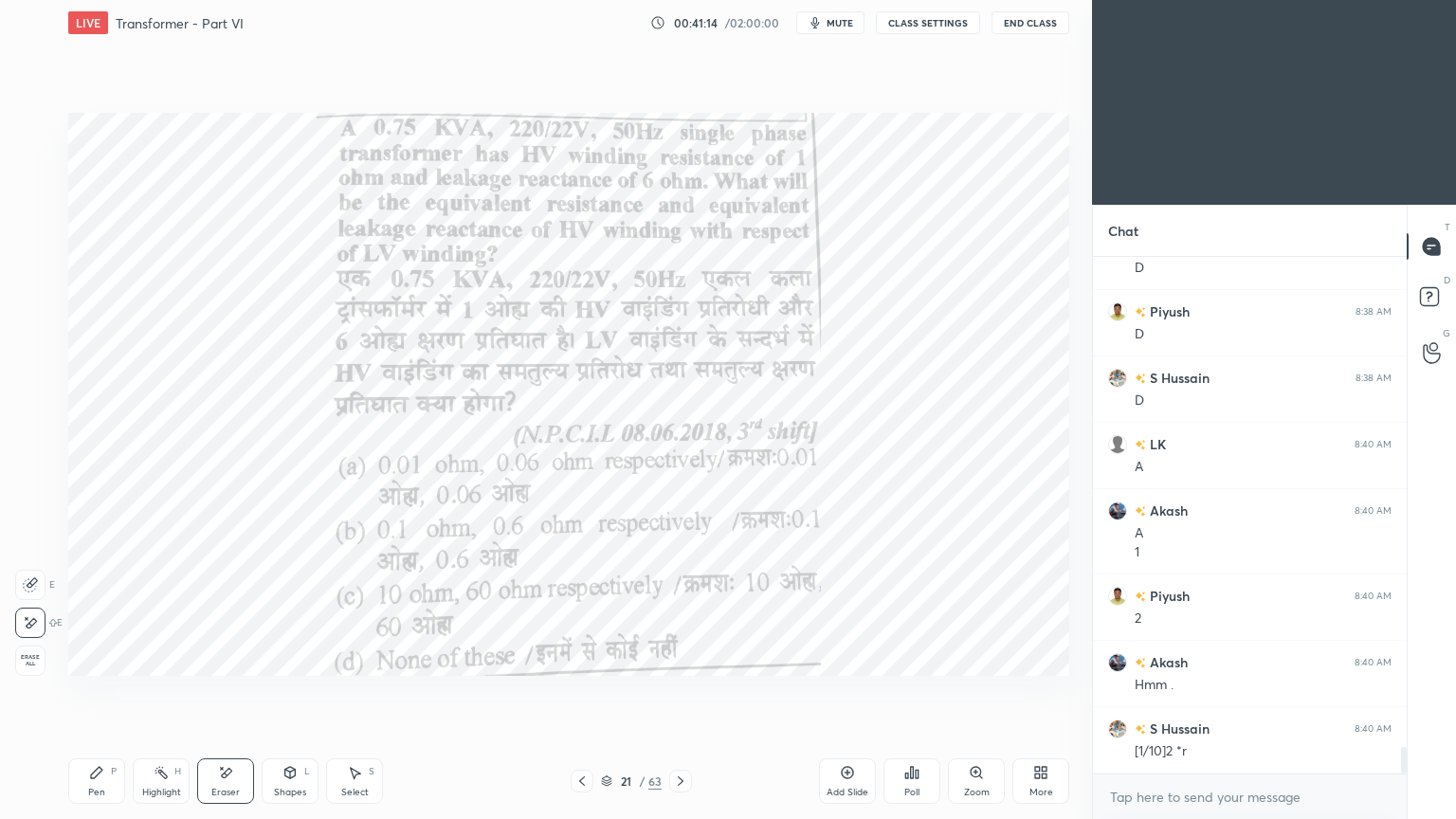 click 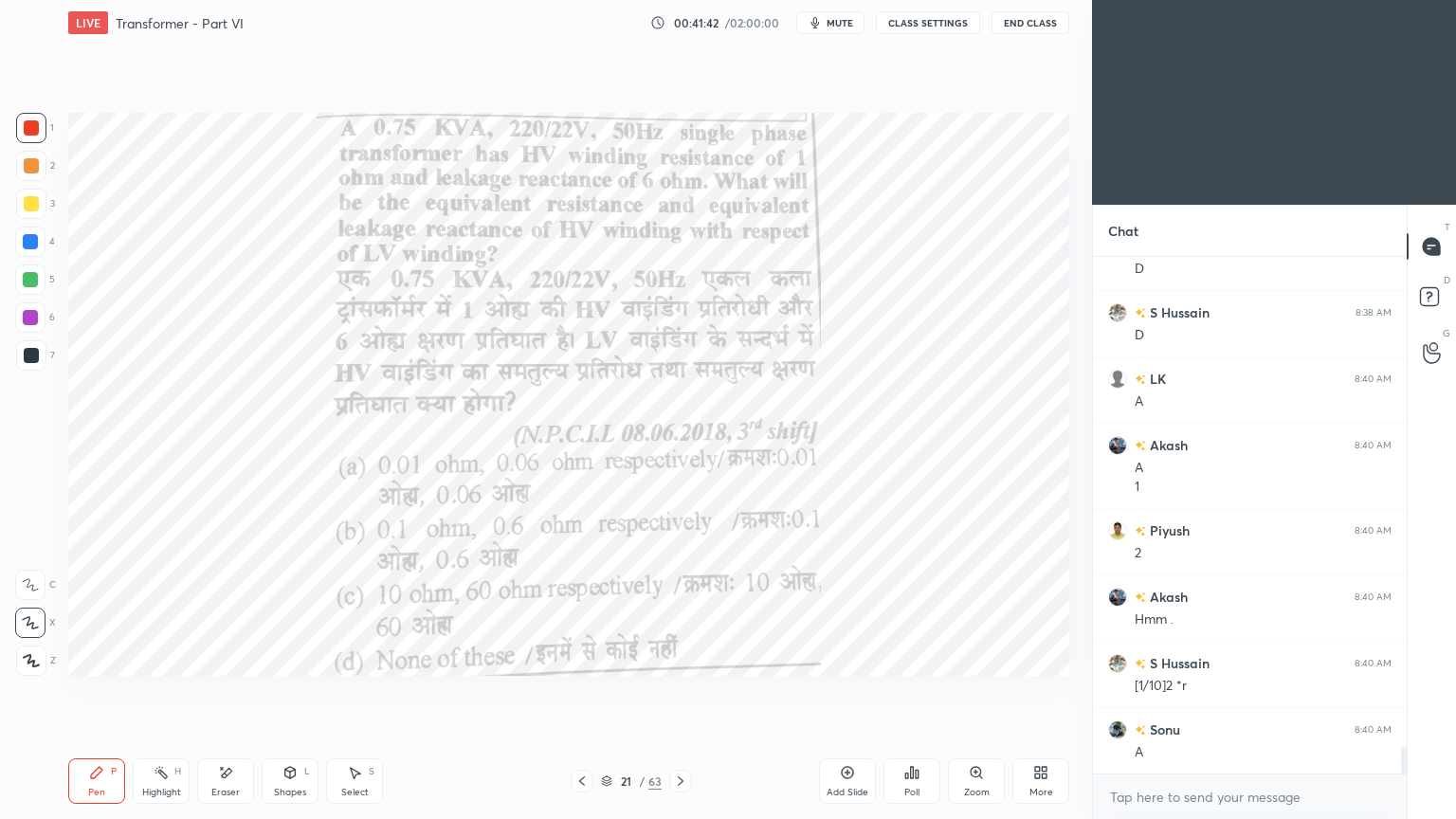 scroll, scrollTop: 9497, scrollLeft: 0, axis: vertical 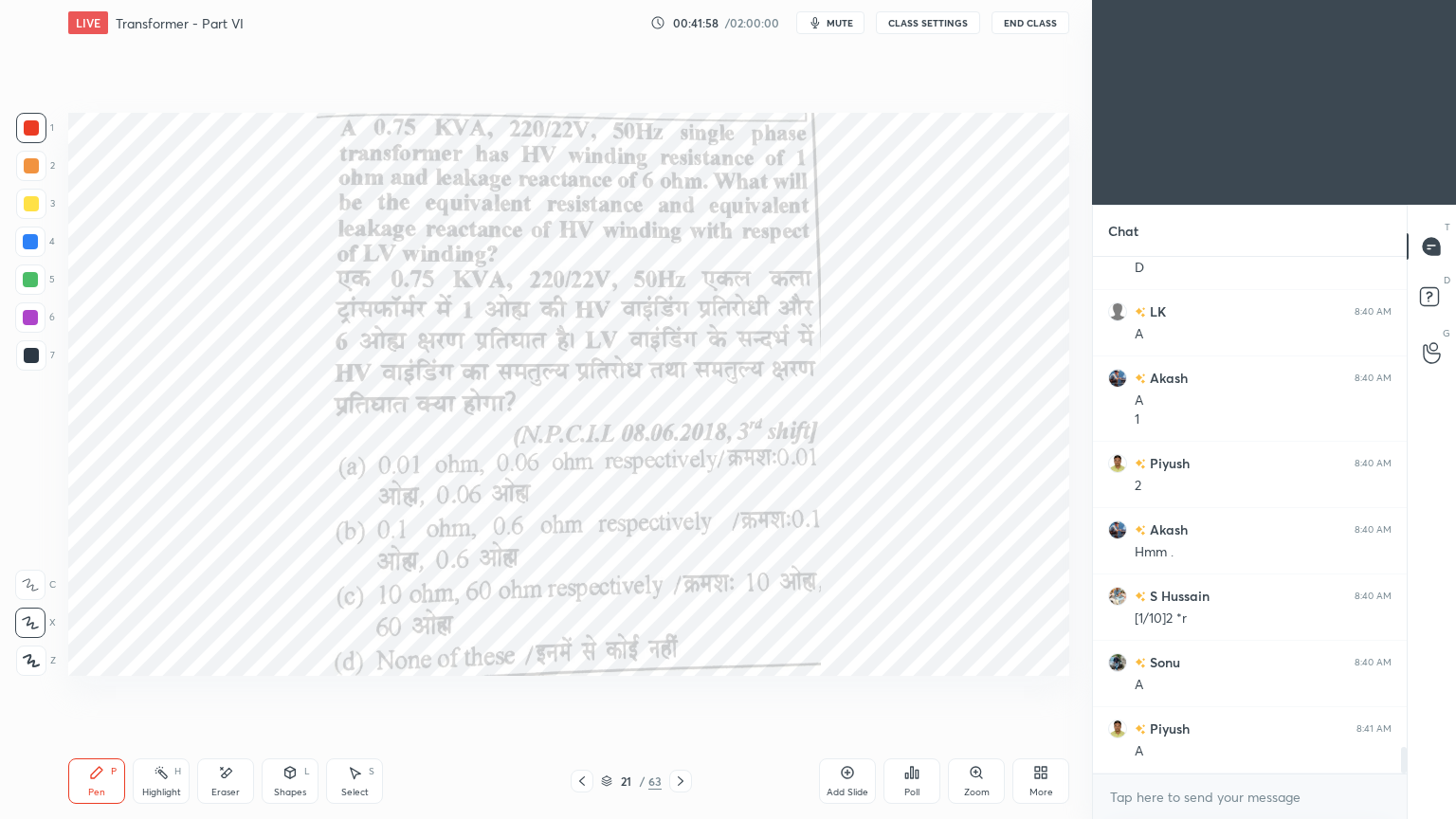 drag, startPoint x: 225, startPoint y: 782, endPoint x: 222, endPoint y: 762, distance: 20.223748 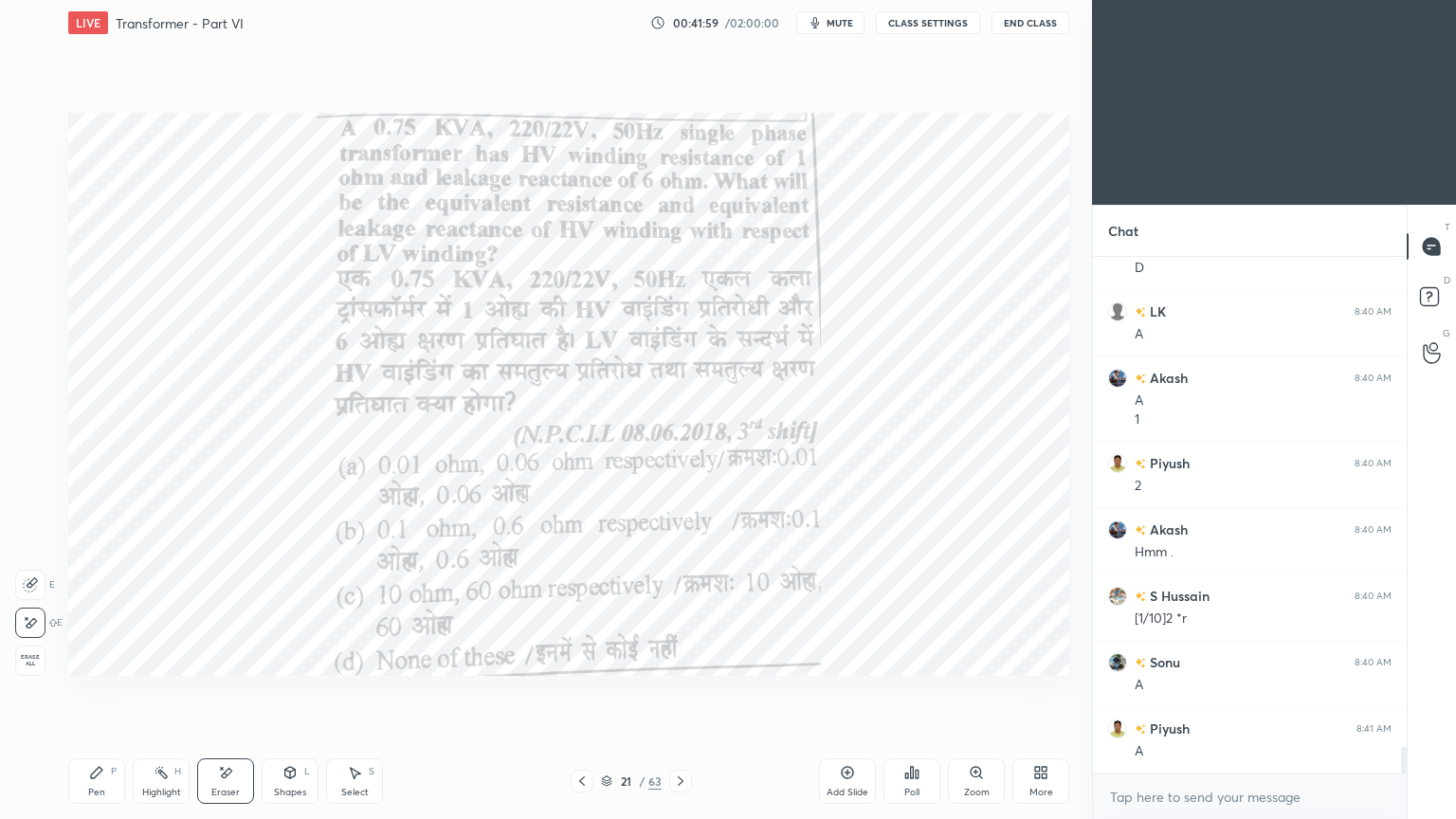 click on "Pen" at bounding box center [97, 792] 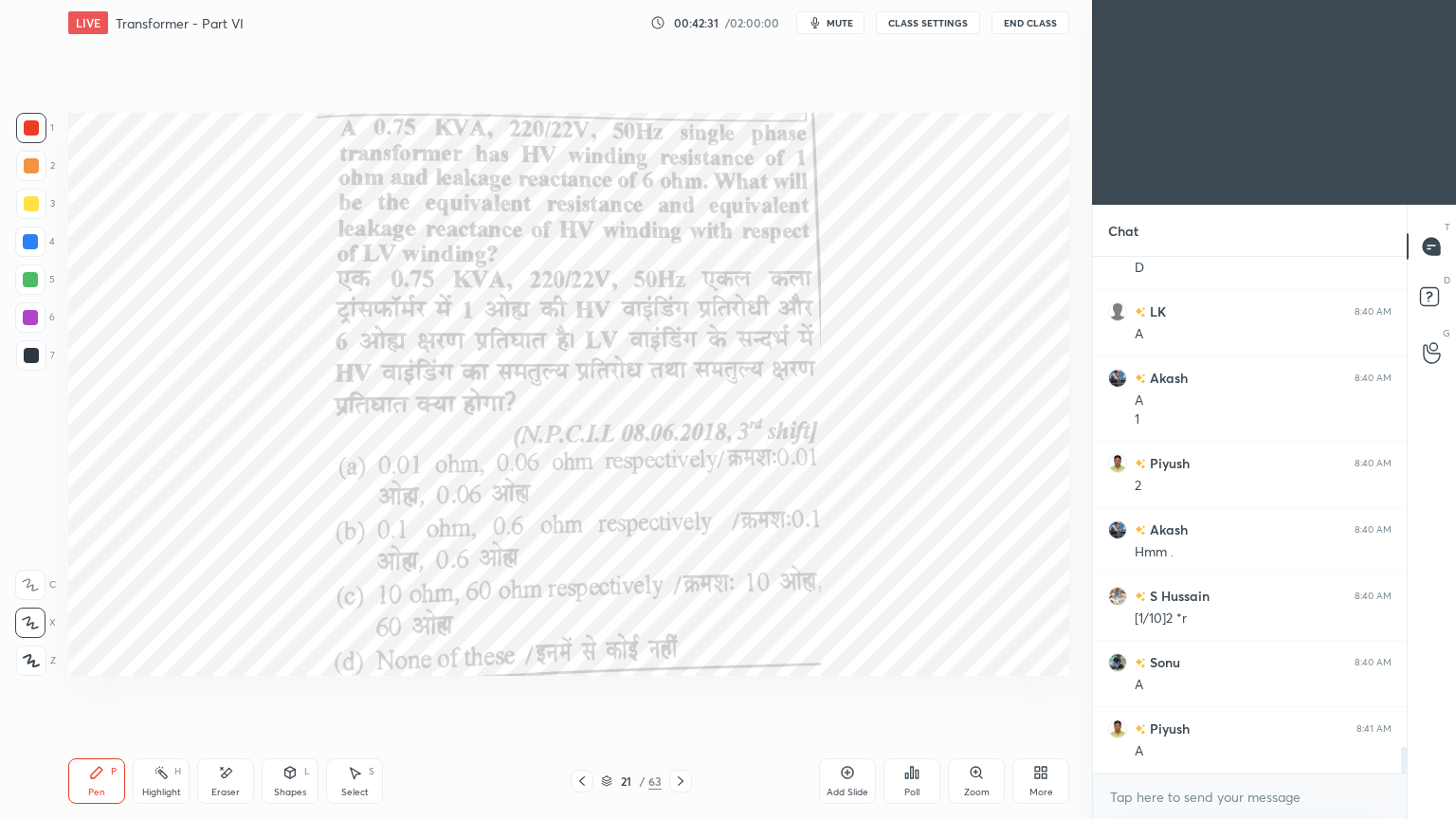 scroll, scrollTop: 9563, scrollLeft: 0, axis: vertical 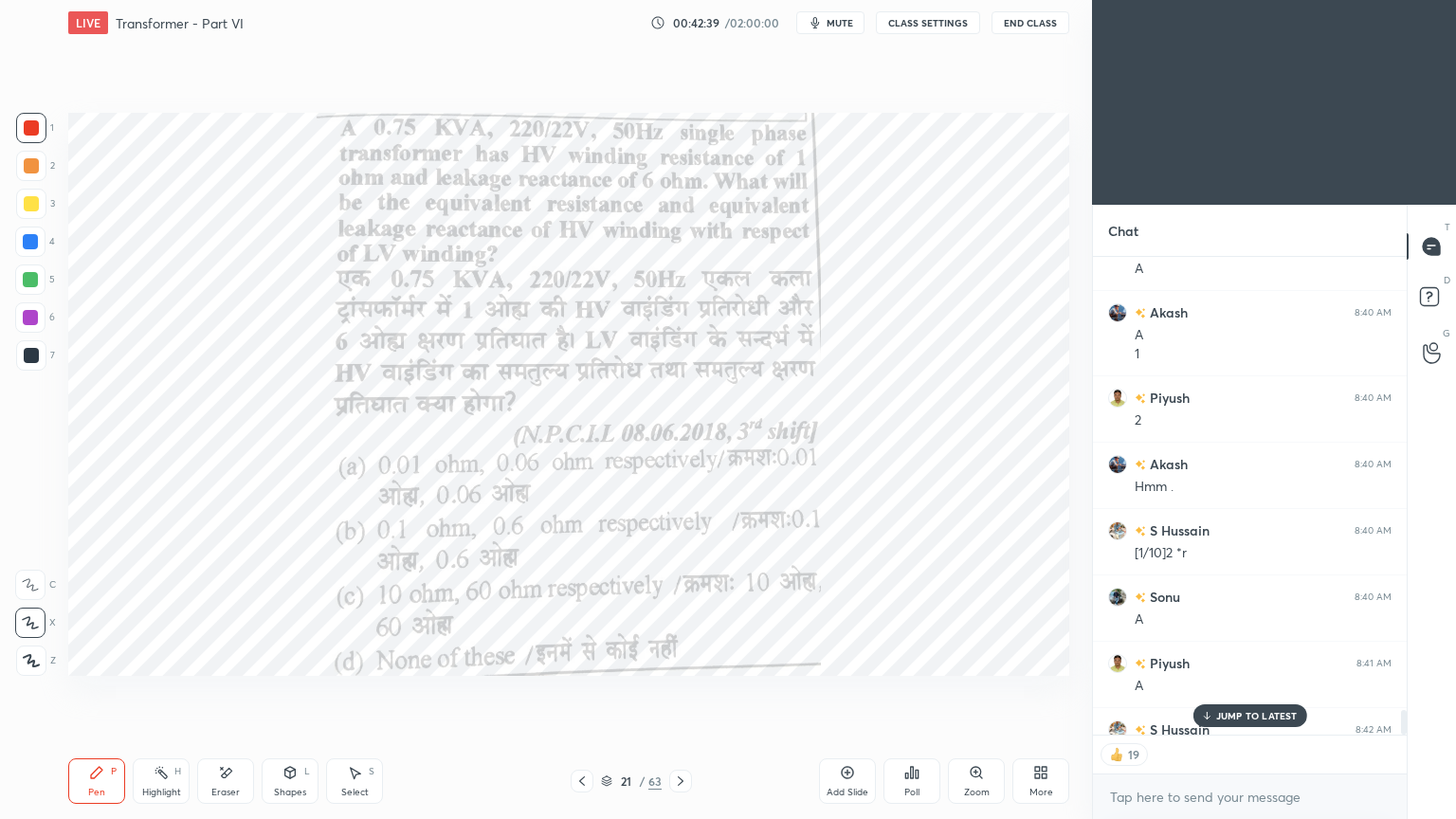 click 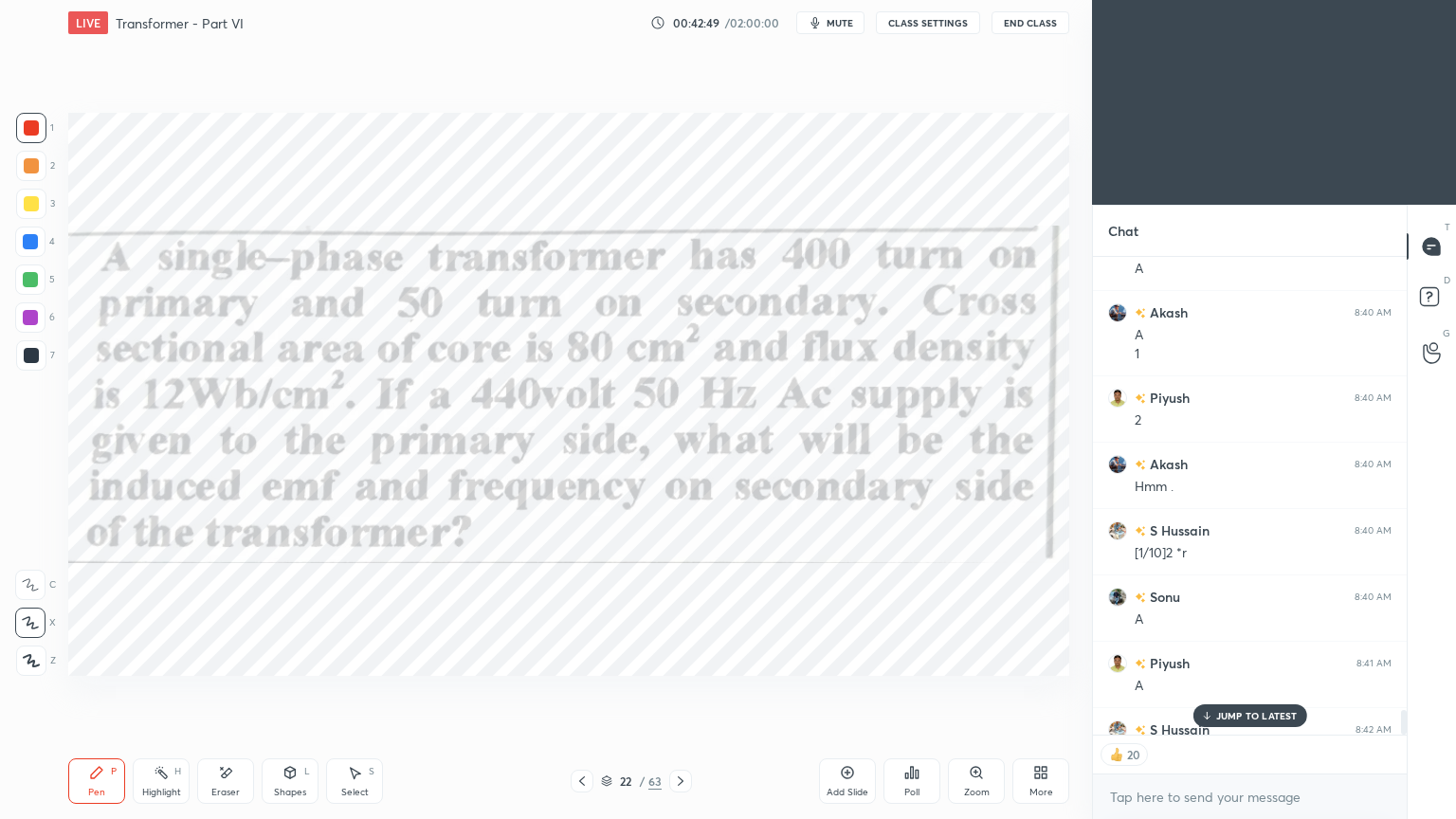 scroll, scrollTop: 6, scrollLeft: 6, axis: both 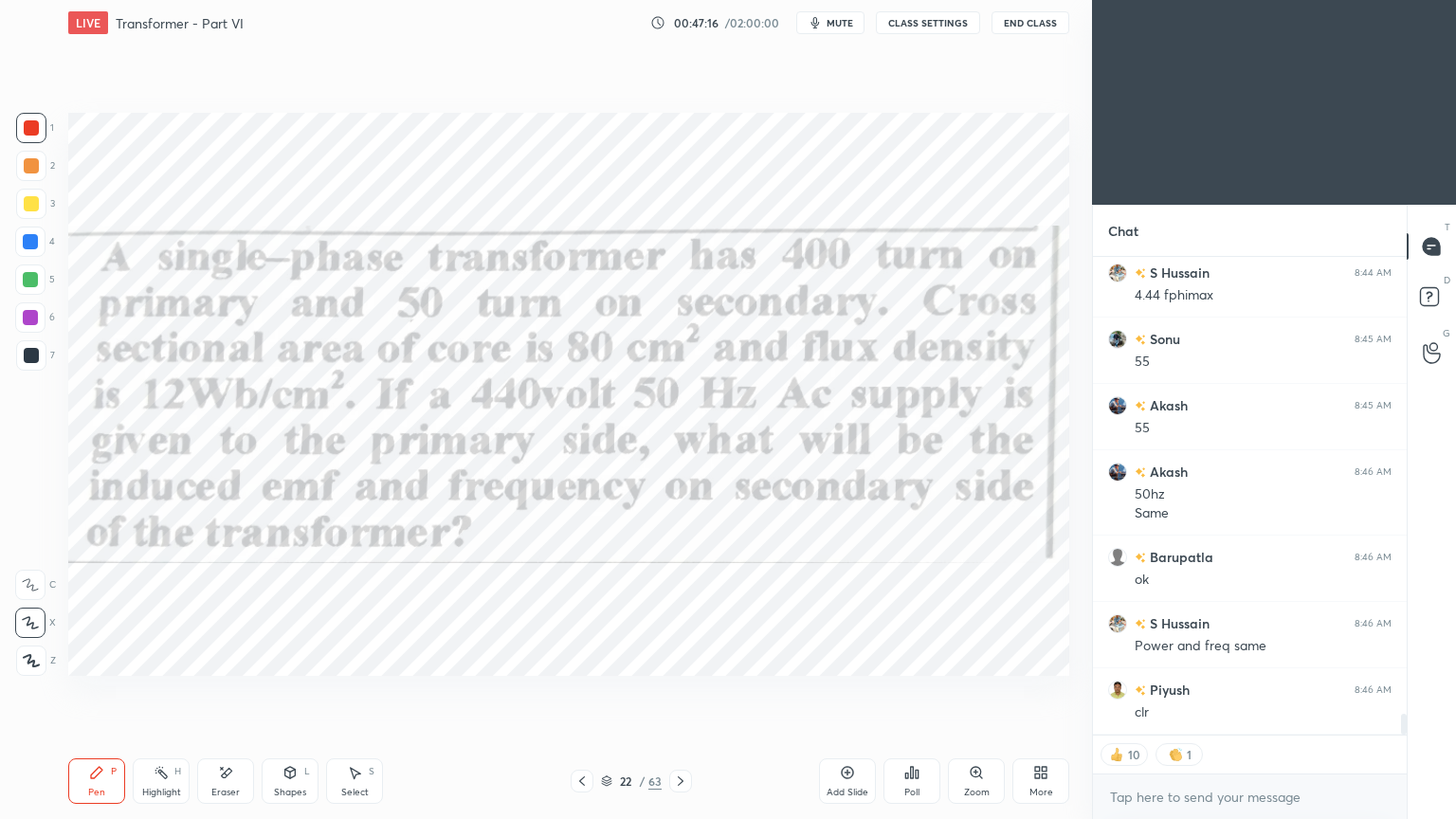 click 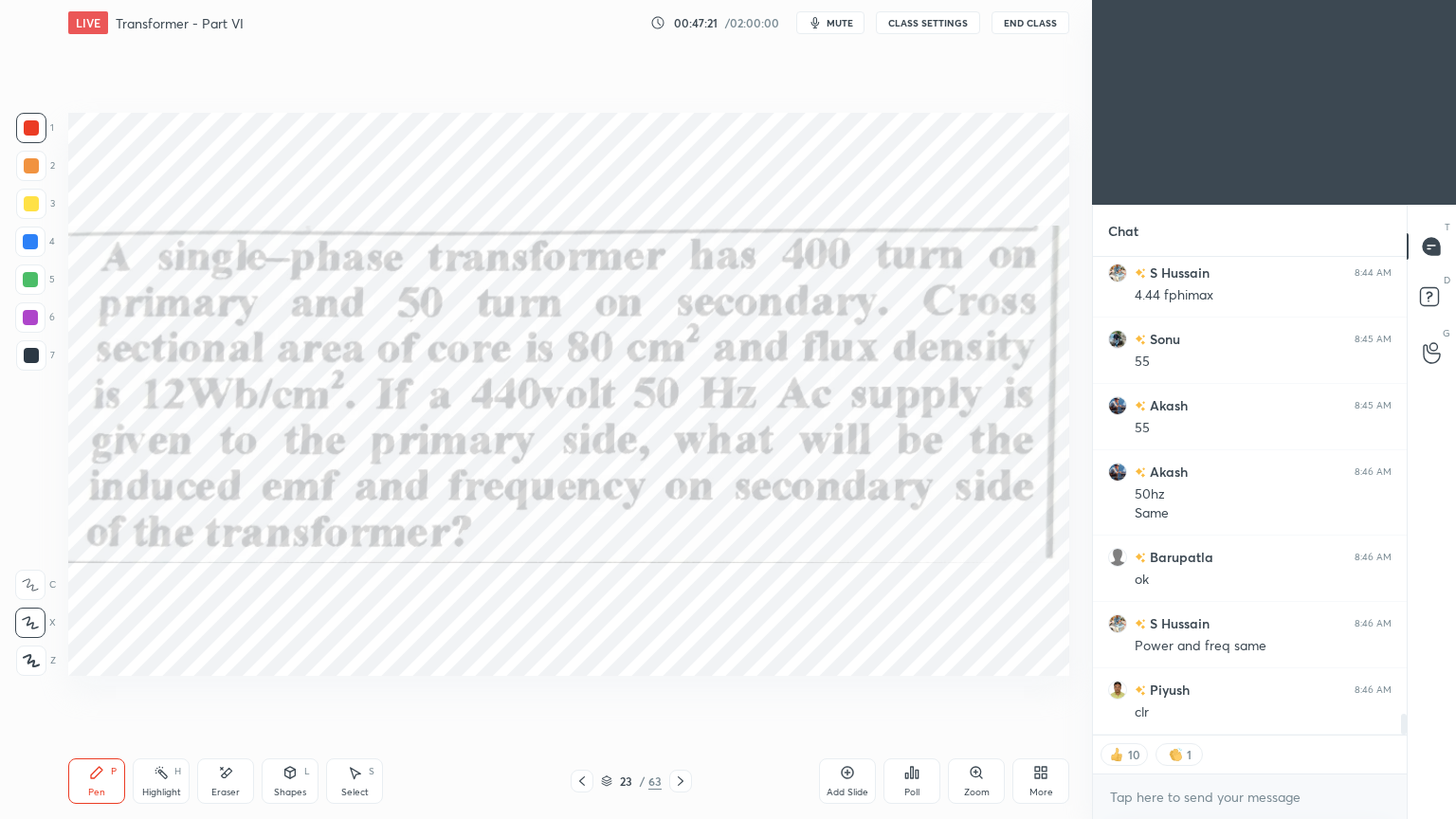 scroll, scrollTop: 6, scrollLeft: 6, axis: both 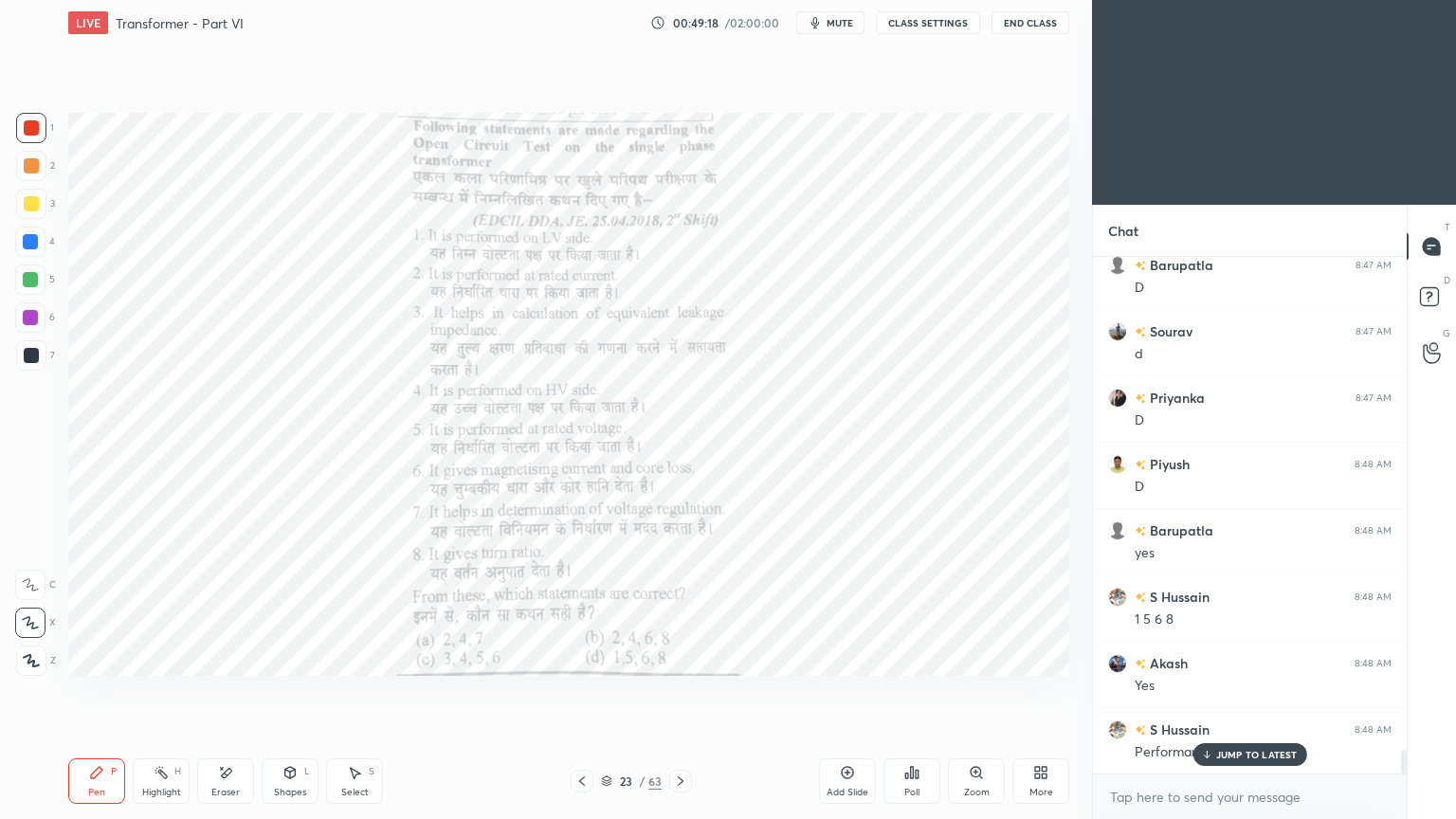 click on "JUMP TO LATEST" at bounding box center [1257, 755] 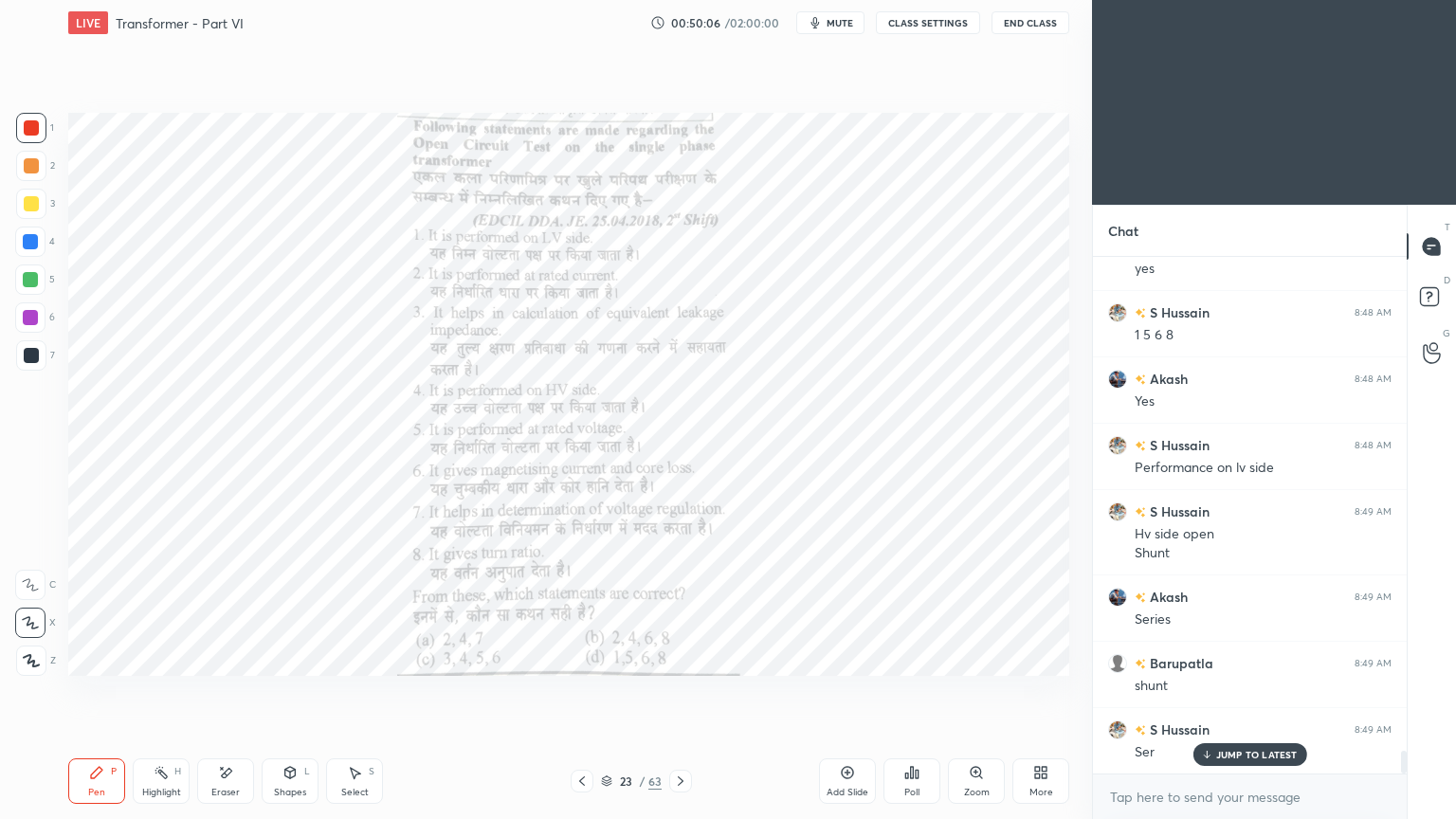 scroll, scrollTop: 11098, scrollLeft: 0, axis: vertical 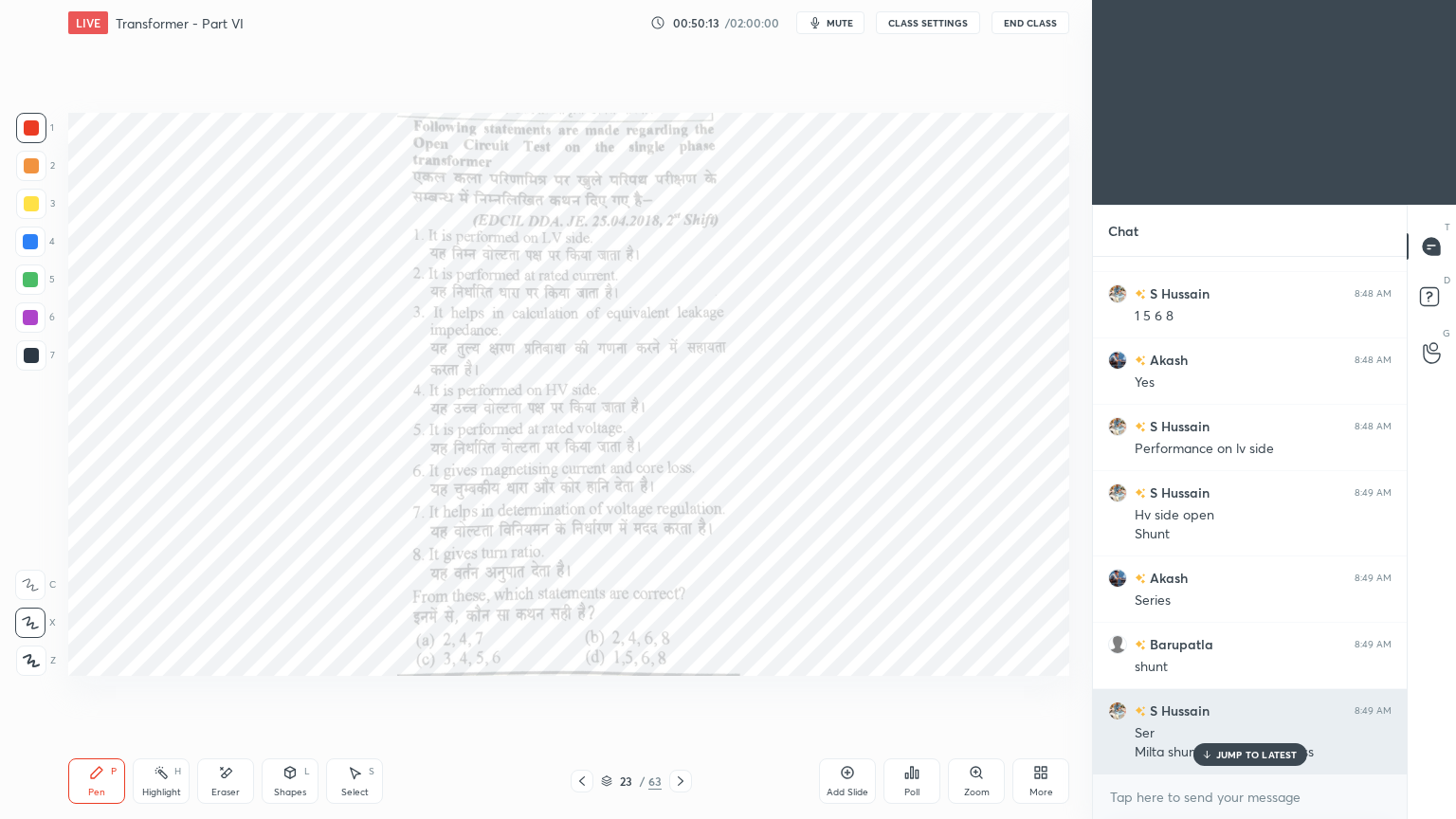click on "JUMP TO LATEST" at bounding box center [1249, 755] 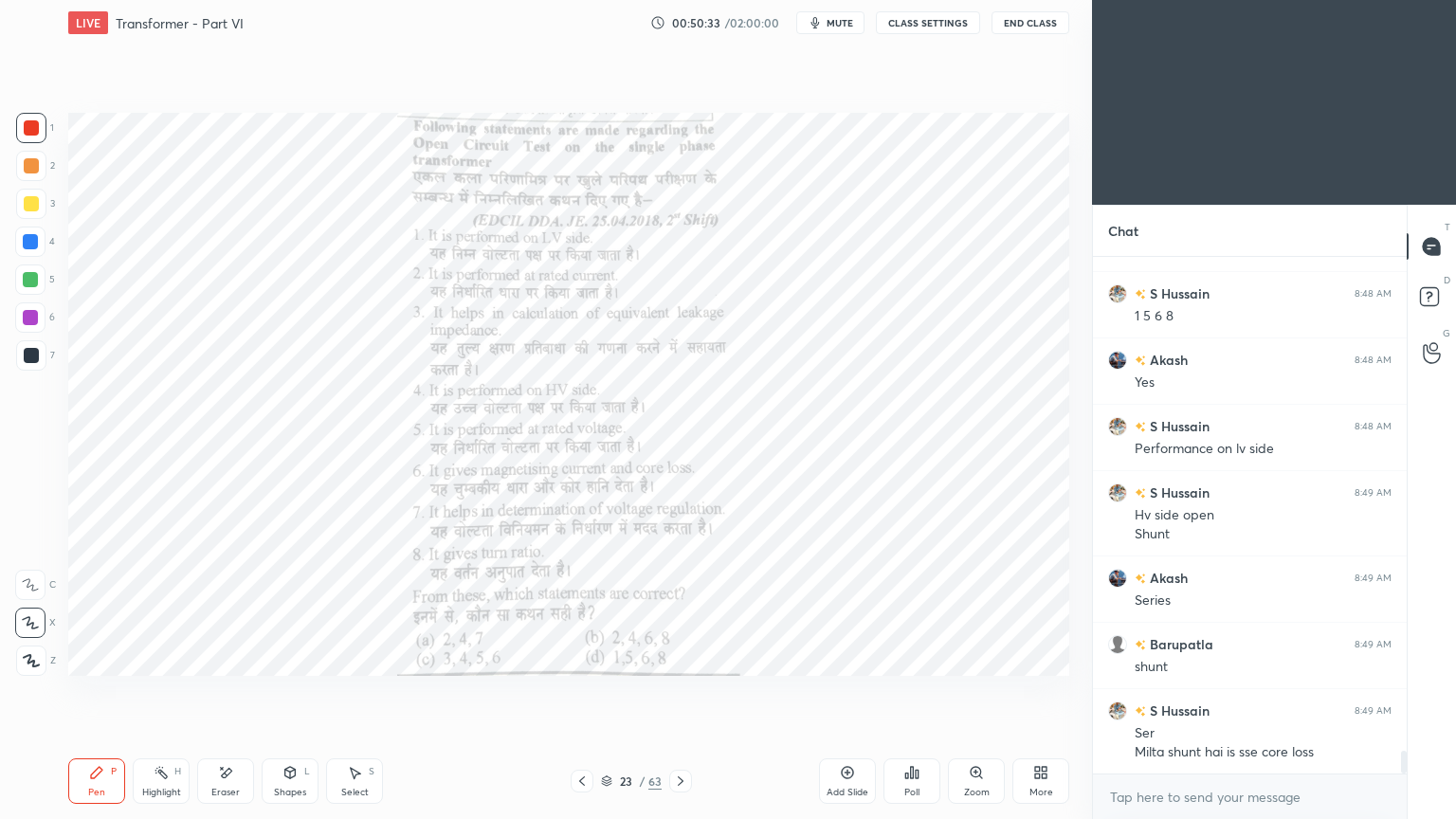 scroll, scrollTop: 11166, scrollLeft: 0, axis: vertical 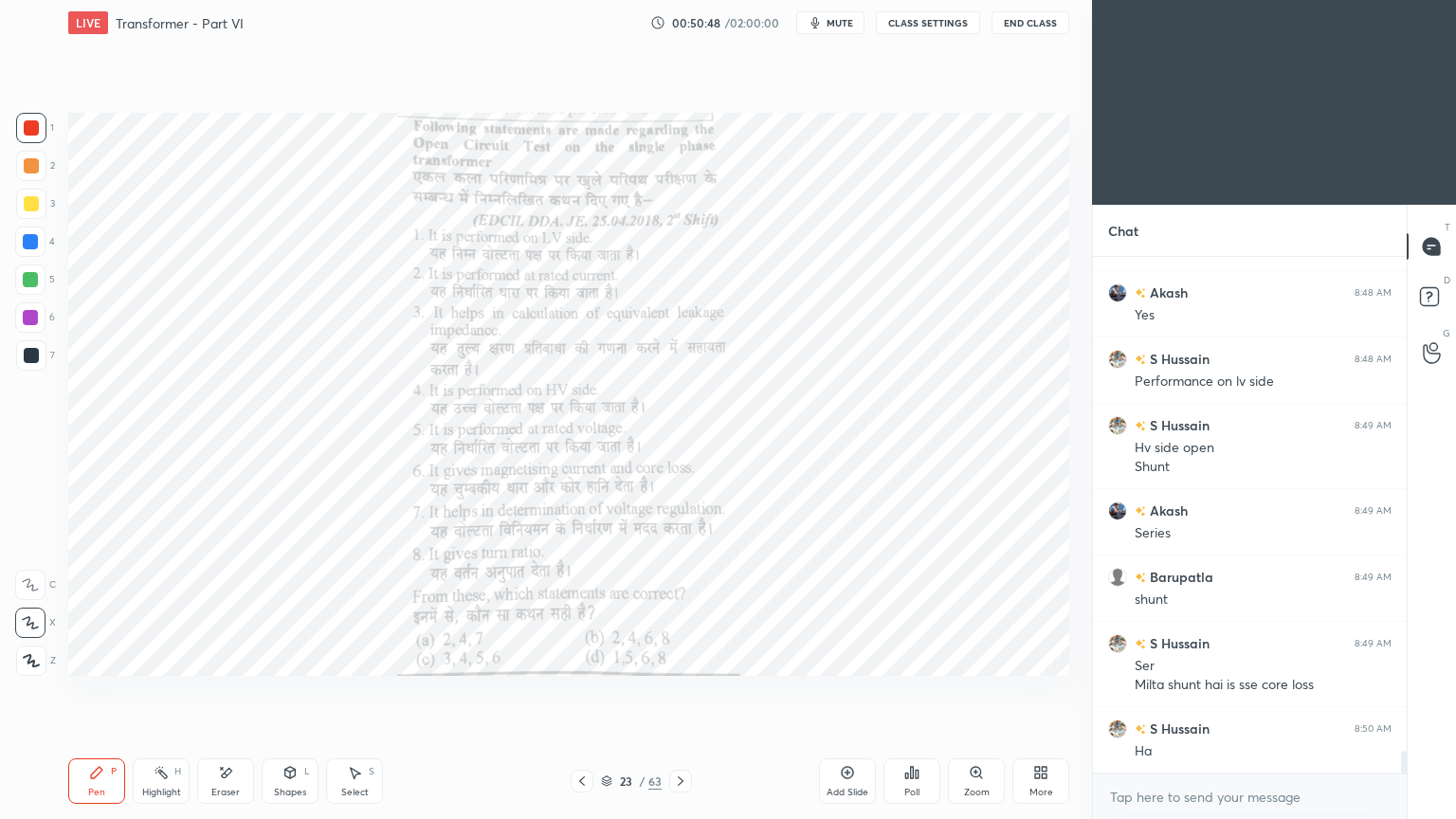 click 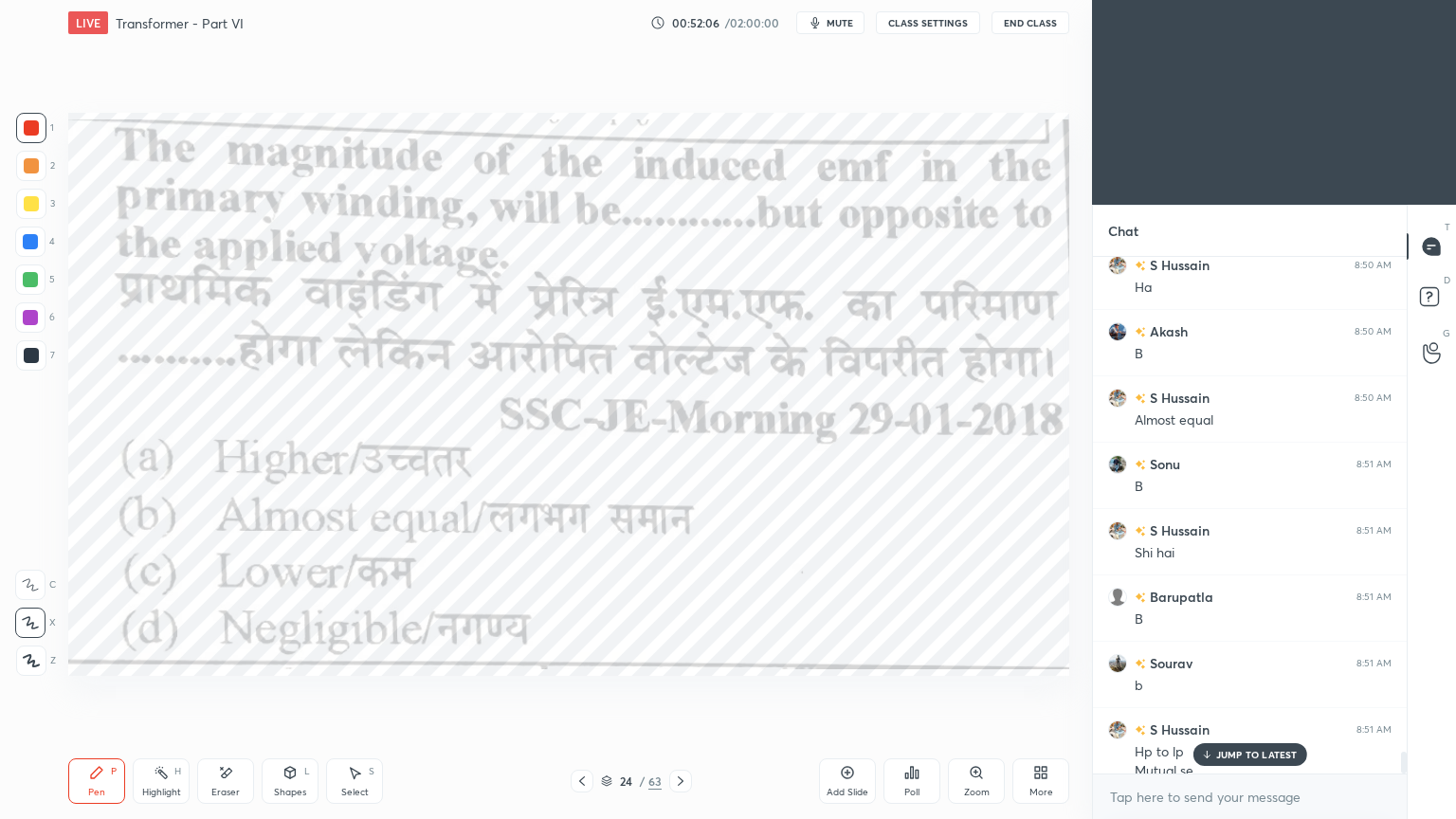 scroll, scrollTop: 11648, scrollLeft: 0, axis: vertical 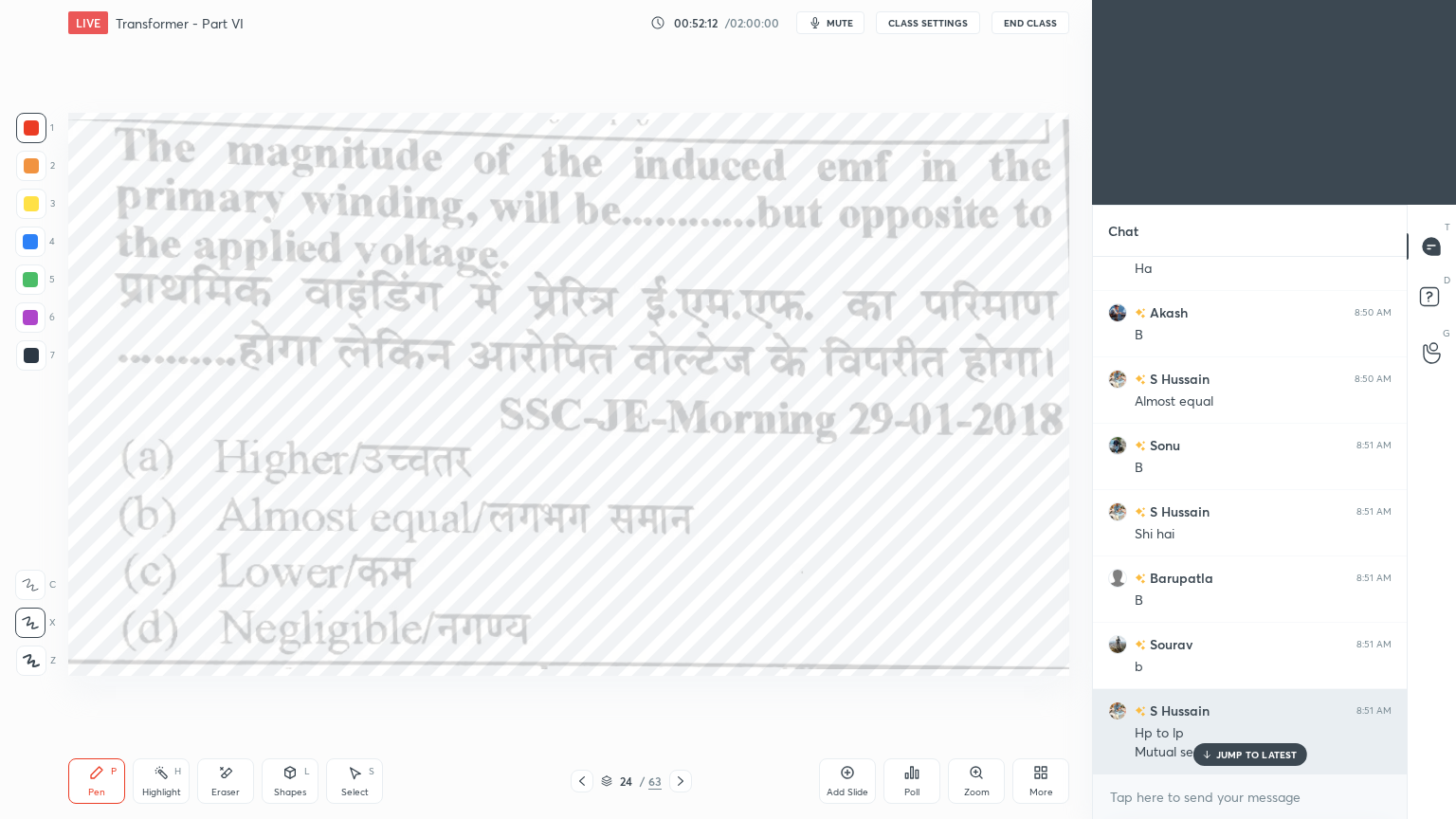 click on "JUMP TO LATEST" at bounding box center (1257, 755) 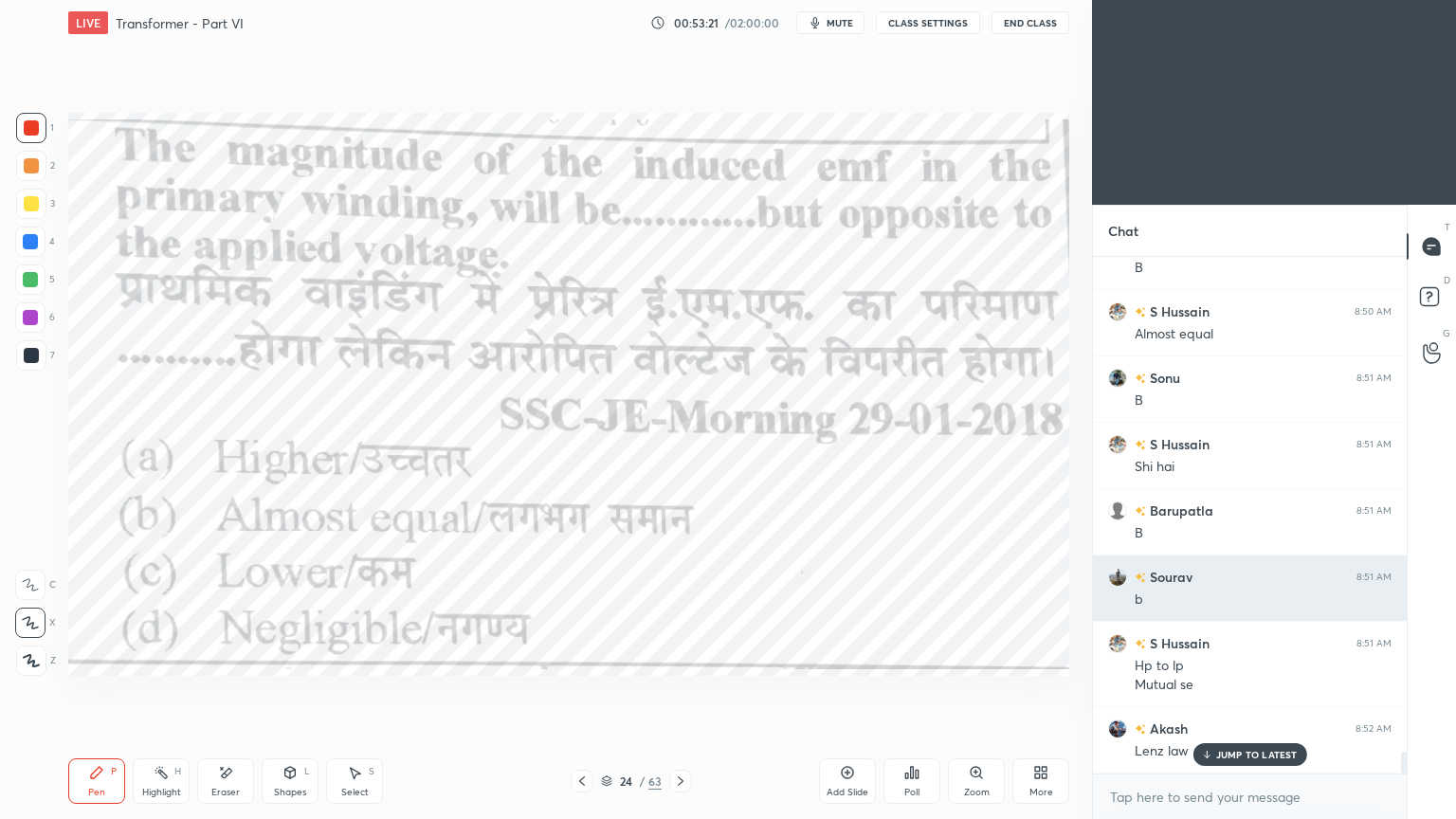 scroll, scrollTop: 11781, scrollLeft: 0, axis: vertical 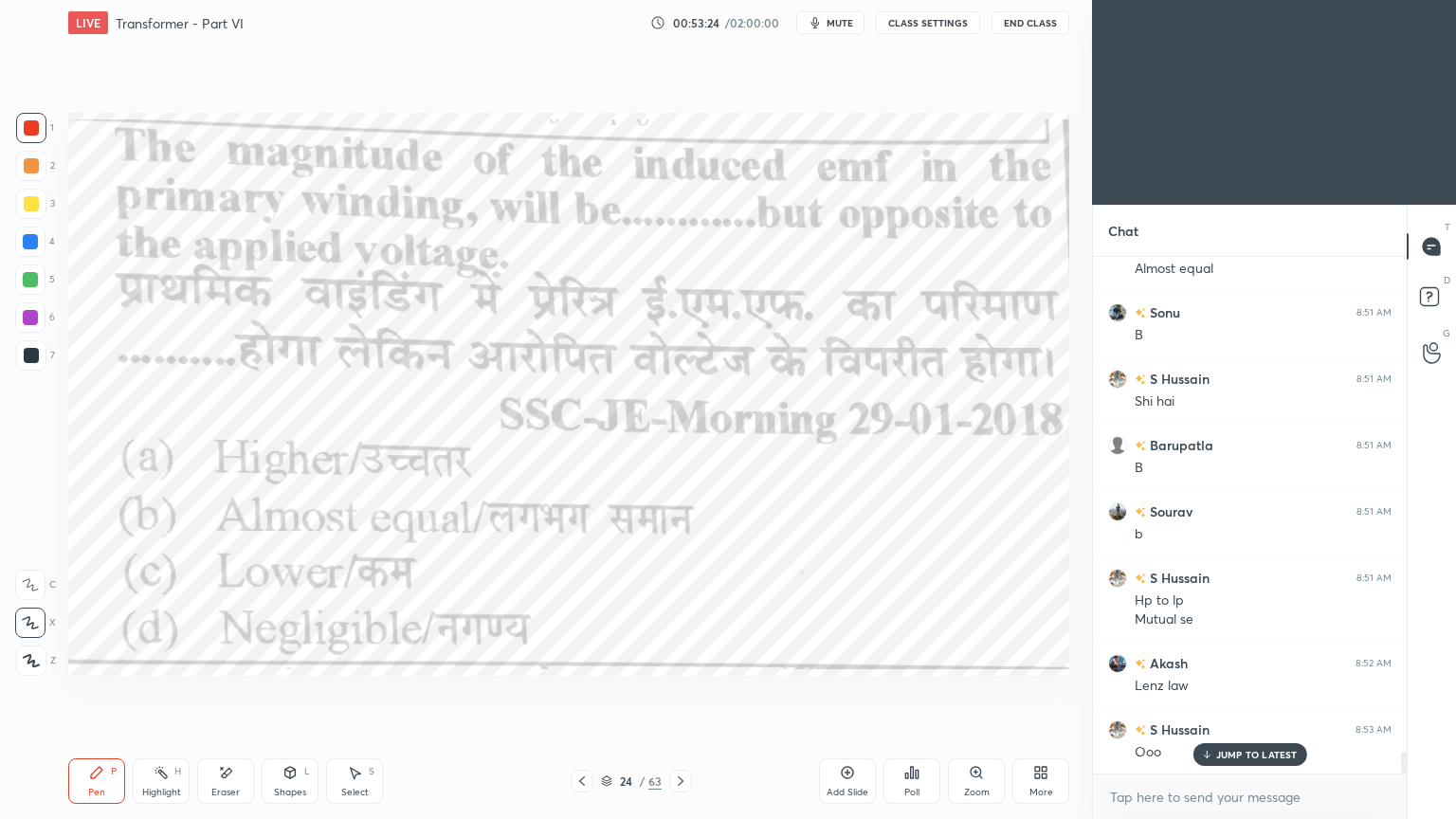 click 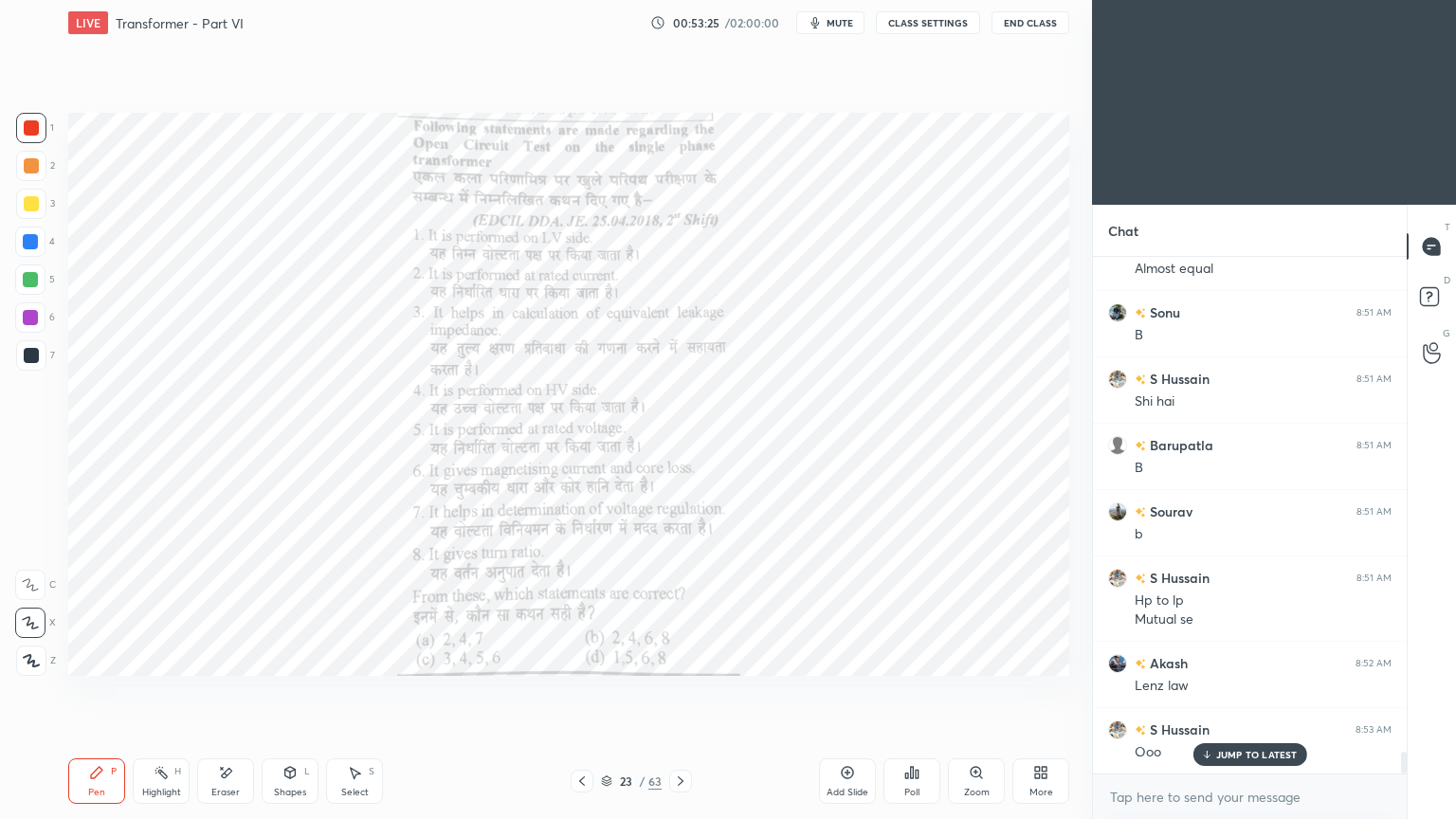 click 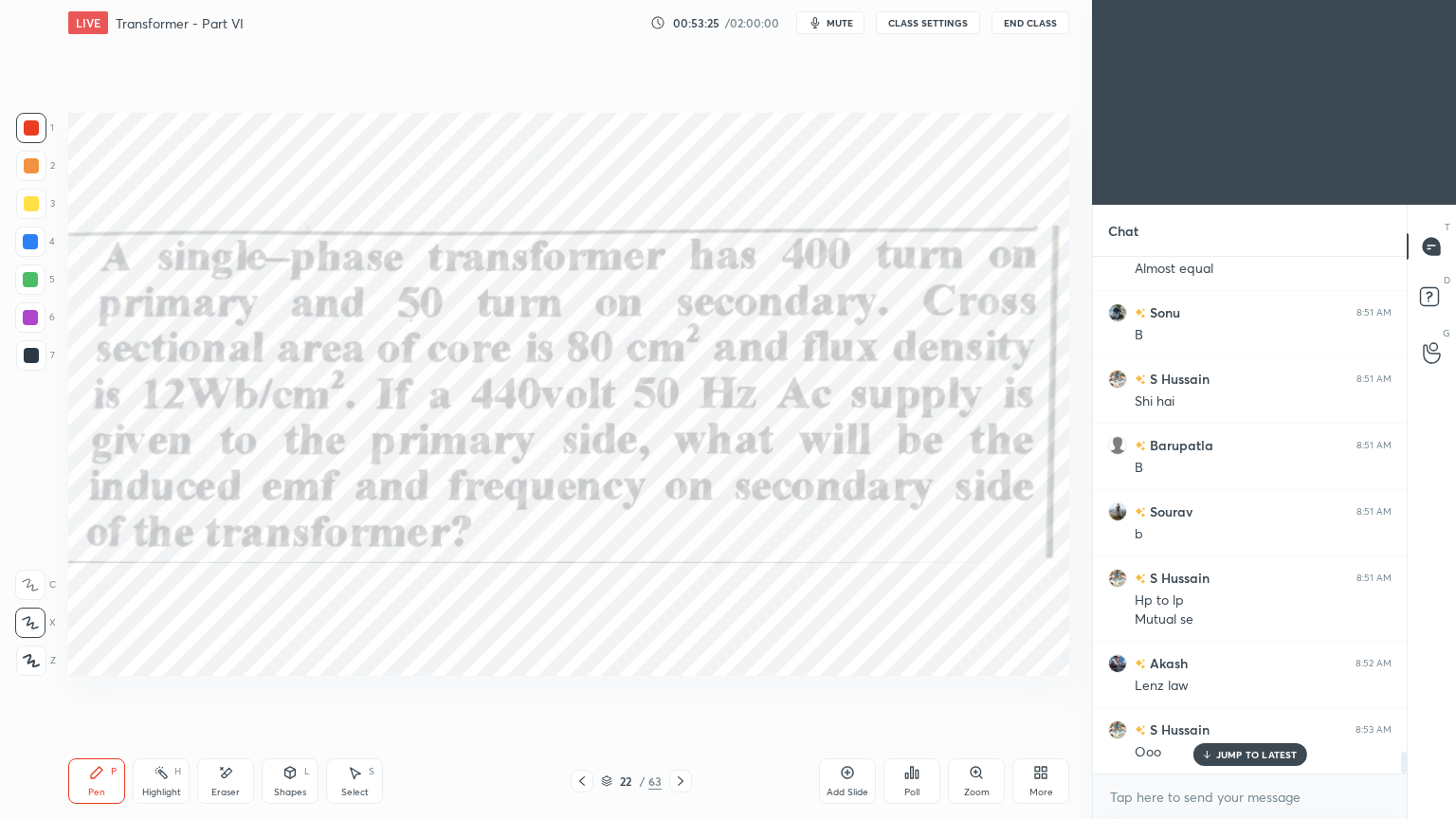 click 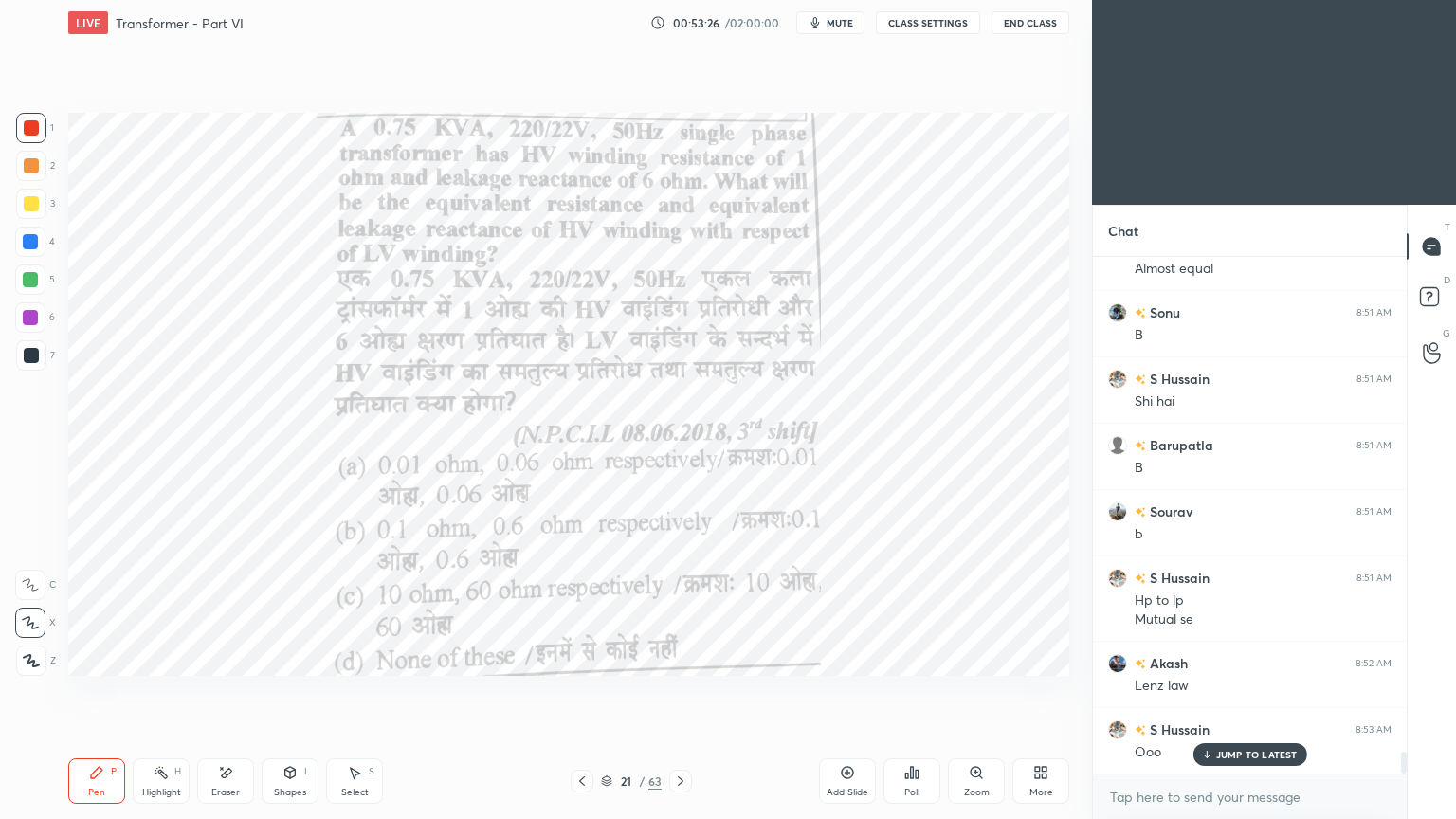 click 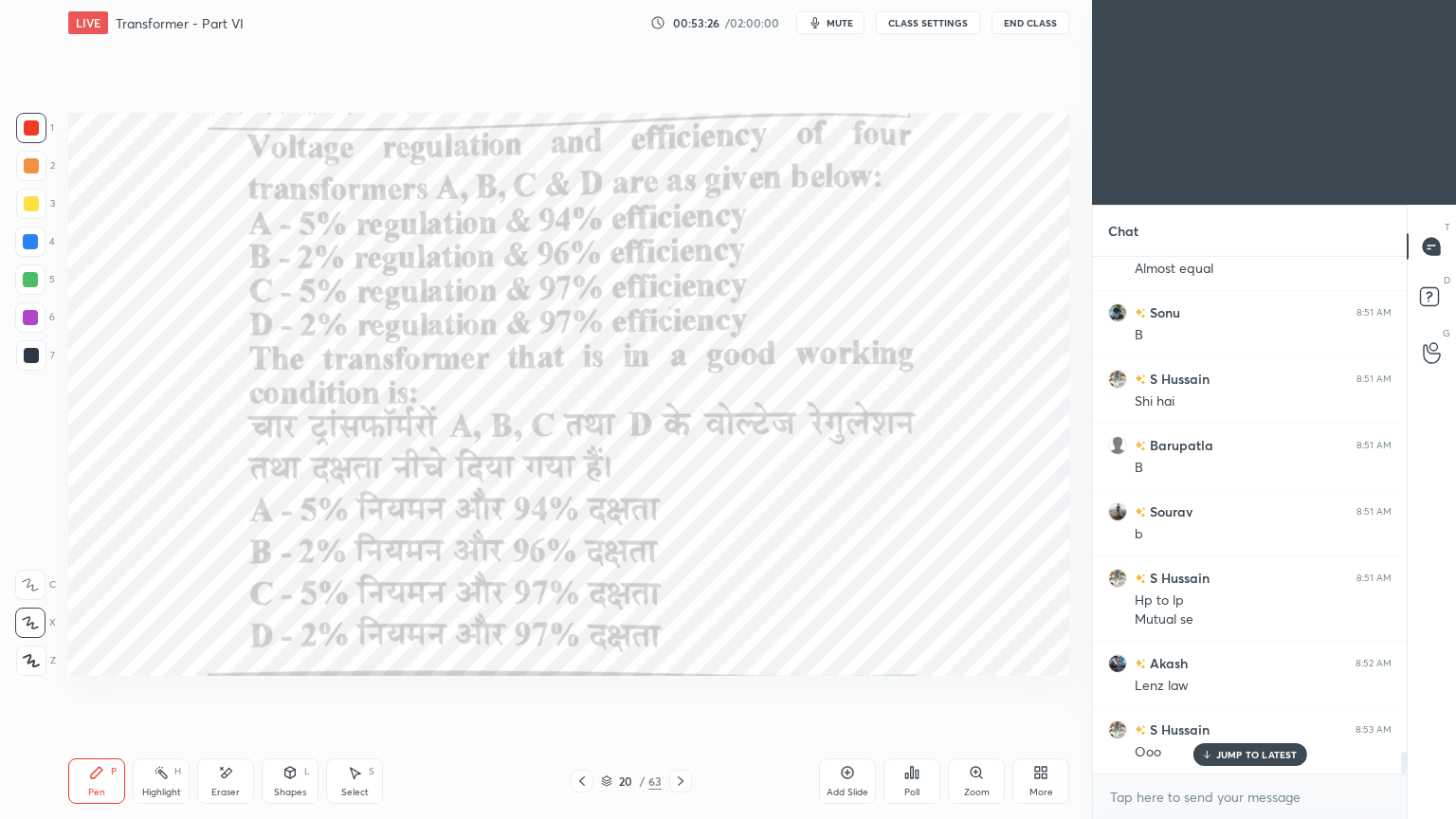 click at bounding box center (582, 781) 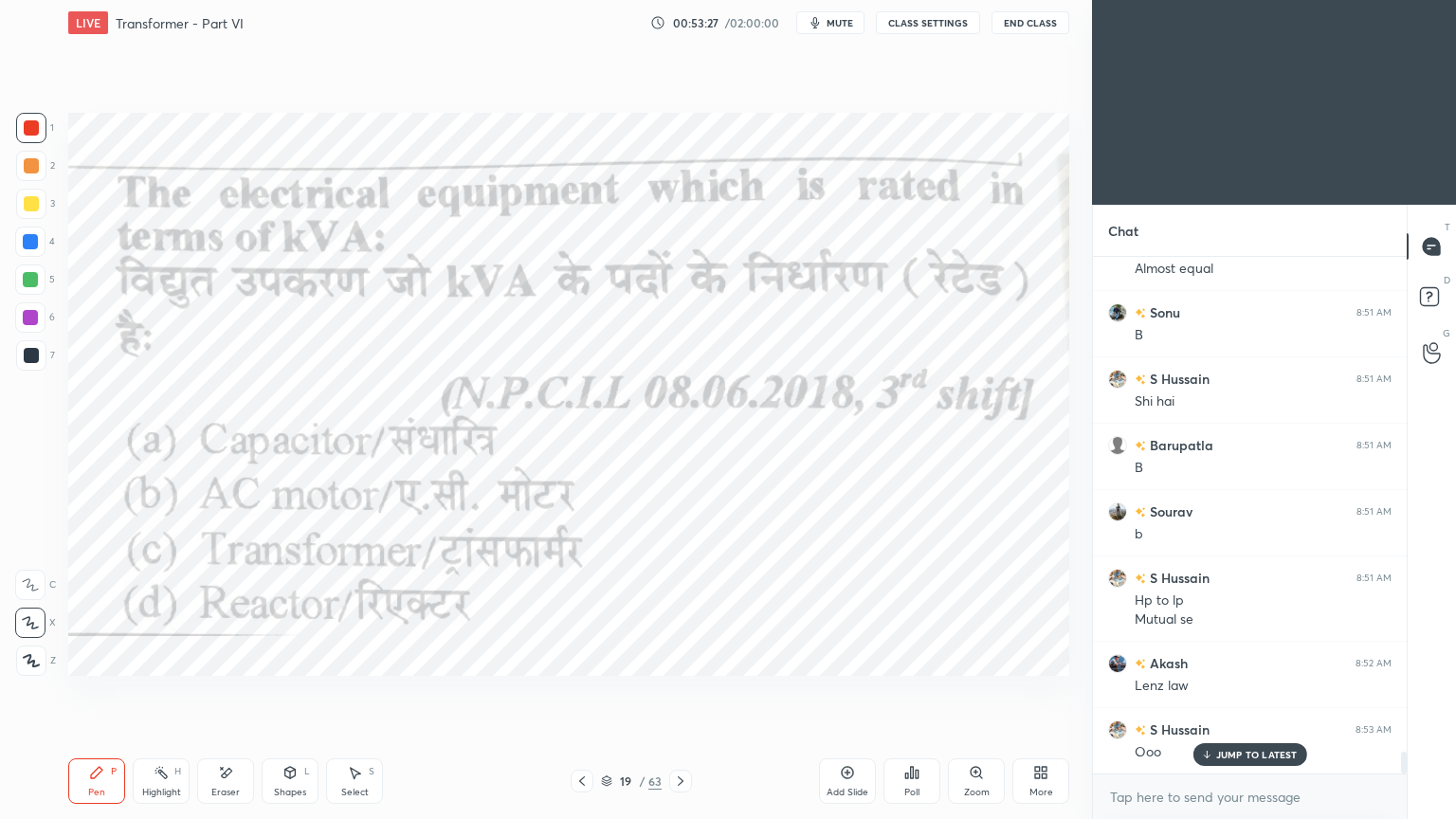 click 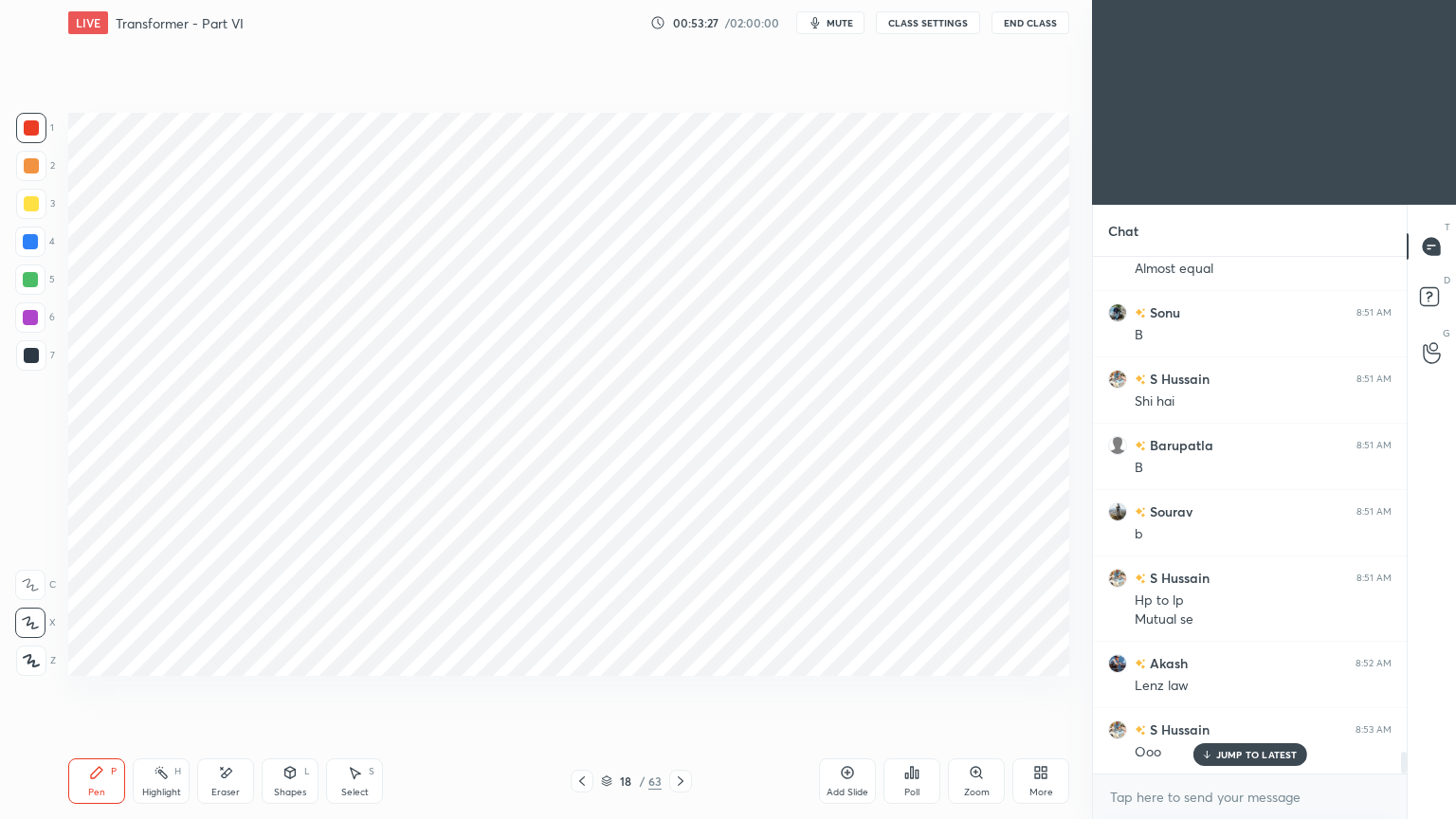 click 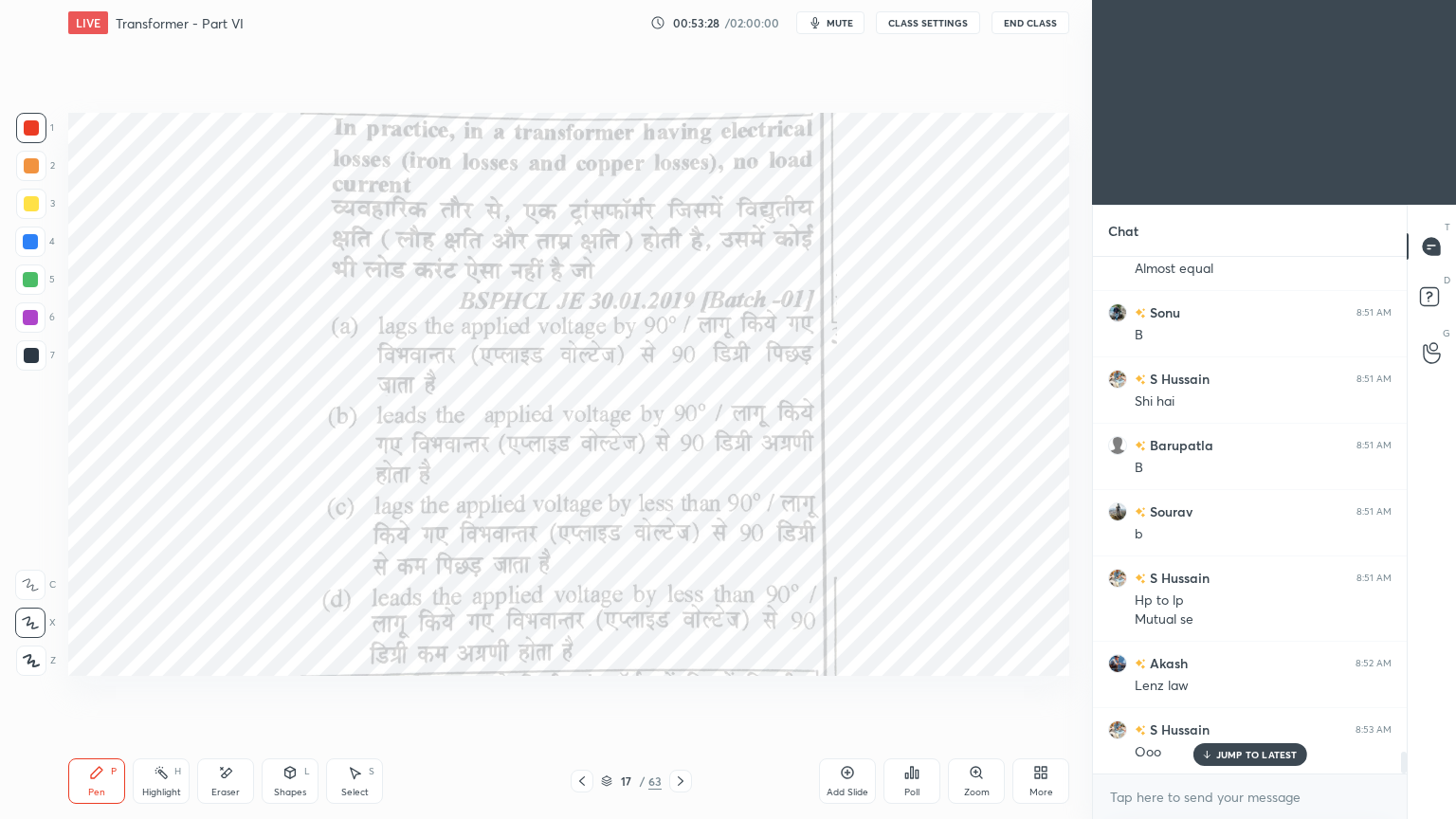 click 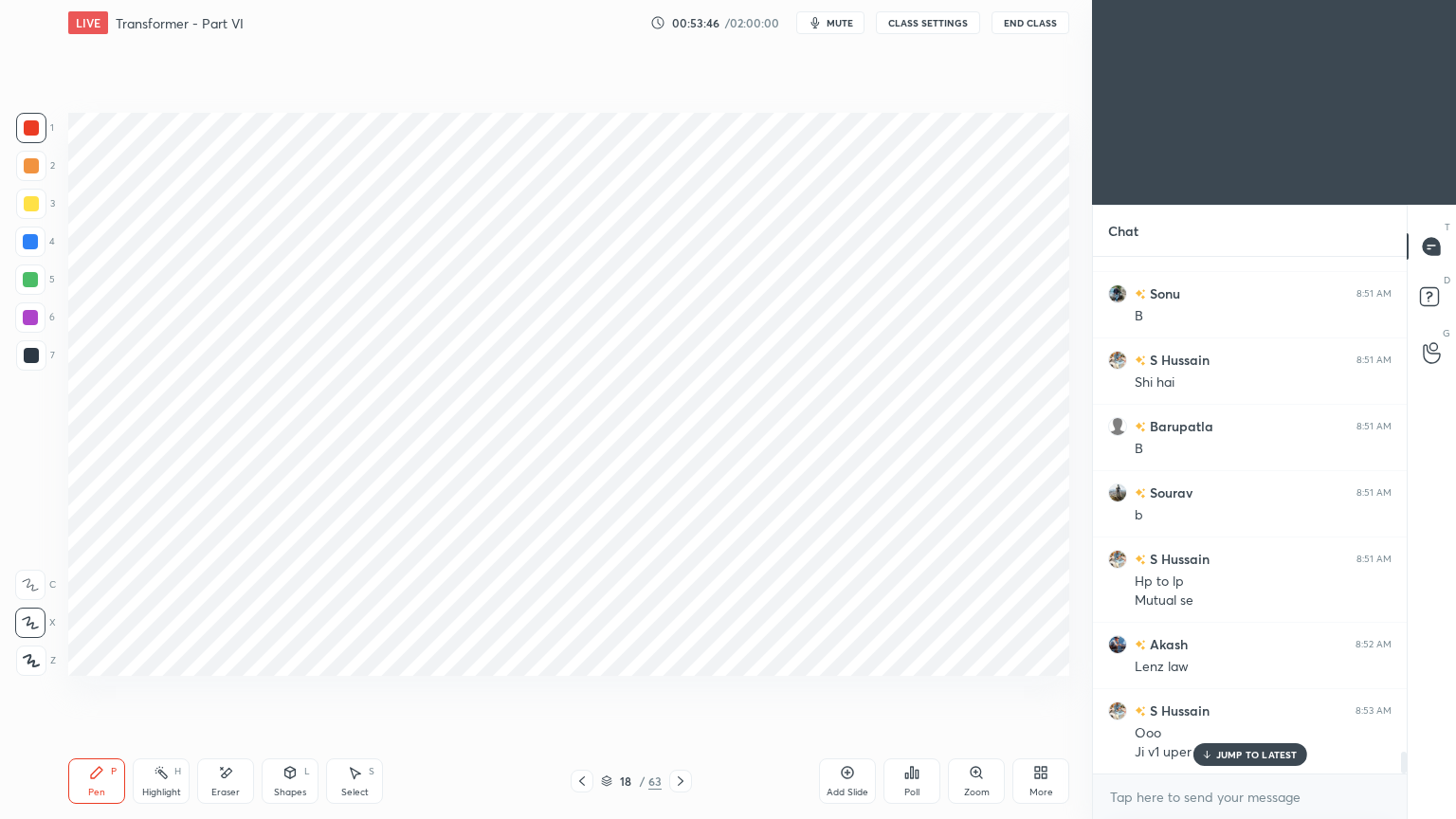 scroll, scrollTop: 11819, scrollLeft: 0, axis: vertical 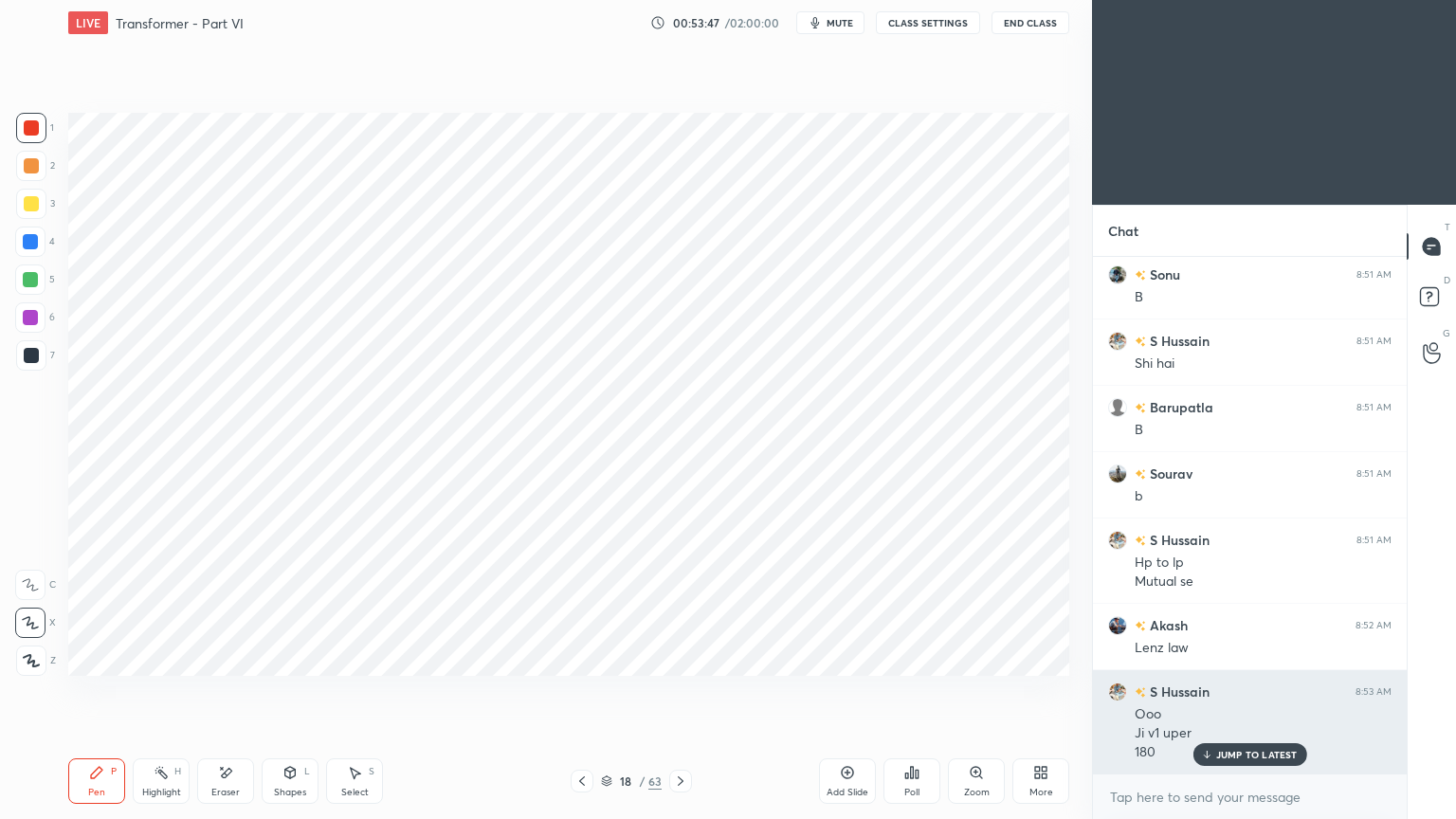 click on "JUMP TO LATEST" at bounding box center (1257, 755) 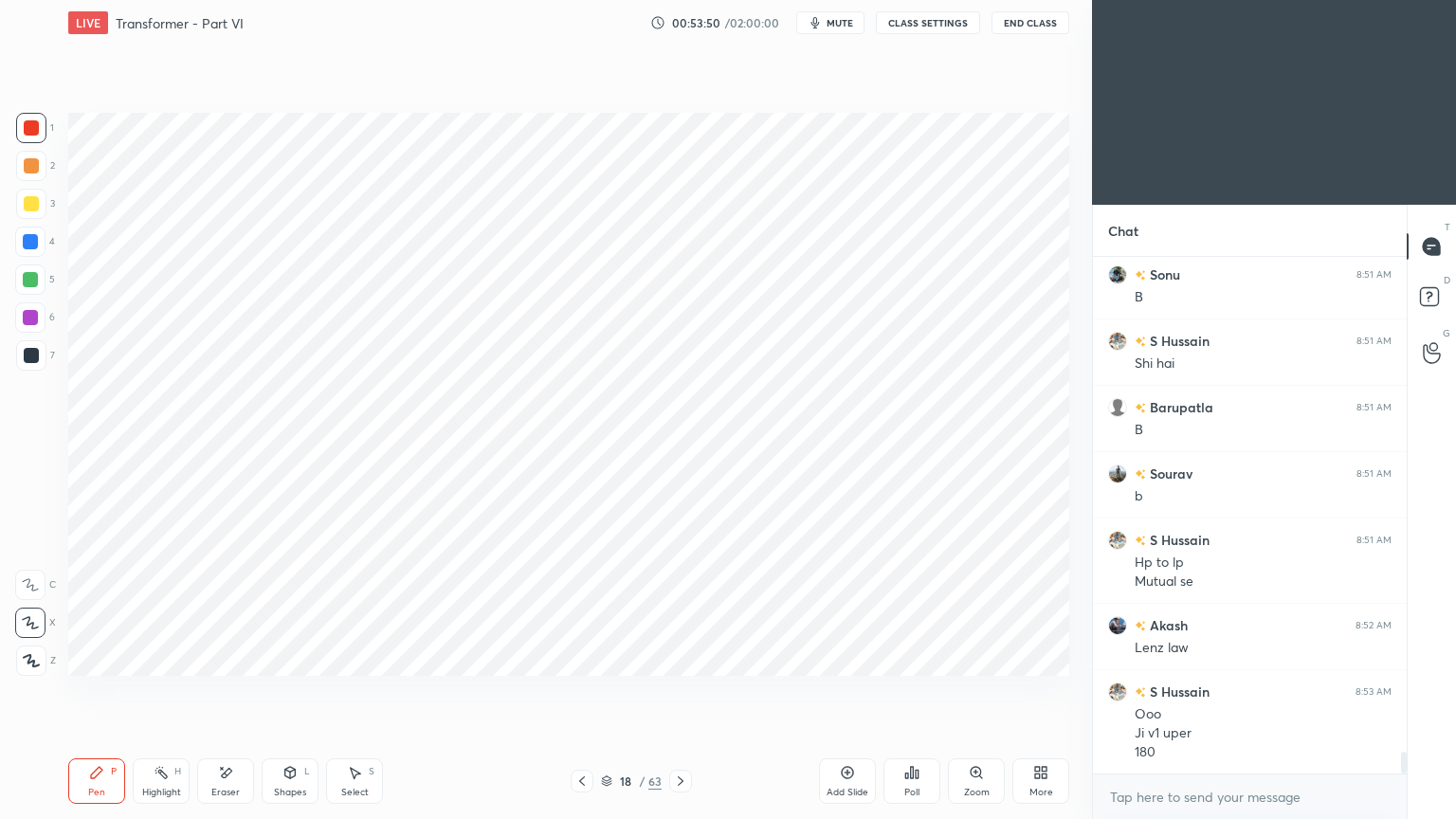 click 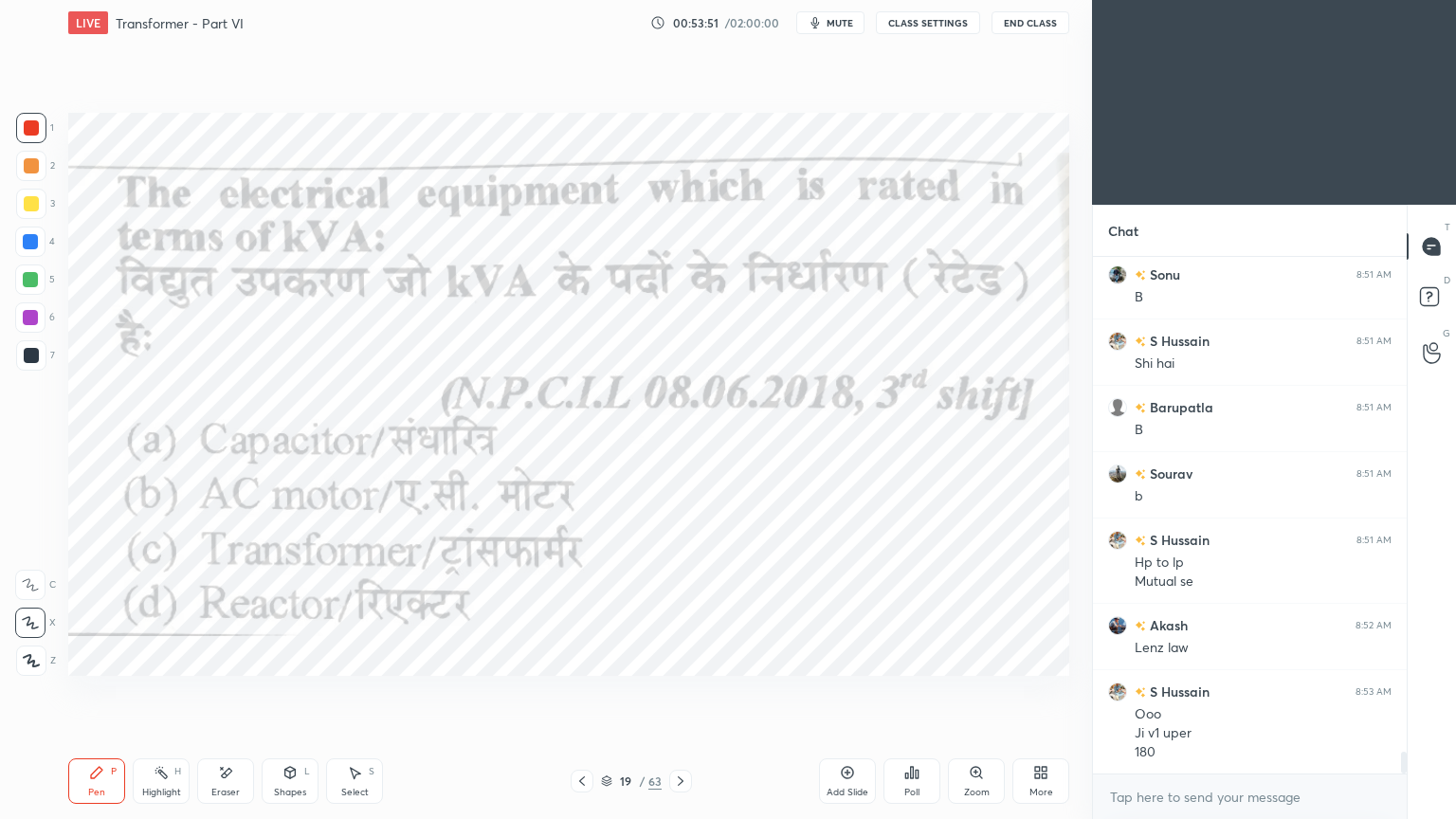 click 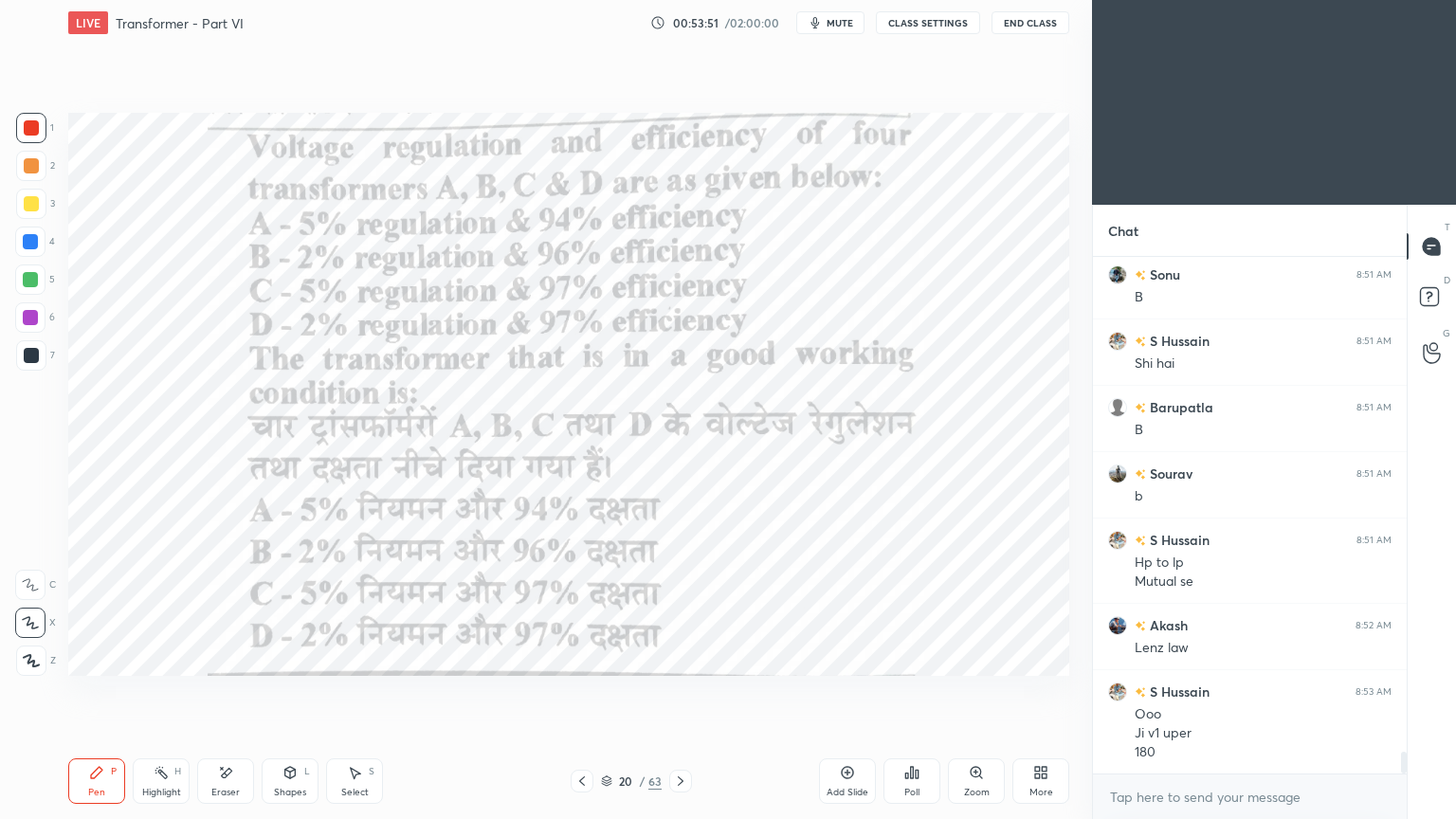 click 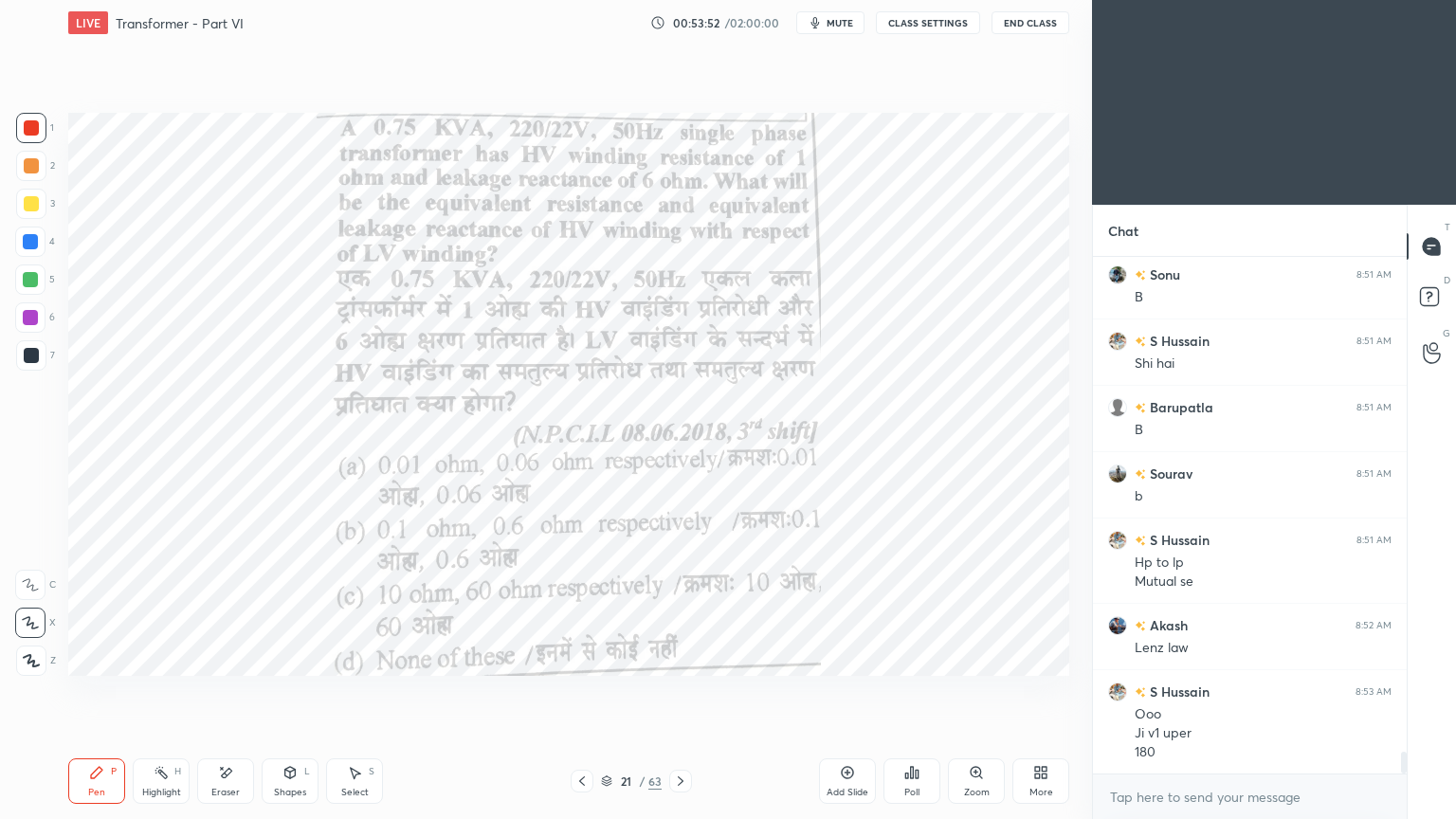 click 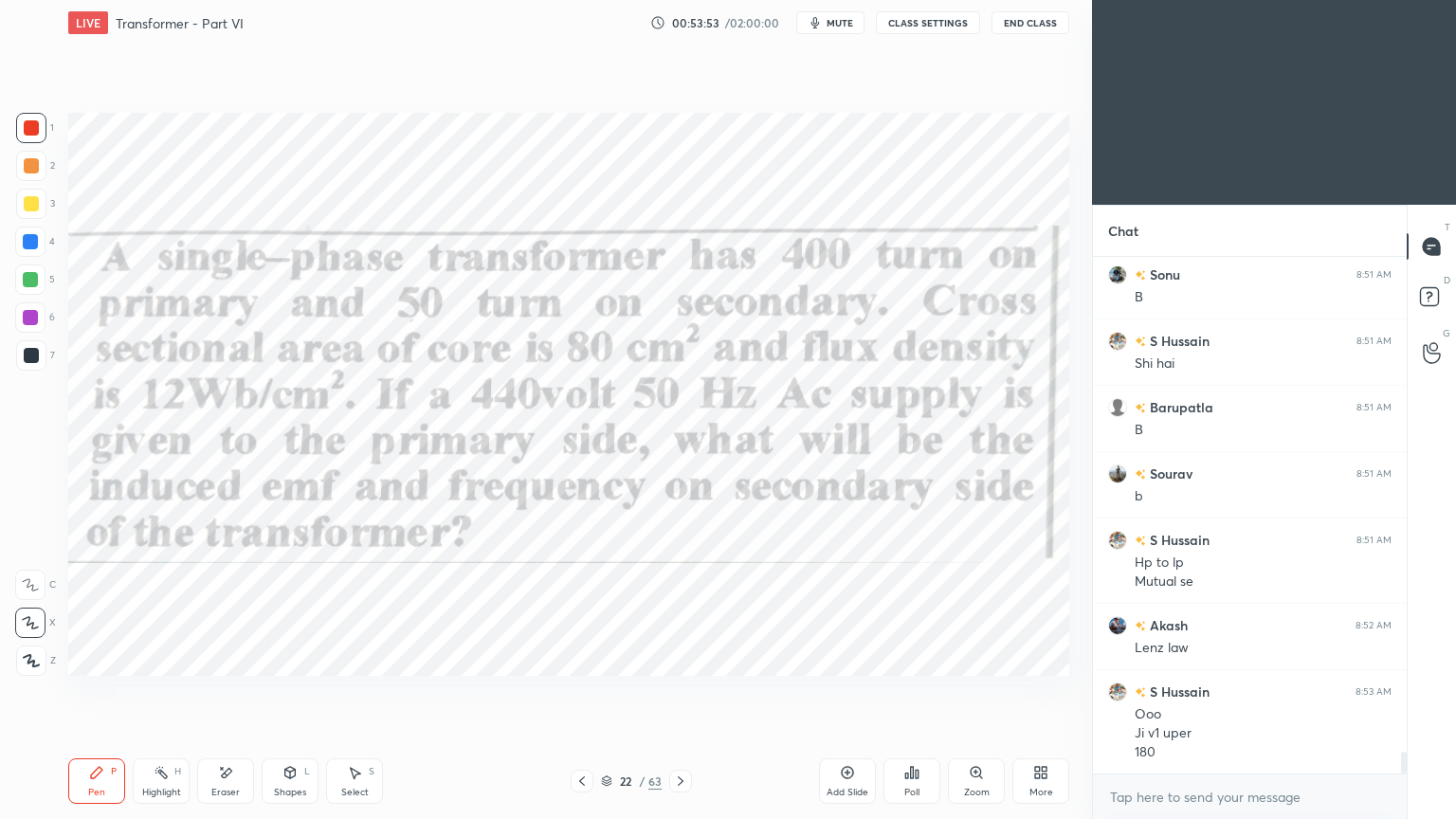 click 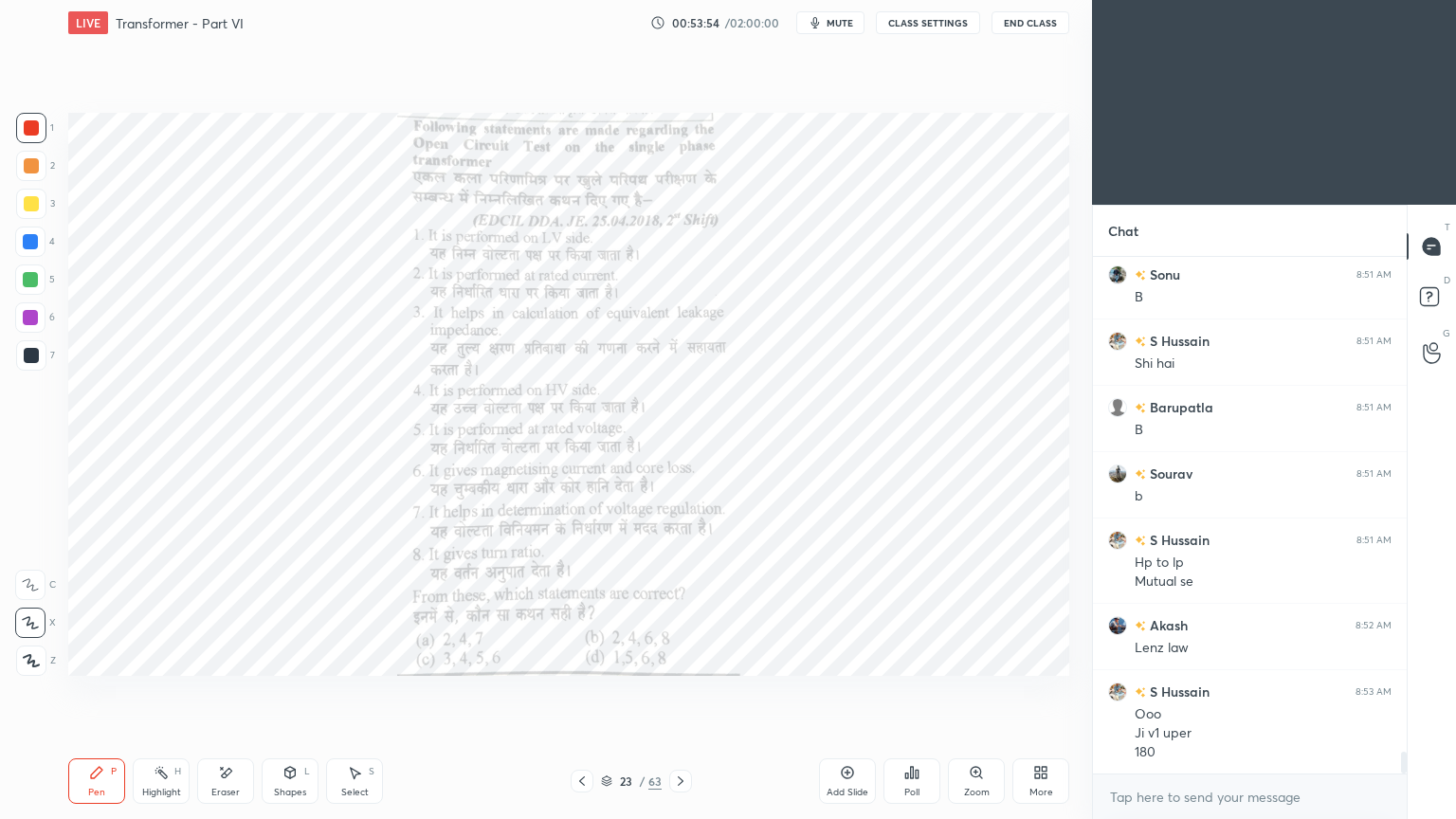 click 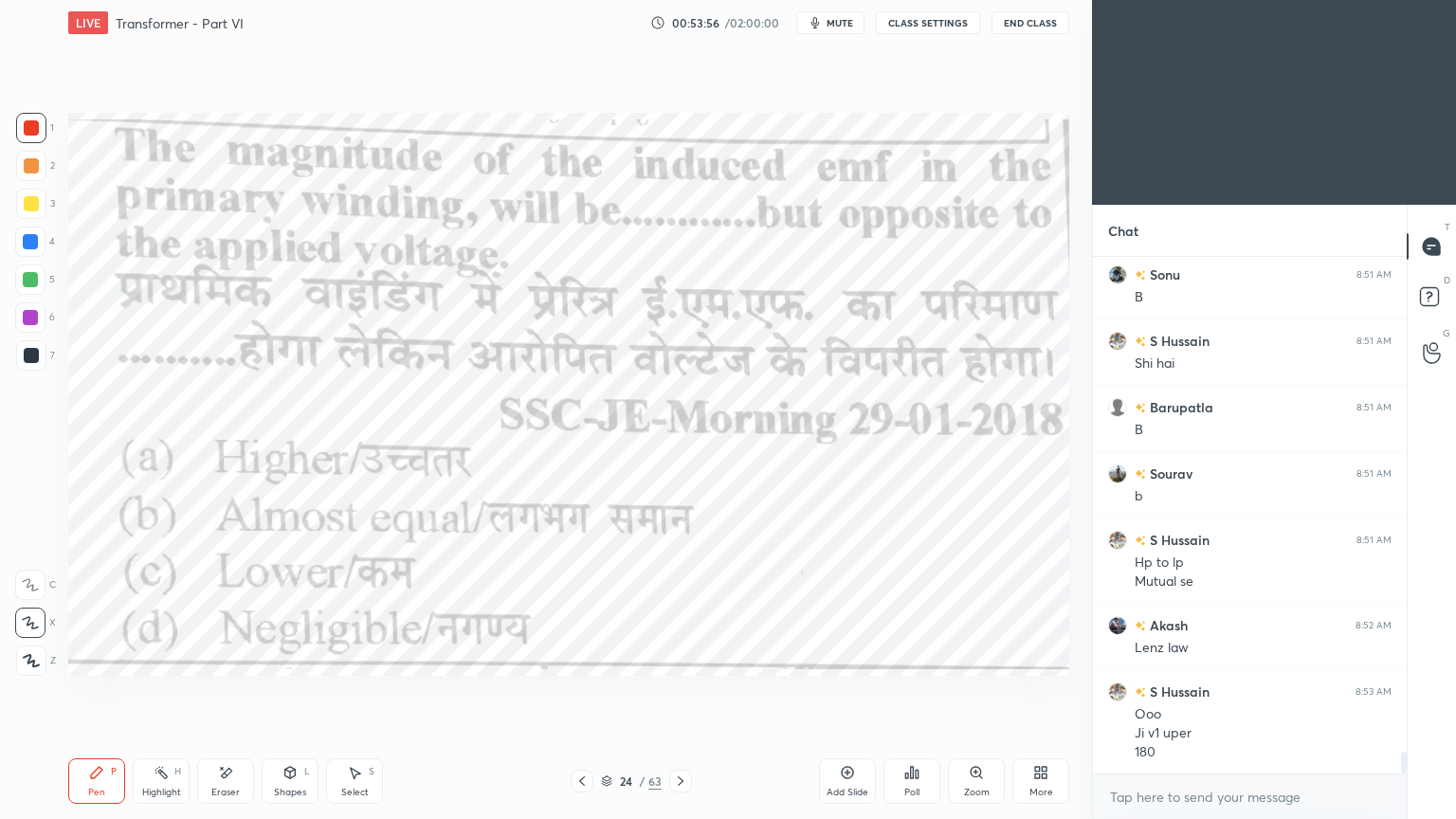 click on "Pen P Highlight H Eraser Shapes L Select S 24 / 63 Add Slide Poll Zoom More" at bounding box center (569, 781) 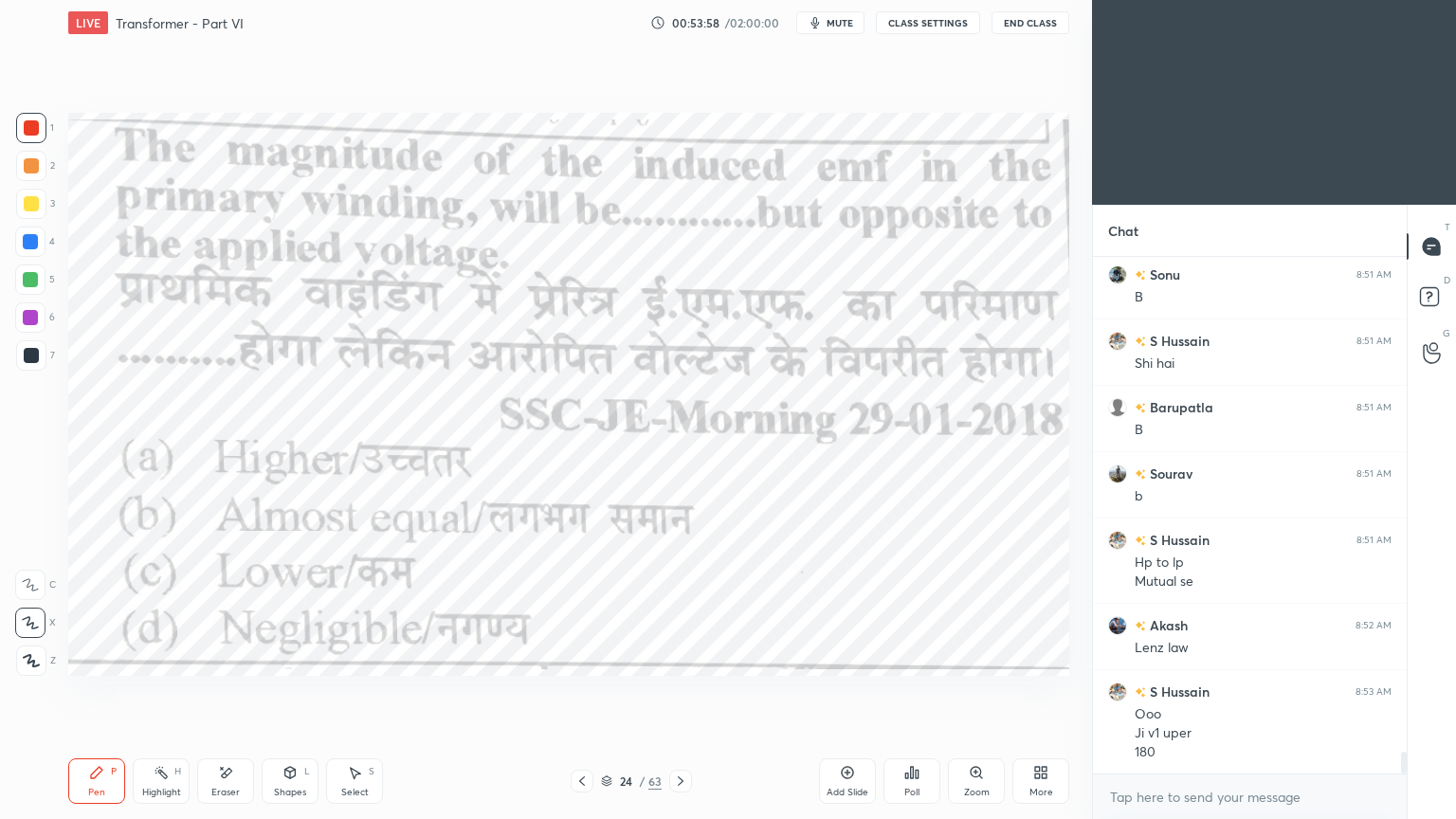 drag, startPoint x: 679, startPoint y: 782, endPoint x: 699, endPoint y: 777, distance: 20.615528 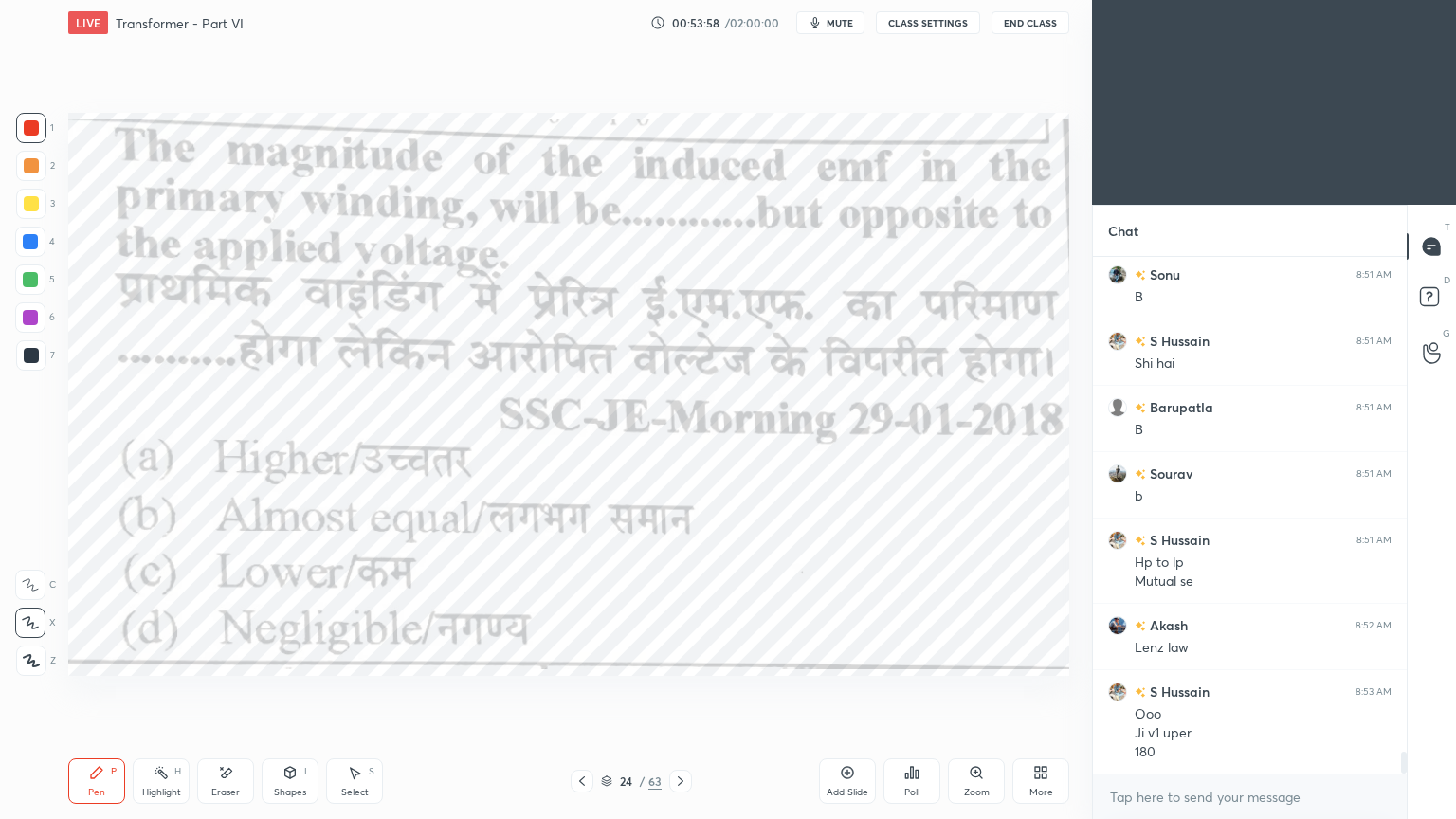 click 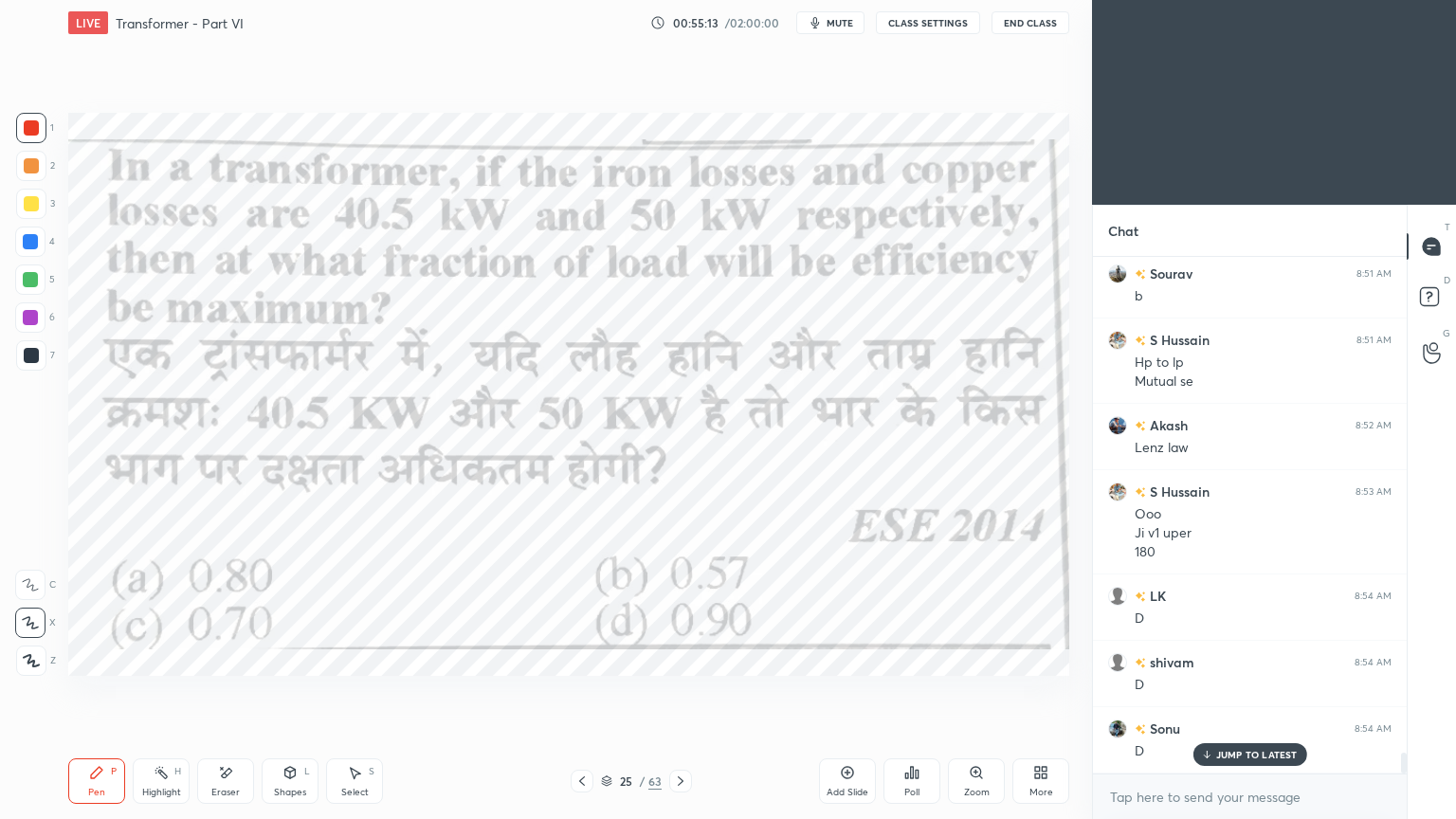 scroll, scrollTop: 12084, scrollLeft: 0, axis: vertical 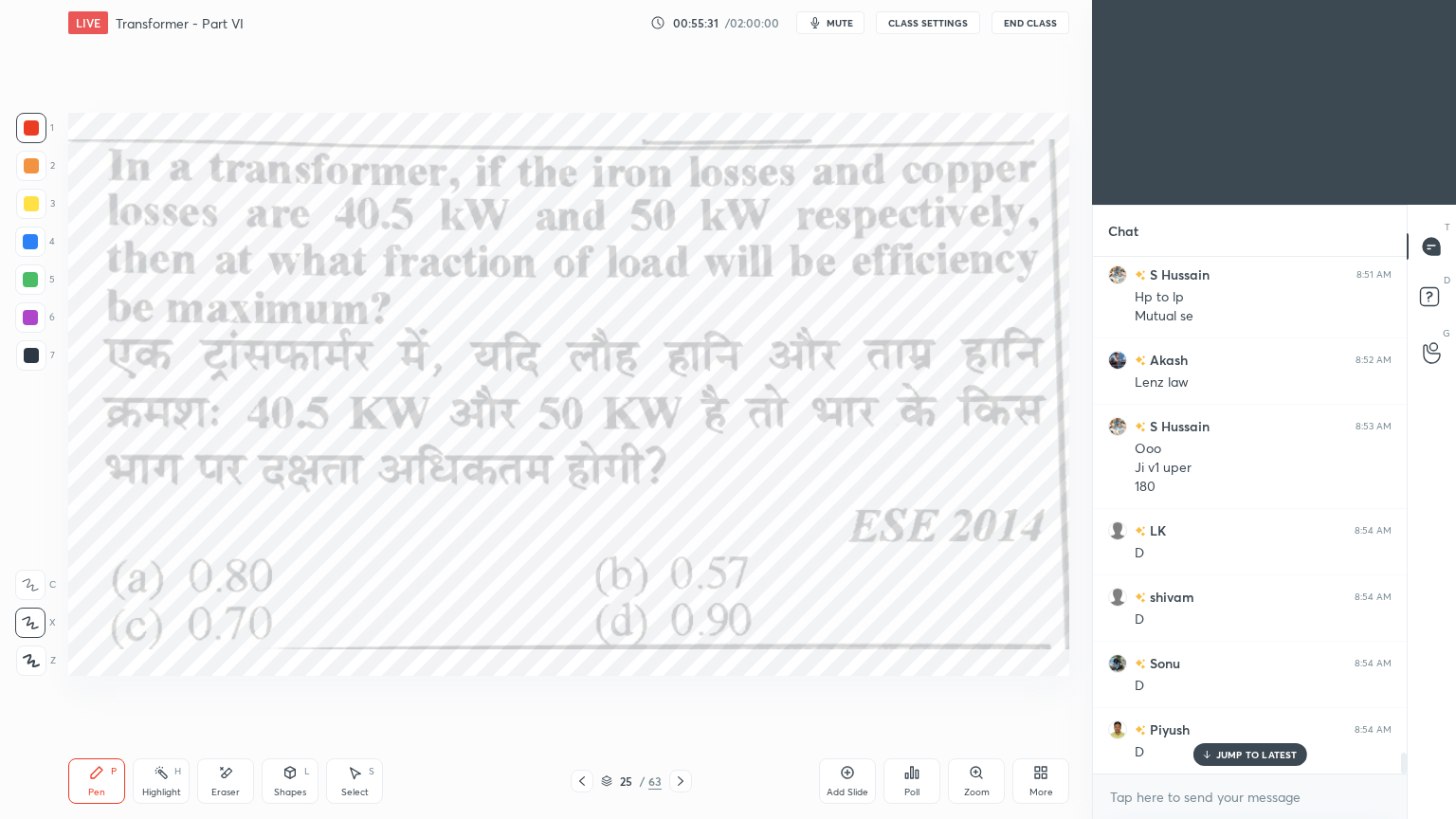 click on "JUMP TO LATEST" at bounding box center [1257, 755] 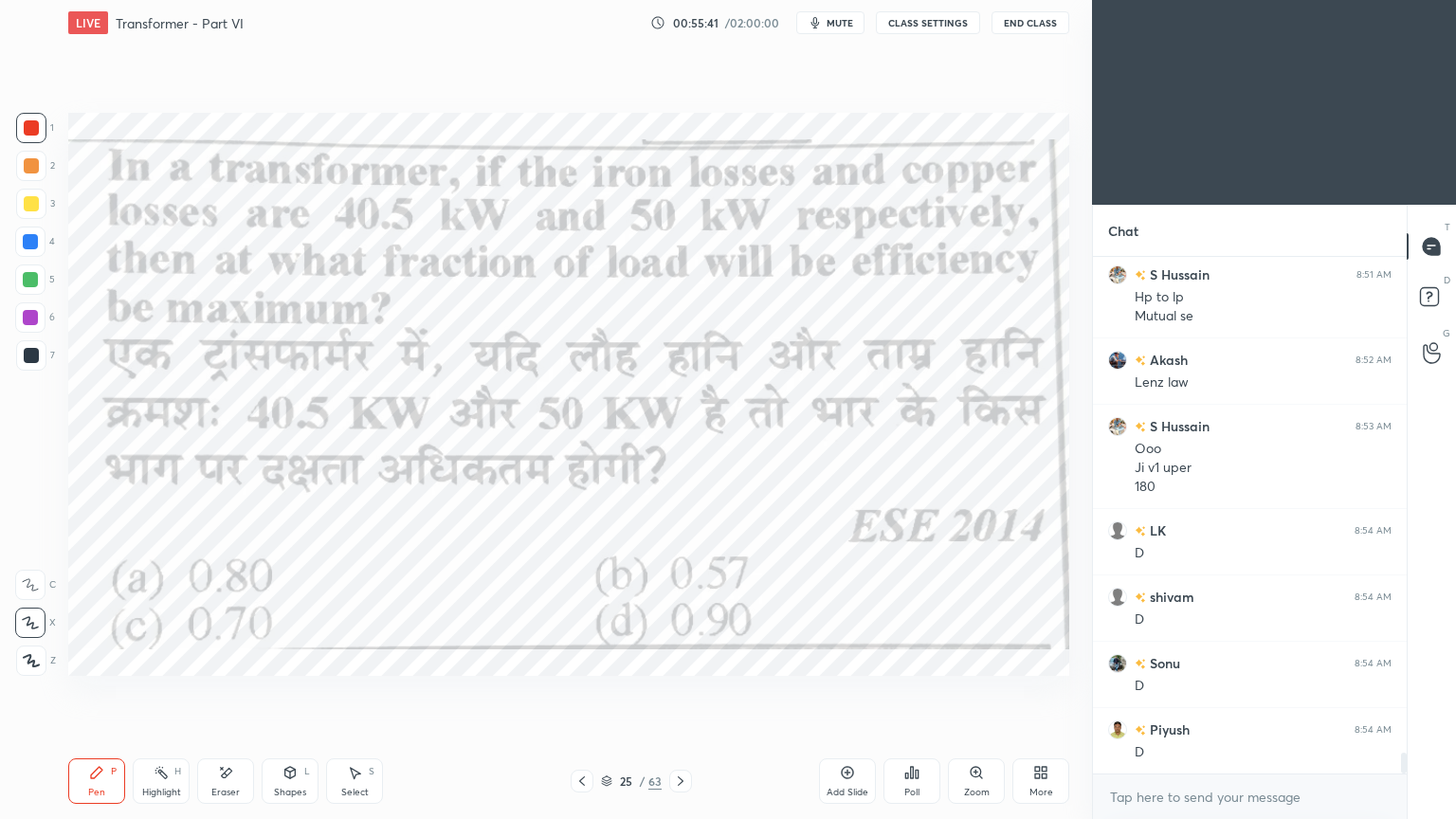 click at bounding box center (681, 781) 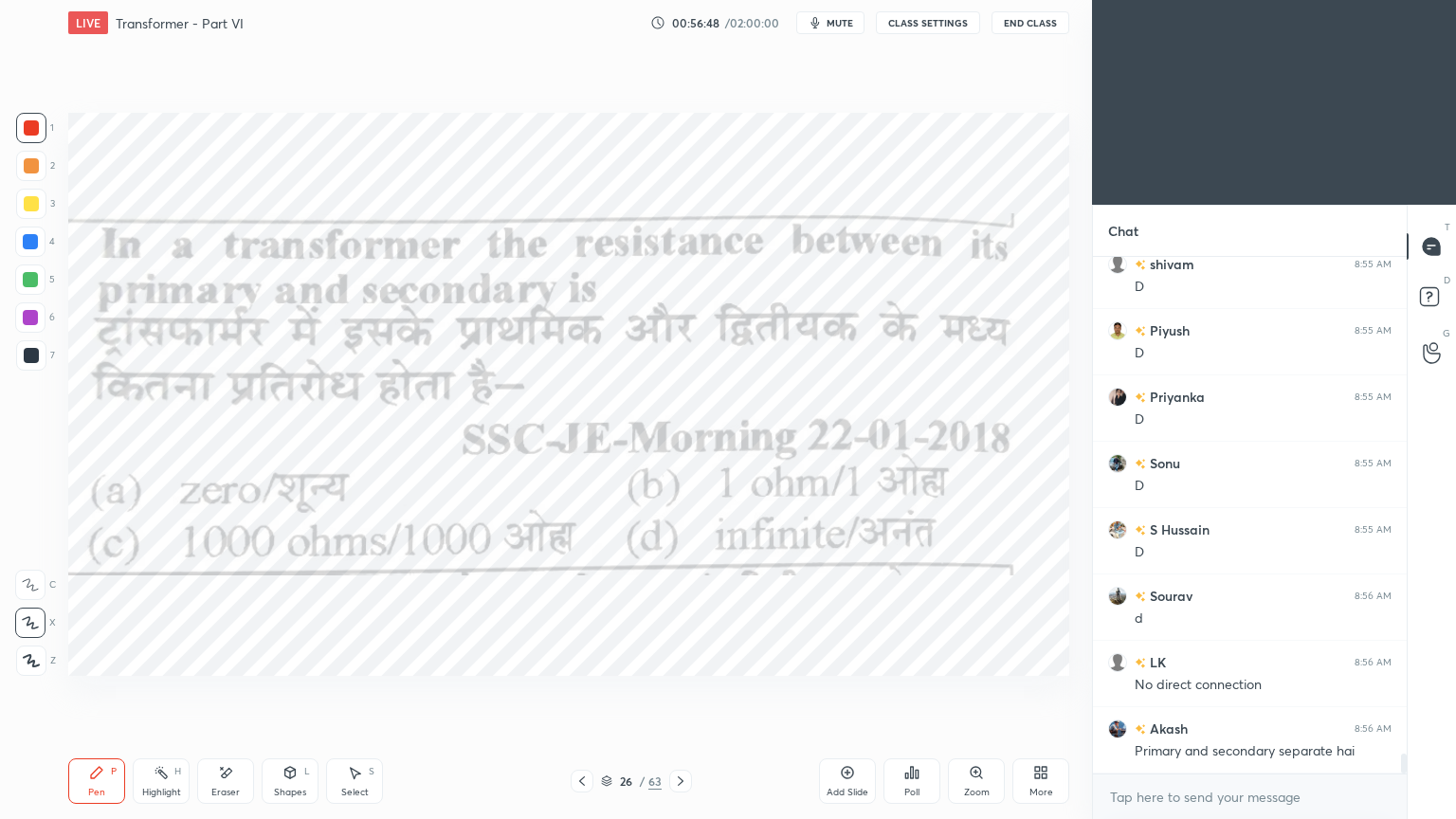 scroll, scrollTop: 12748, scrollLeft: 0, axis: vertical 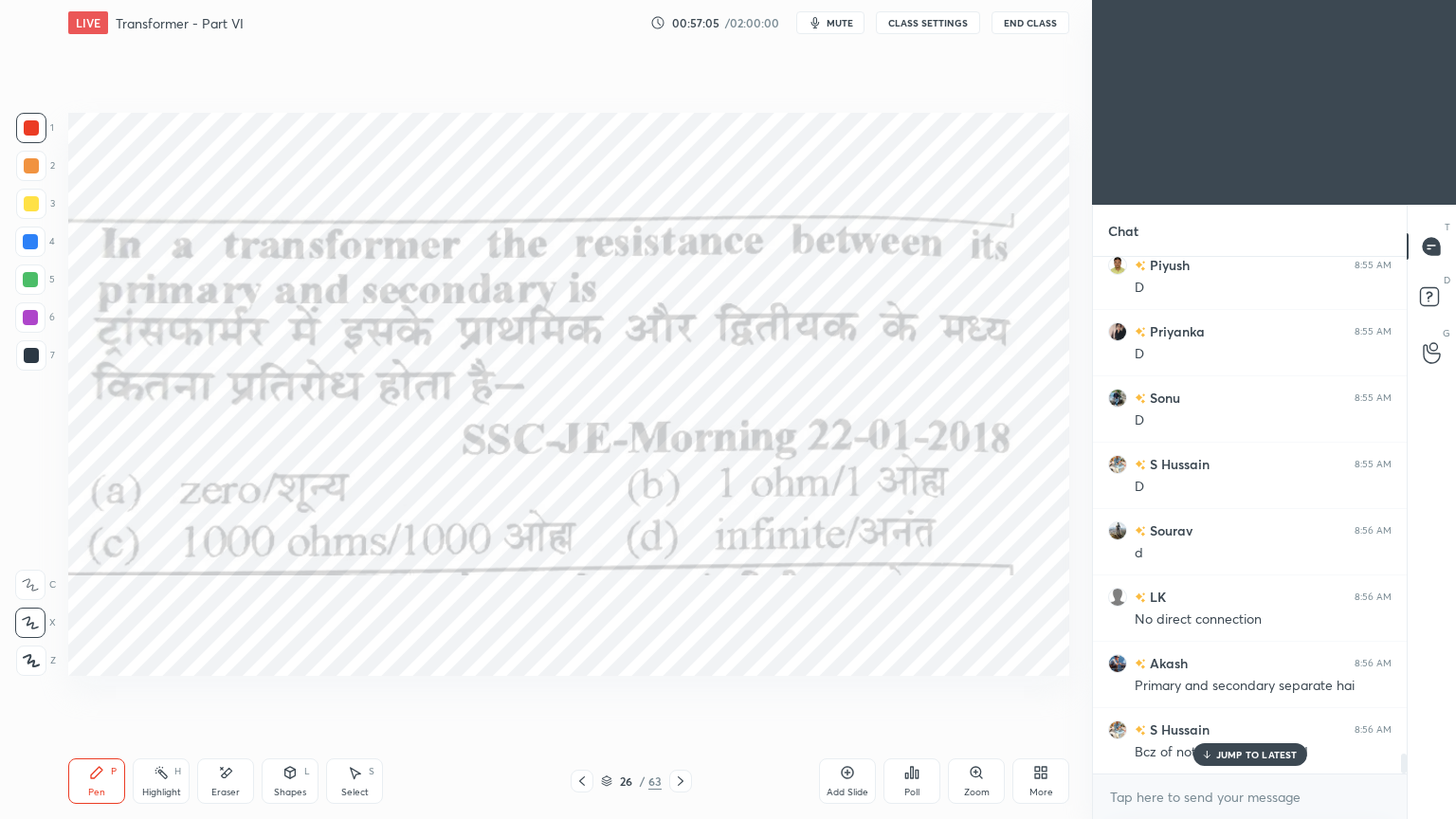 click 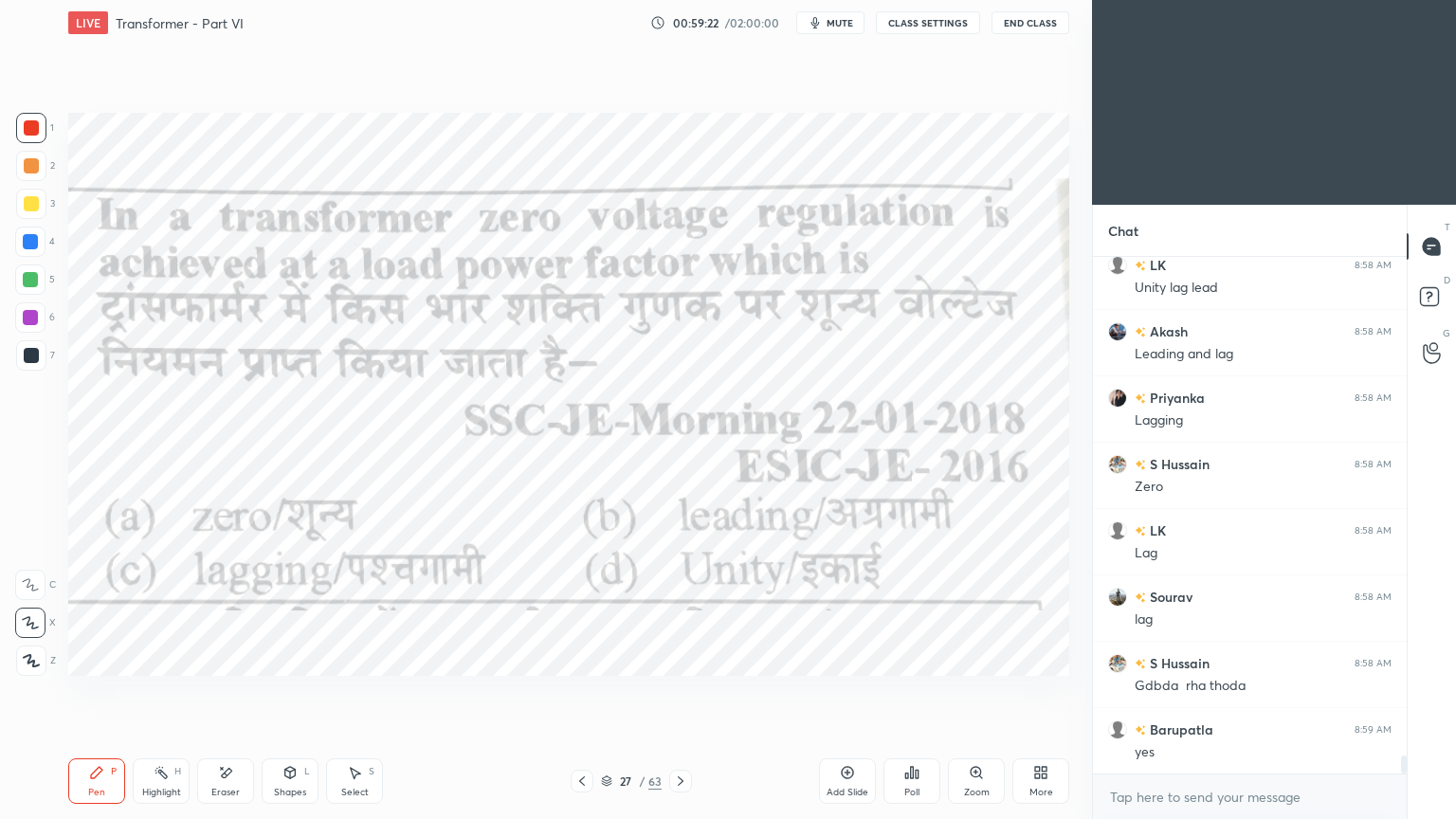 scroll, scrollTop: 14161, scrollLeft: 0, axis: vertical 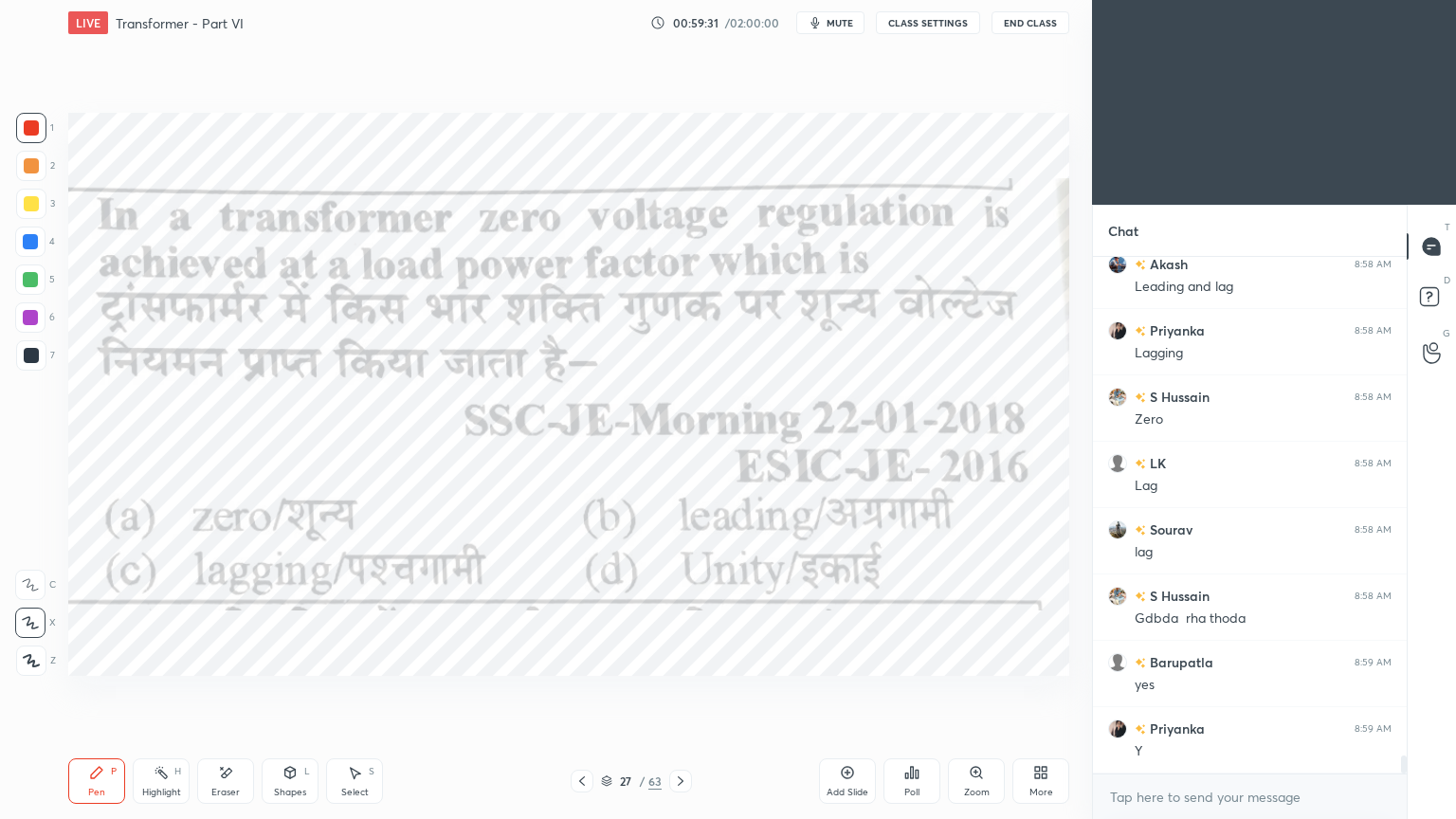 drag, startPoint x: 679, startPoint y: 781, endPoint x: 691, endPoint y: 778, distance: 12.369317 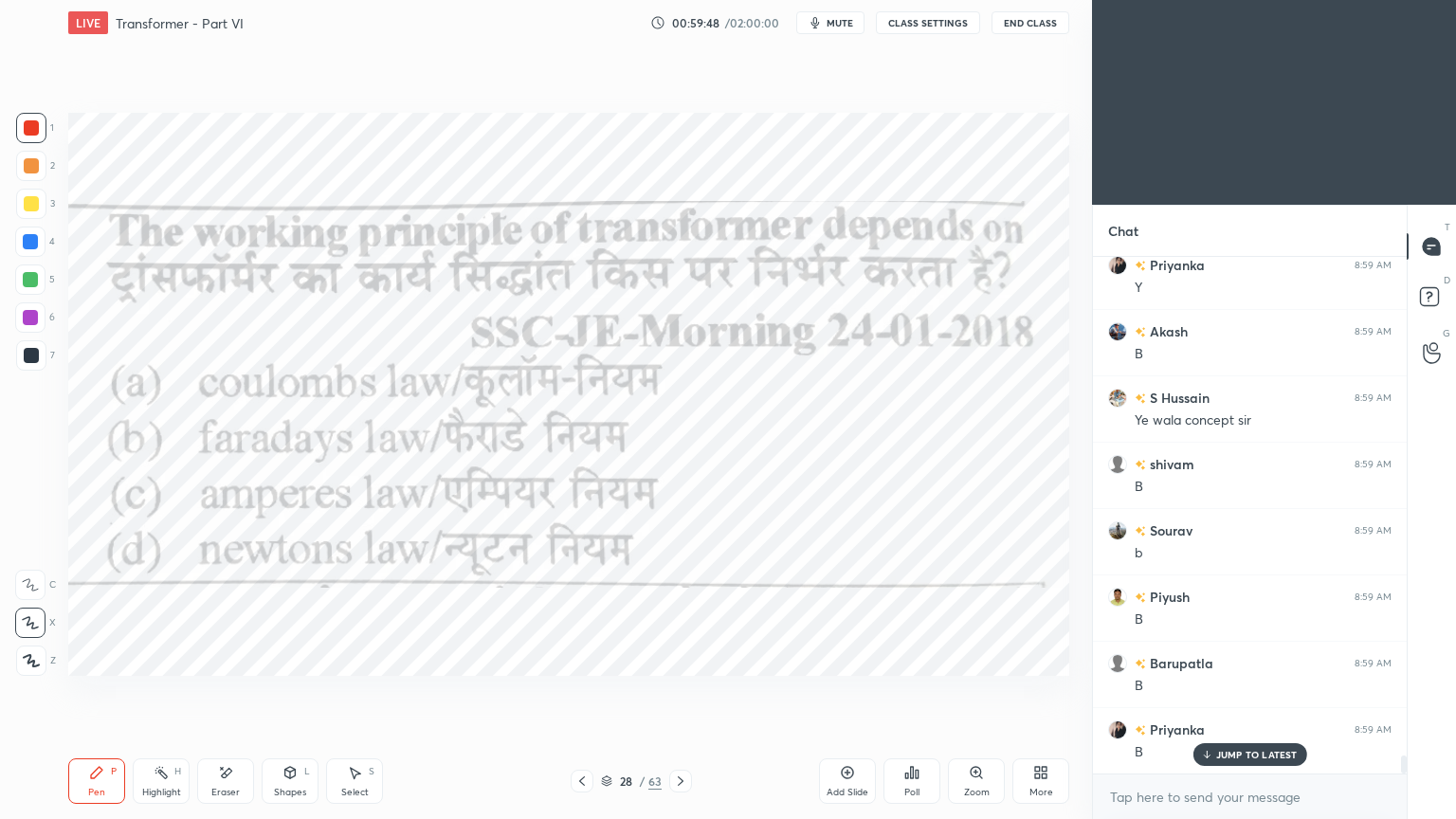 scroll, scrollTop: 14692, scrollLeft: 0, axis: vertical 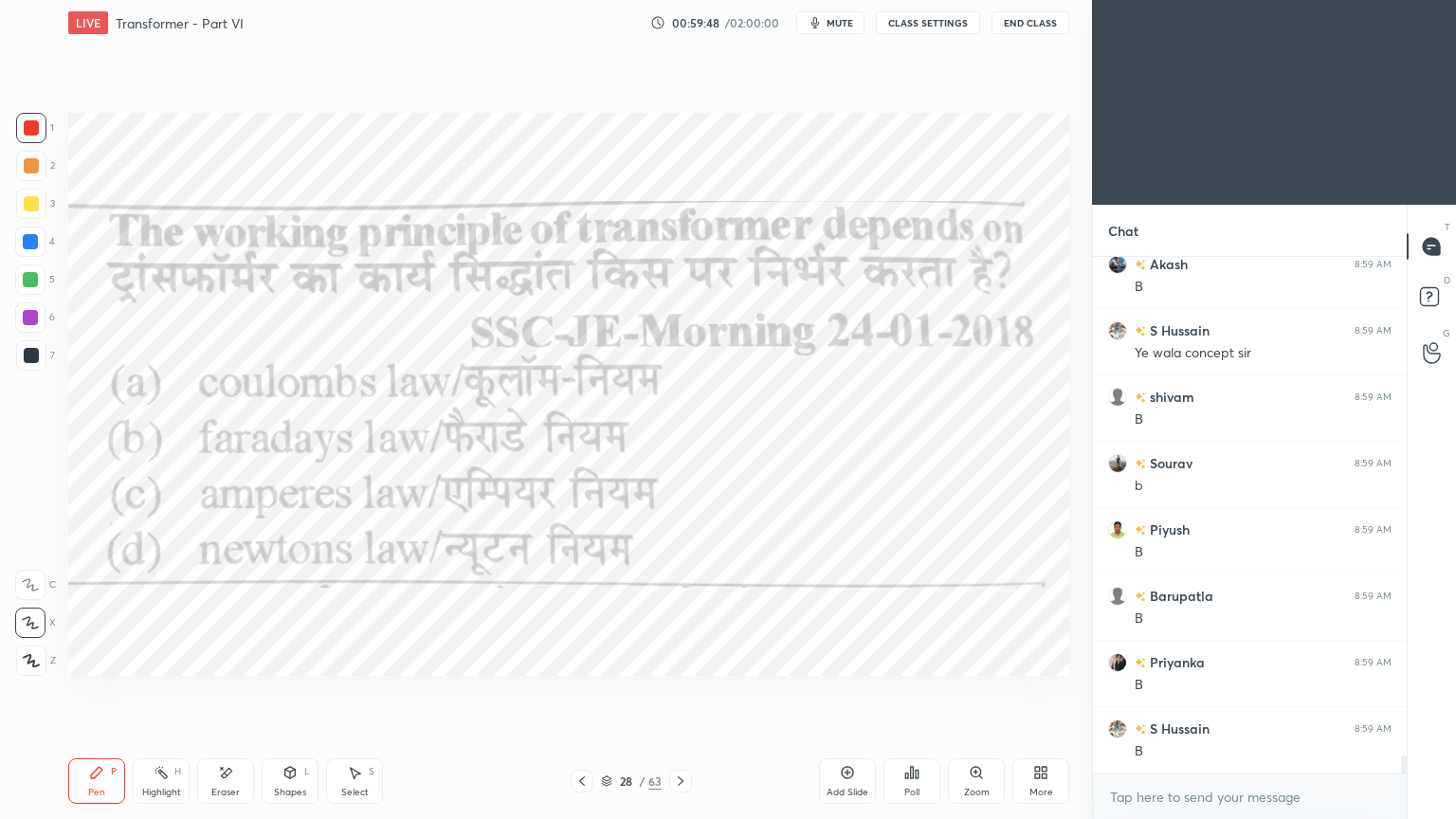 click on "Add Slide" at bounding box center (847, 781) 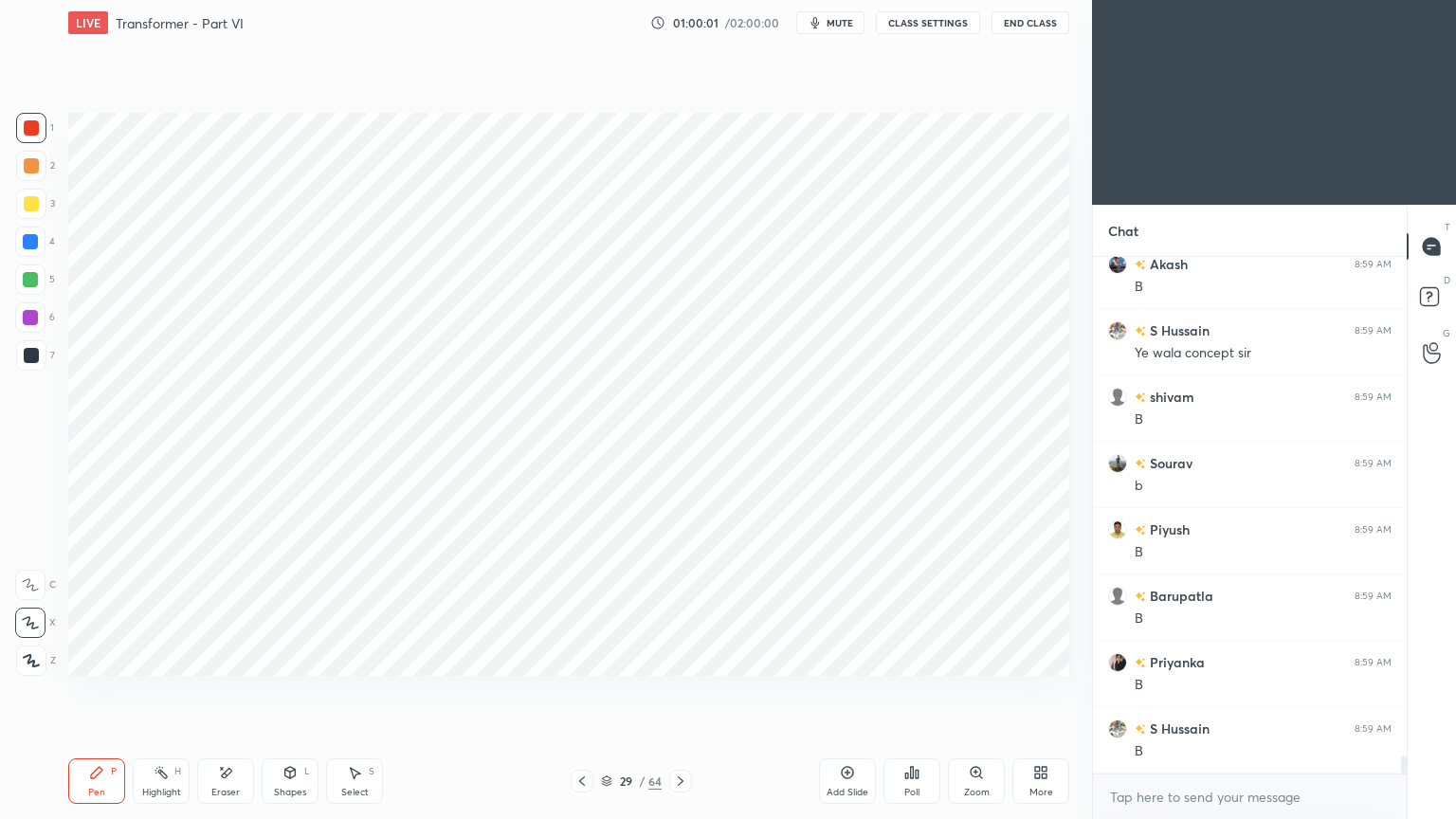 click at bounding box center [31, 355] 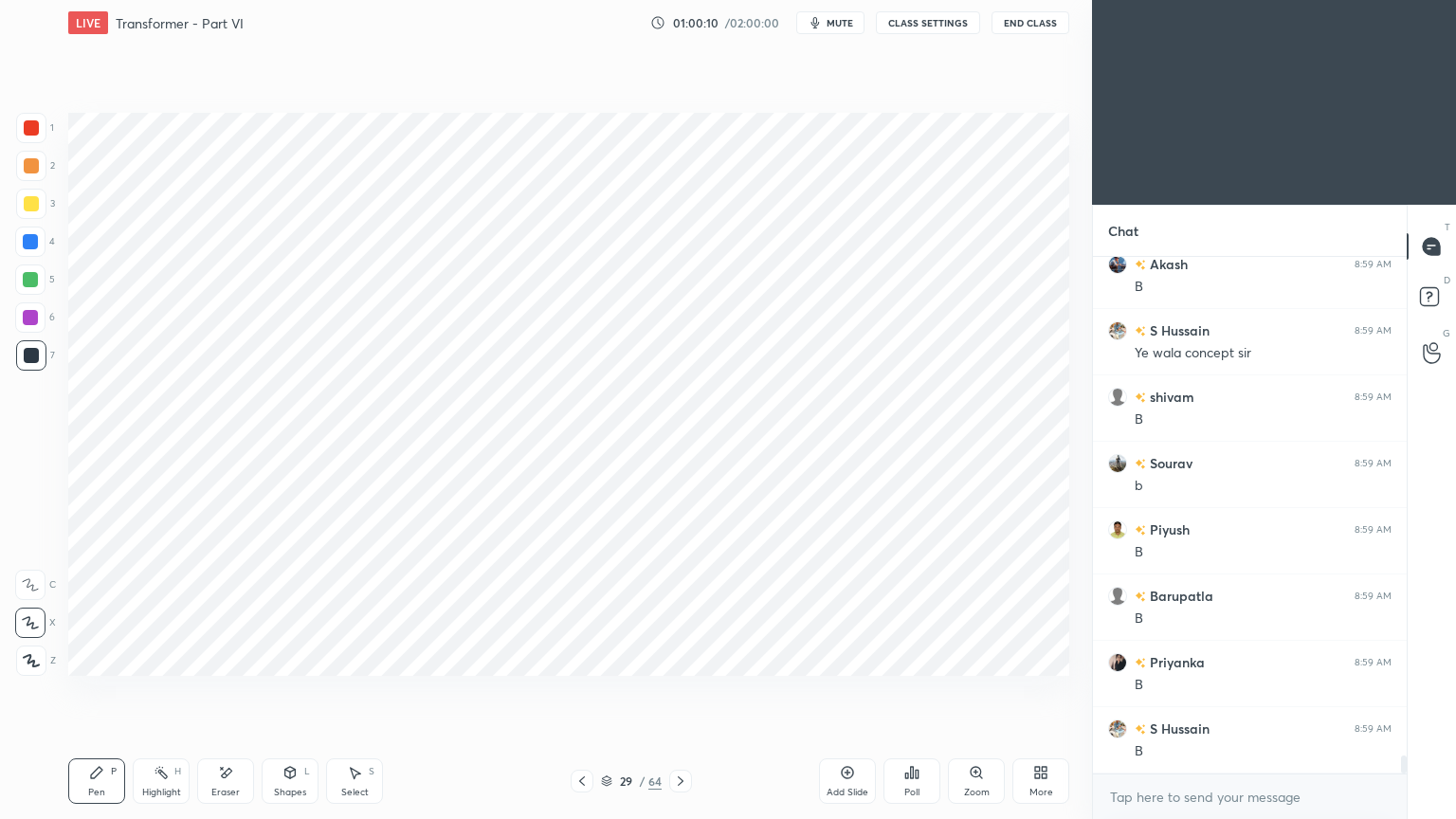 click at bounding box center (30, 318) 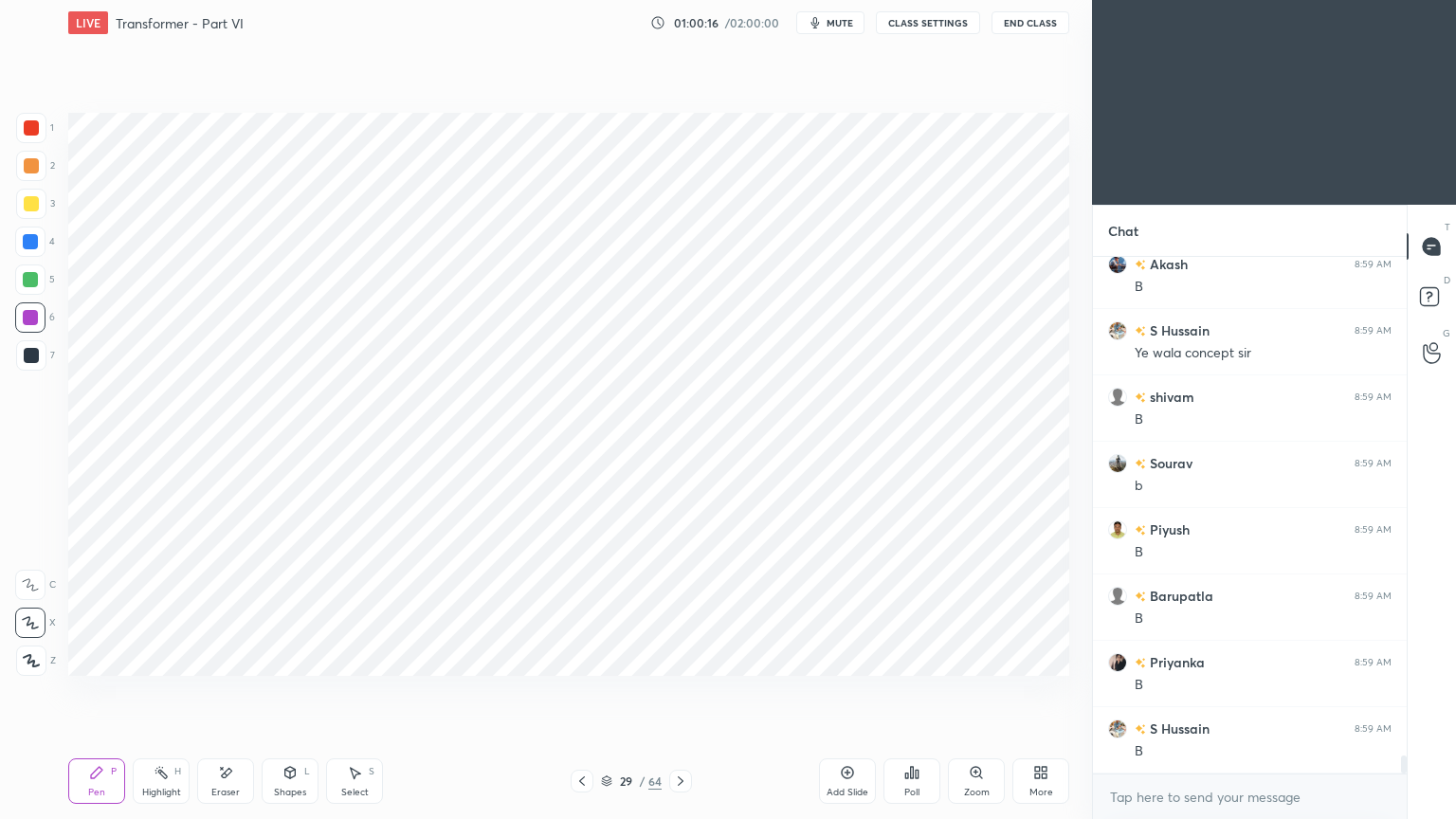 scroll, scrollTop: 473, scrollLeft: 308, axis: both 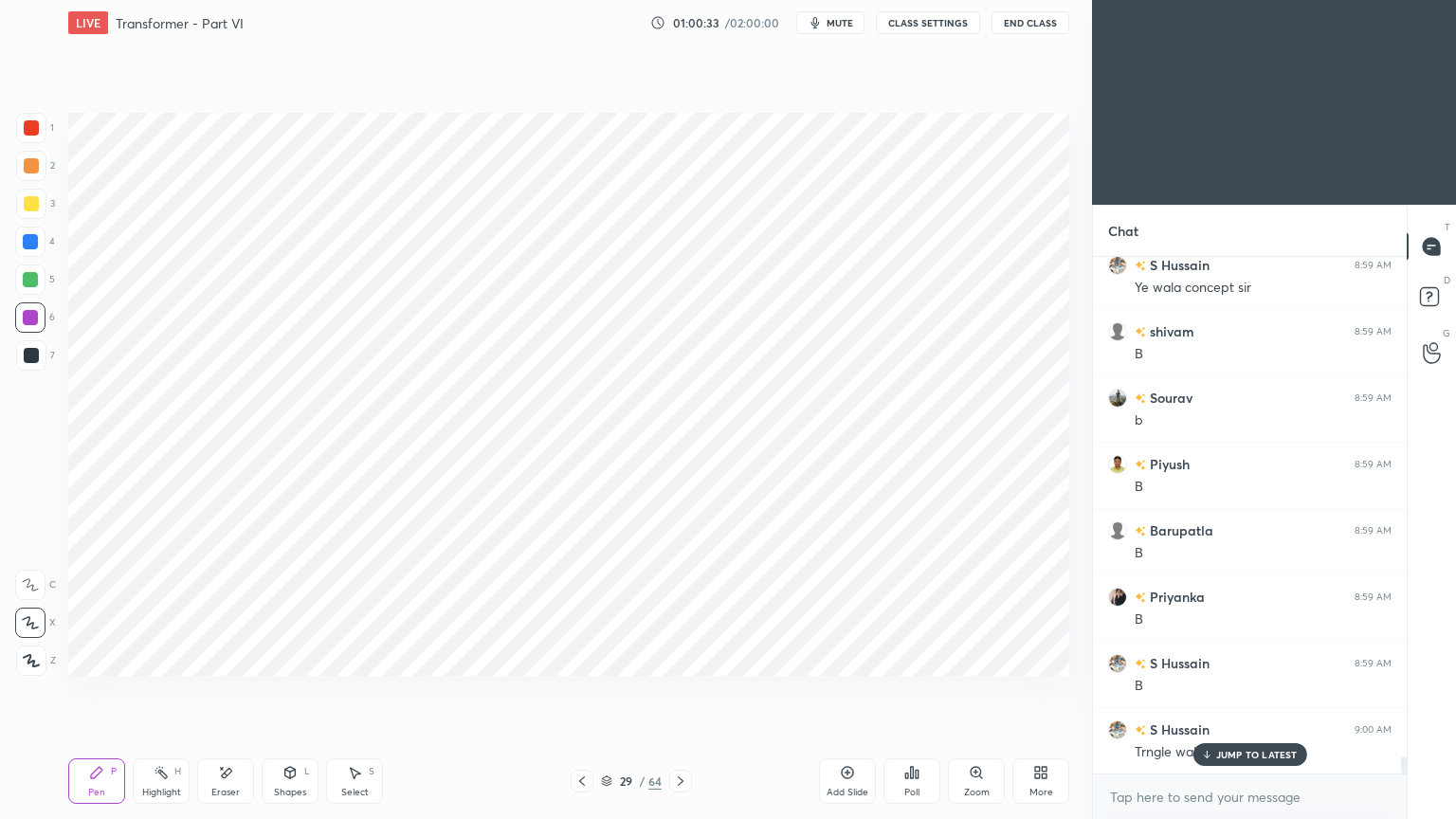 click on "Eraser" at bounding box center [226, 781] 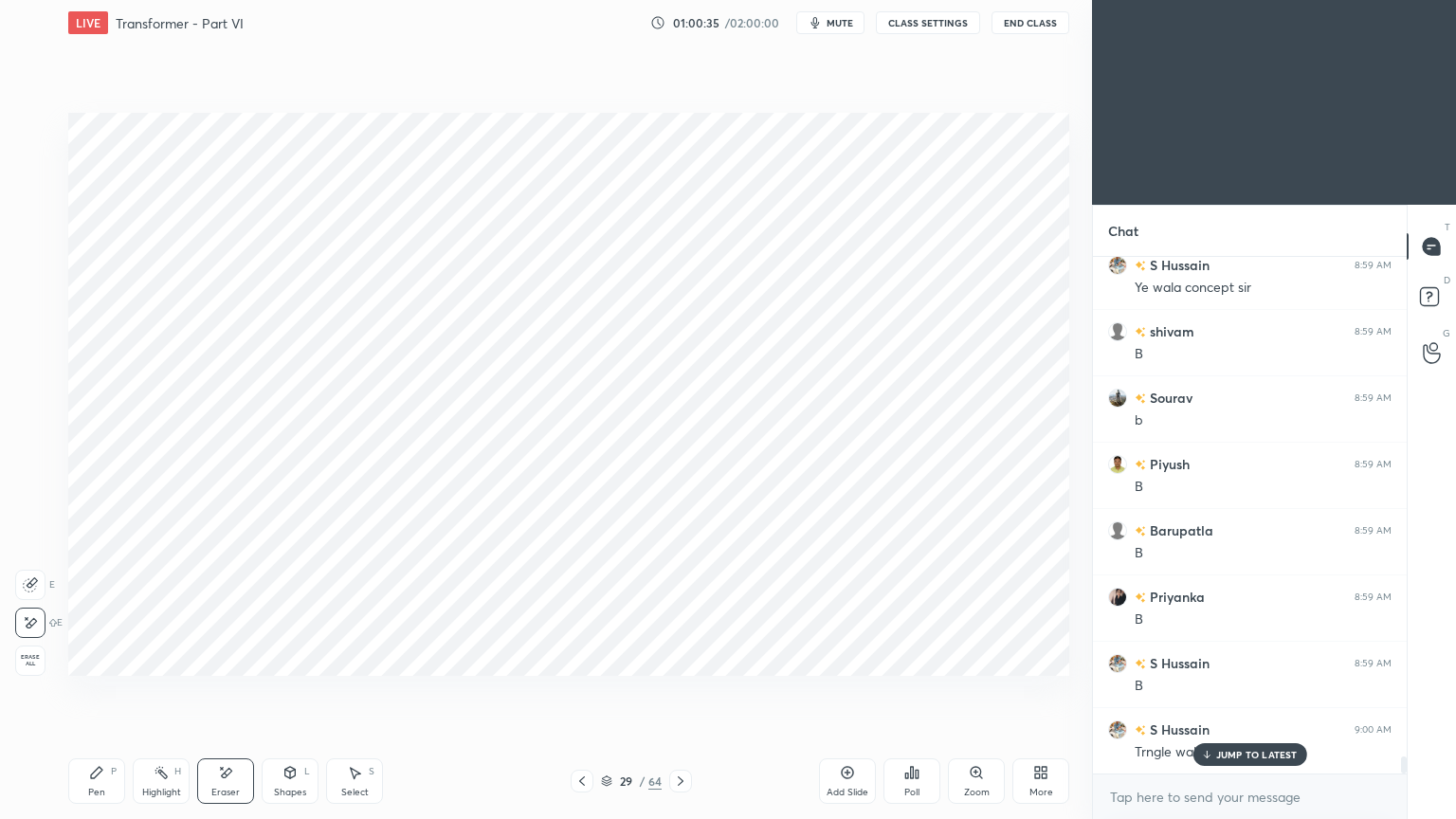 click on "Pen" at bounding box center (97, 792) 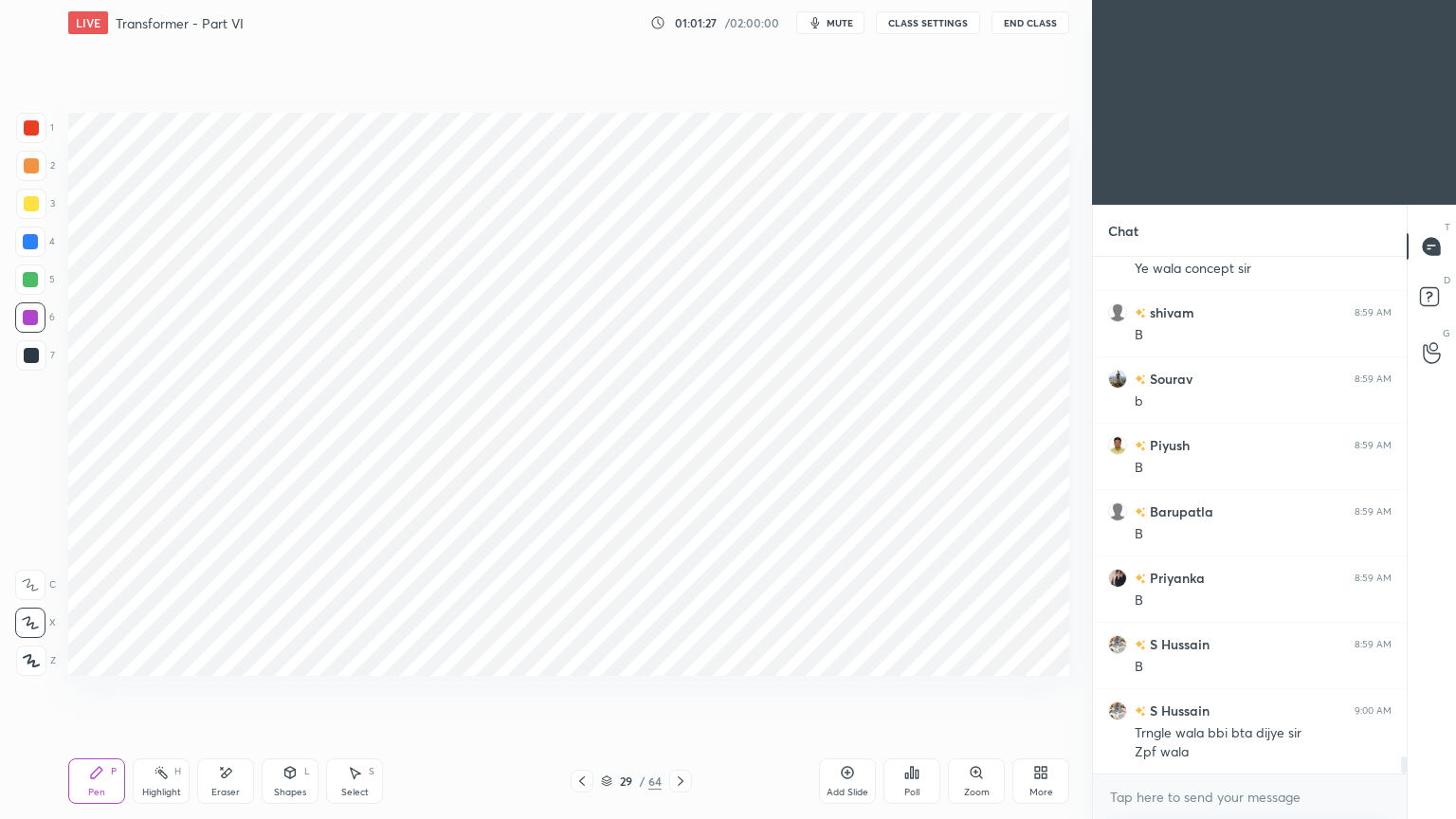 scroll, scrollTop: 14859, scrollLeft: 0, axis: vertical 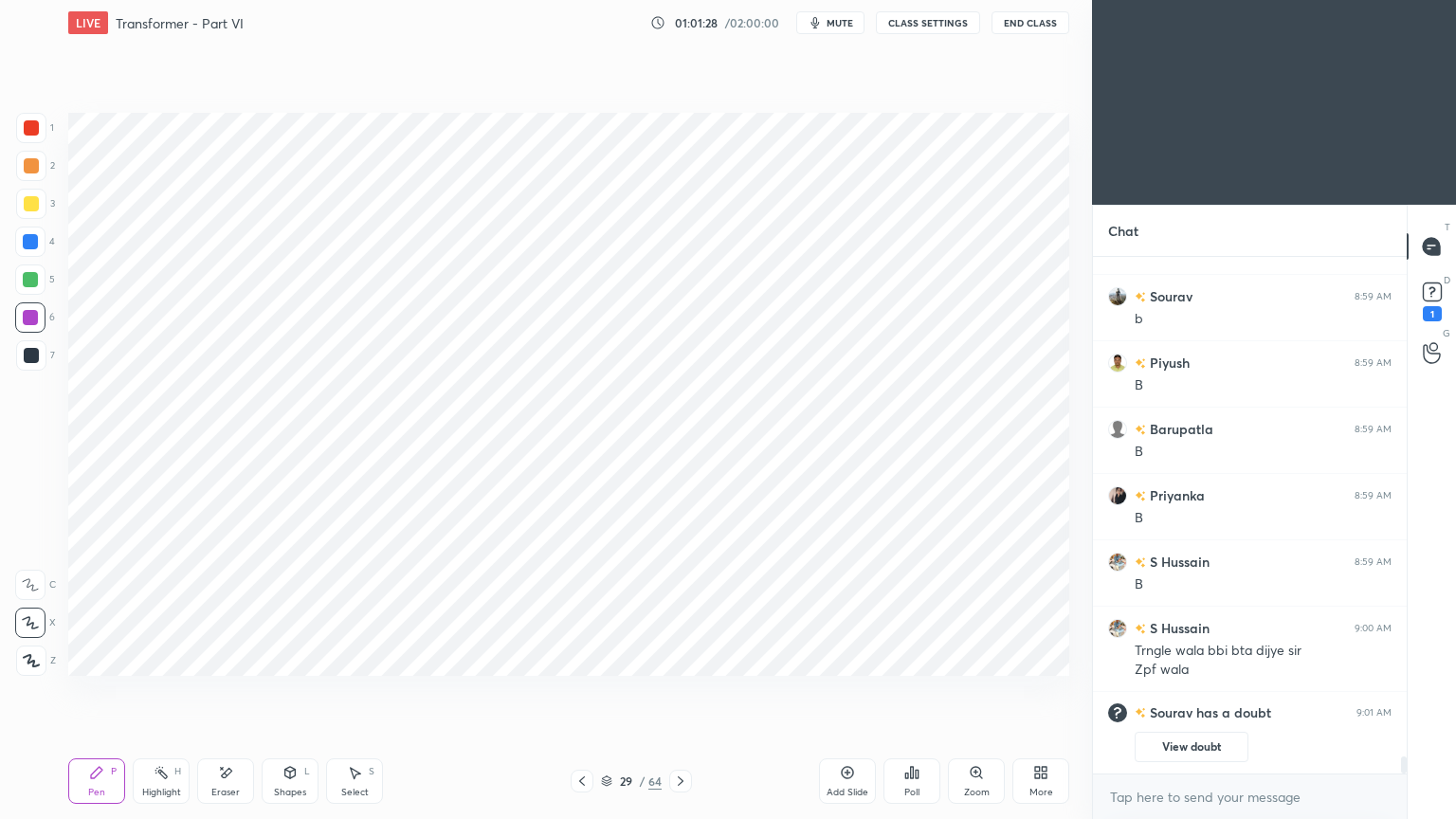 click 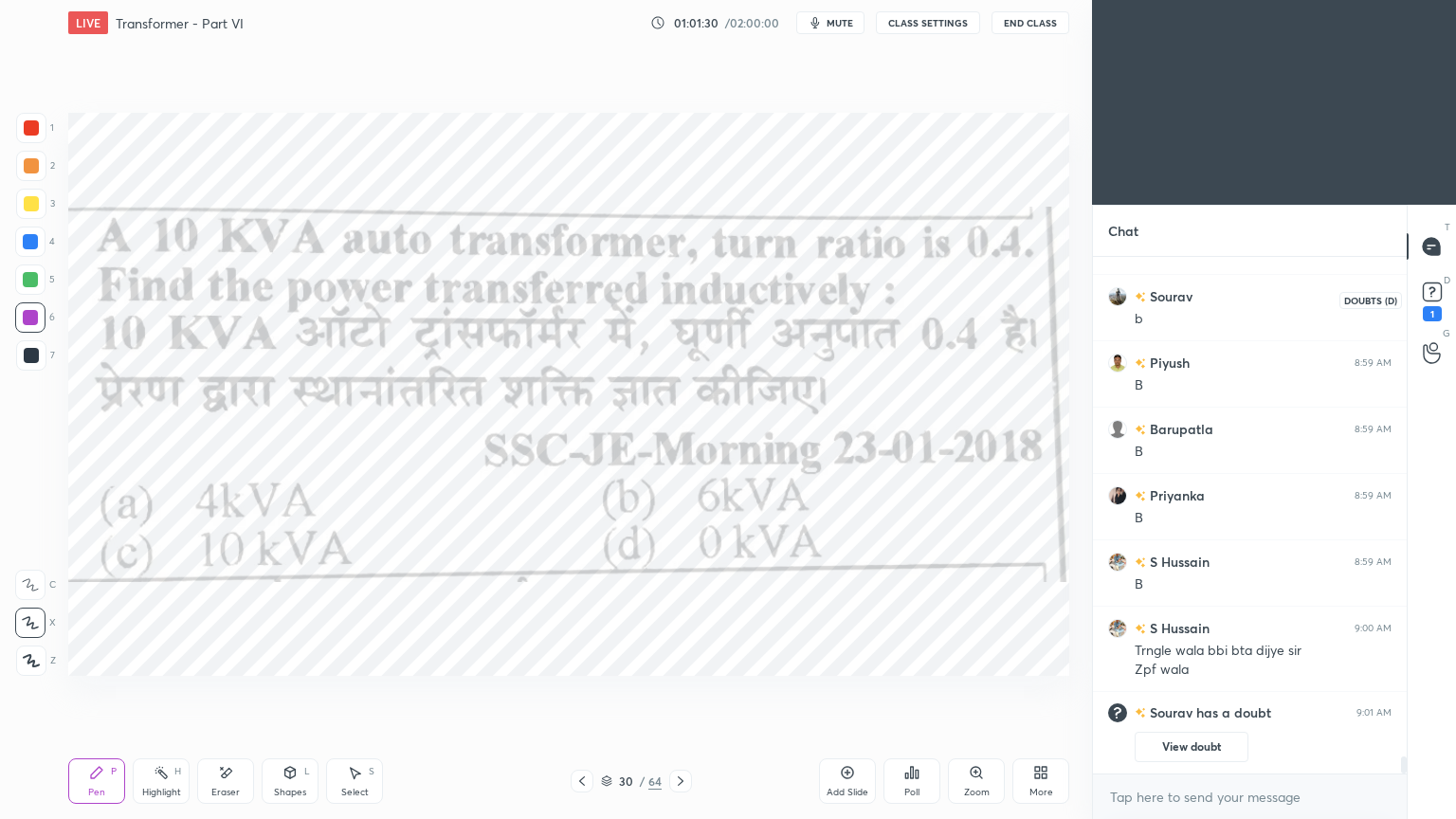 click 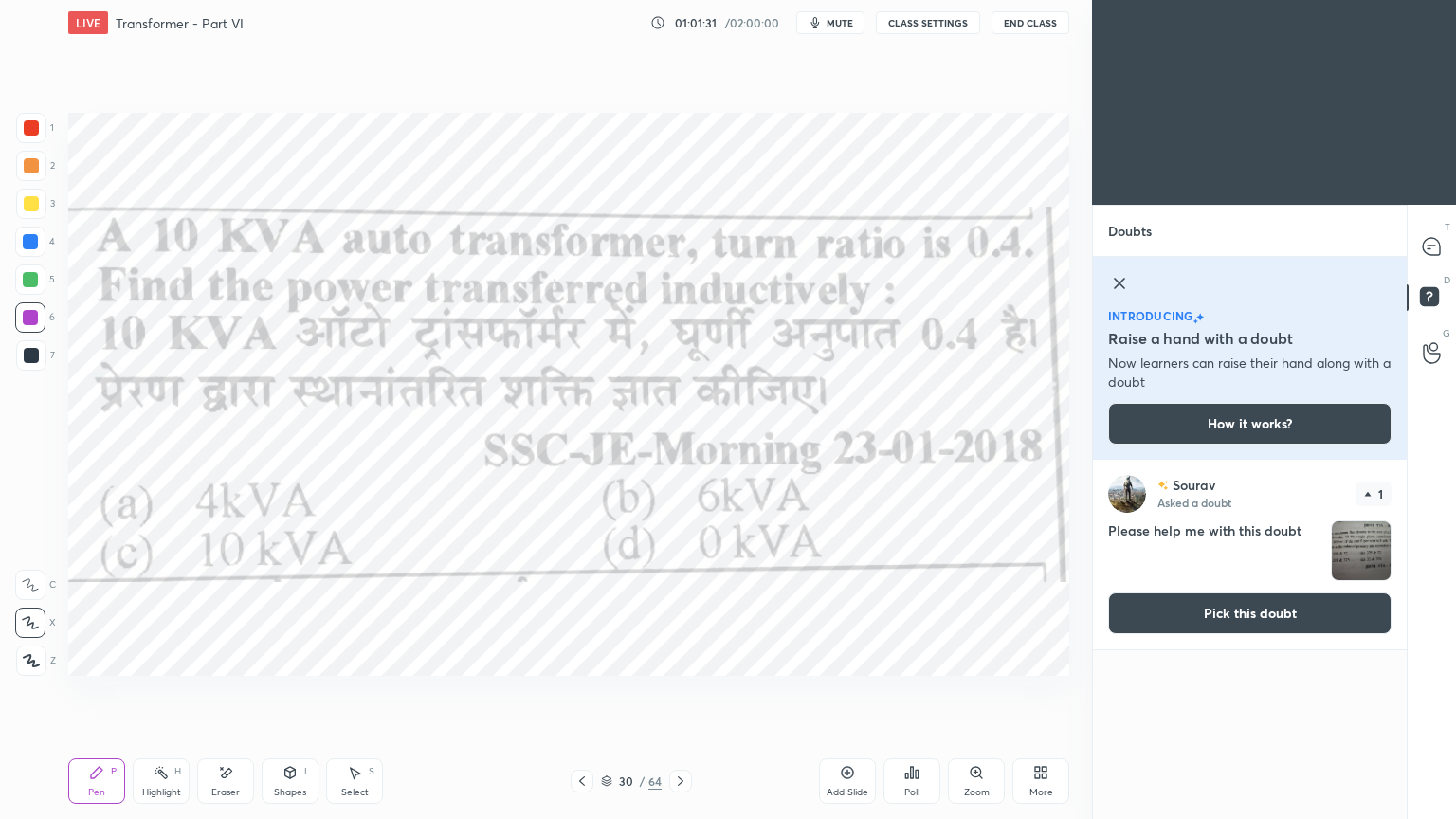 click on "Pick this doubt" at bounding box center [1249, 613] 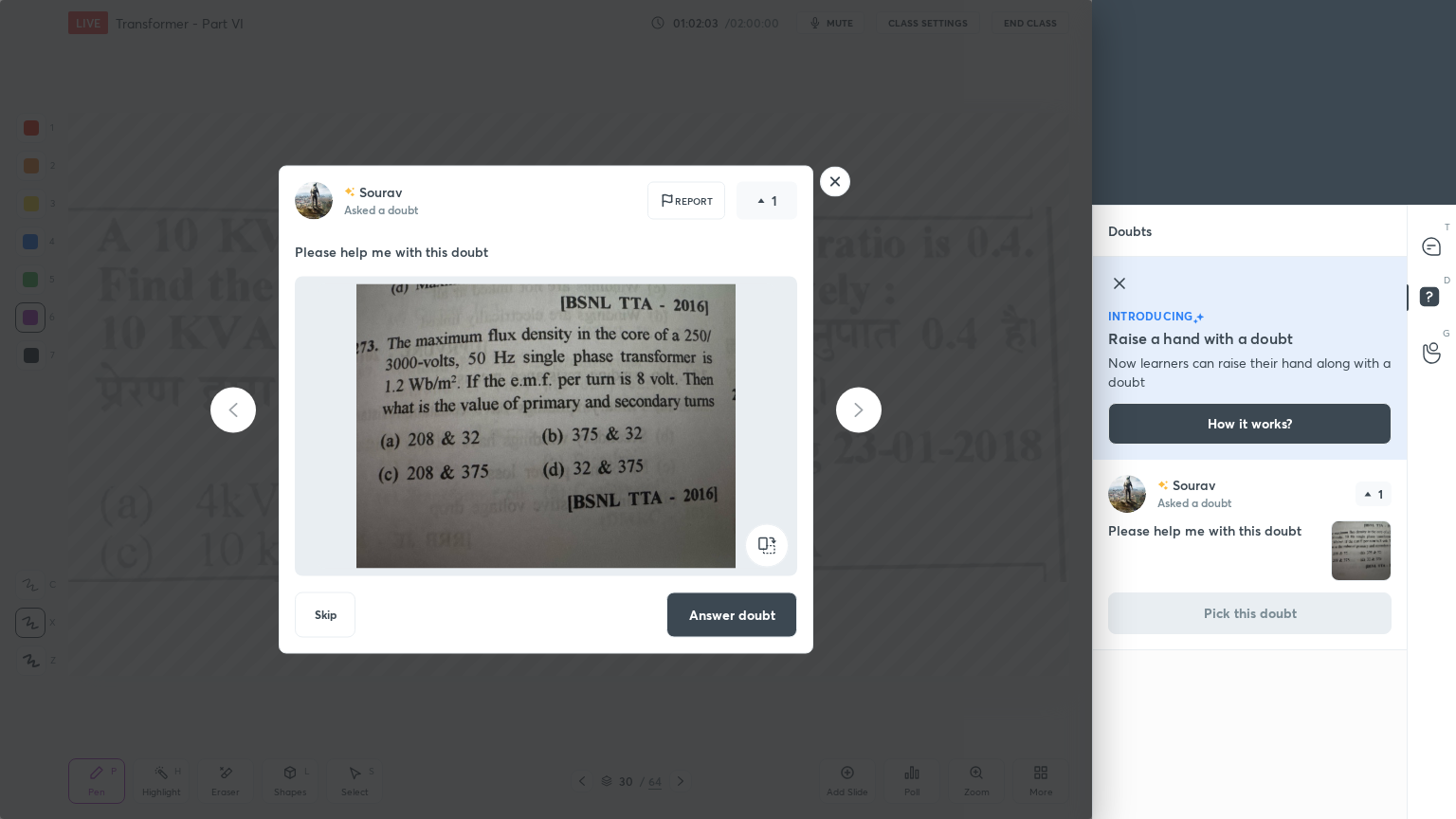 click 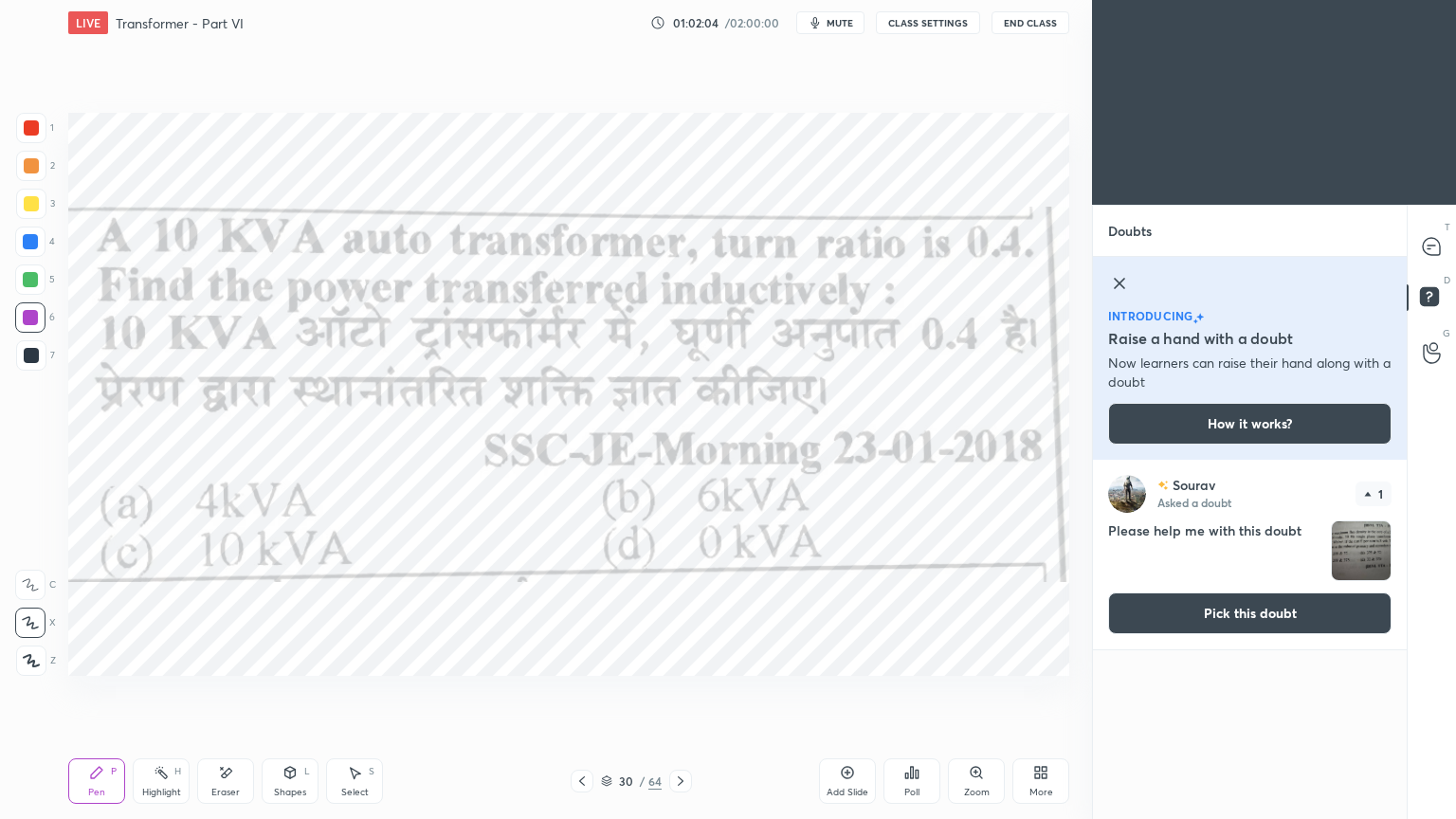 click 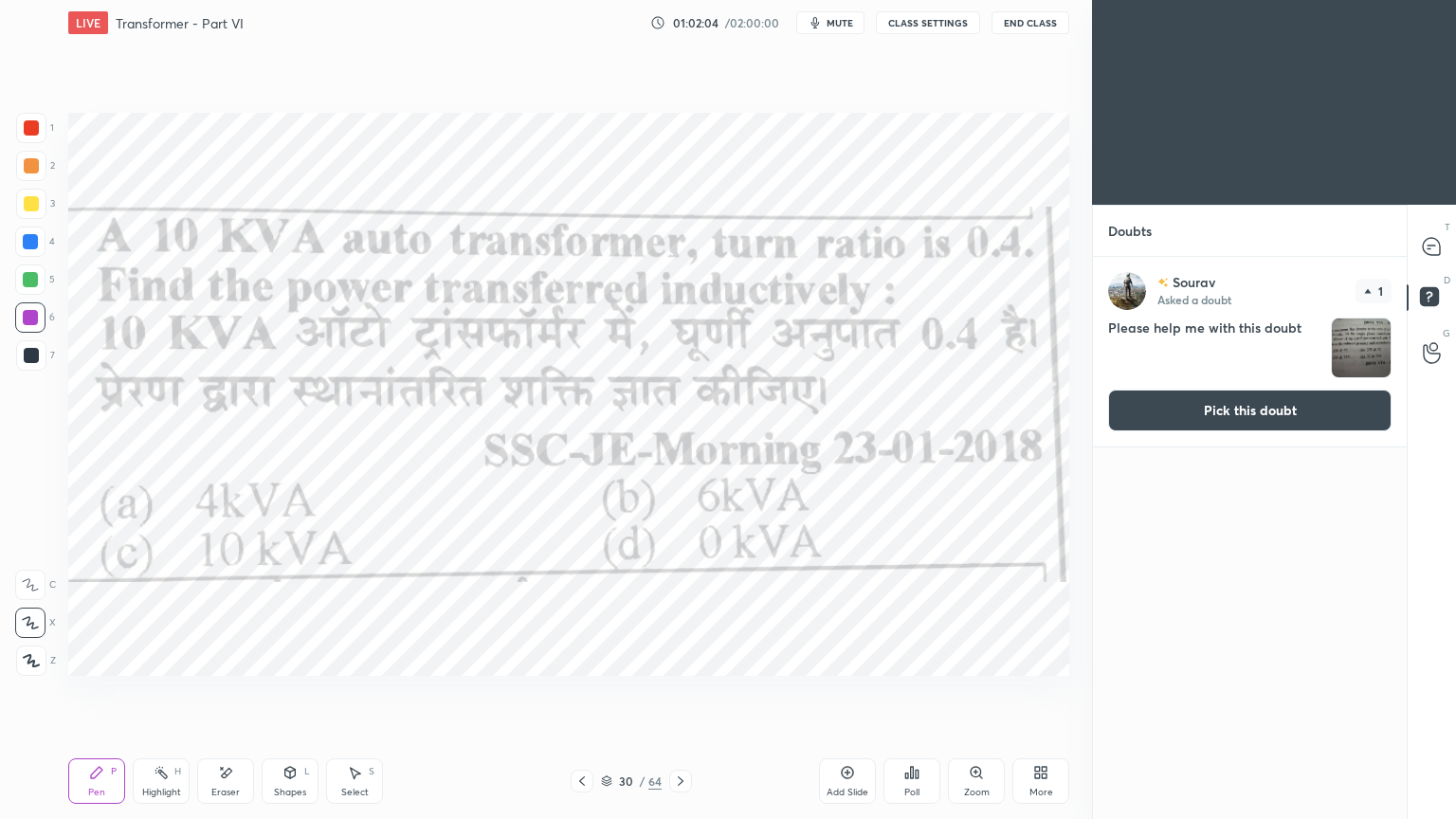 scroll, scrollTop: 6, scrollLeft: 6, axis: both 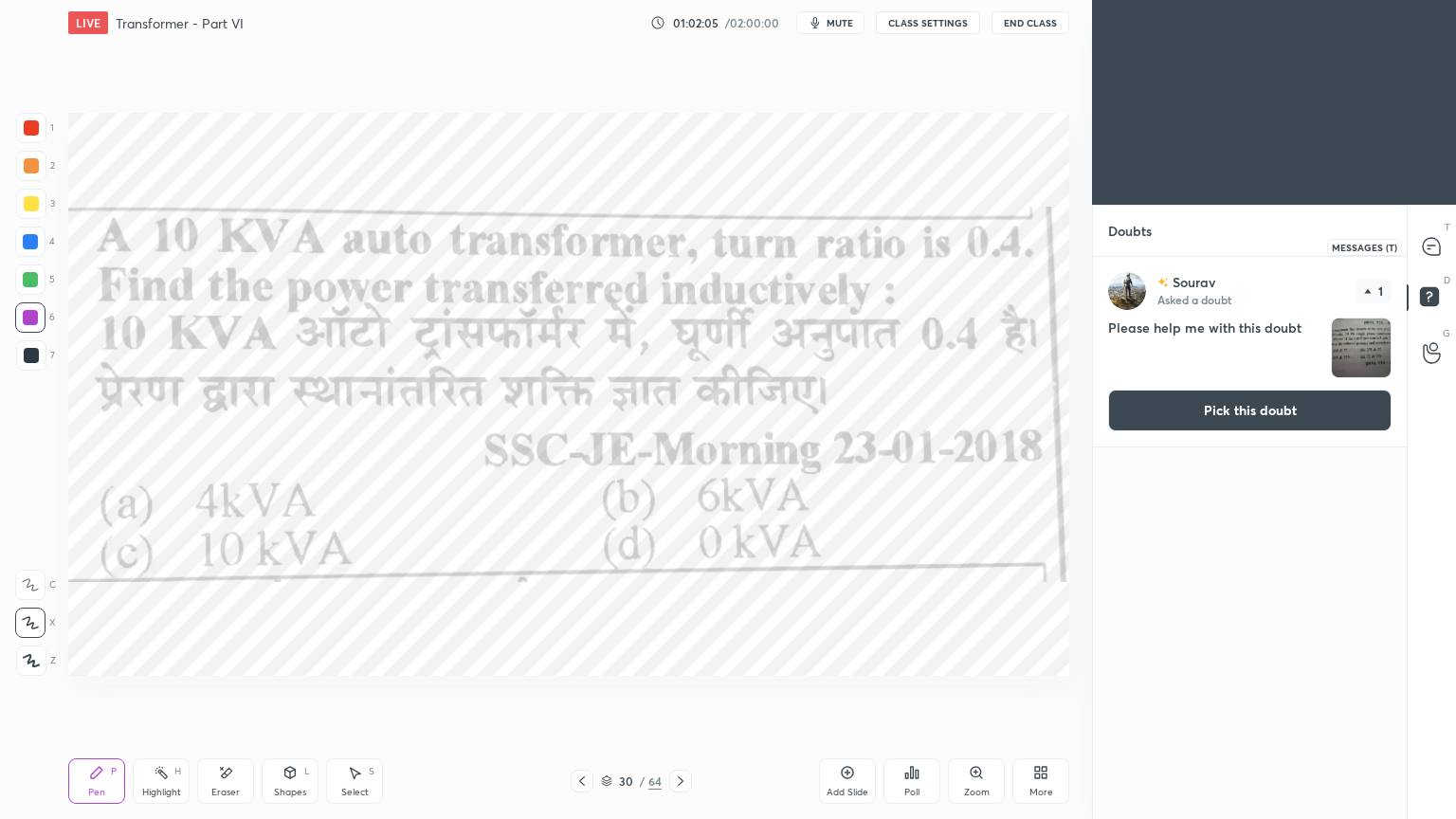 click 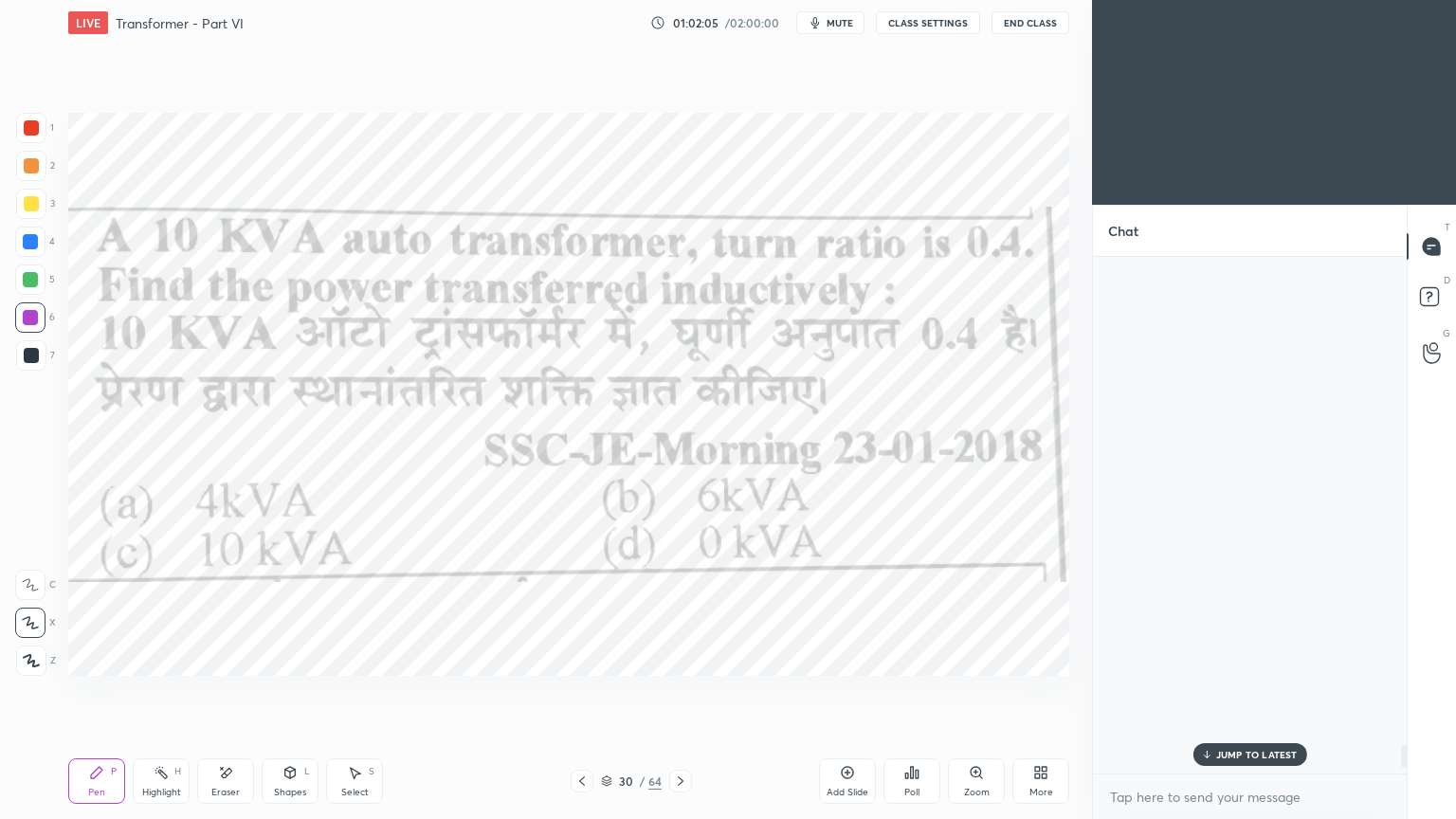 scroll, scrollTop: 11026, scrollLeft: 0, axis: vertical 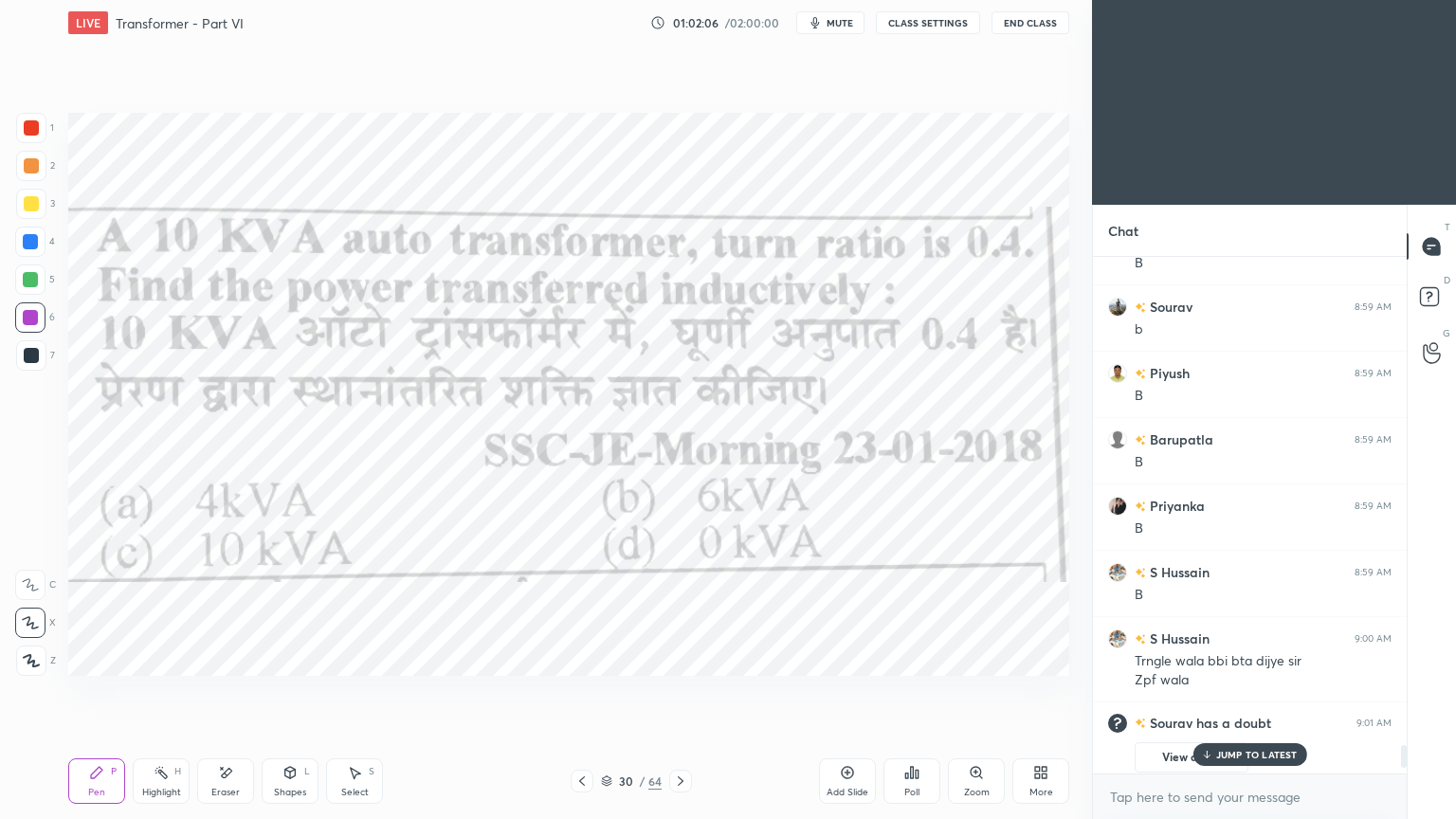 click on "JUMP TO LATEST" at bounding box center (1257, 755) 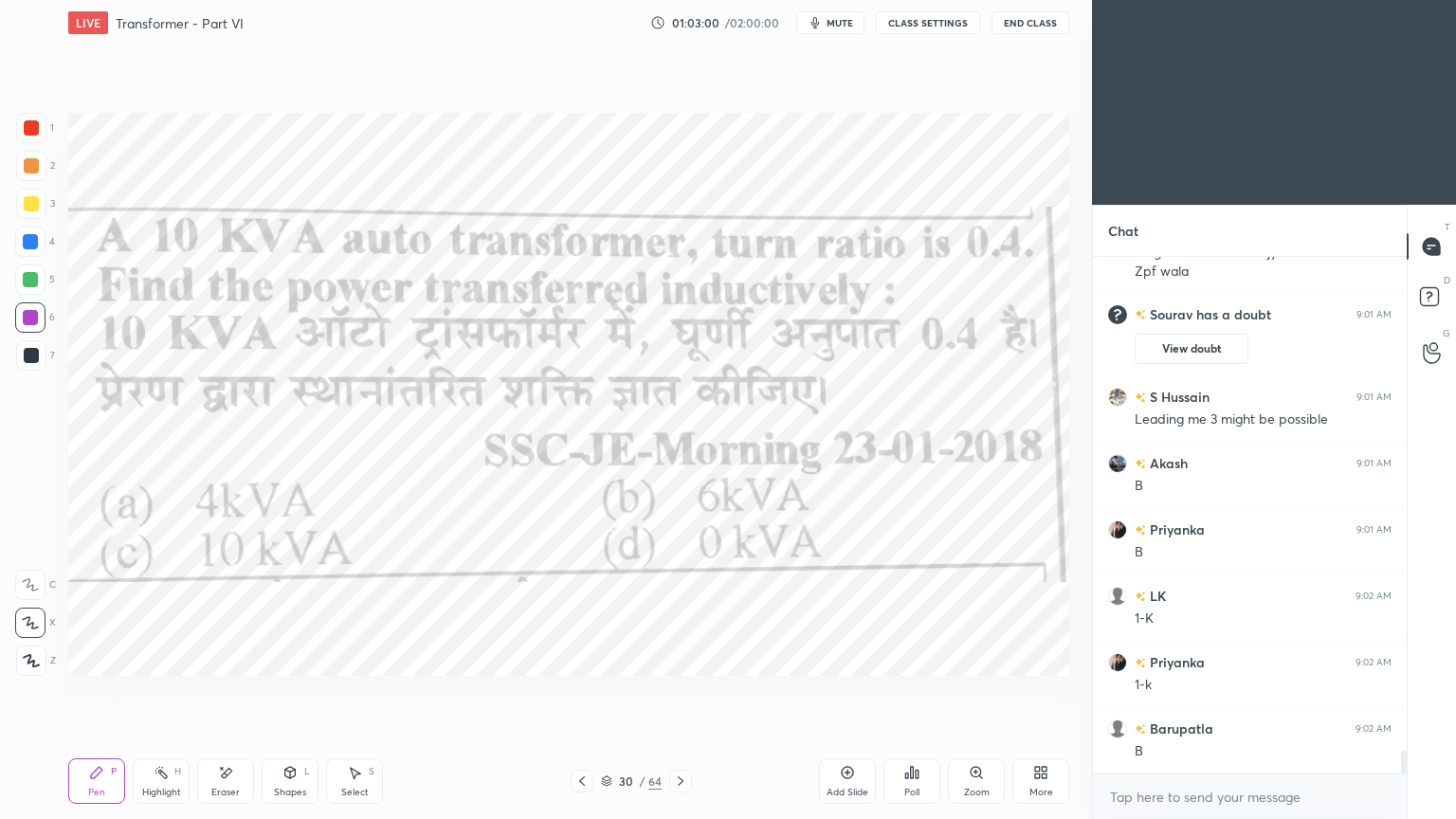 scroll, scrollTop: 11567, scrollLeft: 0, axis: vertical 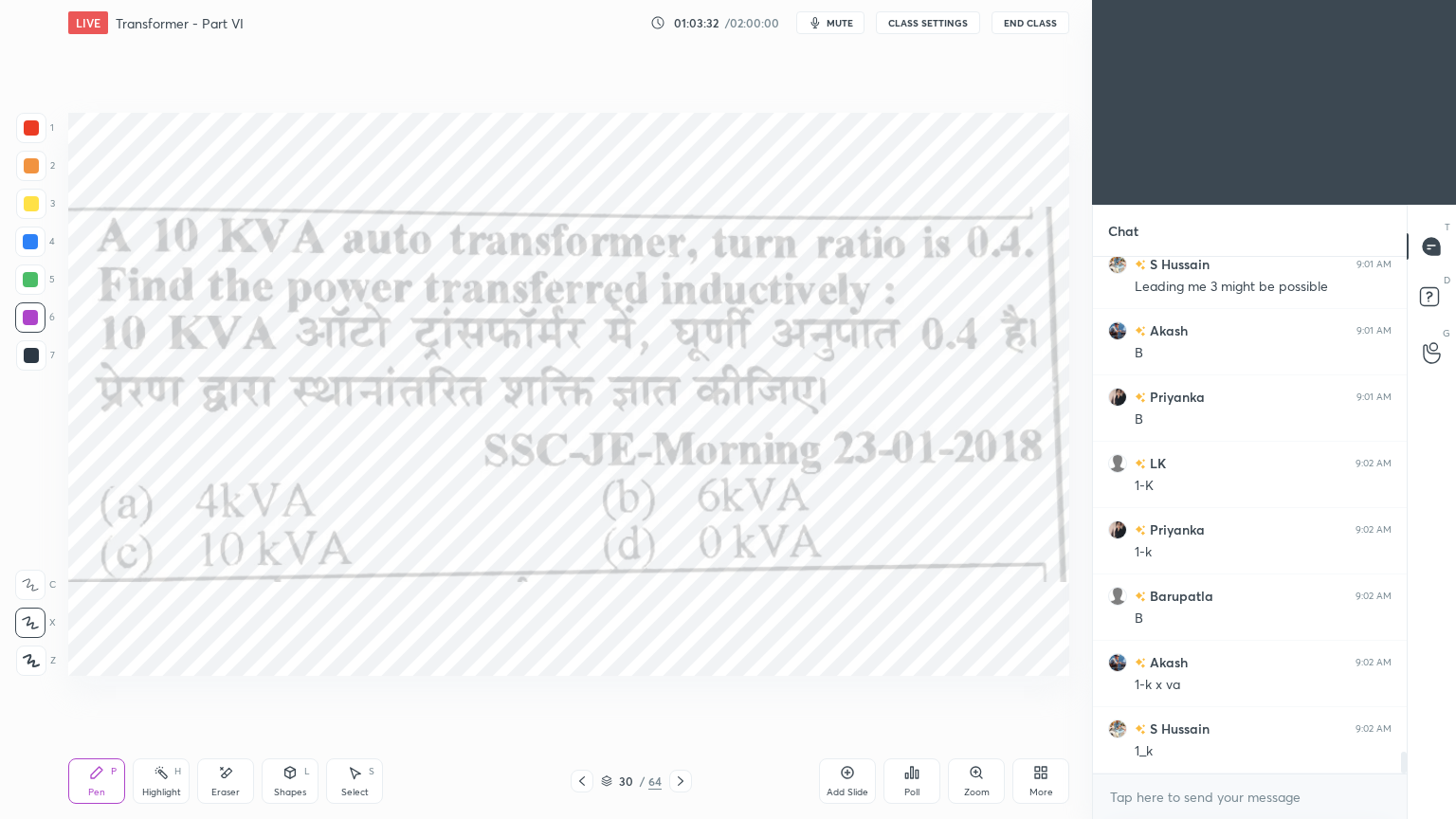 click on "Setting up your live class Poll for   secs No correct answer Start poll" at bounding box center (569, 394) 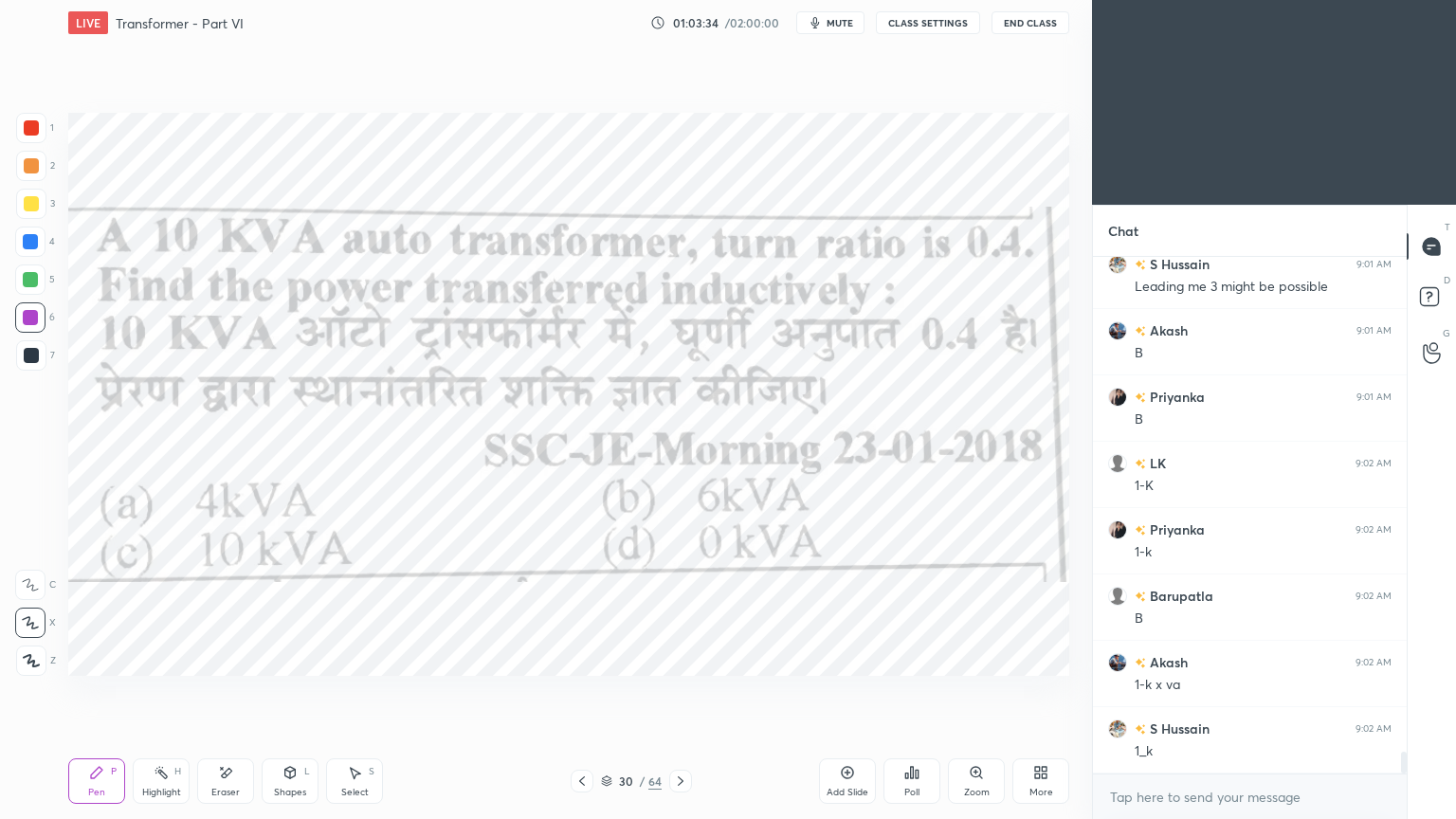click on "Setting up your live class Poll for   secs No correct answer Start poll" at bounding box center (569, 394) 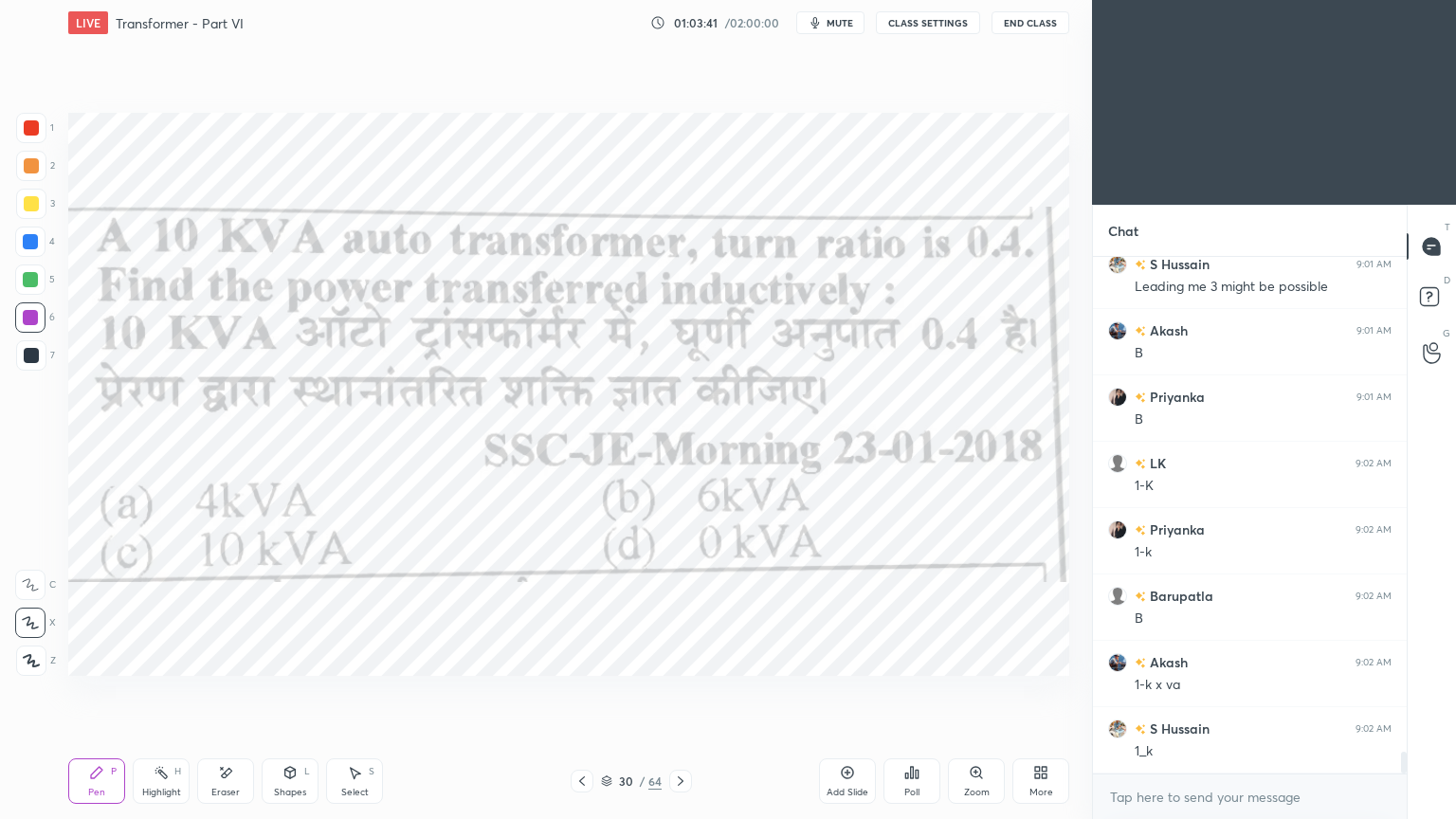 click on "Setting up your live class Poll for   secs No correct answer Start poll" at bounding box center (569, 394) 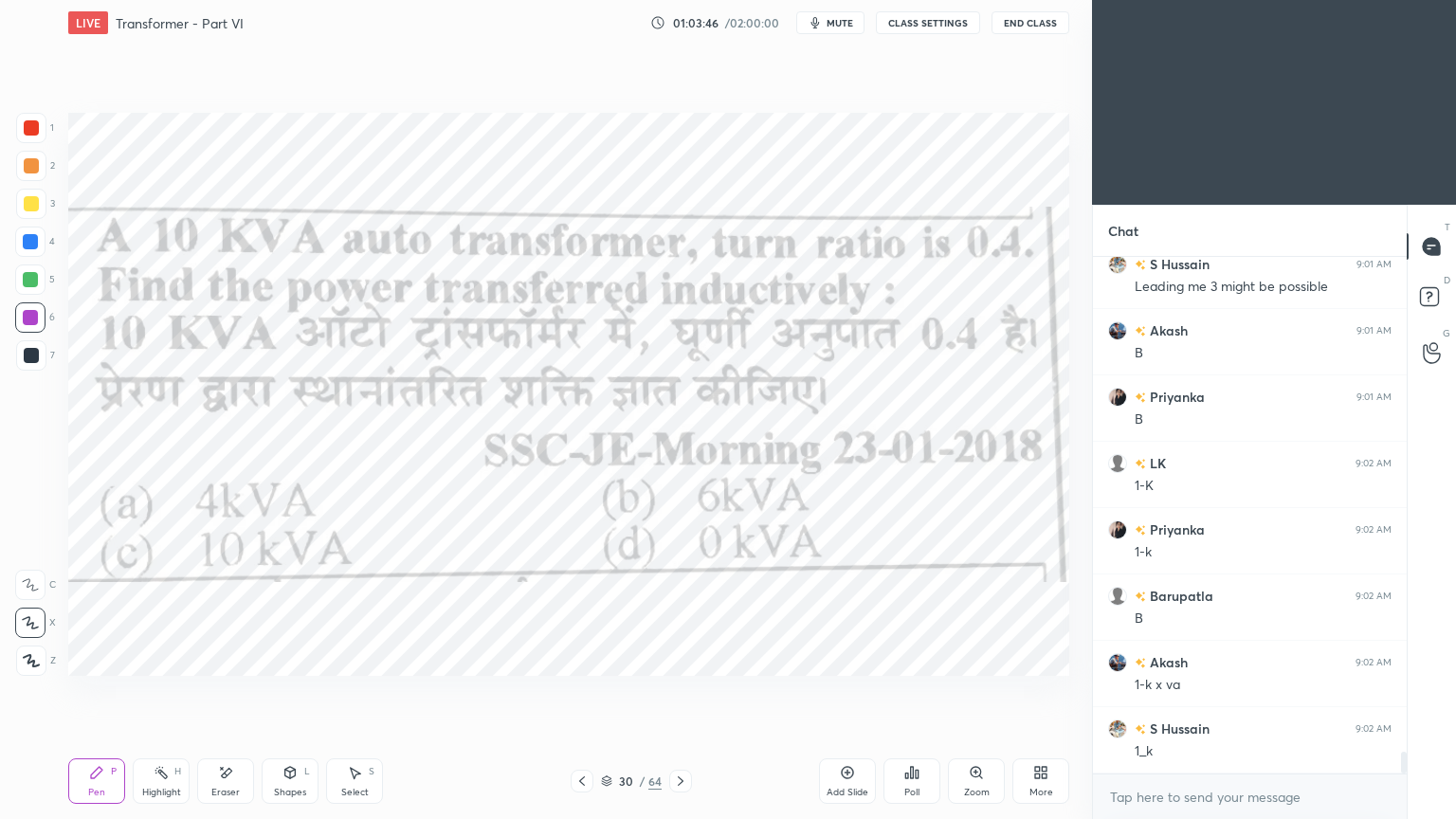 click on "1" at bounding box center [35, 128] 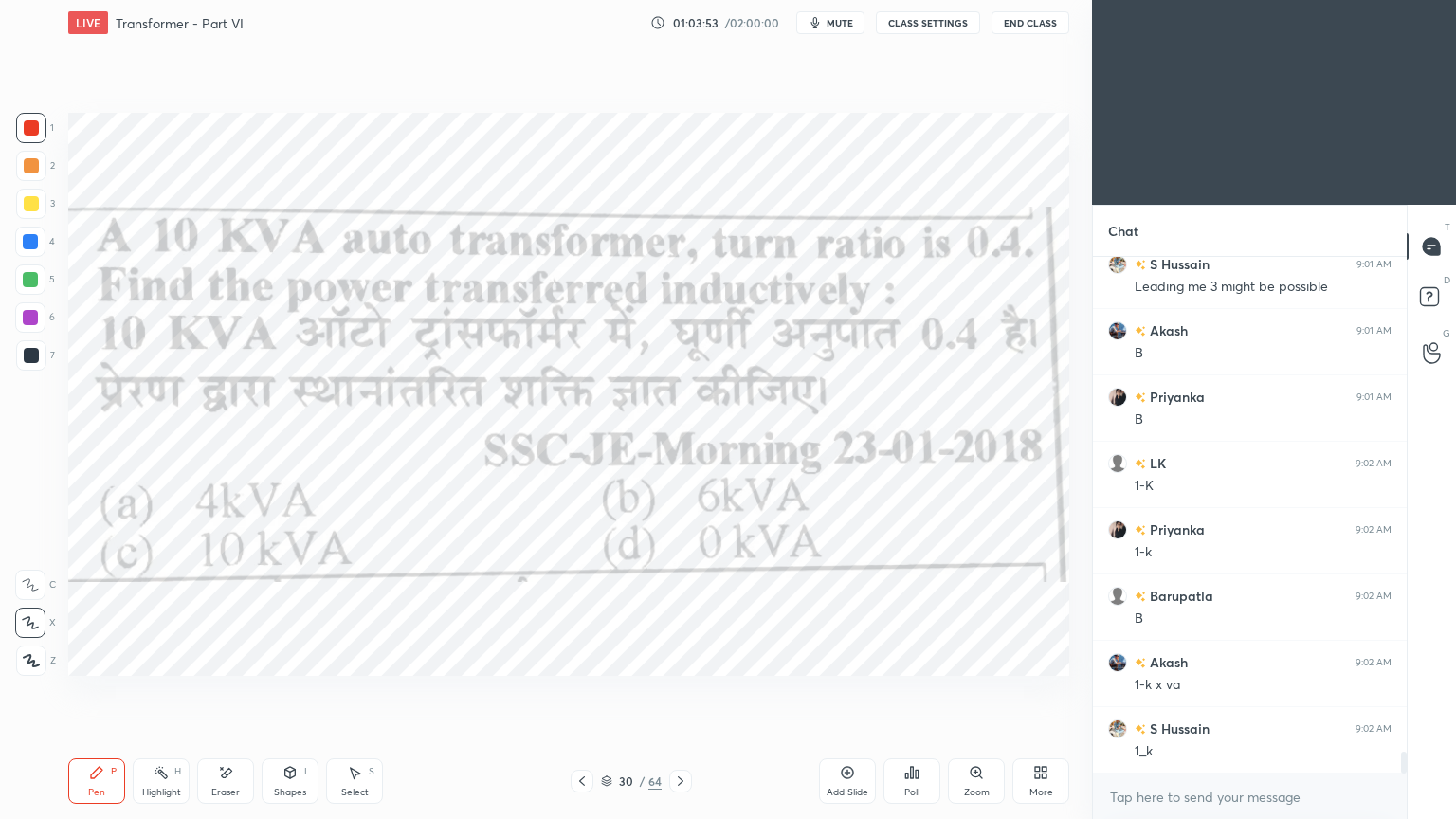 click at bounding box center [681, 781] 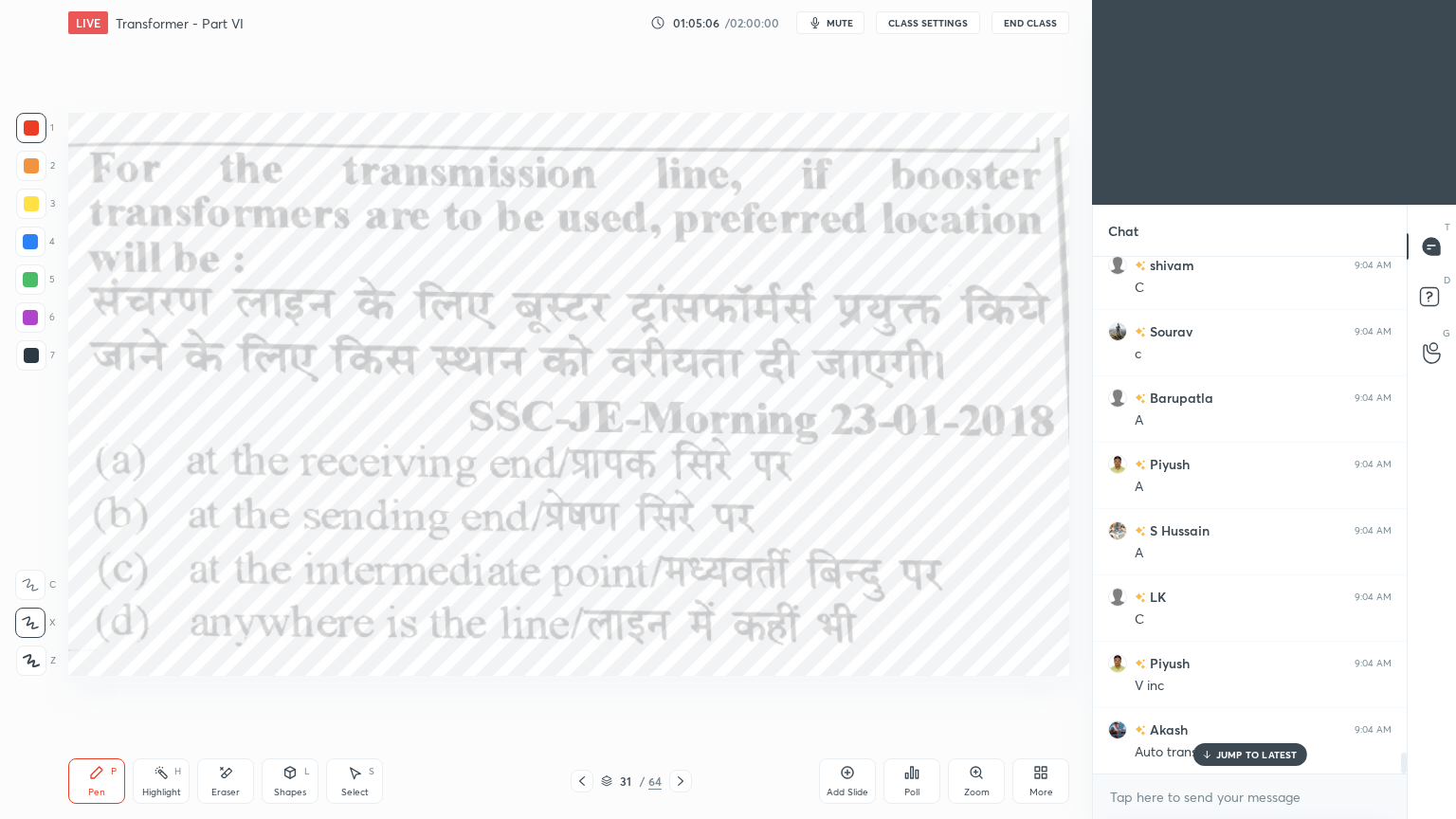 scroll, scrollTop: 12231, scrollLeft: 0, axis: vertical 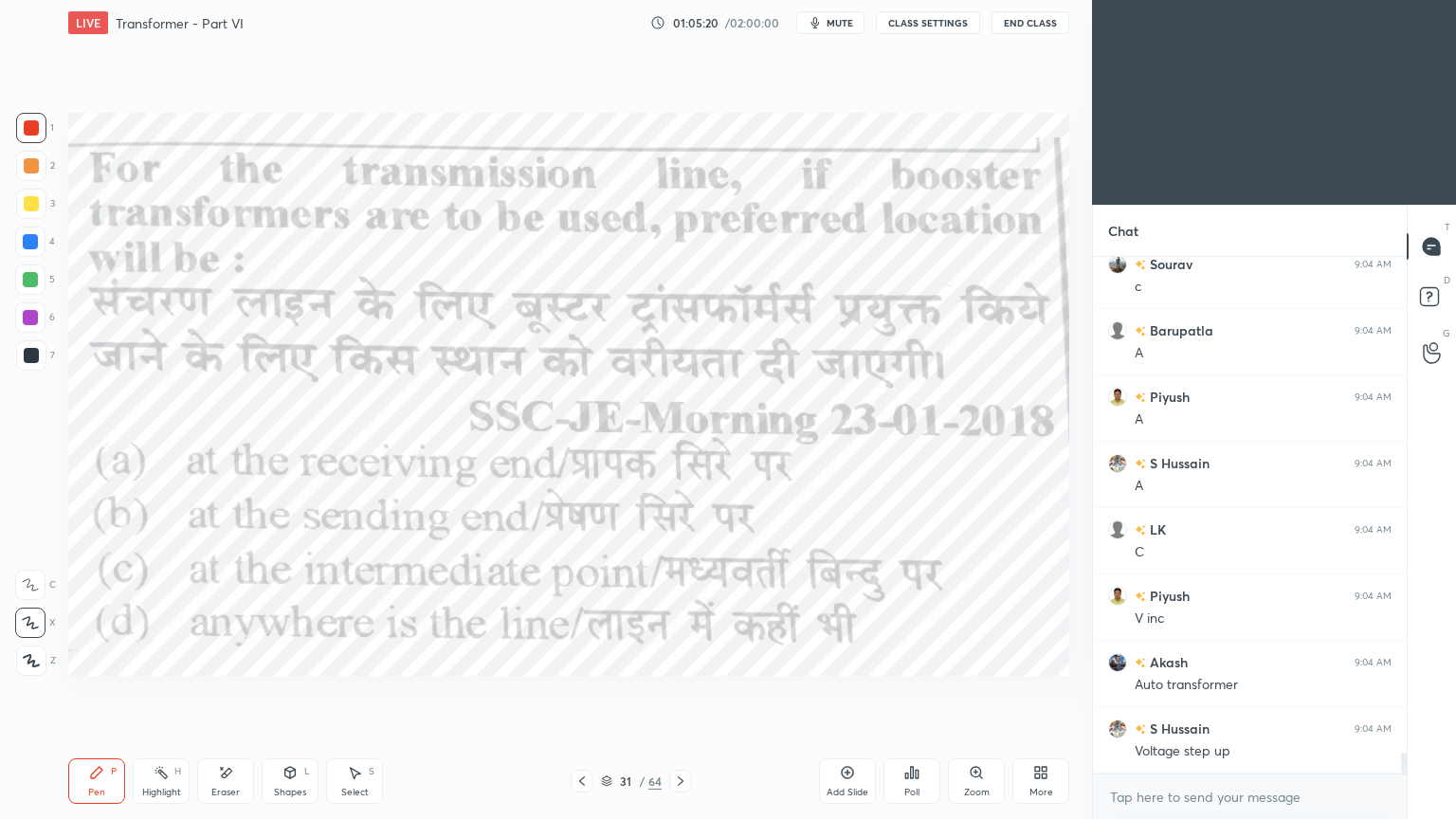 click on "Add Slide" at bounding box center [847, 781] 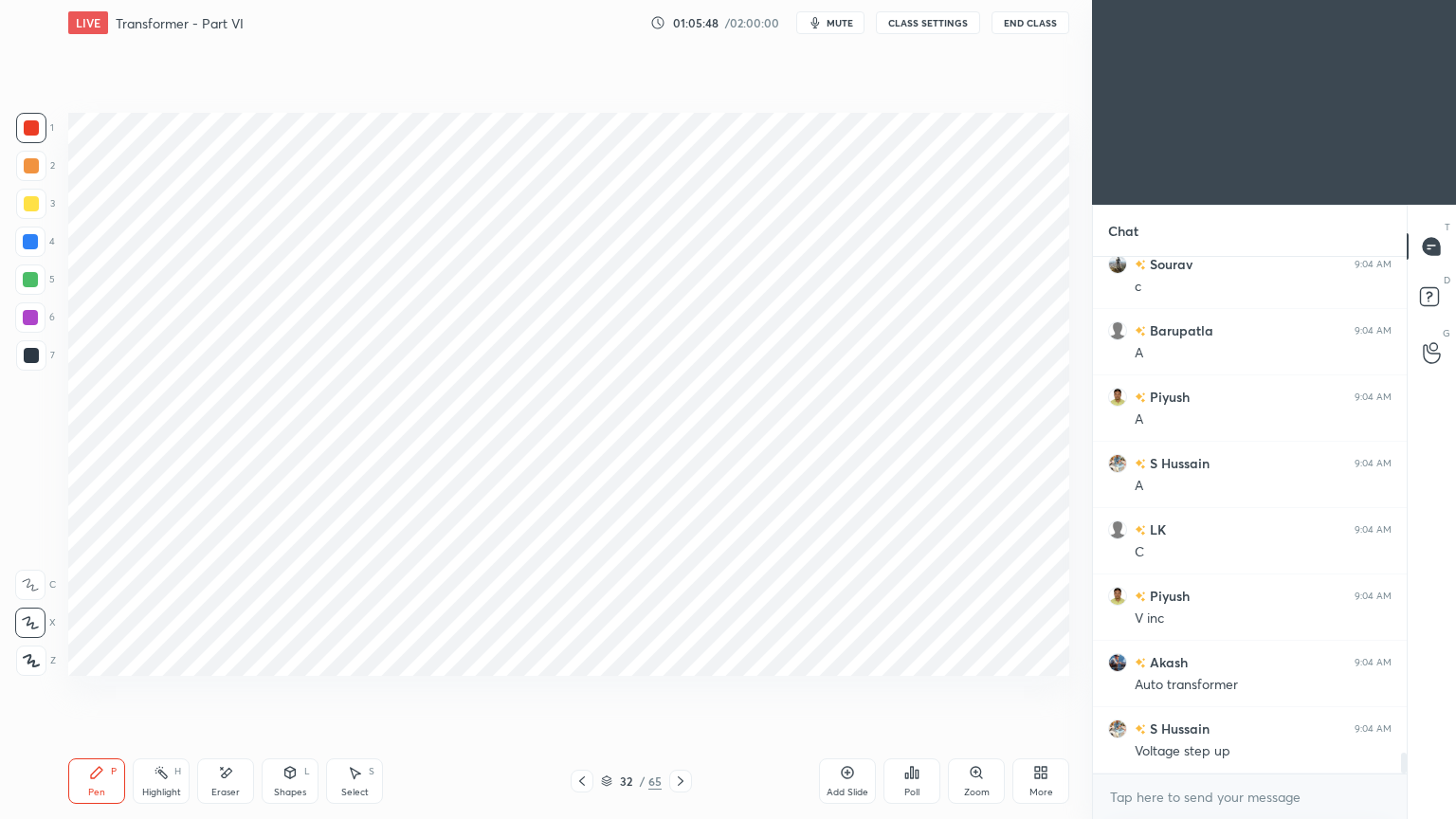 click at bounding box center [31, 128] 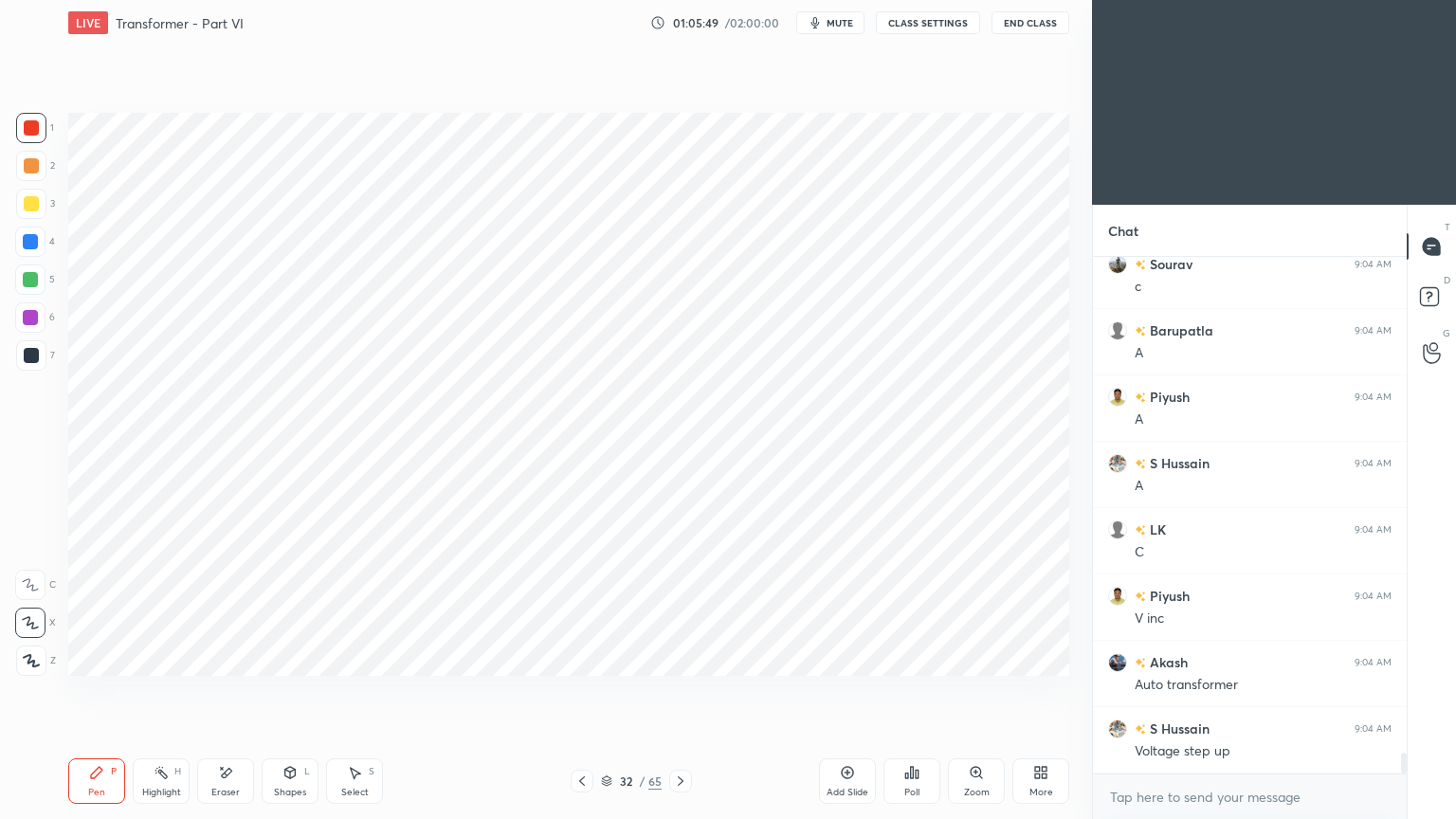 click on "4" at bounding box center (35, 246) 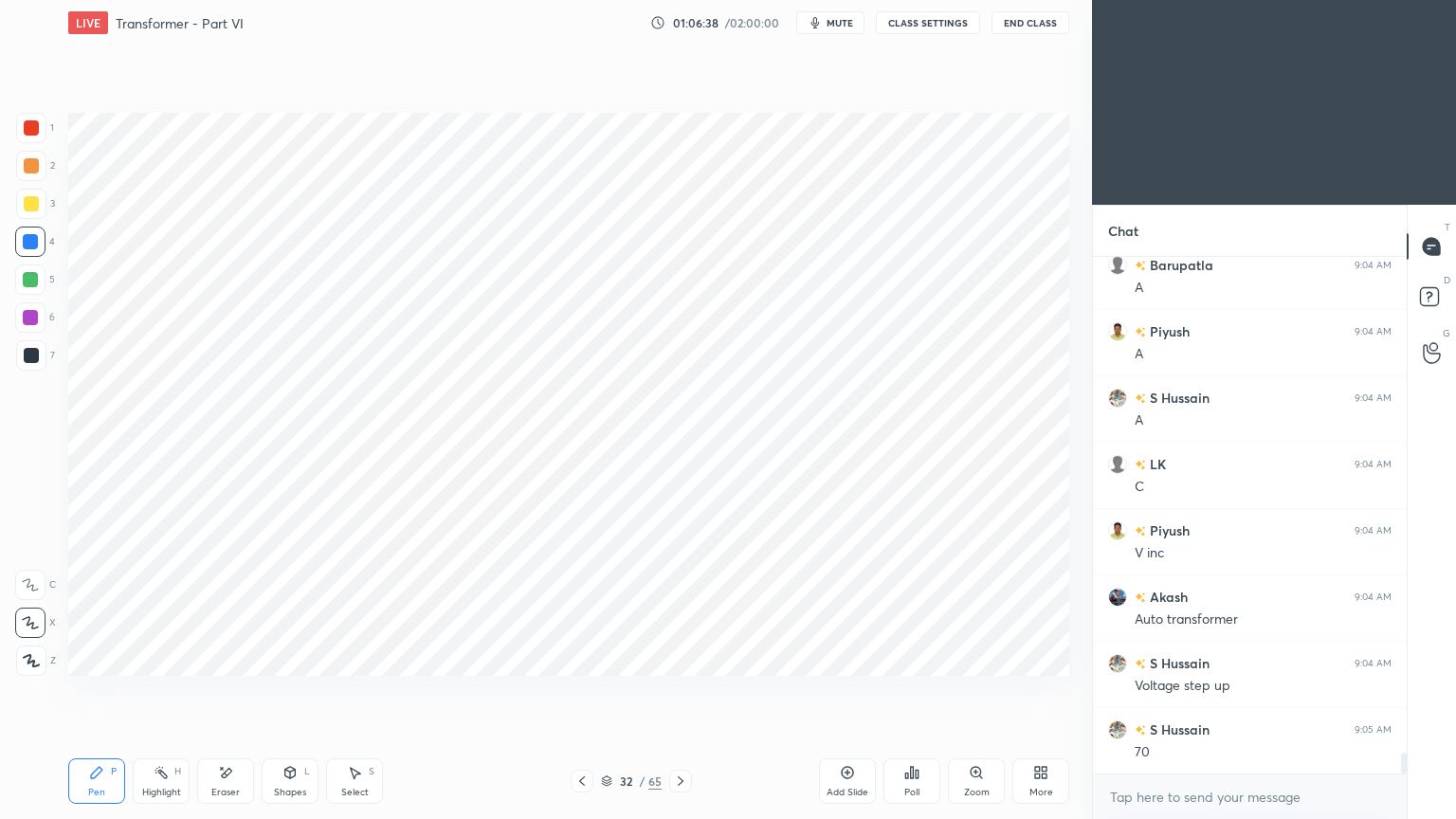 scroll, scrollTop: 12364, scrollLeft: 0, axis: vertical 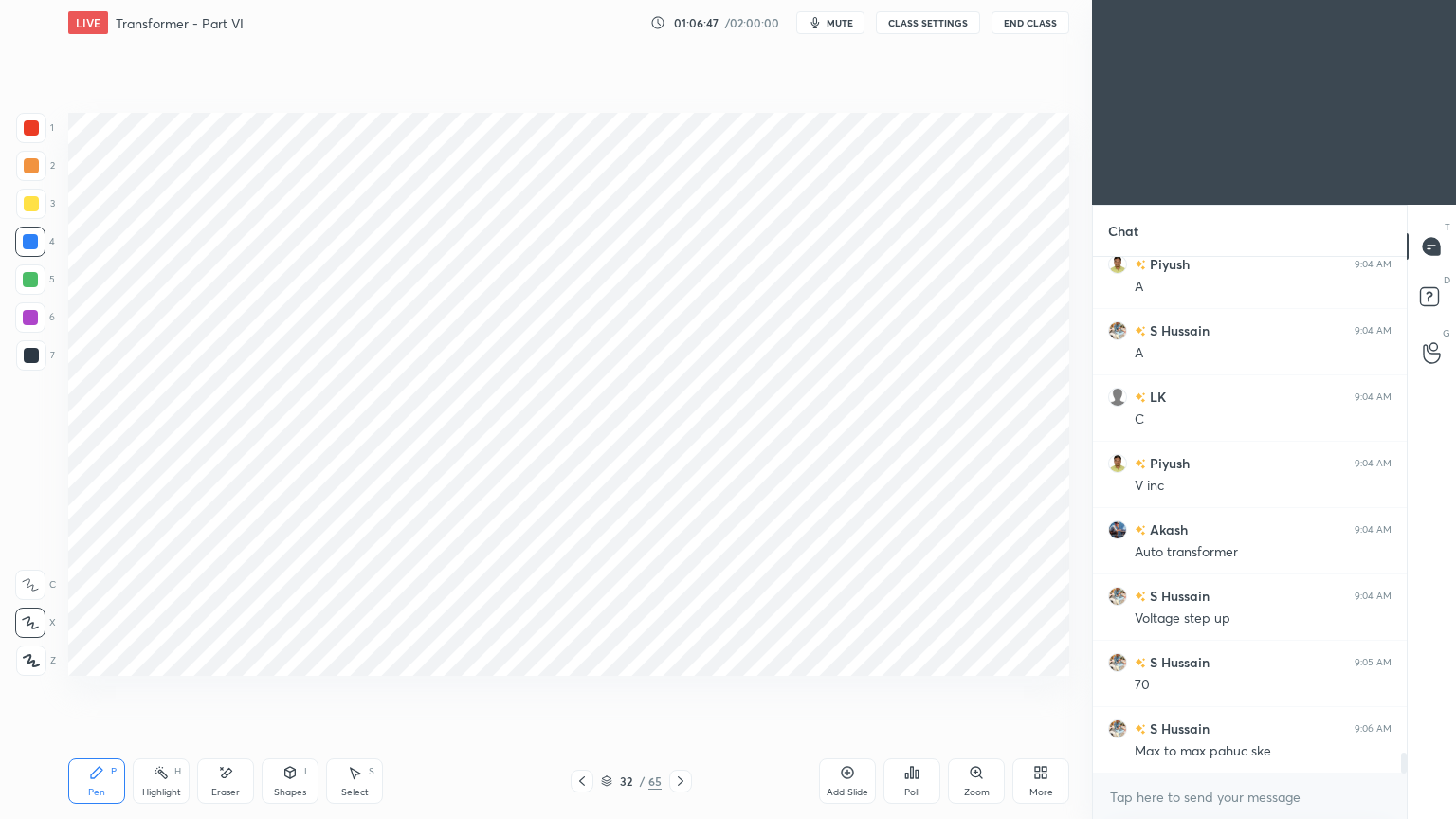 click 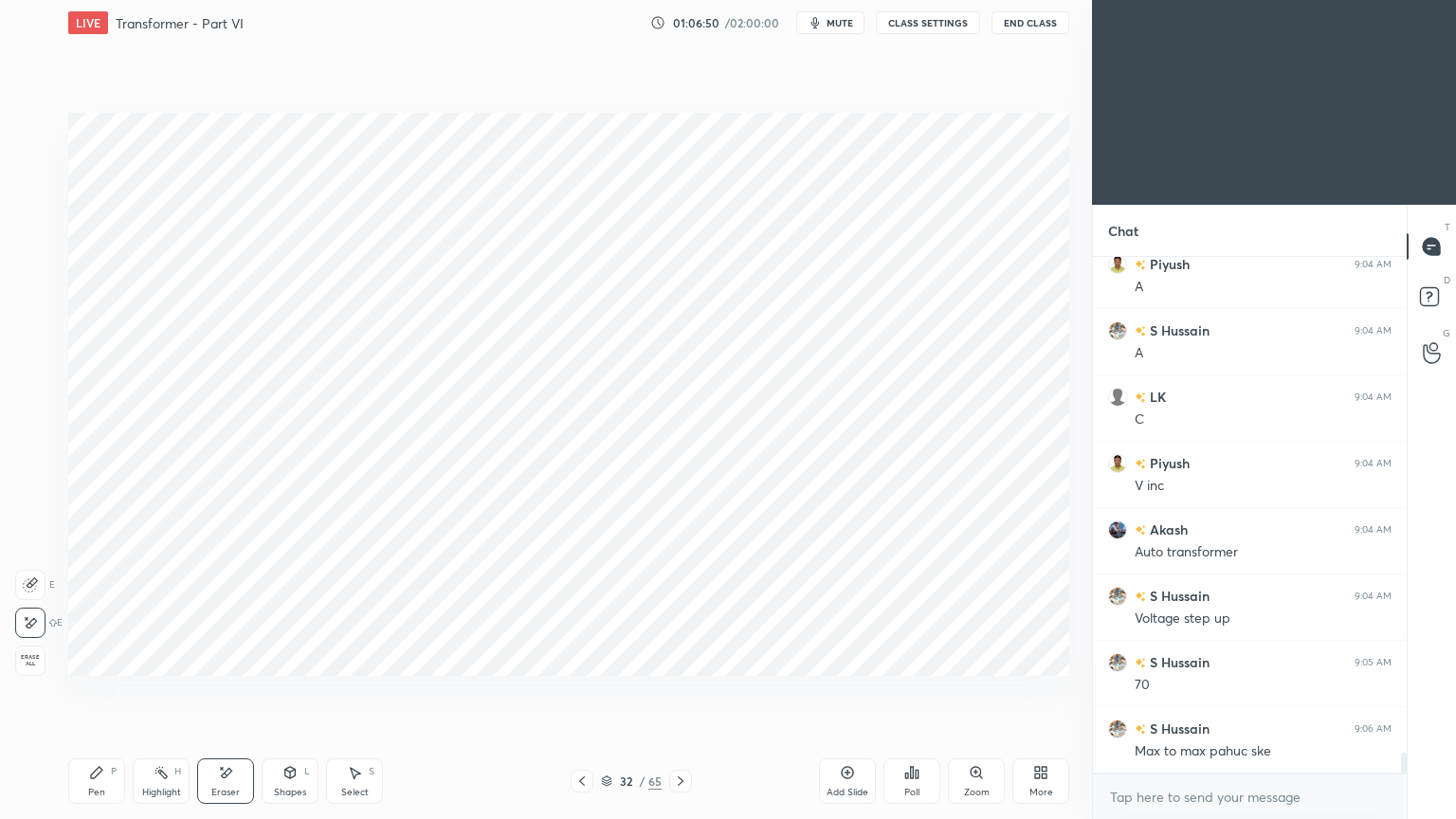 click on "Pen P" at bounding box center (97, 781) 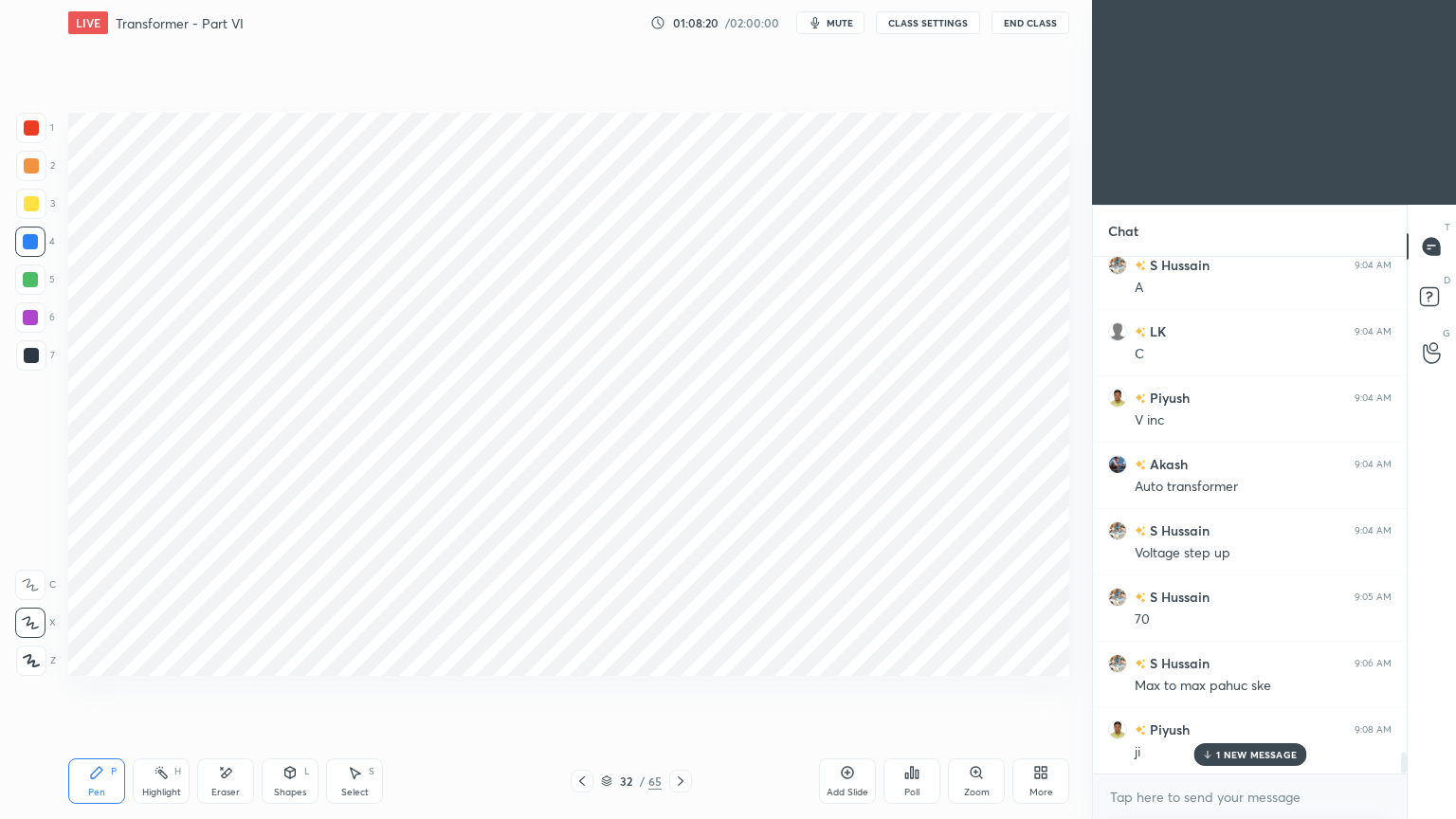 scroll, scrollTop: 12496, scrollLeft: 0, axis: vertical 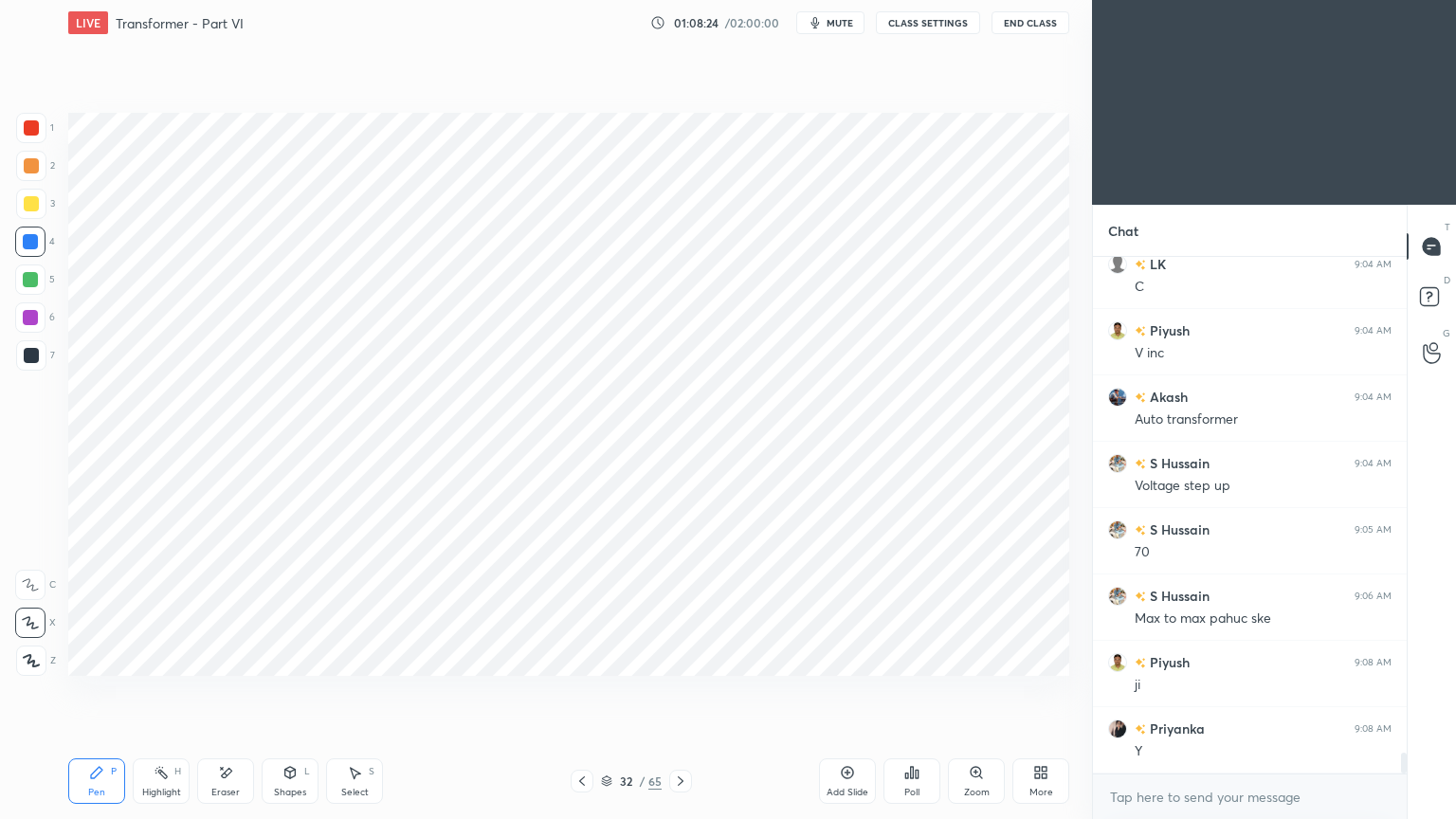click 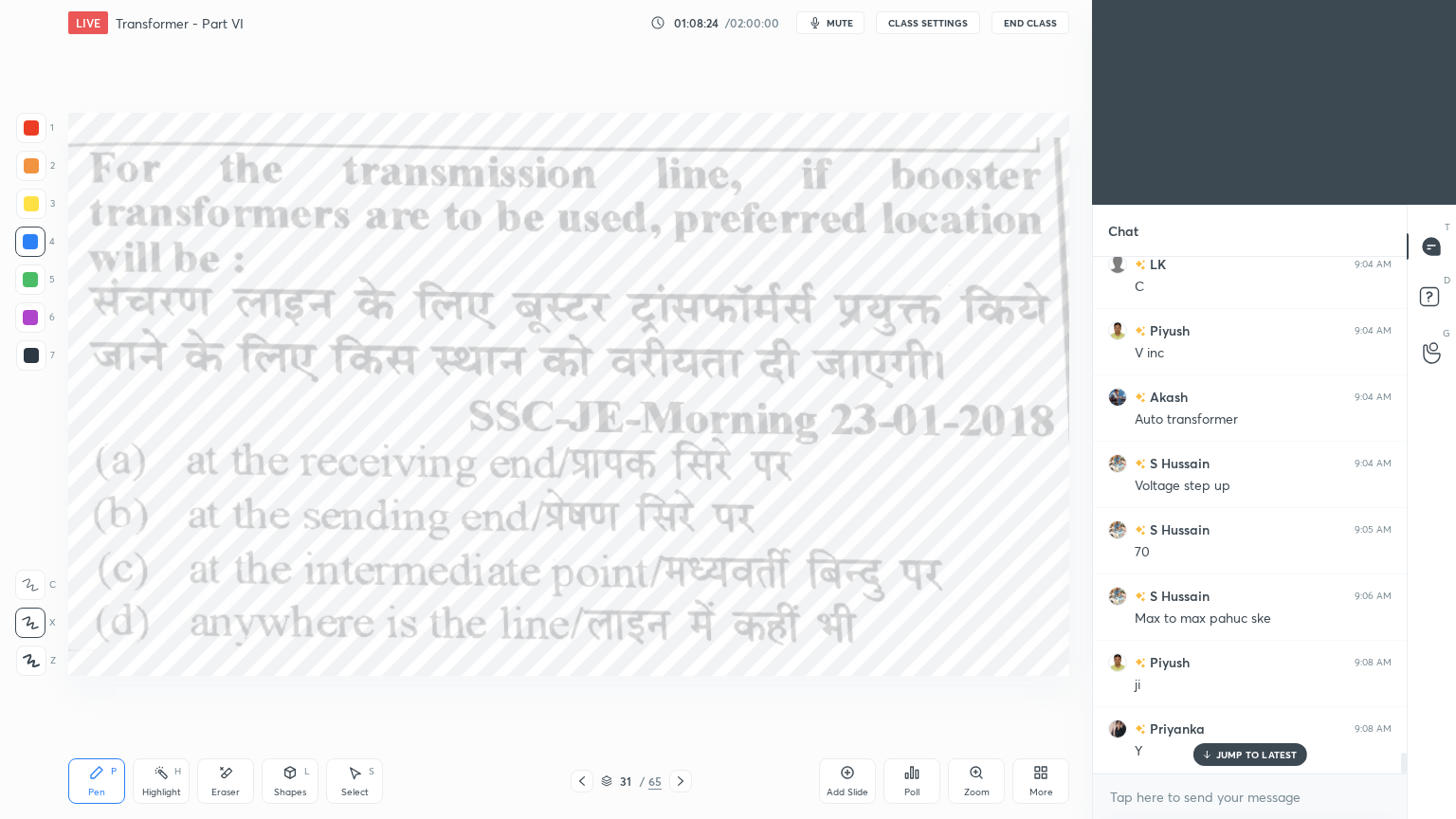 scroll, scrollTop: 12562, scrollLeft: 0, axis: vertical 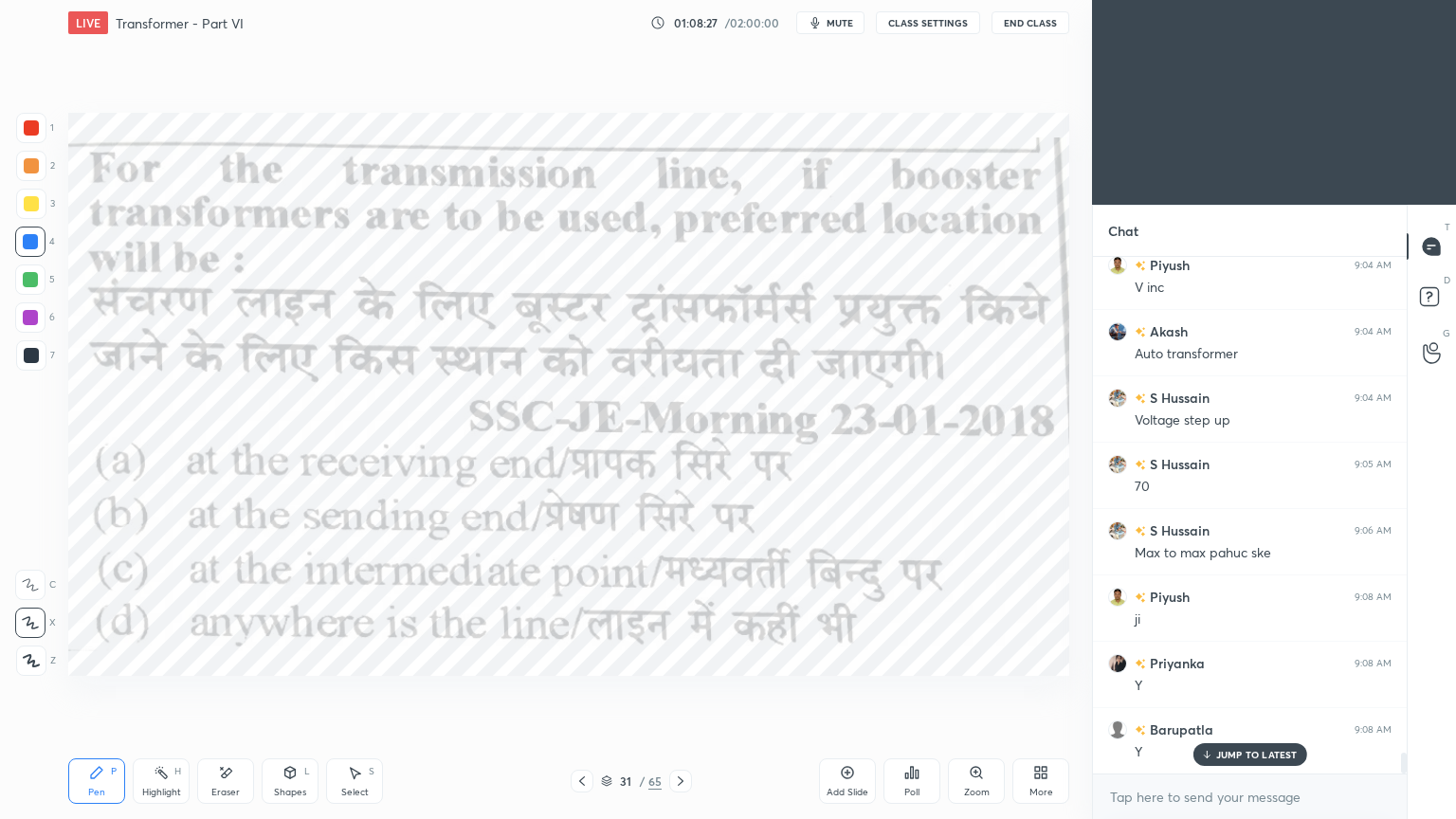 click at bounding box center (31, 128) 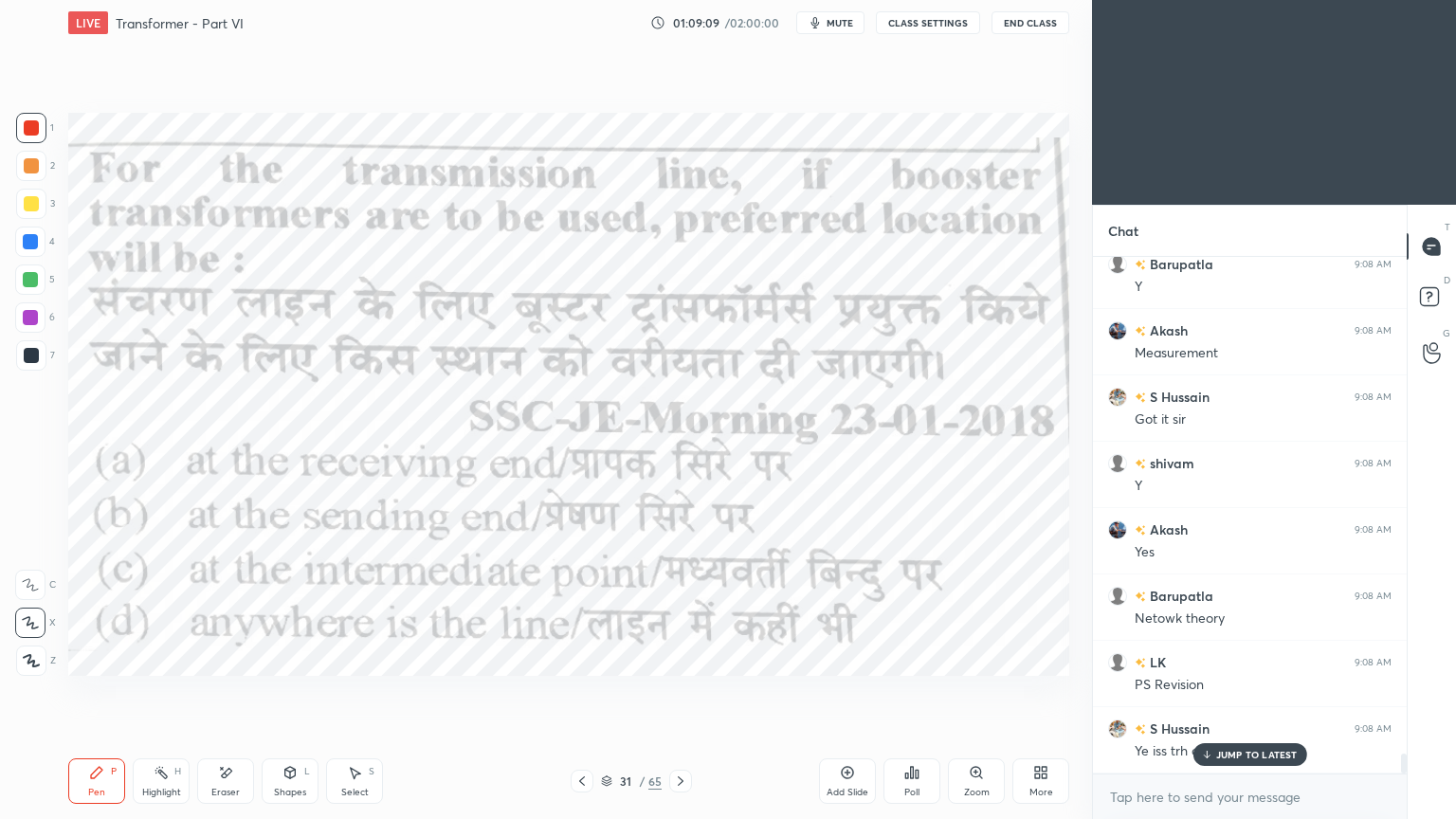 scroll, scrollTop: 13093, scrollLeft: 0, axis: vertical 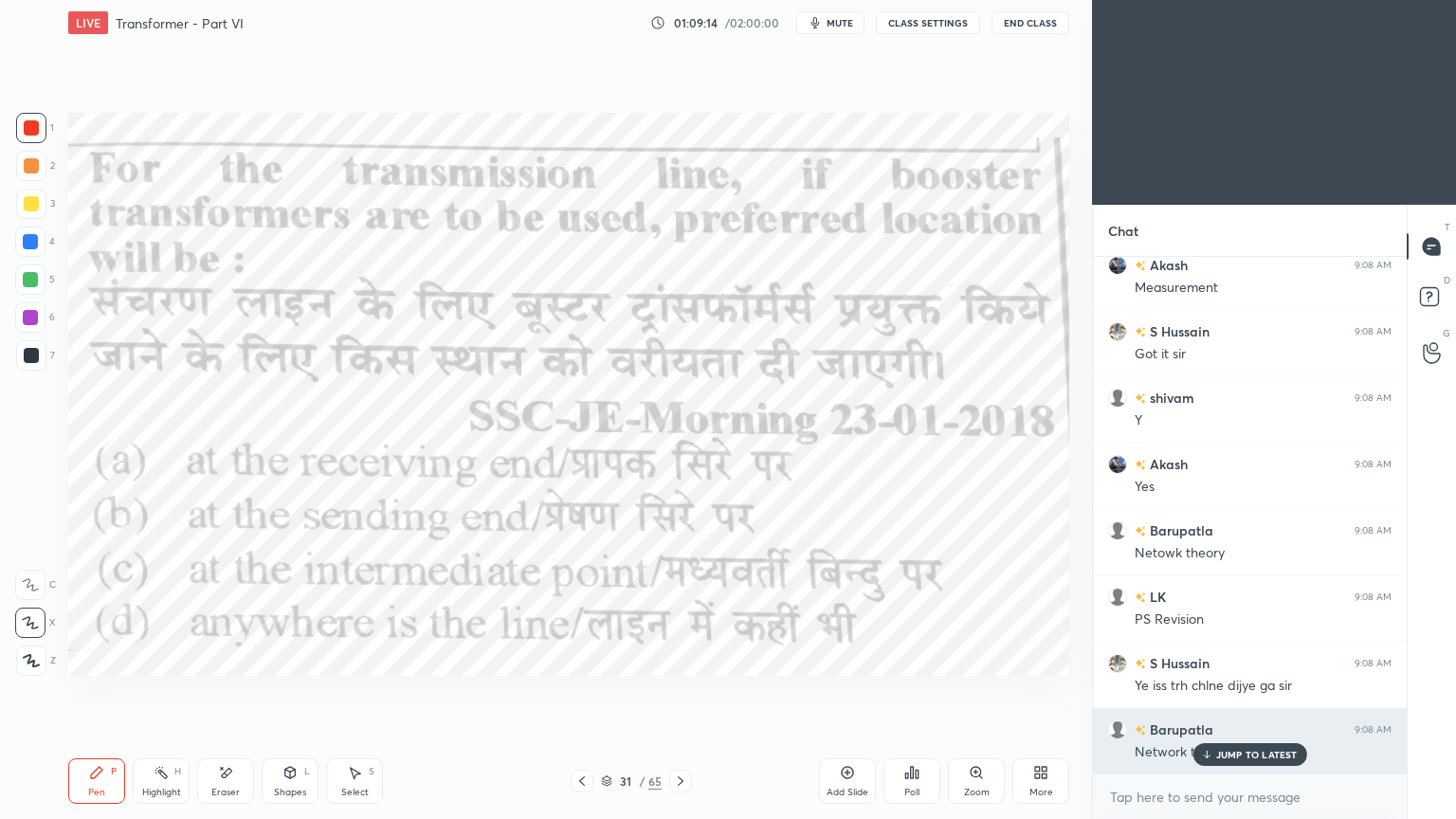 click on "JUMP TO LATEST" at bounding box center (1257, 755) 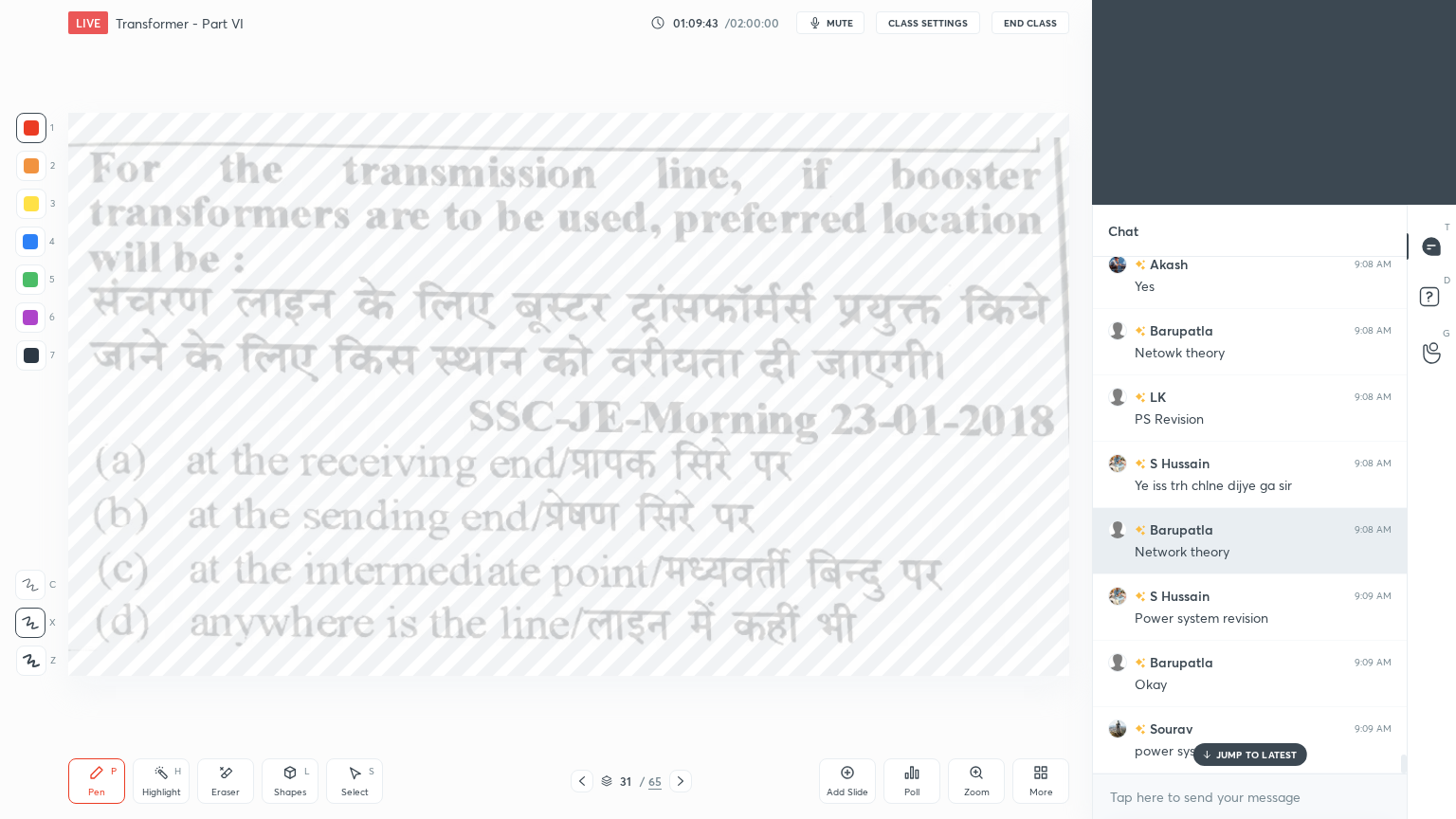 scroll, scrollTop: 13358, scrollLeft: 0, axis: vertical 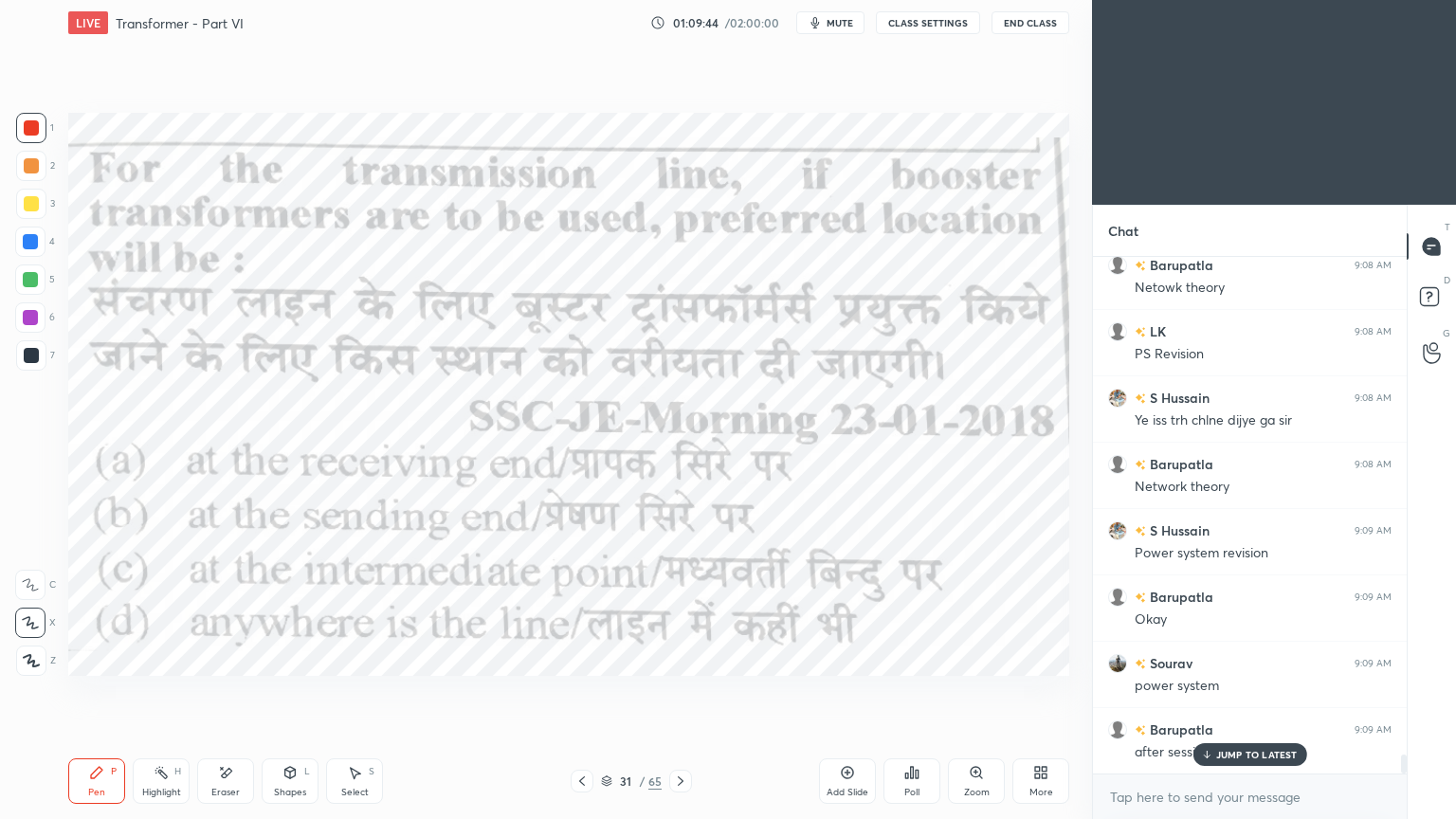 click on "JUMP TO LATEST" at bounding box center (1257, 755) 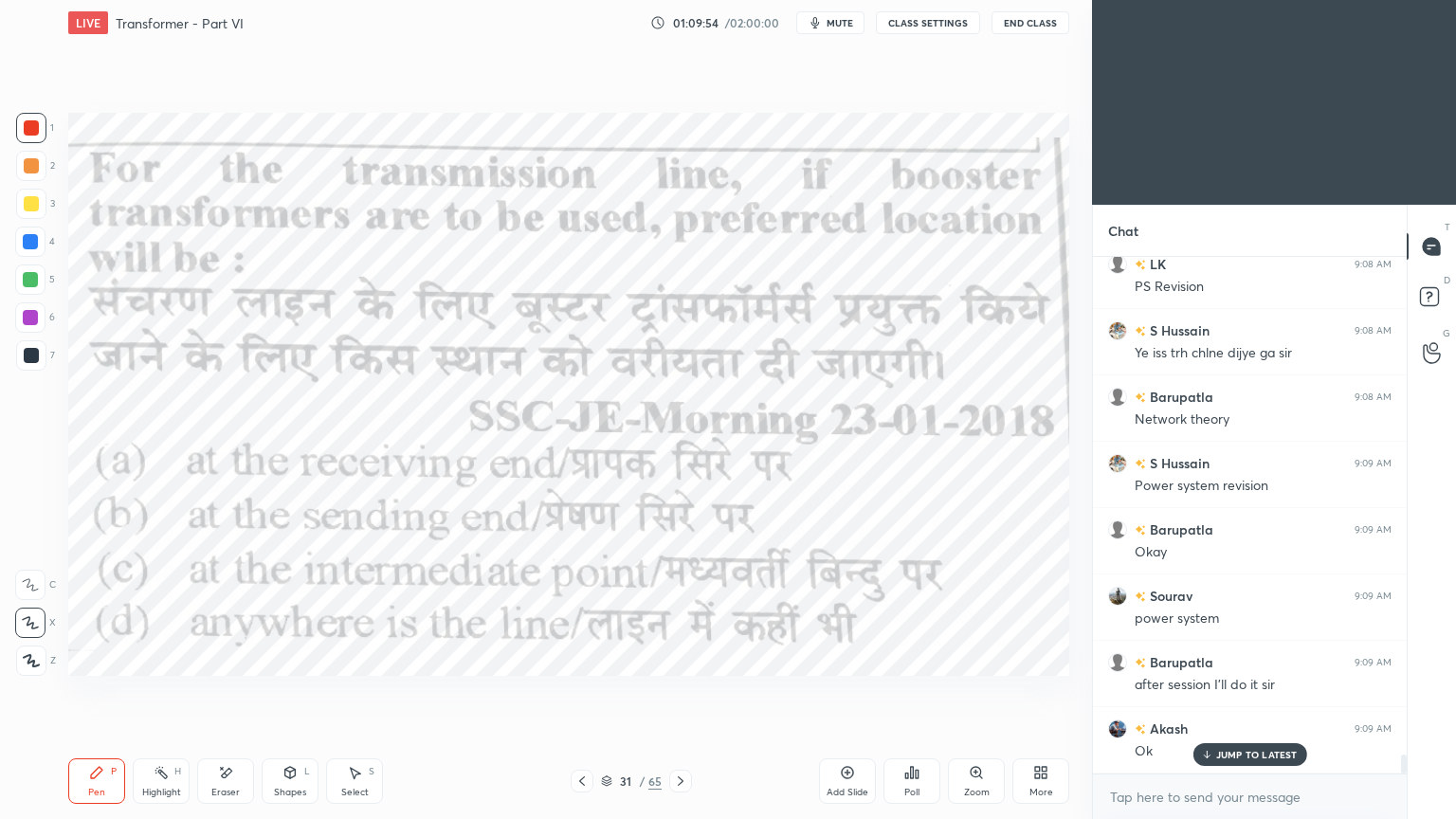 scroll, scrollTop: 13491, scrollLeft: 0, axis: vertical 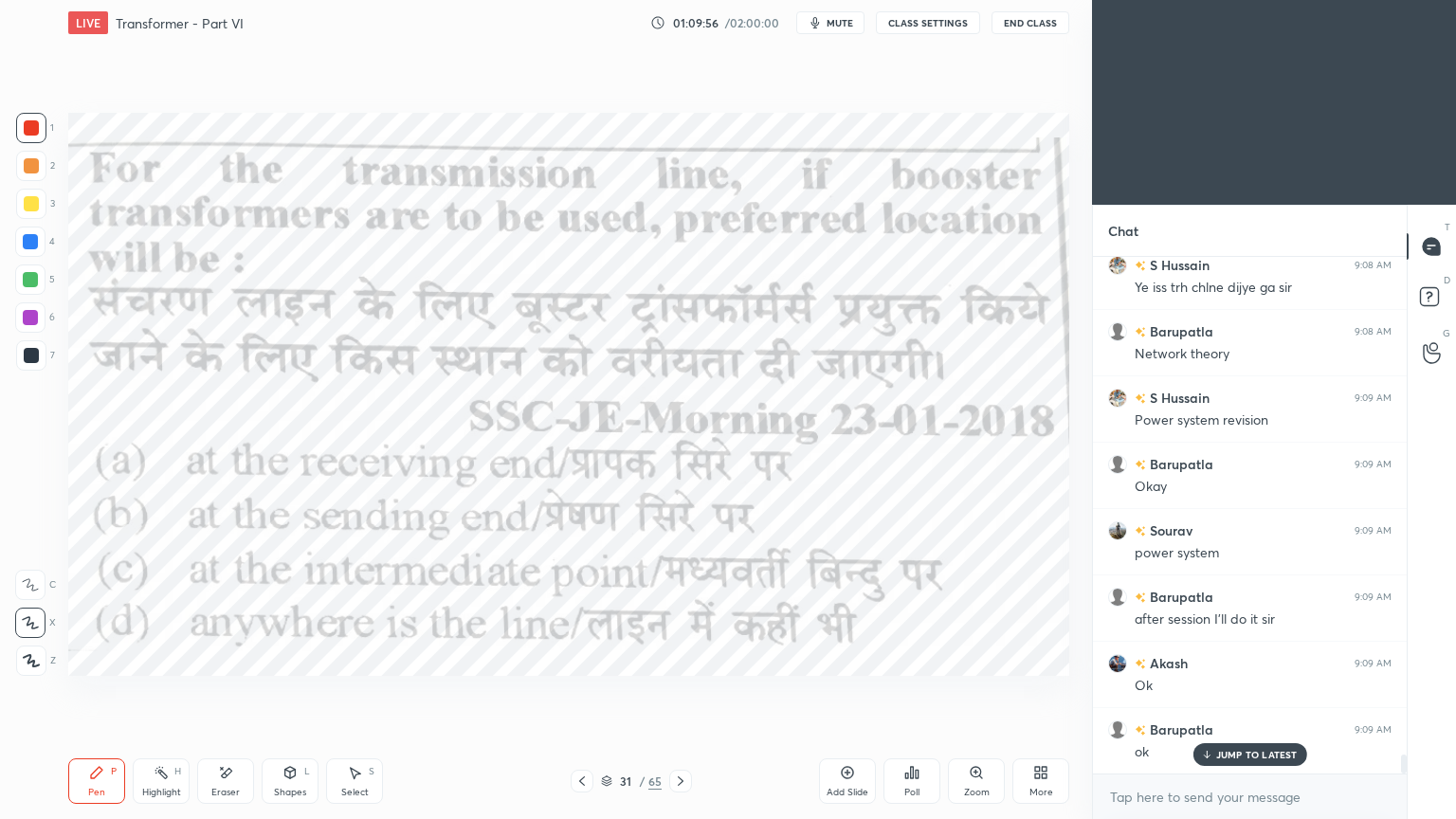 click on "JUMP TO LATEST" at bounding box center (1257, 755) 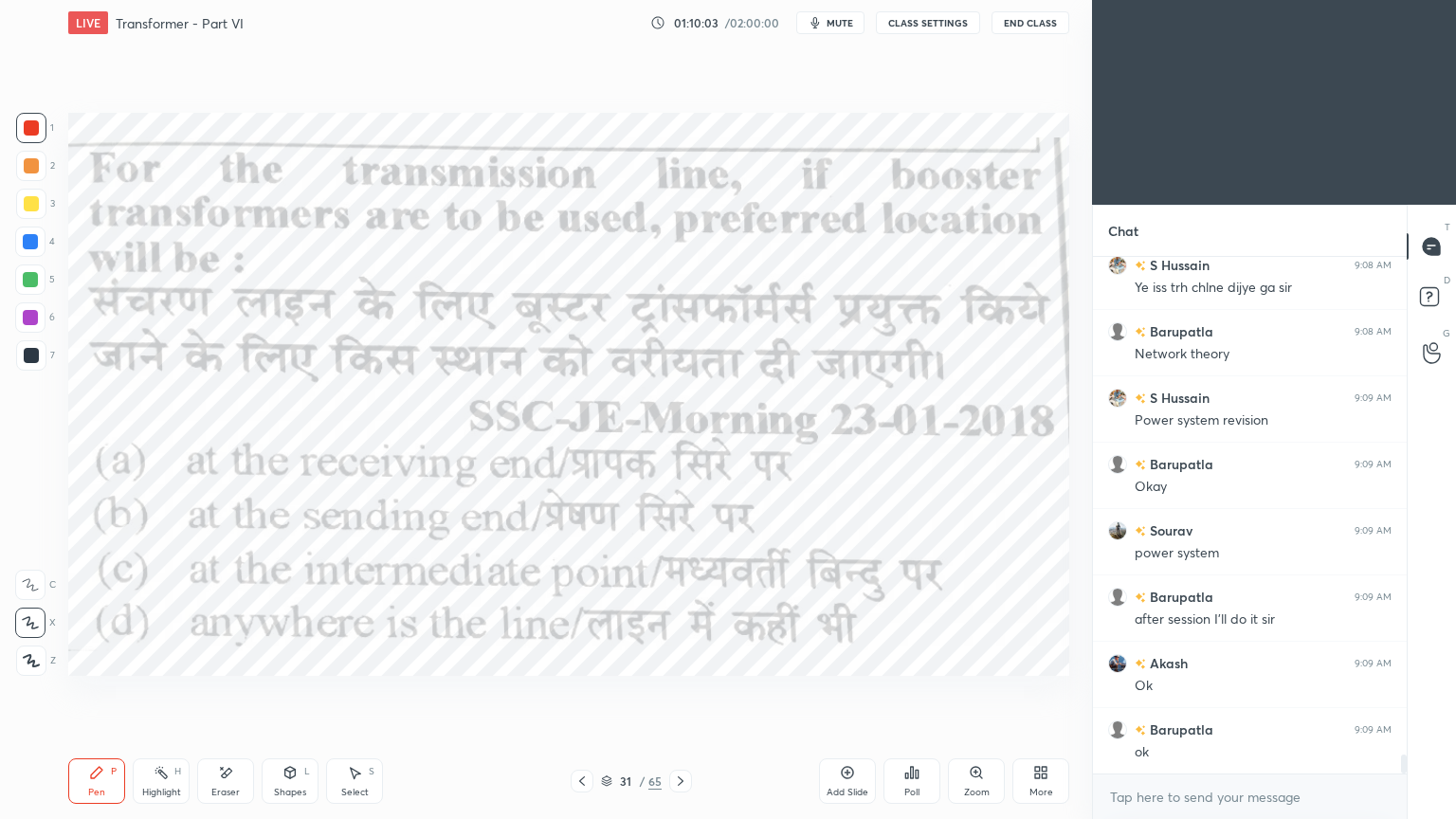 scroll, scrollTop: 13558, scrollLeft: 0, axis: vertical 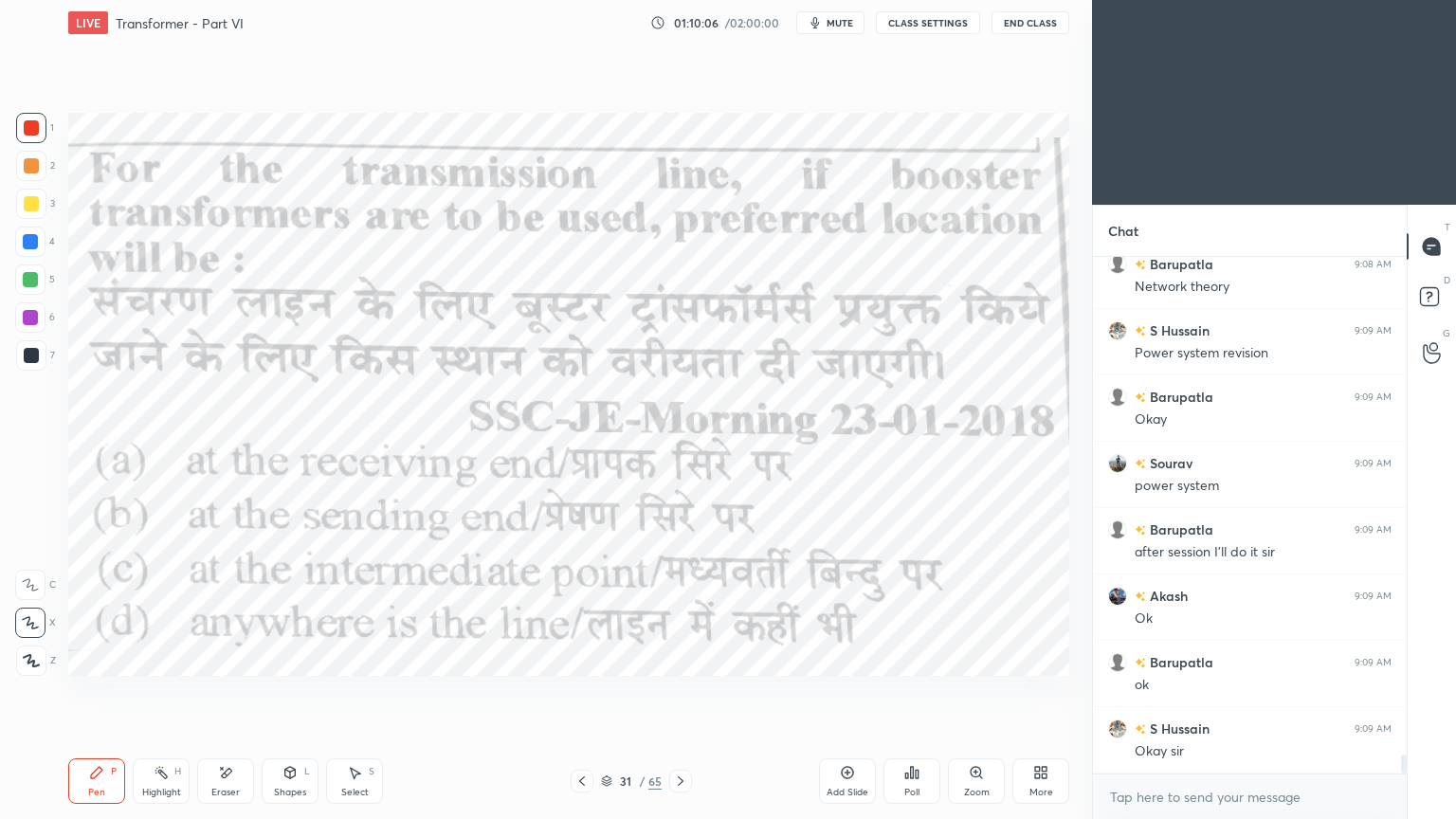 drag, startPoint x: 834, startPoint y: 26, endPoint x: 909, endPoint y: 23, distance: 75.05998 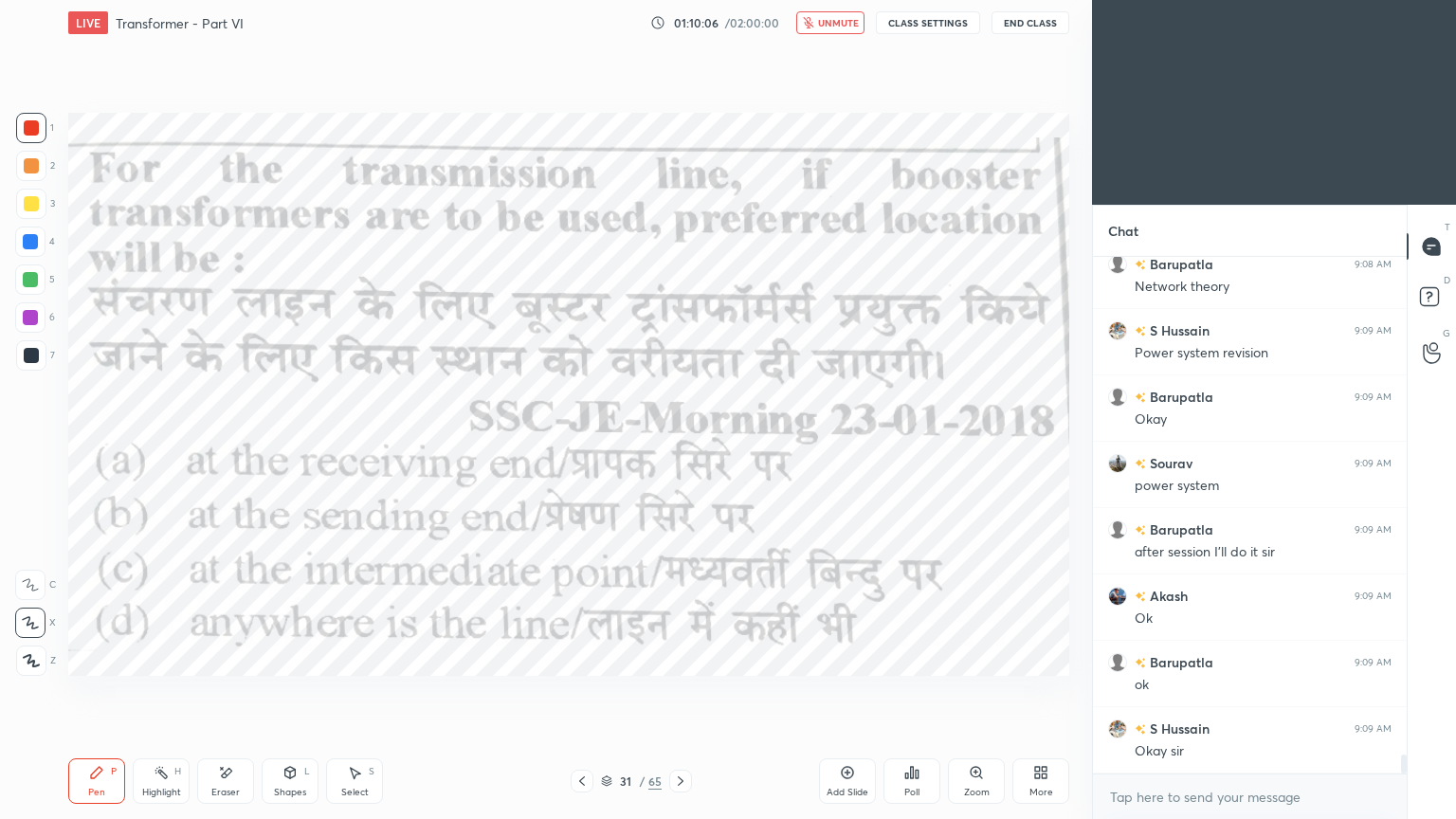 click on "CLASS SETTINGS" at bounding box center [928, 23] 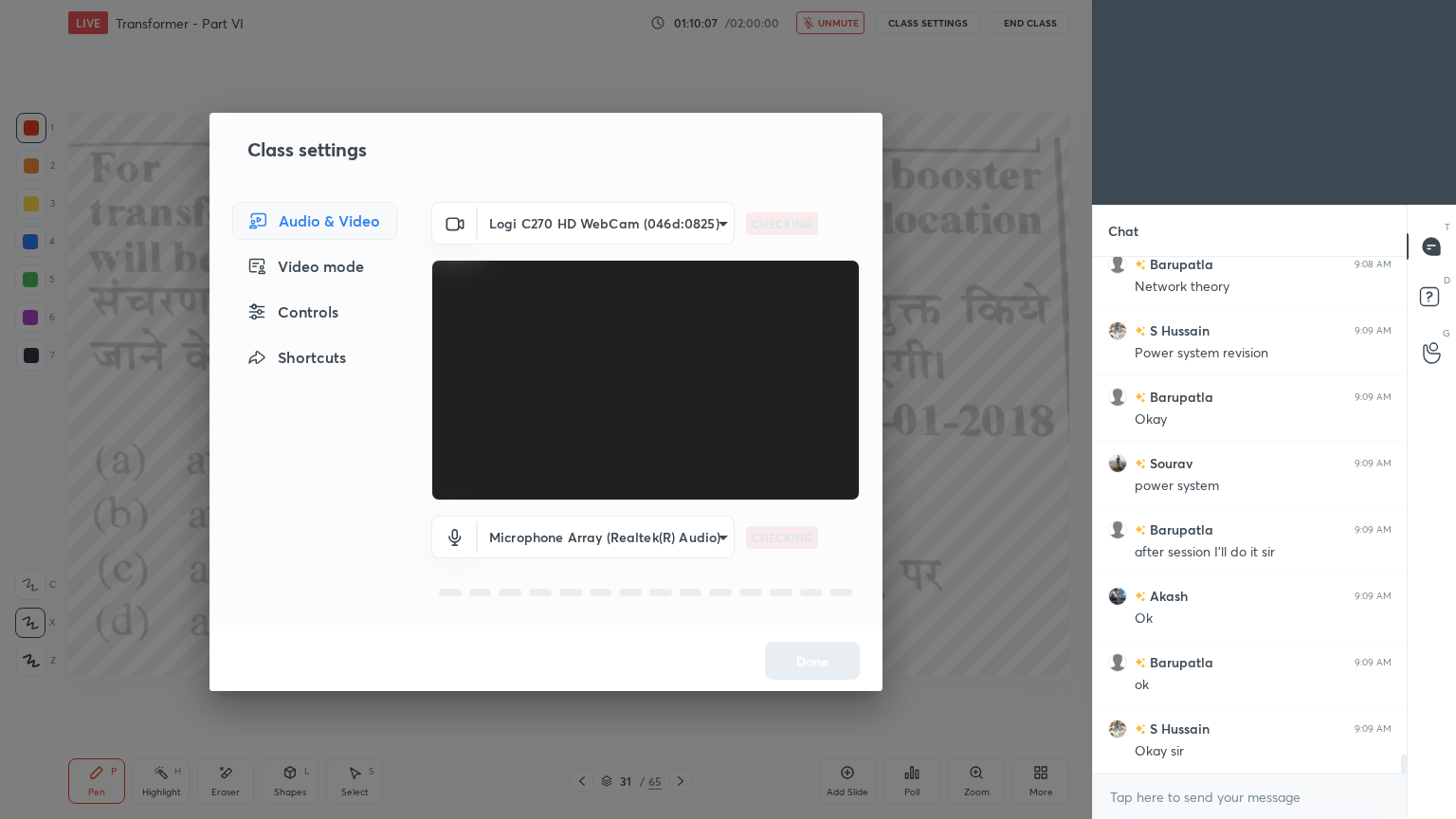 click on "1 2 3 4 5 6 7 C X Z E E Erase all   H H LIVE Transformer - Part VI 01:10:07 /  02:00:00 unmute CLASS SETTINGS End Class Setting up your live class Poll for   secs No correct answer Start poll Back Transformer - Part VI • L5 of Course on Electrical Machines Ravendra Yadav Pen P Highlight H Eraser Shapes L Select S 31 / 65 Add Slide Poll Zoom More Chat S Hussain 9:08 AM Ye iss trh chlne dijye ga sir Barupatla 9:08 AM Network theory S Hussain 9:09 AM Power system revision Barupatla 9:09 AM Okay Sourav 9:09 AM power system Barupatla 9:09 AM after session I'll do it sir Akash 9:09 AM Ok Barupatla 9:09 AM ok S Hussain 9:09 AM Okay sir JUMP TO LATEST Enable hand raising Enable raise hand to speak to learners. Once enabled, chat will be turned off temporarily. Enable x   Sourav Asked a doubt 1 Please help me with this doubt Pick this doubt NEW DOUBTS ASKED No one has raised a hand yet Can't raise hand Looks like educator just invited you to speak. Please wait before you can raise your hand again. Got it T D G ​" at bounding box center (728, 410) 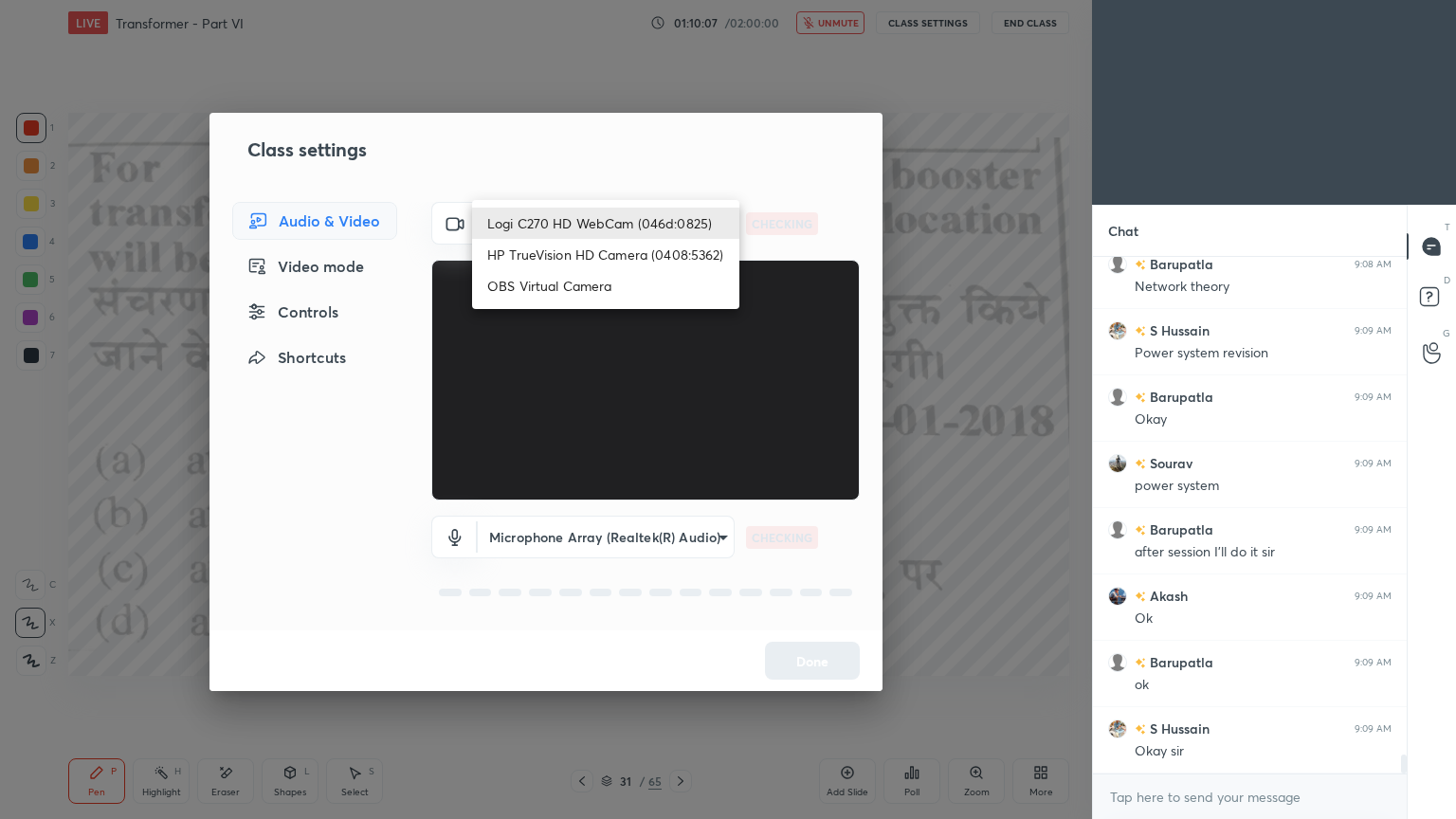 click on "HP TrueVision HD Camera (0408:5362)" at bounding box center [606, 254] 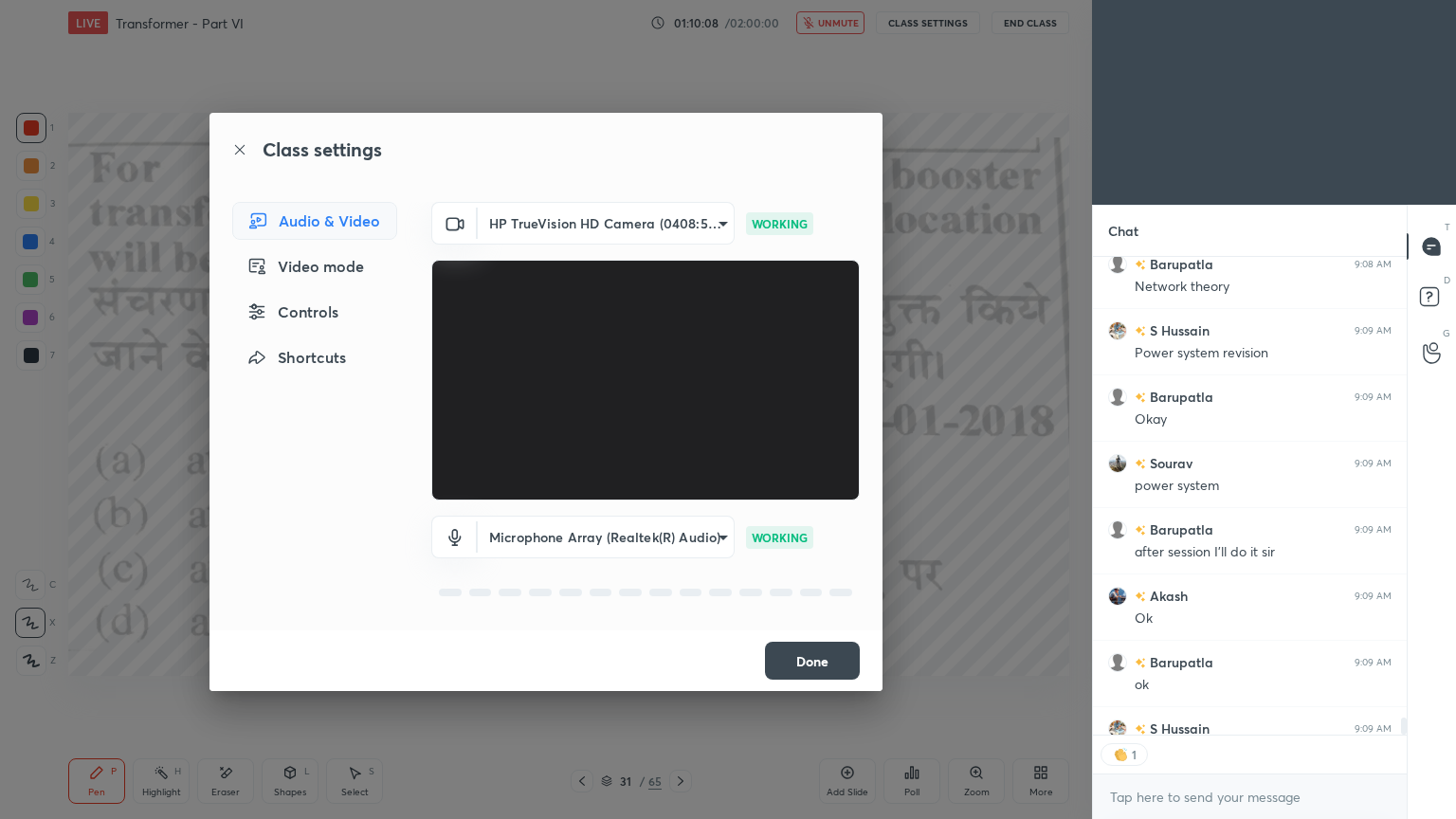scroll, scrollTop: 473, scrollLeft: 308, axis: both 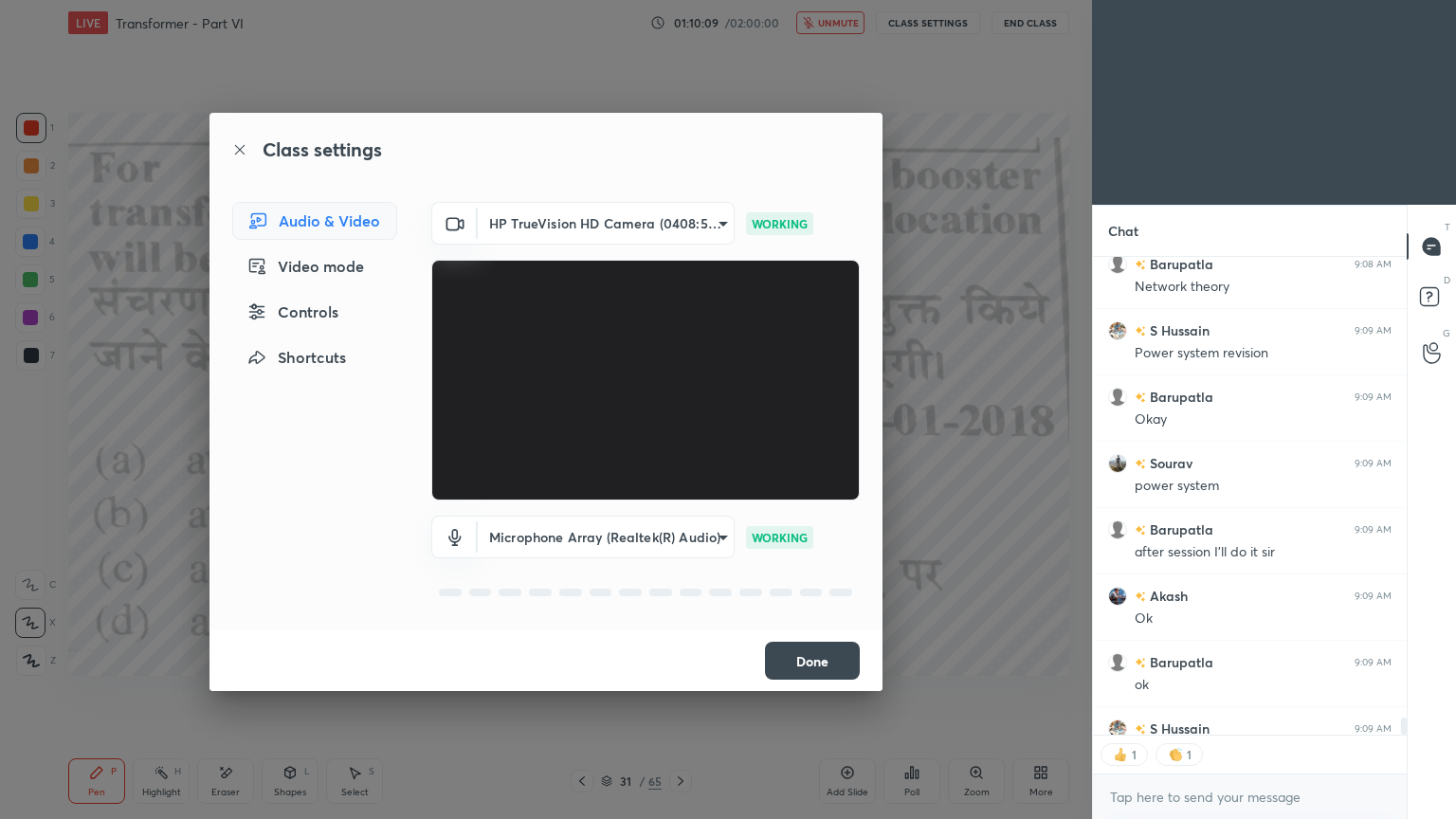 click on "Done" at bounding box center (812, 661) 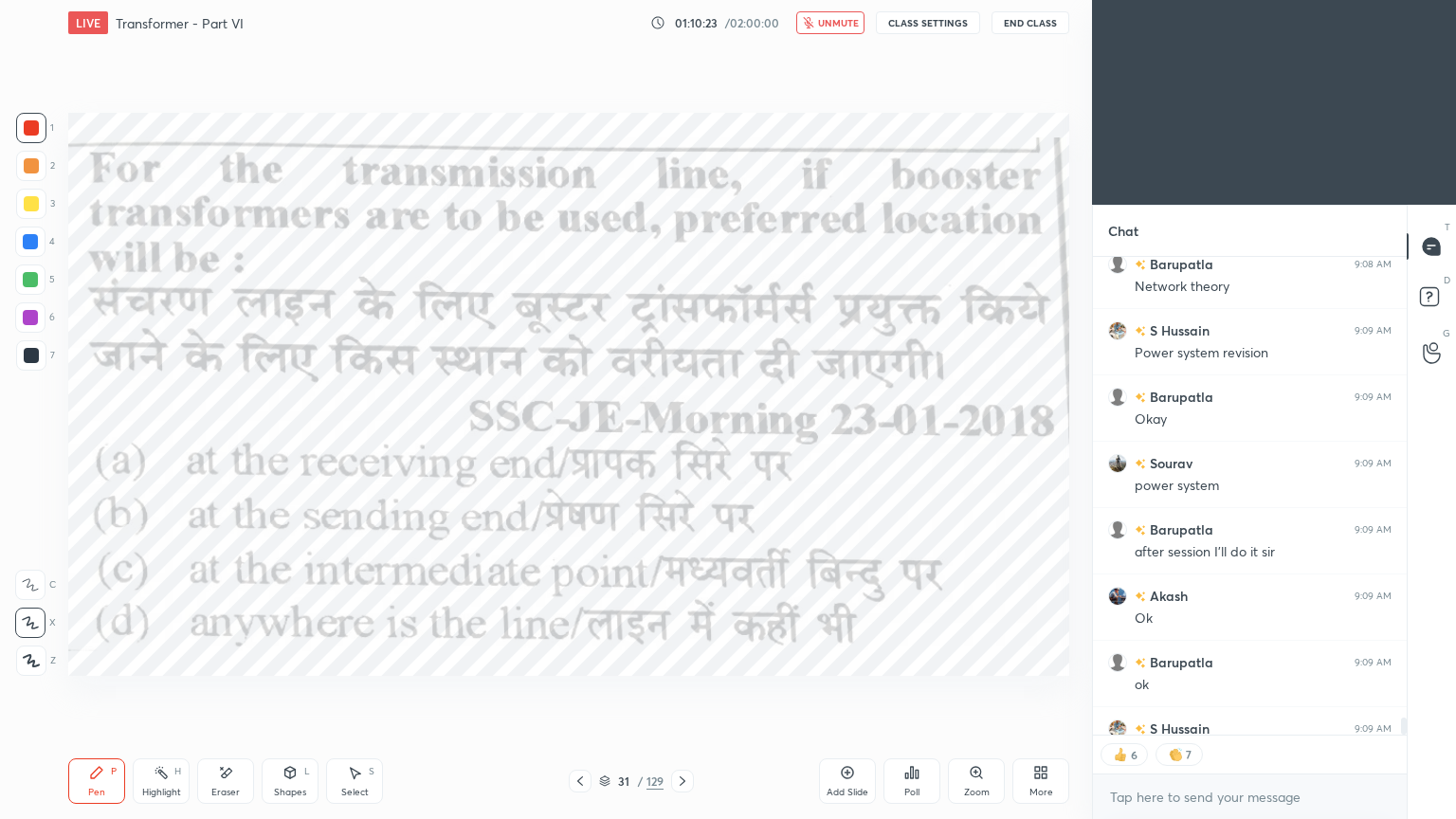 type on "x" 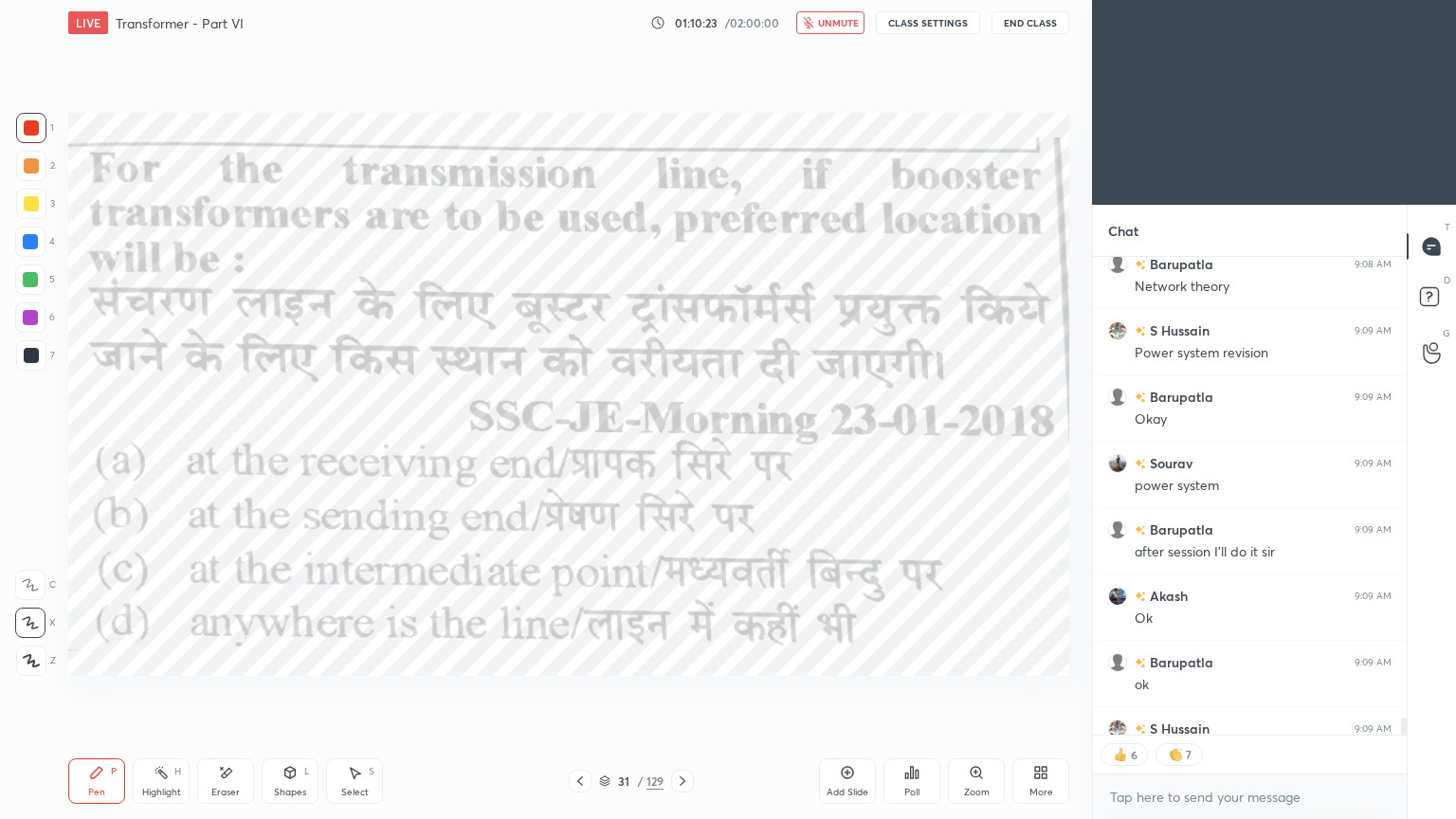 scroll, scrollTop: 0, scrollLeft: 0, axis: both 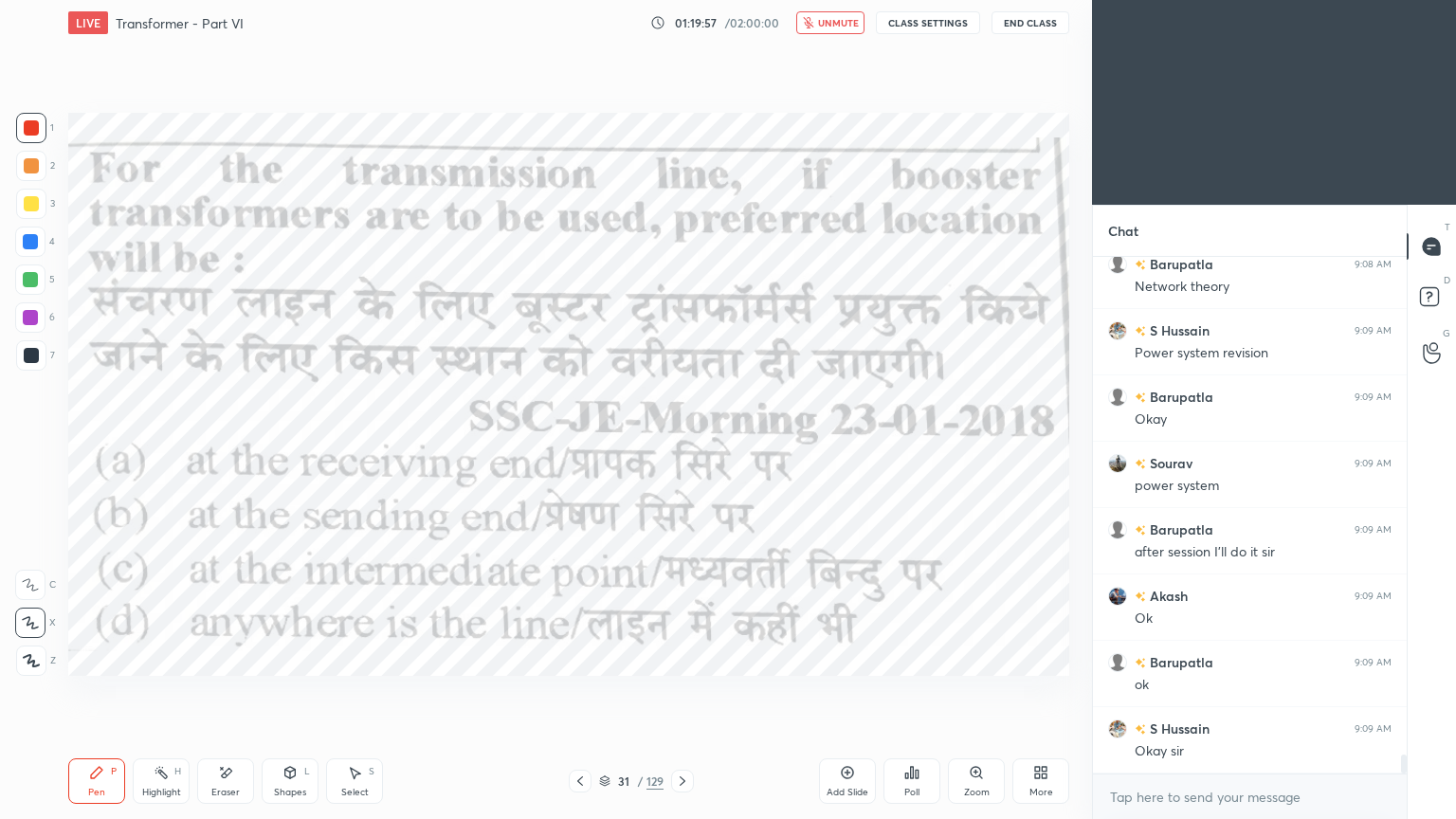 drag, startPoint x: 849, startPoint y: 31, endPoint x: 862, endPoint y: 24, distance: 14.764823 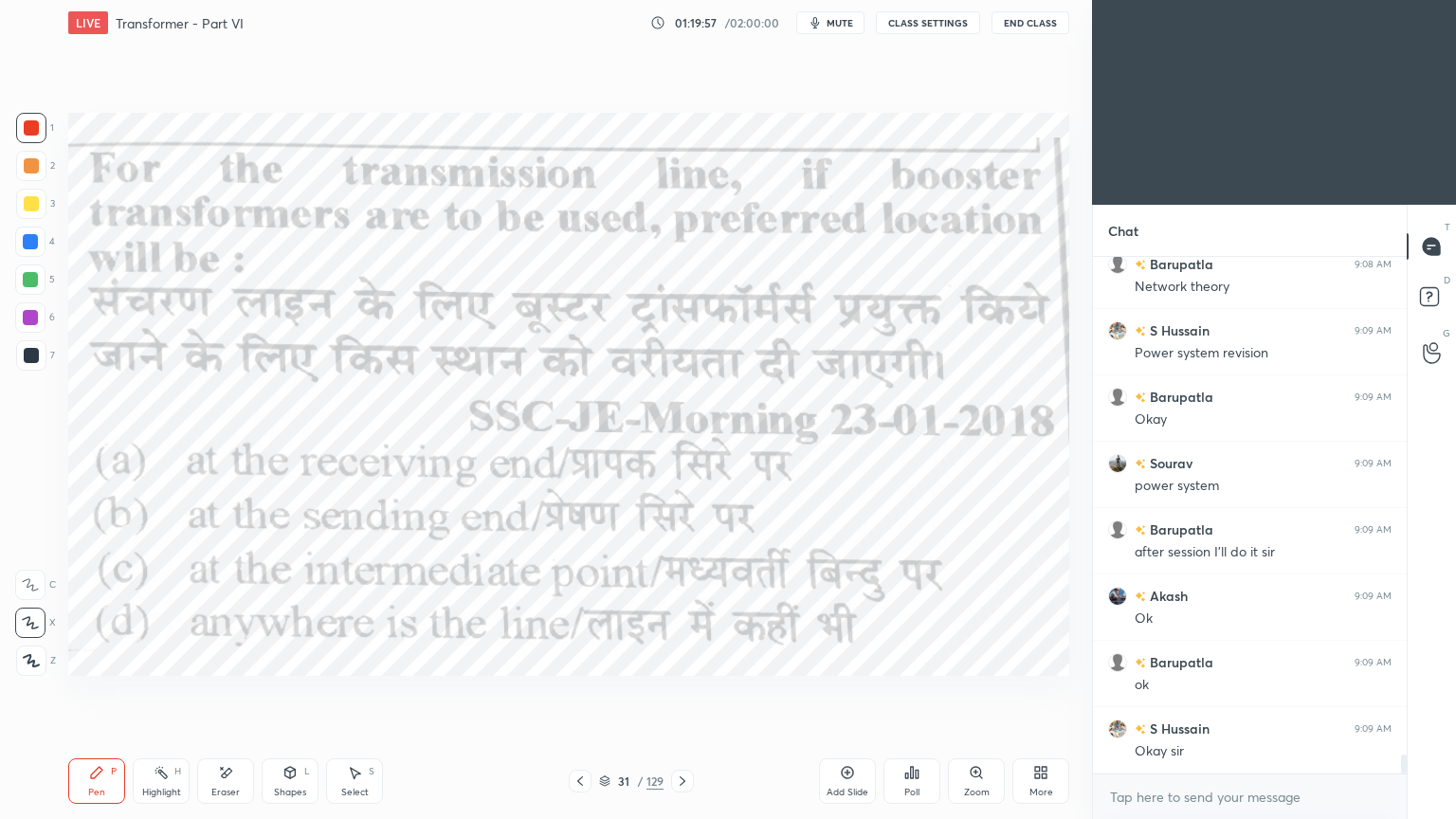 click on "CLASS SETTINGS" at bounding box center (928, 23) 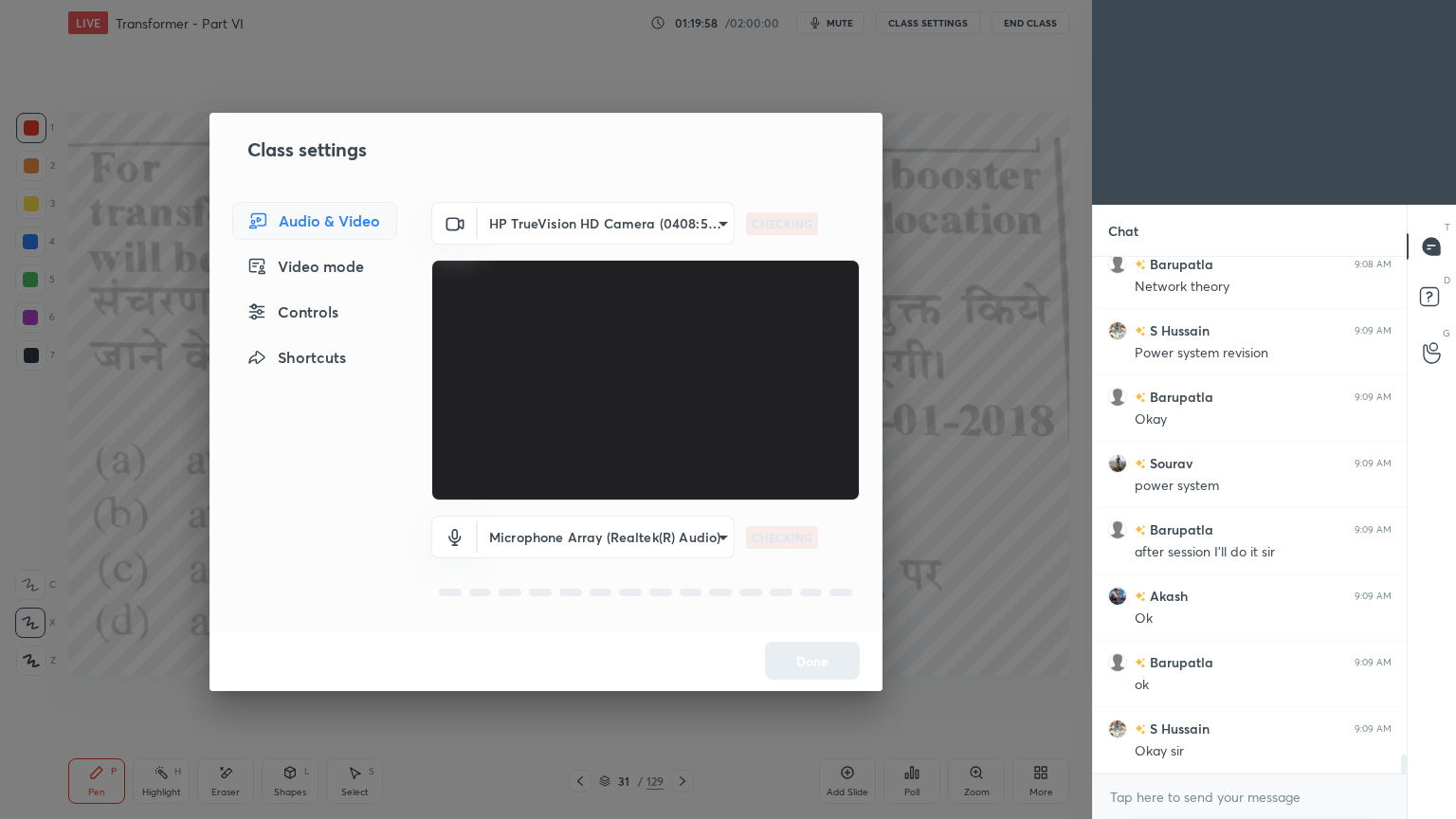 click on "1 2 3 4 5 6 7 C X Z E E Erase all   H H LIVE Transformer - Part VI 01:19:58 /  02:00:00 mute CLASS SETTINGS End Class Setting up your live class Poll for   secs No correct answer Start poll Back Transformer - Part VI • L5 of Course on Electrical Machines Ravendra Yadav Pen P Highlight H Eraser Shapes L Select S 31 / 129 Add Slide Poll Zoom More Chat Piyush 9:08 AM ji Priyanka 9:08 AM Y Barupatla 9:08 AM Y Akash 9:08 AM Measurement S Hussain 9:08 AM Got it sir shivam 9:08 AM Y Akash 9:08 AM Yes Barupatla 9:08 AM Netowk theory LK 9:08 AM PS Revision S Hussain 9:08 AM Ye iss trh chlne dijye ga sir Barupatla 9:08 AM Network theory S Hussain 9:09 AM Power system revision Barupatla 9:09 AM Okay Sourav 9:09 AM power system Barupatla 9:09 AM after session I'll do it sir Akash 9:09 AM Ok Barupatla 9:09 AM ok S Hussain 9:09 AM Okay sir JUMP TO LATEST Enable hand raising Enable raise hand to speak to learners. Once enabled, chat will be turned off temporarily. Enable x   Sourav Asked a doubt 1 Pick this doubt Got it T" at bounding box center (728, 410) 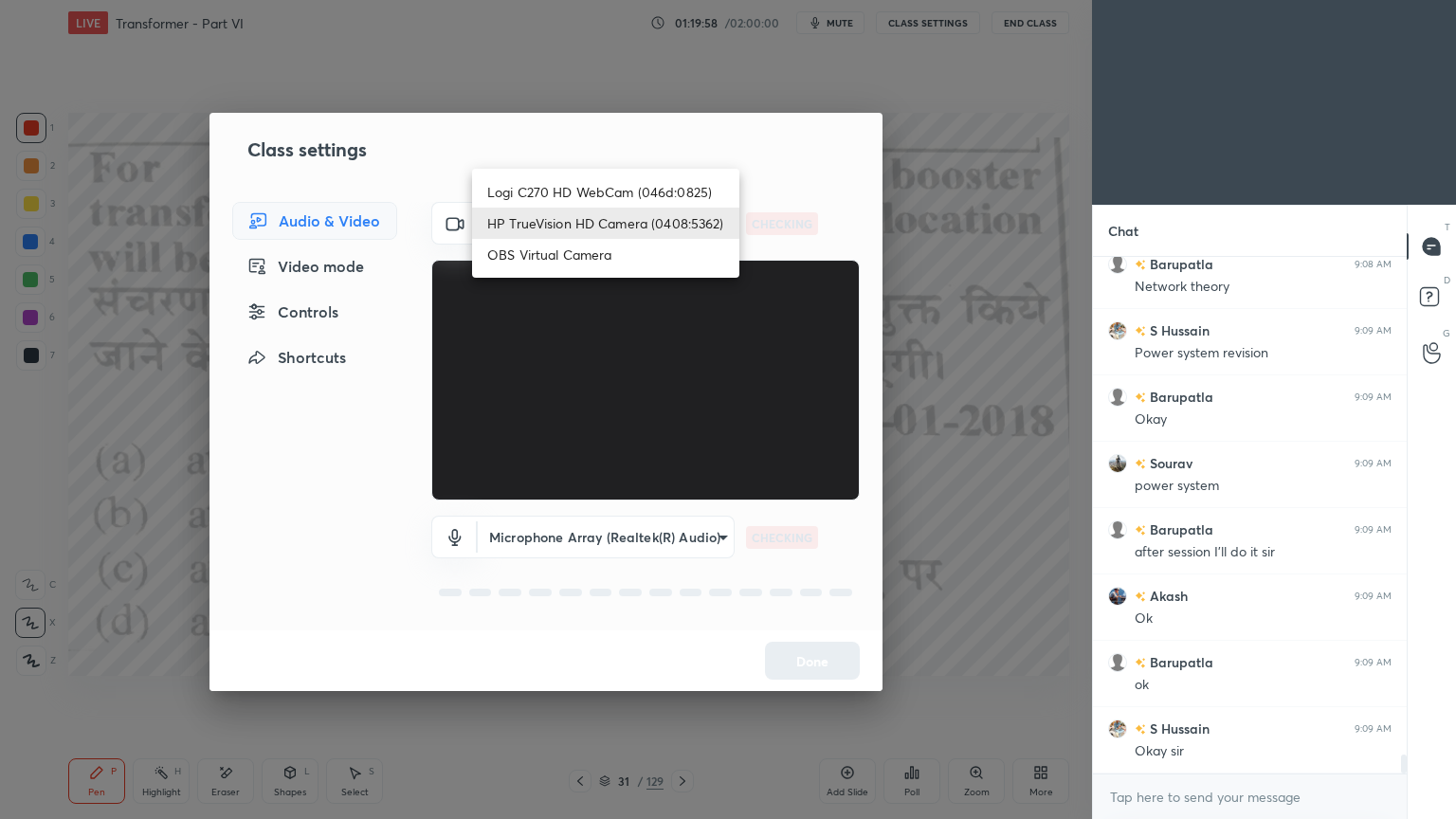 click on "Logi C270 HD WebCam (046d:0825)" at bounding box center (606, 191) 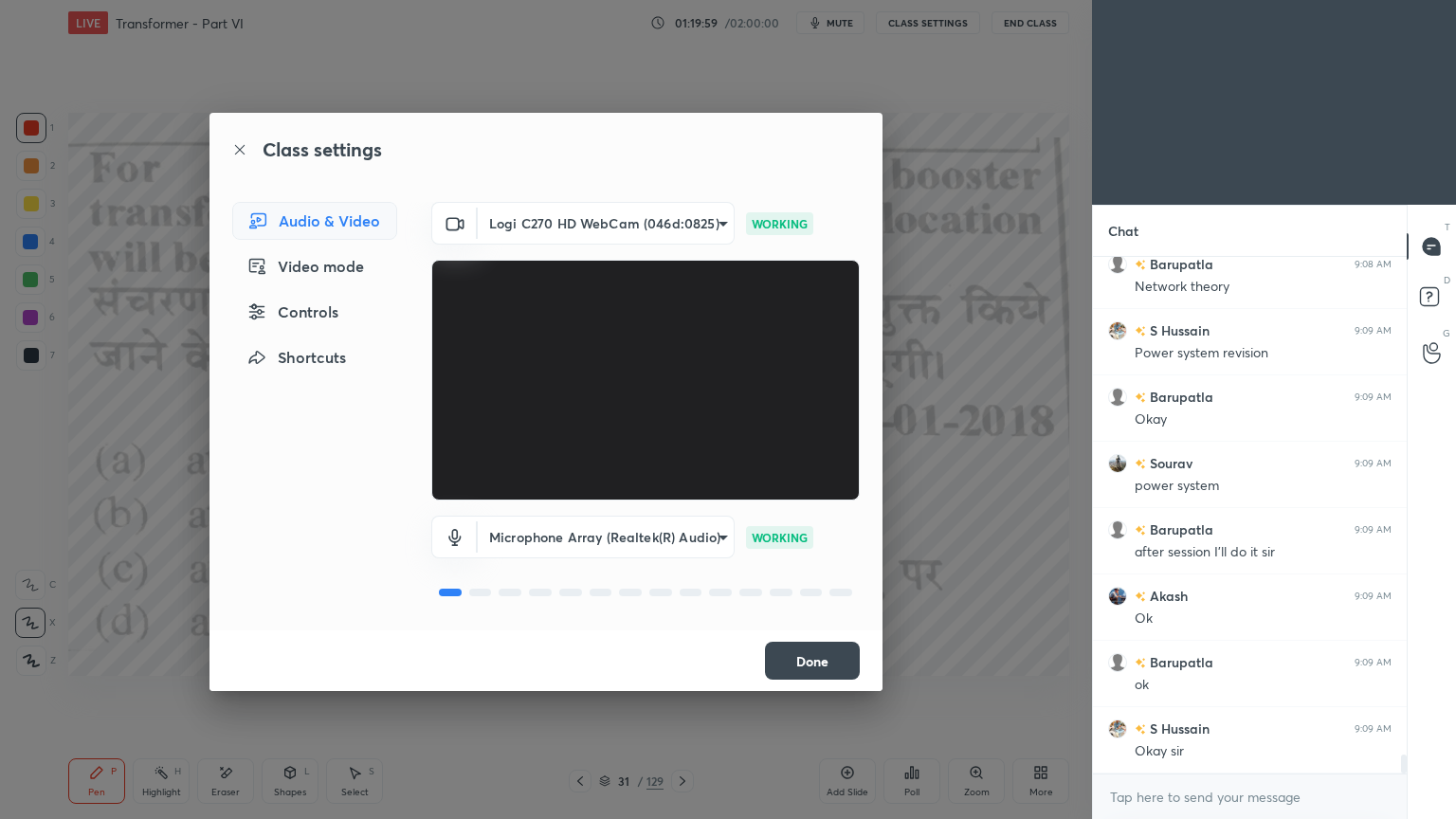 click on "Done" at bounding box center [812, 661] 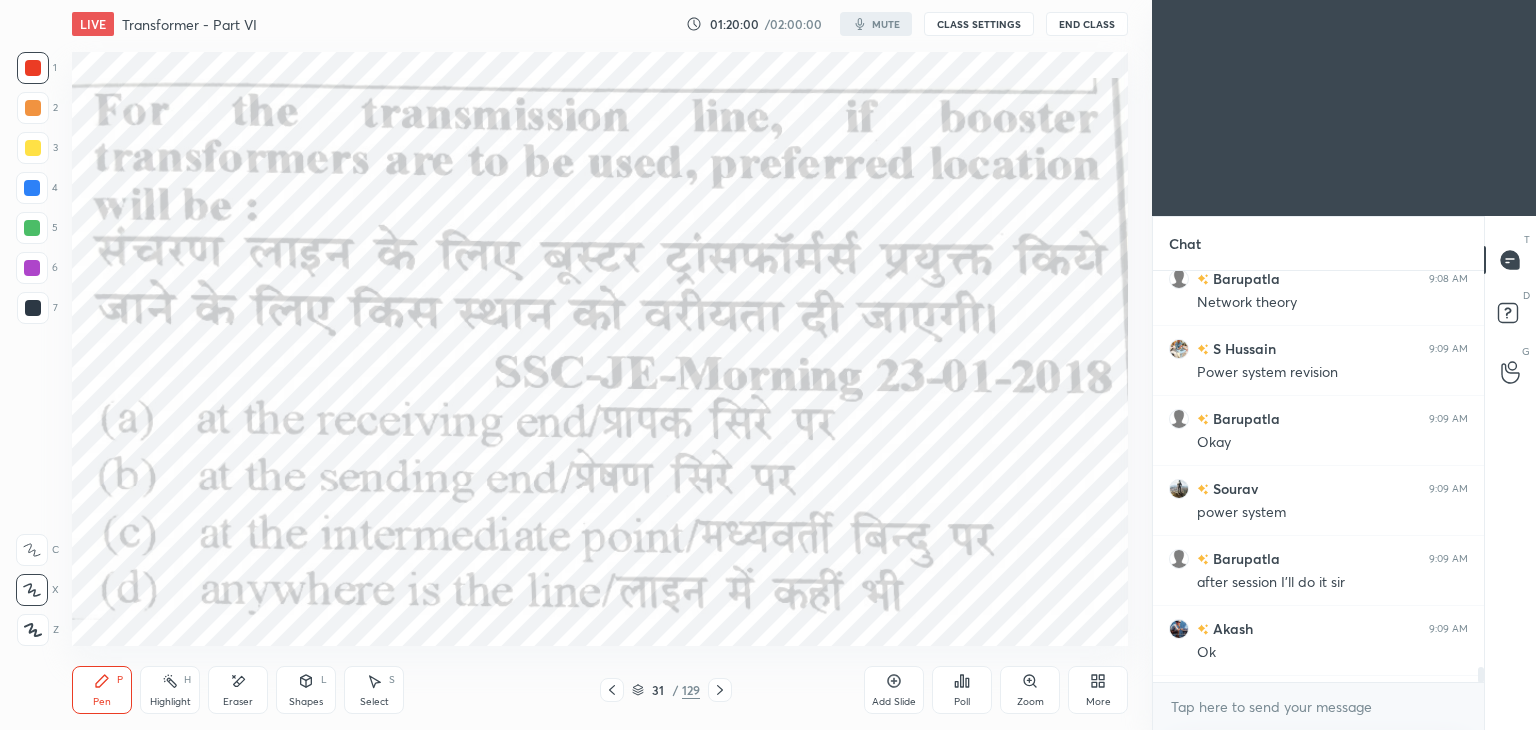 scroll, scrollTop: 602, scrollLeft: 1072, axis: both 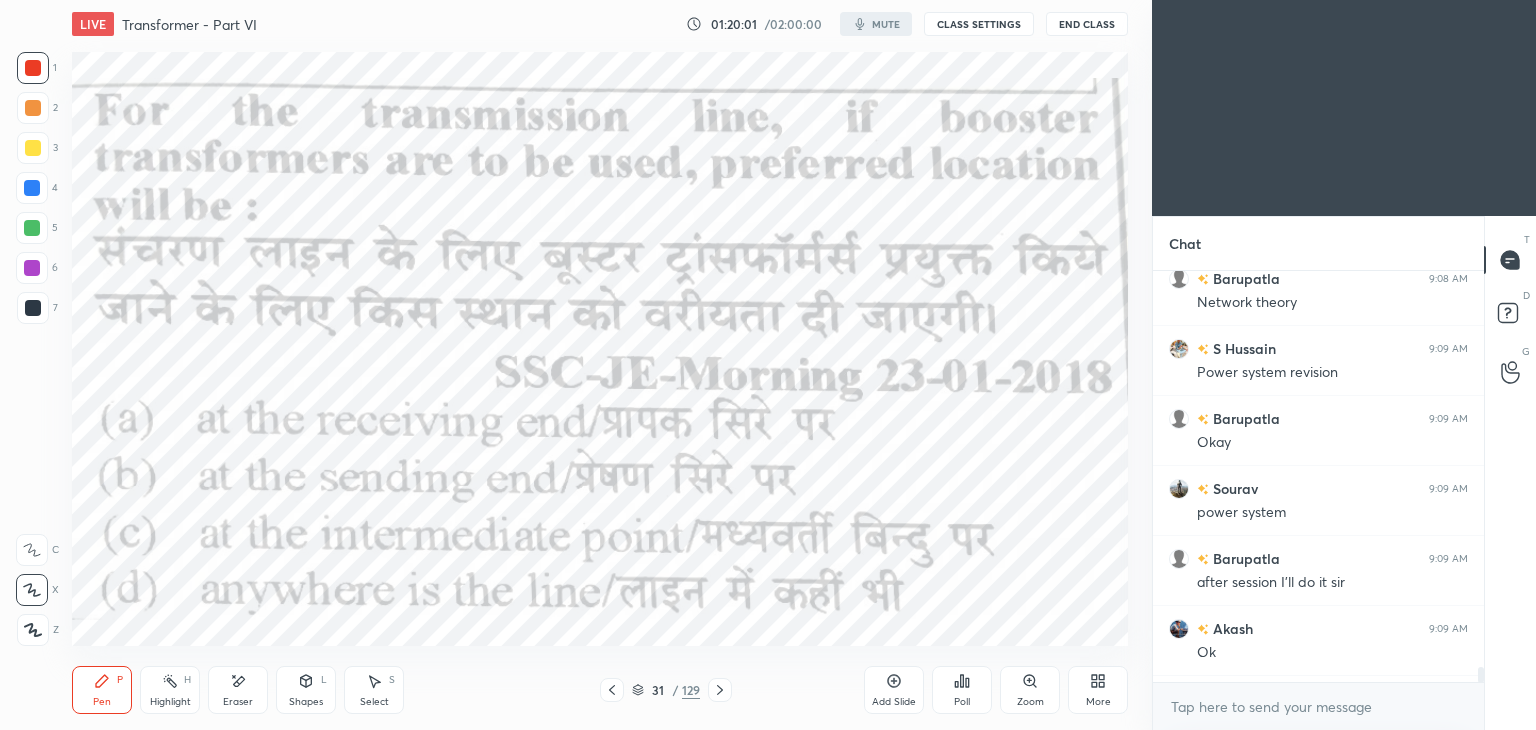 type on "x" 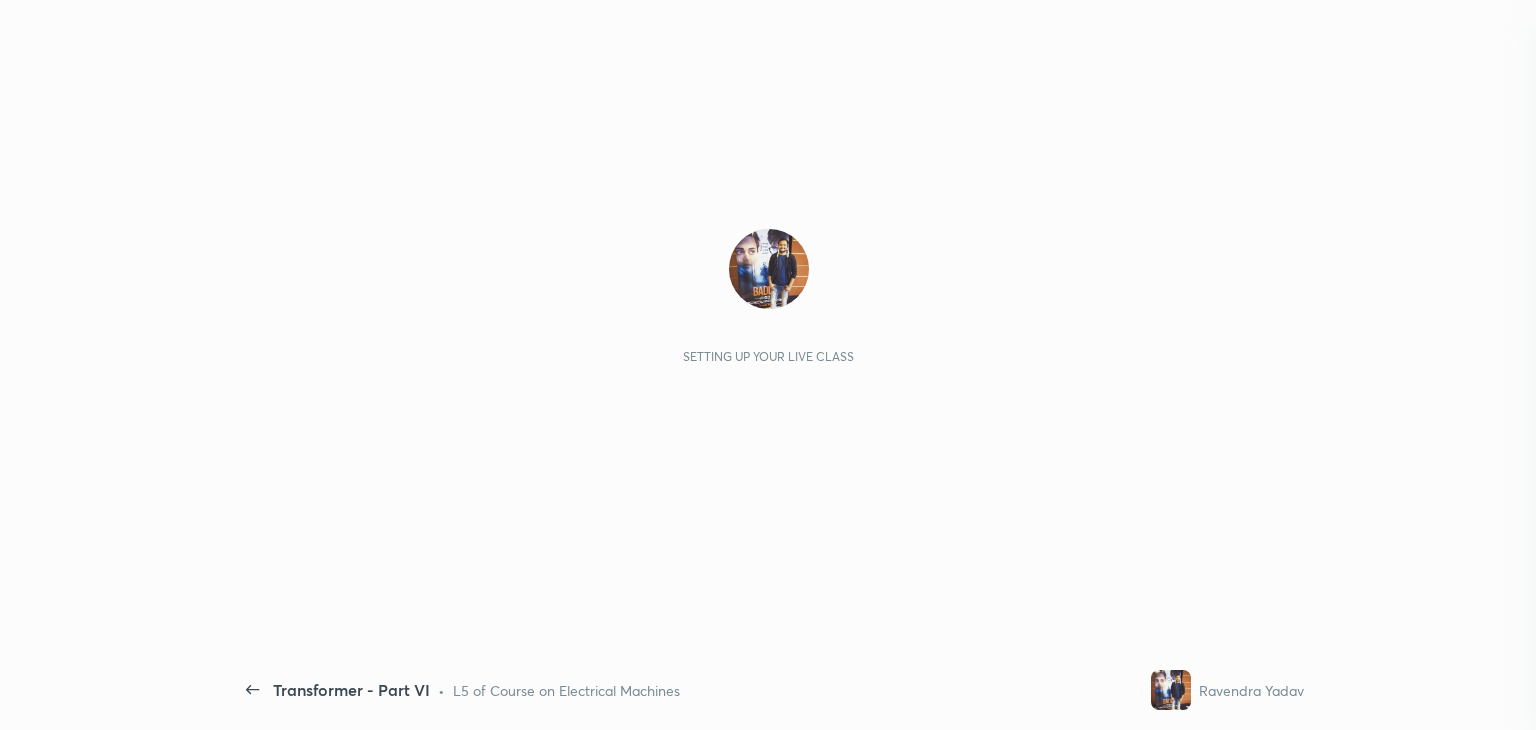 scroll, scrollTop: 0, scrollLeft: 0, axis: both 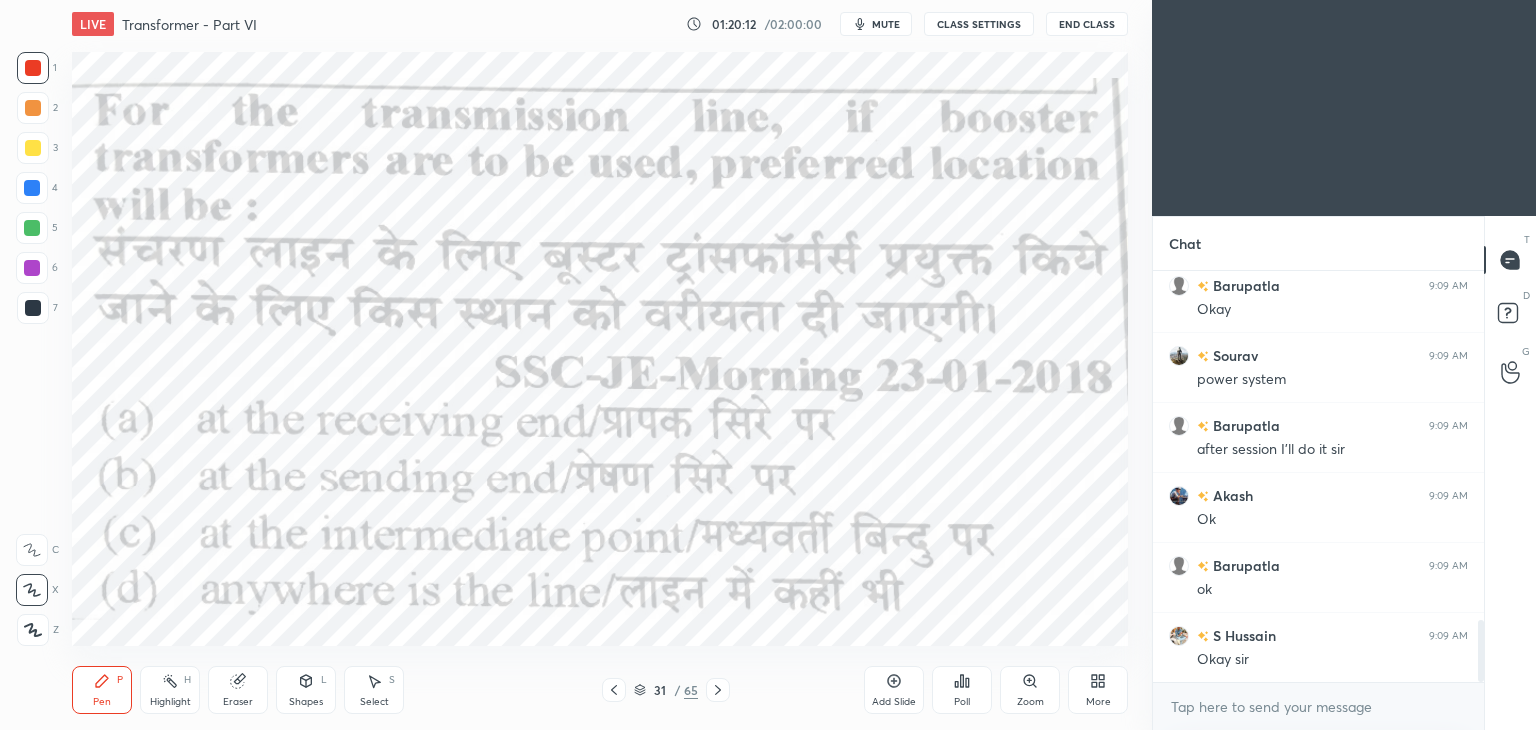 click at bounding box center [33, 68] 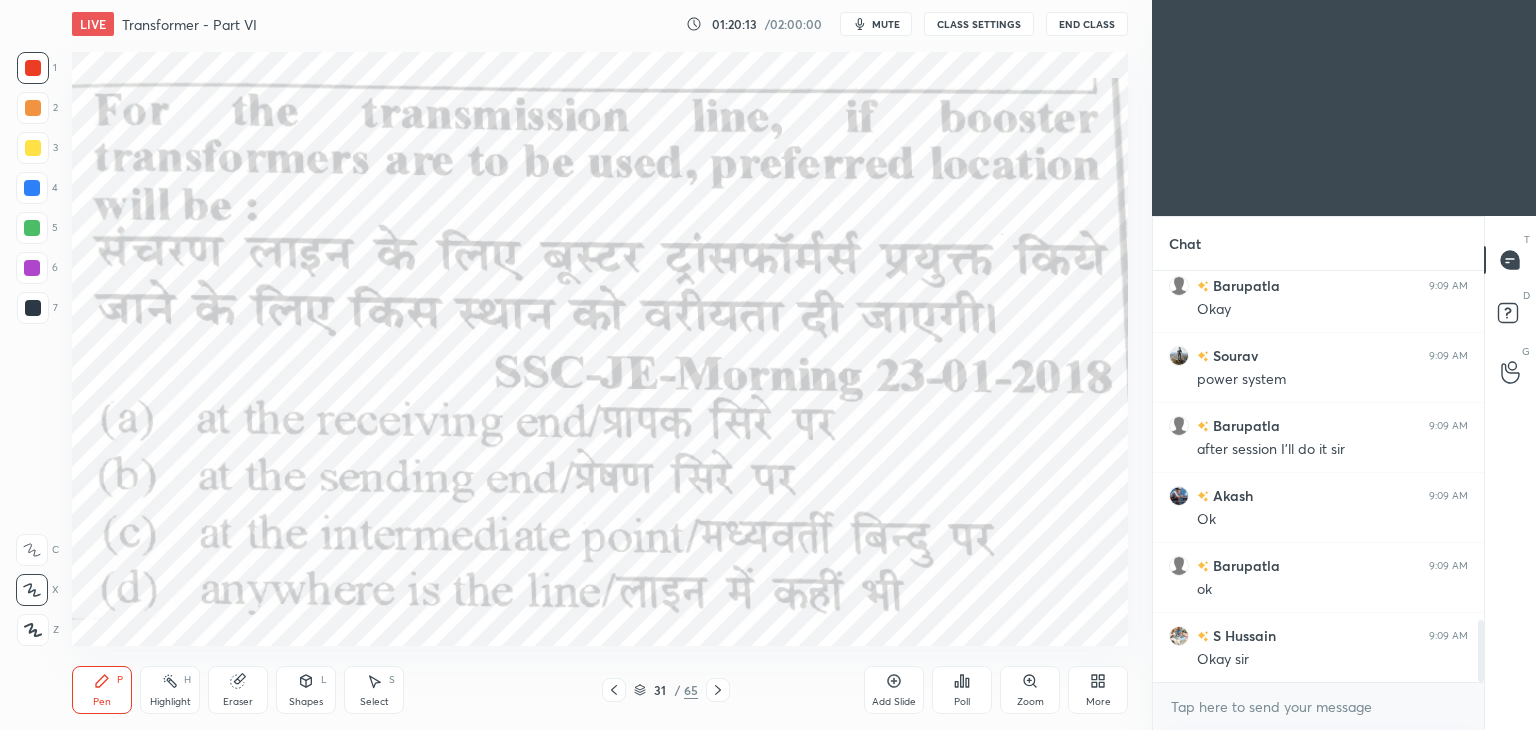 click 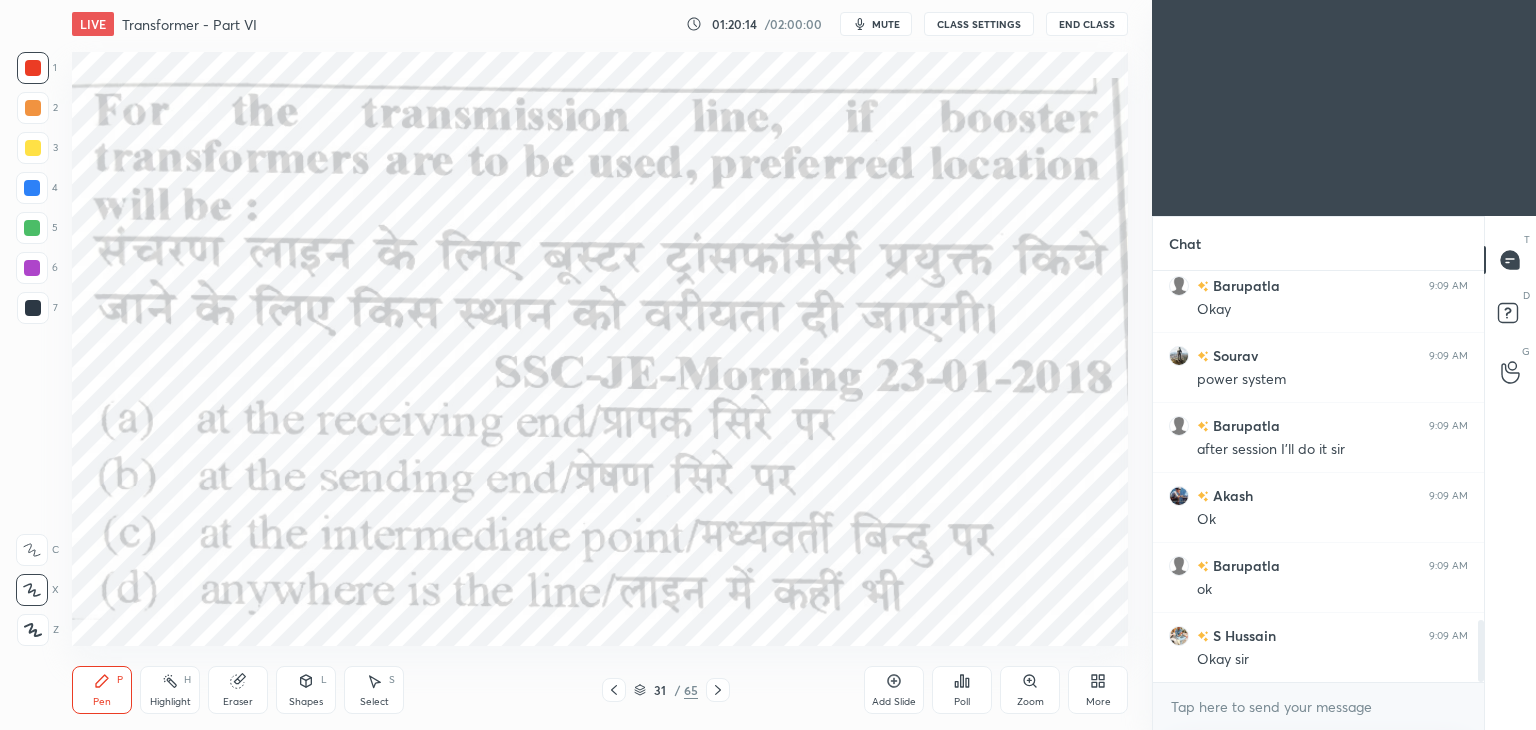 click on "More" at bounding box center (1098, 690) 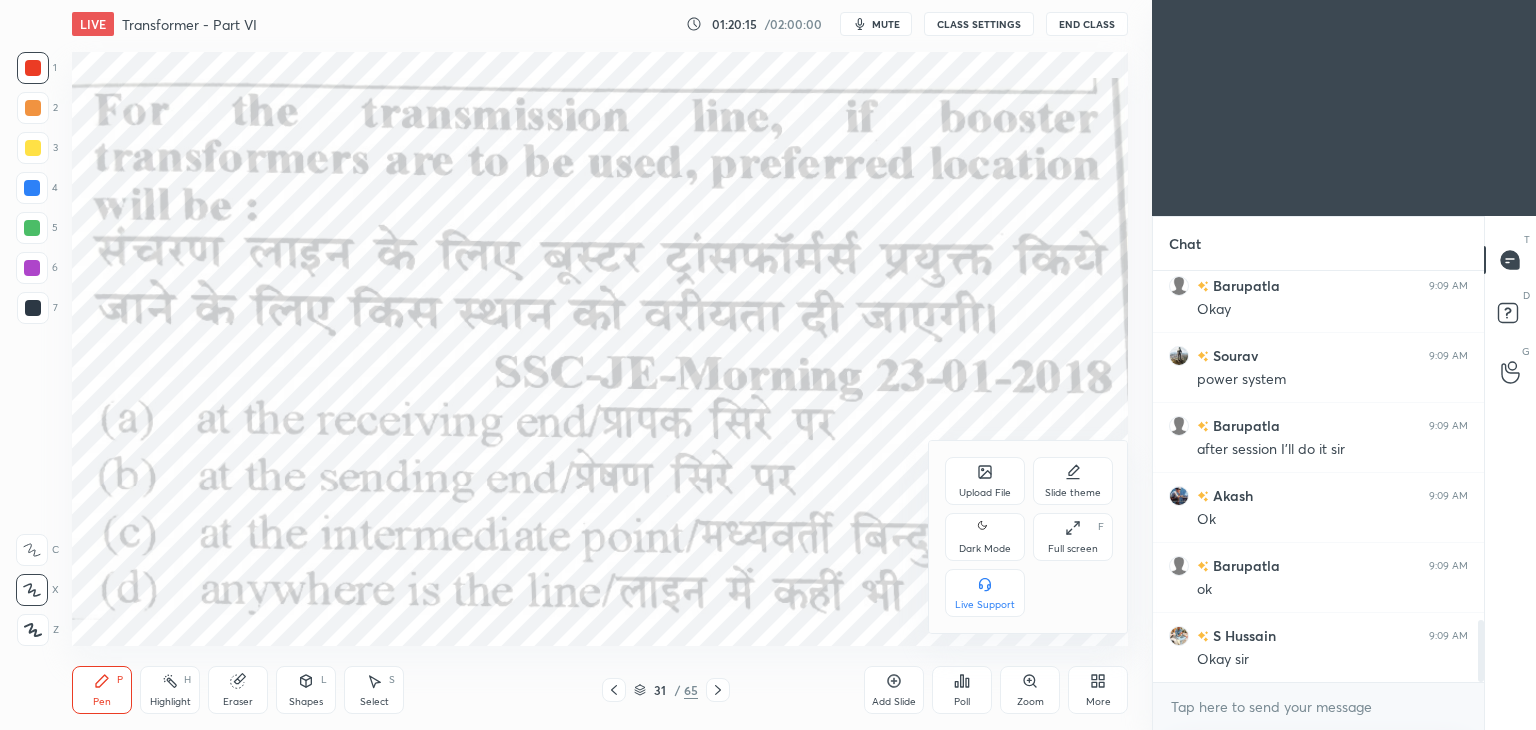 click on "Full screen" at bounding box center [1073, 549] 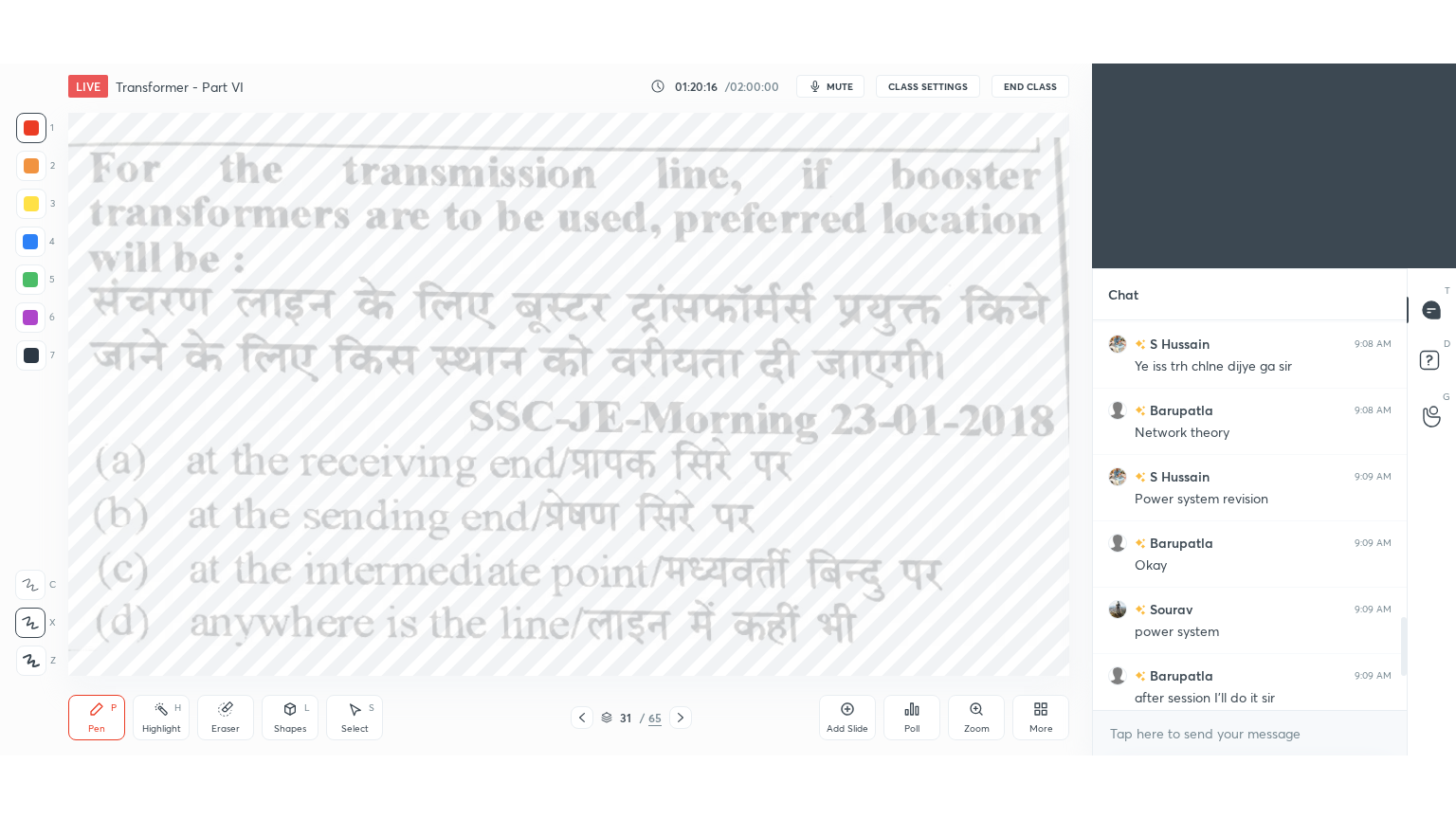 scroll, scrollTop: 94094, scrollLeft: 93776, axis: both 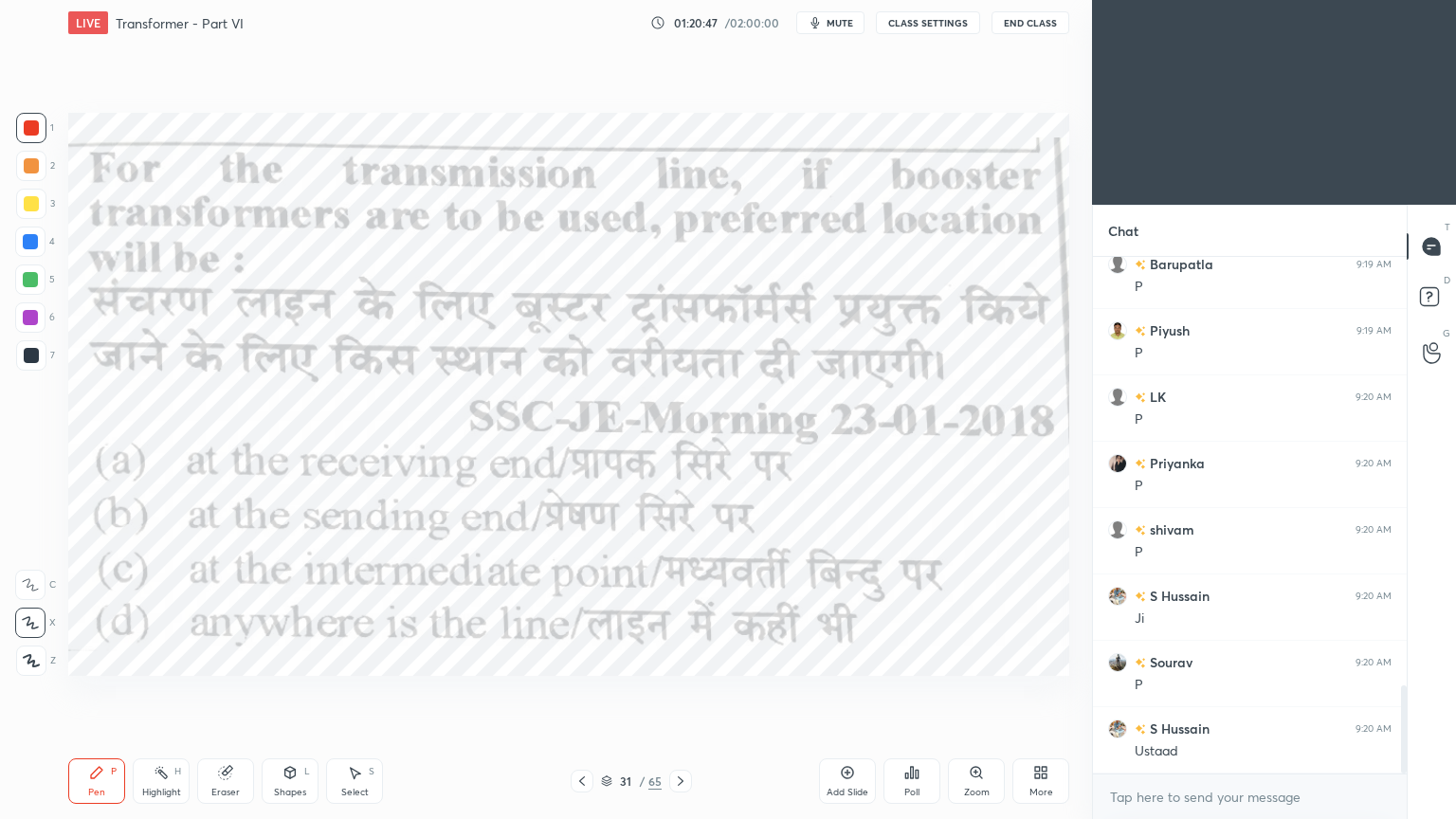 click 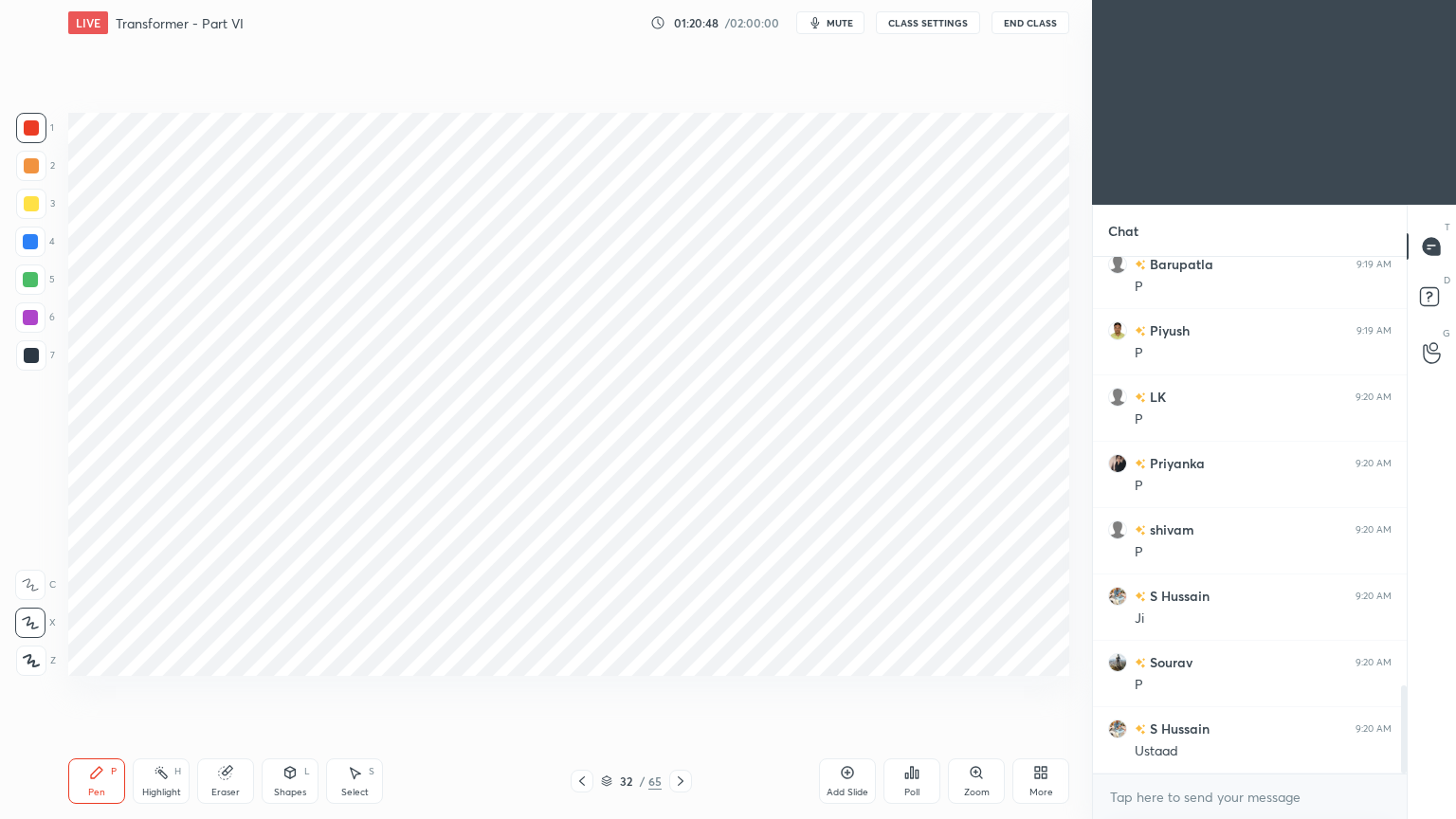 click 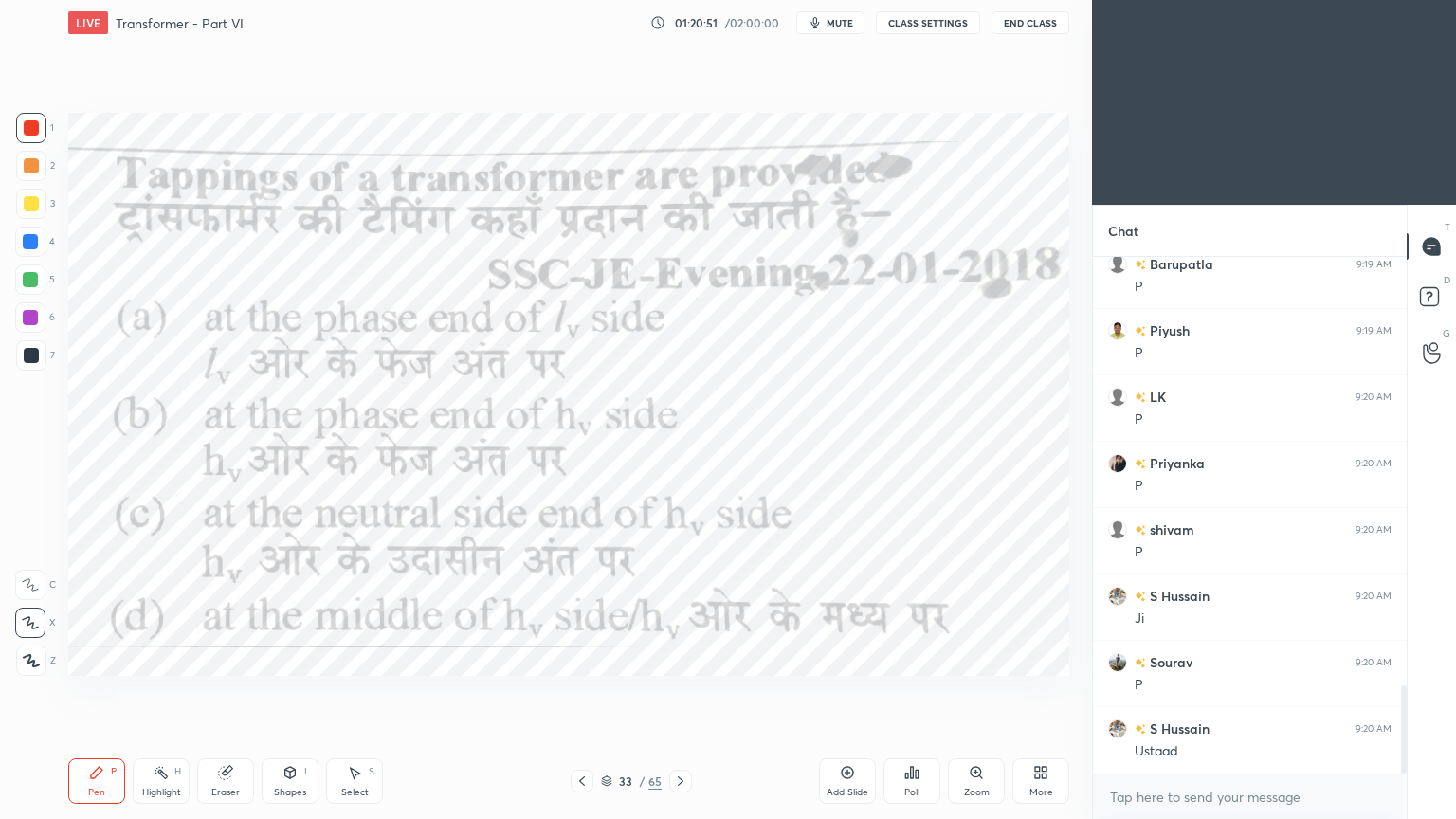 click at bounding box center [31, 128] 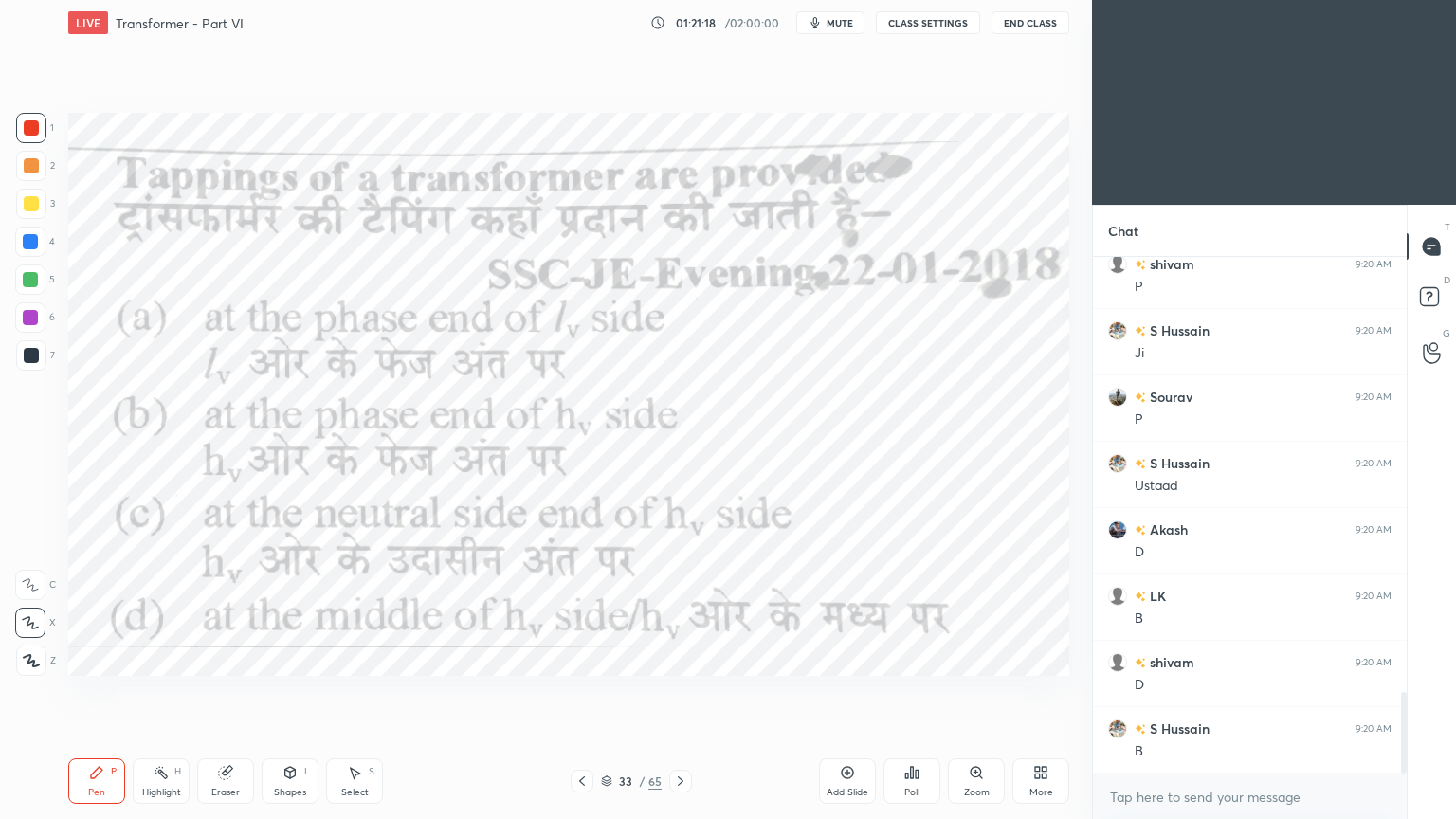 scroll, scrollTop: 2829, scrollLeft: 0, axis: vertical 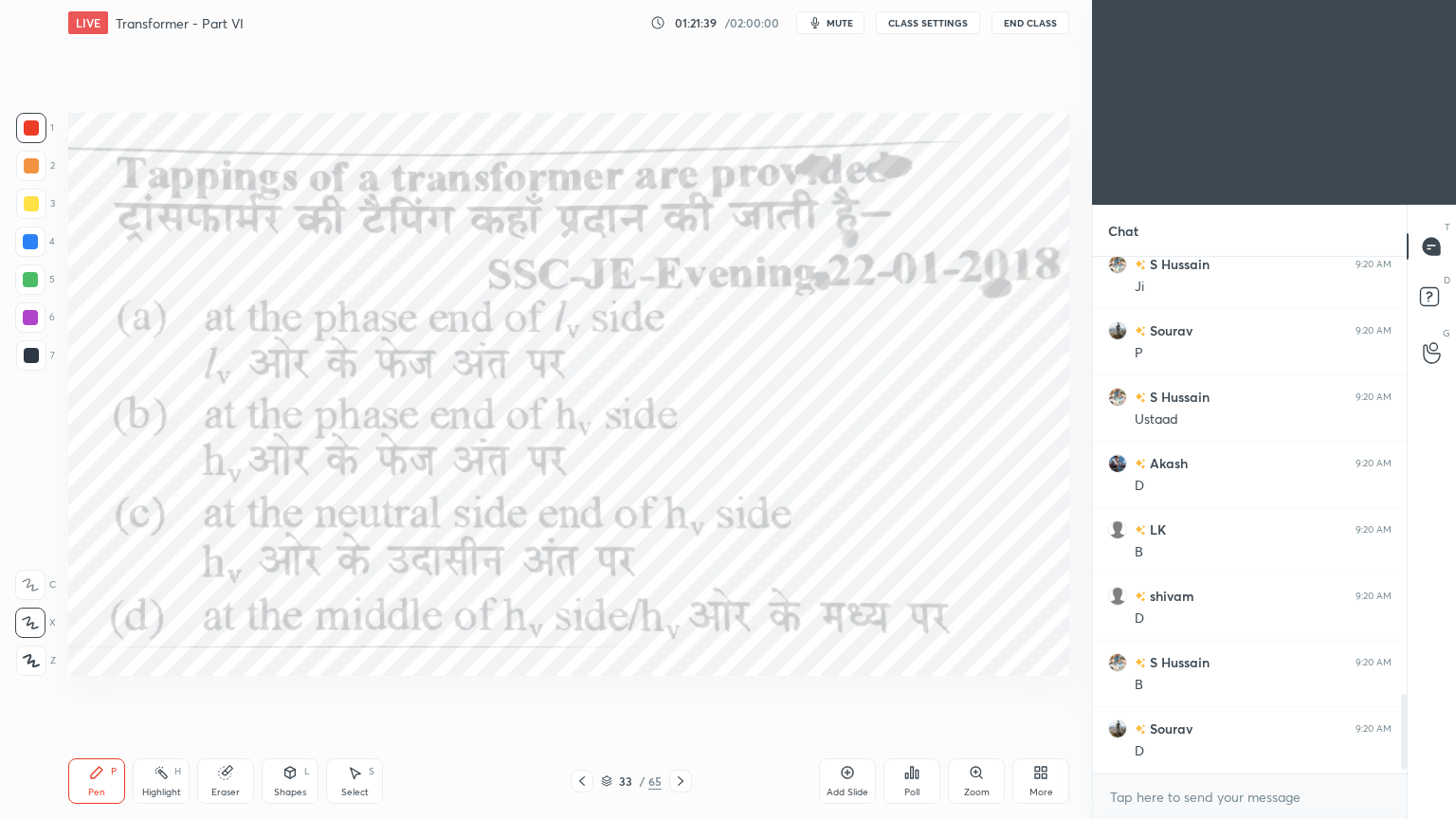 click 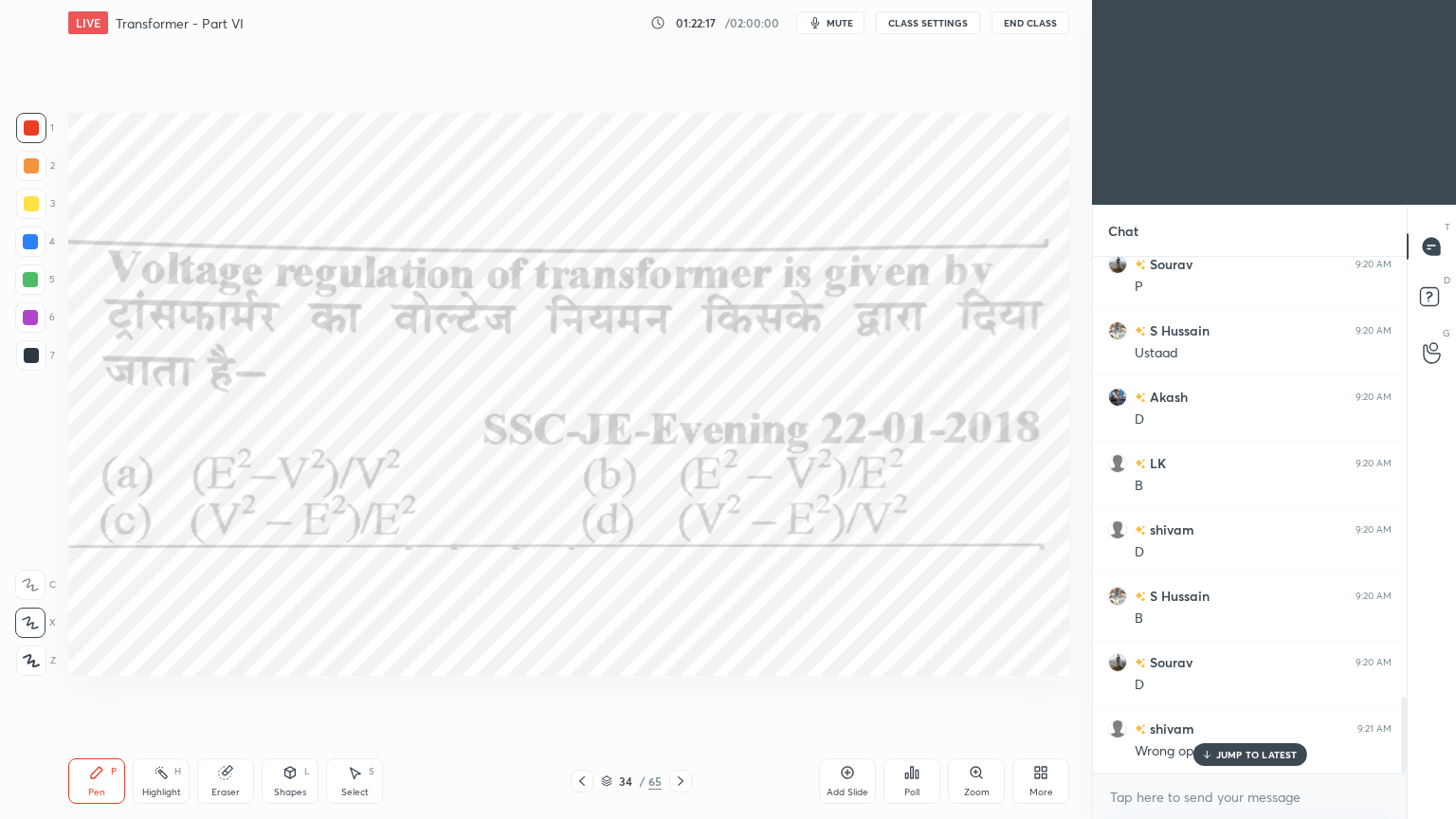 scroll, scrollTop: 2961, scrollLeft: 0, axis: vertical 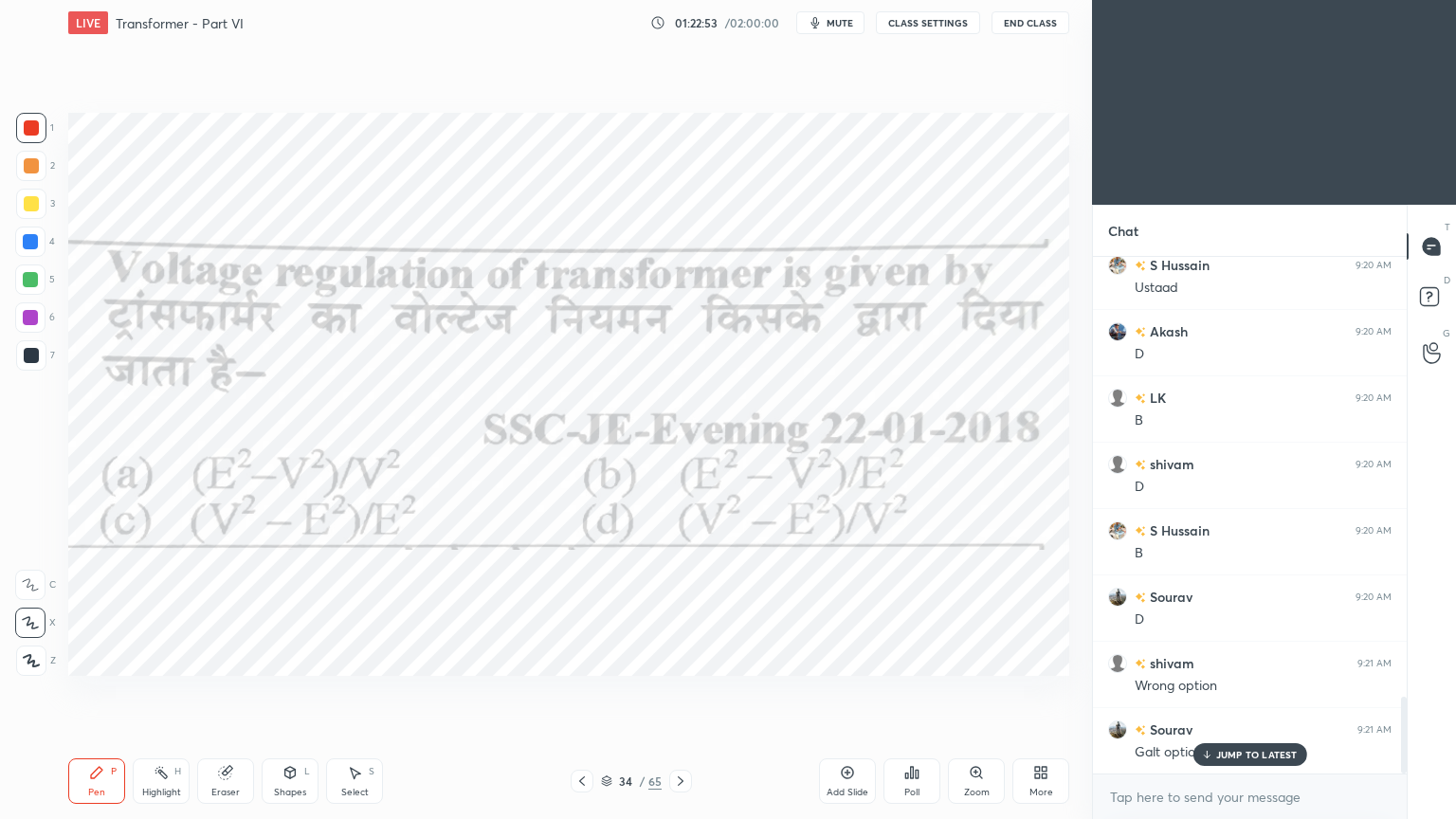 click on "Eraser" at bounding box center (226, 792) 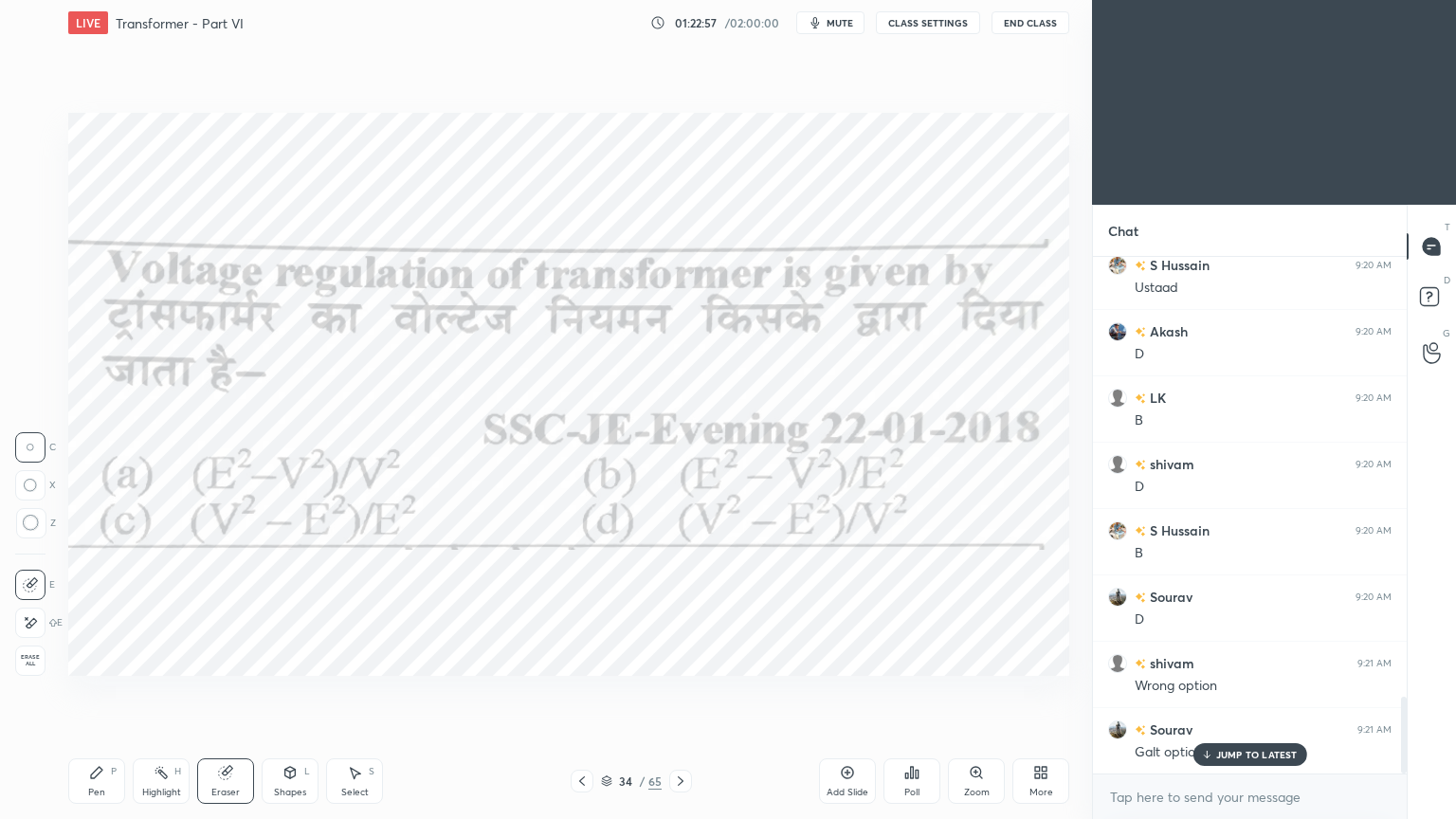 click on "Erase all" at bounding box center (30, 661) 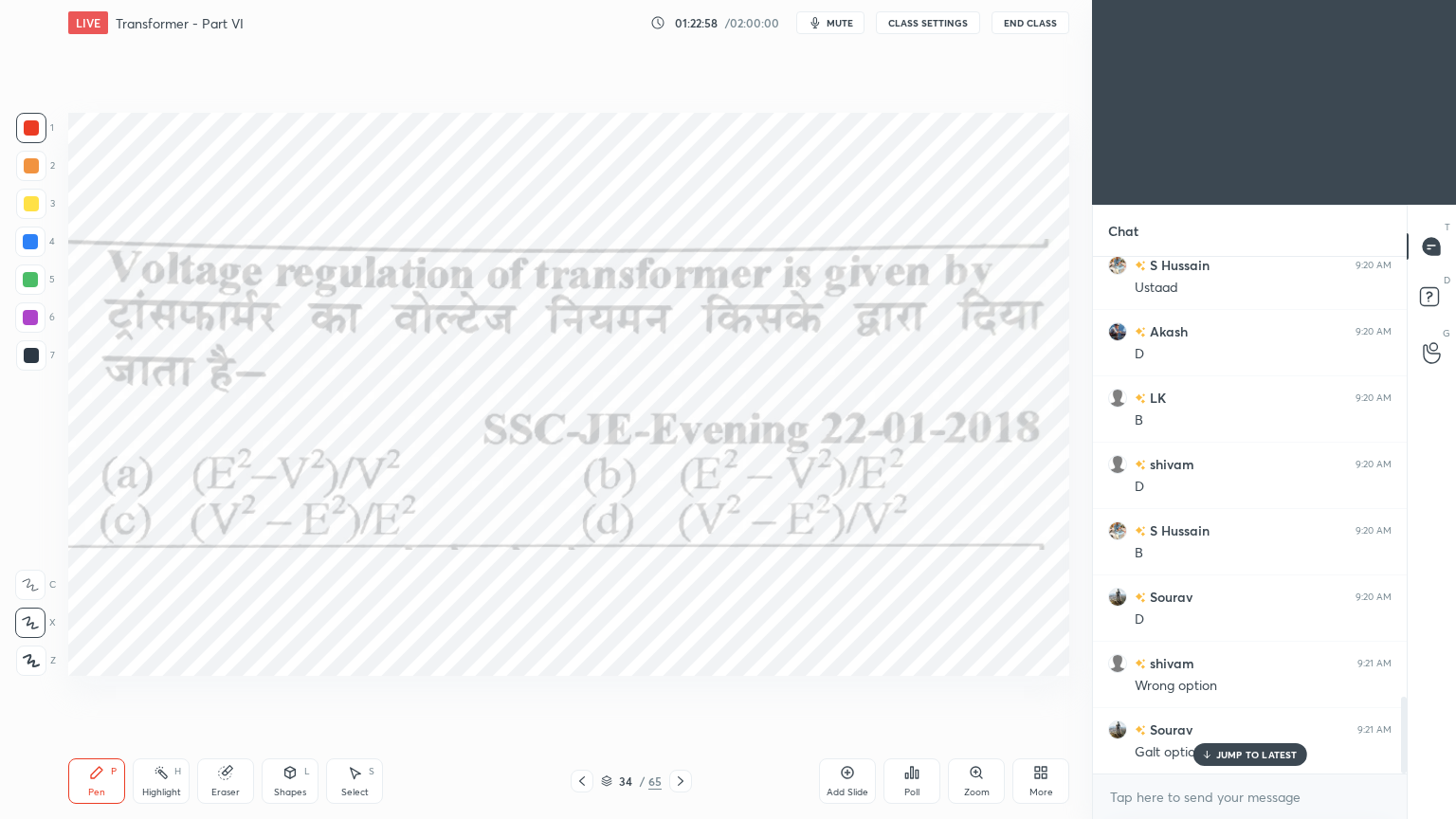 click on "P" at bounding box center [114, 772] 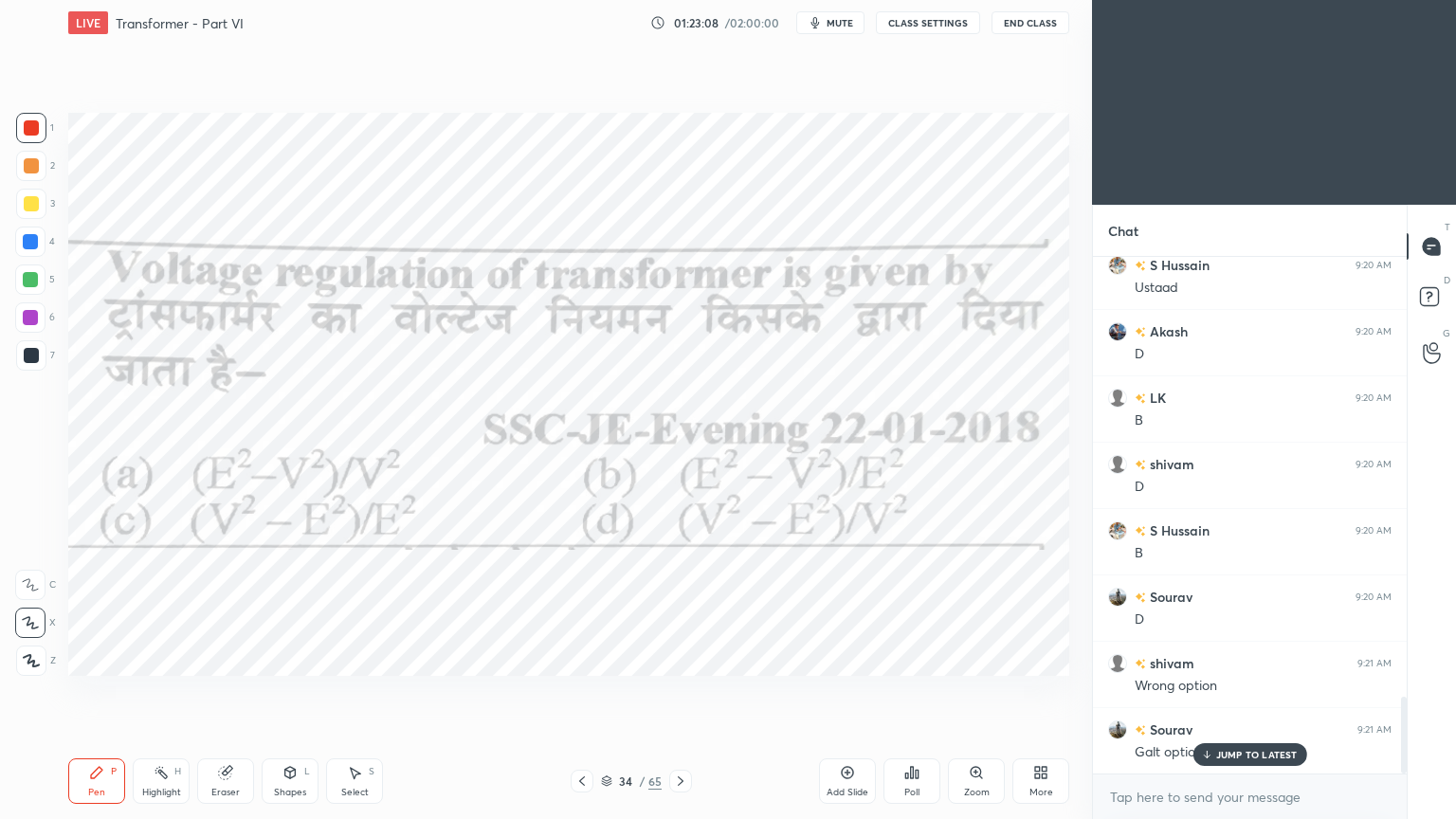 click on "Setting up your live class Poll for   secs No correct answer Start poll" at bounding box center [569, 394] 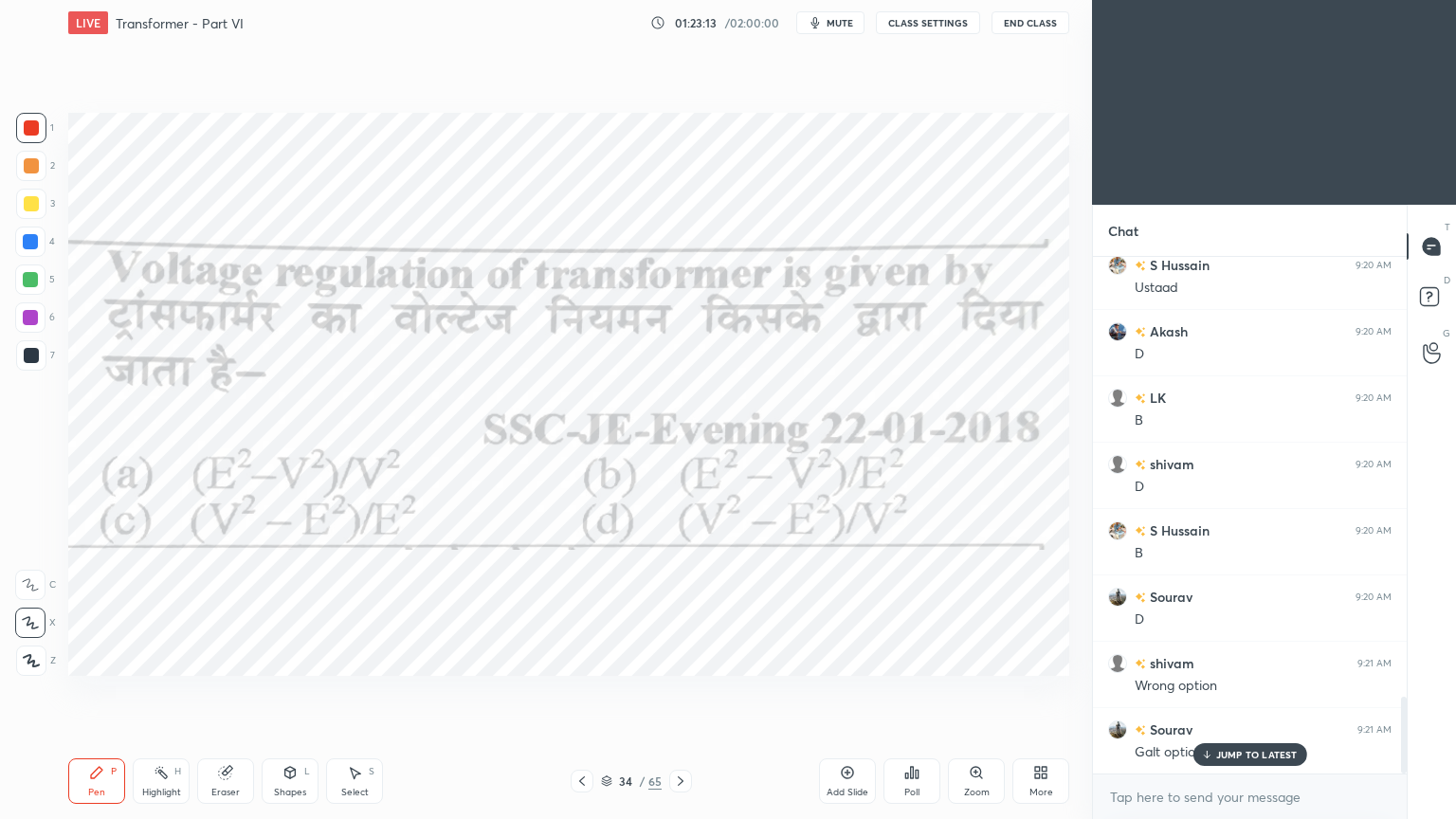 click 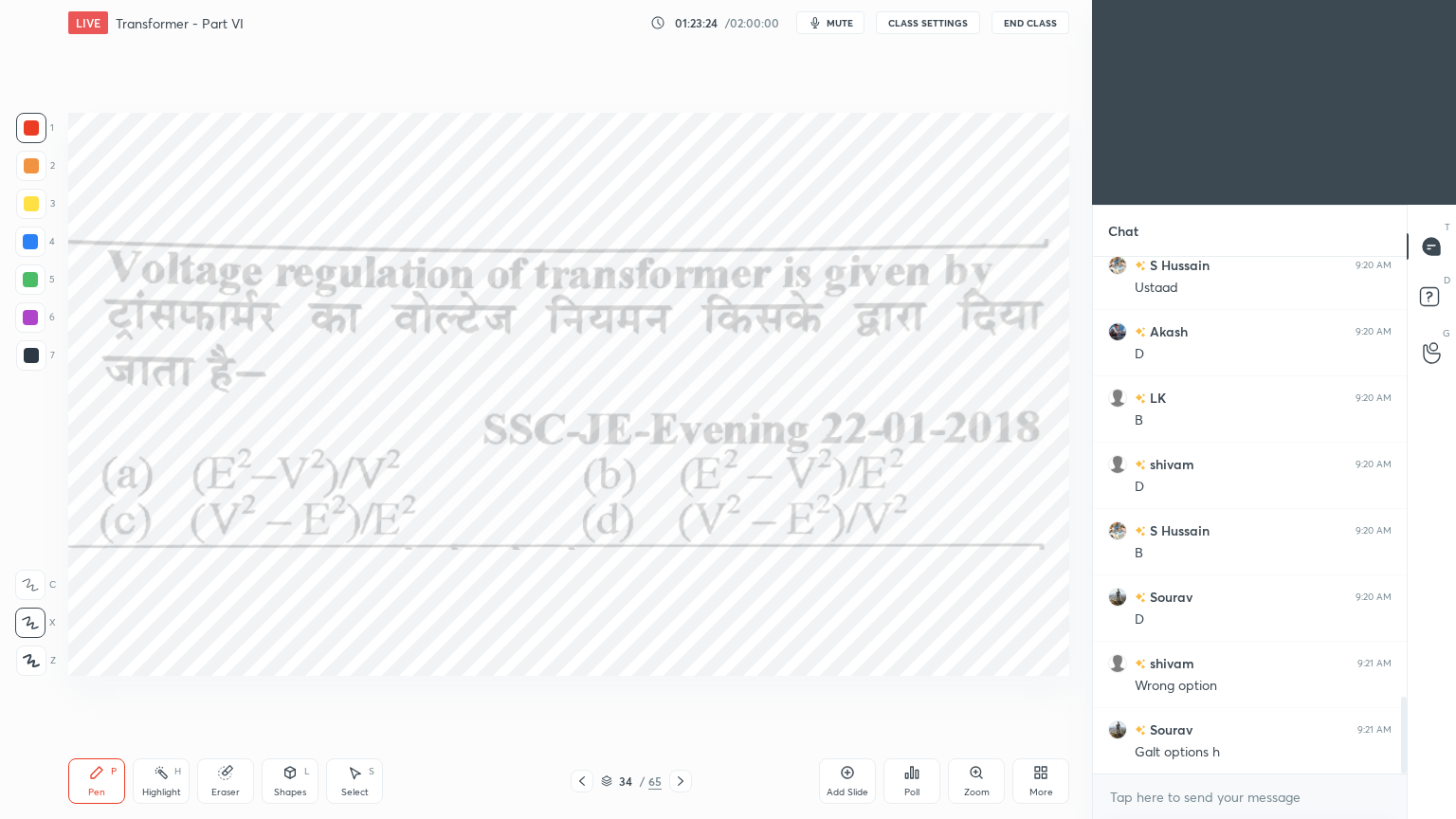 click 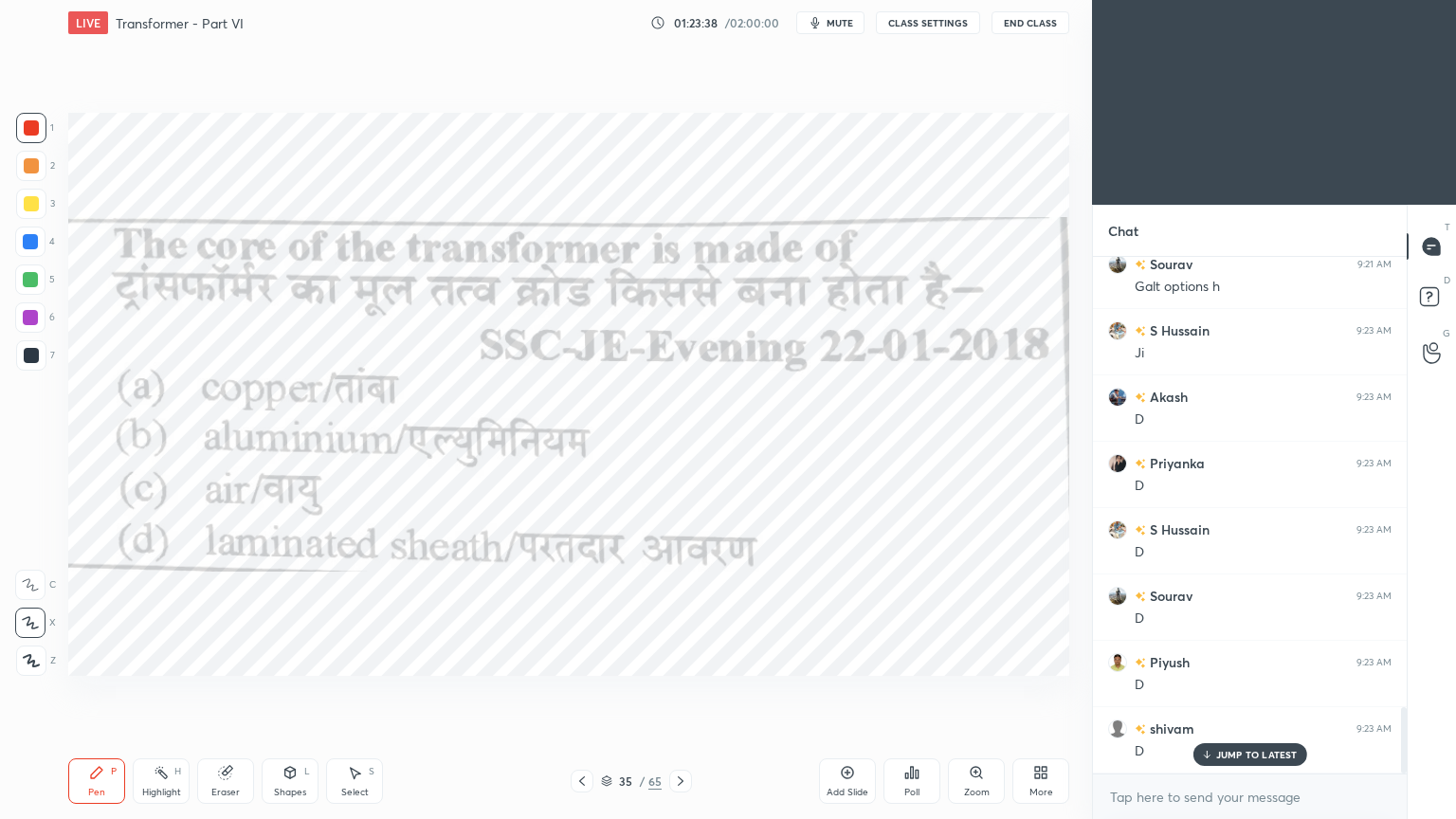 scroll, scrollTop: 3492, scrollLeft: 0, axis: vertical 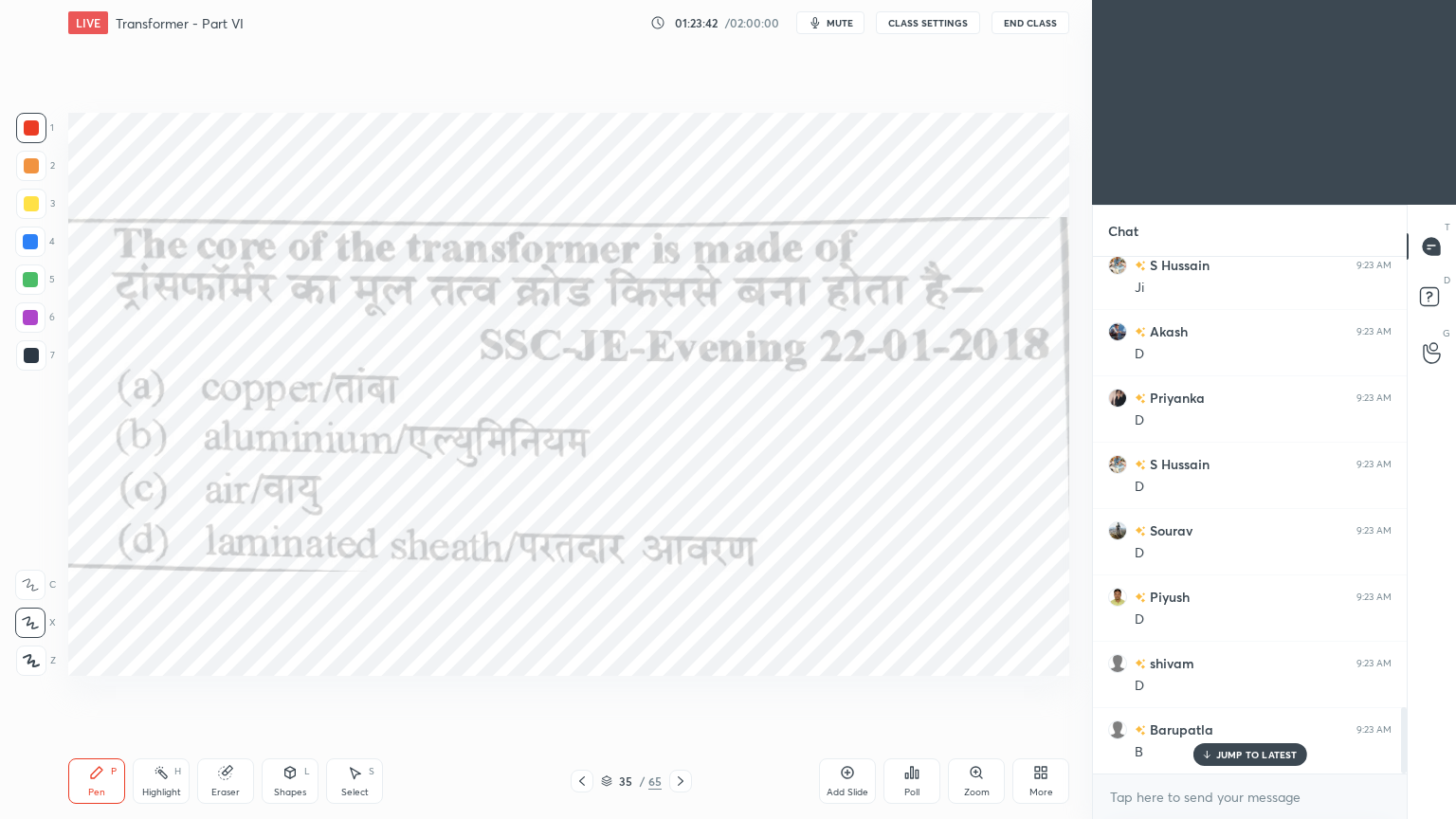click 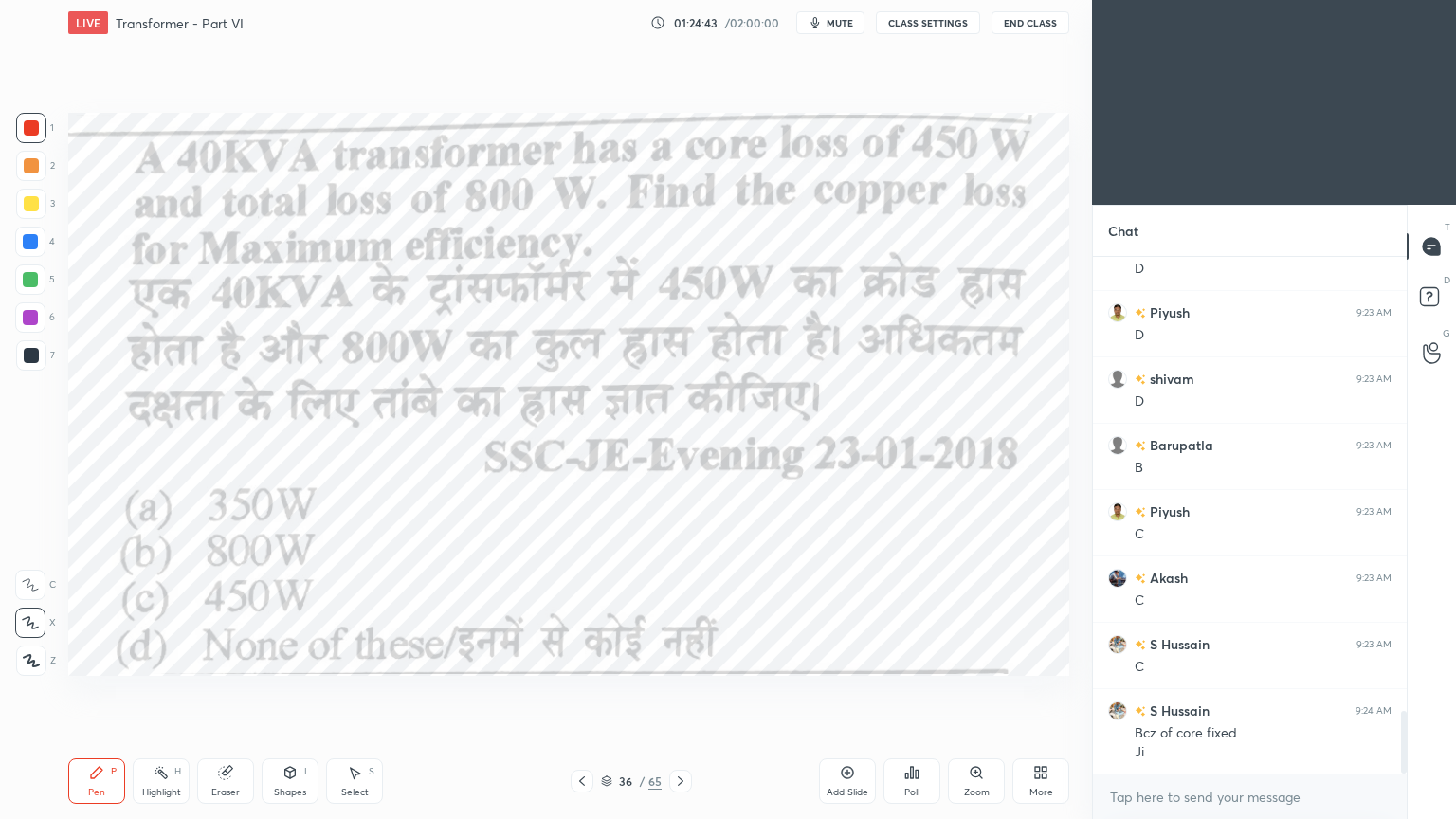 scroll, scrollTop: 3795, scrollLeft: 0, axis: vertical 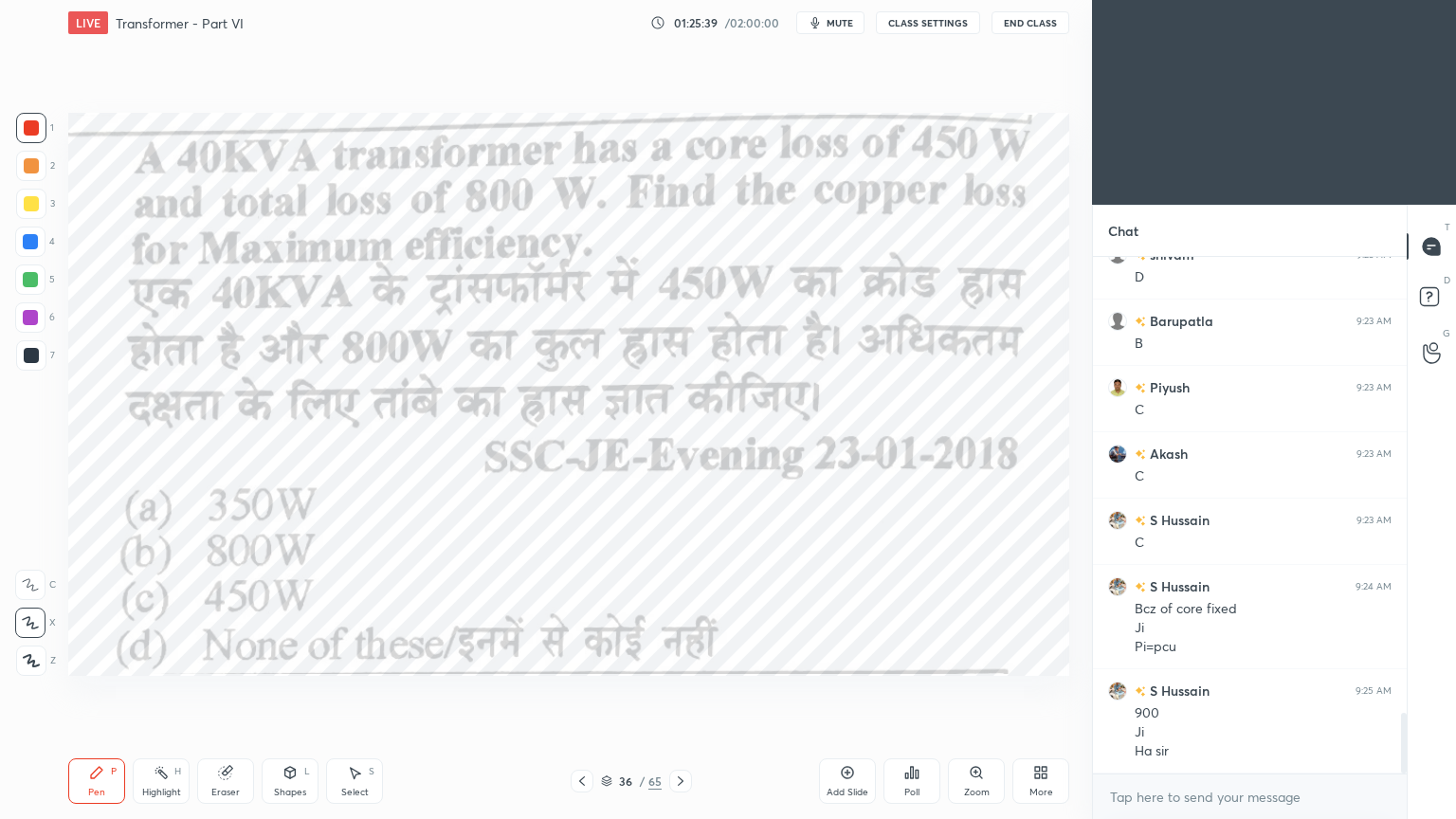 click at bounding box center (681, 781) 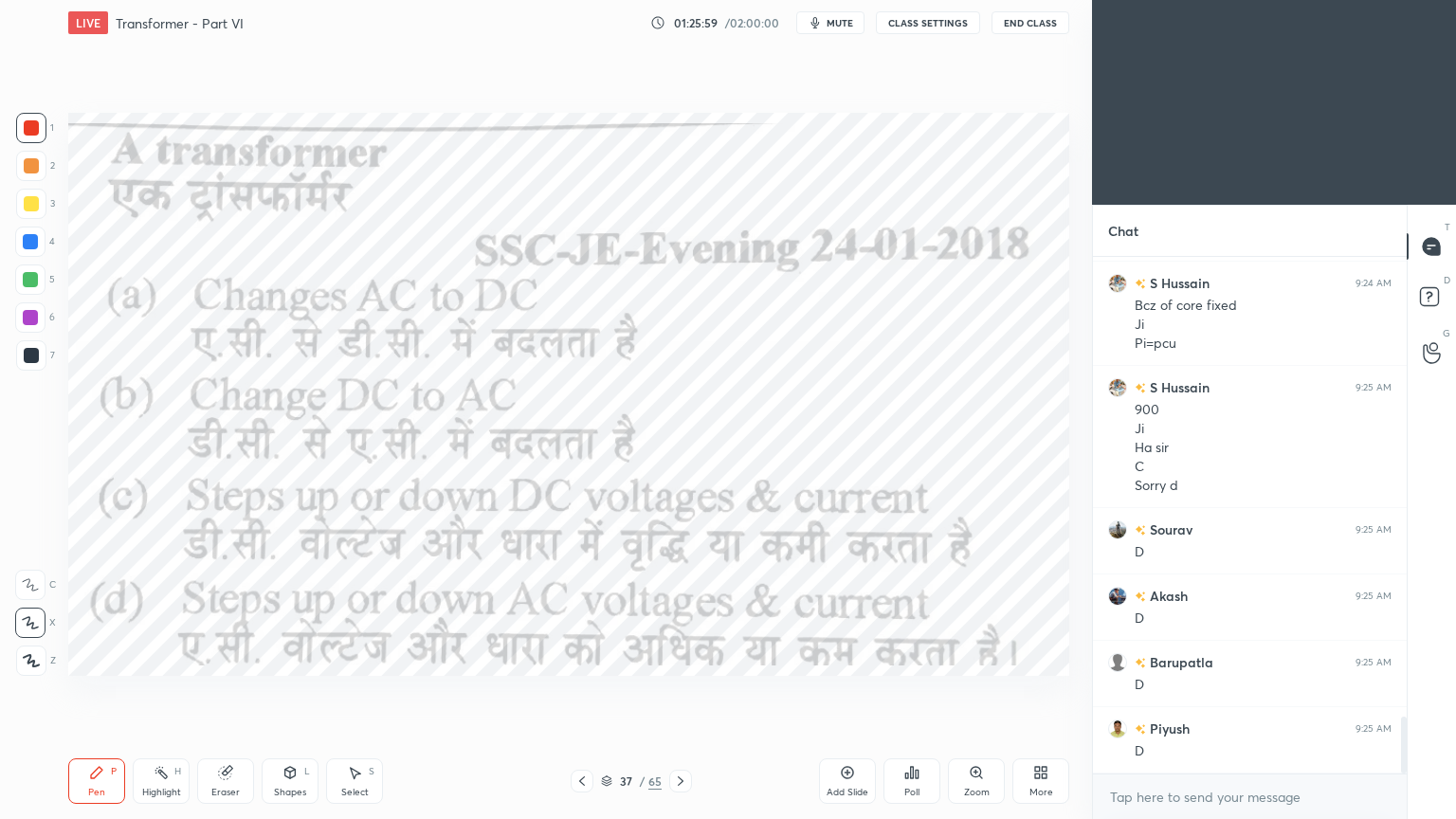 scroll, scrollTop: 4269, scrollLeft: 0, axis: vertical 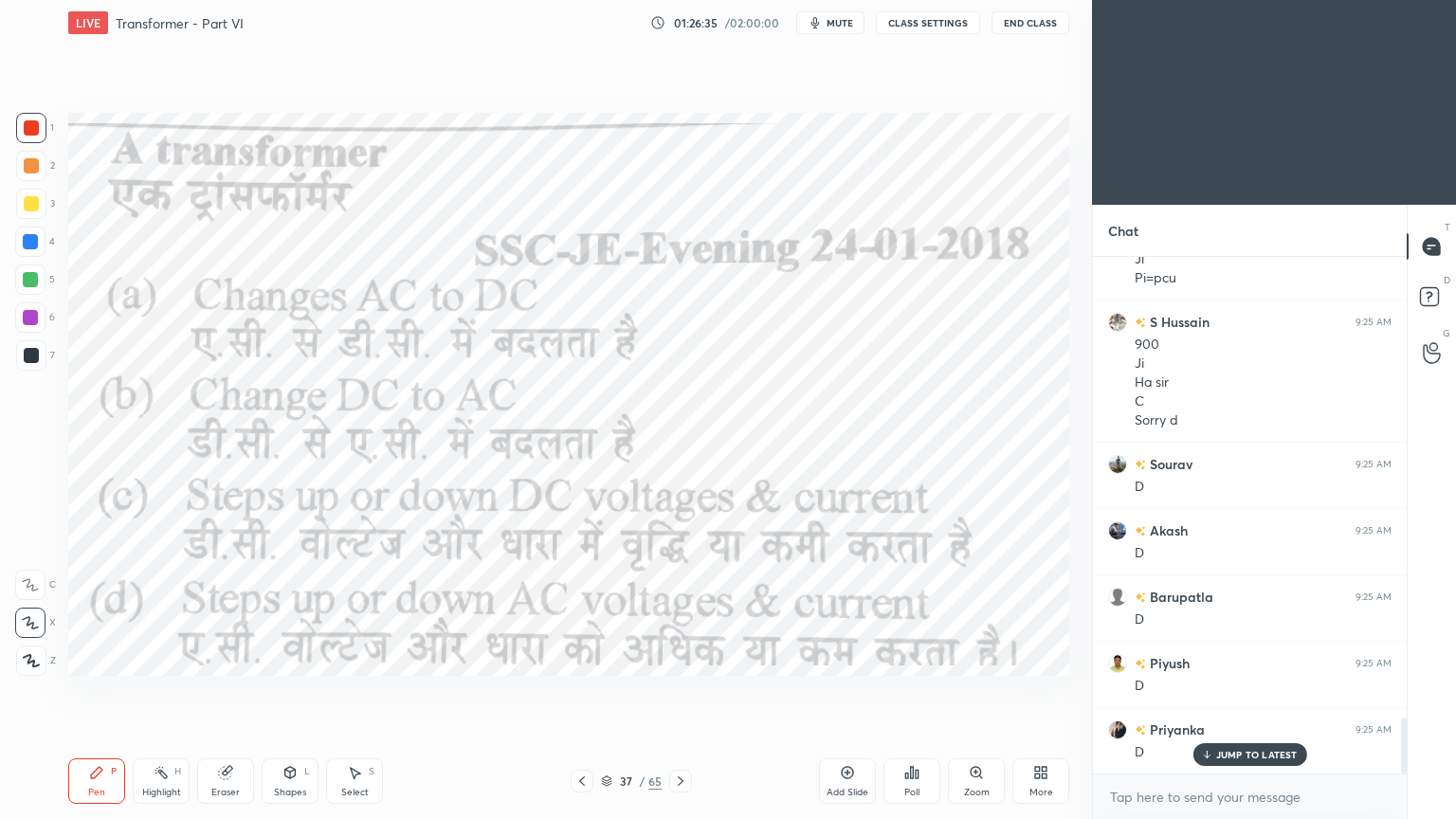click 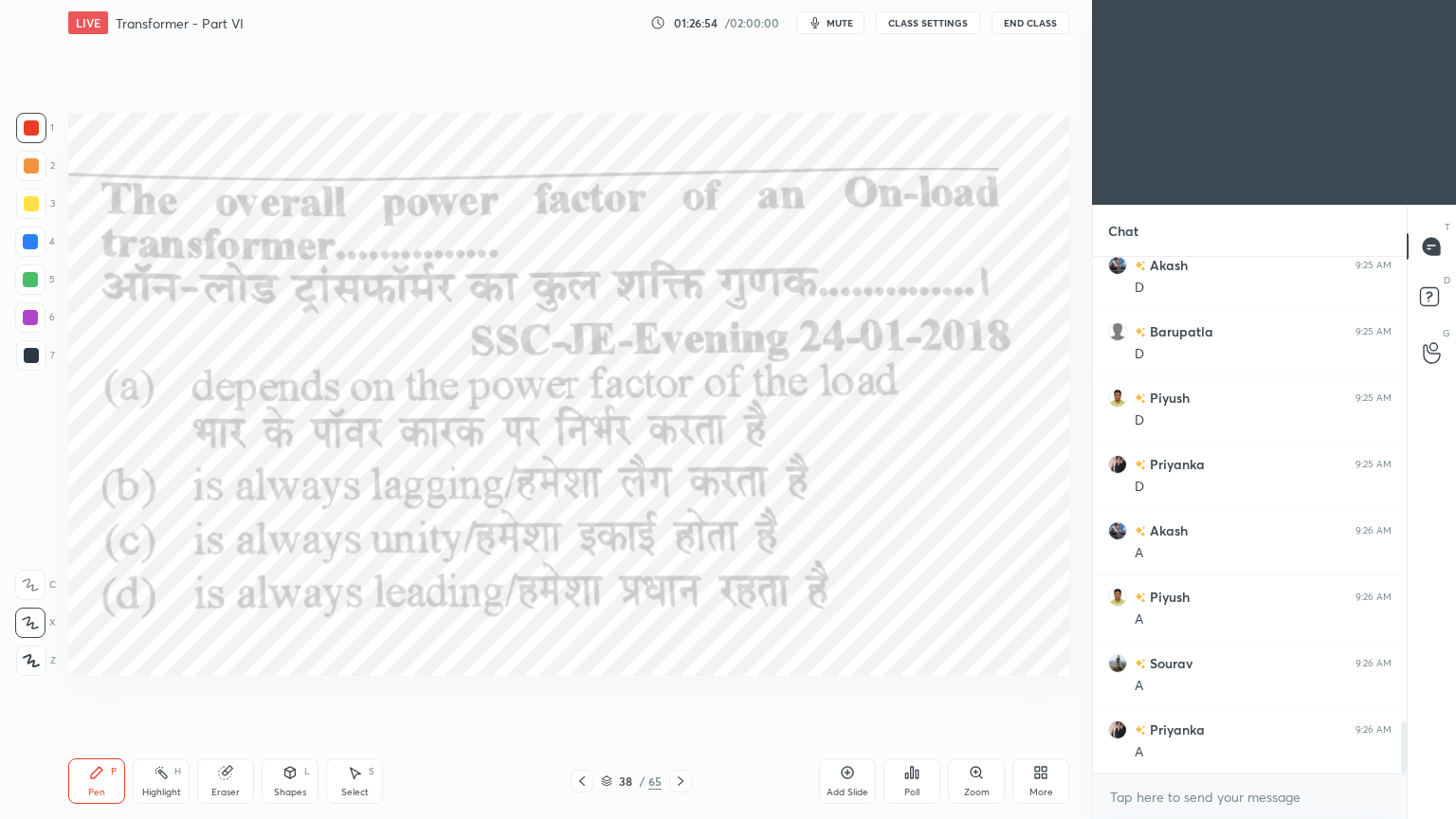 scroll, scrollTop: 4602, scrollLeft: 0, axis: vertical 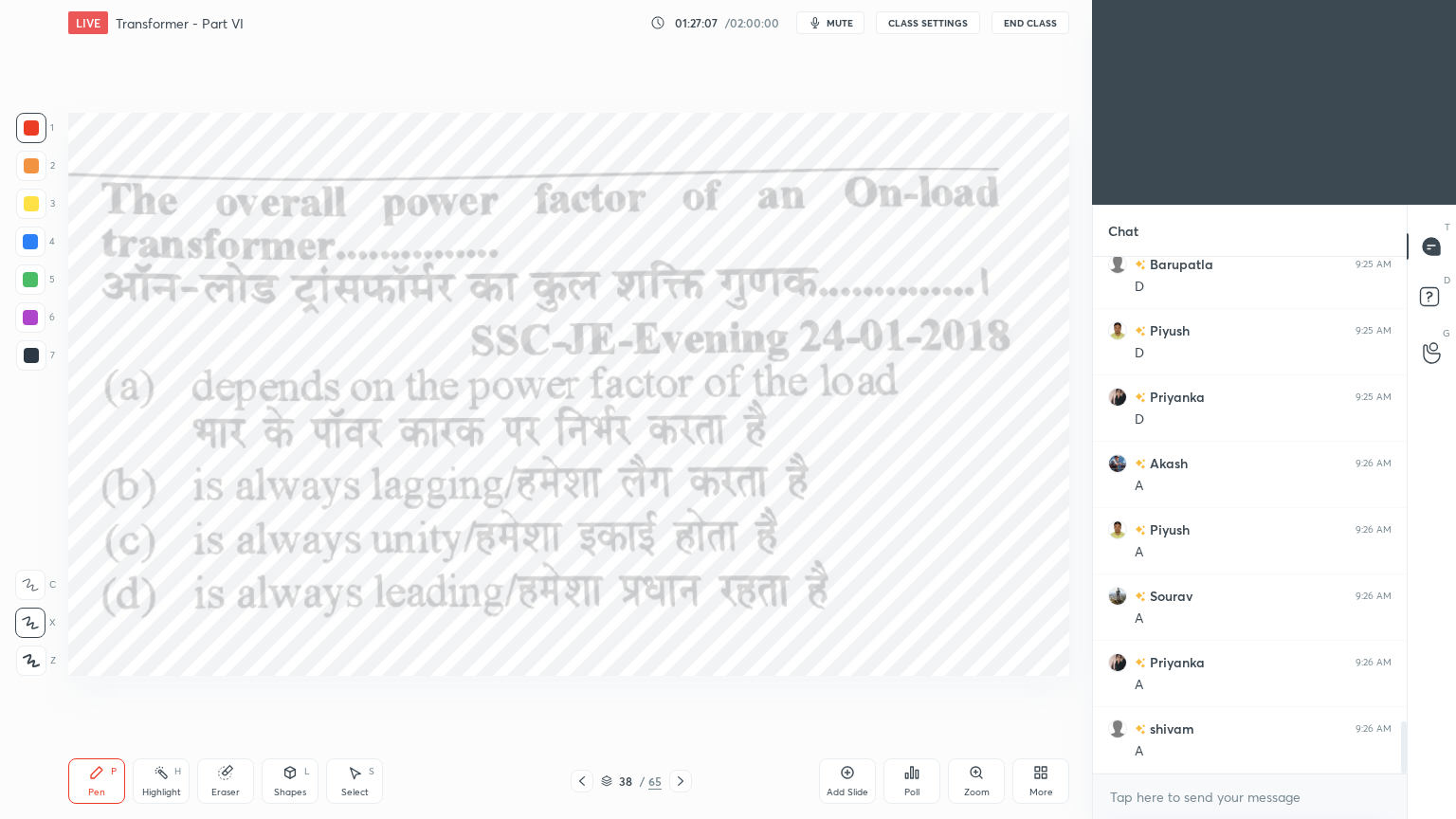 click 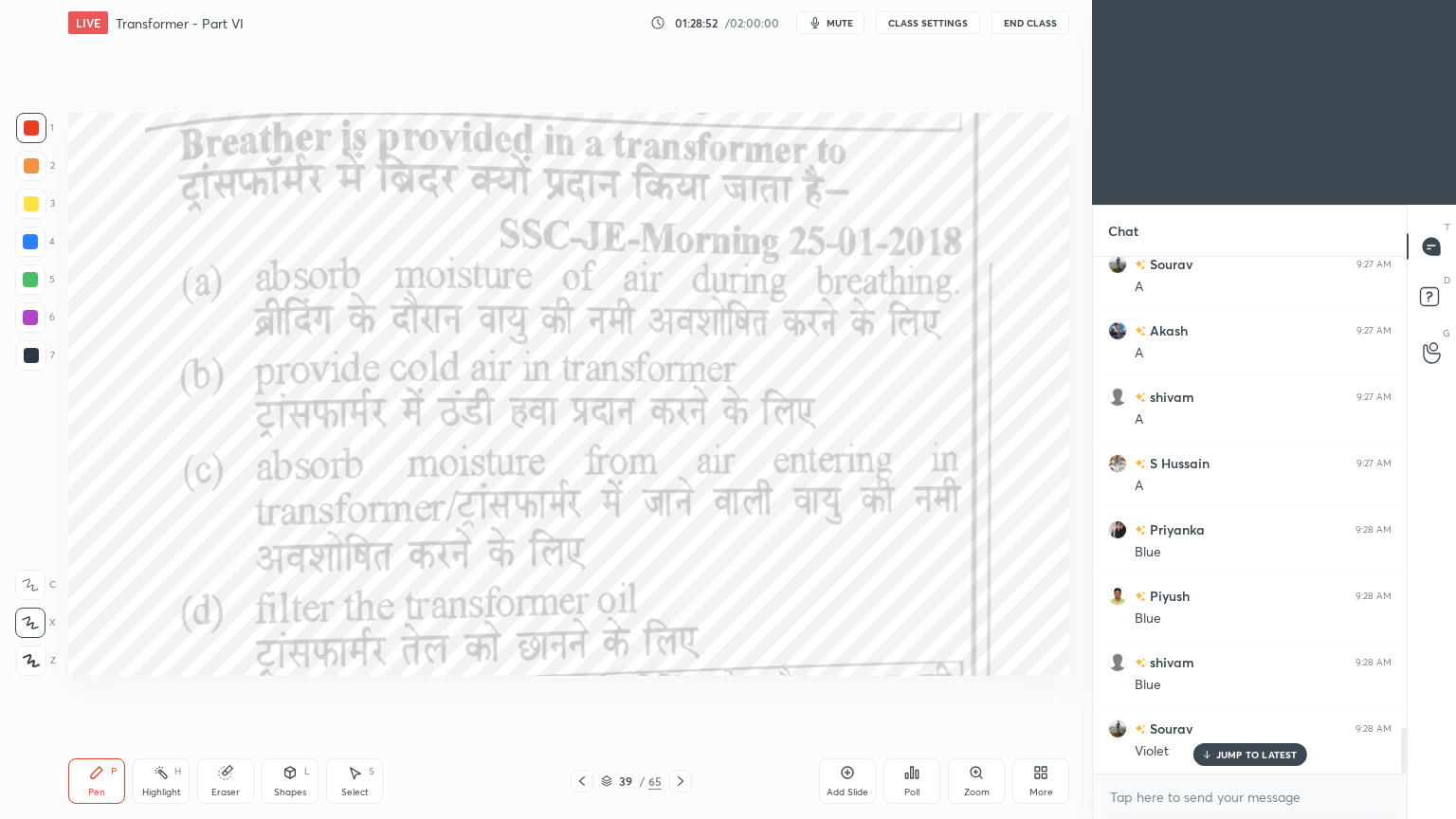 scroll, scrollTop: 5331, scrollLeft: 0, axis: vertical 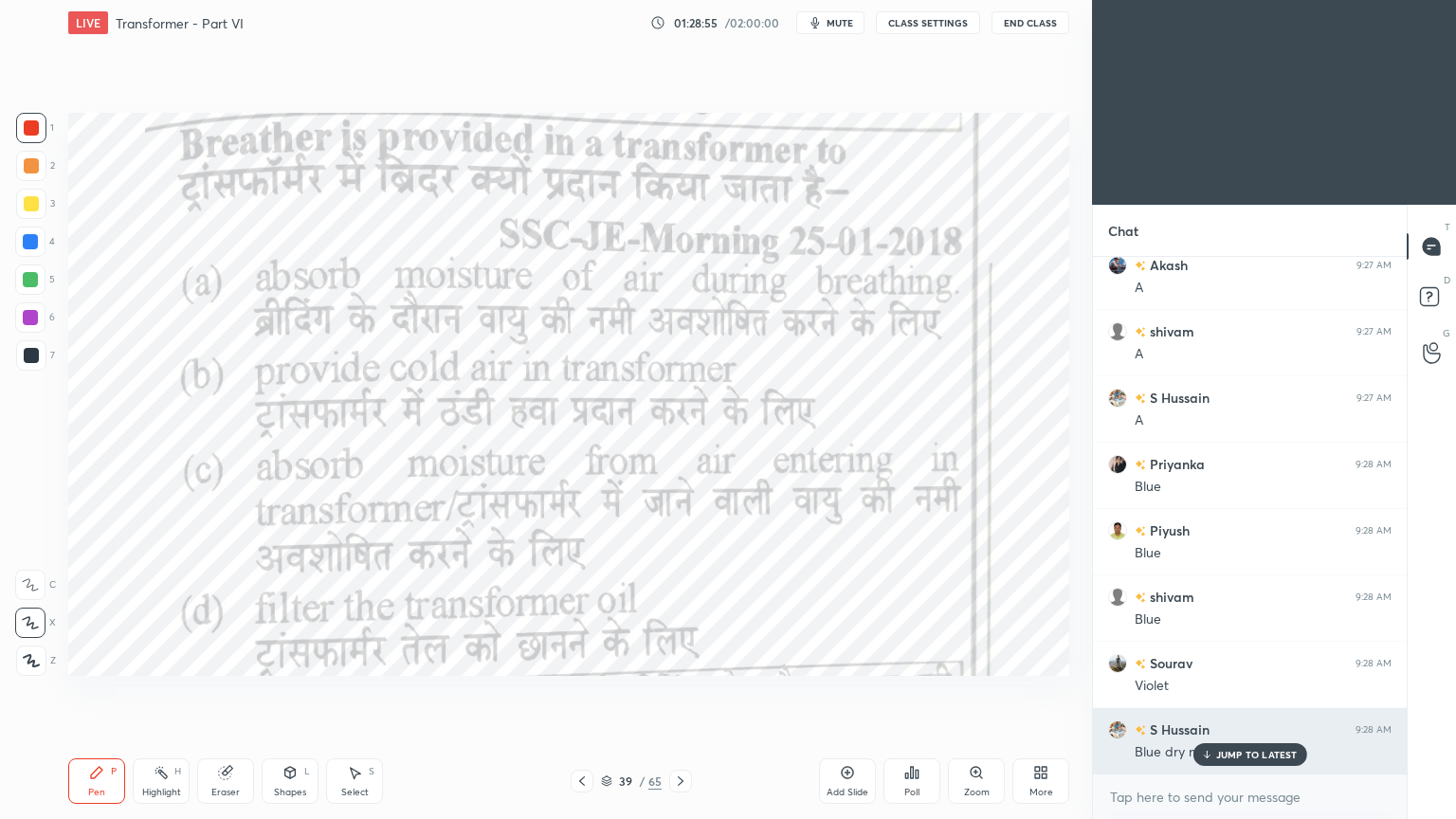 click on "JUMP TO LATEST" at bounding box center (1257, 755) 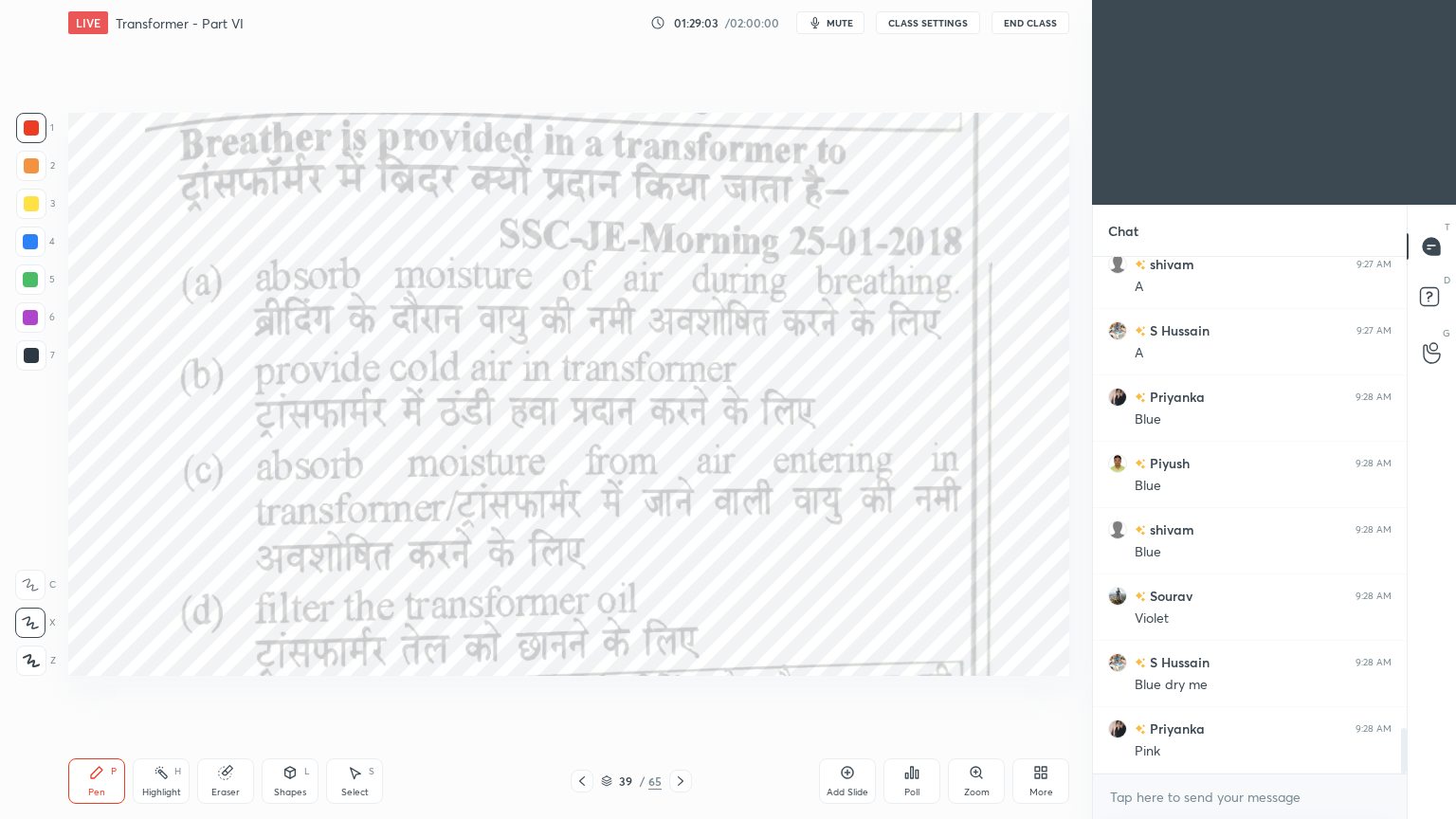scroll, scrollTop: 5464, scrollLeft: 0, axis: vertical 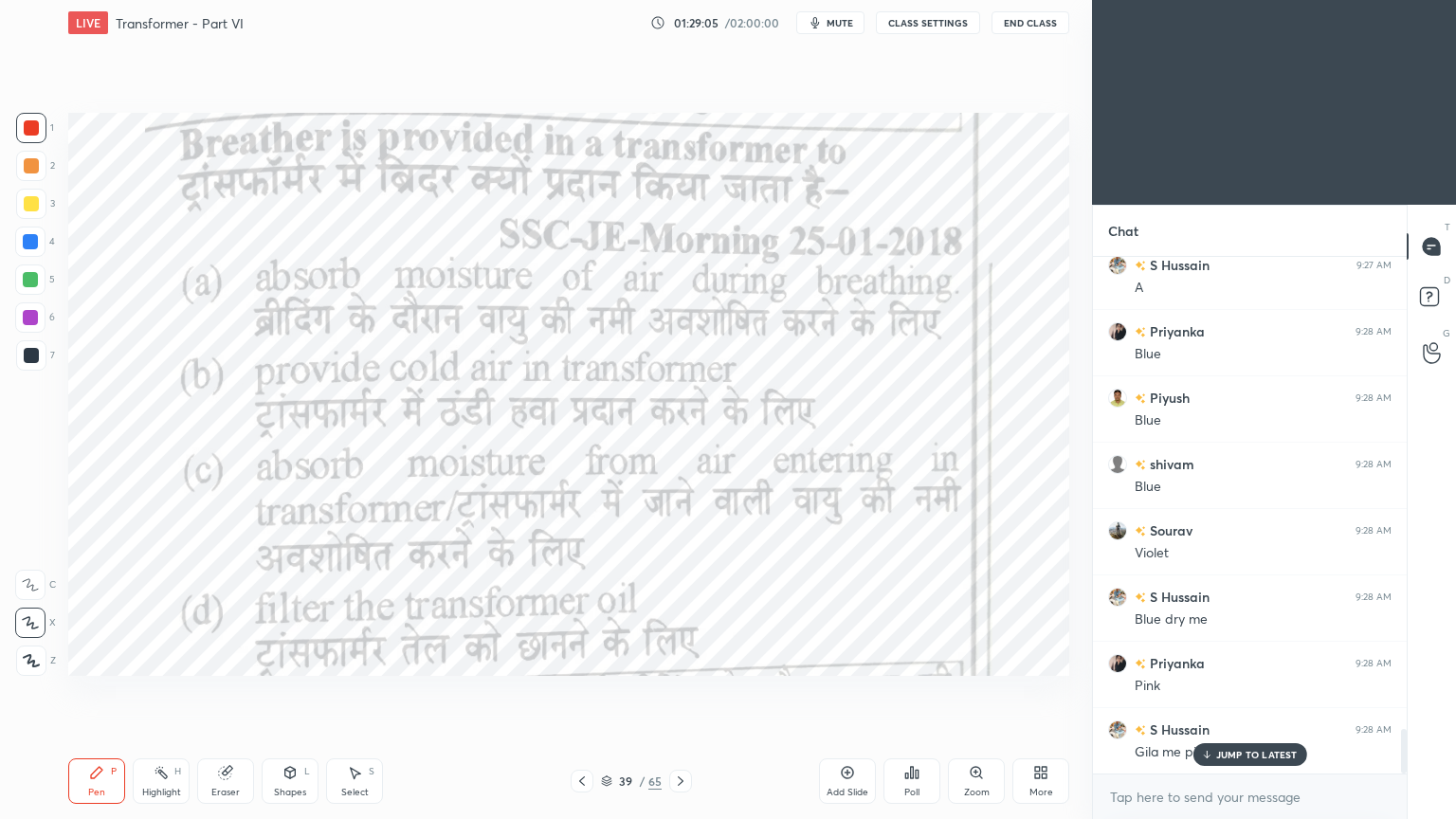 click on "JUMP TO LATEST" at bounding box center (1257, 755) 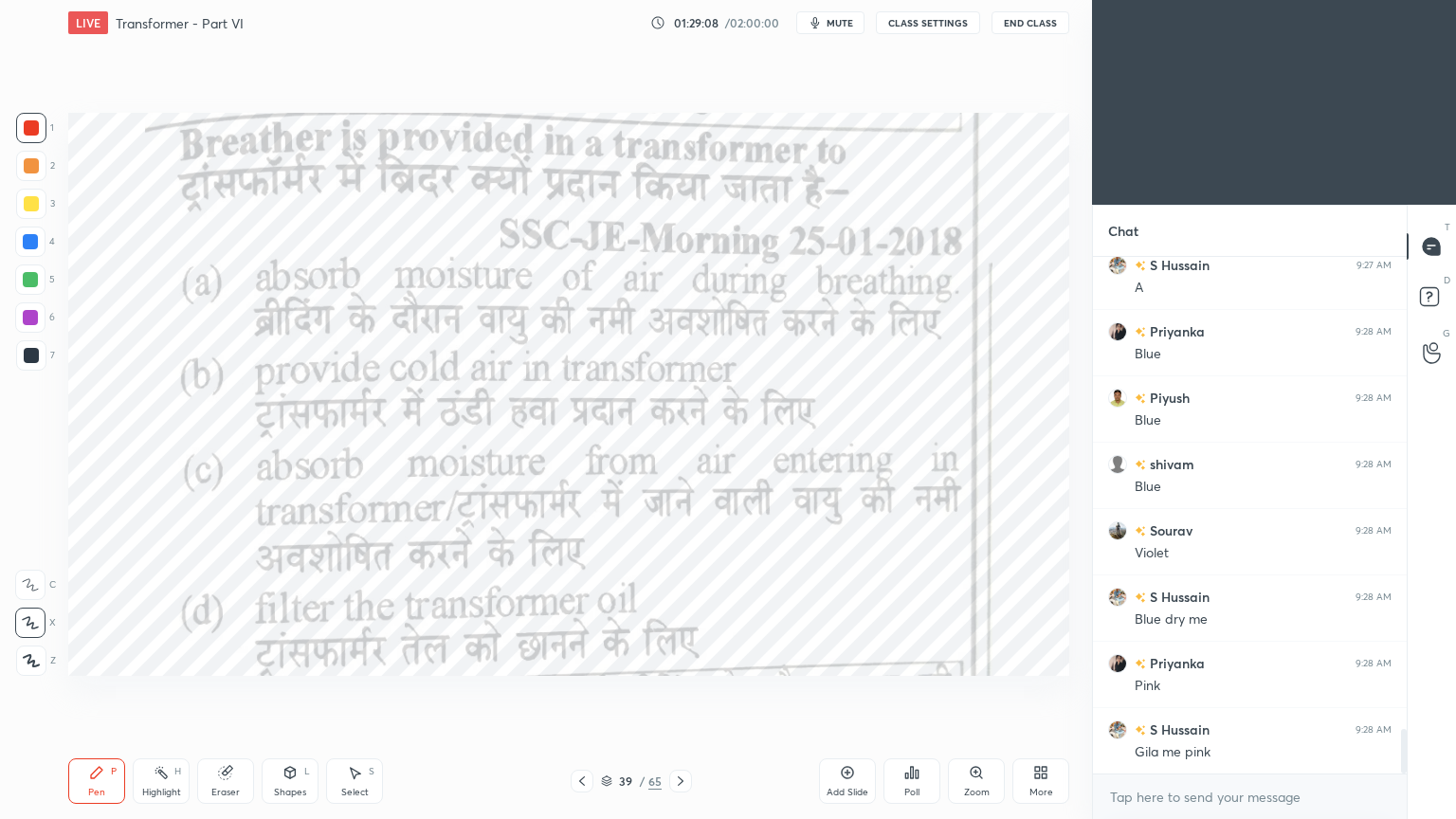 click 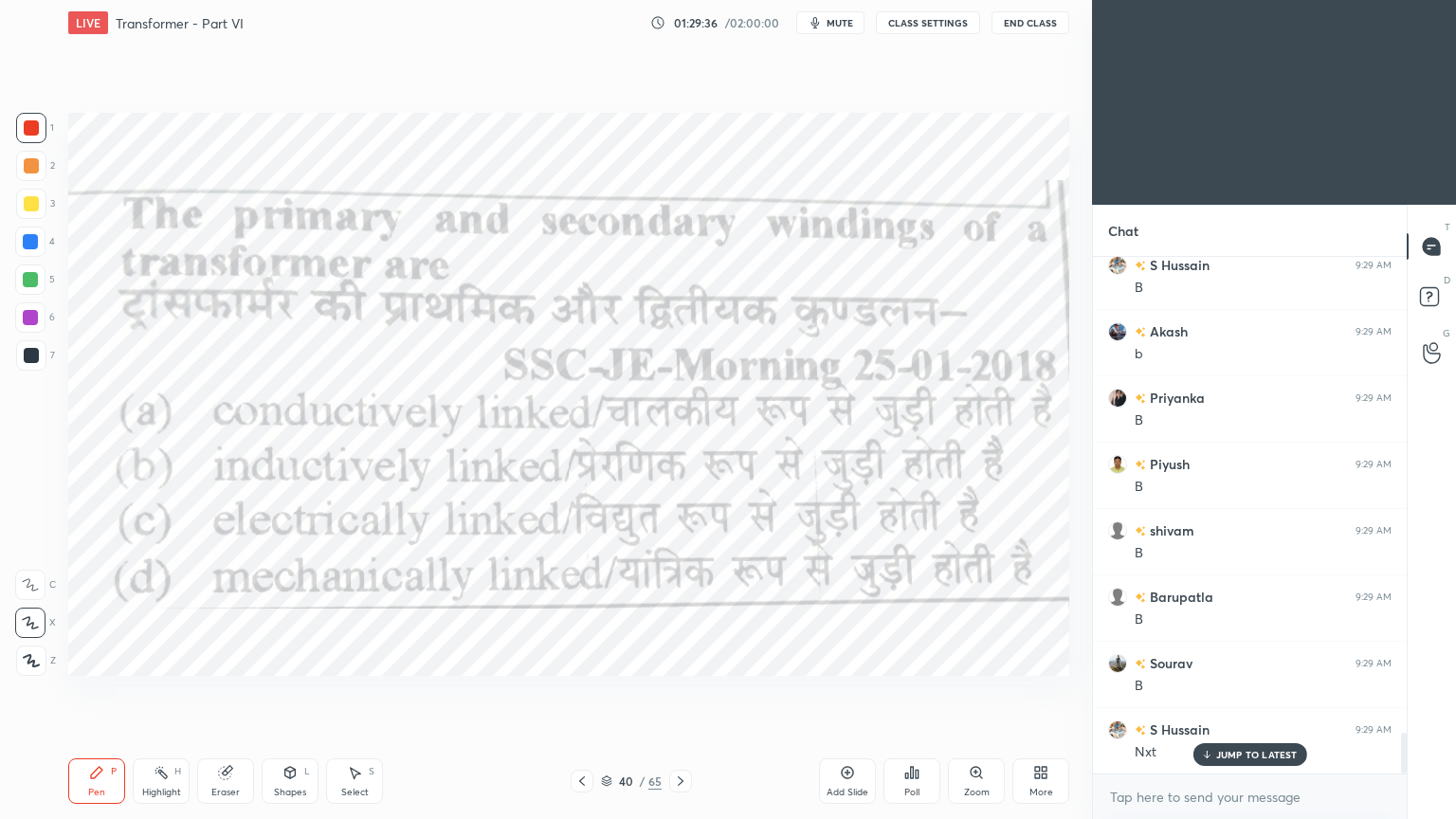 scroll, scrollTop: 6062, scrollLeft: 0, axis: vertical 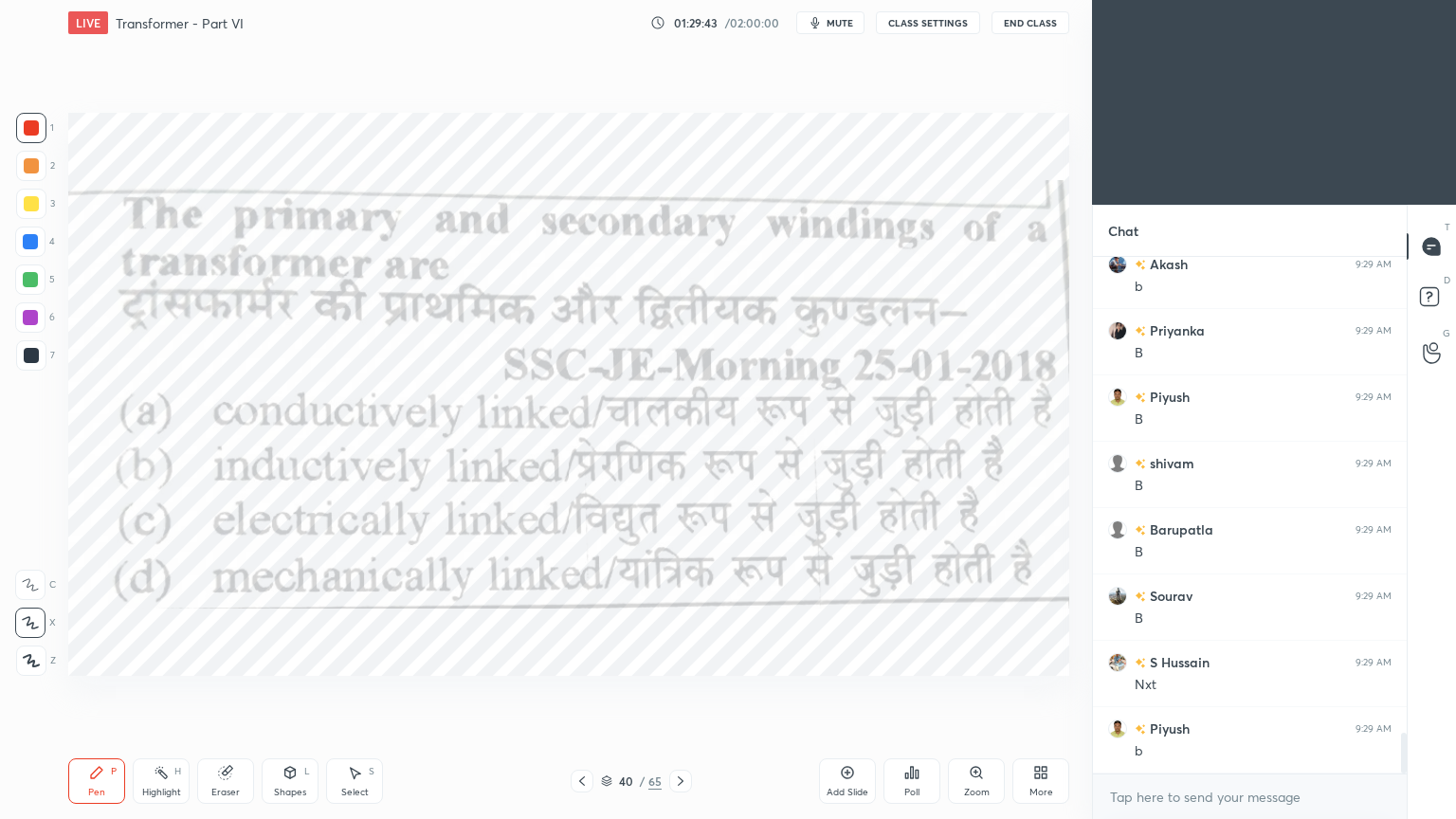 click 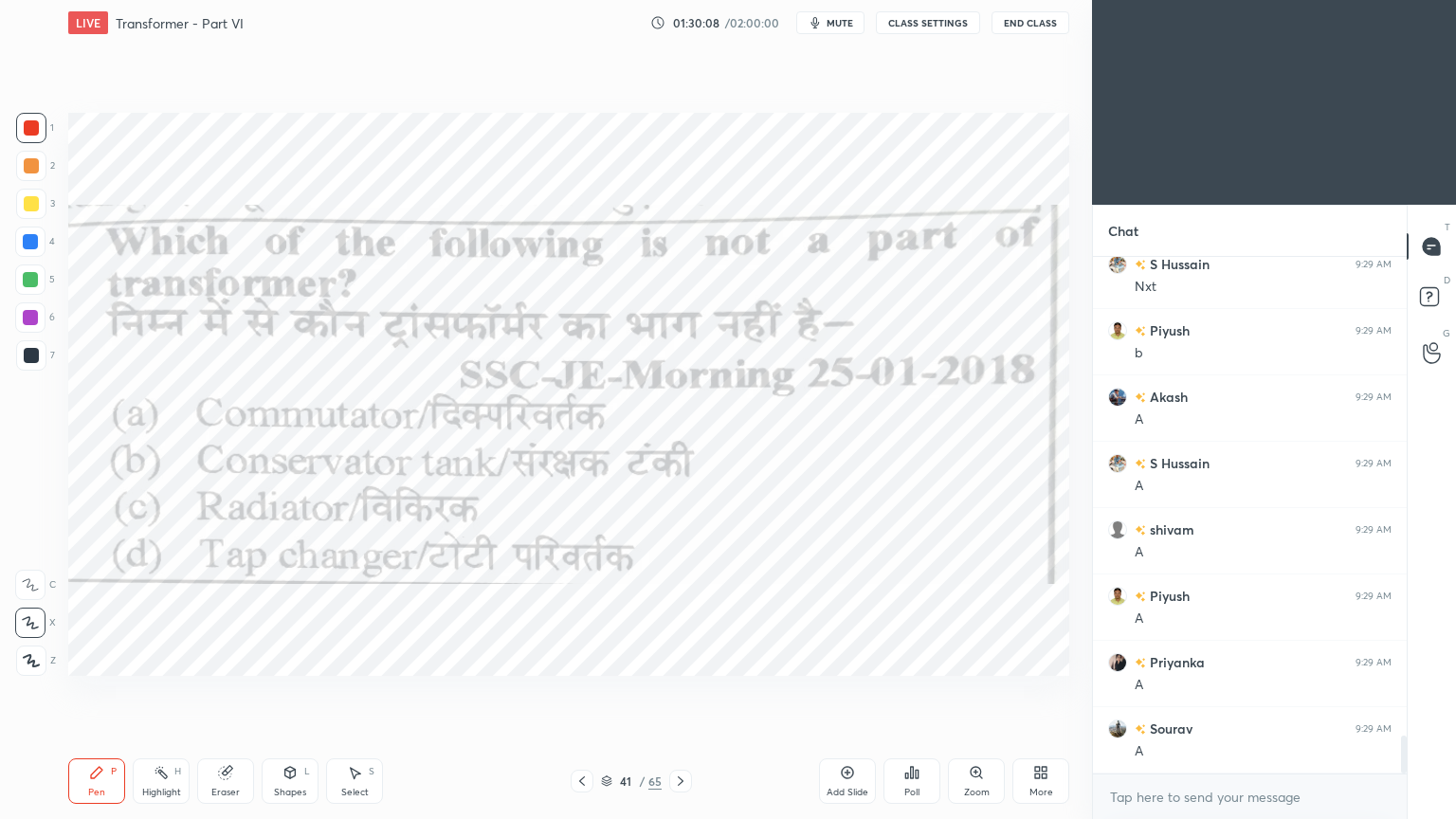 scroll, scrollTop: 6525, scrollLeft: 0, axis: vertical 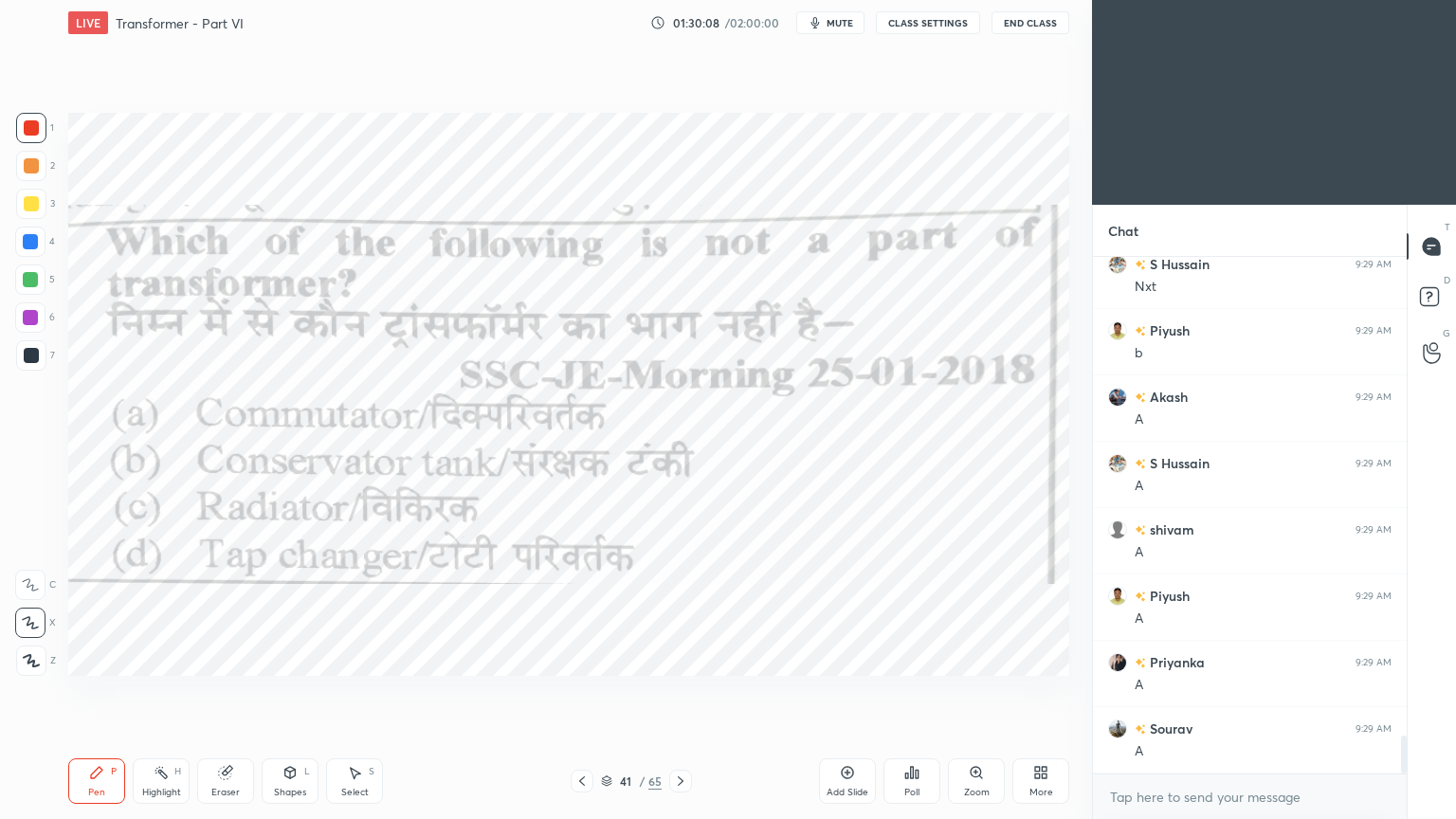 click on "1 2 3 4 5 6 7 C X Z C X Z E E Erase all   H H LIVE Transformer - Part VI 01:30:08 /  02:00:00 mute CLASS SETTINGS End Class Setting up your live class Poll for   secs No correct answer Start poll Back Transformer - Part VI • L5 of Course on Electrical Machines [NAME] Pen P Highlight H Eraser Shapes L Select S 41 / 65 Add Slide Poll Zoom More" at bounding box center (538, 410) 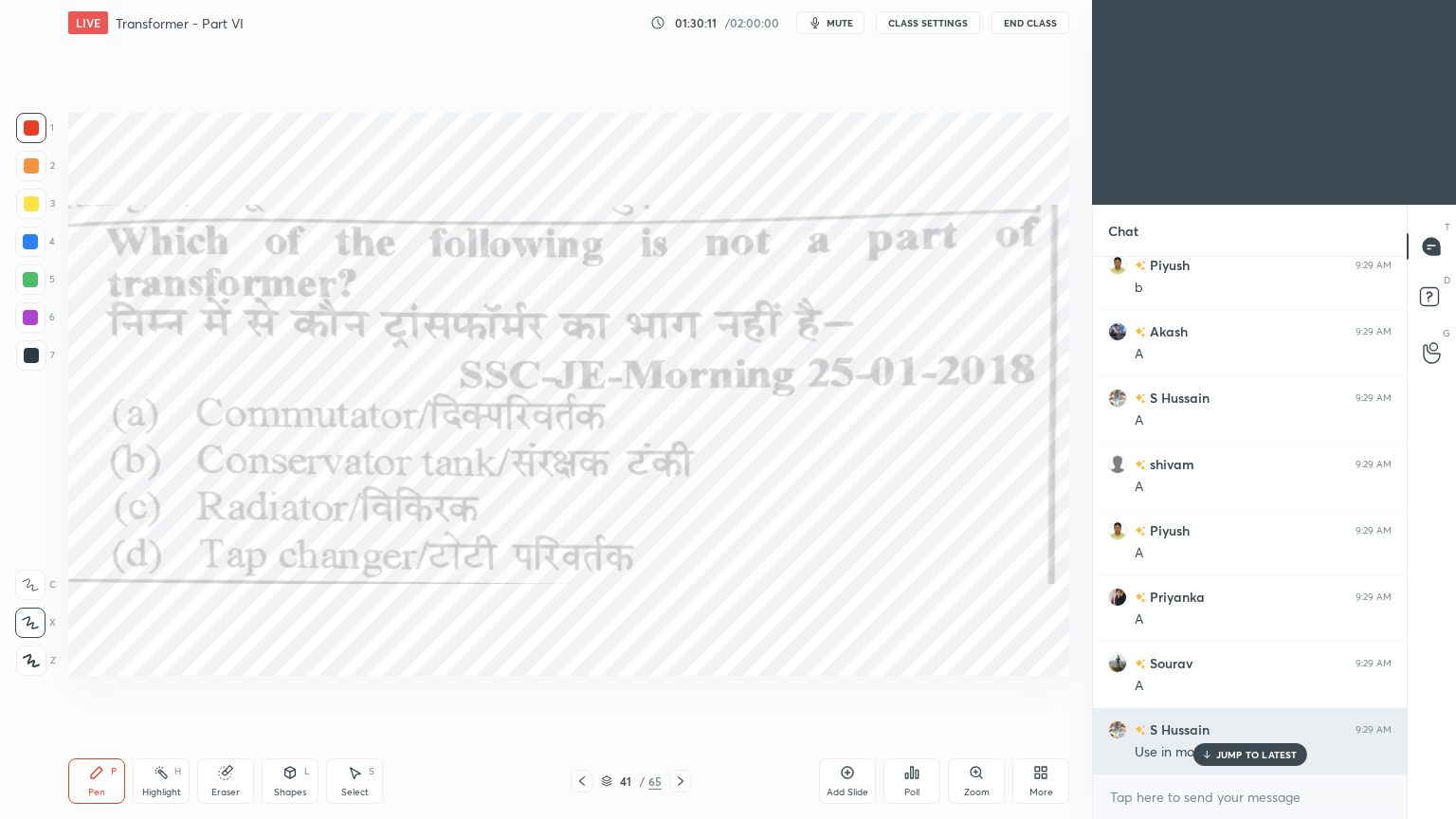 click on "JUMP TO LATEST" at bounding box center [1257, 755] 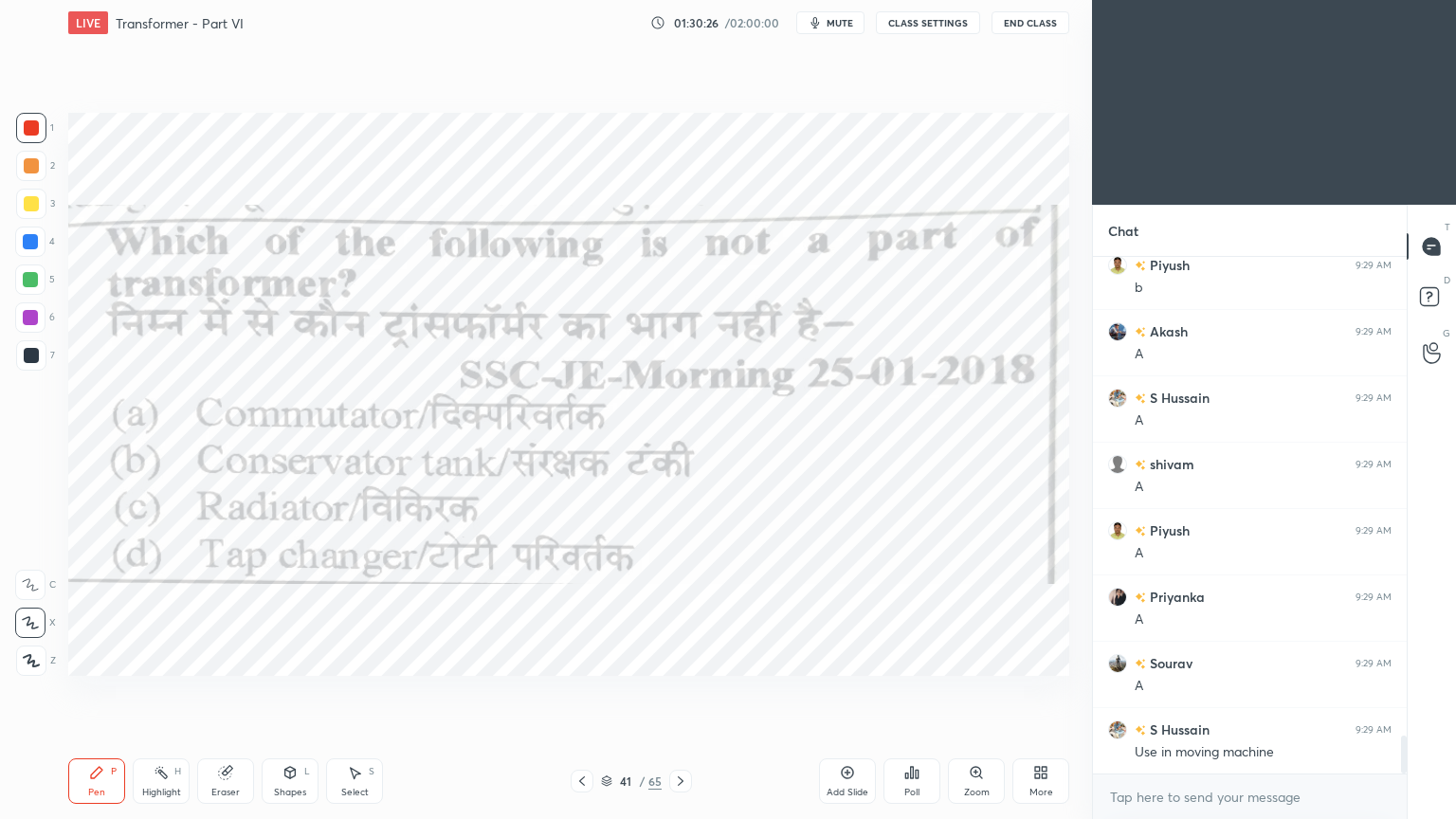 click at bounding box center [681, 781] 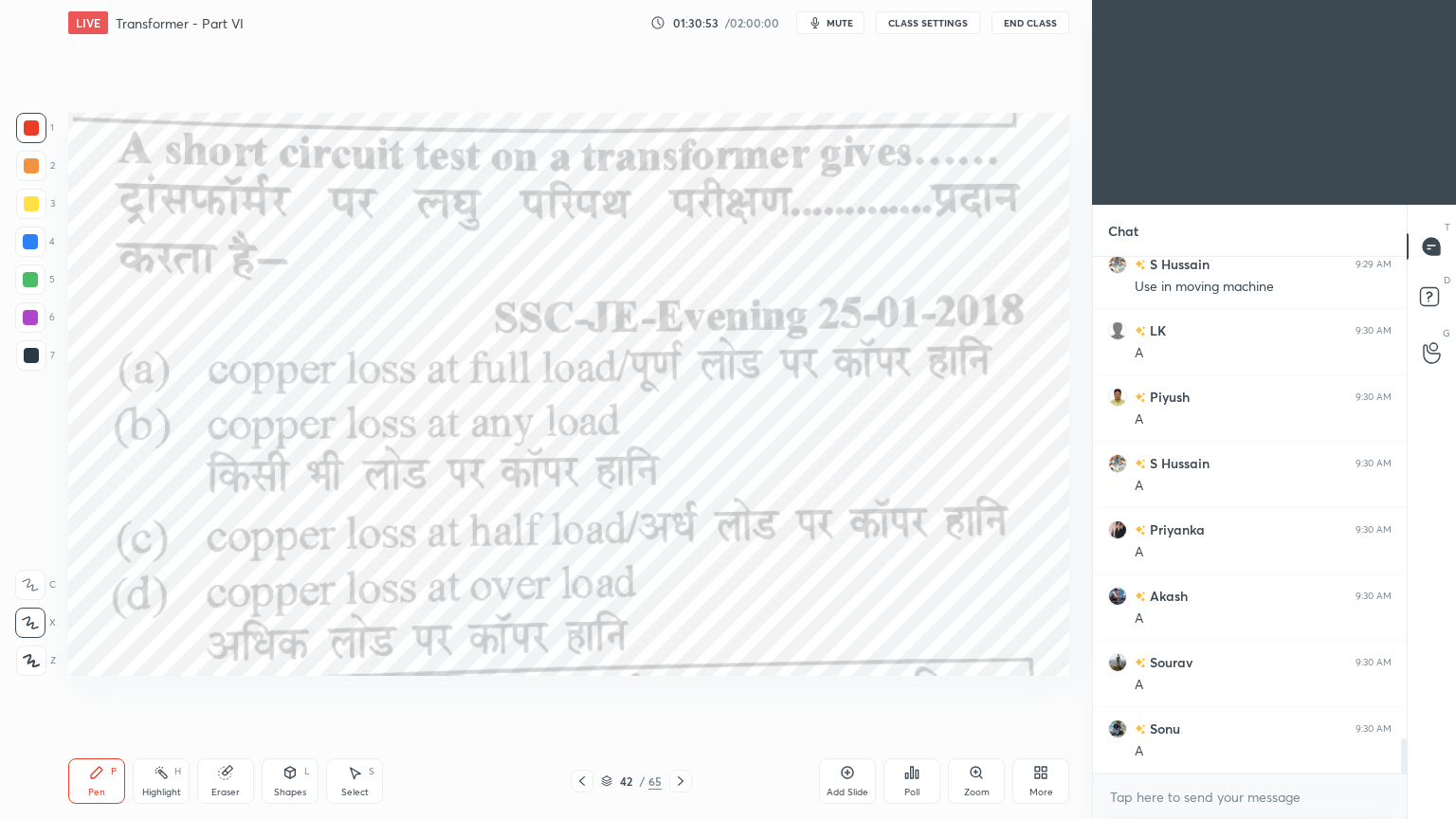 scroll, scrollTop: 7056, scrollLeft: 0, axis: vertical 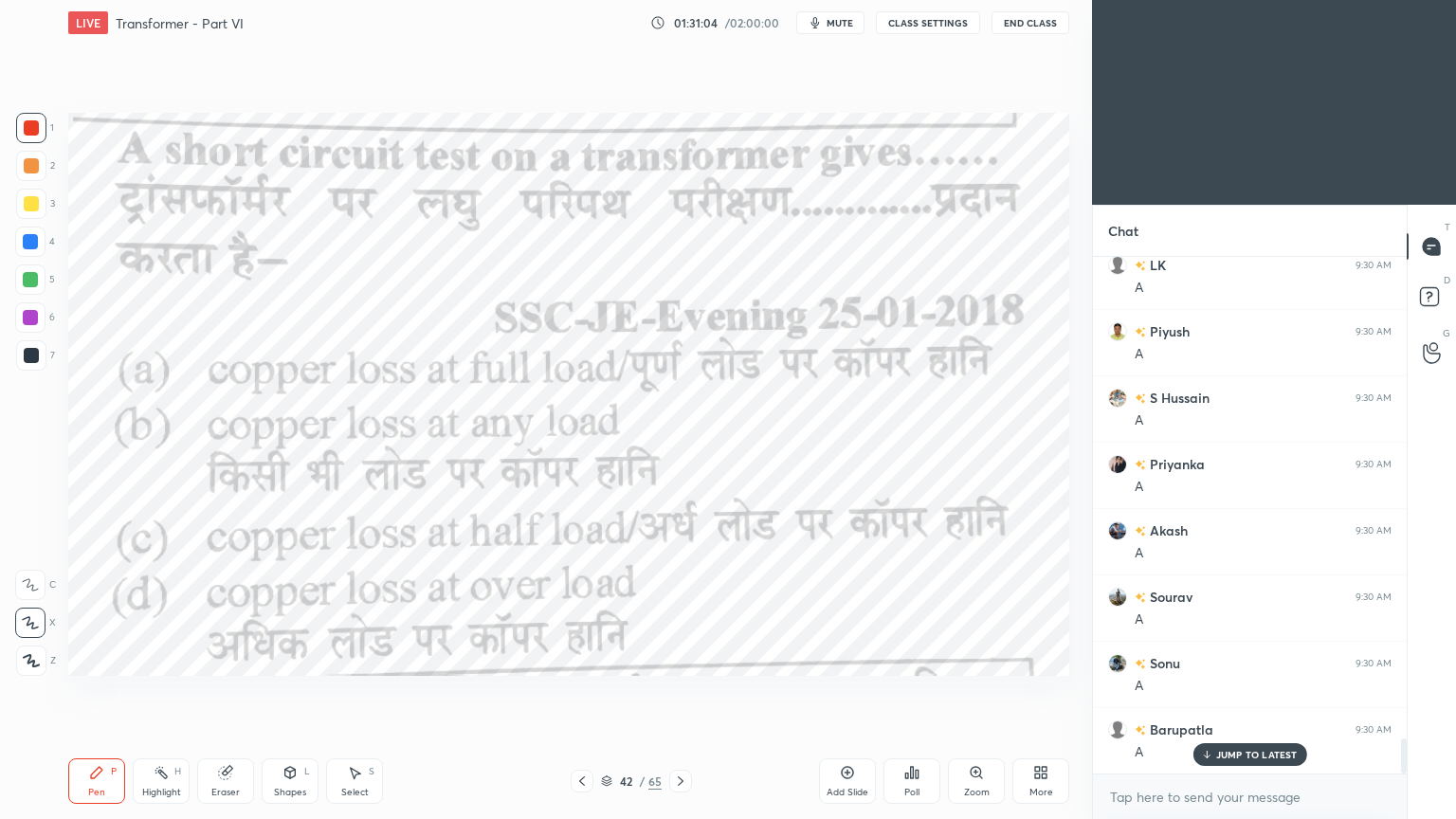 click on "42 / 65" at bounding box center [631, 781] 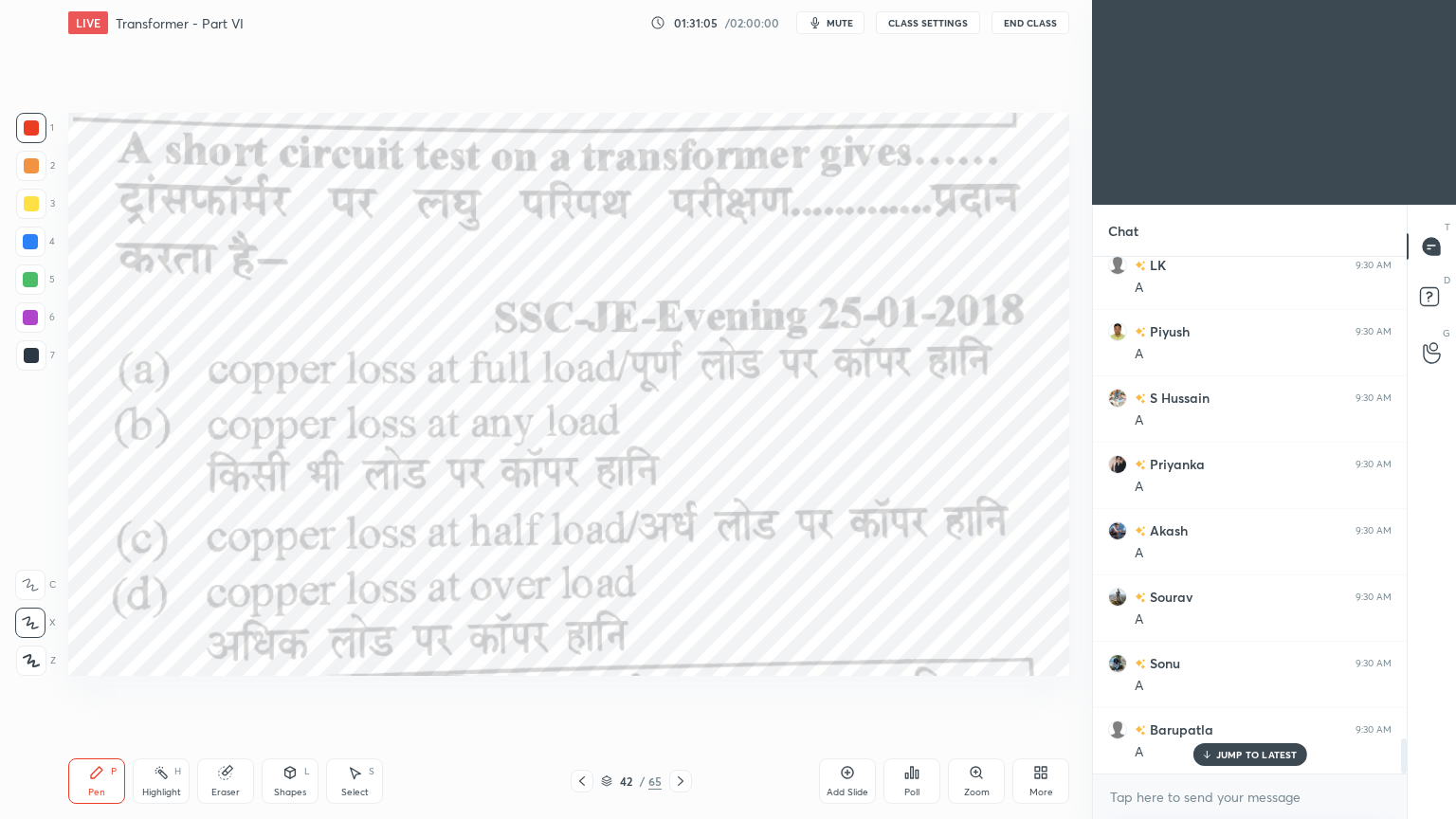 click 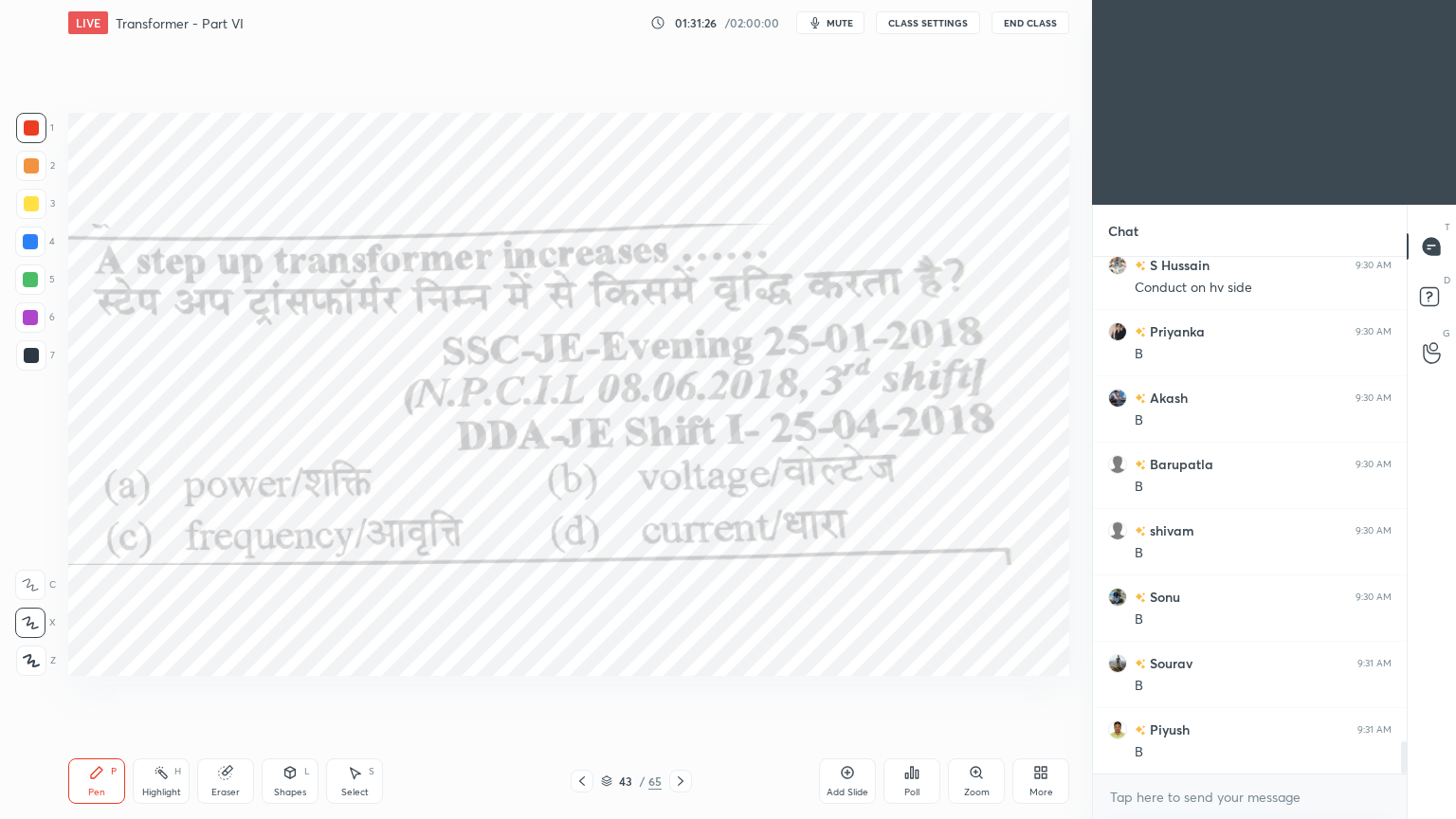 scroll, scrollTop: 7654, scrollLeft: 0, axis: vertical 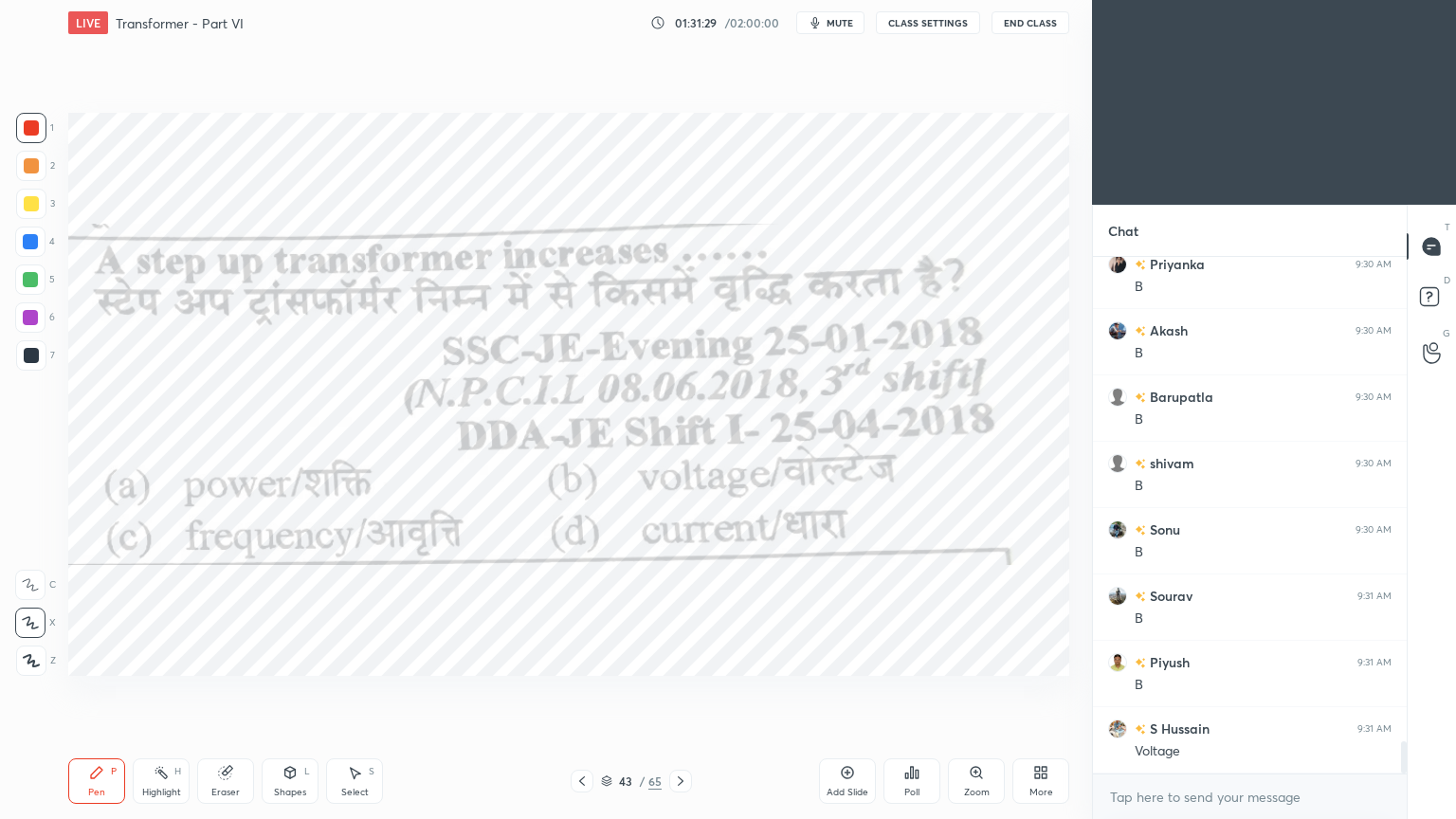 click 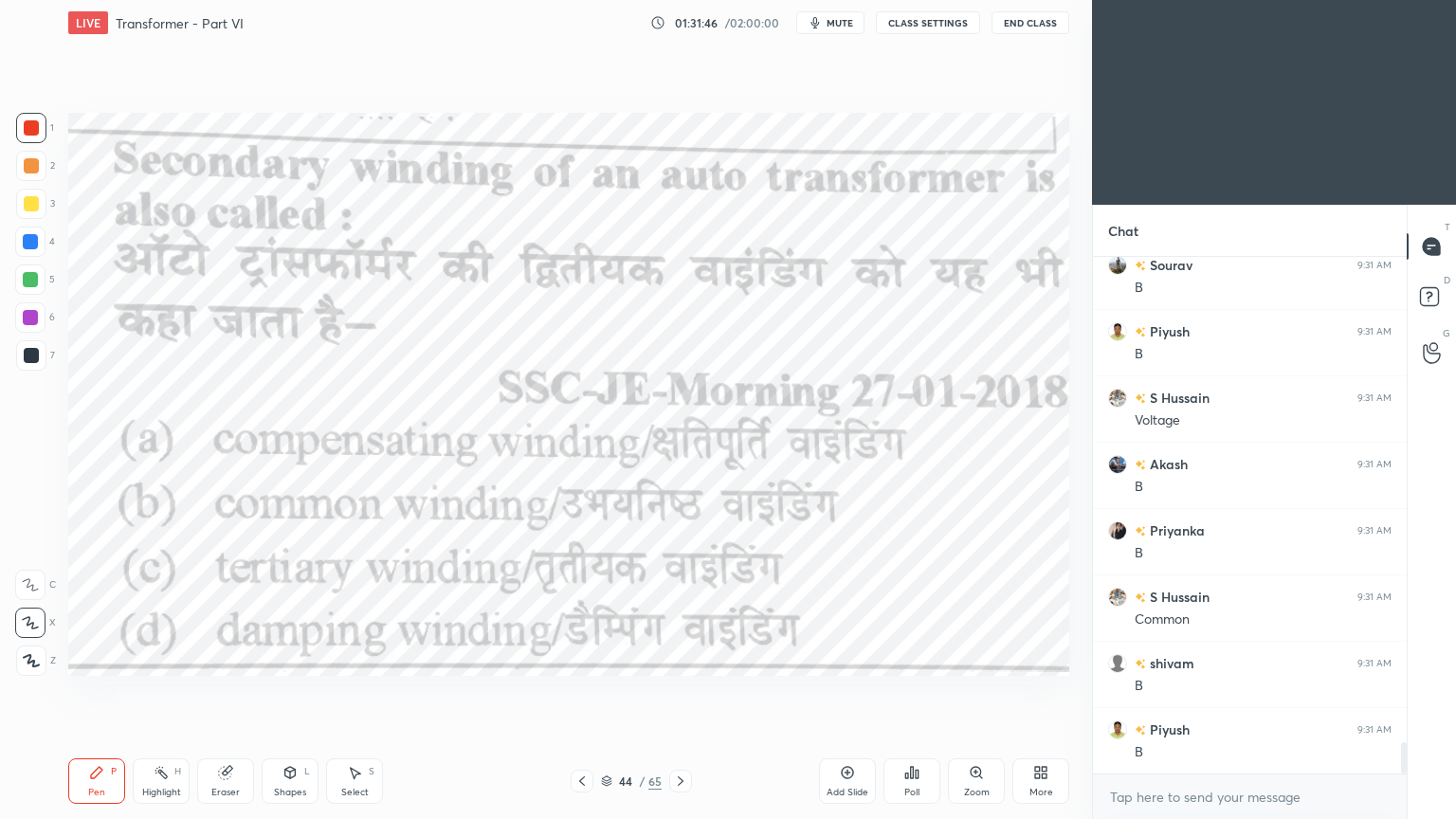 scroll, scrollTop: 8053, scrollLeft: 0, axis: vertical 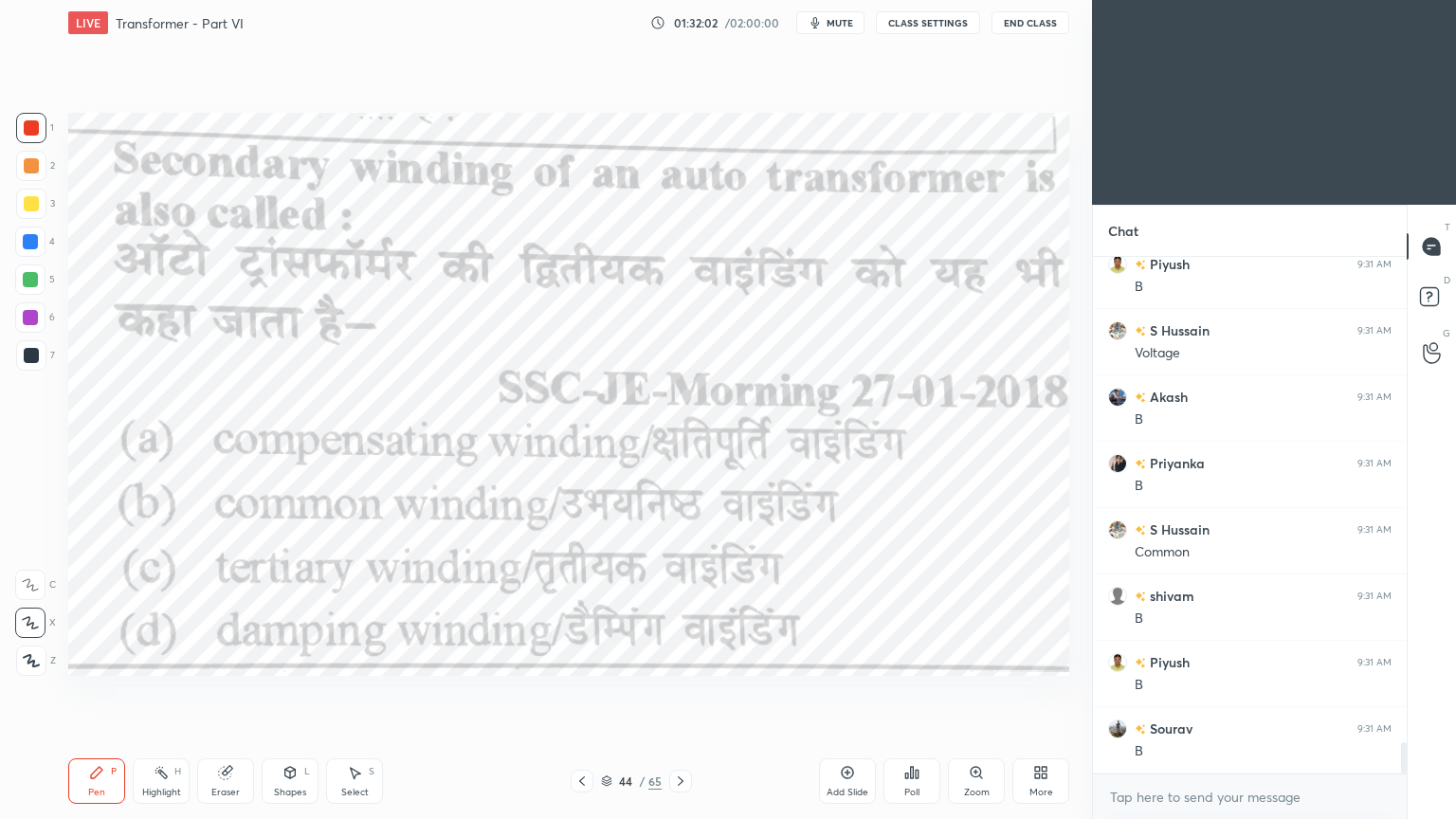 click on "Setting up your live class Poll for   secs No correct answer Start poll" at bounding box center (569, 394) 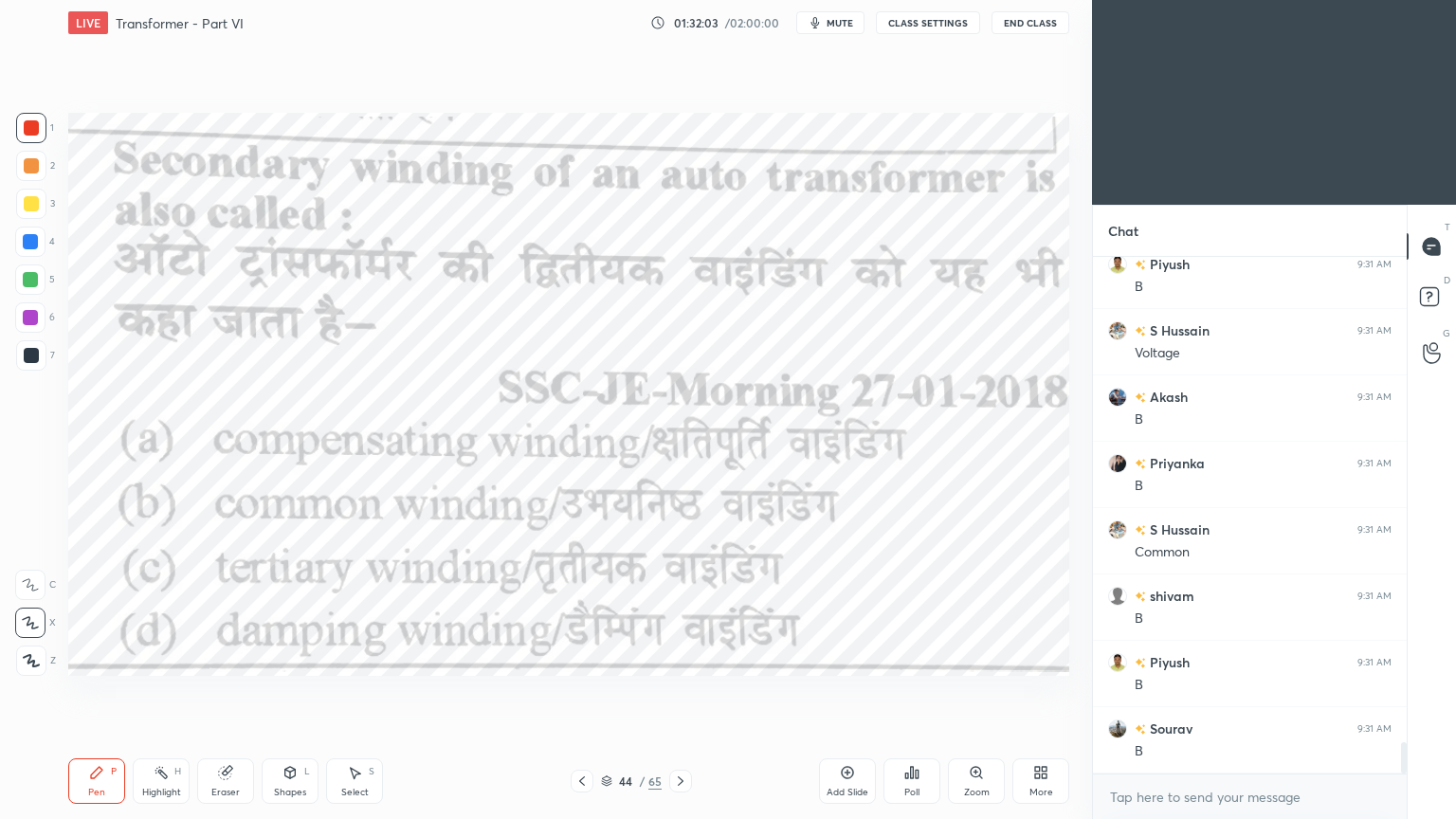 scroll, scrollTop: 8118, scrollLeft: 0, axis: vertical 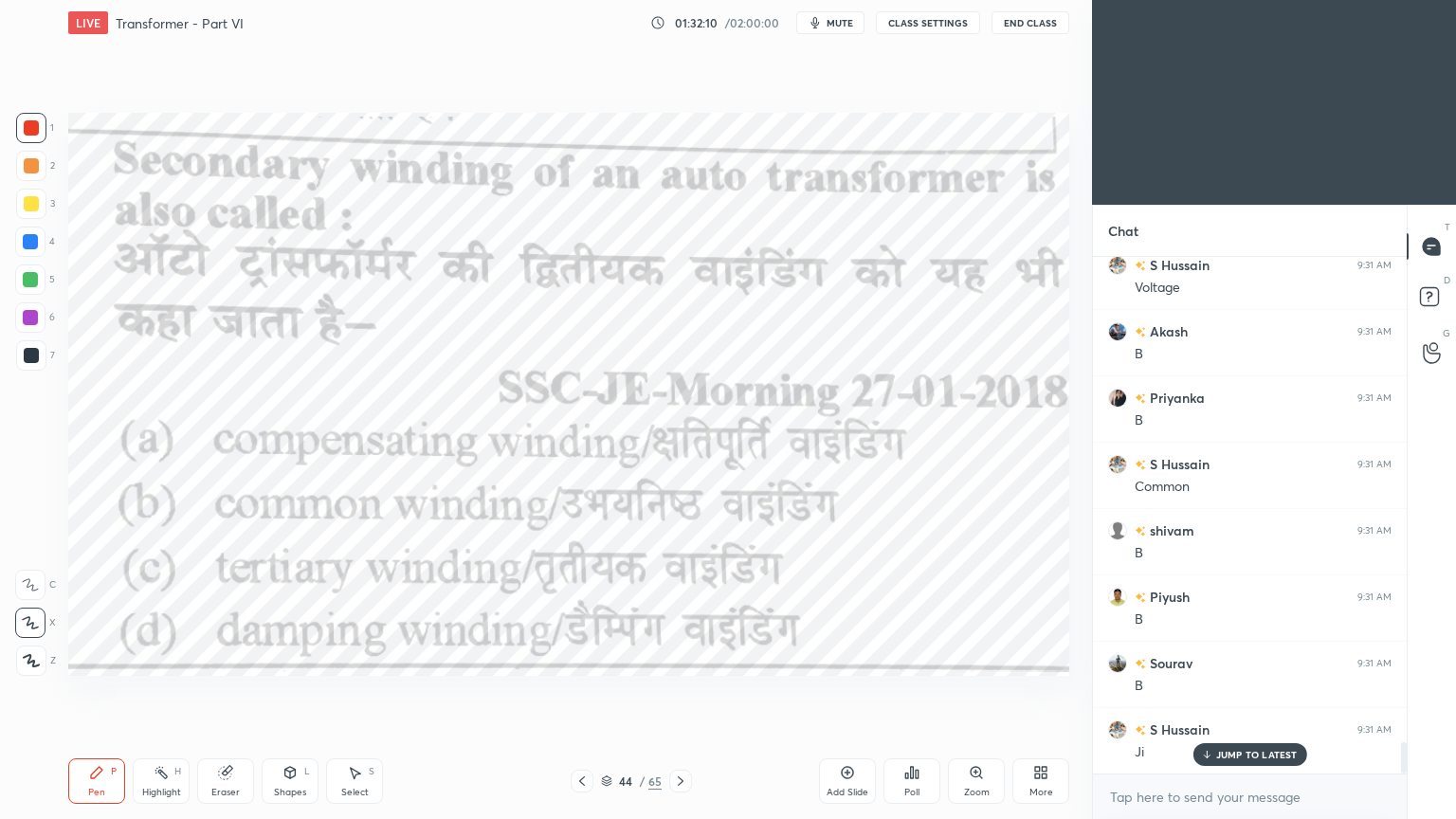 click at bounding box center (31, 355) 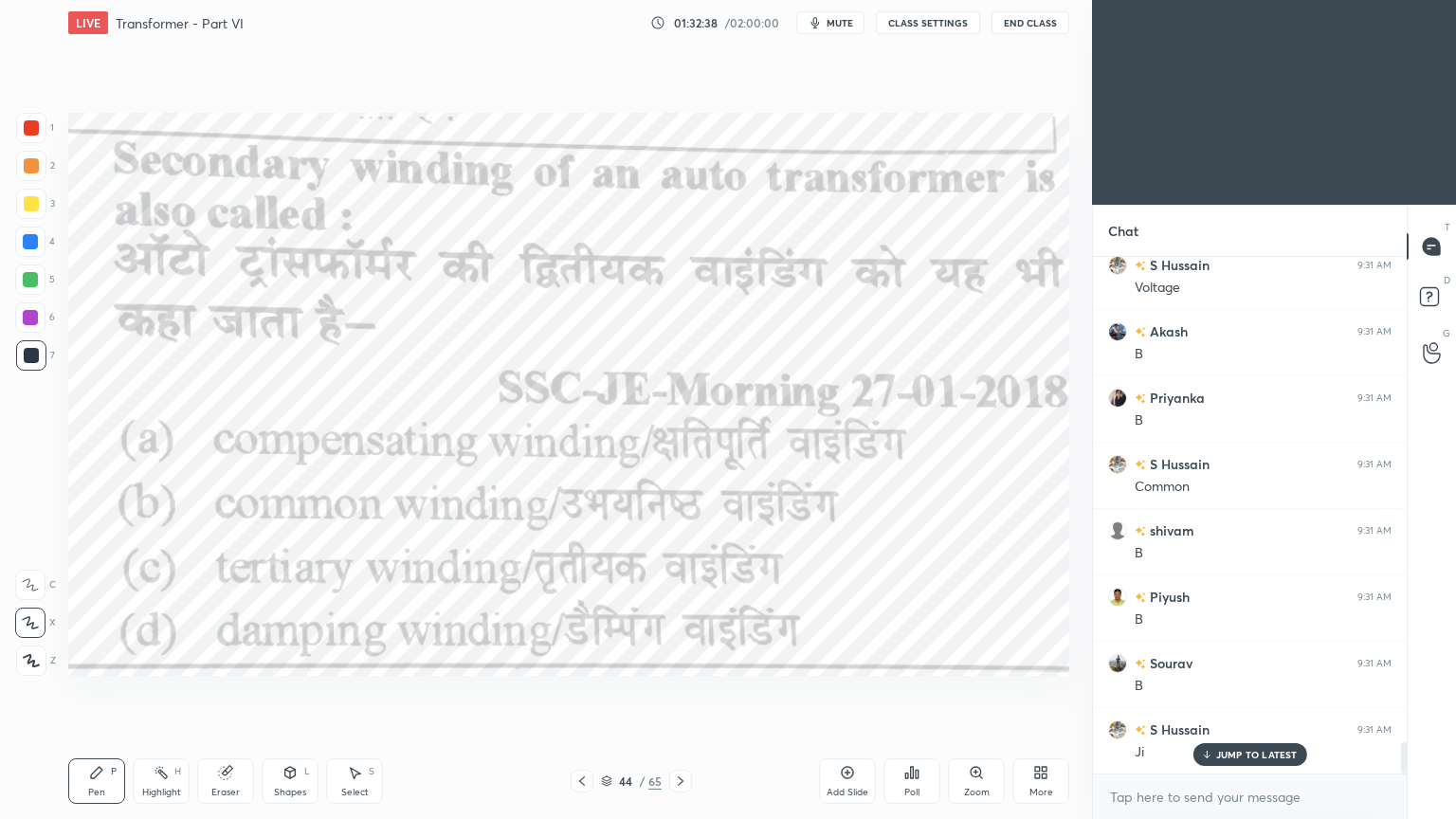 click at bounding box center (31, 128) 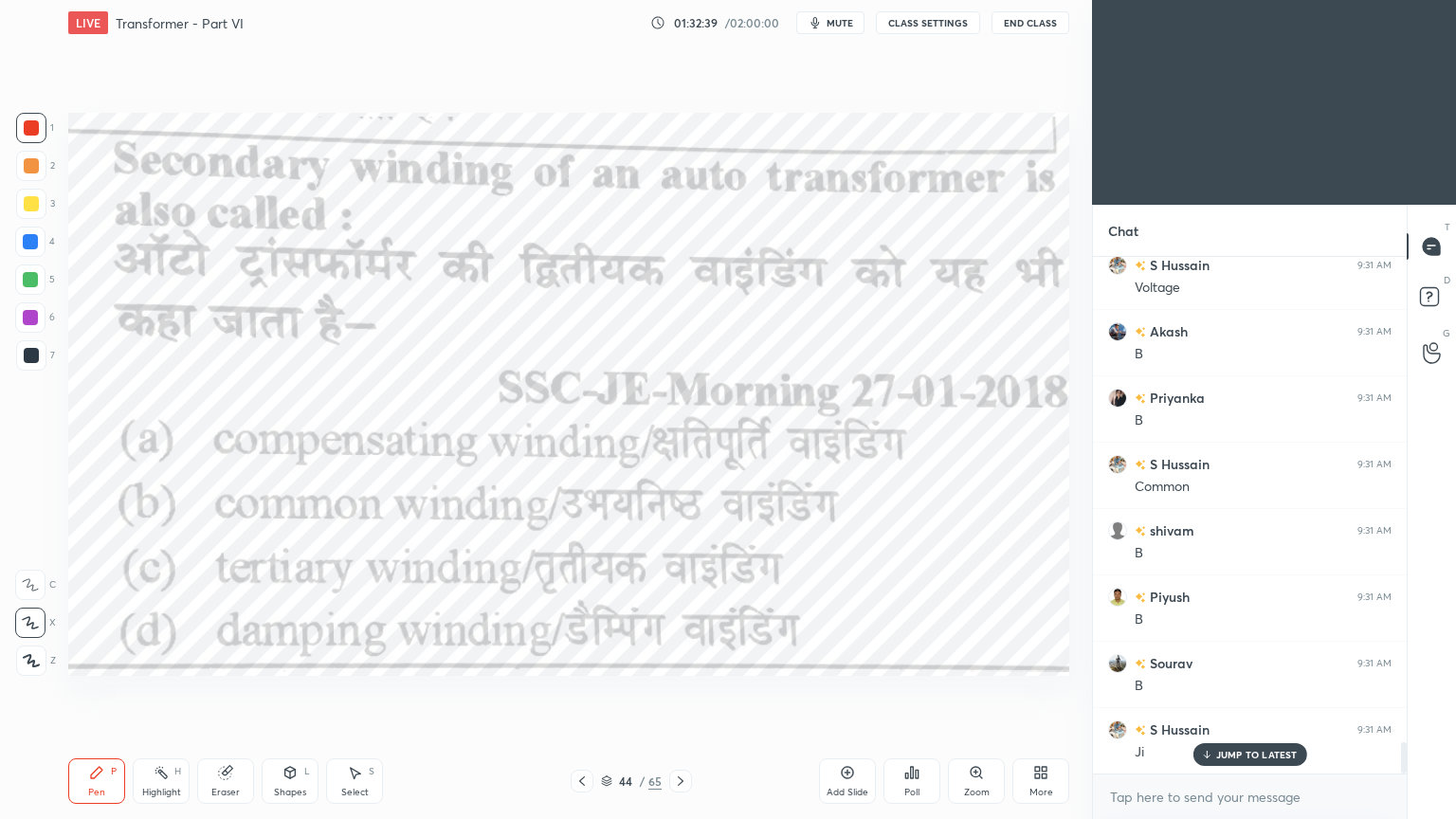 click on "Pen P" at bounding box center (97, 781) 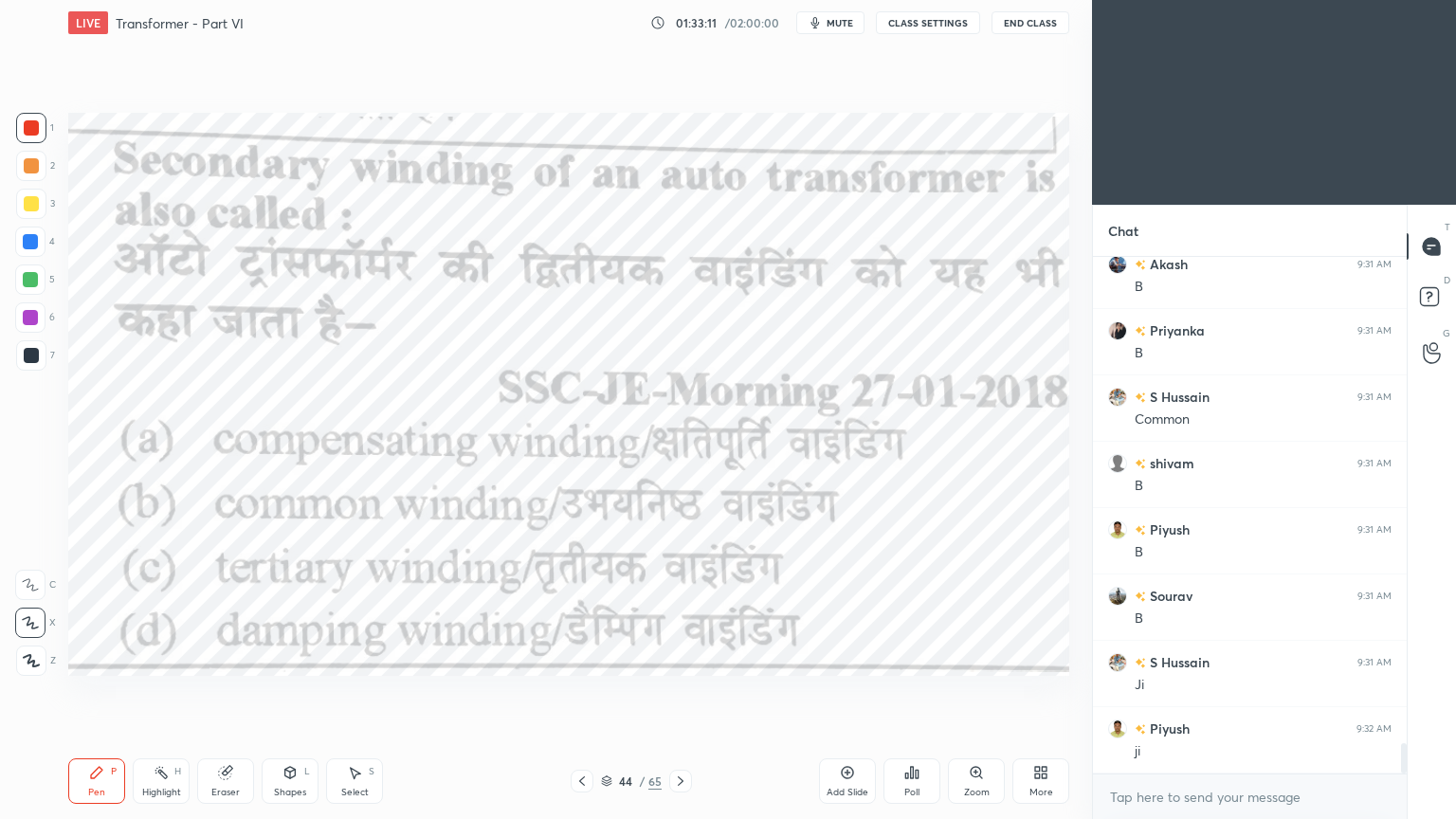 scroll, scrollTop: 8251, scrollLeft: 0, axis: vertical 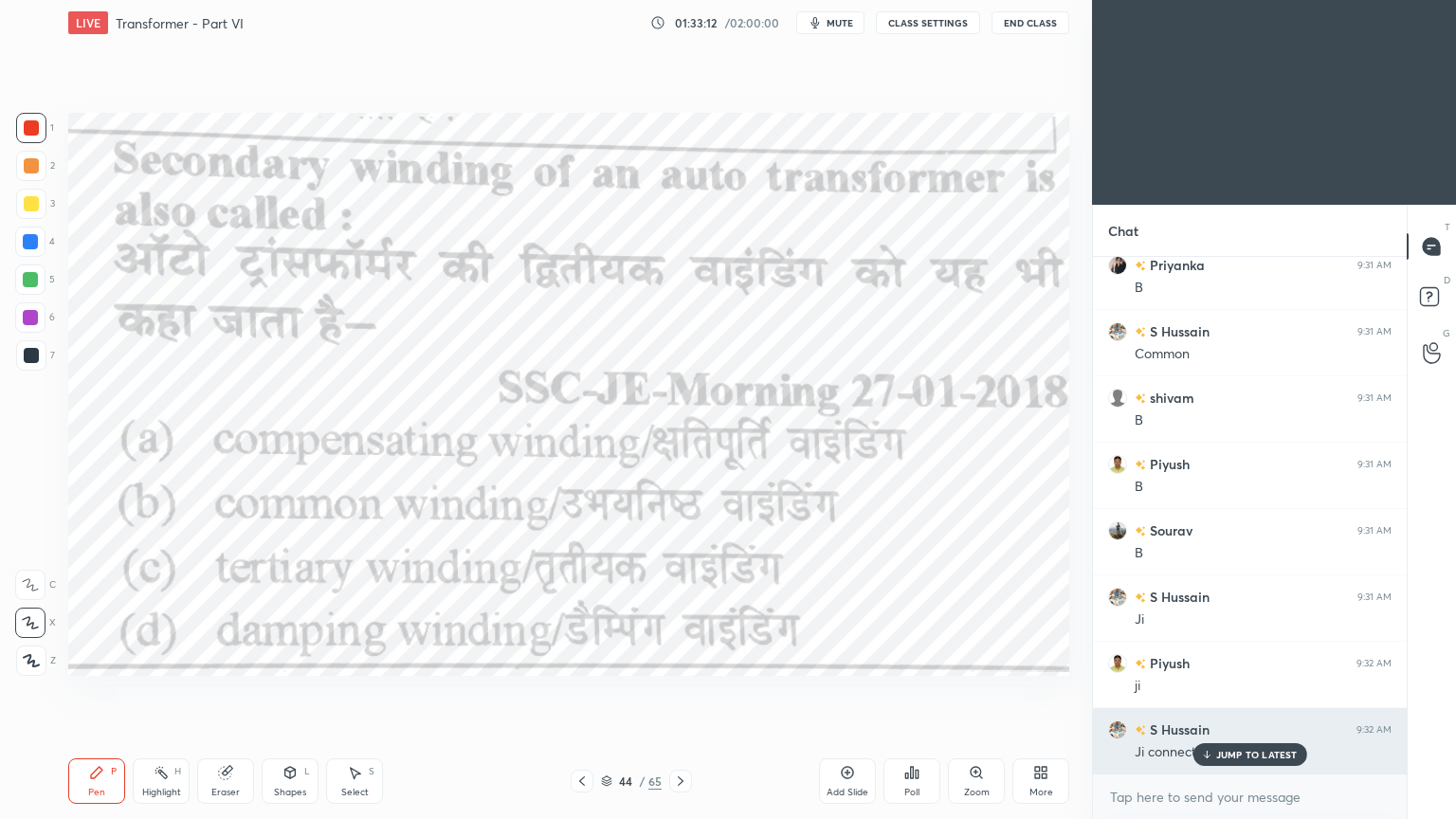 click on "JUMP TO LATEST" at bounding box center [1257, 755] 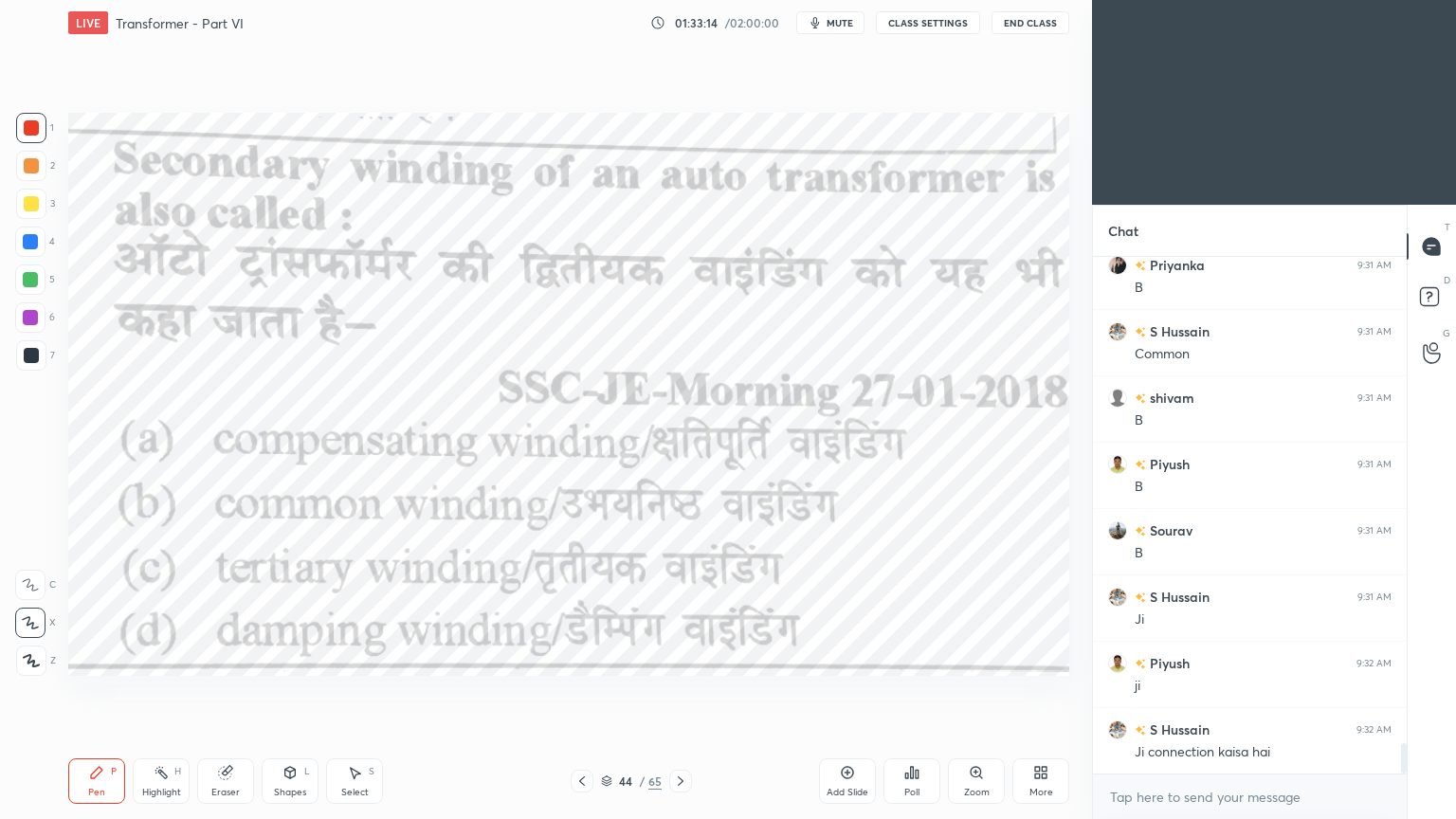 click 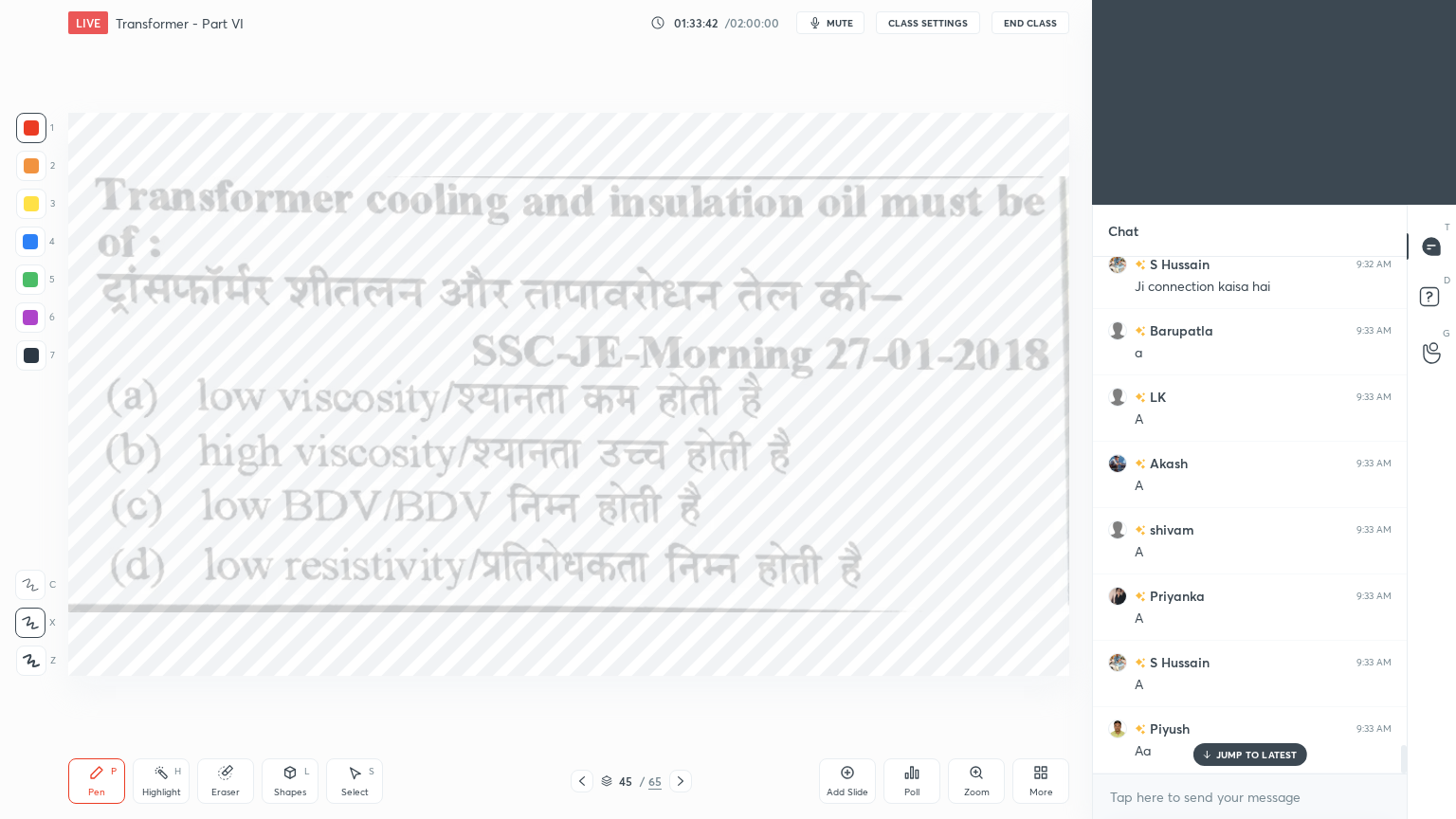 scroll, scrollTop: 8782, scrollLeft: 0, axis: vertical 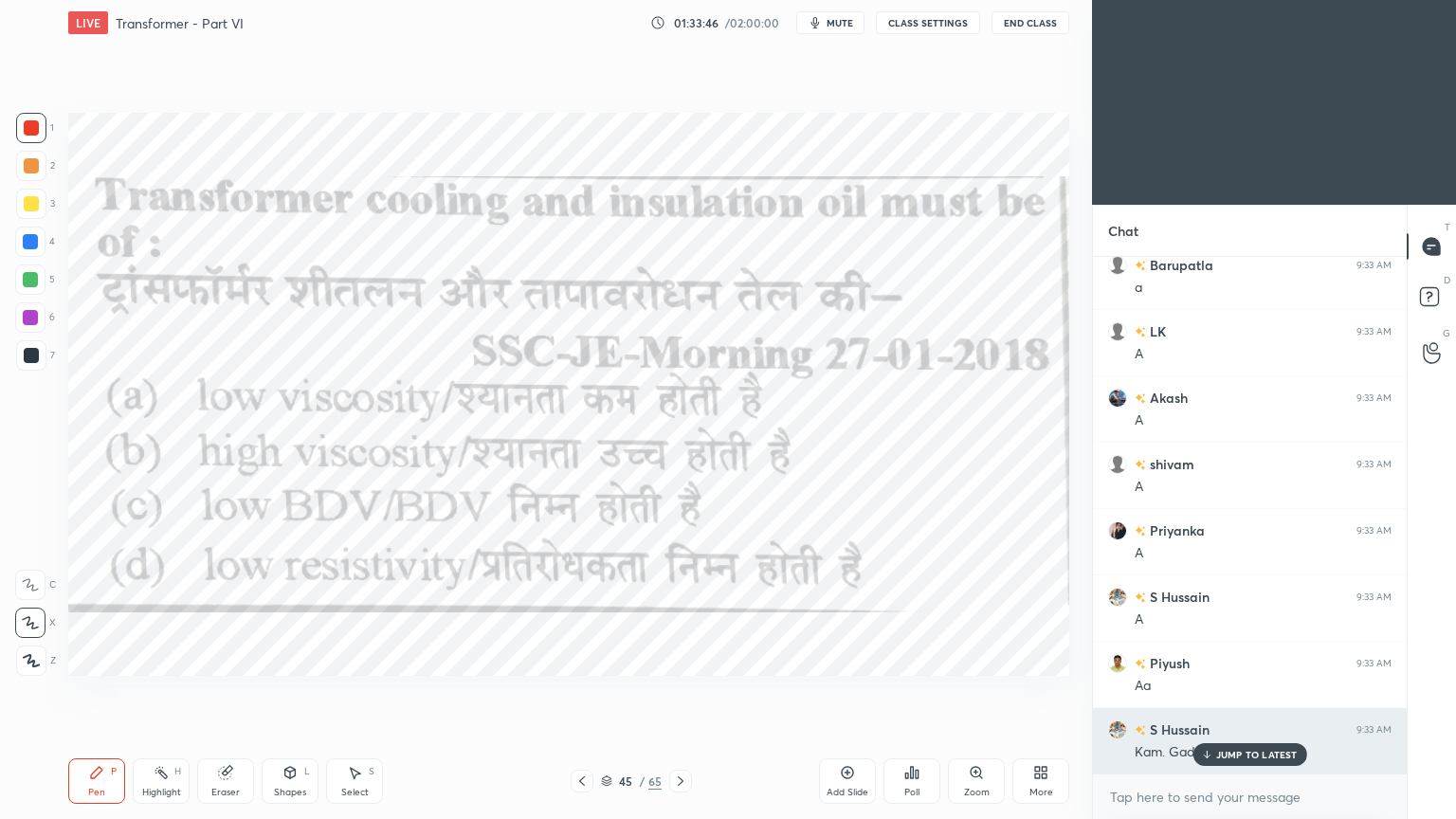 click on "JUMP TO LATEST" at bounding box center [1257, 755] 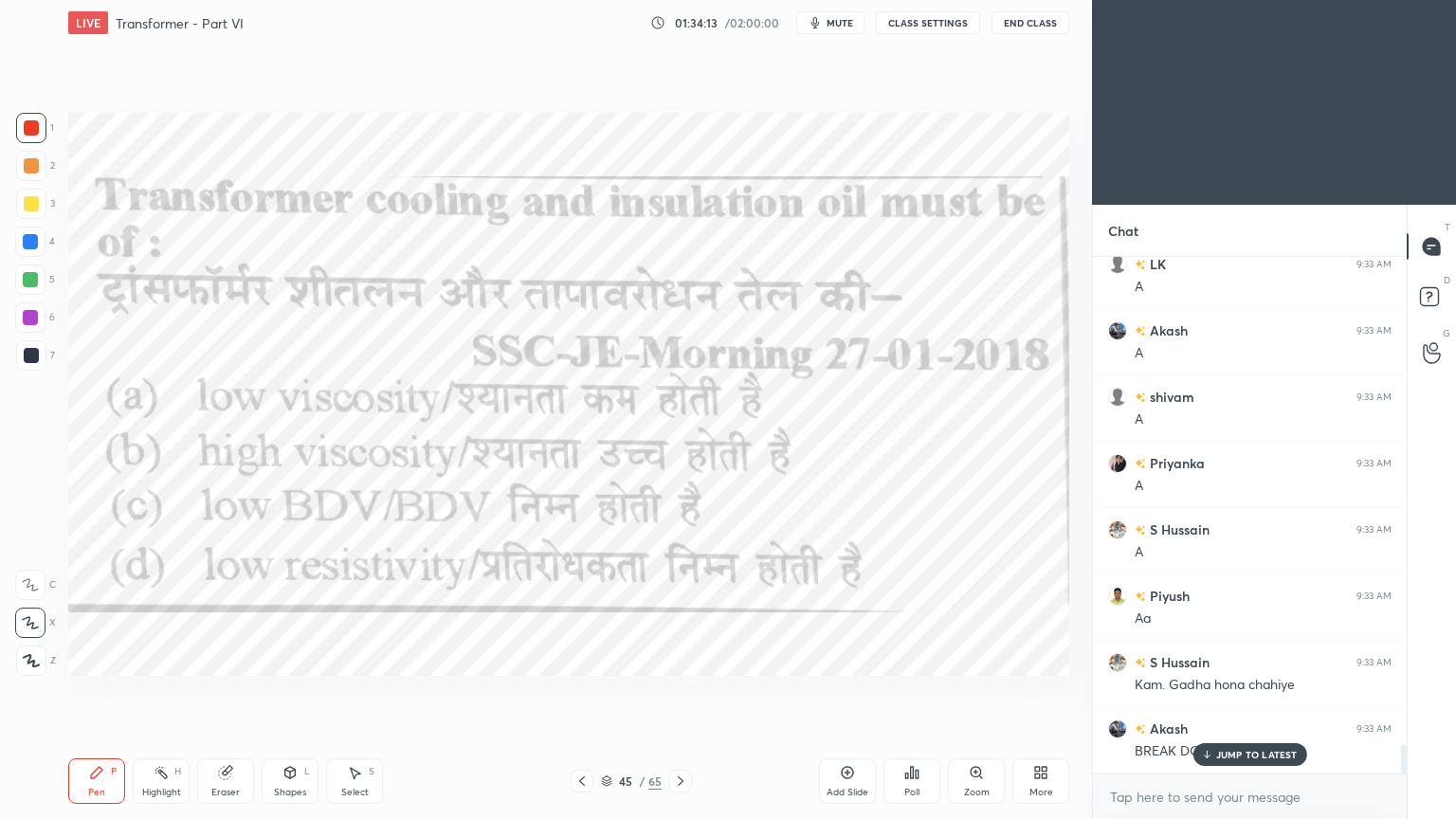 scroll, scrollTop: 8914, scrollLeft: 0, axis: vertical 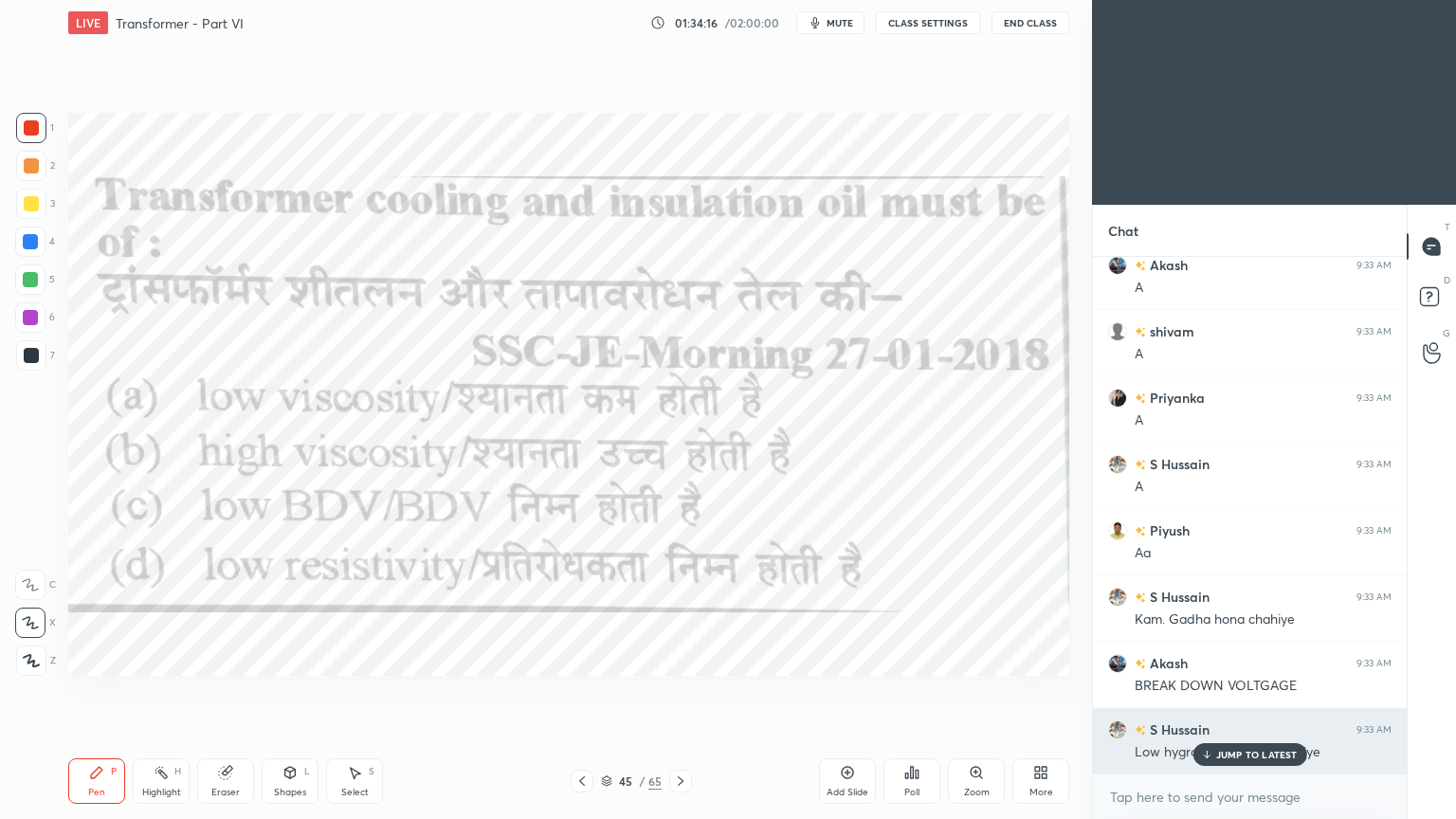 click on "JUMP TO LATEST" at bounding box center (1257, 755) 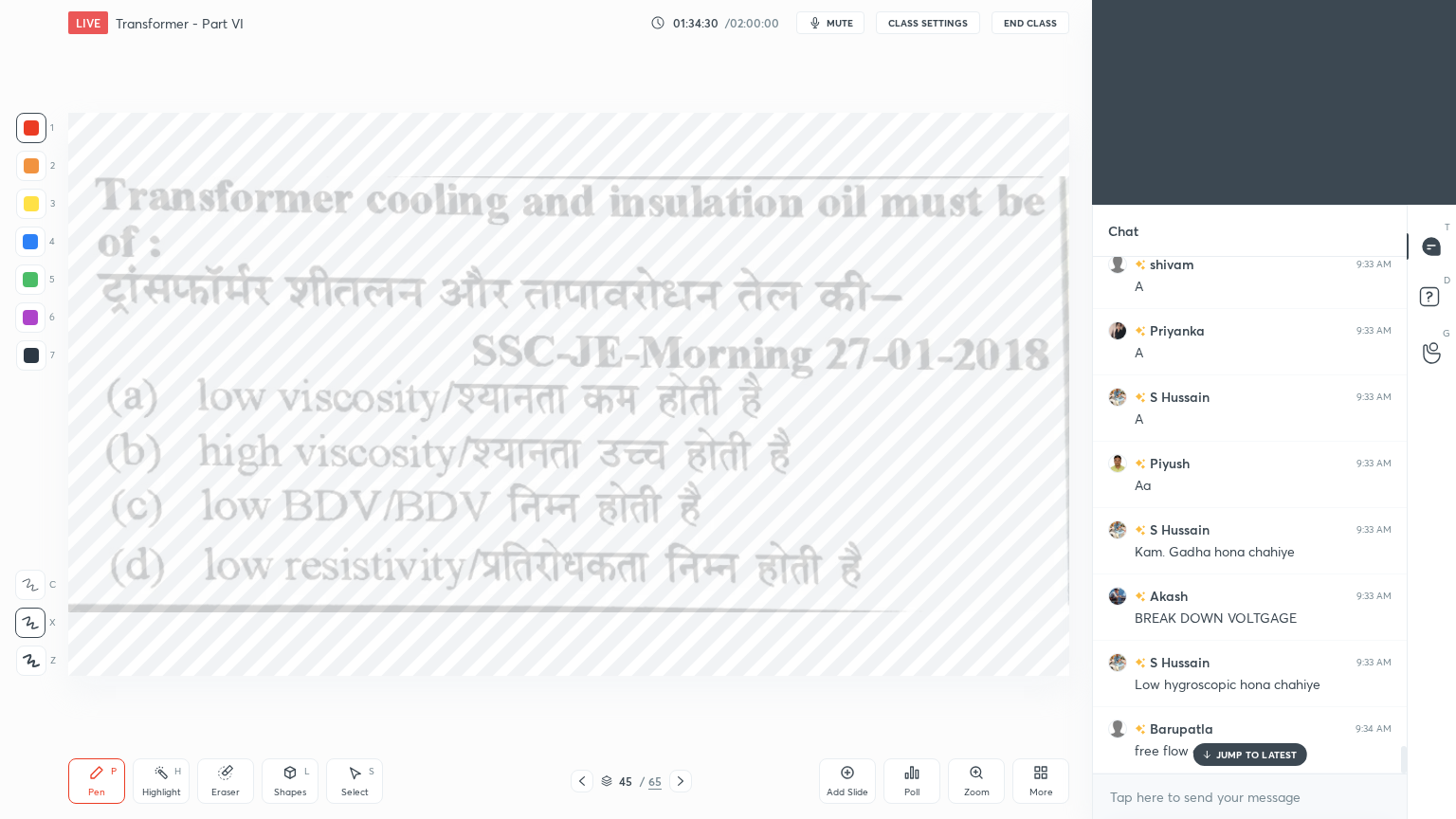 scroll, scrollTop: 9047, scrollLeft: 0, axis: vertical 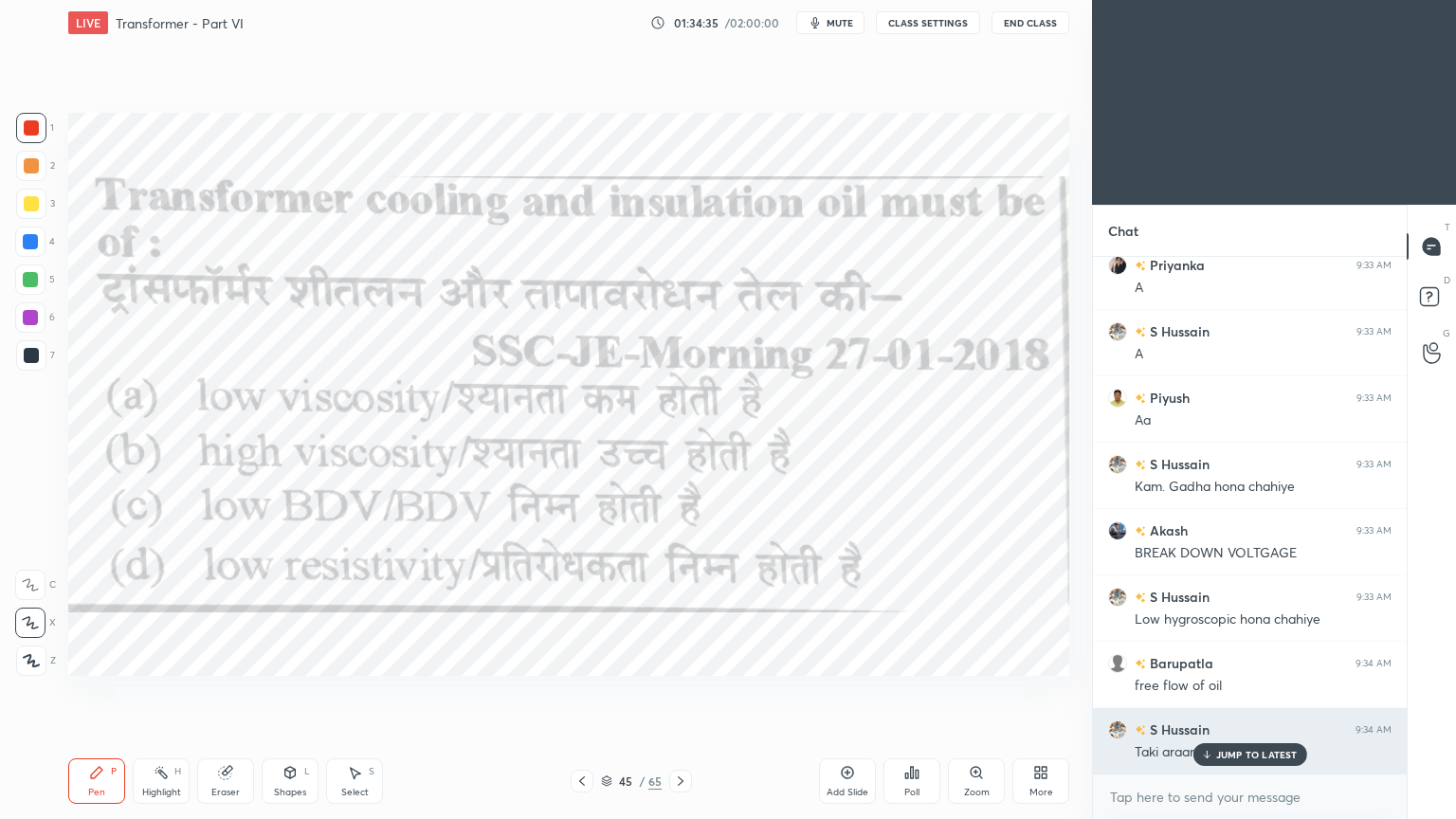 click 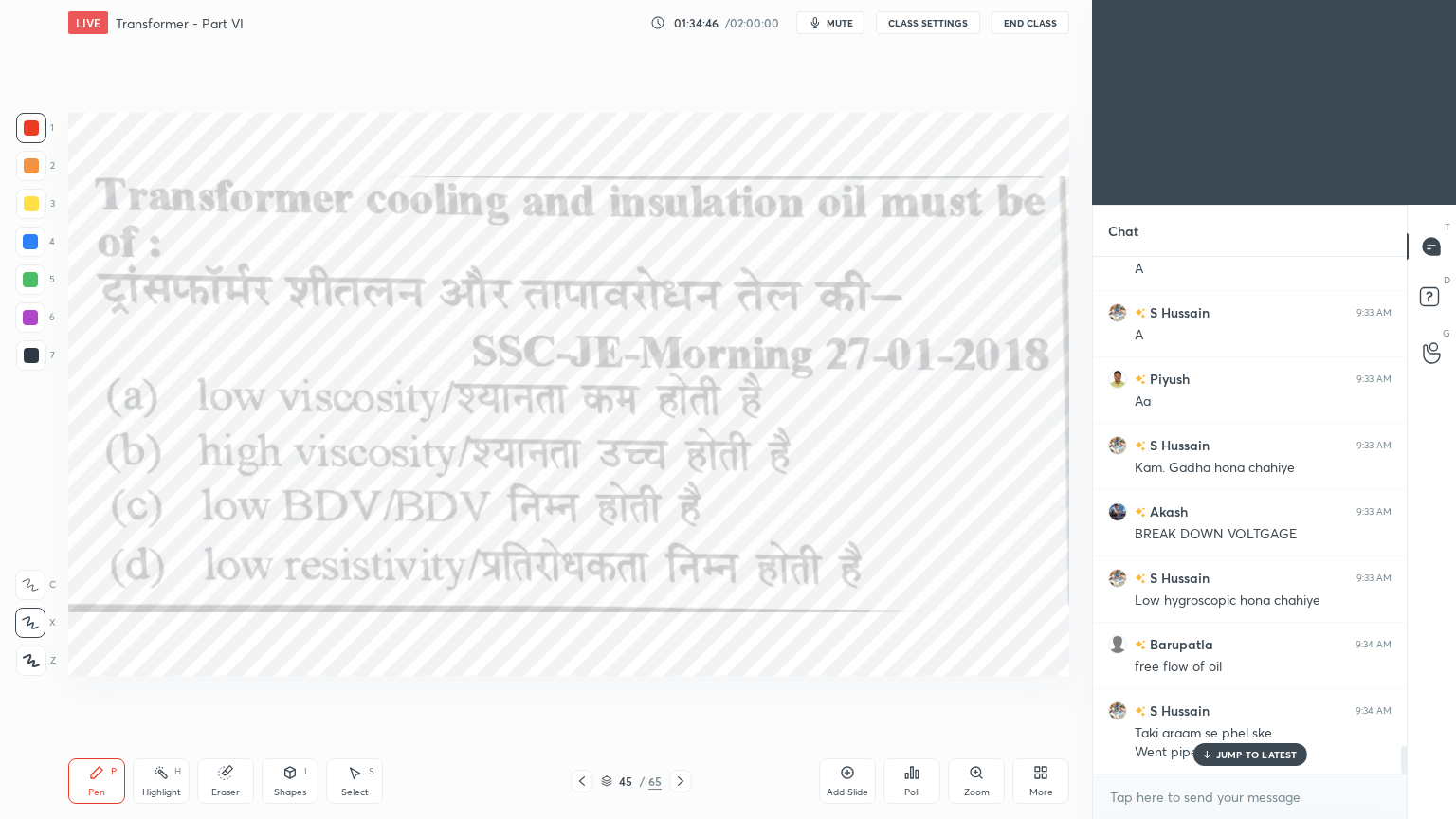 scroll, scrollTop: 9133, scrollLeft: 0, axis: vertical 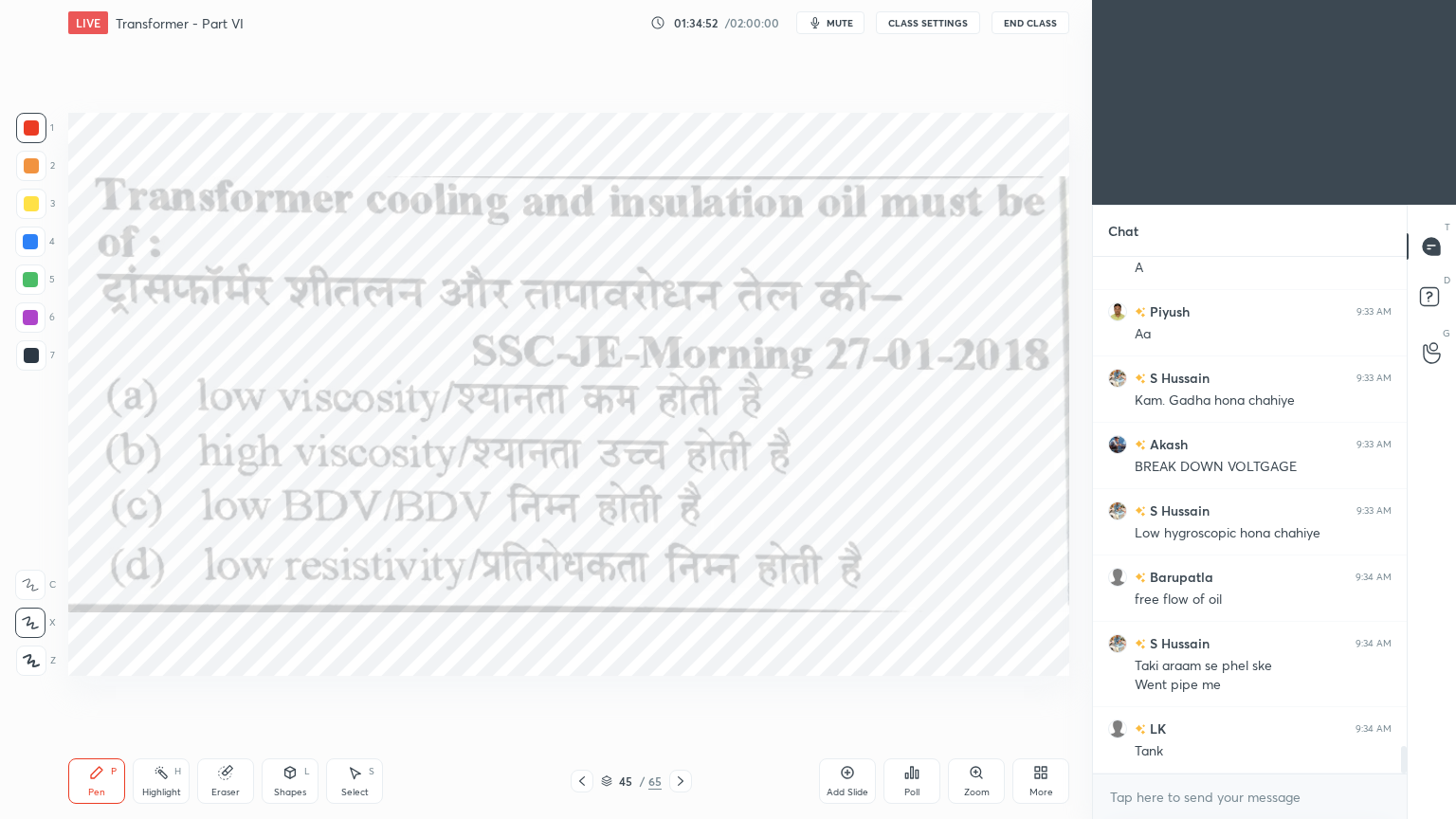 click 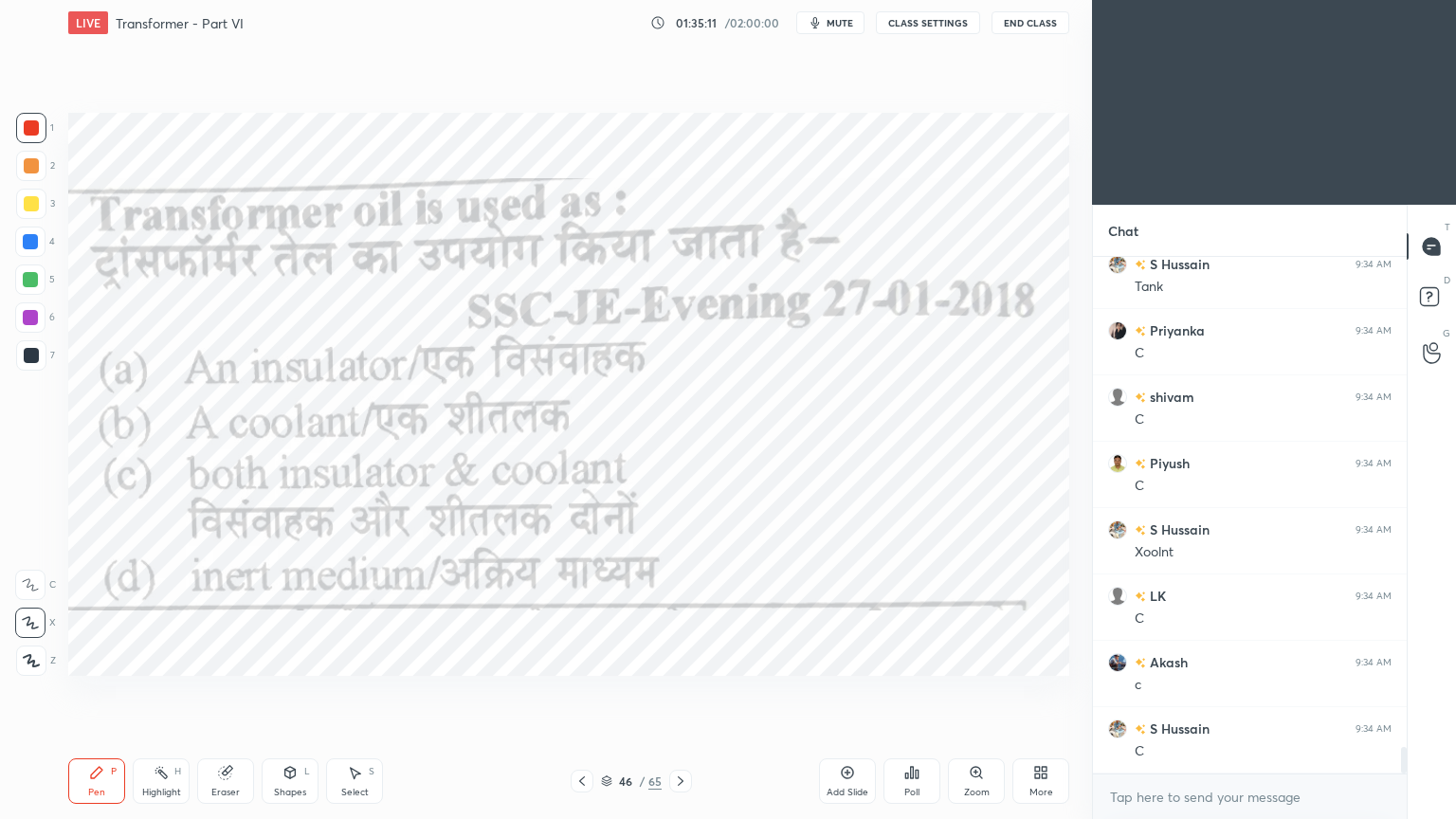 scroll, scrollTop: 9729, scrollLeft: 0, axis: vertical 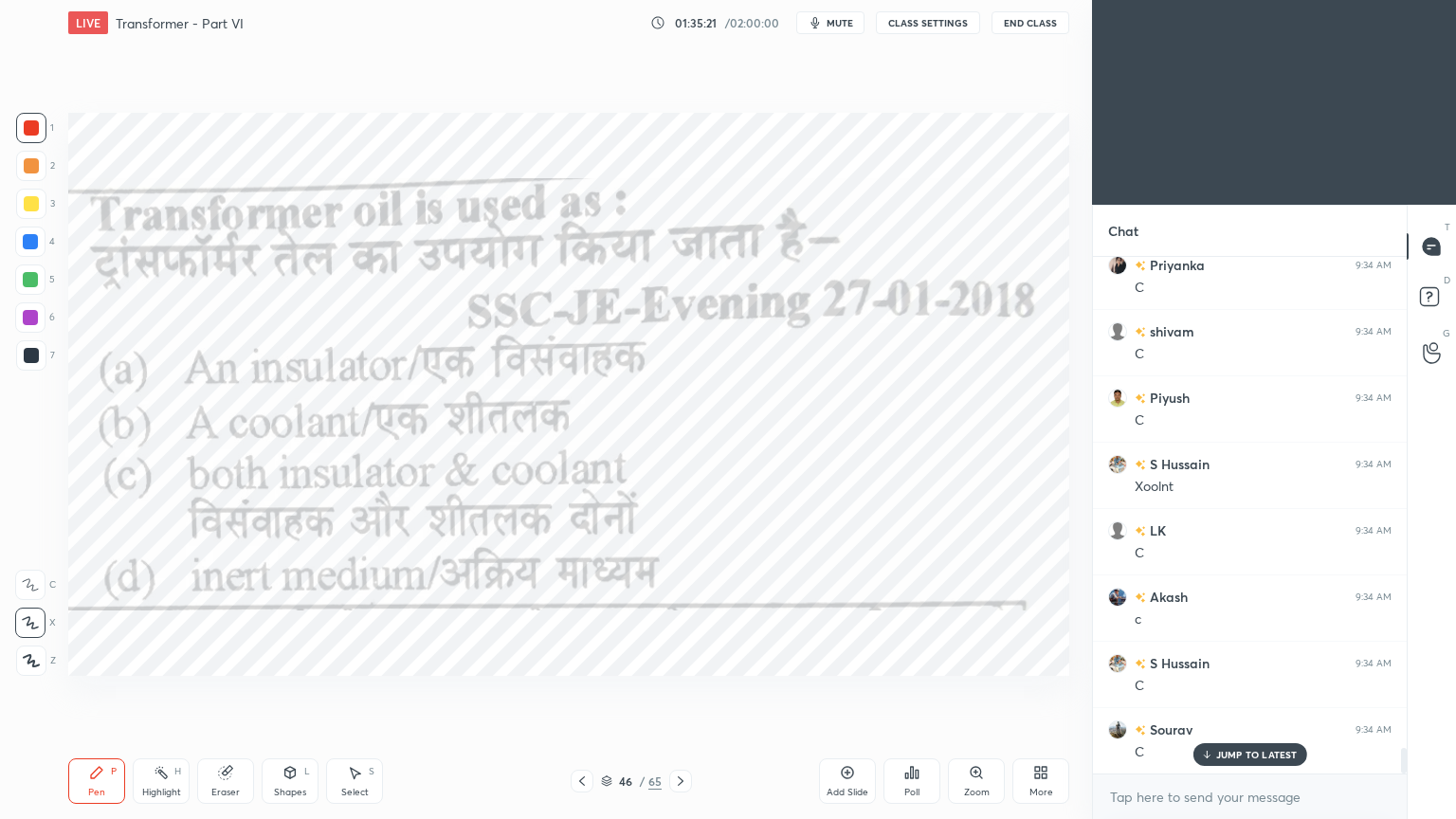 click 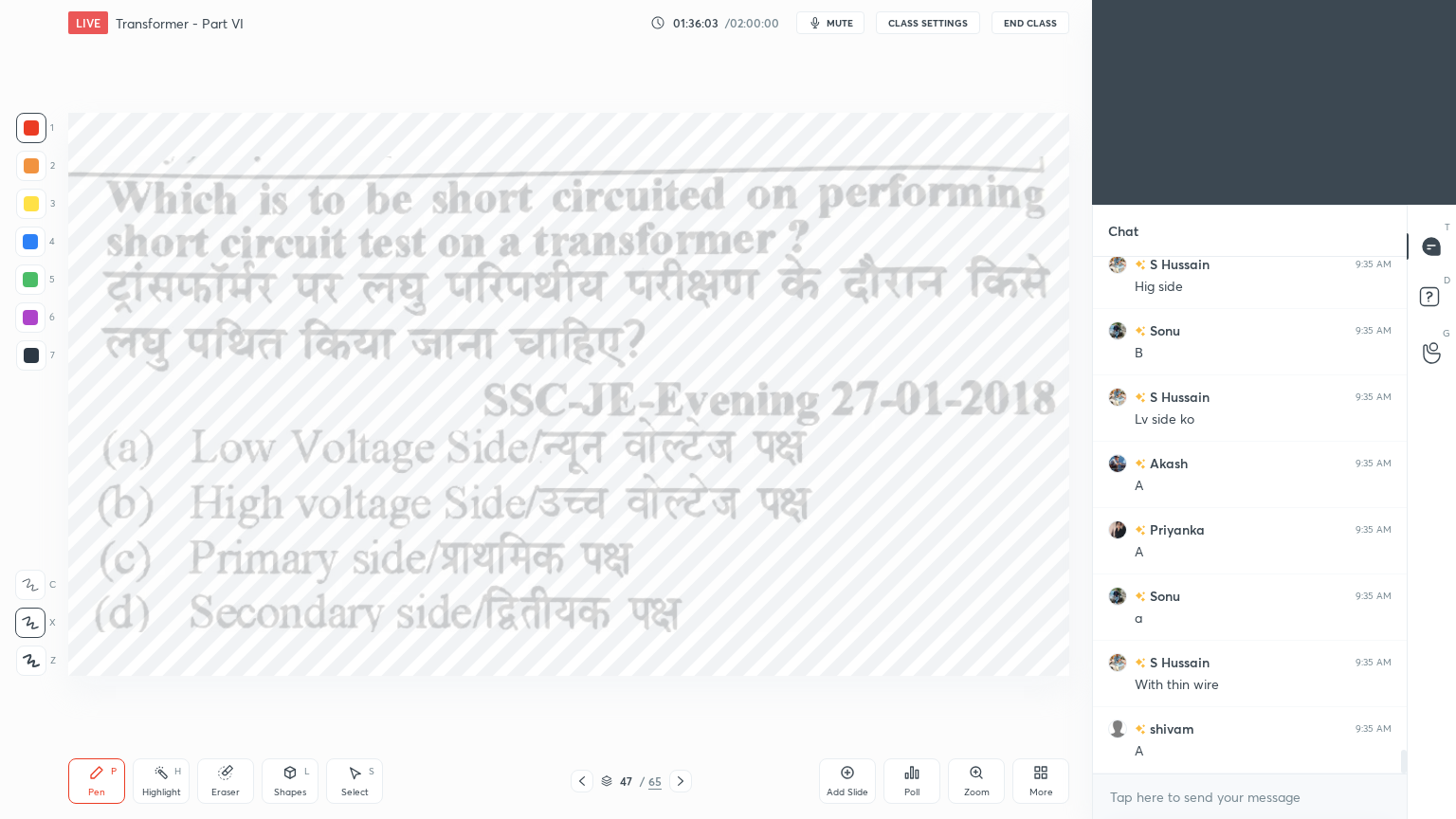 scroll, scrollTop: 10658, scrollLeft: 0, axis: vertical 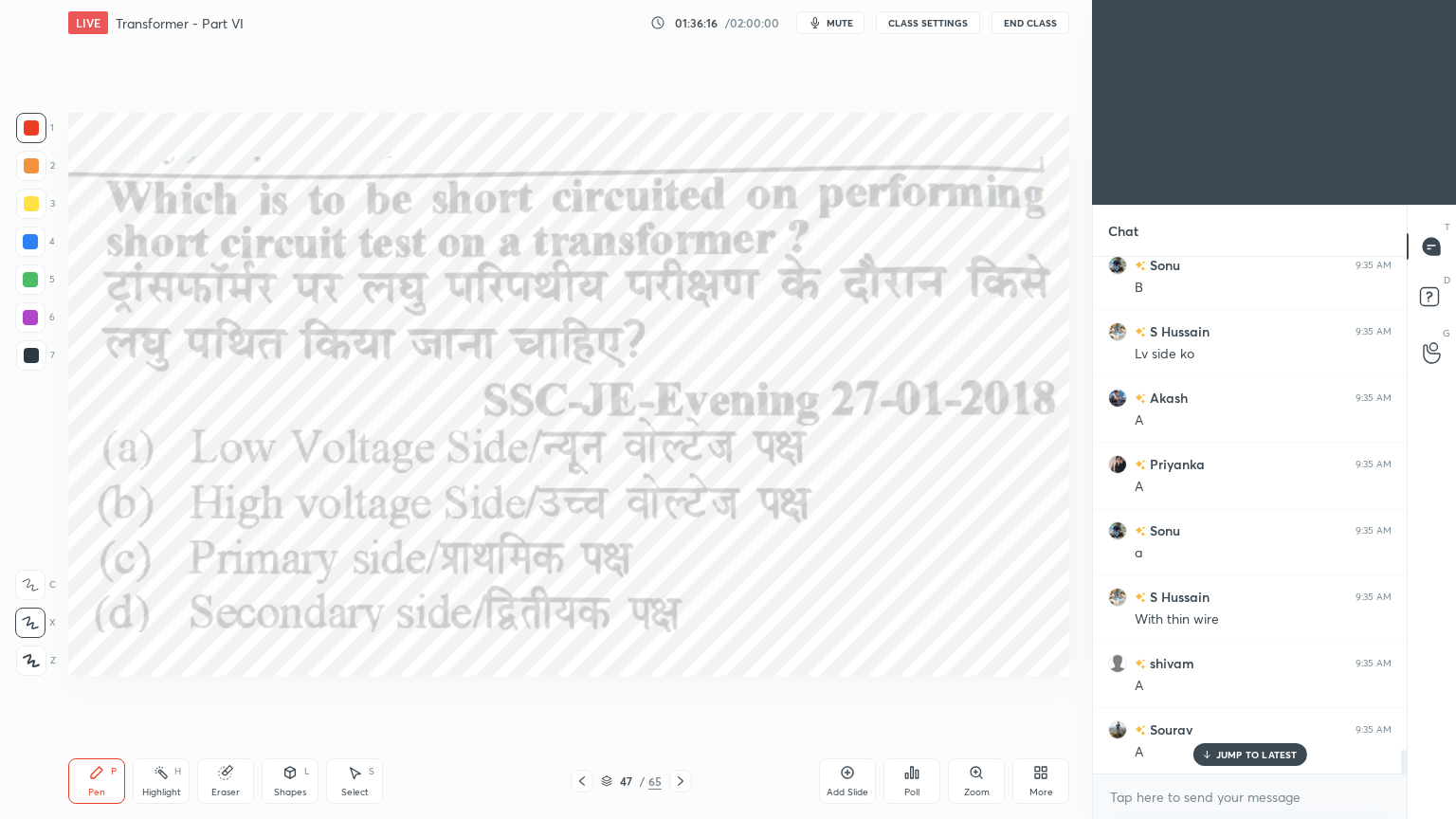 click 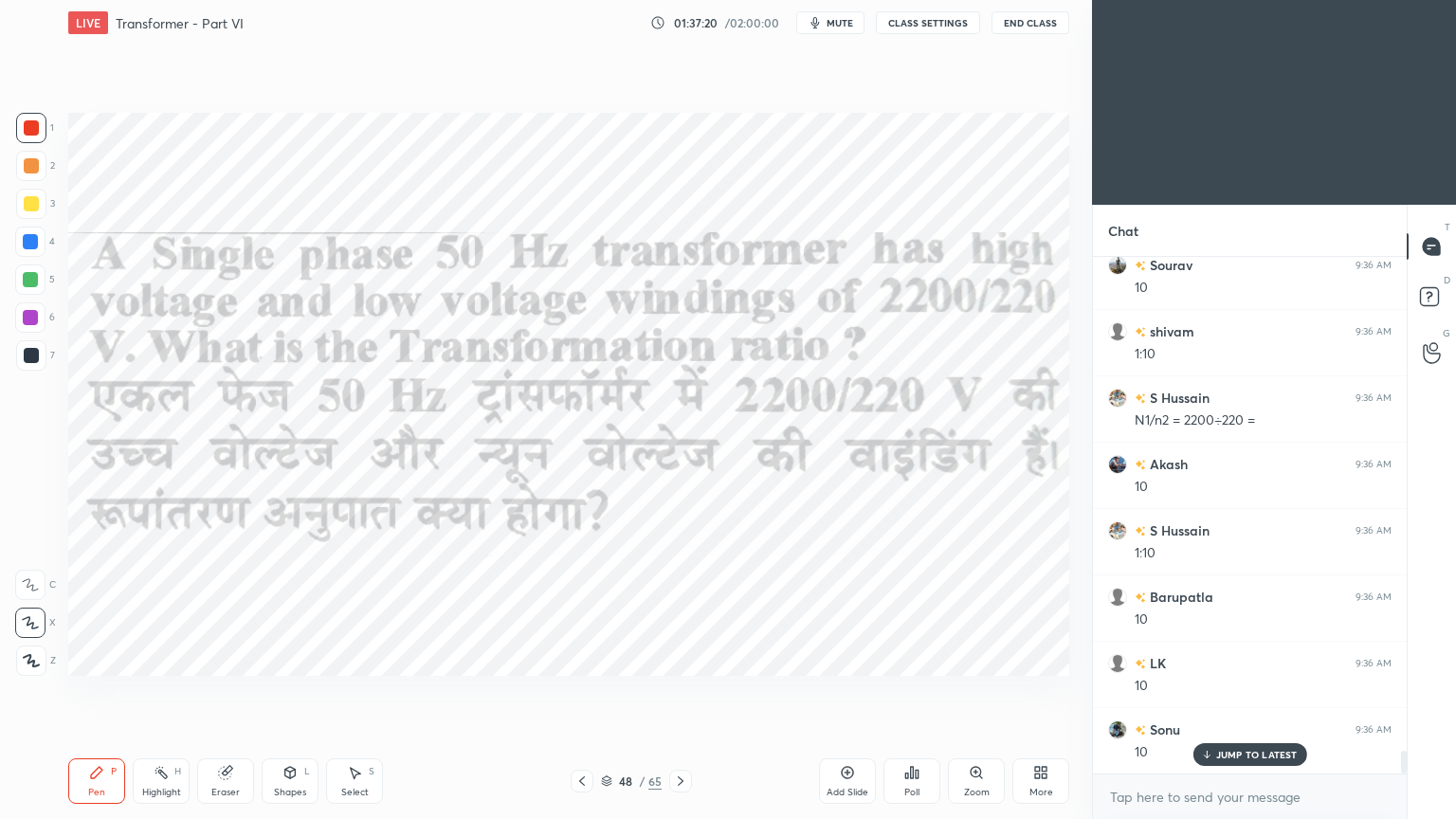 scroll, scrollTop: 11522, scrollLeft: 0, axis: vertical 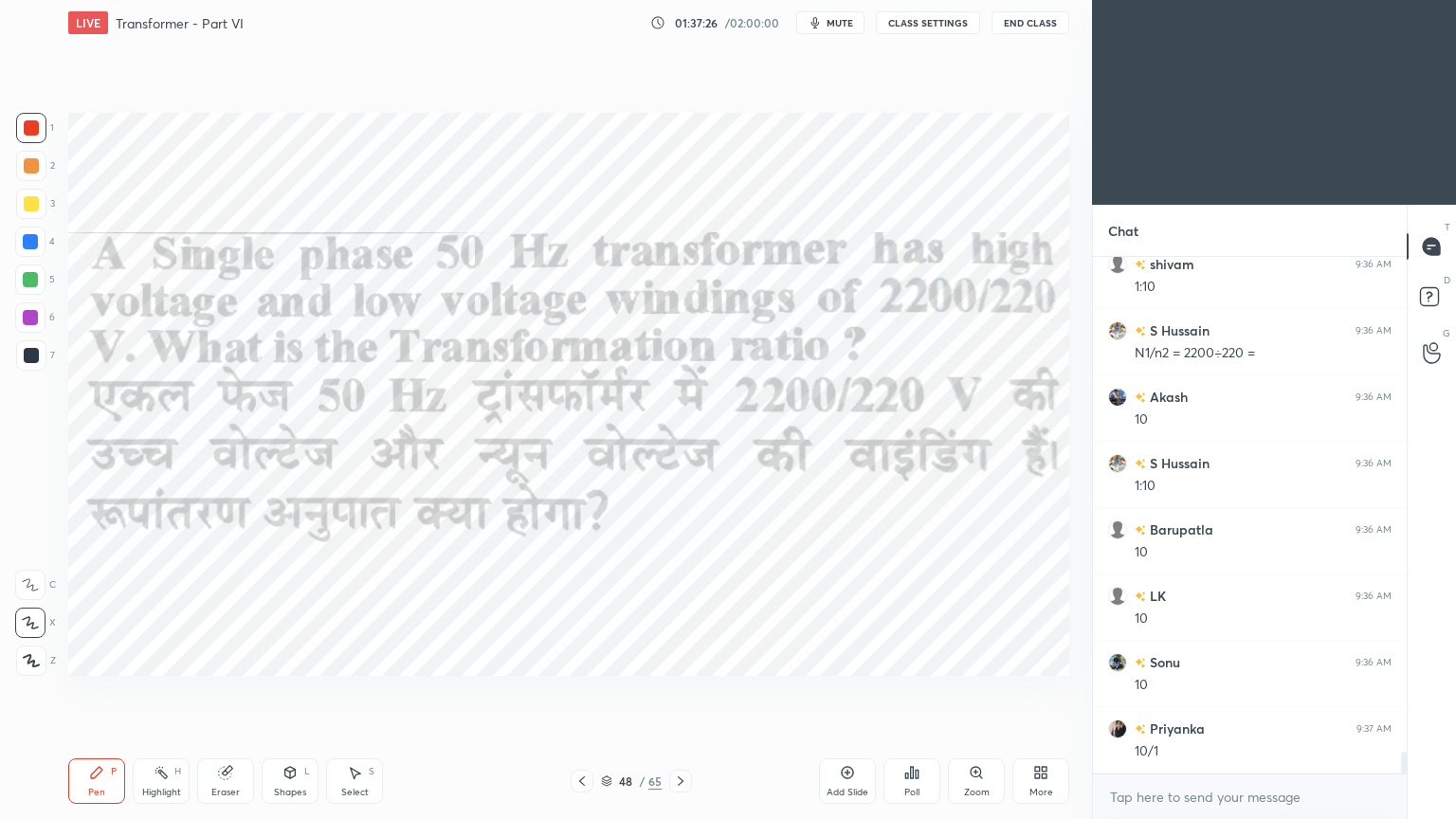 click 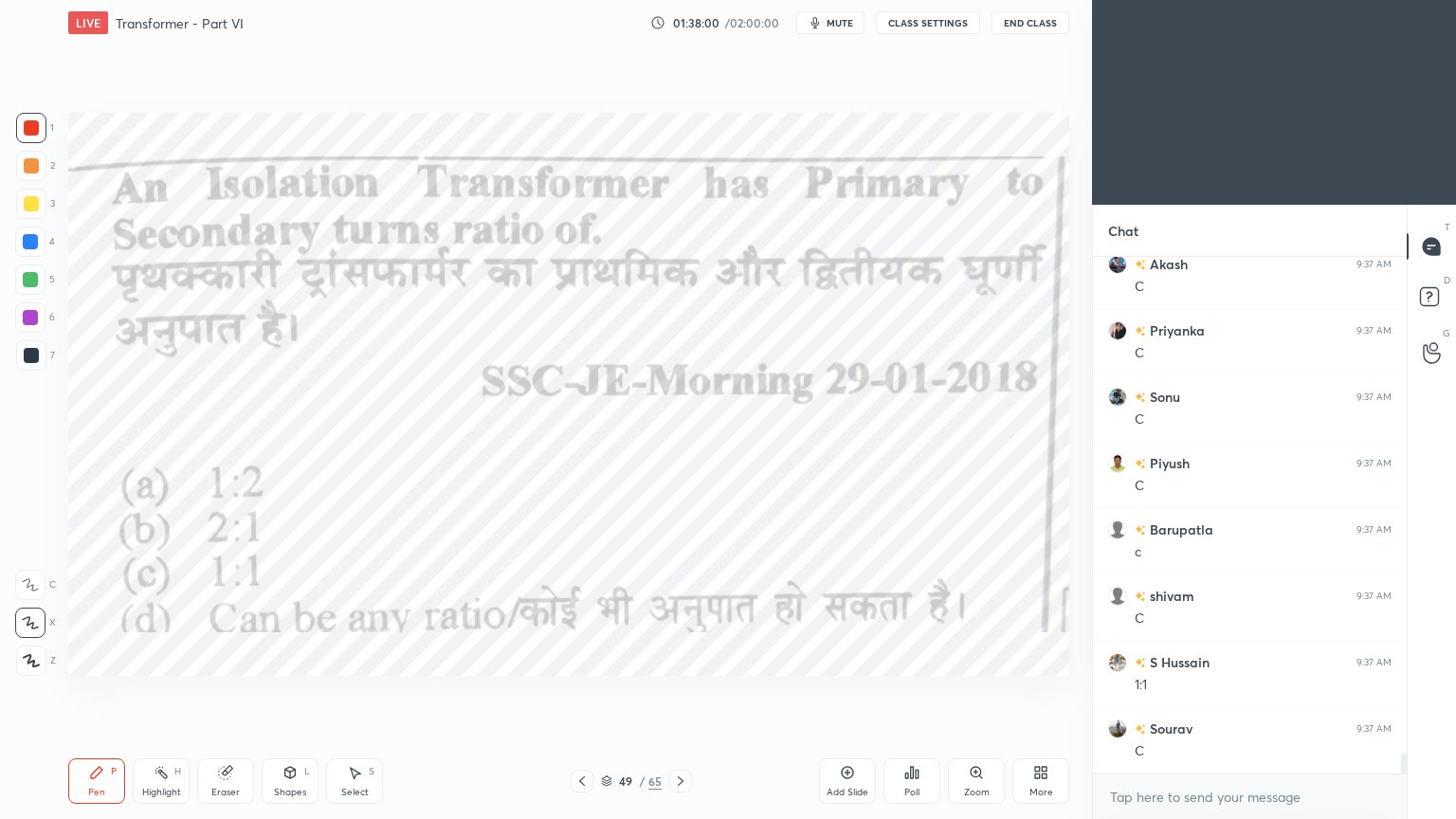 scroll, scrollTop: 12118, scrollLeft: 0, axis: vertical 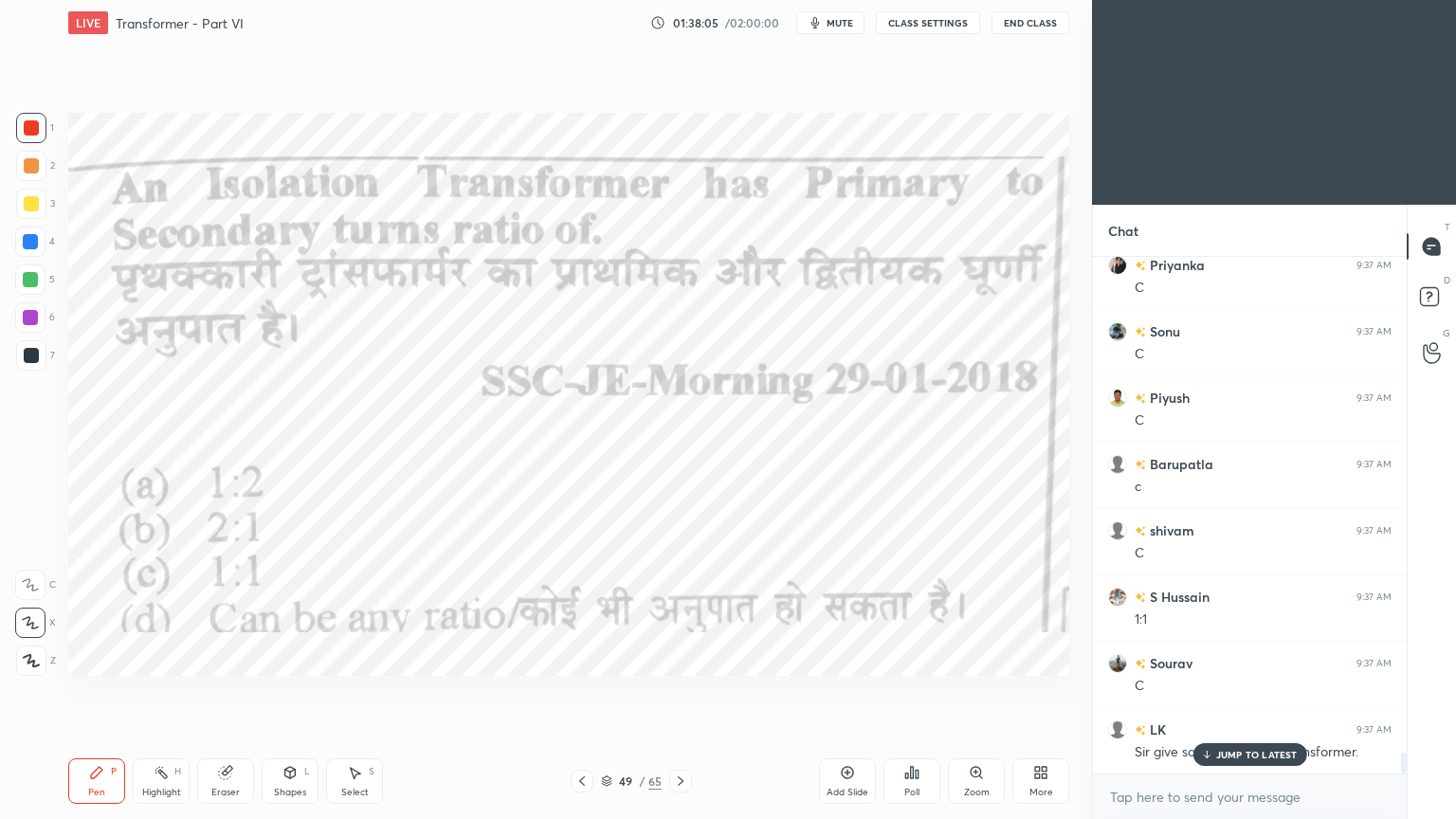 click on "JUMP TO LATEST" at bounding box center (1257, 755) 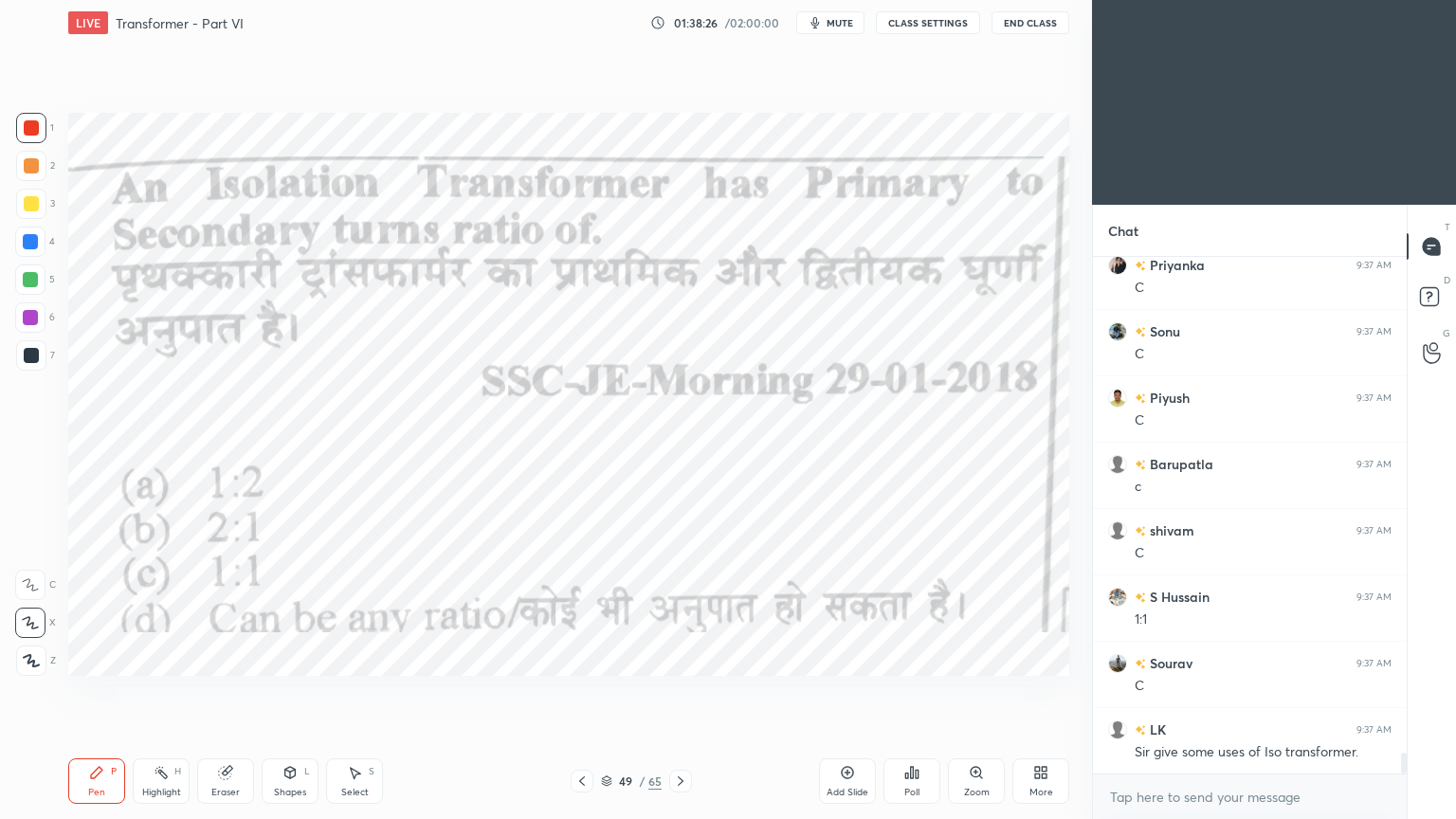 click 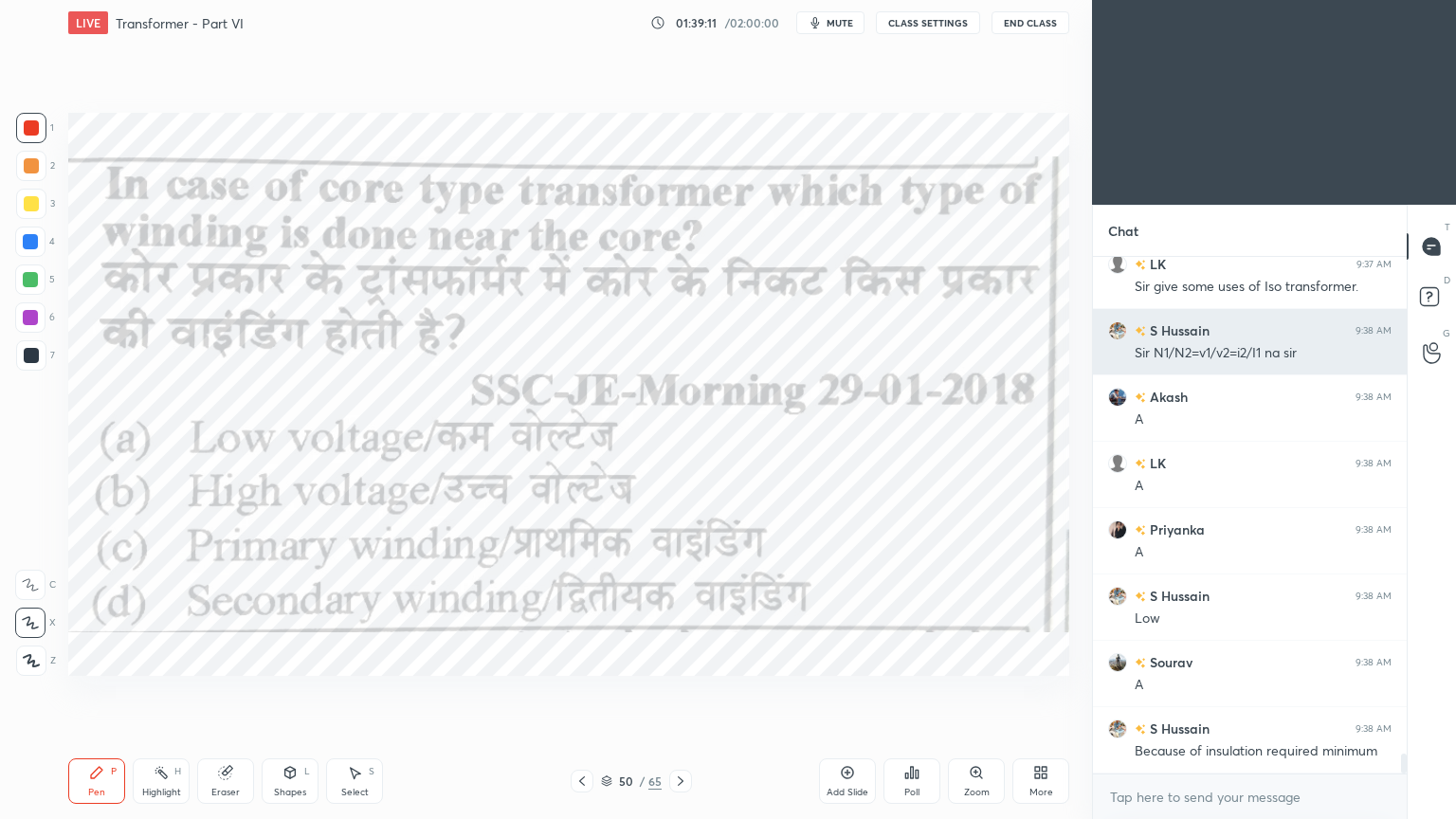scroll, scrollTop: 12649, scrollLeft: 0, axis: vertical 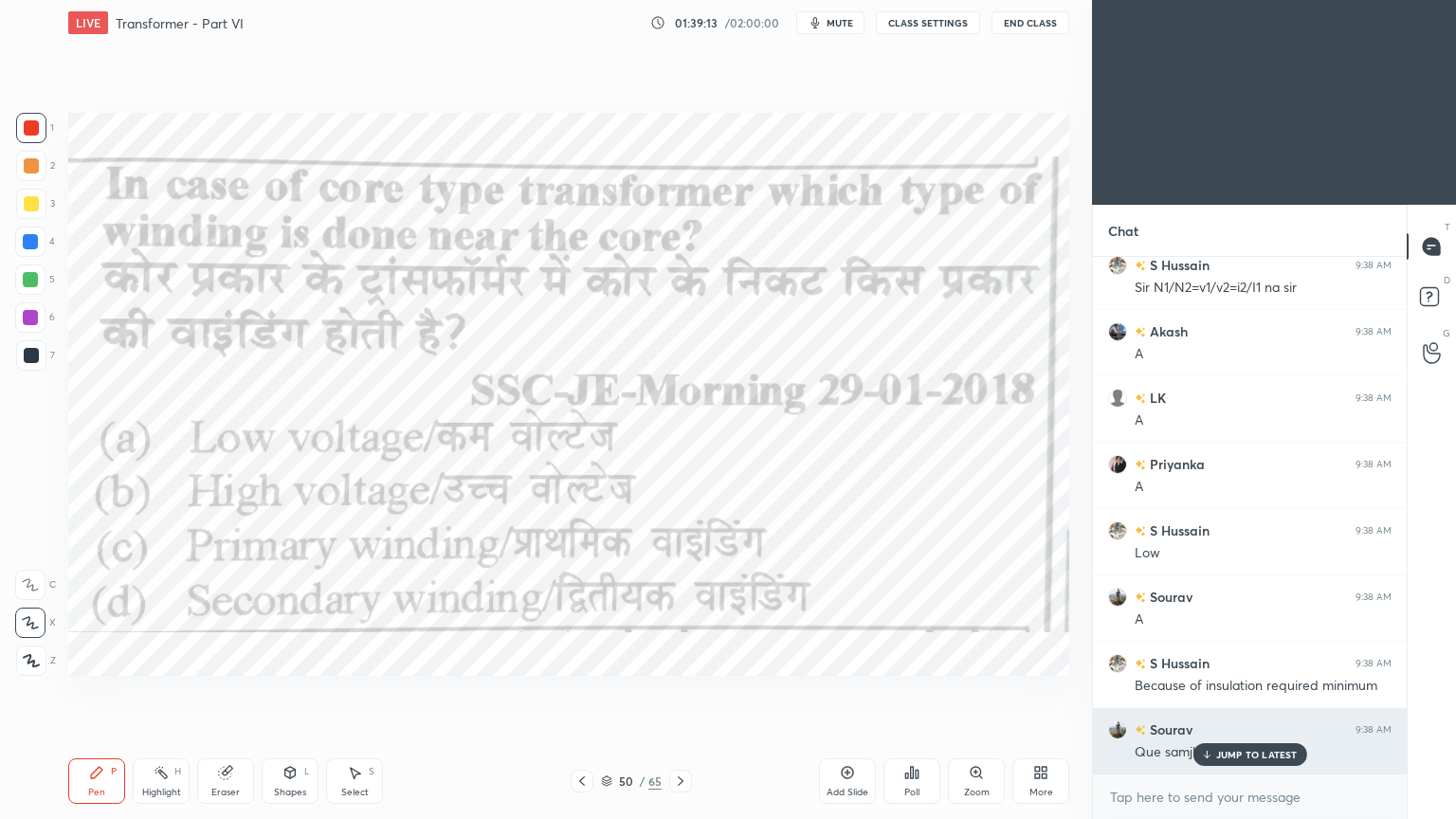 click on "JUMP TO LATEST" at bounding box center (1257, 755) 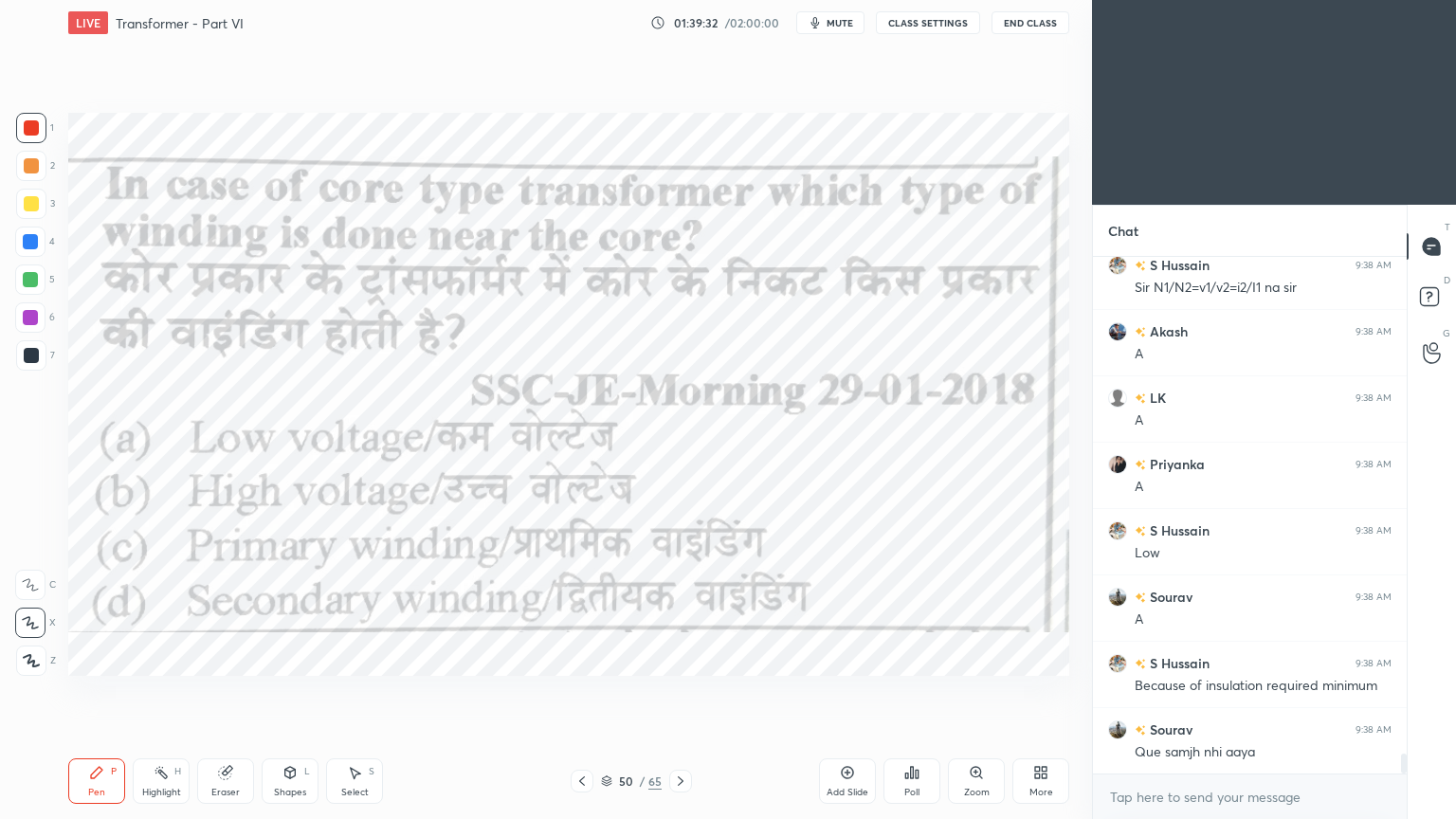 click at bounding box center [31, 128] 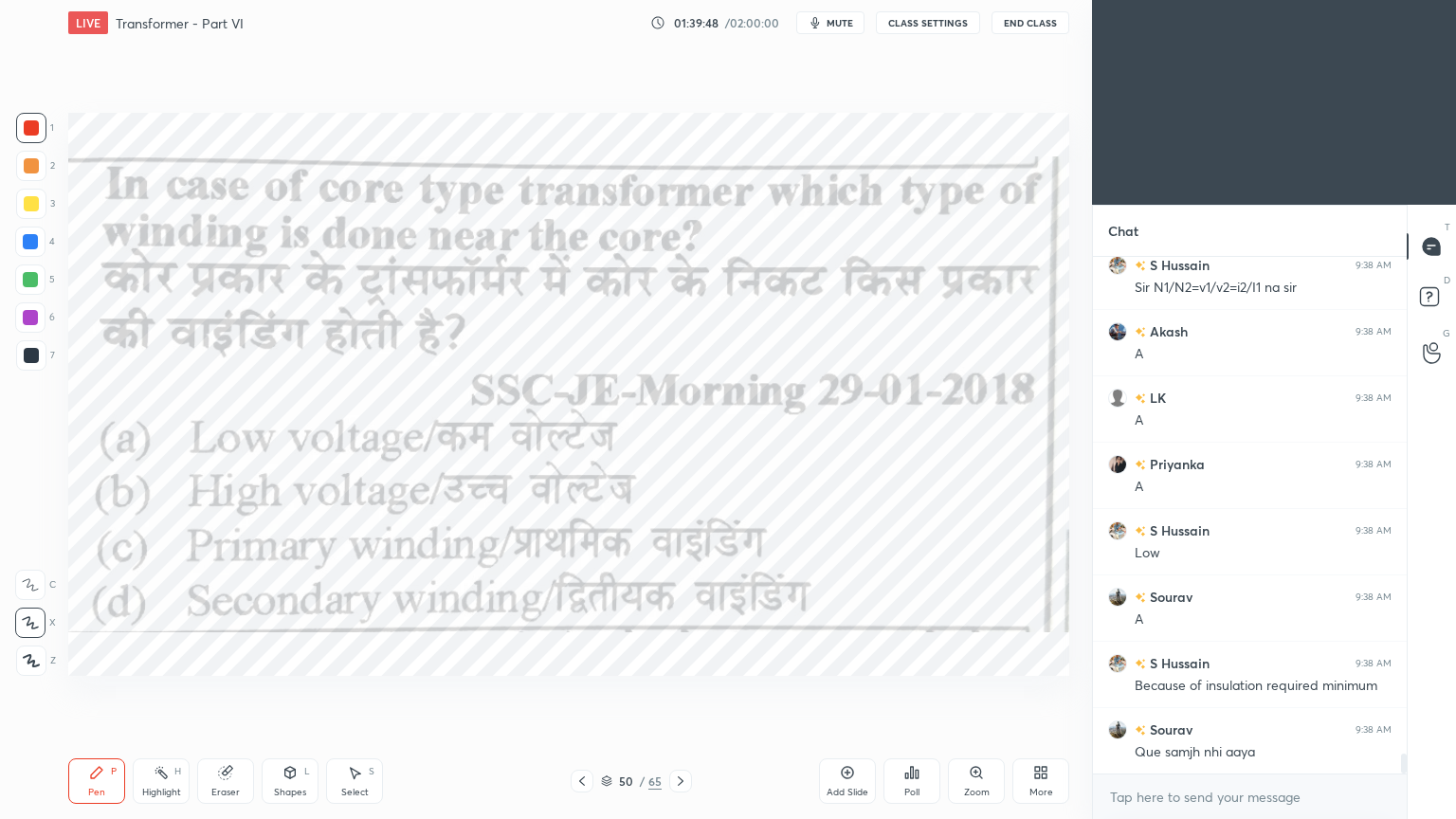 click on "Add Slide" at bounding box center (847, 792) 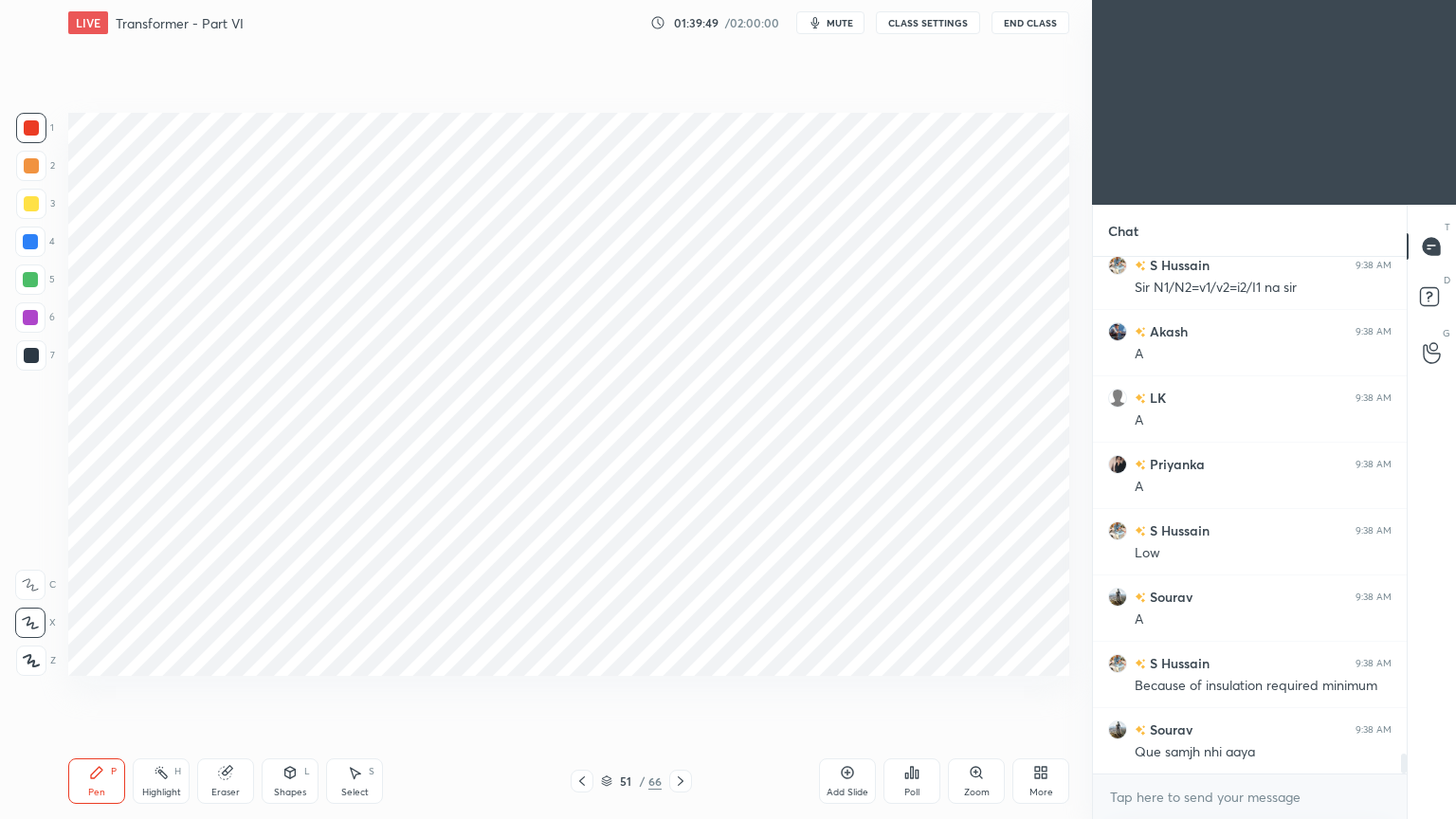 click at bounding box center [30, 318] 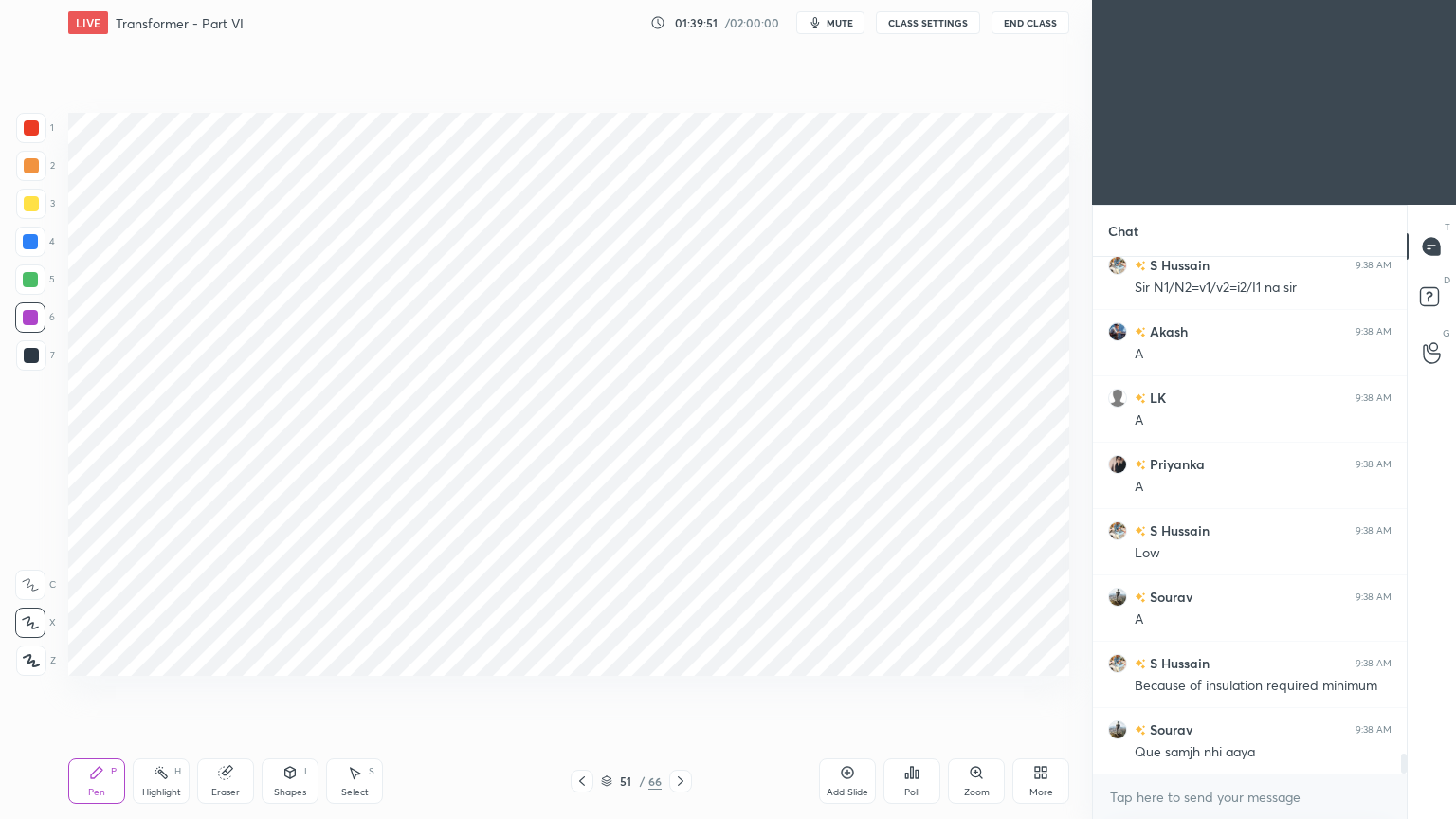 click on "Shapes L" at bounding box center [290, 781] 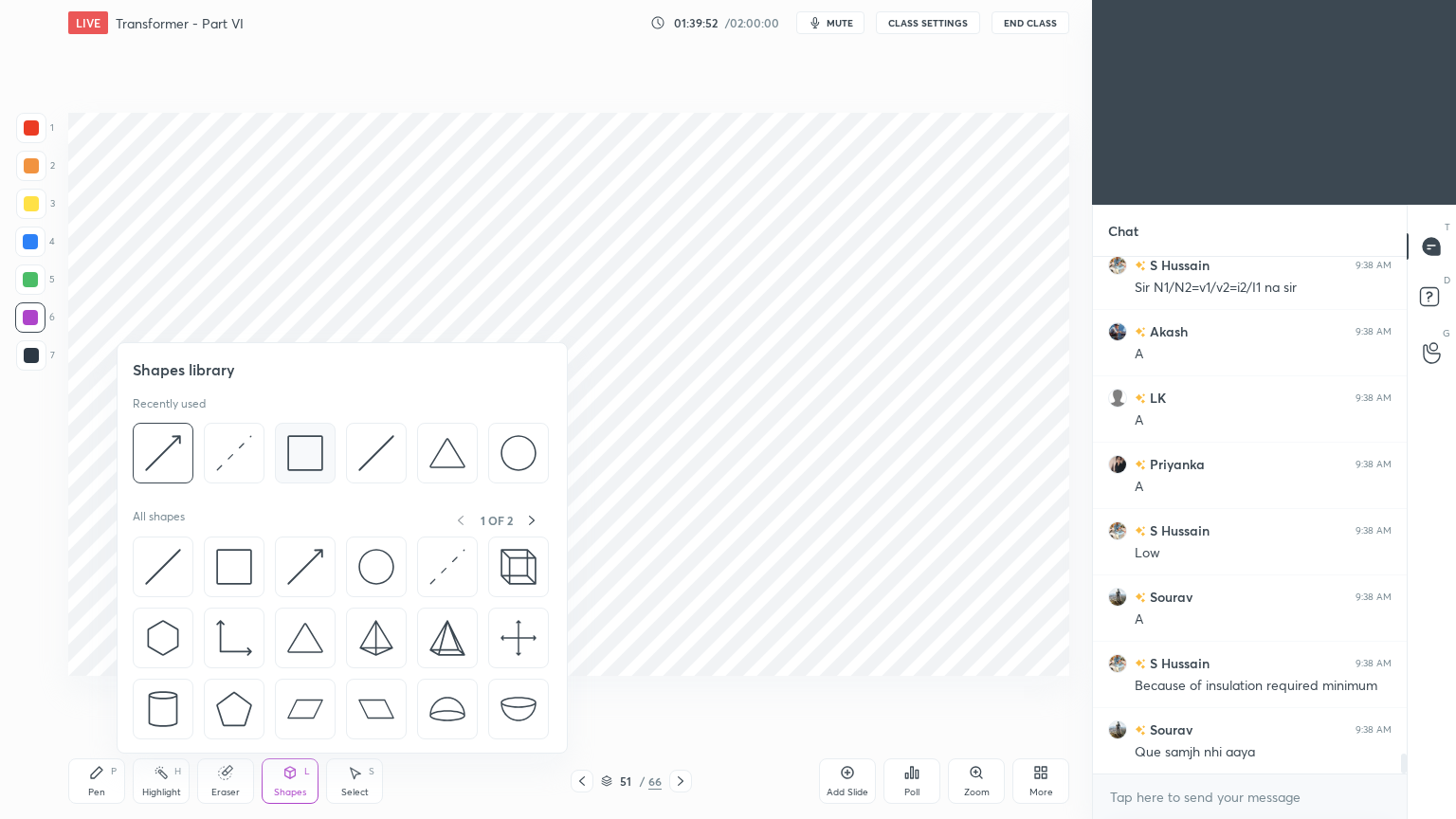 click at bounding box center [305, 453] 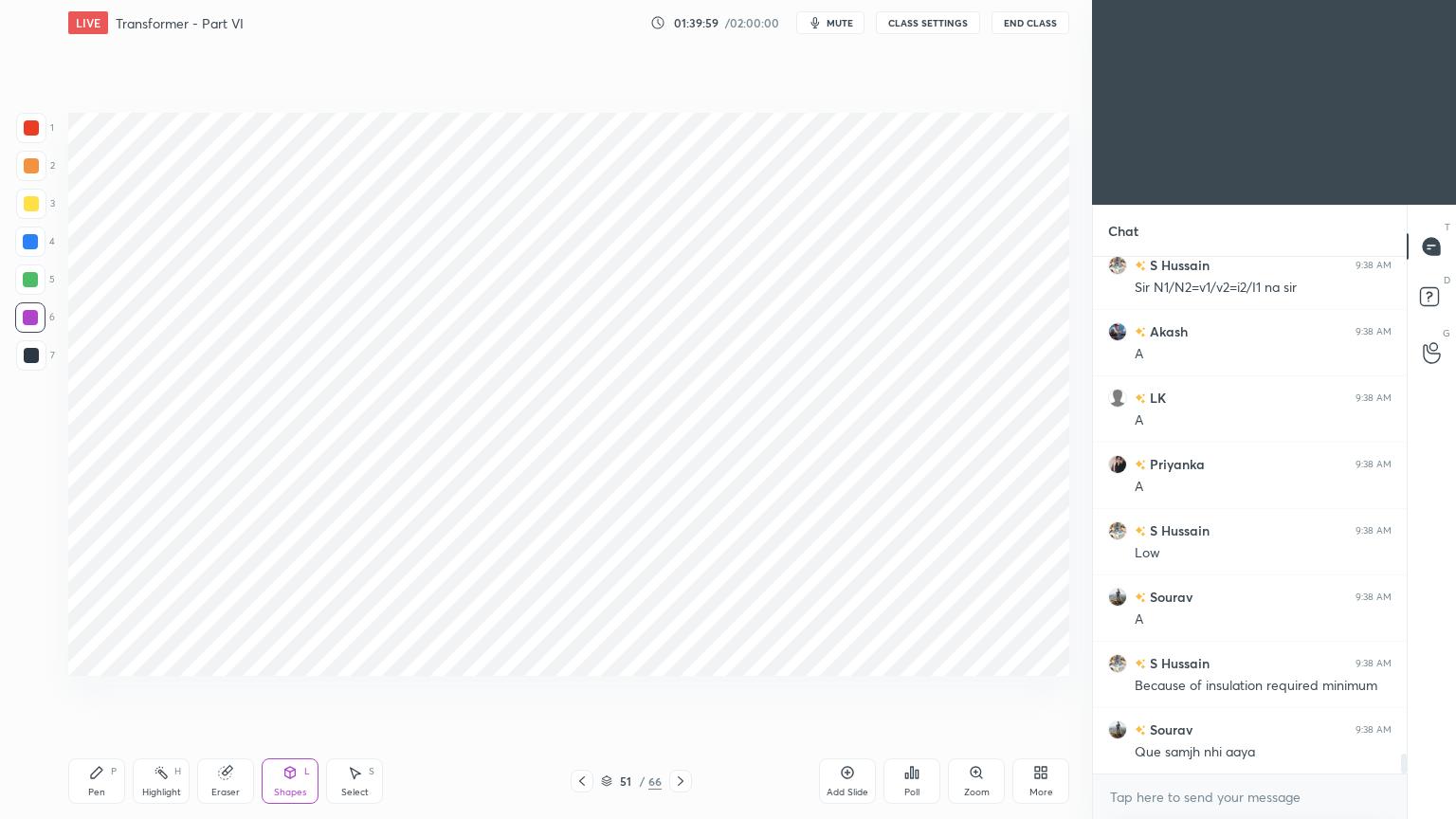click at bounding box center [31, 355] 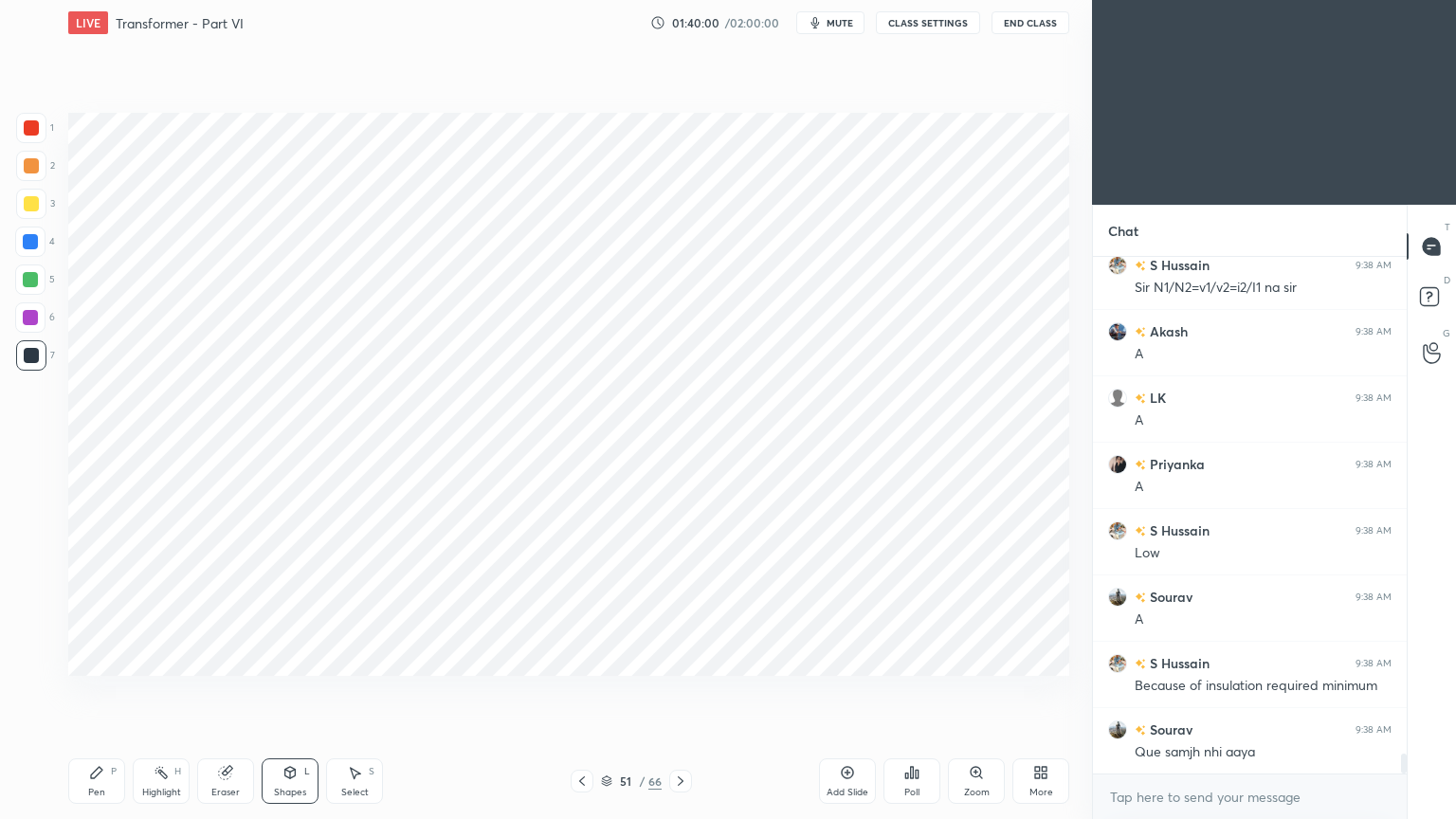 click on "Pen P" at bounding box center (97, 781) 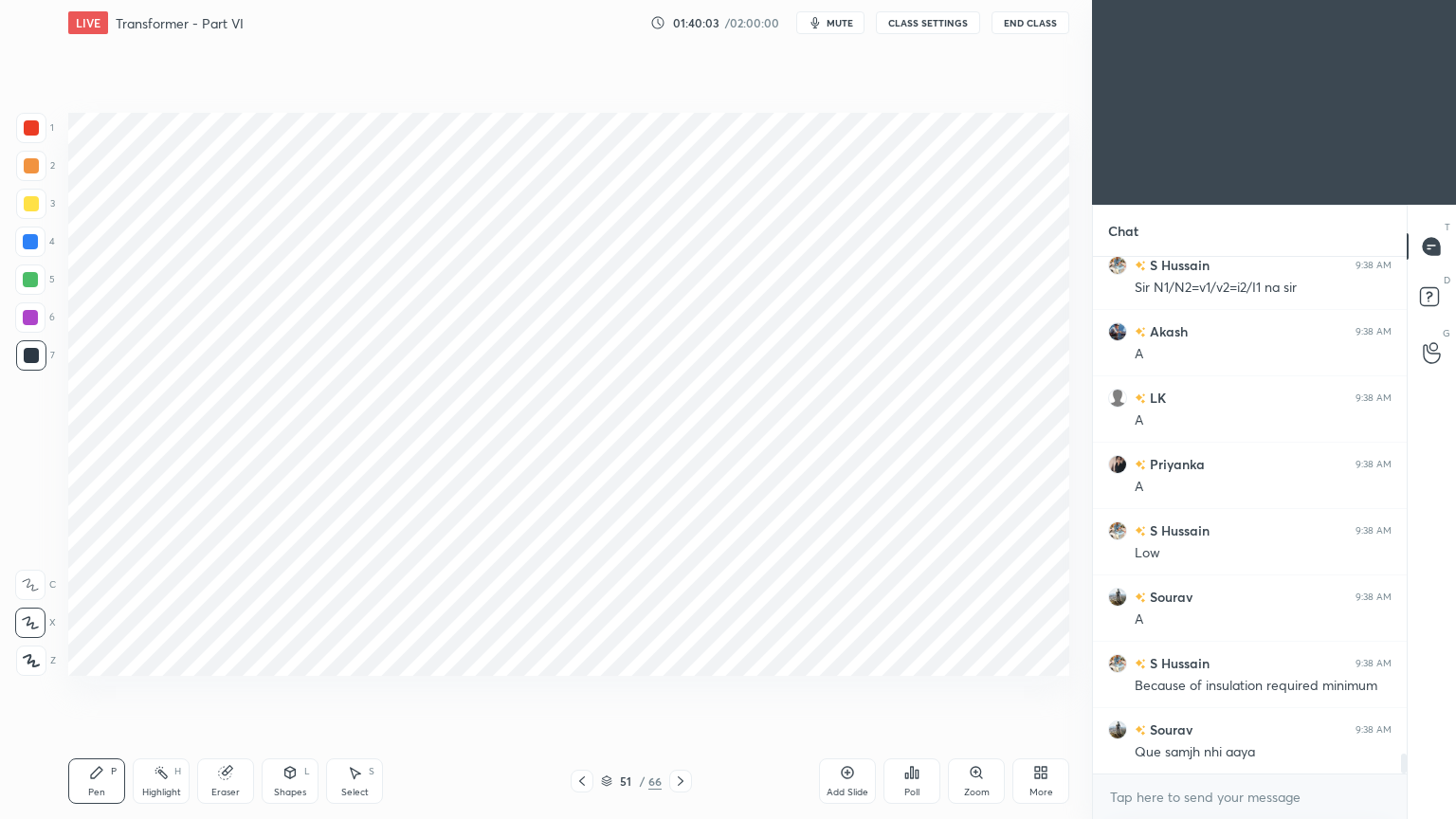click on "Select" at bounding box center (355, 792) 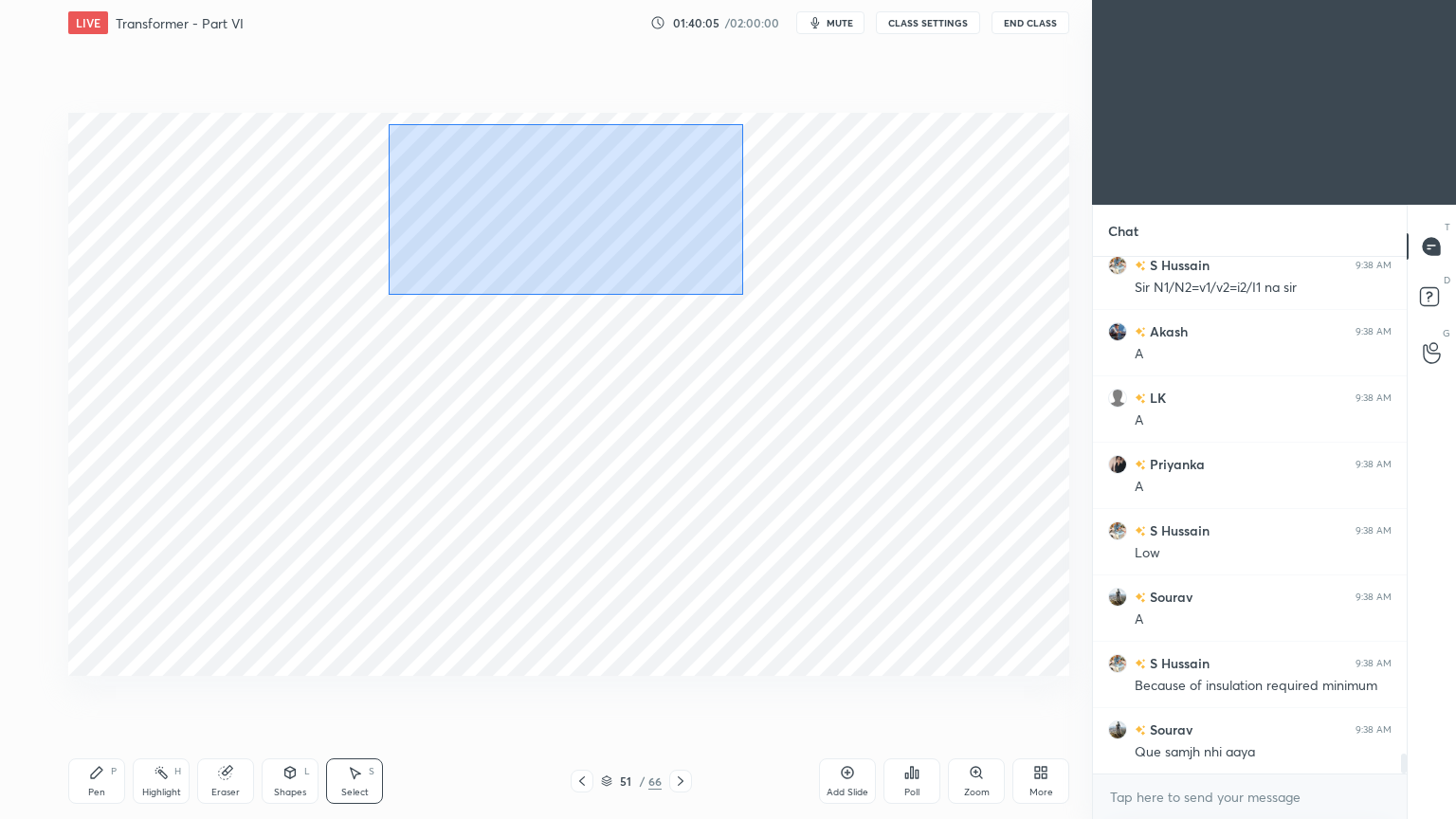 drag, startPoint x: 388, startPoint y: 124, endPoint x: 744, endPoint y: 300, distance: 397.1297 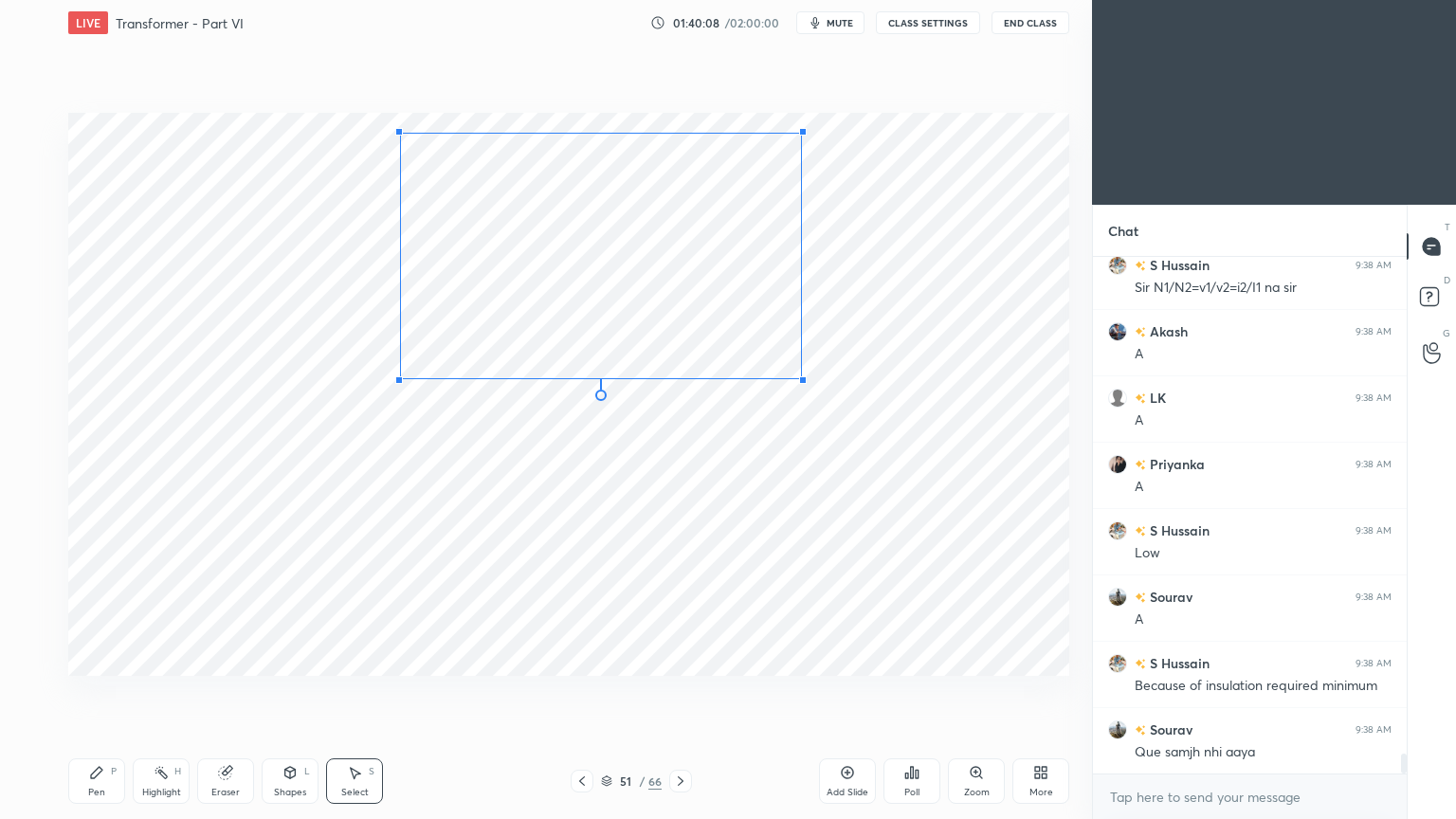 drag, startPoint x: 671, startPoint y: 283, endPoint x: 802, endPoint y: 382, distance: 164.2011 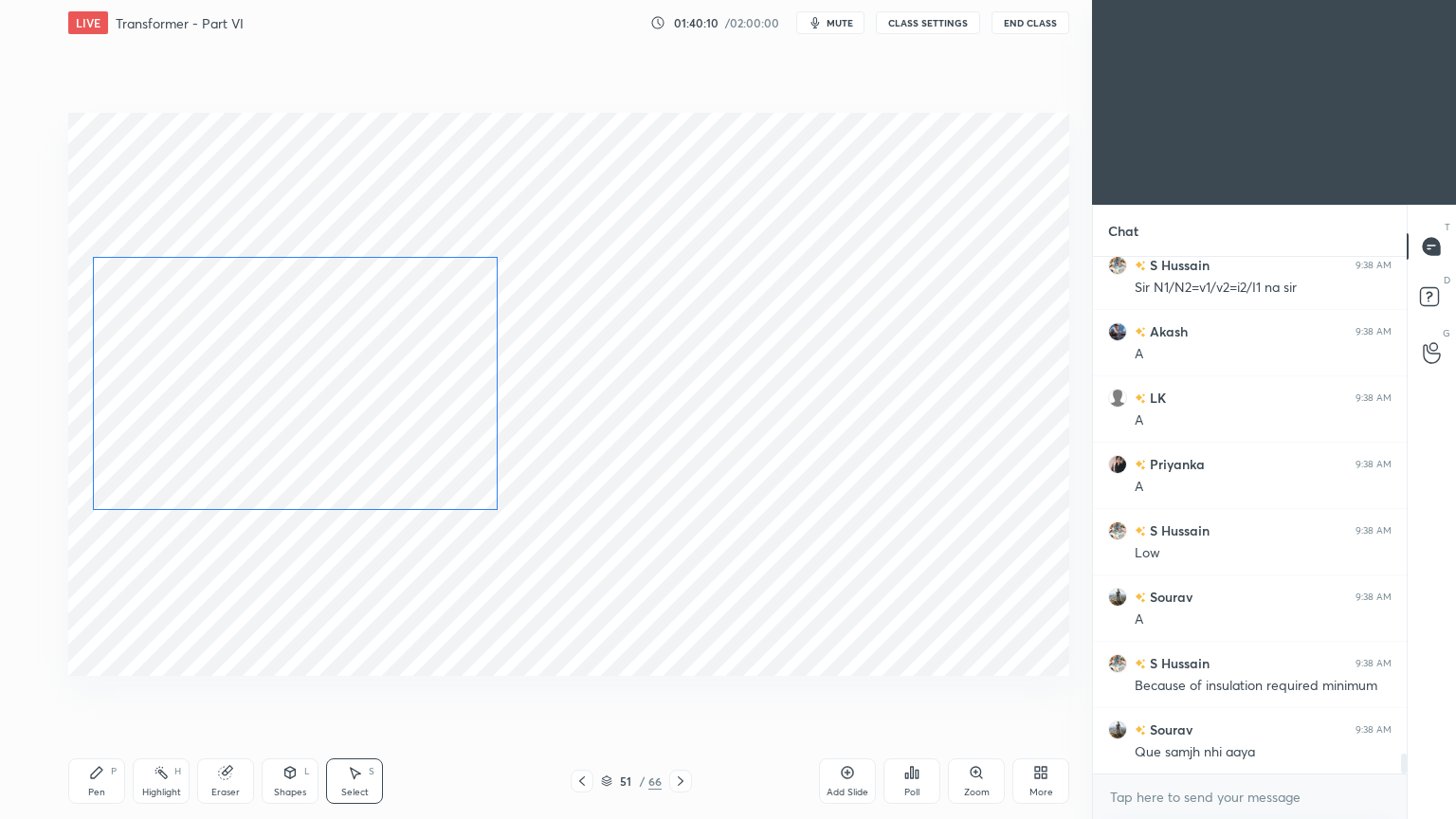 drag, startPoint x: 652, startPoint y: 273, endPoint x: 360, endPoint y: 394, distance: 316.0775 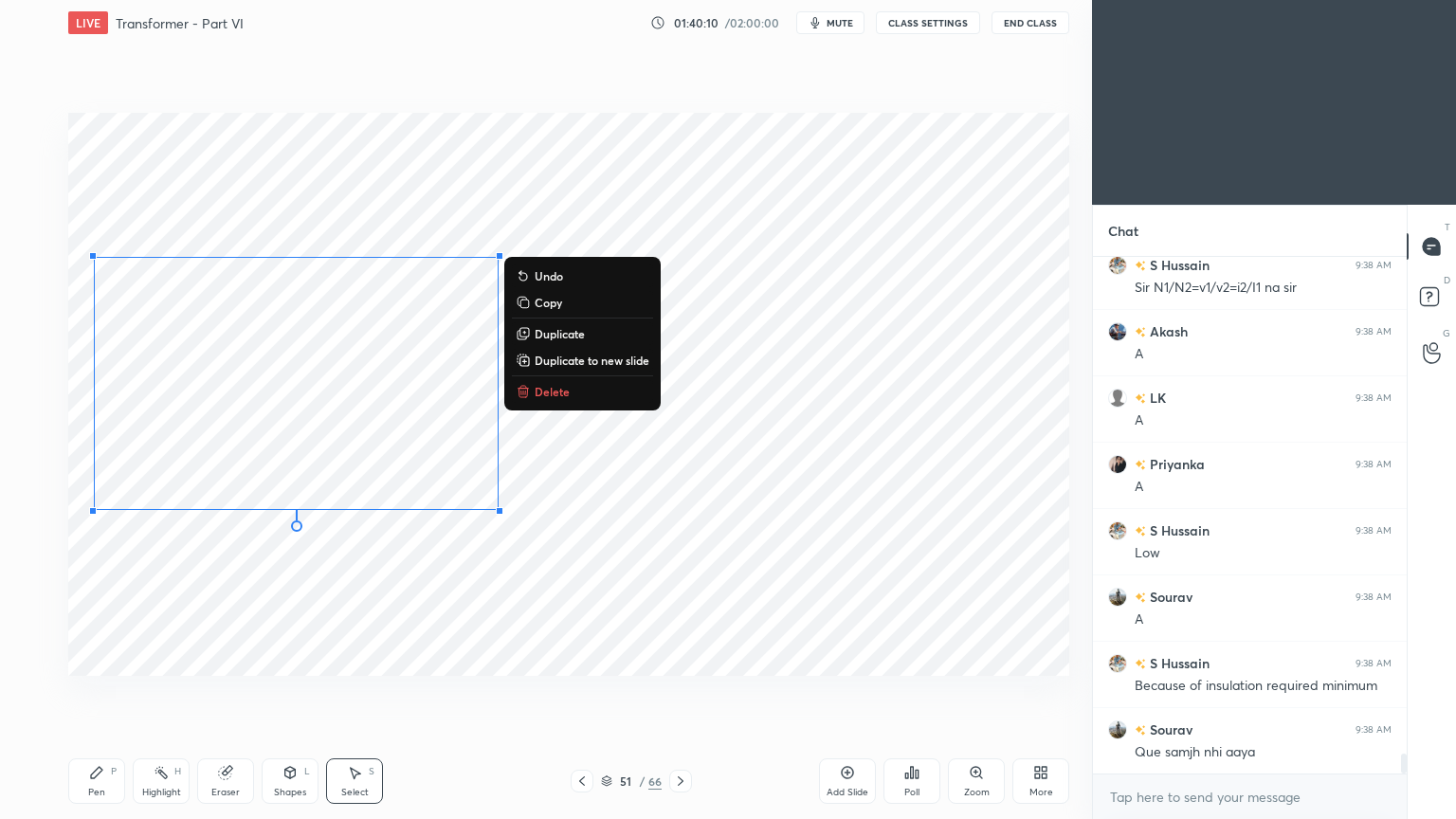 click on "Copy" at bounding box center [582, 302] 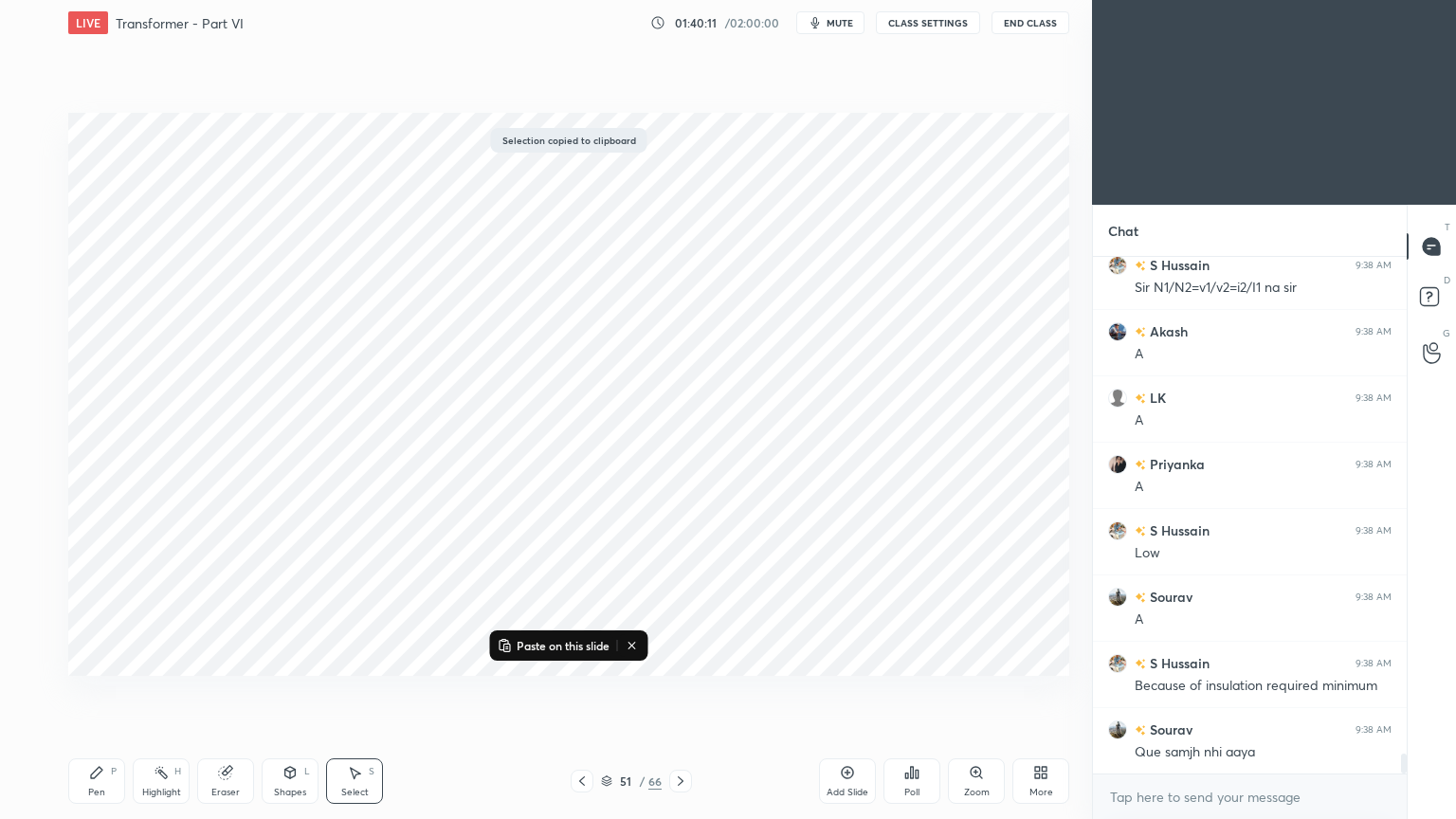 click on "Paste on this slide" at bounding box center (563, 646) 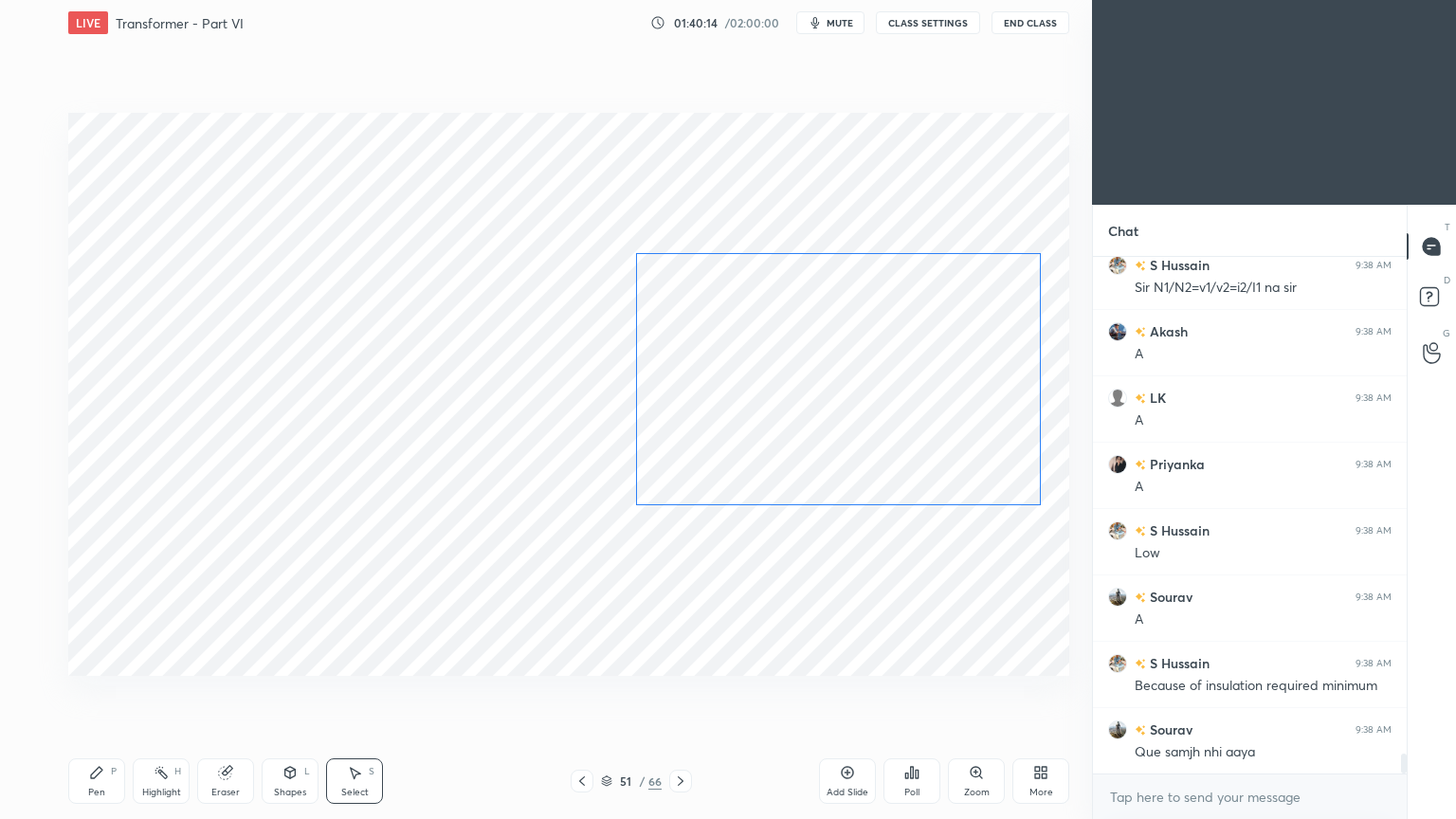 drag, startPoint x: 411, startPoint y: 429, endPoint x: 931, endPoint y: 403, distance: 520.64959 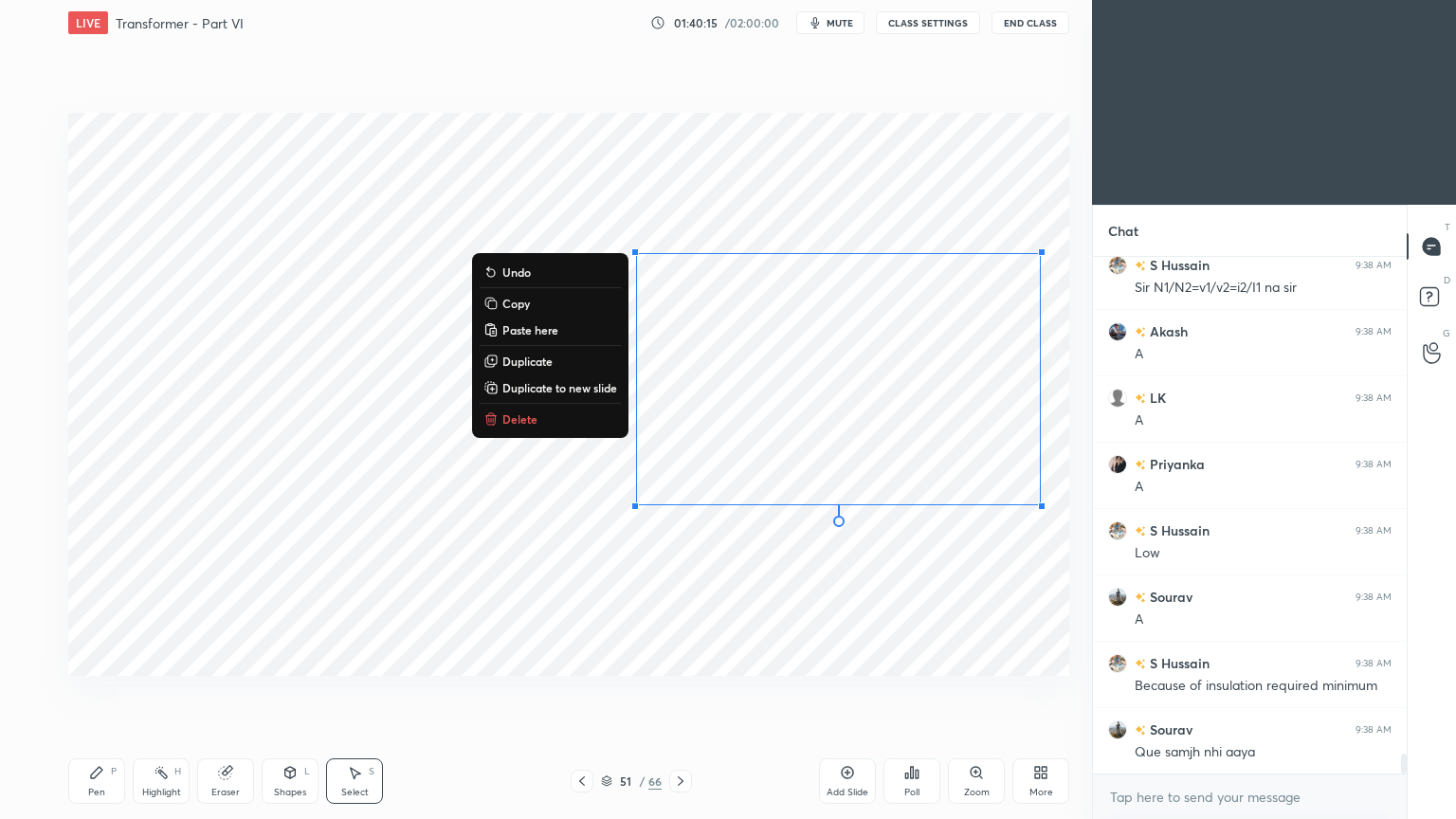 click on "0 ° Undo Copy Paste here Duplicate Duplicate to new slide Delete" at bounding box center [569, 394] 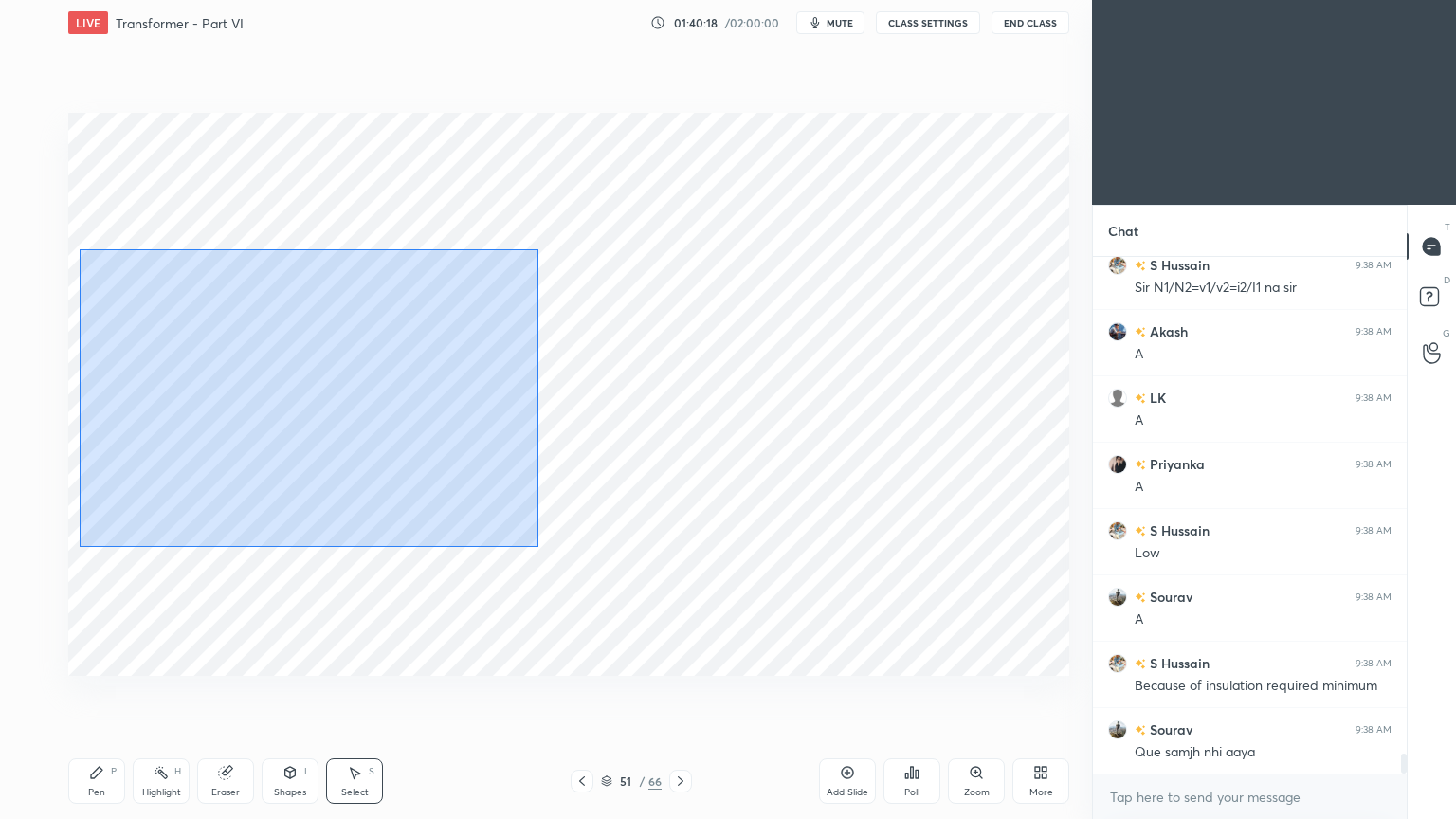 drag, startPoint x: 80, startPoint y: 249, endPoint x: 538, endPoint y: 546, distance: 545.86903 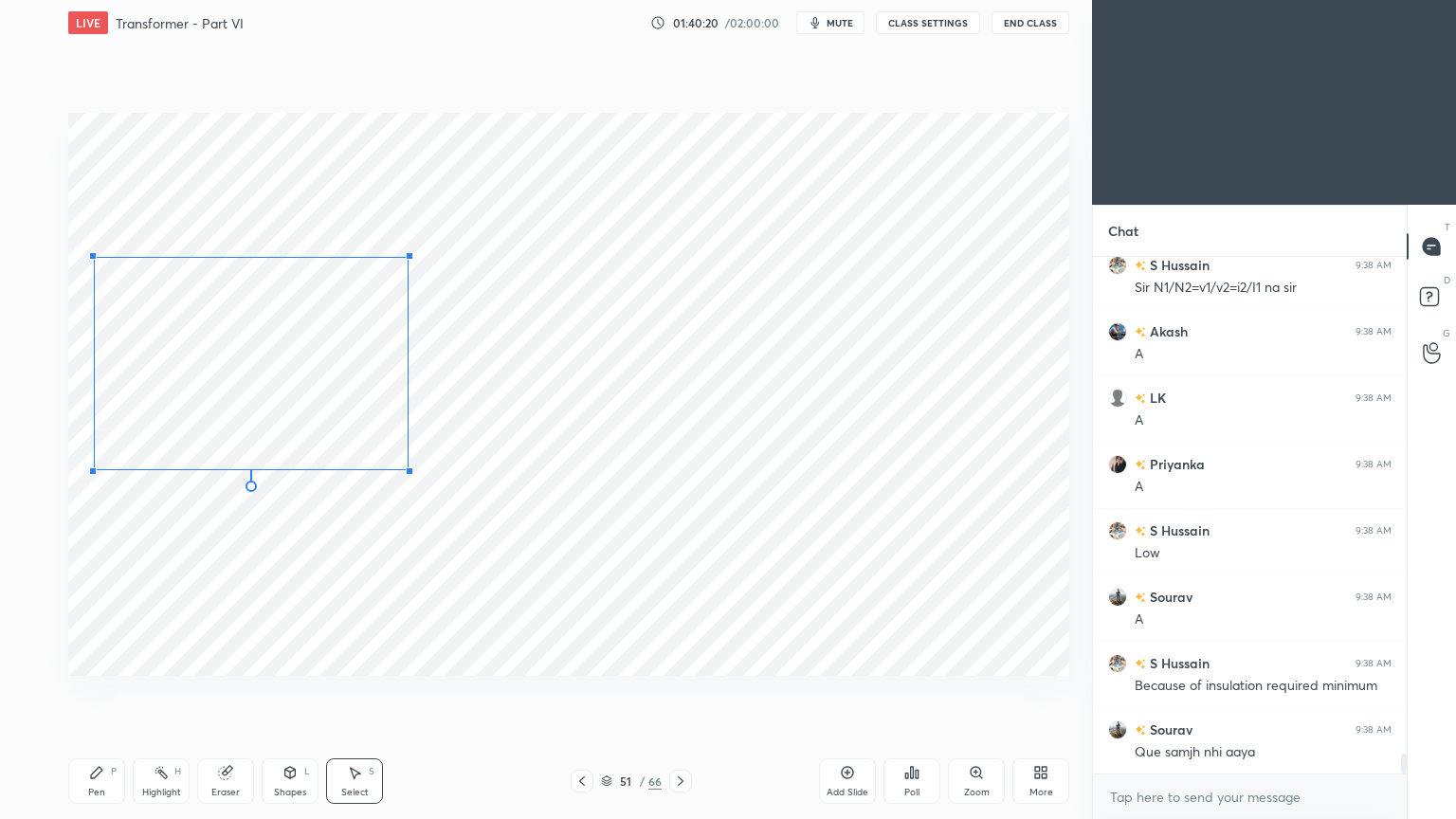 drag, startPoint x: 500, startPoint y: 511, endPoint x: 408, endPoint y: 469, distance: 101.13358 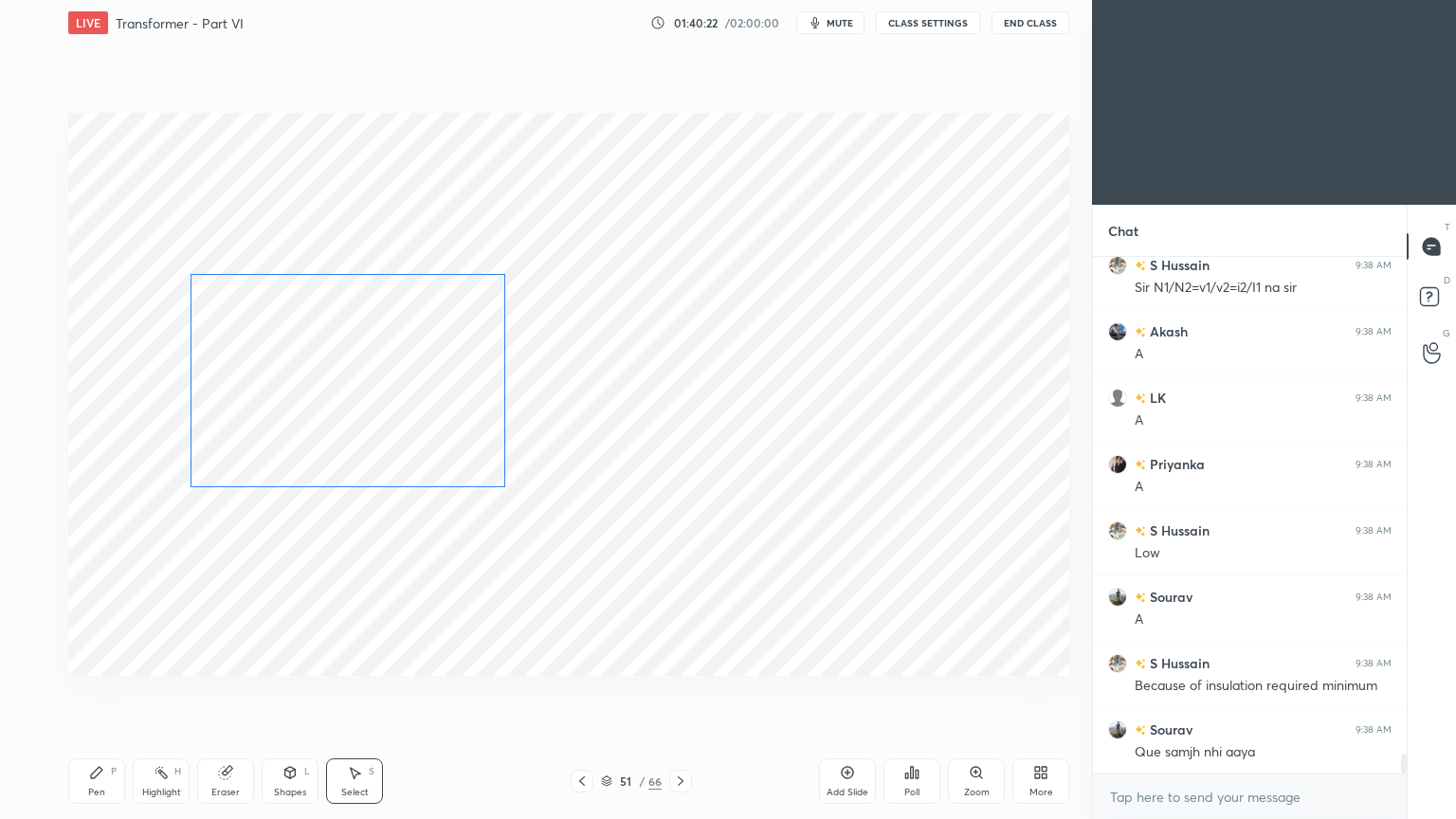 drag, startPoint x: 337, startPoint y: 398, endPoint x: 413, endPoint y: 410, distance: 76.942 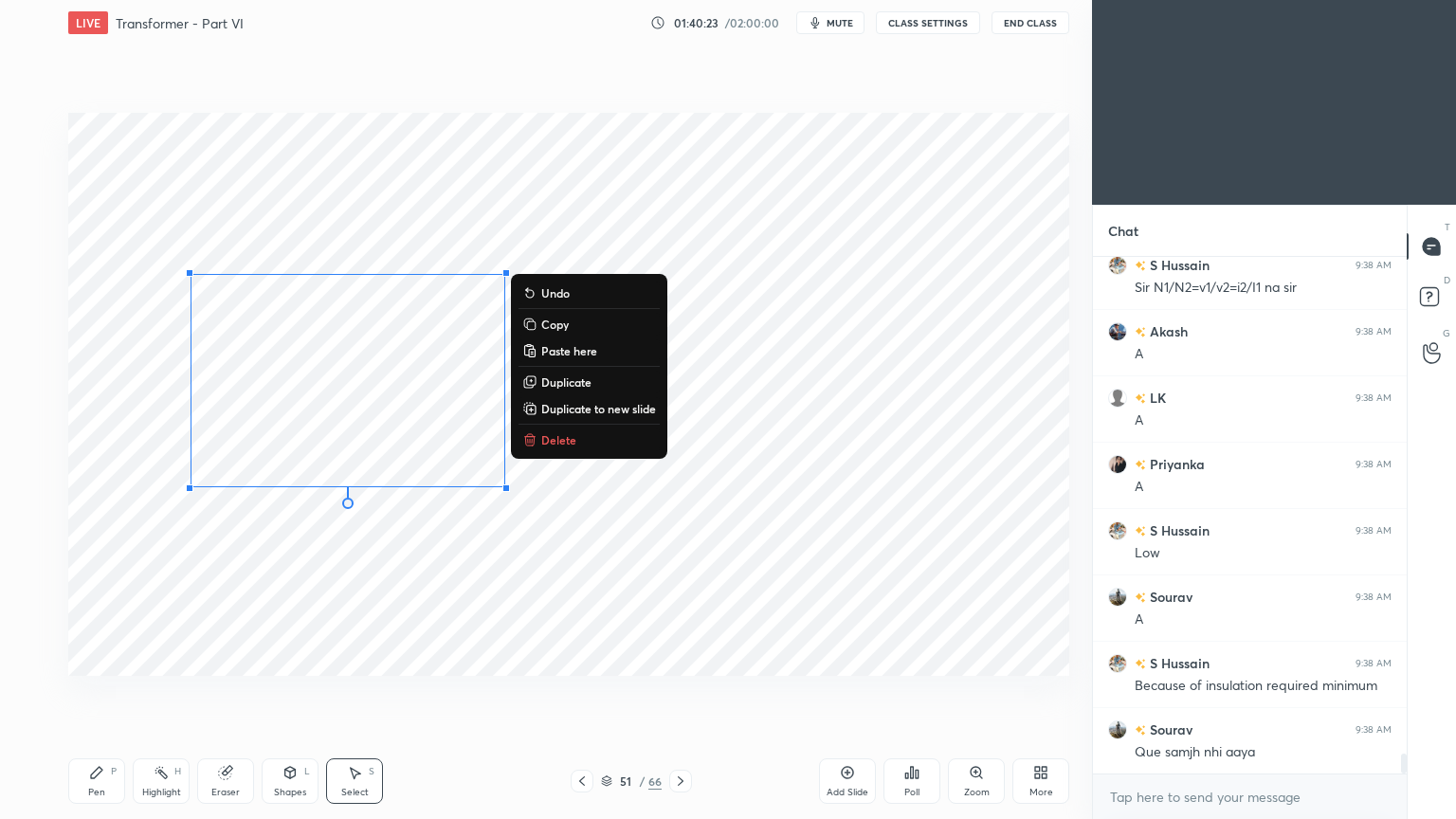 click on "0 ° Undo Copy Paste here Duplicate Duplicate to new slide Delete" at bounding box center (569, 394) 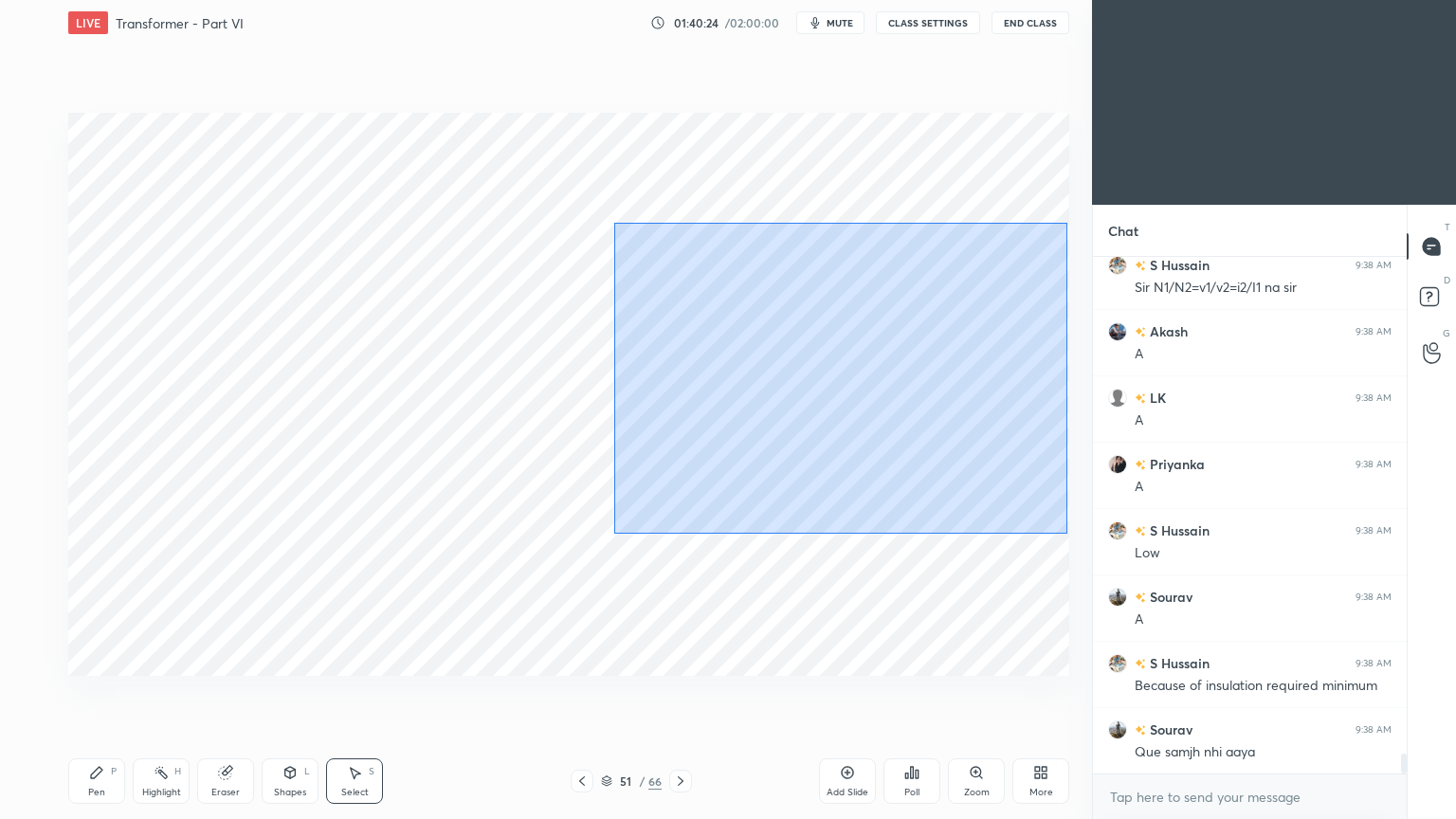 drag, startPoint x: 660, startPoint y: 253, endPoint x: 1066, endPoint y: 534, distance: 493.758 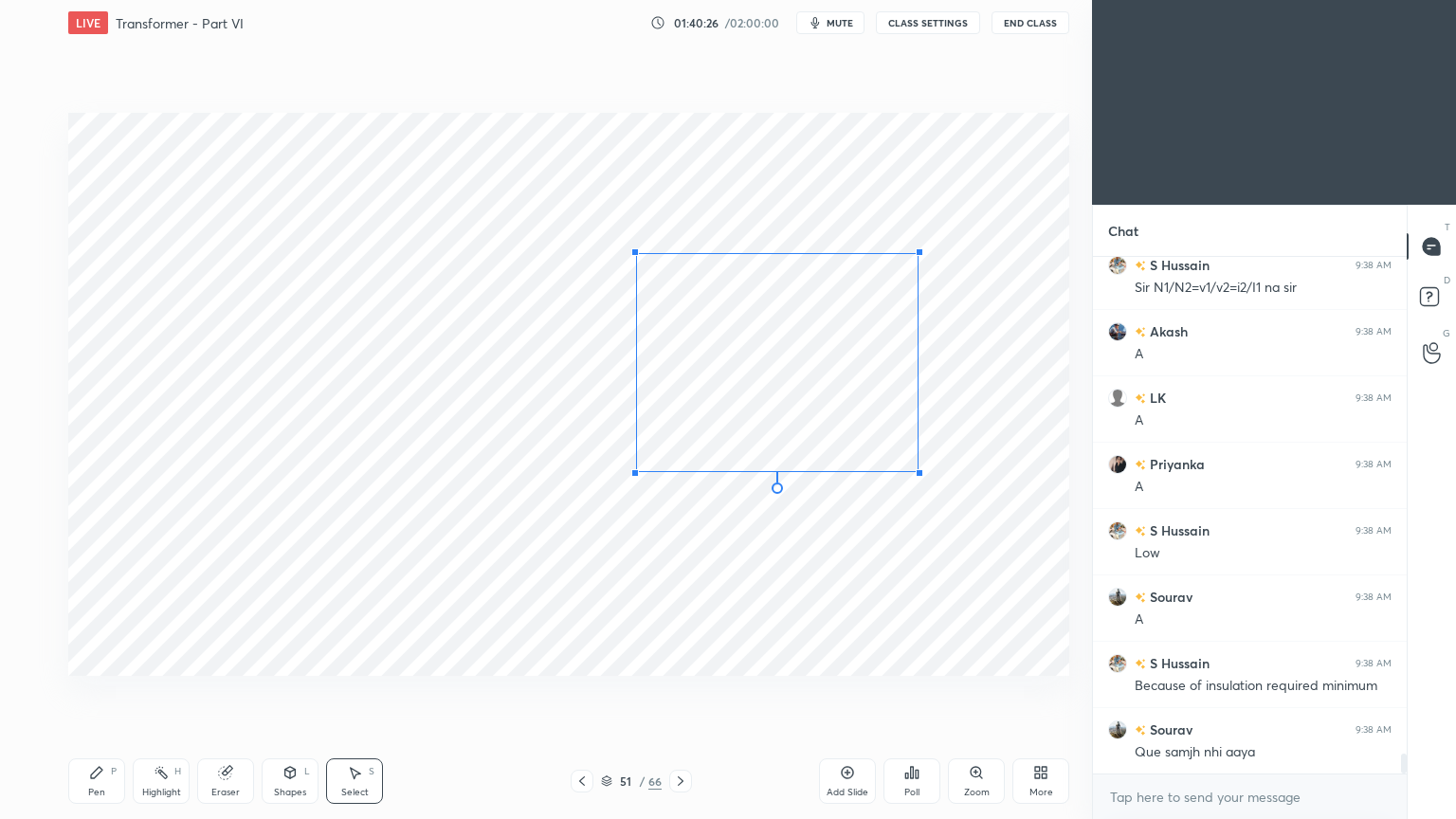 drag, startPoint x: 1043, startPoint y: 503, endPoint x: 914, endPoint y: 473, distance: 132.44244 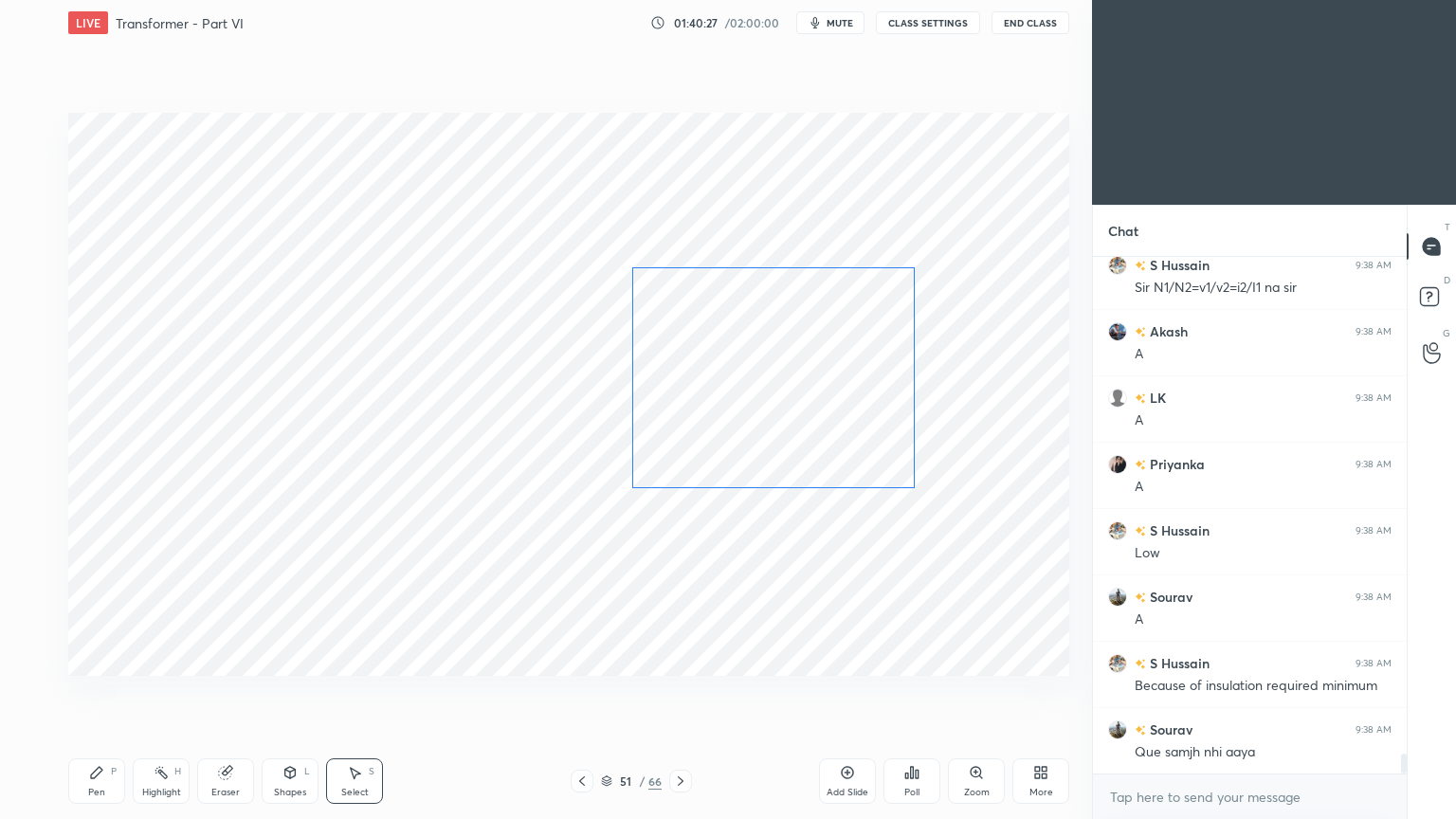 drag, startPoint x: 832, startPoint y: 399, endPoint x: 828, endPoint y: 413, distance: 14.56022 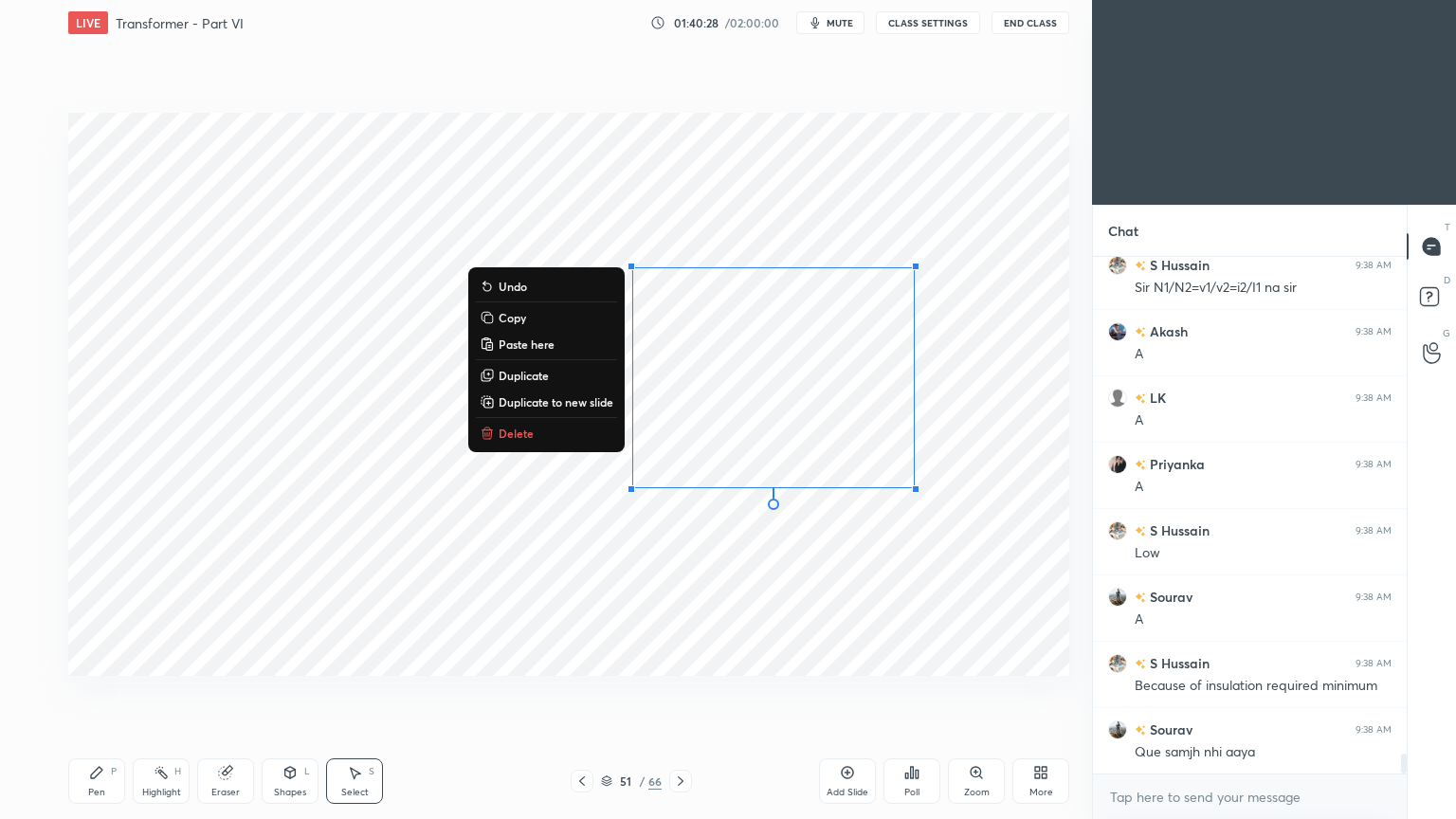 click on "0 ° Undo Copy Paste here Duplicate Duplicate to new slide Delete" at bounding box center (569, 394) 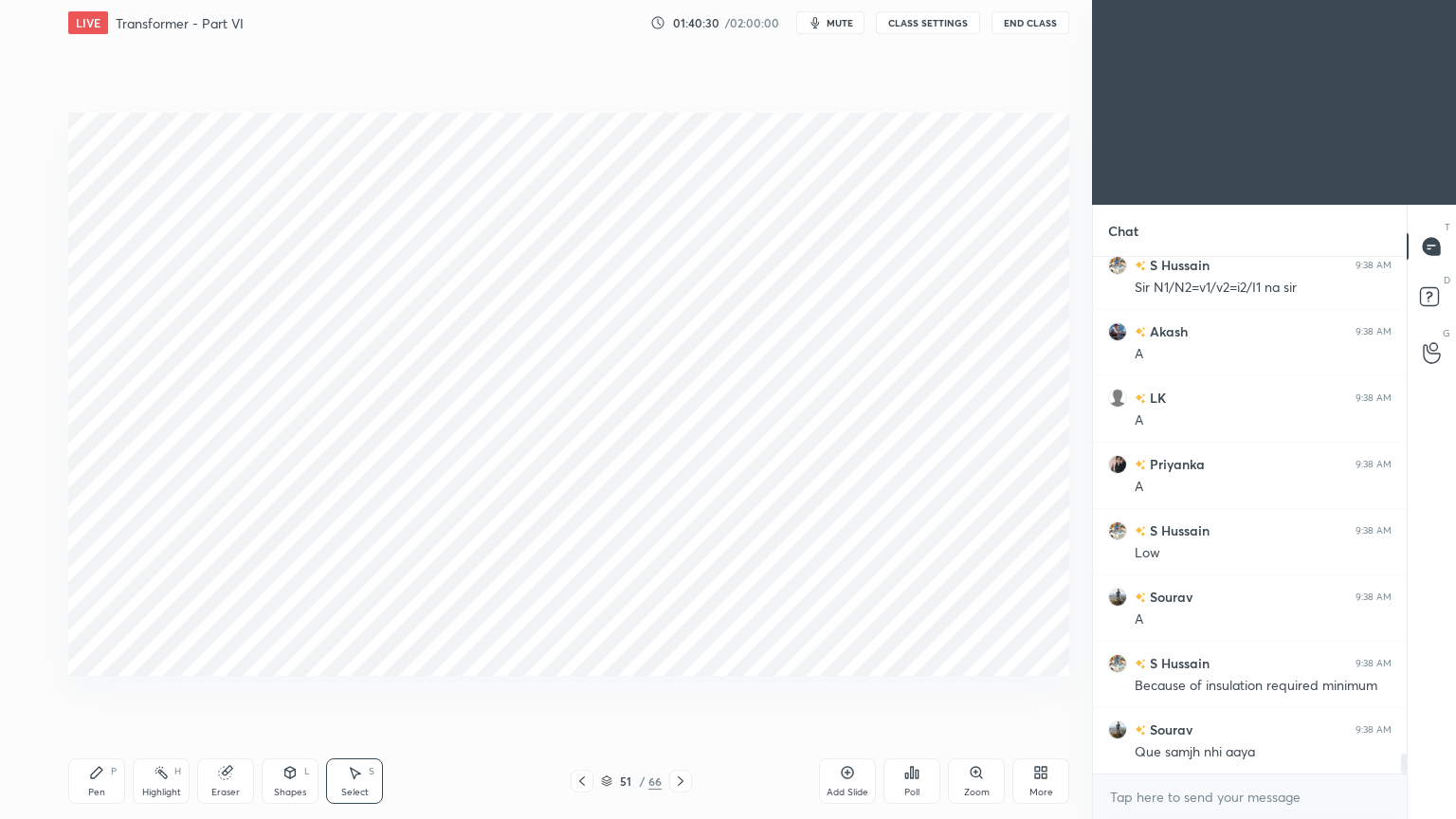 click 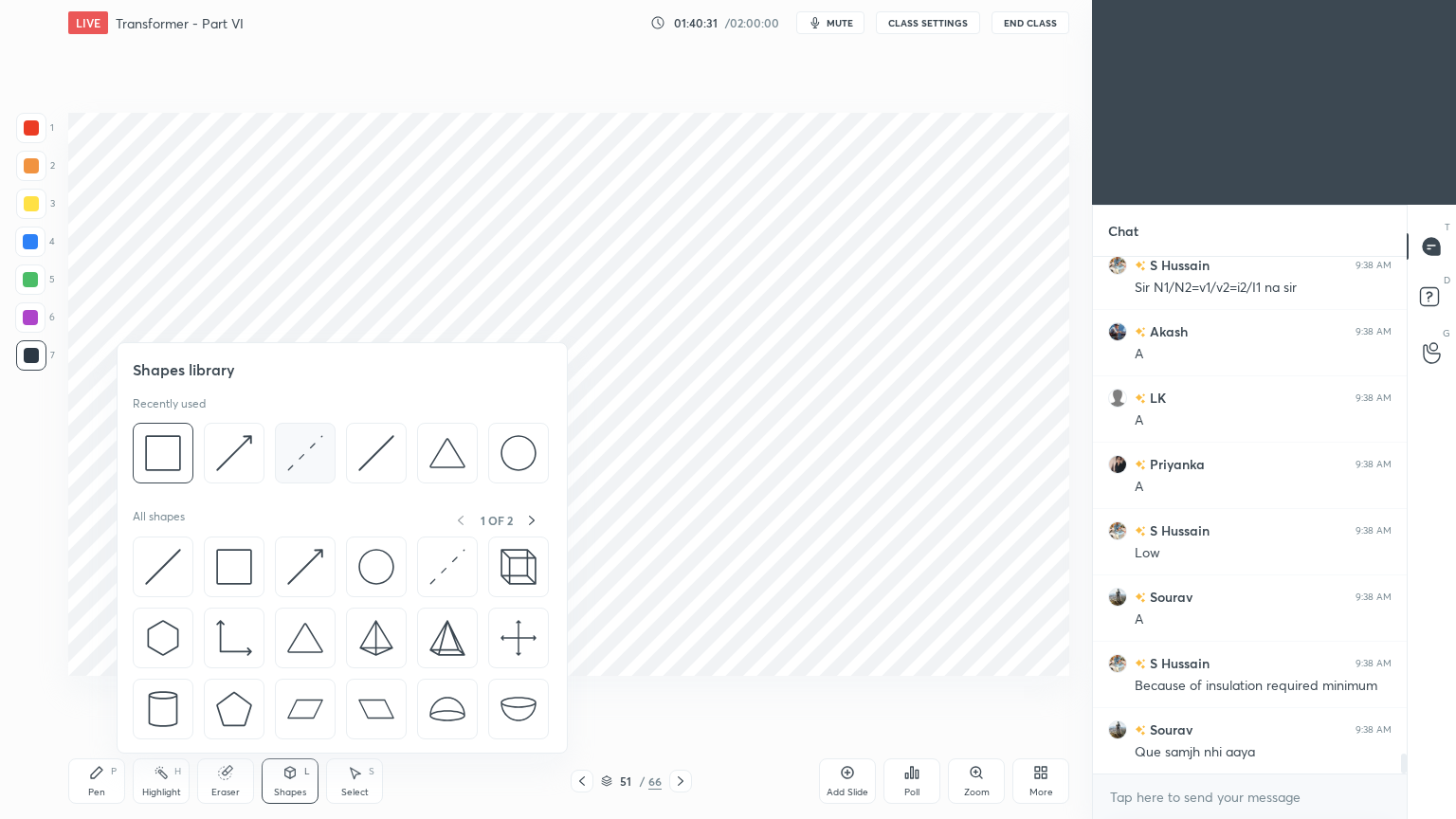 click at bounding box center [305, 453] 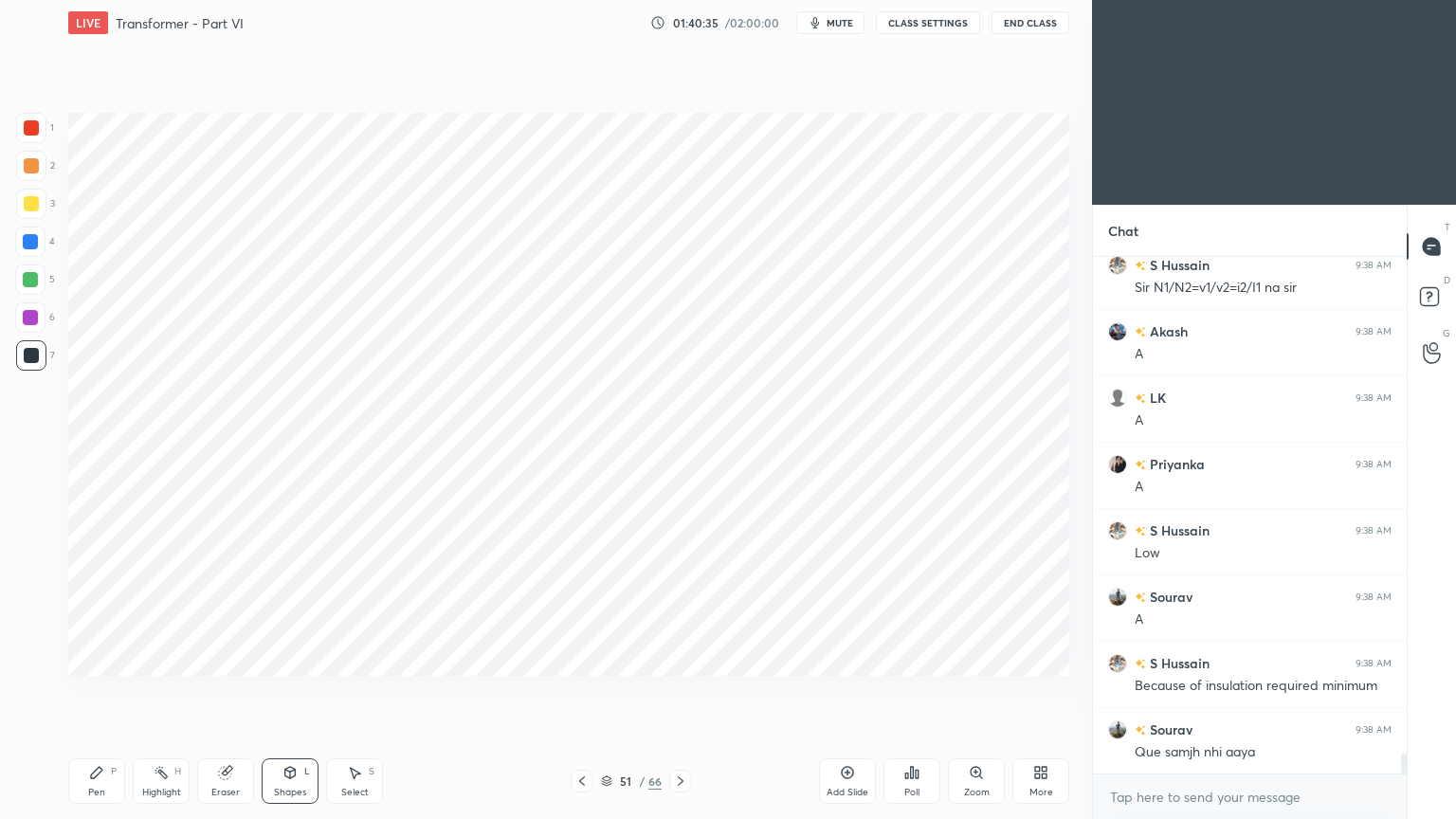click on "Pen P" at bounding box center [97, 781] 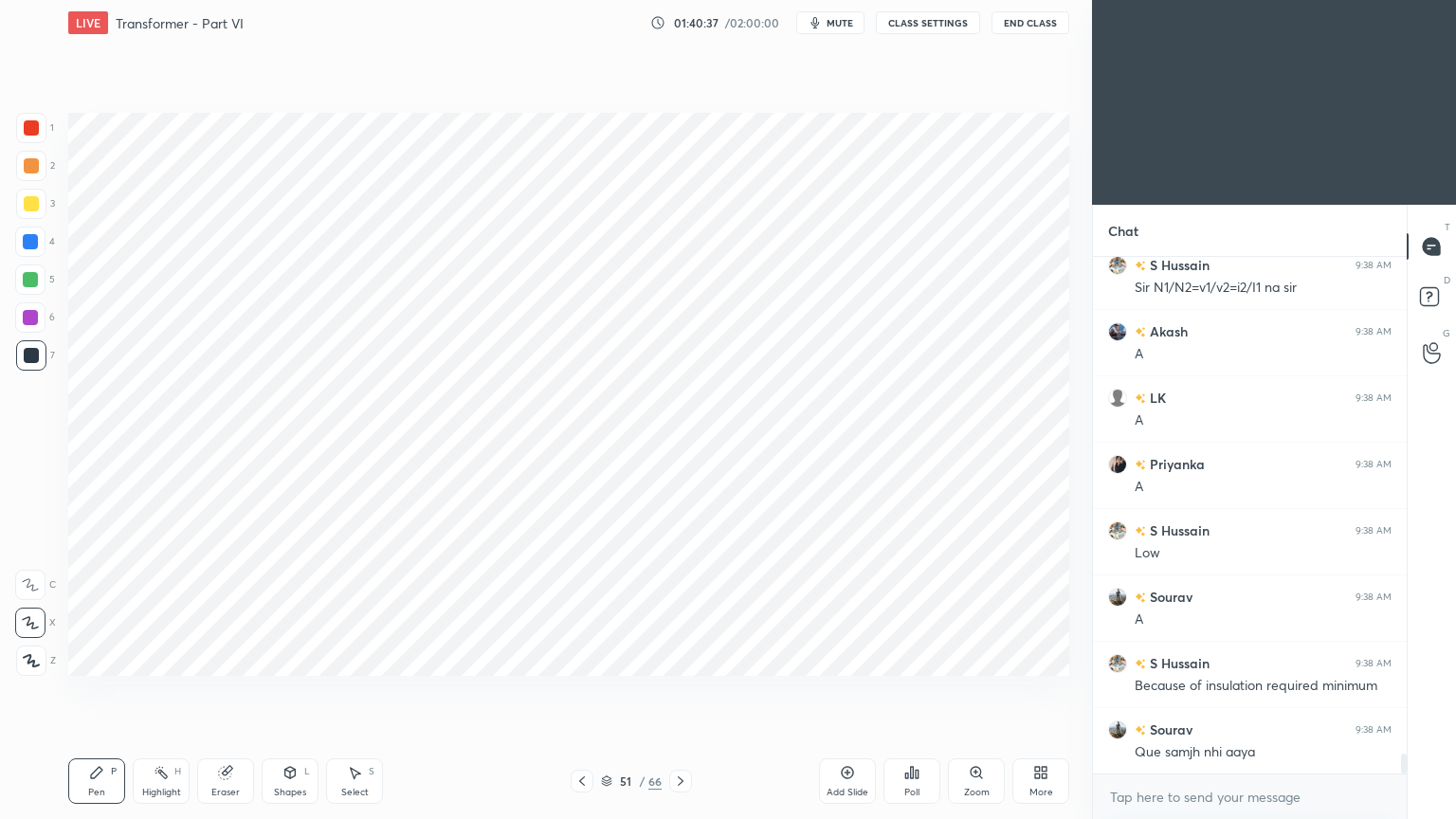 click at bounding box center [31, 128] 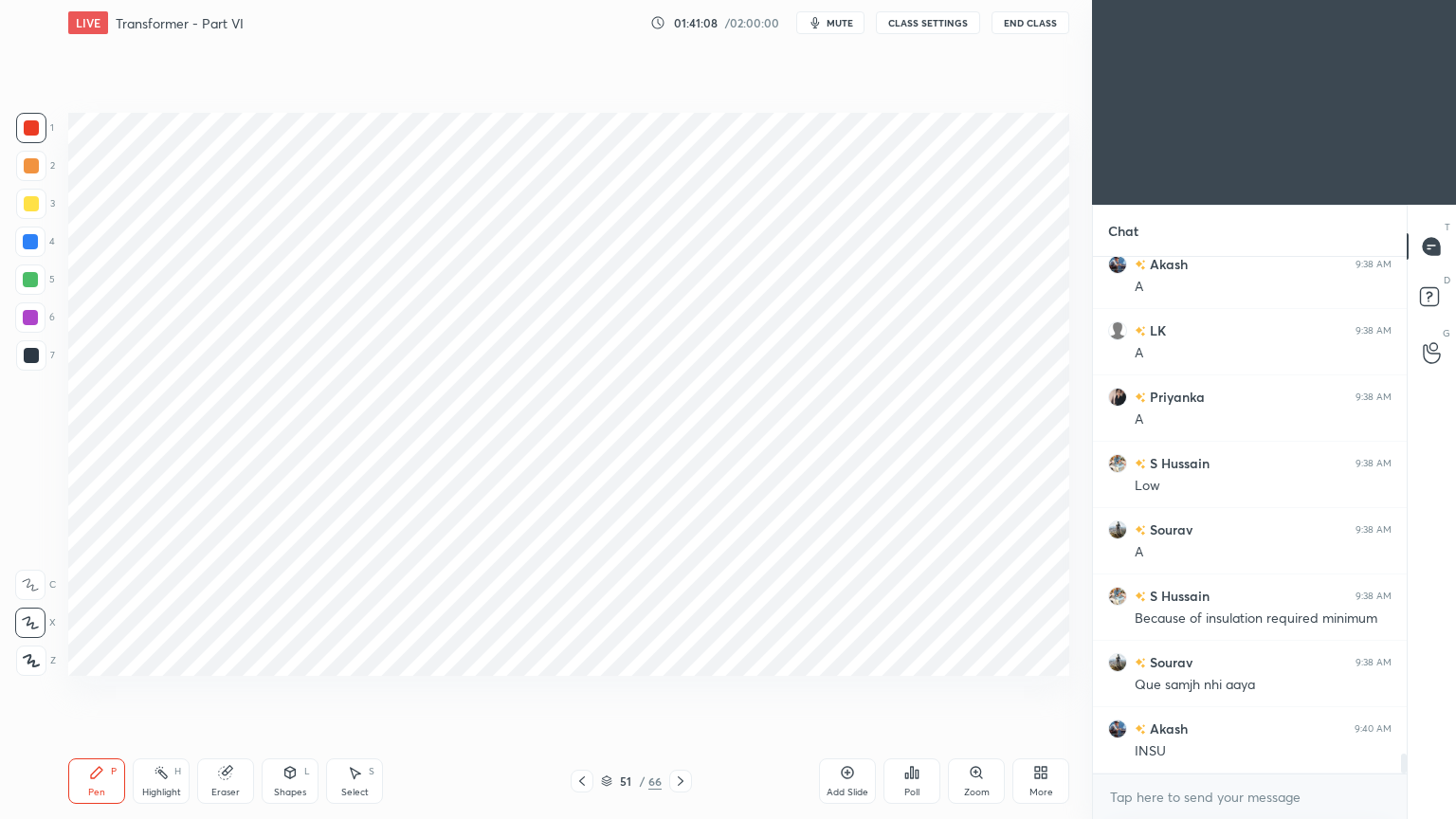 scroll, scrollTop: 12782, scrollLeft: 0, axis: vertical 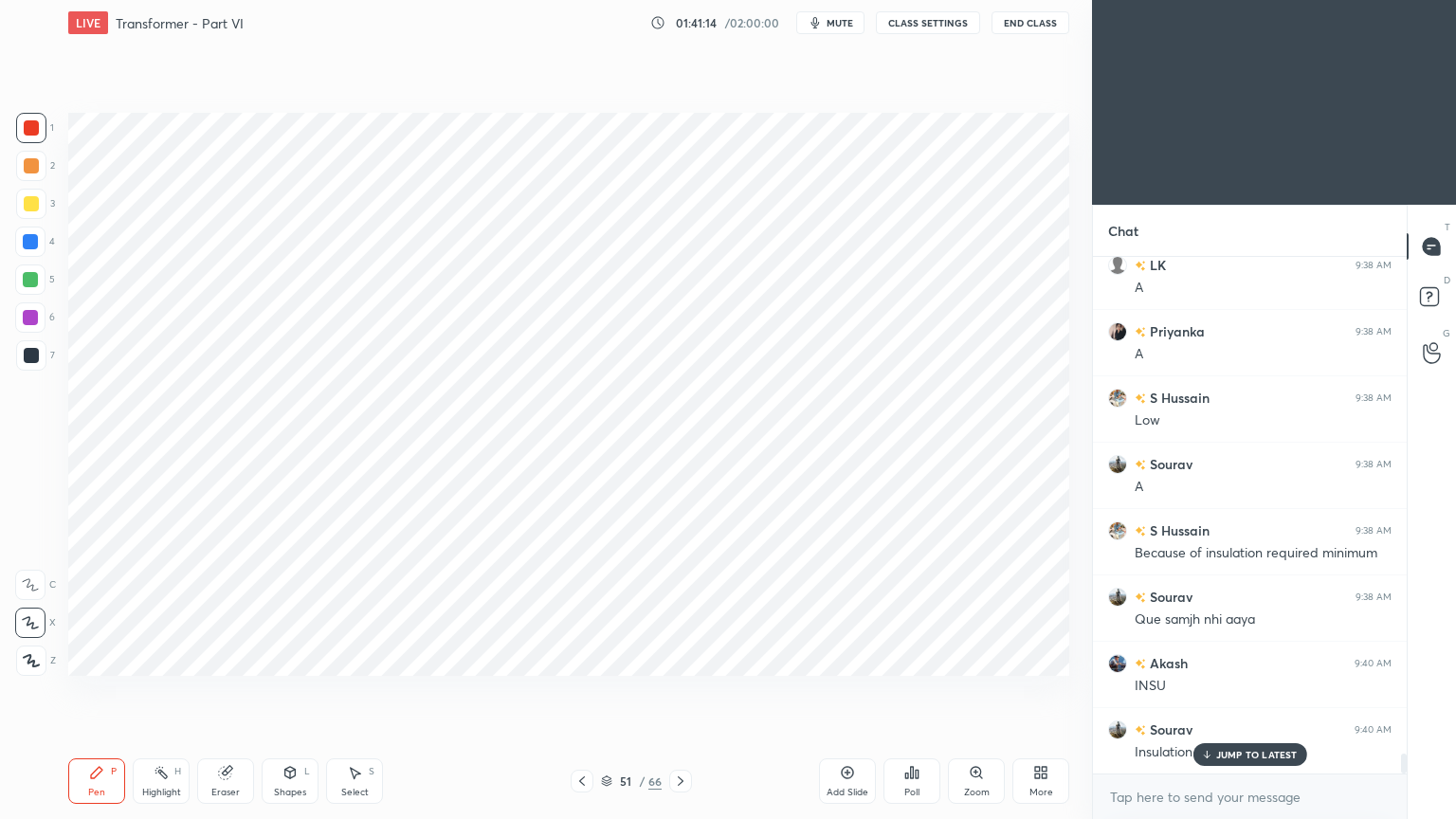 click at bounding box center [30, 280] 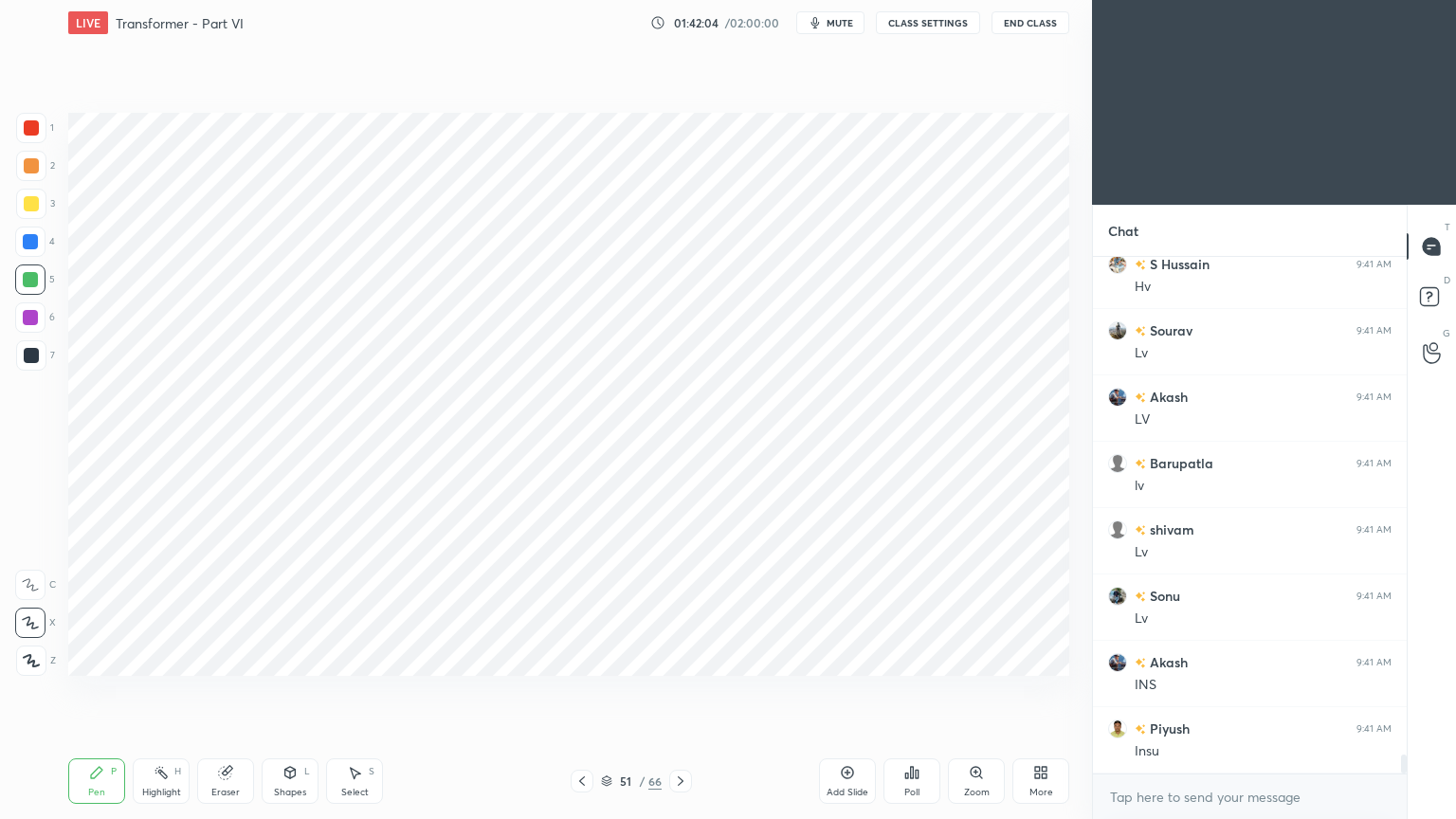 scroll, scrollTop: 13445, scrollLeft: 0, axis: vertical 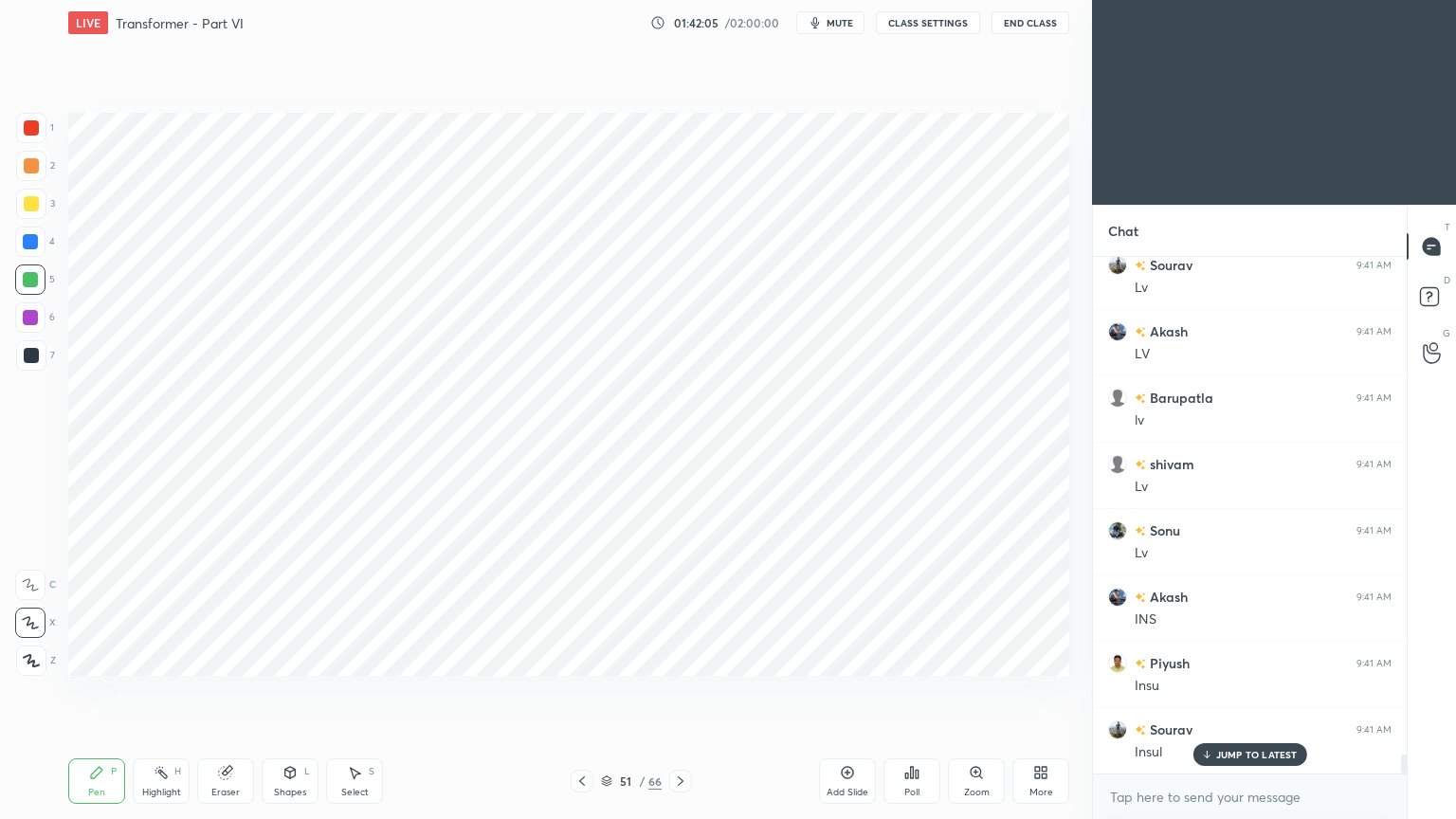 click at bounding box center [31, 128] 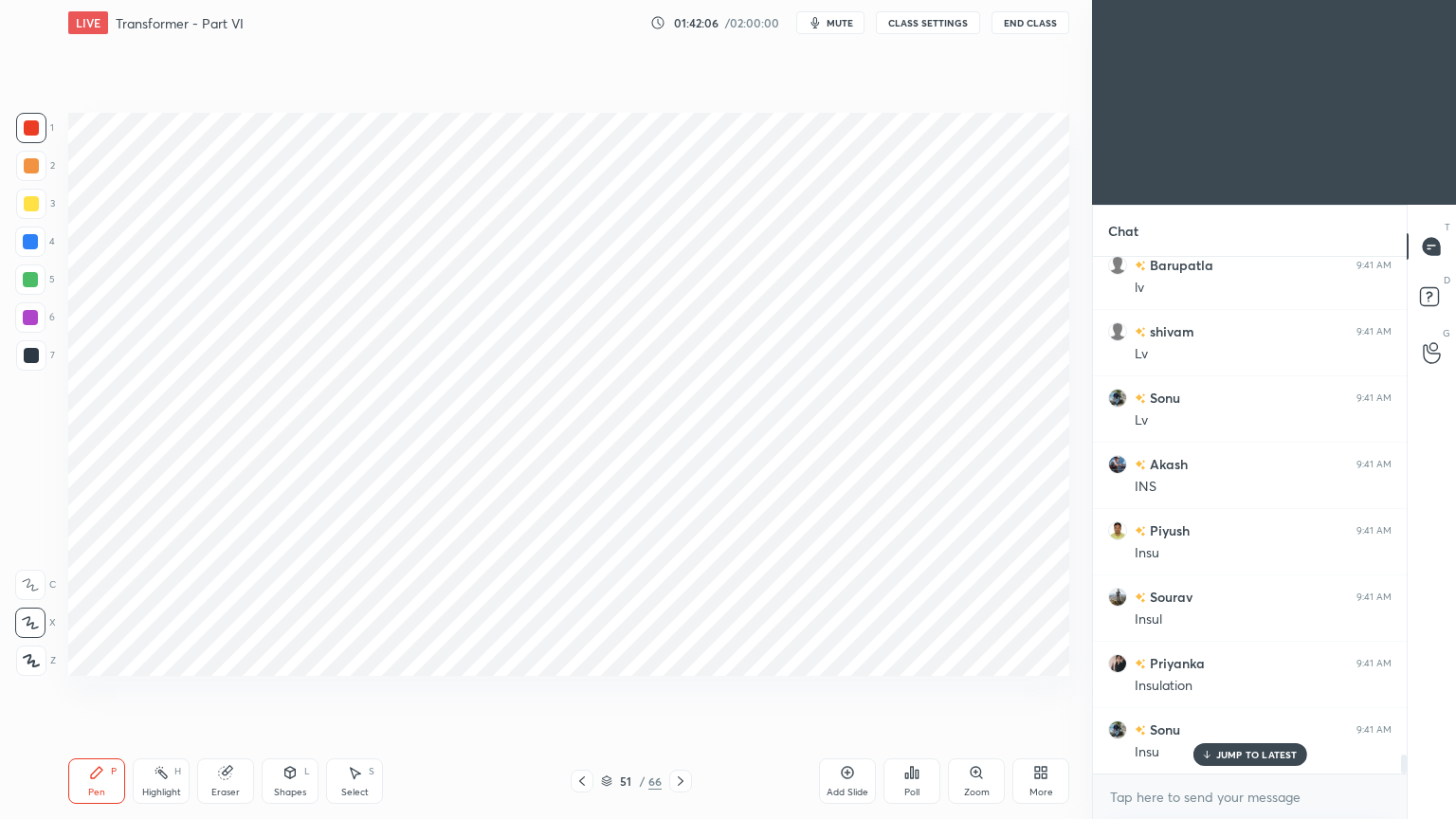 scroll, scrollTop: 13645, scrollLeft: 0, axis: vertical 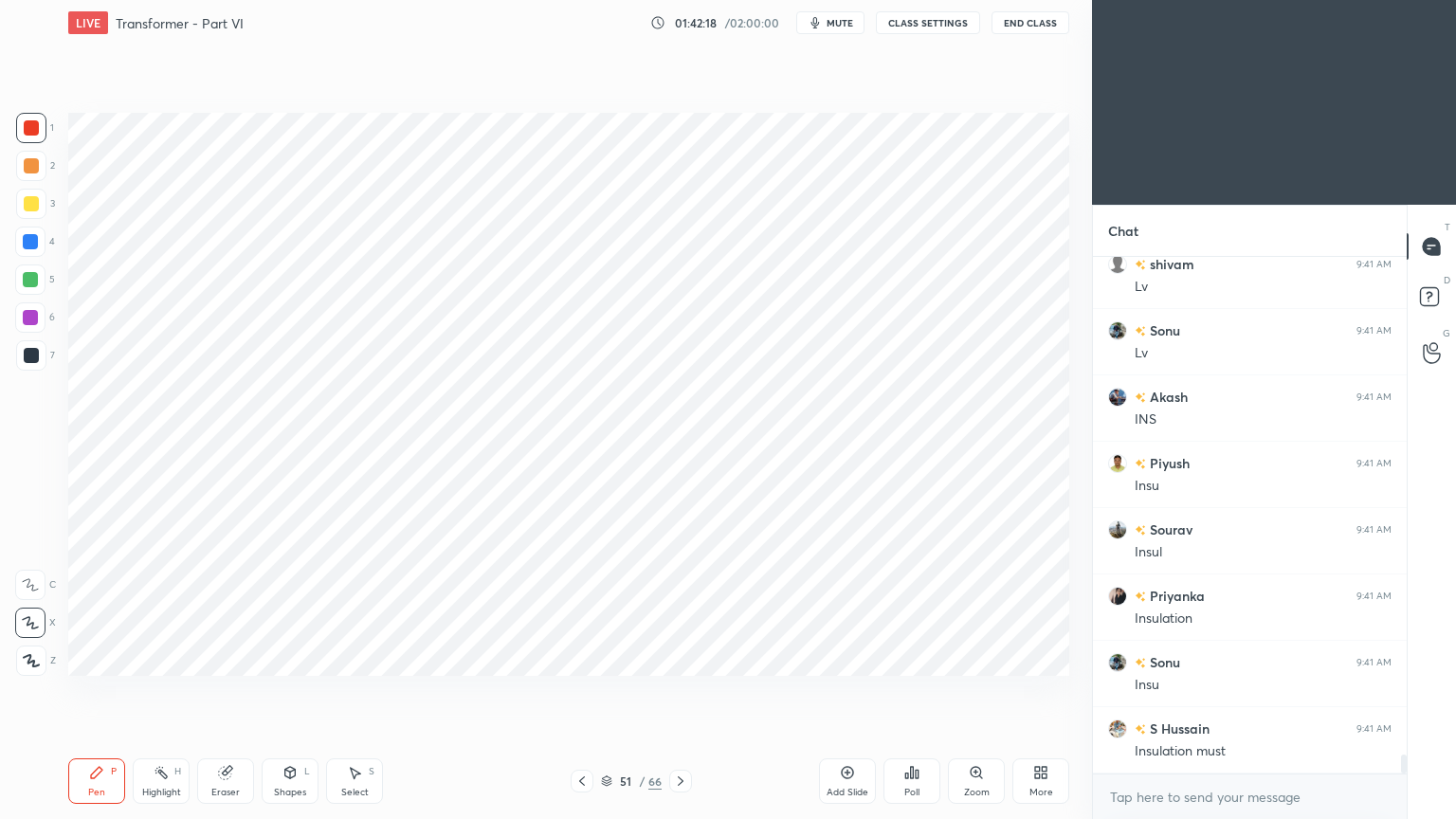 click at bounding box center (30, 318) 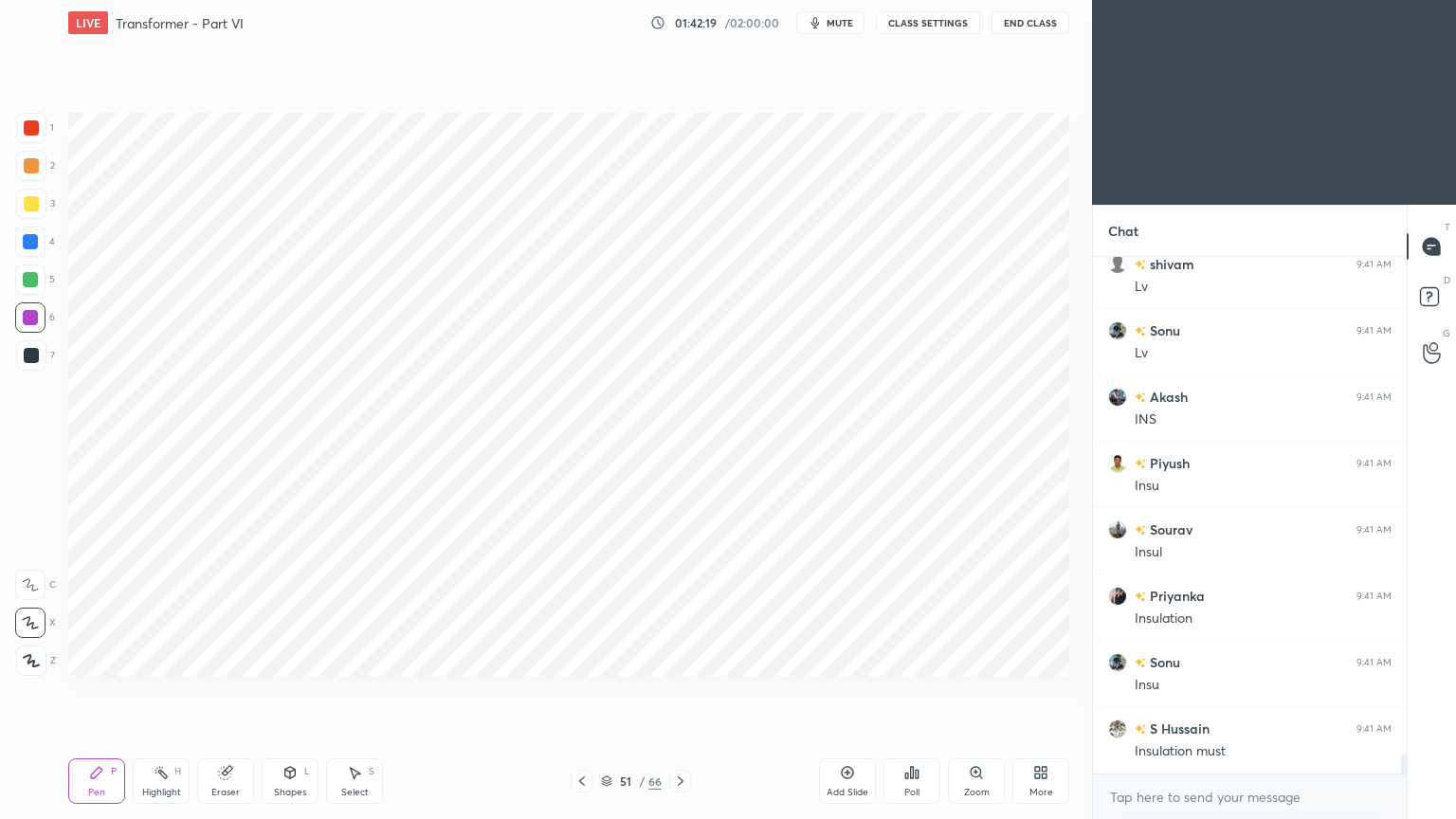 click at bounding box center [30, 242] 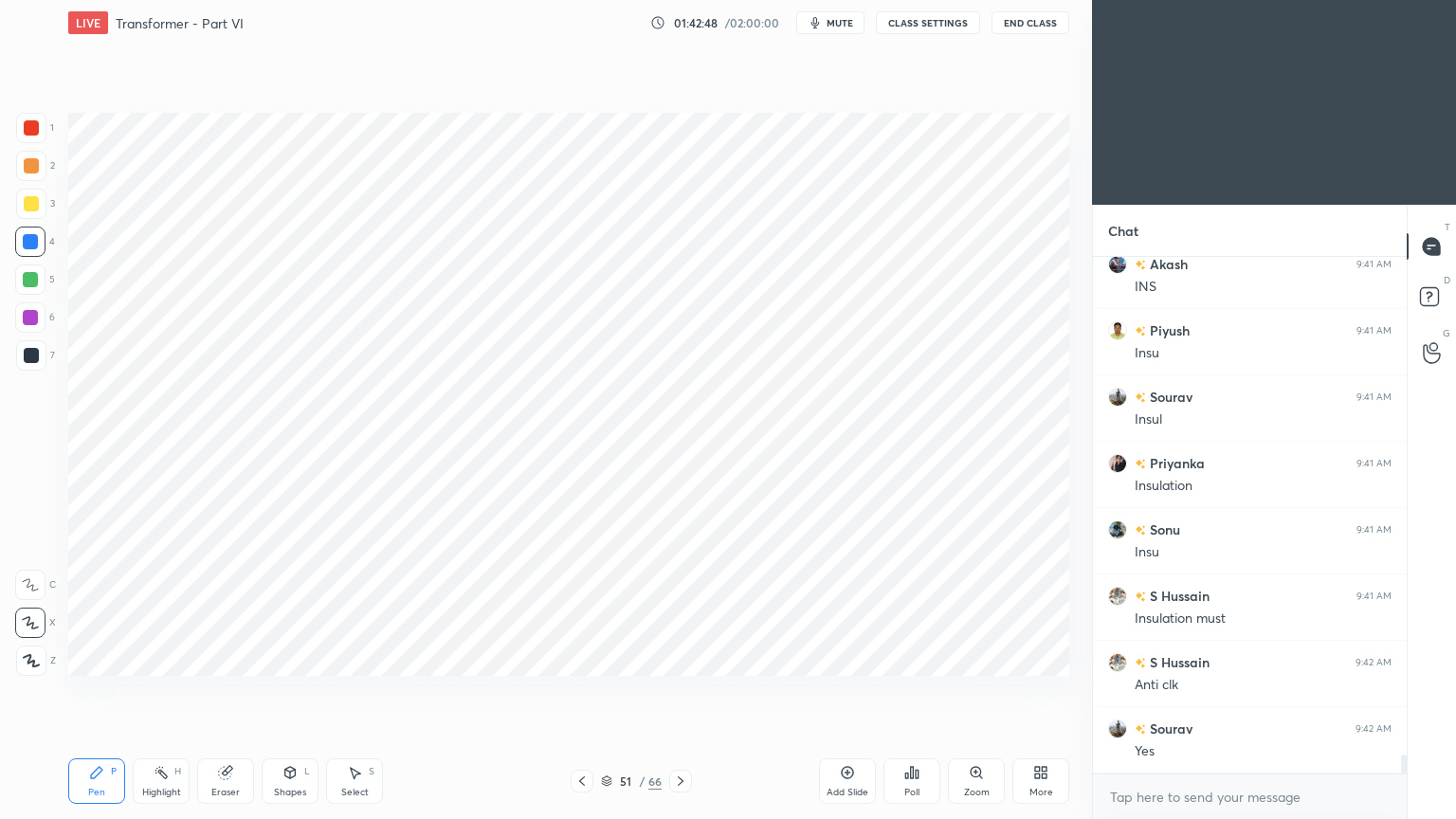 scroll, scrollTop: 13843, scrollLeft: 0, axis: vertical 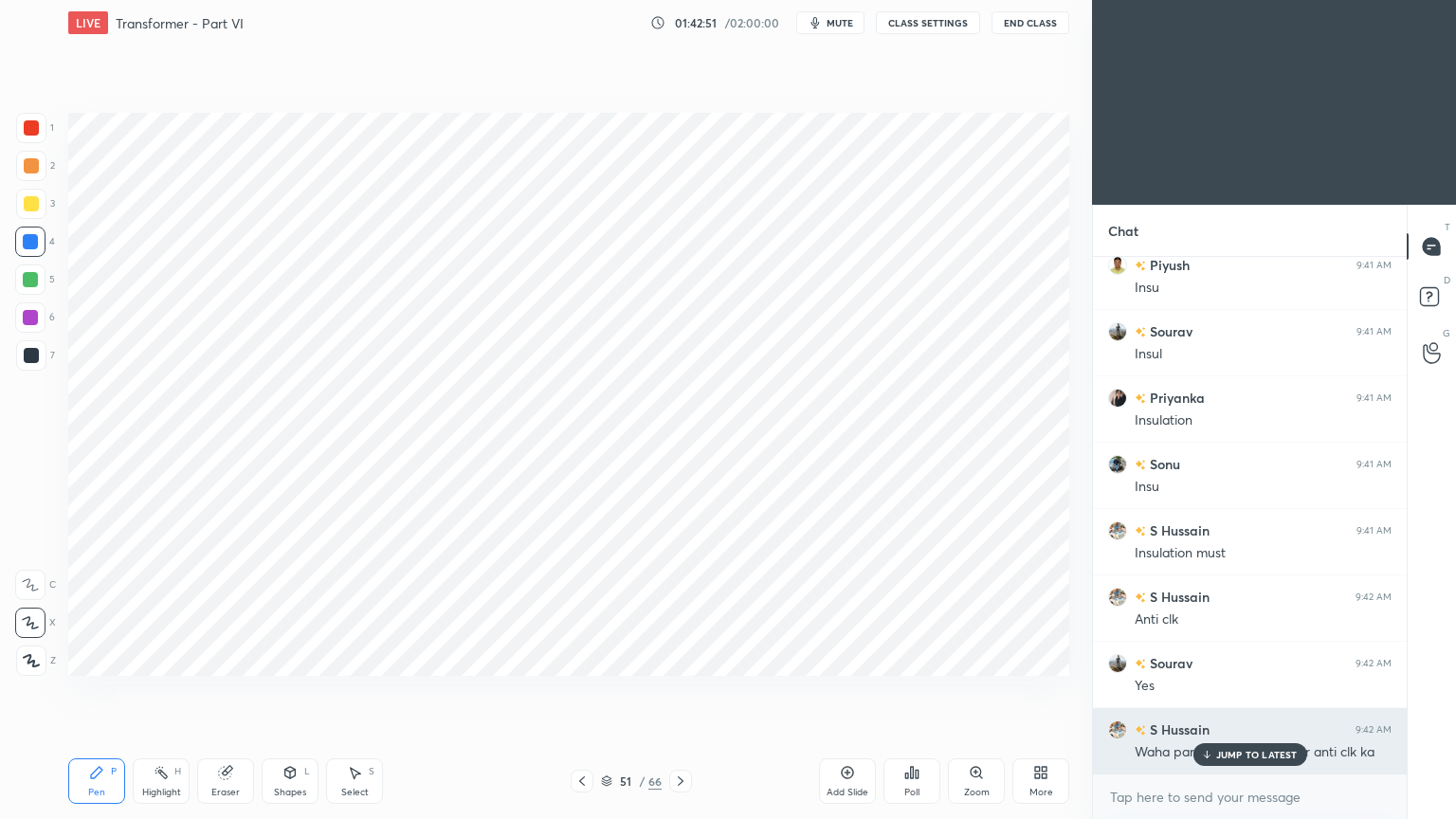 click on "JUMP TO LATEST" at bounding box center (1257, 755) 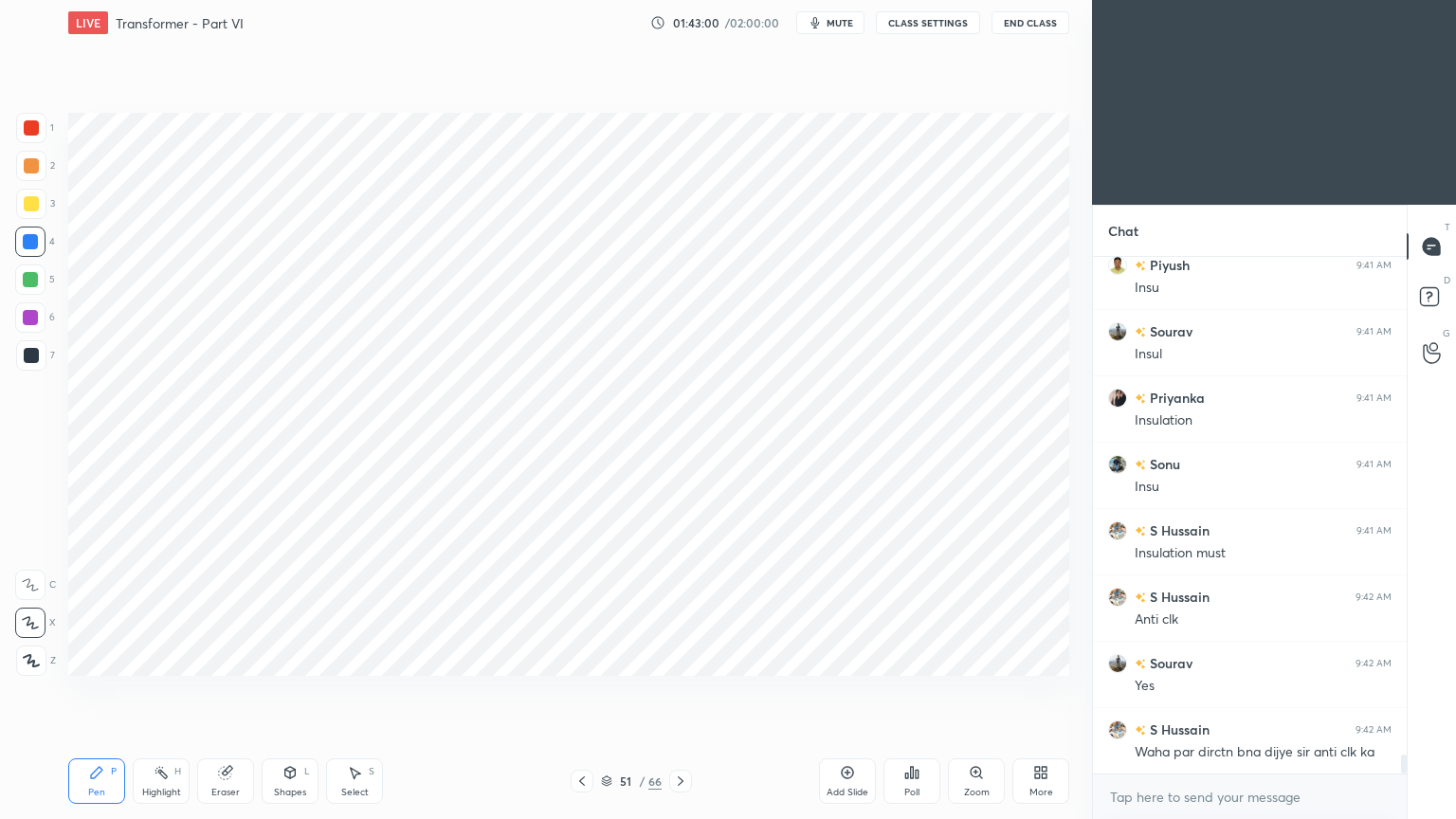 click at bounding box center [31, 128] 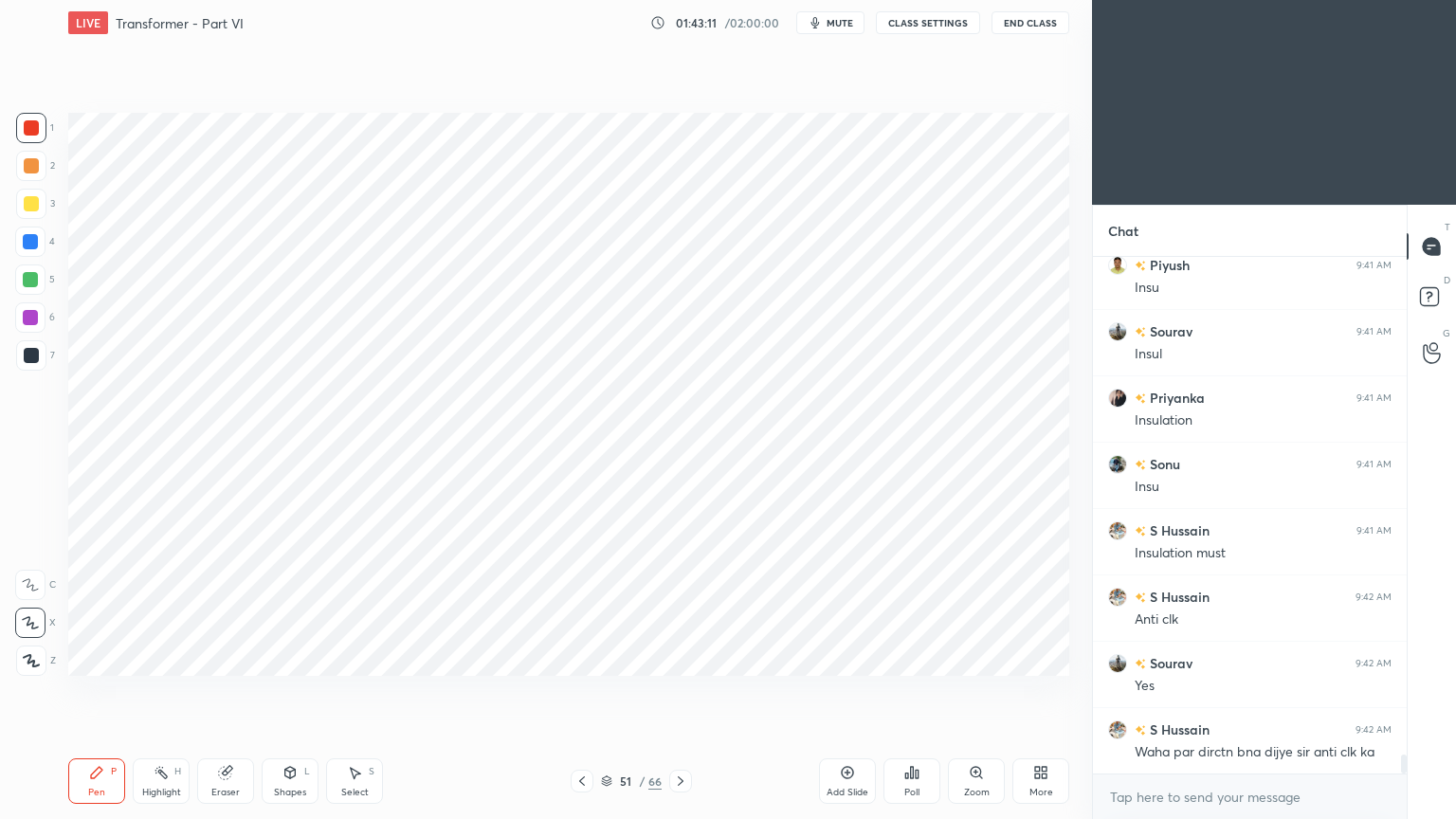 click at bounding box center (30, 318) 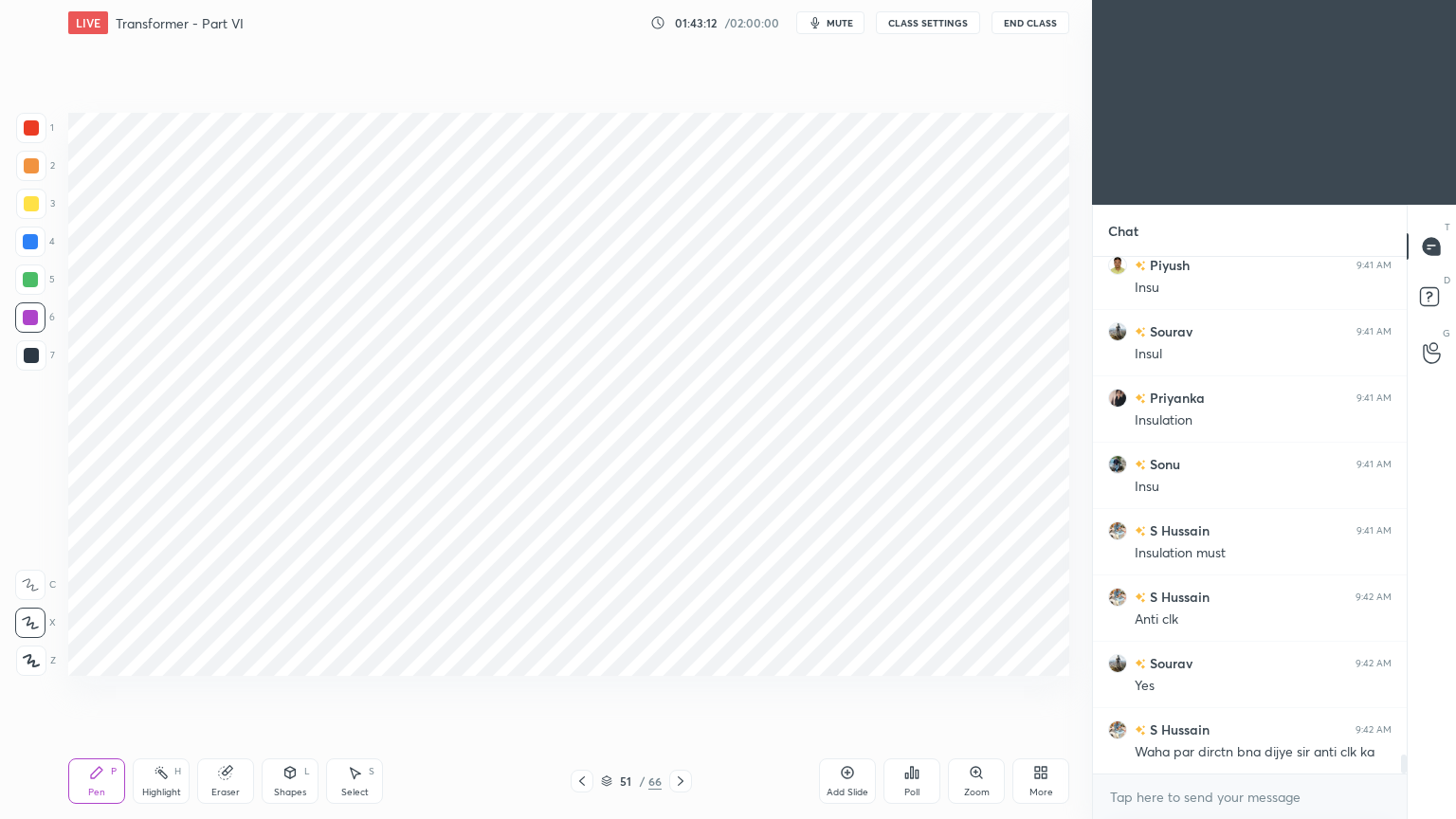 click at bounding box center (30, 242) 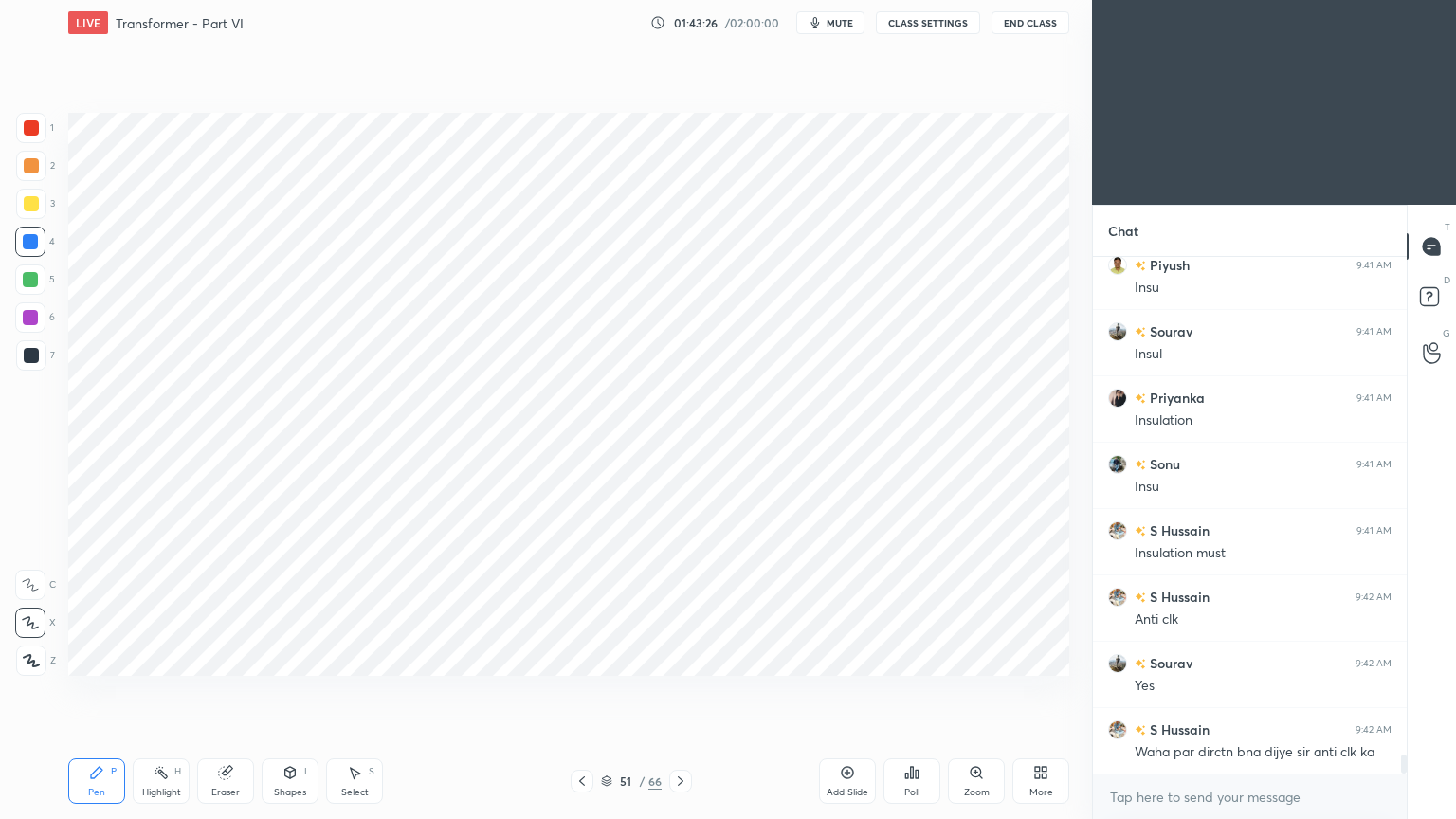 click on "1 2 3 4 5 6 7 C X Z C X Z E E Erase all   H H" at bounding box center [30, 394] 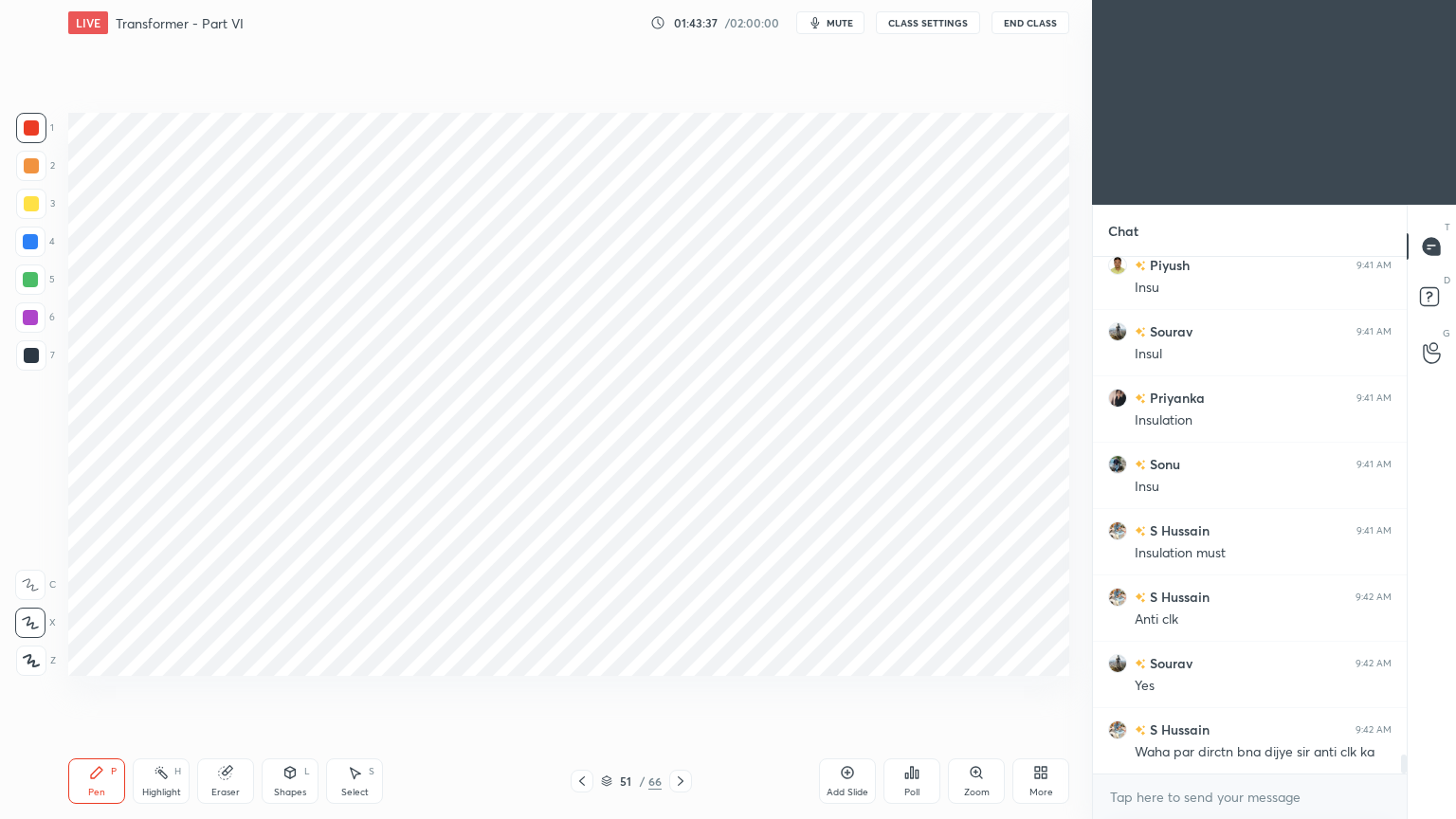 click at bounding box center (30, 242) 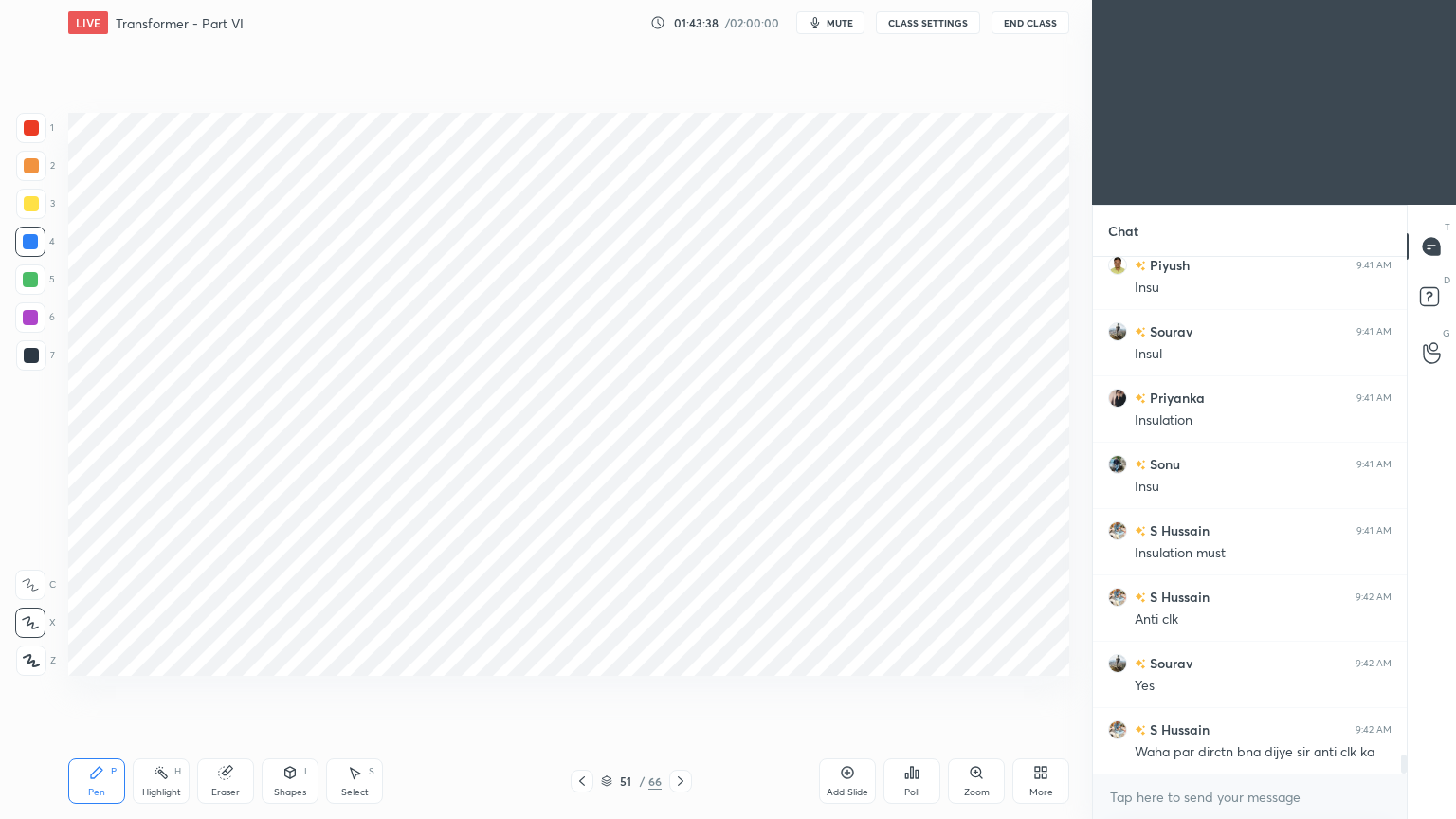 click at bounding box center (30, 318) 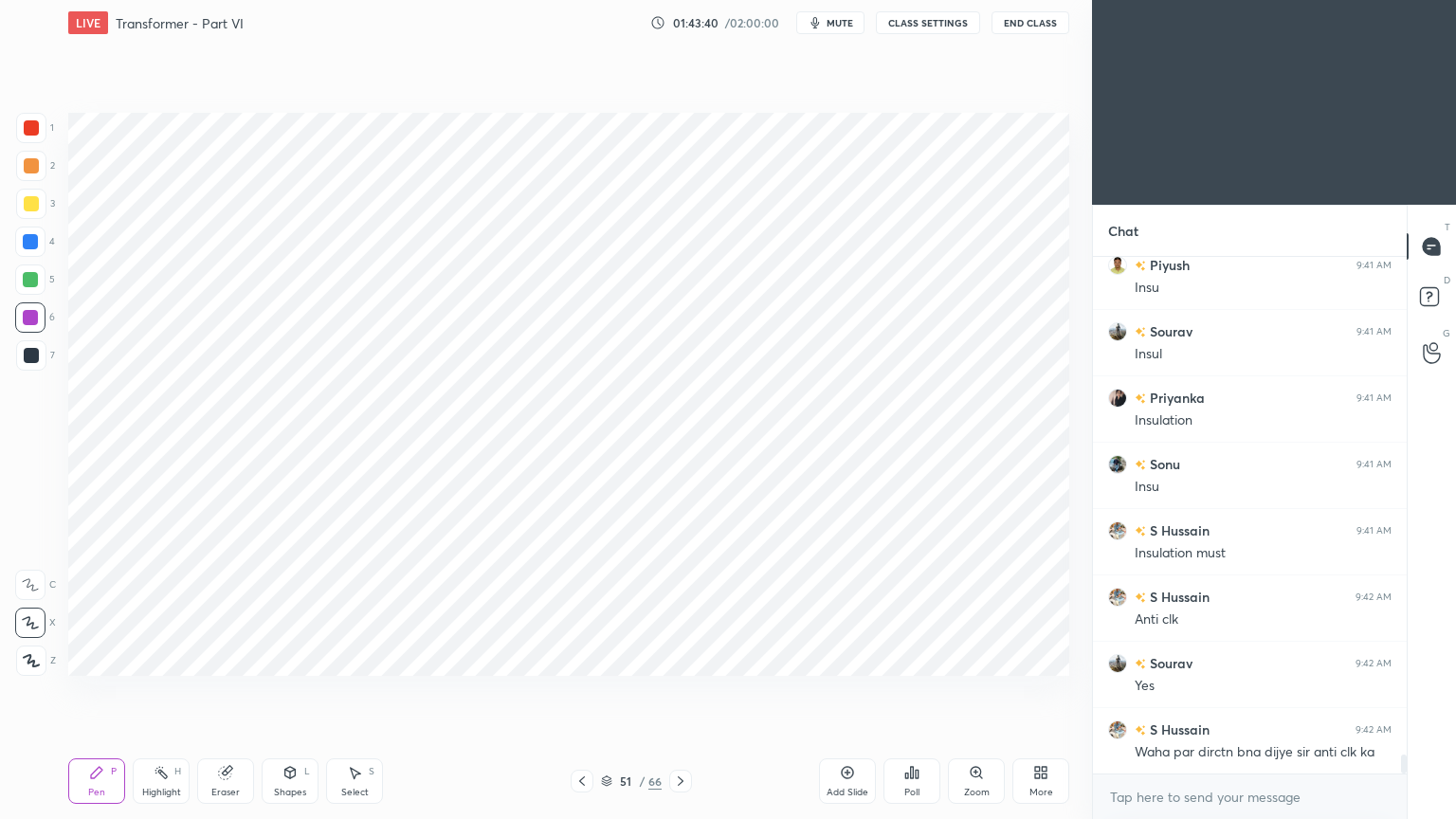 click on "1 2 3 4 5 6 7 C X Z C X Z E E Erase all   H H" at bounding box center (30, 394) 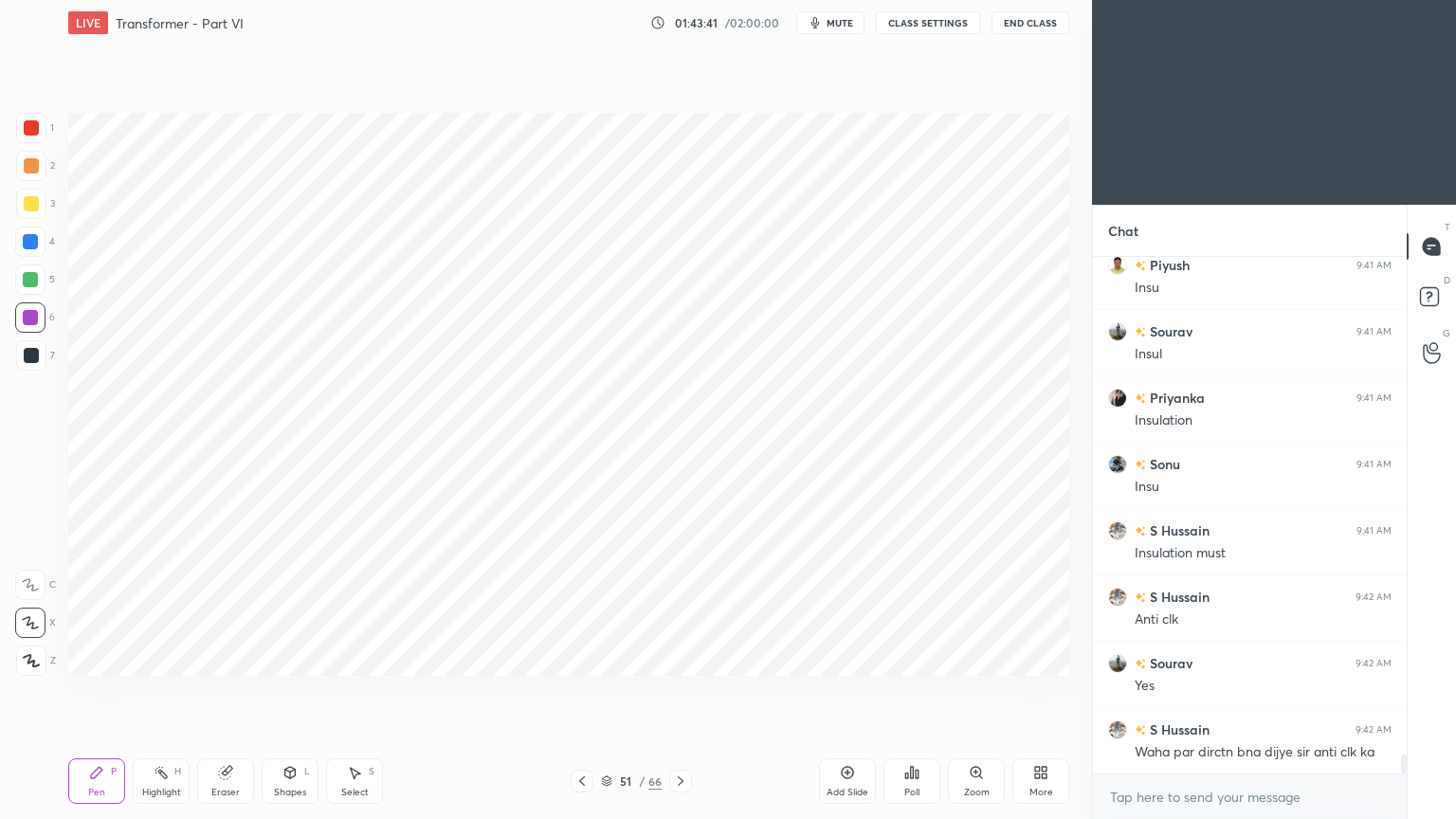 click at bounding box center [30, 280] 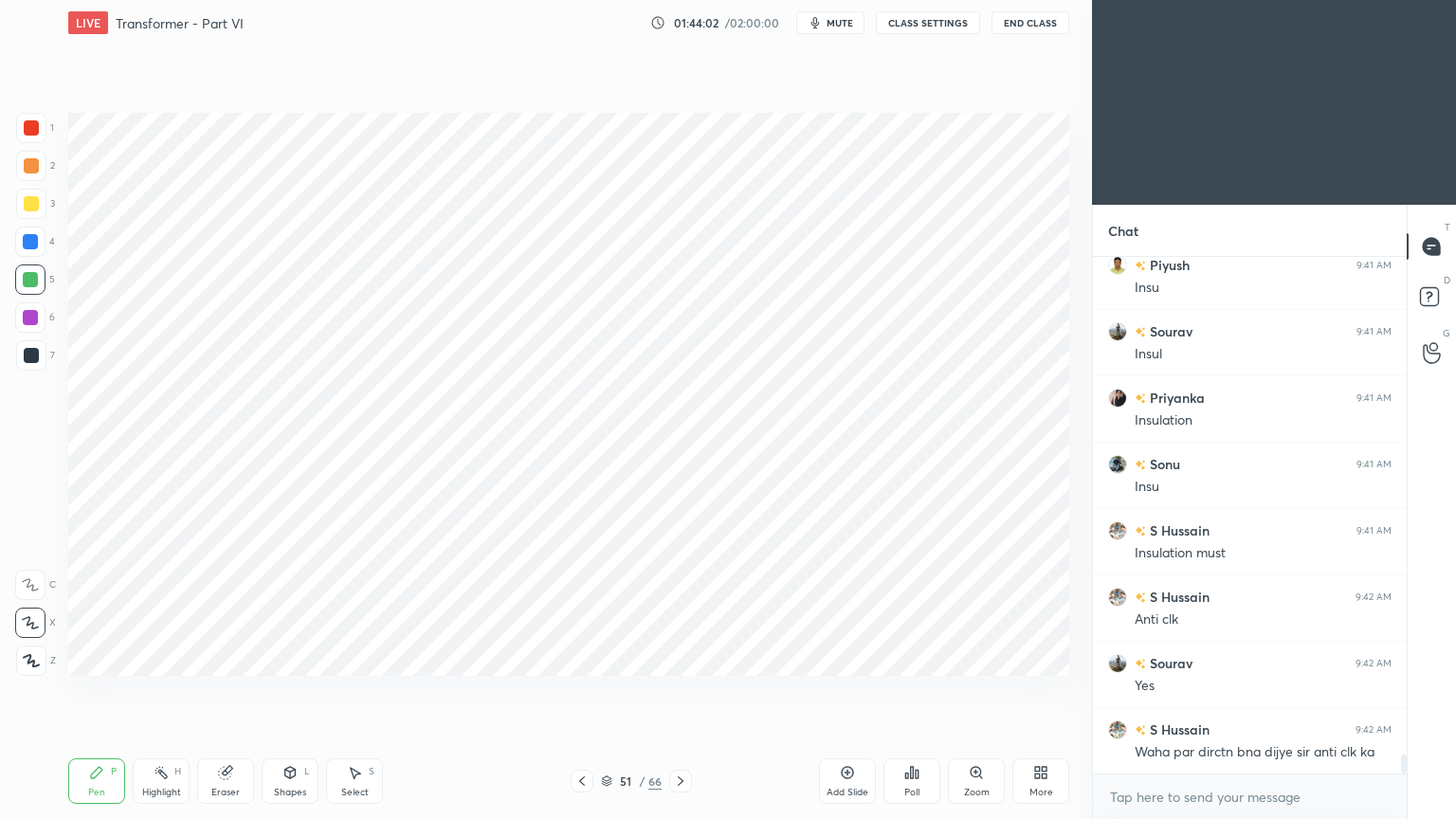 click at bounding box center (31, 128) 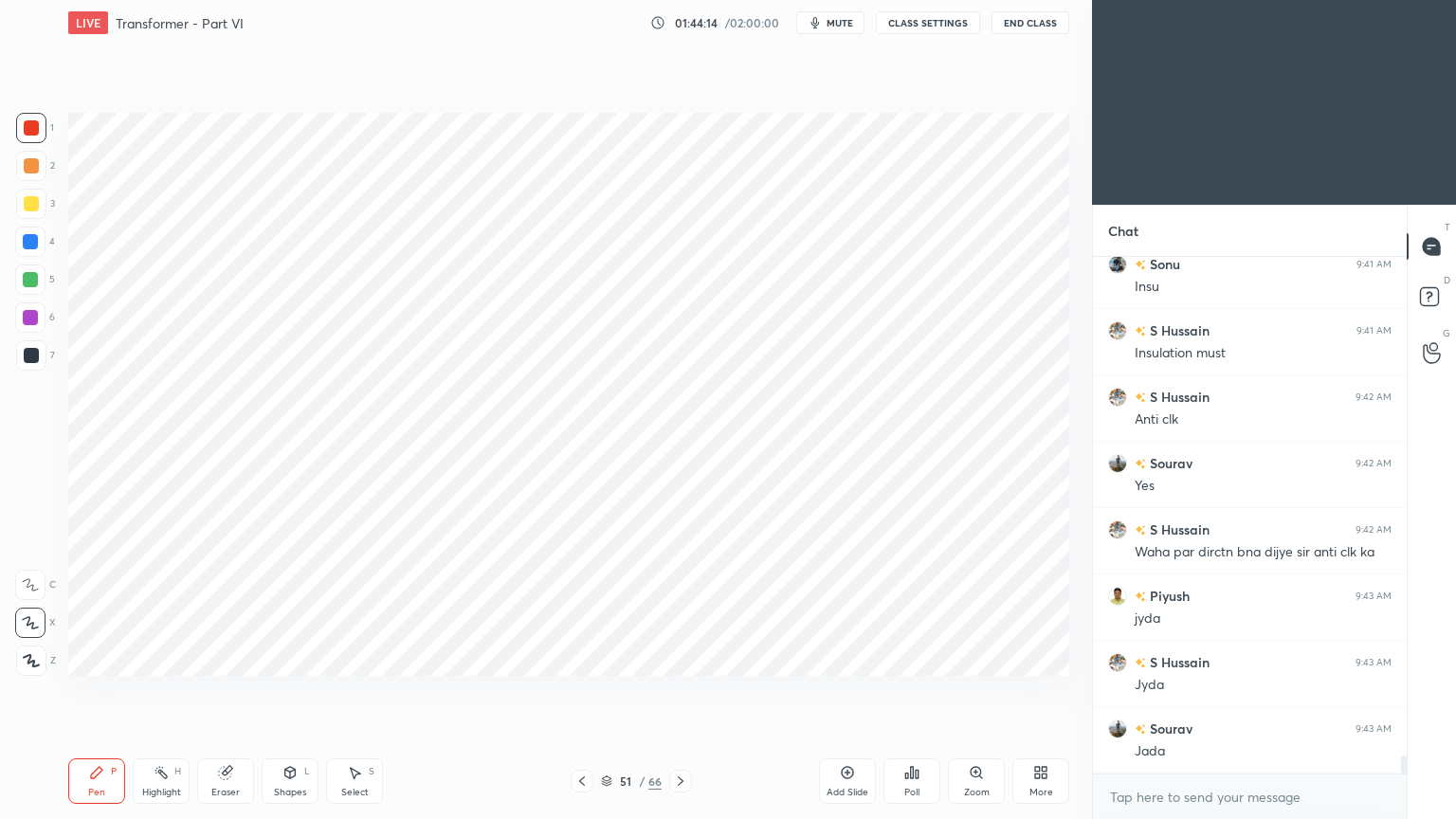 scroll, scrollTop: 14109, scrollLeft: 0, axis: vertical 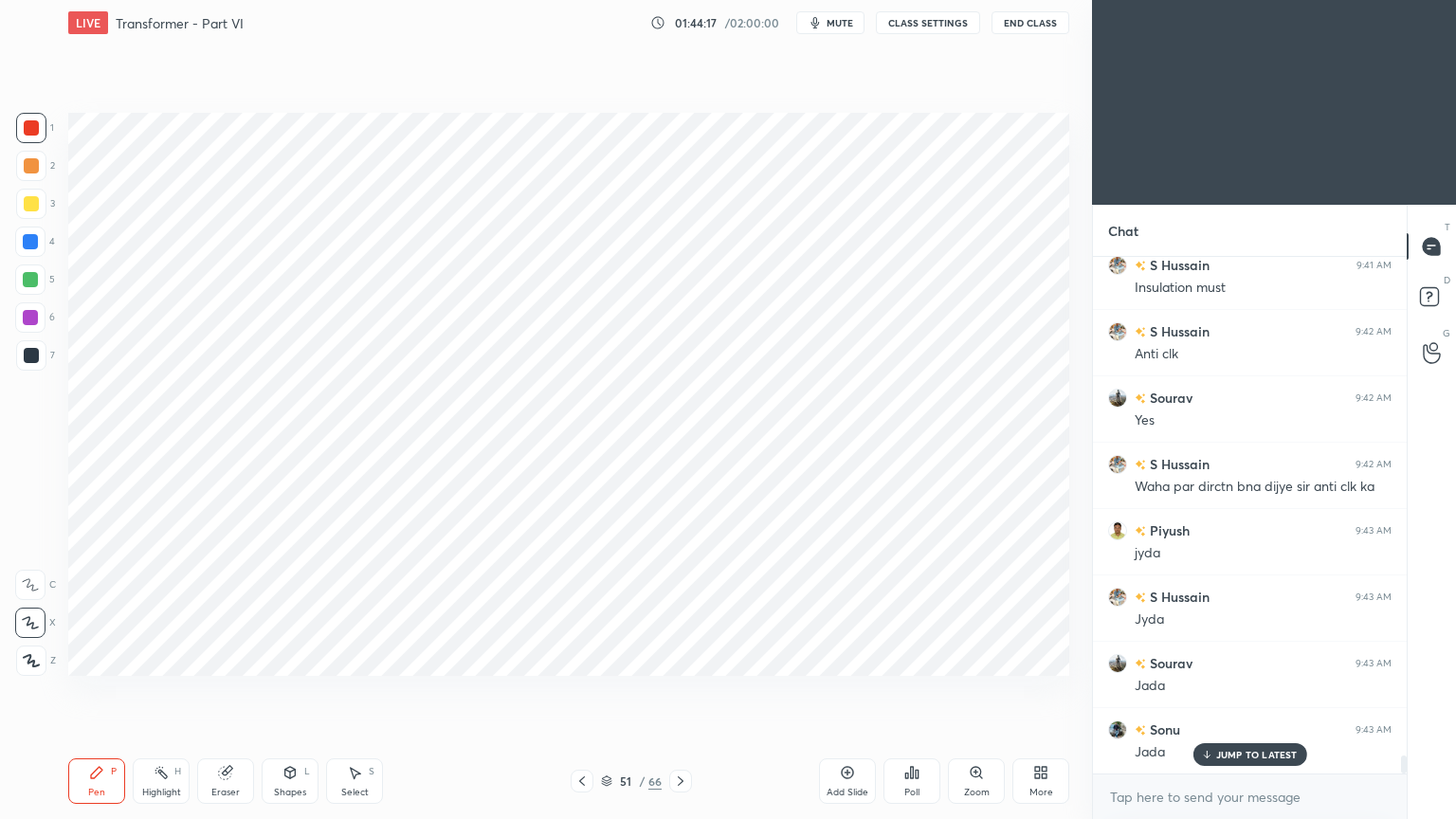click on "Highlight H" at bounding box center [161, 781] 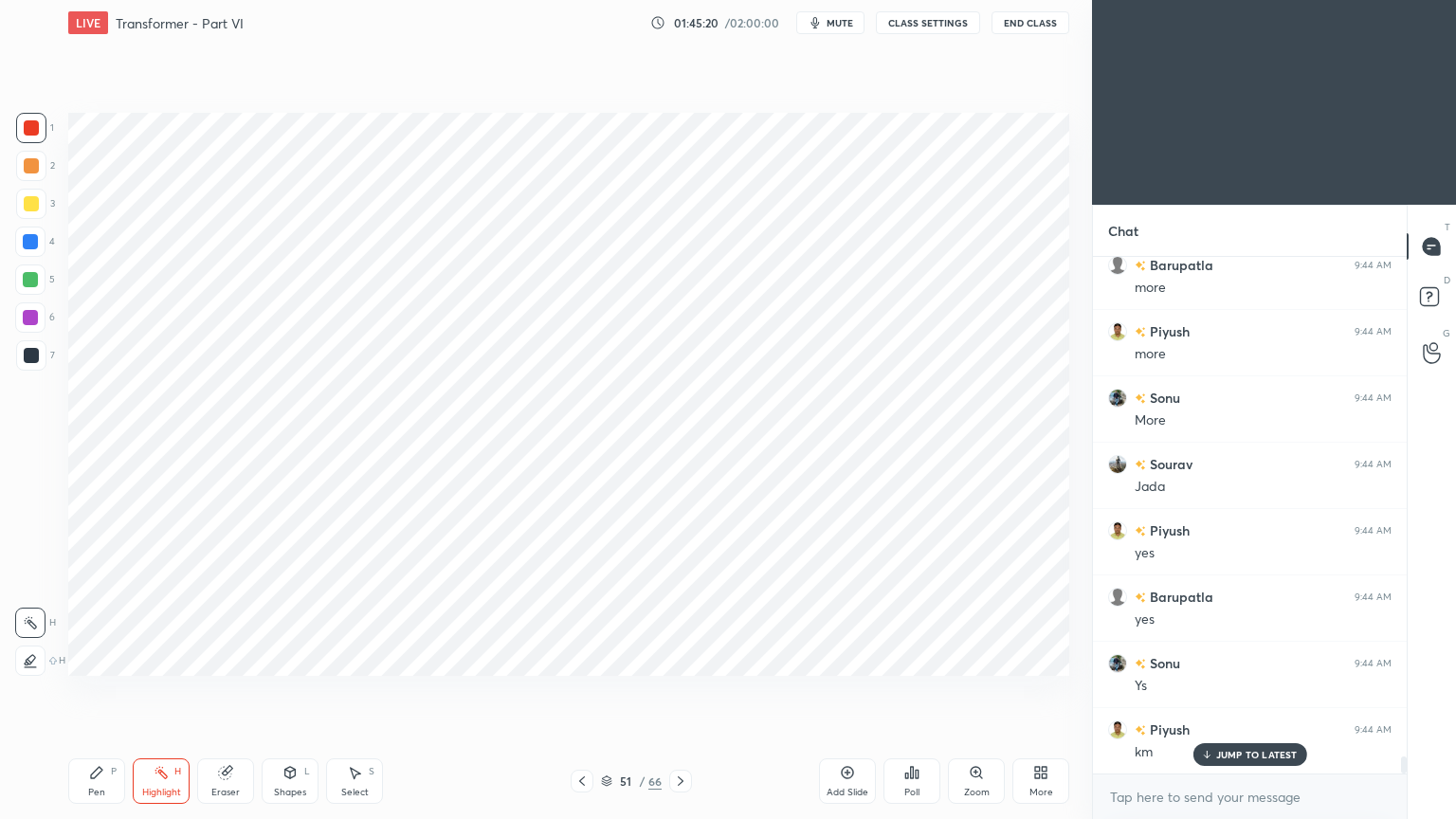 scroll, scrollTop: 14972, scrollLeft: 0, axis: vertical 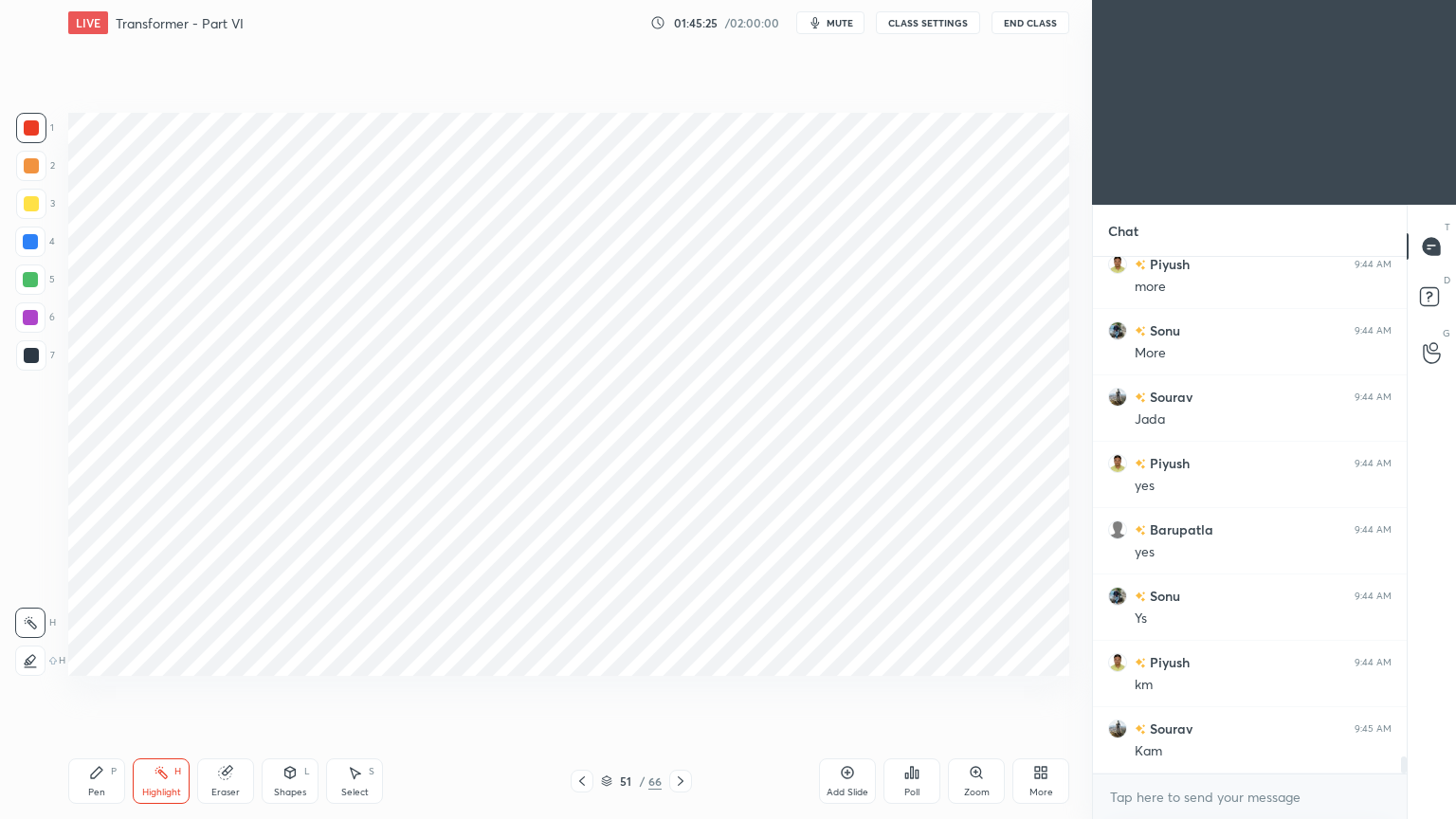 click at bounding box center [31, 355] 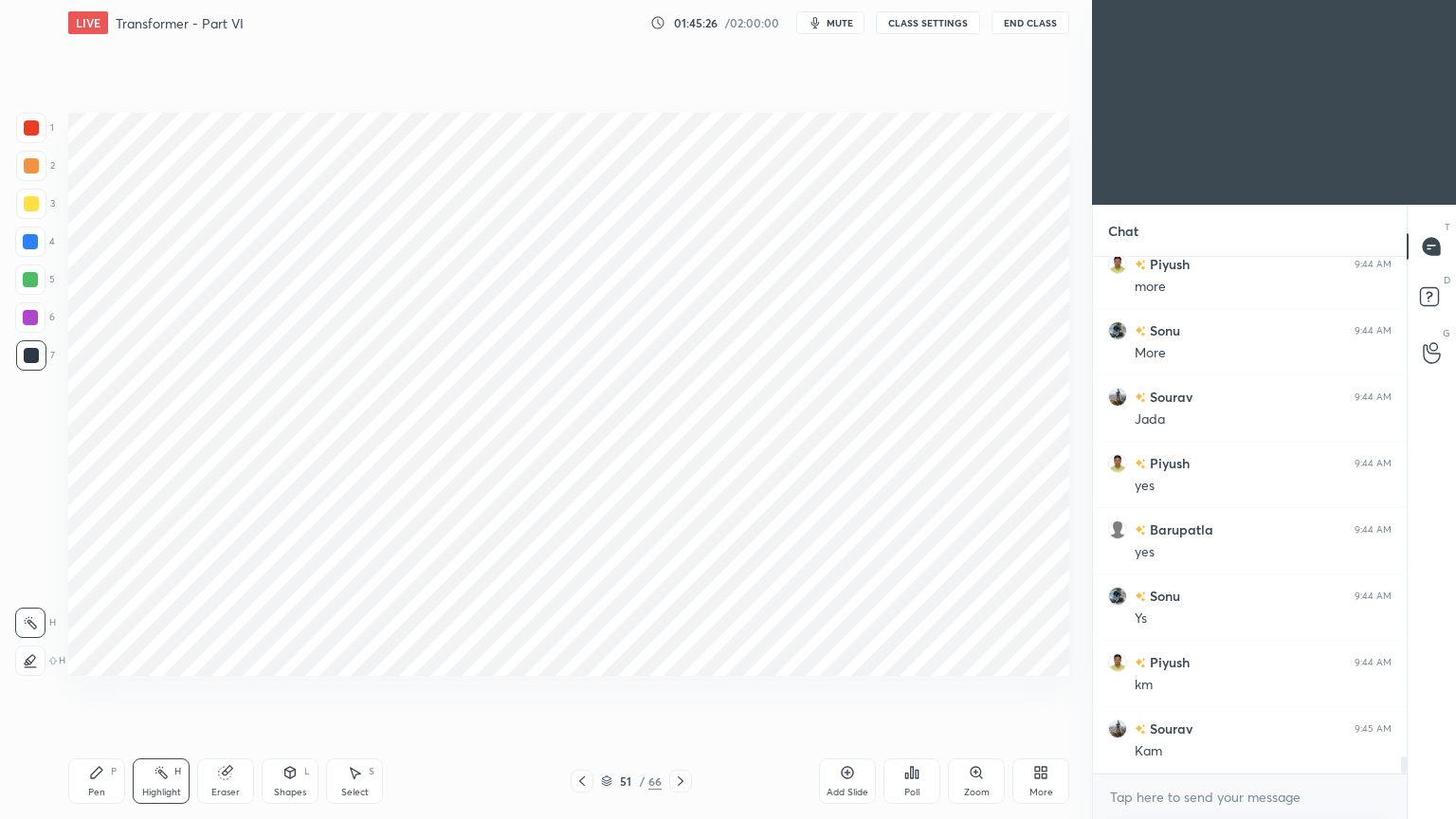 click on "Pen P" at bounding box center [97, 781] 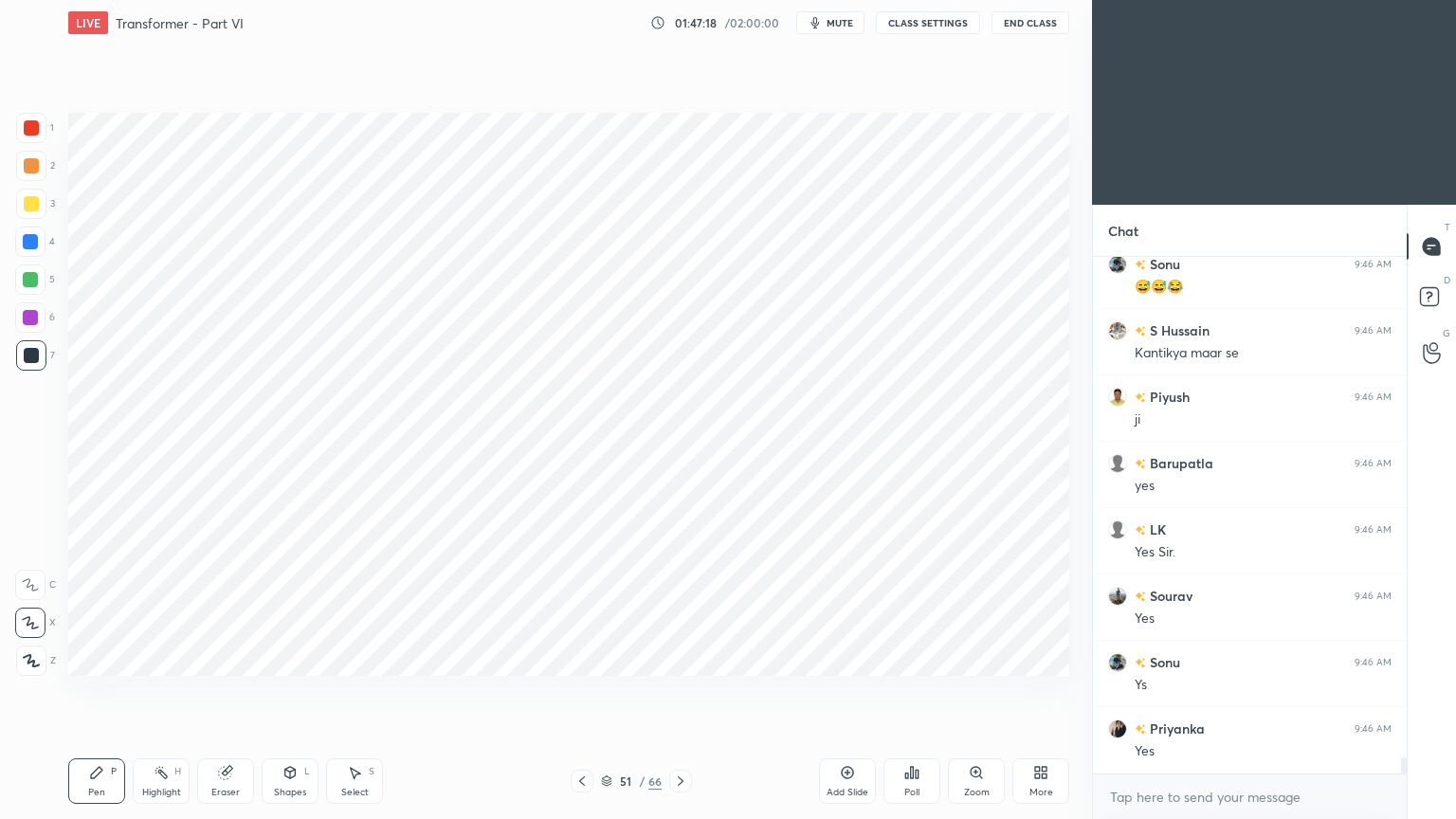 scroll, scrollTop: 16050, scrollLeft: 0, axis: vertical 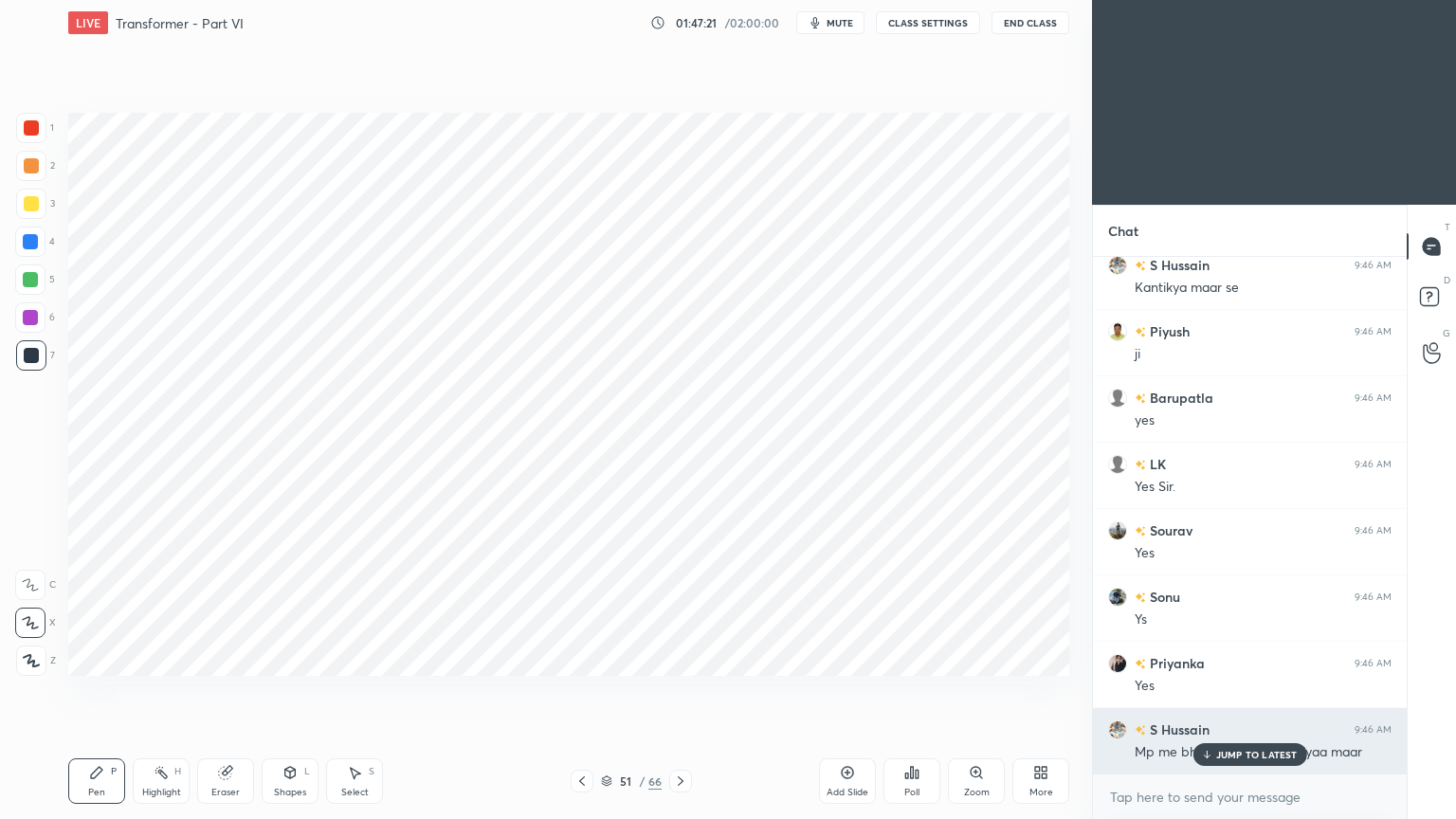 click on "JUMP TO LATEST" at bounding box center (1257, 755) 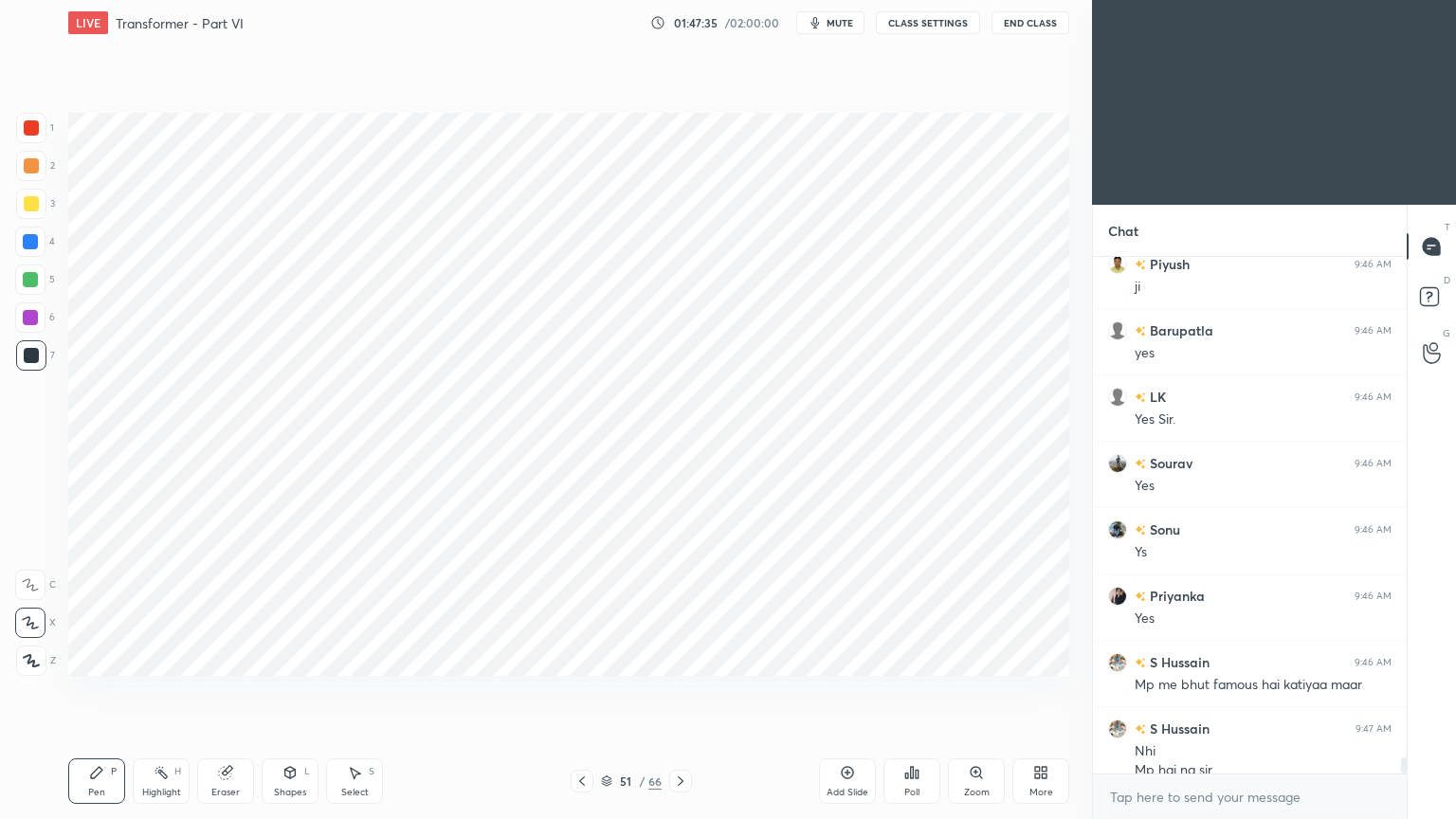 scroll, scrollTop: 16136, scrollLeft: 0, axis: vertical 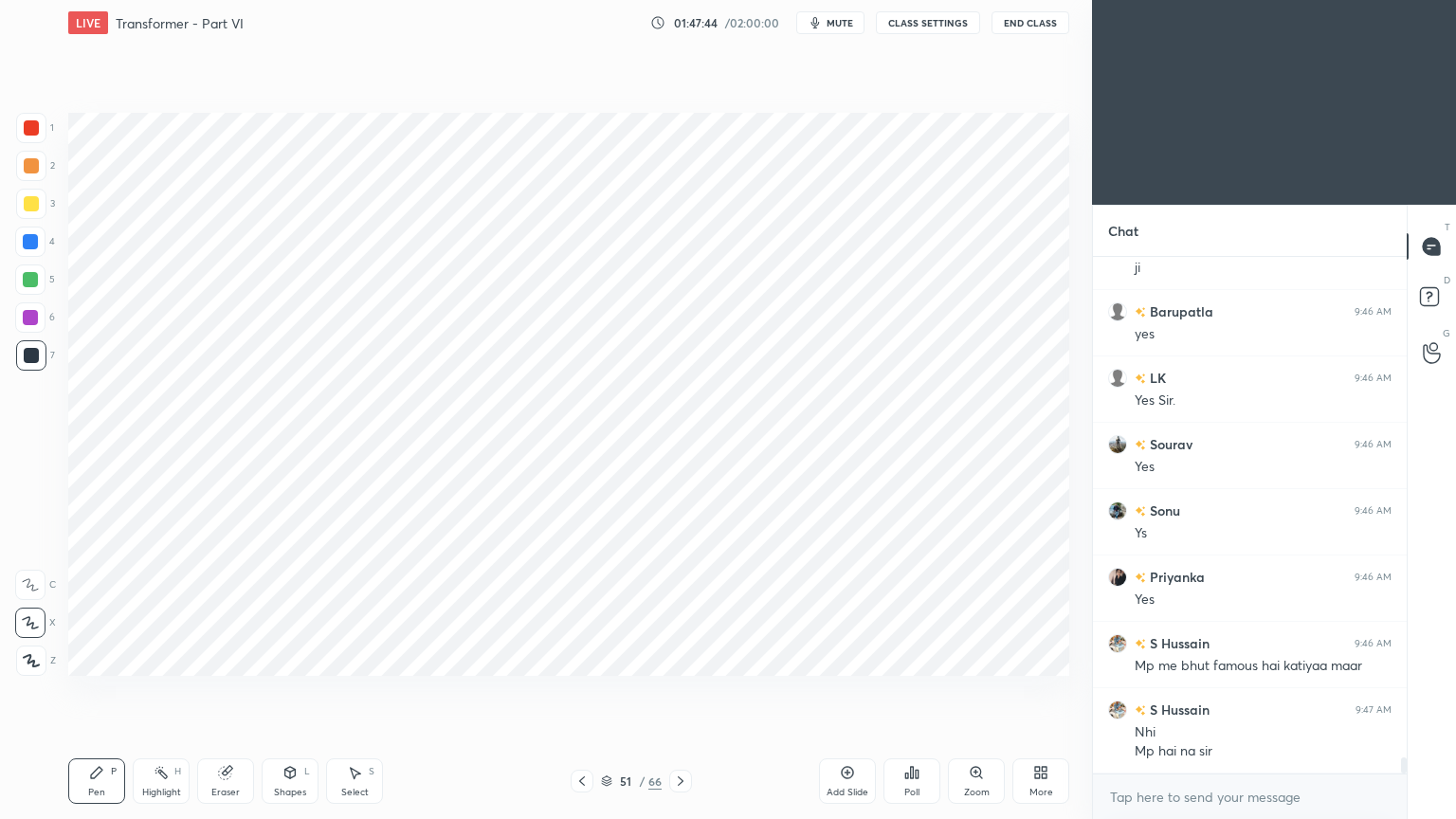 click 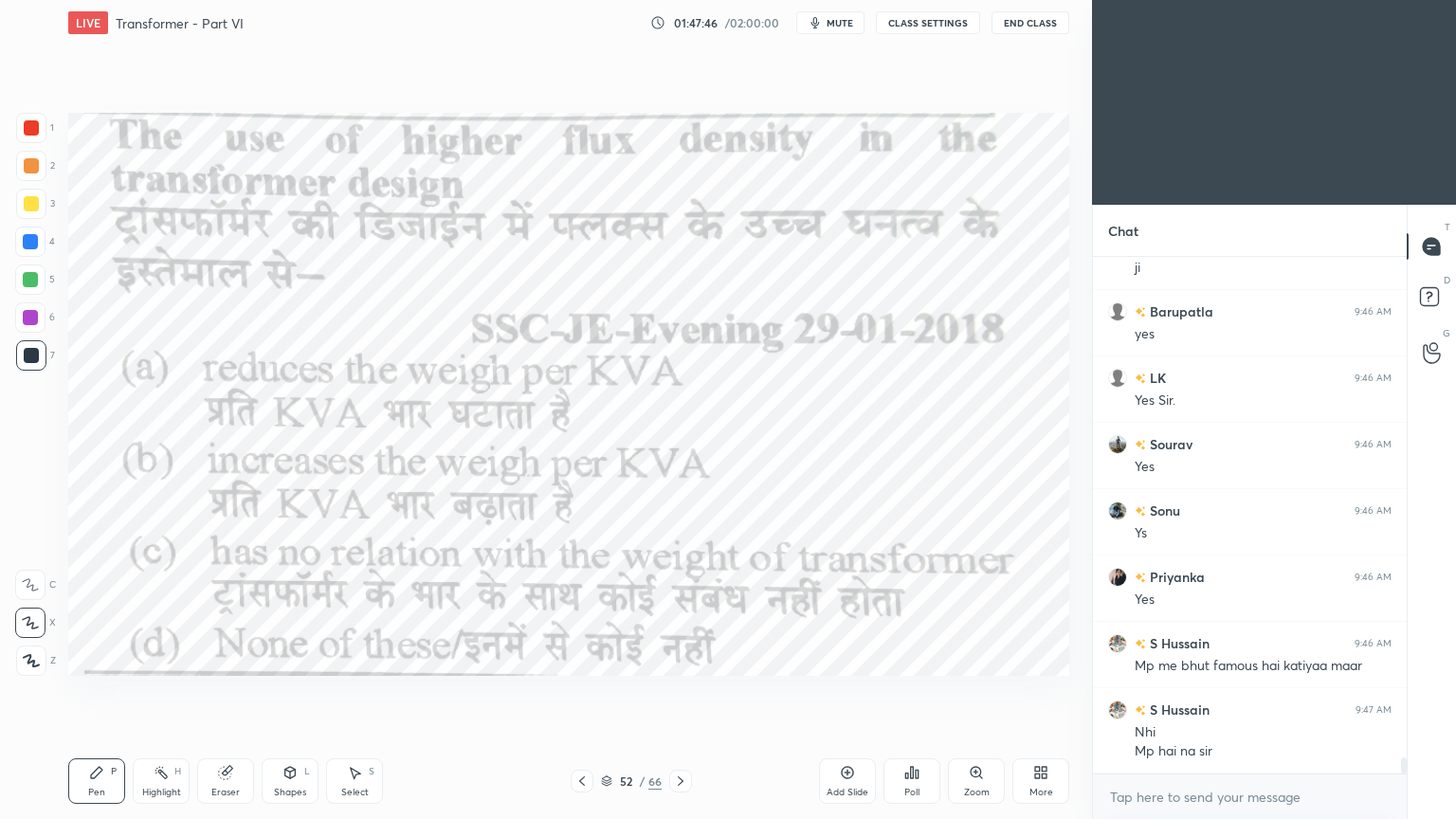 click at bounding box center (31, 128) 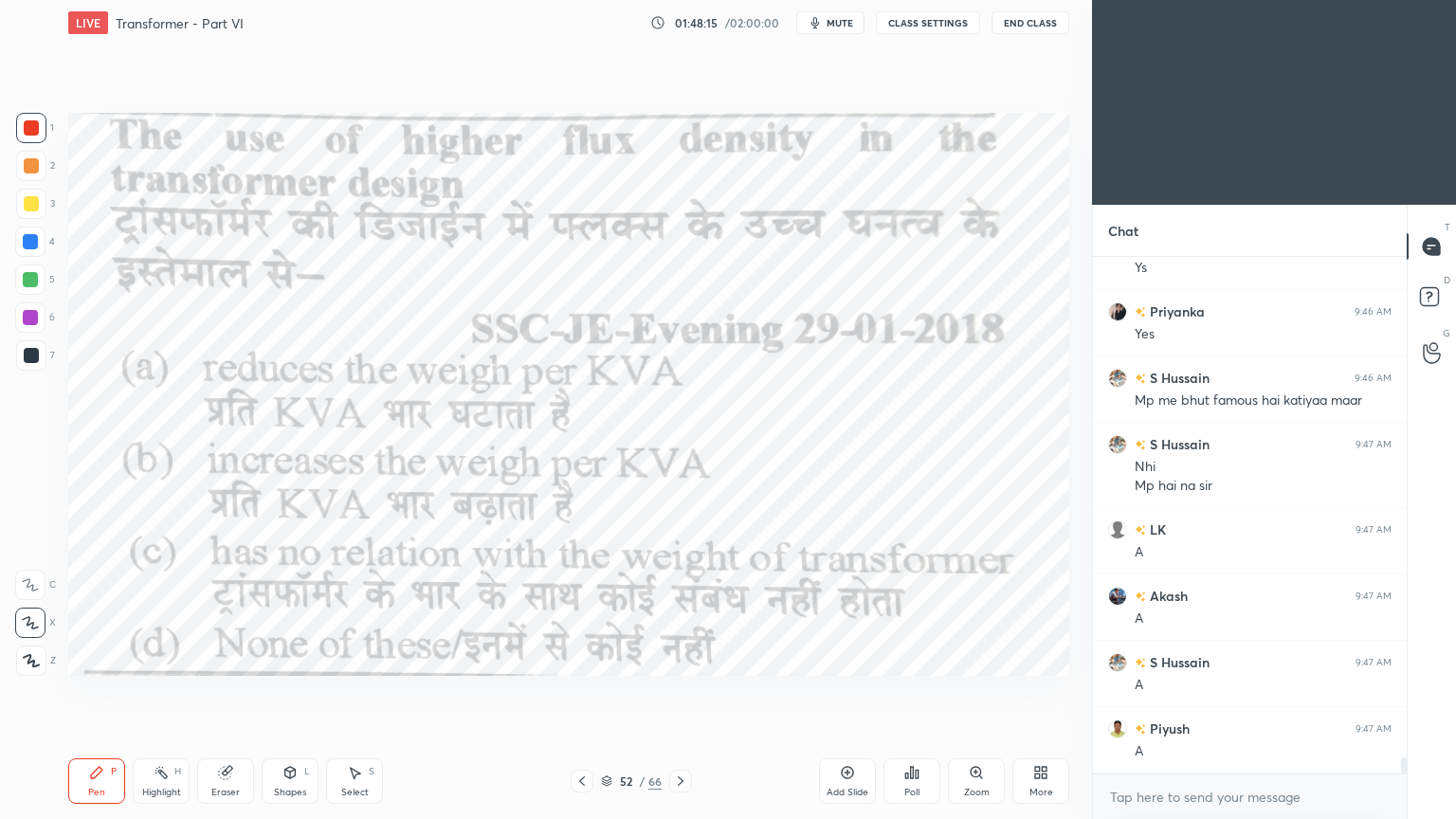 scroll, scrollTop: 16467, scrollLeft: 0, axis: vertical 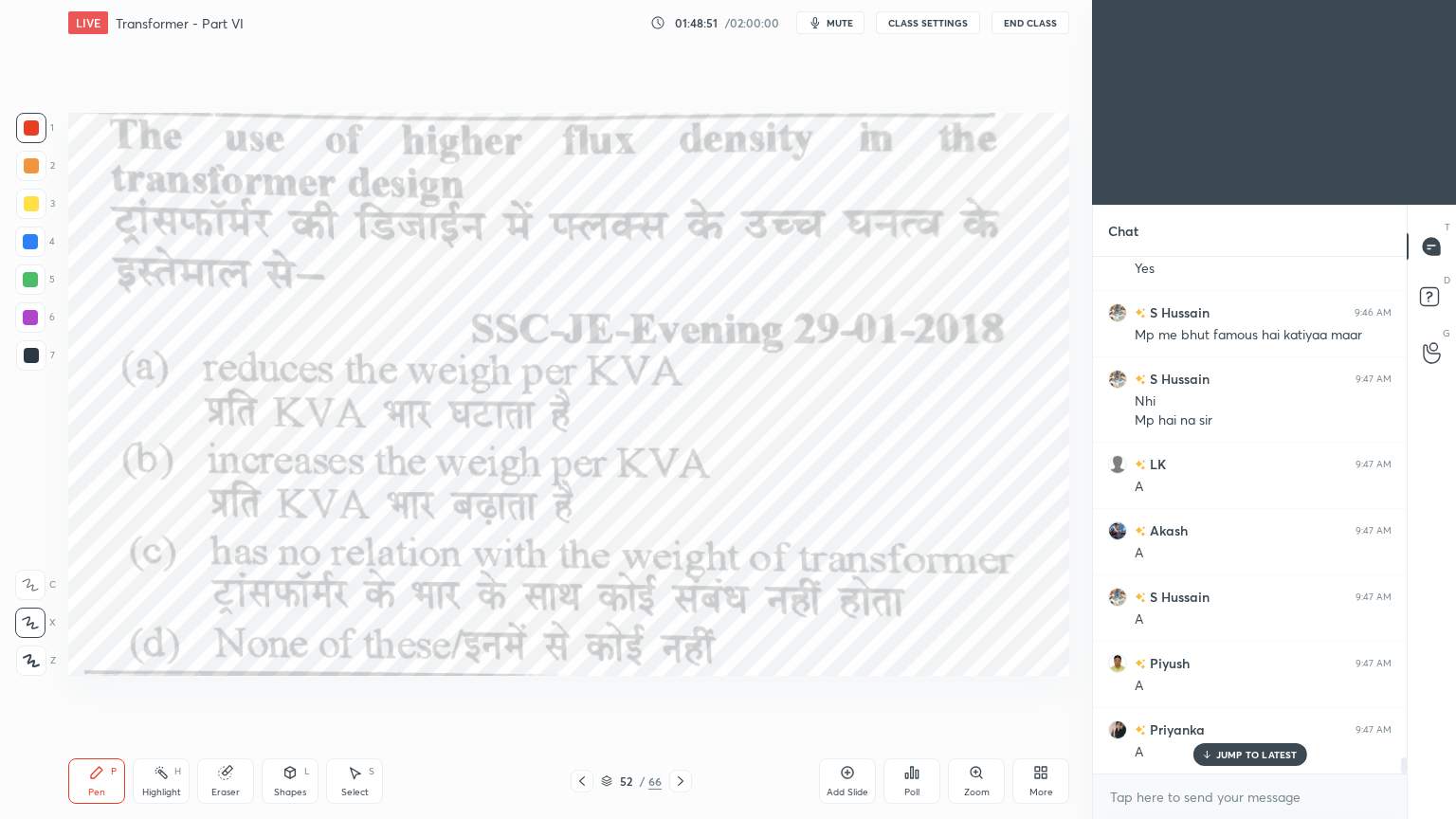 click at bounding box center [31, 355] 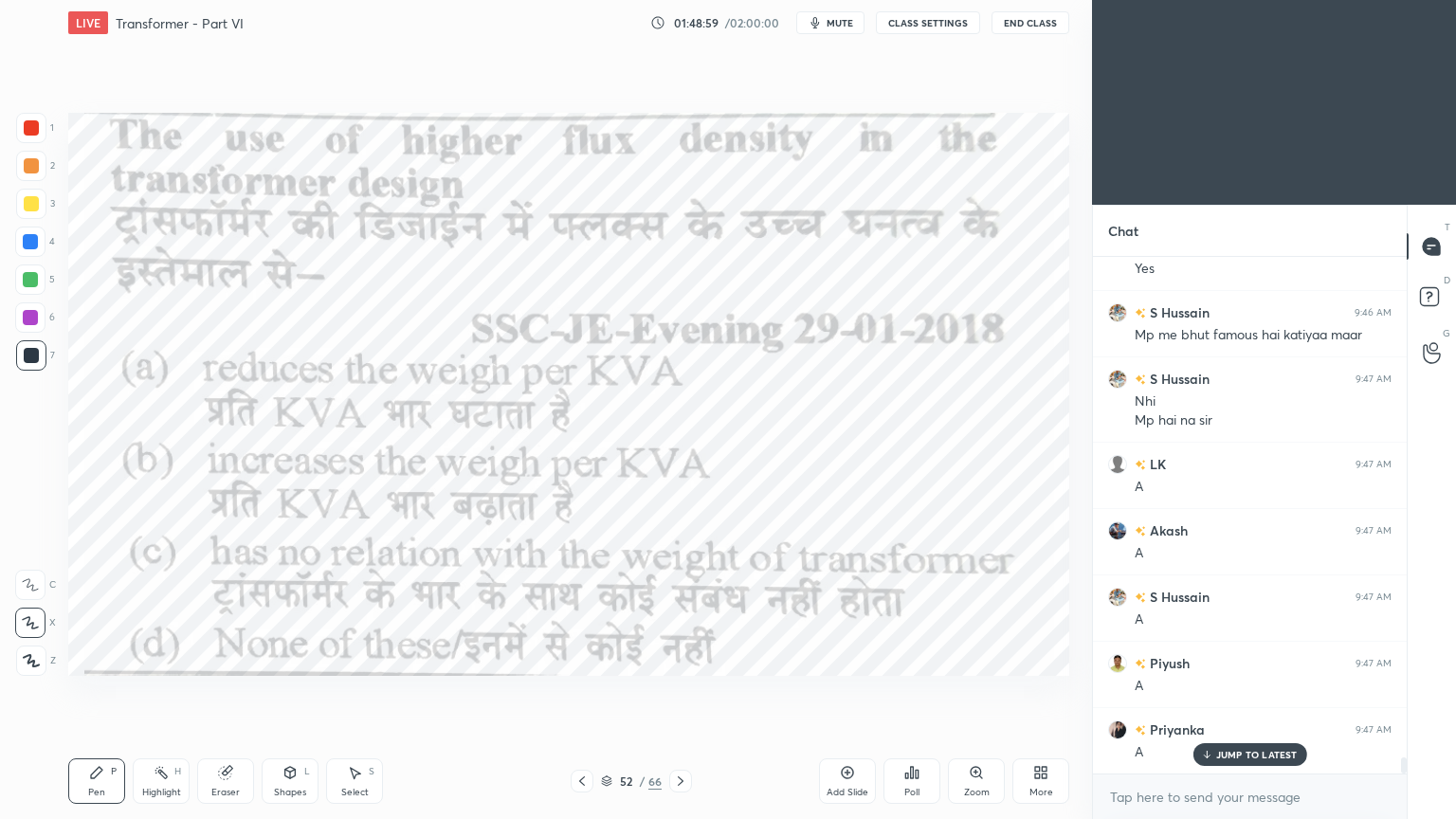 click on "Setting up your live class Poll for   secs No correct answer Start poll" at bounding box center [569, 394] 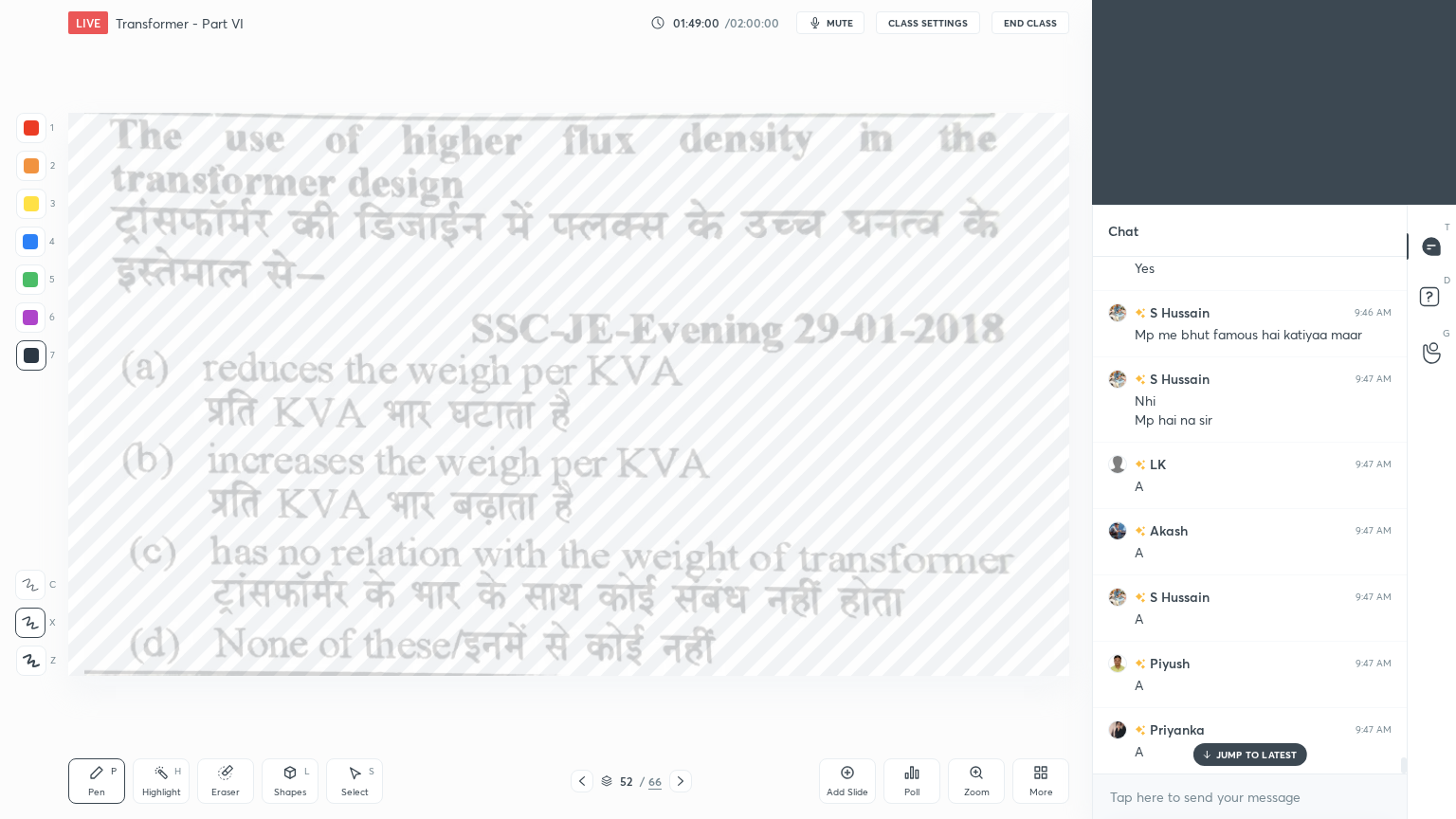 click at bounding box center (31, 128) 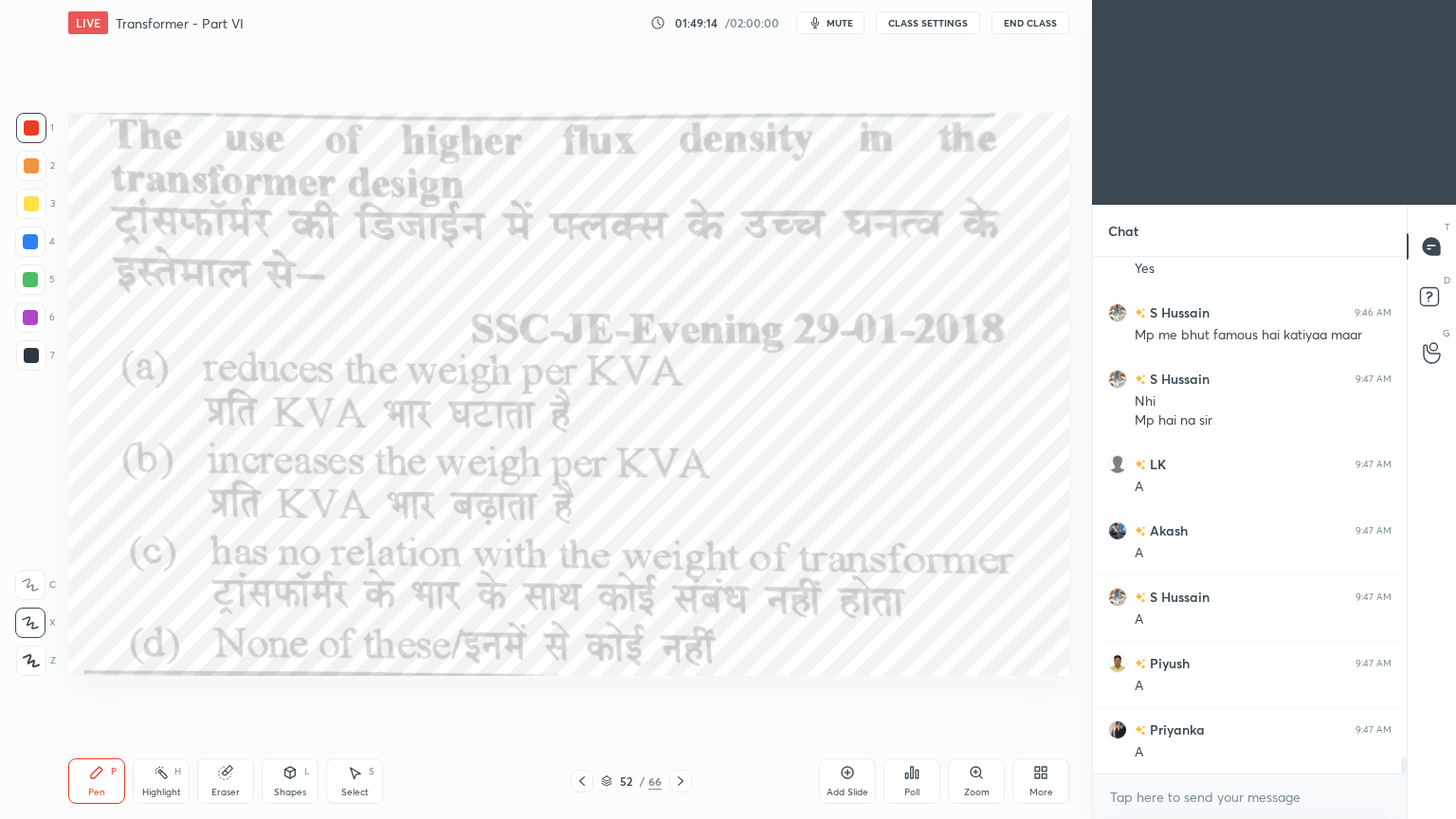 scroll, scrollTop: 16535, scrollLeft: 0, axis: vertical 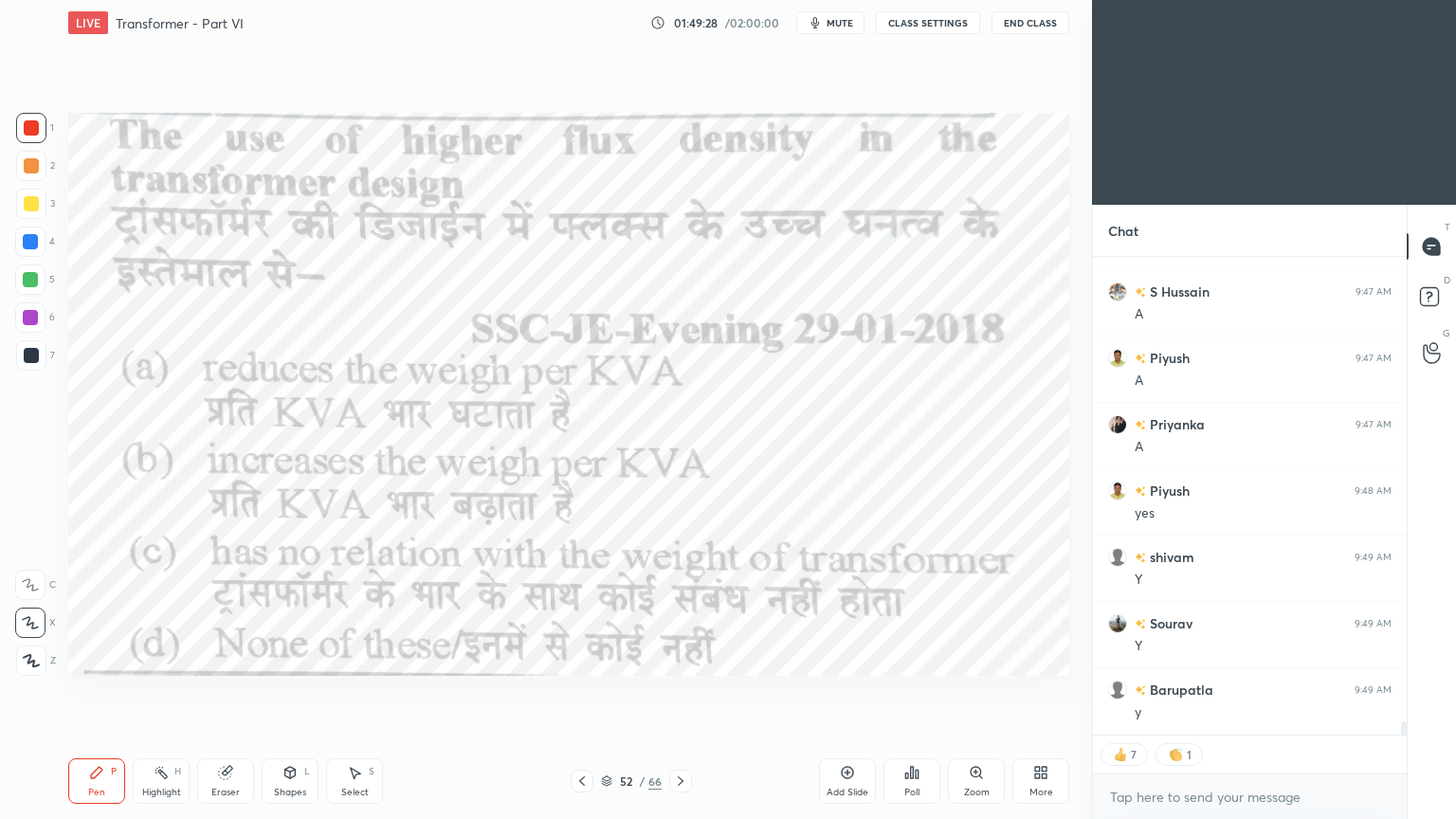 click 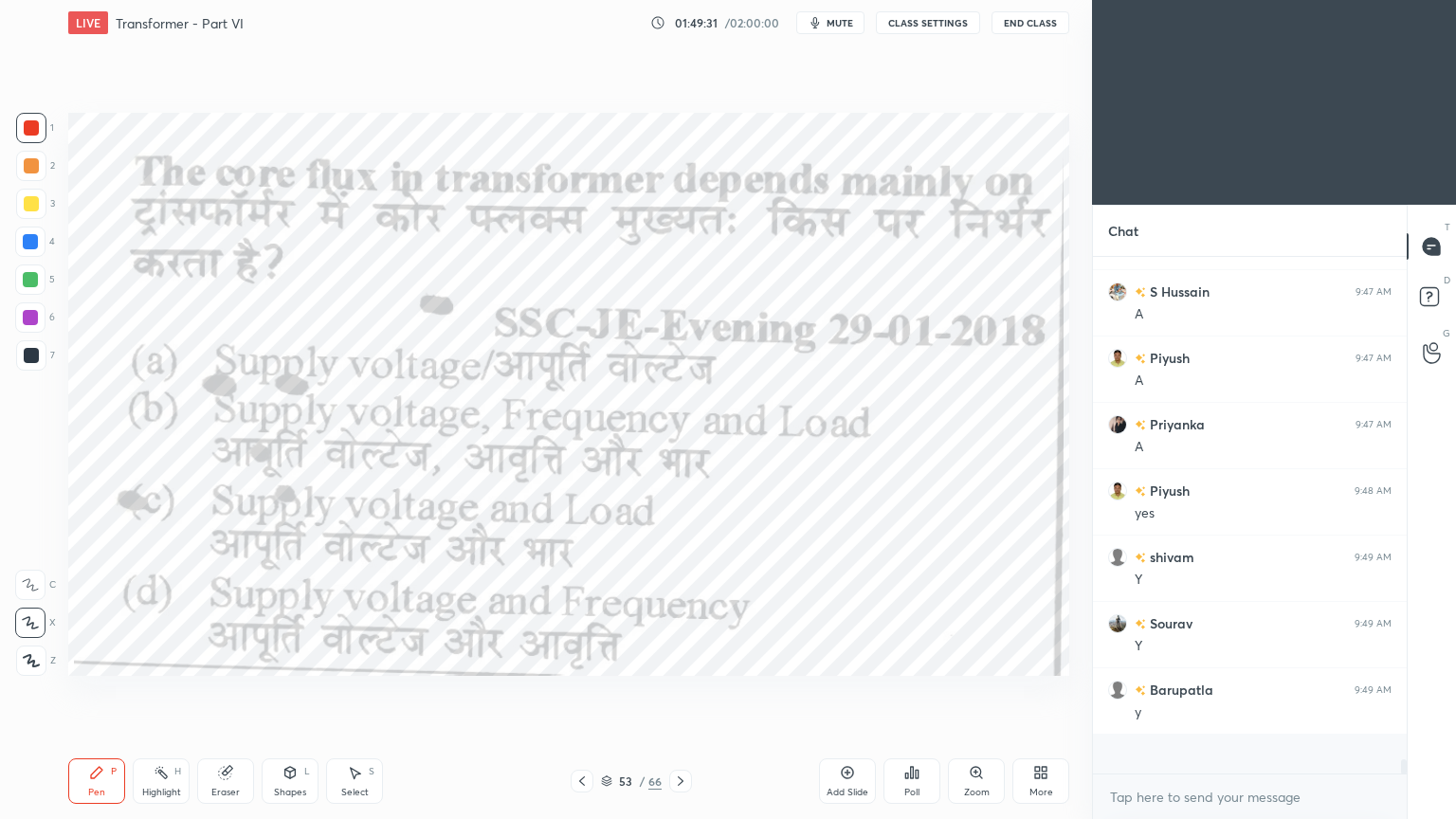 scroll, scrollTop: 6, scrollLeft: 6, axis: both 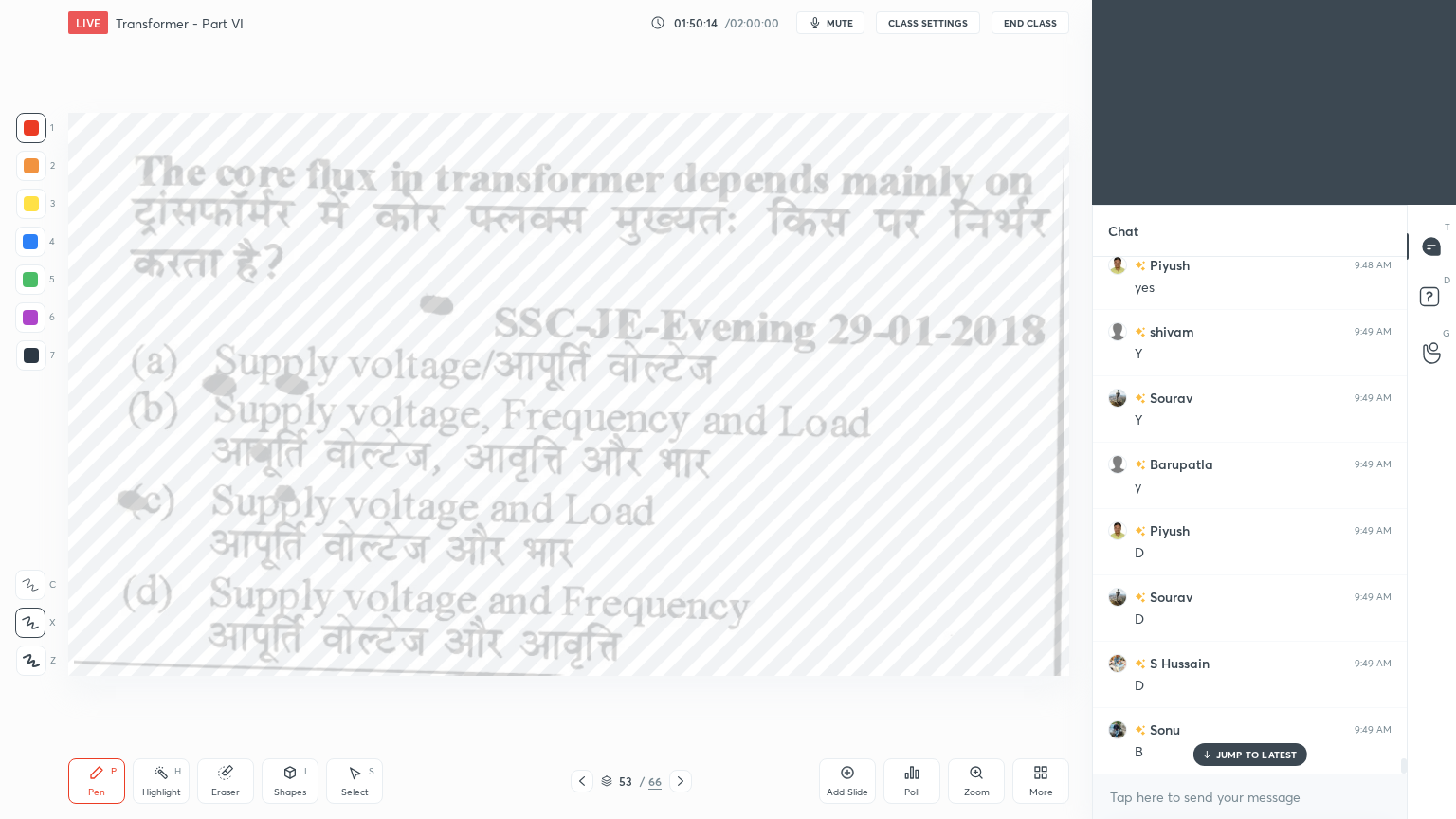 click at bounding box center (31, 128) 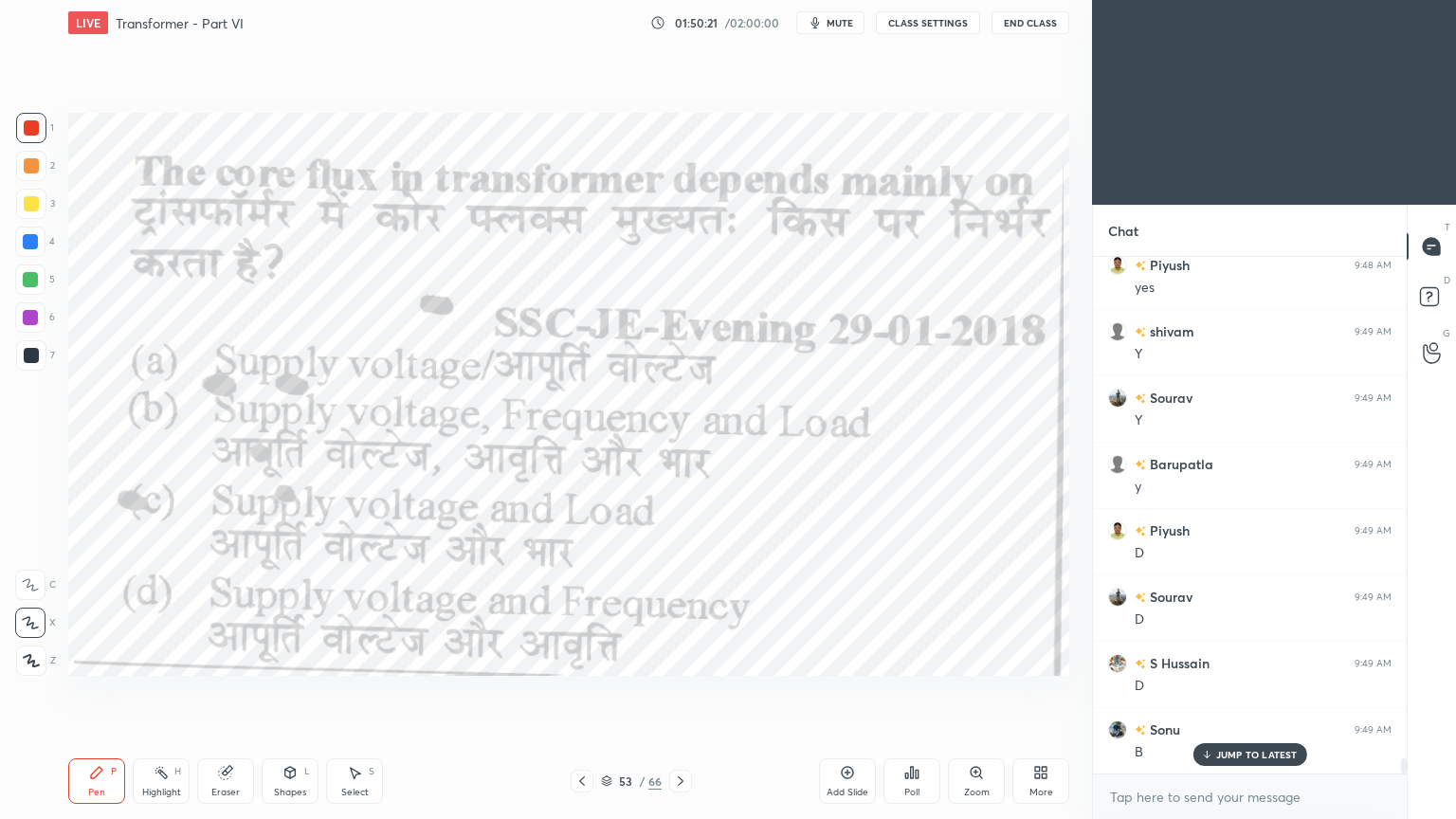 click on "Eraser" at bounding box center [226, 781] 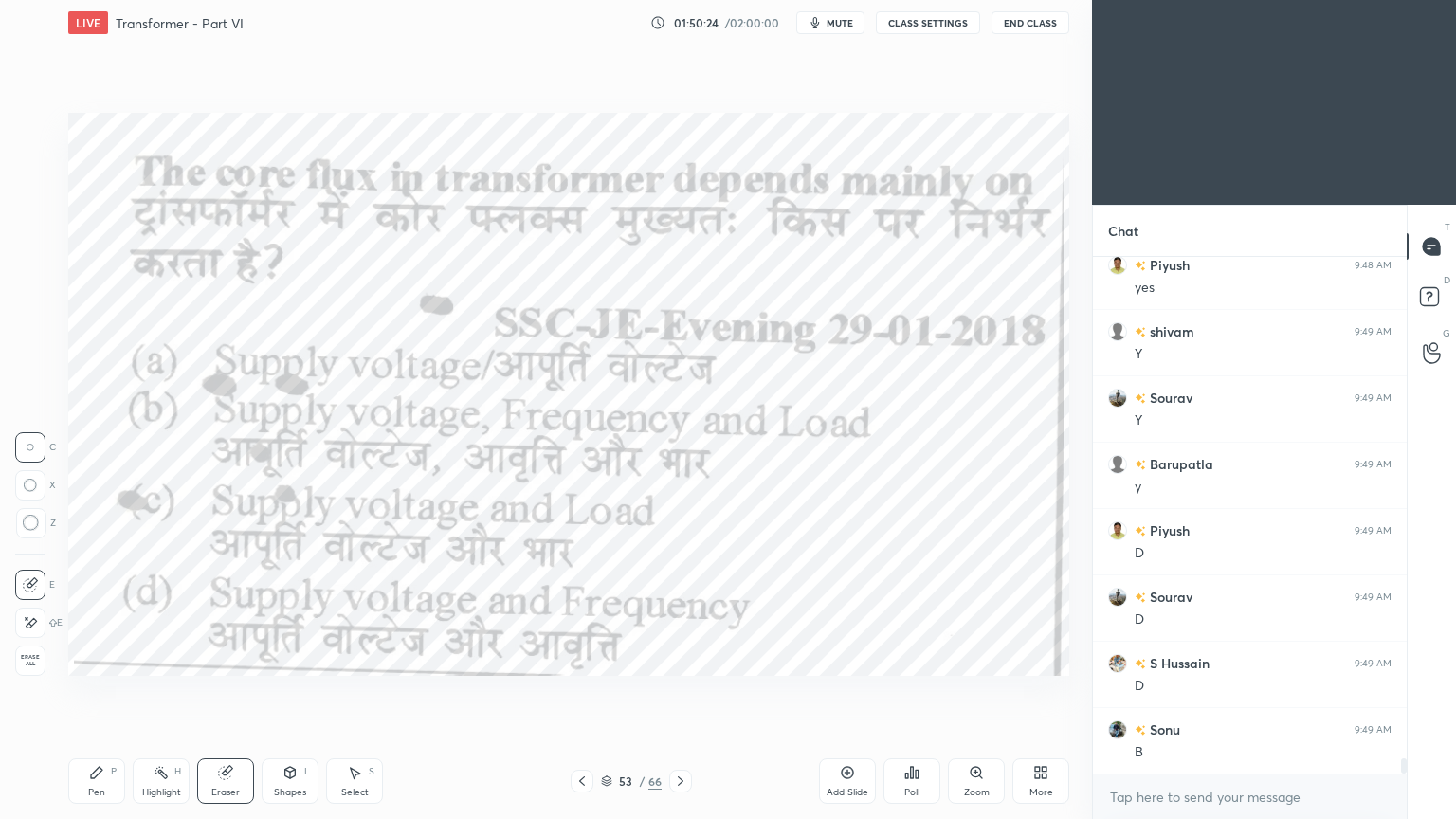scroll, scrollTop: 17065, scrollLeft: 0, axis: vertical 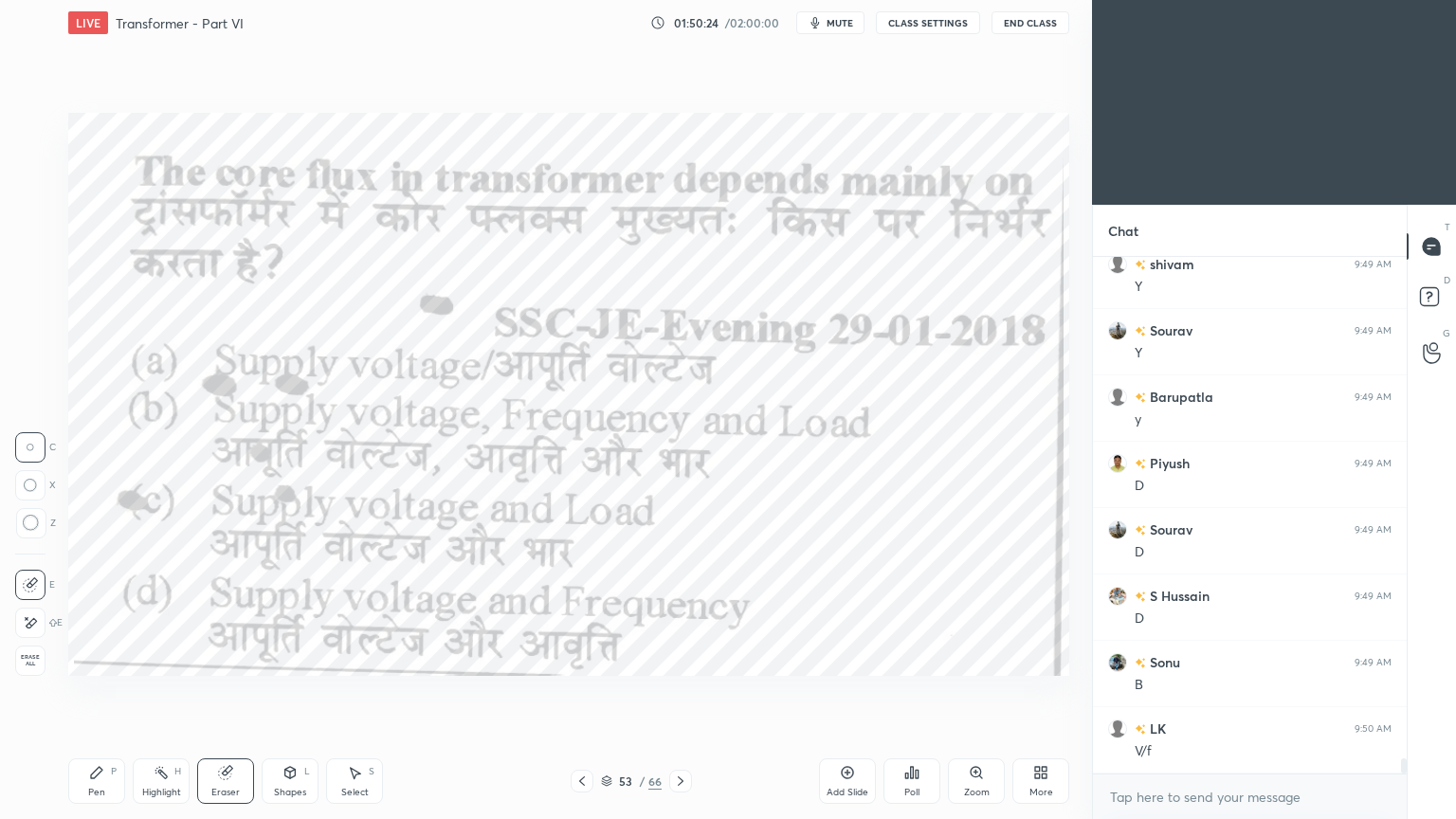 click on "Pen" at bounding box center (97, 792) 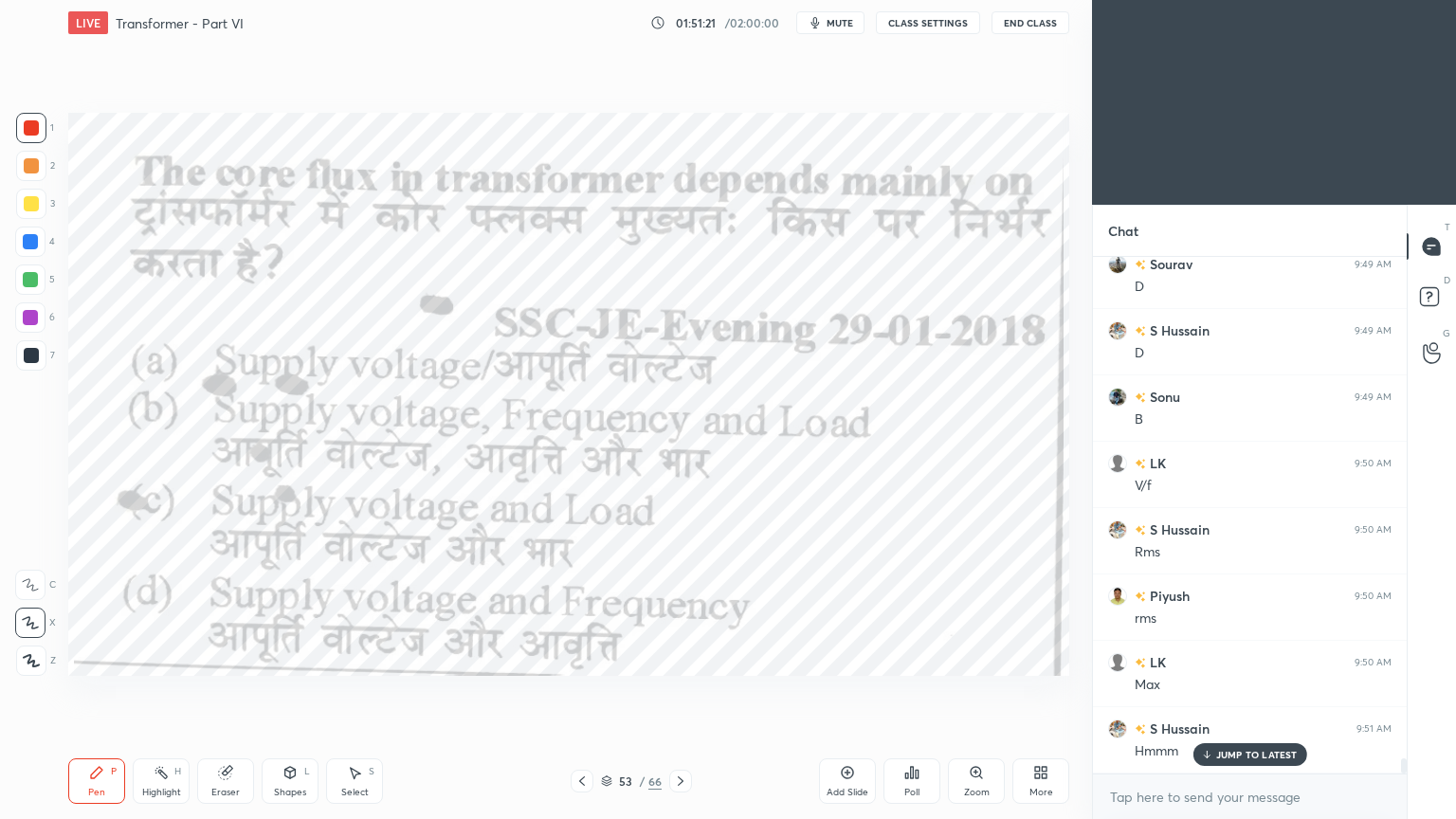 scroll, scrollTop: 17396, scrollLeft: 0, axis: vertical 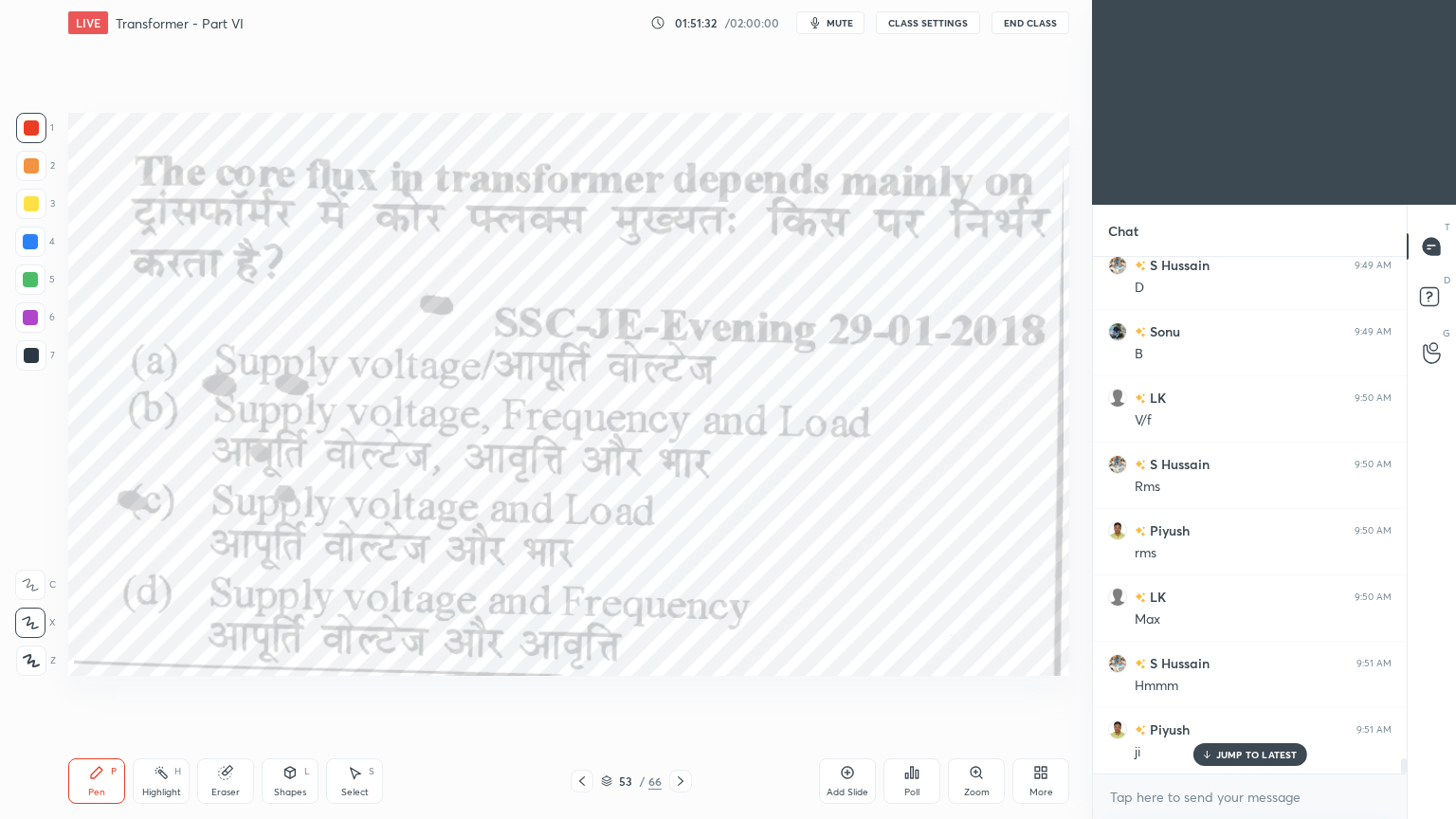 click 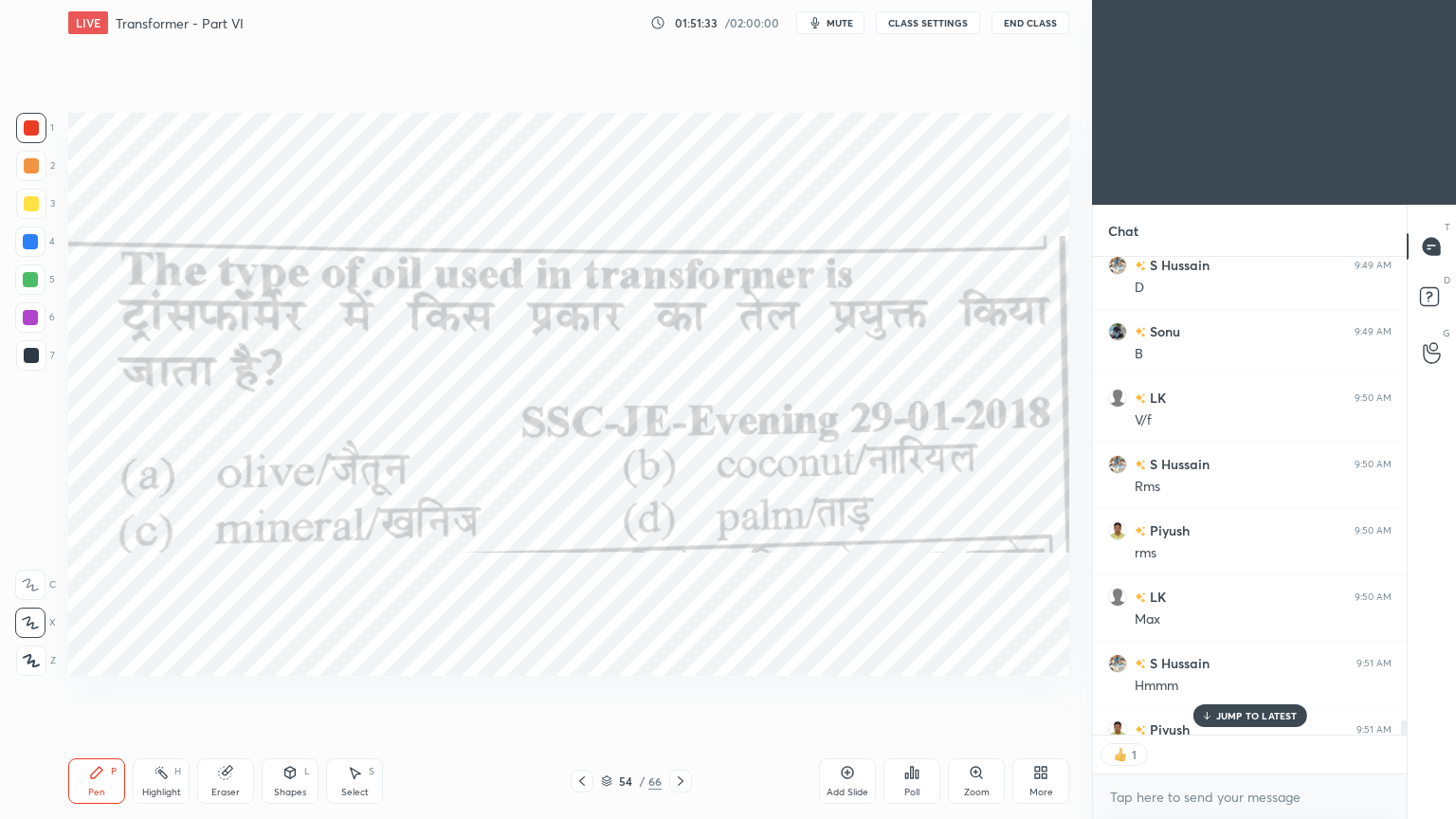 scroll, scrollTop: 6, scrollLeft: 6, axis: both 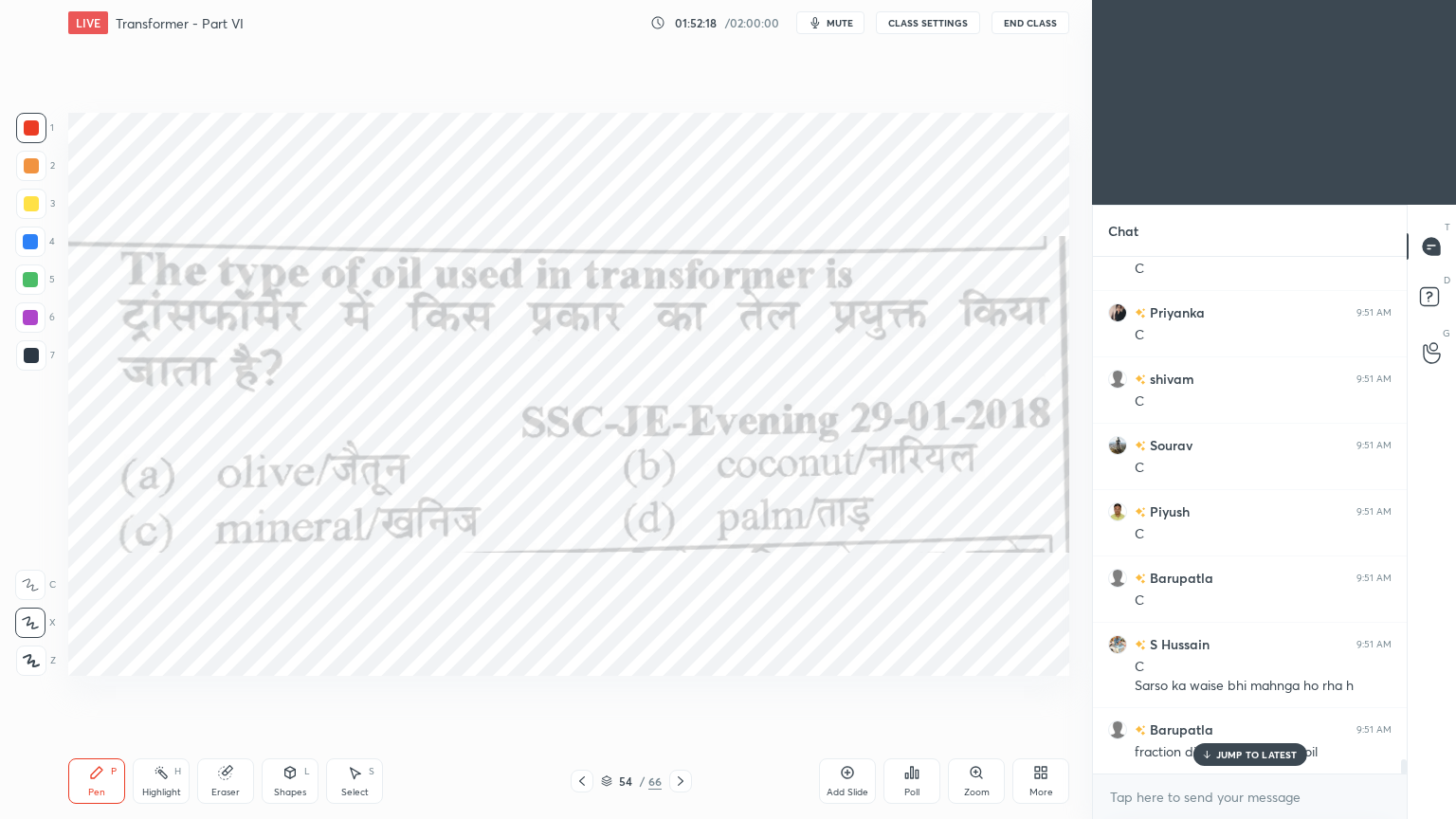 drag, startPoint x: 1245, startPoint y: 746, endPoint x: 1225, endPoint y: 762, distance: 25.612497 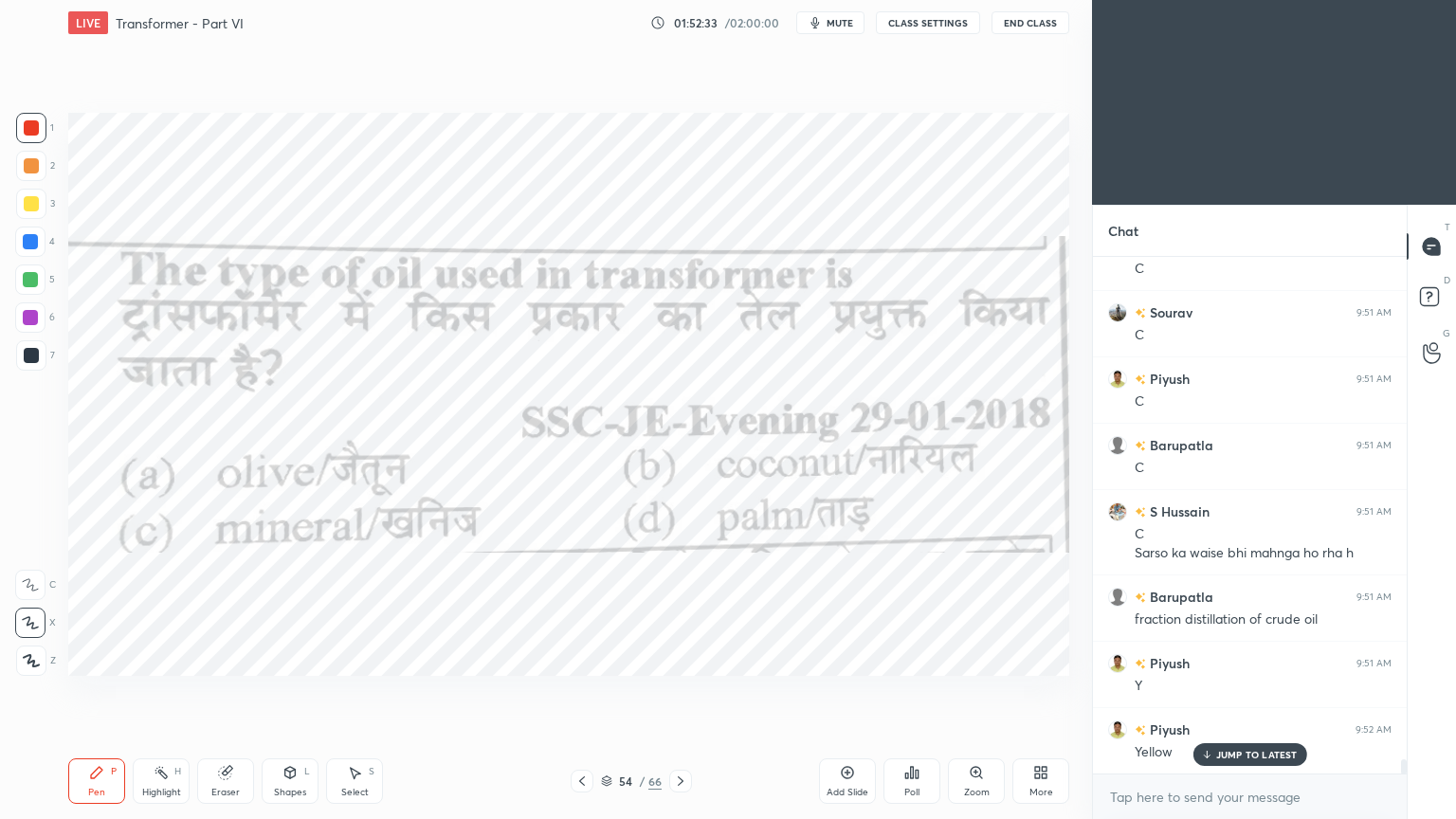scroll, scrollTop: 18146, scrollLeft: 0, axis: vertical 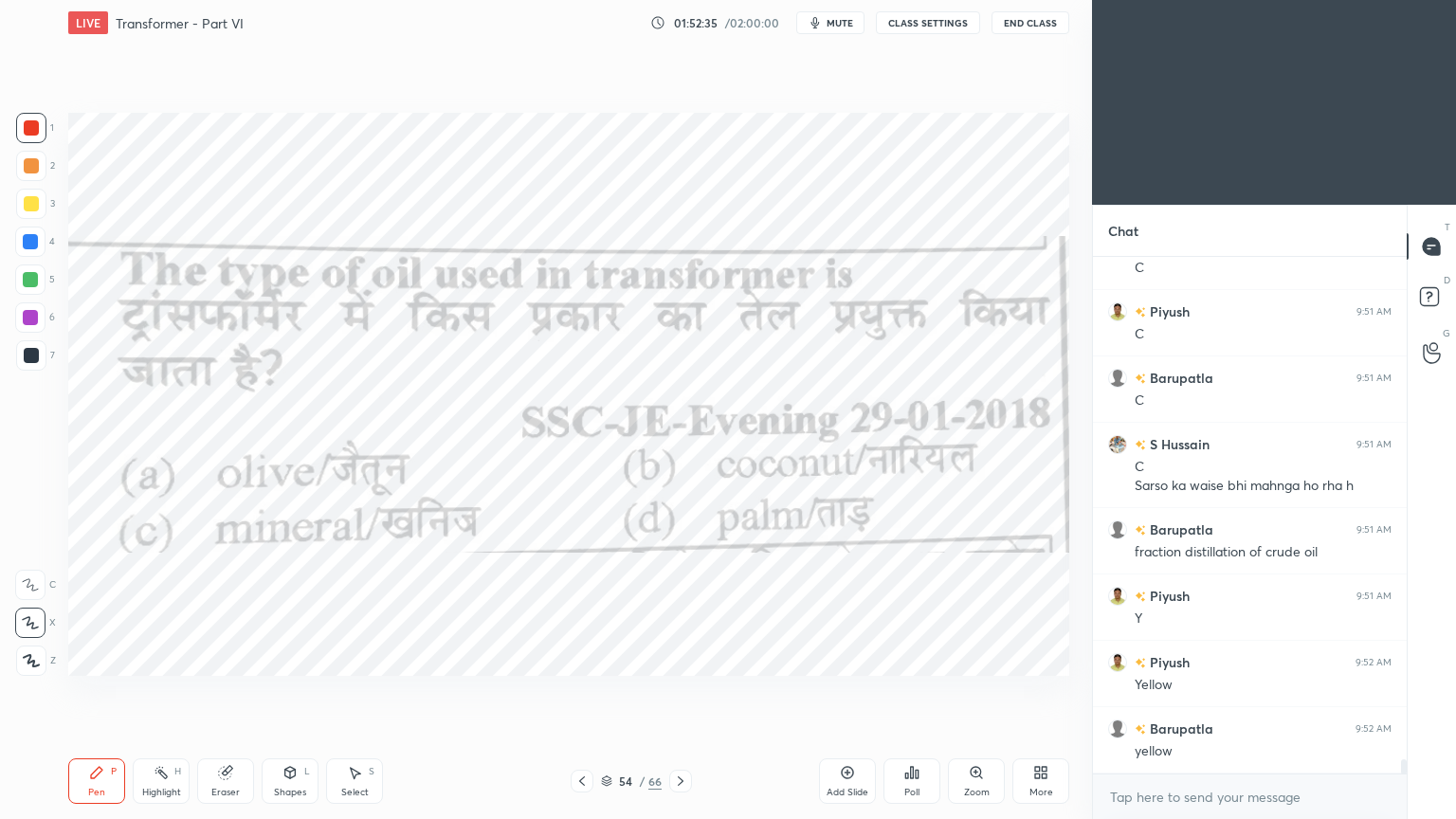 click at bounding box center [681, 781] 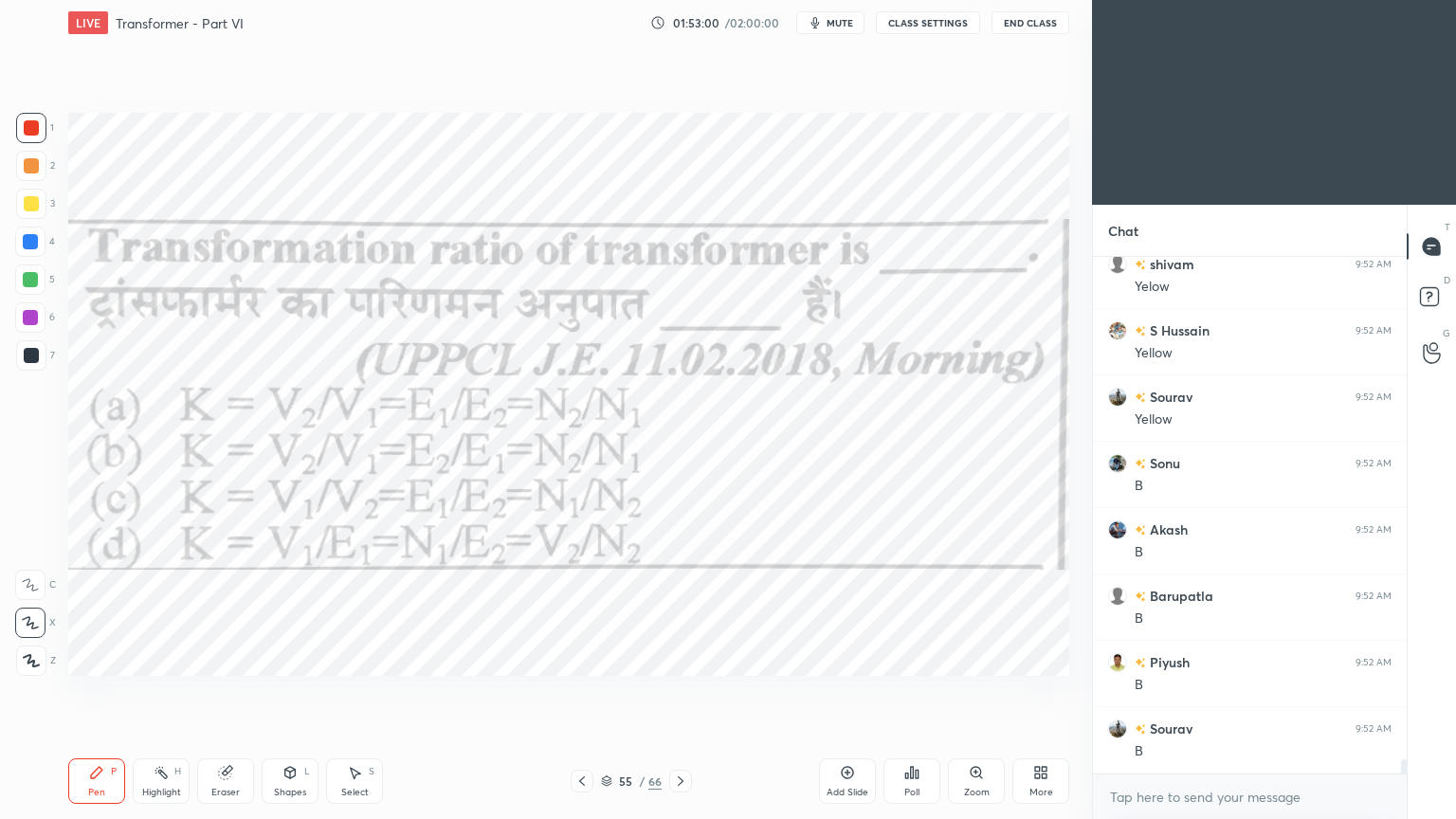 scroll, scrollTop: 18742, scrollLeft: 0, axis: vertical 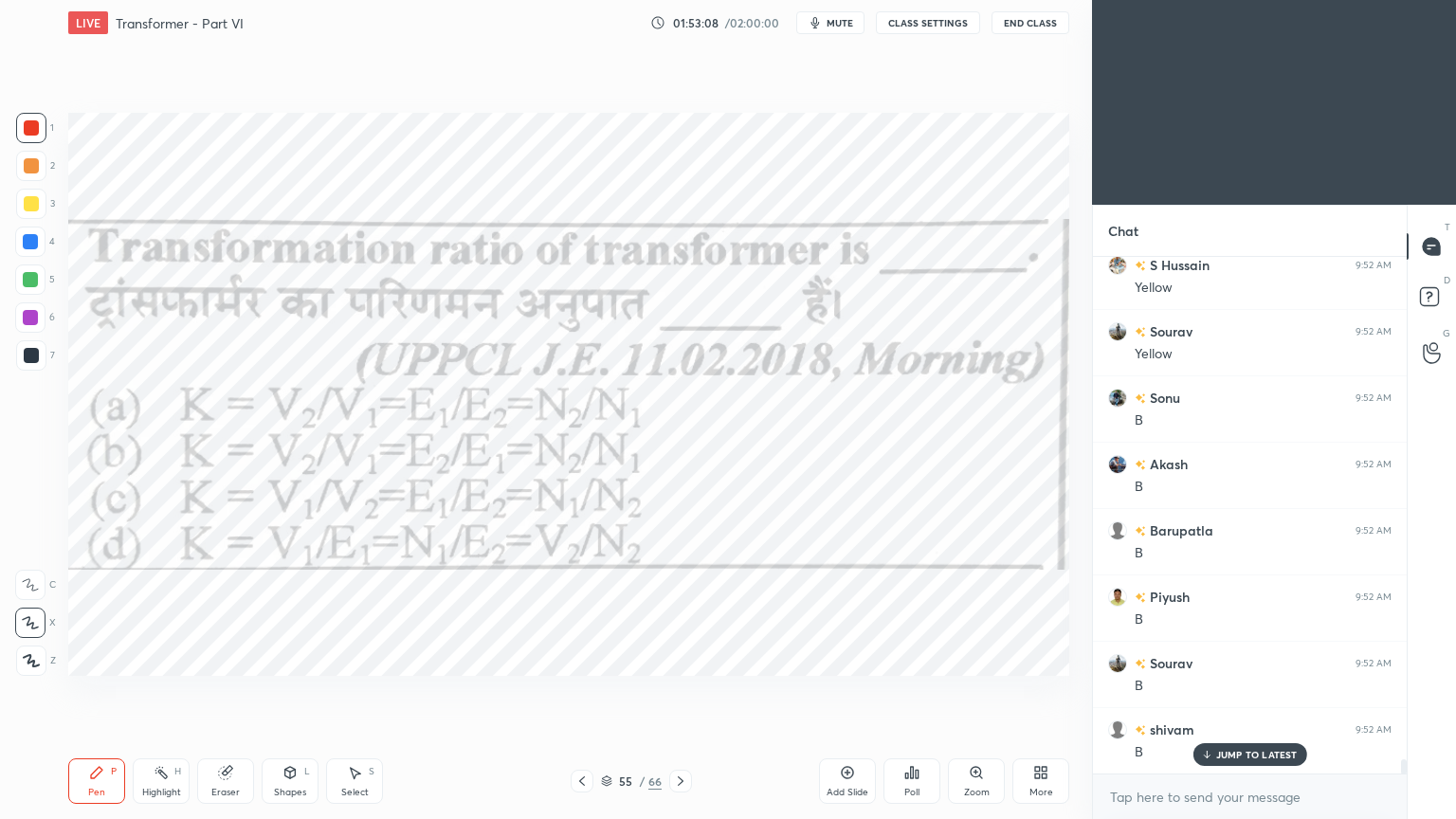 click on "1 2 3 4 5 6 7 C X Z C X Z E E Erase all   H H LIVE Transformer - Part VI 01:53:08 /  02:00:00 mute CLASS SETTINGS End Class Setting up your live class Poll for   secs No correct answer Start poll Back Transformer - Part VI • L5 of Course on Electrical Machines [NAME] Pen P Highlight H Eraser Shapes L Select S 55 / 66 Add Slide Poll Zoom More" at bounding box center [538, 410] 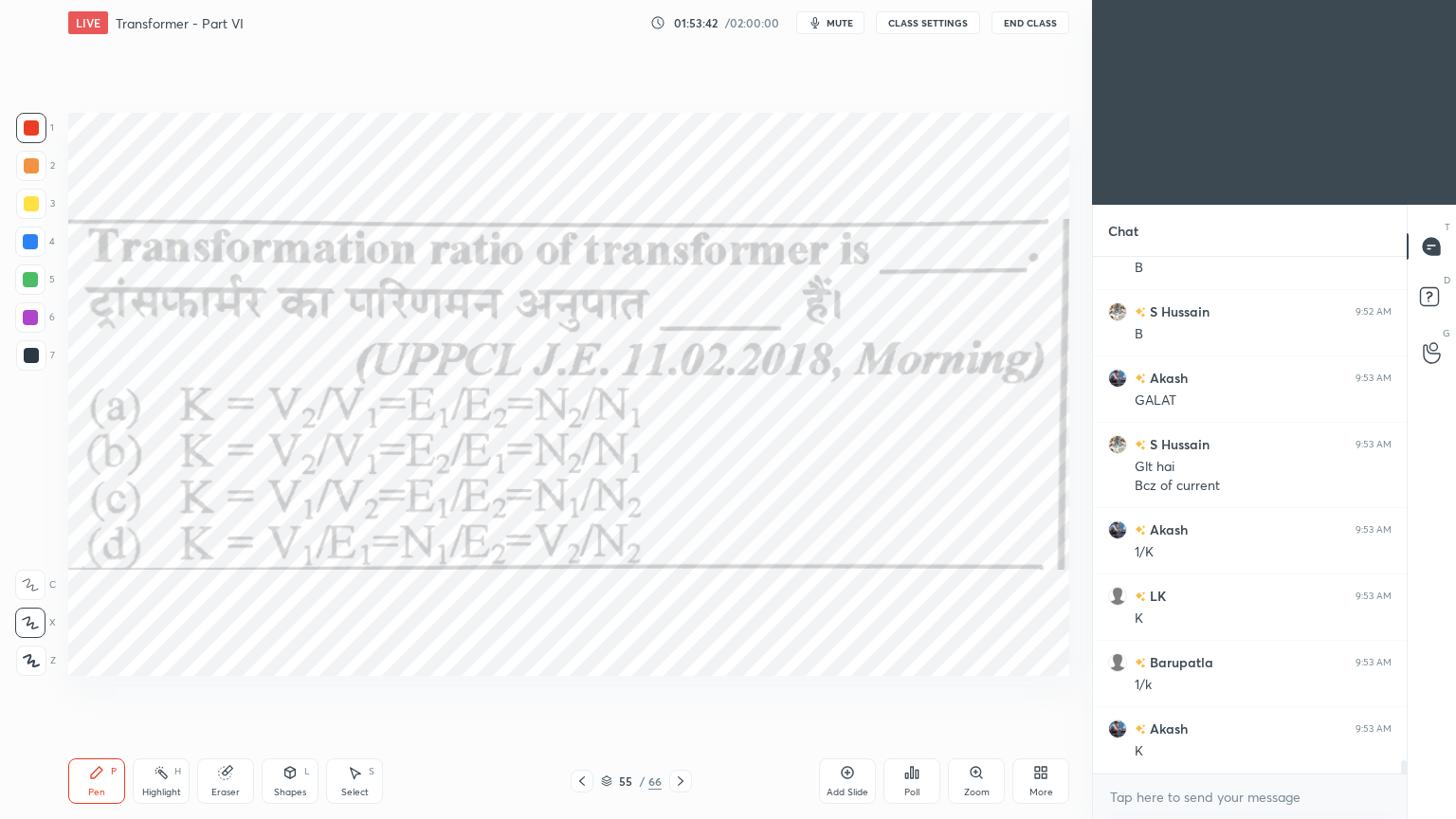 scroll, scrollTop: 19292, scrollLeft: 0, axis: vertical 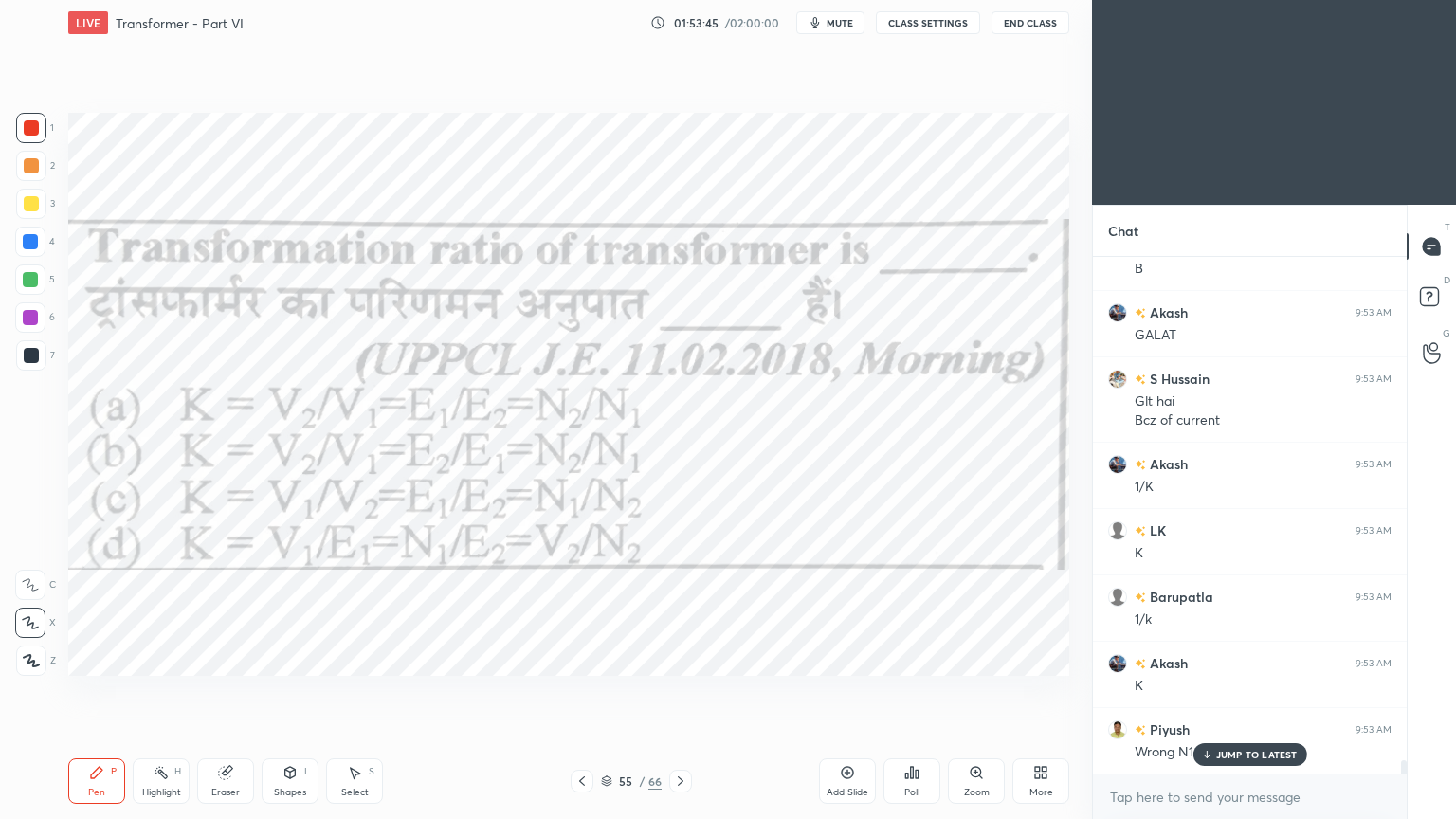 click 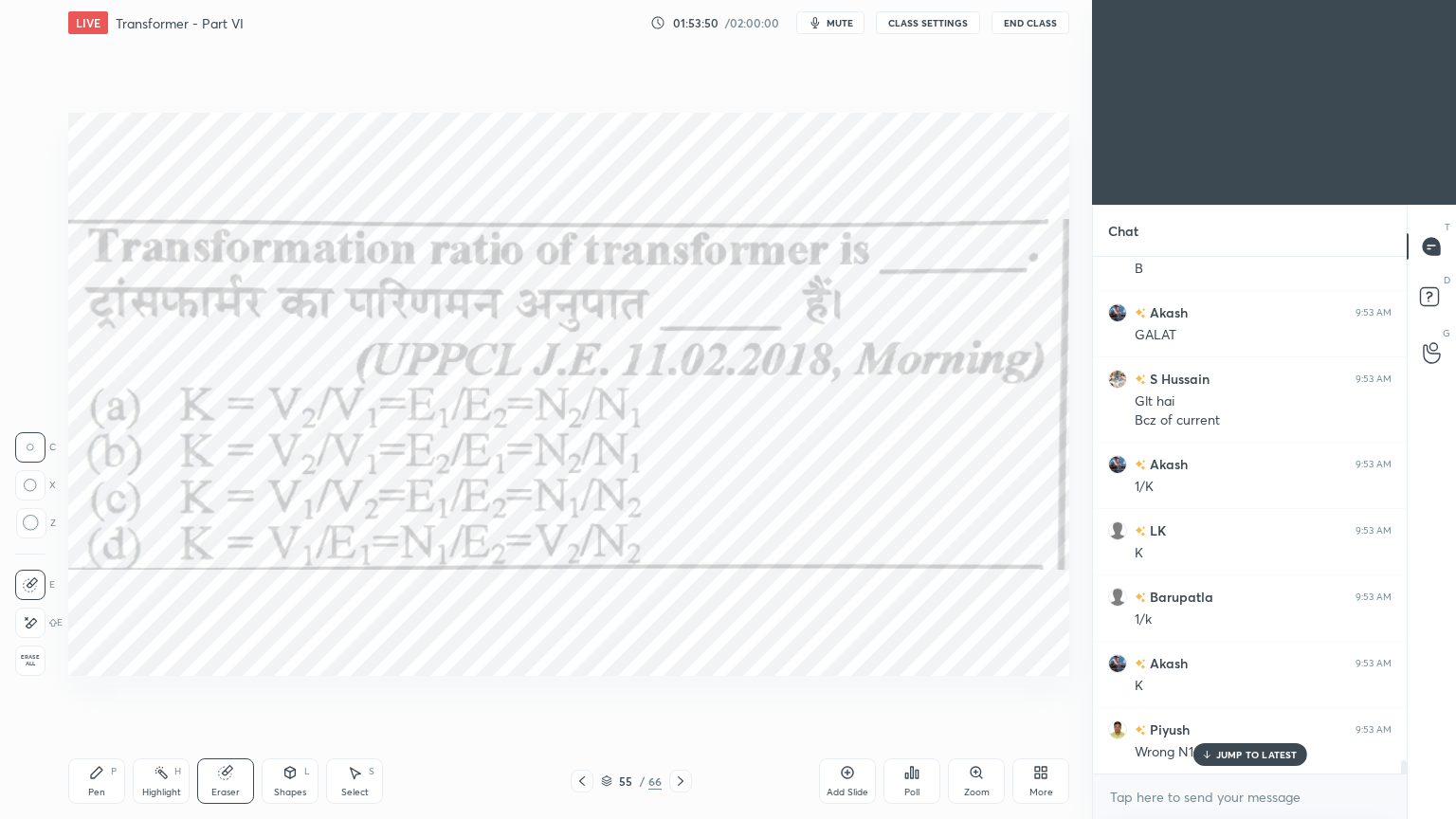 click on "Pen P" at bounding box center (97, 781) 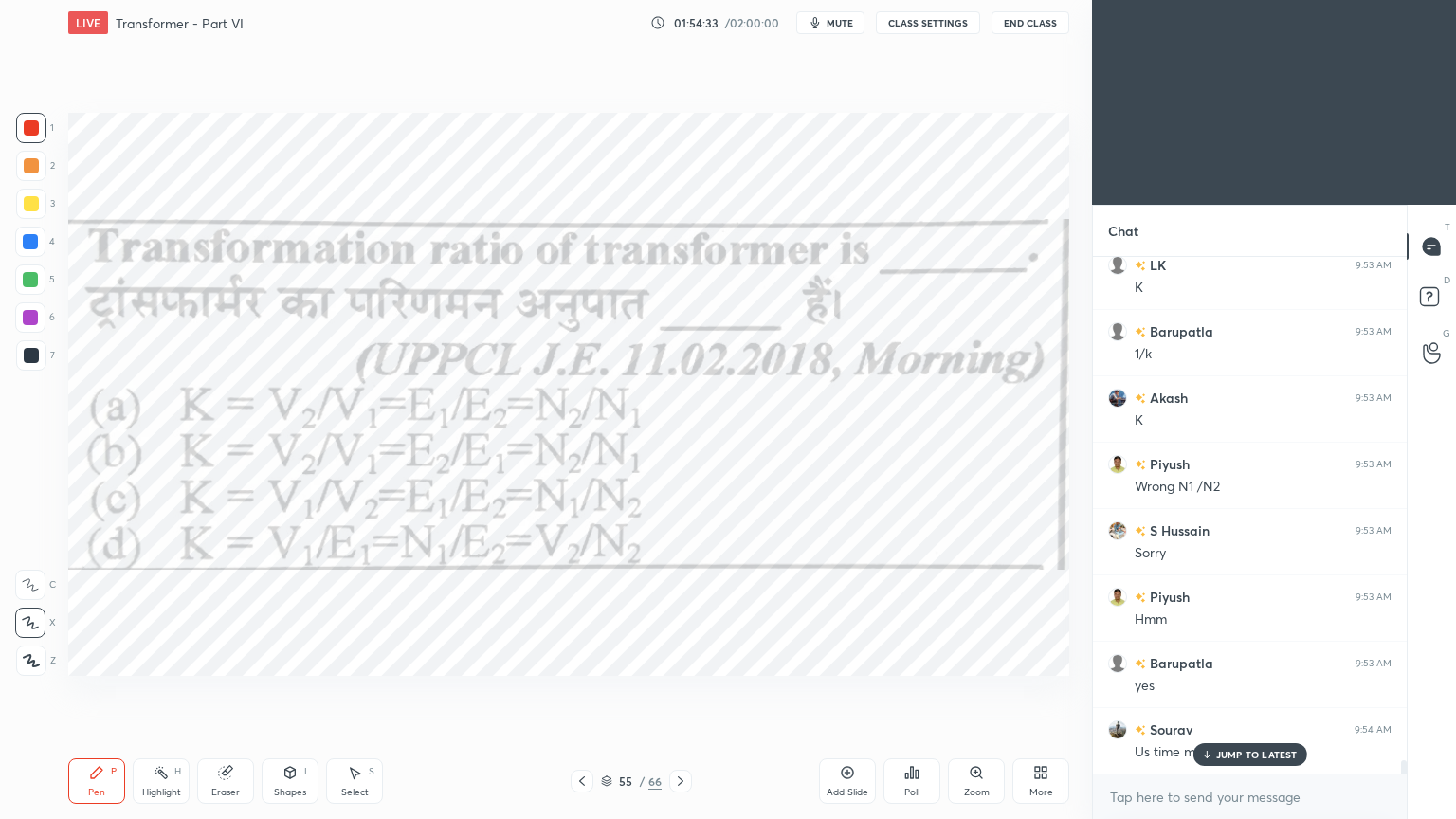 scroll, scrollTop: 19625, scrollLeft: 0, axis: vertical 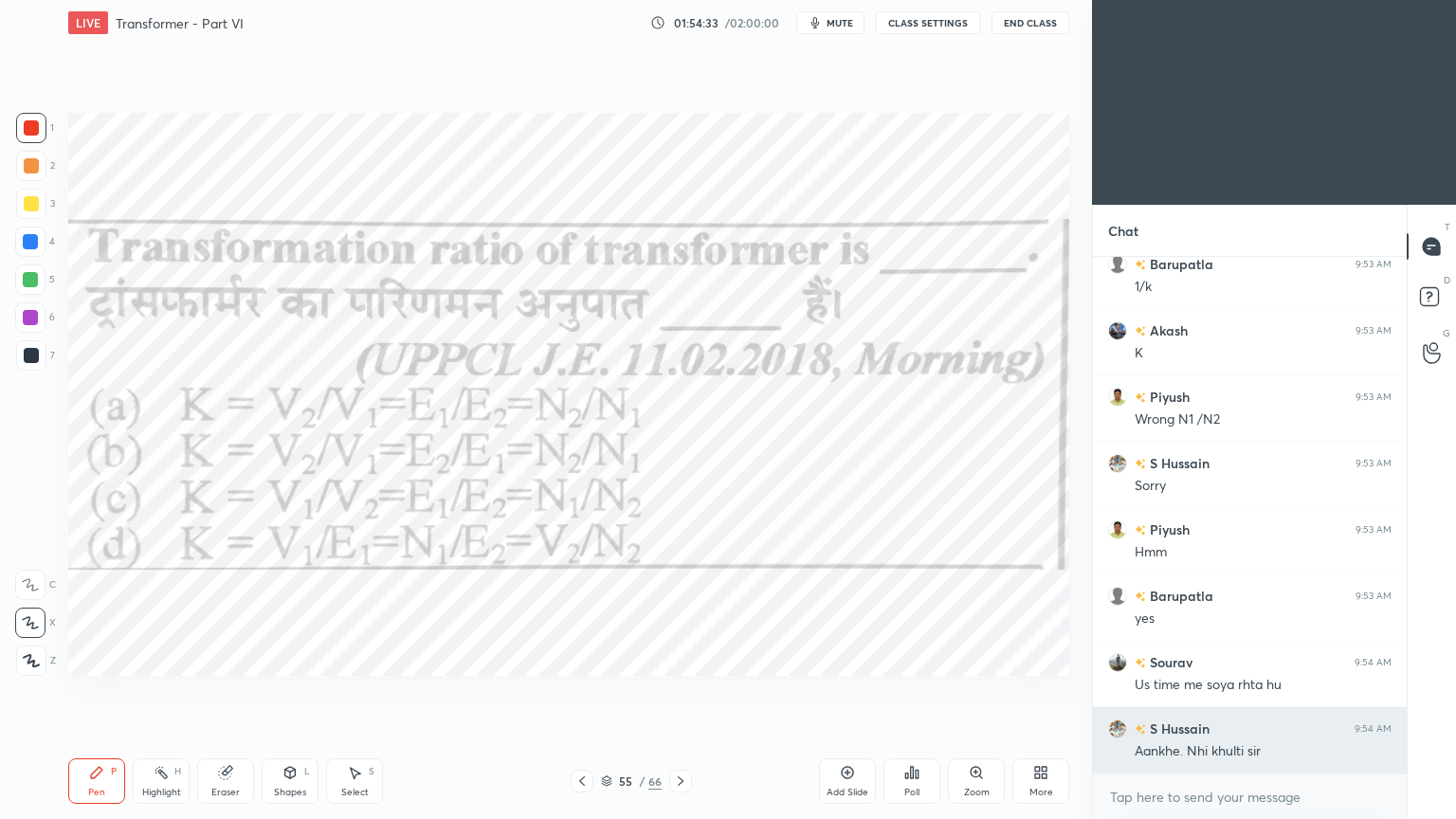 click on "Aankhe. Nhi khulti sir" at bounding box center [1263, 752] 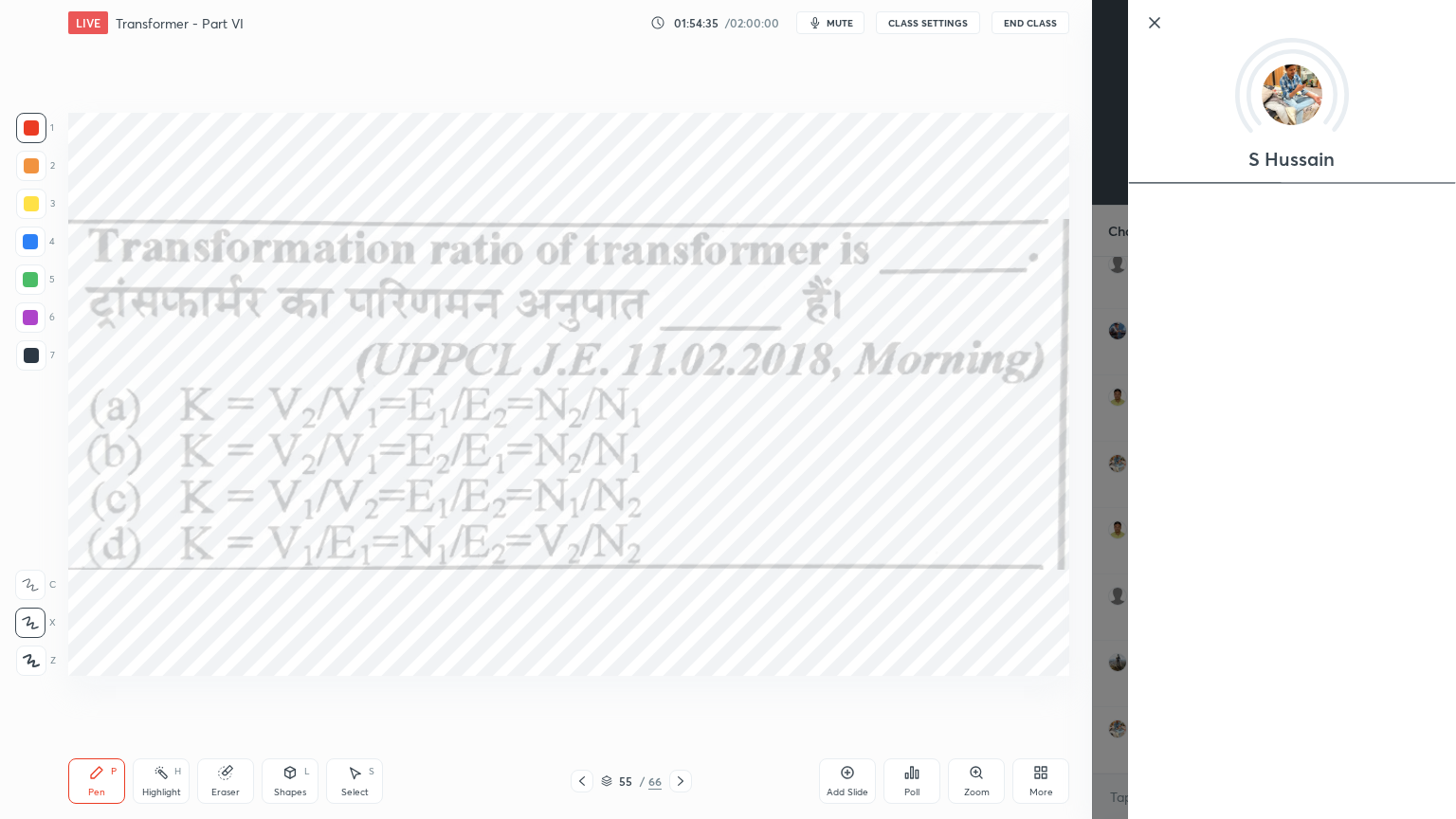 drag, startPoint x: 1151, startPoint y: 20, endPoint x: 1150, endPoint y: 29, distance: 9.055385 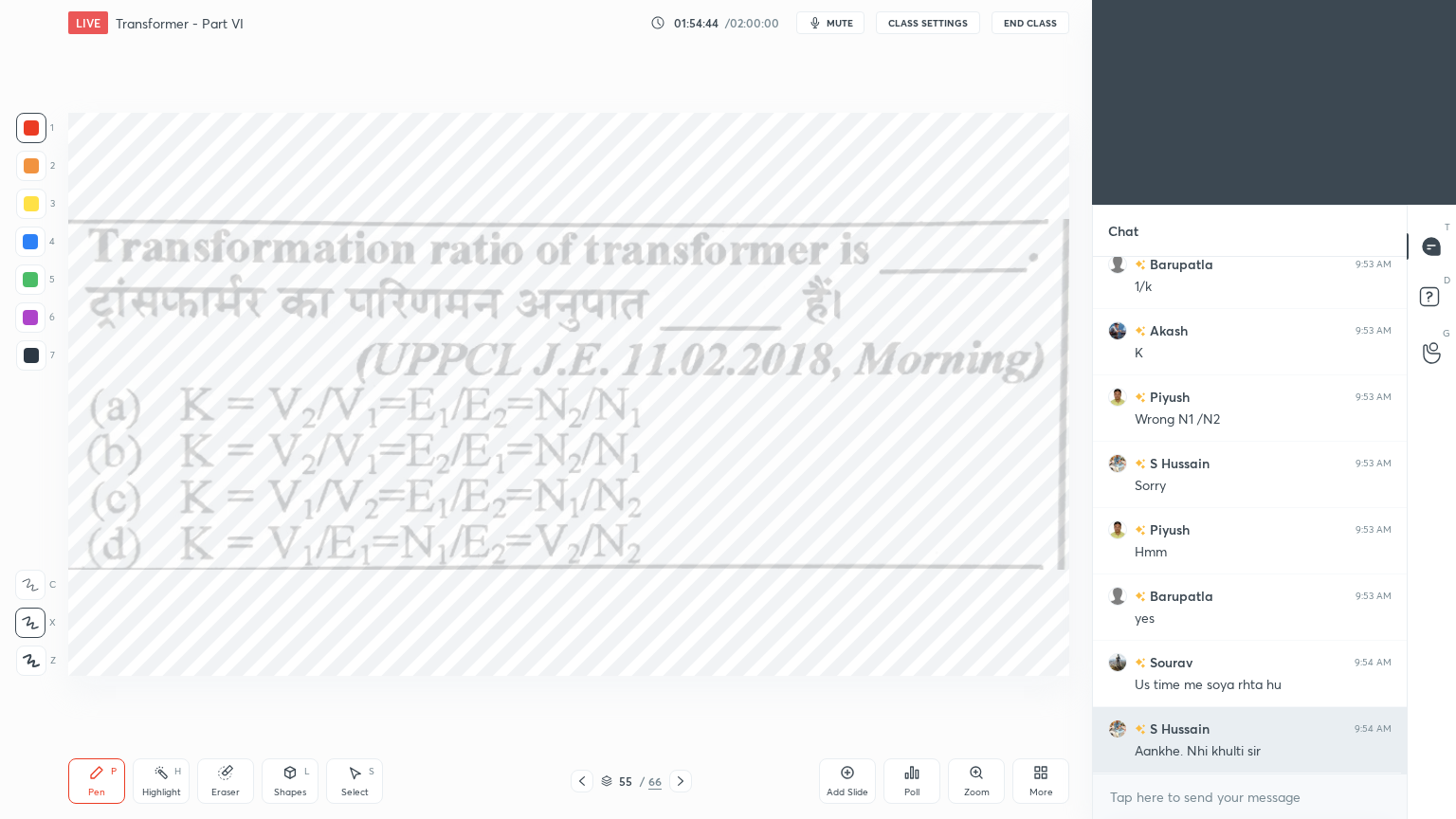 scroll, scrollTop: 19690, scrollLeft: 0, axis: vertical 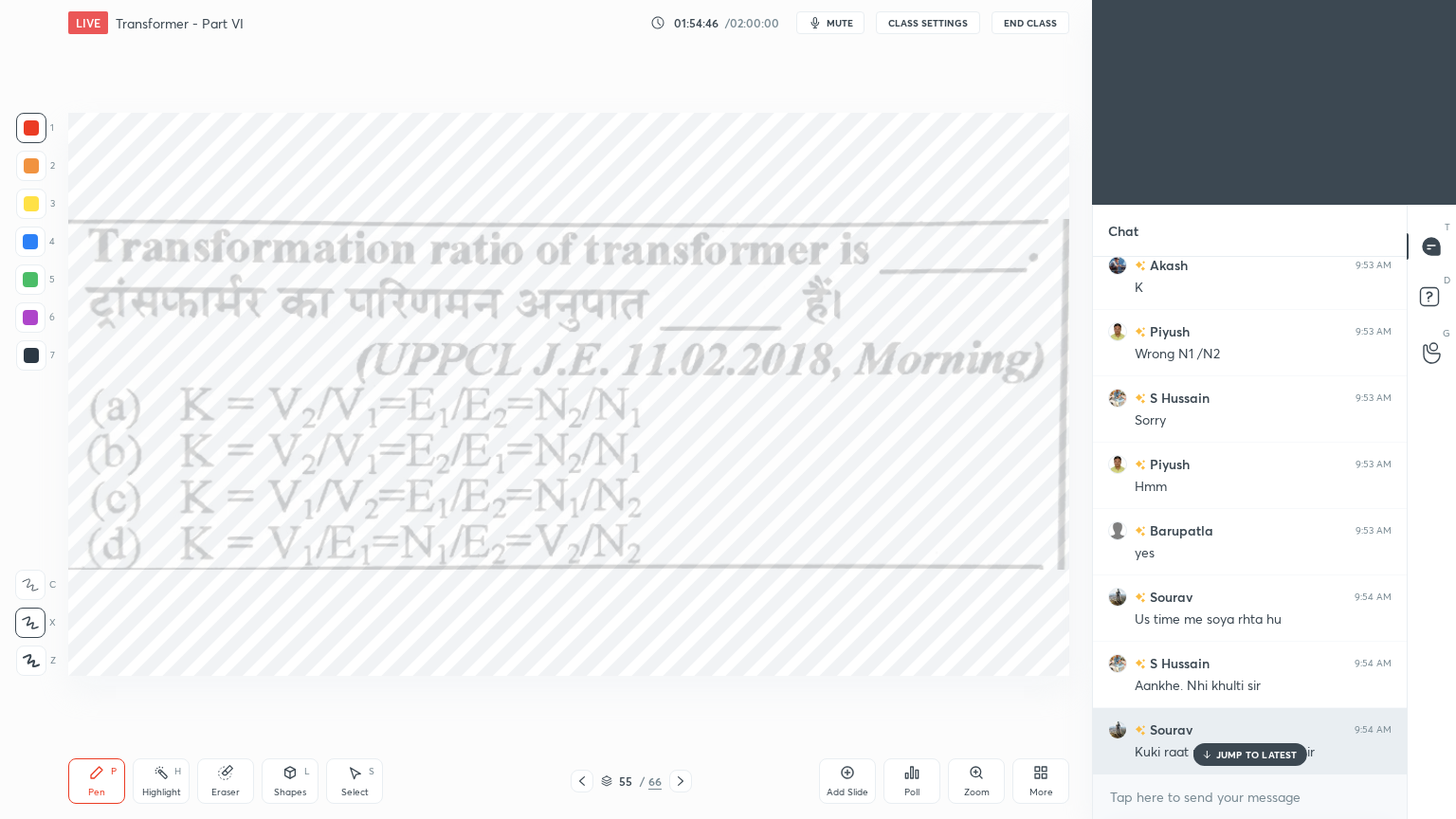 click on "JUMP TO LATEST" at bounding box center (1257, 755) 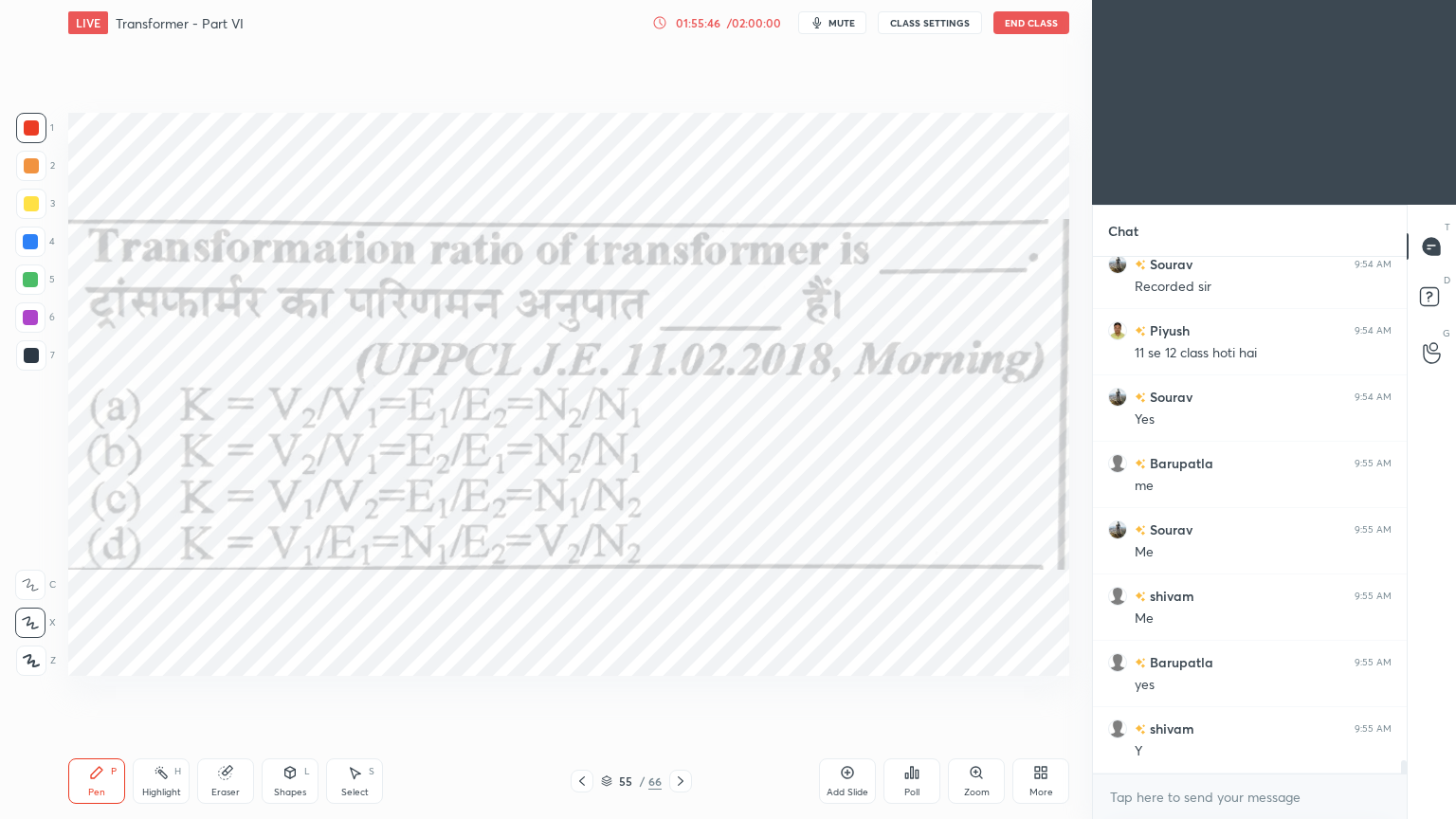scroll, scrollTop: 20354, scrollLeft: 0, axis: vertical 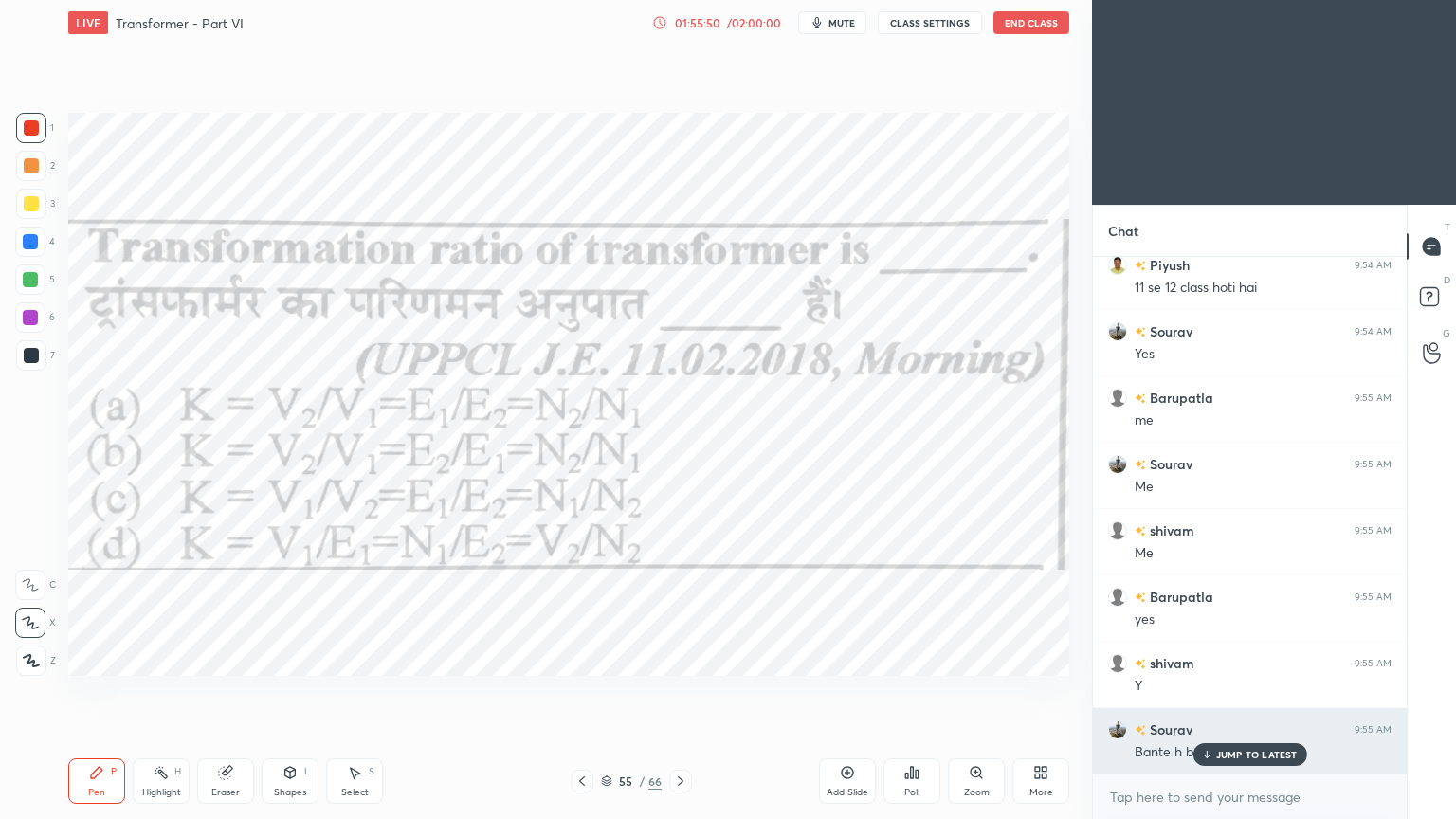 click on "JUMP TO LATEST" at bounding box center (1257, 755) 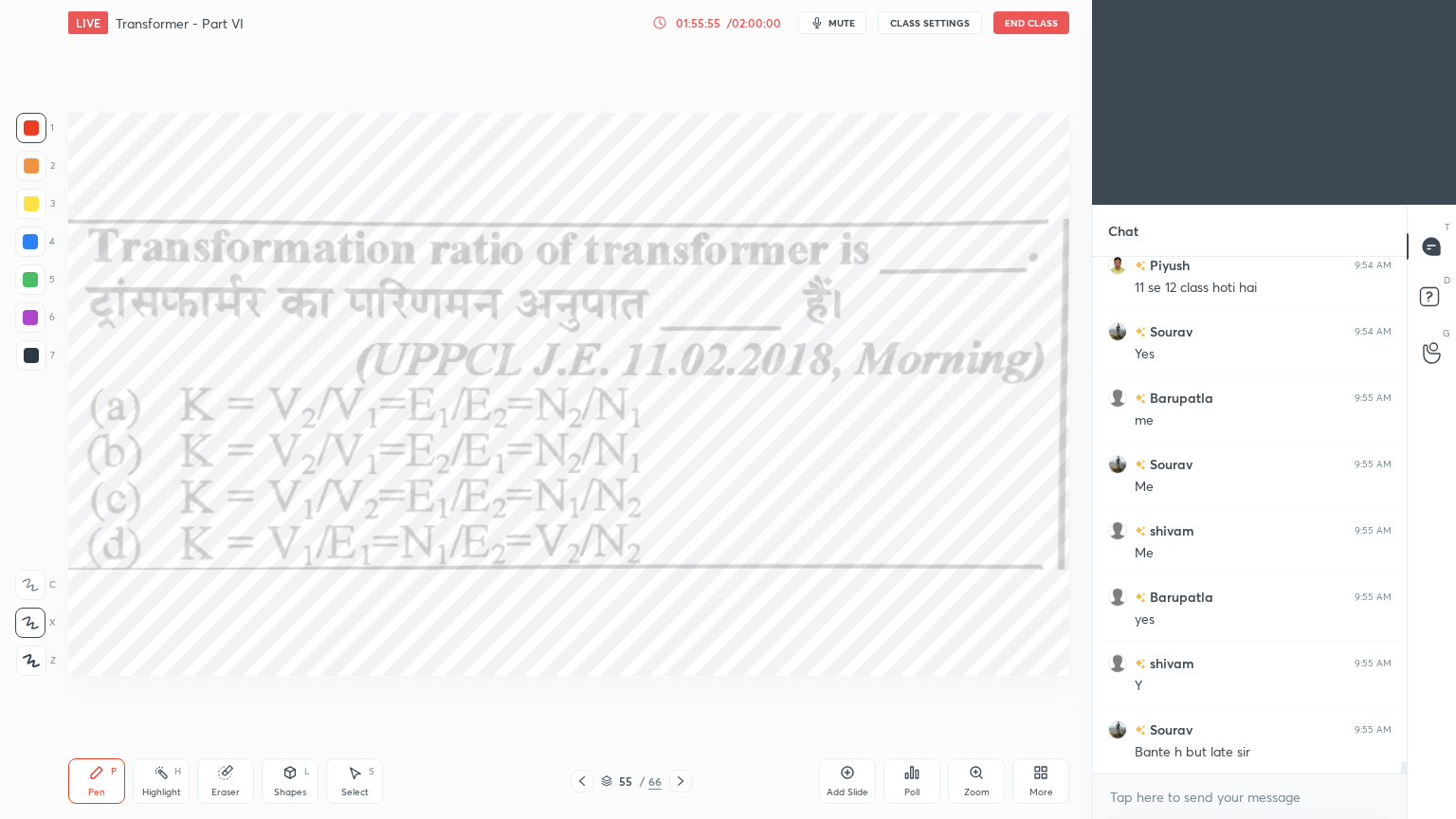 scroll, scrollTop: 20437, scrollLeft: 0, axis: vertical 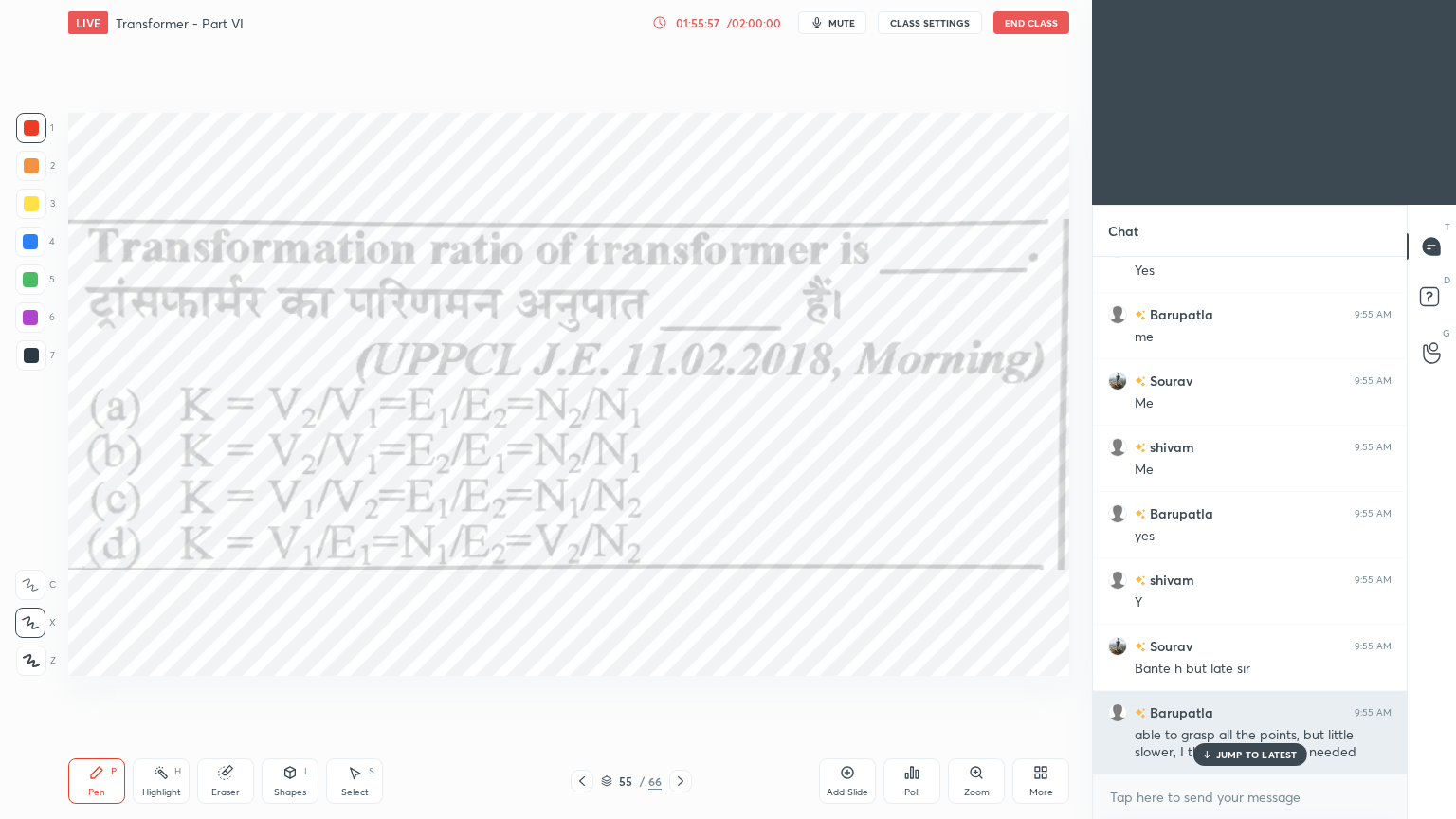 click on "JUMP TO LATEST" at bounding box center (1257, 755) 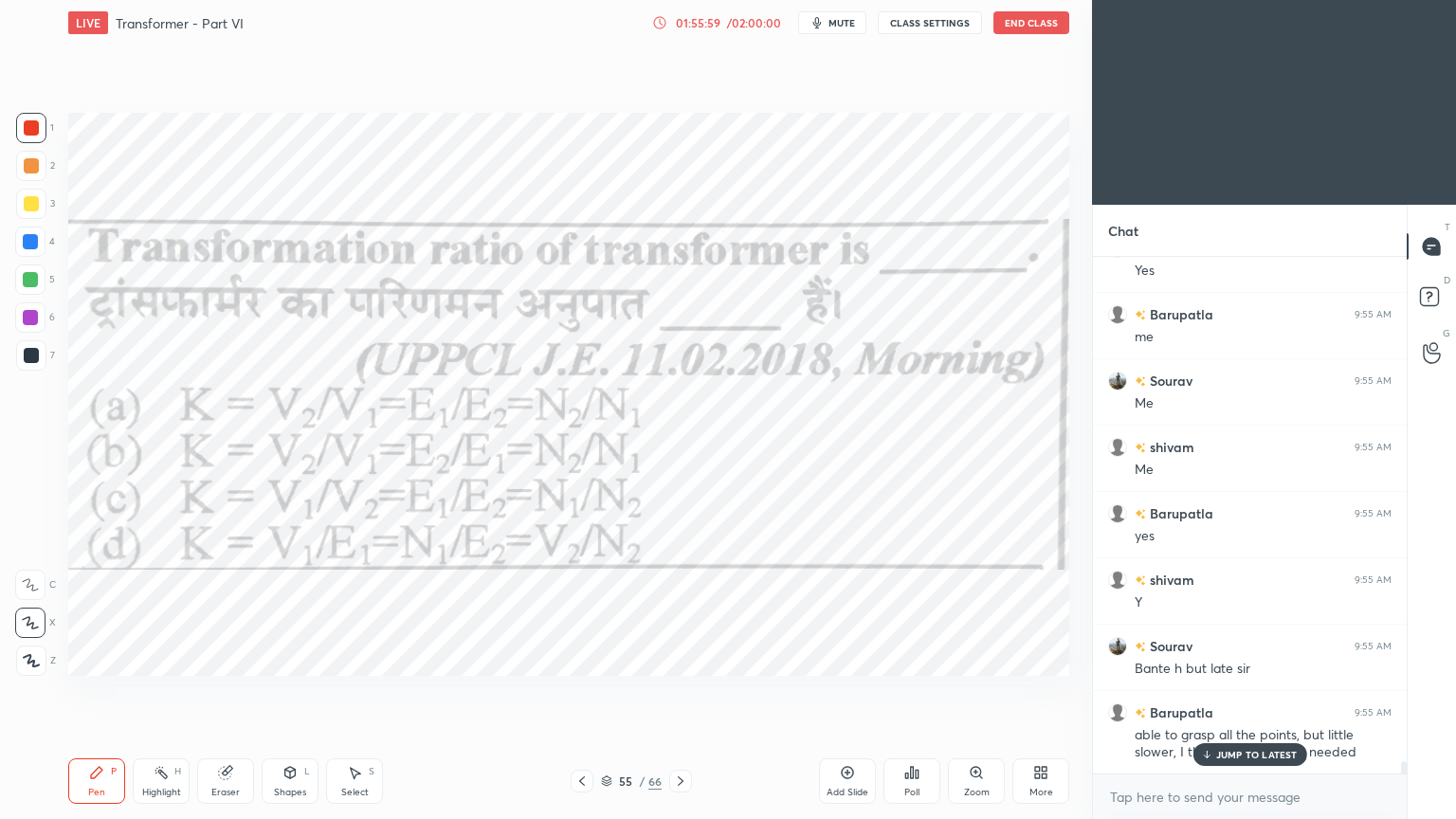 scroll, scrollTop: 20520, scrollLeft: 0, axis: vertical 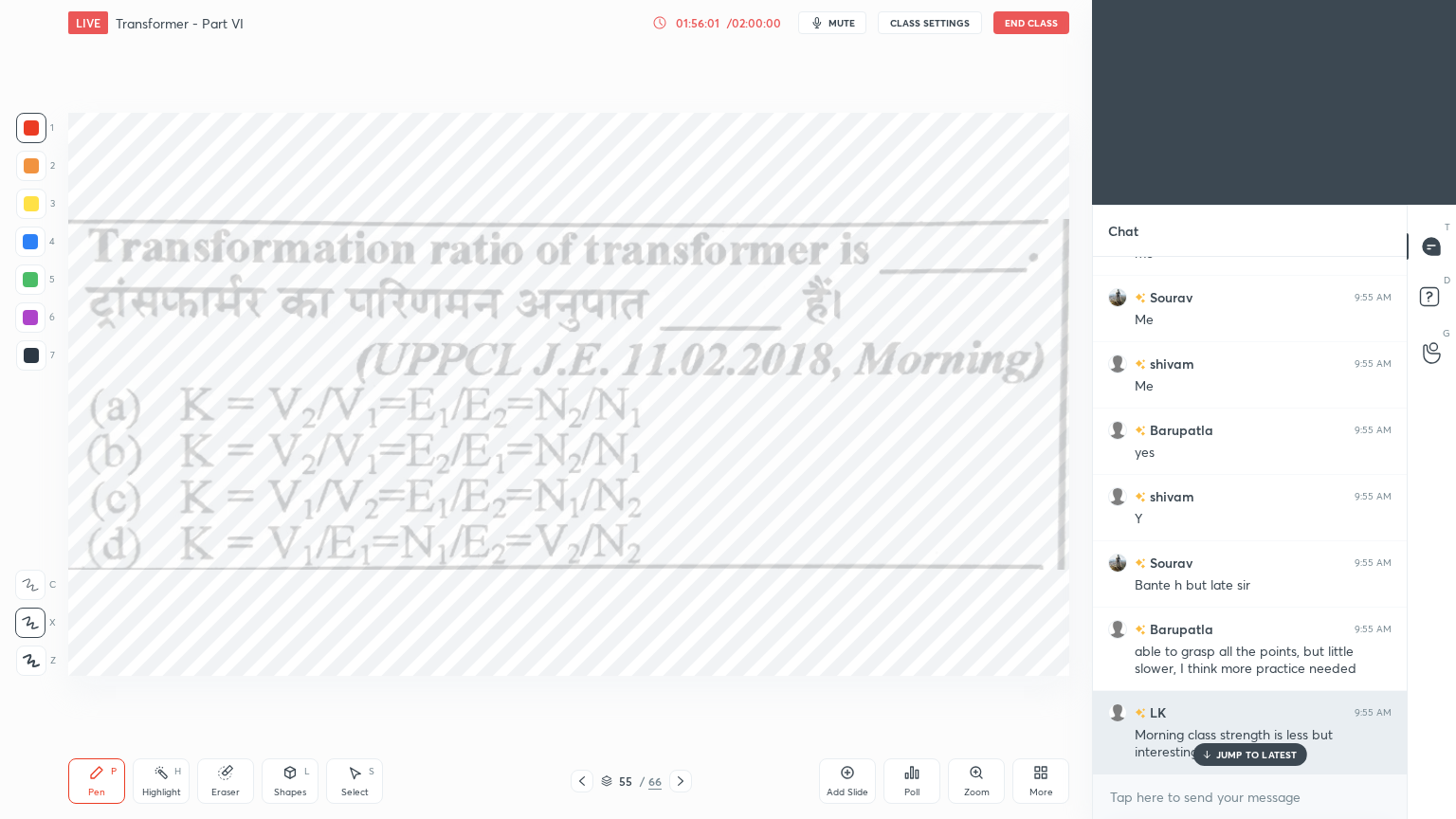 click on "JUMP TO LATEST" at bounding box center [1257, 755] 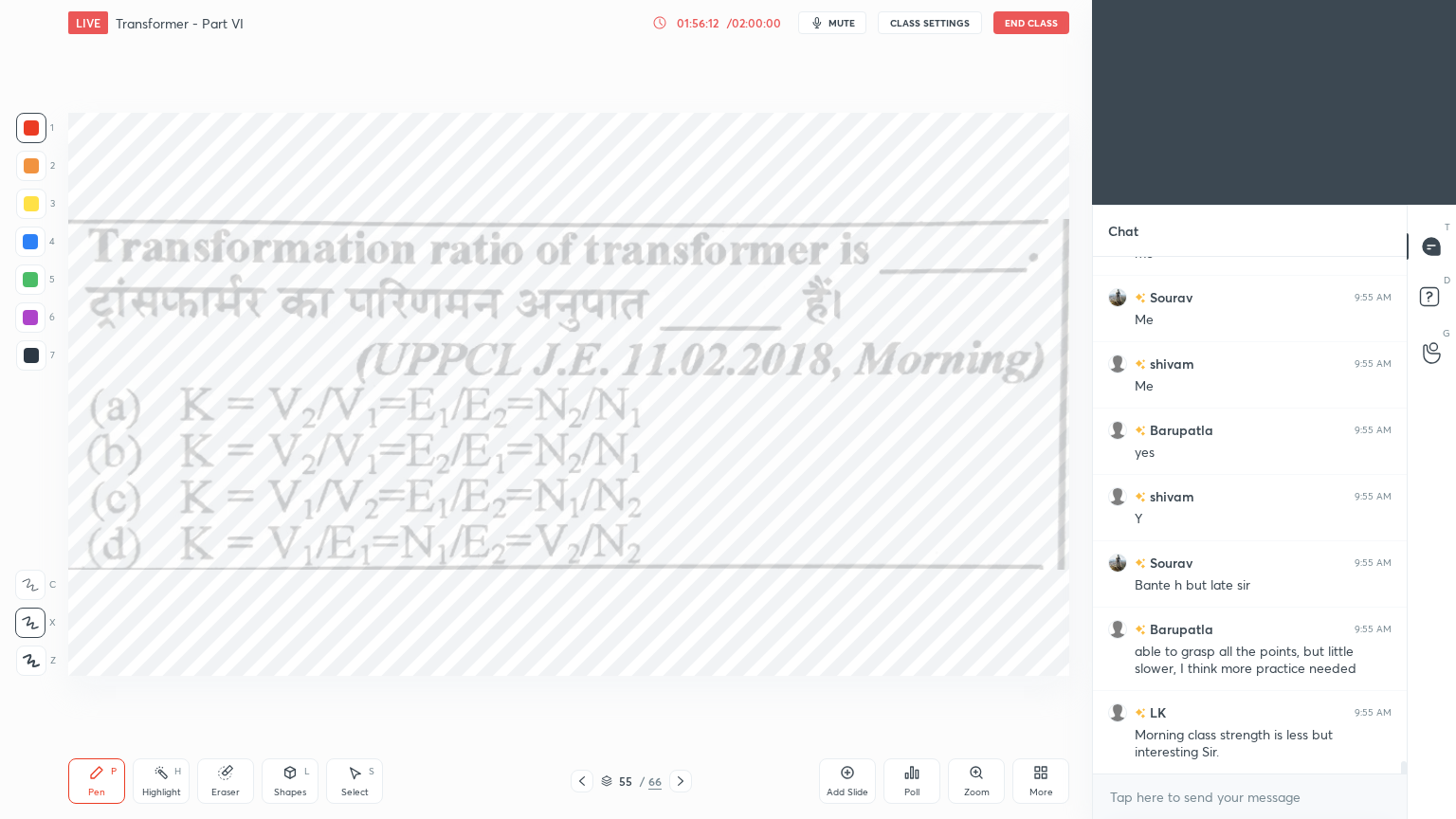 scroll, scrollTop: 20588, scrollLeft: 0, axis: vertical 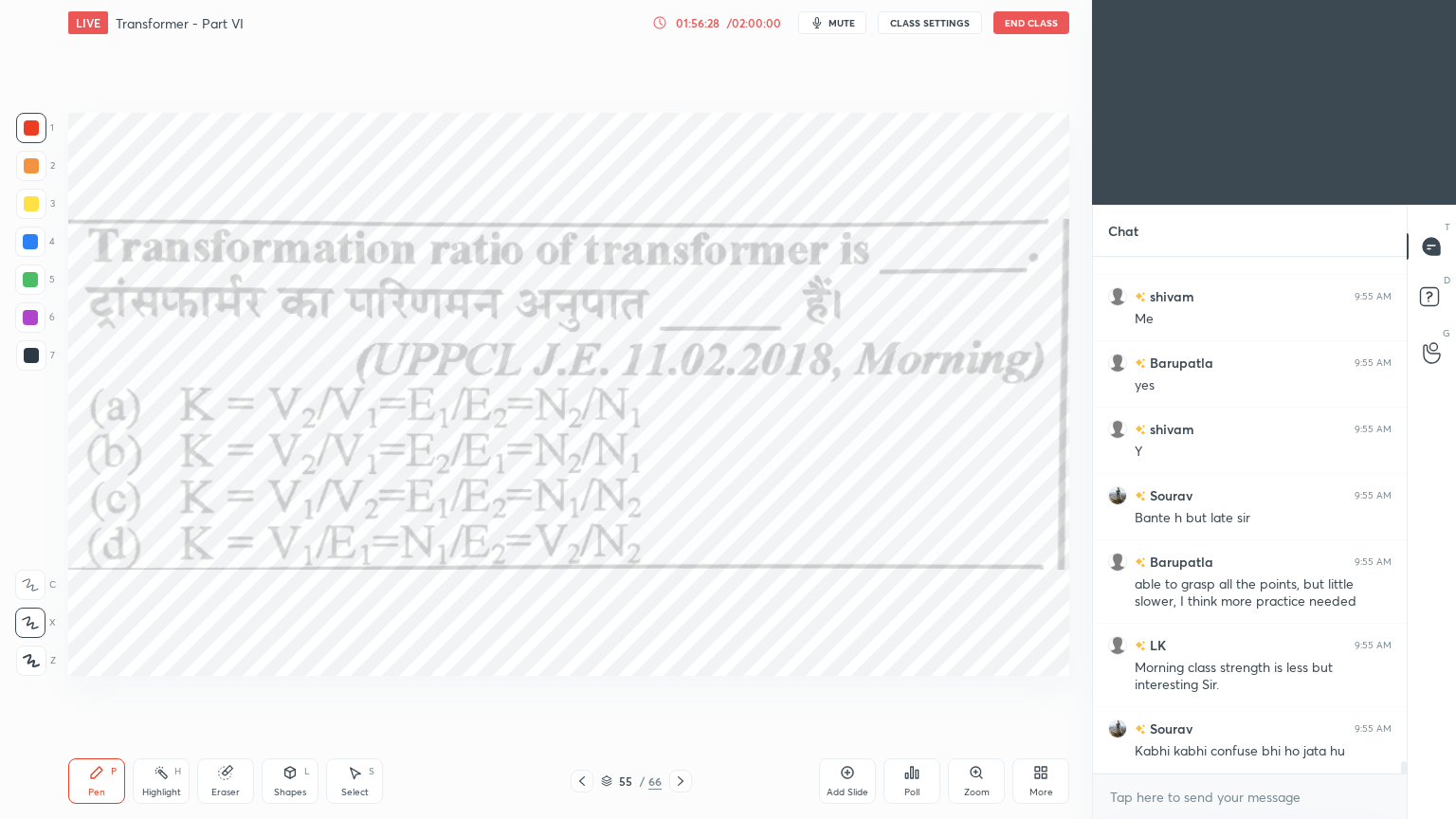 click on "Add Slide" at bounding box center [847, 792] 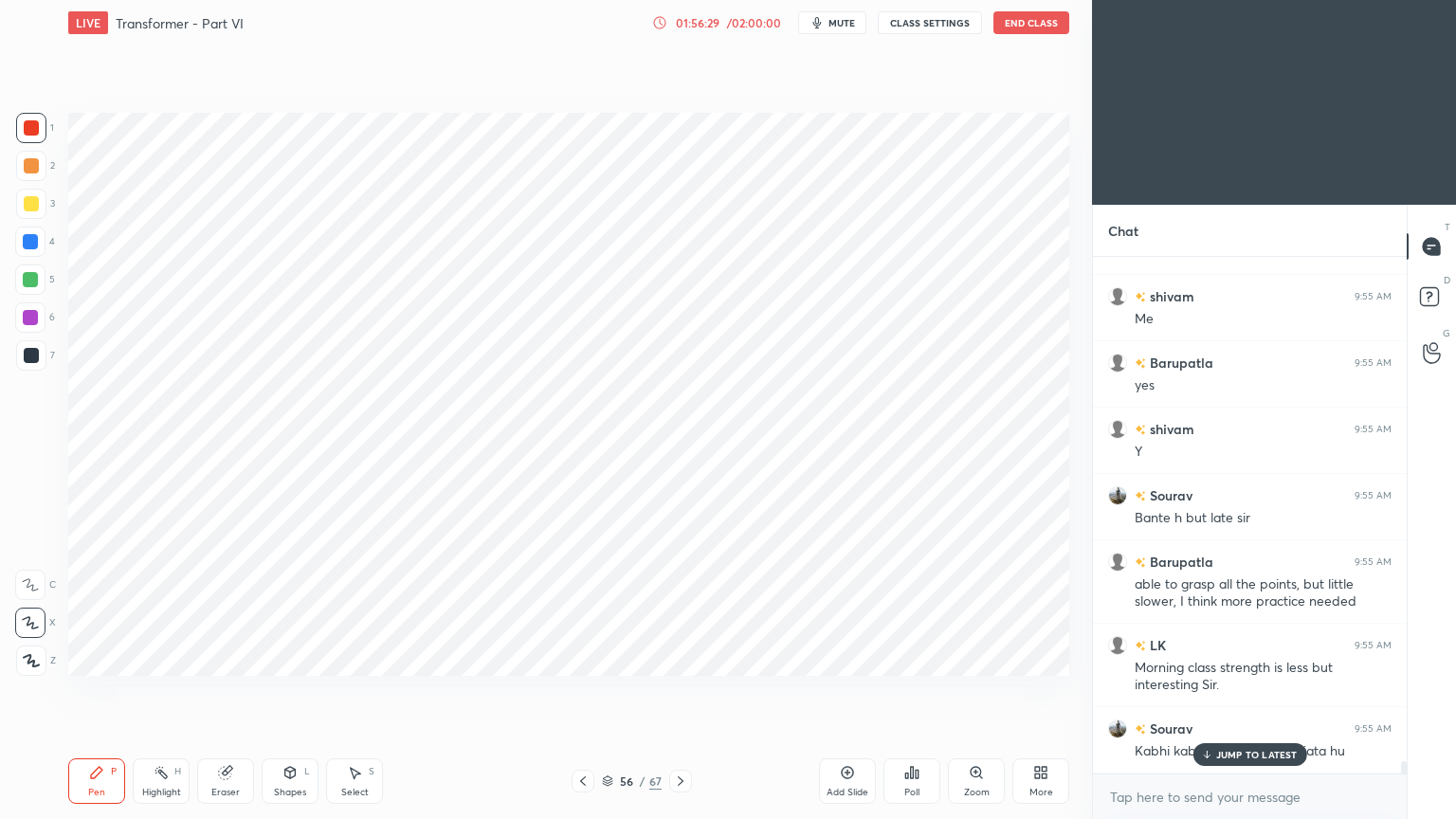 scroll, scrollTop: 20653, scrollLeft: 0, axis: vertical 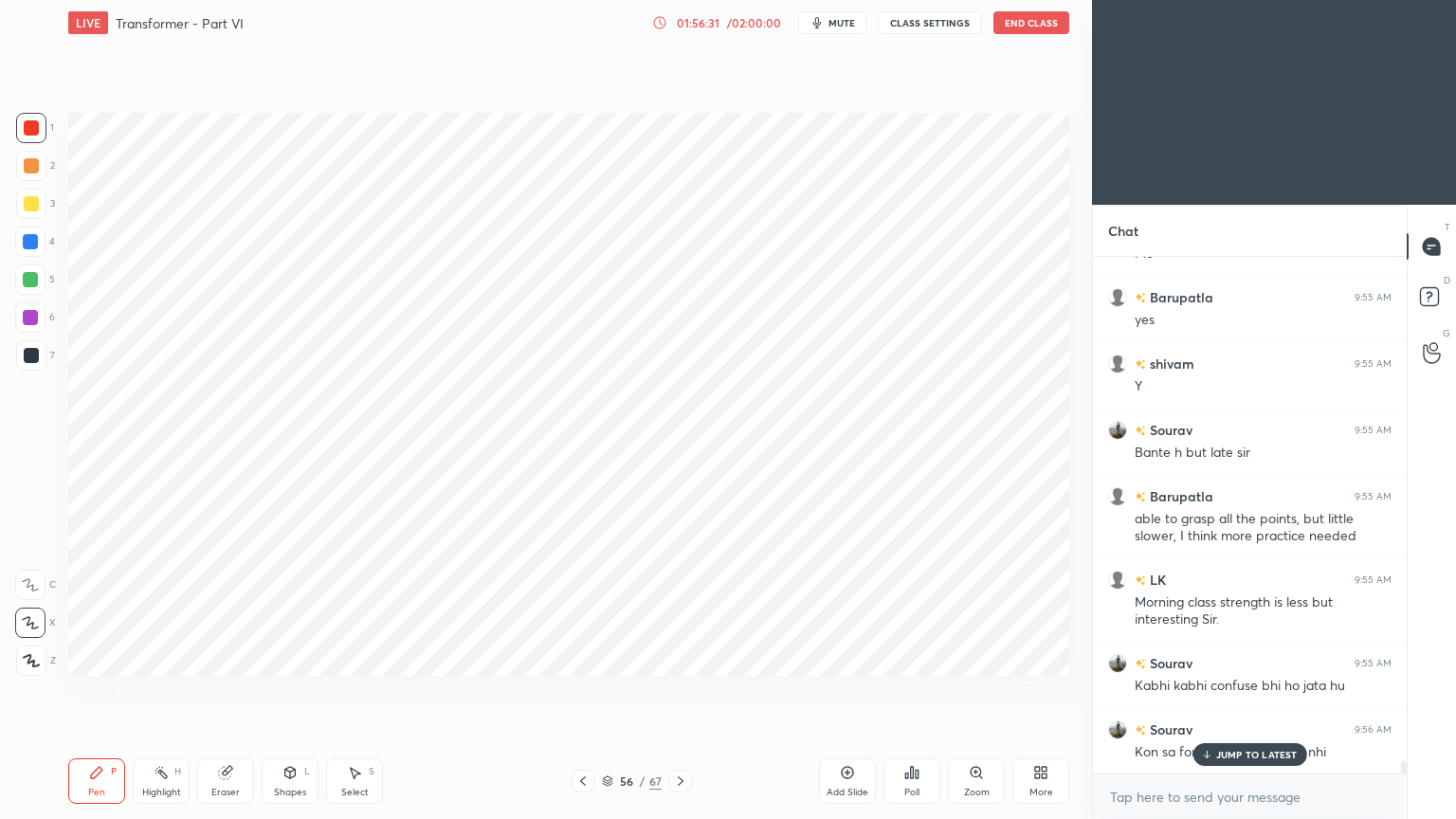 click at bounding box center [31, 128] 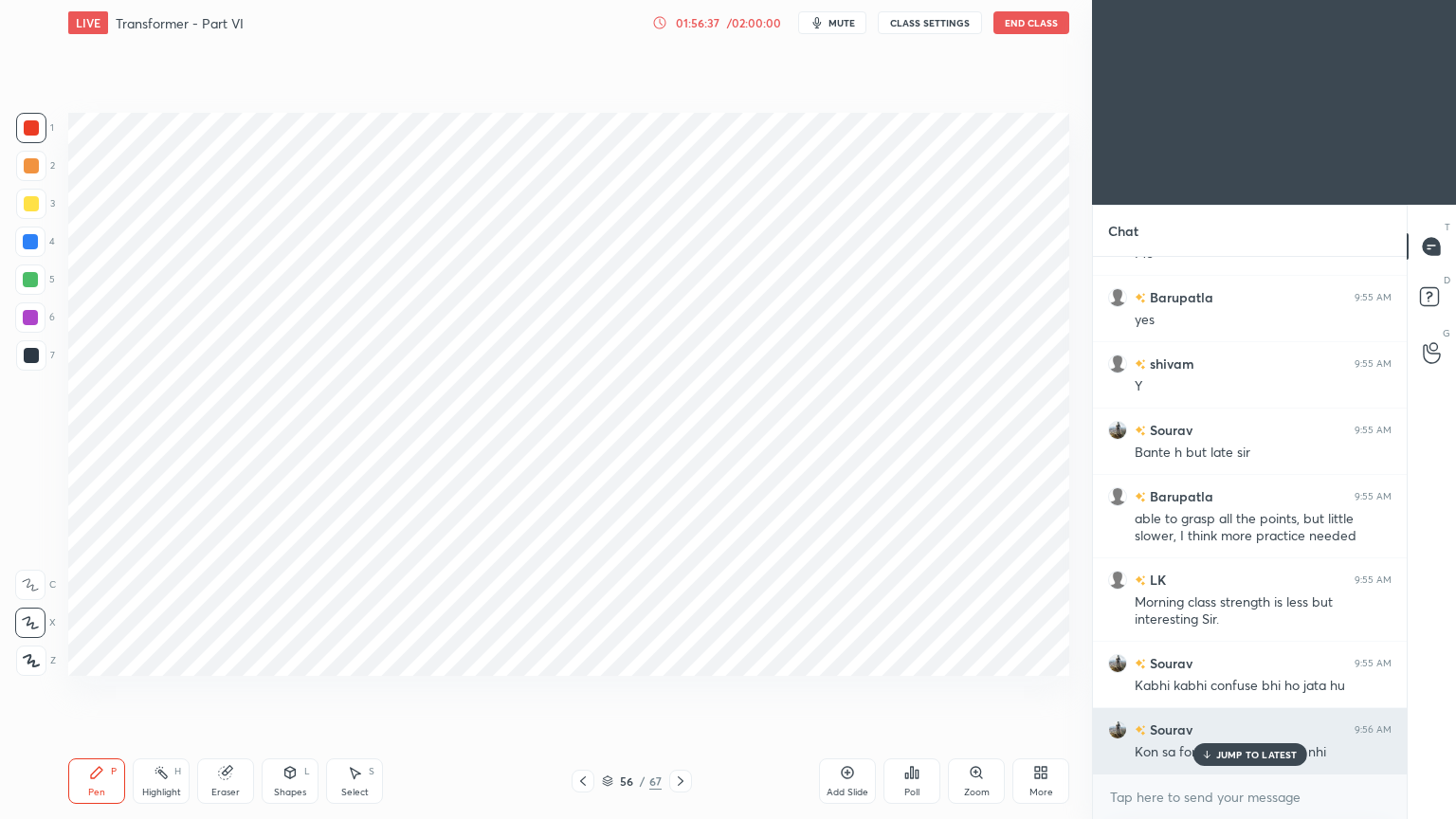 click on "JUMP TO LATEST" at bounding box center [1249, 755] 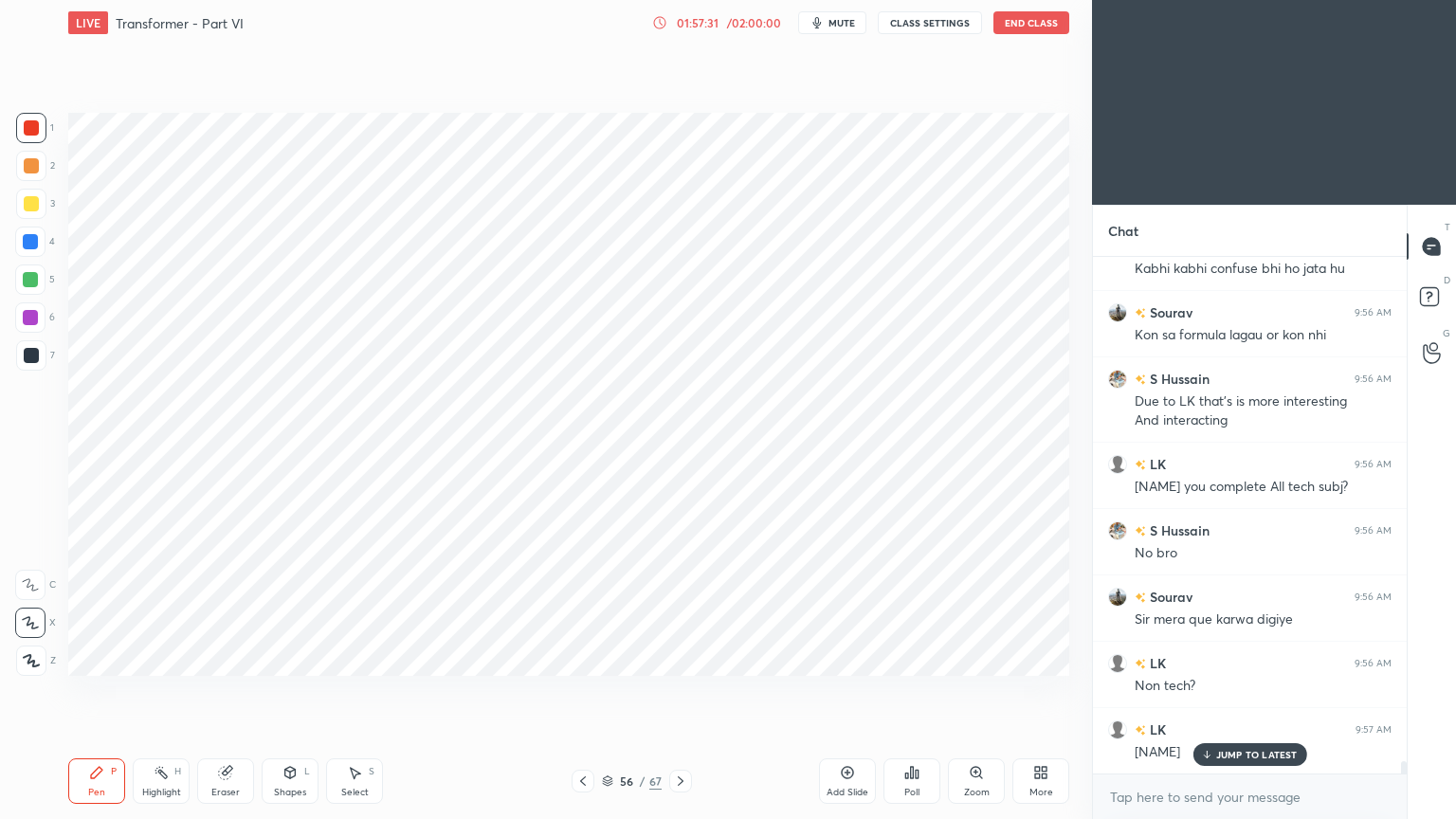 scroll, scrollTop: 21138, scrollLeft: 0, axis: vertical 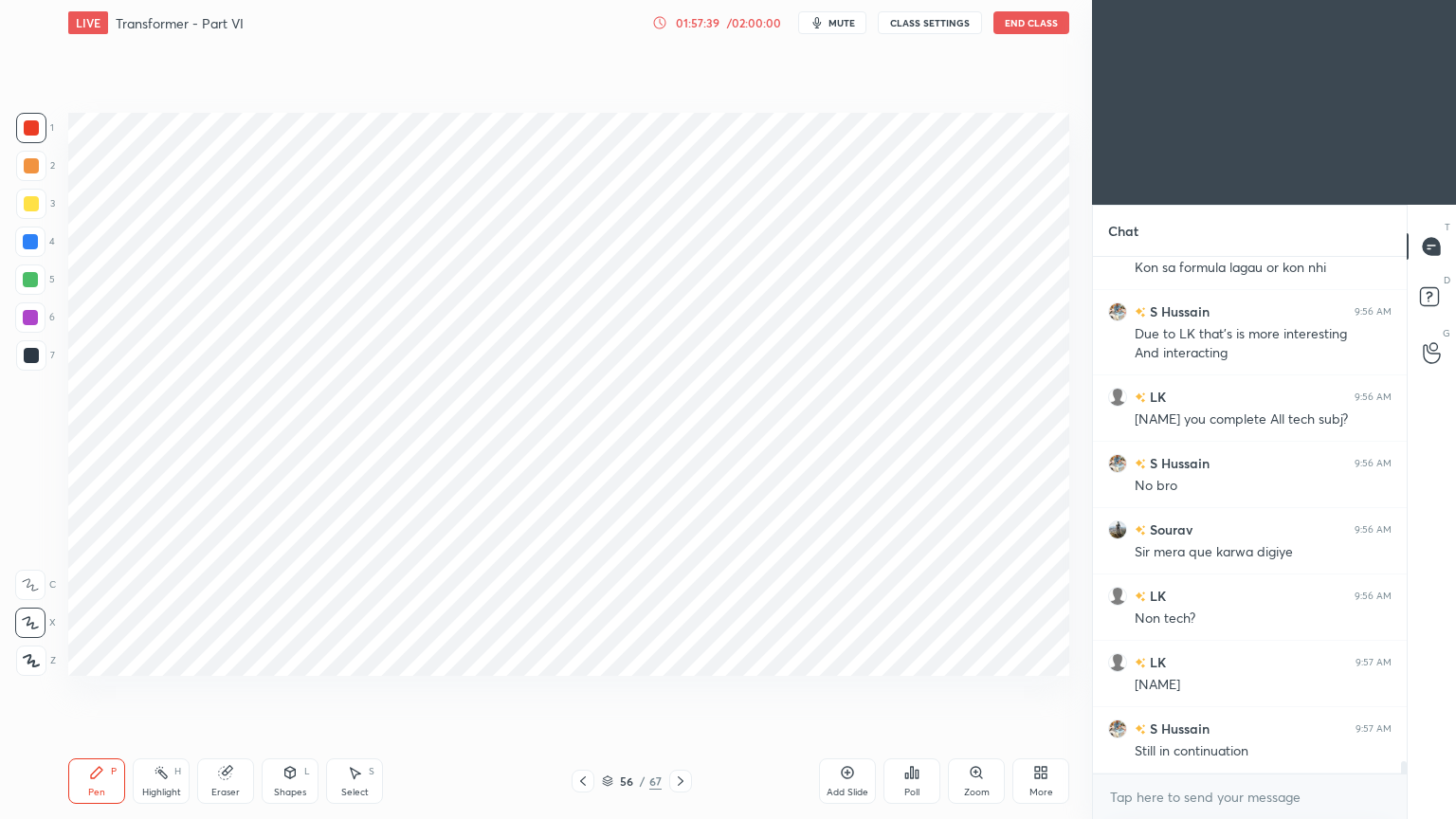 click 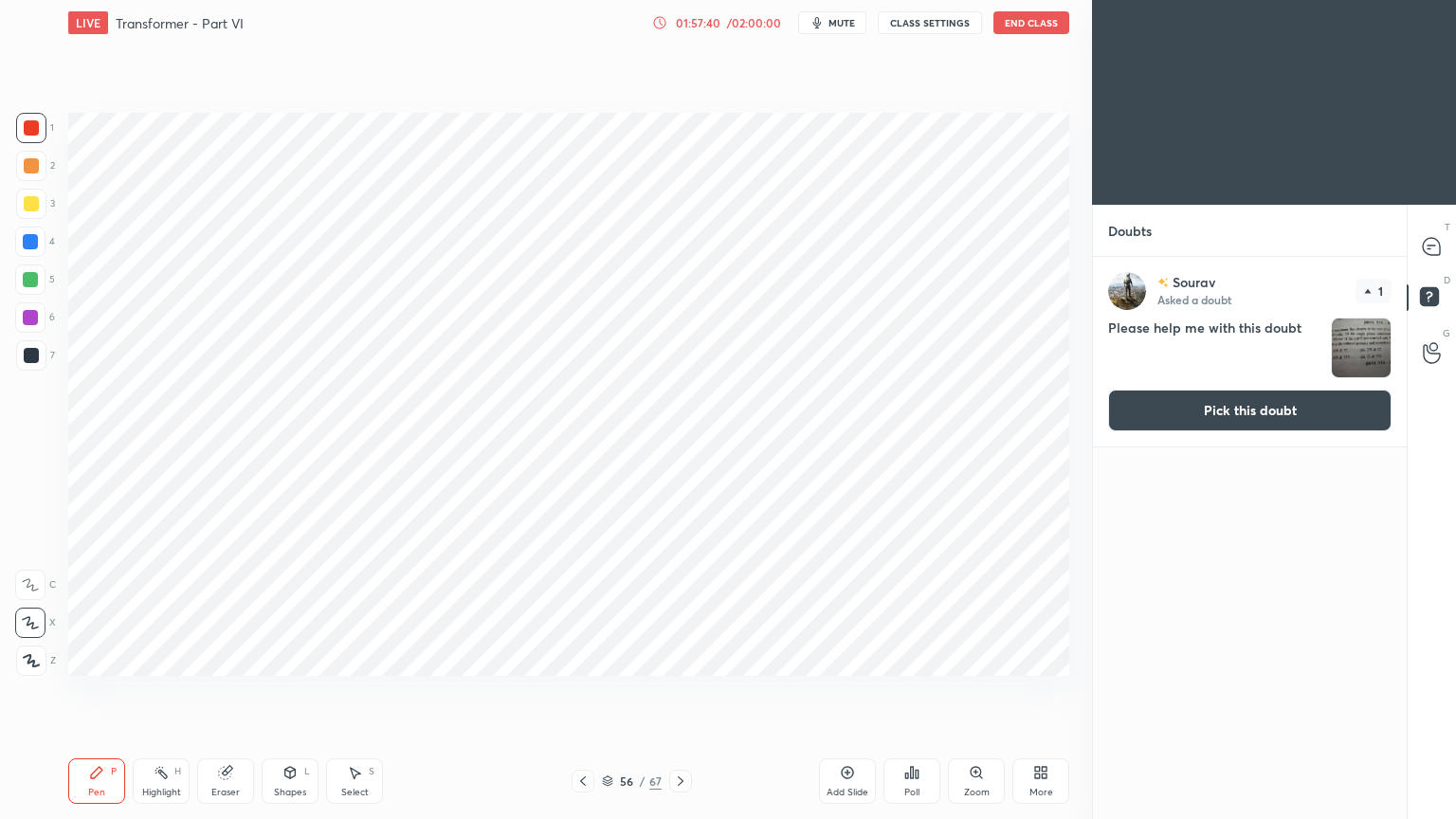 click on "Pick this doubt" at bounding box center (1249, 410) 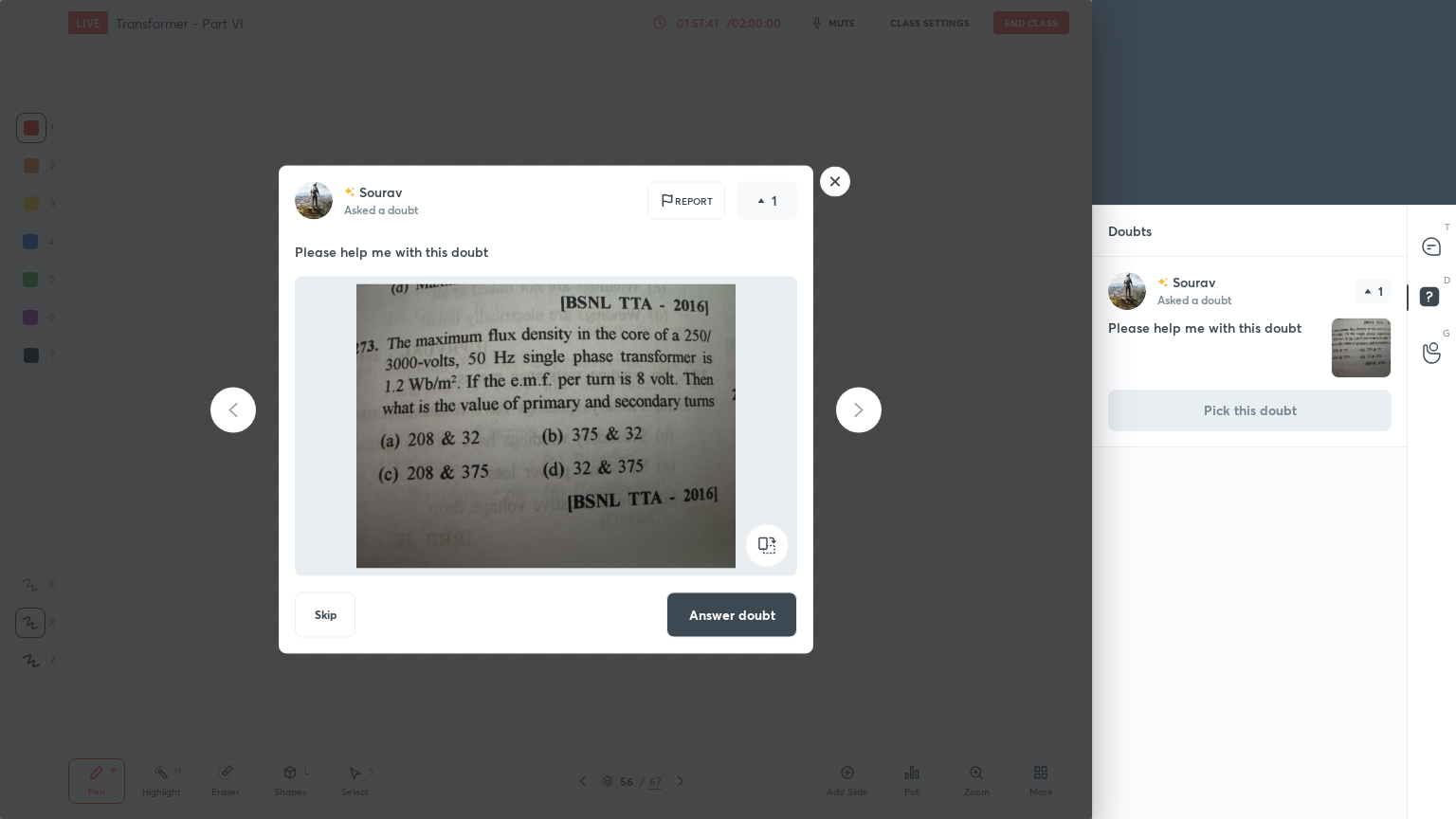 click on "Answer doubt" at bounding box center (732, 615) 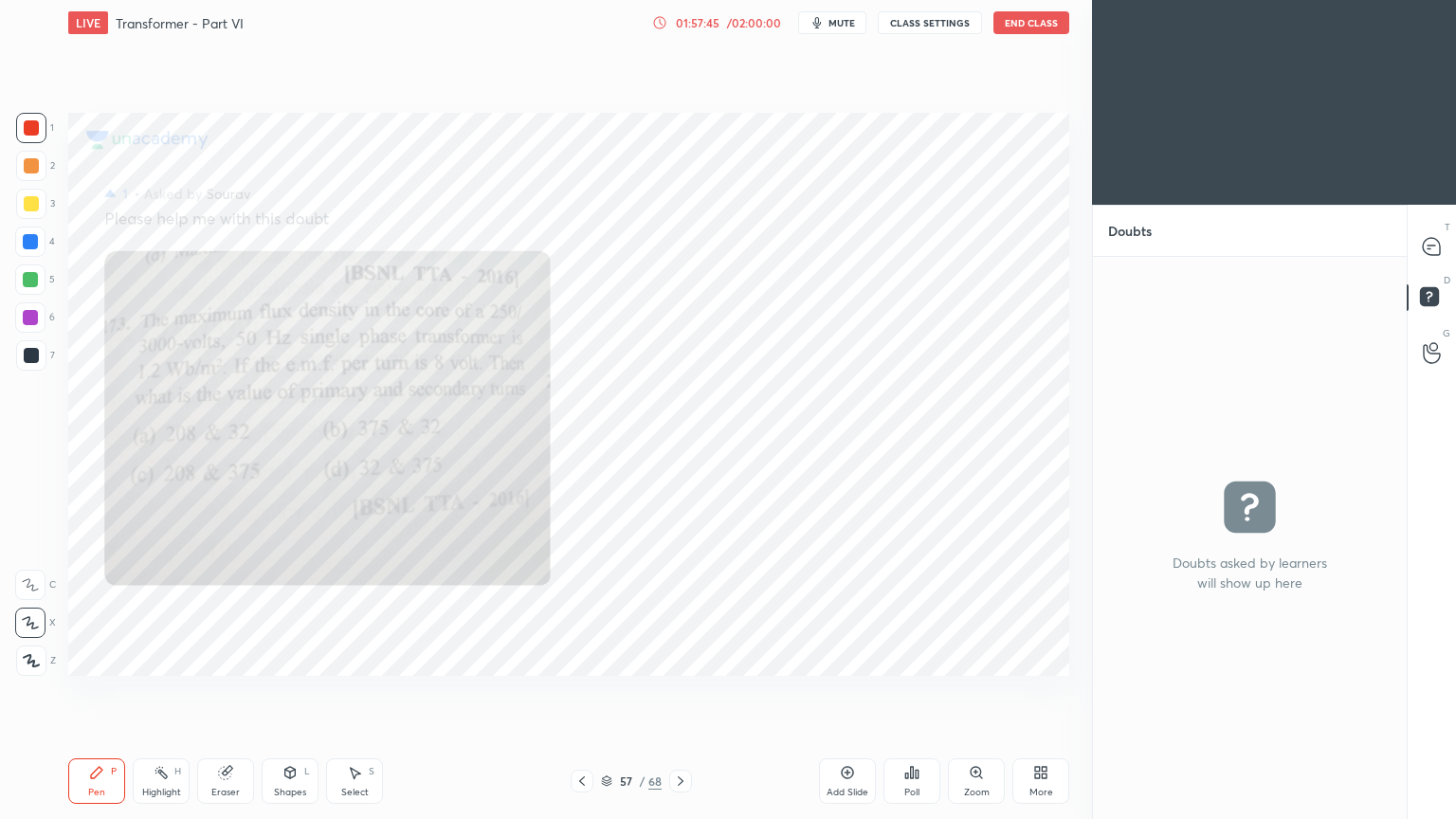 click on "Zoom" at bounding box center (976, 781) 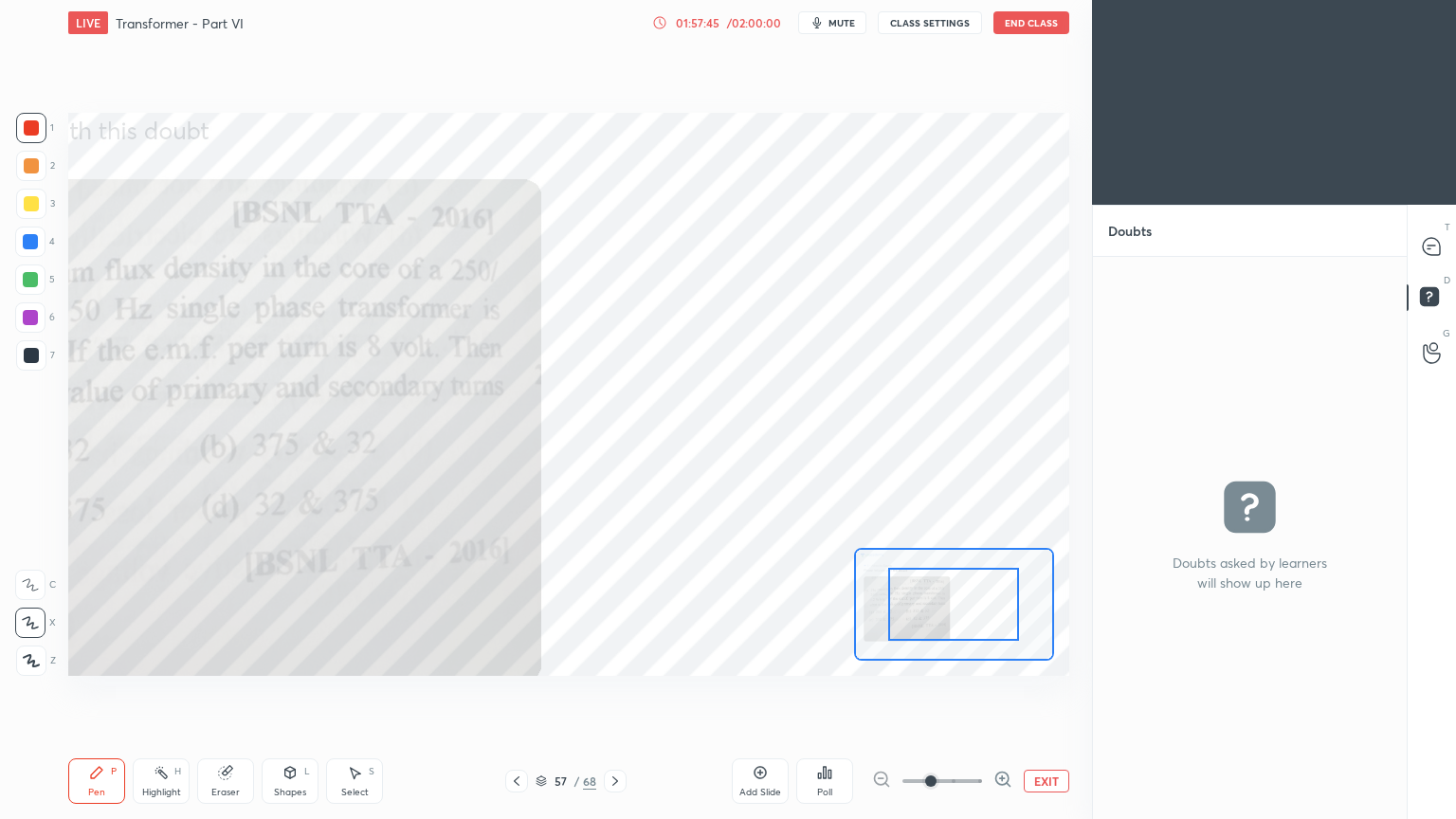 drag, startPoint x: 929, startPoint y: 784, endPoint x: 944, endPoint y: 777, distance: 16.552945 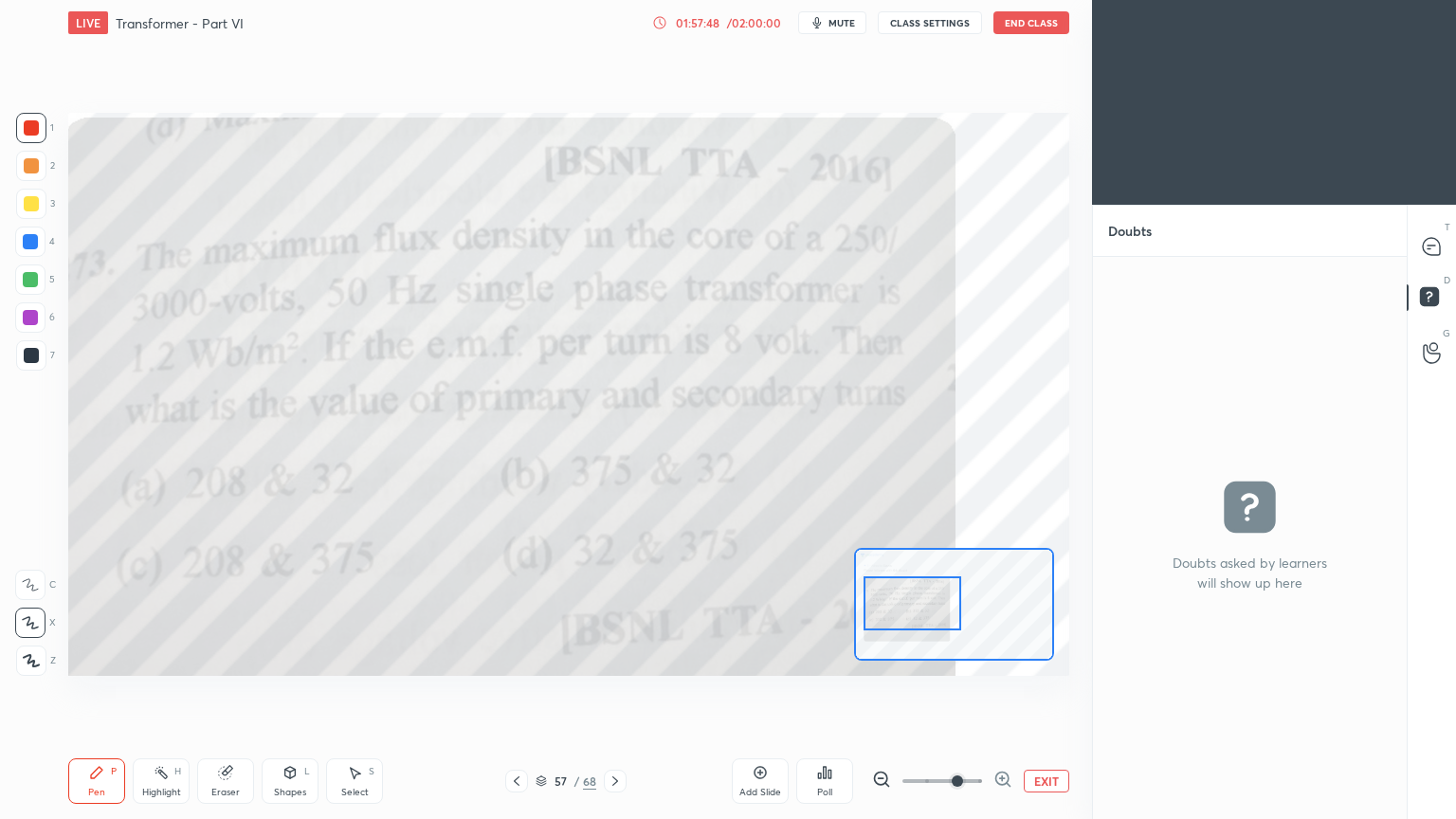 drag, startPoint x: 947, startPoint y: 622, endPoint x: 905, endPoint y: 621, distance: 42.011903 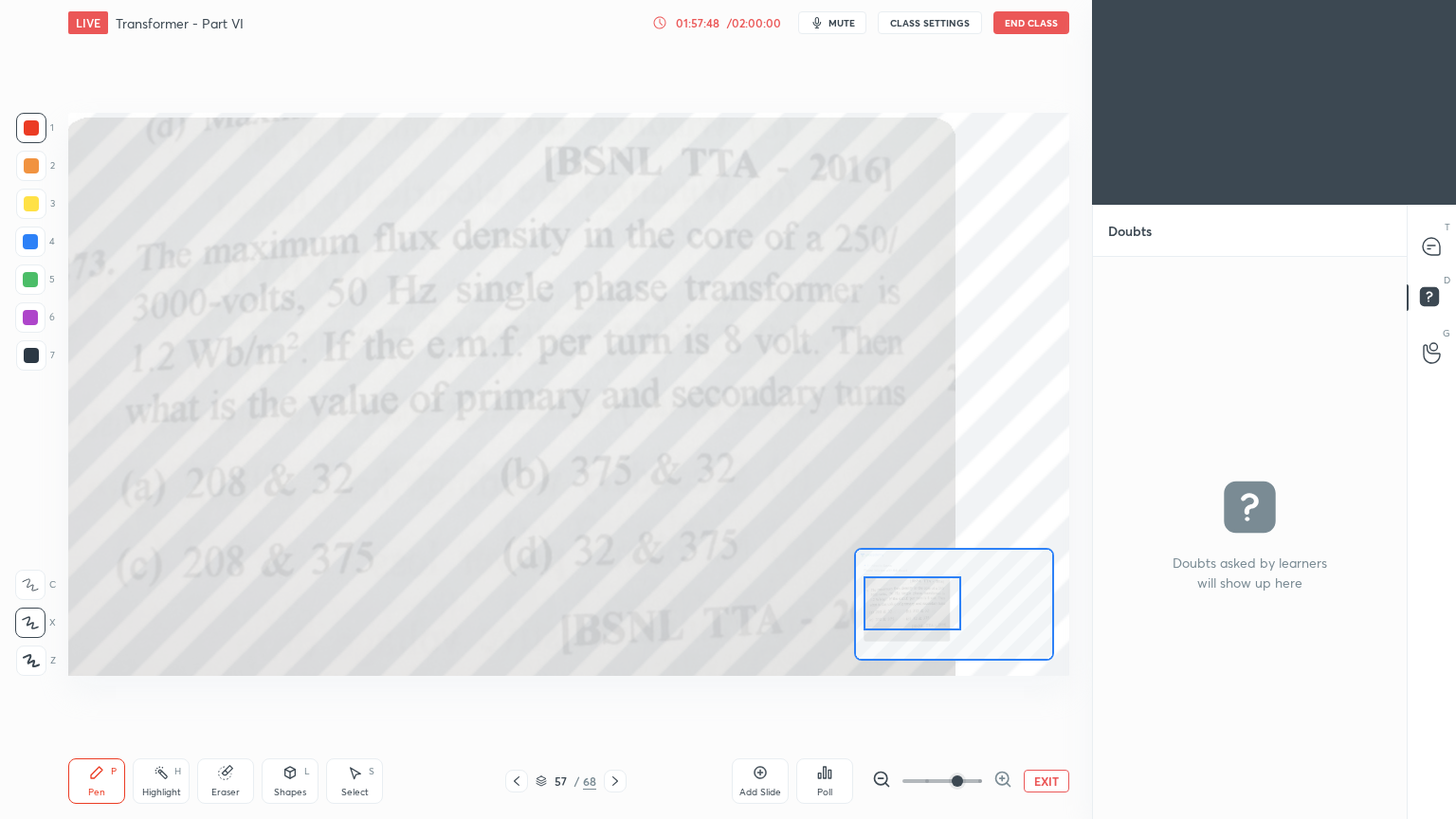 click at bounding box center (913, 603) 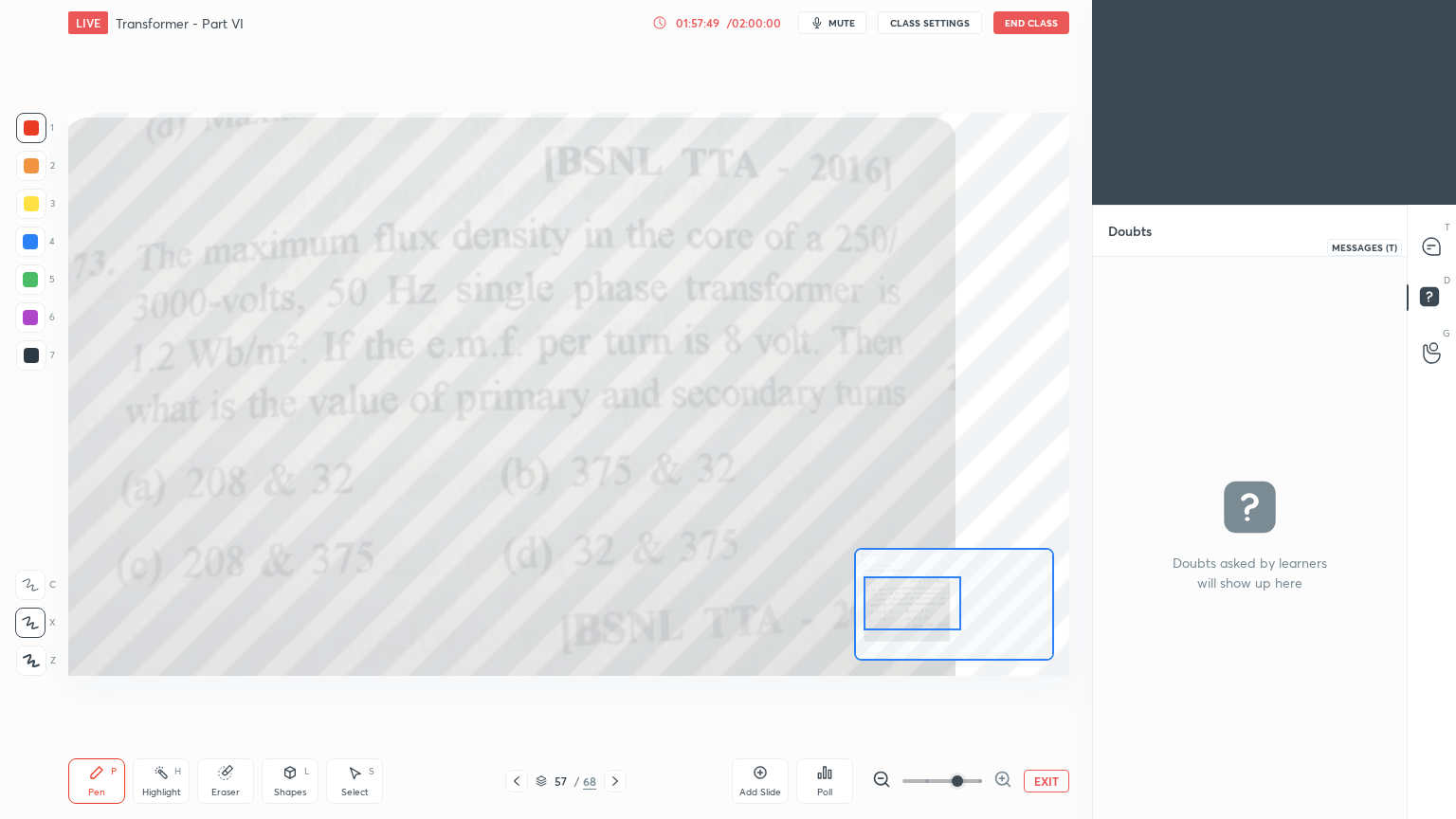 click 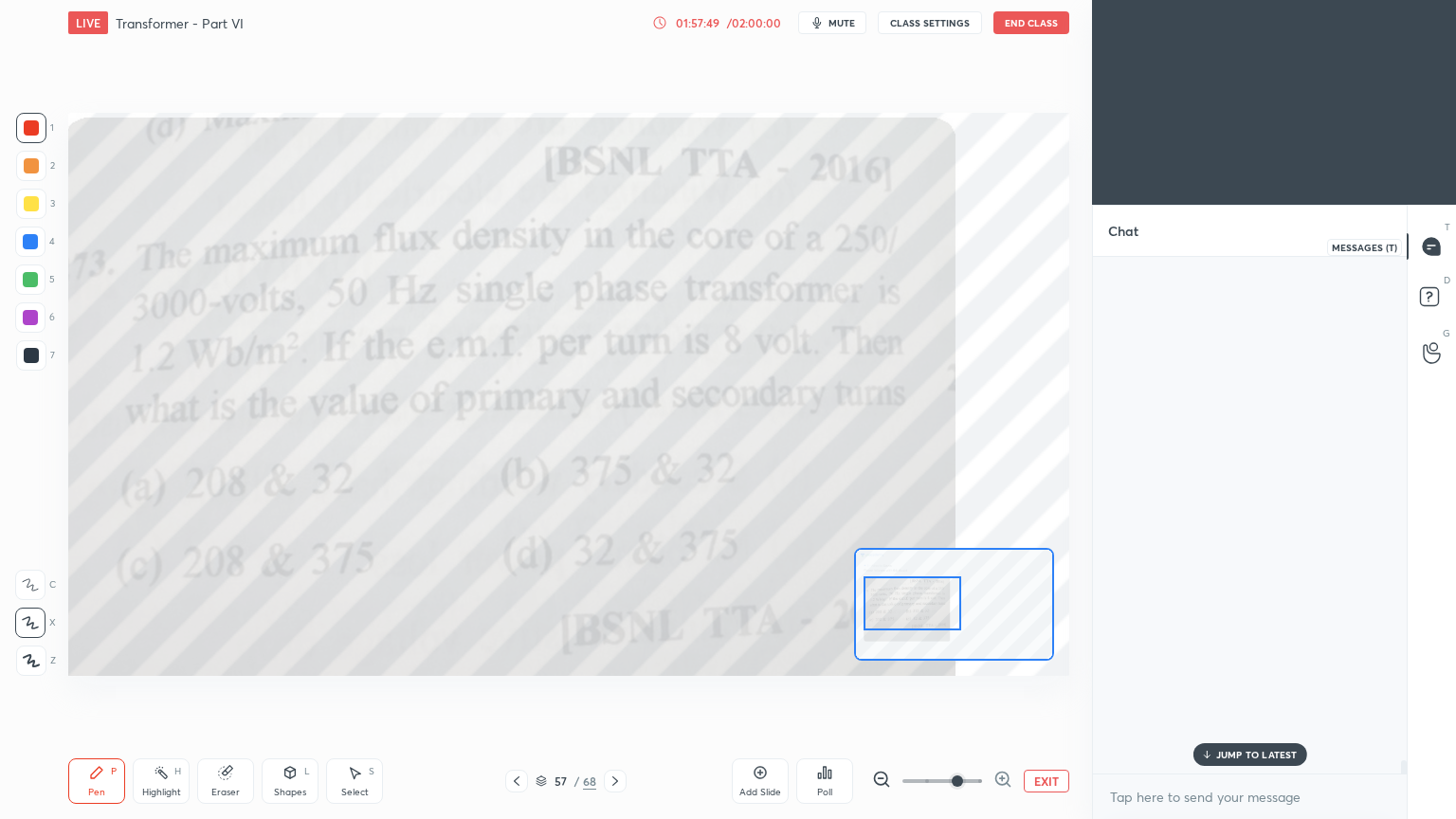 scroll, scrollTop: 21487, scrollLeft: 0, axis: vertical 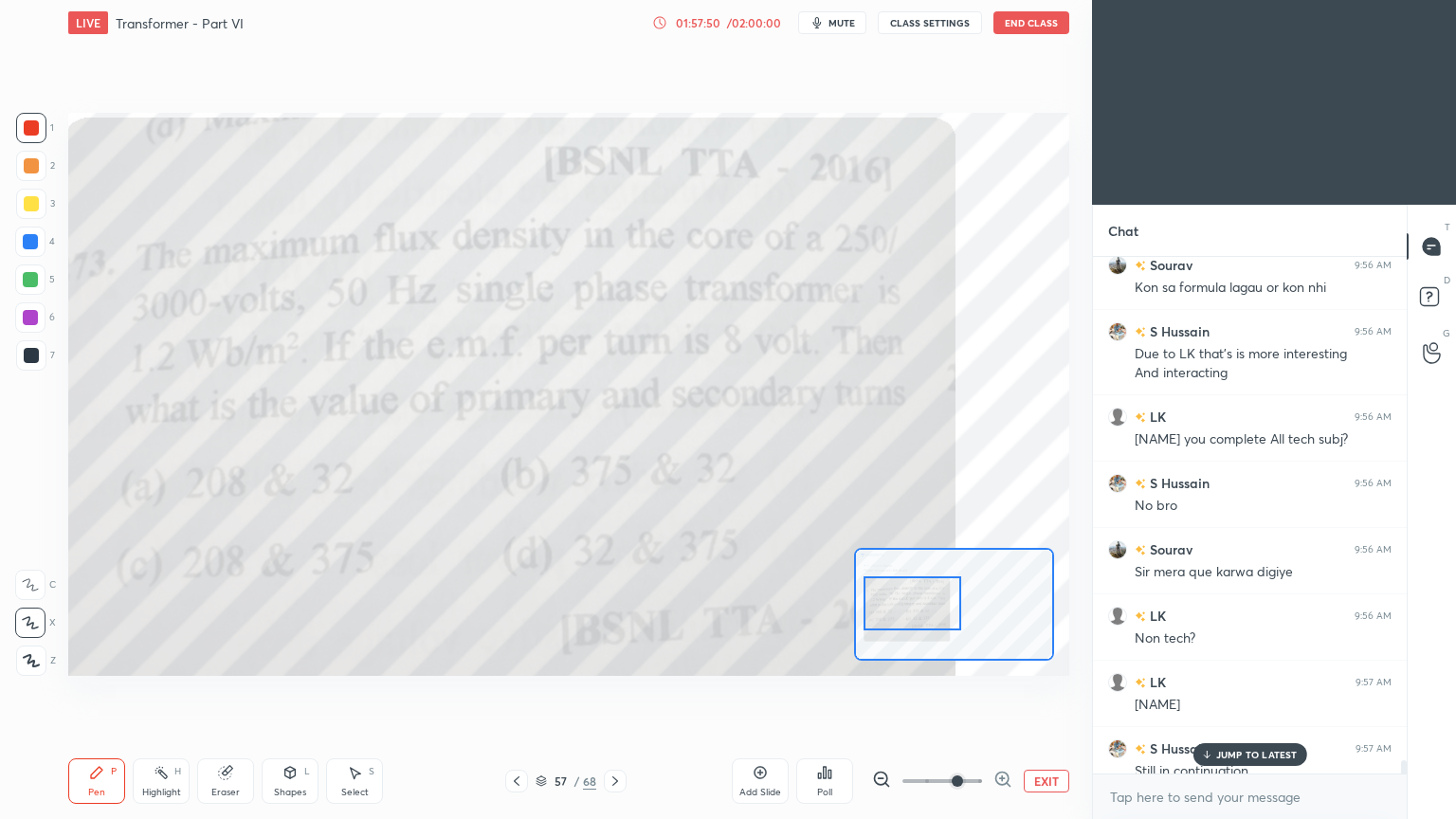 click on "JUMP TO LATEST" at bounding box center [1257, 755] 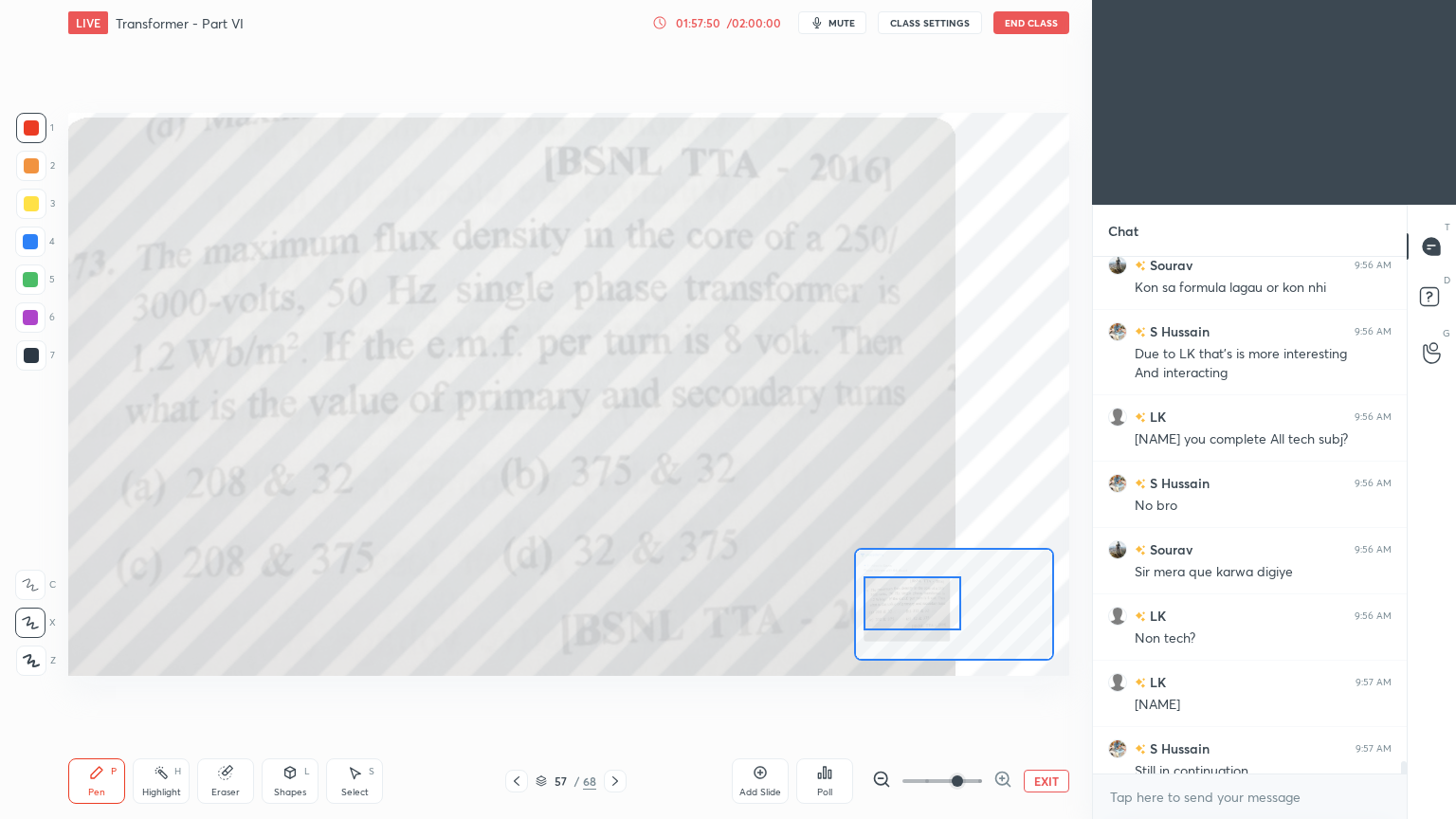 scroll, scrollTop: 21525, scrollLeft: 0, axis: vertical 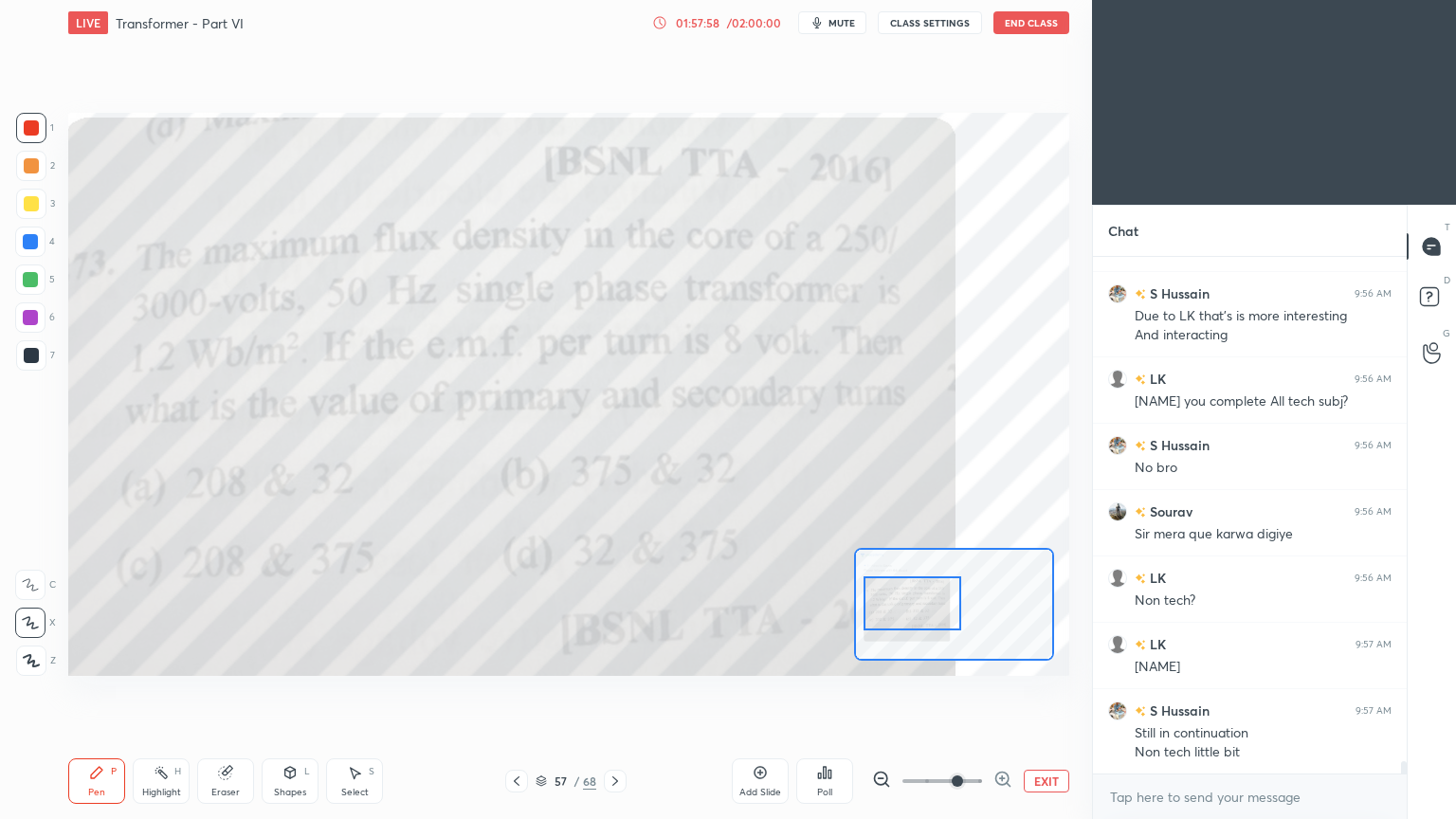 click at bounding box center [31, 128] 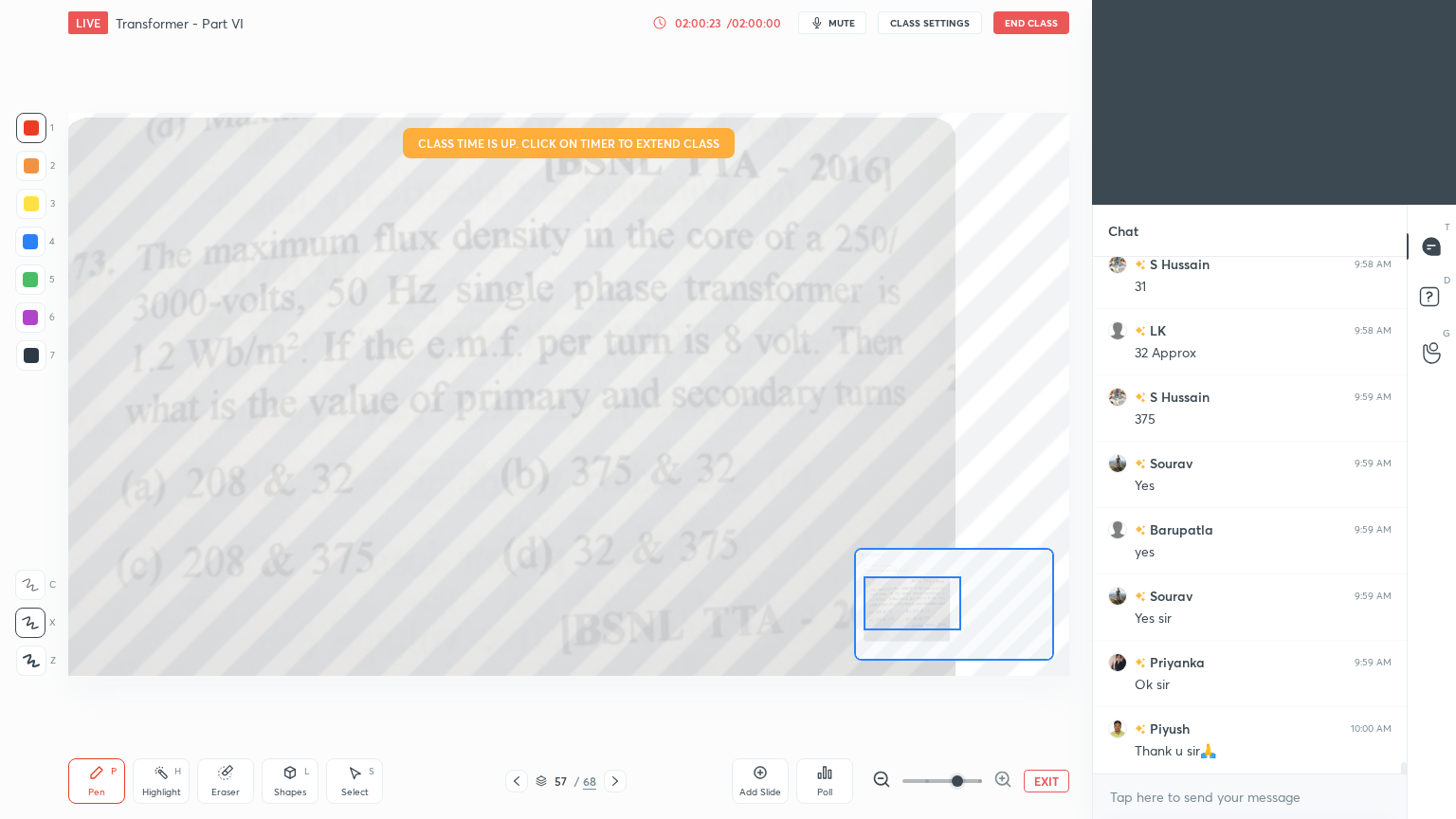 scroll, scrollTop: 22189, scrollLeft: 0, axis: vertical 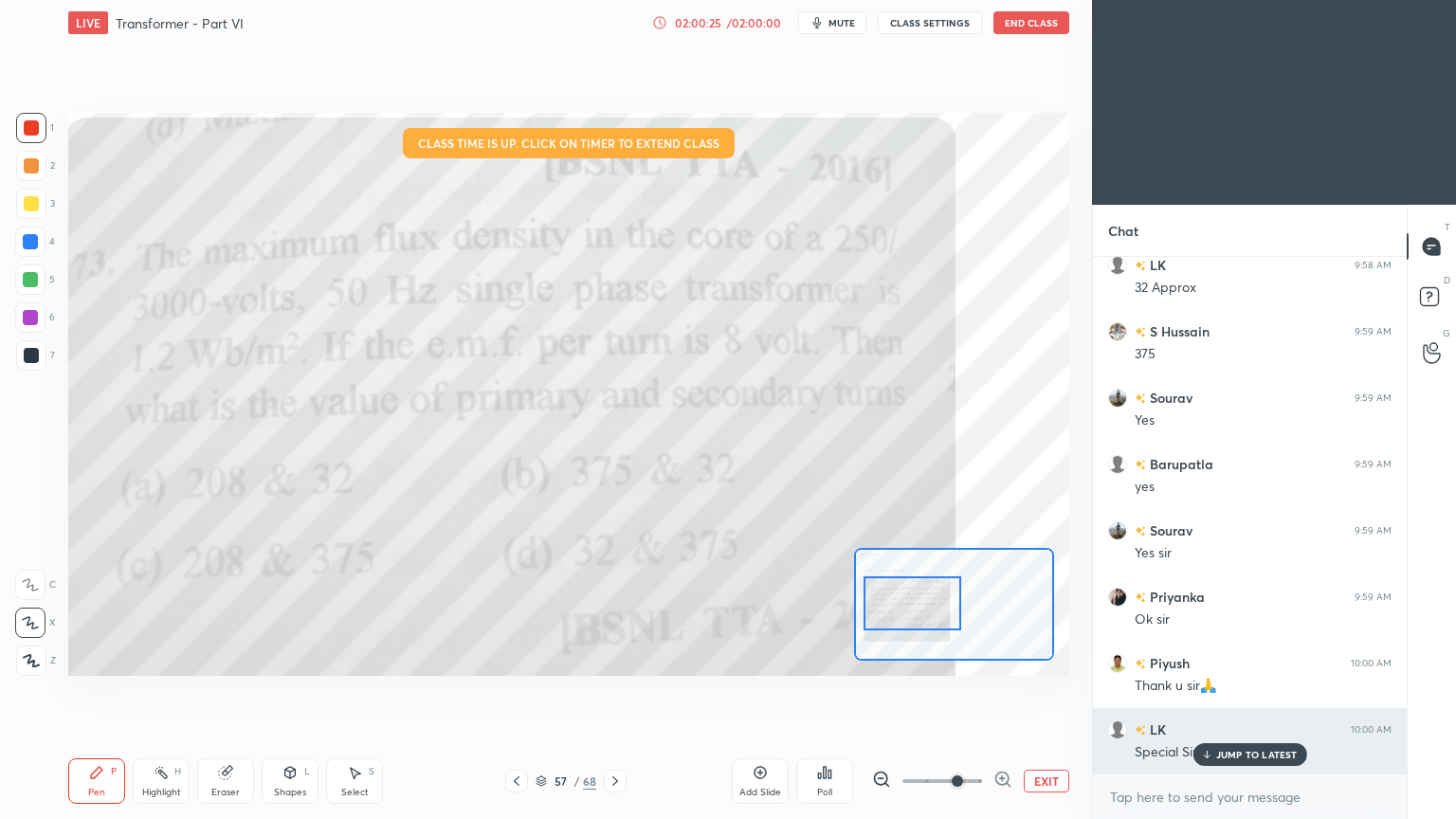click on "JUMP TO LATEST" at bounding box center (1257, 755) 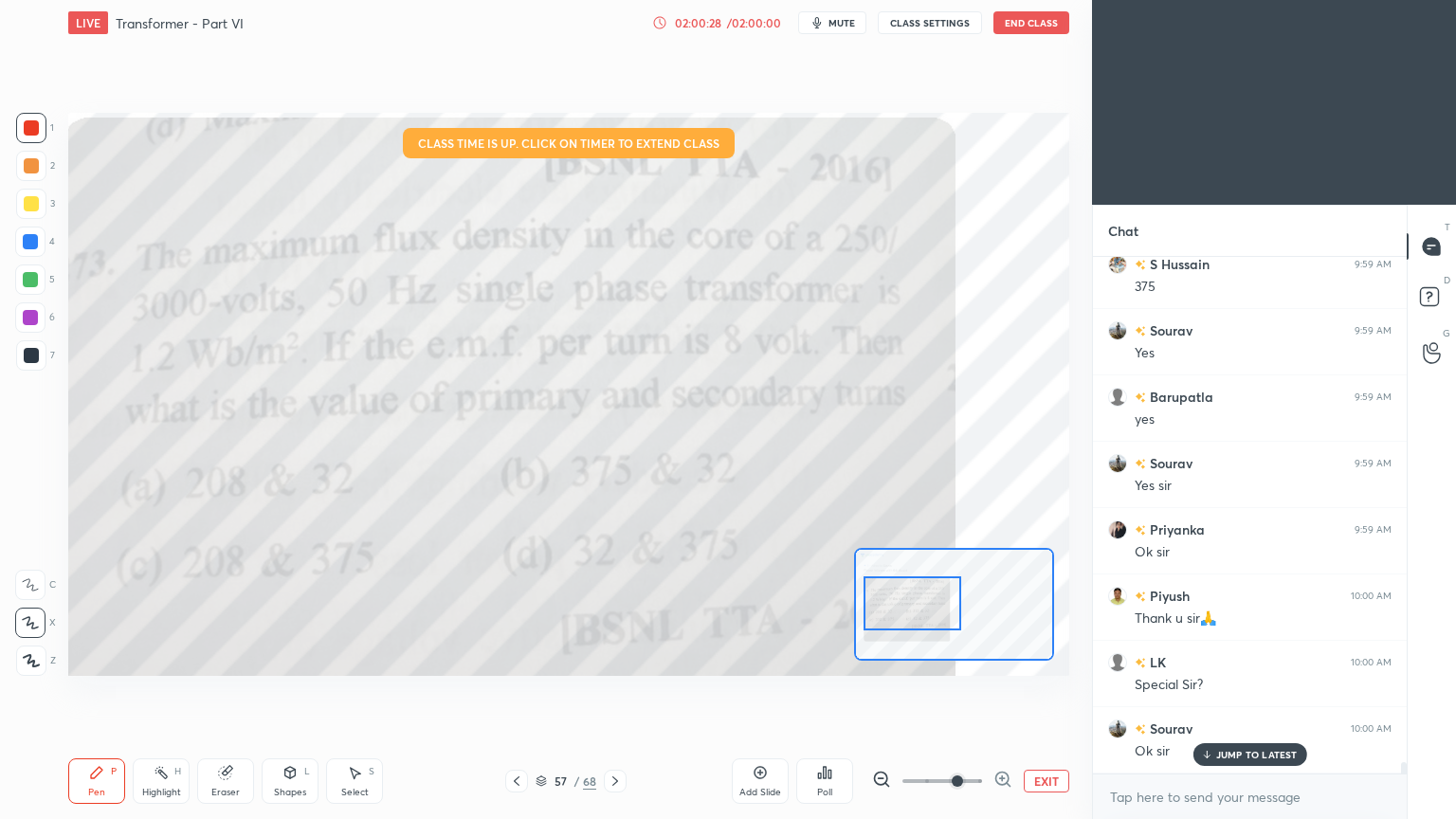 scroll, scrollTop: 22322, scrollLeft: 0, axis: vertical 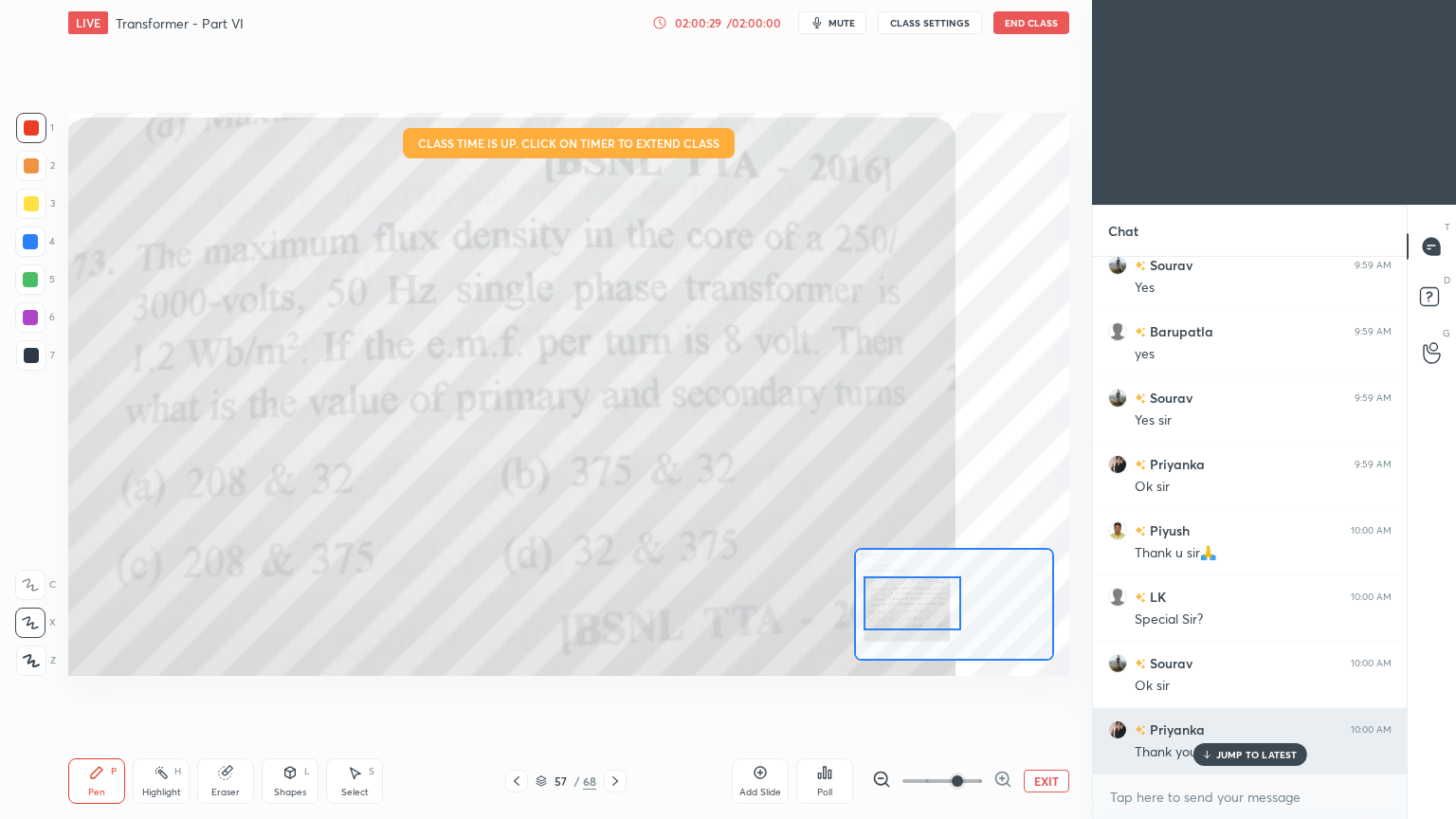 click on "JUMP TO LATEST" at bounding box center (1257, 755) 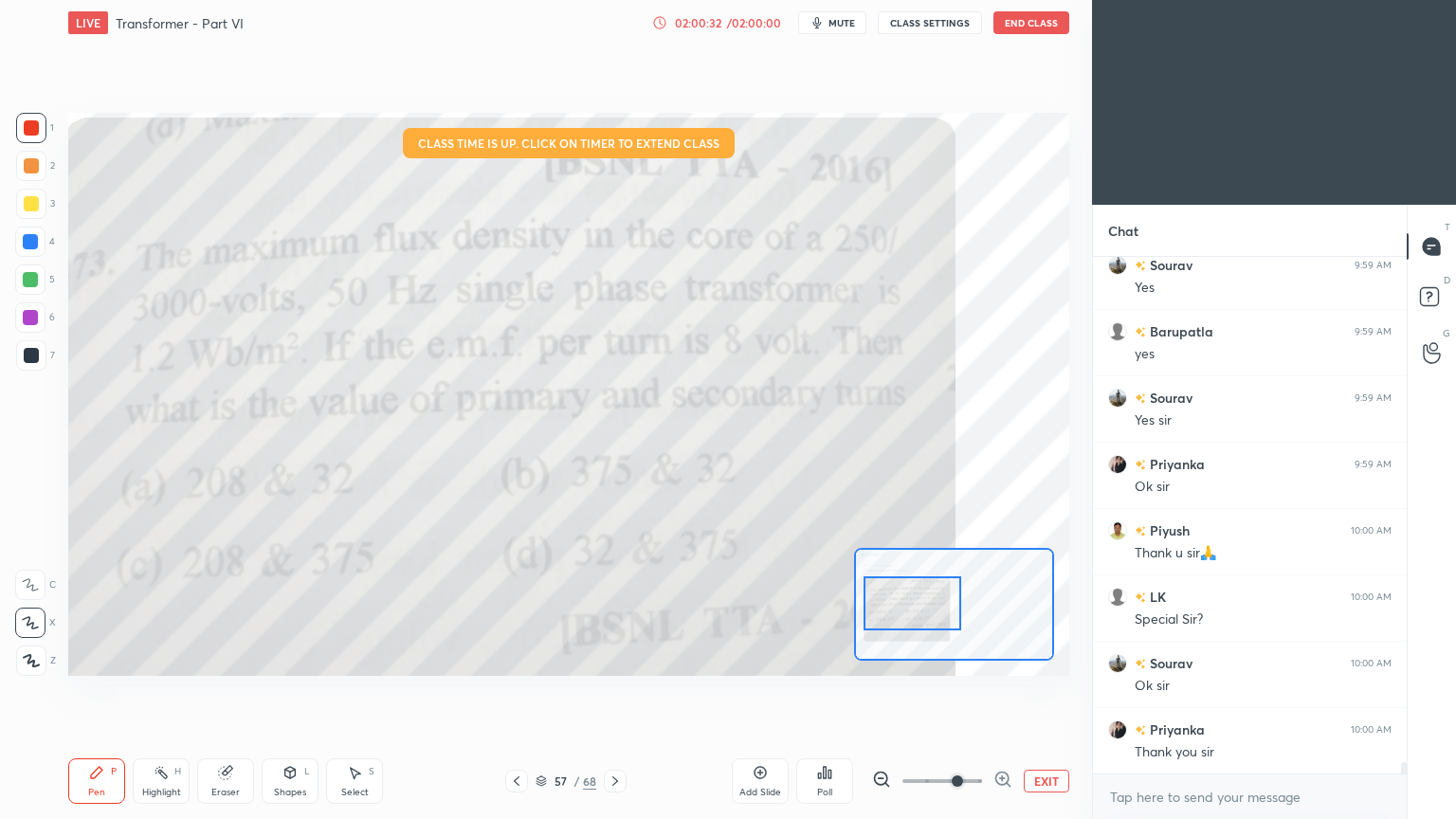 scroll, scrollTop: 22389, scrollLeft: 0, axis: vertical 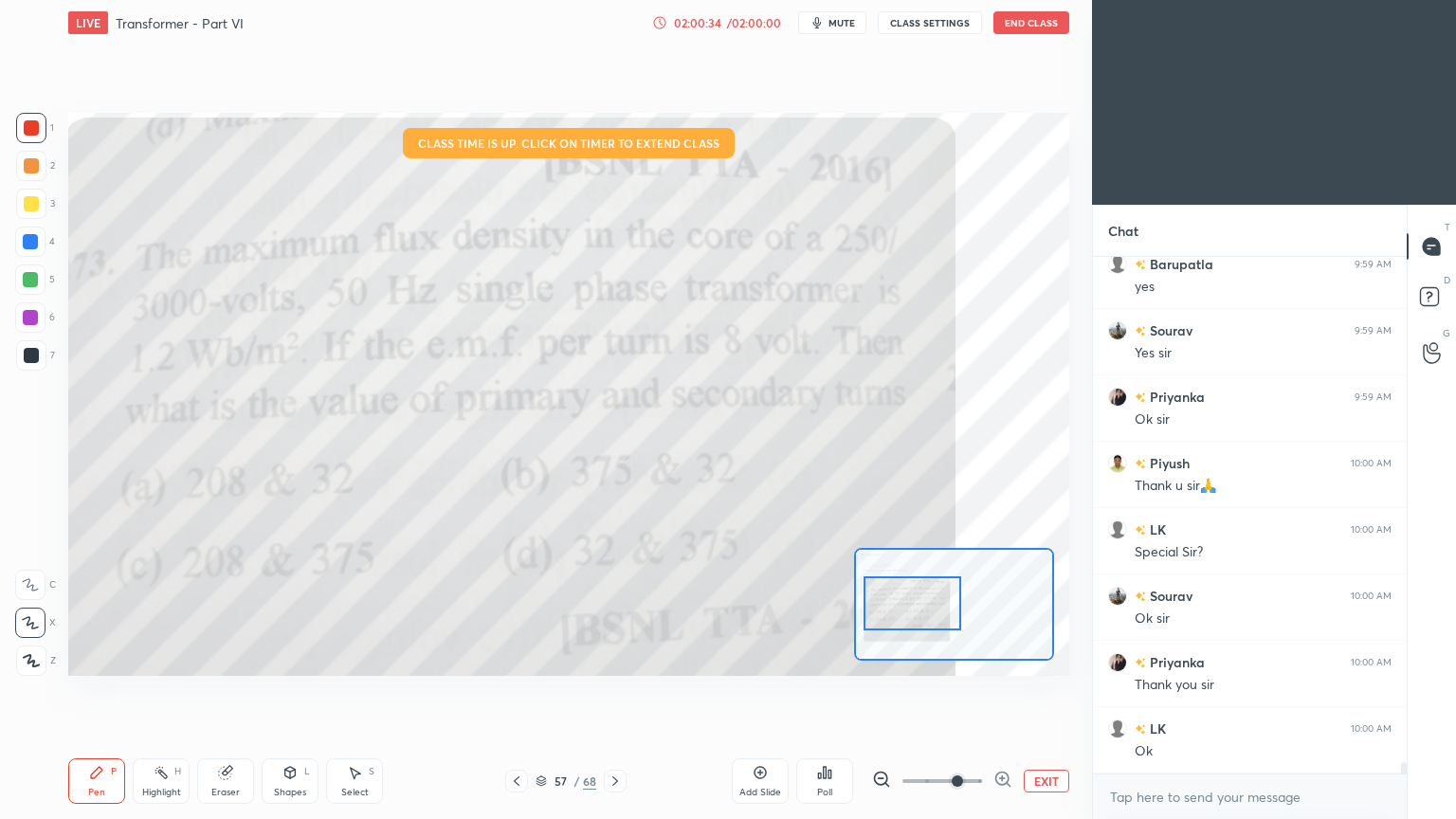 click on "End Class" at bounding box center (1031, 23) 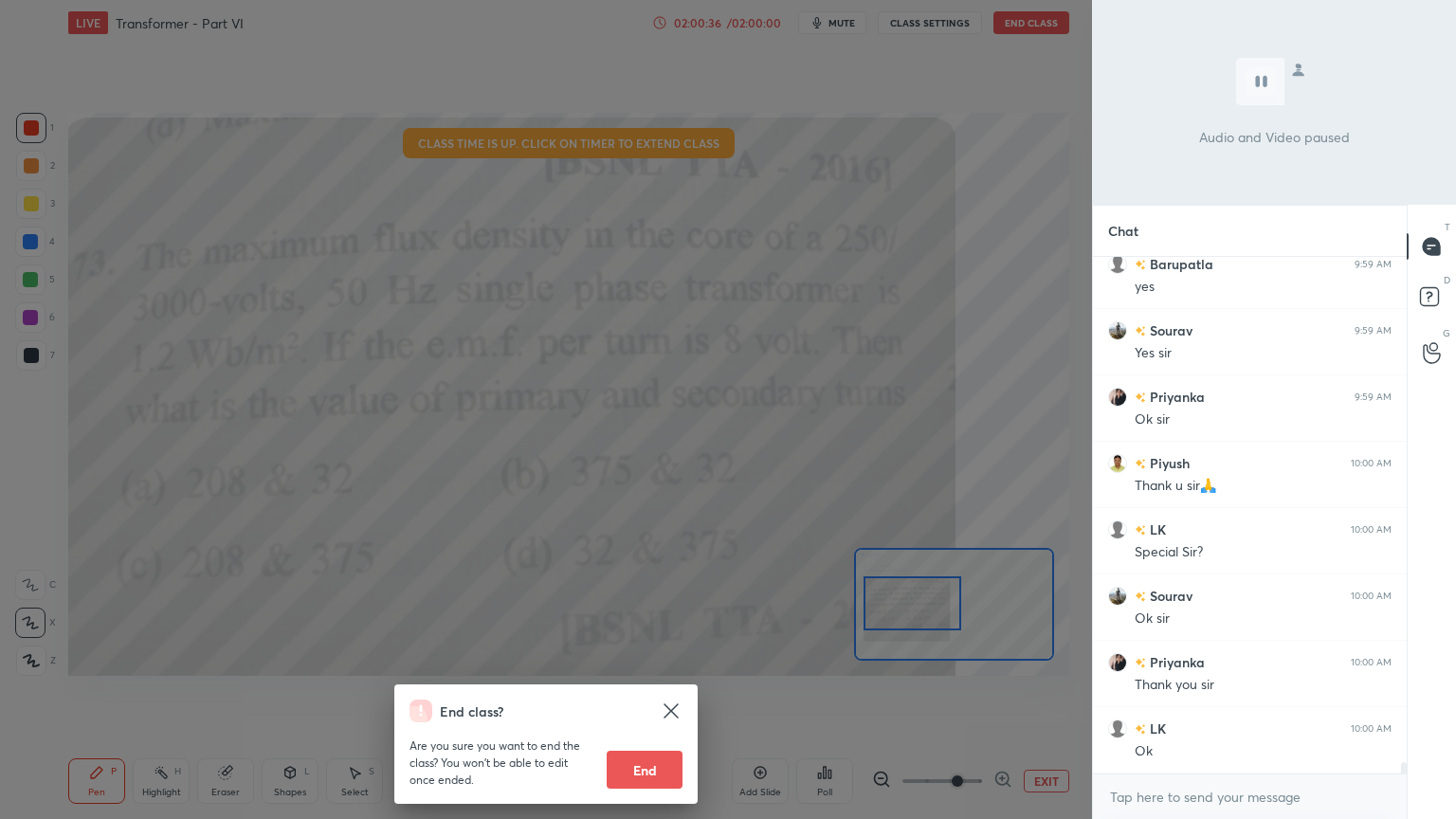 click on "End" at bounding box center (645, 770) 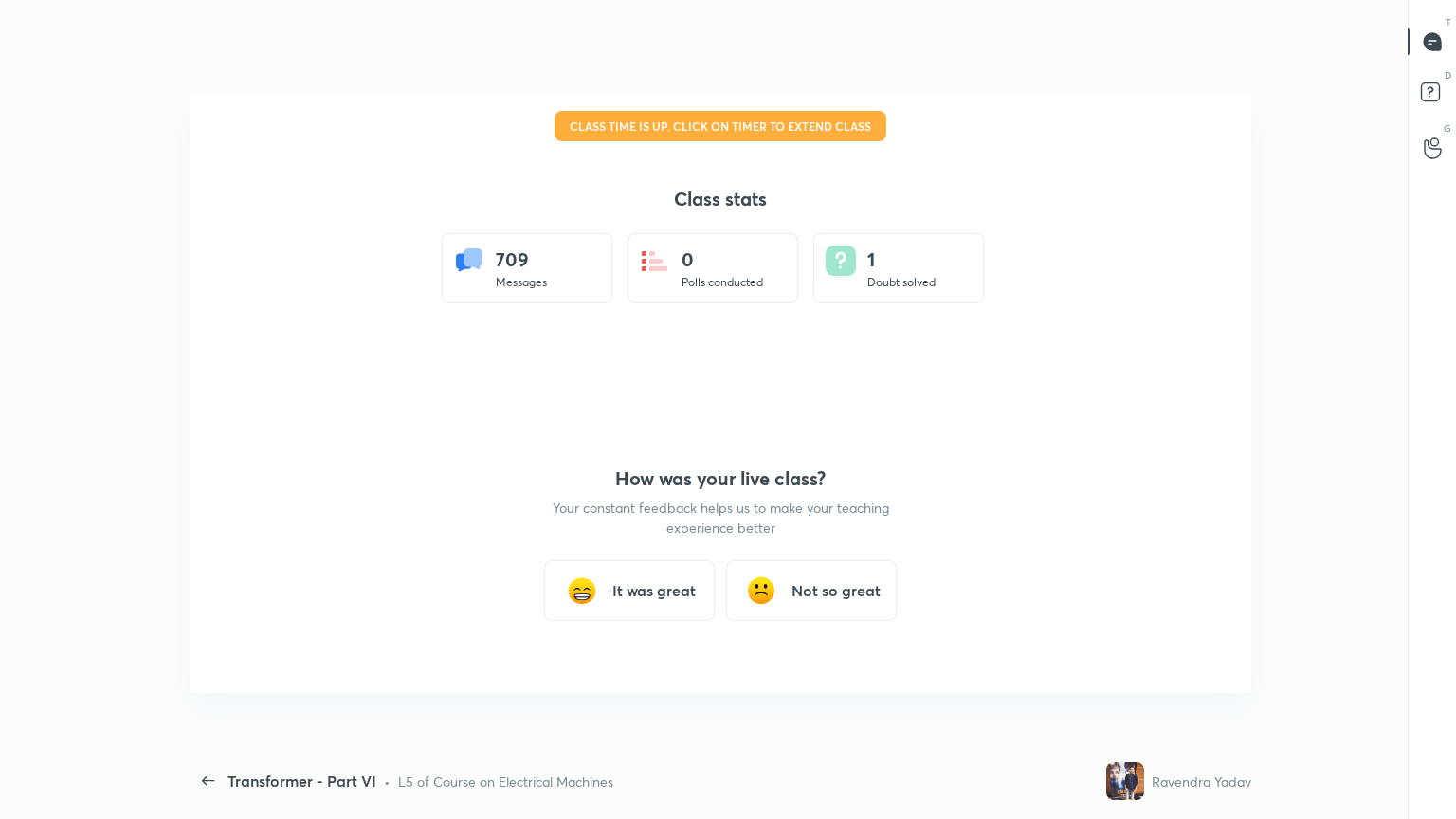 scroll, scrollTop: 94094, scrollLeft: 93711, axis: both 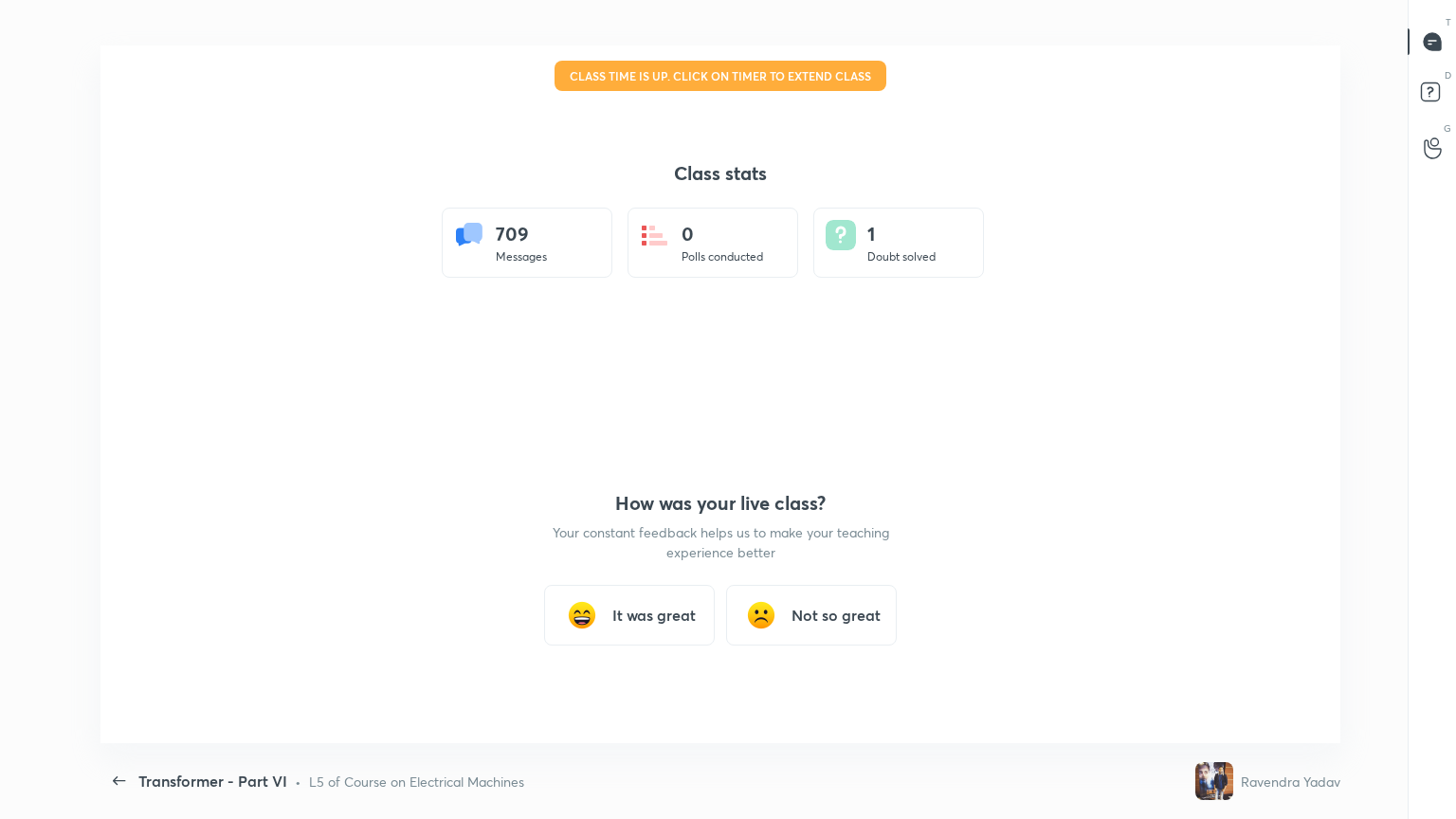 click on "It was great" at bounding box center [654, 615] 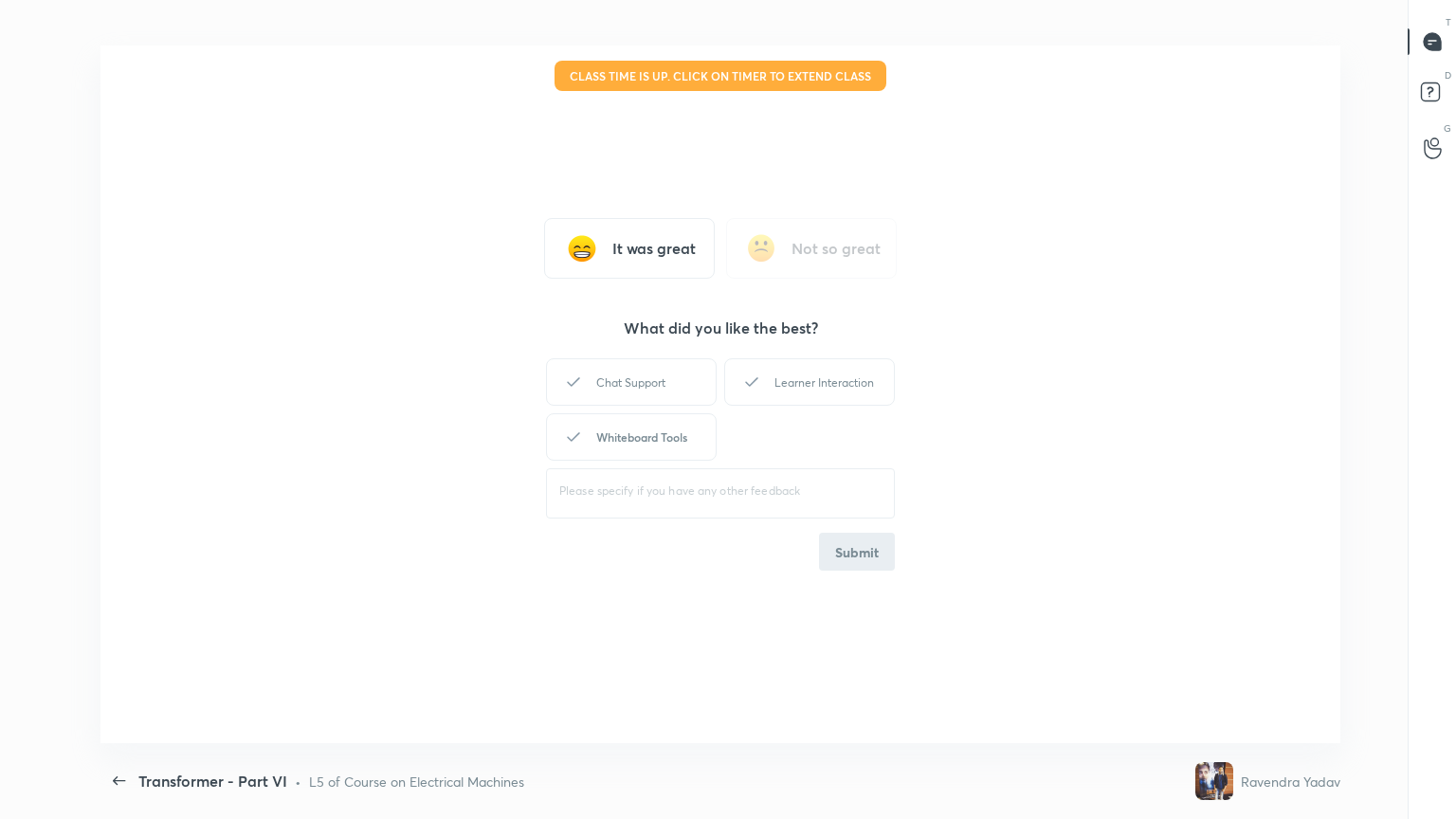 click on "Whiteboard Tools" at bounding box center [631, 437] 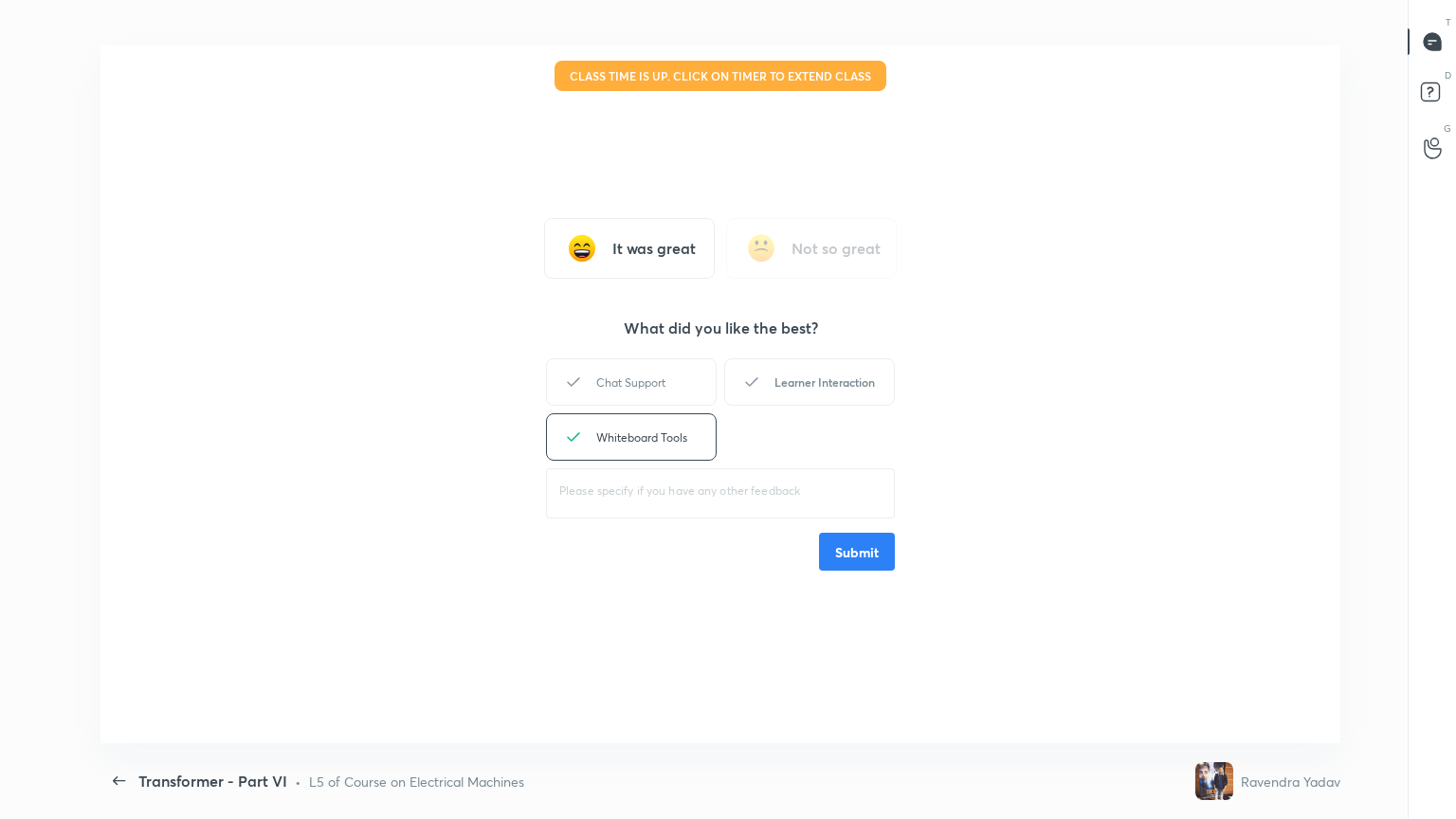 click on "Learner Interaction" at bounding box center (810, 382) 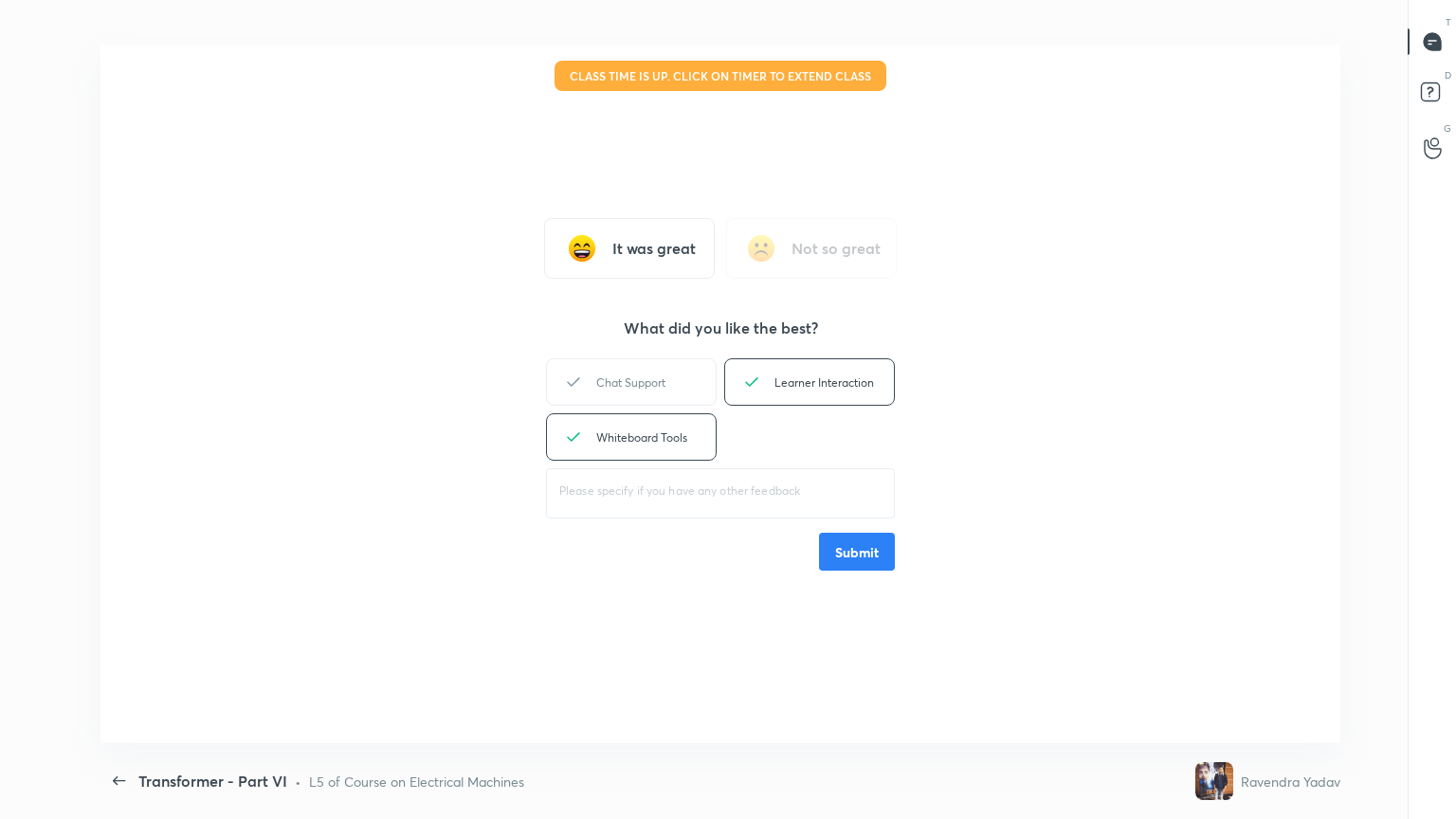 click on "Submit" at bounding box center (857, 552) 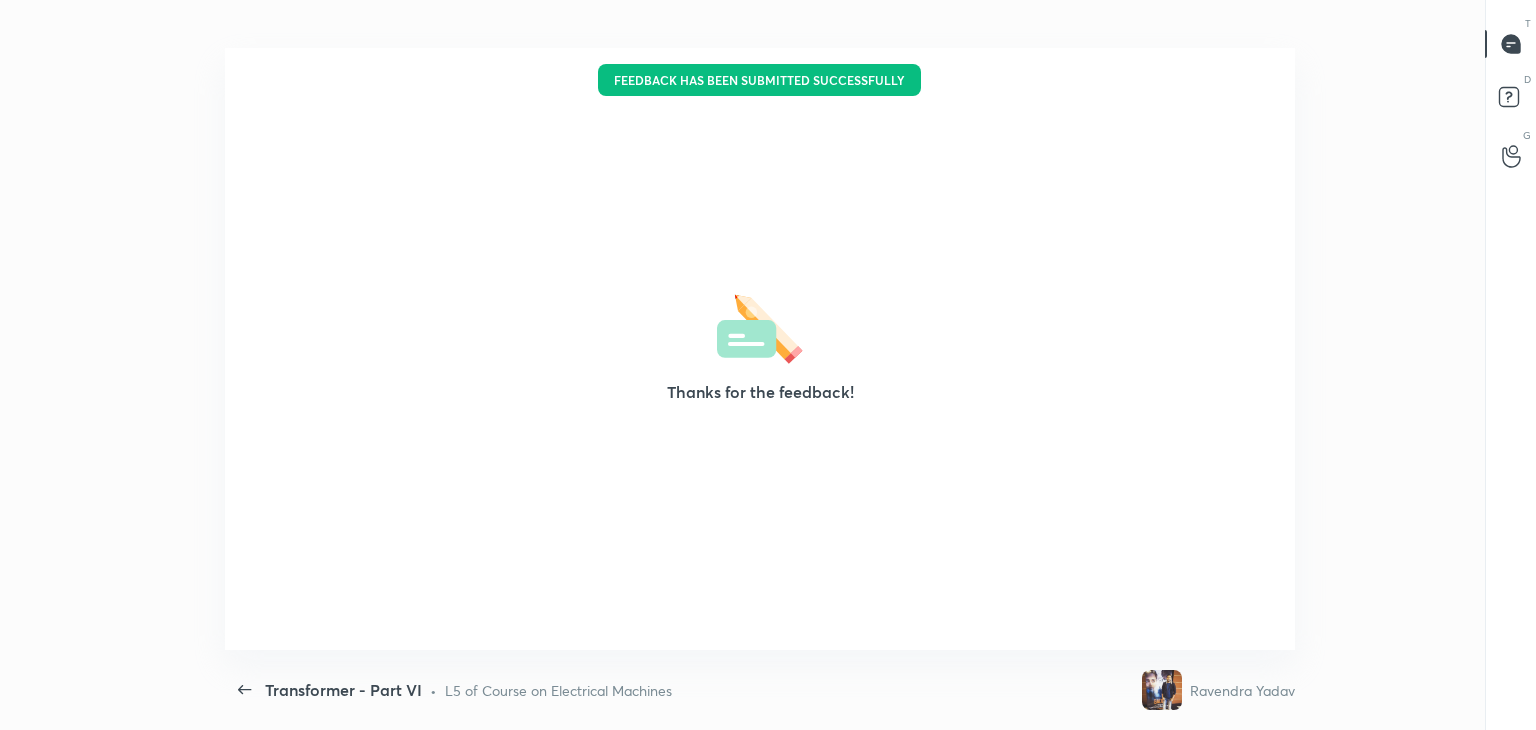 type on "x" 